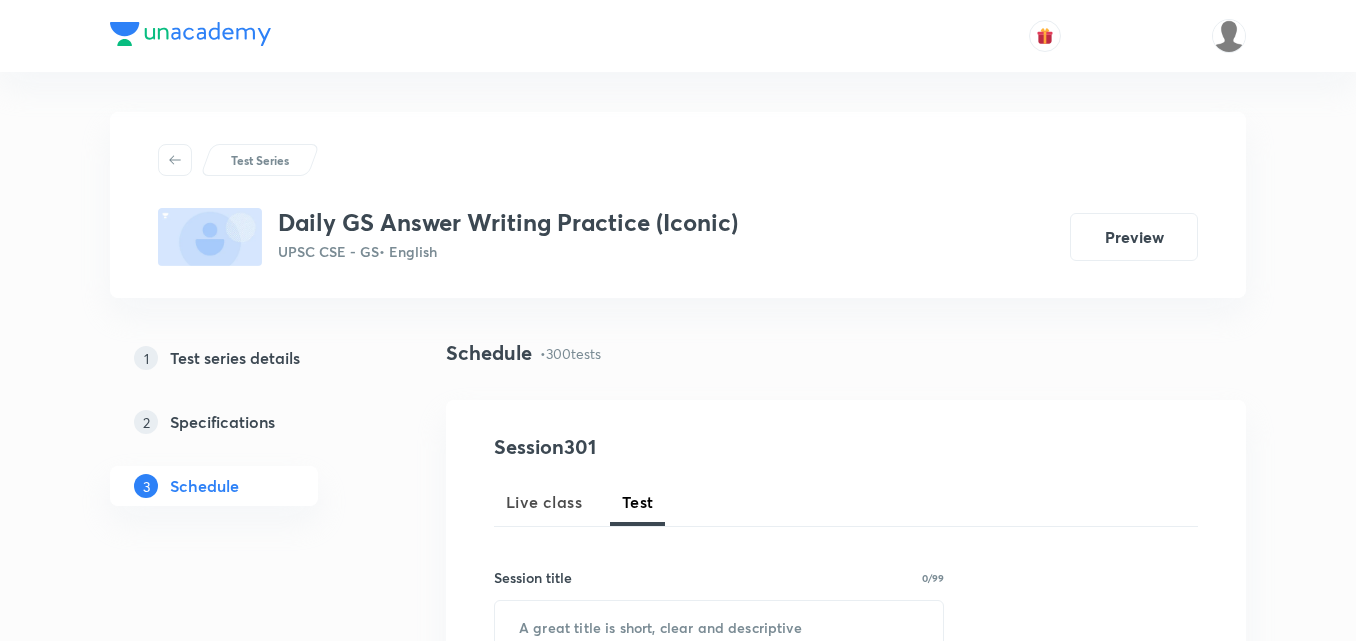 scroll, scrollTop: 700, scrollLeft: 0, axis: vertical 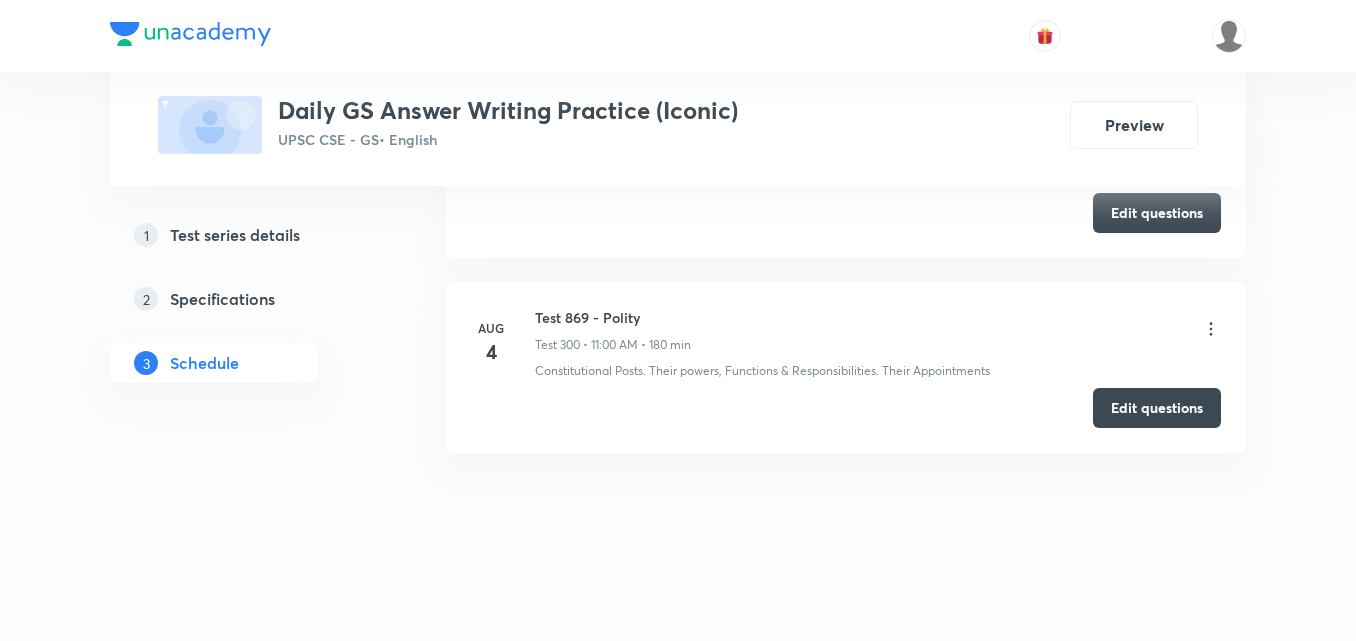 click on "Test 869 - Polity" at bounding box center [613, 317] 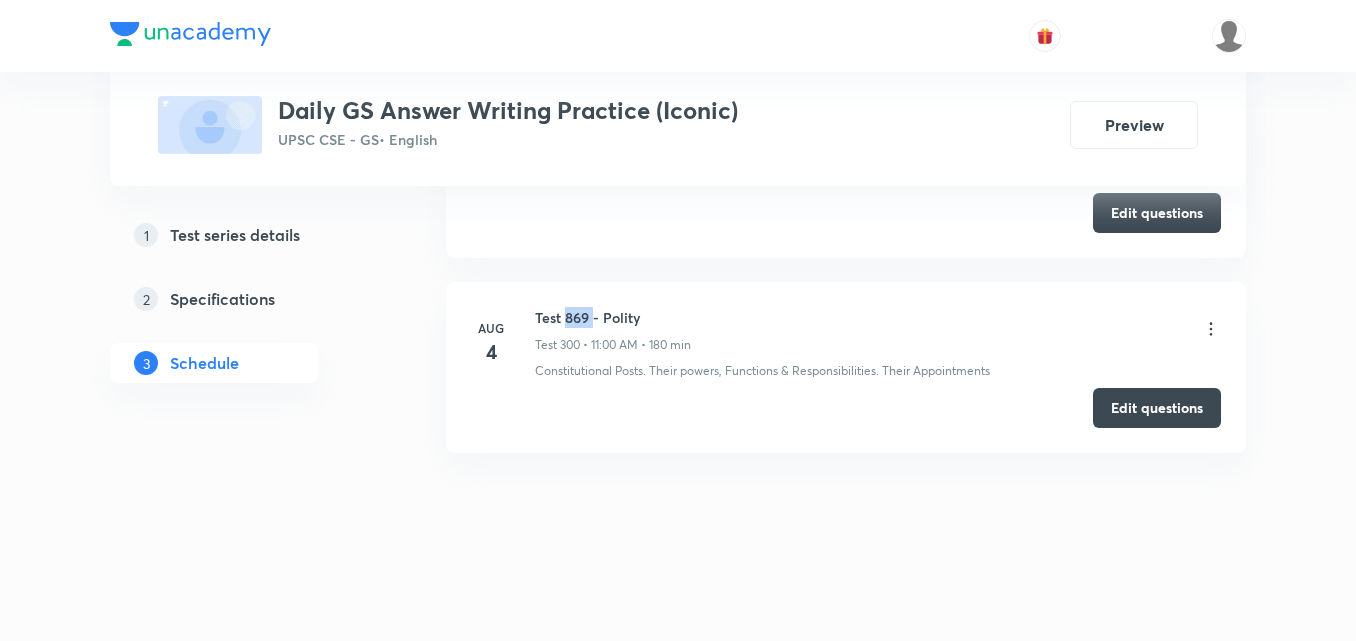 click on "Test 869 - Polity" at bounding box center (613, 317) 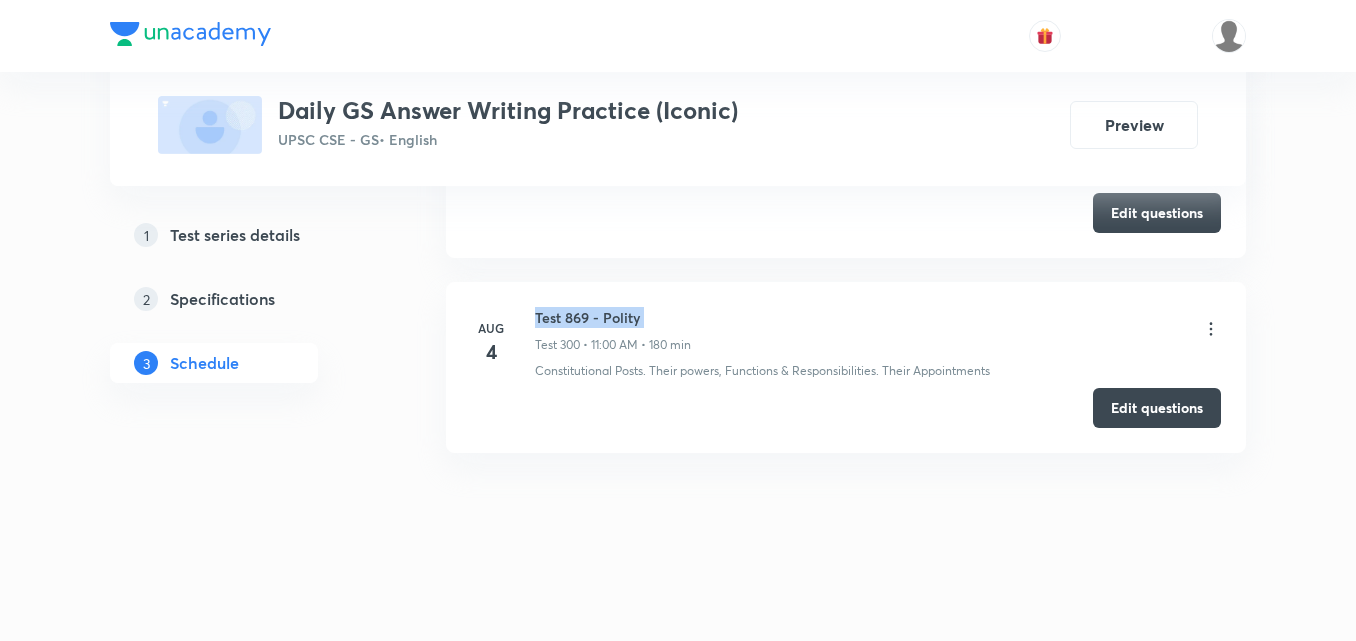 click on "Test 869 - Polity" at bounding box center [613, 317] 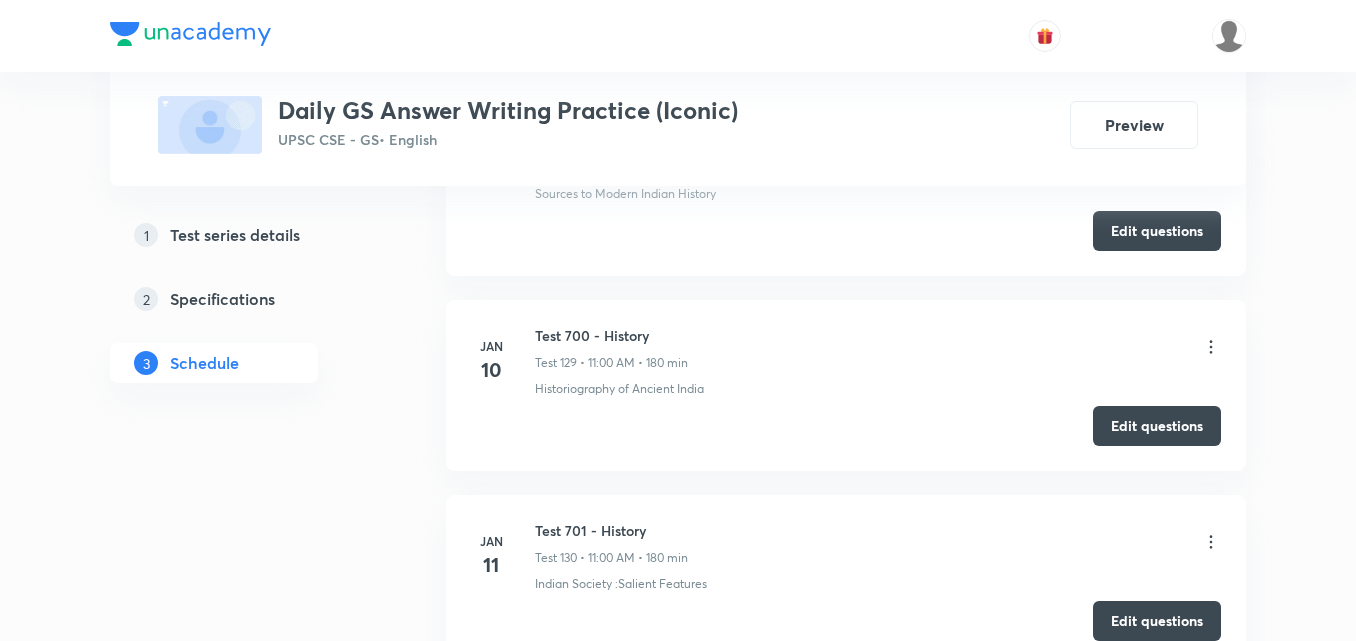 scroll, scrollTop: 0, scrollLeft: 0, axis: both 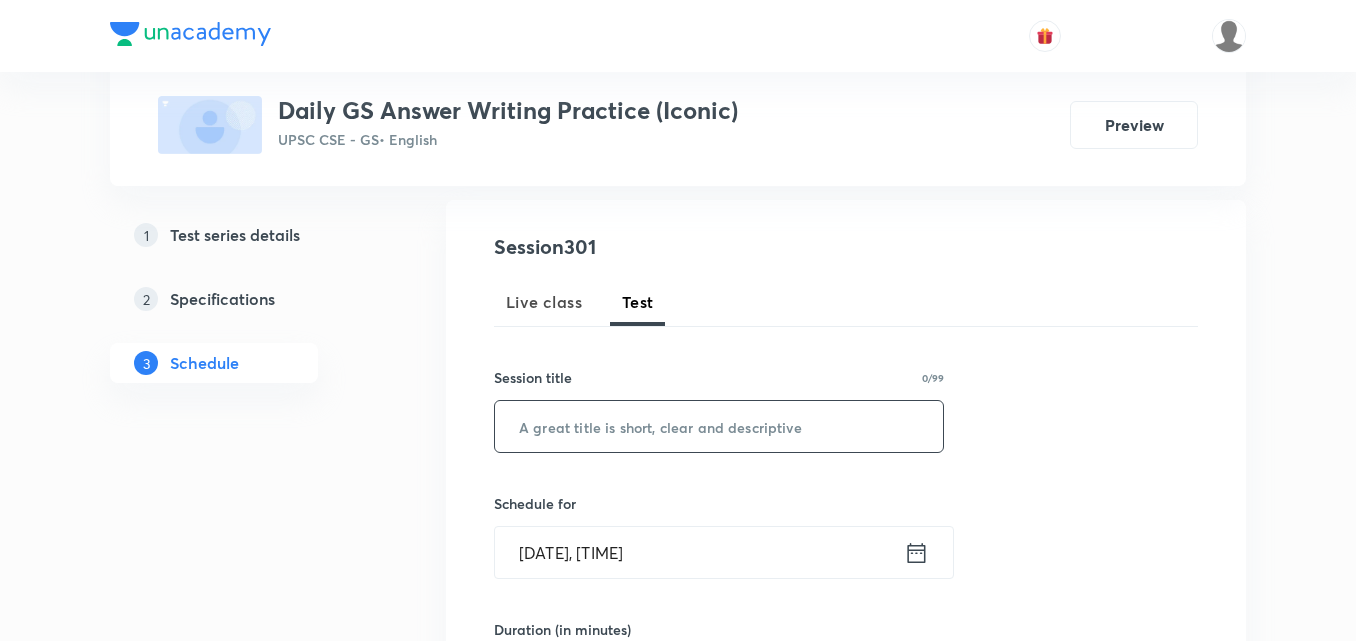 click at bounding box center [719, 426] 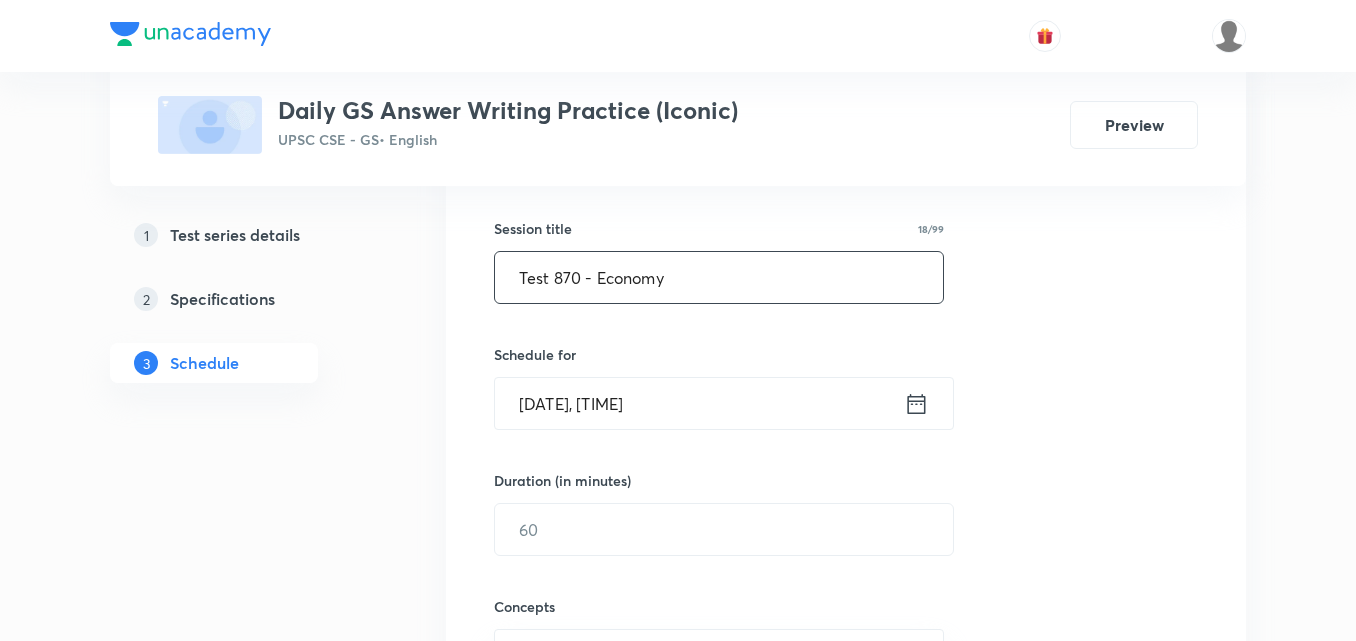 scroll, scrollTop: 400, scrollLeft: 0, axis: vertical 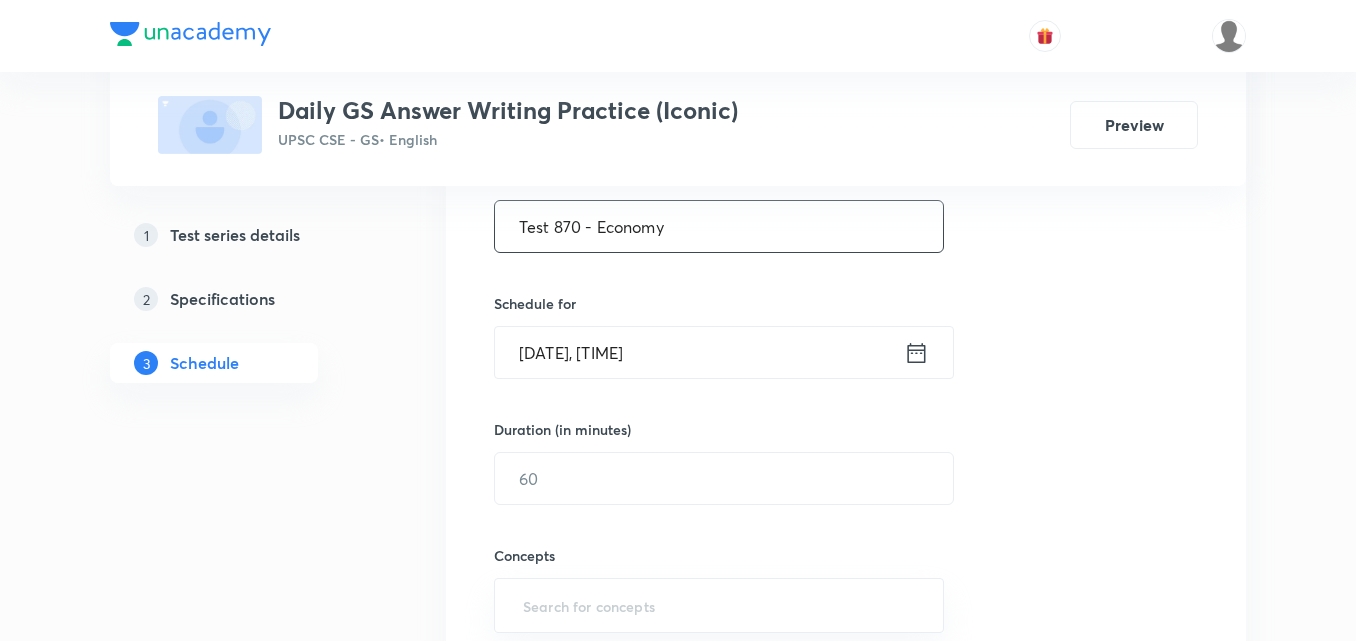 type on "Test 870 - Economy" 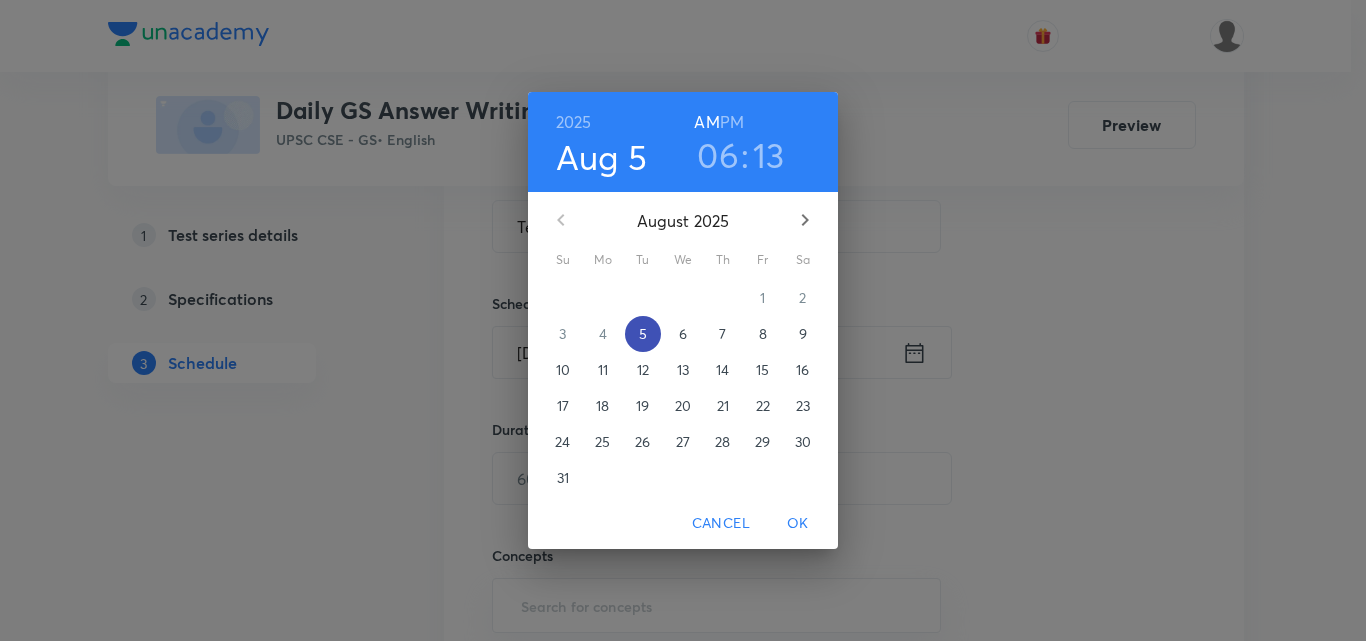 click on "5" at bounding box center [643, 334] 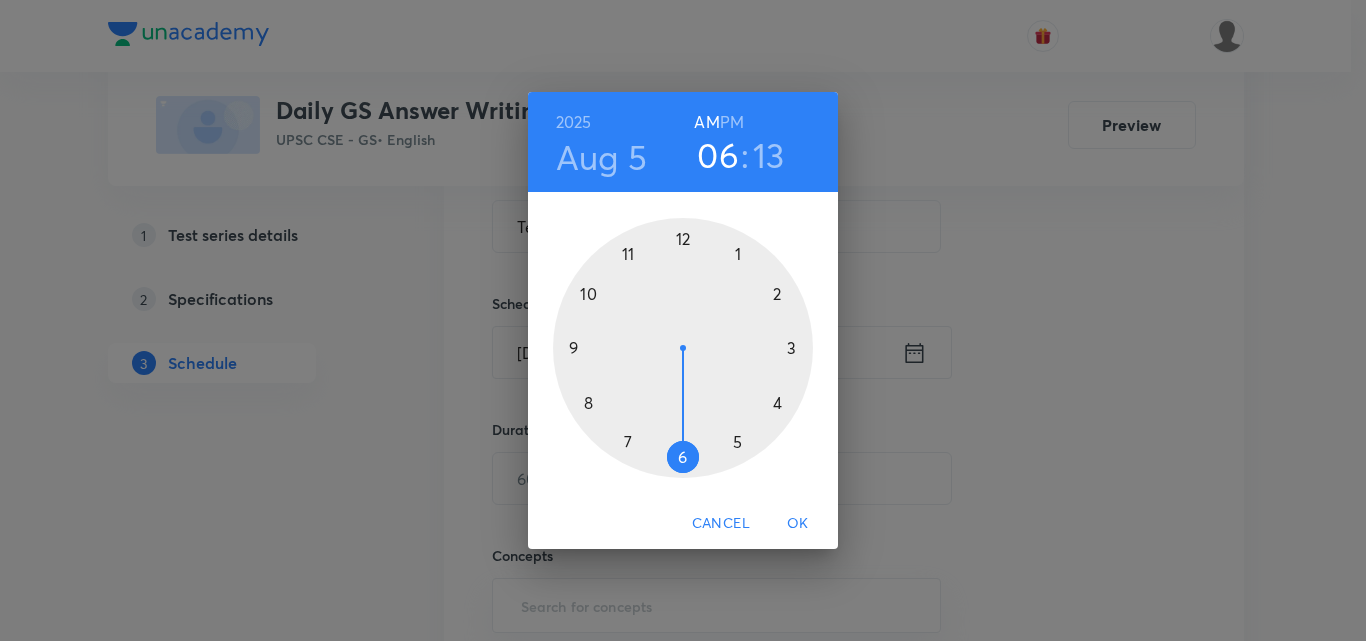 click at bounding box center (683, 348) 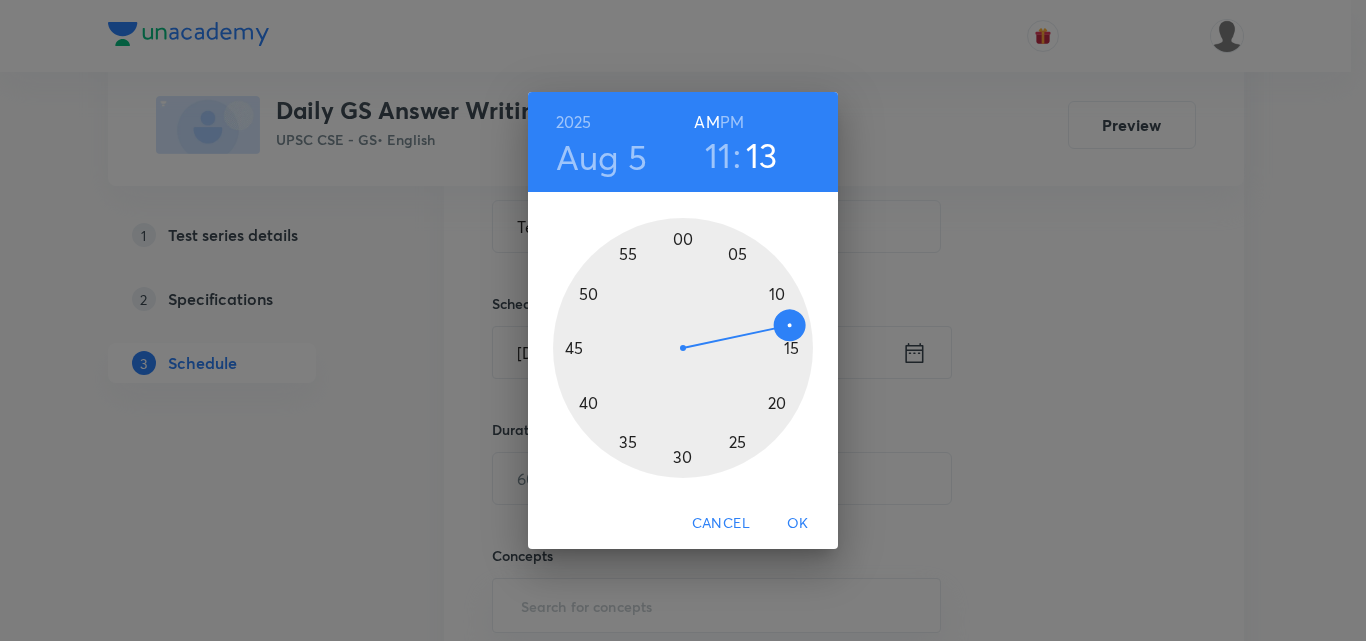click at bounding box center [683, 348] 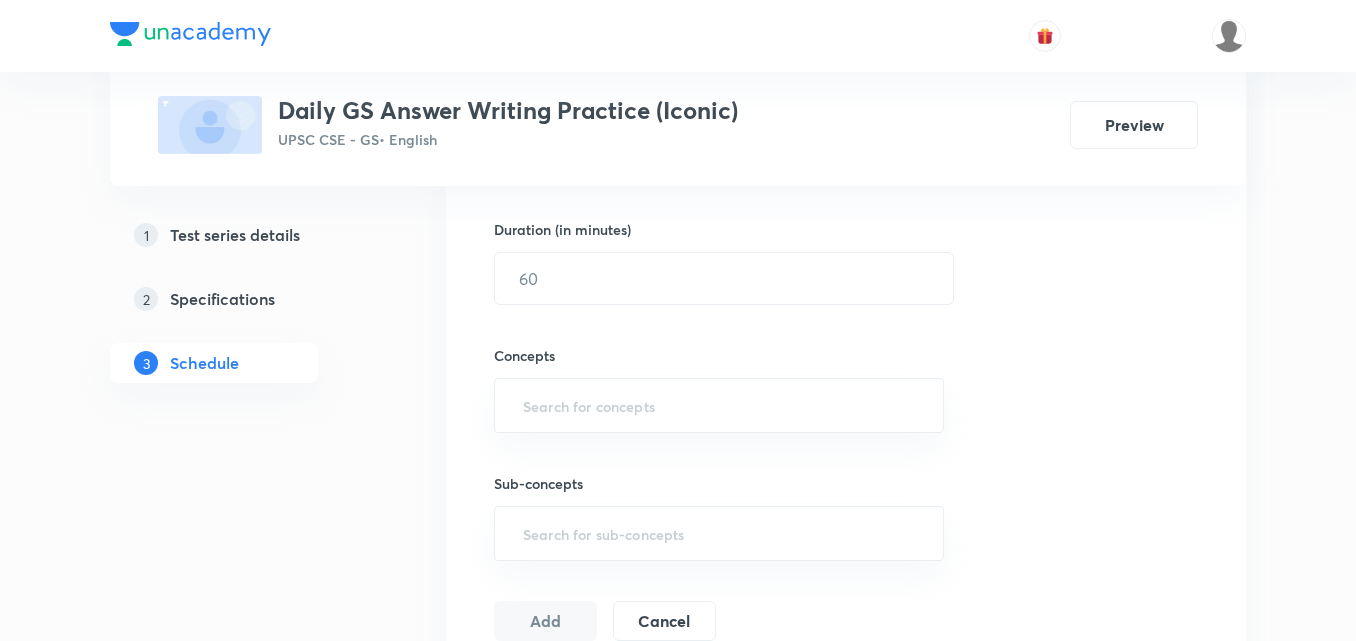 scroll, scrollTop: 500, scrollLeft: 0, axis: vertical 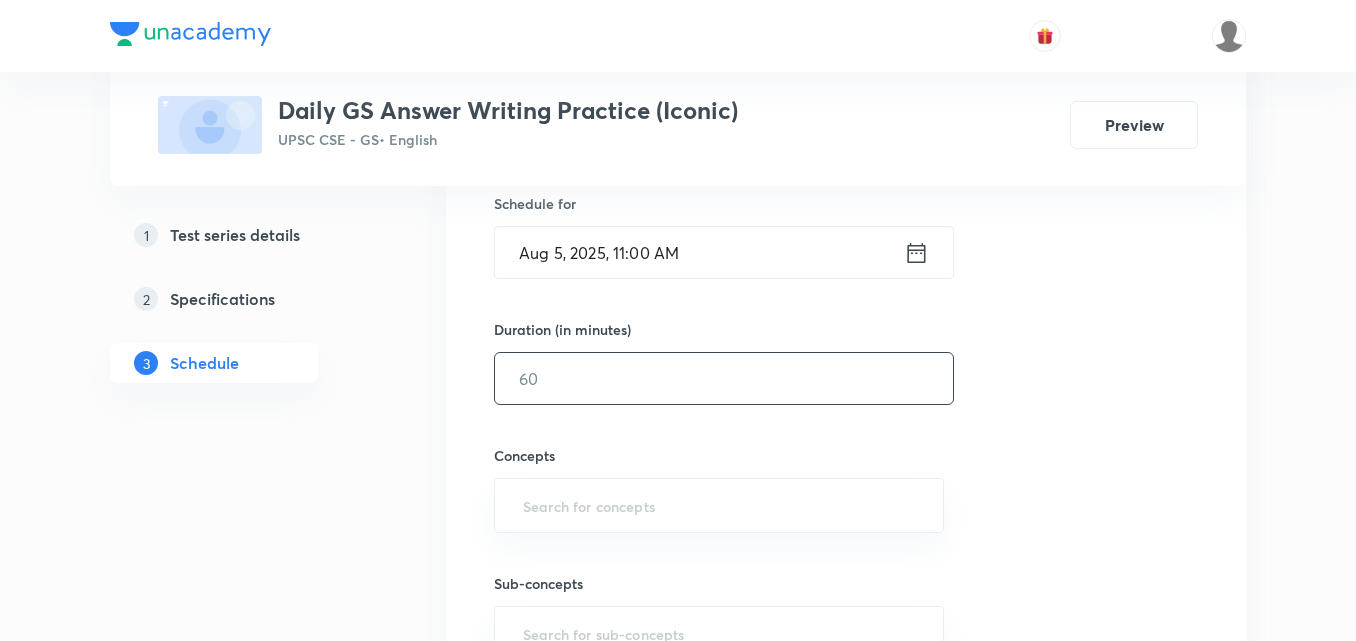 click at bounding box center (724, 378) 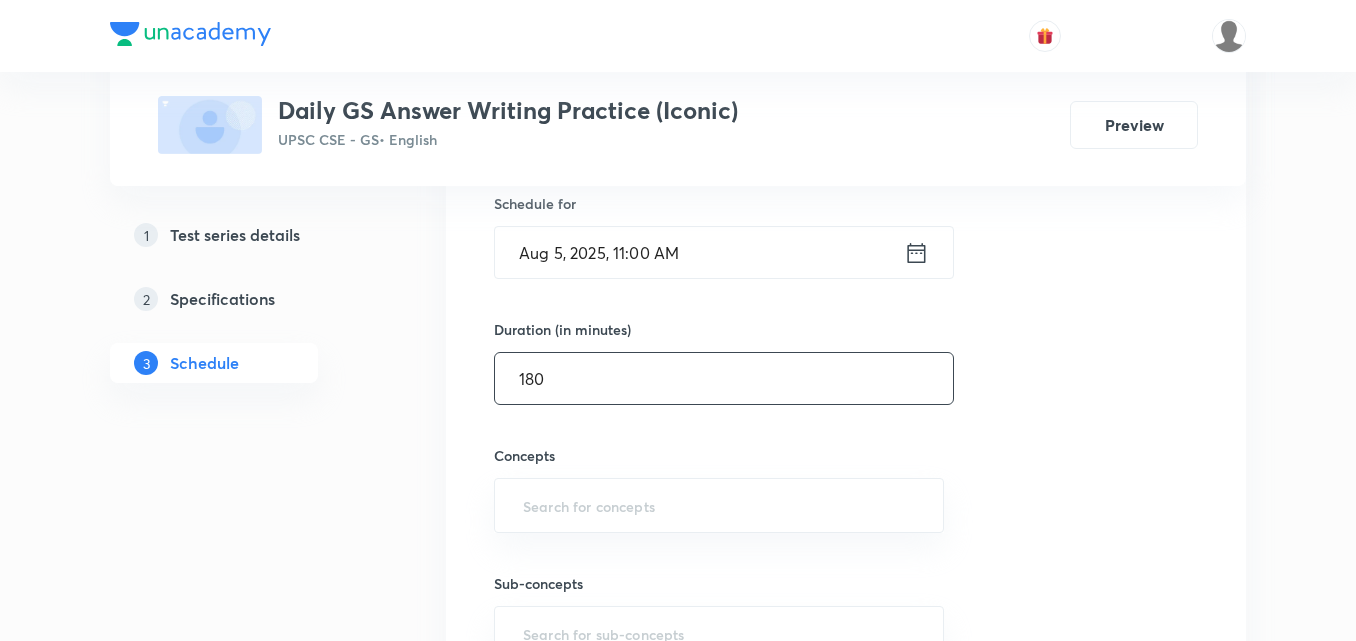 type on "180" 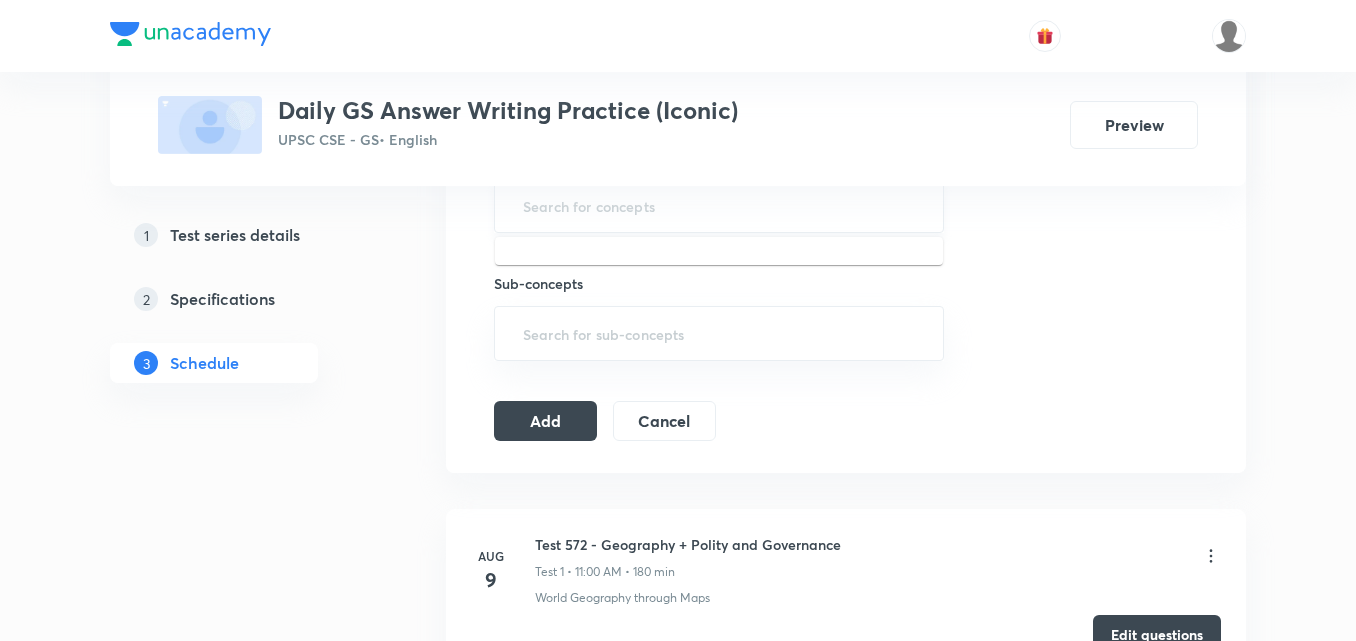 click at bounding box center [719, 205] 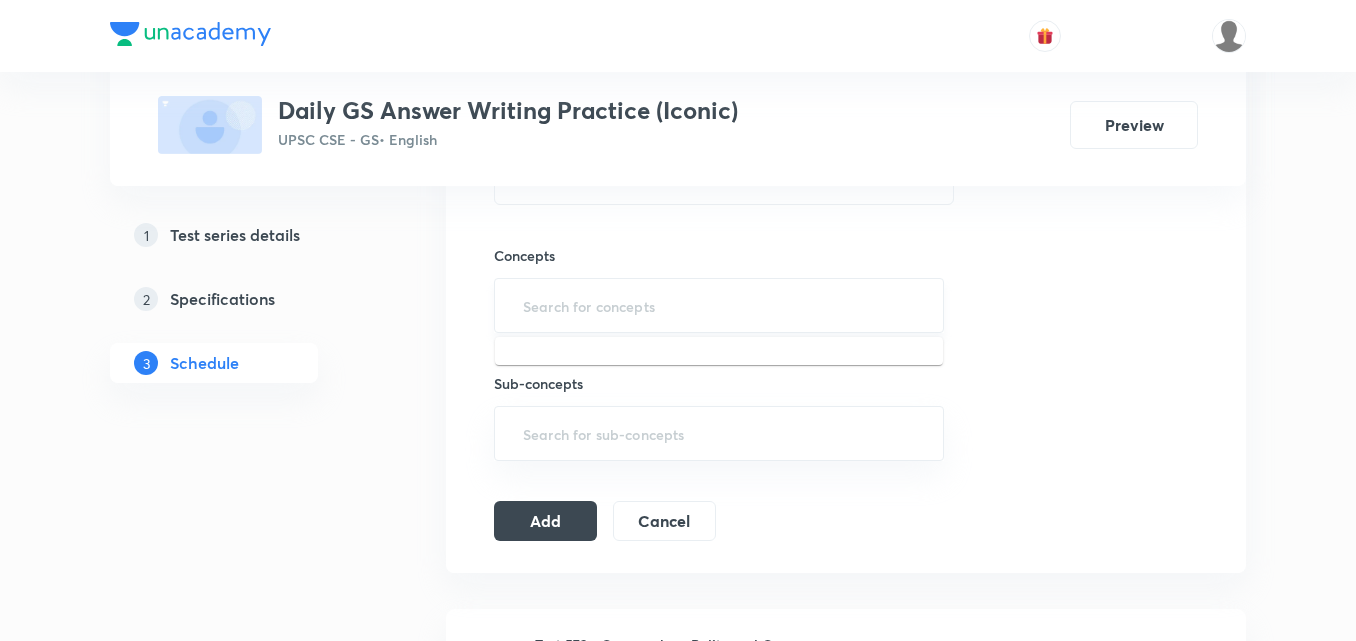 type on "a" 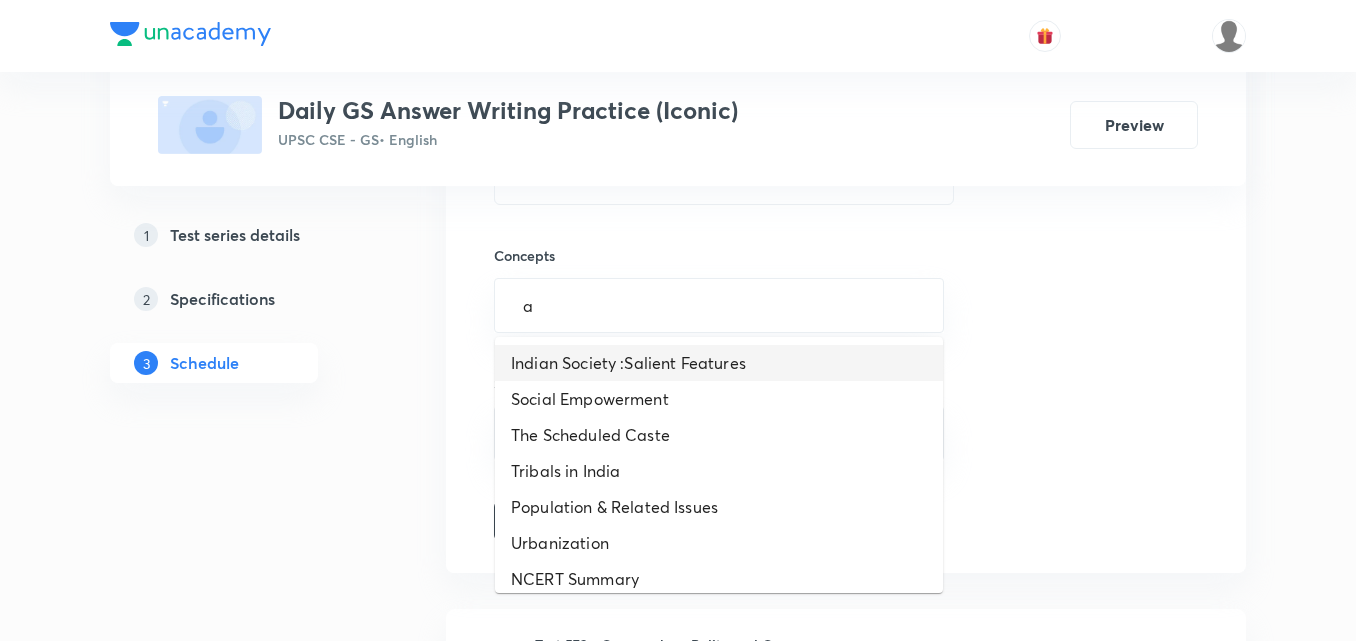 click on "Indian Society :Salient Features" at bounding box center [719, 363] 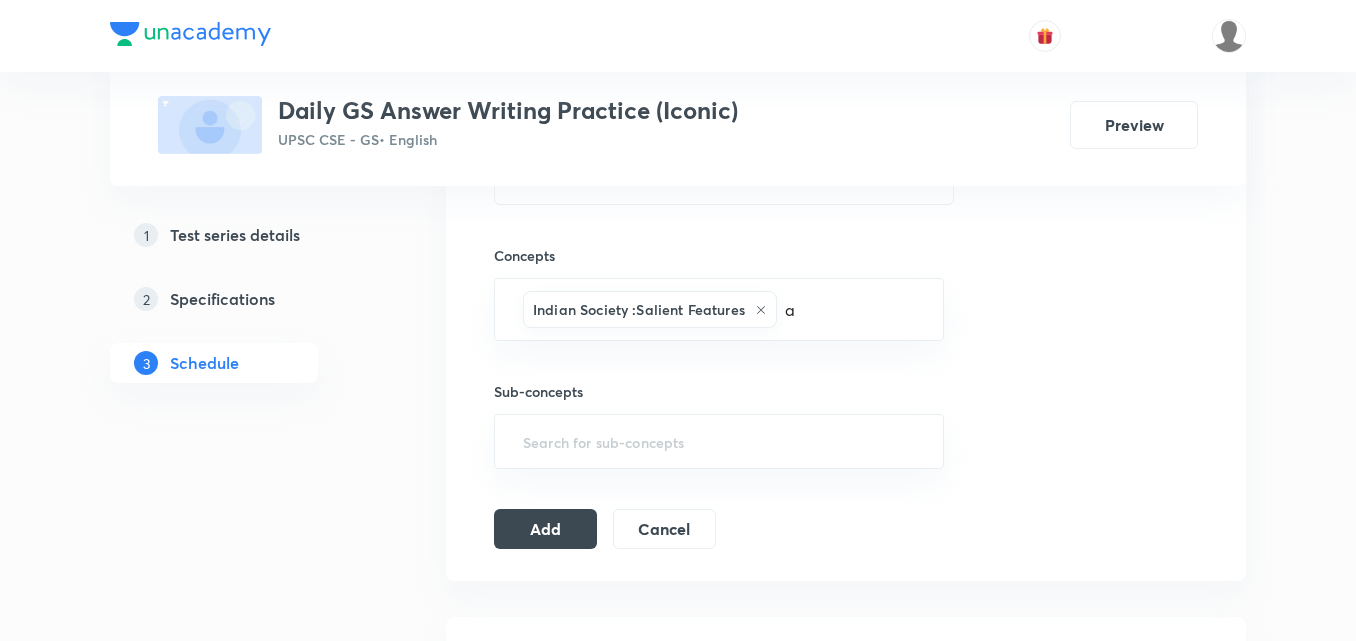 type 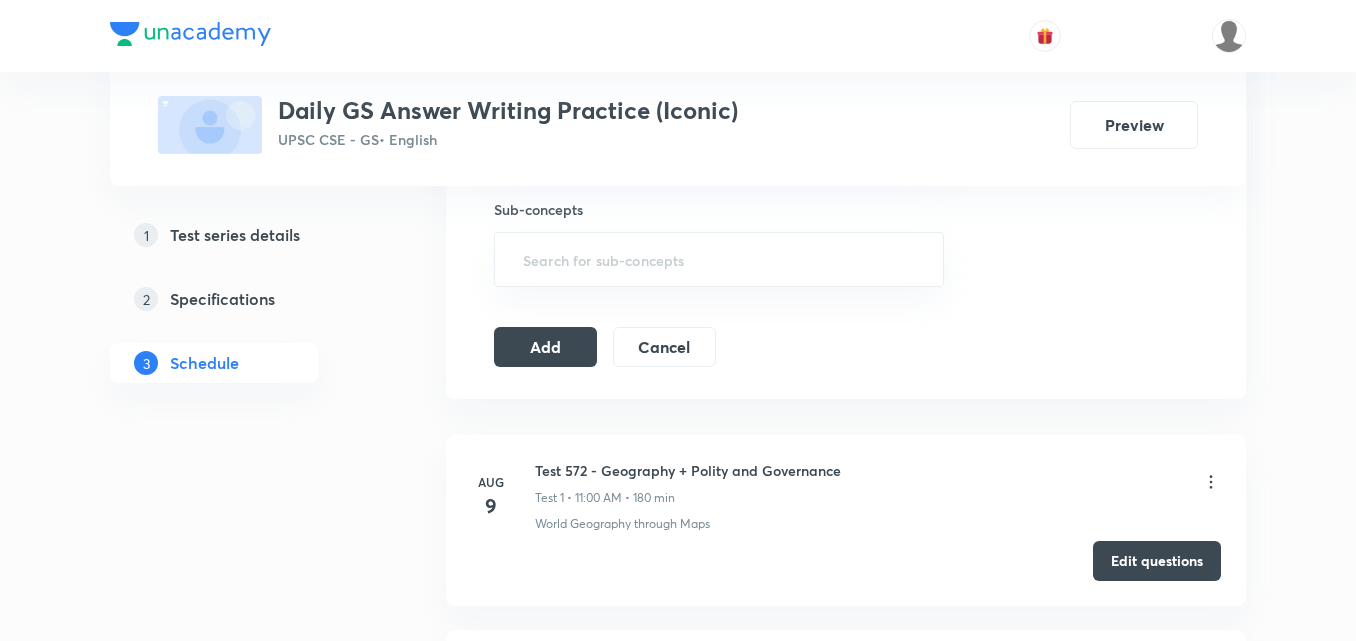 scroll, scrollTop: 900, scrollLeft: 0, axis: vertical 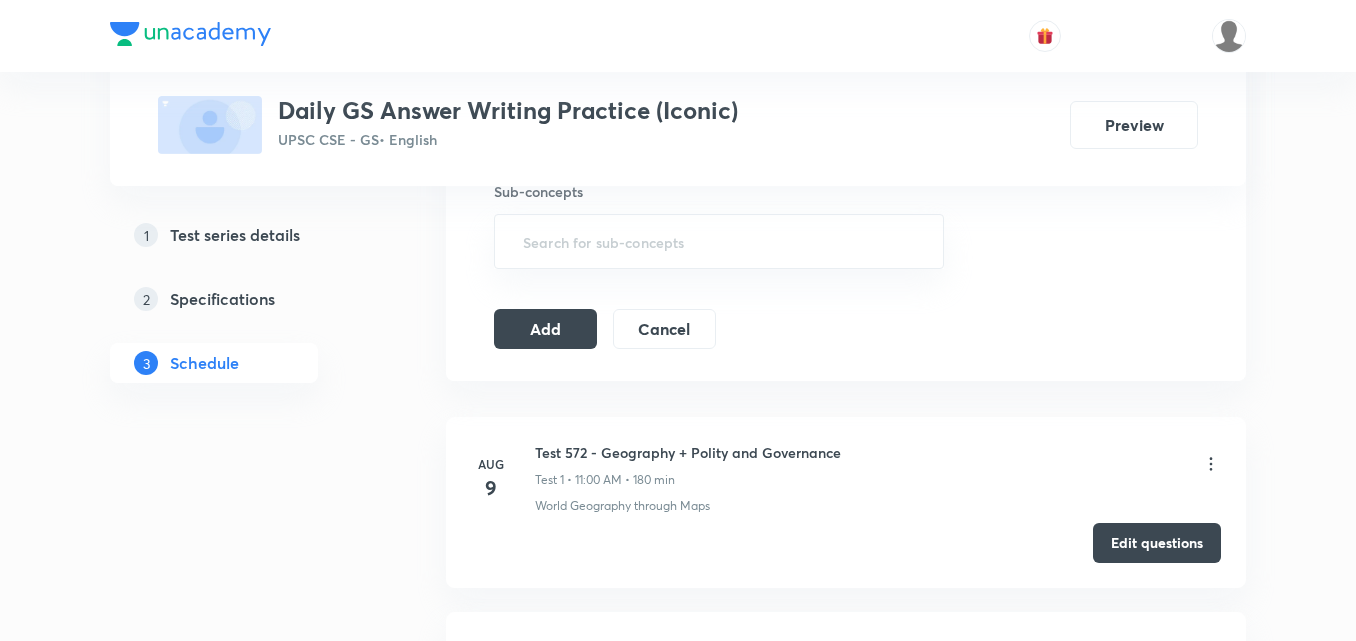 click 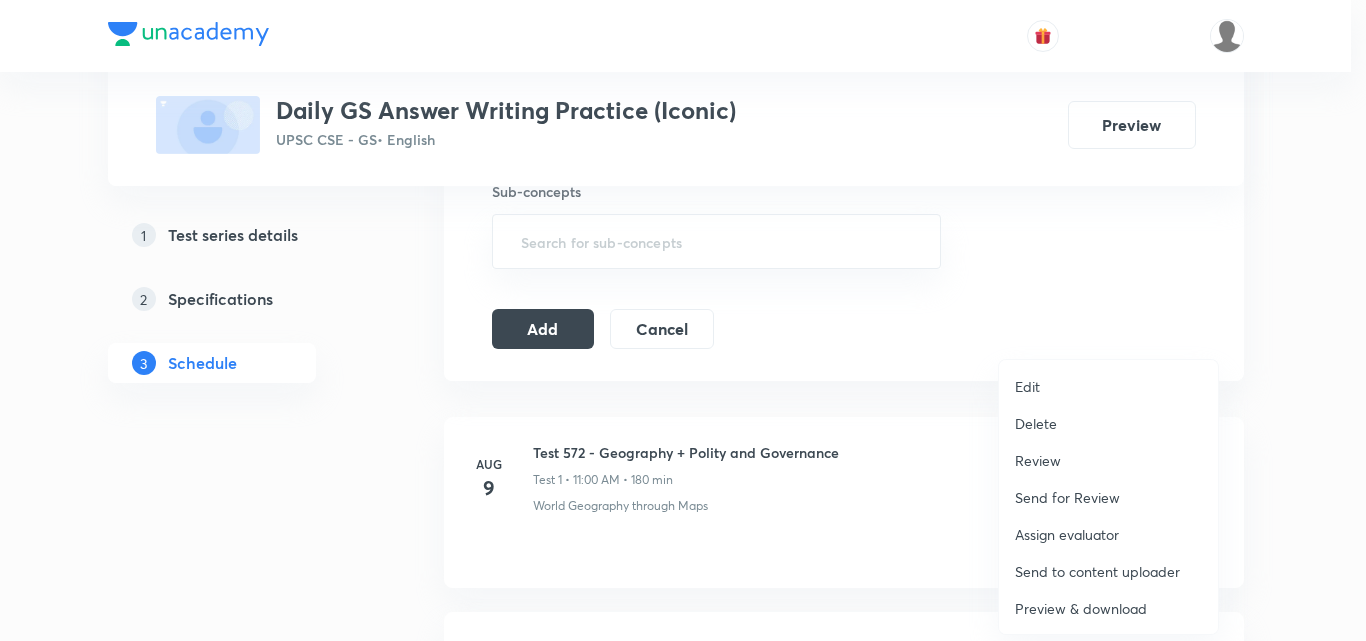 click on "Delete" at bounding box center (1036, 423) 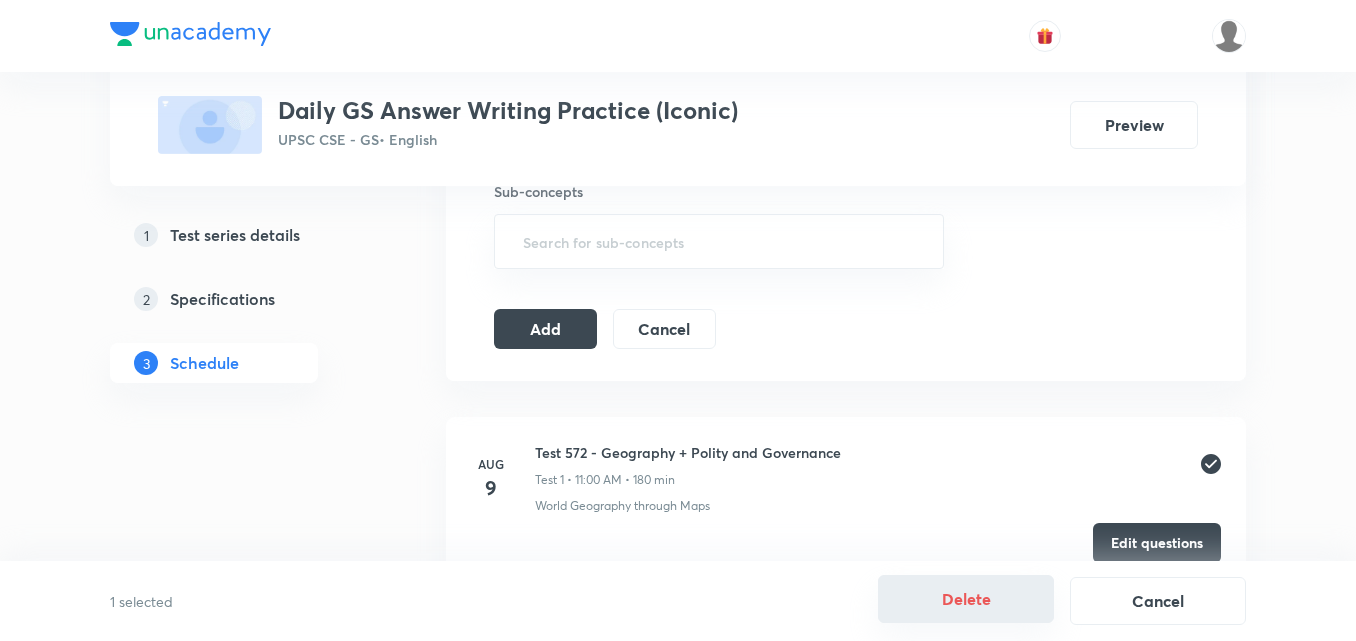 click on "Delete" at bounding box center (966, 599) 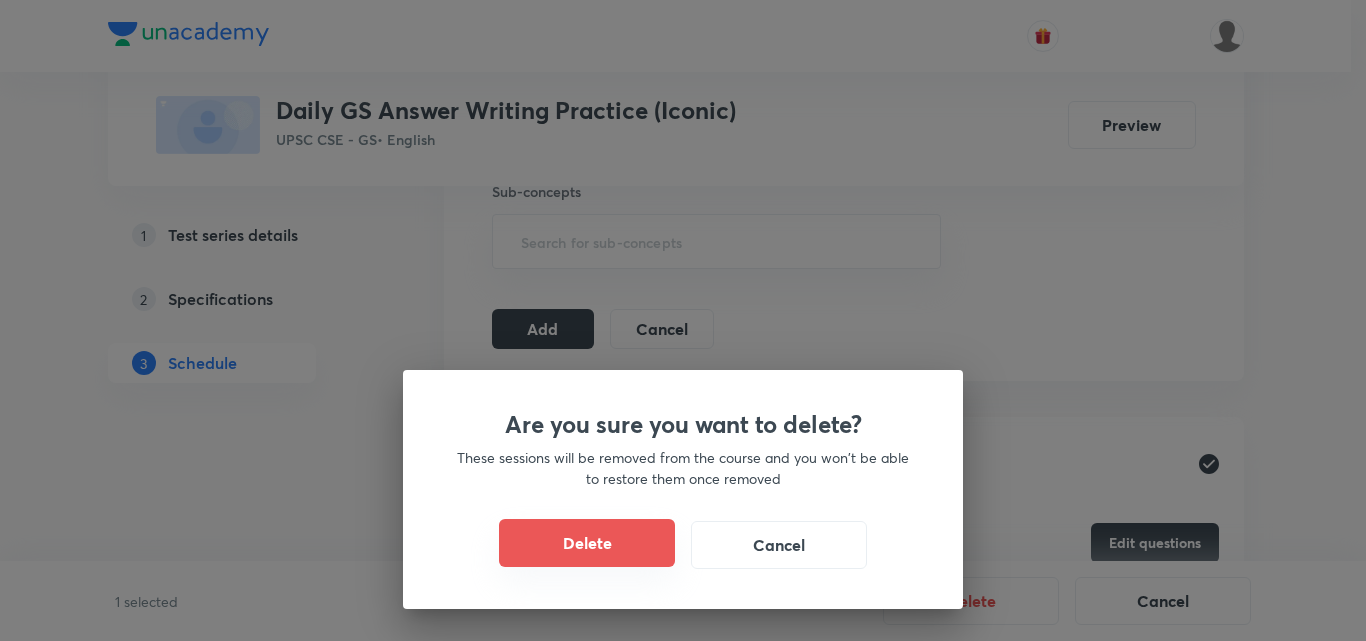 click on "Delete" at bounding box center [587, 543] 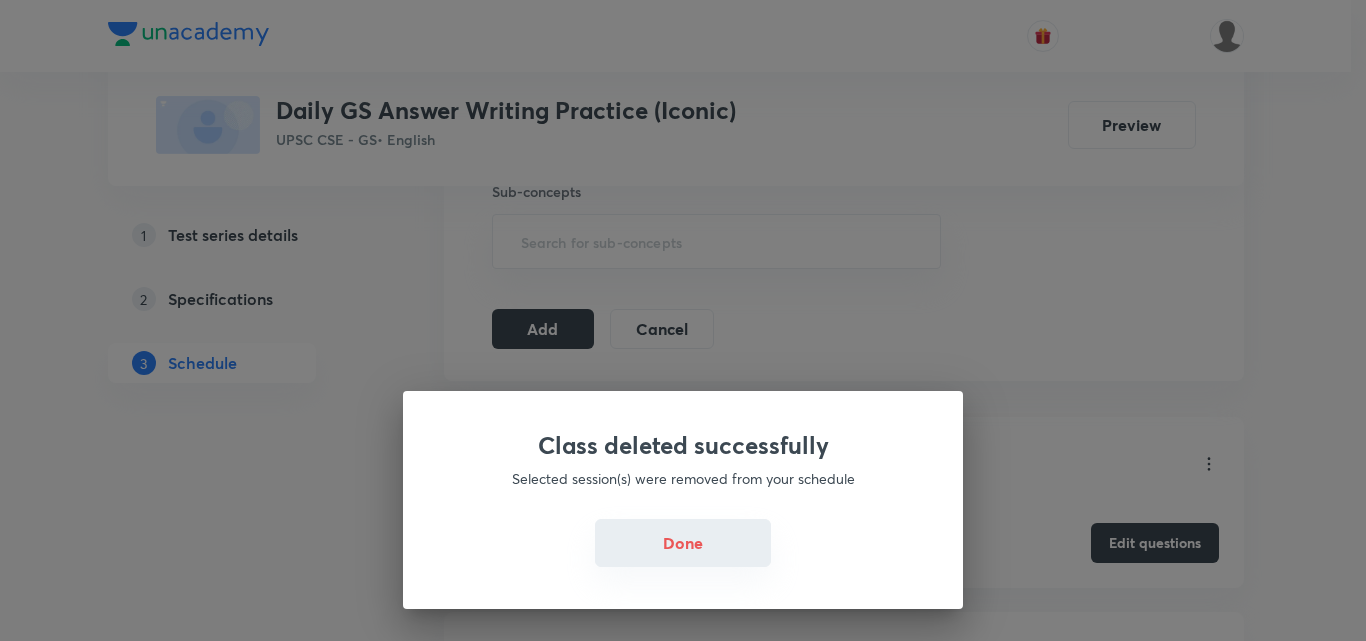 click on "Done" at bounding box center (683, 543) 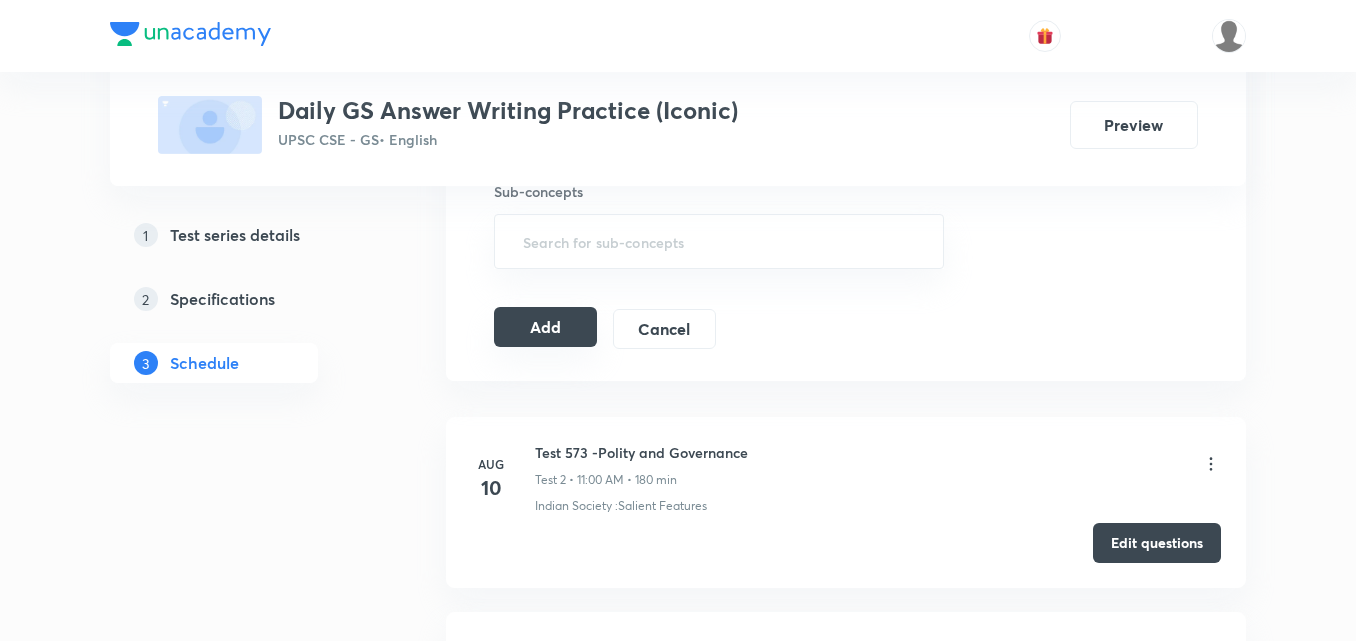 click on "Add" at bounding box center (545, 327) 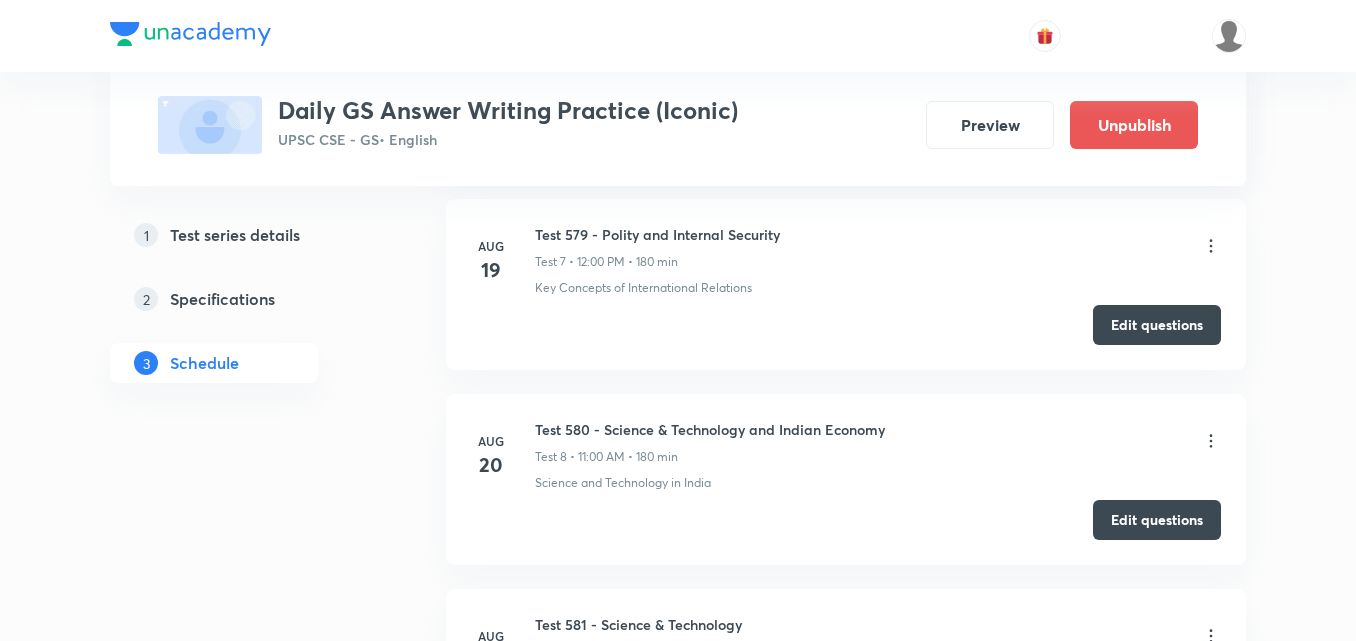 scroll, scrollTop: 1500, scrollLeft: 0, axis: vertical 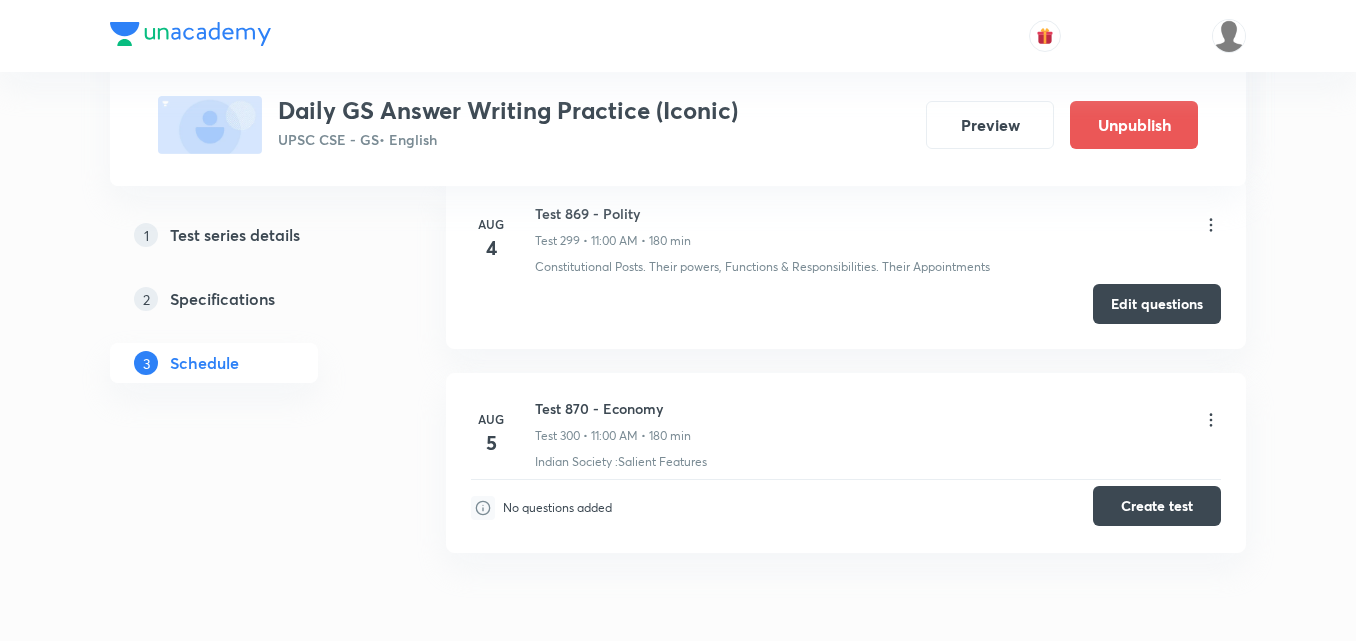 click on "Create test" at bounding box center (1157, 506) 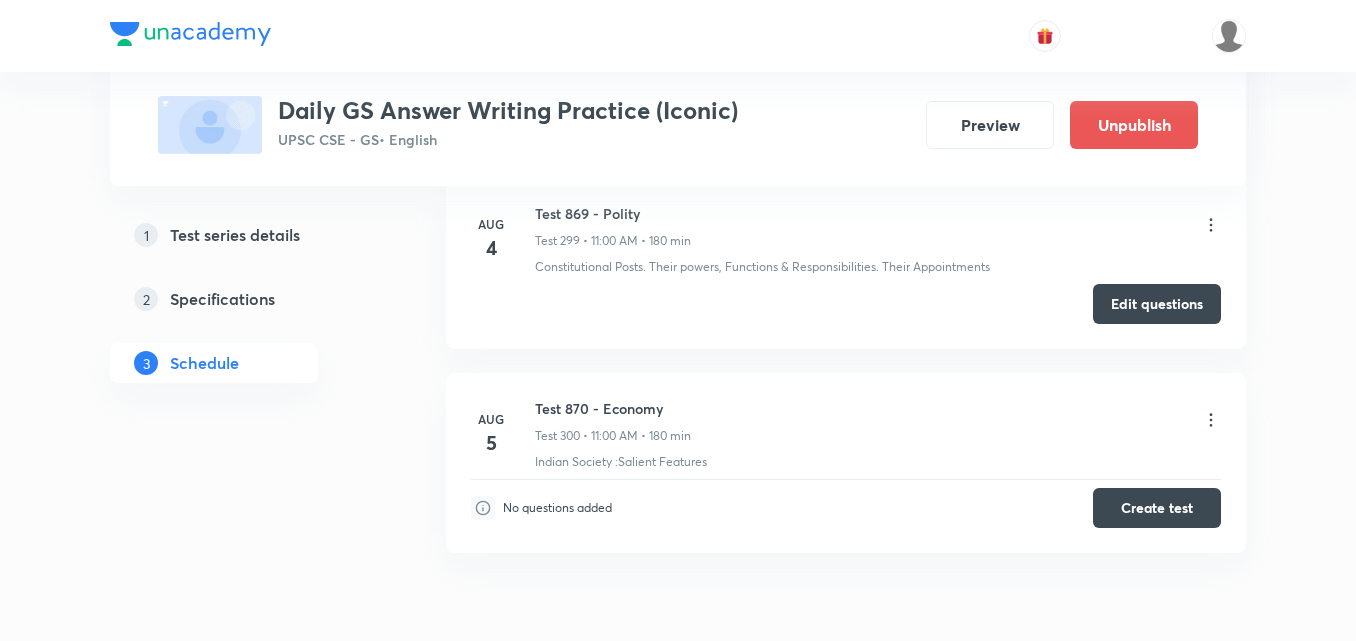 type 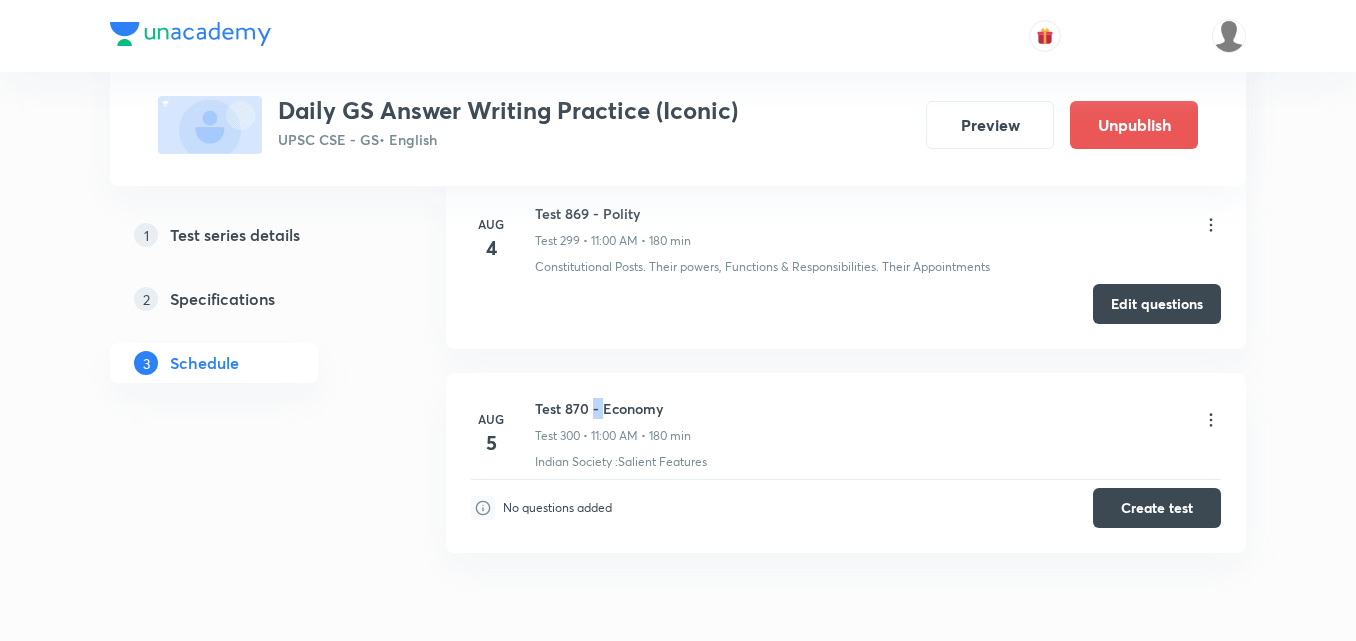 click on "Test 870 - Economy" at bounding box center [613, 408] 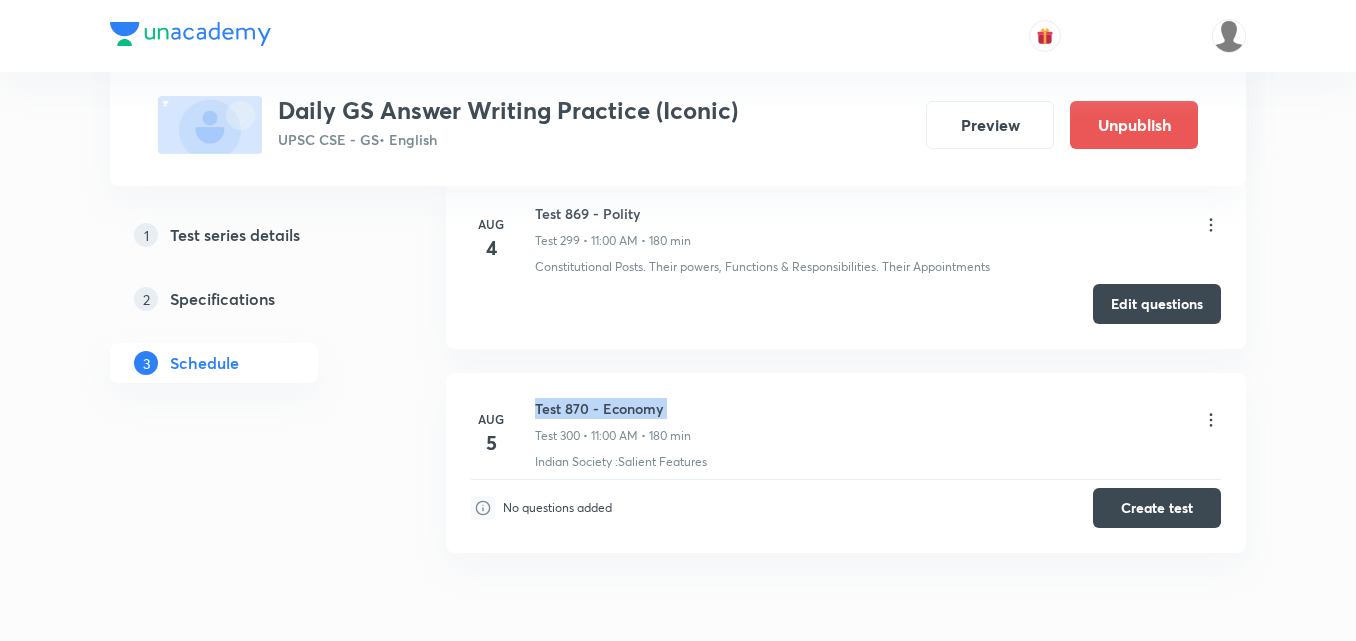 click on "Test 870 - Economy" at bounding box center (613, 408) 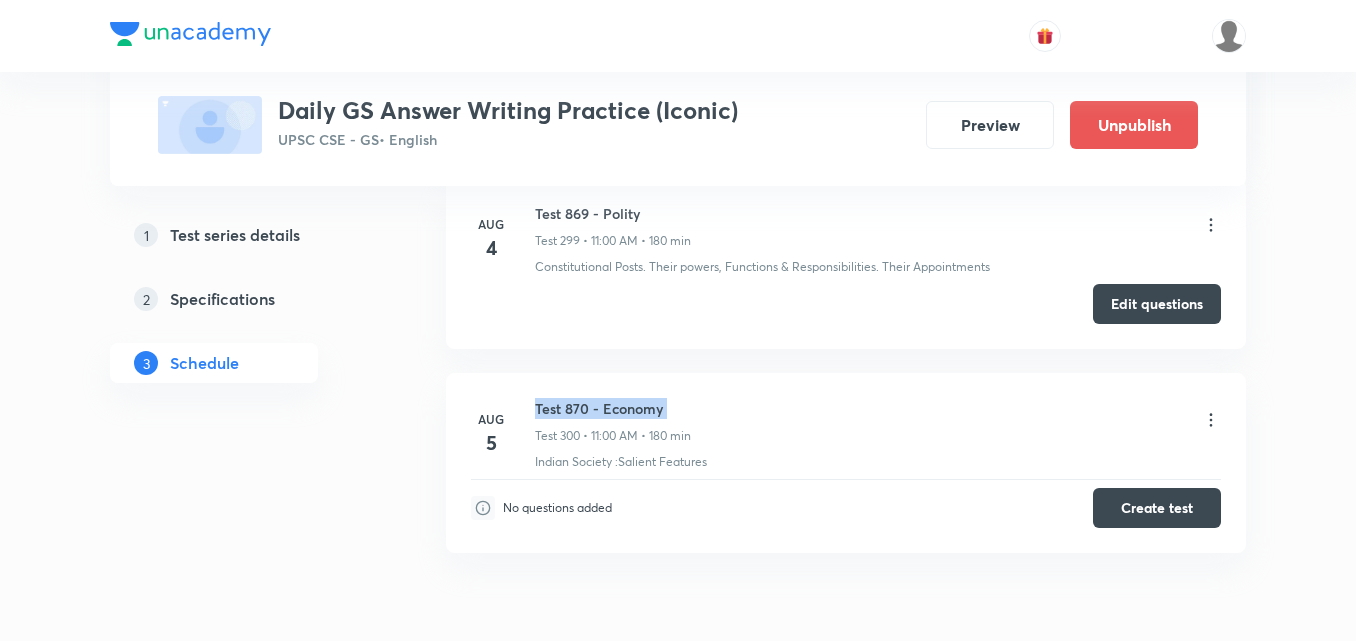 scroll, scrollTop: 0, scrollLeft: 0, axis: both 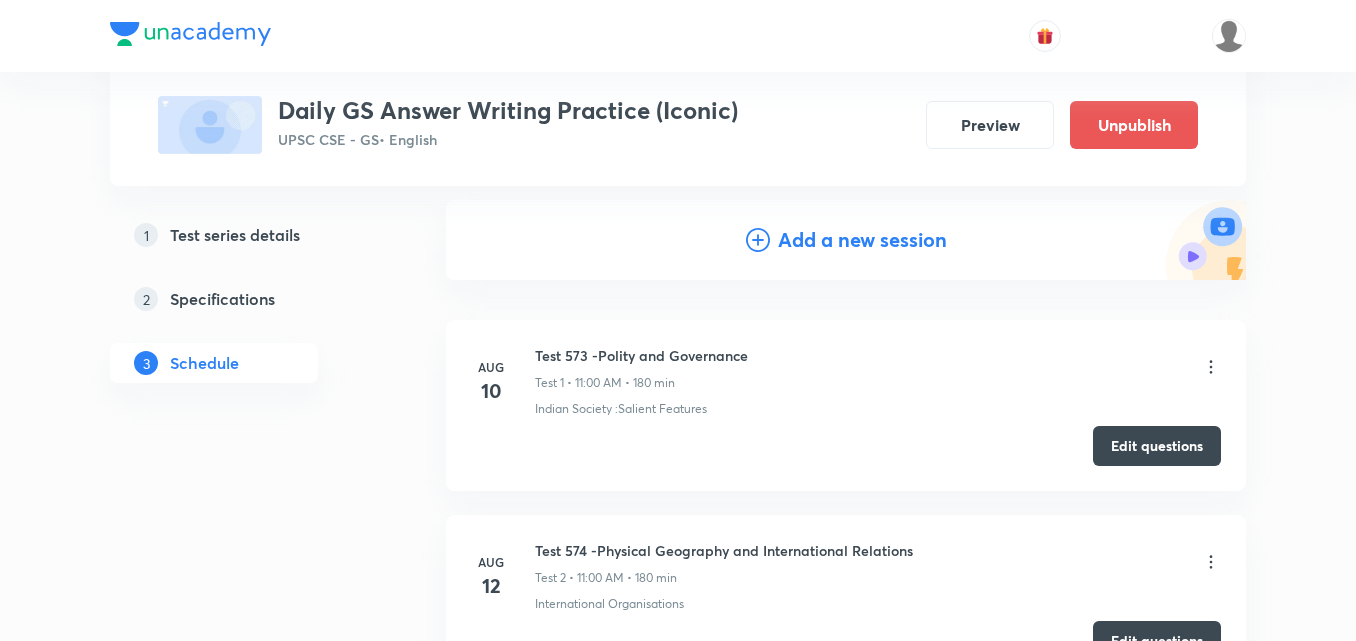 click on "Add a new session" at bounding box center (862, 240) 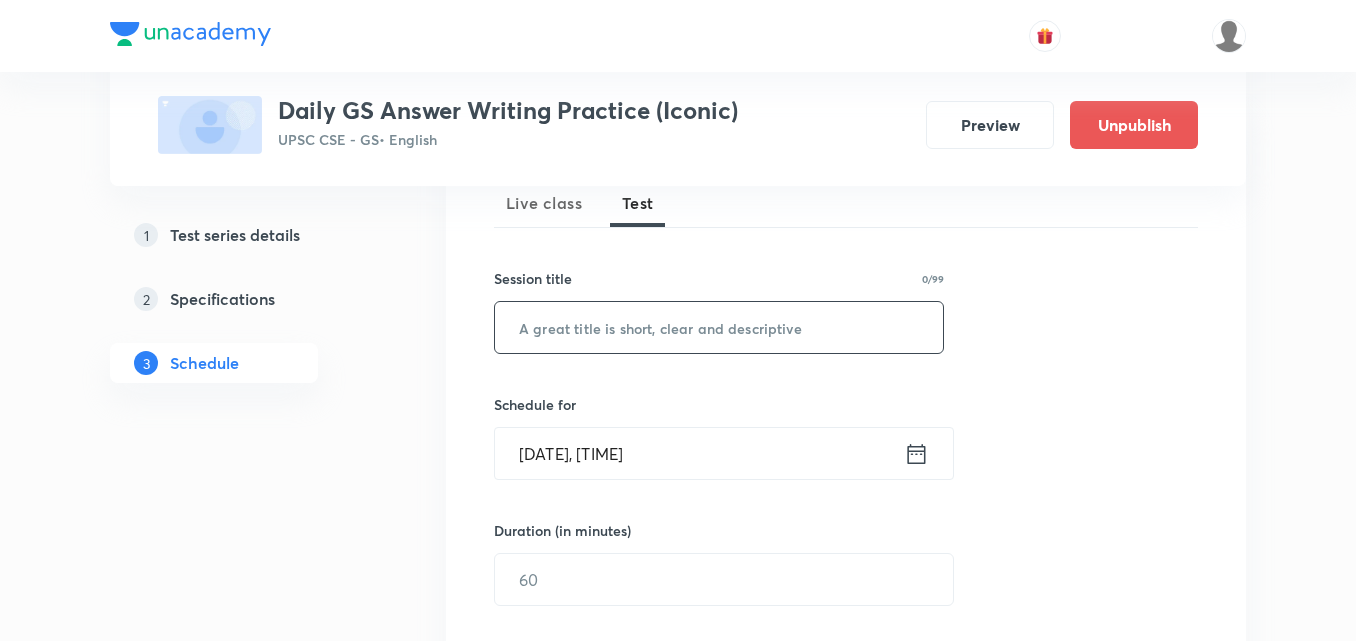 scroll, scrollTop: 300, scrollLeft: 0, axis: vertical 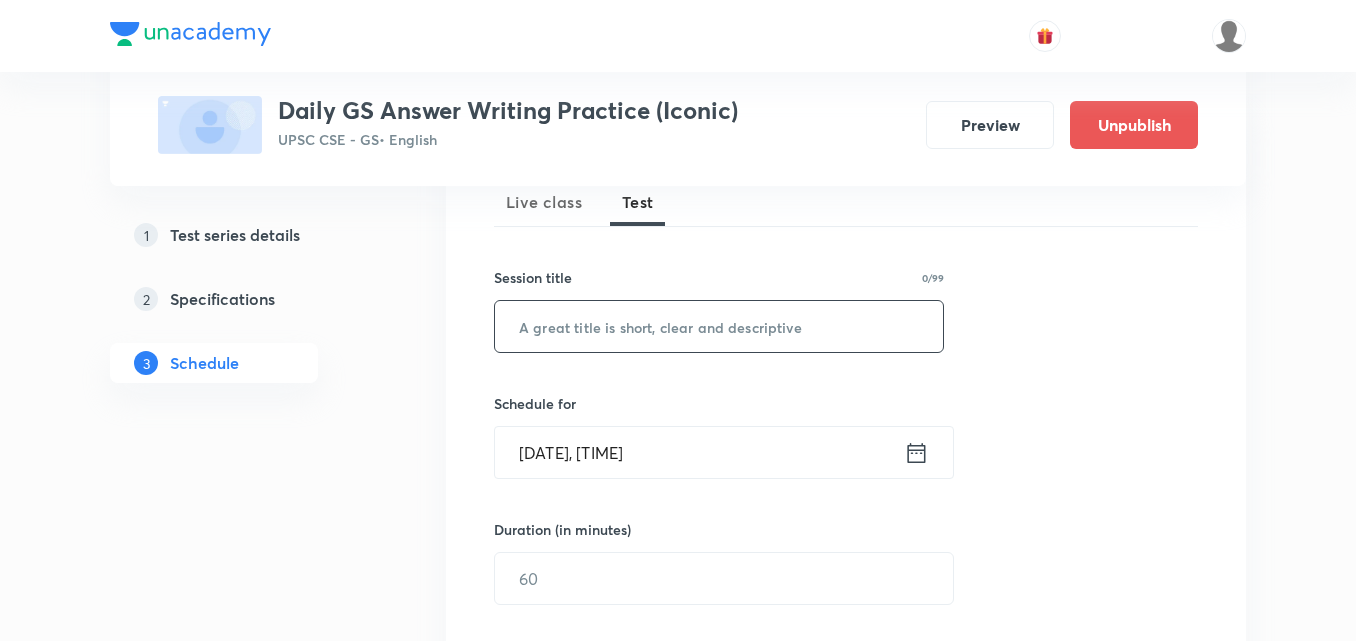 click at bounding box center (719, 326) 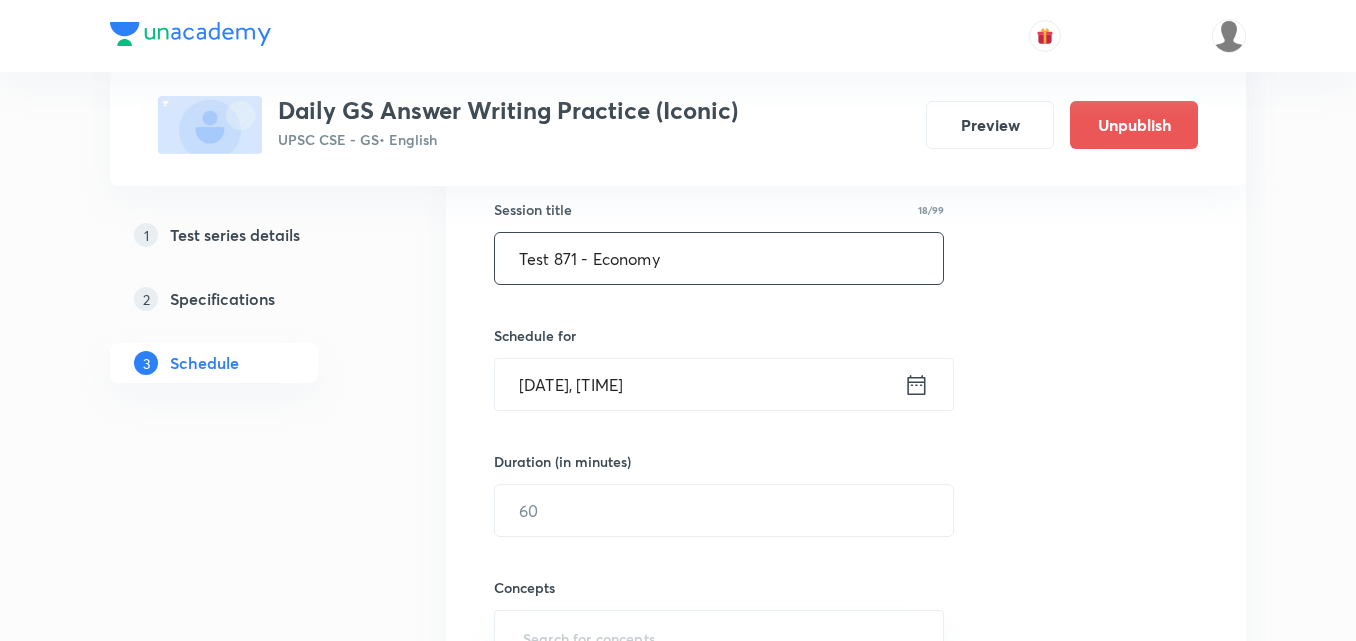 scroll, scrollTop: 400, scrollLeft: 0, axis: vertical 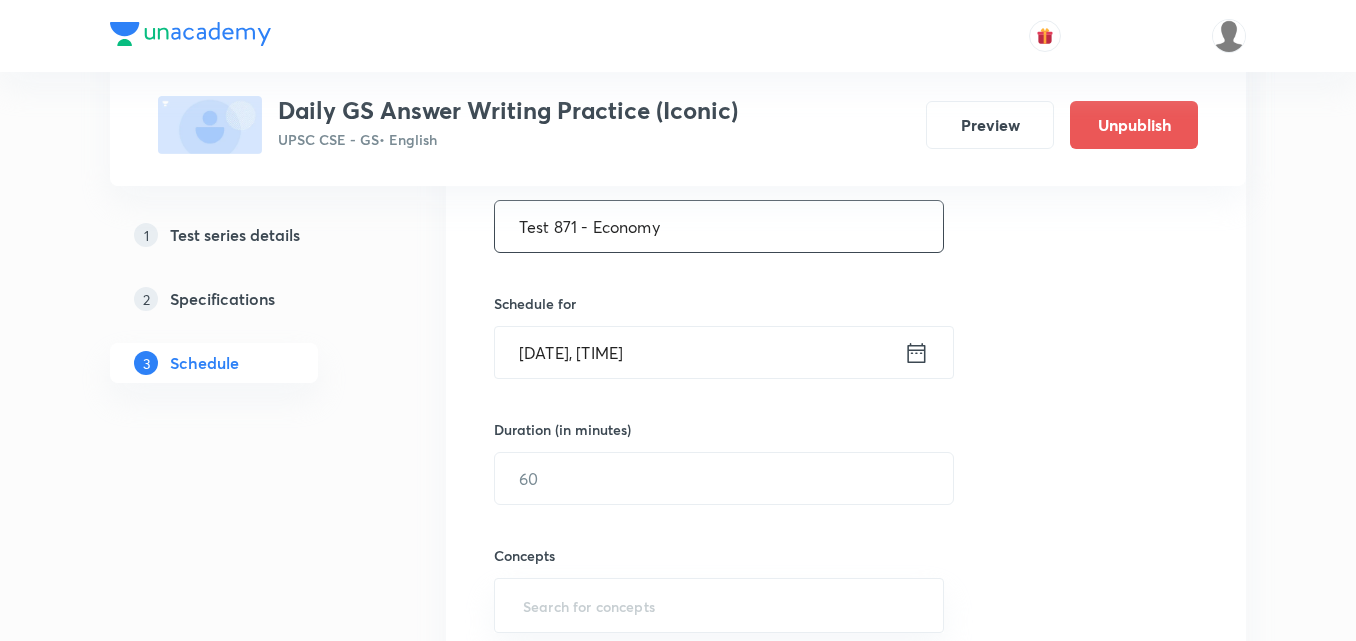 type on "Test 871 - Economy" 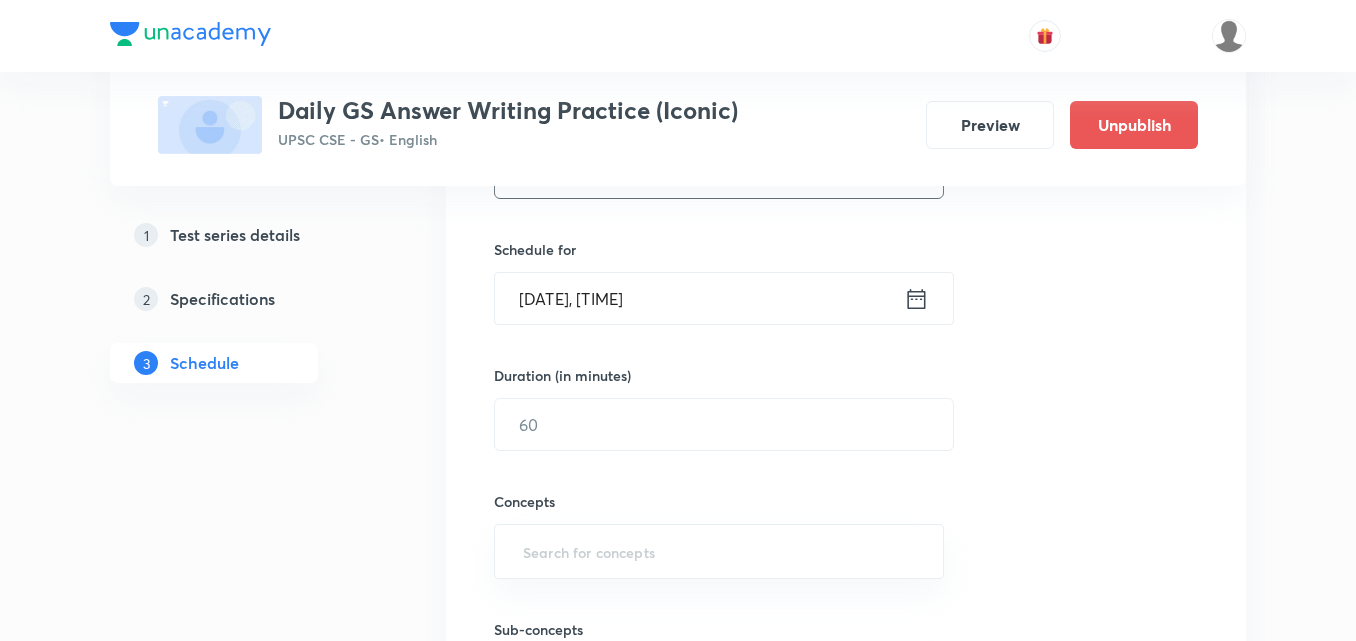scroll, scrollTop: 500, scrollLeft: 0, axis: vertical 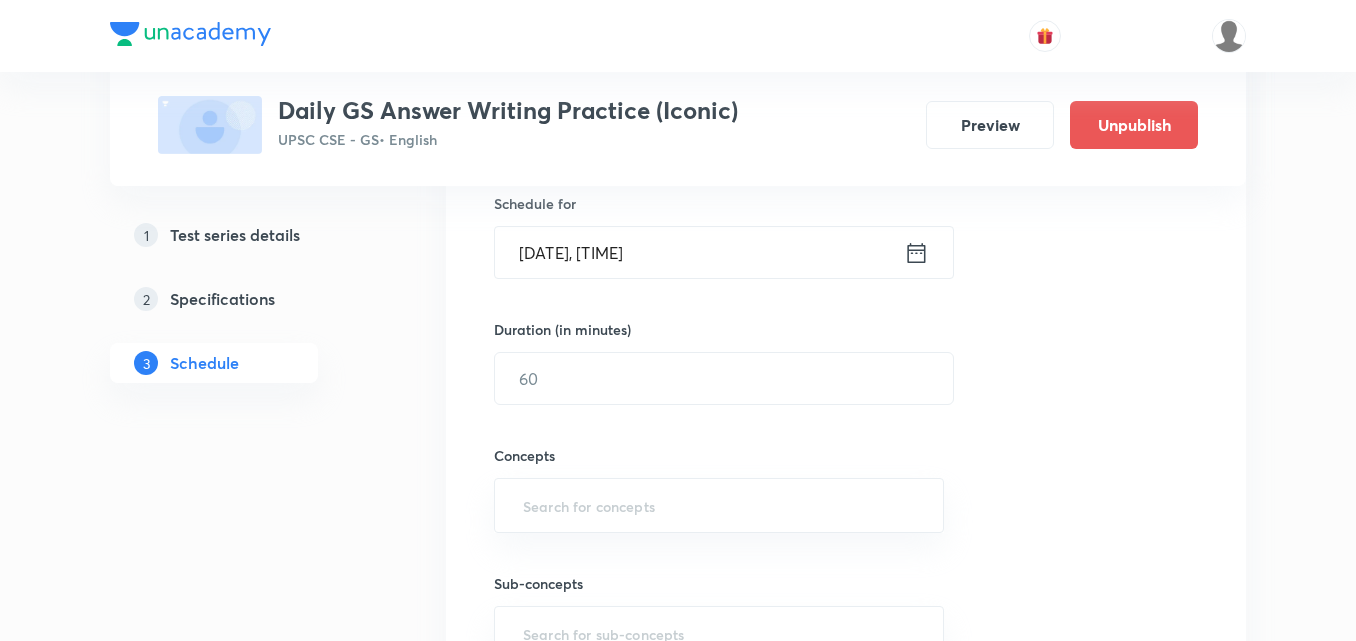 click on "Aug 5, 2025, 6:23 AM" at bounding box center [699, 252] 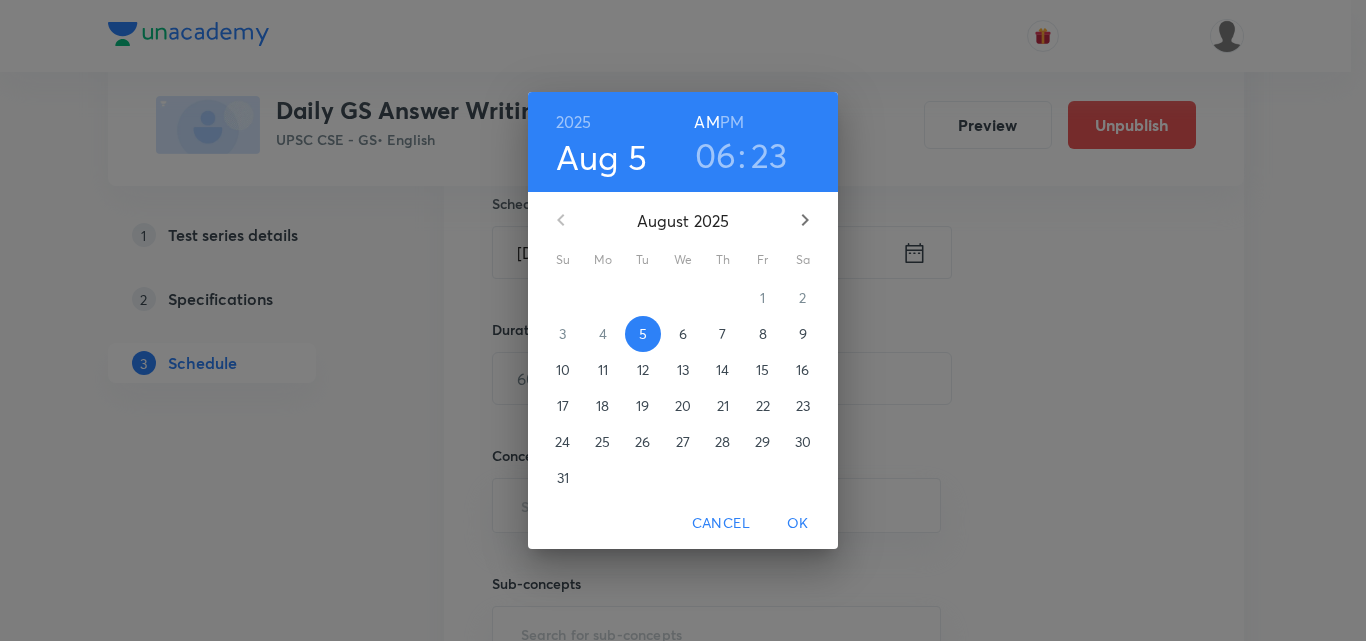 click on "6" at bounding box center [683, 334] 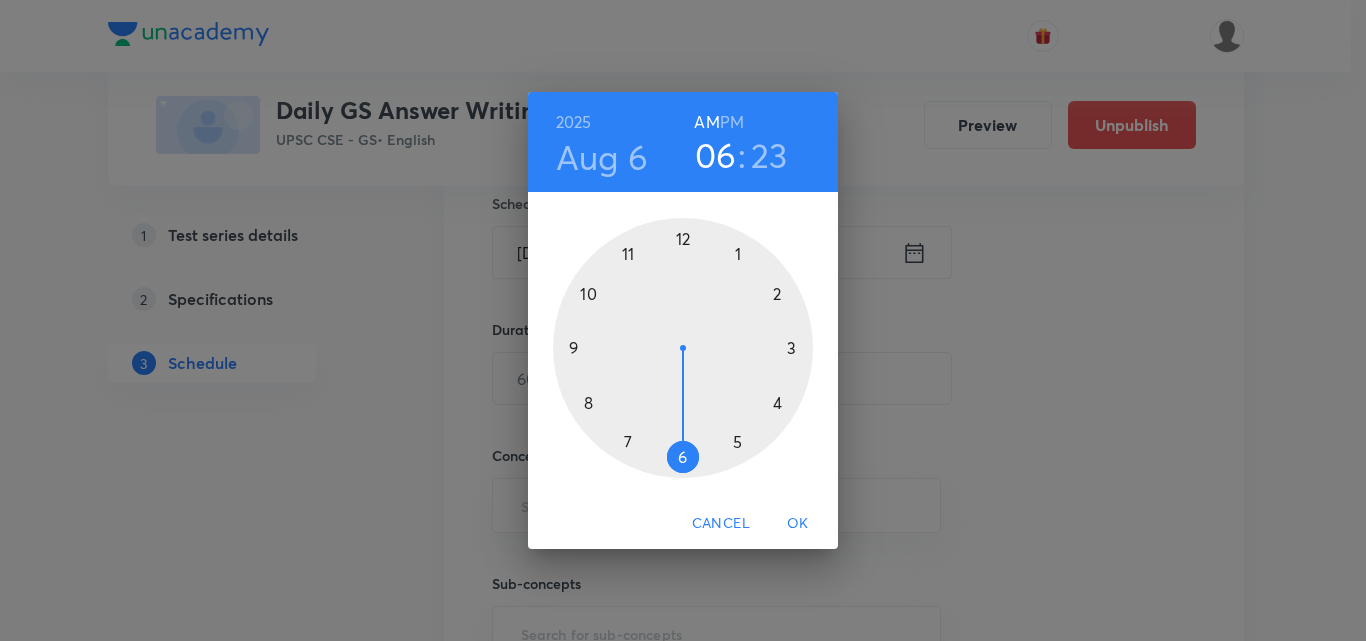 click at bounding box center (683, 348) 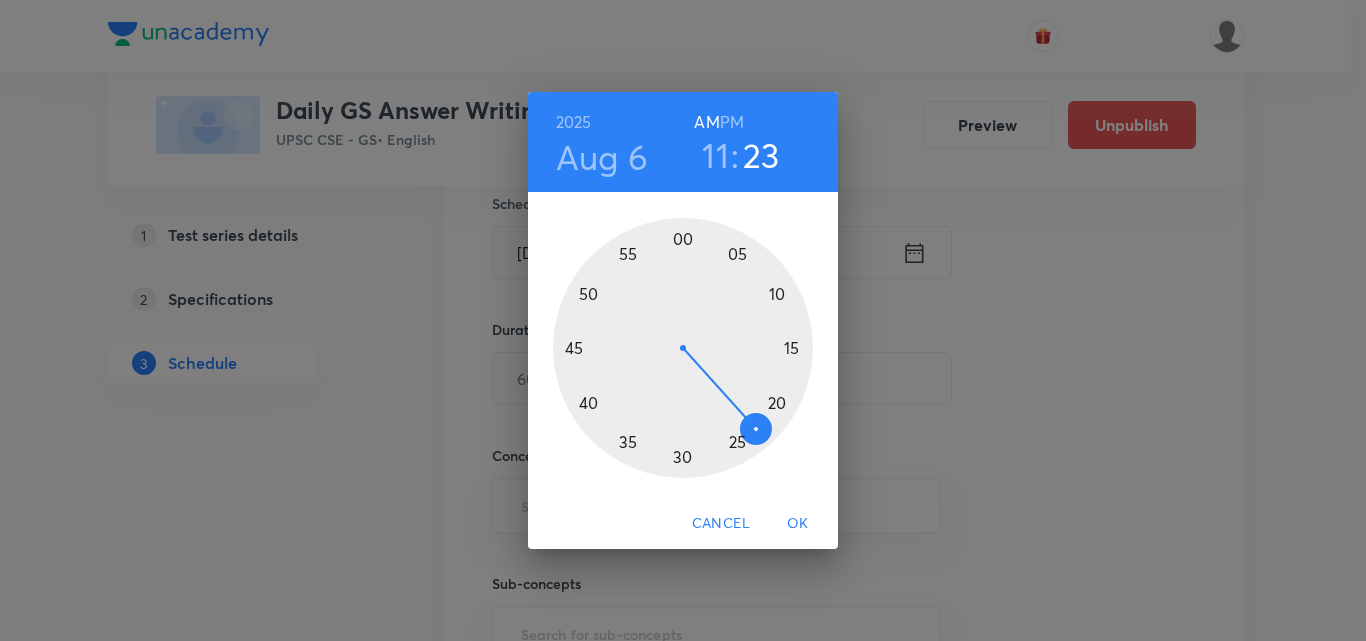 click at bounding box center [683, 348] 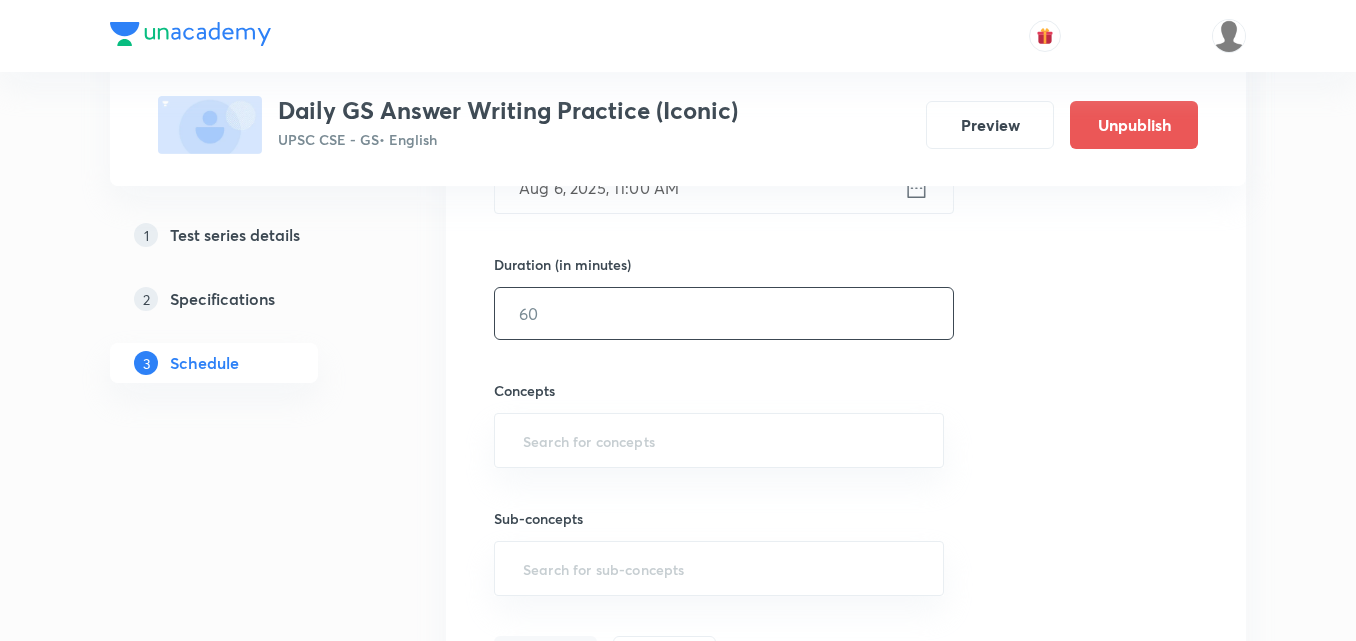 scroll, scrollTop: 600, scrollLeft: 0, axis: vertical 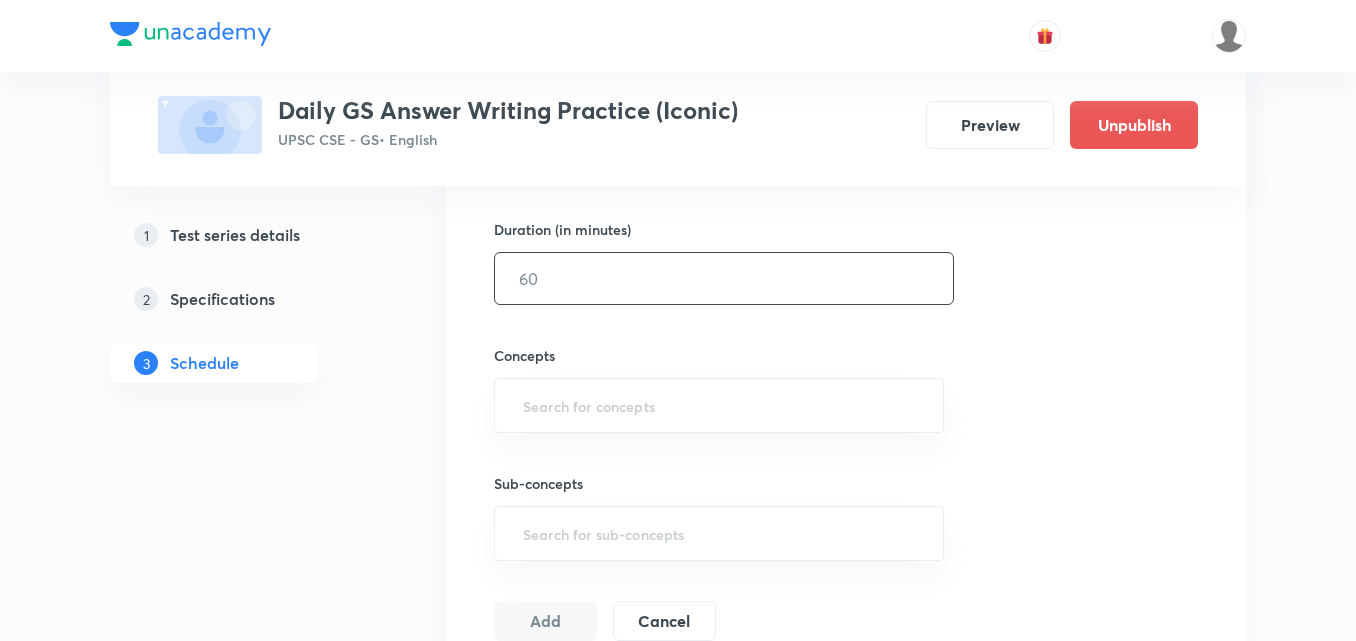 click at bounding box center [724, 278] 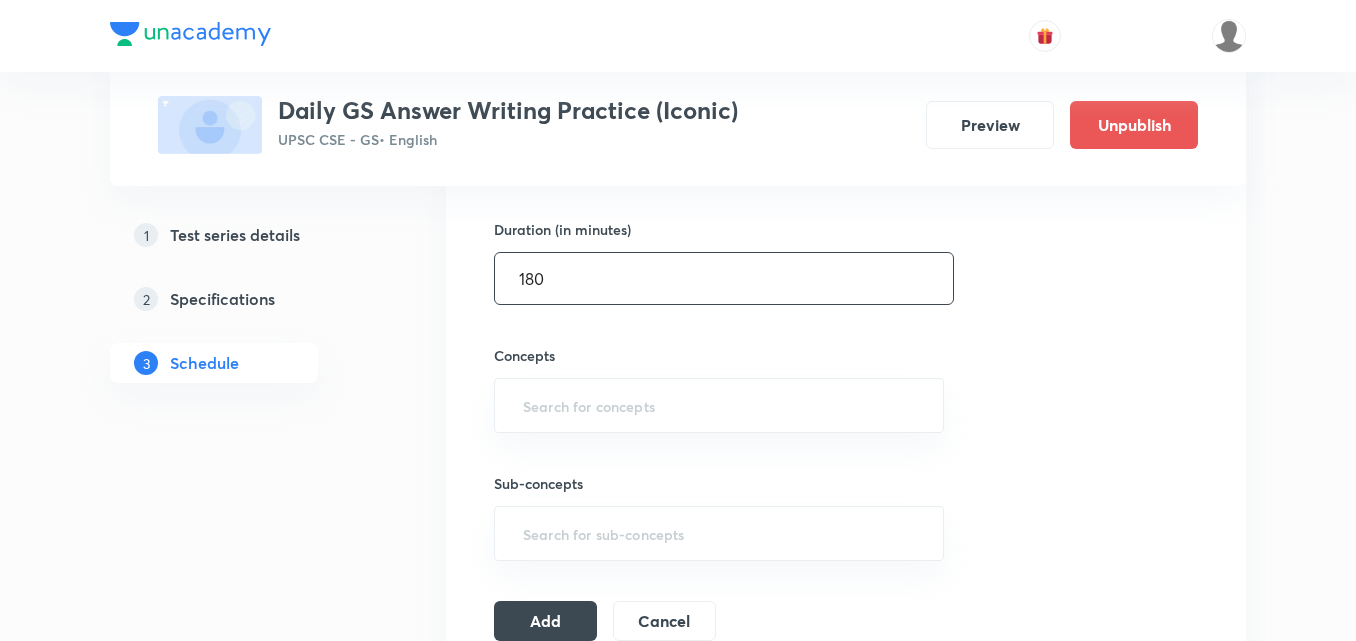 type on "180" 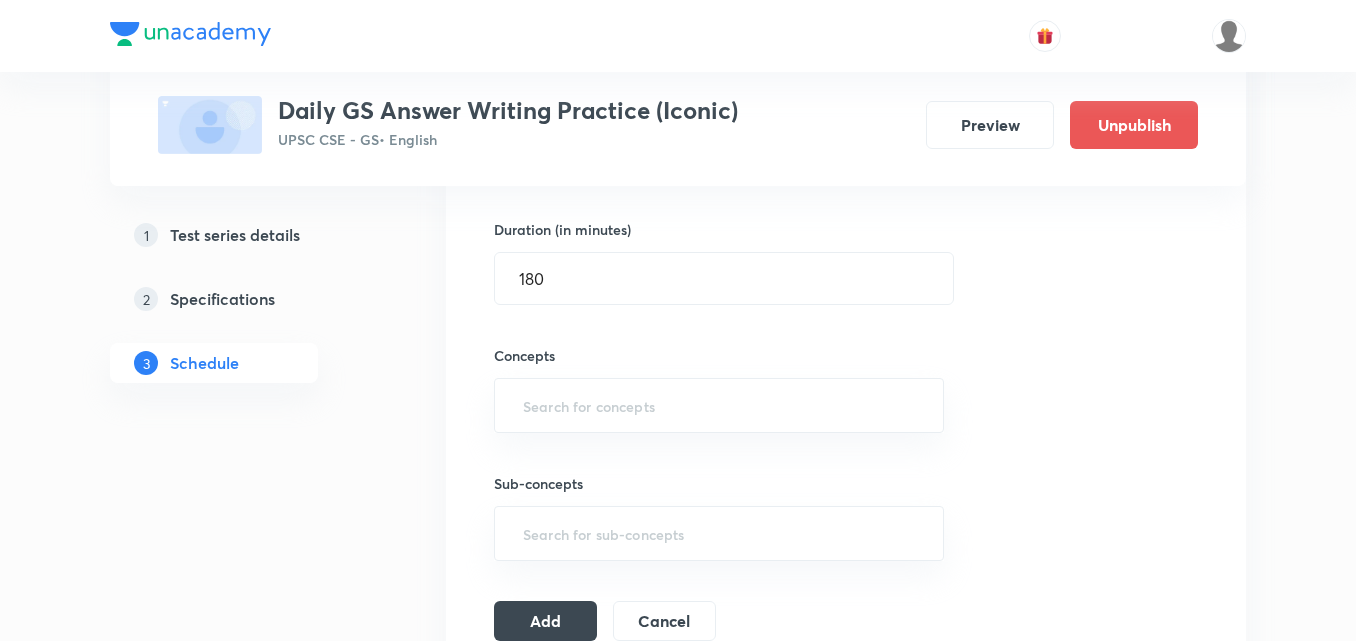 click on "Session  301 Live class Test Session title 18/99 Test 871 - Economy ​ Schedule for Aug 6, 2025, 11:00 AM ​ Duration (in minutes) 180 ​ Concepts ​ Sub-concepts ​ Add Cancel" at bounding box center (846, 236) 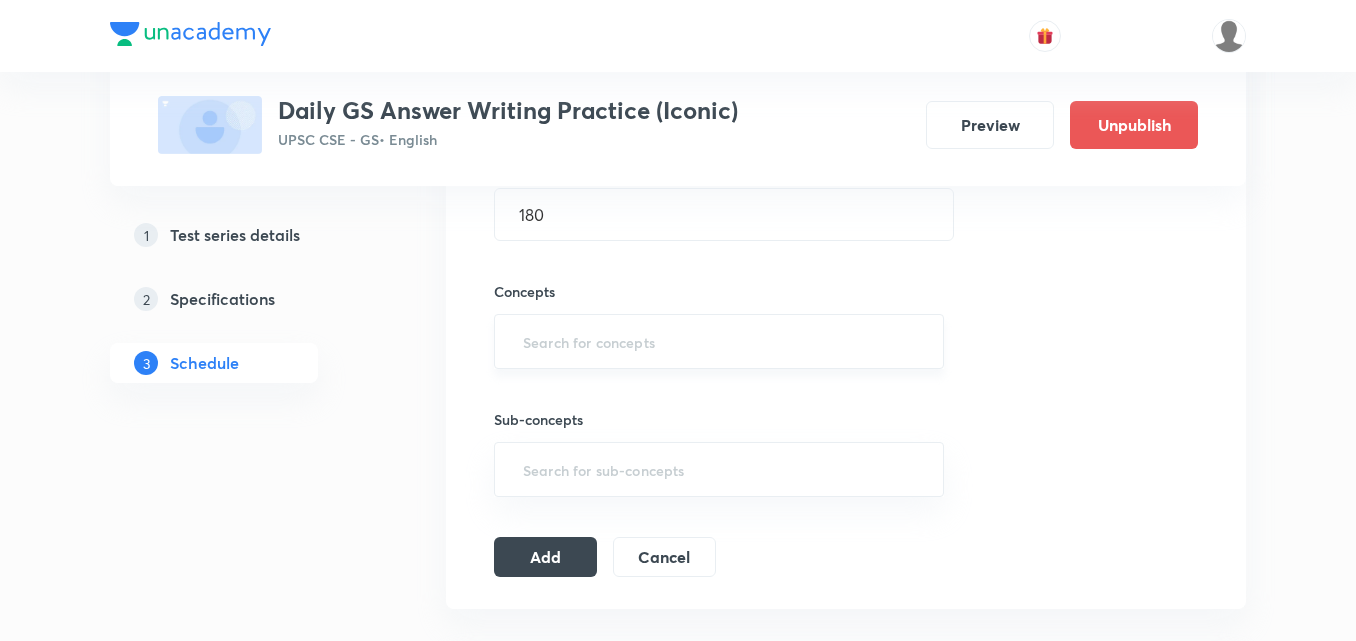 scroll, scrollTop: 700, scrollLeft: 0, axis: vertical 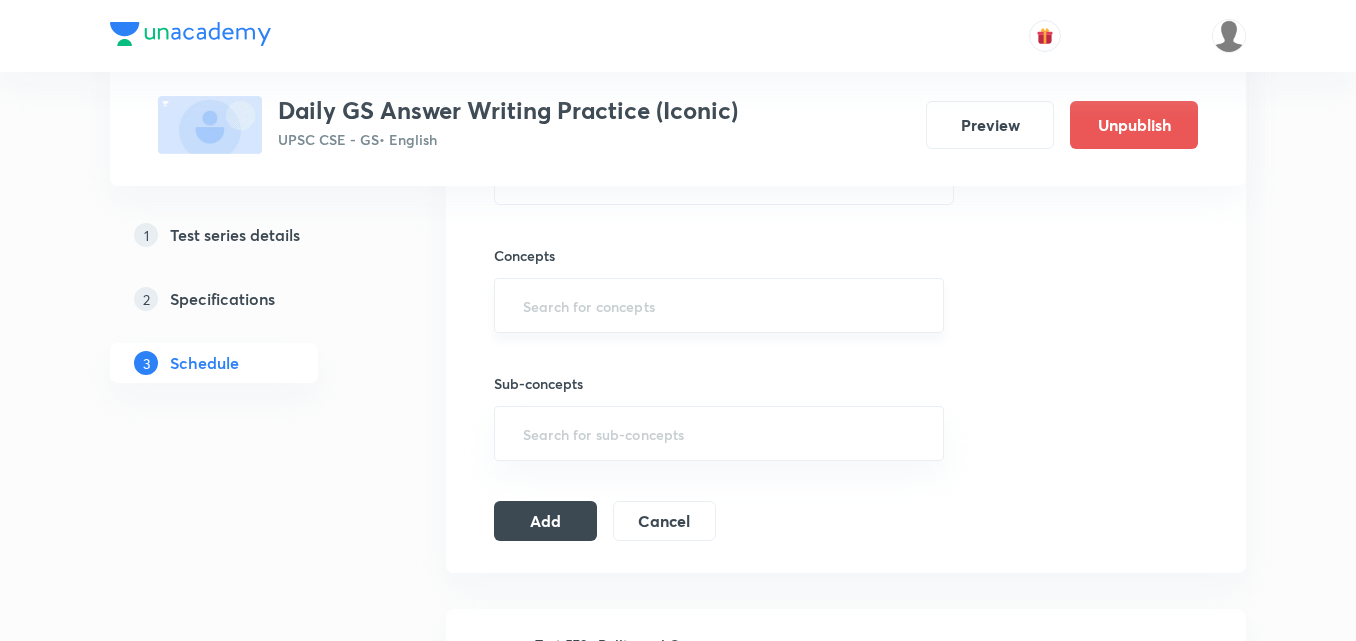 click at bounding box center [719, 305] 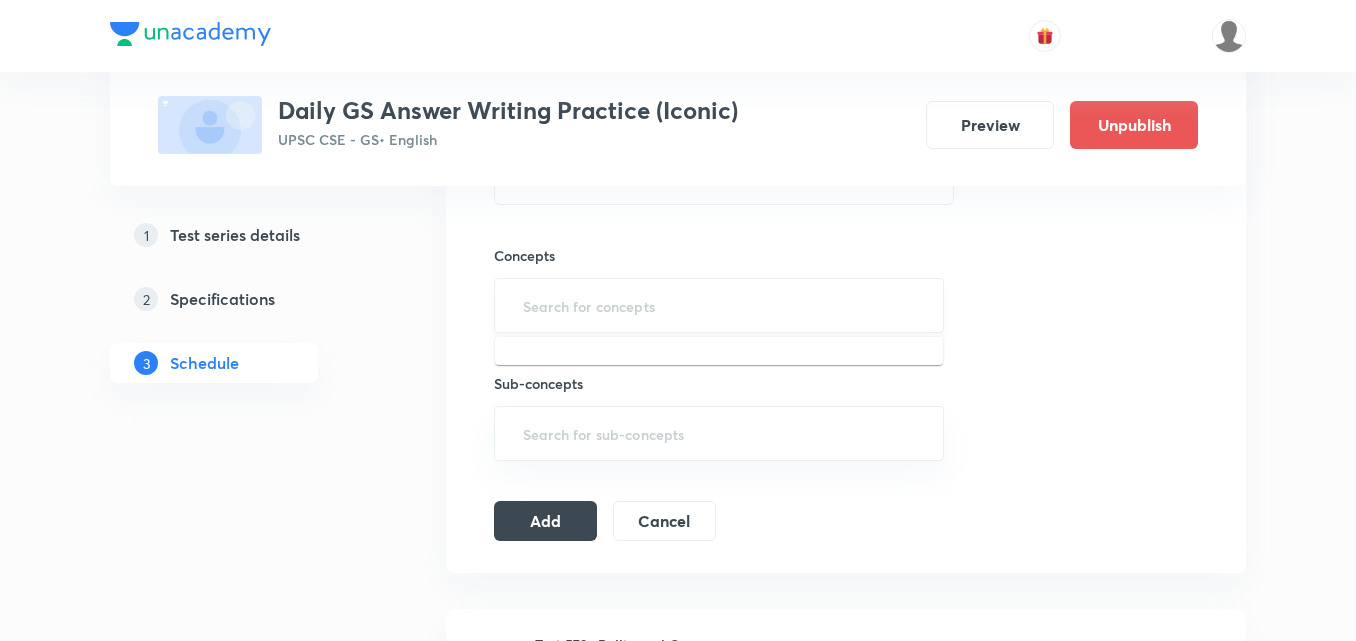 type on "a" 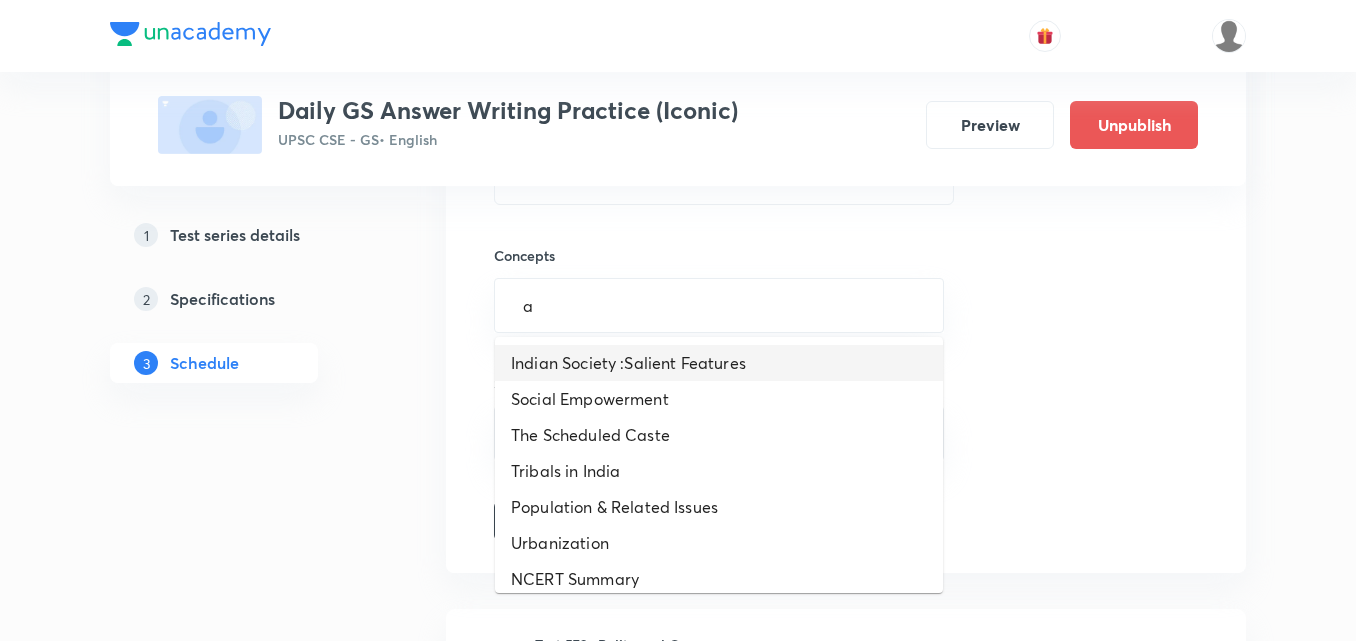click on "Indian Society :Salient Features" at bounding box center [719, 363] 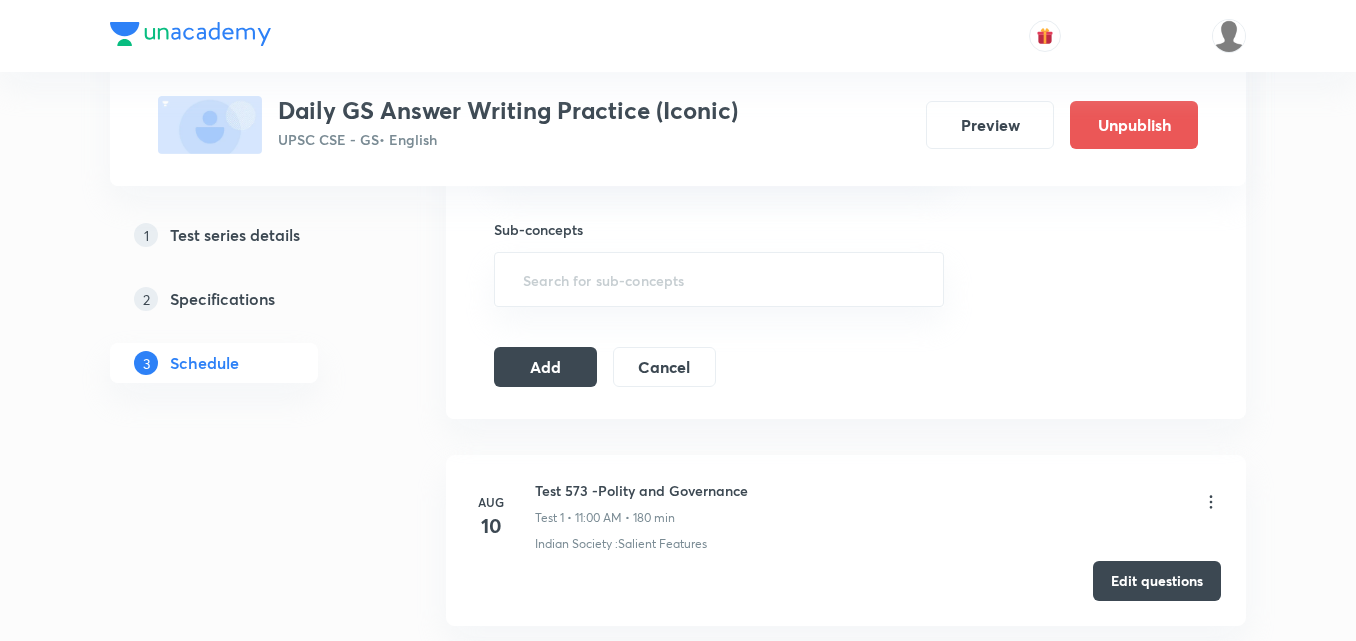 scroll, scrollTop: 900, scrollLeft: 0, axis: vertical 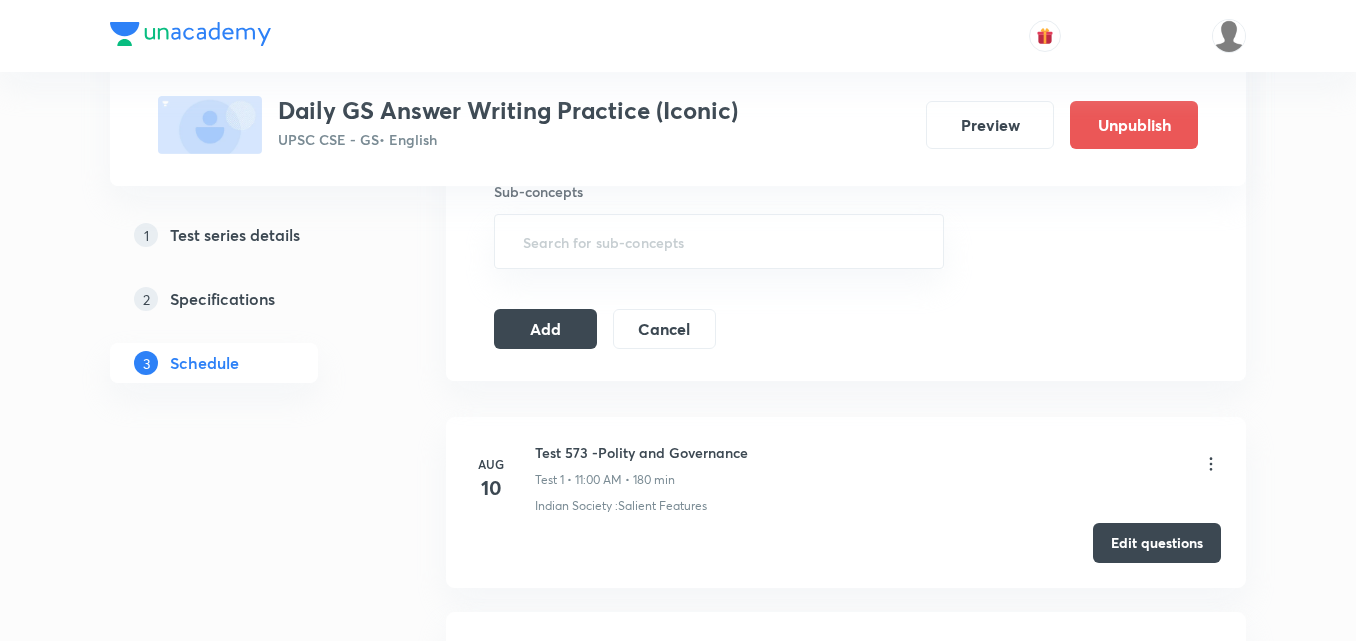 click 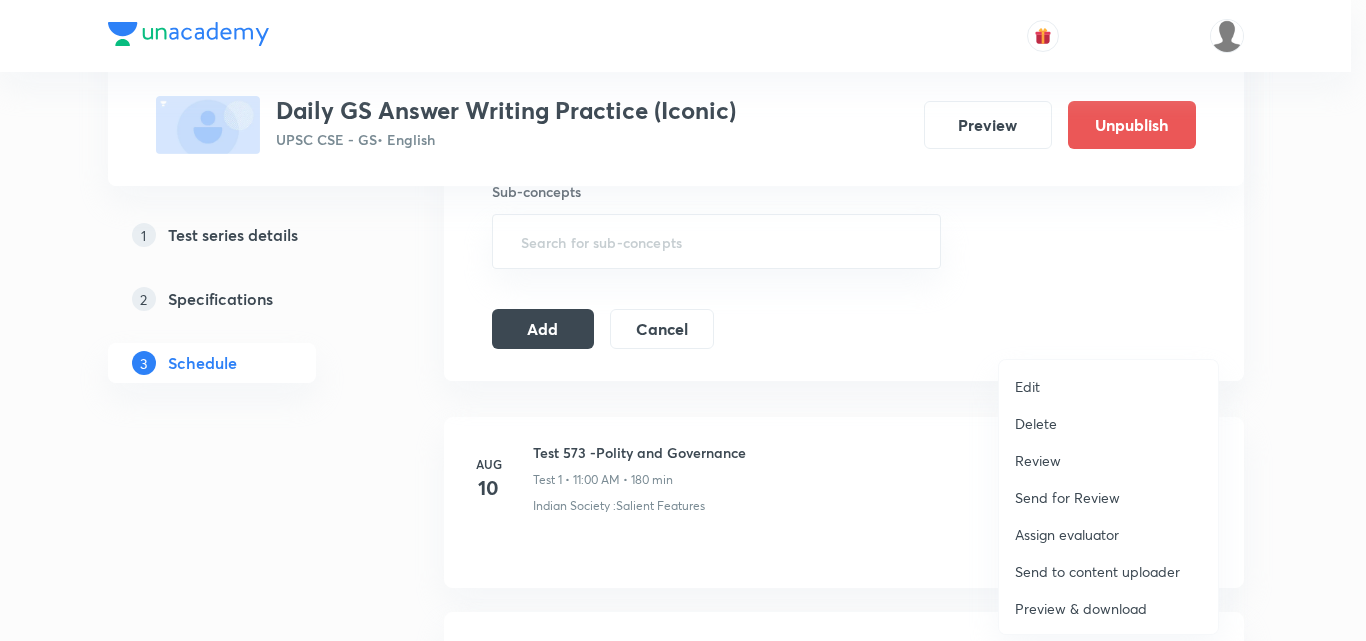 click on "Delete" at bounding box center [1036, 423] 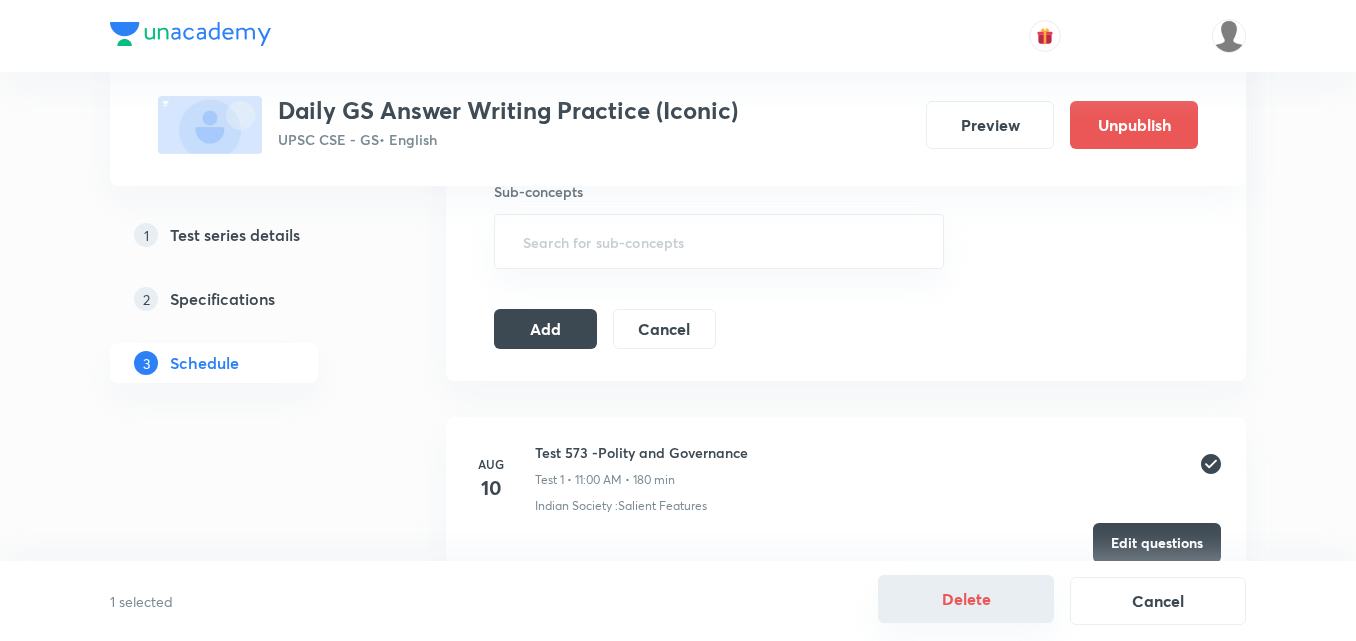 click on "Delete" at bounding box center [966, 599] 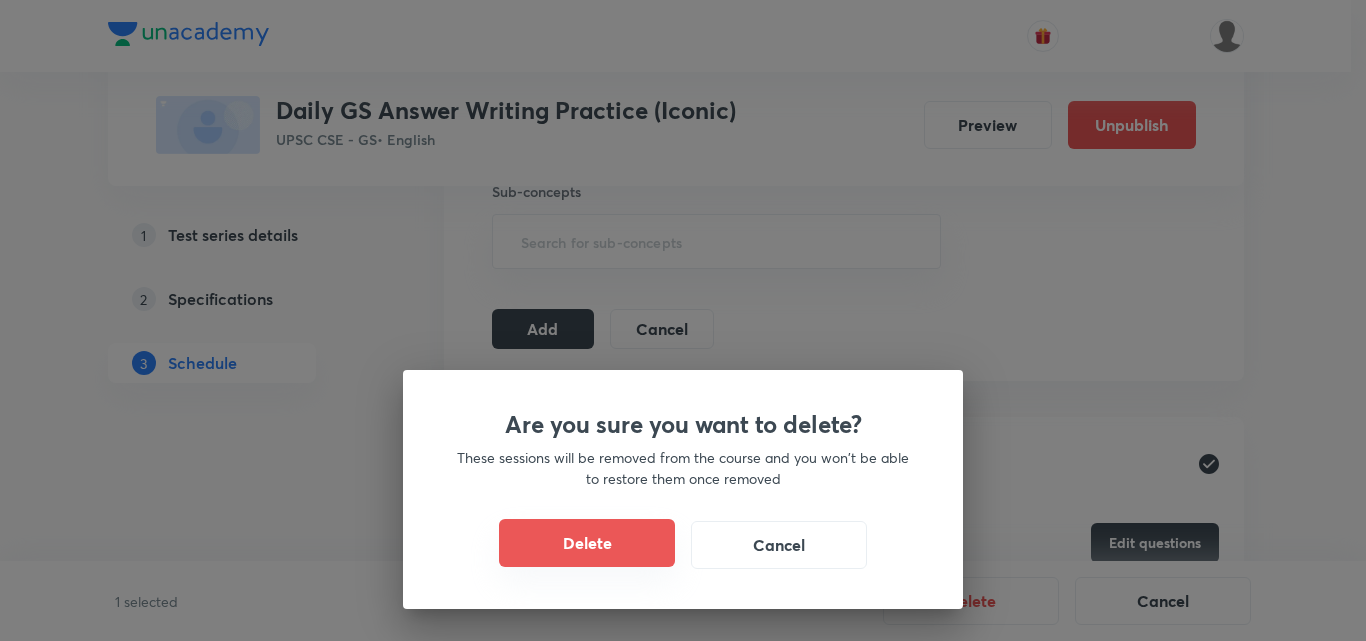 click on "Delete" at bounding box center [587, 543] 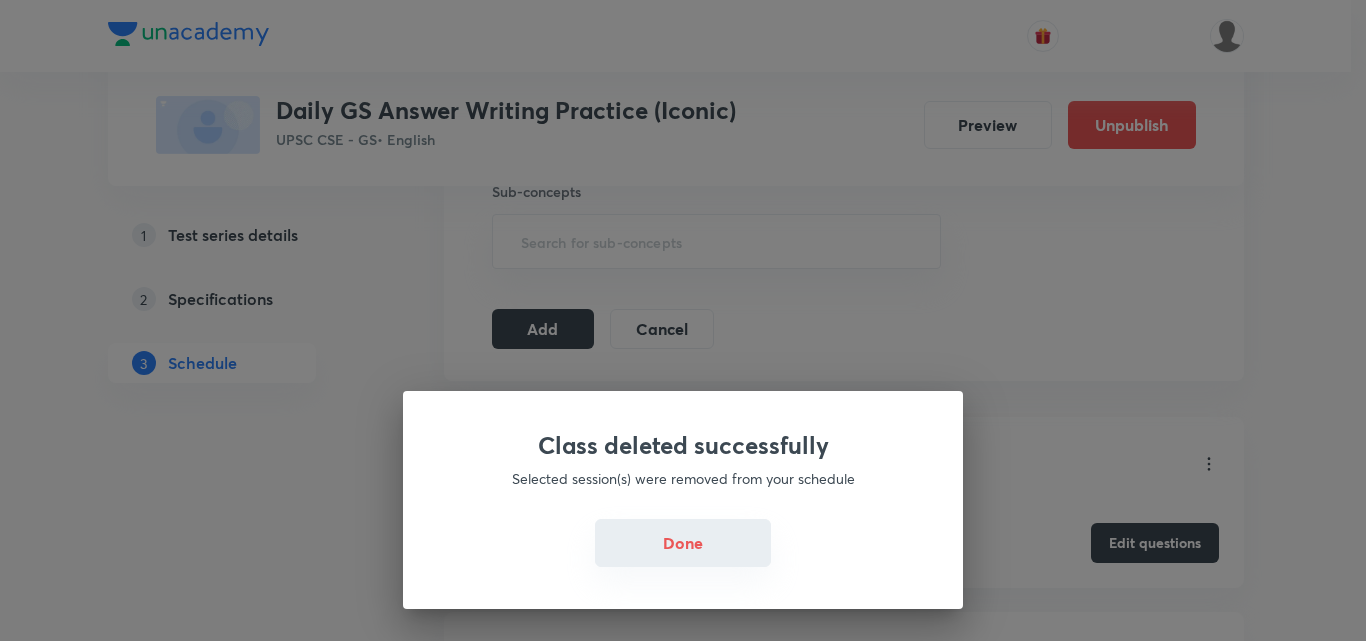 click on "Done" at bounding box center (683, 543) 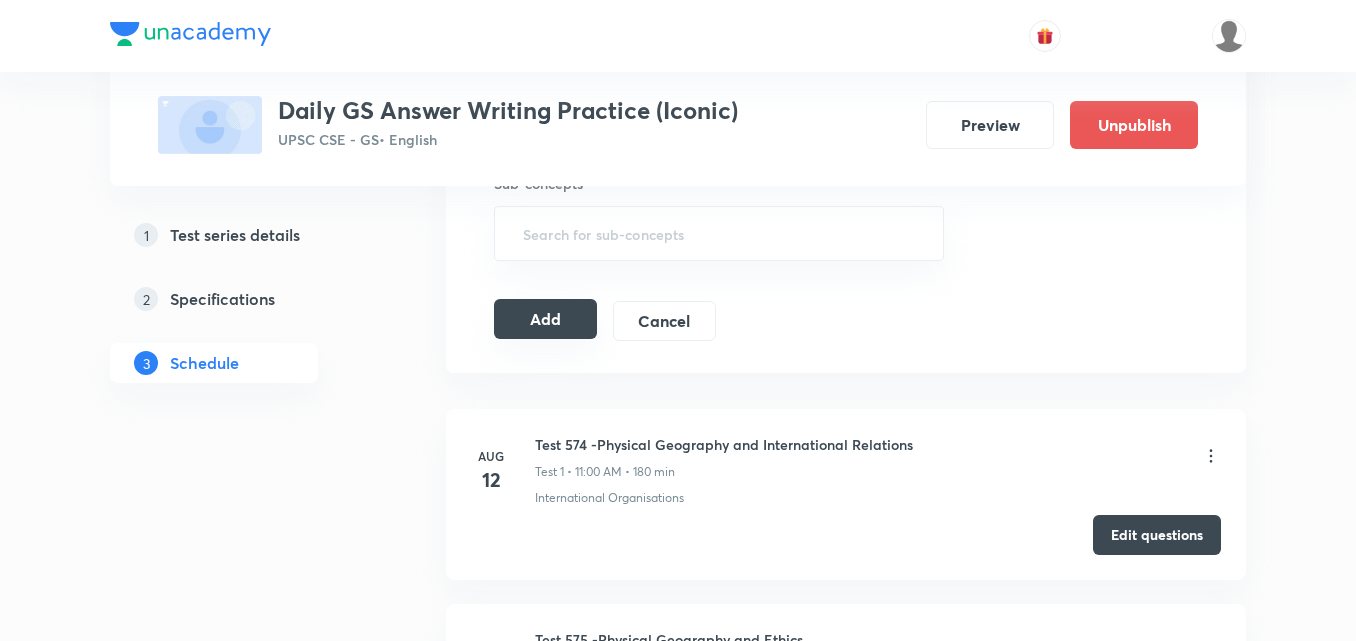 click on "Add" at bounding box center [545, 319] 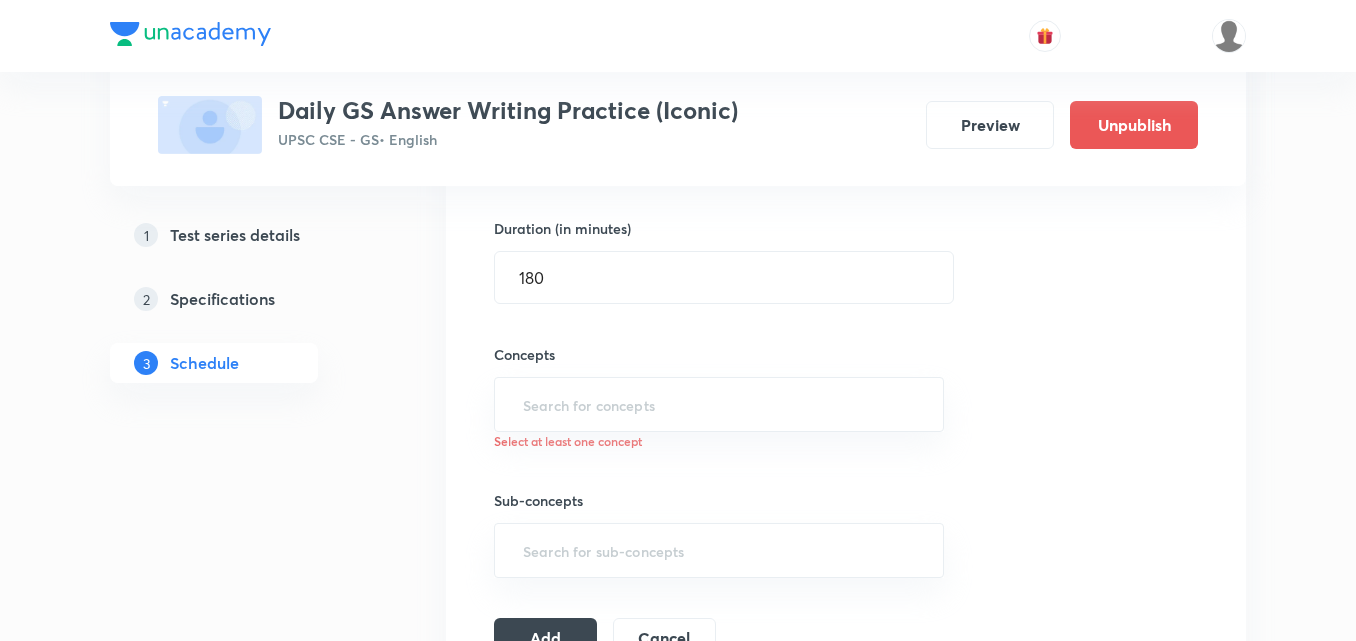 scroll, scrollTop: 600, scrollLeft: 0, axis: vertical 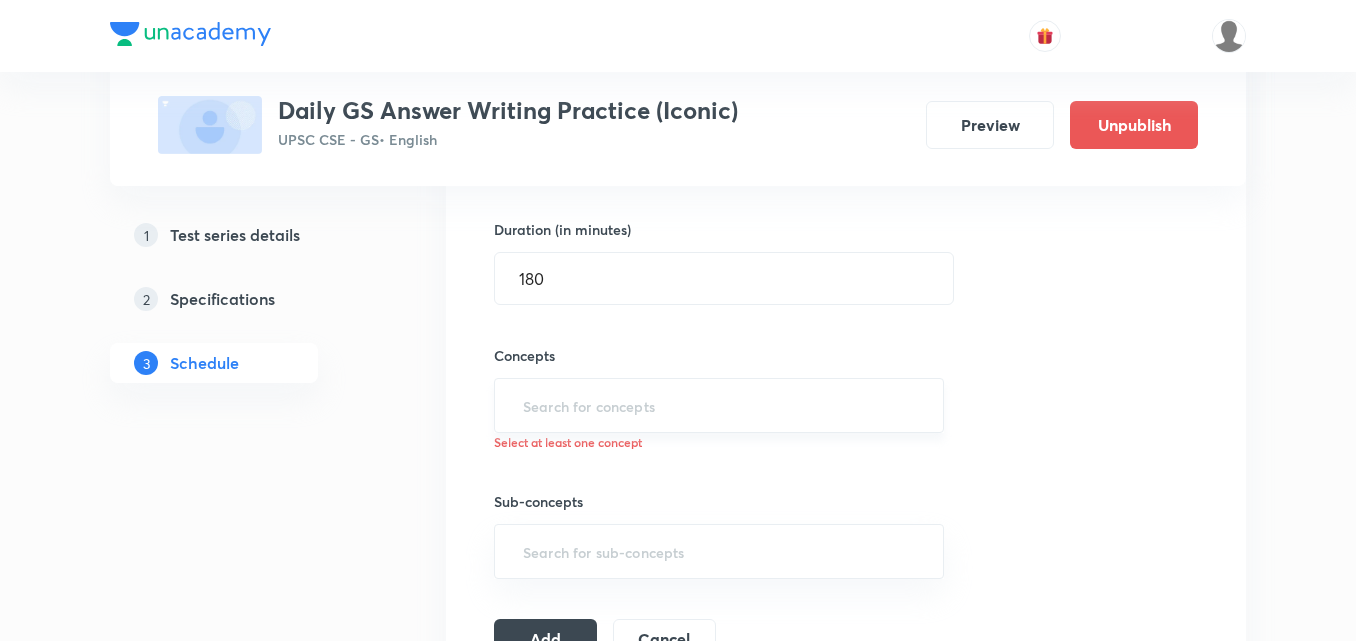 click at bounding box center (719, 405) 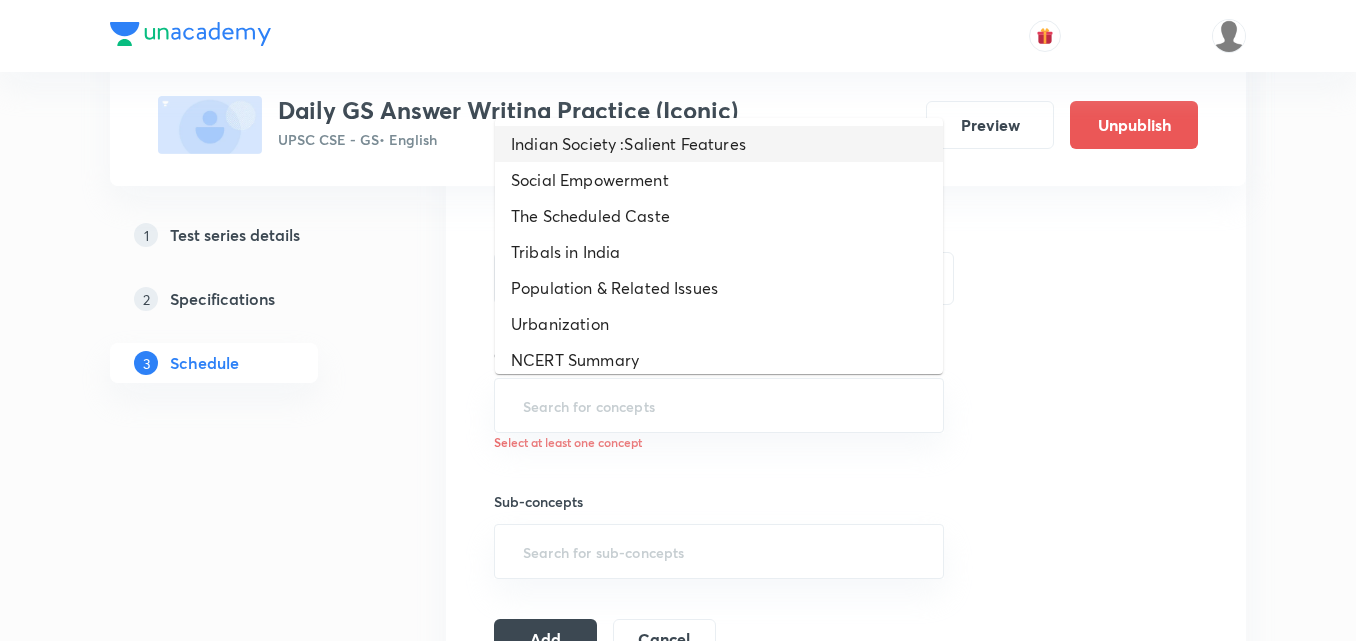 click on "Indian Society :Salient Features" at bounding box center (719, 144) 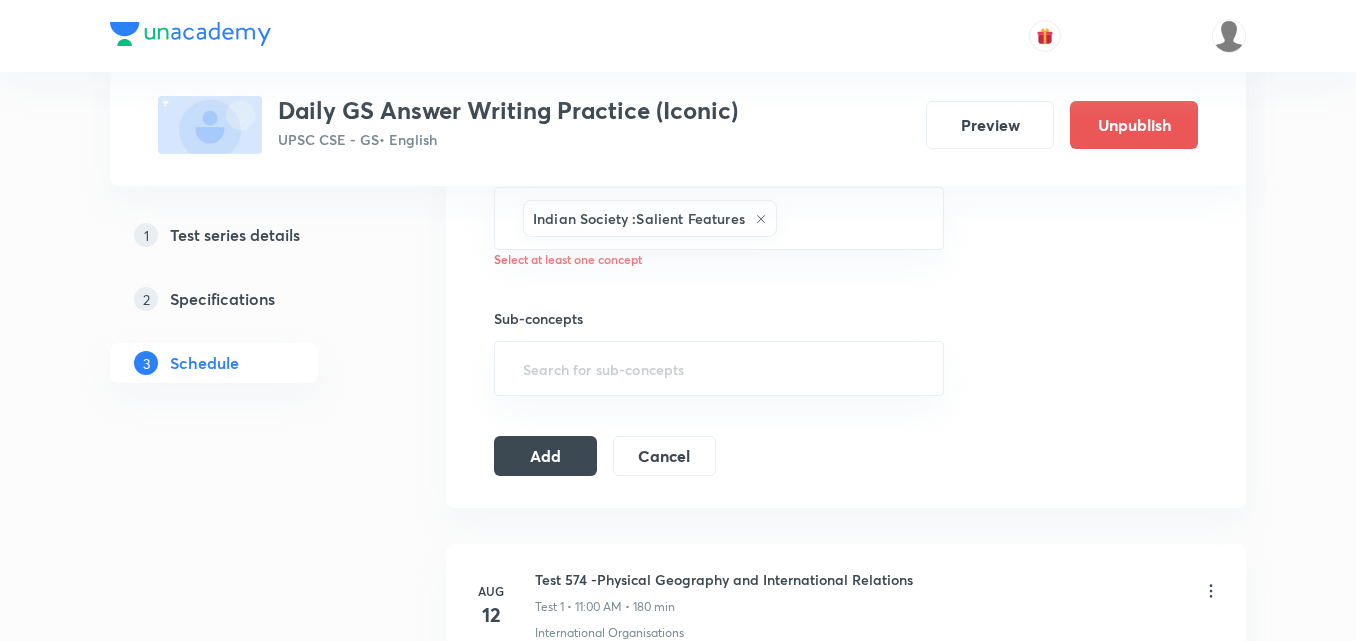 scroll, scrollTop: 800, scrollLeft: 0, axis: vertical 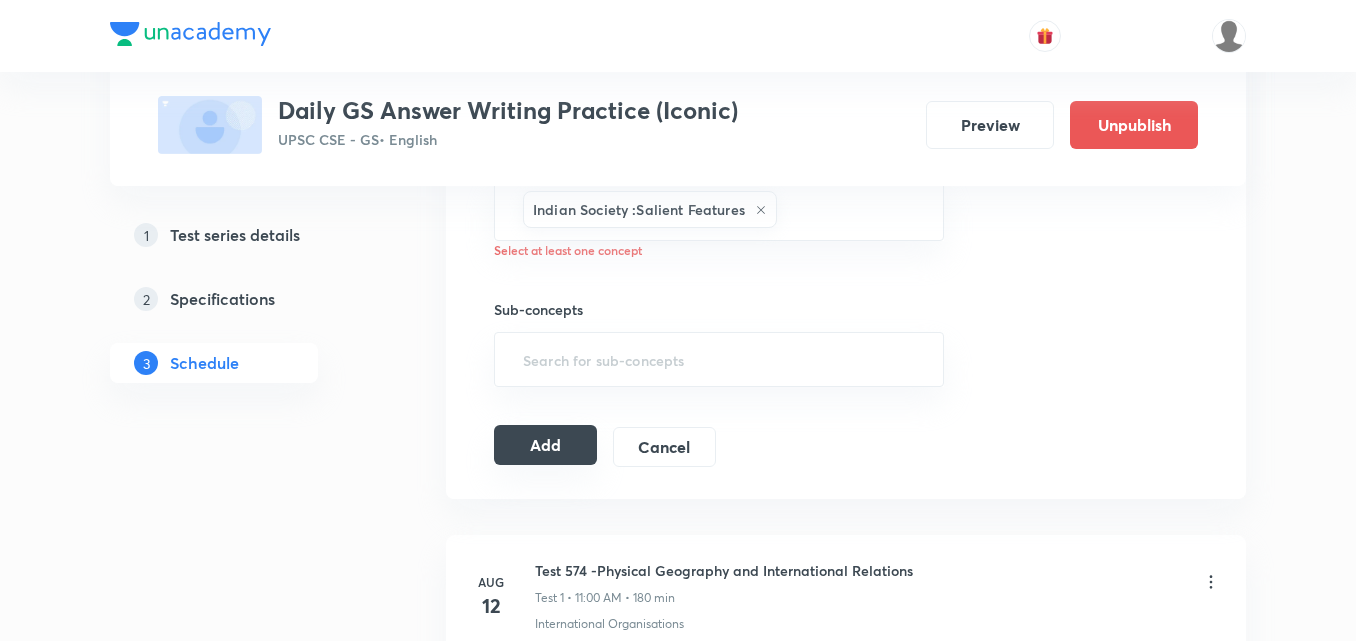 click on "Add" at bounding box center [545, 445] 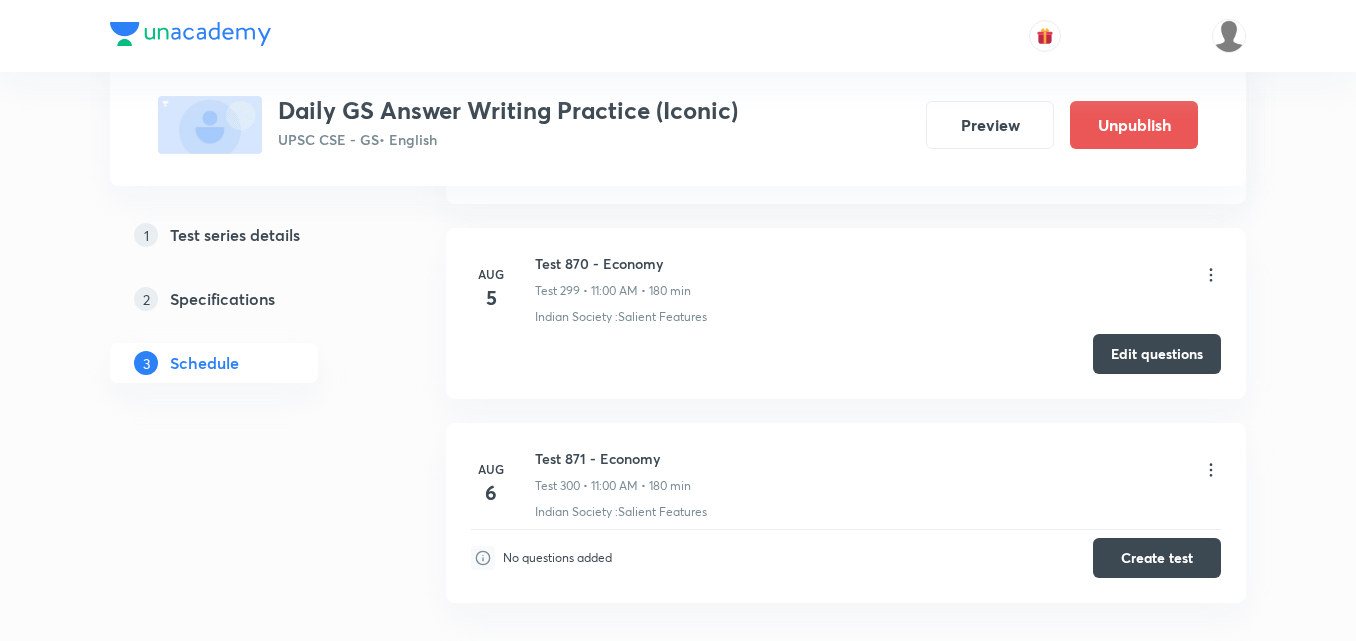 scroll, scrollTop: 58449, scrollLeft: 0, axis: vertical 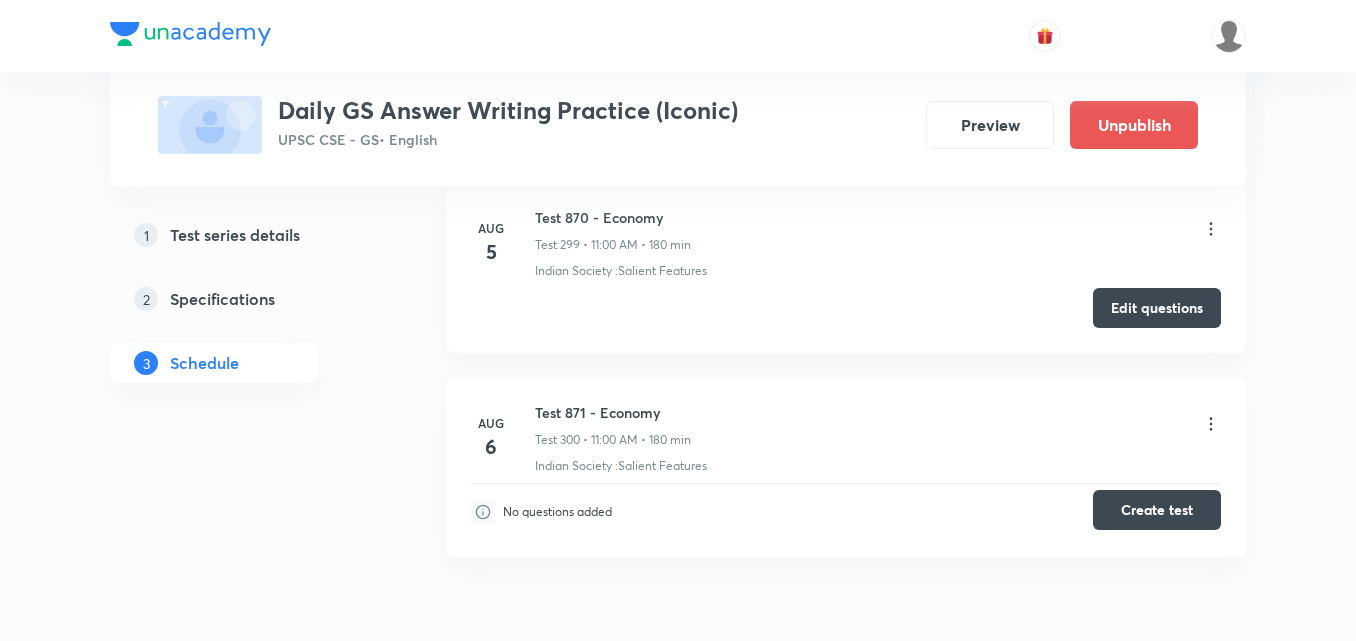 click on "Create test" at bounding box center [1157, 510] 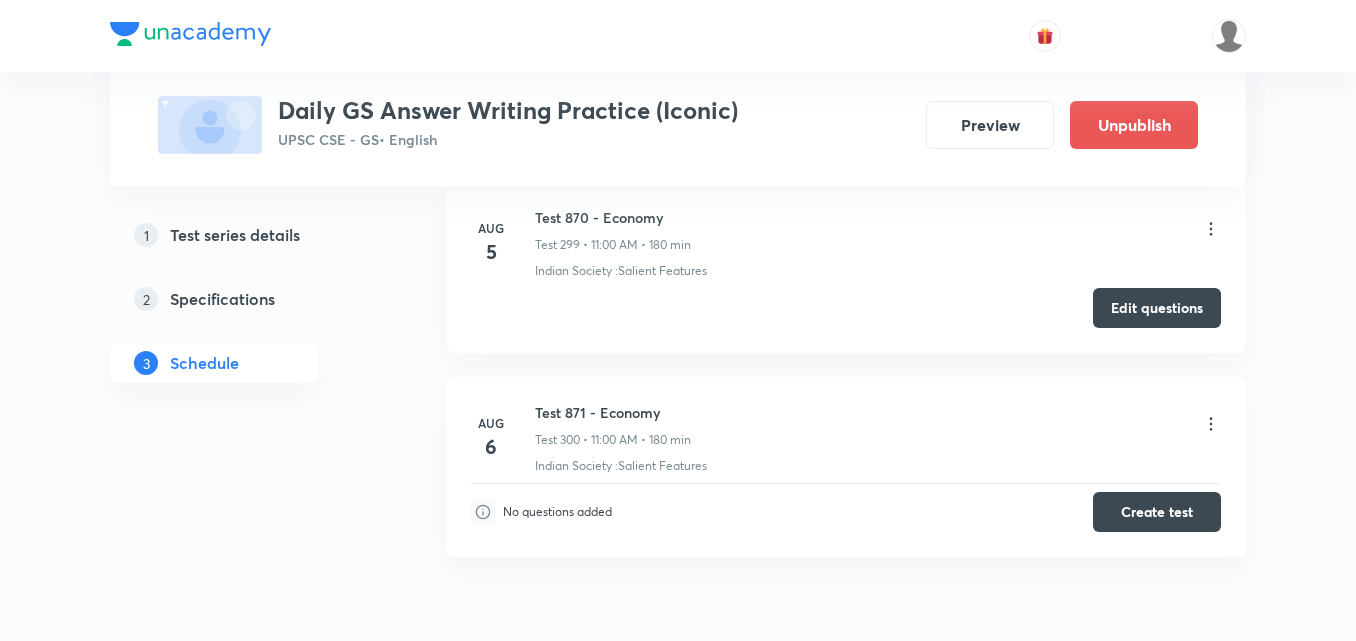 click 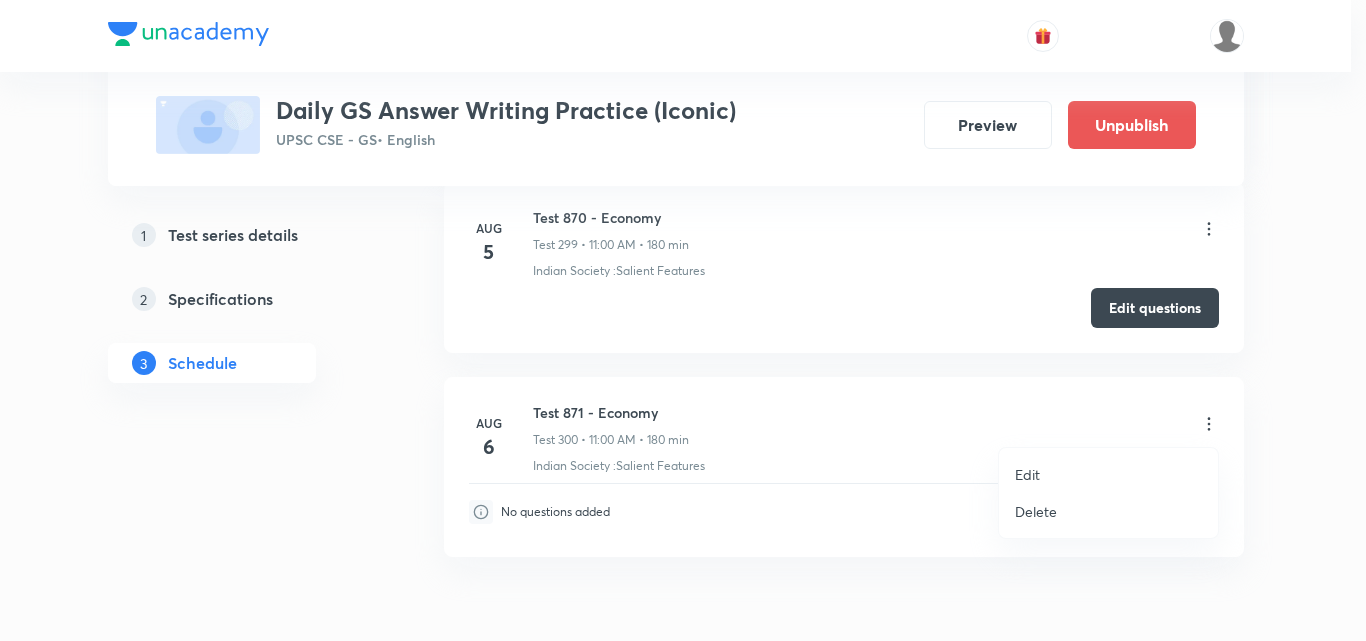 click on "Edit" at bounding box center [1108, 474] 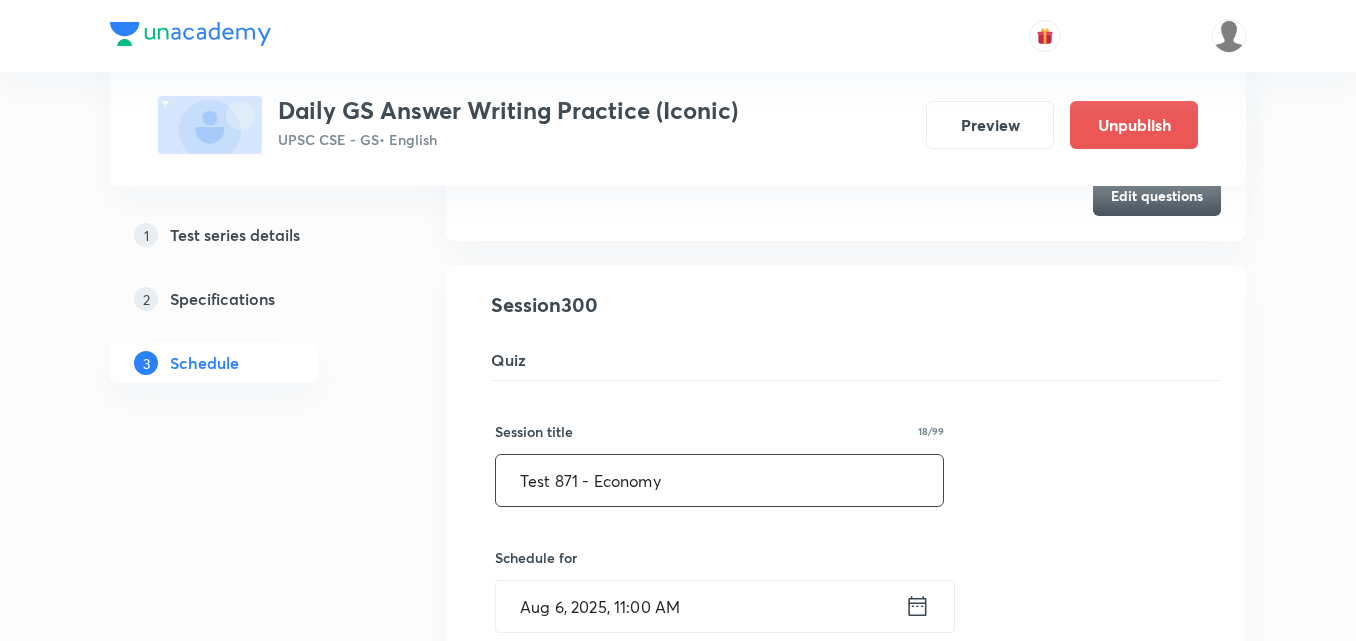 click on "Test 871 - Economy" at bounding box center [719, 480] 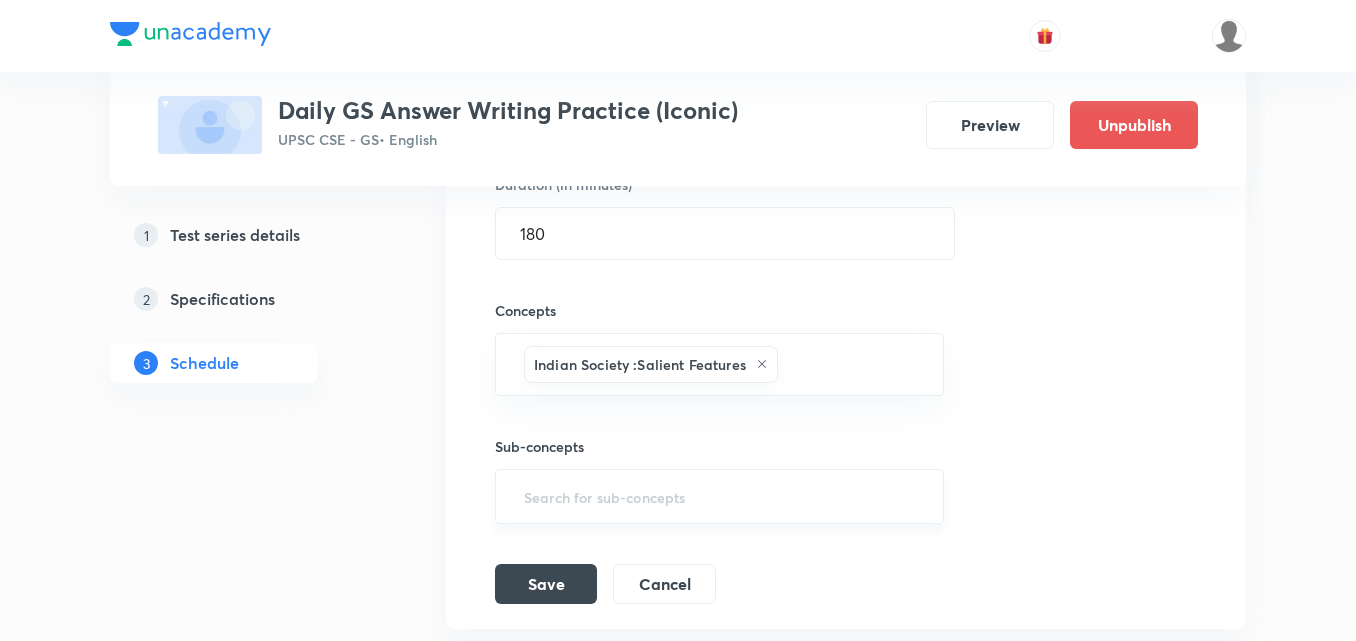 scroll, scrollTop: 58949, scrollLeft: 0, axis: vertical 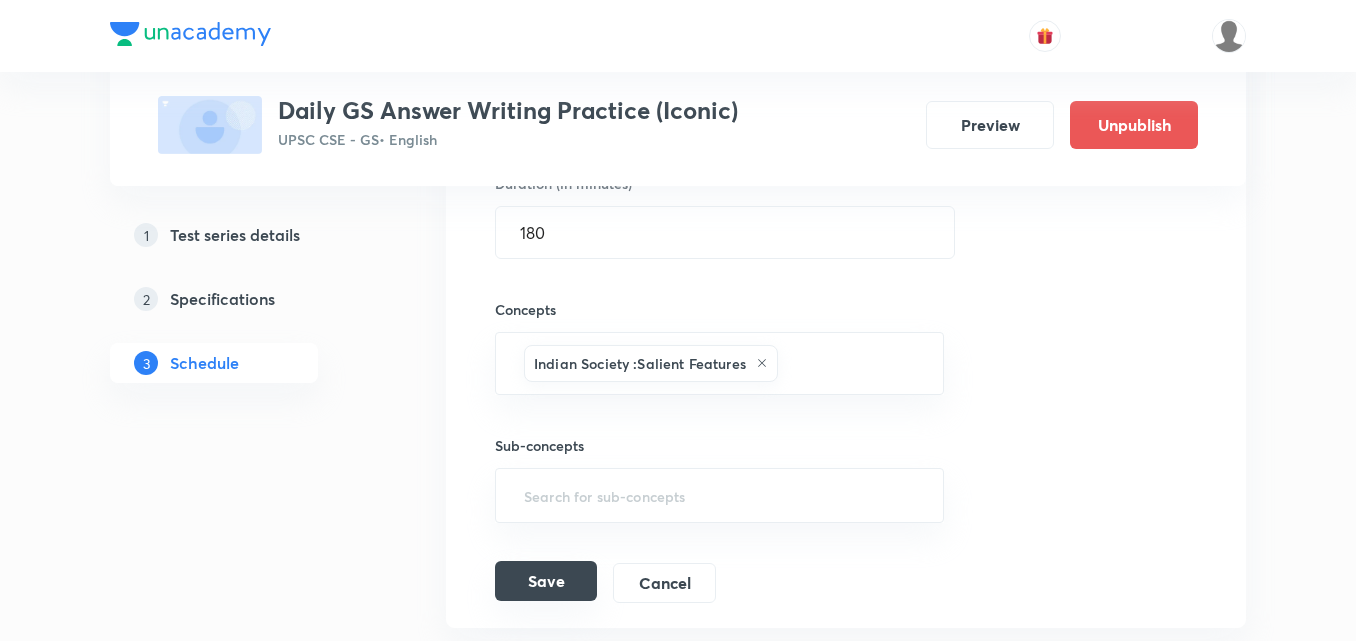 type on "Test 871 - Governance" 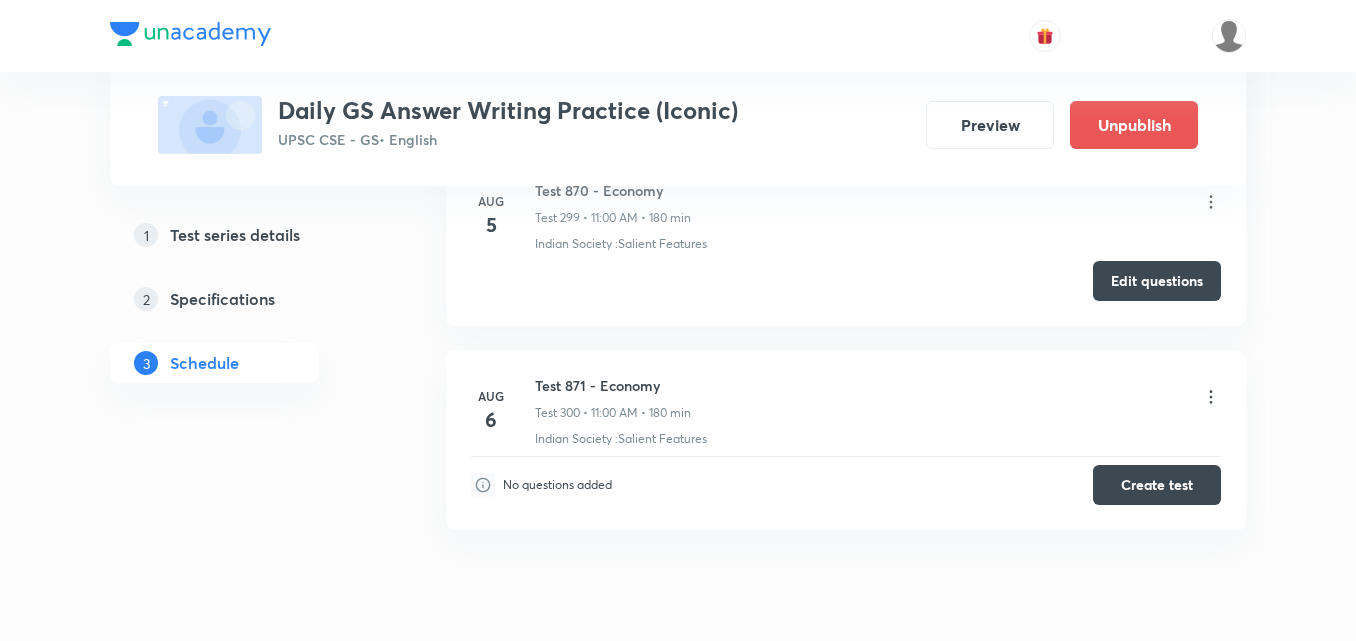 scroll, scrollTop: 58453, scrollLeft: 0, axis: vertical 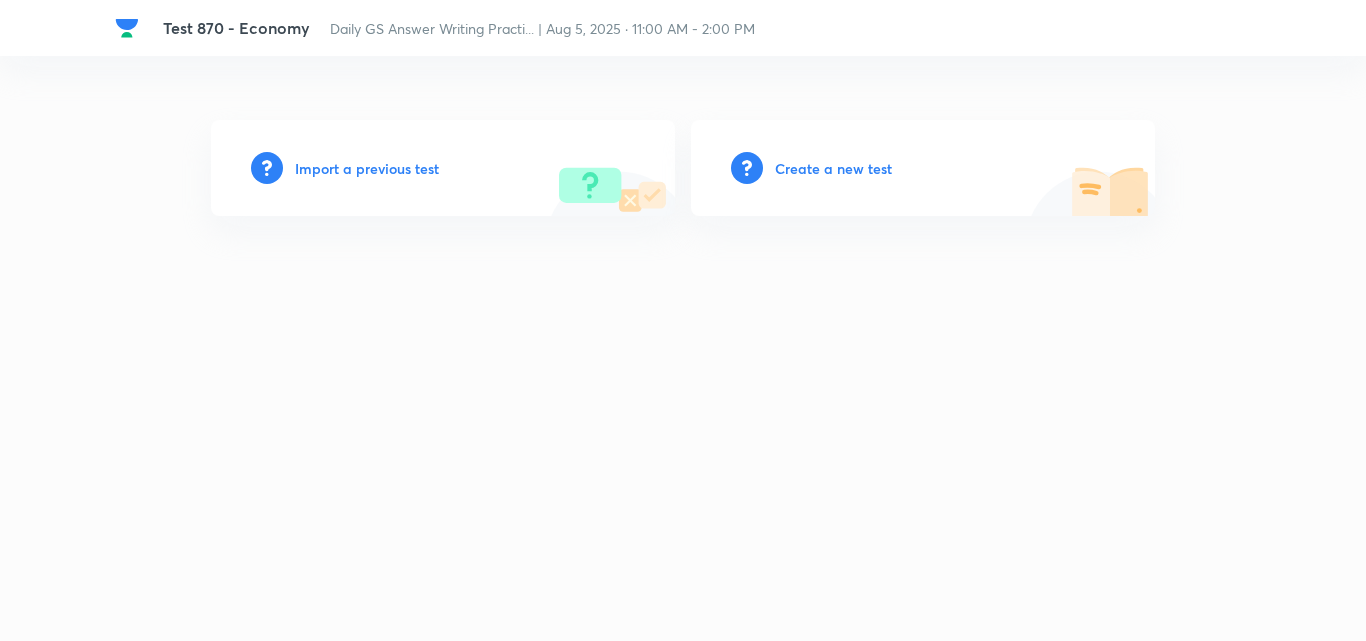 click on "Create a new test" at bounding box center (833, 168) 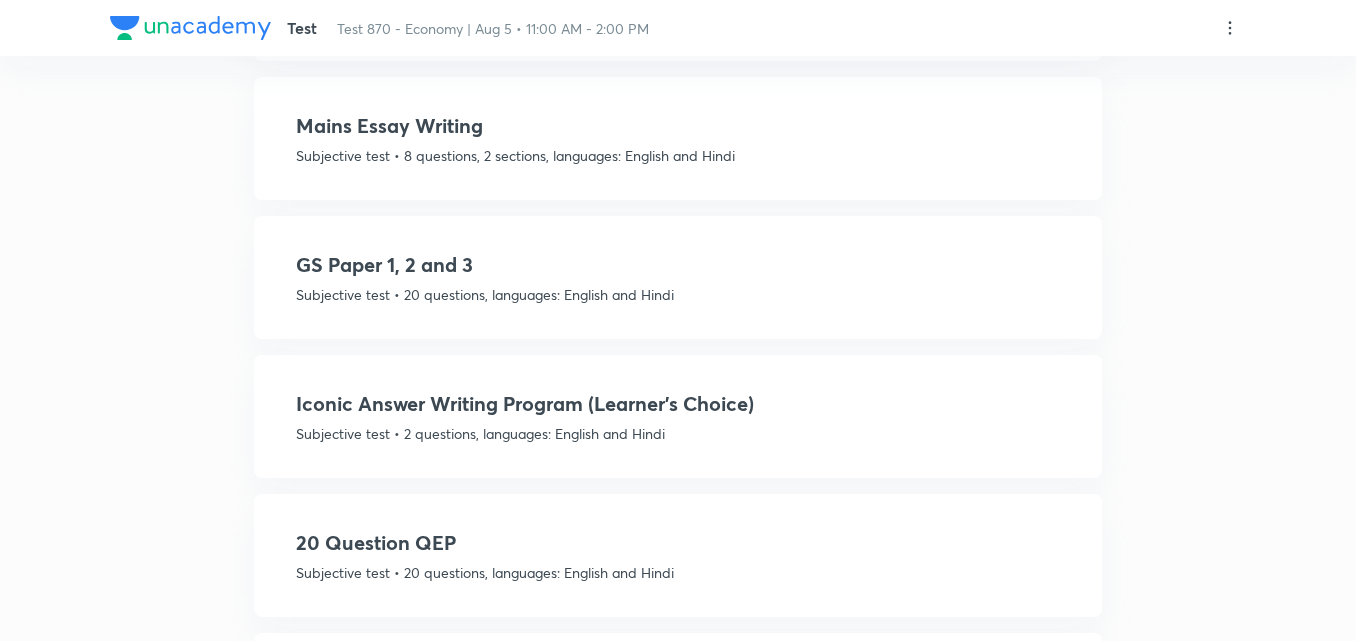 scroll, scrollTop: 1126, scrollLeft: 0, axis: vertical 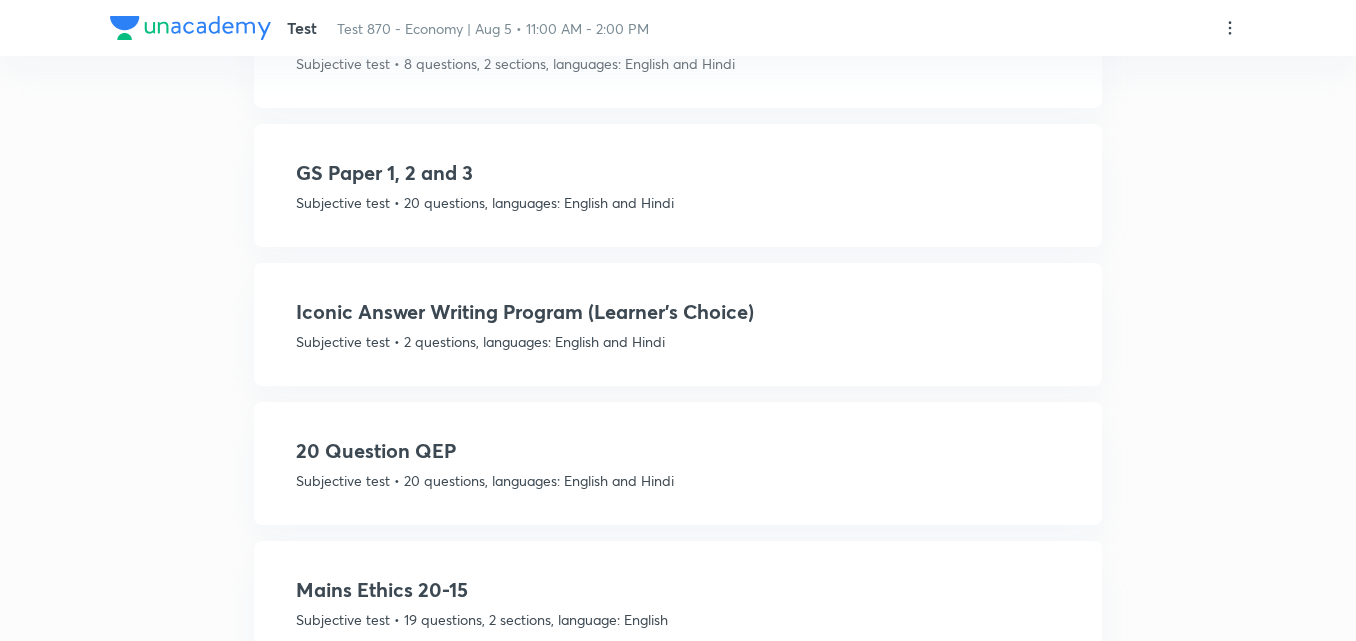 click on "Iconic Answer Writing Program (Learner's Choice)" at bounding box center [678, 312] 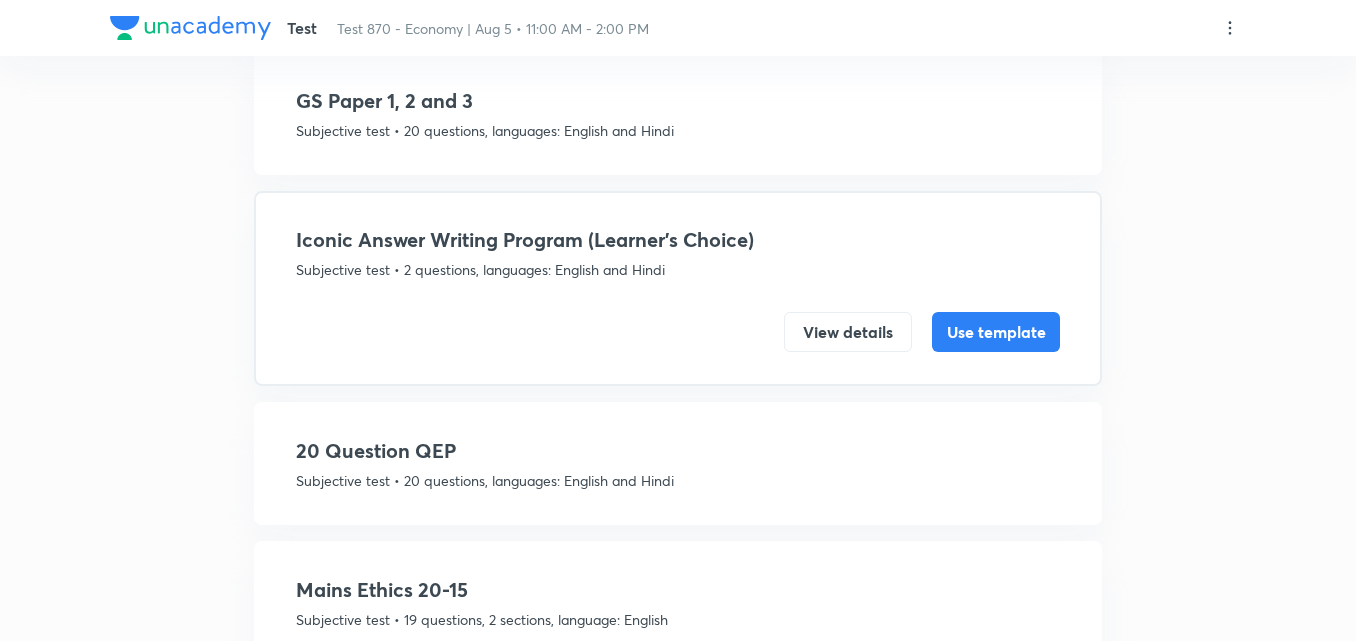 scroll, scrollTop: 1054, scrollLeft: 0, axis: vertical 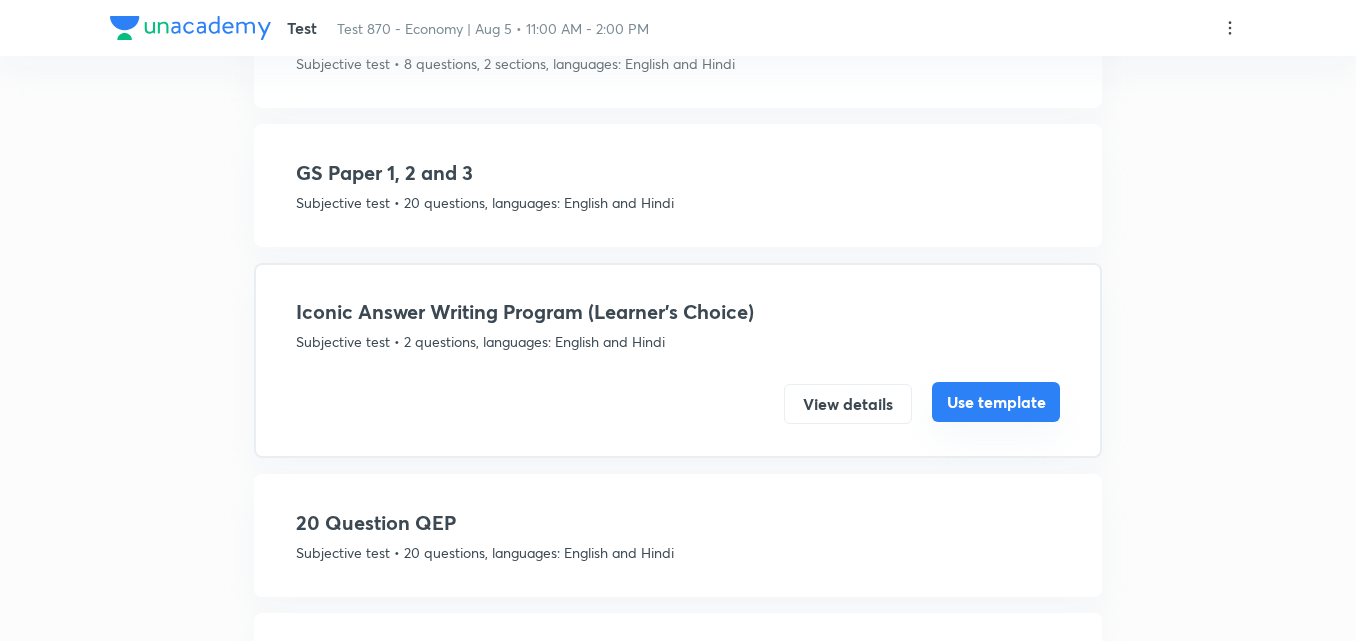 click on "Use template" at bounding box center [996, 402] 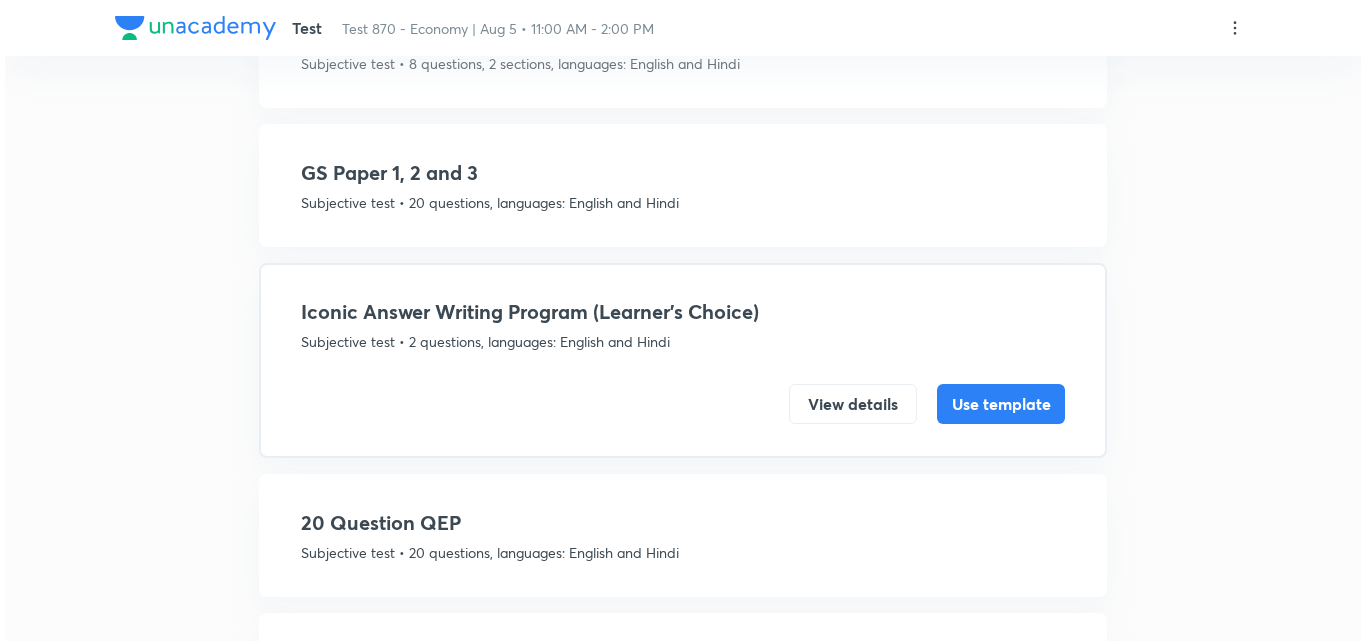 scroll, scrollTop: 0, scrollLeft: 0, axis: both 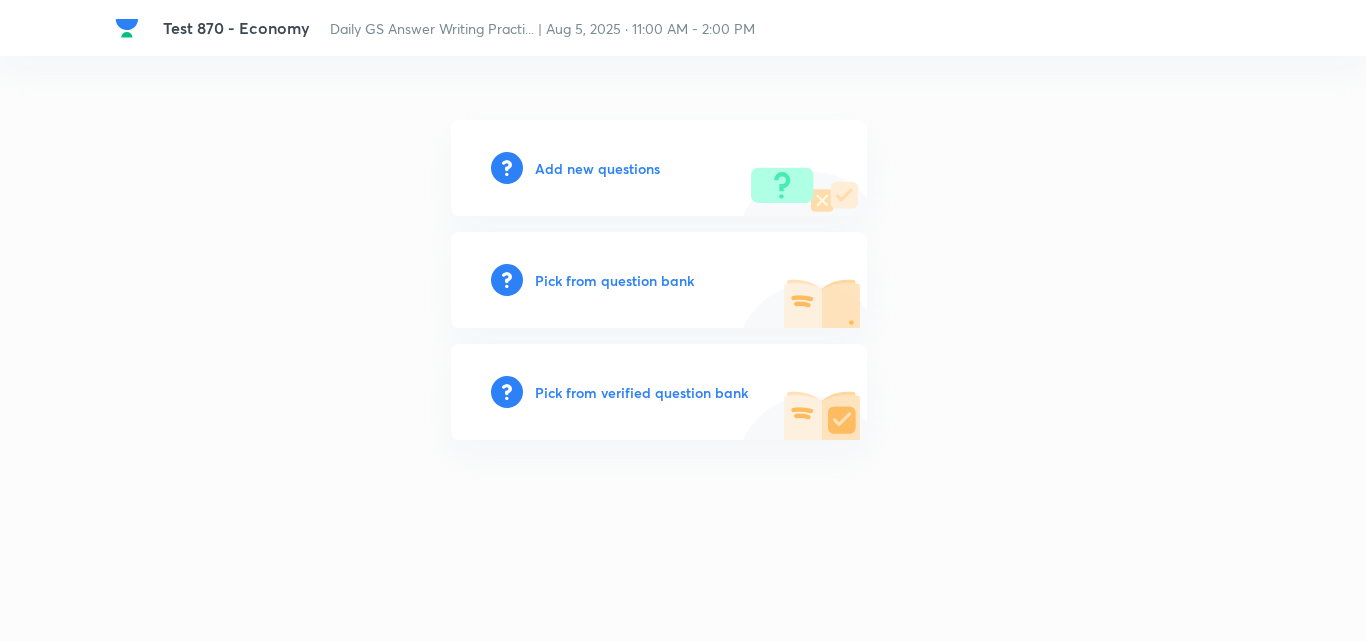 click on "Add new questions" at bounding box center [597, 168] 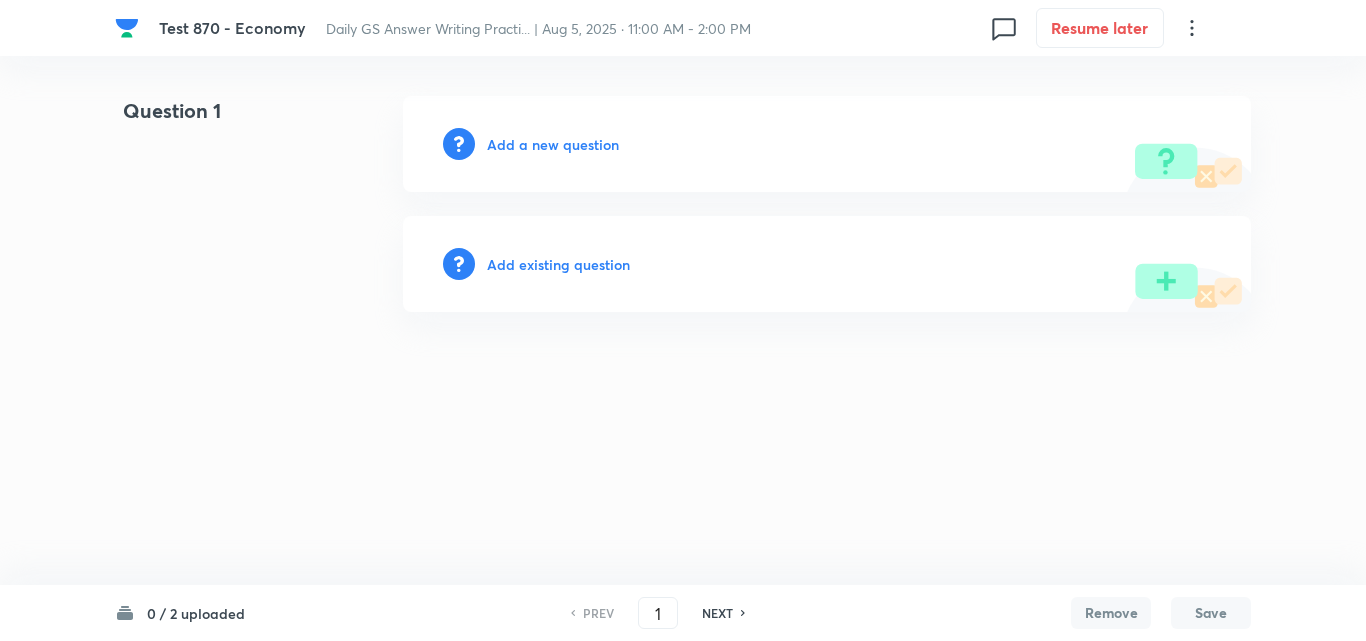 click on "Add a new question" at bounding box center (553, 144) 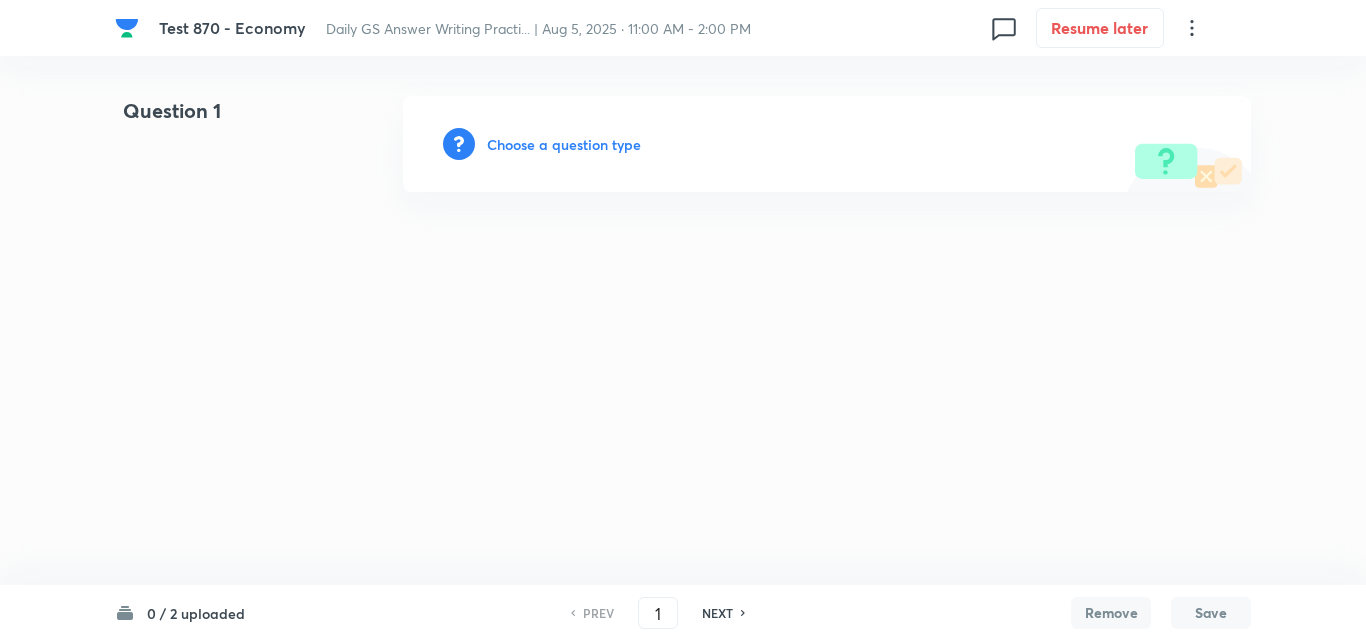 click on "Choose a question type" at bounding box center (564, 144) 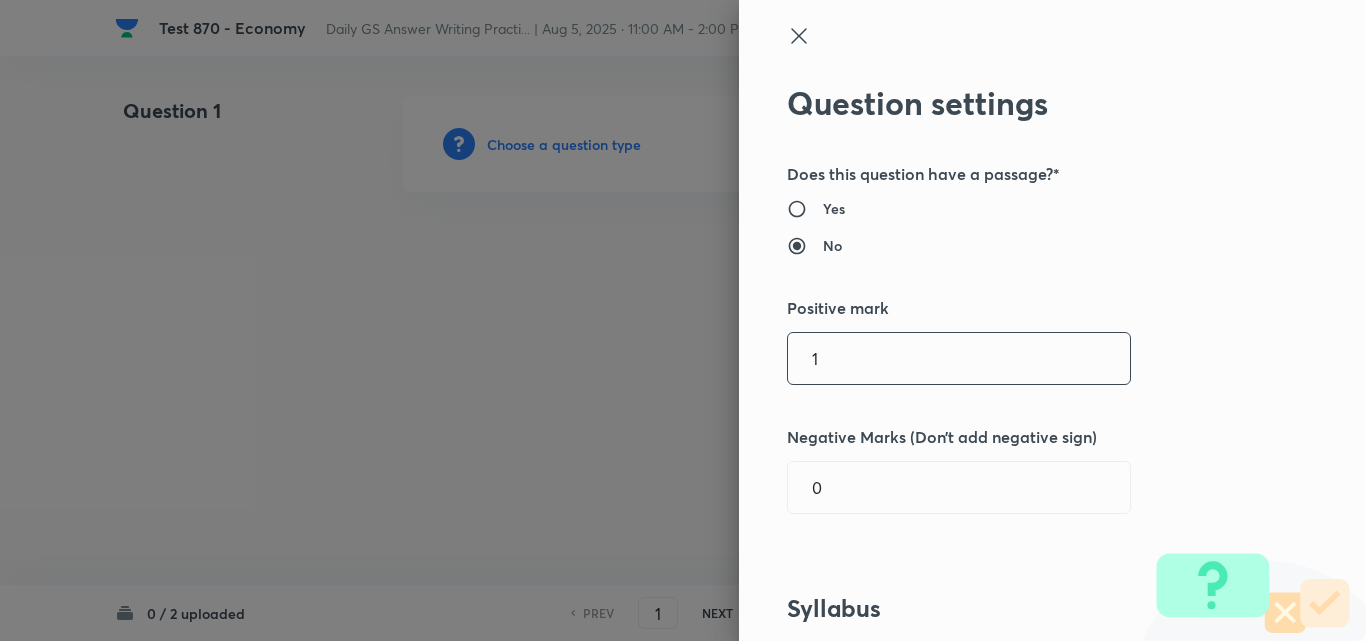 click on "1" at bounding box center [959, 358] 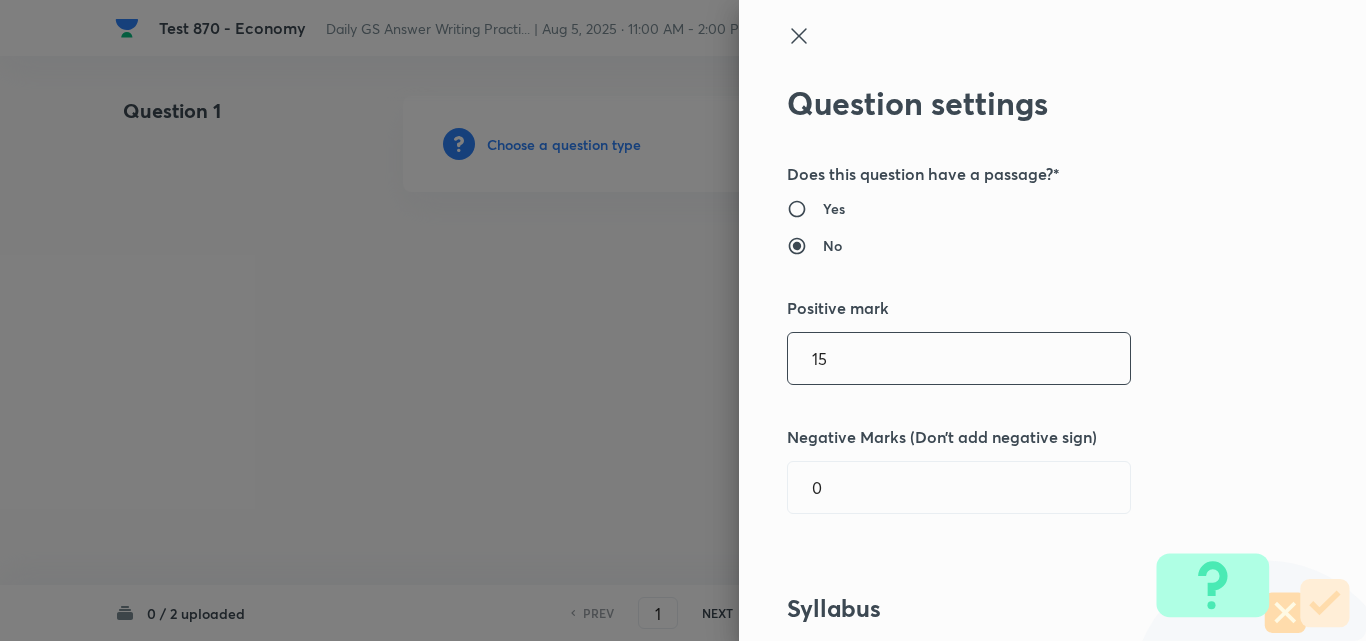 type on "15" 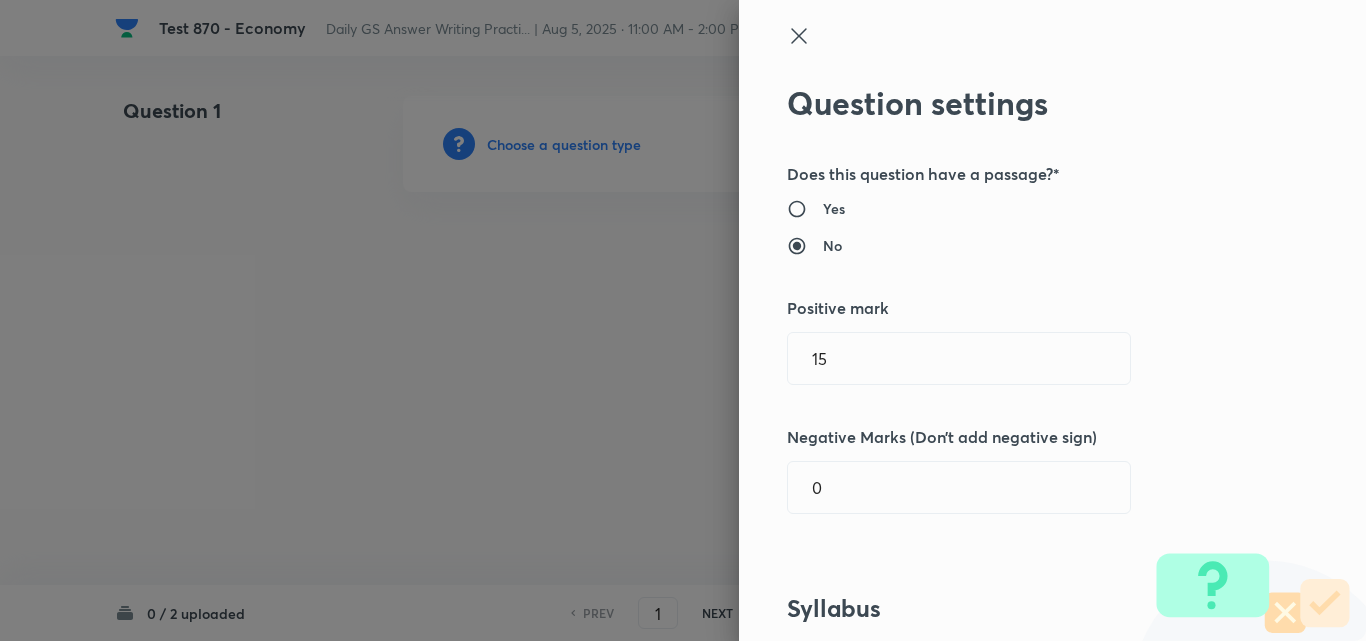 click on "Question settings Does this question have a passage?* Yes No Positive mark 15 ​ Negative Marks (Don’t add negative sign) 0 ​ Syllabus Topic group* ​ Topic* ​ Concept* ​ Sub-concept* ​ Concept-field ​ Additional details Question Difficulty Very easy Easy Moderate Hard Very hard Question is based on Fact Numerical Concept Previous year question Yes No Does this question have equation? Yes No Verification status Is the question verified? *Select 'yes' only if a question is verified Yes No Save" at bounding box center [1052, 320] 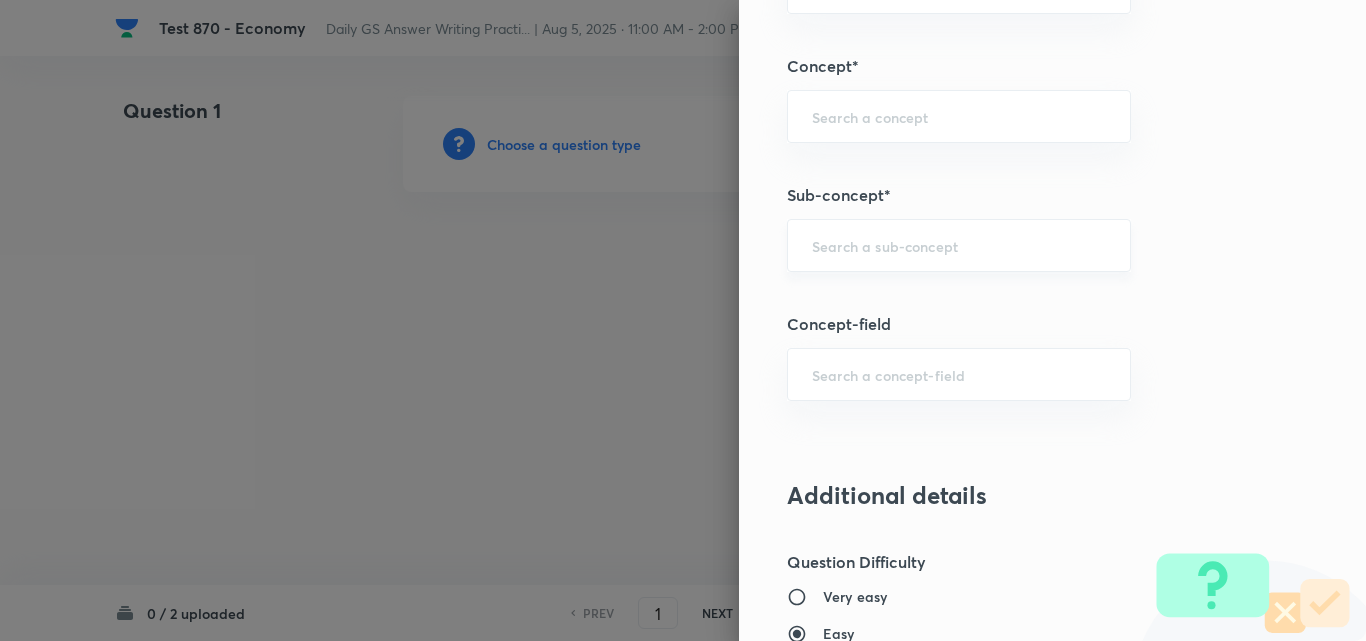 scroll, scrollTop: 900, scrollLeft: 0, axis: vertical 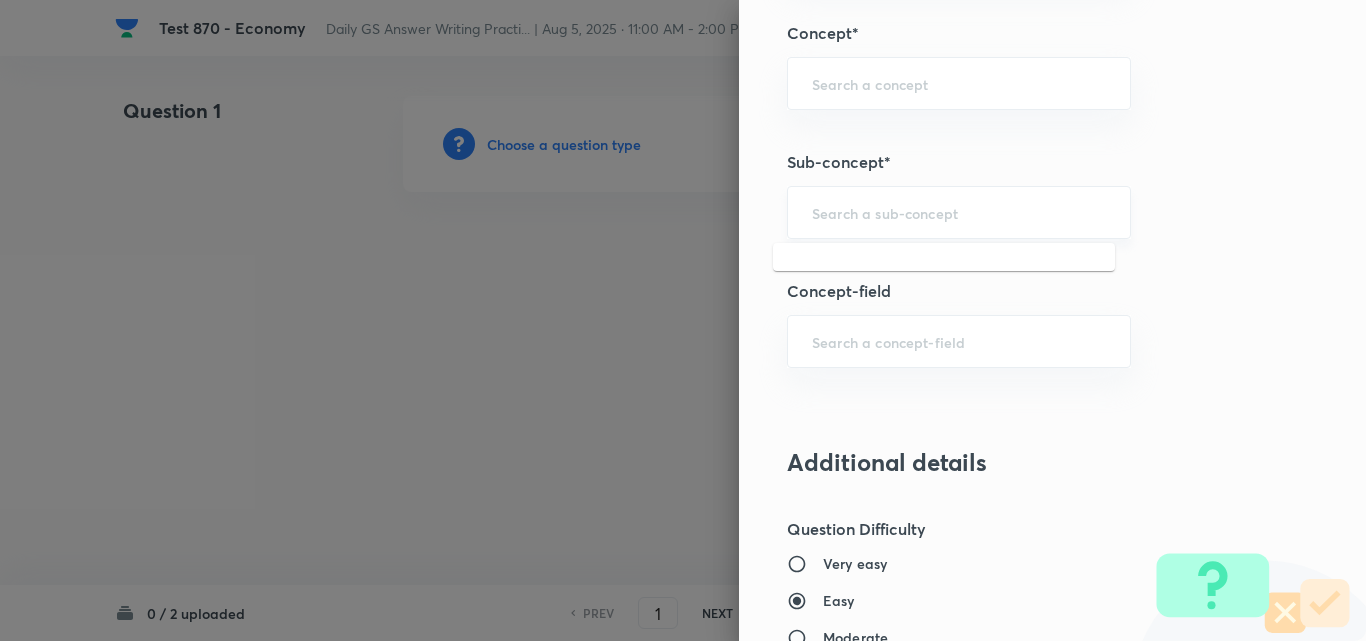 click at bounding box center (959, 212) 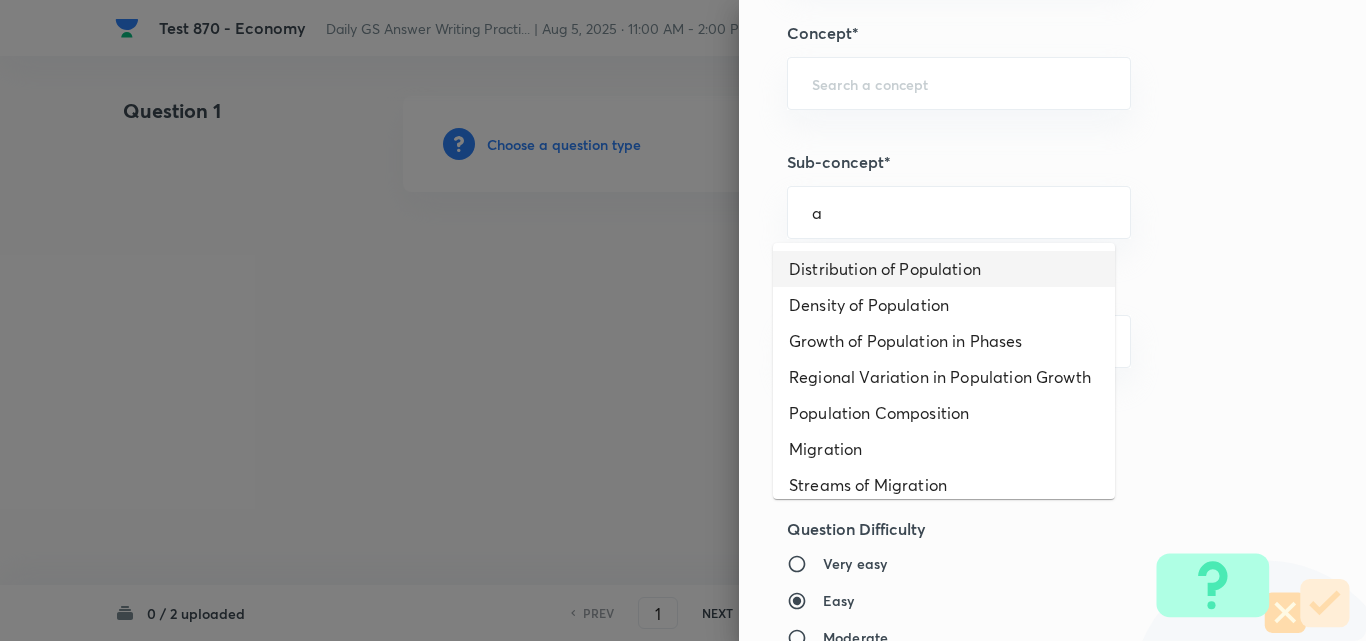 click on "Distribution of Population" at bounding box center (944, 269) 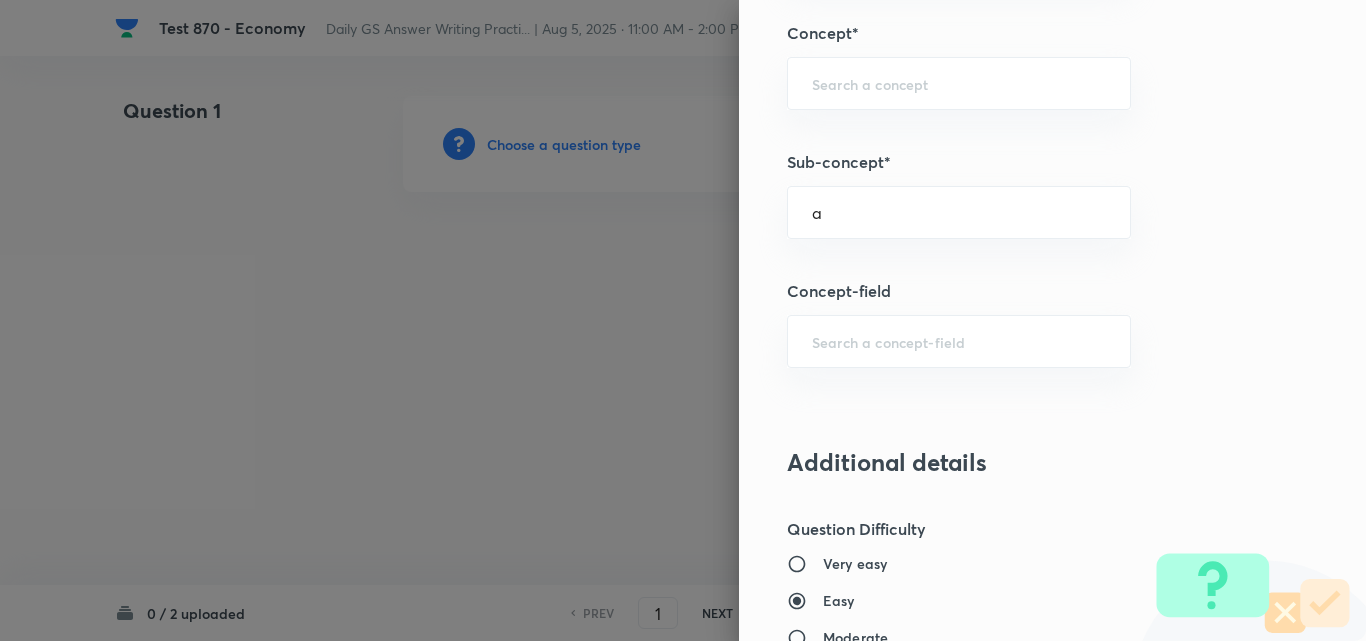 type on "Distribution of Population" 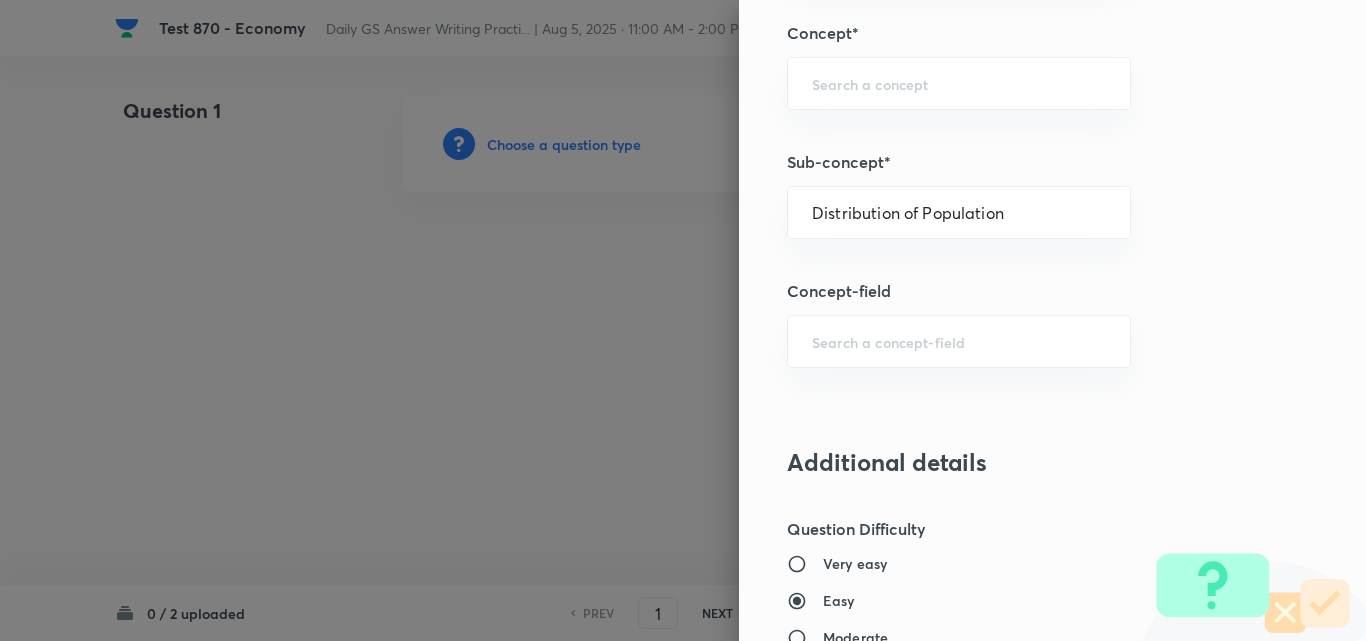 type on "Geography" 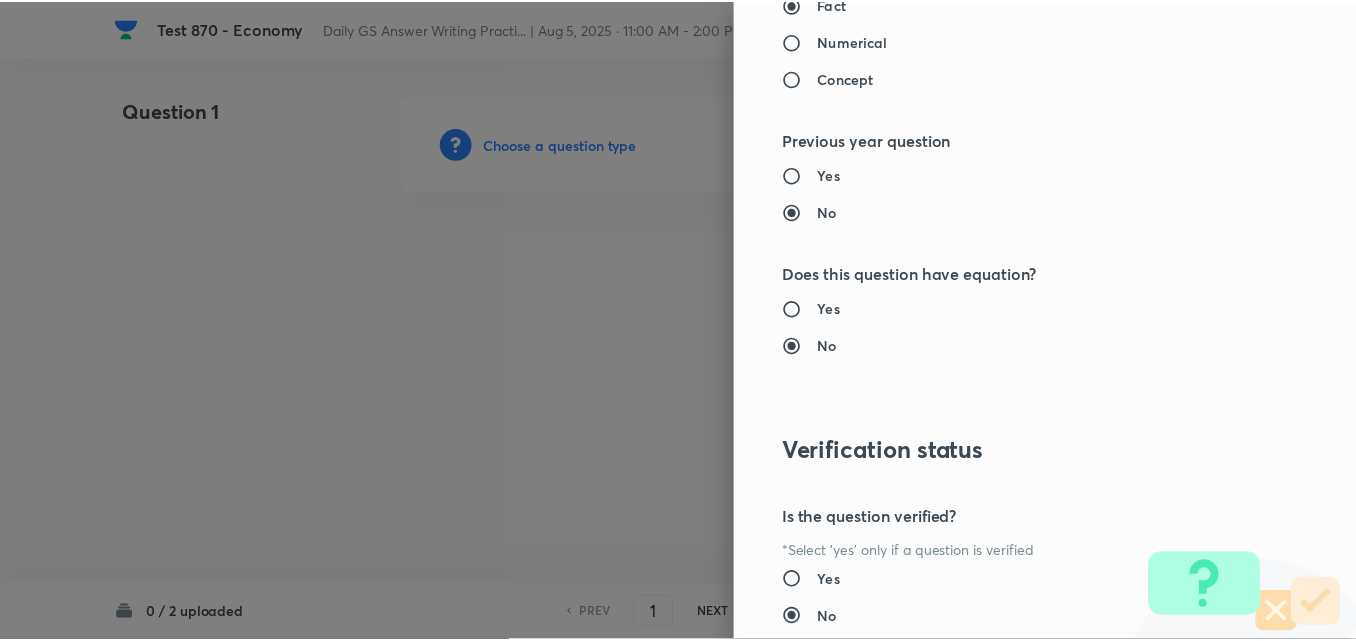 scroll, scrollTop: 1844, scrollLeft: 0, axis: vertical 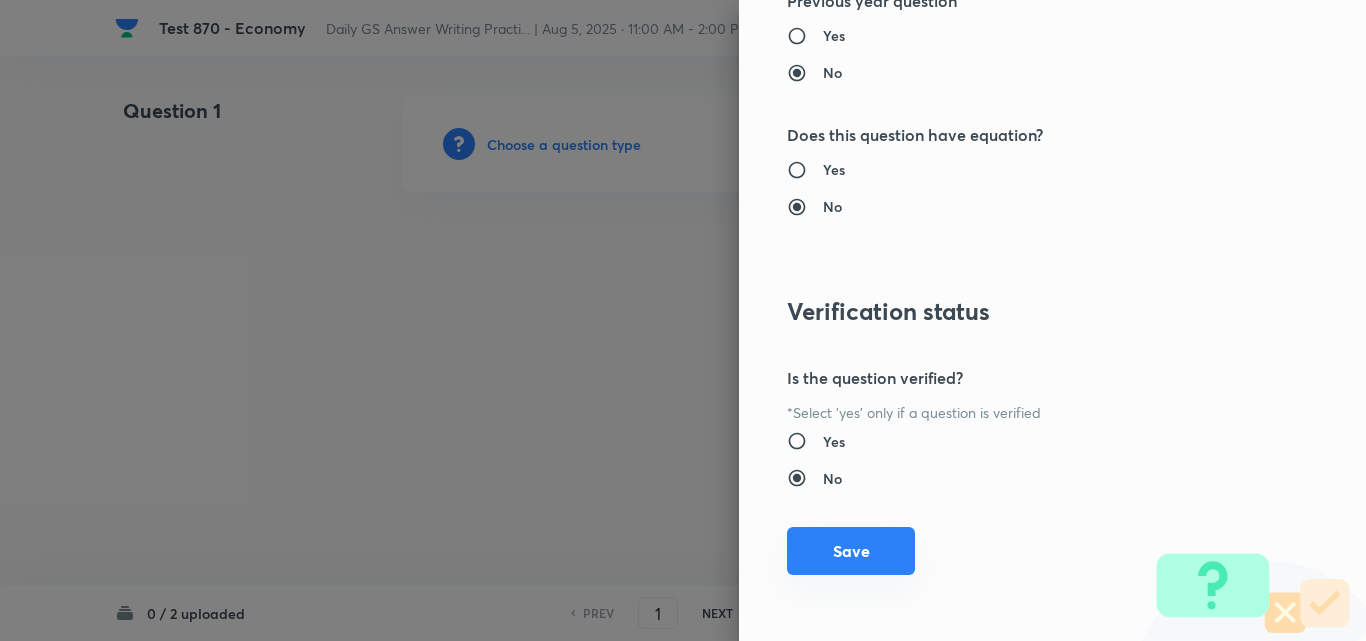 click on "Save" at bounding box center [851, 551] 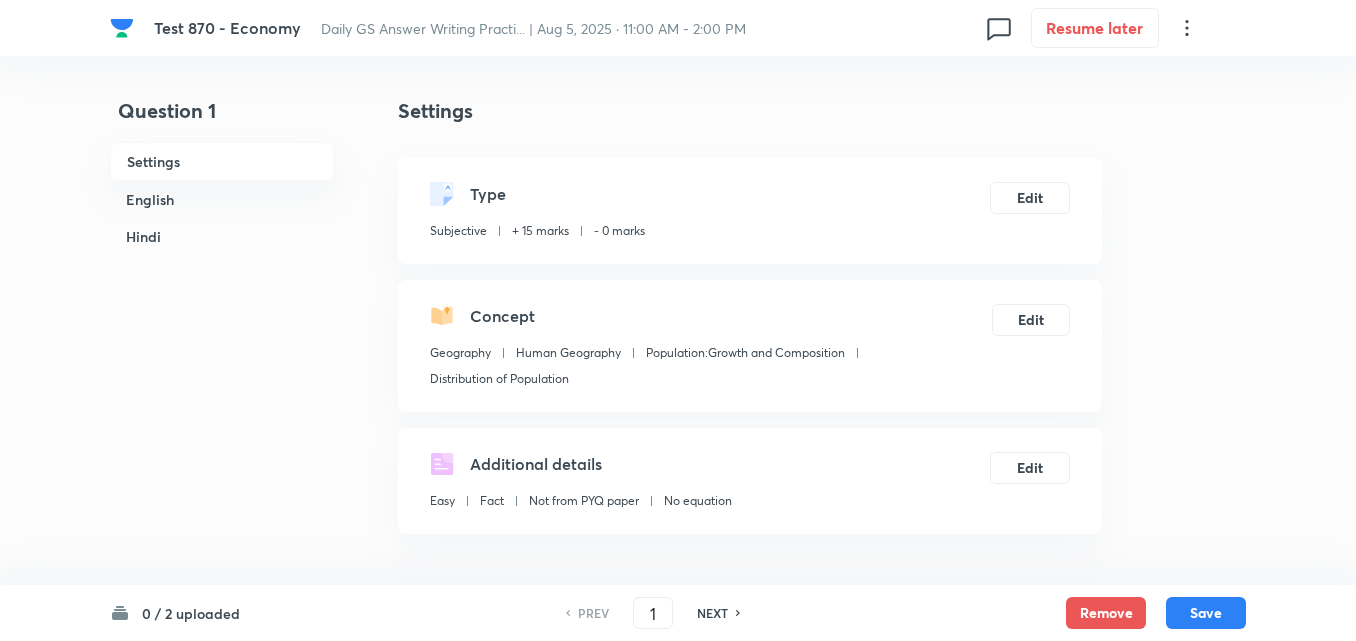 click on "English" at bounding box center [222, 199] 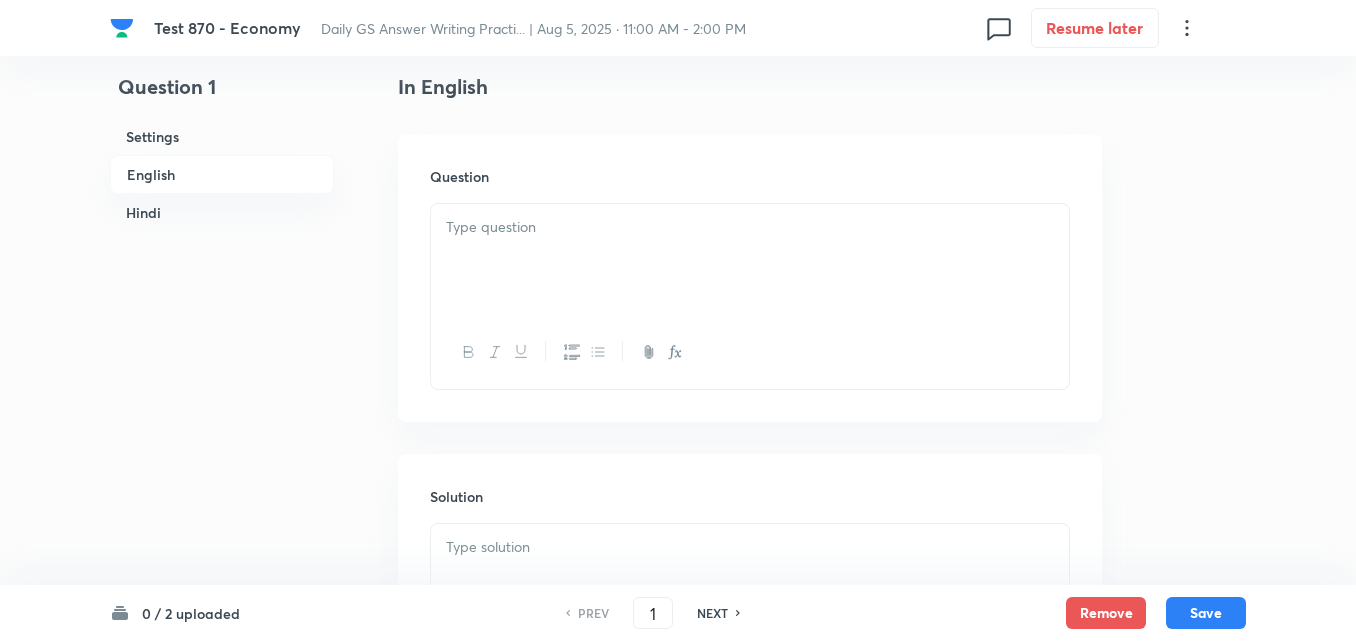 click at bounding box center (750, 260) 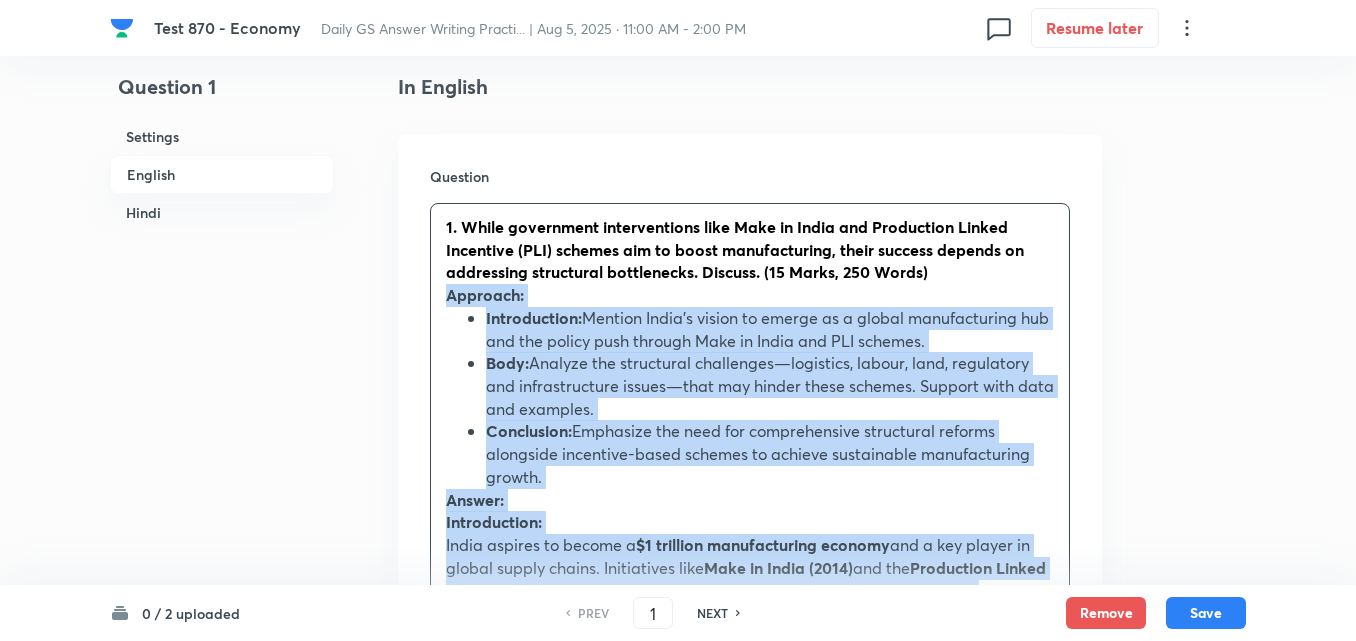 click on "Question 1. While government interventions like Make in India and Production Linked Incentive (PLI) schemes aim to boost manufacturing, their success depends on addressing structural bottlenecks. Discuss. (15 Marks, 250 Words) Approach: Introduction:  Mention India’s vision to emerge as a global manufacturing hub and the policy push through Make in India and PLI schemes. Body:  Analyze the structural challenges—logistics, labour, land, regulatory and infrastructure issues—that may hinder these schemes. Support with data and examples. Conclusion:  Emphasize the need for comprehensive structural reforms alongside incentive-based schemes to achieve sustainable manufacturing growth. Answer: Introduction: India aspires to become a  $1 trillion manufacturing economy  and a key player in global supply chains. Initiatives like  Make in India (2014)  and the  Production Linked Incentive (PLI) schemes (since 2020) deep-rooted structural bottlenecks  in the Indian economy. Body: Overview of Policy Measures: . . ." at bounding box center (750, 1131) 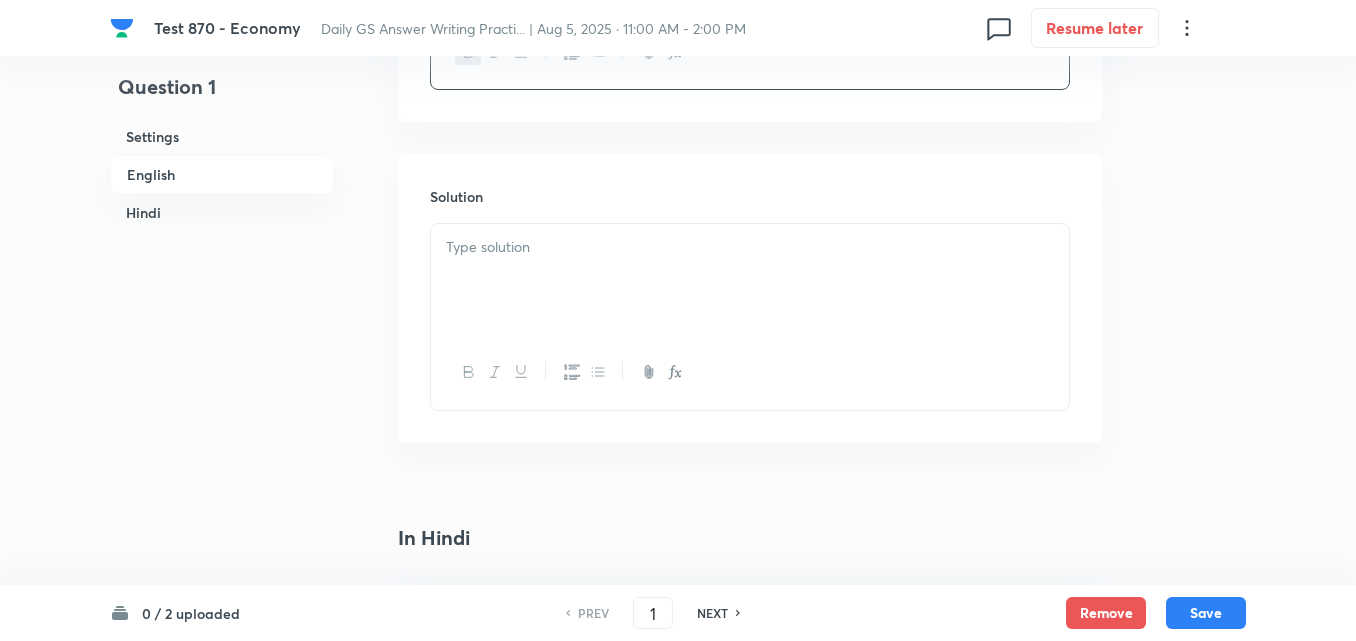 click at bounding box center (750, 280) 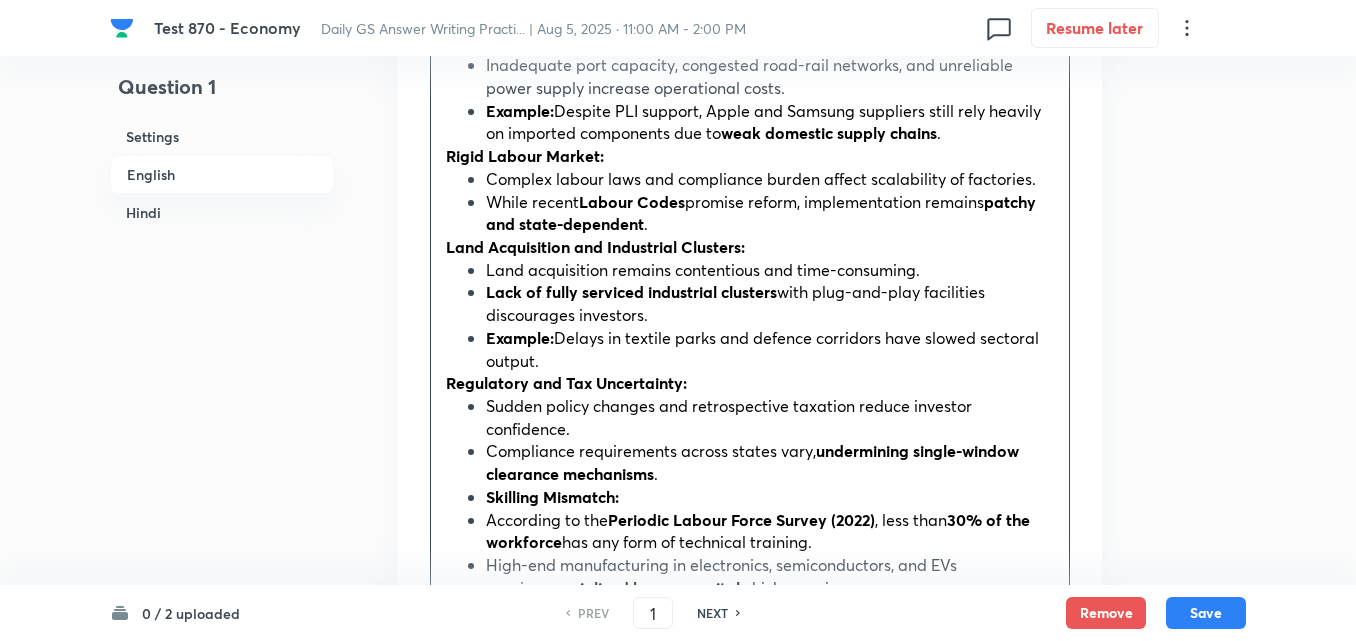 scroll, scrollTop: 1442, scrollLeft: 0, axis: vertical 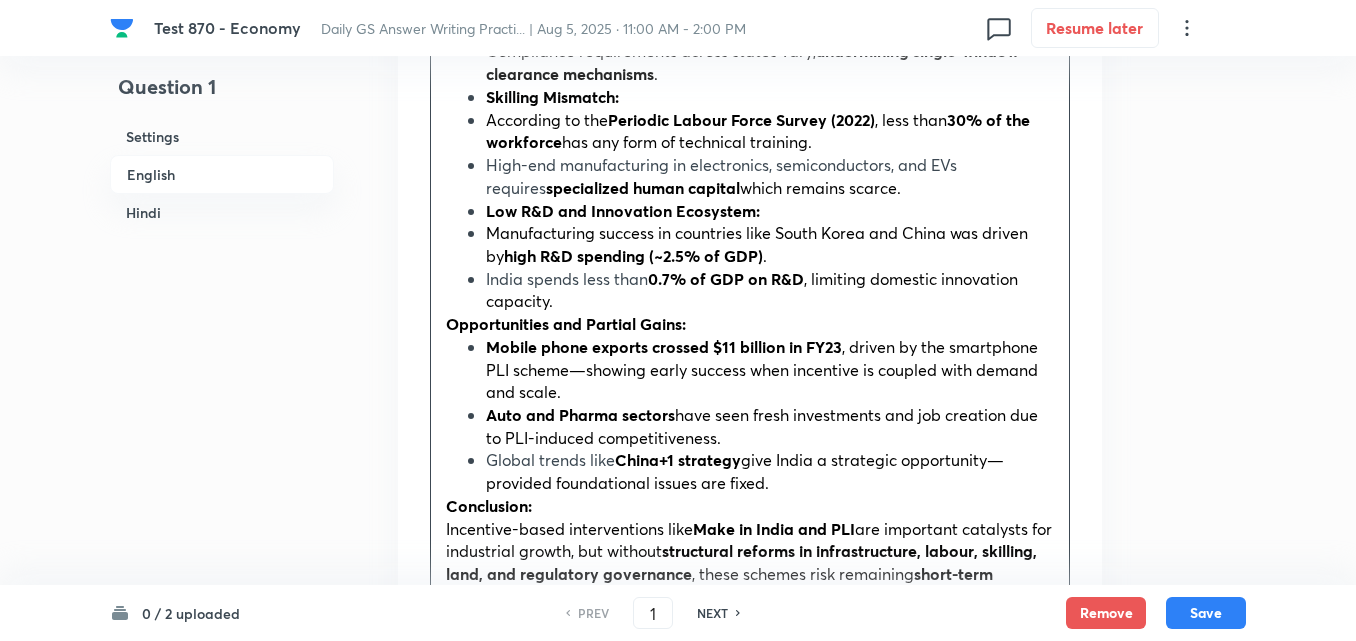 click on "Approach: Introduction:  Mention India’s vision to emerge as a global manufacturing hub and the policy push through Make in India and PLI schemes. Body:  Analyze the structural challenges—logistics, labour, land, regulatory and infrastructure issues—that may hinder these schemes. Support with data and examples. Conclusion:  Emphasize the need for comprehensive structural reforms alongside incentive-based schemes to achieve sustainable manufacturing growth. Answer: Introduction: India aspires to become a  $1 trillion manufacturing economy  and a key player in global supply chains. Initiatives like  Make in India (2014)  and the  Production Linked Incentive (PLI) schemes (since 2020)  were launched to catalyze domestic manufacturing, attract investments, and reduce import dependence. While these schemes offer targeted financial incentives and policy support, their long-term success hinges on tackling  deep-rooted structural bottlenecks  in the Indian economy. Body: Overview of Policy Measures: 14 sectors" at bounding box center [750, -244] 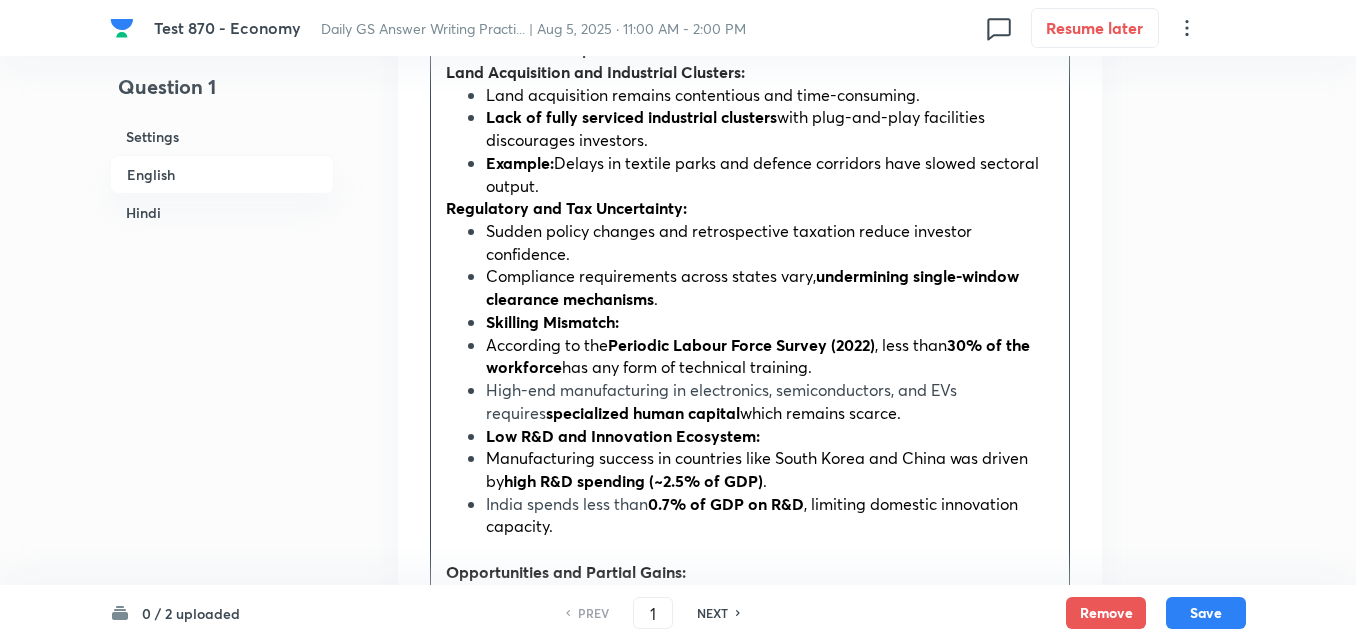 scroll, scrollTop: 2042, scrollLeft: 0, axis: vertical 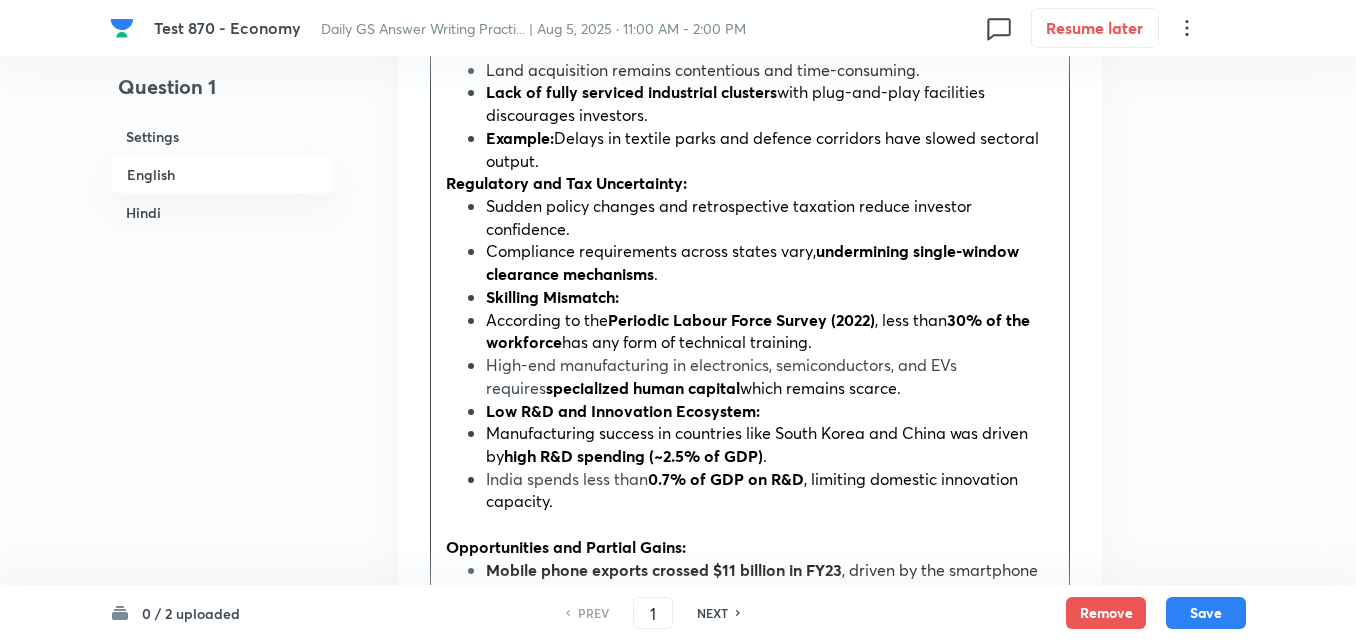 click on "Sudden policy changes and retrospective taxation reduce investor confidence. Compliance requirements across states vary,  undermining single-window clearance mechanisms . Skilling Mismatch: According to the  Periodic Labour Force Survey (2022) , less than  30% of the workforce  has any form of technical training. High-end manufacturing in electronics, semiconductors, and EVs requires  specialized human capital  which remains scarce. Low R&D and Innovation Ecosystem: Manufacturing success in countries like South Korea and China was driven by  high R&D spending (~2.5% of GDP) . India spends less than  0.7% of GDP on R&D , limiting domestic innovation capacity." at bounding box center (750, 354) 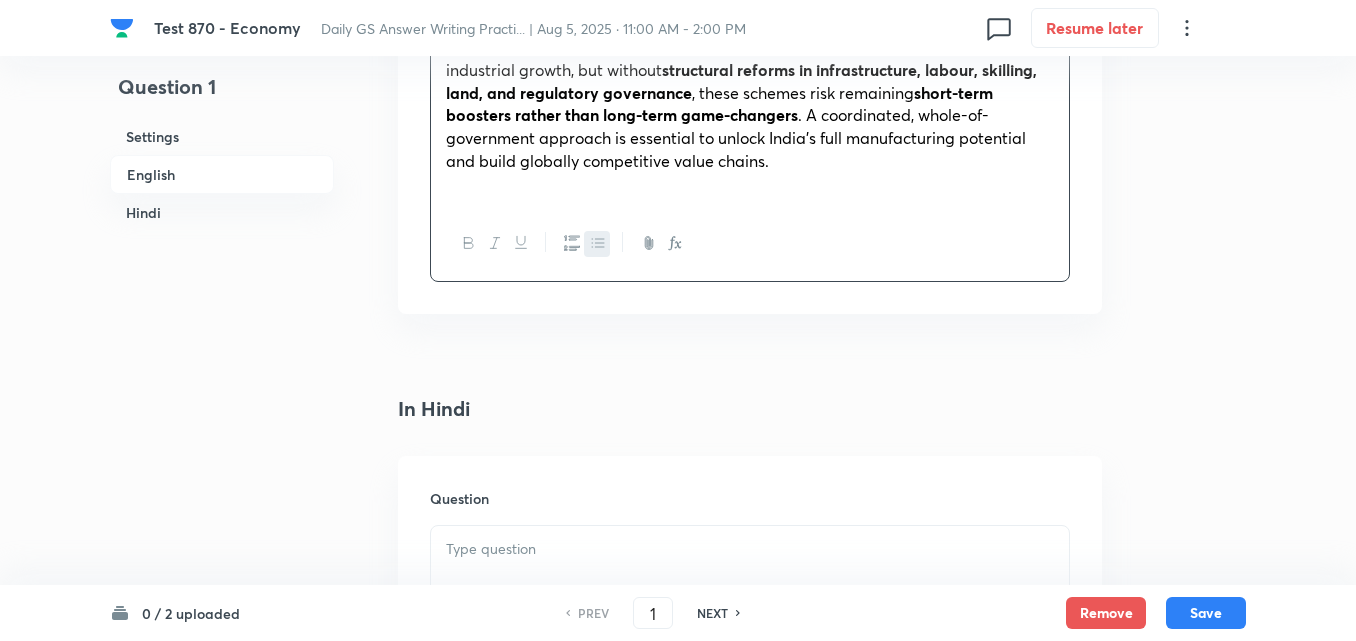 scroll, scrollTop: 2842, scrollLeft: 0, axis: vertical 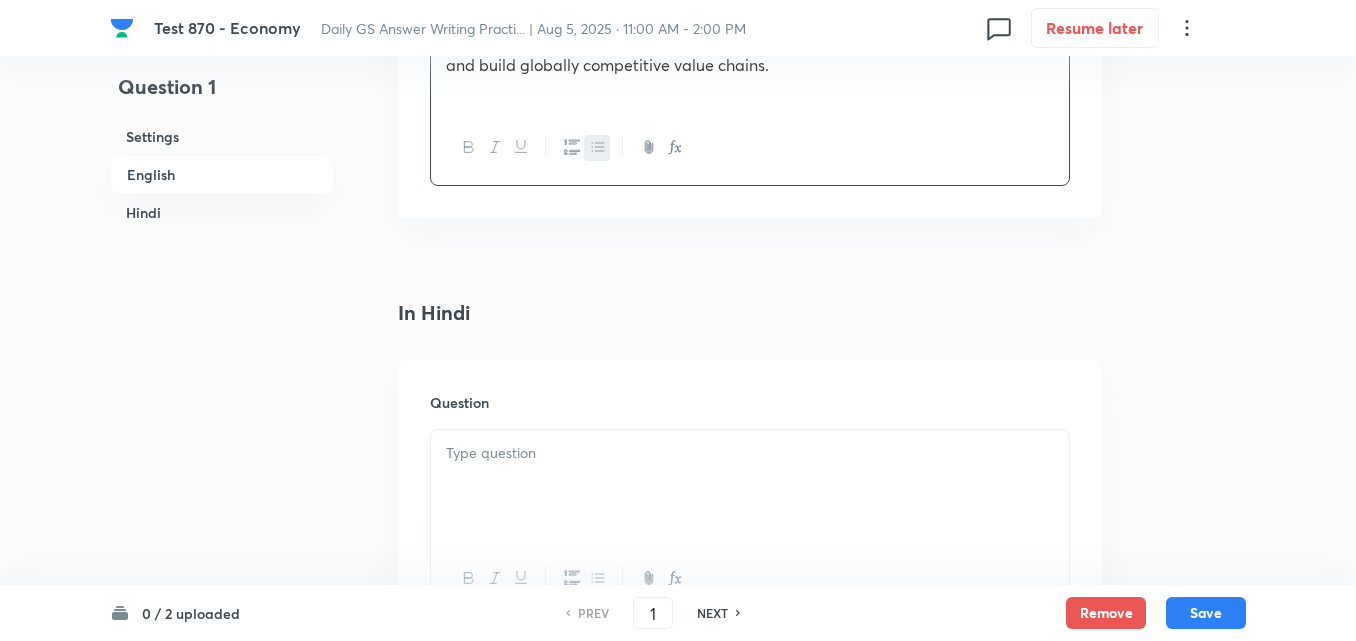 click on "Hindi" at bounding box center [222, 212] 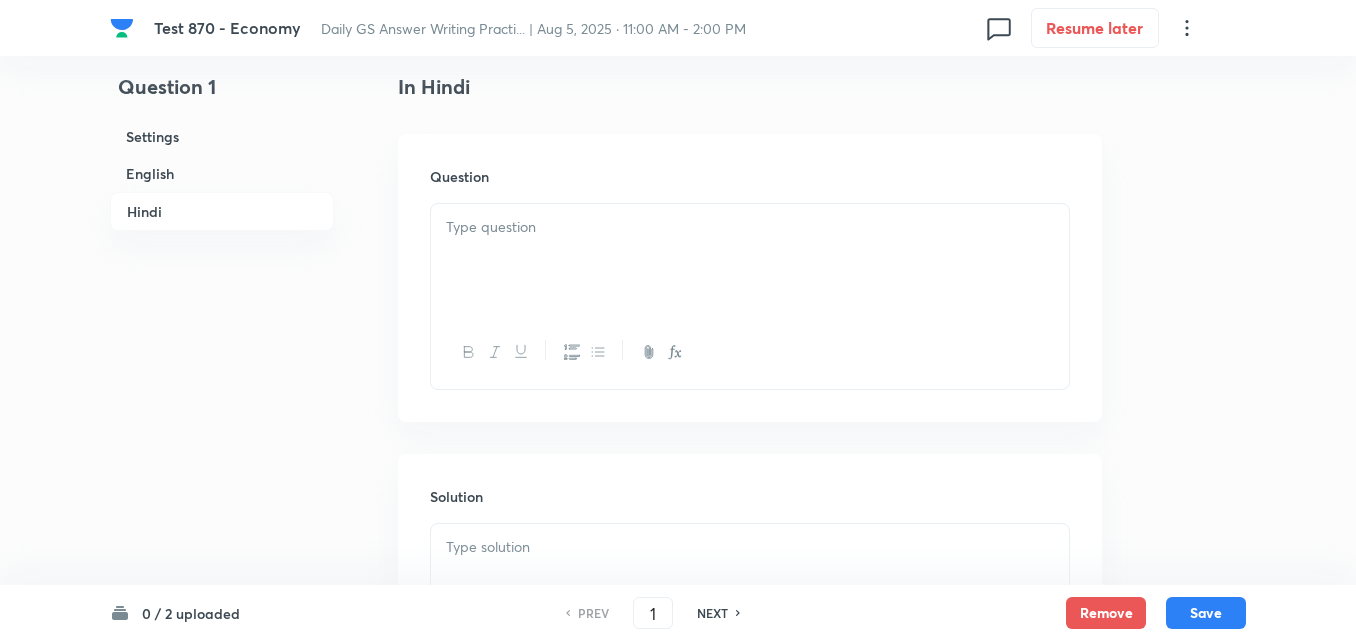 click at bounding box center (750, 260) 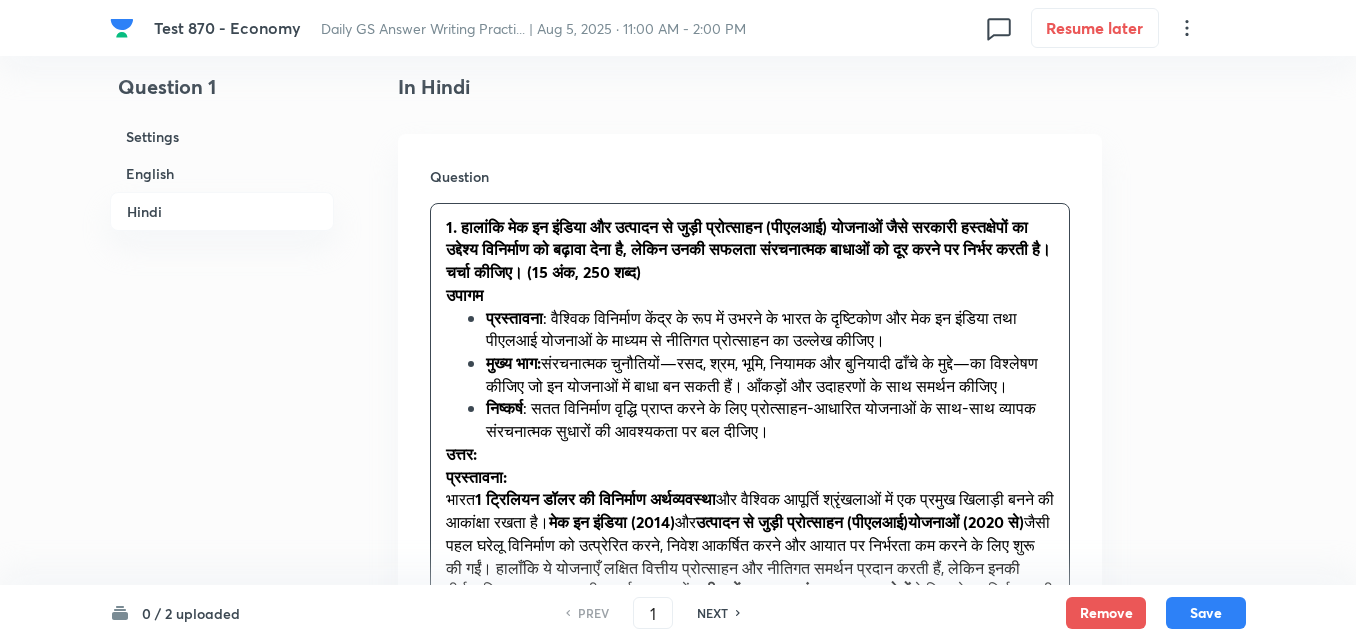 drag, startPoint x: 441, startPoint y: 292, endPoint x: 414, endPoint y: 290, distance: 27.073973 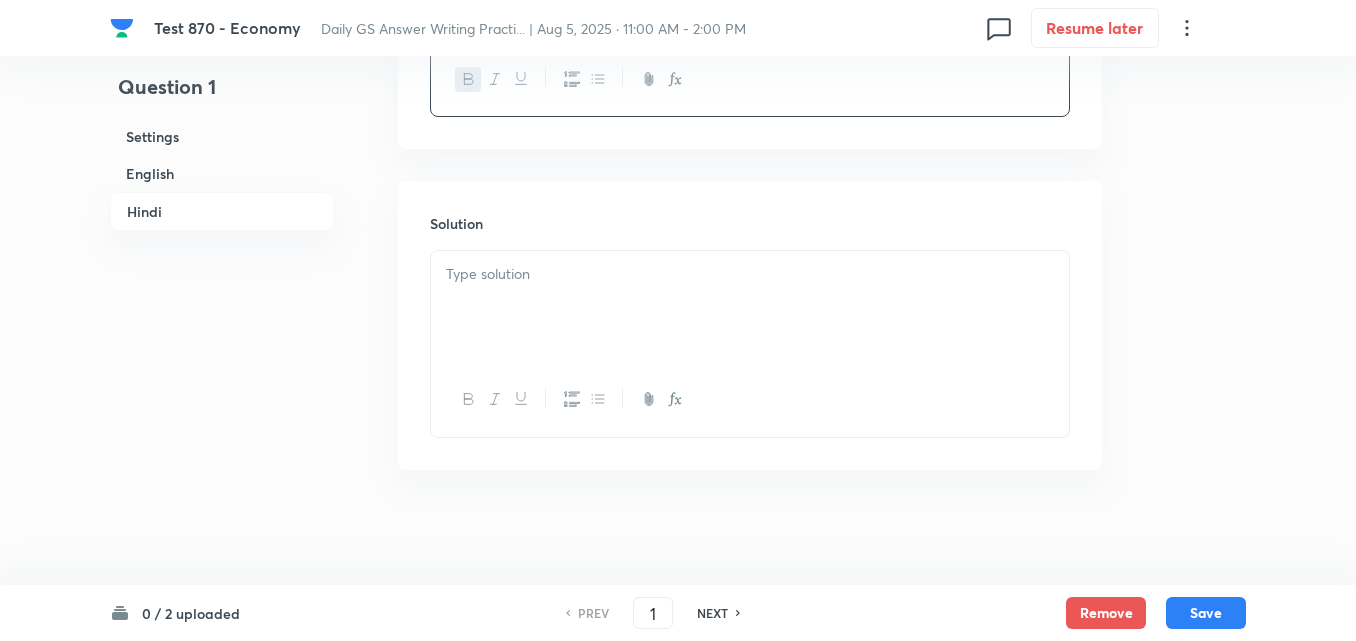 scroll, scrollTop: 3346, scrollLeft: 0, axis: vertical 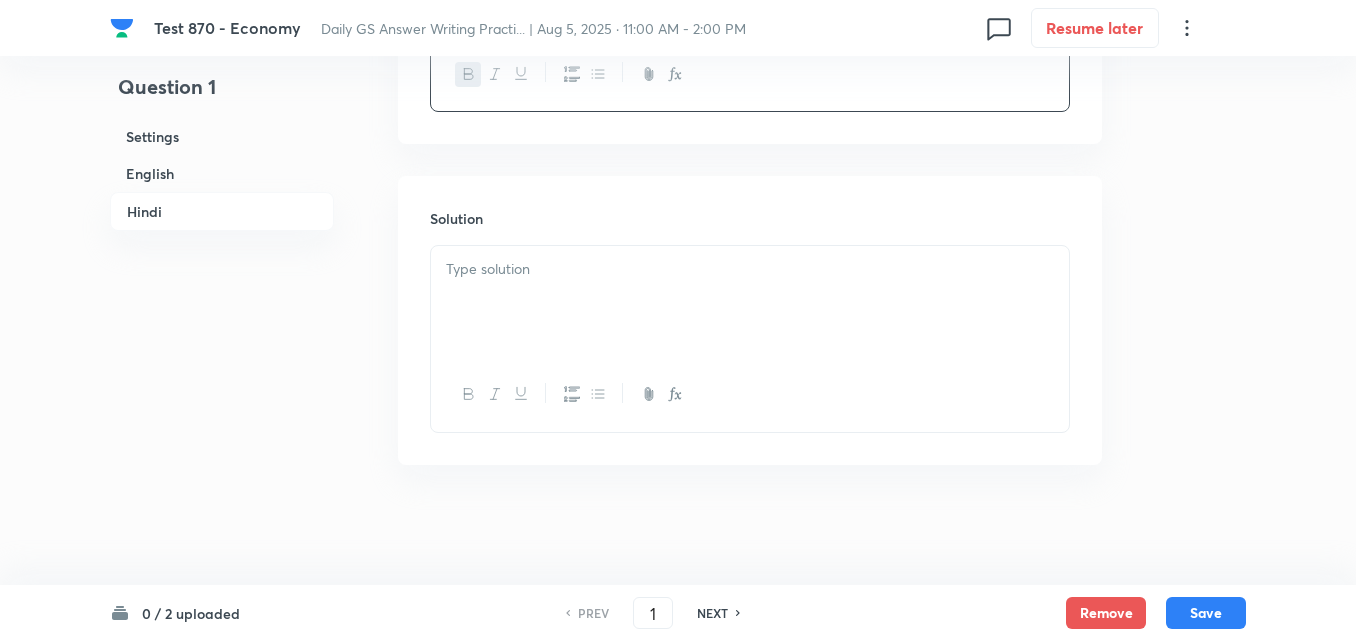 click at bounding box center [750, 302] 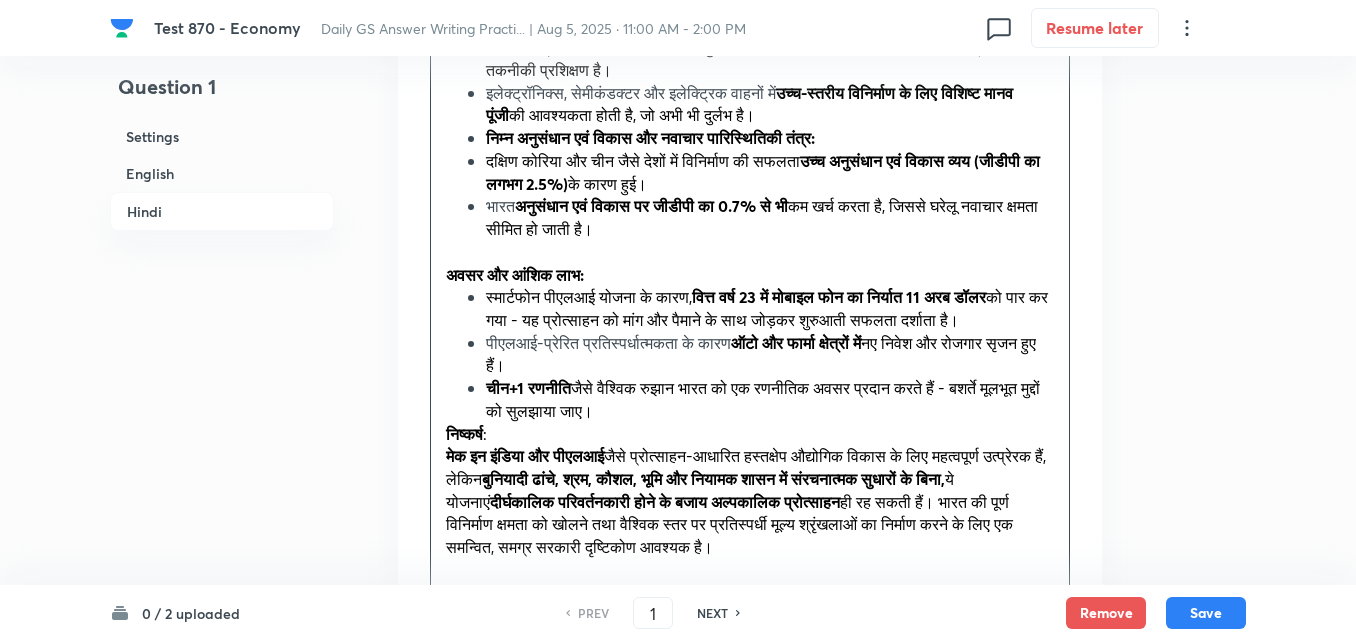 scroll, scrollTop: 4876, scrollLeft: 0, axis: vertical 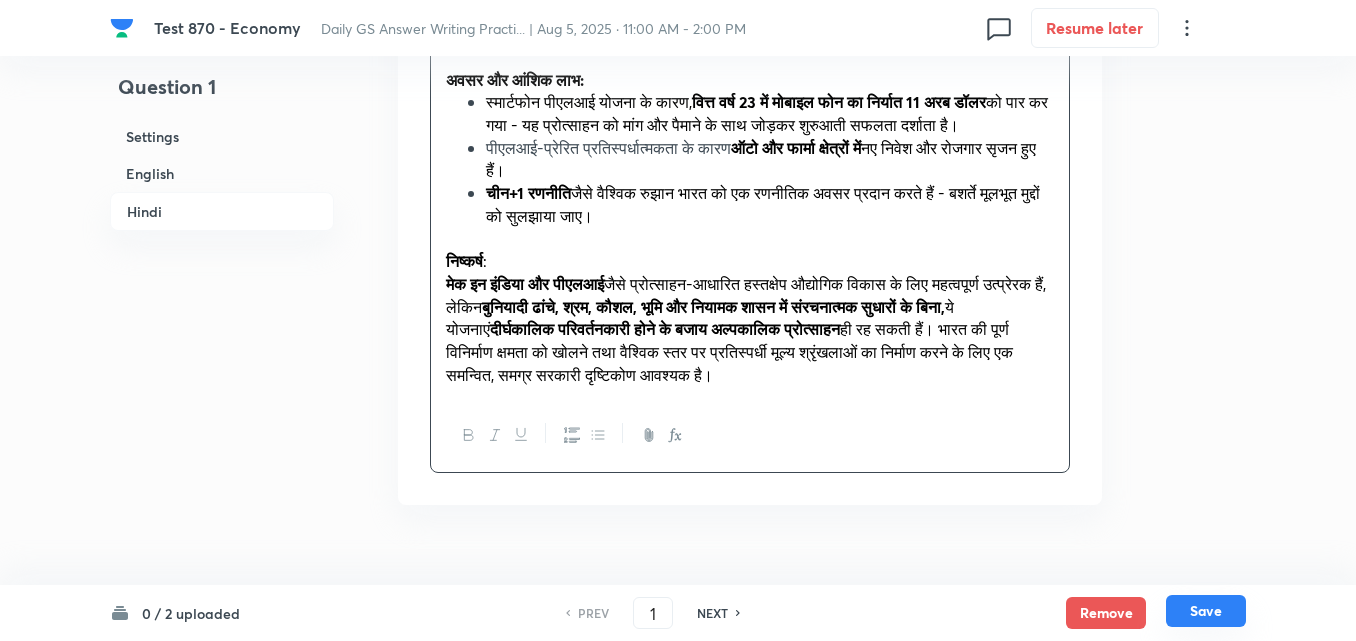 click on "Save" at bounding box center [1206, 611] 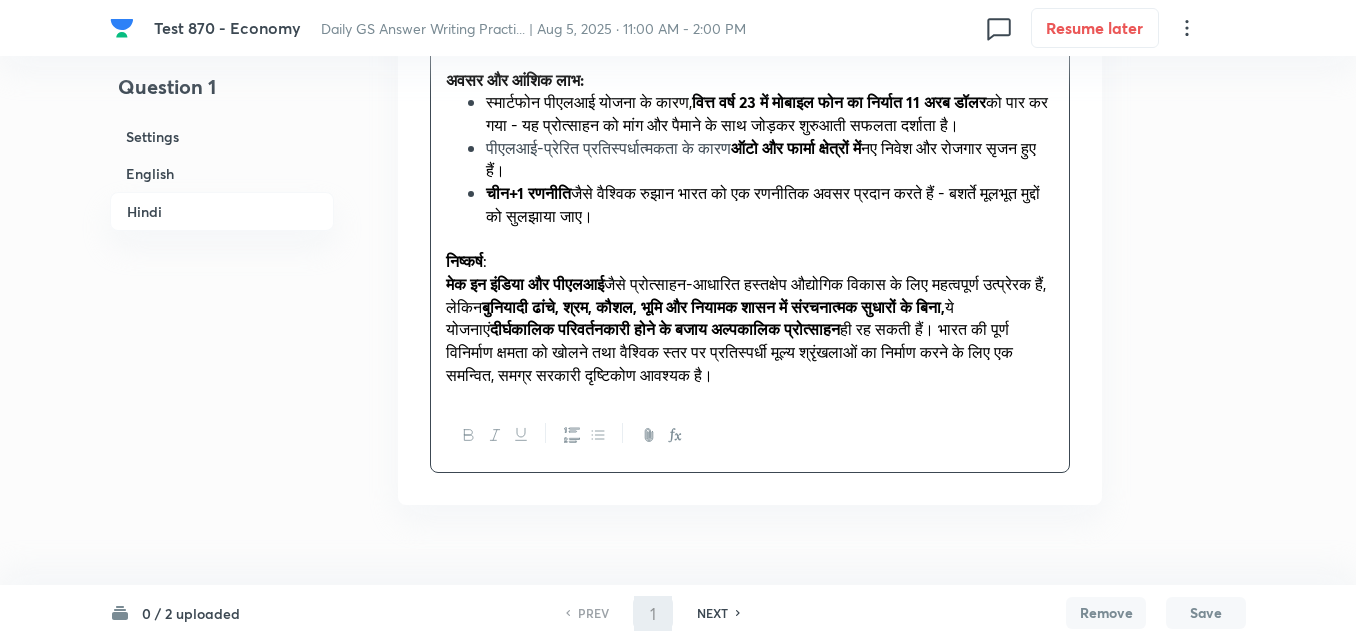 type 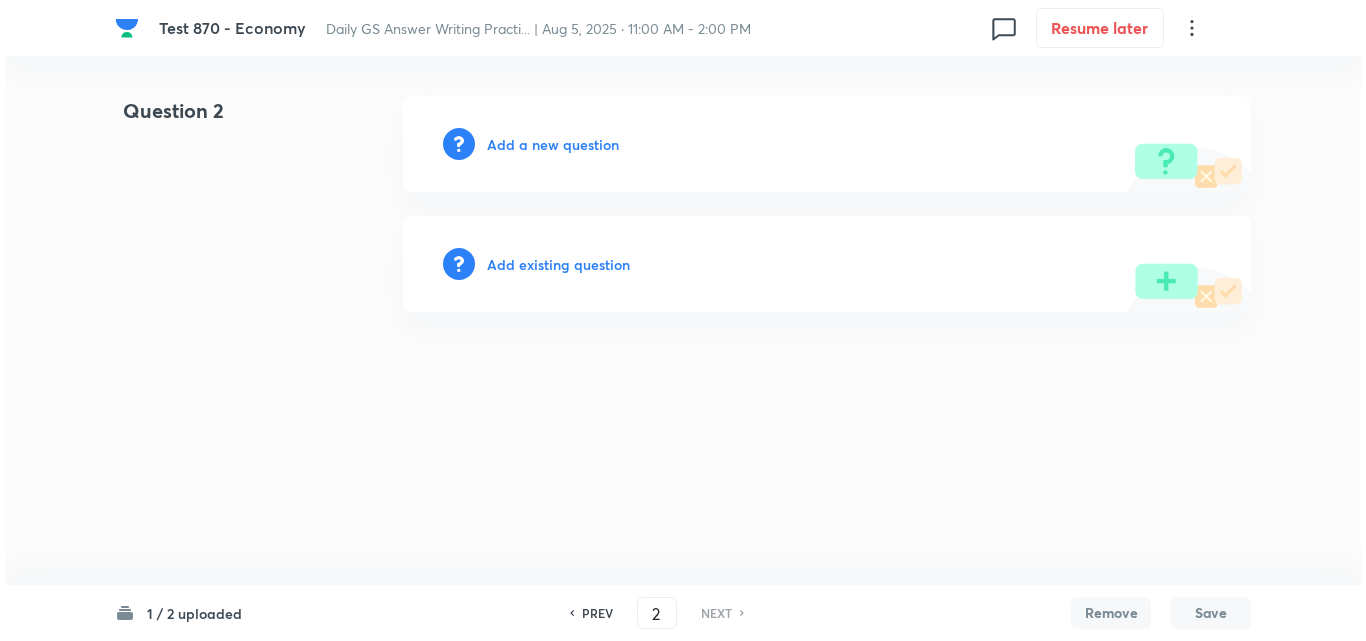 scroll, scrollTop: 0, scrollLeft: 0, axis: both 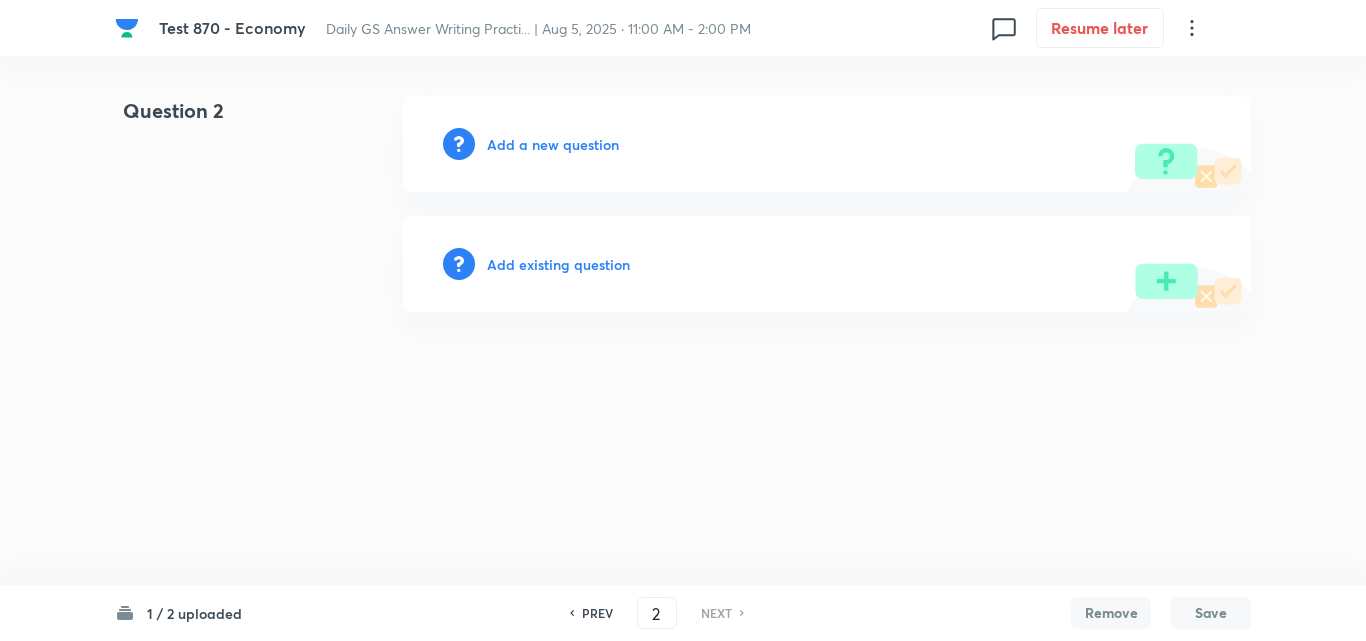 click on "Add a new question" at bounding box center (553, 144) 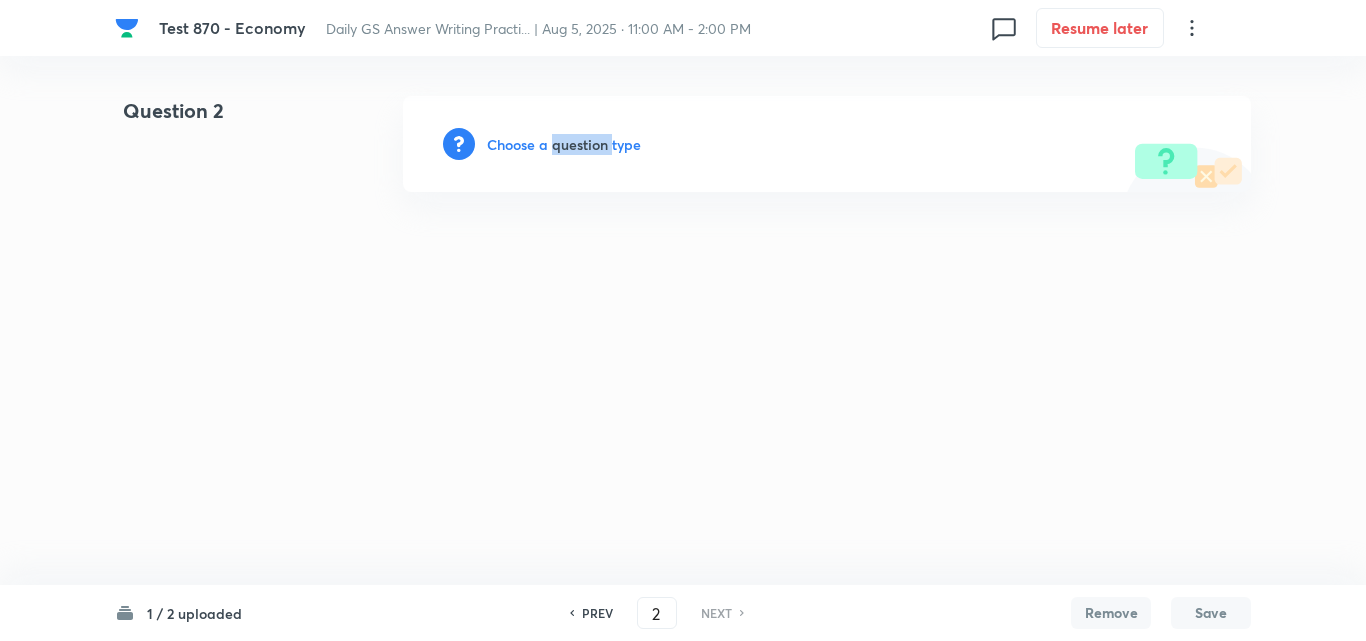 click on "Choose a question type" at bounding box center [564, 144] 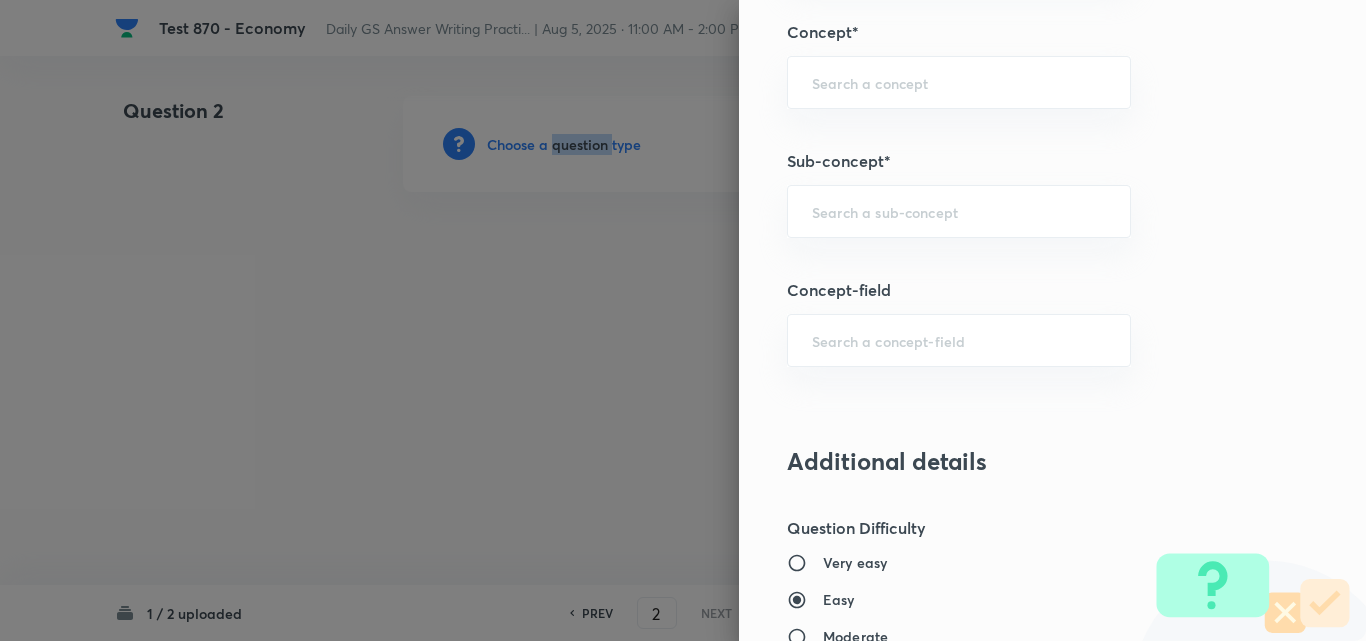 scroll, scrollTop: 900, scrollLeft: 0, axis: vertical 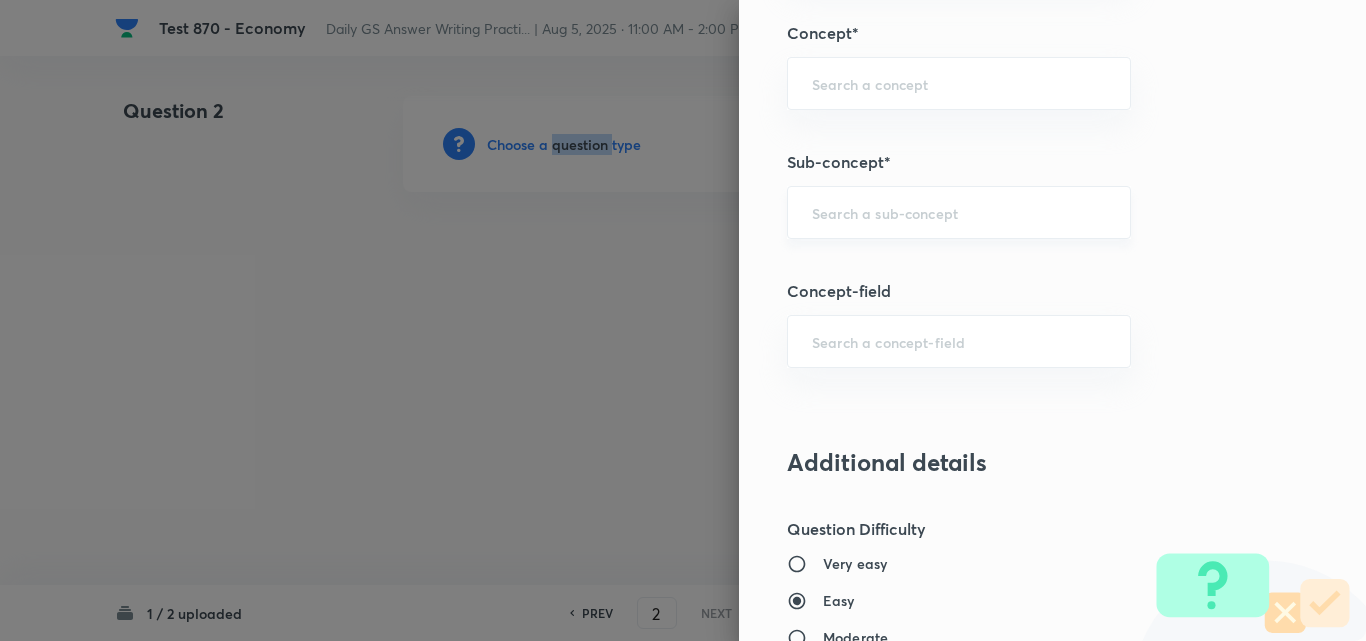 click on "​" at bounding box center [959, 212] 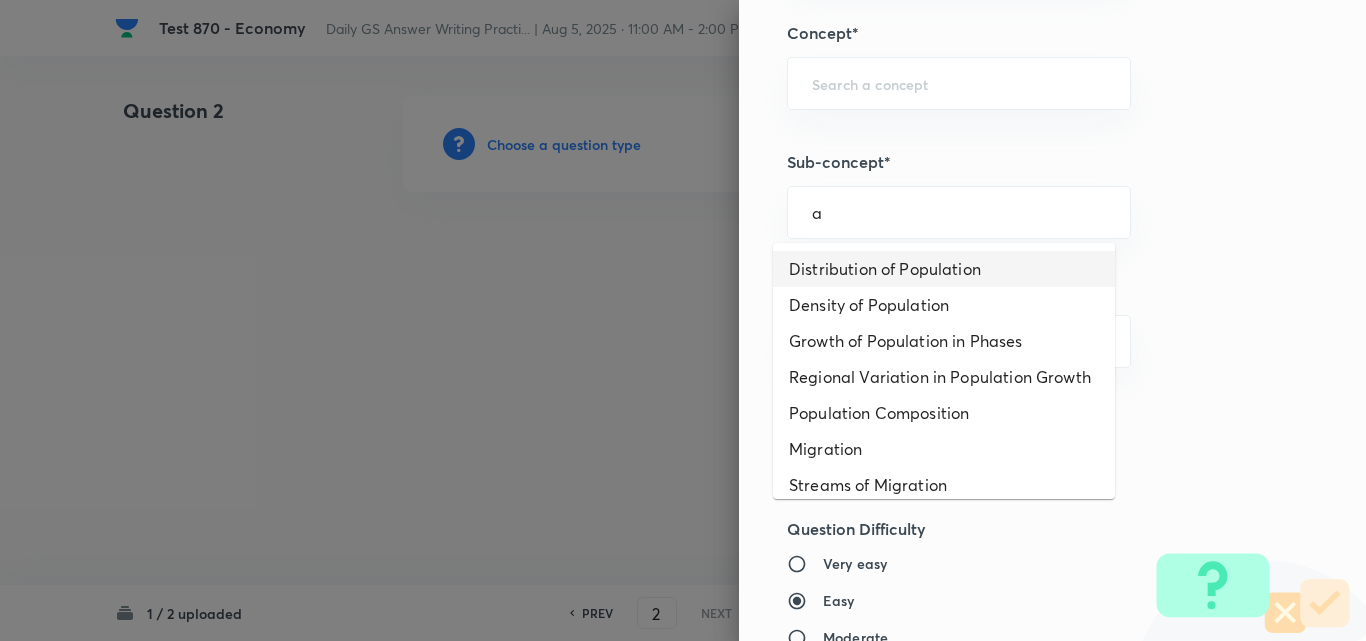 click on "Distribution of Population" at bounding box center [944, 269] 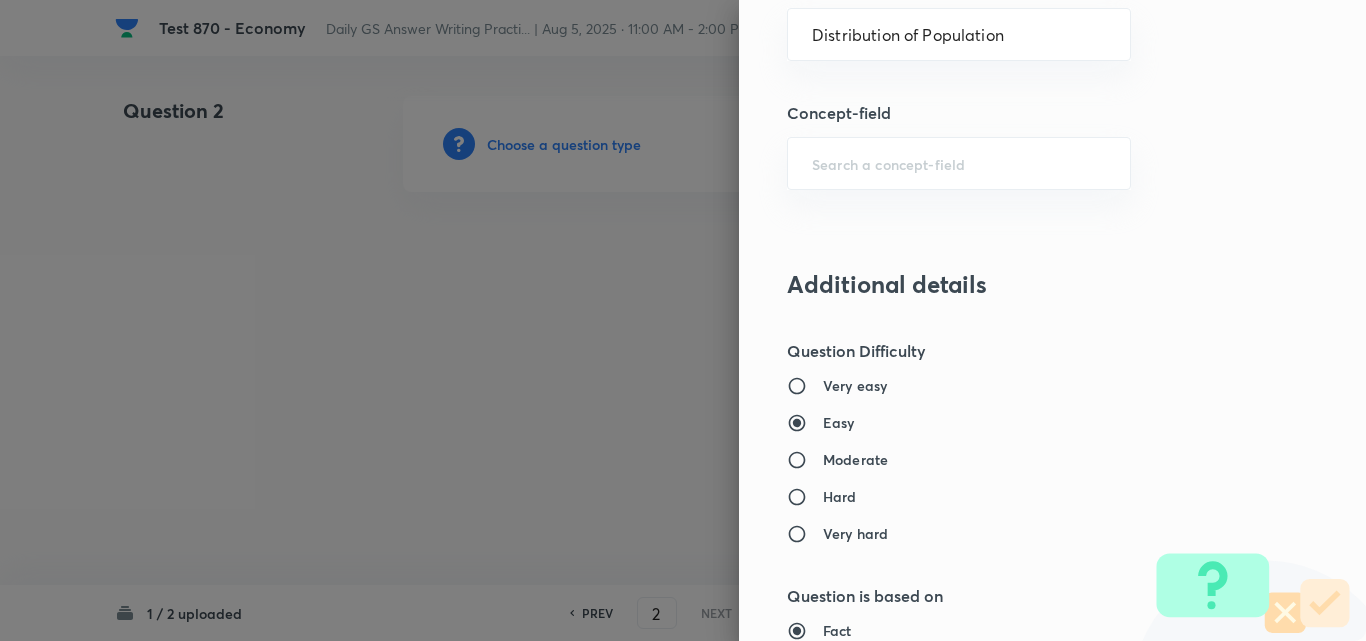 type on "Geography" 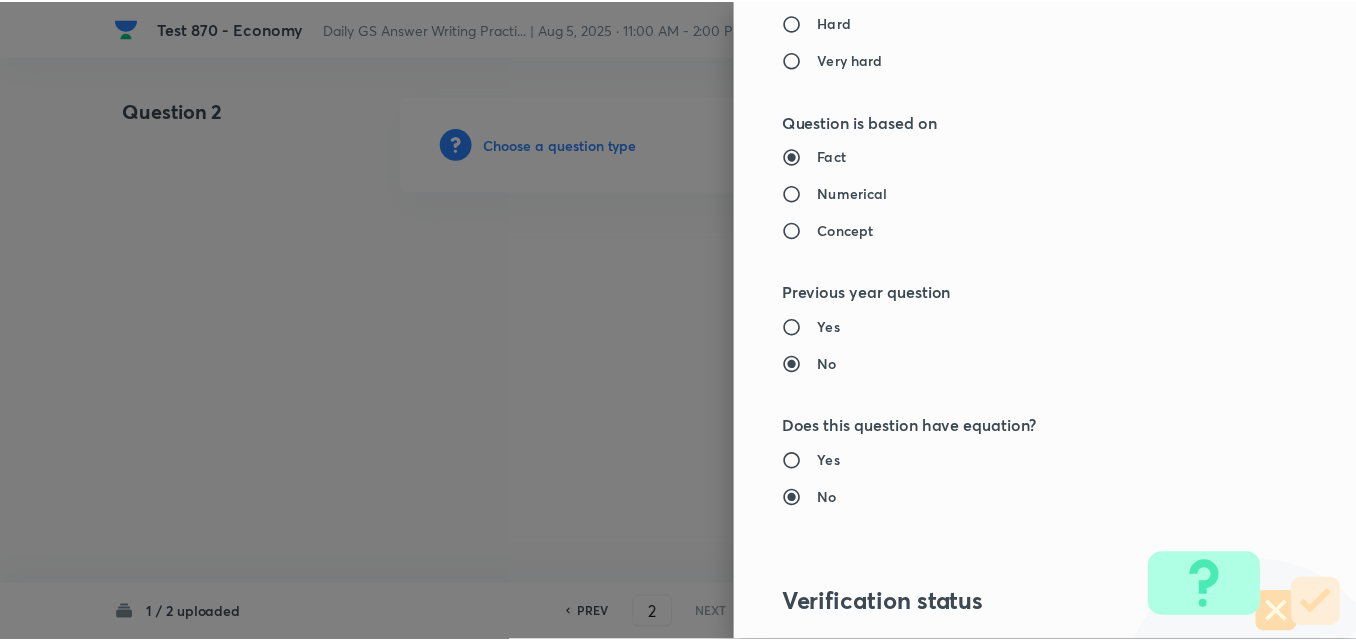 scroll, scrollTop: 1844, scrollLeft: 0, axis: vertical 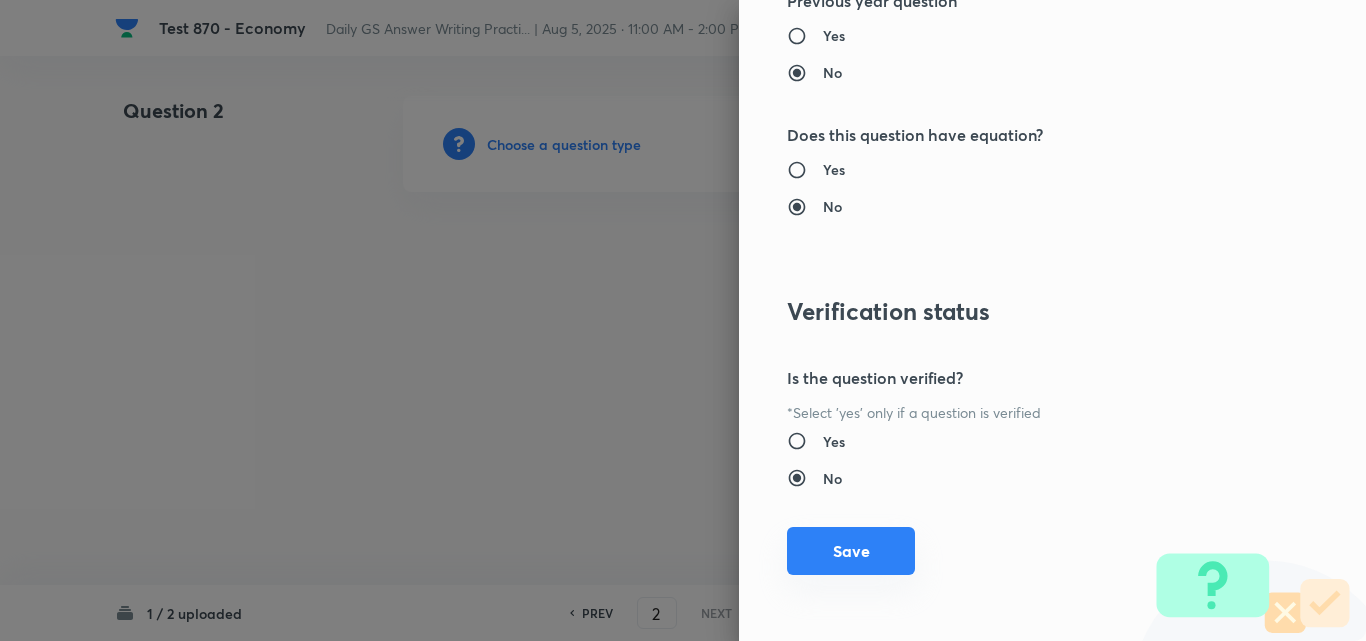 click on "Save" at bounding box center (851, 551) 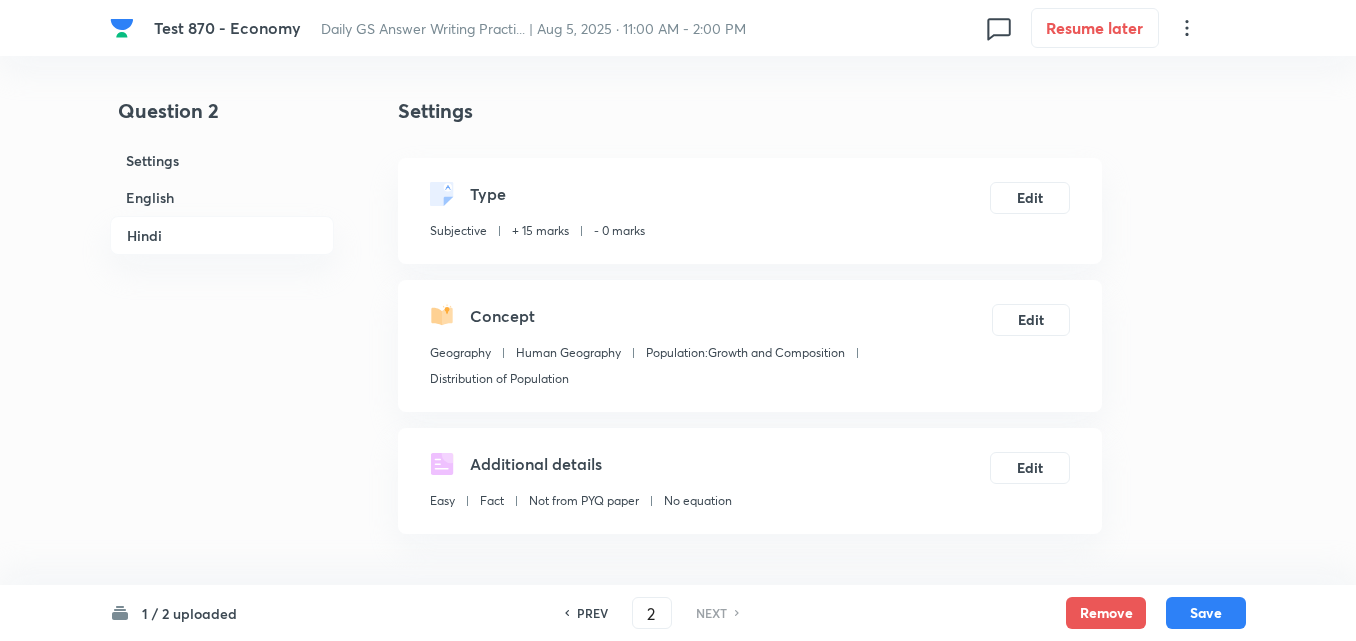 click on "English" at bounding box center [222, 197] 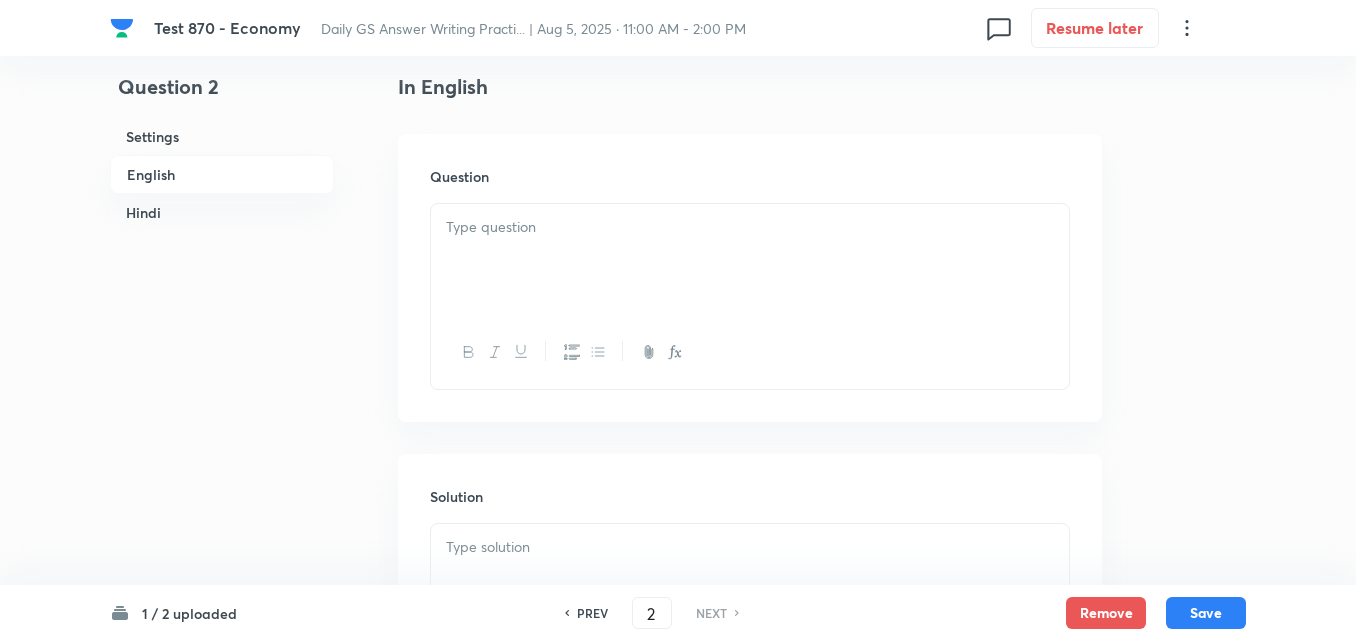 click at bounding box center [750, 260] 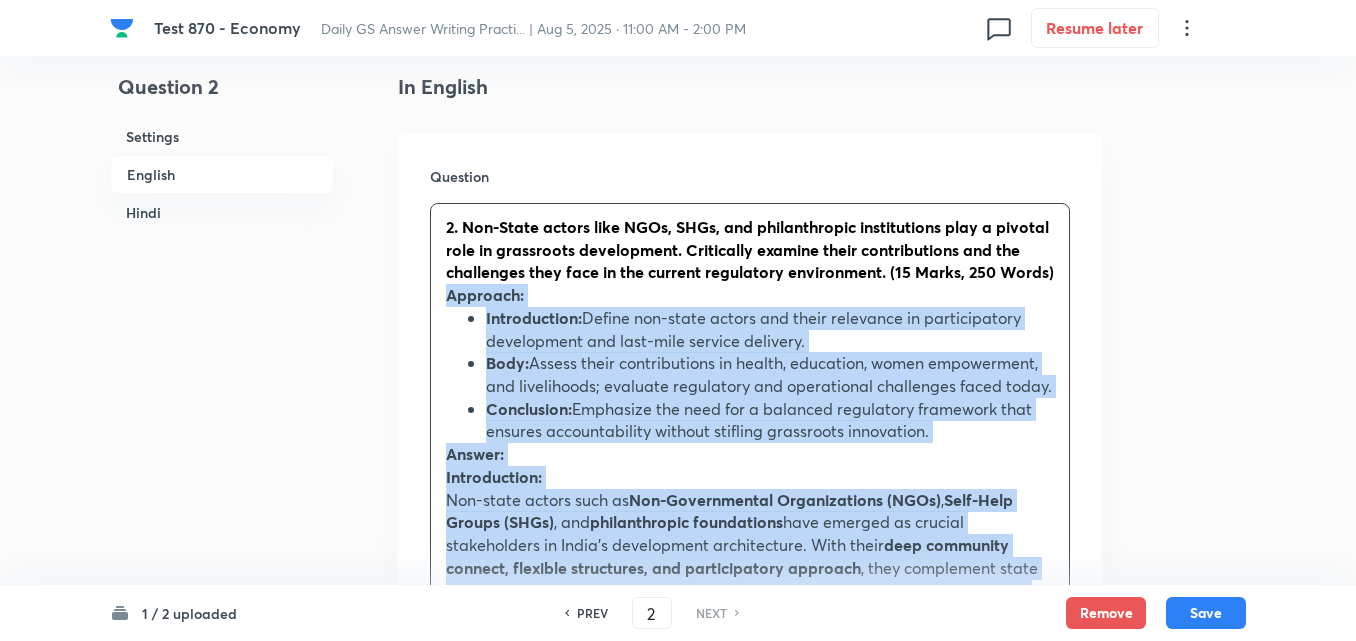 drag, startPoint x: 419, startPoint y: 300, endPoint x: 399, endPoint y: 300, distance: 20 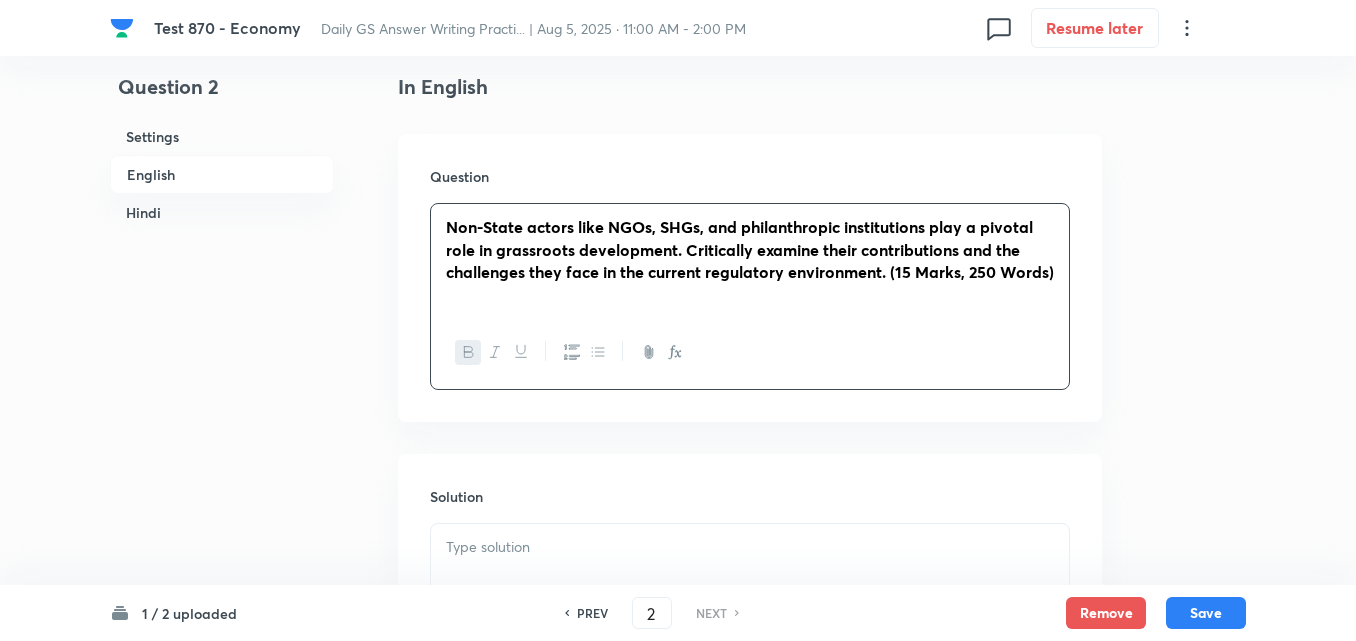 scroll, scrollTop: 942, scrollLeft: 0, axis: vertical 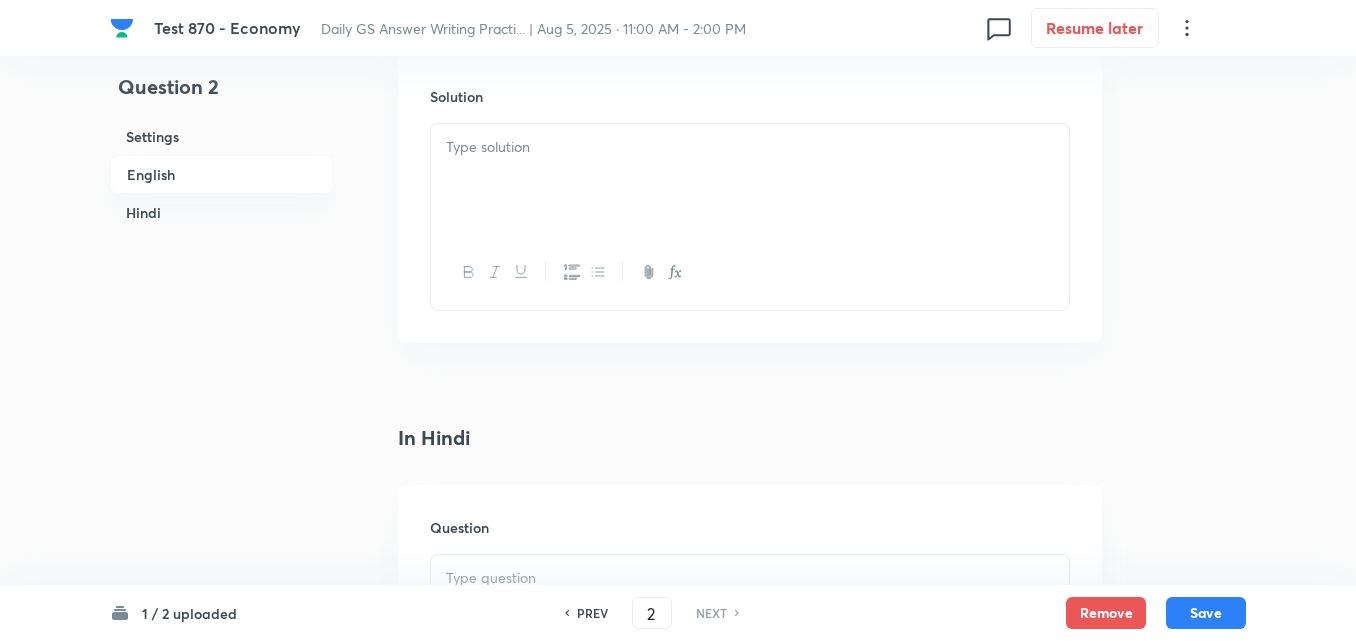 click at bounding box center [750, 180] 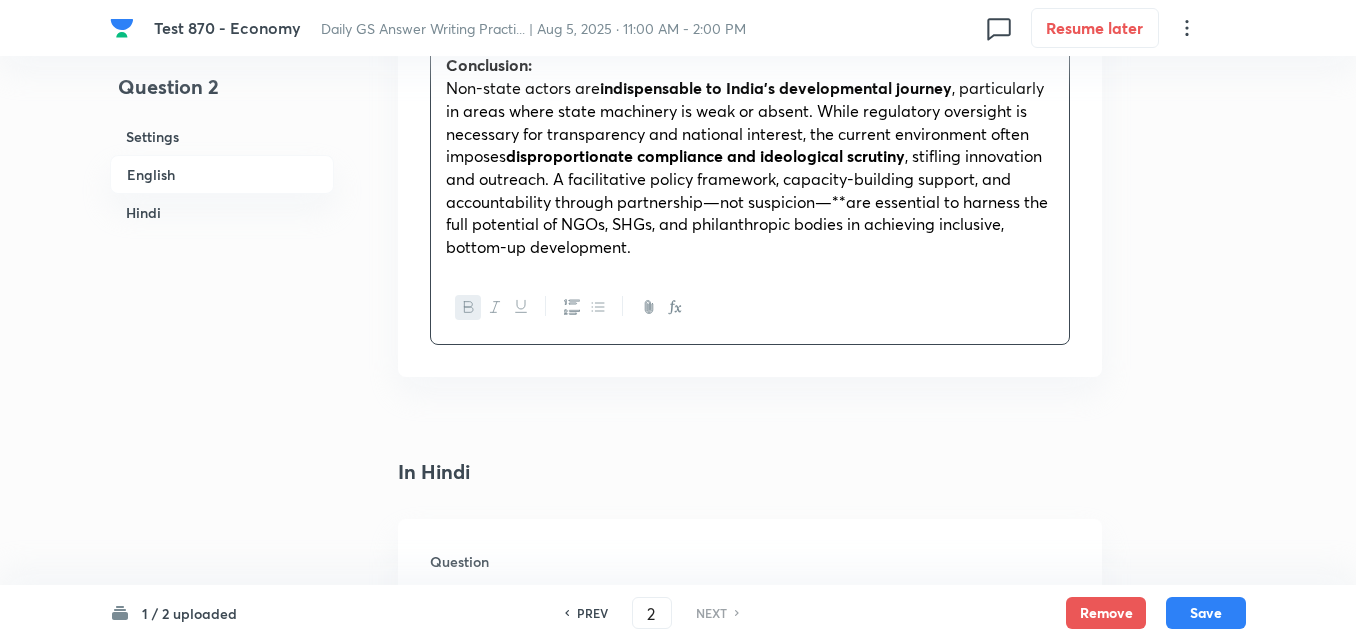 scroll, scrollTop: 2642, scrollLeft: 0, axis: vertical 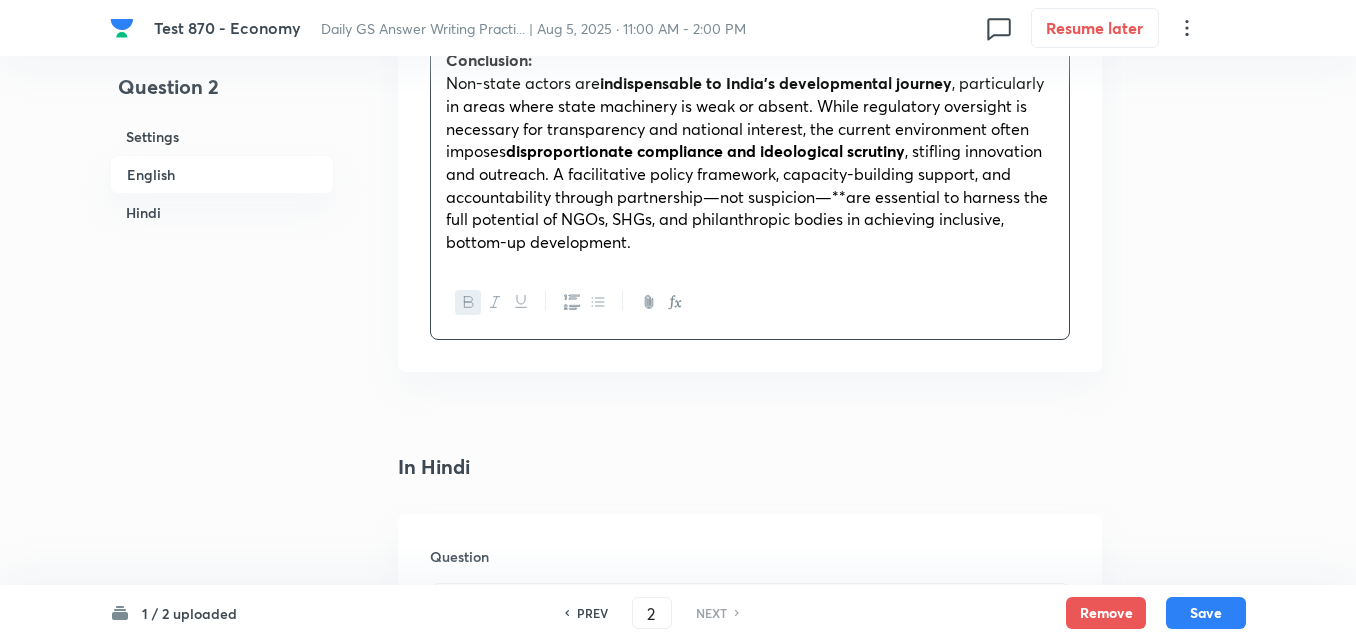 click on "Hindi" at bounding box center [222, 212] 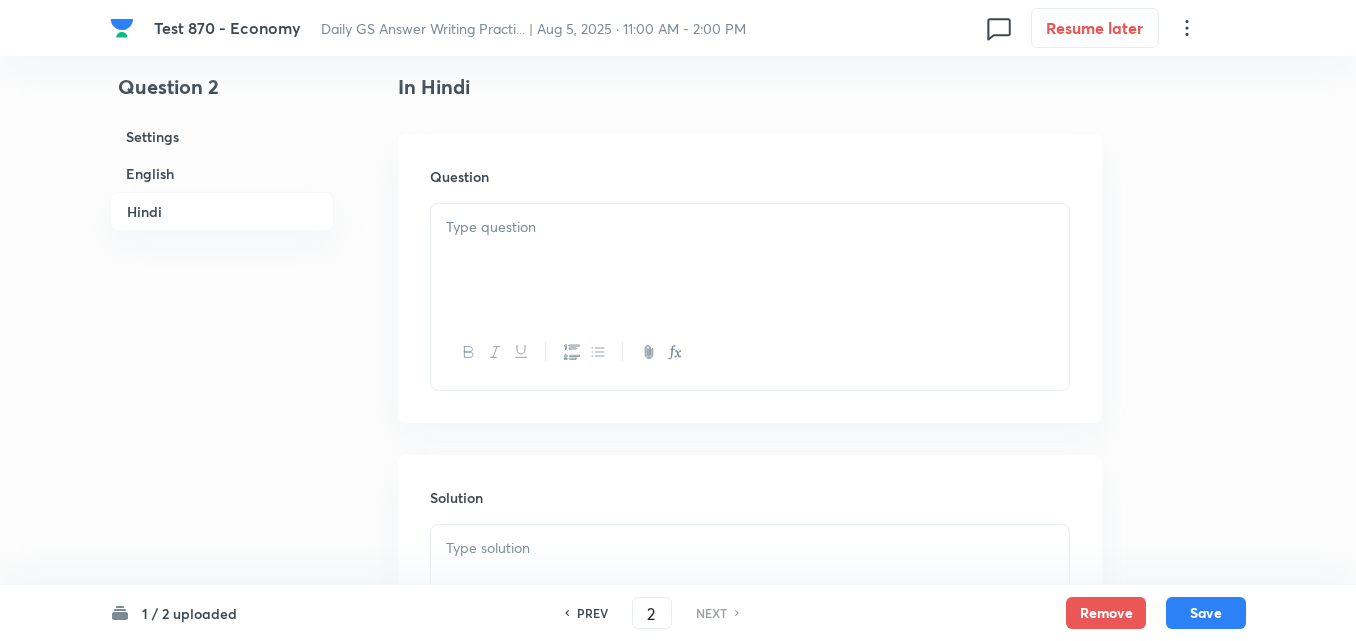 click at bounding box center (750, 260) 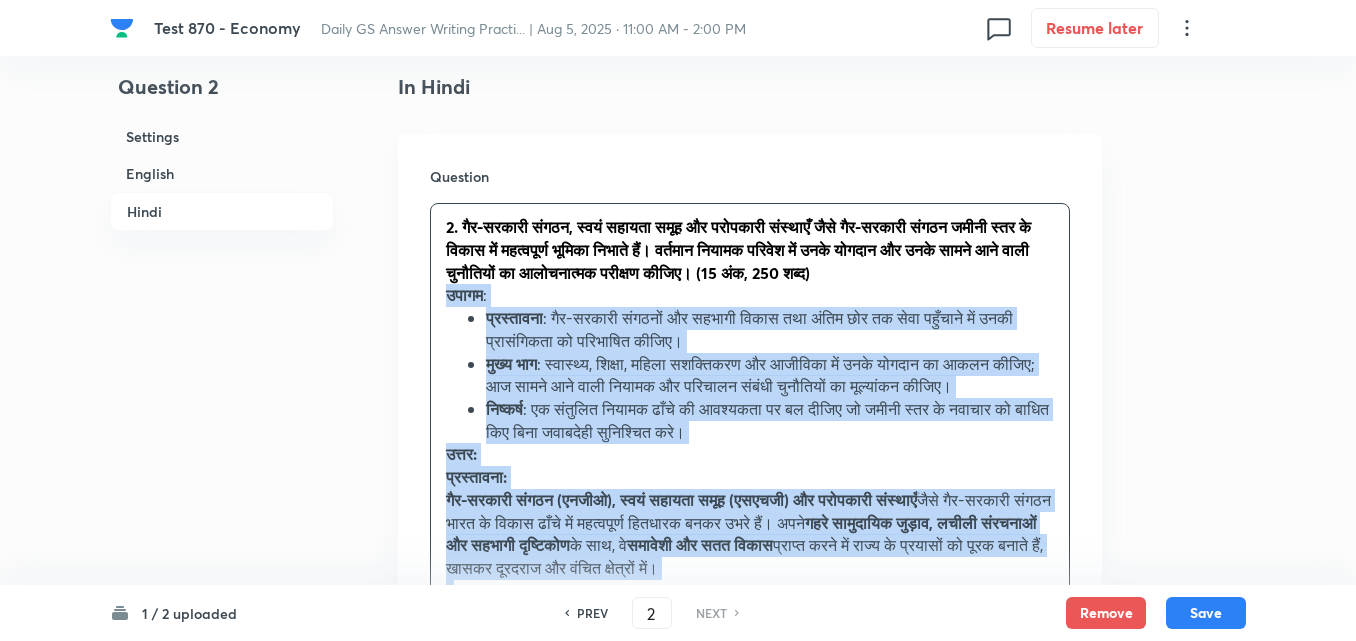drag, startPoint x: 455, startPoint y: 319, endPoint x: 402, endPoint y: 313, distance: 53.338543 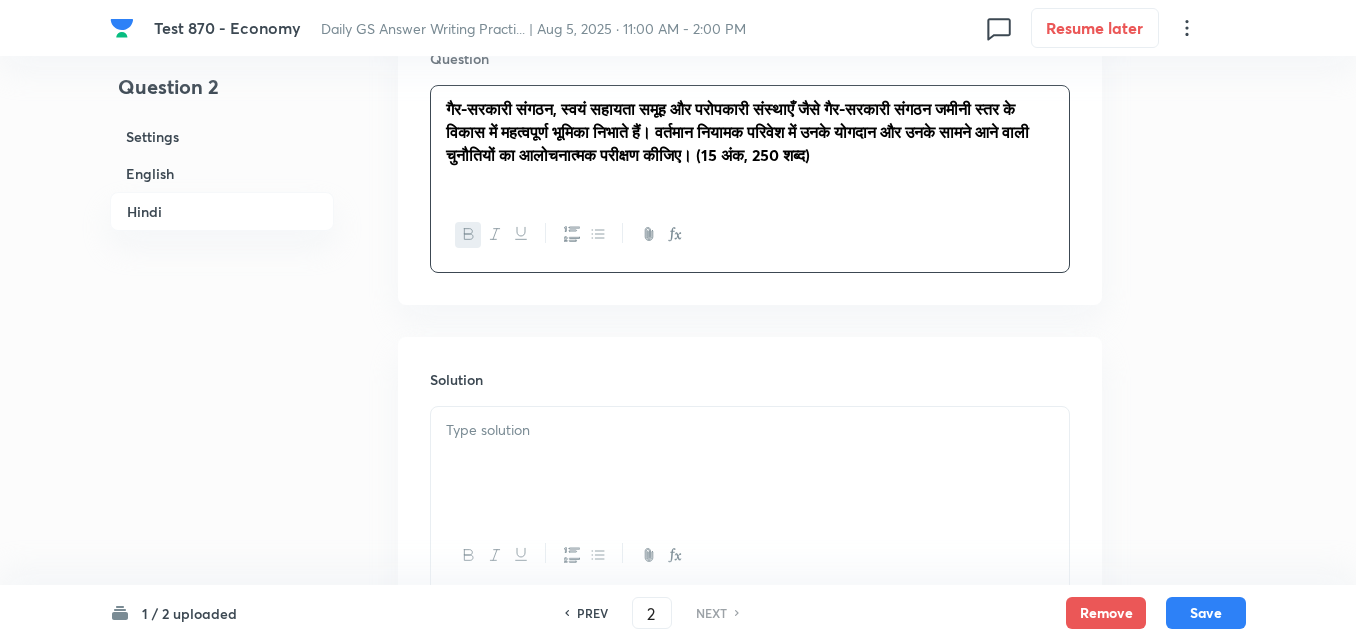 scroll, scrollTop: 3303, scrollLeft: 0, axis: vertical 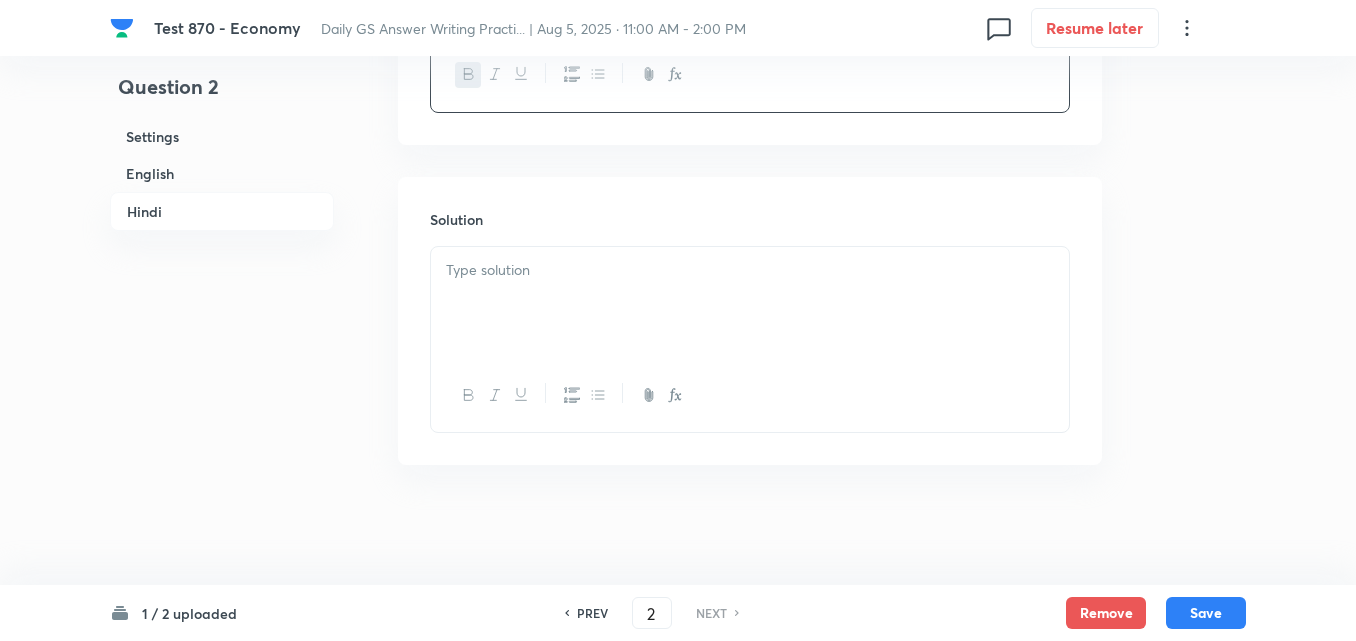 click at bounding box center [750, 303] 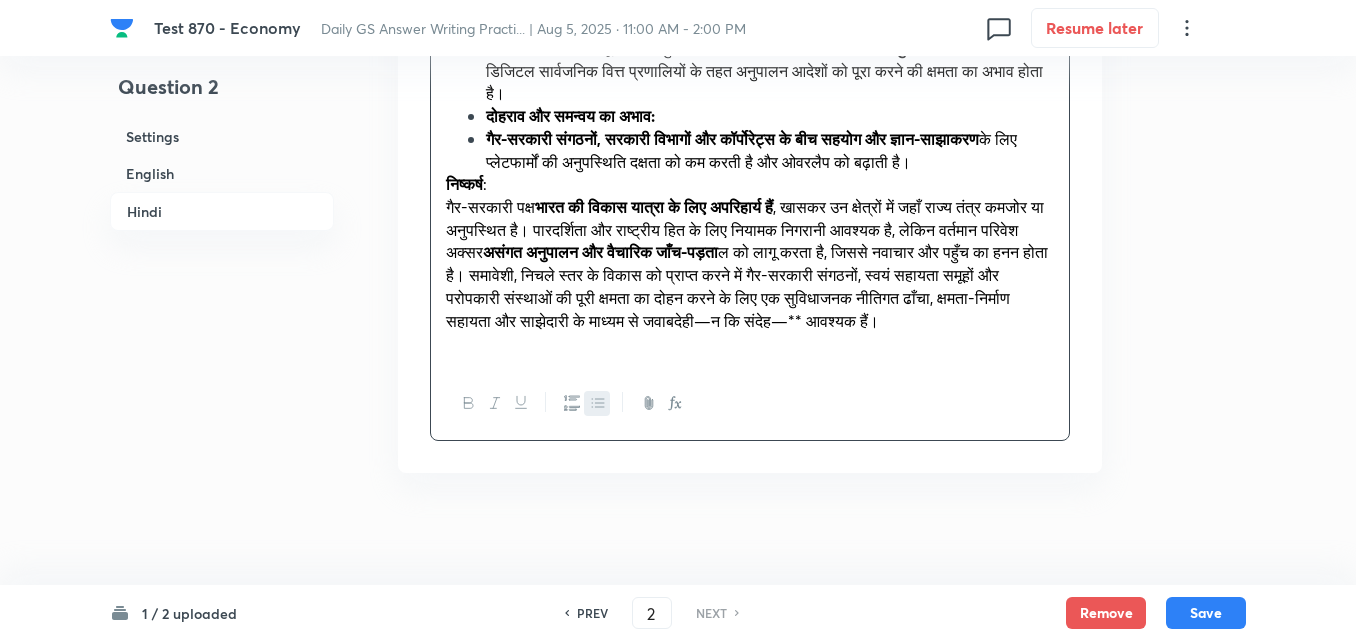 scroll, scrollTop: 4803, scrollLeft: 0, axis: vertical 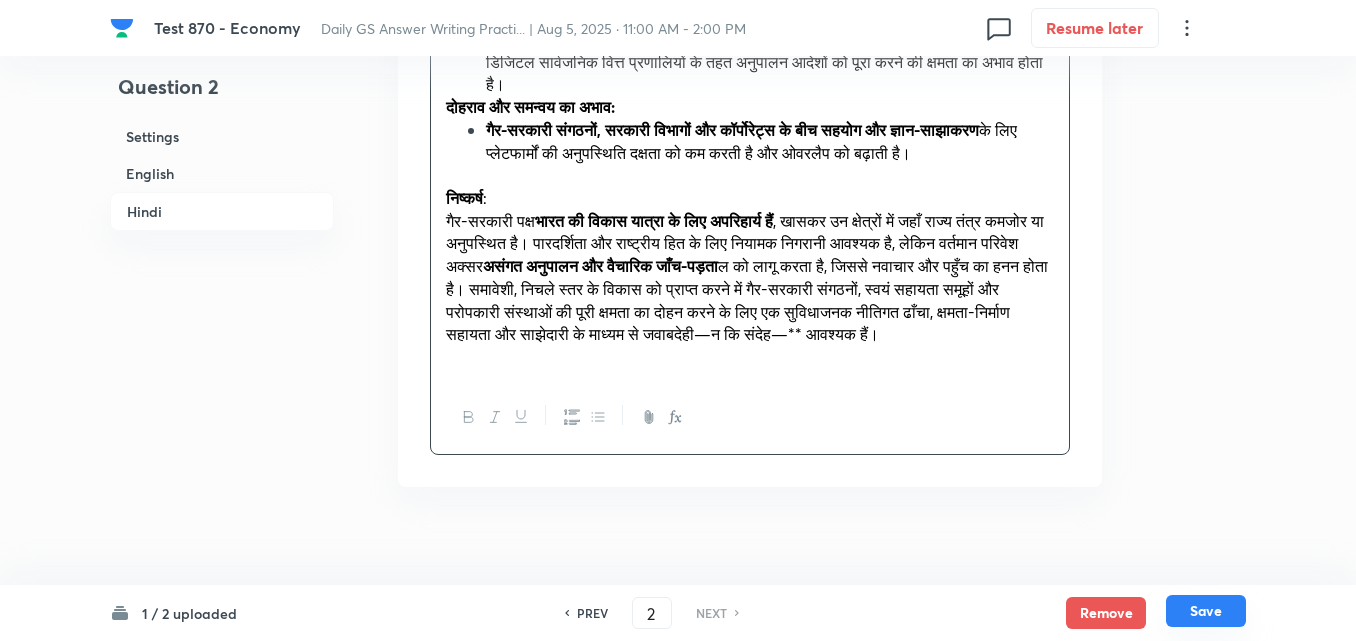 click on "Save" at bounding box center (1206, 611) 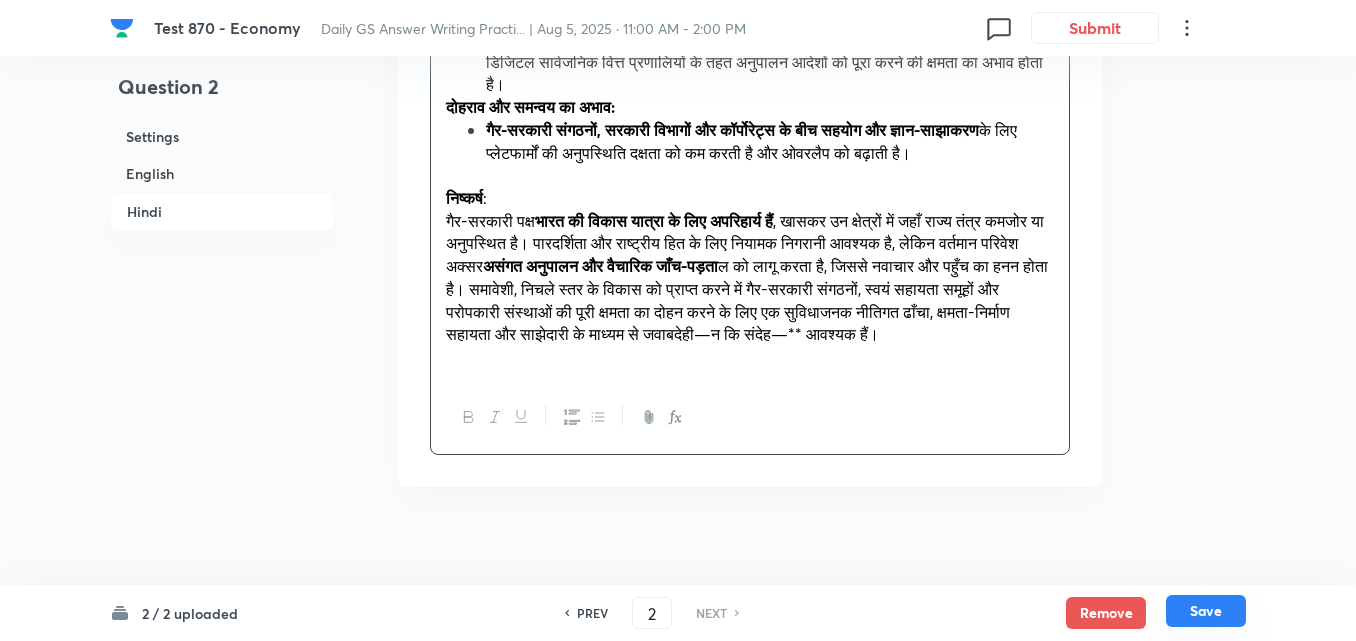scroll, scrollTop: 3304, scrollLeft: 0, axis: vertical 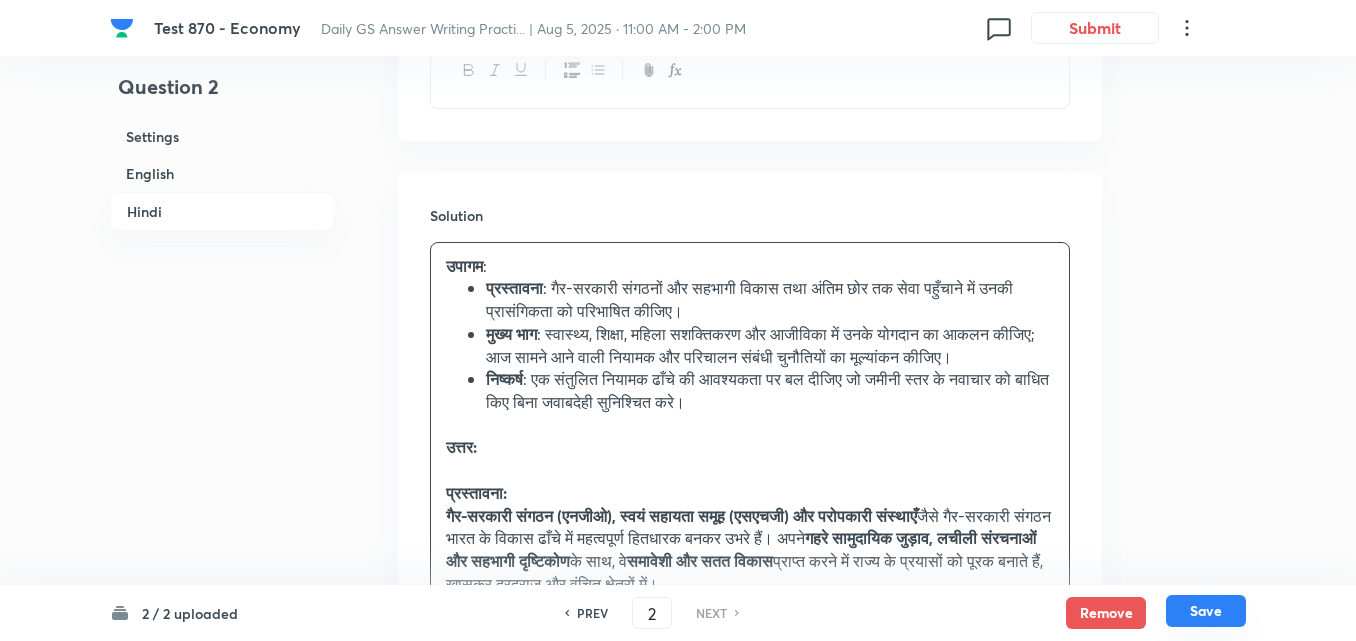click on "Save" at bounding box center (1206, 611) 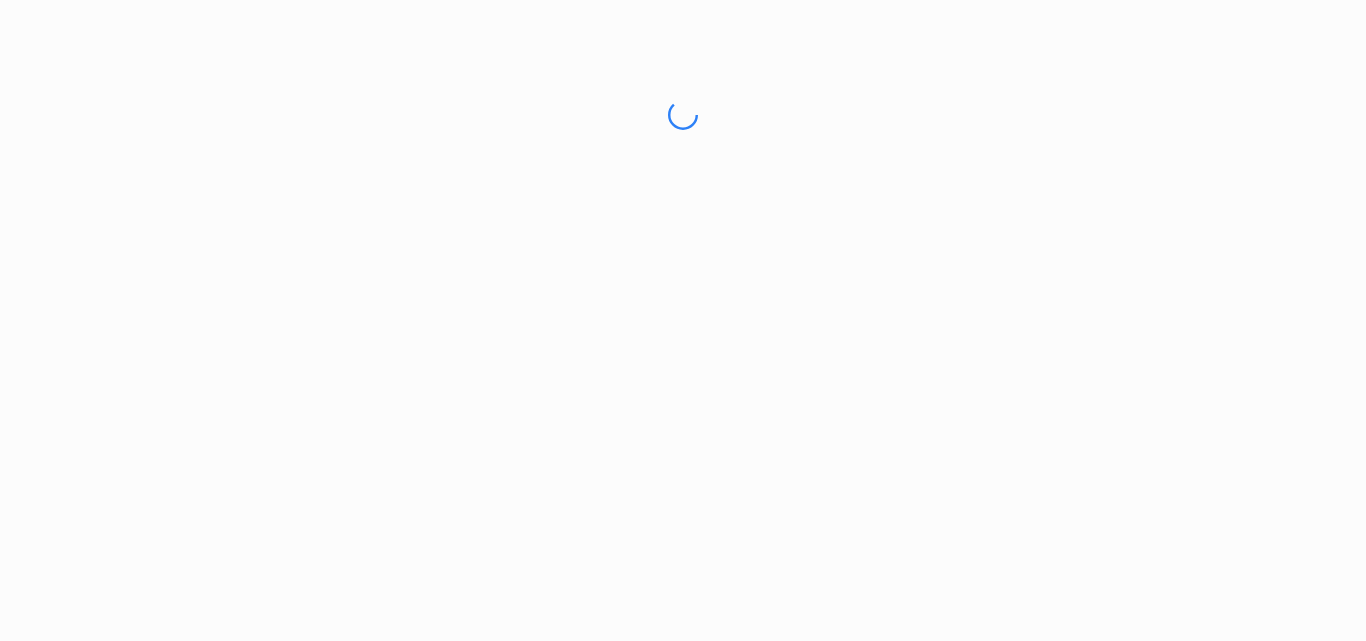 scroll, scrollTop: 0, scrollLeft: 0, axis: both 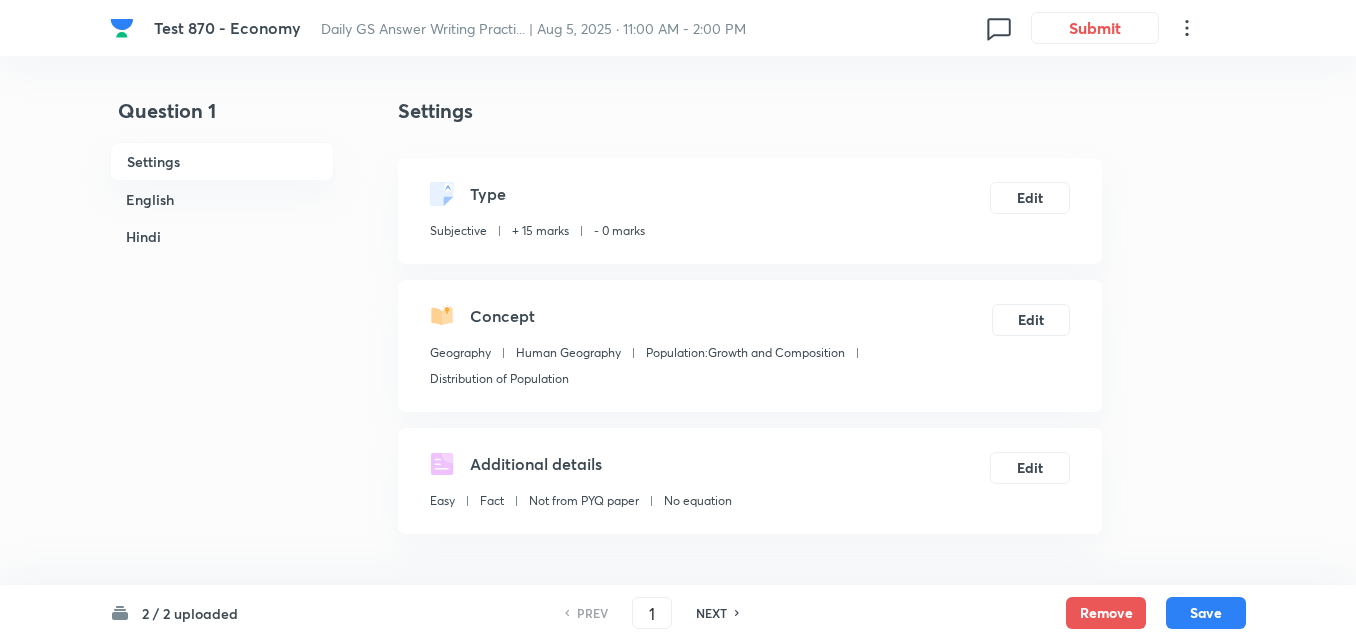 click on "English" at bounding box center [222, 199] 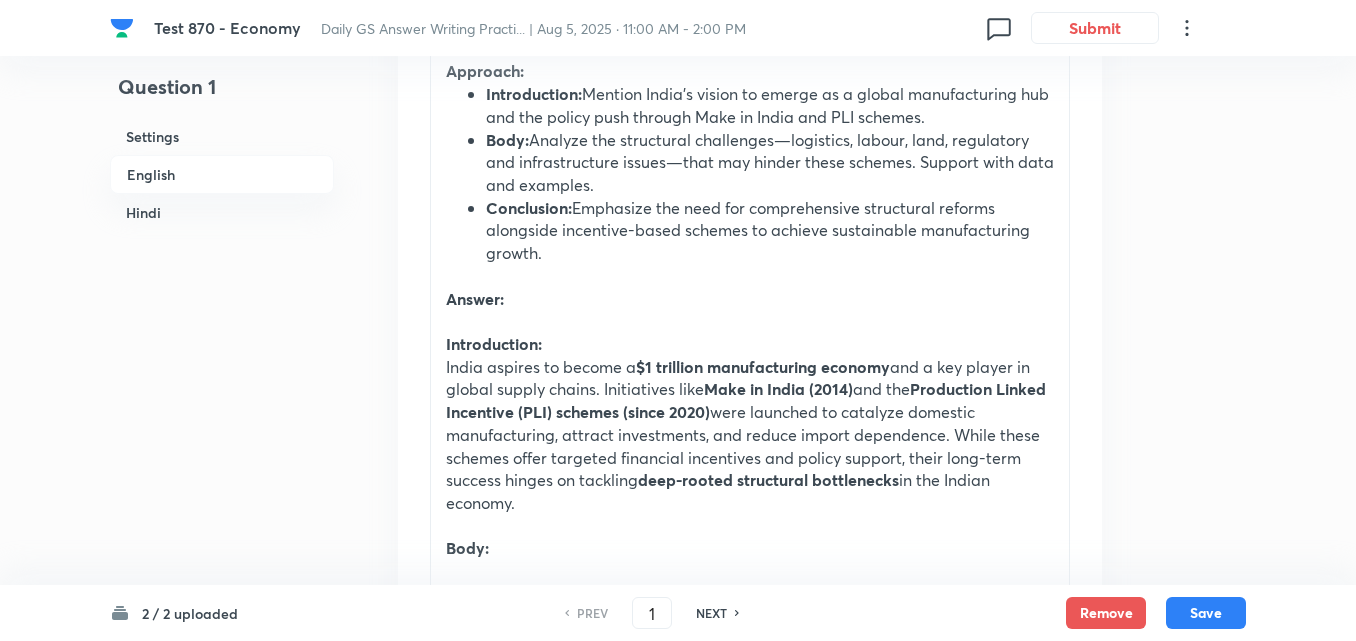 scroll, scrollTop: 1042, scrollLeft: 0, axis: vertical 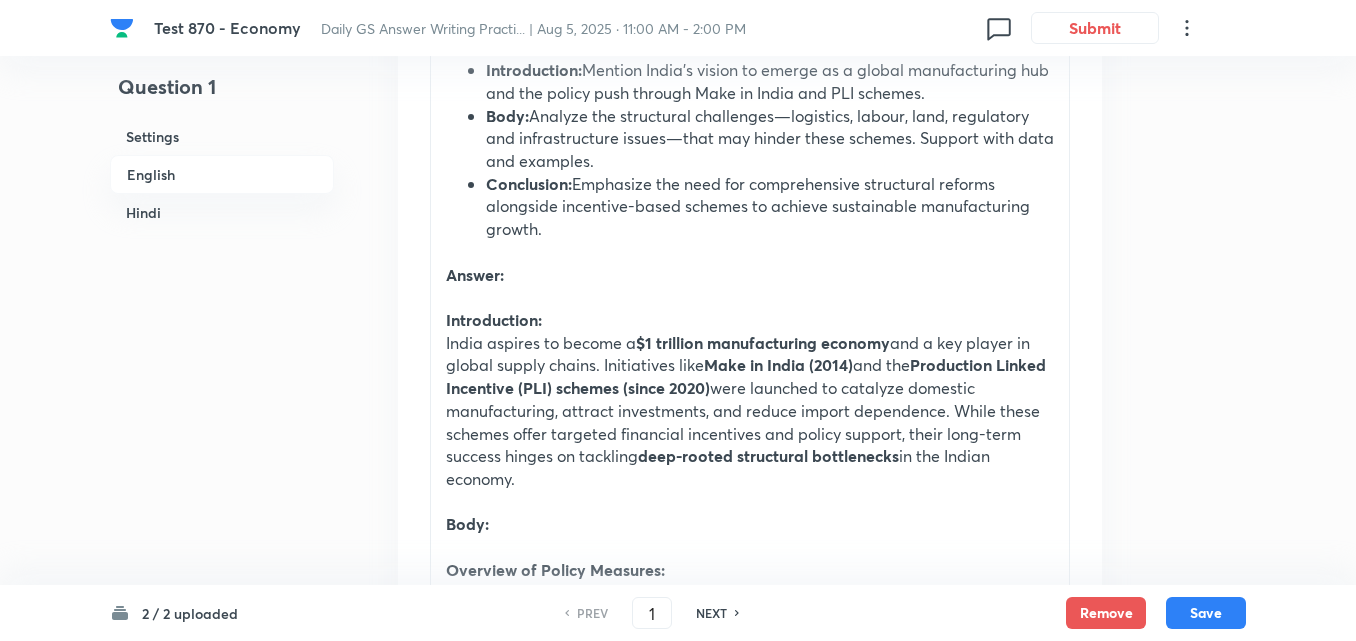 click on "Hindi" at bounding box center (222, 212) 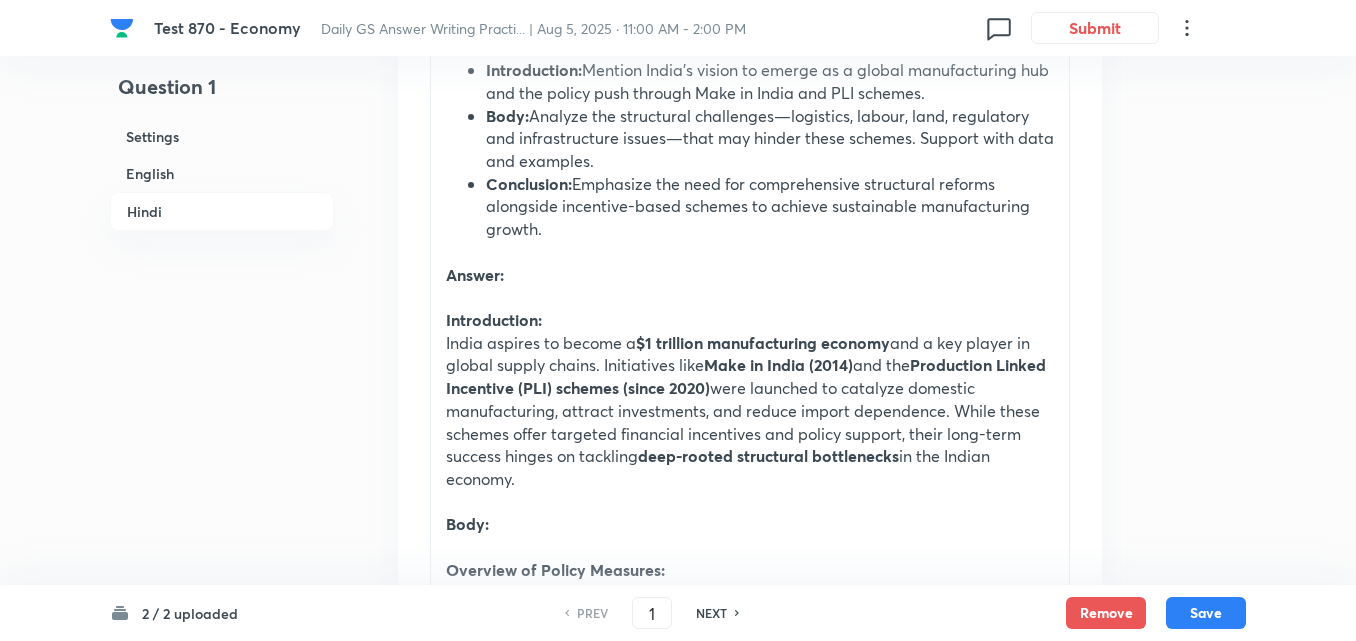 scroll, scrollTop: 3068, scrollLeft: 0, axis: vertical 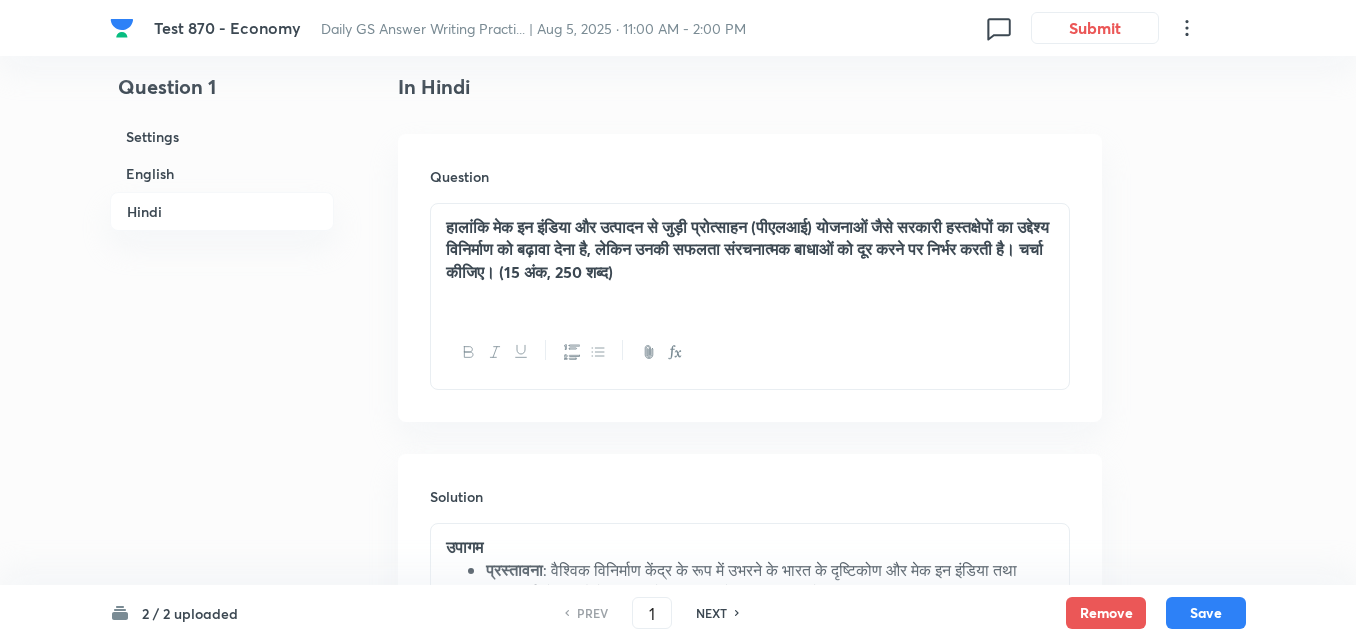 click on "NEXT" at bounding box center [711, 613] 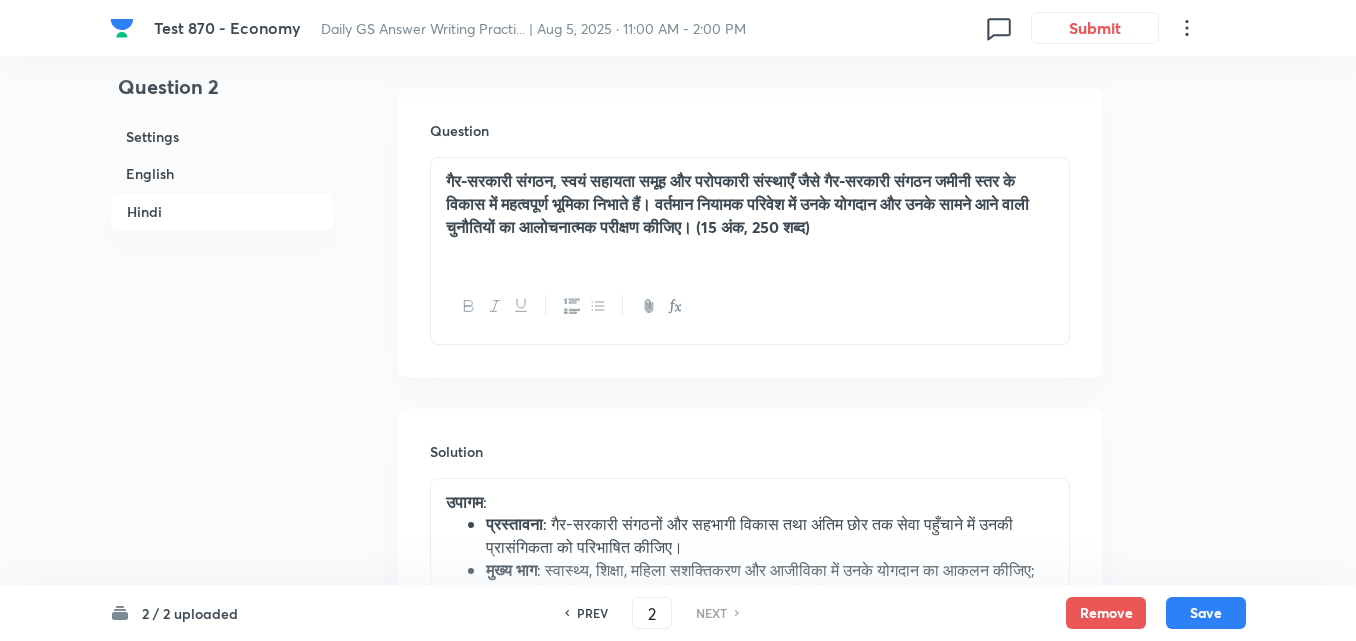 click on "English" at bounding box center (222, 173) 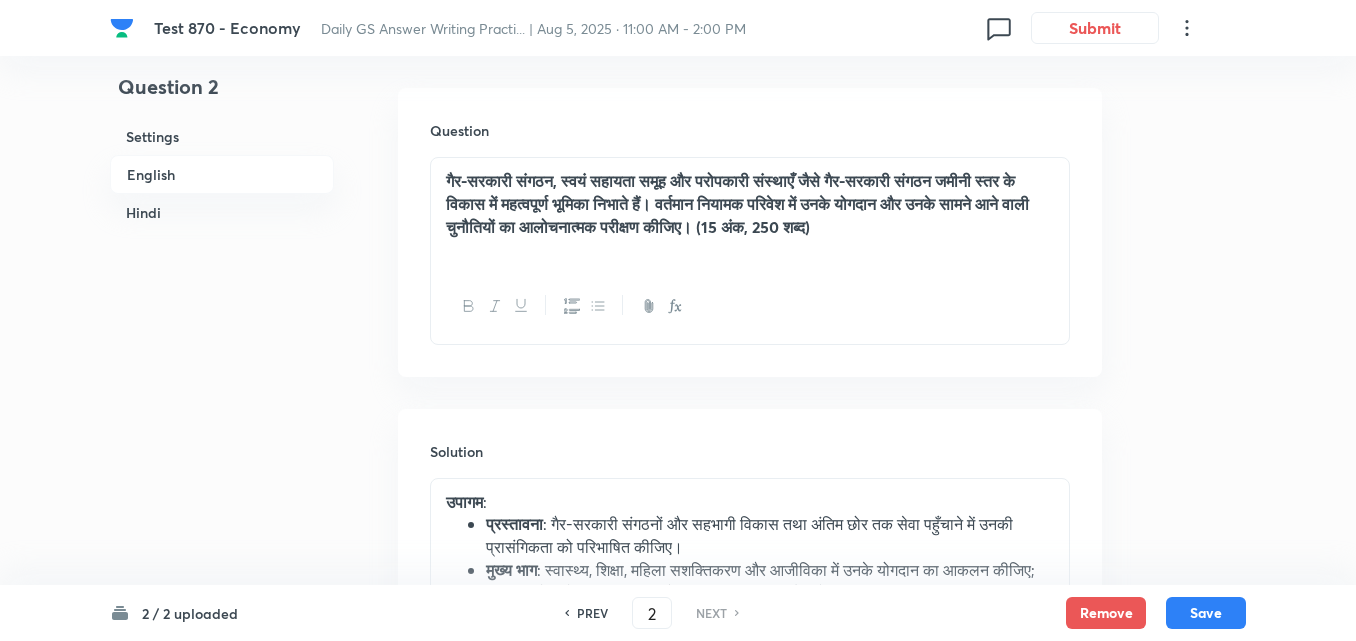 scroll, scrollTop: 542, scrollLeft: 0, axis: vertical 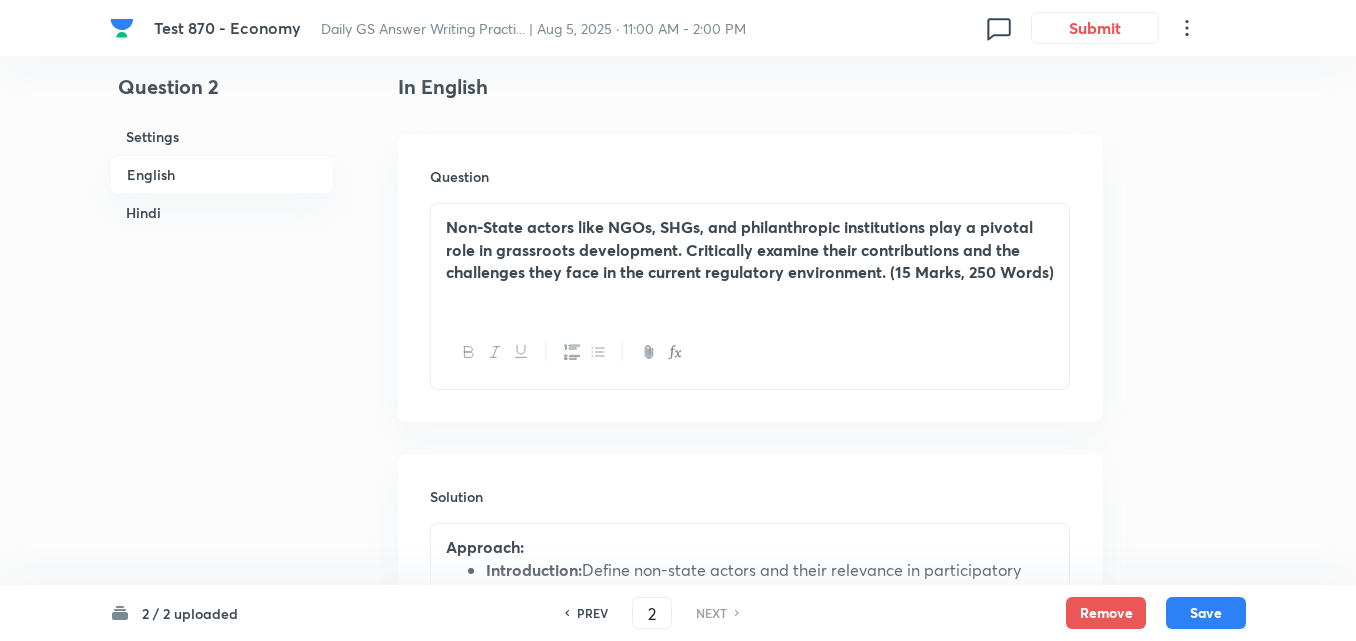 click on "Hindi" at bounding box center (222, 212) 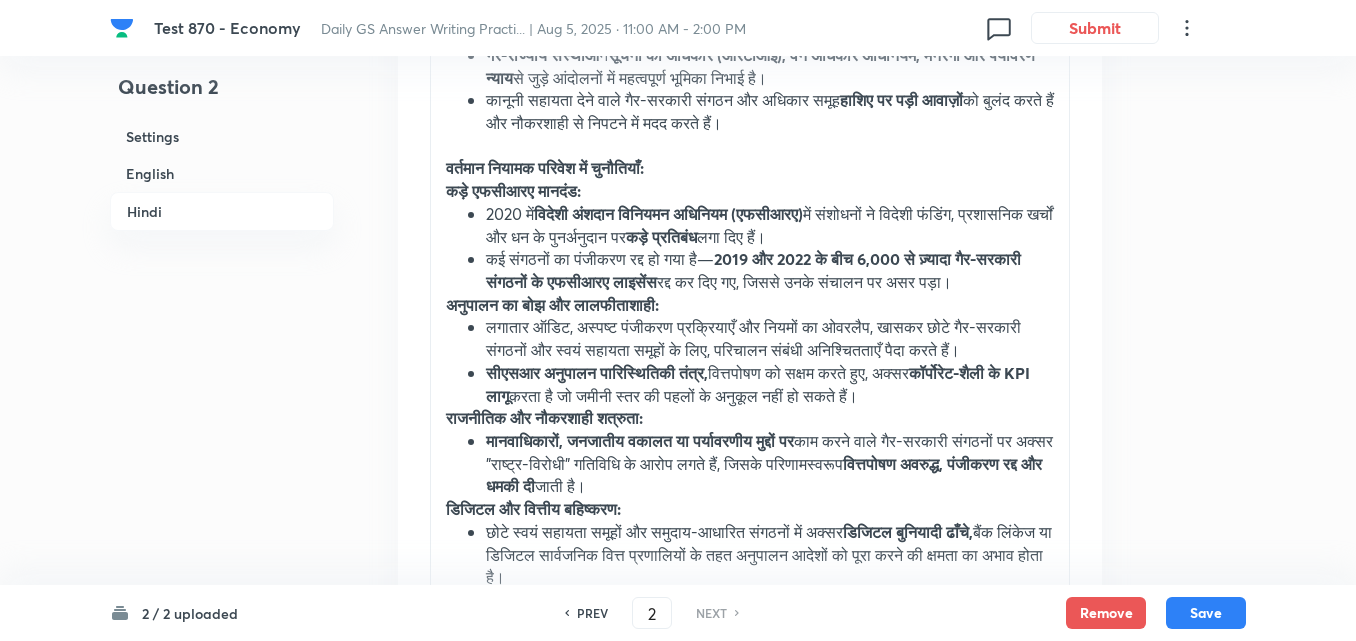 scroll, scrollTop: 4422, scrollLeft: 0, axis: vertical 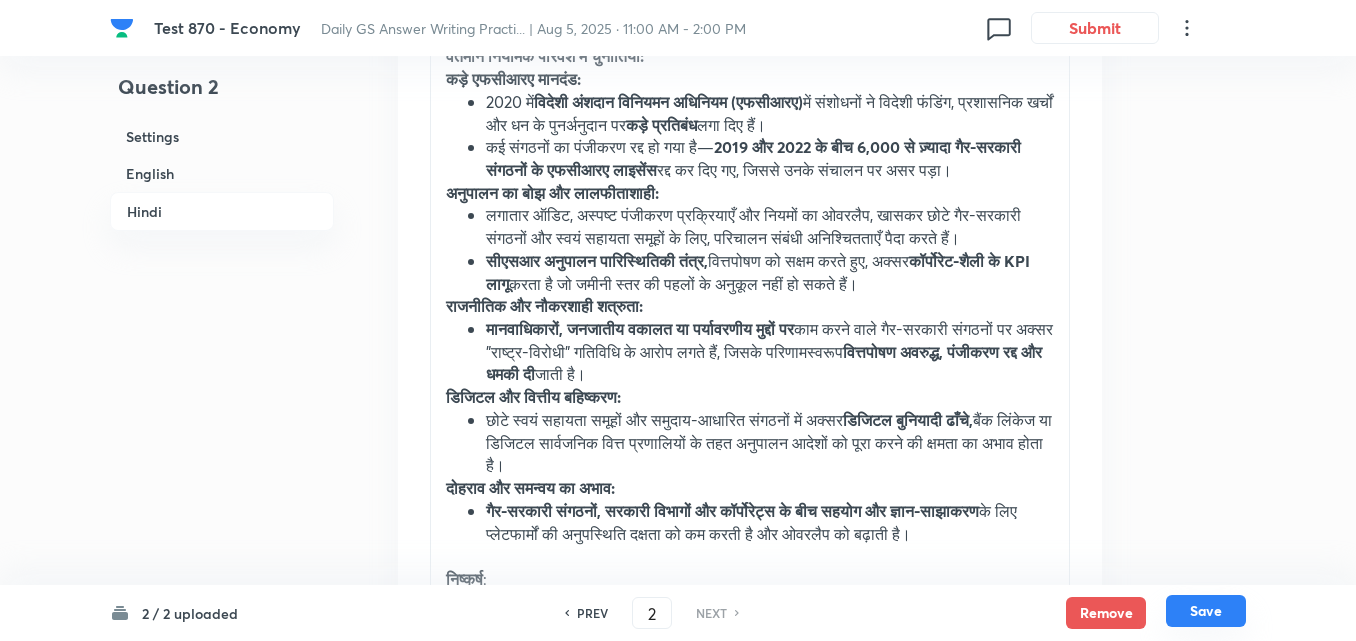 click on "Save" at bounding box center (1206, 611) 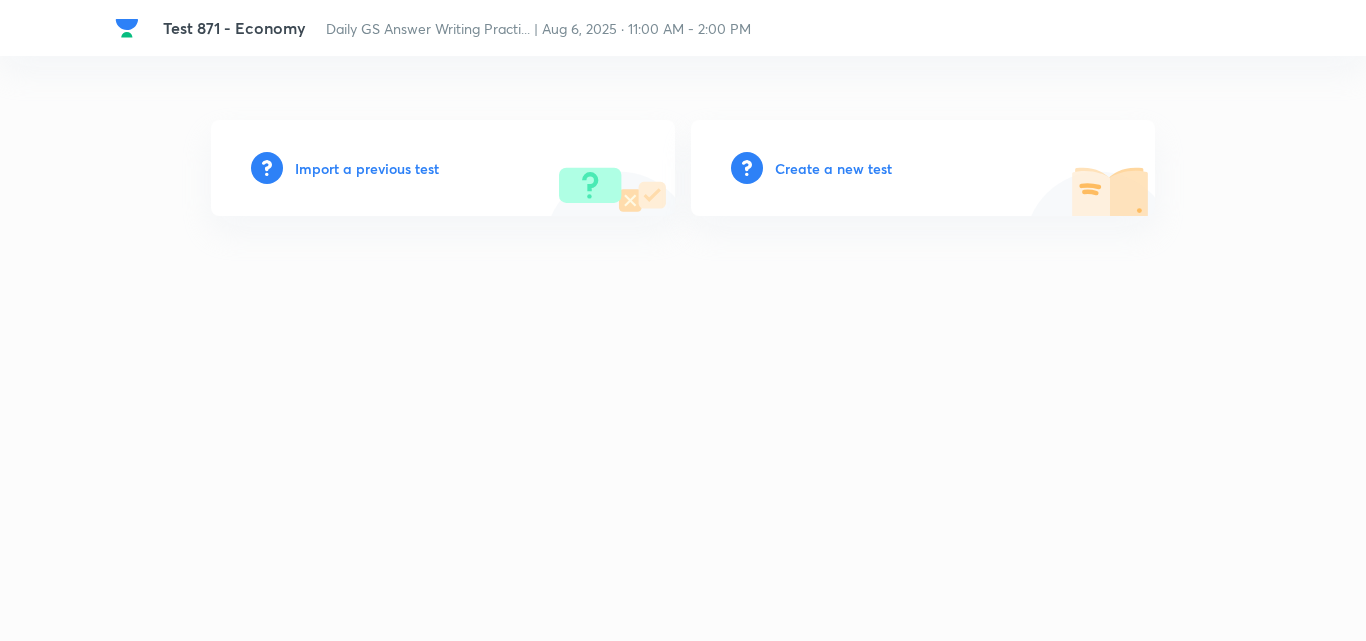 scroll, scrollTop: 0, scrollLeft: 0, axis: both 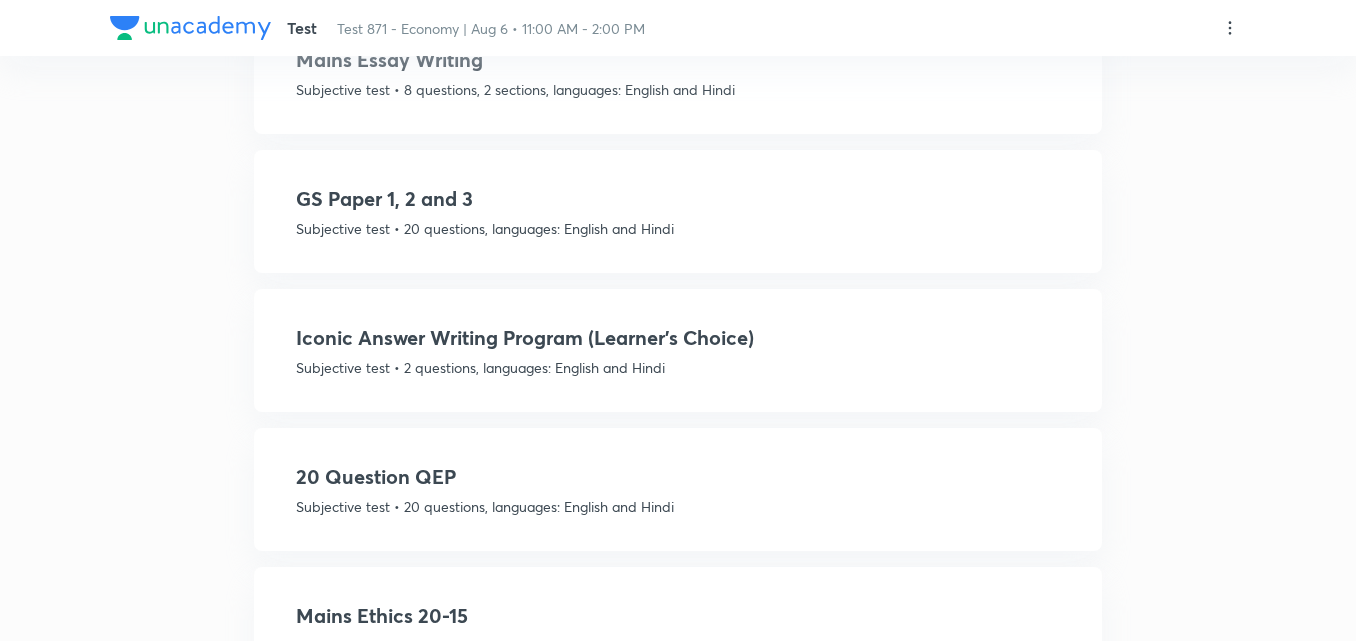 click on "Iconic Answer Writing Program (Learner's Choice)" at bounding box center (678, 338) 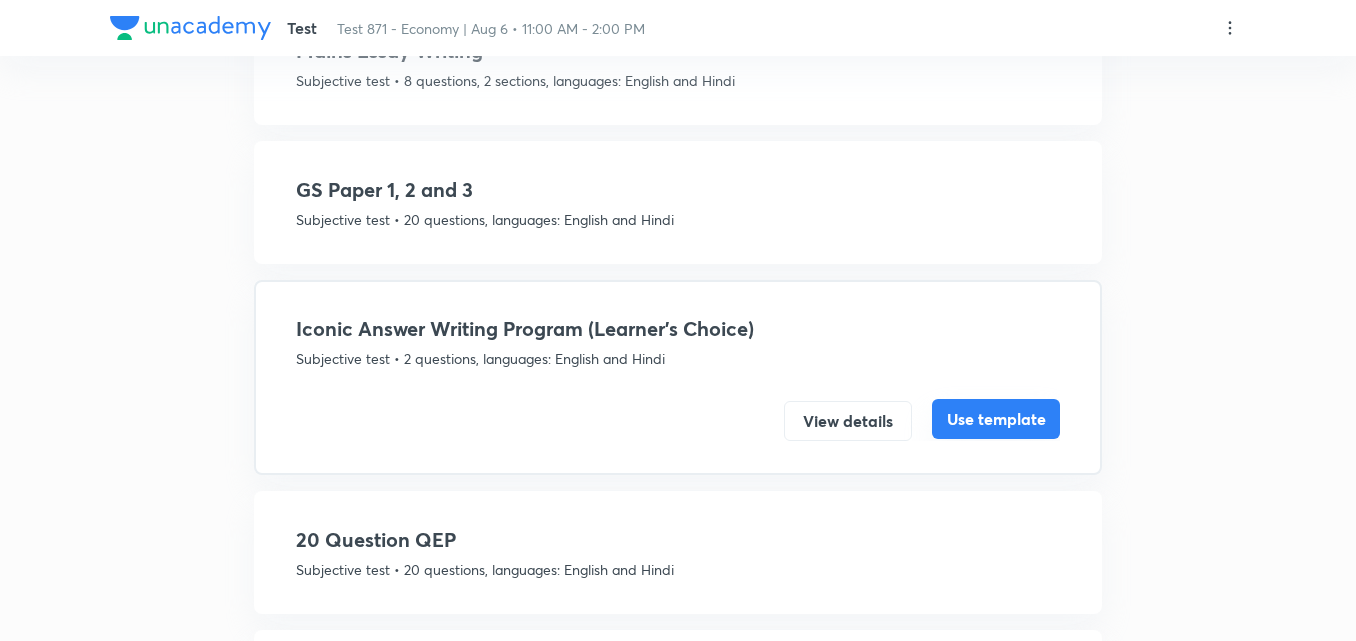 scroll, scrollTop: 1028, scrollLeft: 0, axis: vertical 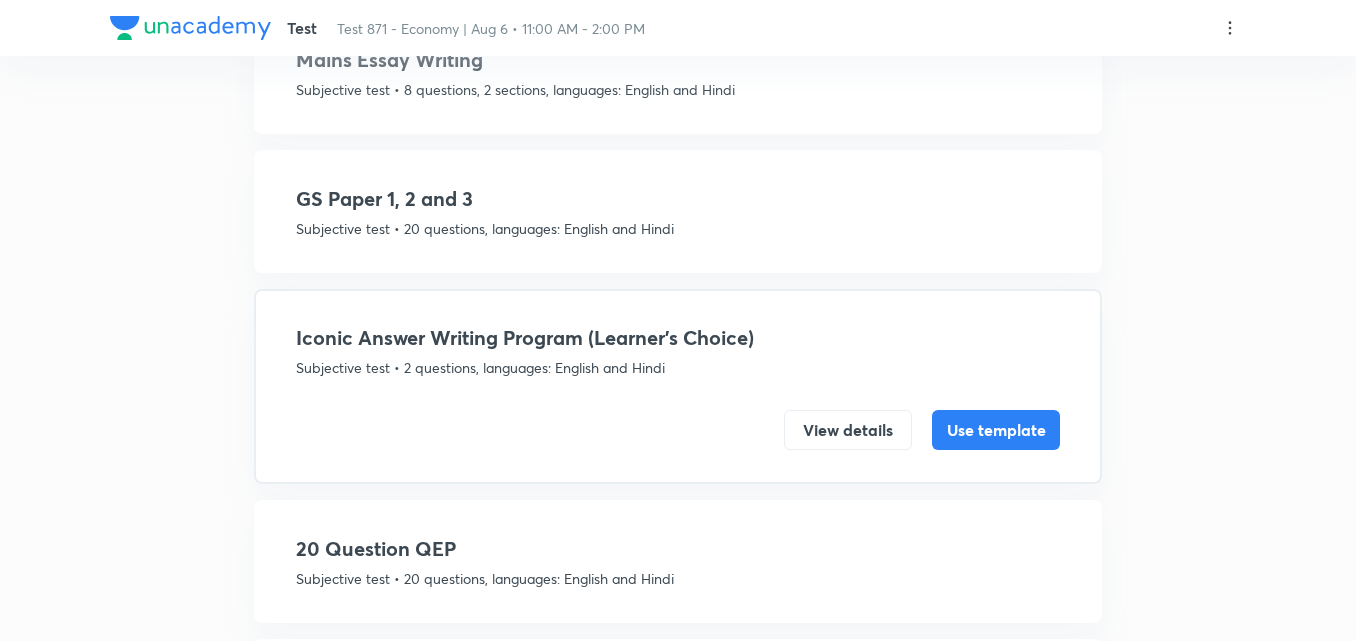 click on "Iconic Answer Writing Program (Learner's Choice) Subjective test •  2 questions, languages: English and Hindi View details Use template" at bounding box center [678, 386] 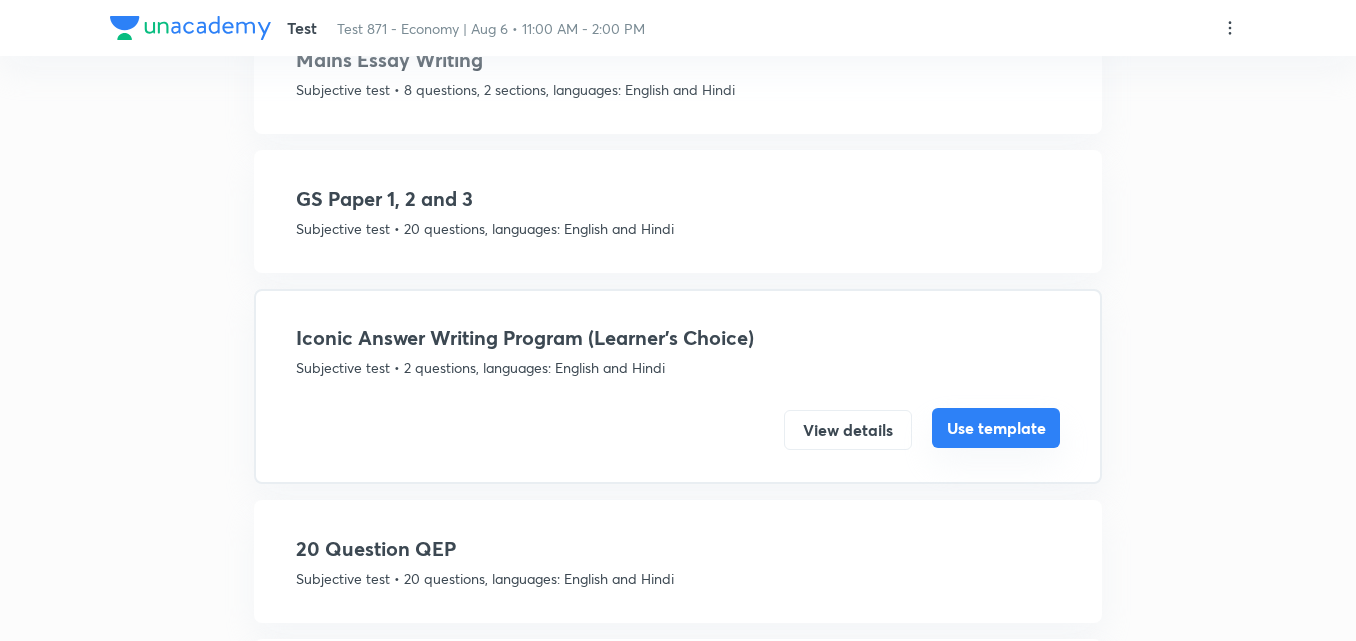 click on "Use template" at bounding box center (996, 428) 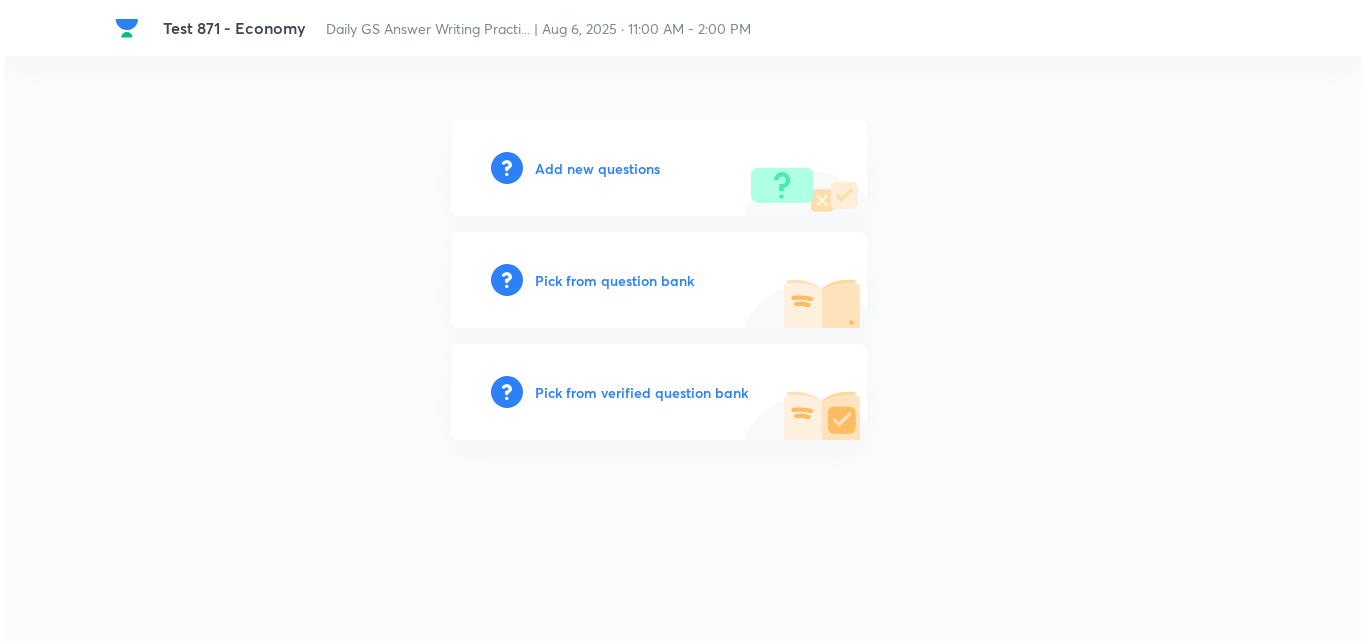 scroll, scrollTop: 0, scrollLeft: 0, axis: both 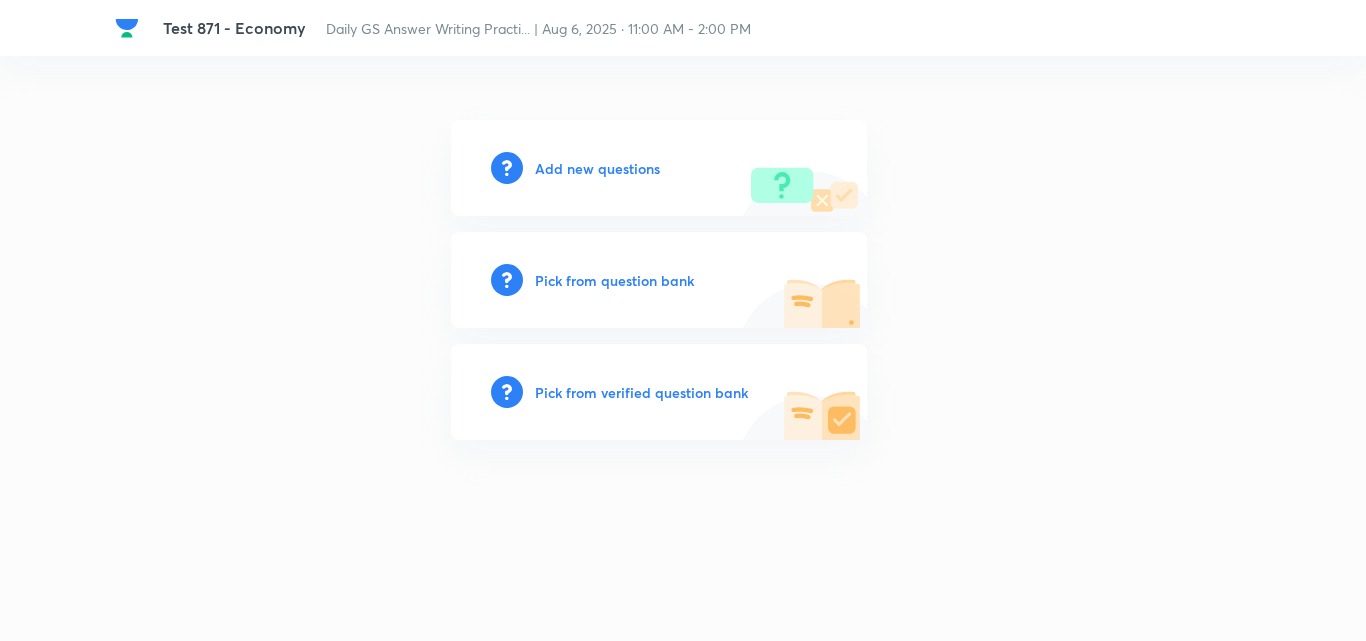 click on "Add new questions" at bounding box center [597, 168] 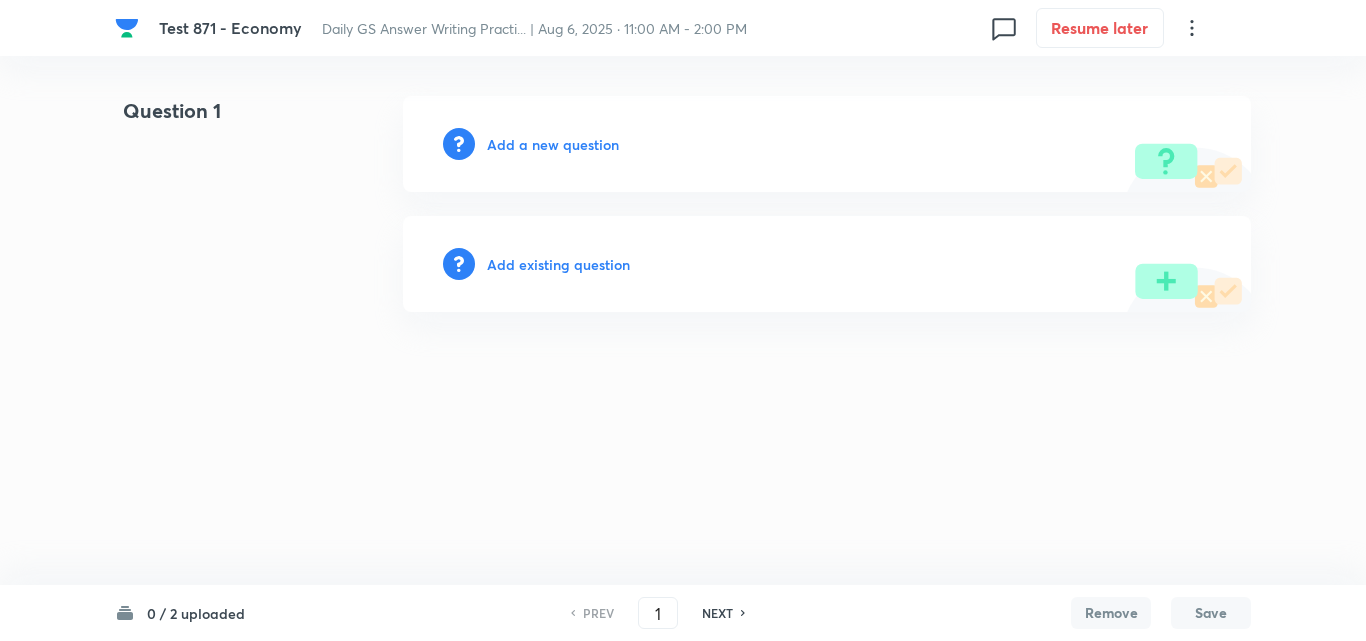 click on "Add a new question" at bounding box center (553, 144) 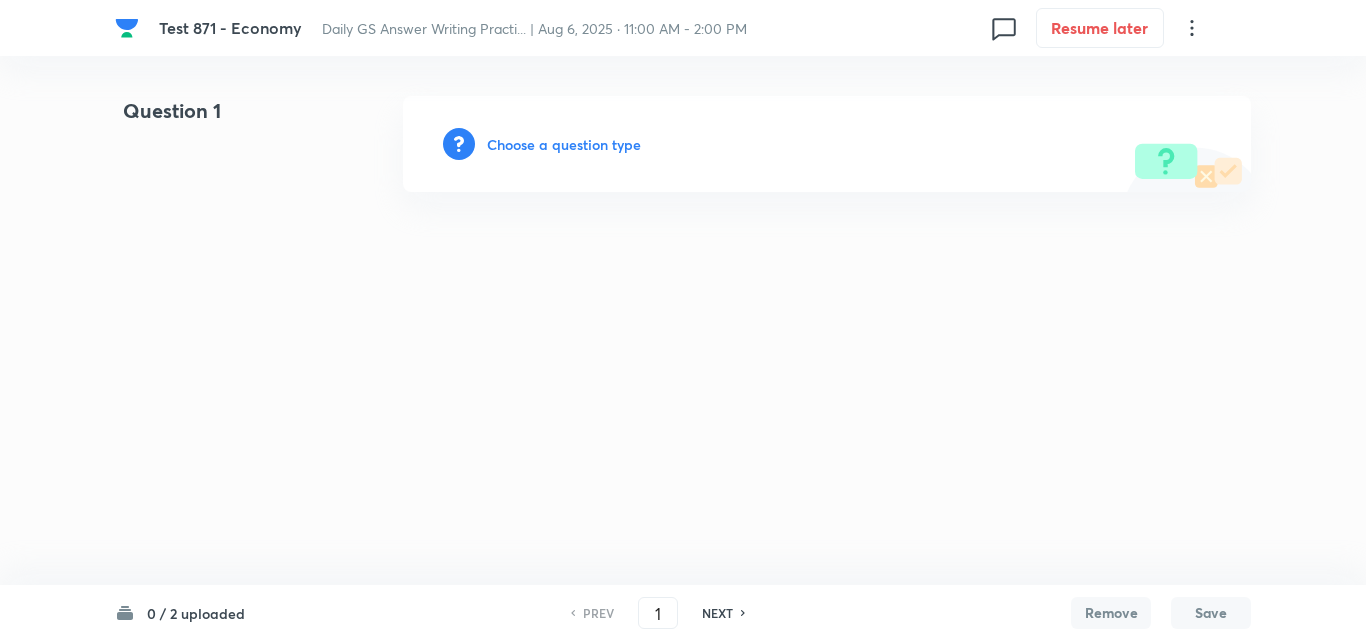 click on "Choose a question type" at bounding box center [564, 144] 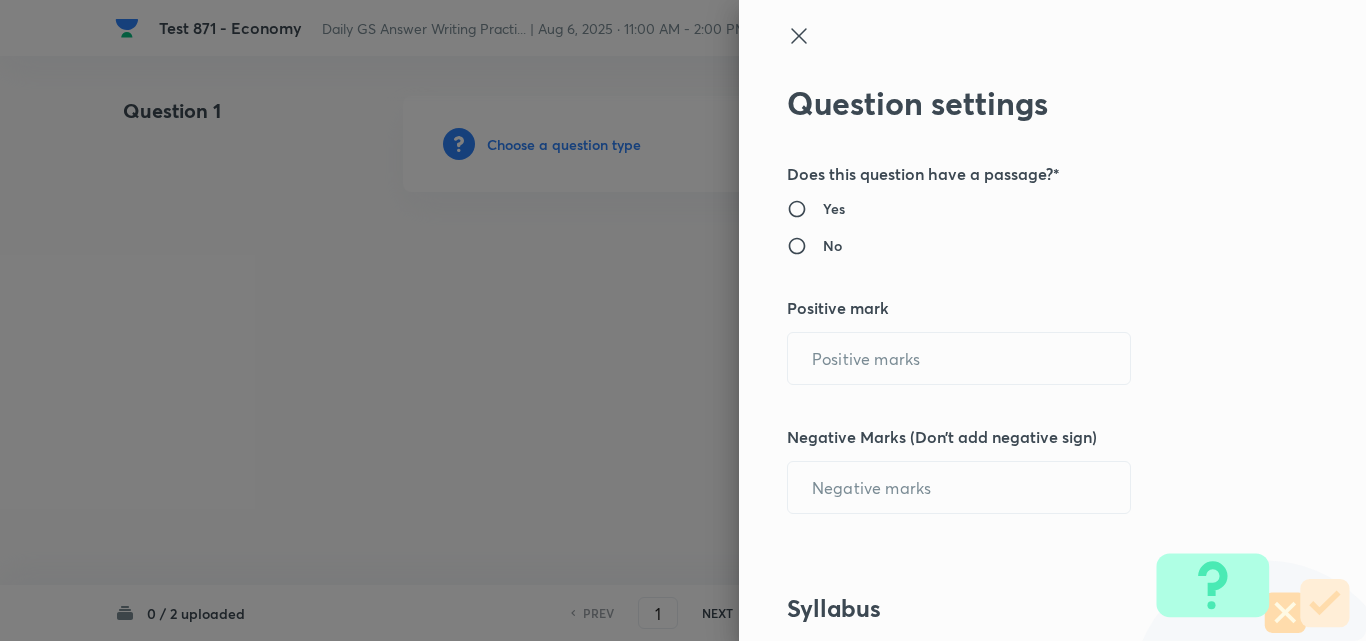 radio on "true" 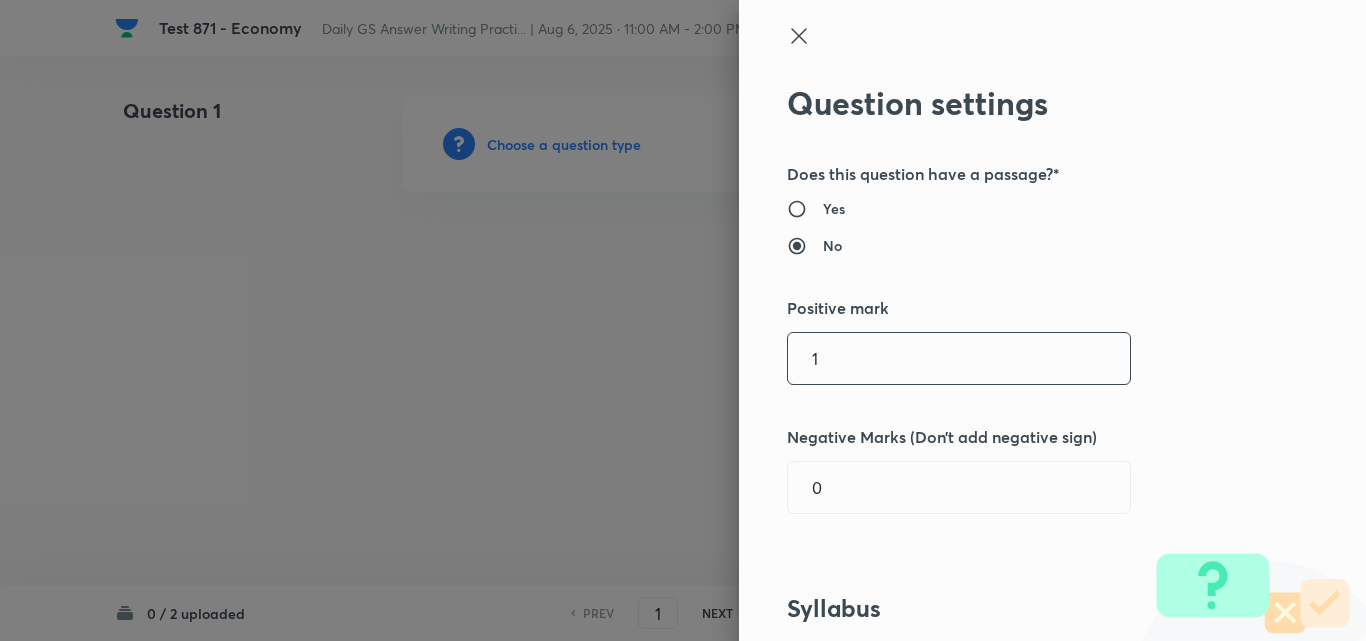 click on "1" at bounding box center [959, 358] 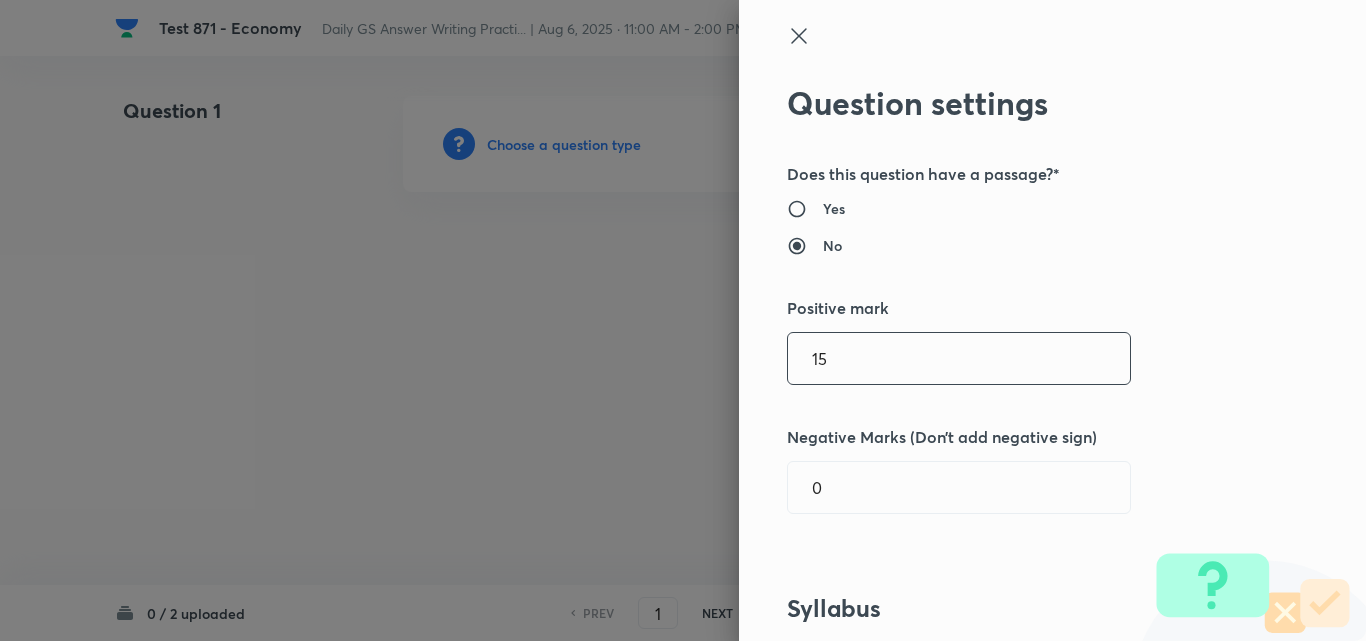 type on "15" 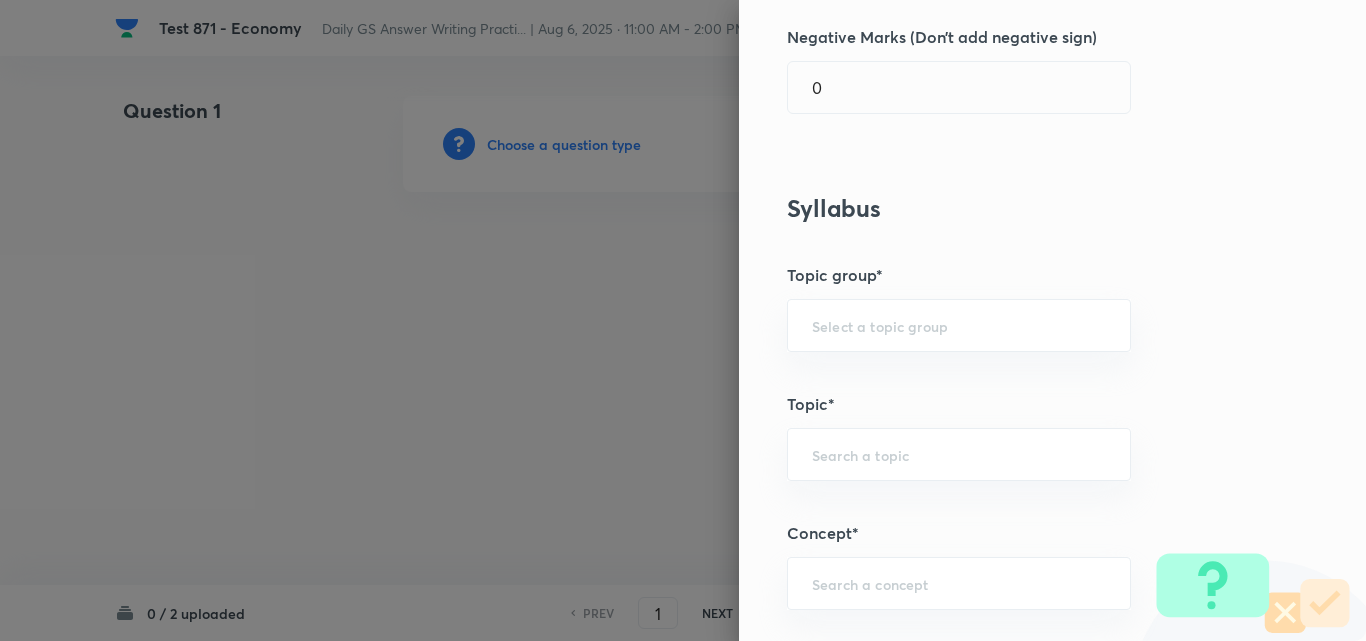 scroll, scrollTop: 900, scrollLeft: 0, axis: vertical 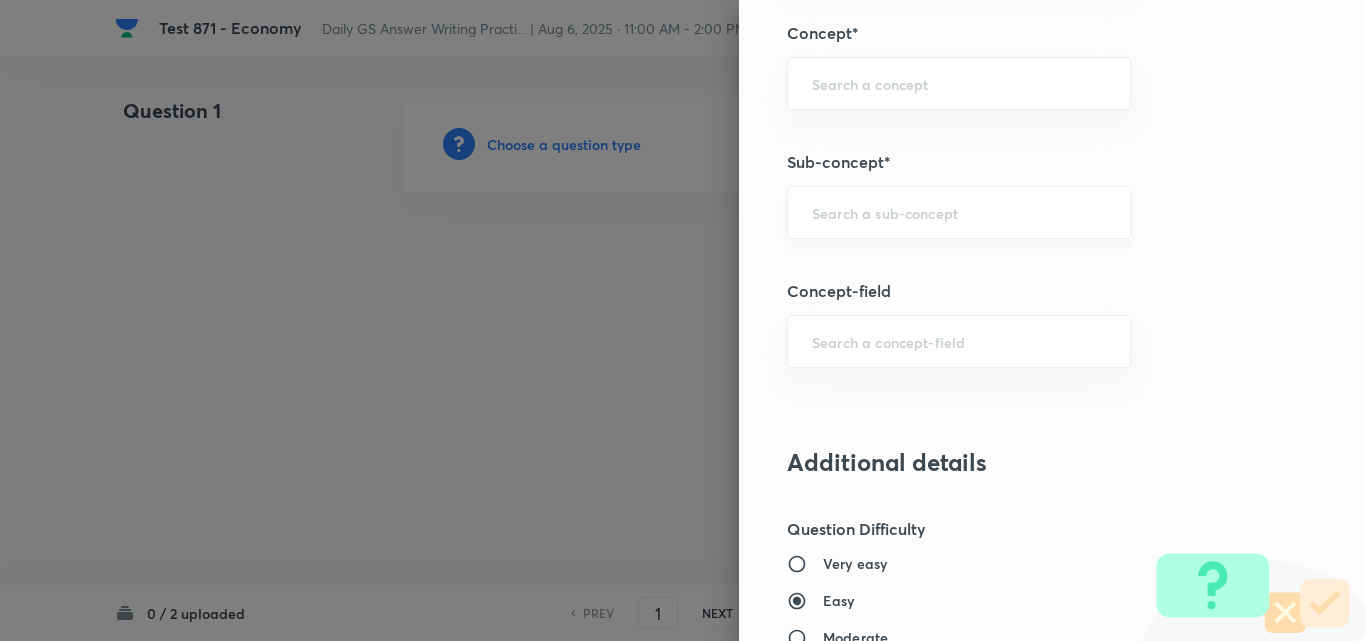click on "​" at bounding box center (959, 212) 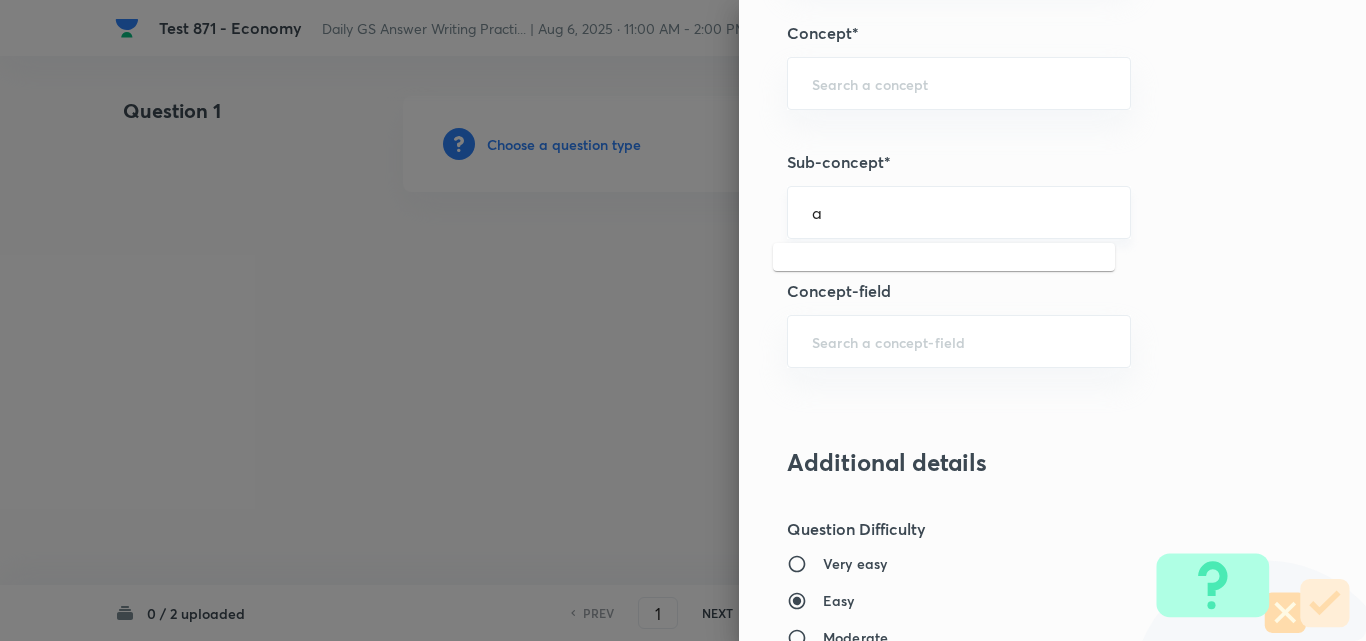 scroll, scrollTop: 1000, scrollLeft: 0, axis: vertical 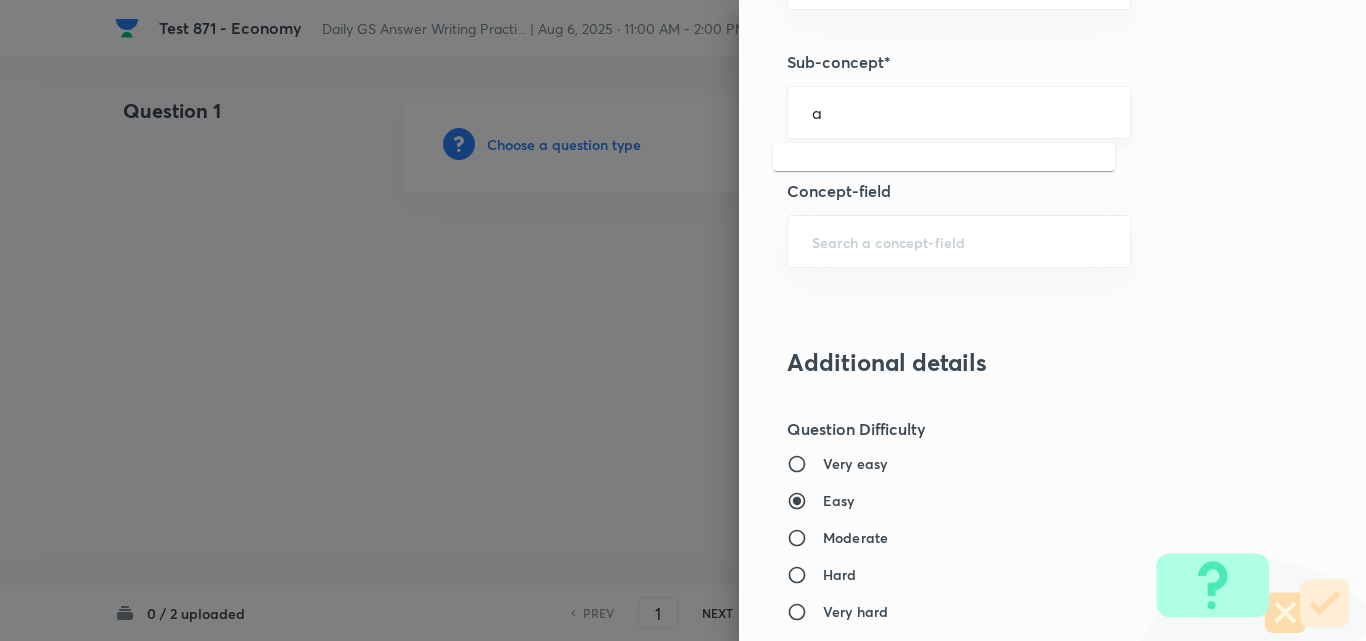 click on "a ​" at bounding box center [959, 112] 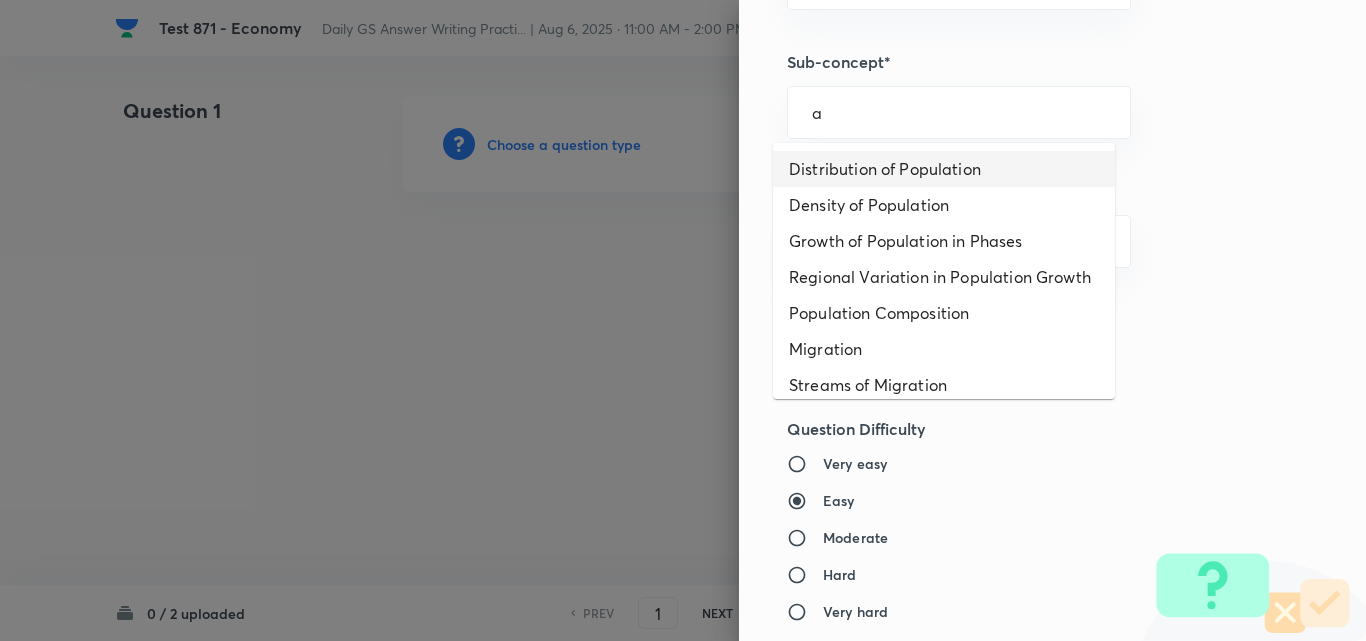 click on "Distribution of Population" at bounding box center (944, 169) 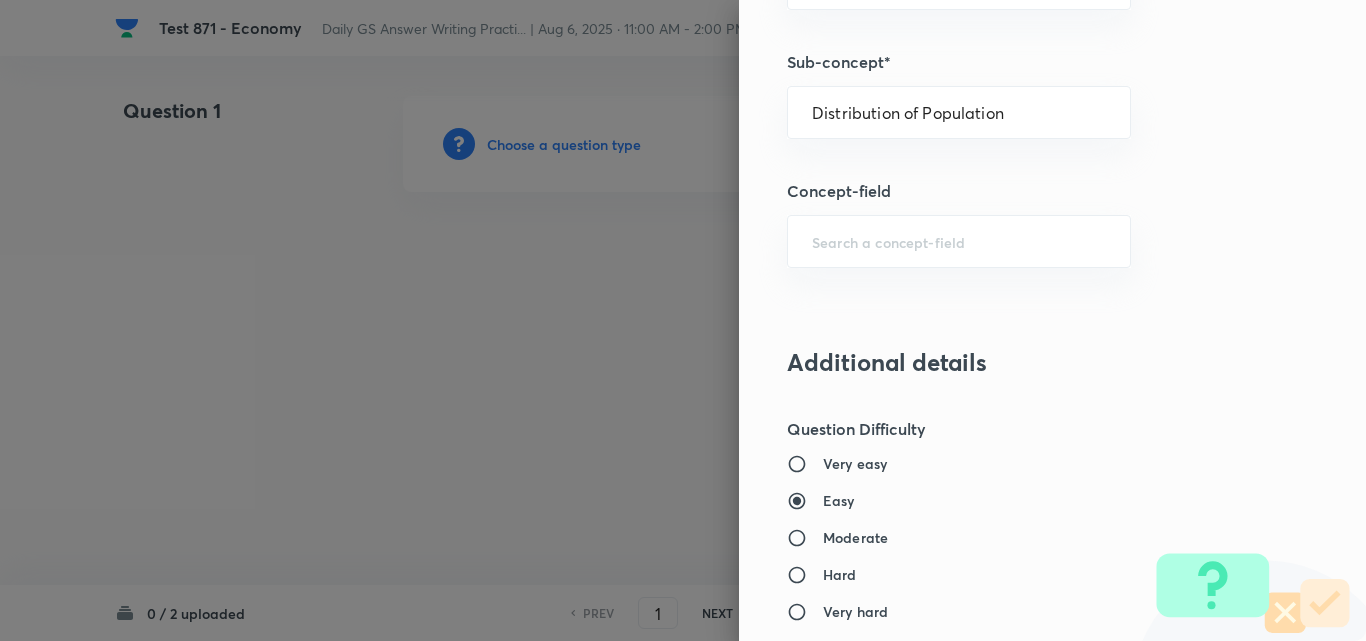 type on "Geography" 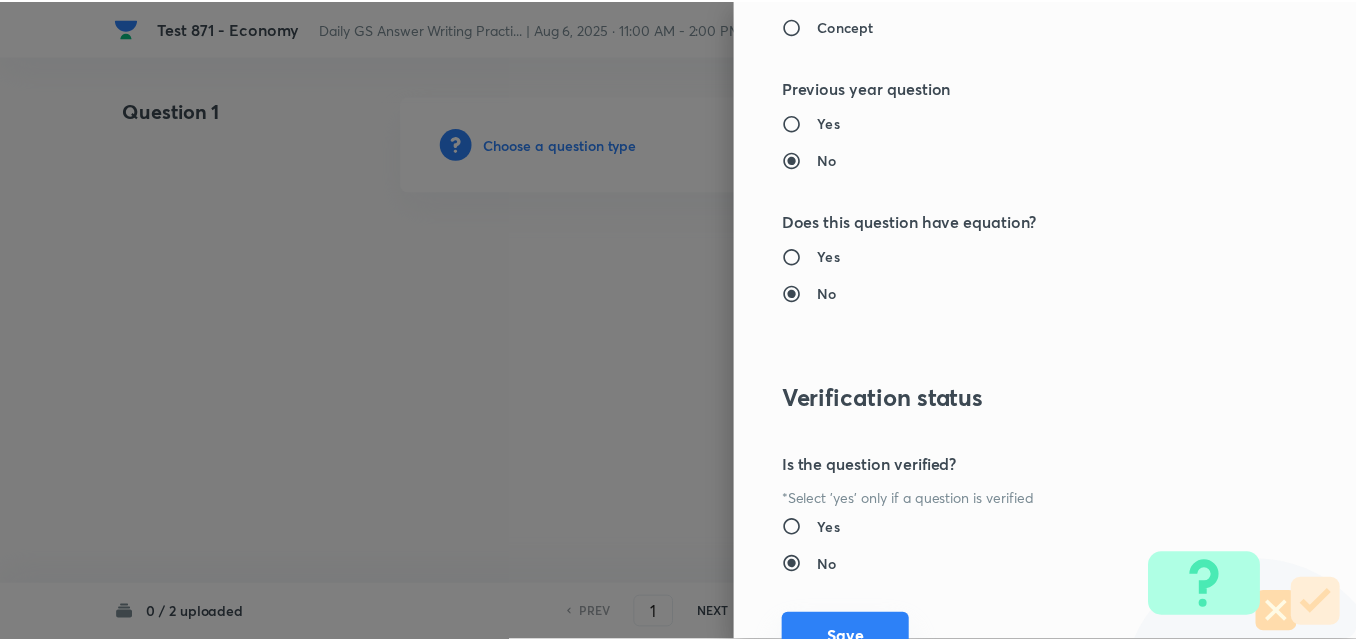 scroll, scrollTop: 1844, scrollLeft: 0, axis: vertical 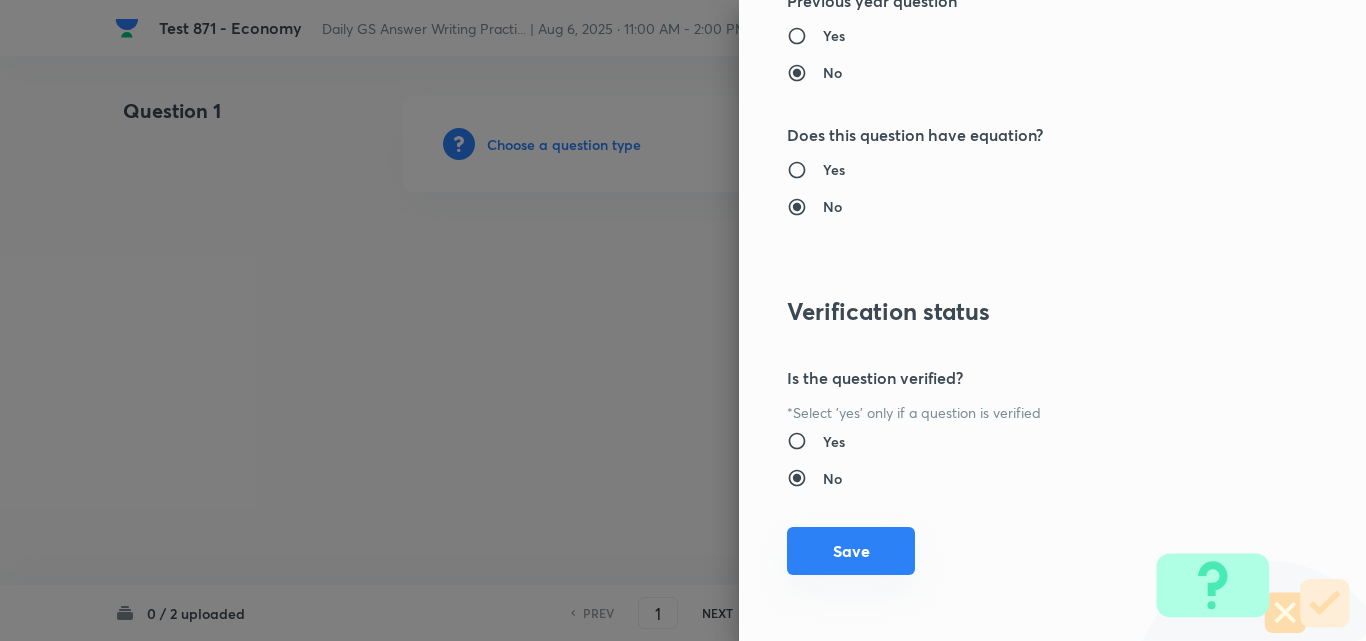 click on "Save" at bounding box center (851, 551) 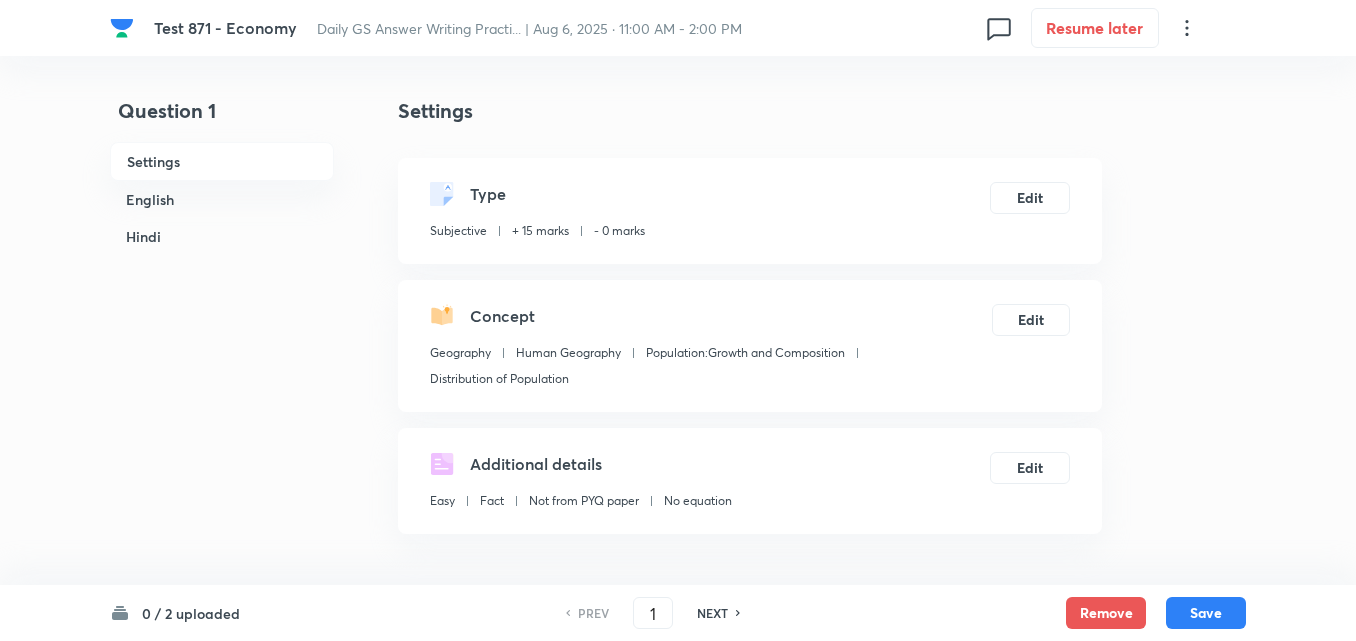 click on "English" at bounding box center [222, 199] 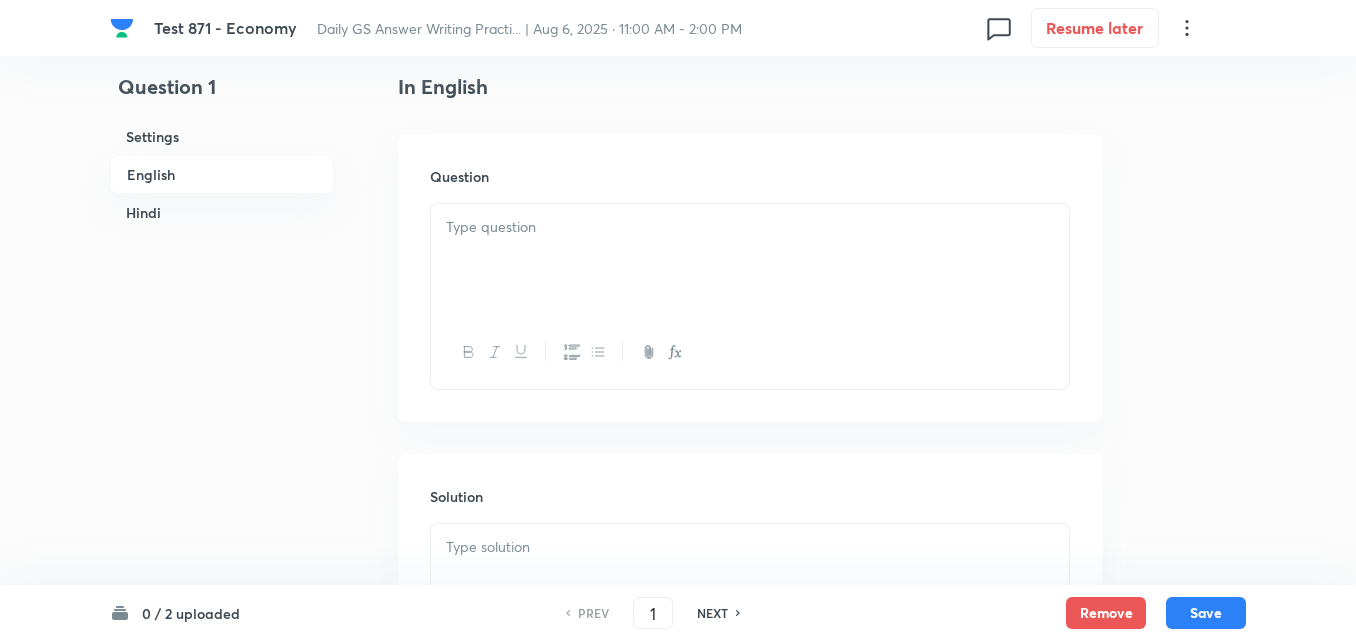 click at bounding box center (750, 260) 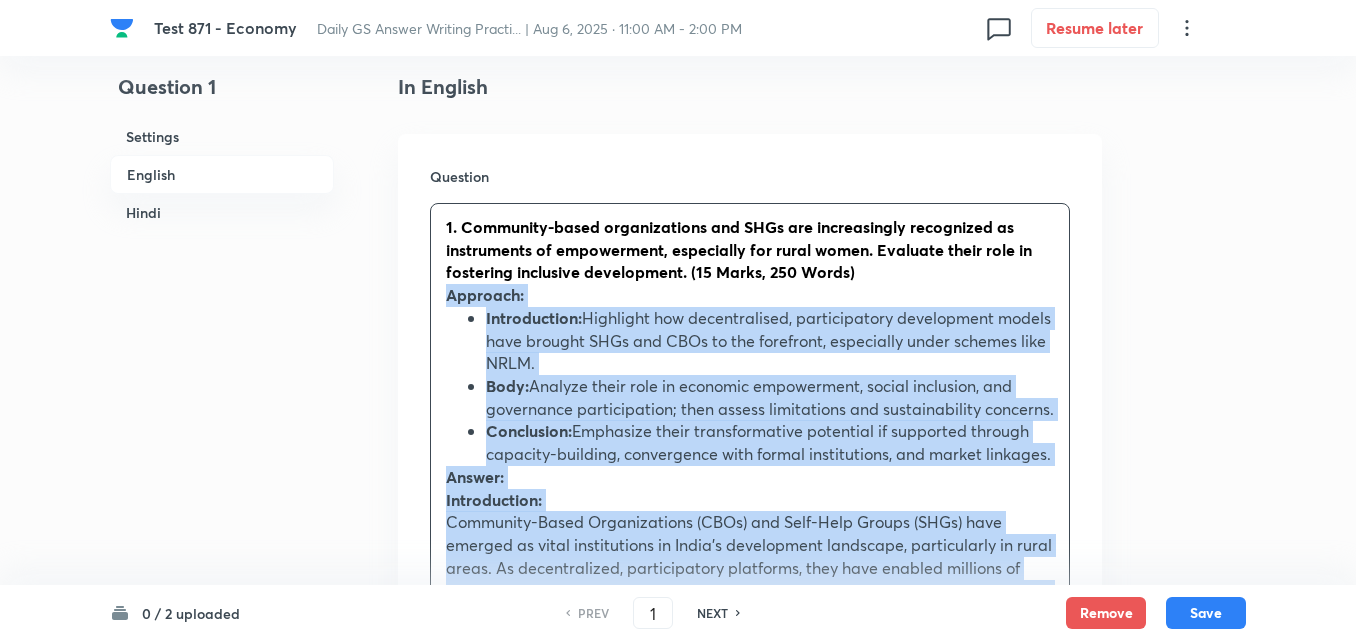 click on "Question 1. Community-based organizations and SHGs are increasingly recognized as instruments of empowerment, especially for rural women. Evaluate their role in fostering inclusive development. (15 Marks, 250 Words) Approach: Introduction:  Highlight how decentralised, participatory development models have brought SHGs and CBOs to the forefront, especially under schemes like NRLM. Body:  Analyze their role in economic empowerment, social inclusion, and governance participation; then assess limitations and sustainability concerns. Conclusion:  Emphasize their transformative potential if supported through capacity-building, convergence with formal institutions, and market linkages. Answer: Introduction: Deendayal Antyodaya Yojana – National Rural Livelihoods Mission (DAY-NRLM)  have institutionalized their role in advancing  inclusive and bottom-up development . Body: Role in Economic Empowerment and Livelihoods: SHGs provide  collateral-free microcredit As of 2023,  CBOs have enabled  SHGs serve as  . . TPDS" at bounding box center (750, 961) 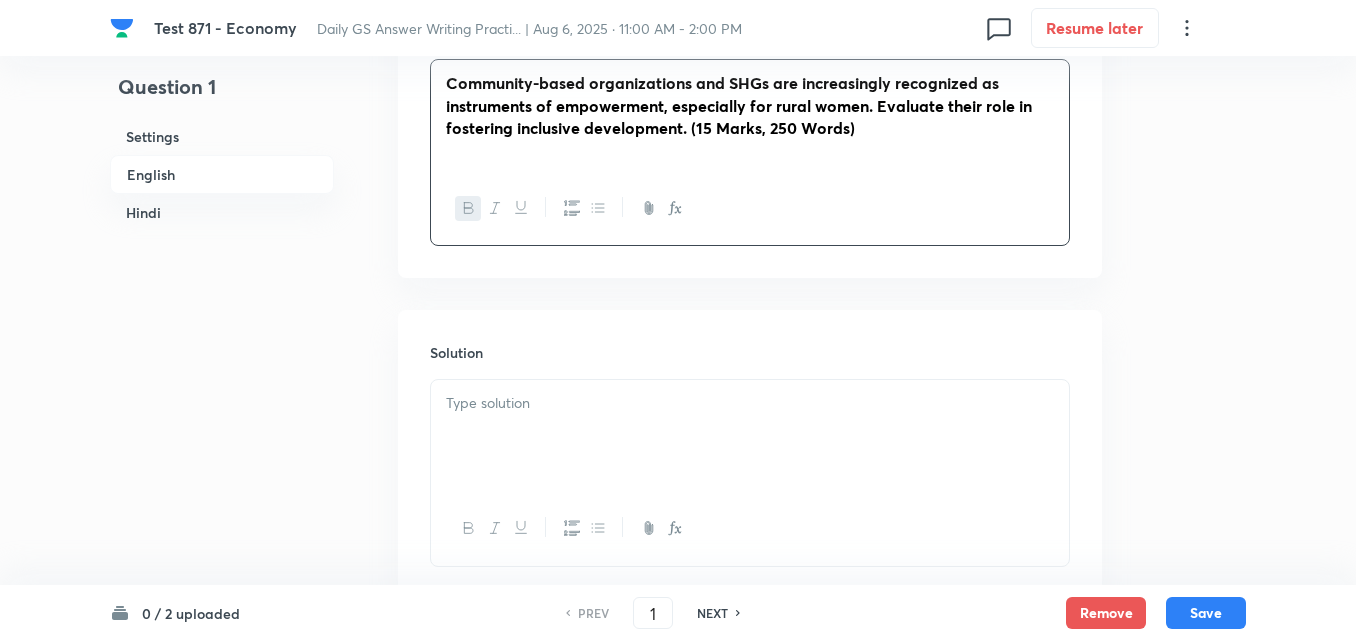 scroll, scrollTop: 942, scrollLeft: 0, axis: vertical 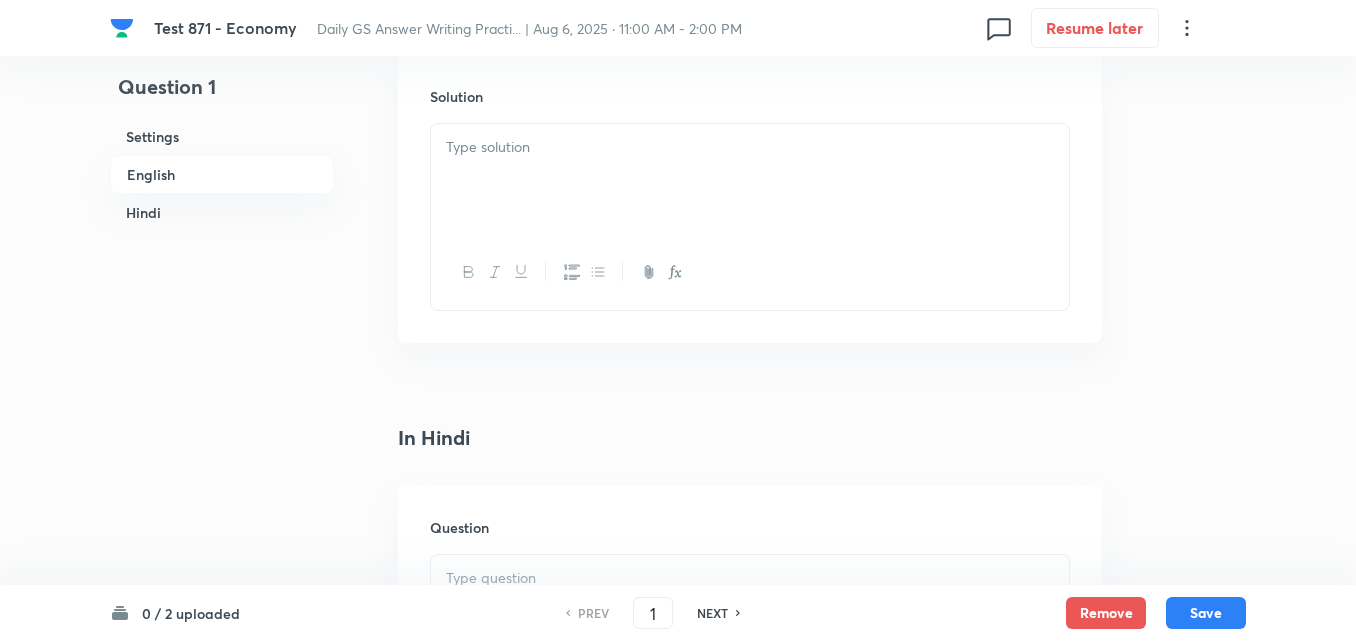 click at bounding box center (750, 180) 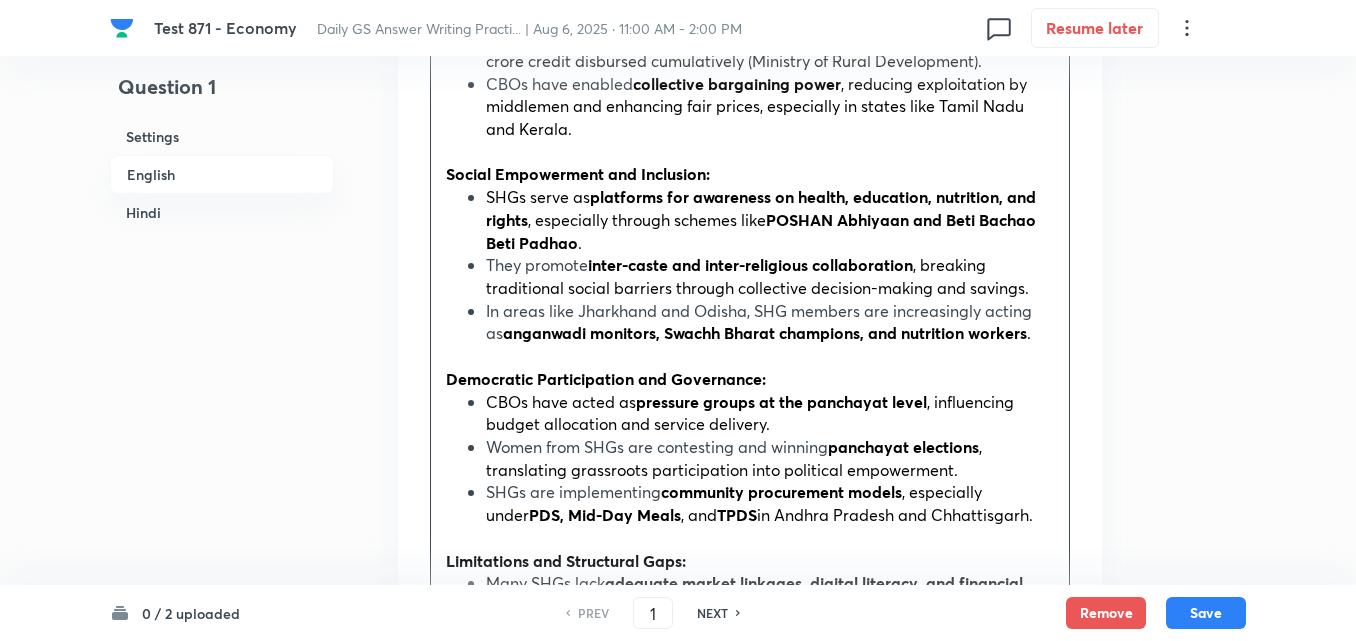 scroll, scrollTop: 2042, scrollLeft: 0, axis: vertical 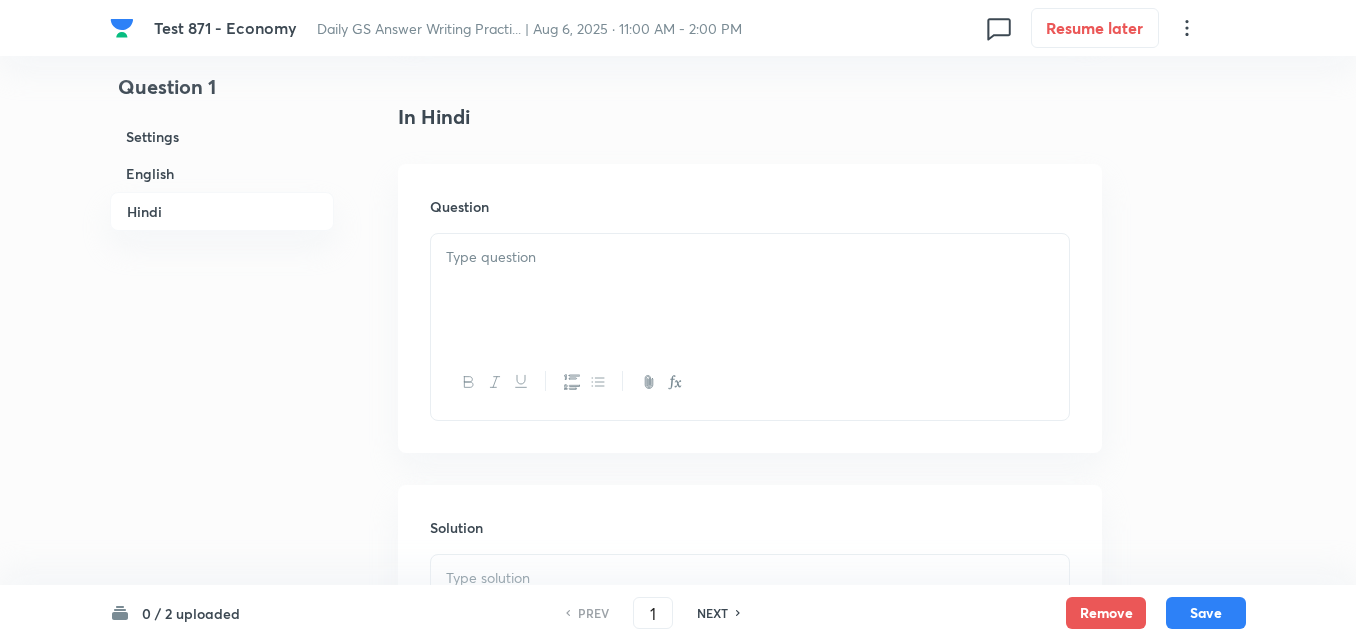 click at bounding box center [750, 382] 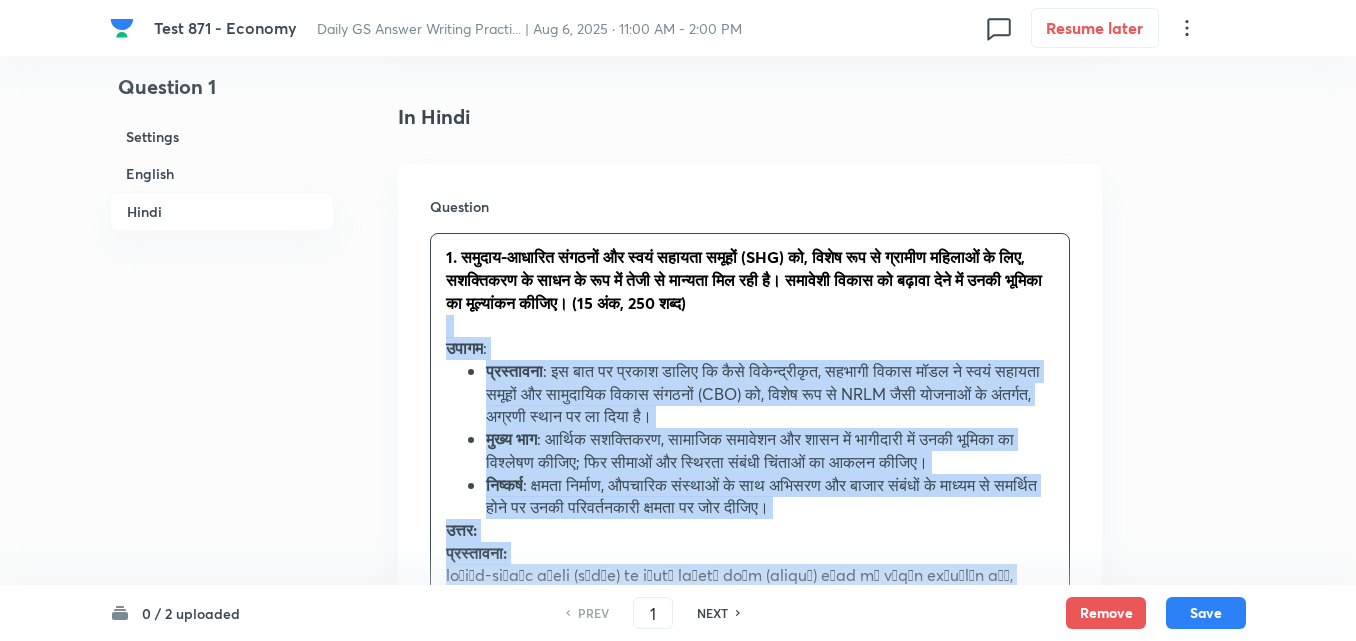 drag, startPoint x: 411, startPoint y: 321, endPoint x: 393, endPoint y: 320, distance: 18.027756 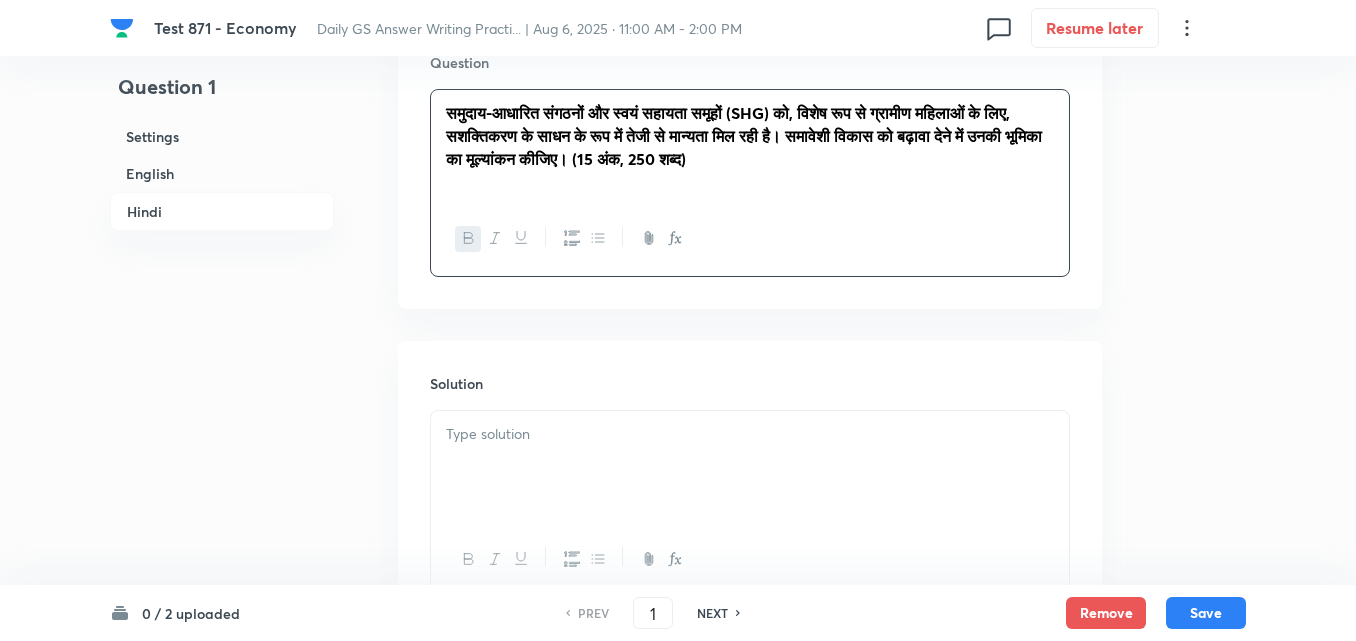 scroll, scrollTop: 3050, scrollLeft: 0, axis: vertical 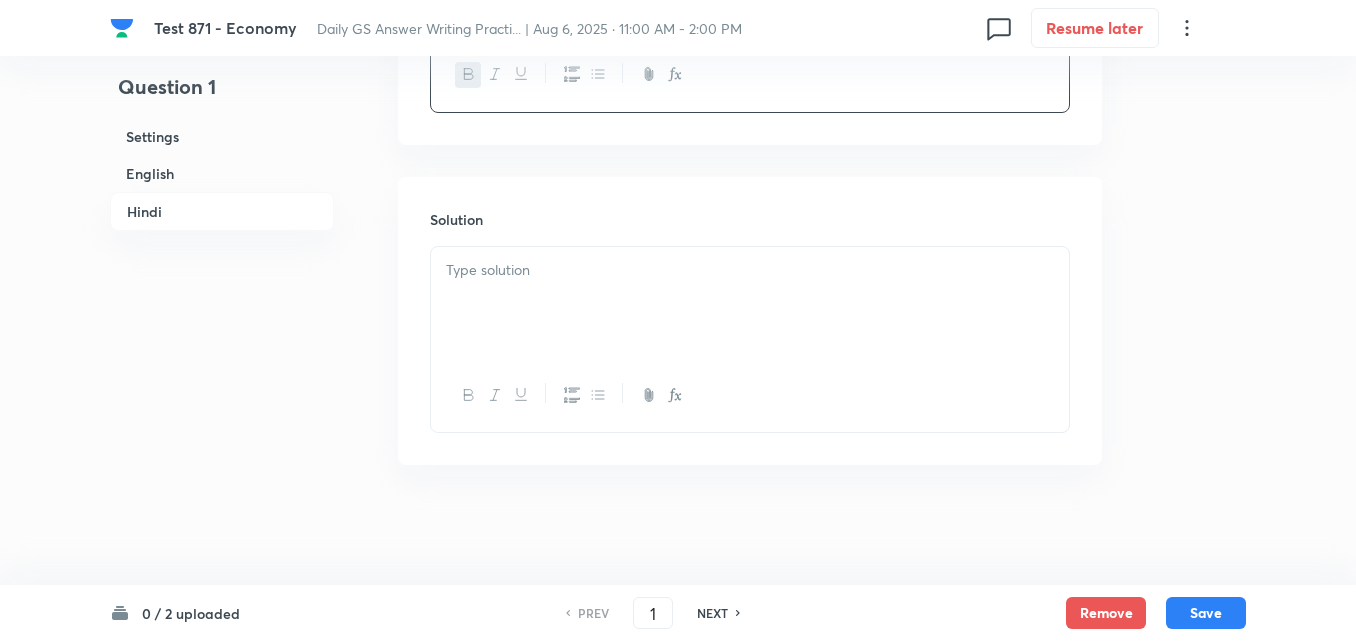 click at bounding box center (750, 303) 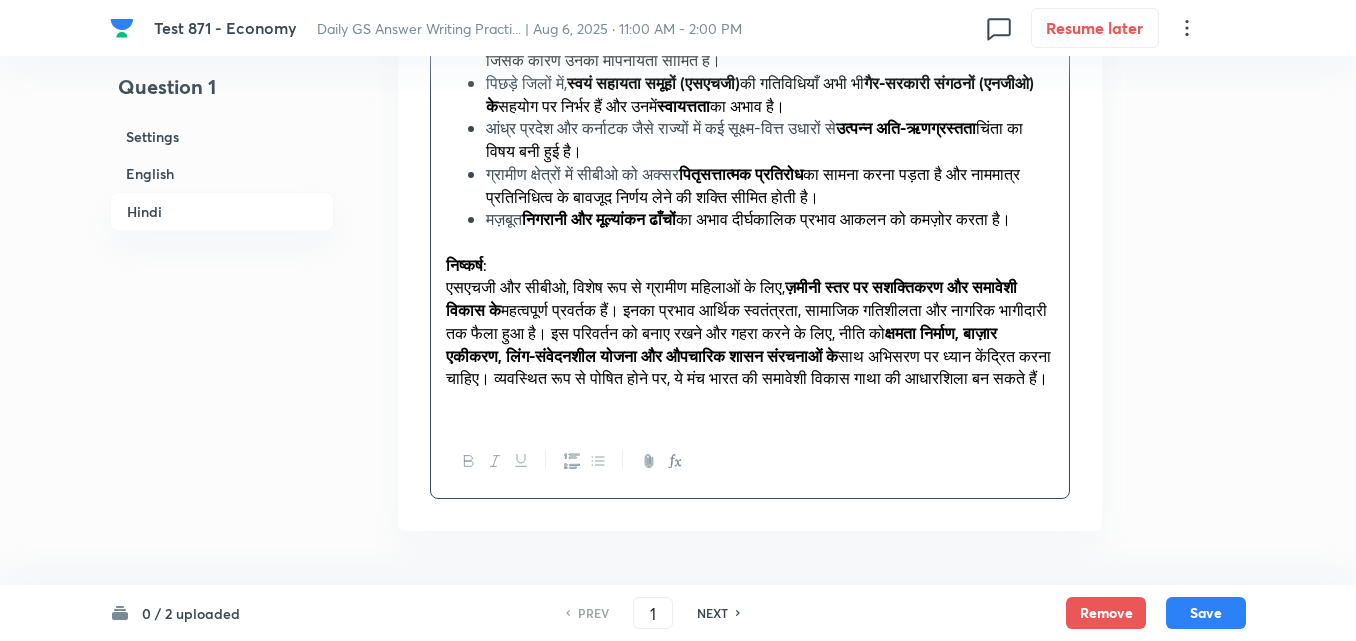 scroll, scrollTop: 3308, scrollLeft: 0, axis: vertical 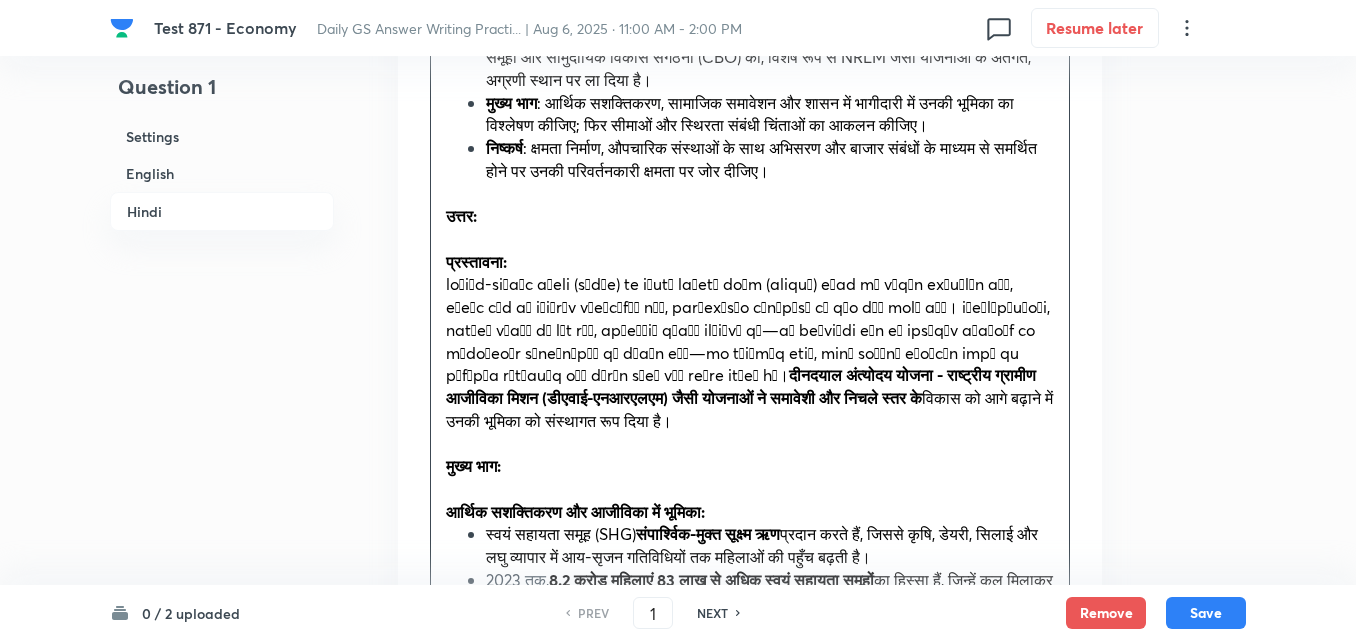 click on "English" at bounding box center [222, 173] 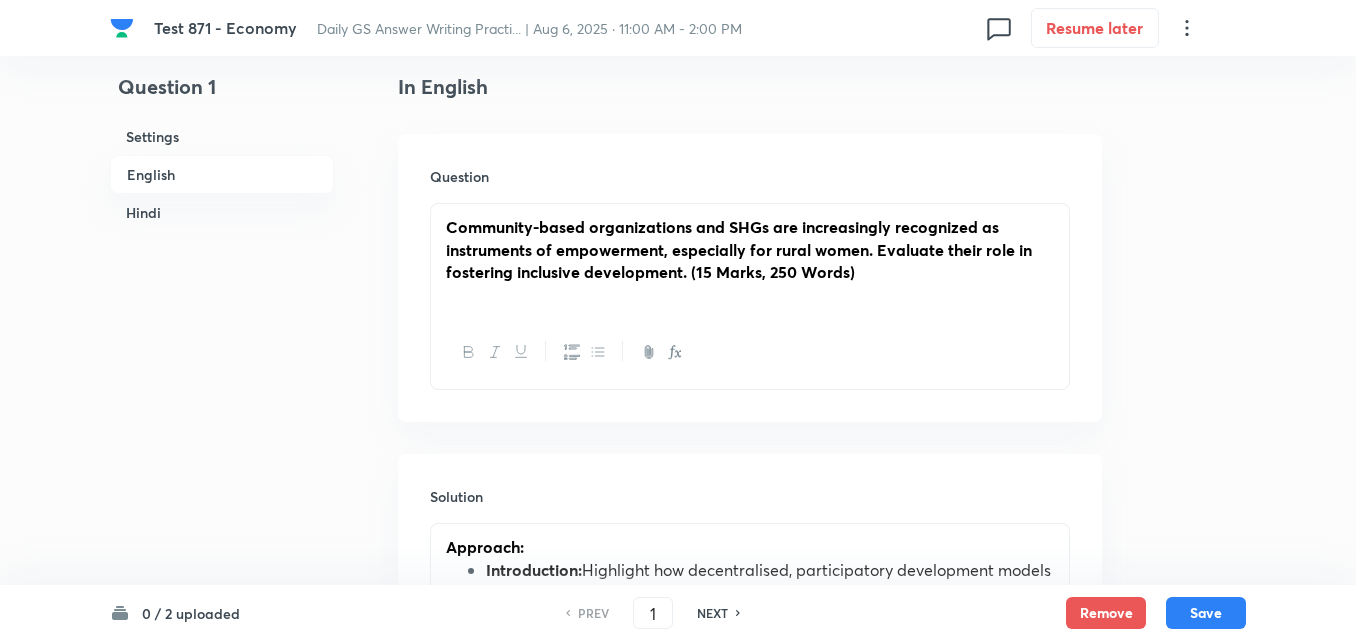 drag, startPoint x: 892, startPoint y: 281, endPoint x: 369, endPoint y: 220, distance: 526.54535 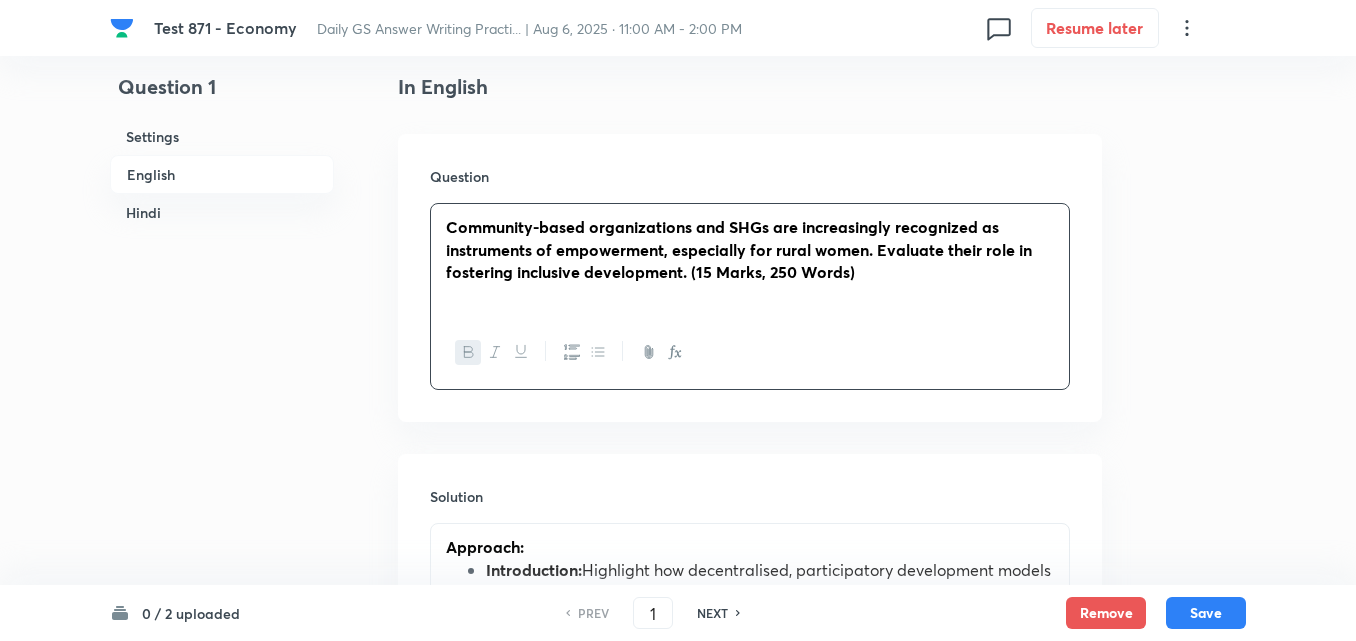 copy on "Community-based organizations and SHGs are increasingly recognized as instruments of empowerment, especially for rural women. Evaluate their role in fostering inclusive development. (15 Marks, 250 Words)" 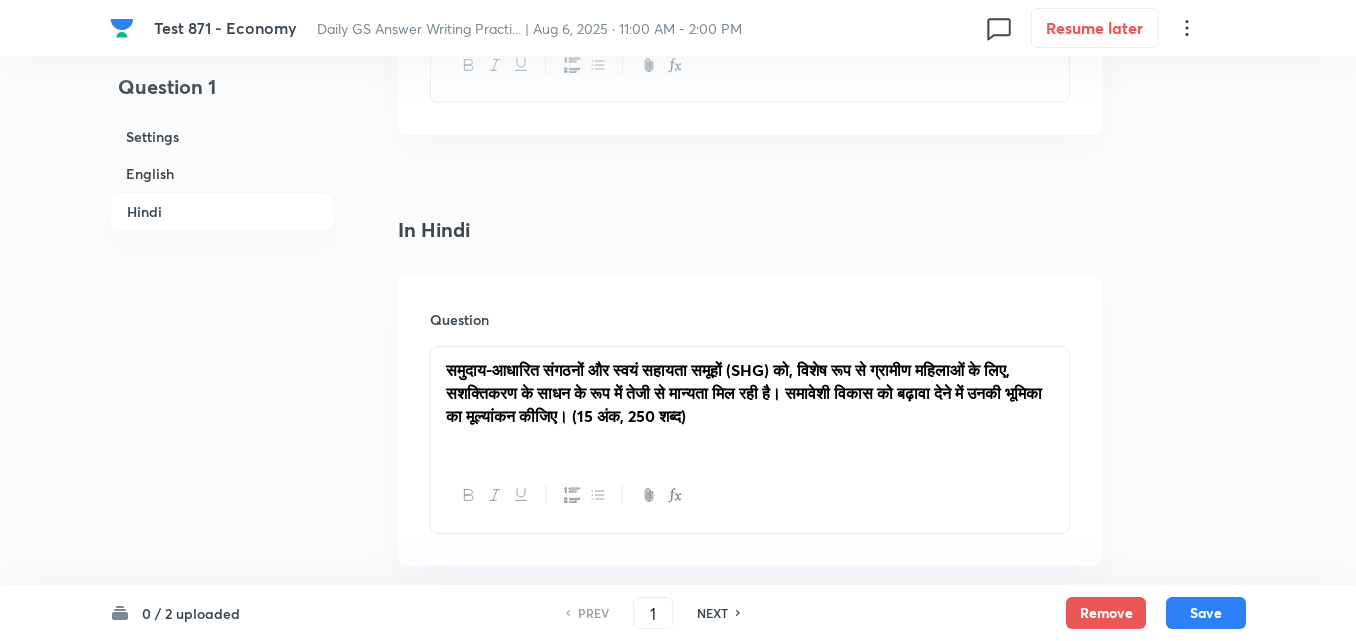 scroll, scrollTop: 2842, scrollLeft: 0, axis: vertical 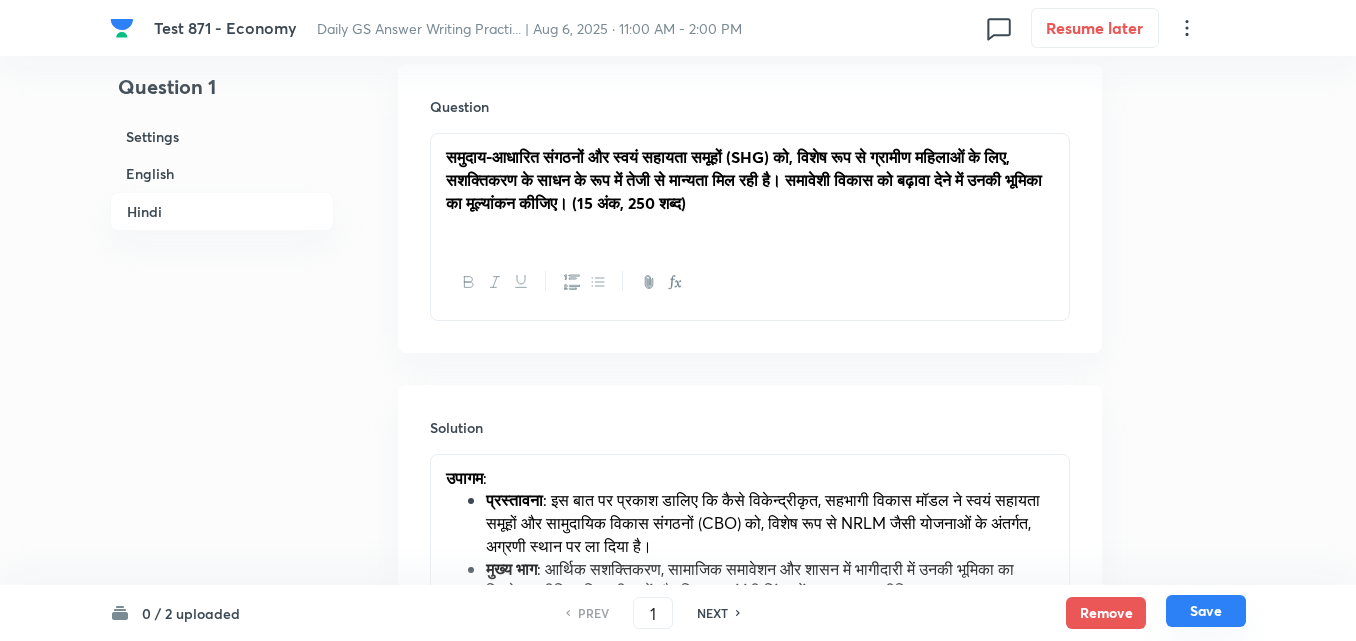click on "Save" at bounding box center [1206, 611] 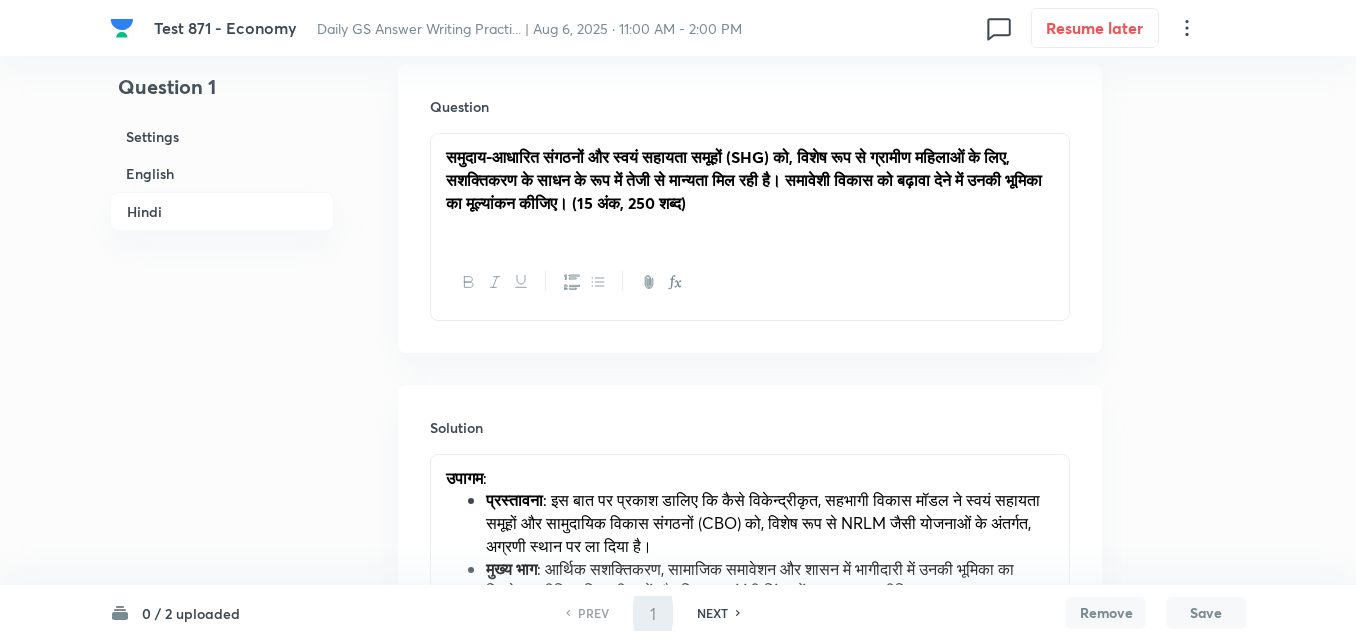 type on "2" 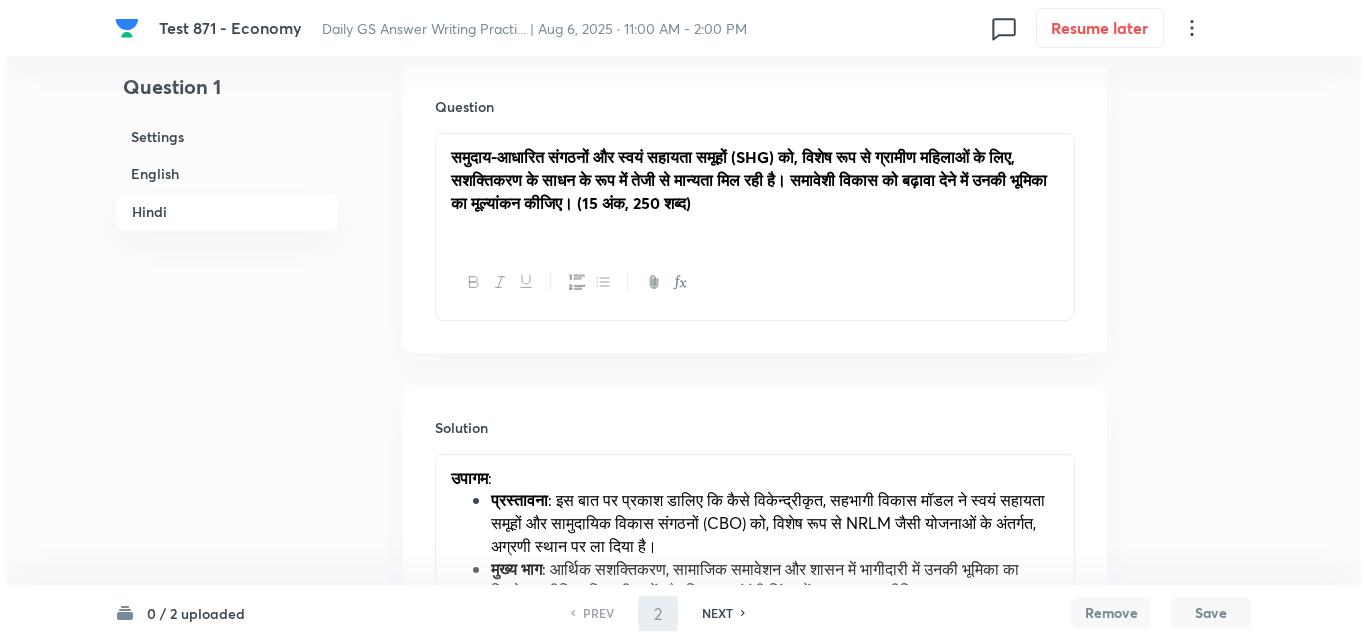 scroll, scrollTop: 0, scrollLeft: 0, axis: both 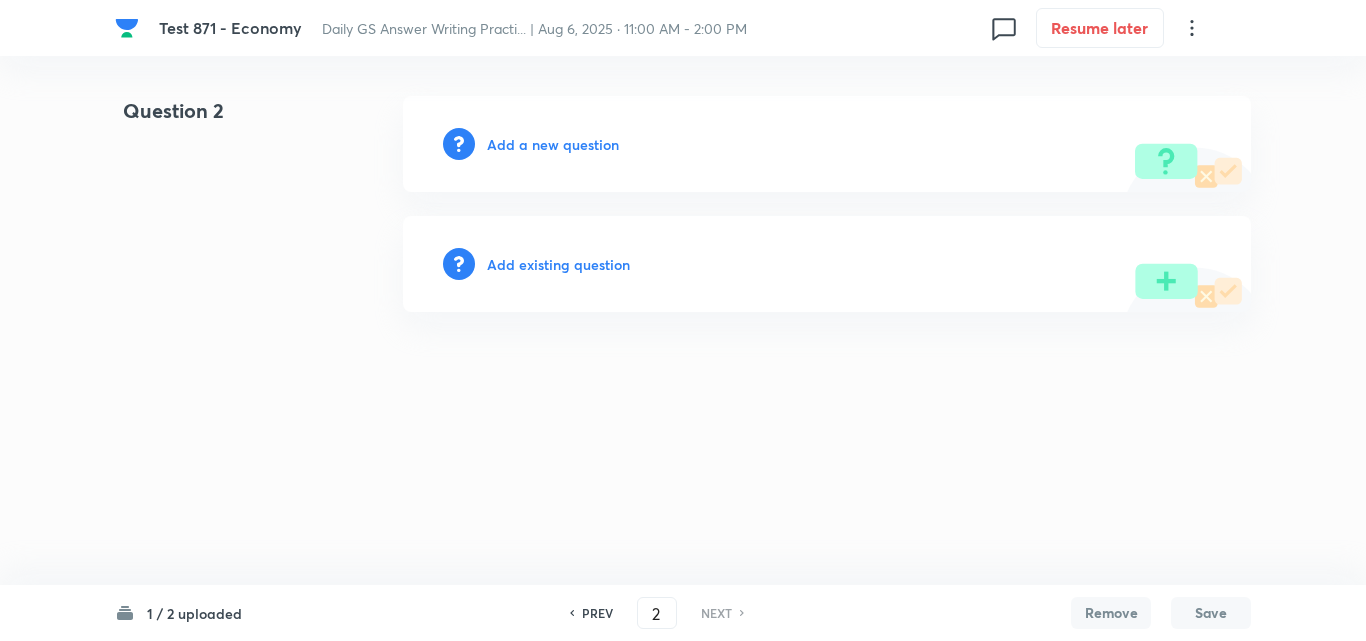 type 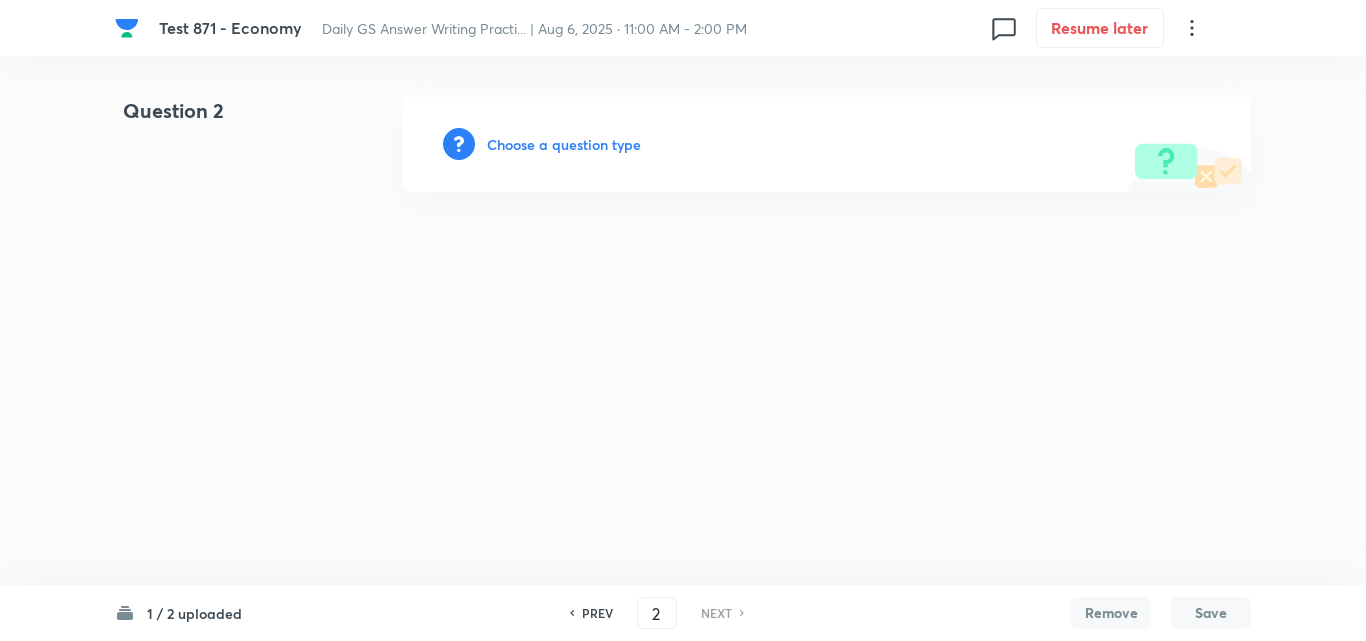 click on "Choose a question type" at bounding box center (564, 144) 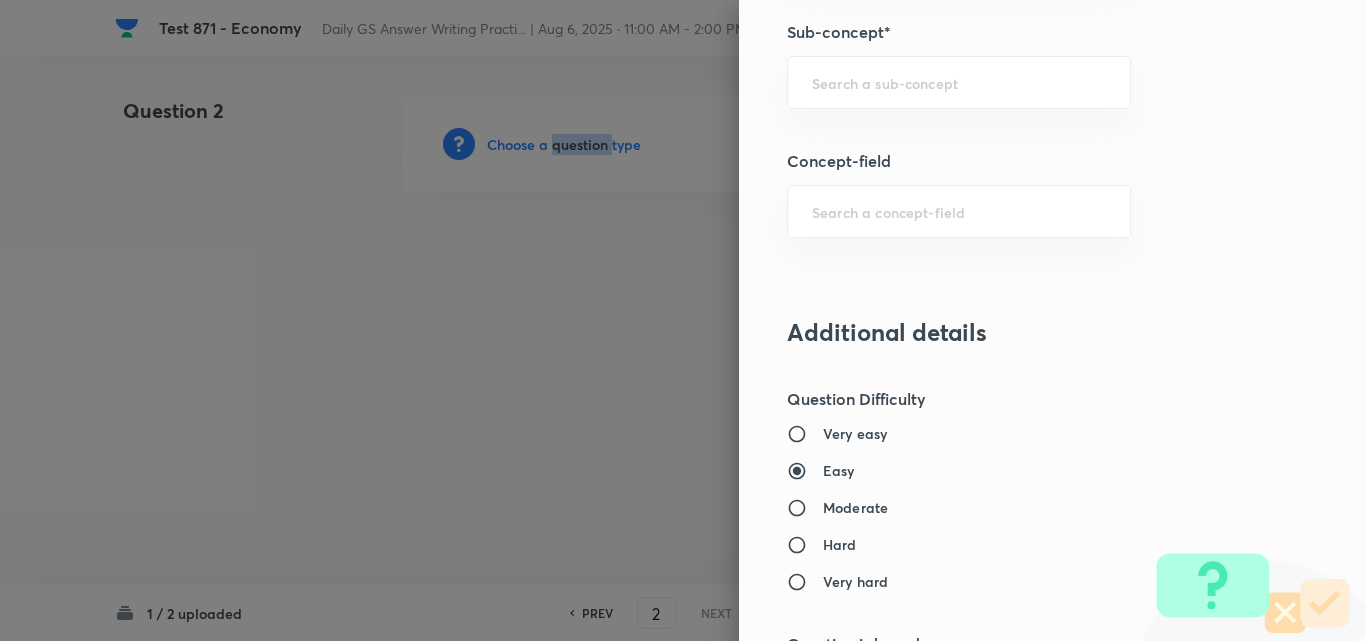scroll, scrollTop: 1000, scrollLeft: 0, axis: vertical 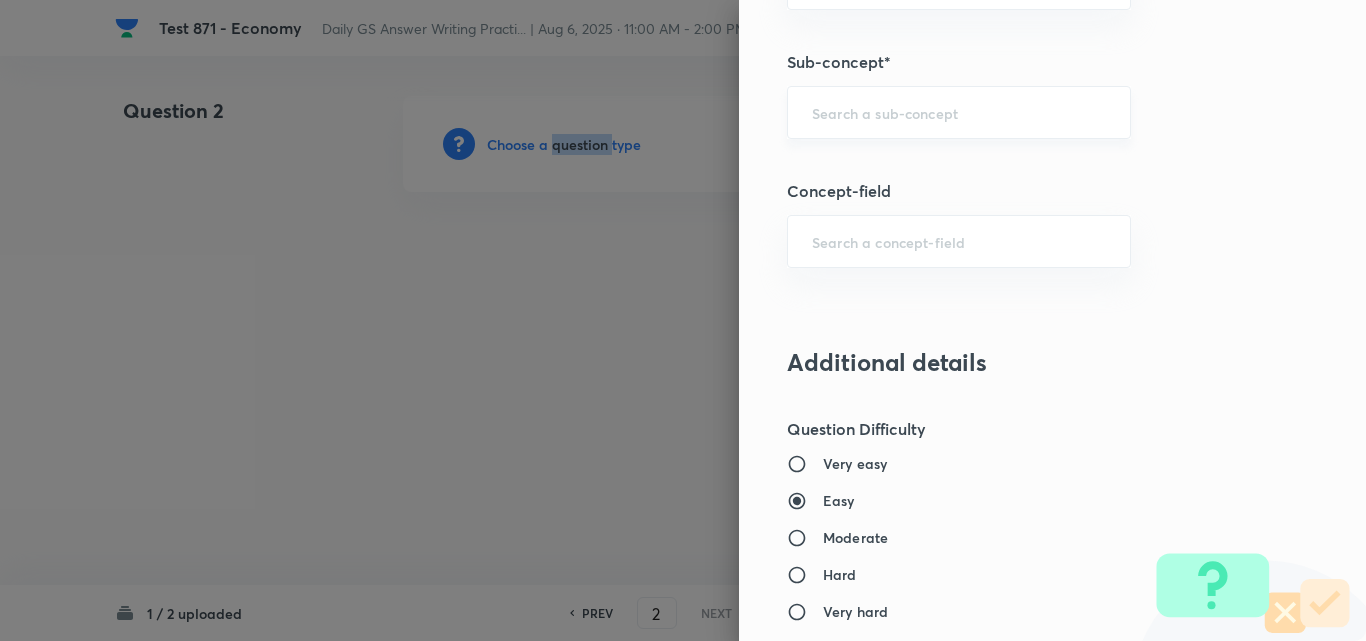 click on "​" at bounding box center [959, 112] 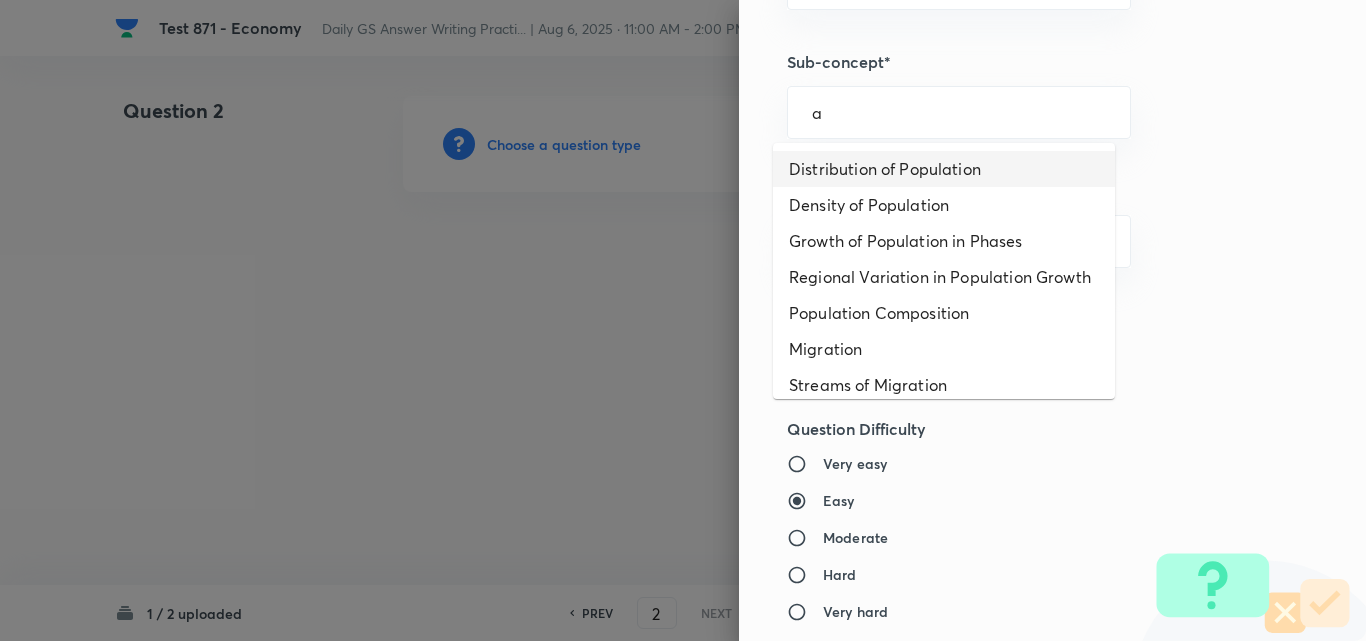 click on "Distribution of Population" at bounding box center [944, 169] 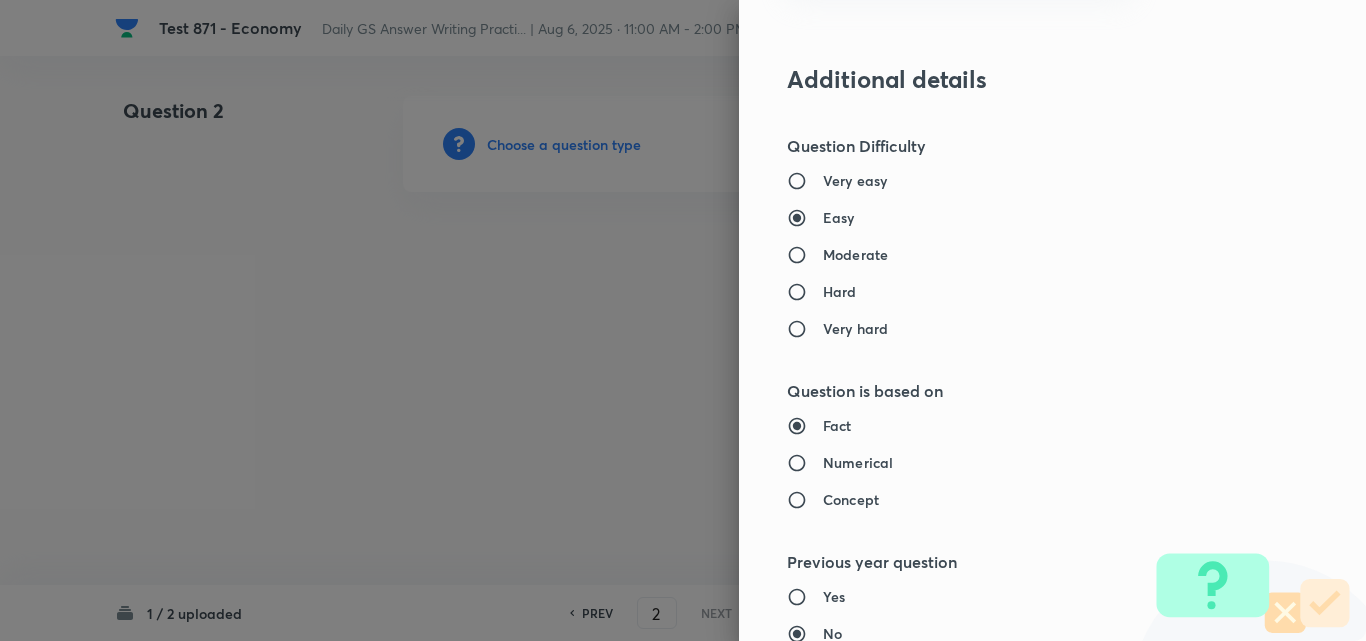 type on "Geography" 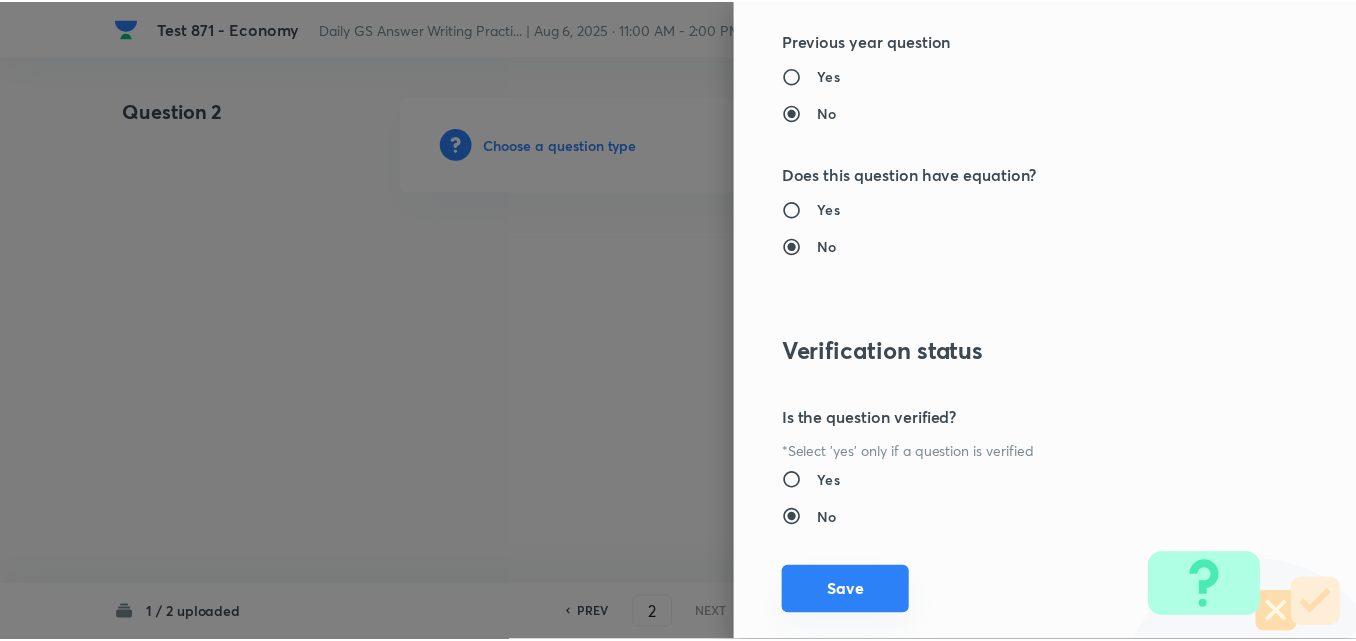 scroll, scrollTop: 1844, scrollLeft: 0, axis: vertical 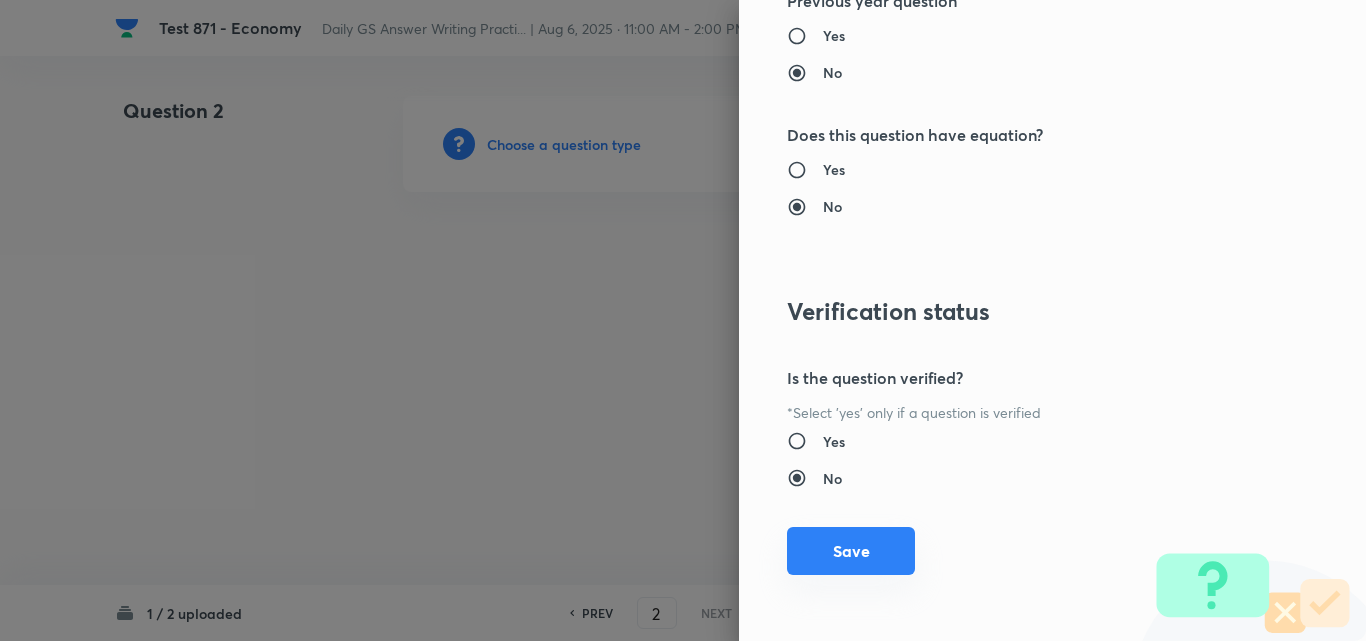 click on "Save" at bounding box center (851, 551) 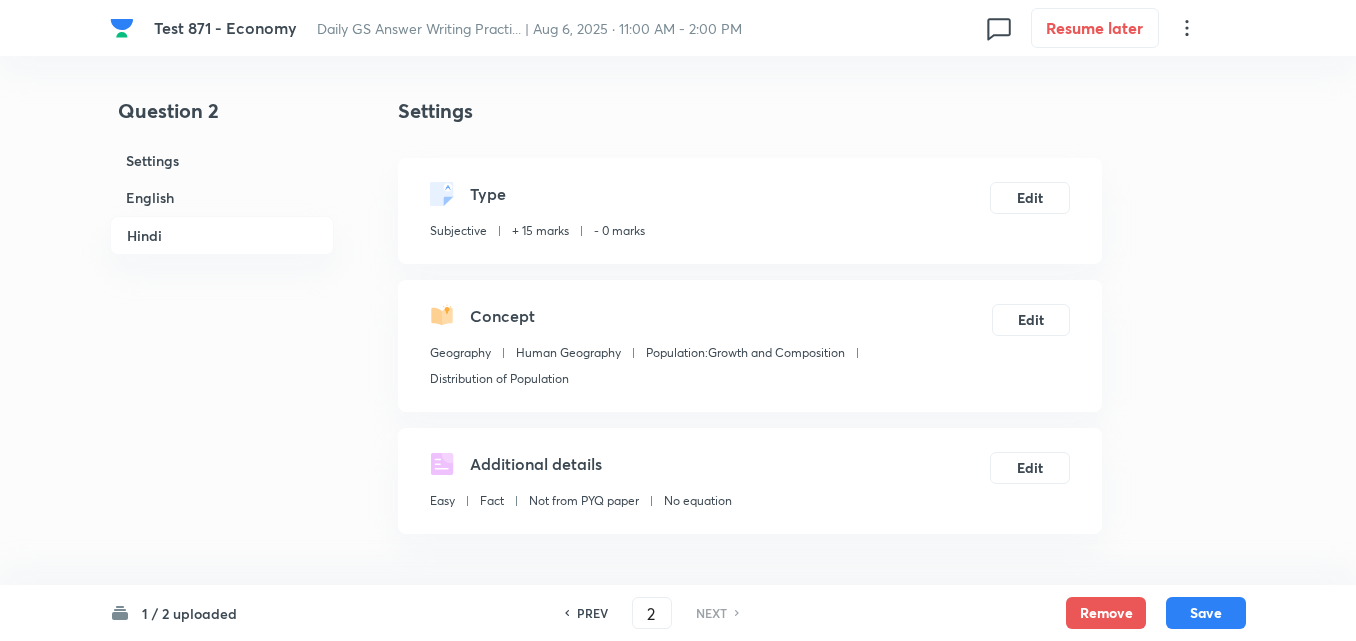 click on "English" at bounding box center [222, 197] 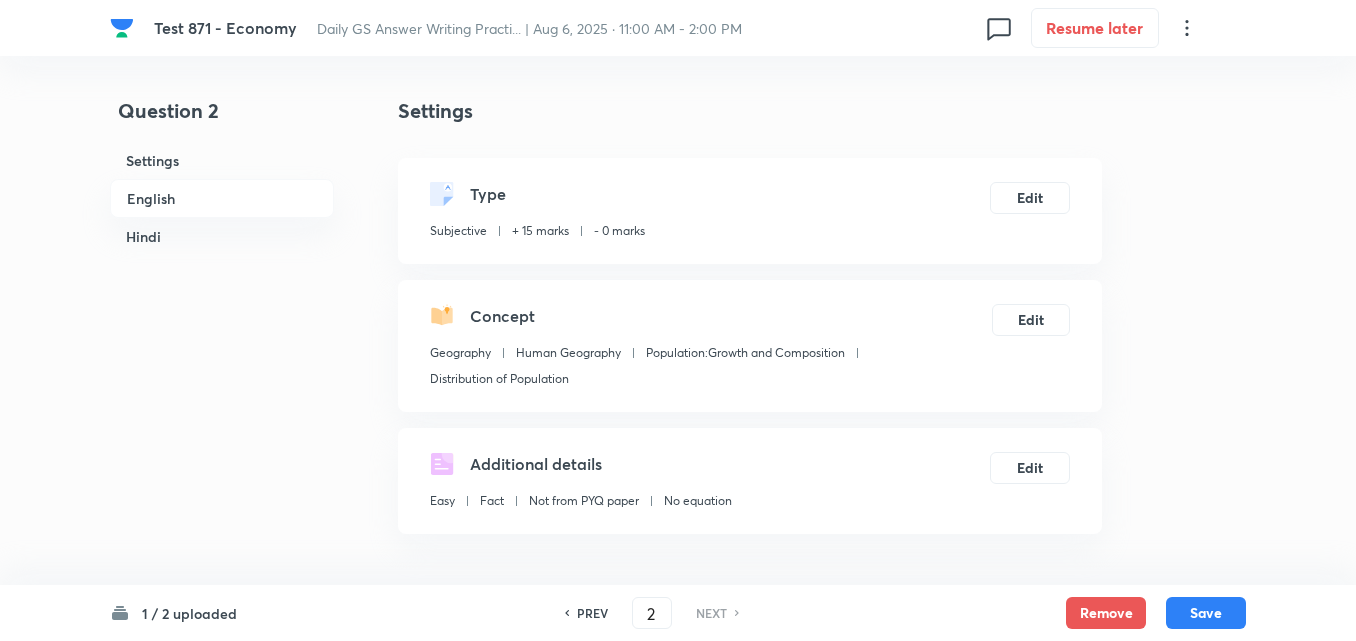 scroll, scrollTop: 542, scrollLeft: 0, axis: vertical 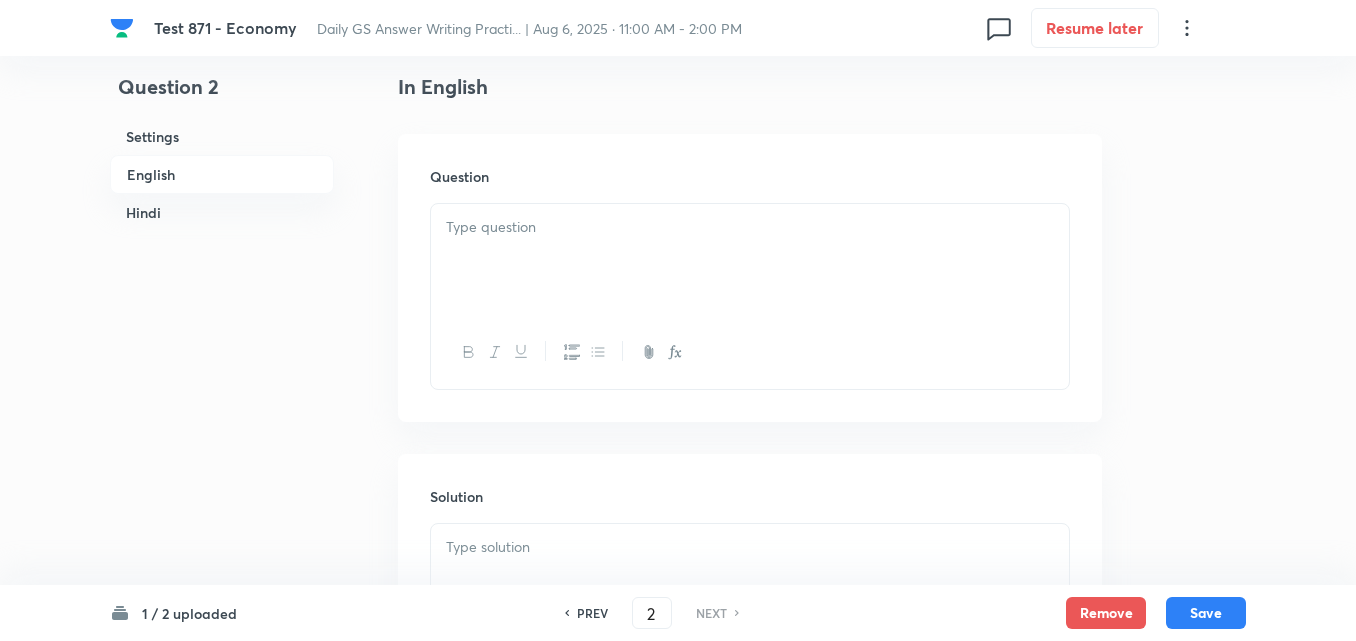 click at bounding box center [750, 260] 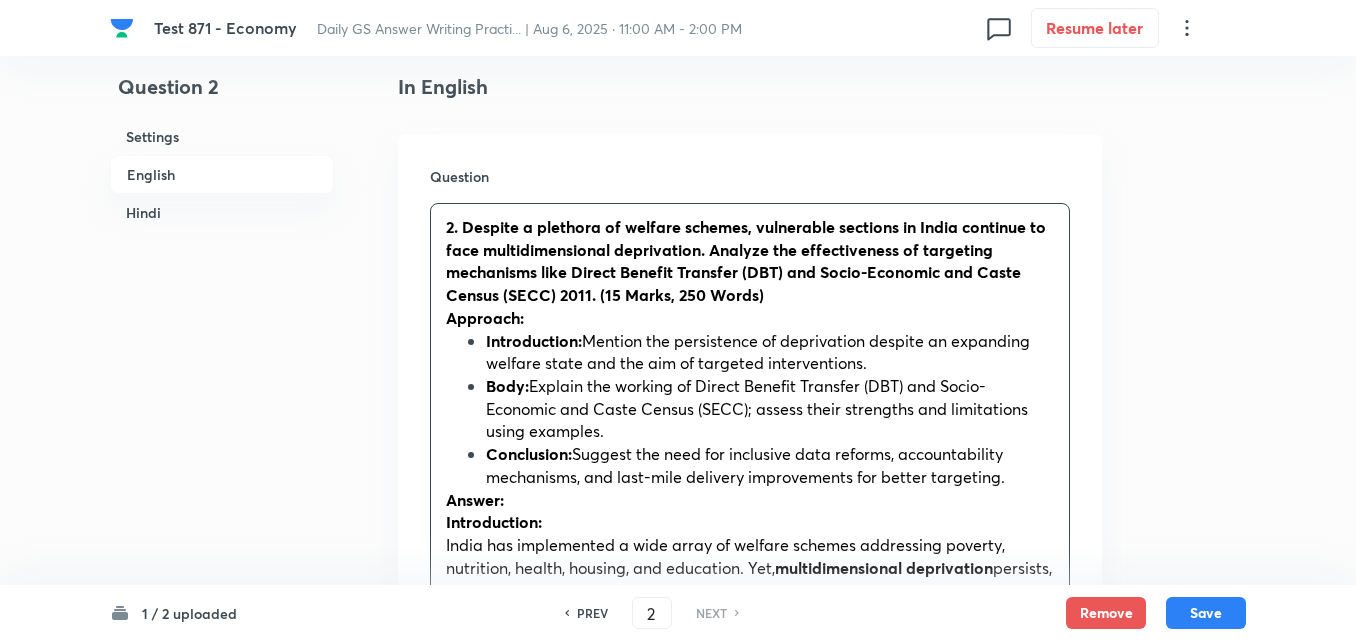 drag, startPoint x: 412, startPoint y: 319, endPoint x: 398, endPoint y: 319, distance: 14 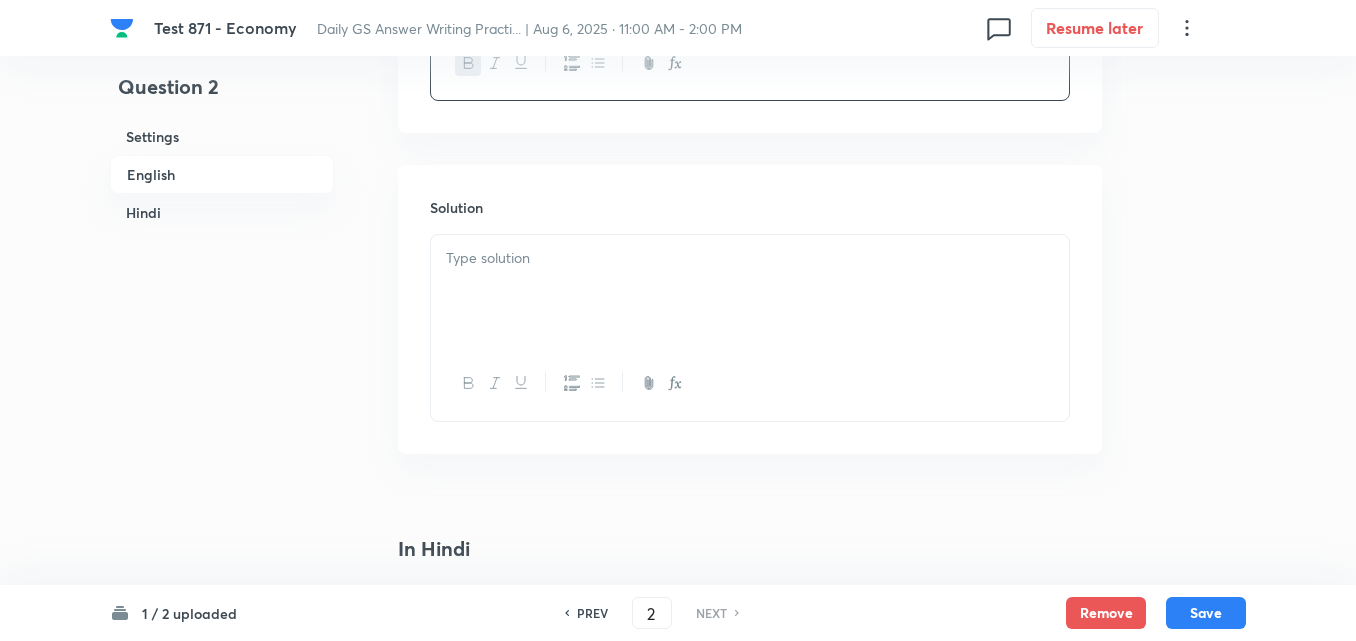 scroll, scrollTop: 842, scrollLeft: 0, axis: vertical 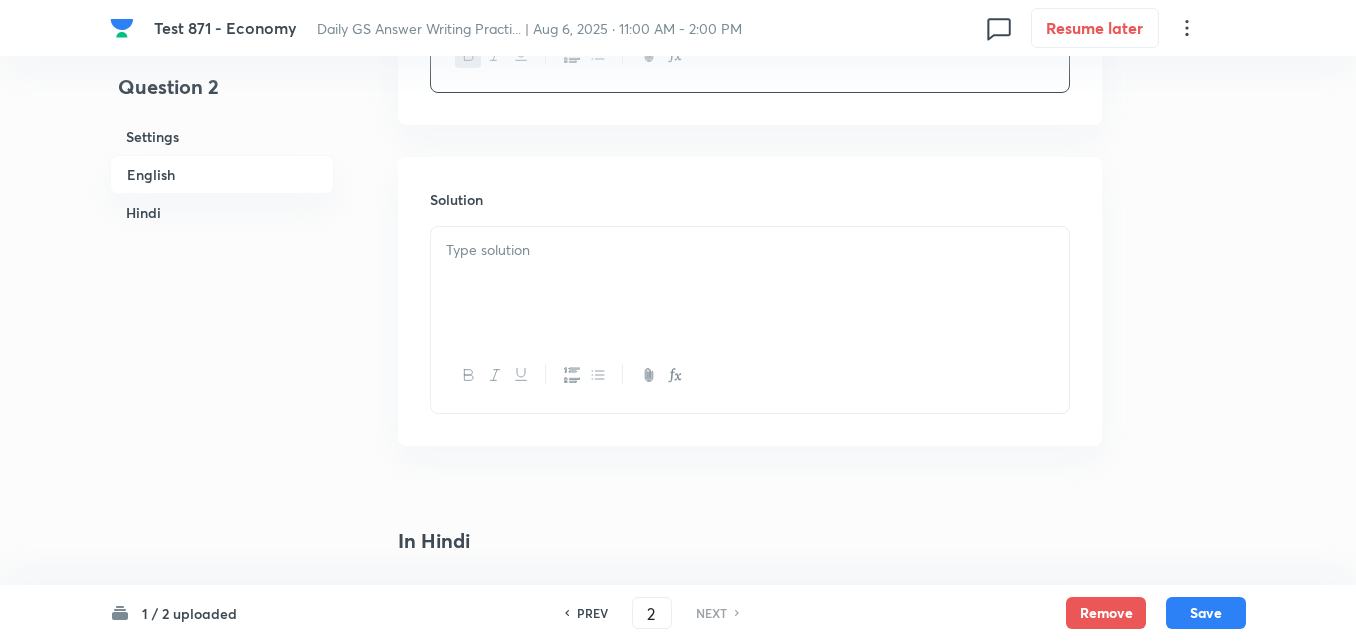 click at bounding box center (750, 283) 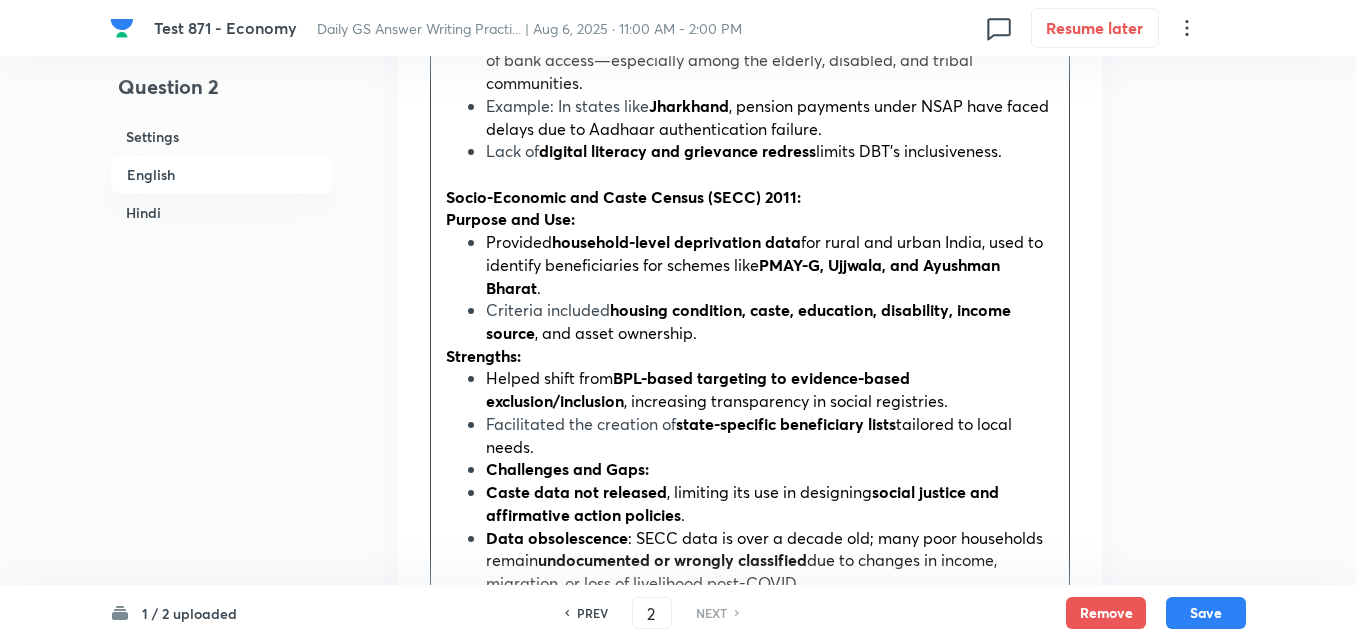scroll, scrollTop: 2042, scrollLeft: 0, axis: vertical 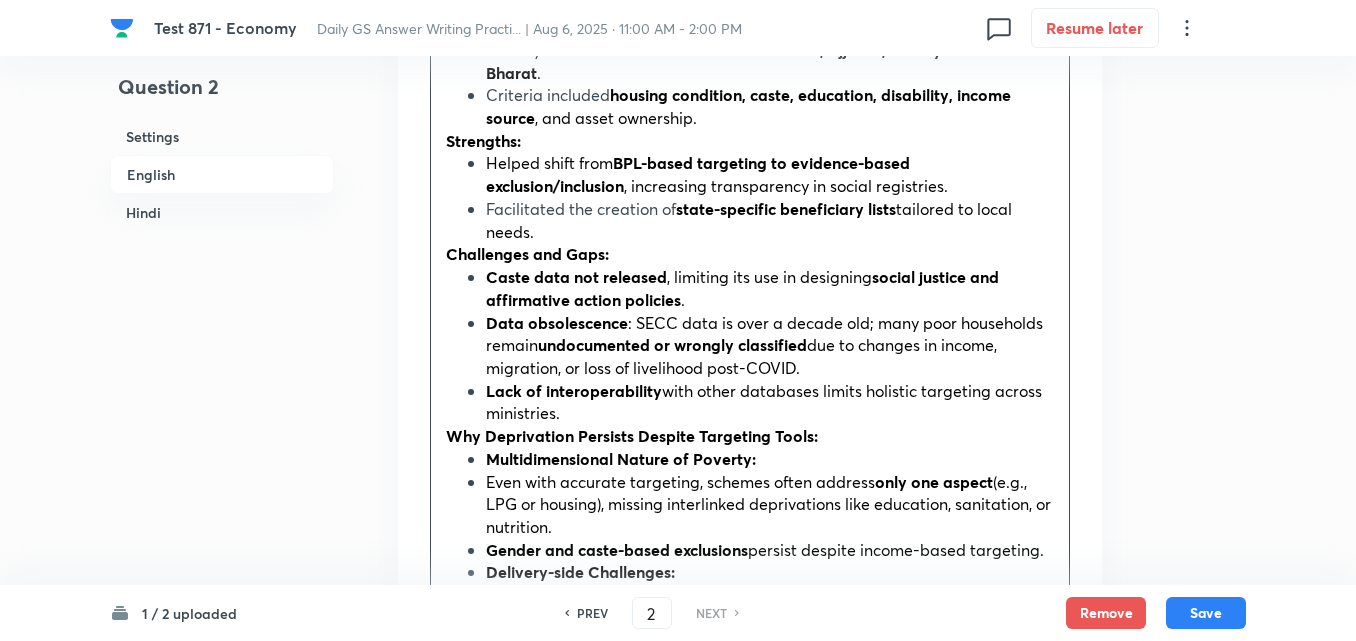 click on "Approach: Introduction:  Mention the persistence of deprivation despite an expanding welfare state and the aim of targeted interventions. Body:  Explain the working of Direct Benefit Transfer (DBT) and Socio-Economic and Caste Census (SECC); assess their strengths and limitations using examples. Conclusion:  Suggest the need for inclusive data reforms, accountability mechanisms, and last-mile delivery improvements for better targeting. Answer: Introduction: India has implemented a wide array of welfare schemes addressing poverty, nutrition, health, housing, and education. Yet,  multidimensional deprivation  persists, particularly among  Scheduled Castes, Scheduled Tribes, women, elderly, and the urban poor . To improve targeting and reduce leakages, mechanisms like the  Direct Benefit Transfer (DBT)  and  Socio-Economic and Caste Census (SECC) 2011  were introduced. While these systems mark progress toward  data-driven and cash-efficient delivery , their effectiveness remains mixed in practice. Body: PM-KISAN" at bounding box center (750, -30) 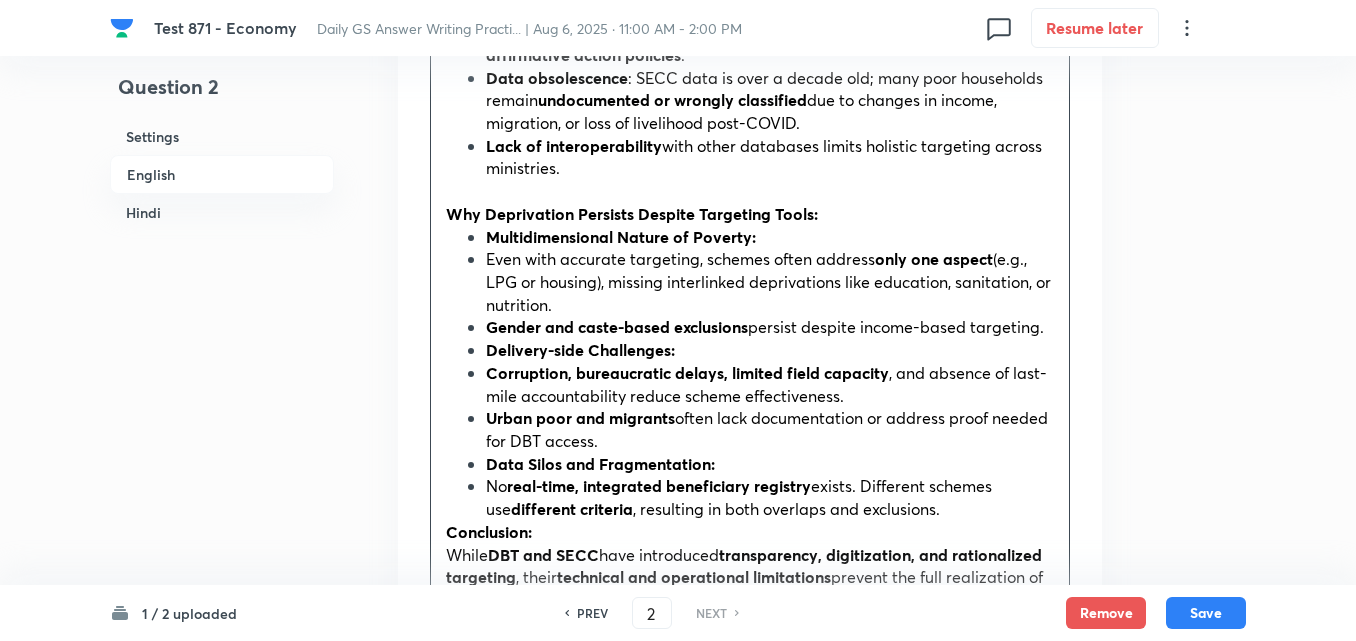 scroll, scrollTop: 2342, scrollLeft: 0, axis: vertical 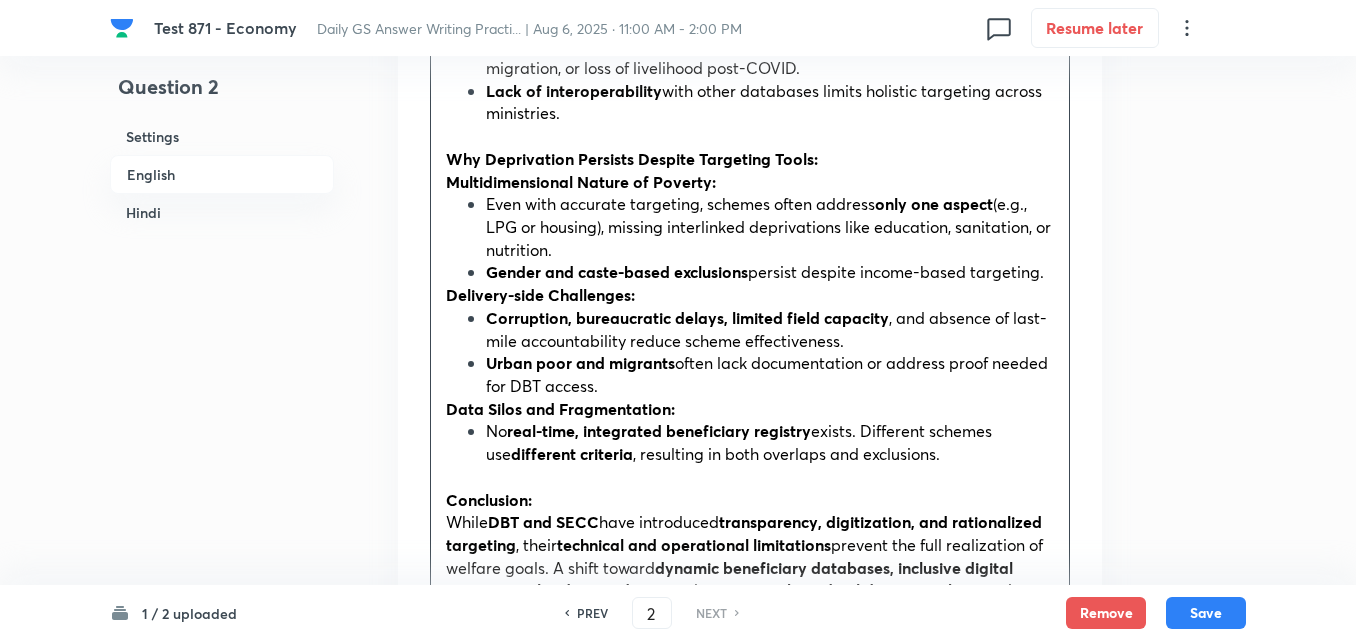 click on "Hindi" at bounding box center [222, 212] 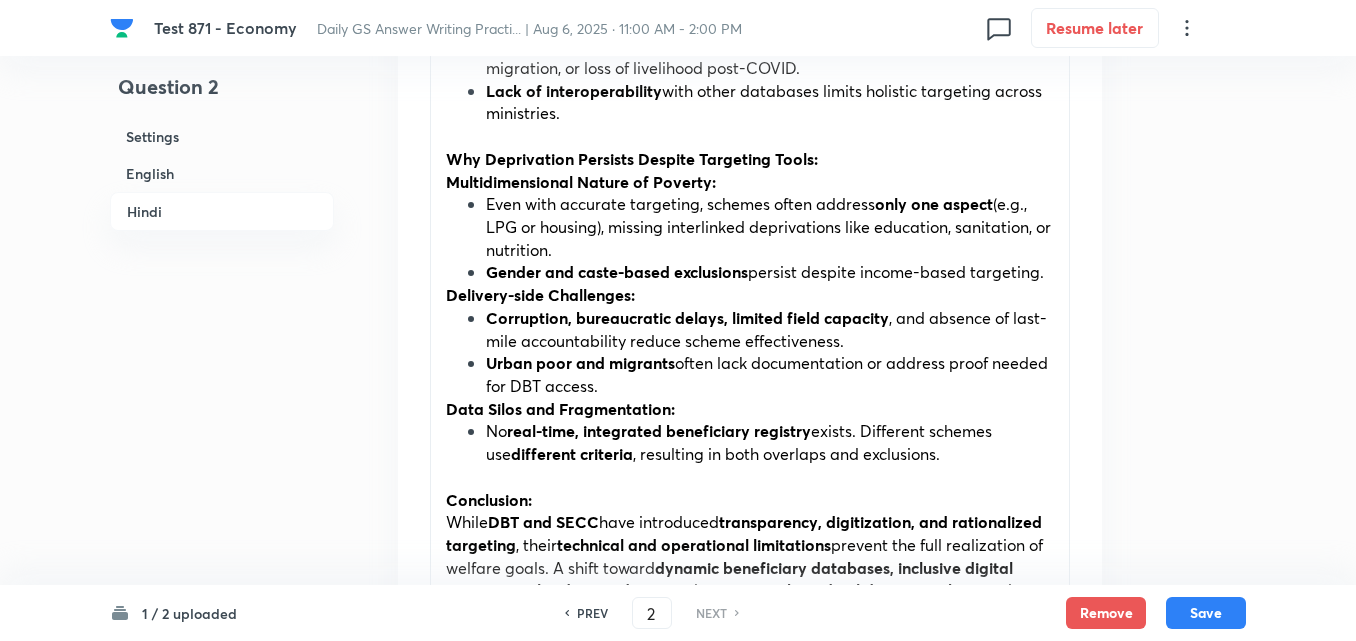 scroll, scrollTop: 3116, scrollLeft: 0, axis: vertical 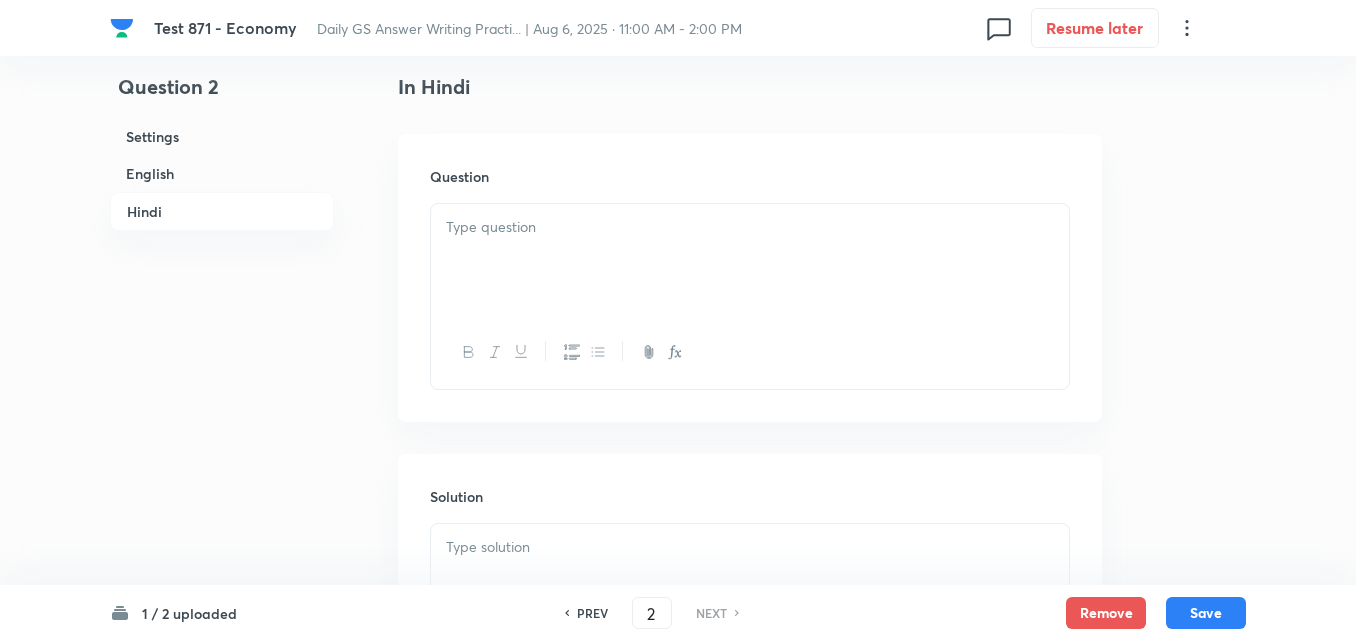 click at bounding box center (750, 260) 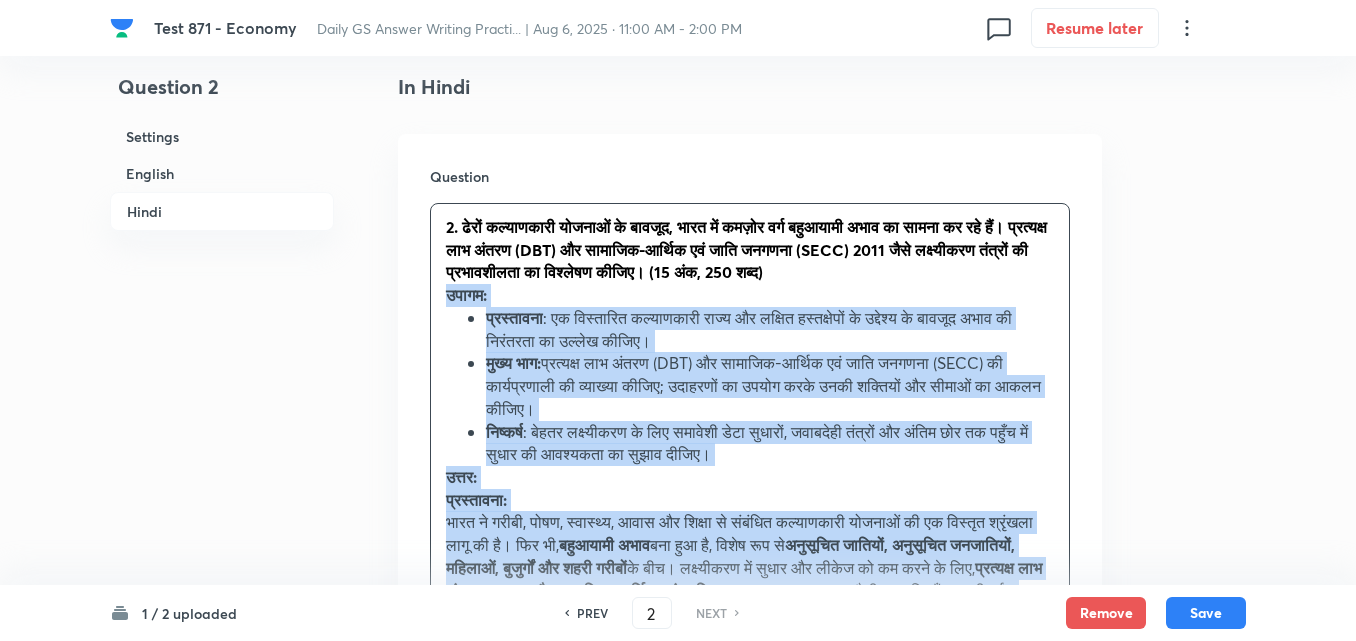 click on "Question 2. ढेरों कल्याणकारी योजनाओं के बावजूद, भारत में कमज़ोर वर्ग बहुआयामी अभाव का सामना कर रहे हैं। प्रत्यक्ष लाभ अंतरण (DBT) और सामाजिक-आर्थिक एवं जाति जनगणना (SECC) 2011 जैसे लक्ष्यीकरण तंत्रों की प्रभावशीलता का विश्लेषण कीजिए। (15 अंक, 250 शब्द) उपागम: प्रस्तावना : एक विस्तारित कल्याणकारी राज्य और लक्षित हस्तक्षेपों के उद्देश्य के बावजूद अभाव की निरंतरता का उल्लेख कीजिए। मुख्य भाग:  निष्कर्ष उत्तर: : ,  :" at bounding box center [750, 1040] 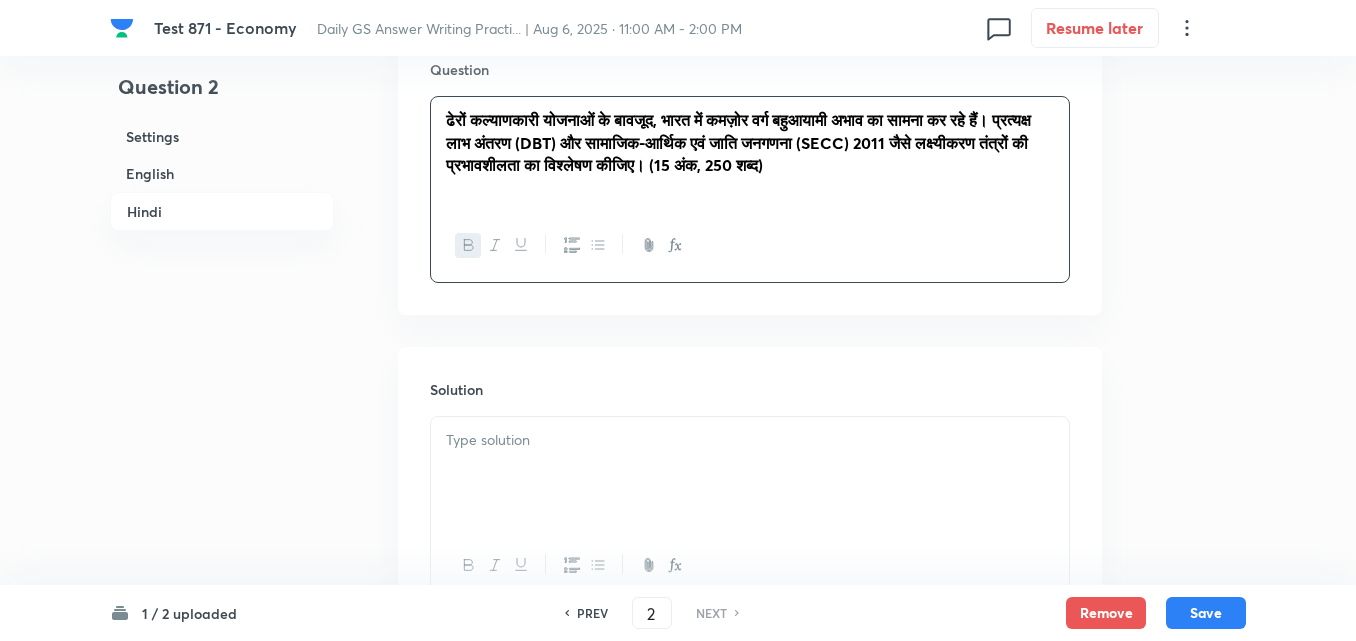 scroll, scrollTop: 3394, scrollLeft: 0, axis: vertical 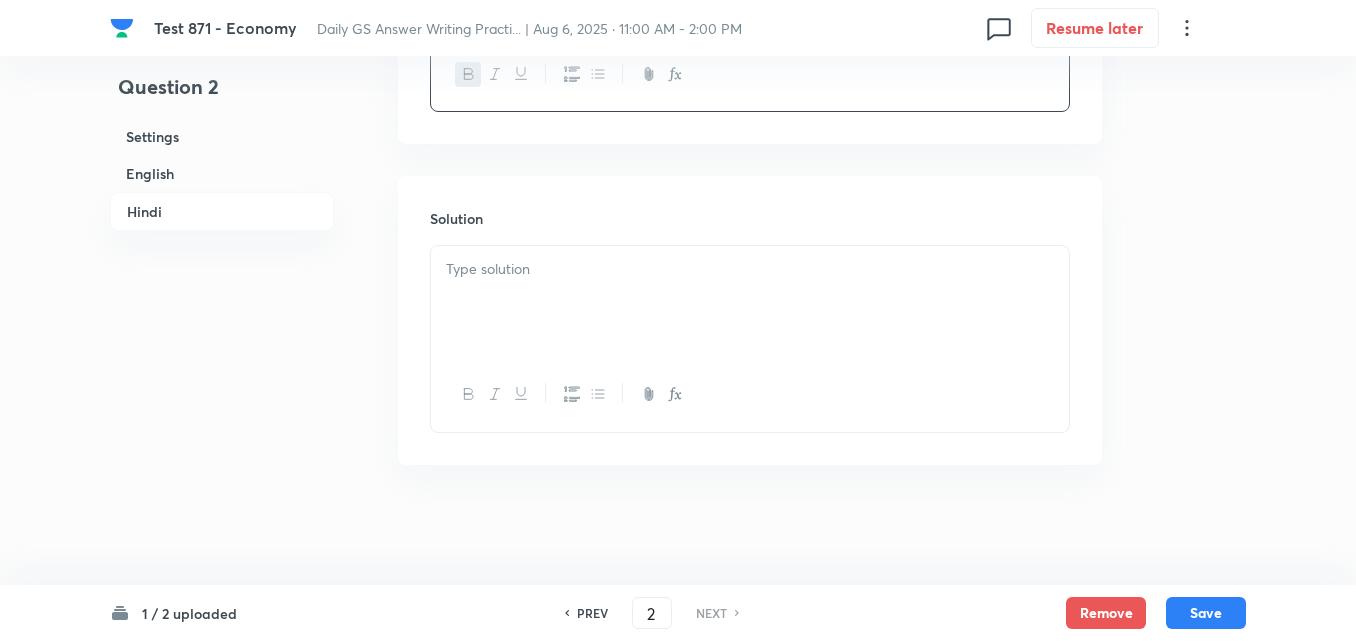 click at bounding box center [750, 302] 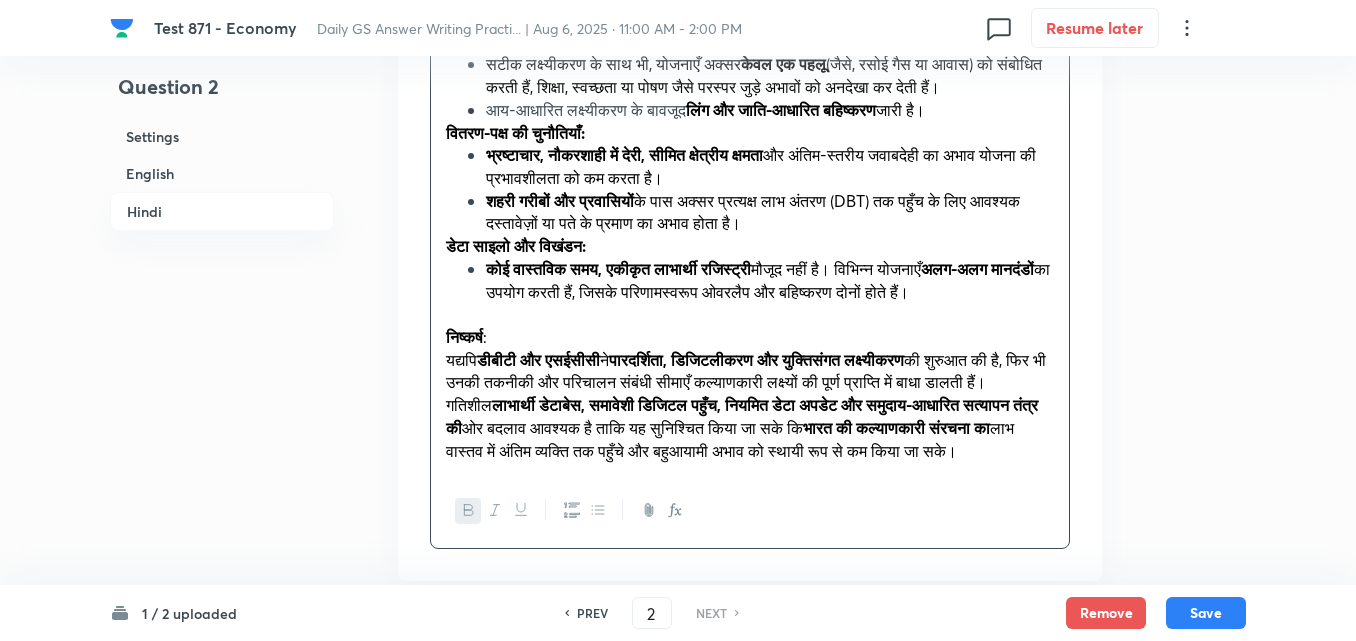 scroll, scrollTop: 4394, scrollLeft: 0, axis: vertical 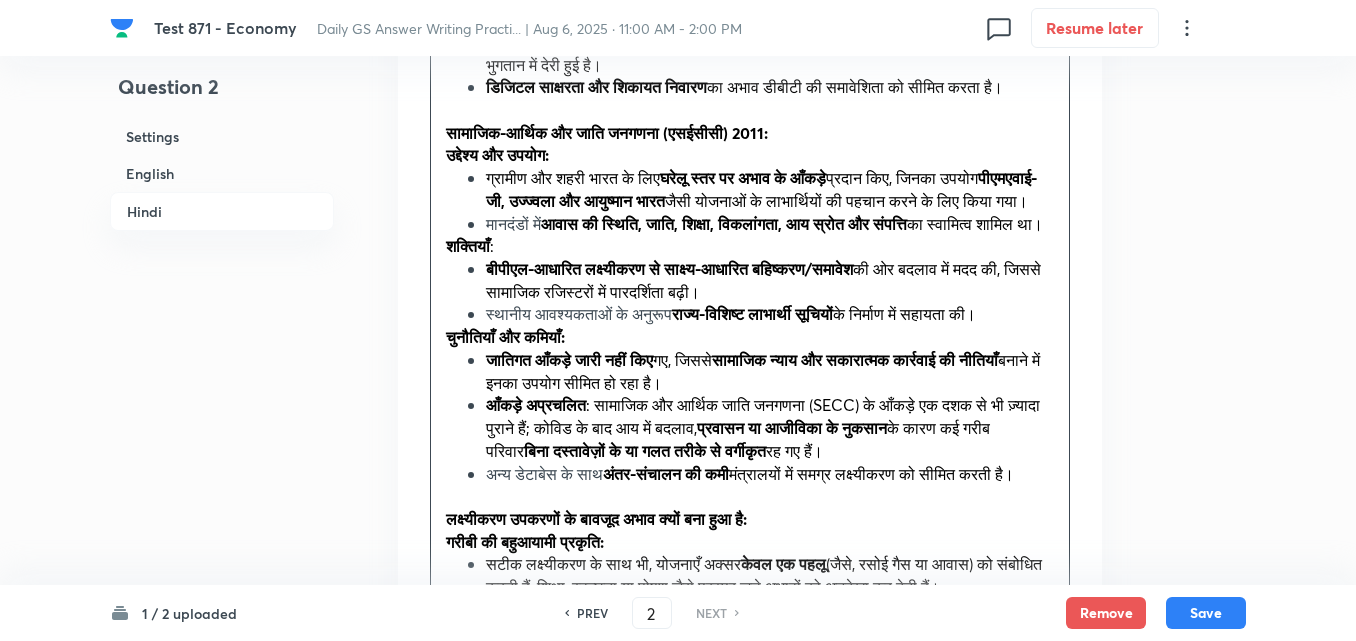 click on "English" at bounding box center (222, 173) 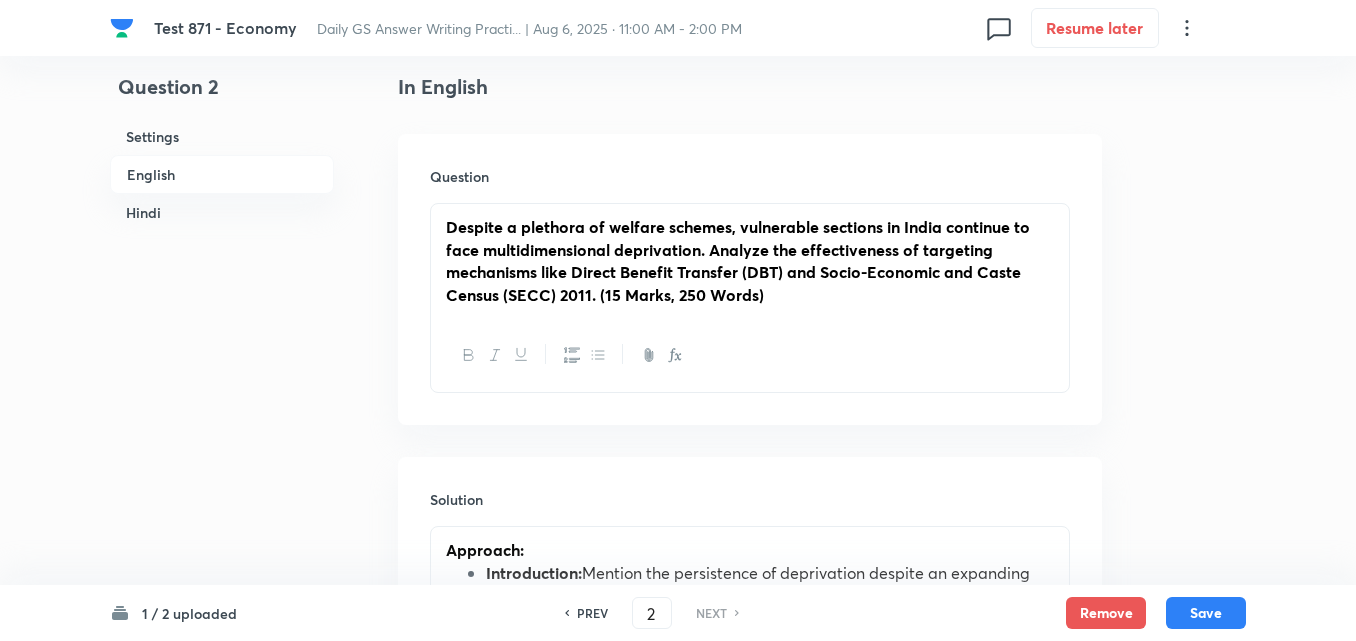 click on "English" at bounding box center [222, 174] 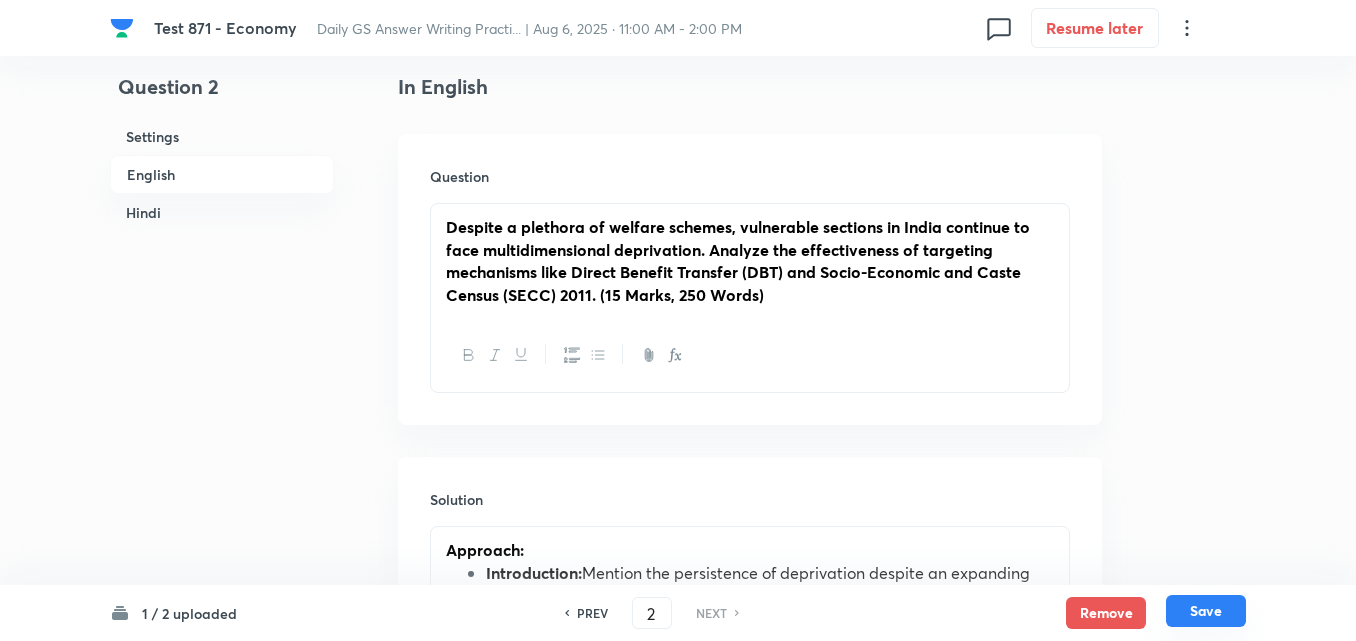 click on "Save" at bounding box center (1206, 611) 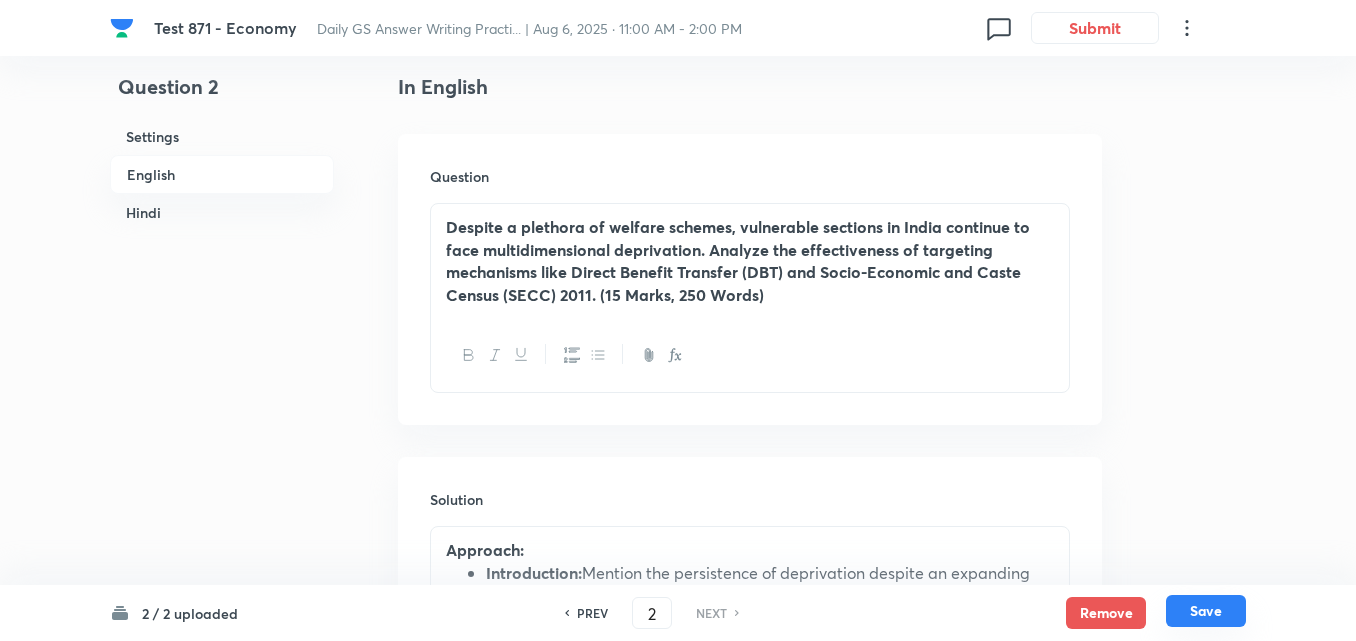 click on "Save" at bounding box center [1206, 611] 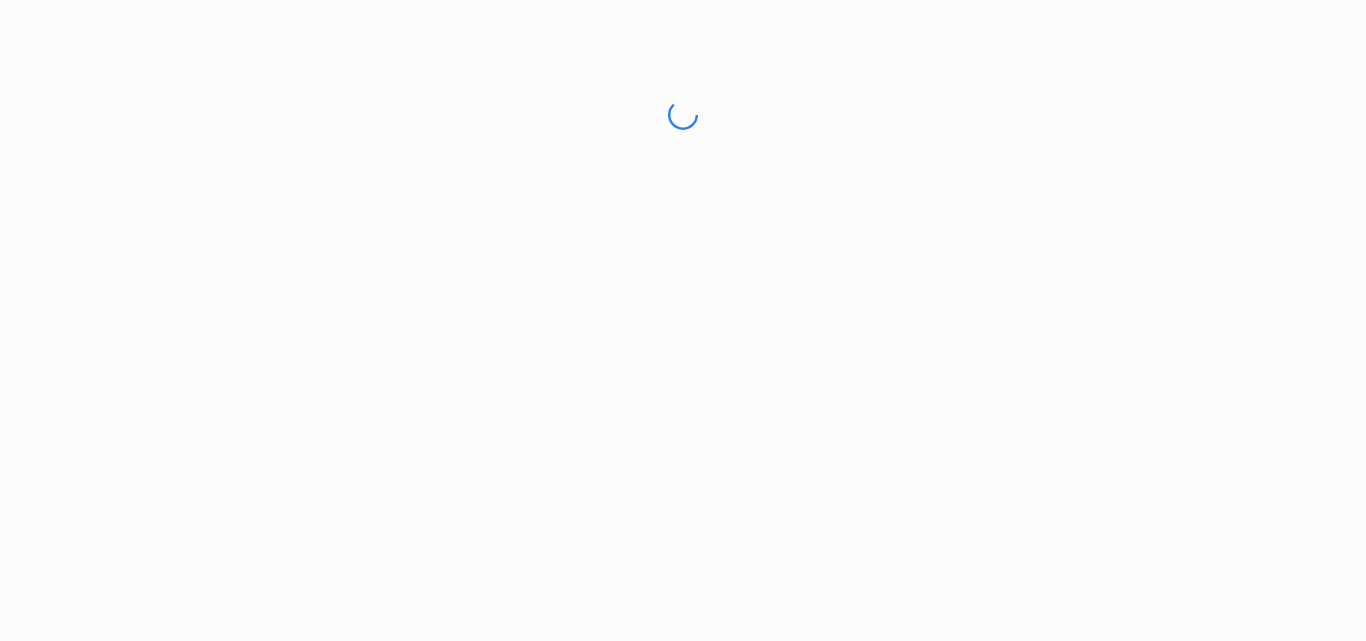 scroll, scrollTop: 0, scrollLeft: 0, axis: both 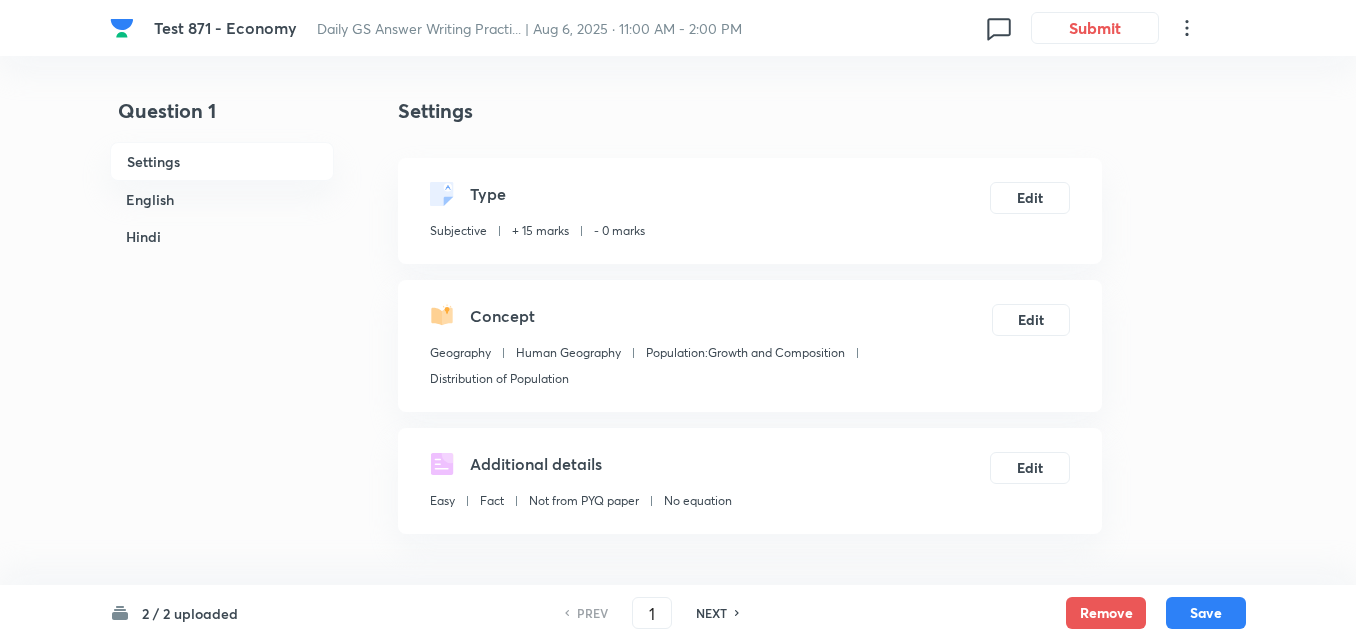 click on "English" at bounding box center [222, 199] 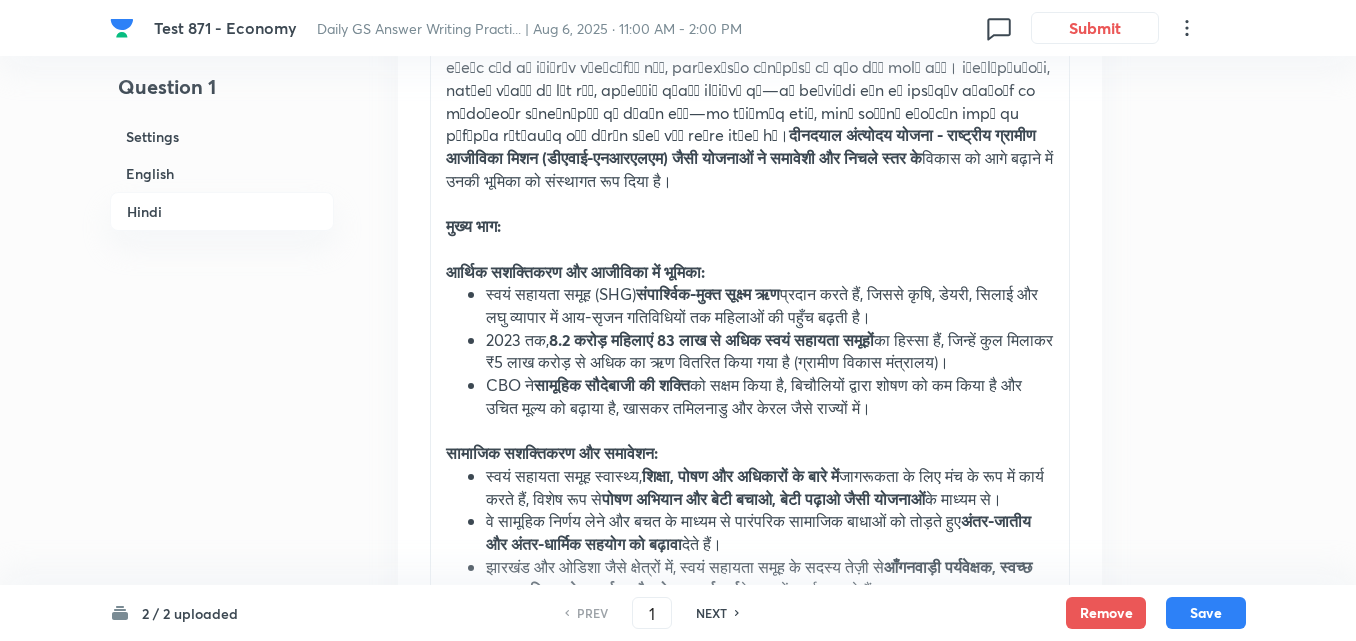 scroll, scrollTop: 3642, scrollLeft: 0, axis: vertical 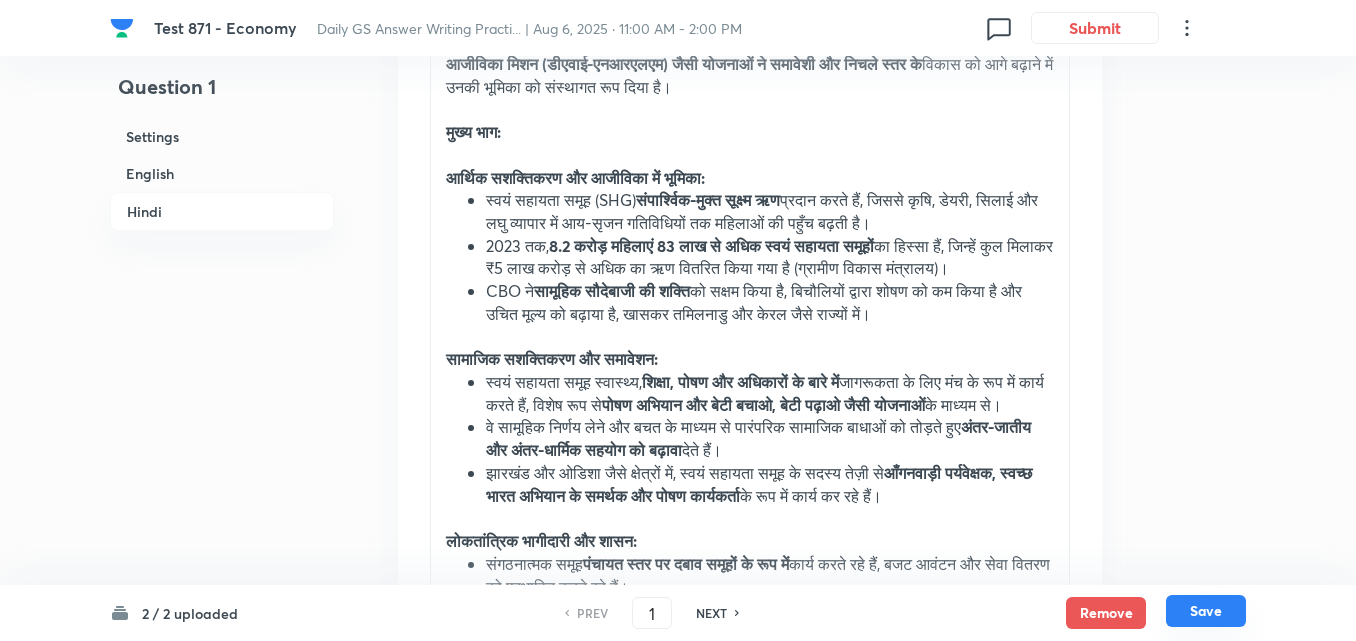 click on "Save" at bounding box center [1206, 611] 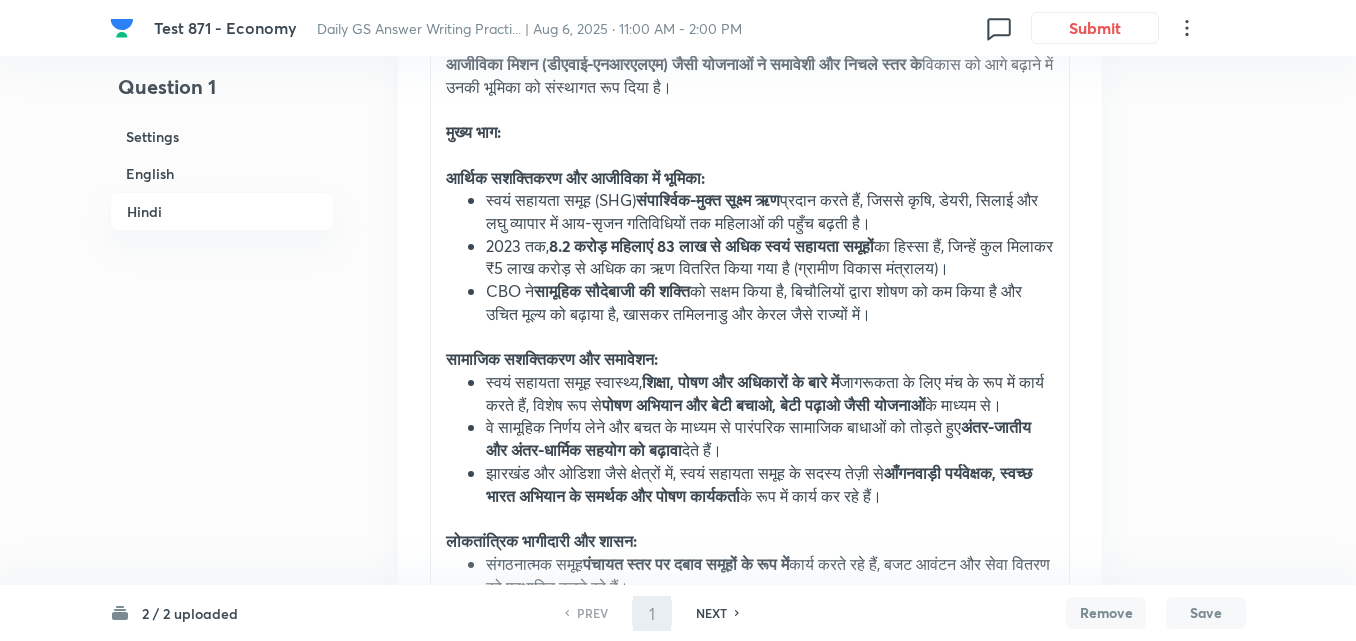 type on "2" 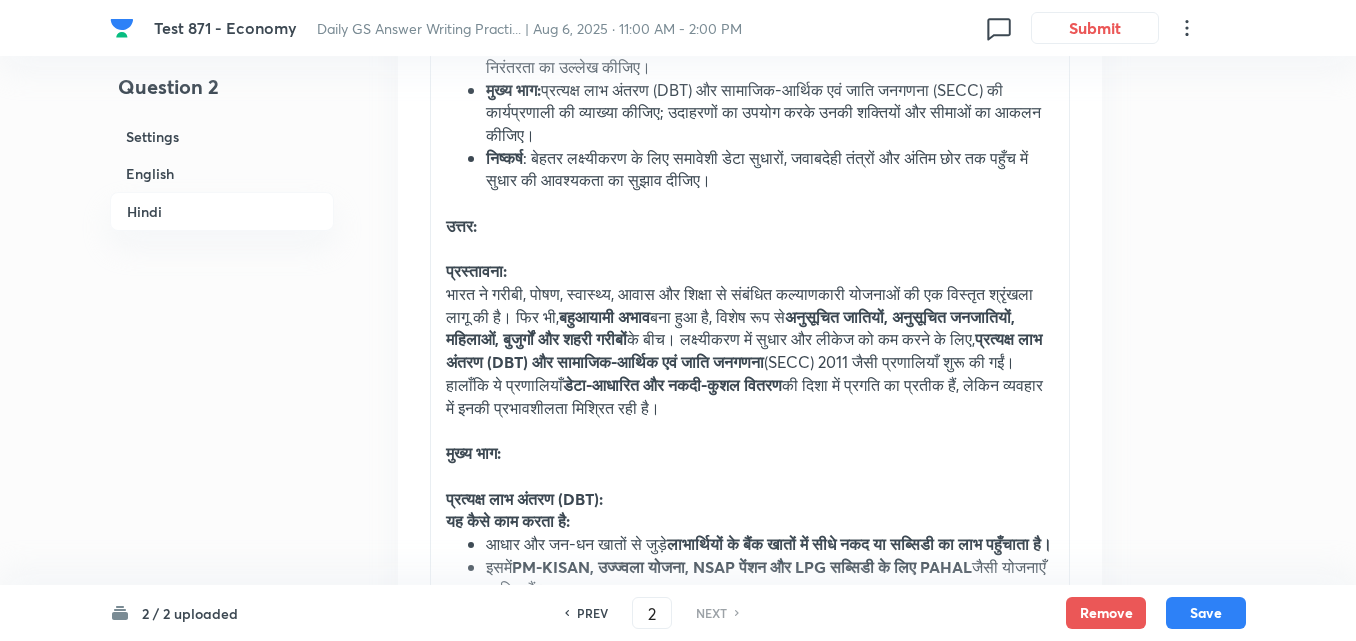 click on "English" at bounding box center [222, 173] 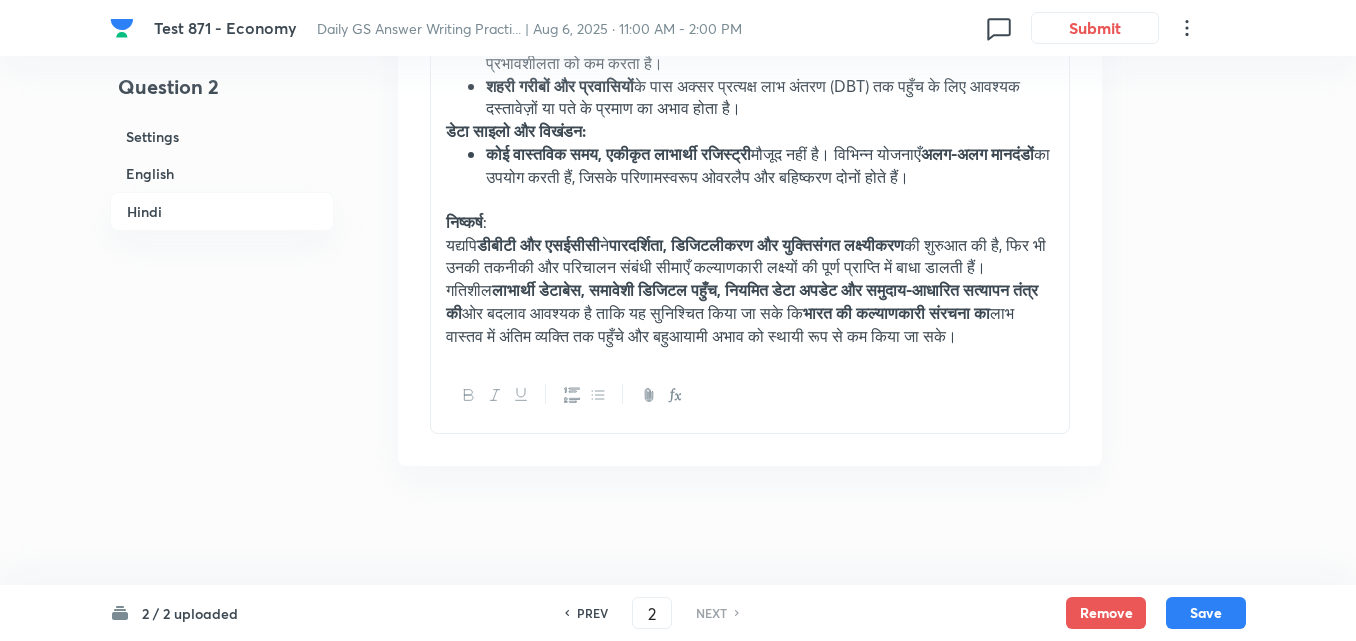 scroll, scrollTop: 5214, scrollLeft: 0, axis: vertical 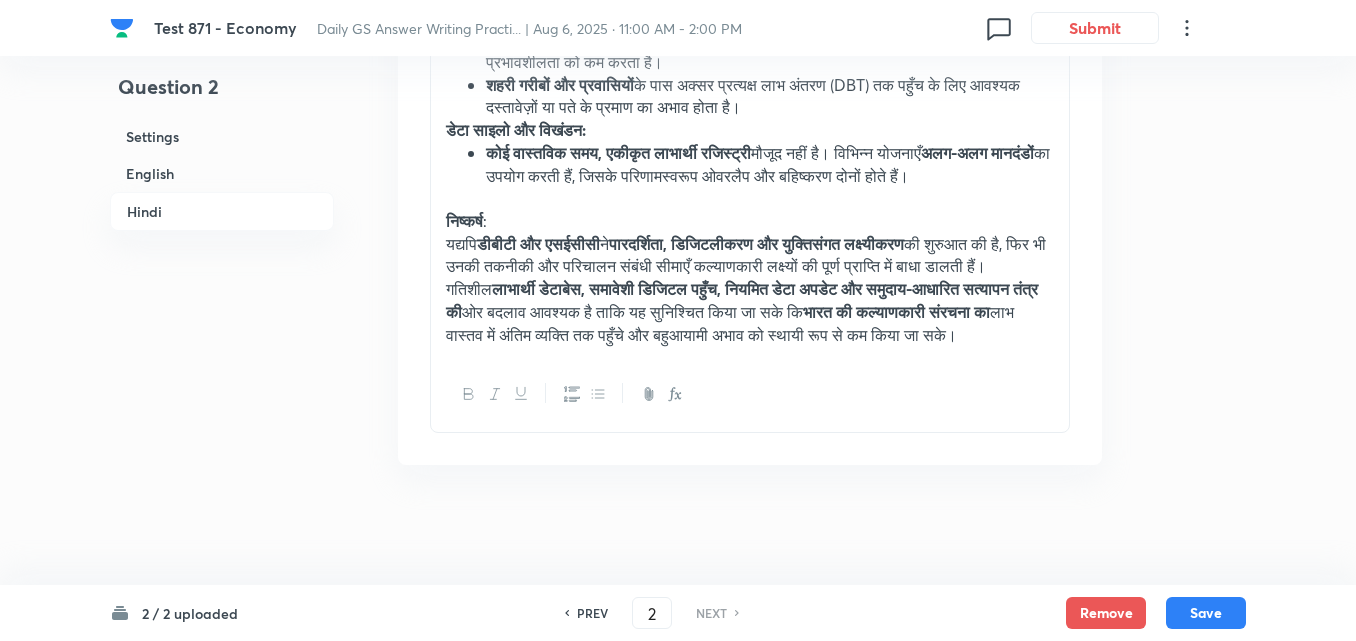 click on "2 / 2 uploaded
PREV 2 ​ NEXT Remove Save" at bounding box center (678, 613) 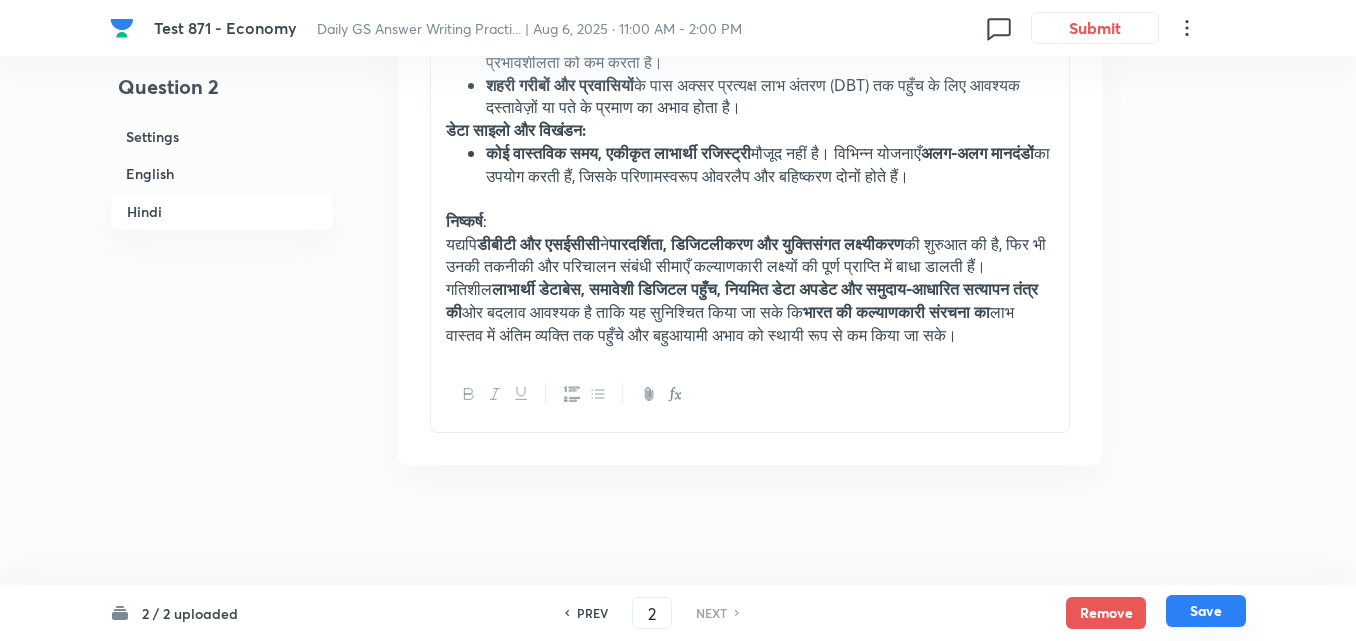 click on "Save" at bounding box center (1206, 611) 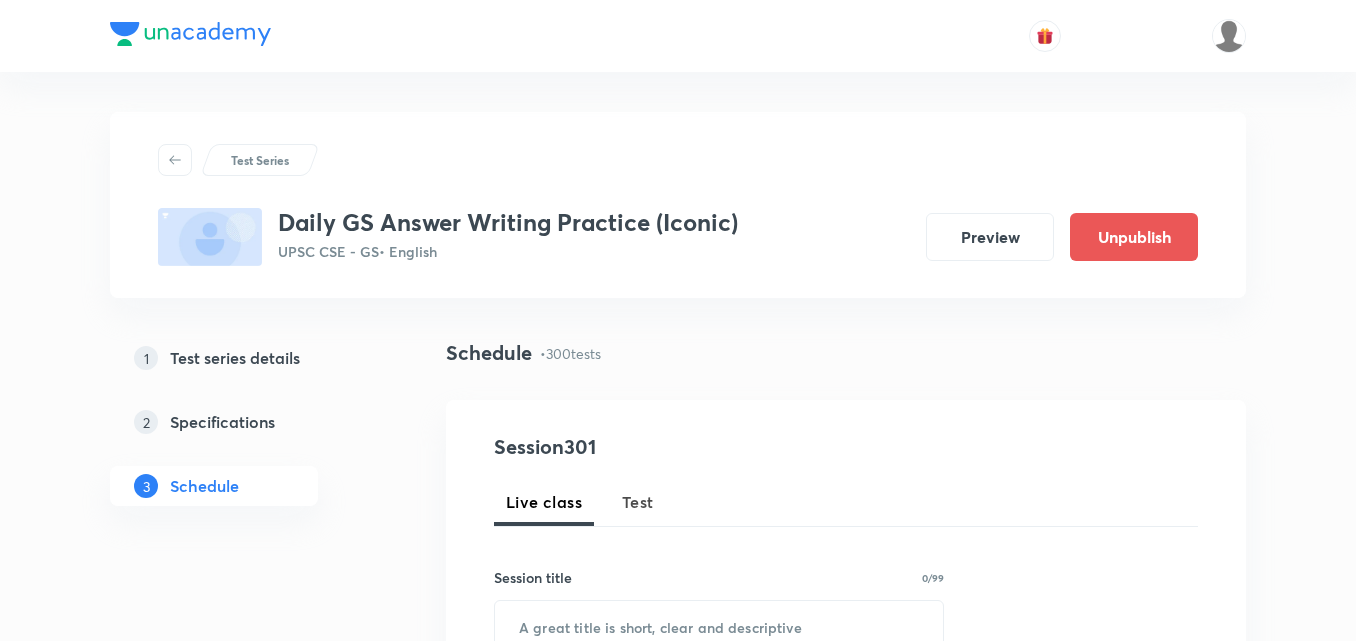 click on "Test 871 - Governance" at bounding box center (613, 59522) 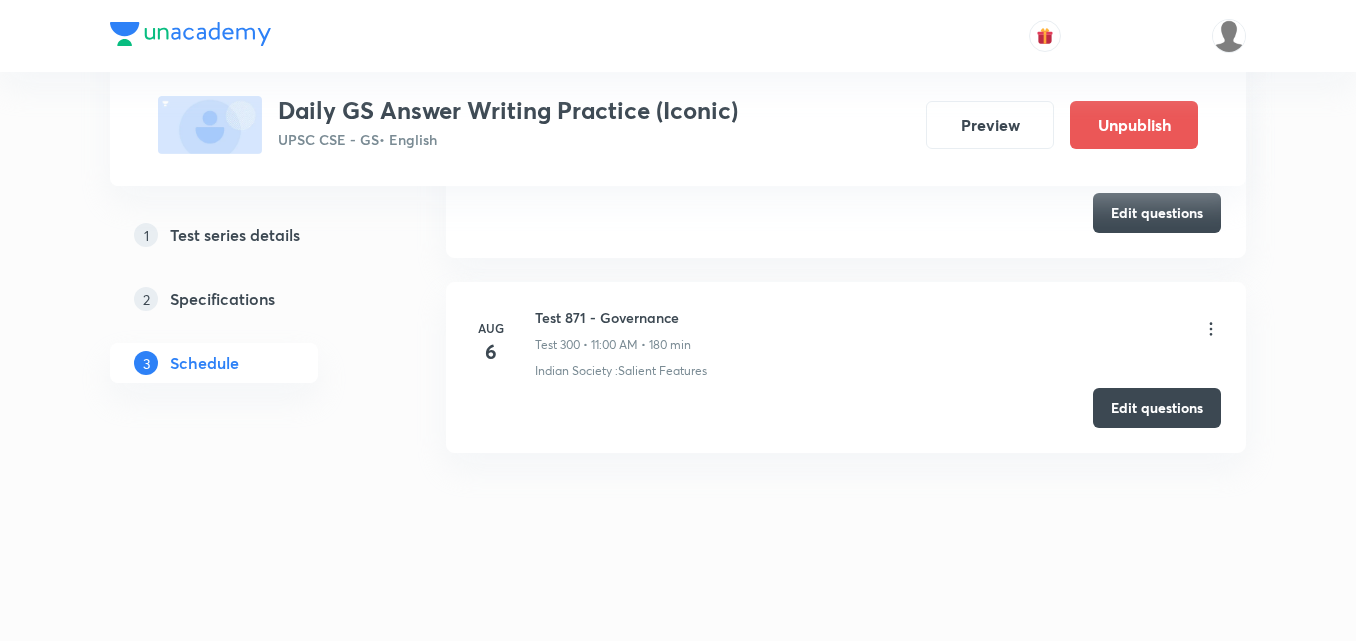 scroll, scrollTop: 59205, scrollLeft: 0, axis: vertical 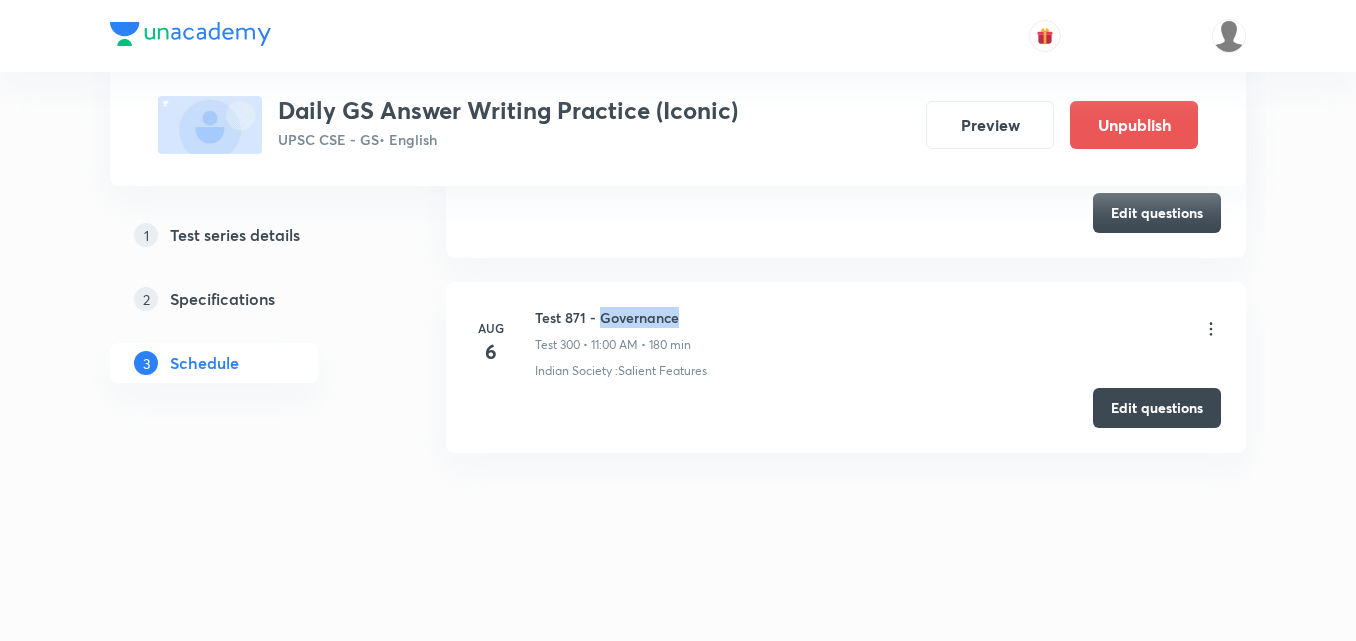 click on "Test 871 - Governance" at bounding box center [613, 317] 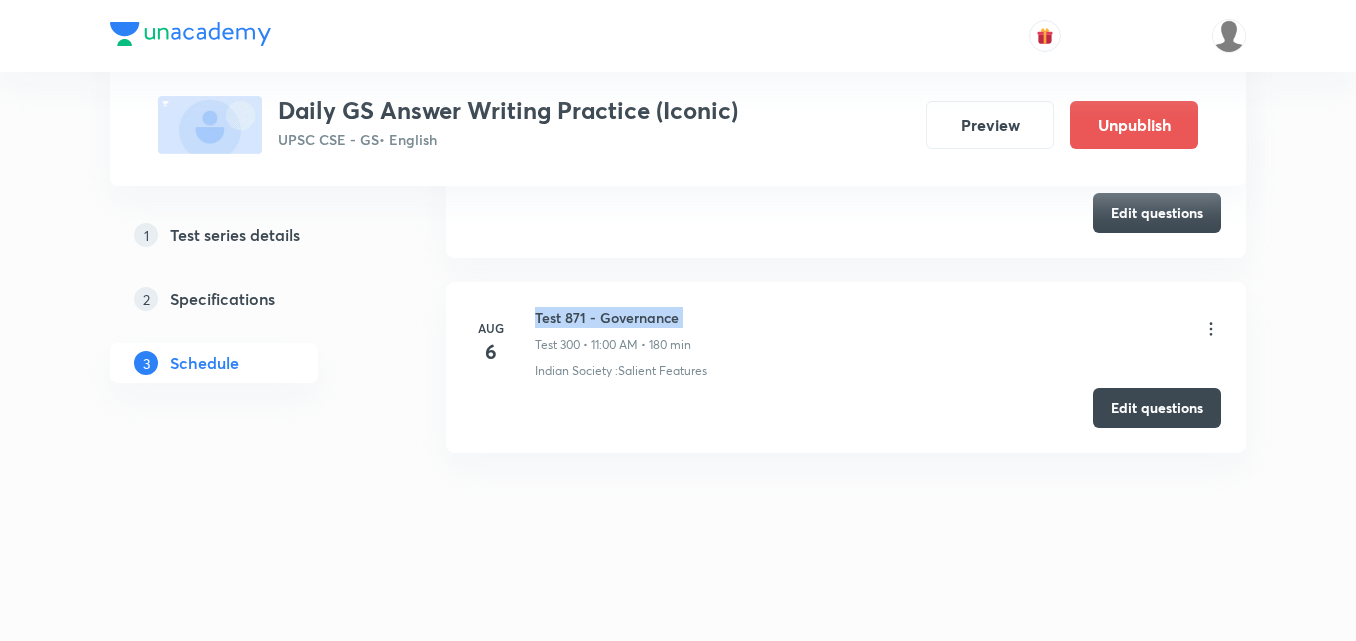 click on "Test 871 - Governance" at bounding box center (613, 317) 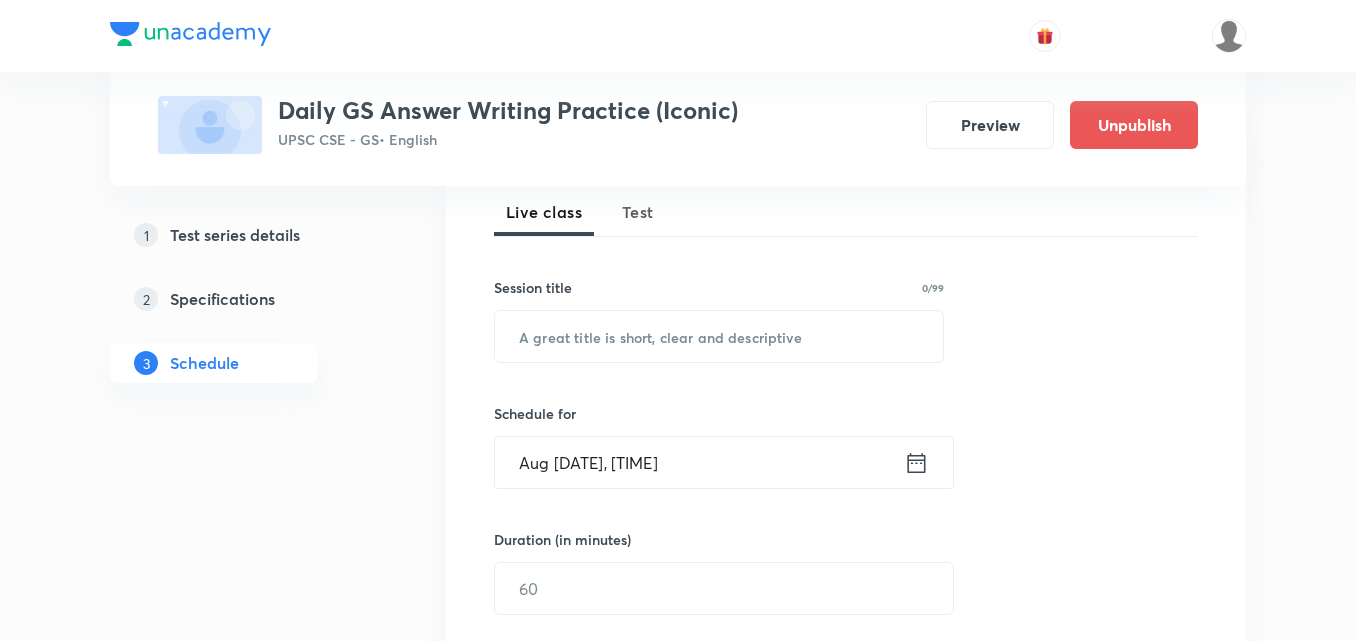 scroll, scrollTop: 300, scrollLeft: 0, axis: vertical 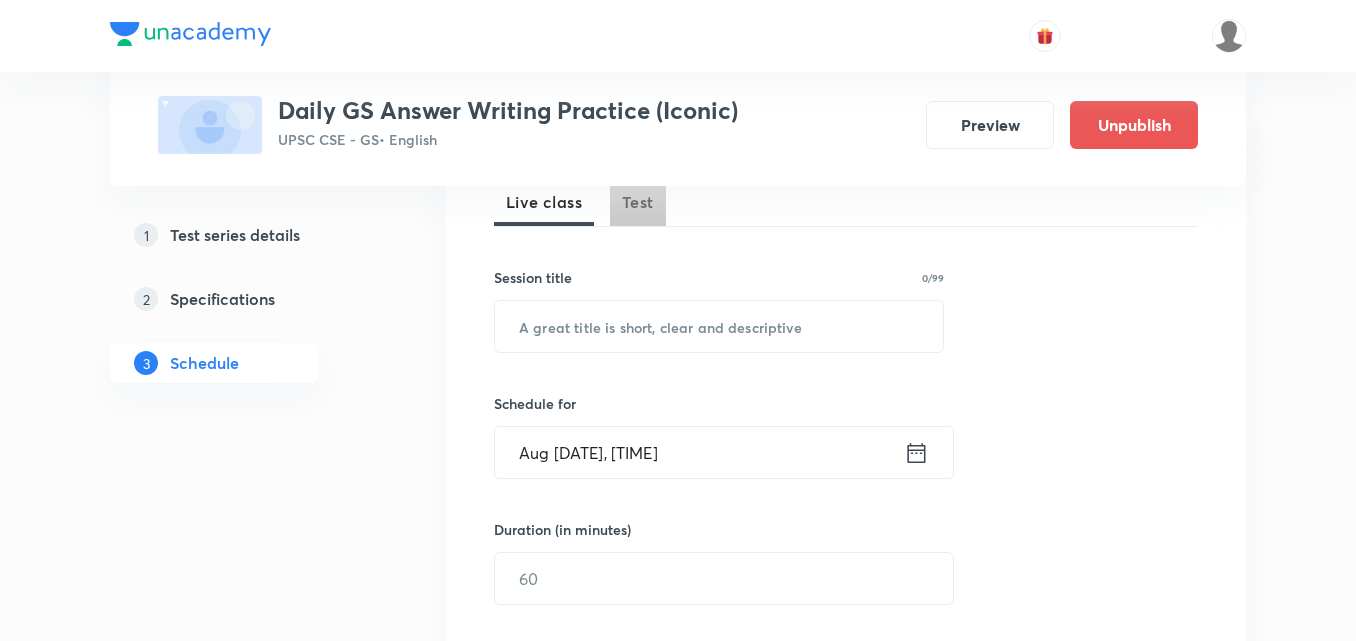 click on "Test" at bounding box center (638, 202) 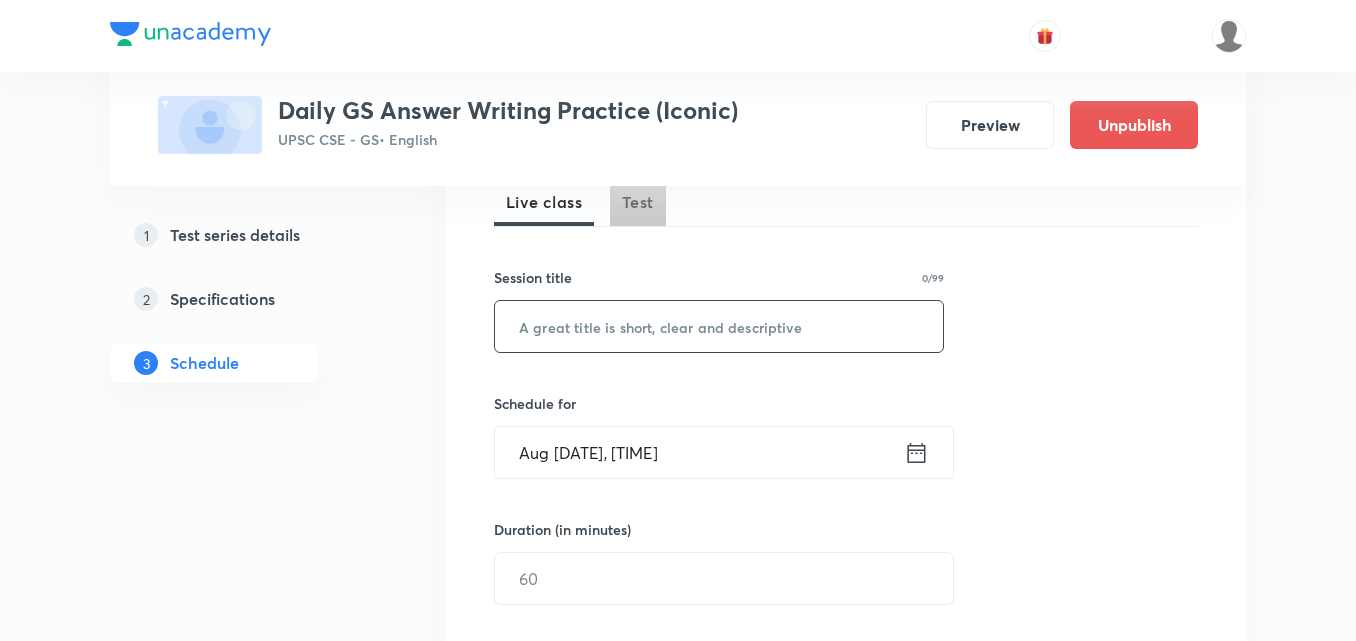 click at bounding box center [719, 326] 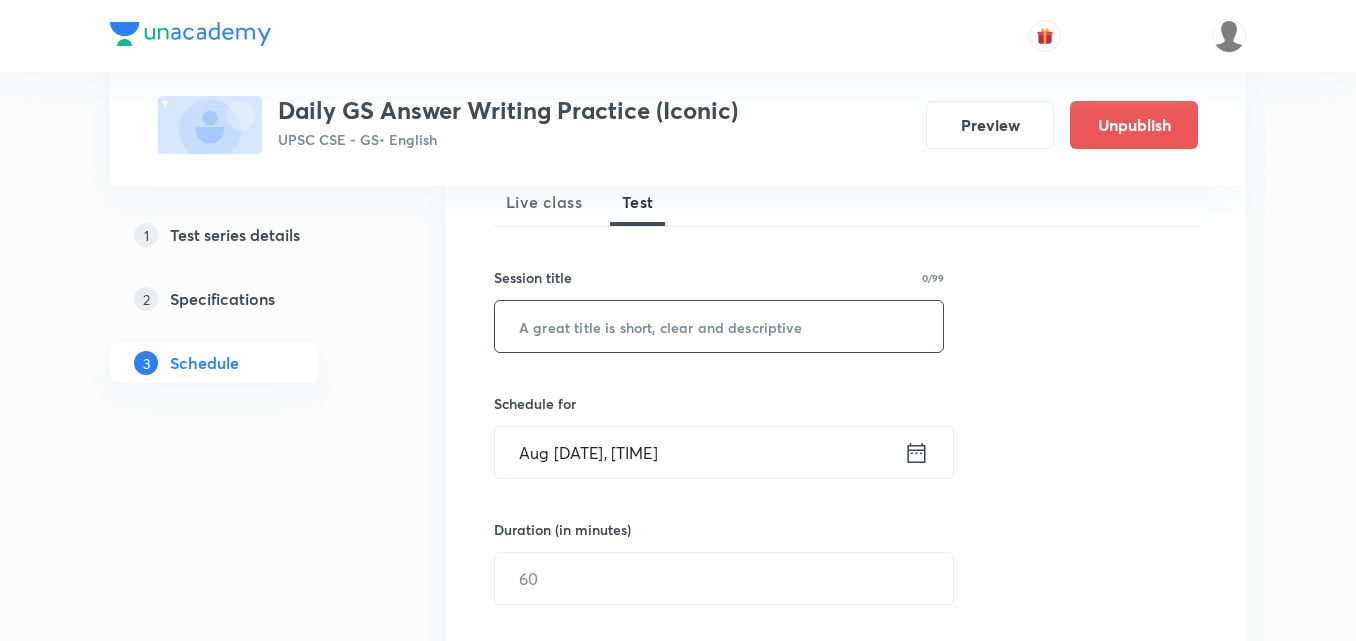 click at bounding box center (719, 326) 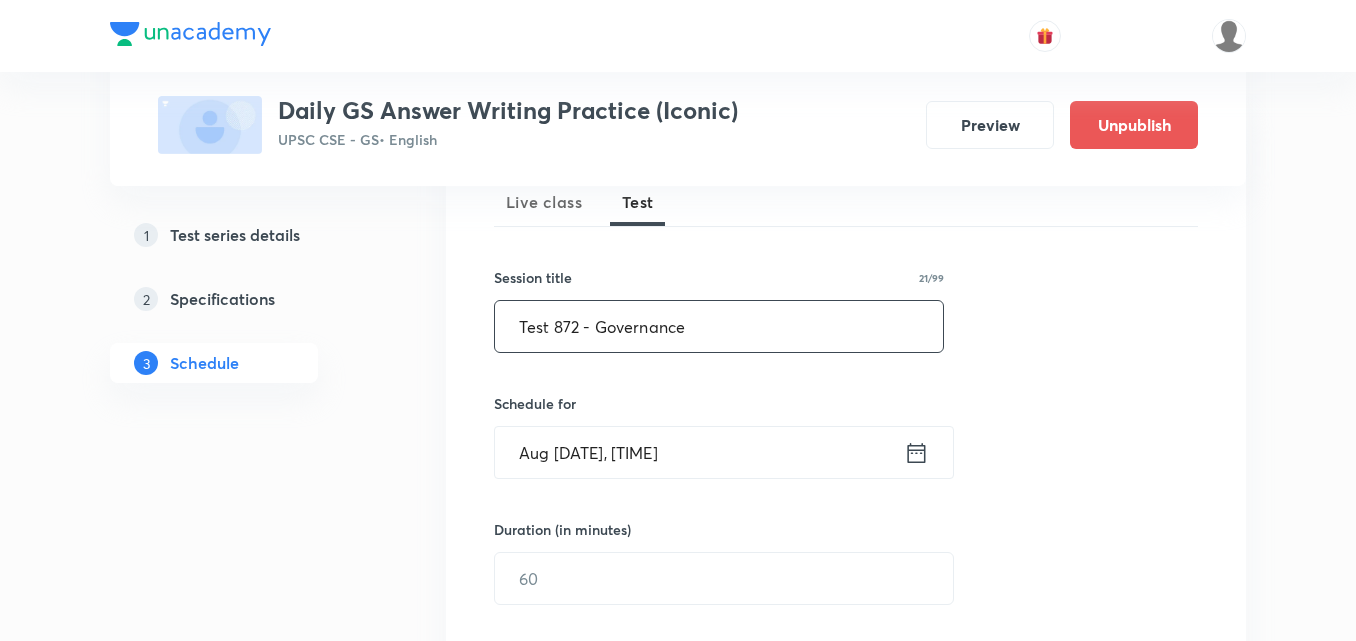 type on "Test 872 - Governance" 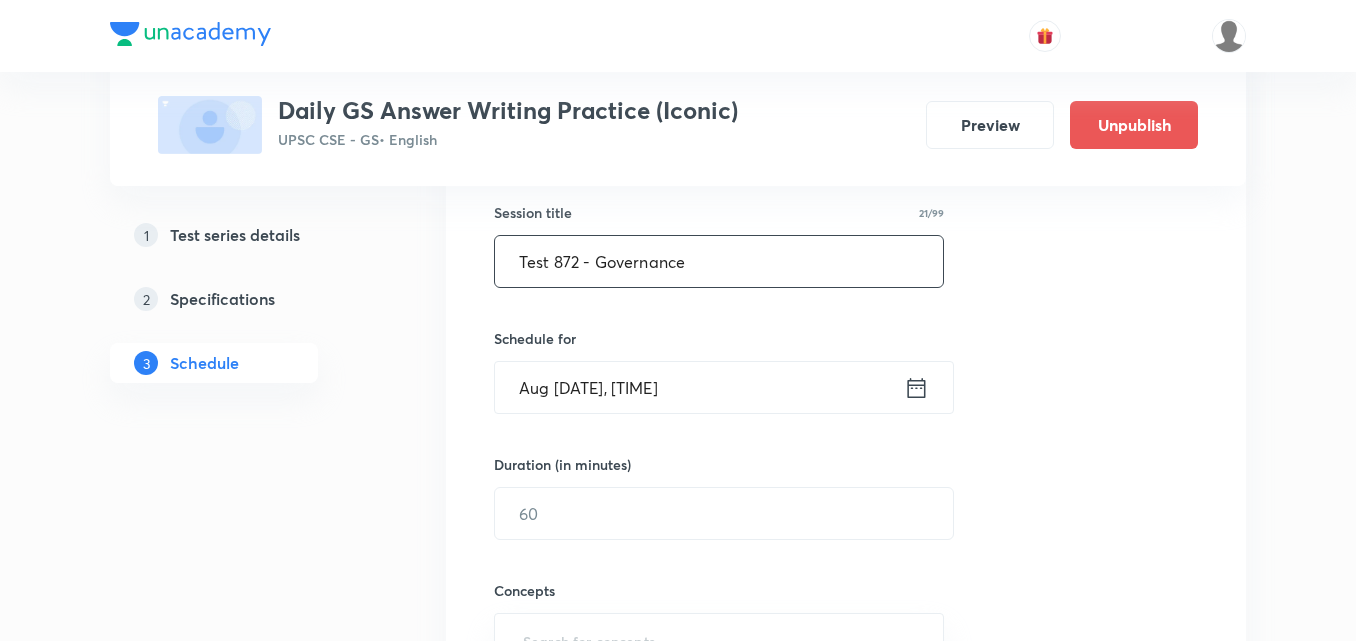 scroll, scrollTop: 400, scrollLeft: 0, axis: vertical 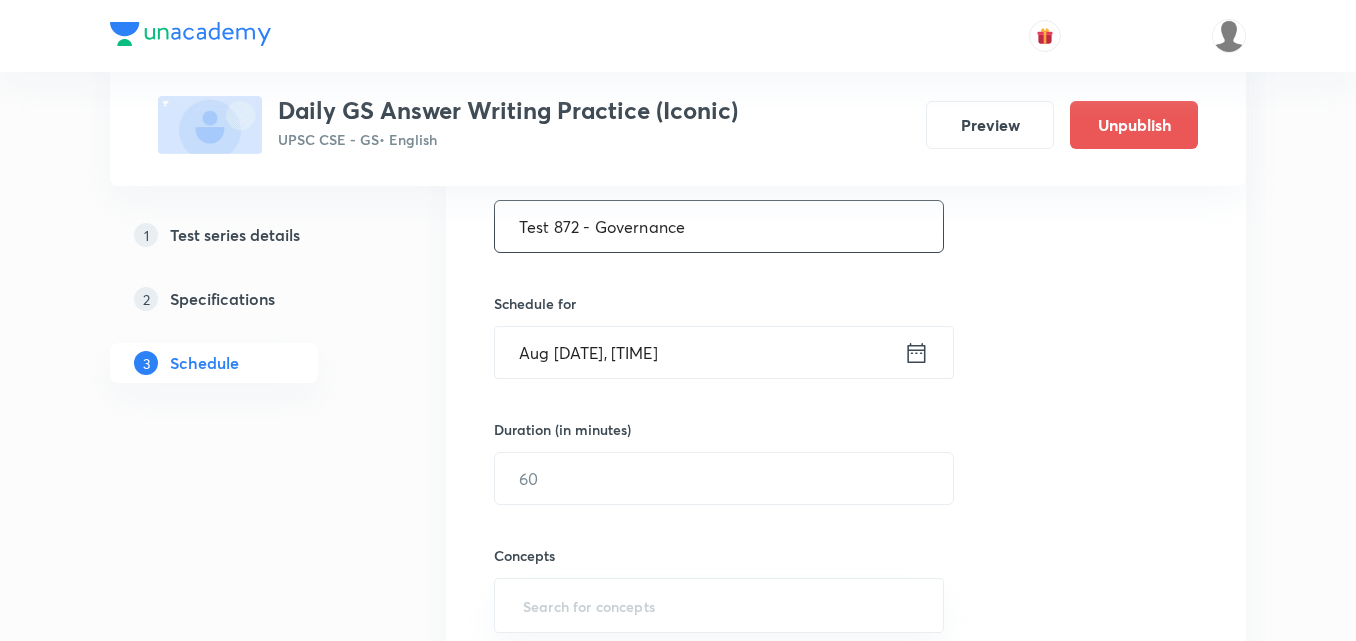 click on "Aug 5, 2025, 6:30 AM" at bounding box center [699, 352] 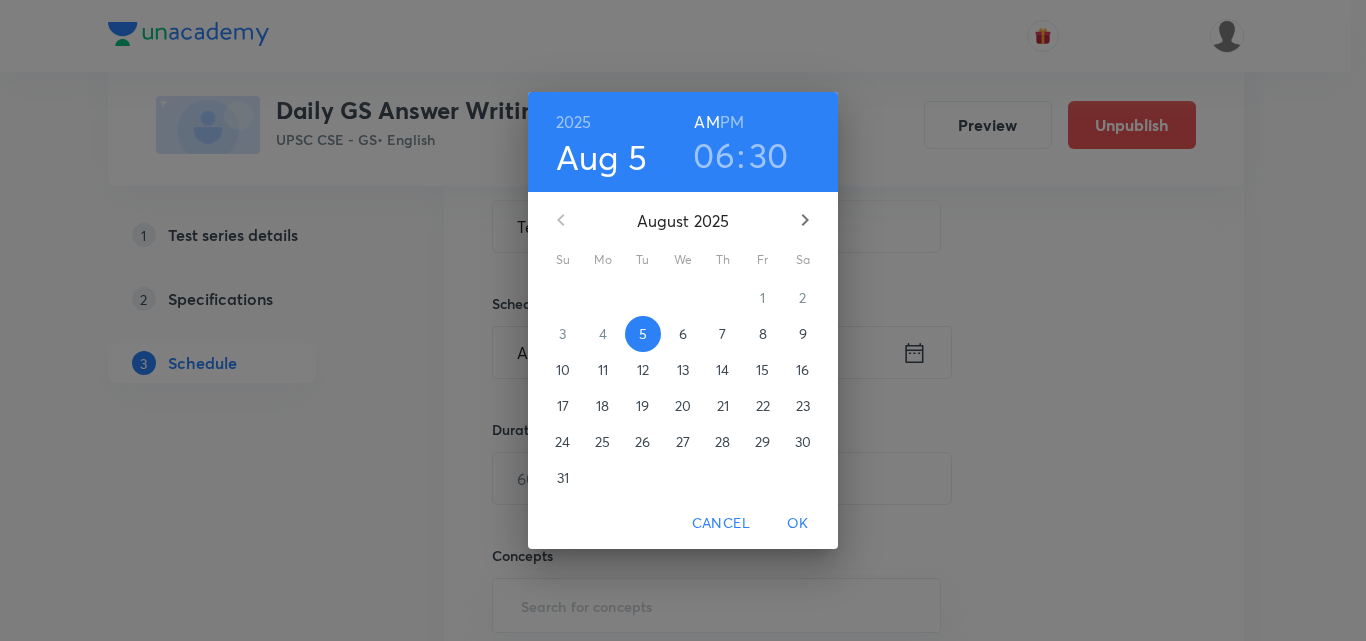 click on "7" at bounding box center [723, 334] 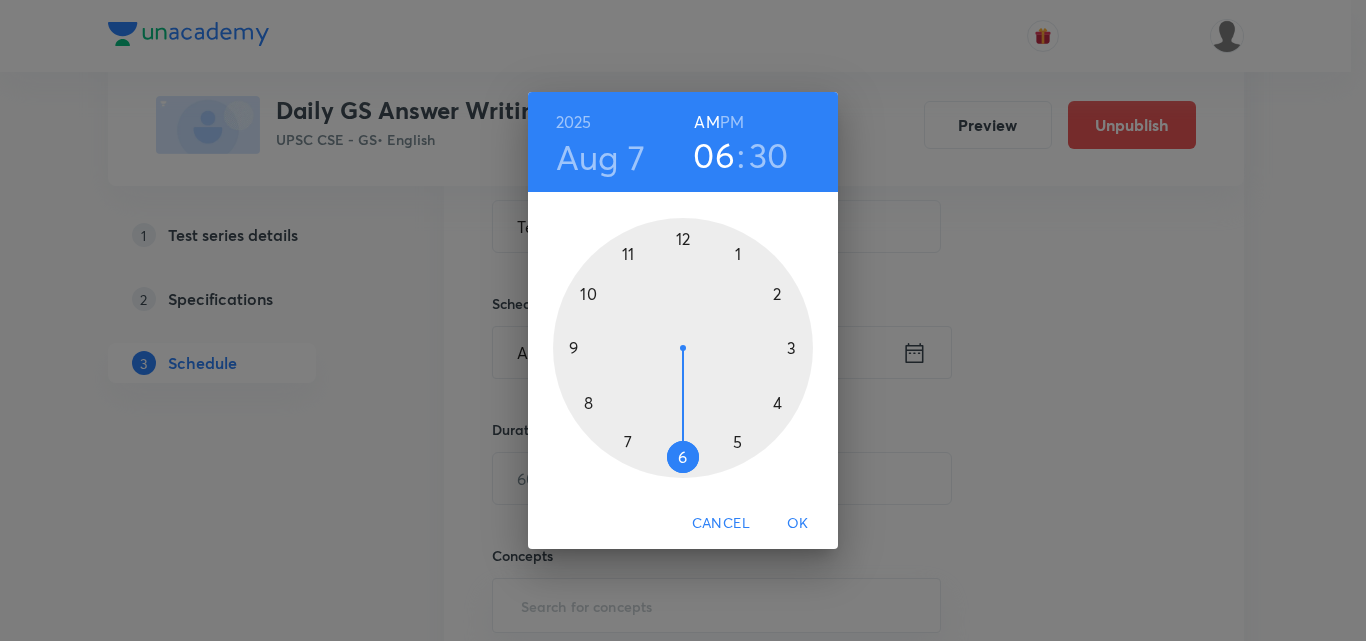 click at bounding box center [683, 348] 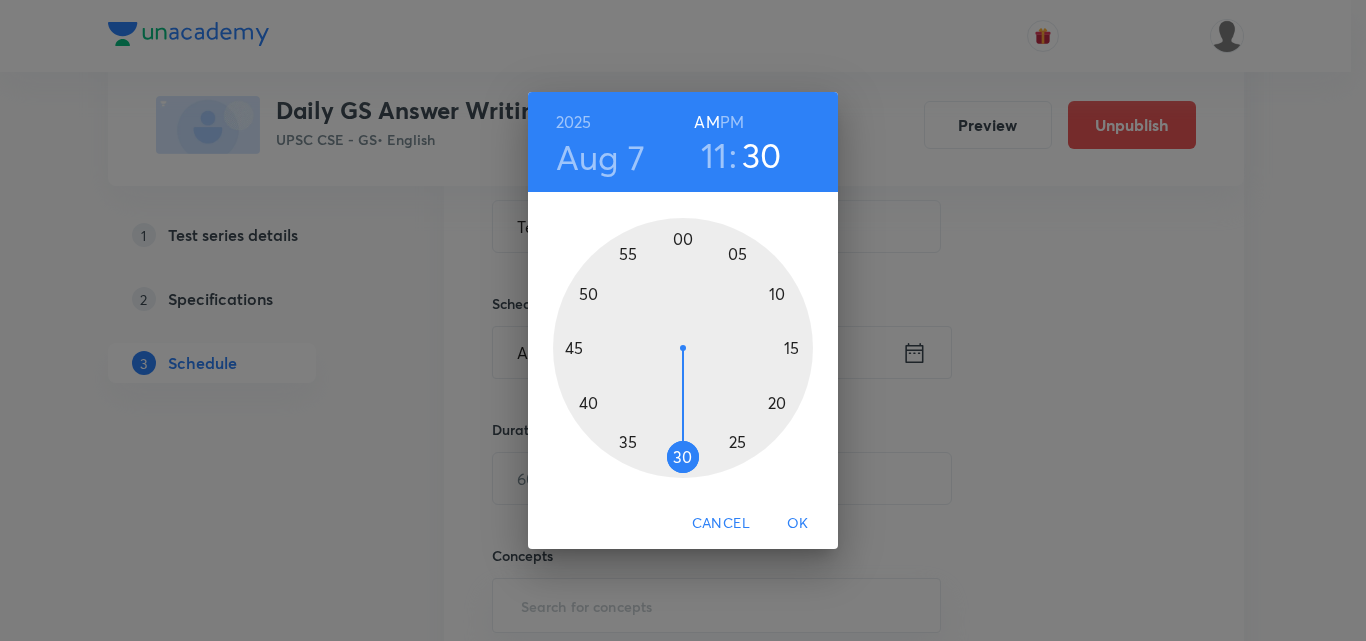 click at bounding box center (683, 348) 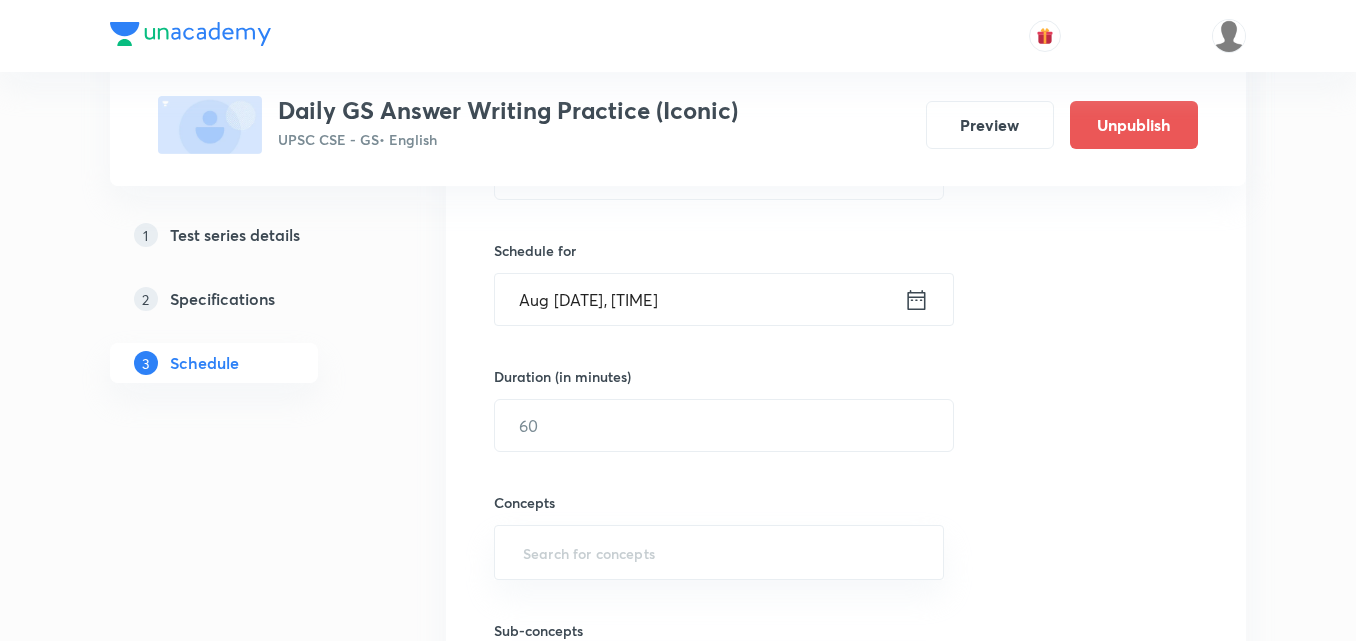 scroll, scrollTop: 500, scrollLeft: 0, axis: vertical 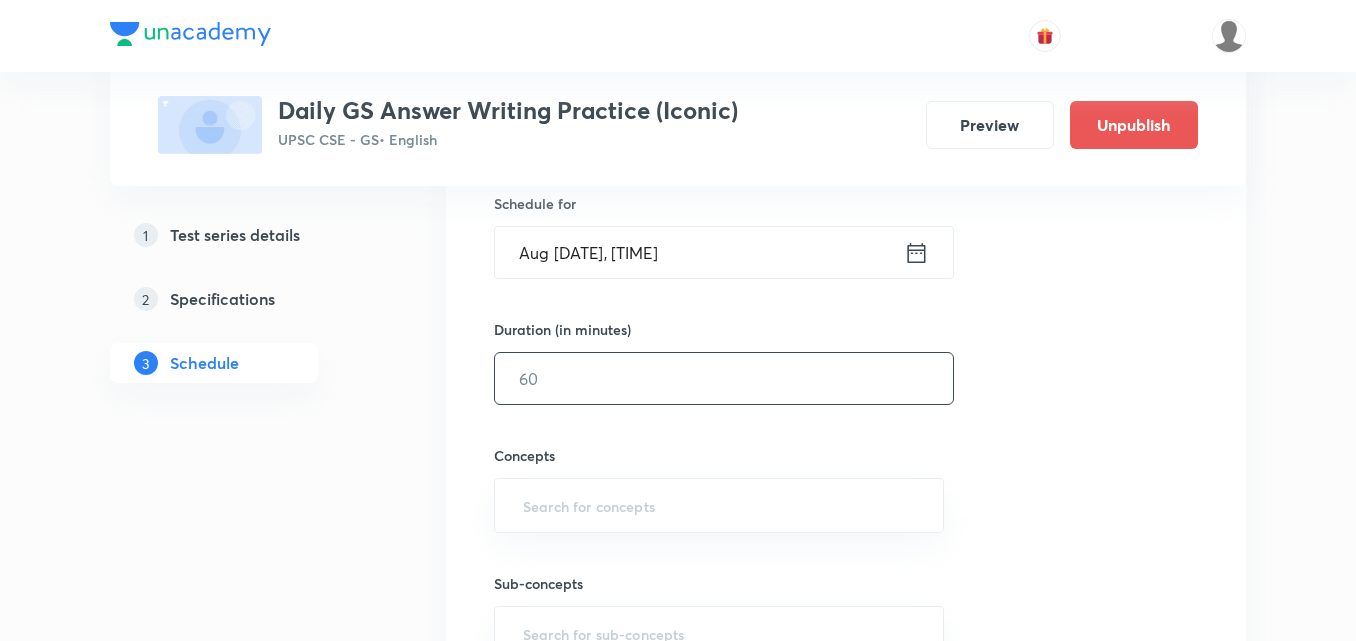click at bounding box center (724, 378) 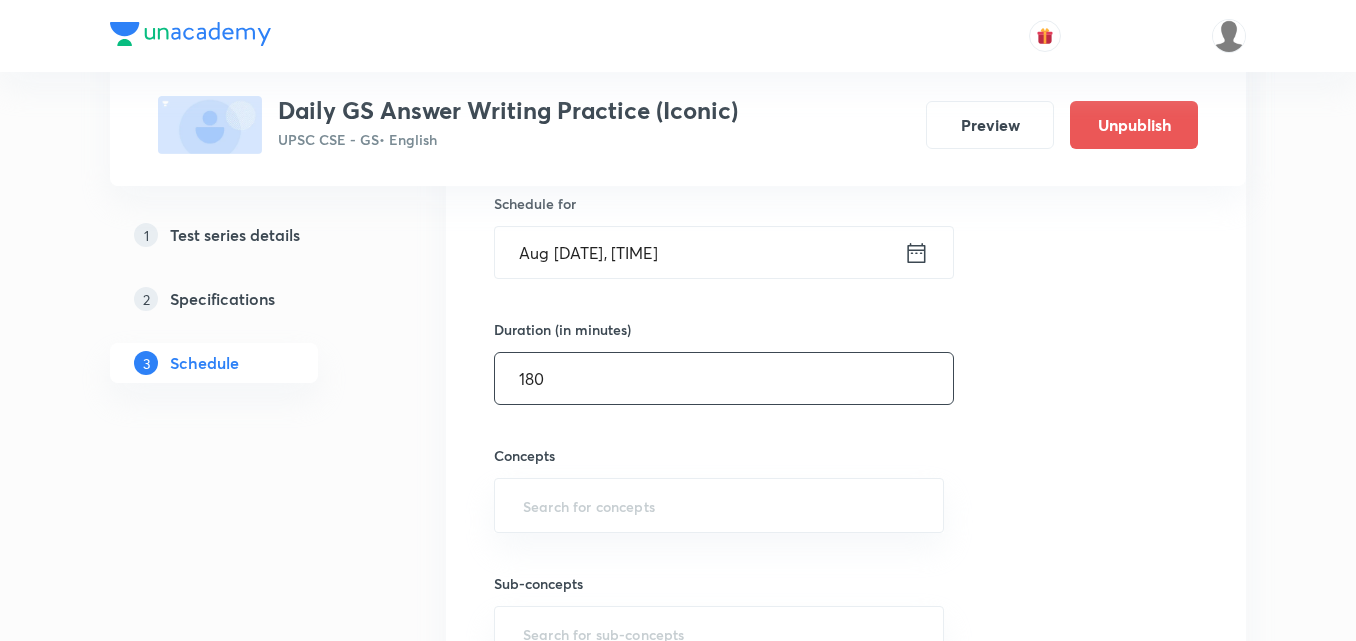 type on "180" 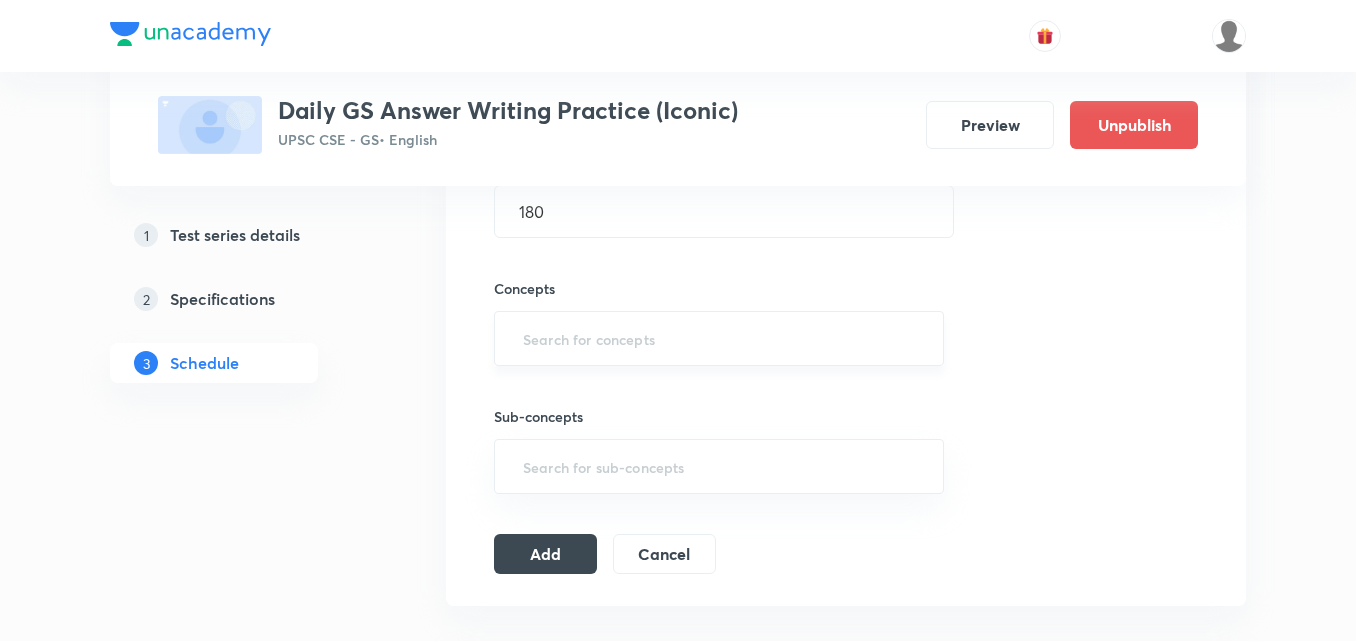 scroll, scrollTop: 700, scrollLeft: 0, axis: vertical 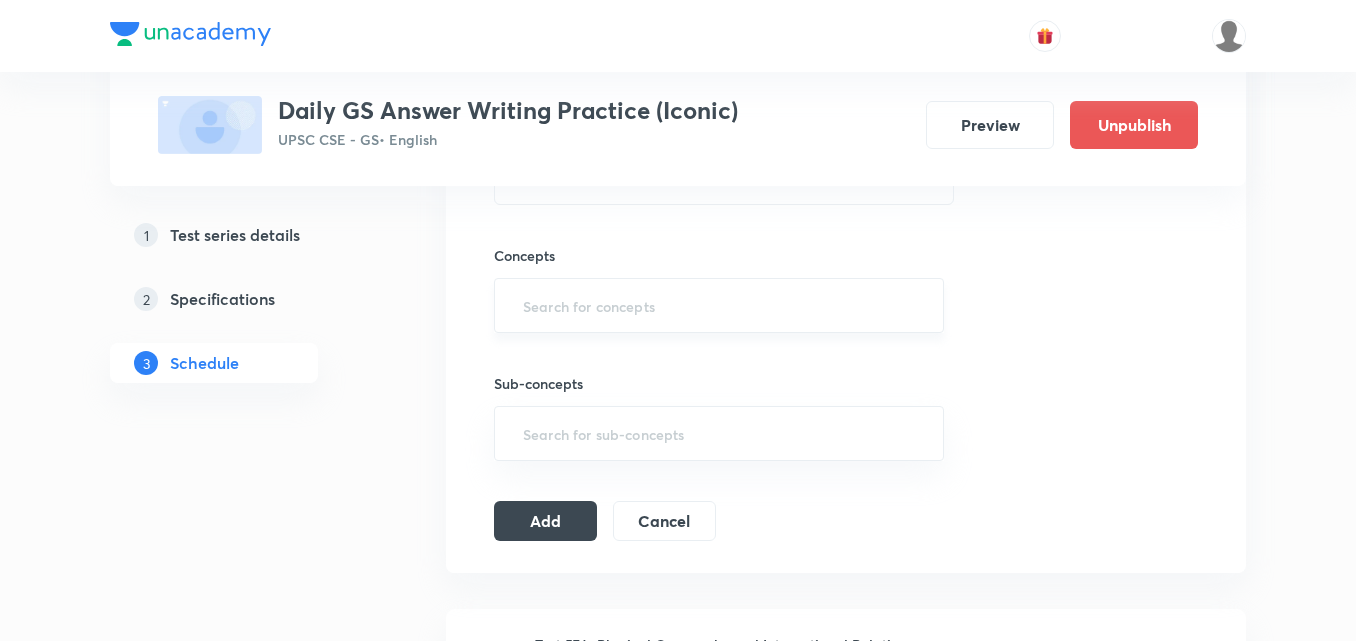 click at bounding box center (719, 305) 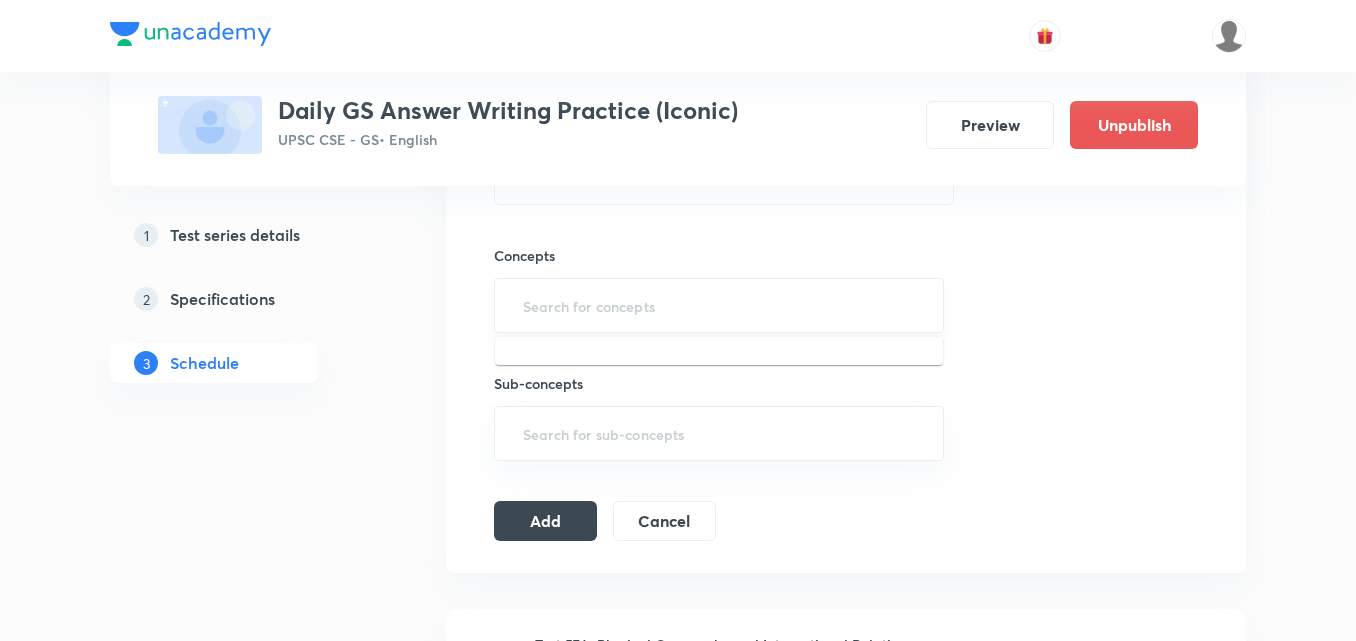 type on "a" 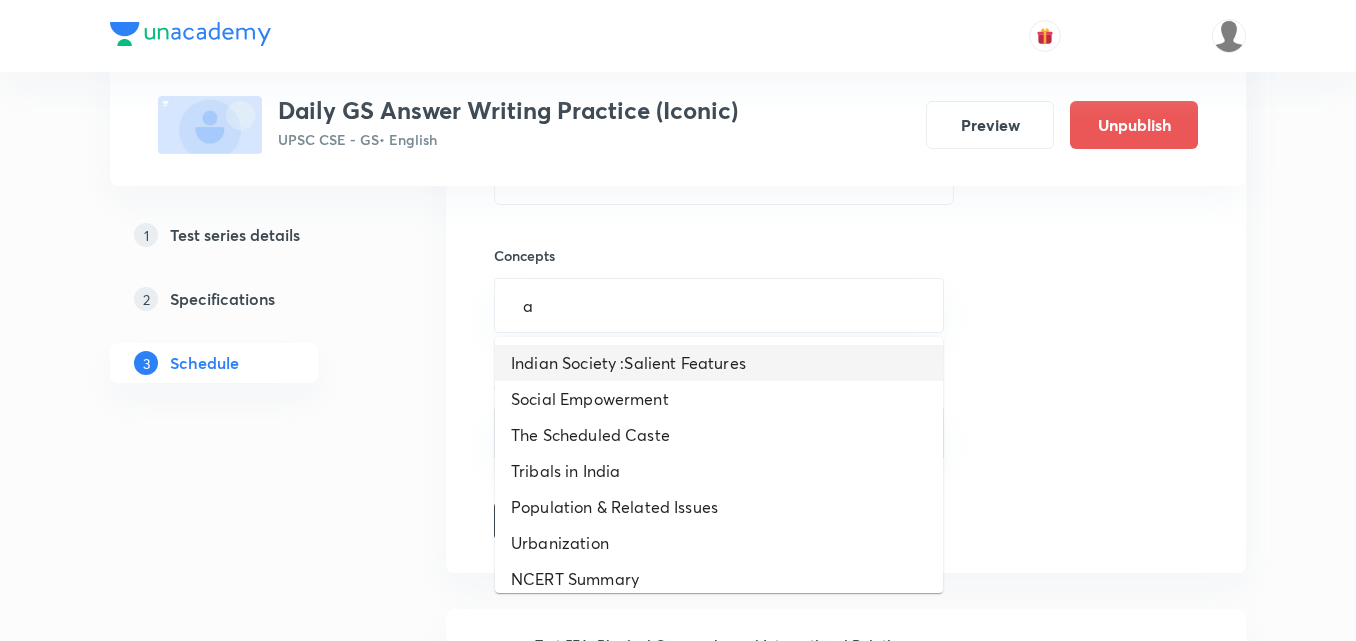 click on "Indian Society :Salient Features" at bounding box center (719, 363) 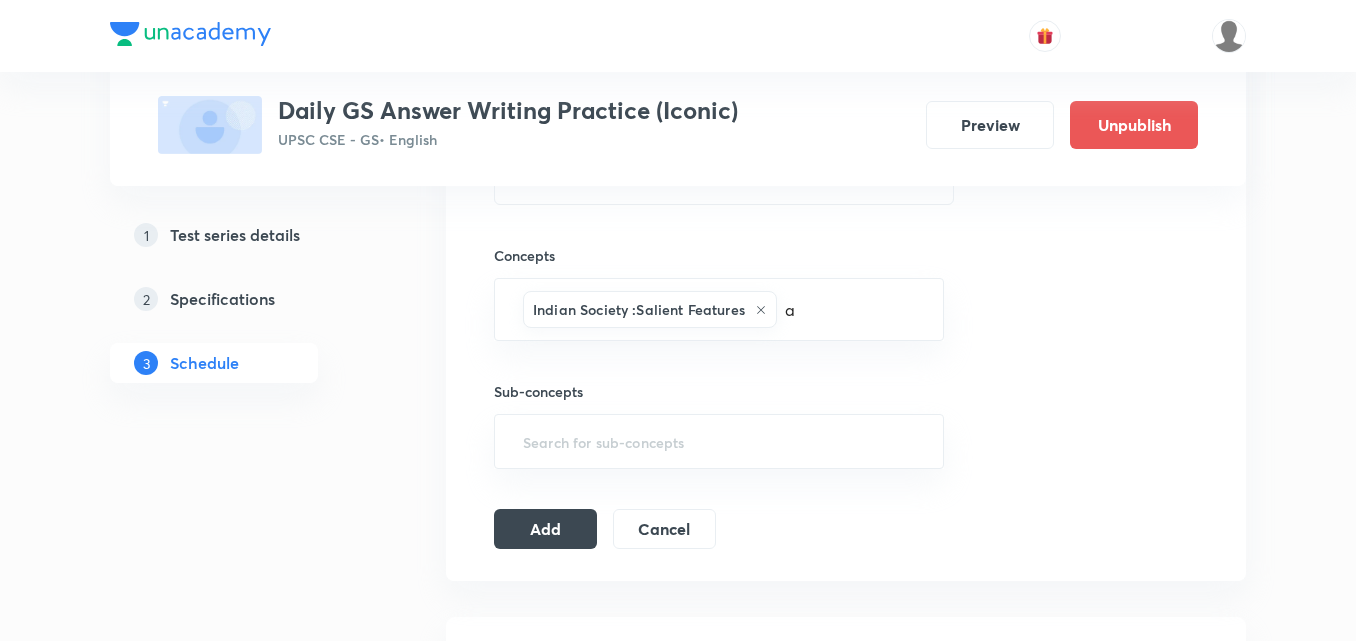 type 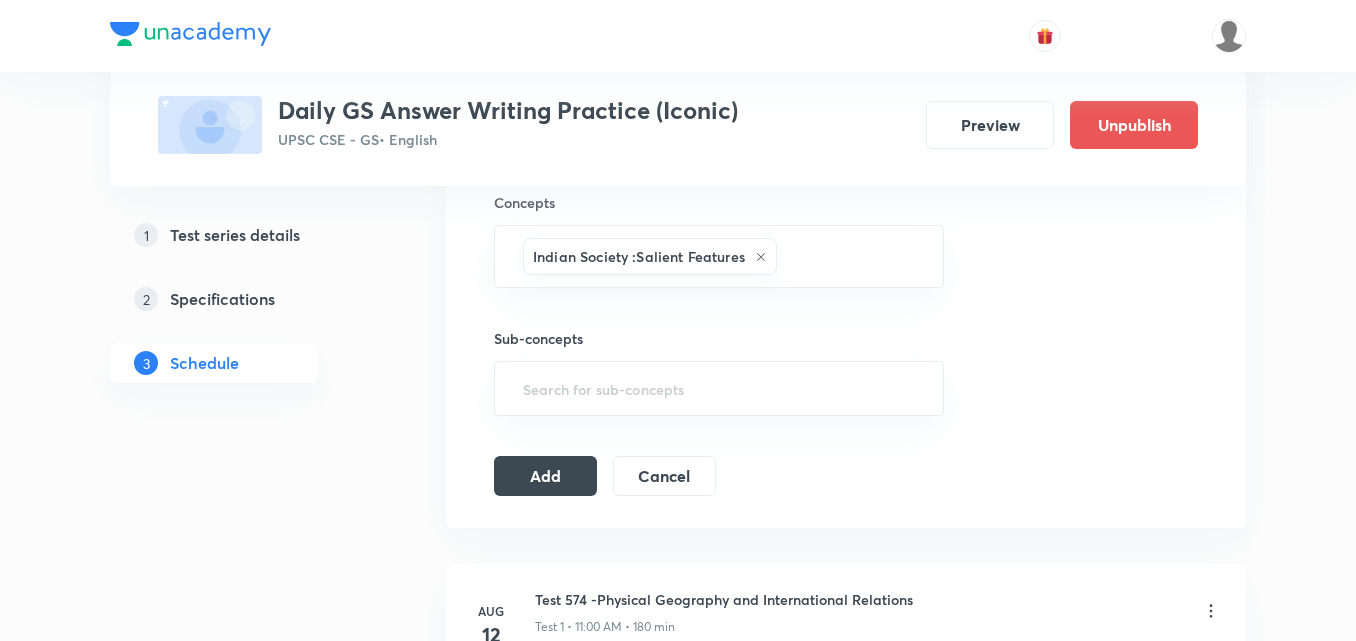 scroll, scrollTop: 900, scrollLeft: 0, axis: vertical 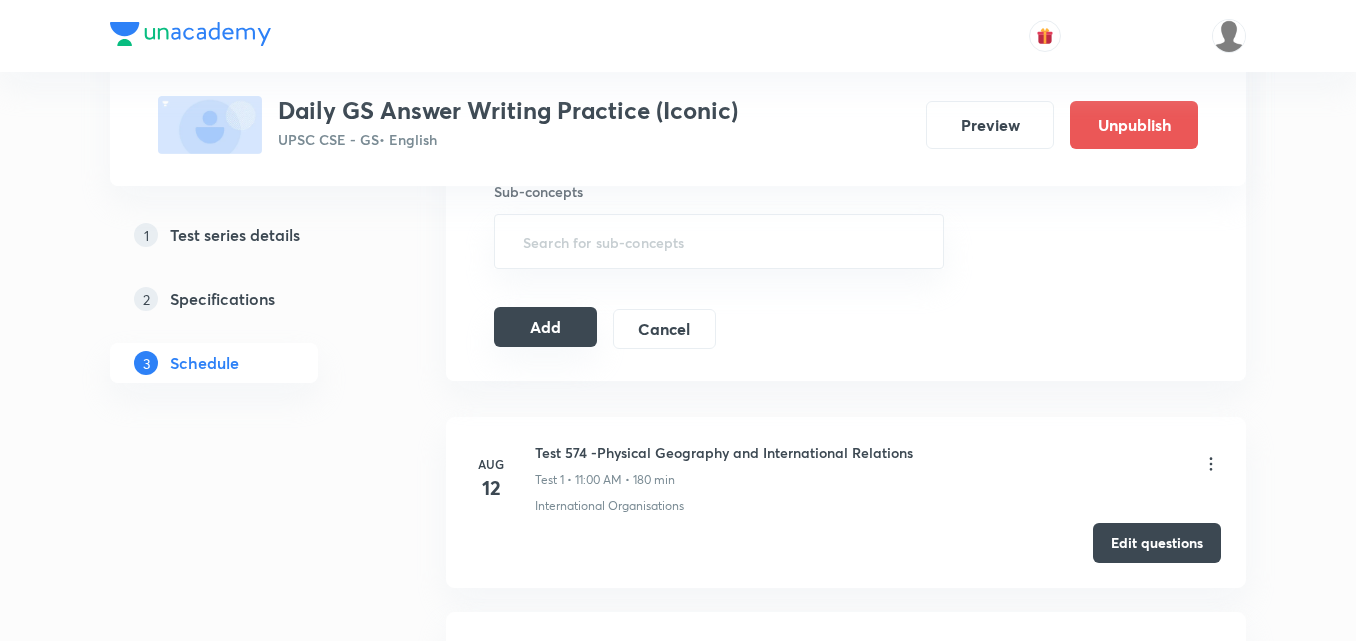 click on "Add" at bounding box center [545, 327] 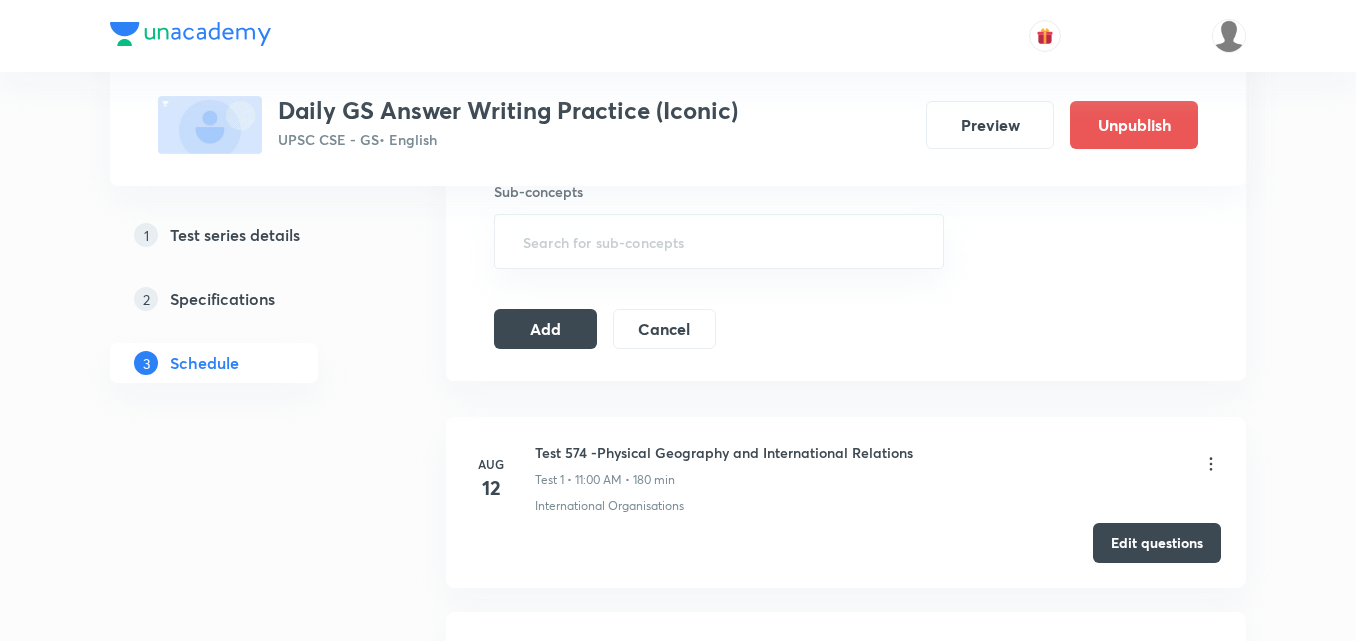 click 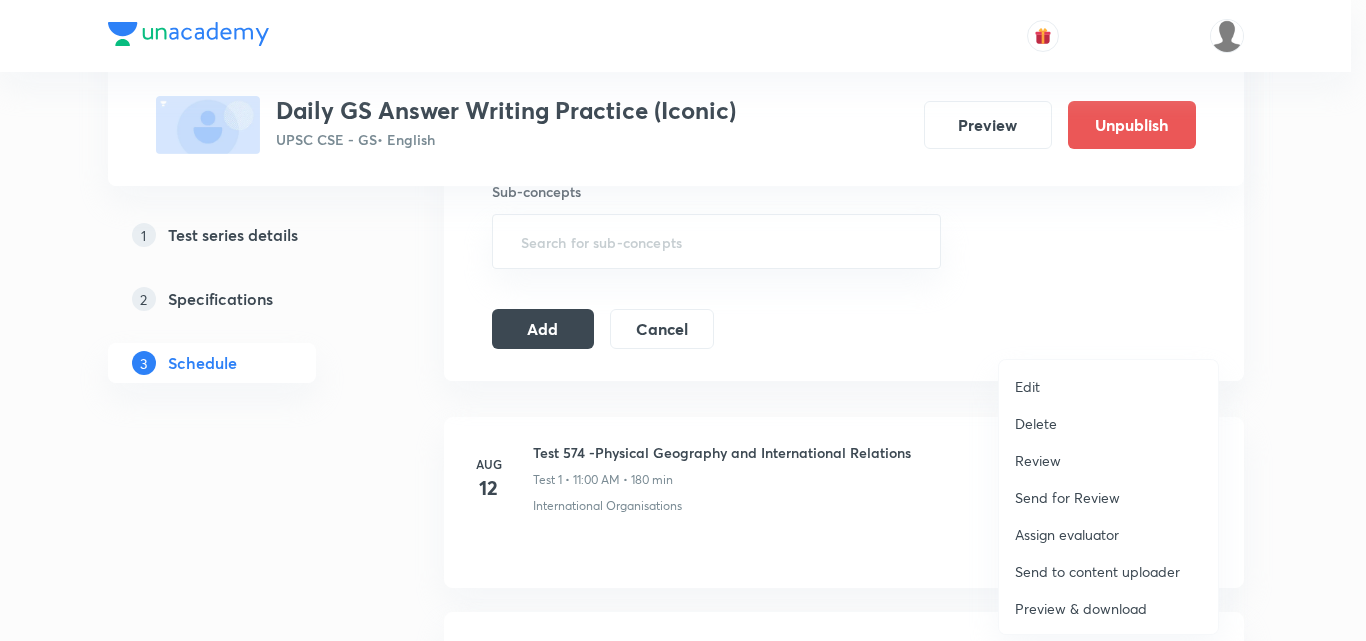 click on "Delete" at bounding box center [1036, 423] 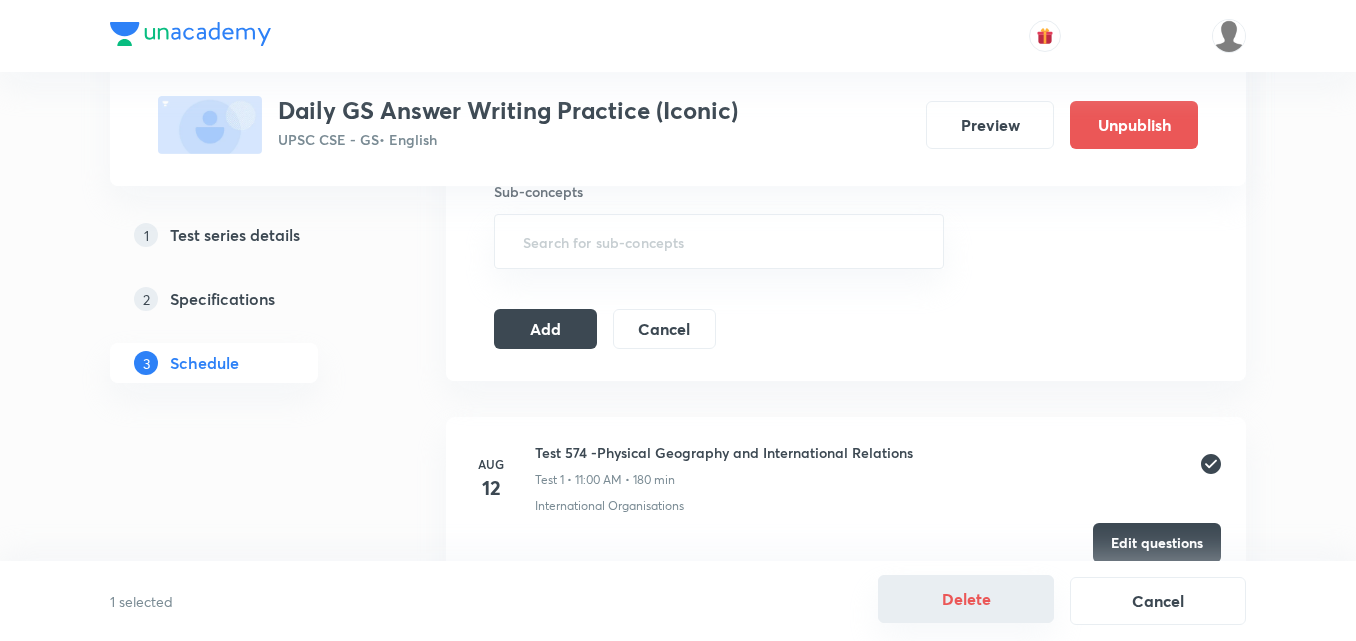 click on "Delete" at bounding box center [966, 599] 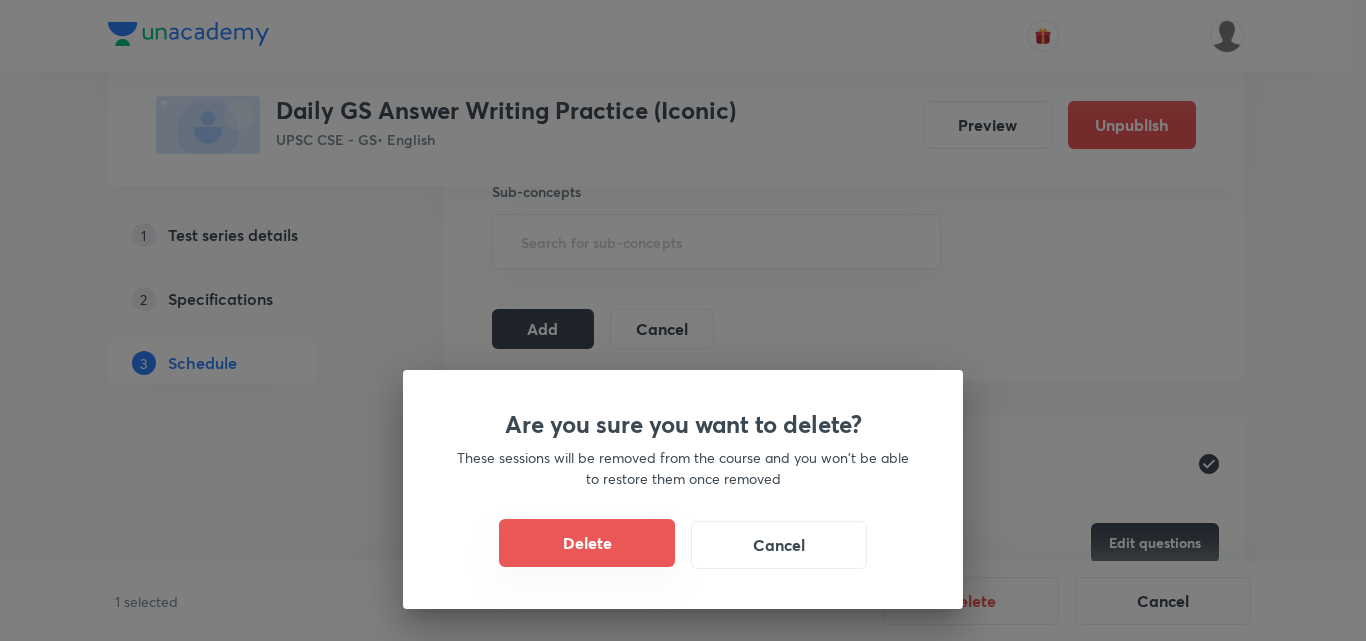 click on "Delete" at bounding box center [587, 543] 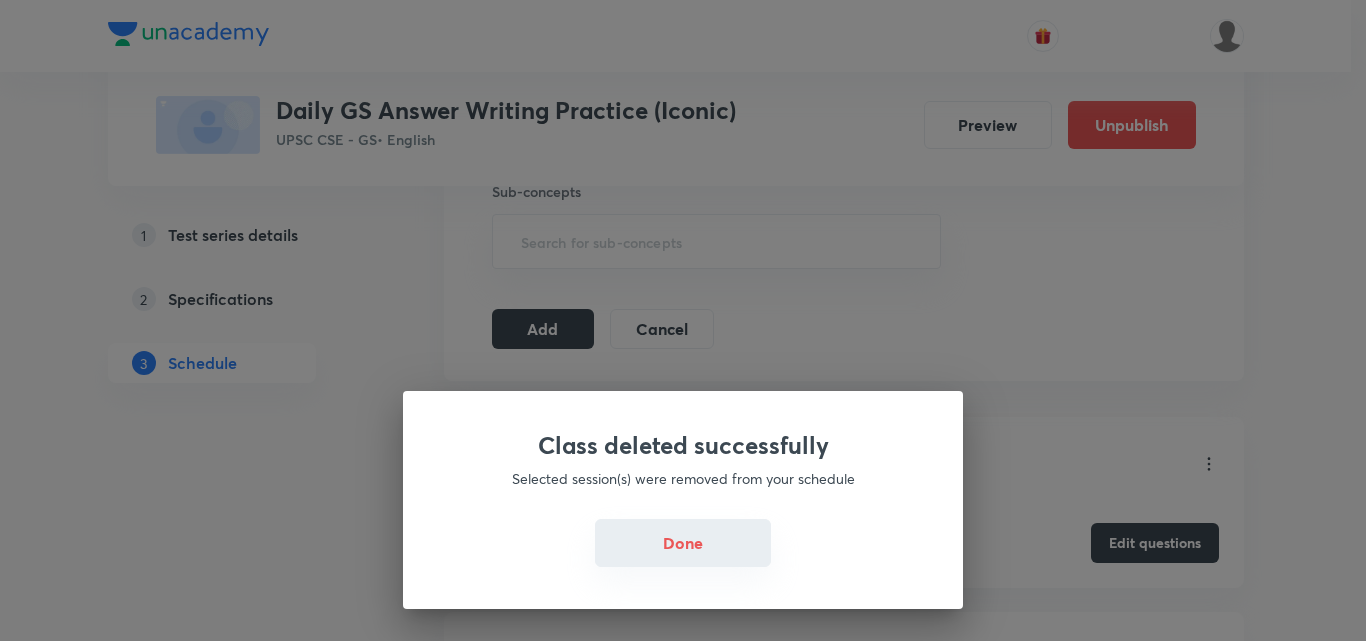 click on "Done" at bounding box center (683, 543) 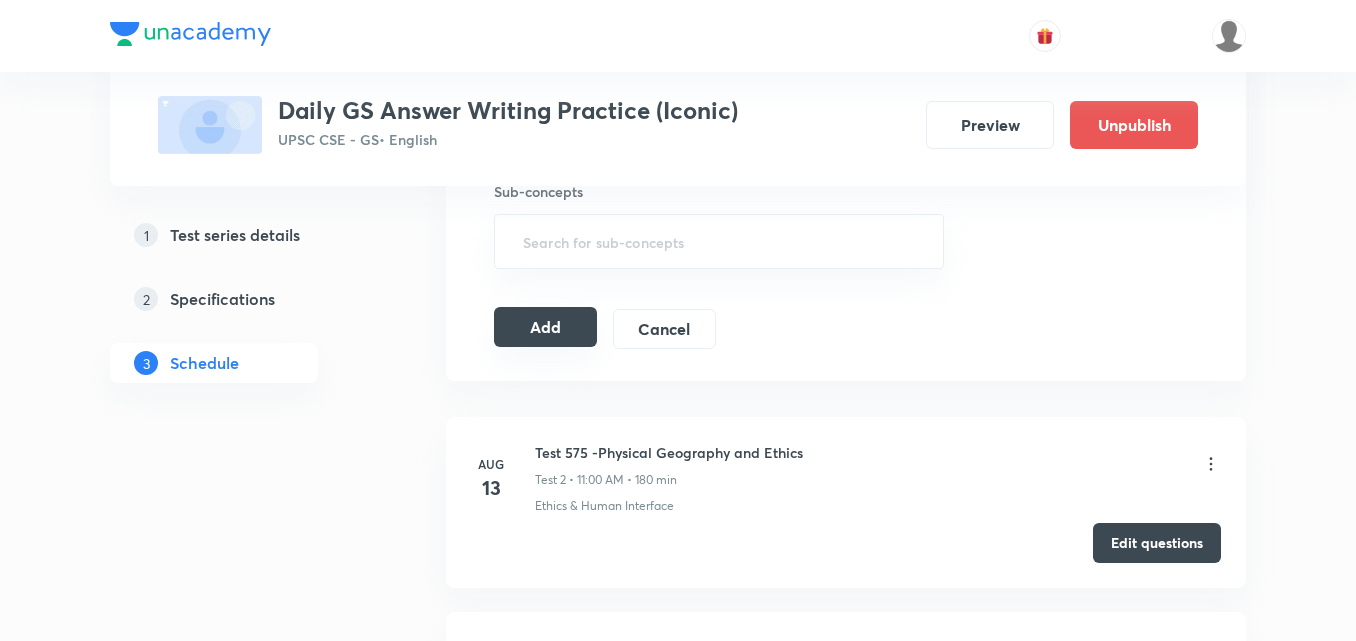 click on "Add" at bounding box center [545, 327] 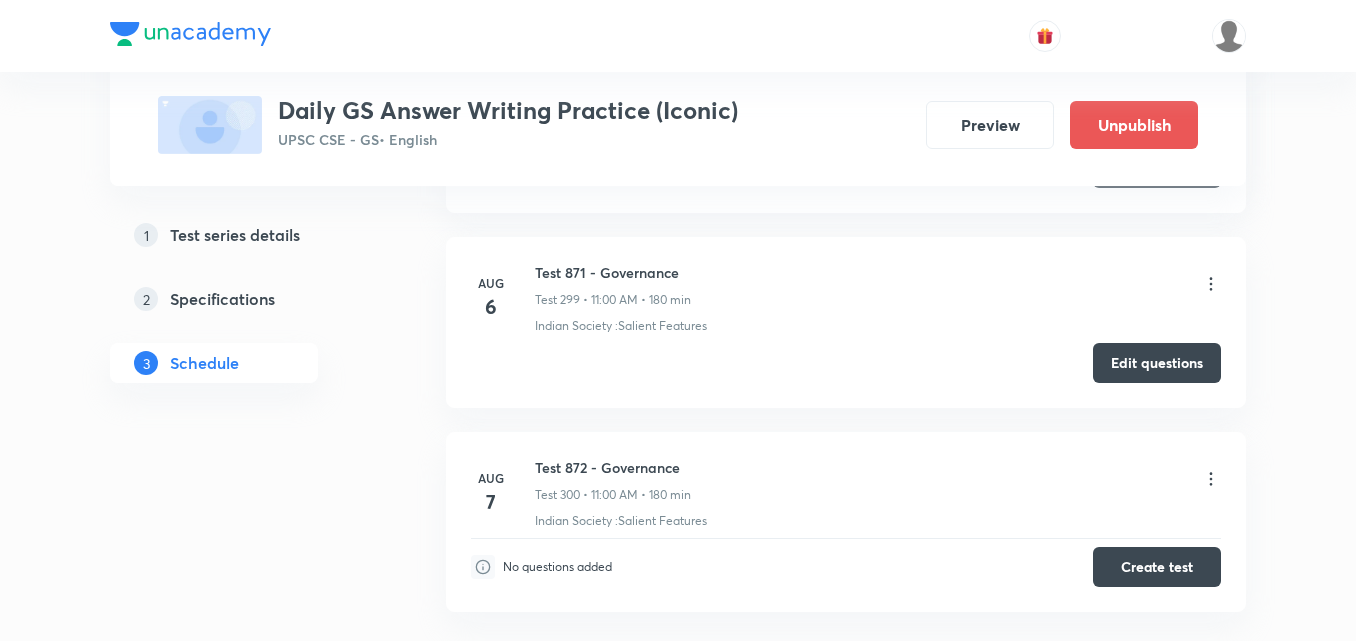 scroll, scrollTop: 58453, scrollLeft: 0, axis: vertical 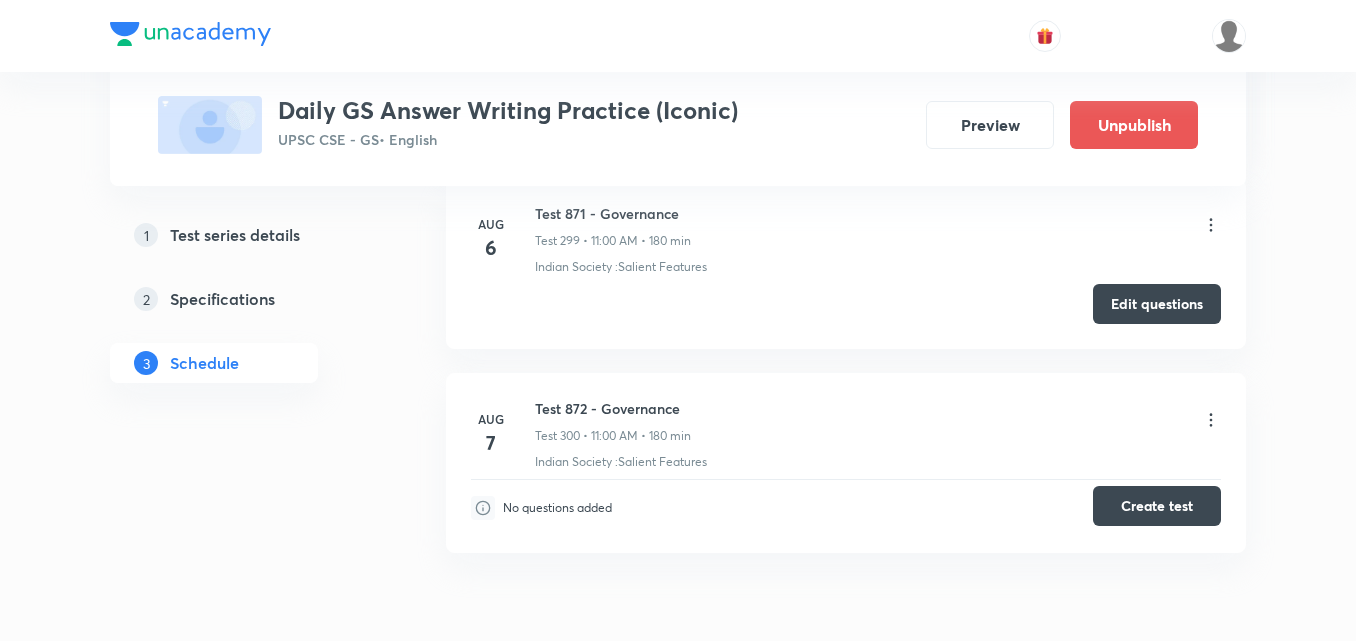 click on "Create test" at bounding box center [1157, 506] 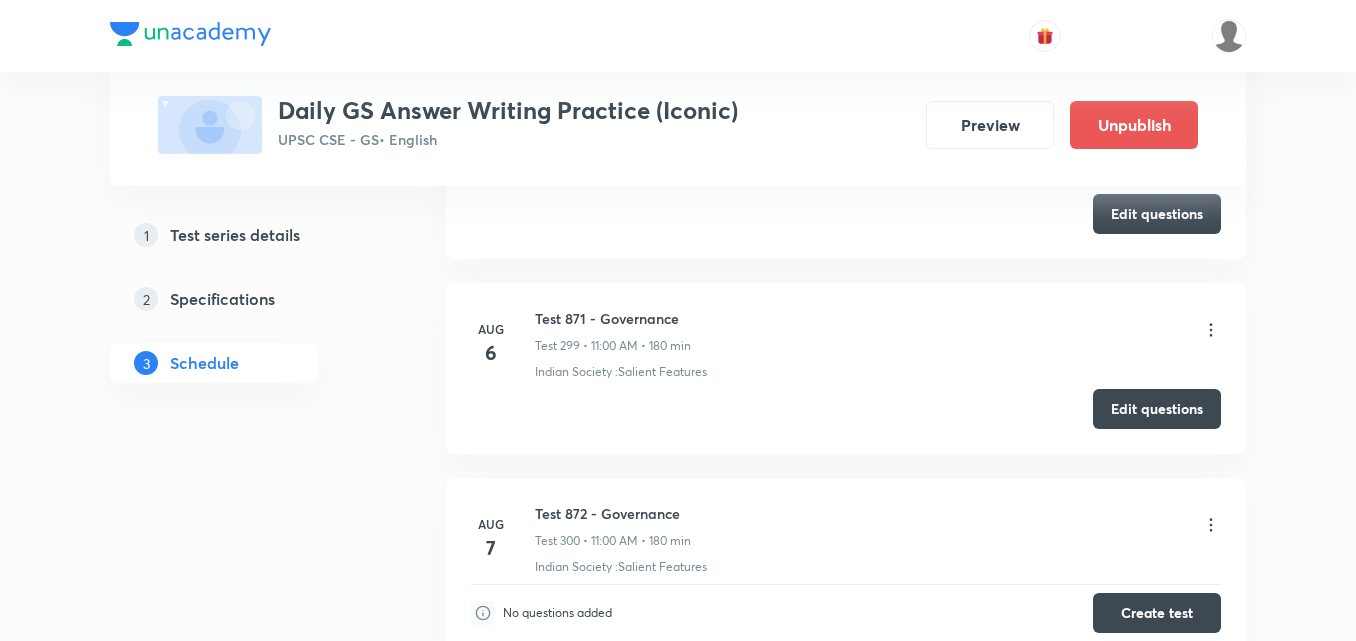 scroll, scrollTop: 58553, scrollLeft: 0, axis: vertical 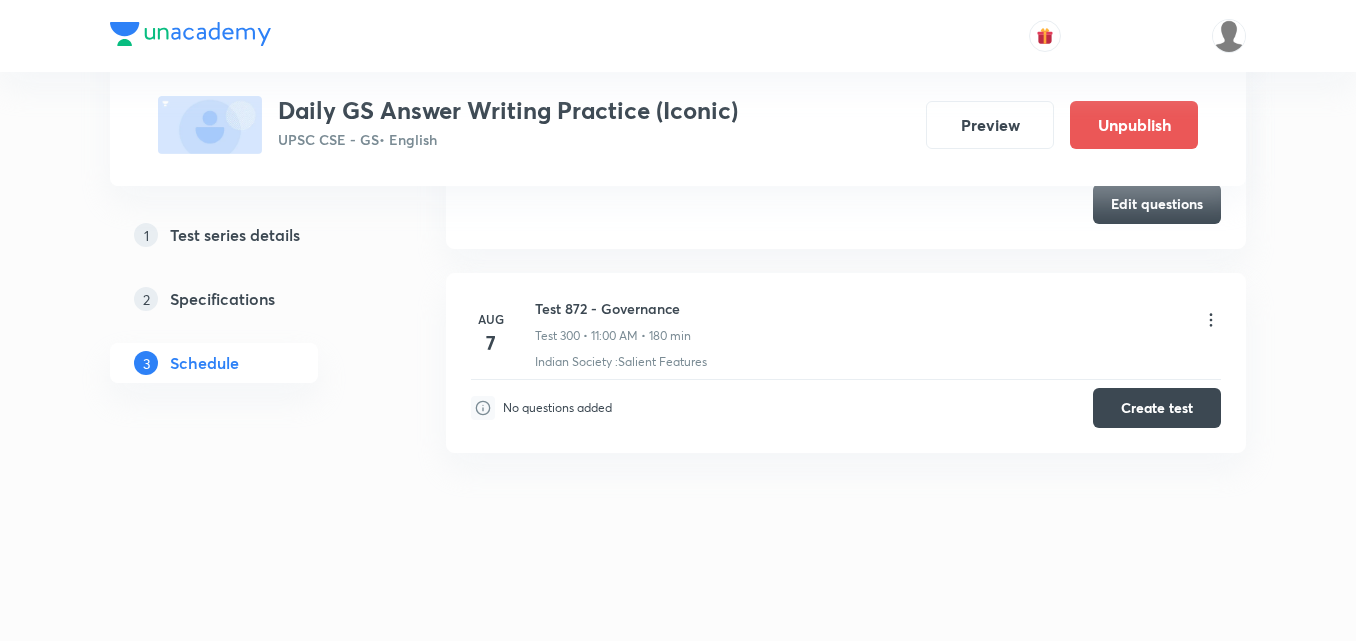 click on "Test 872 - Governance" at bounding box center [613, 308] 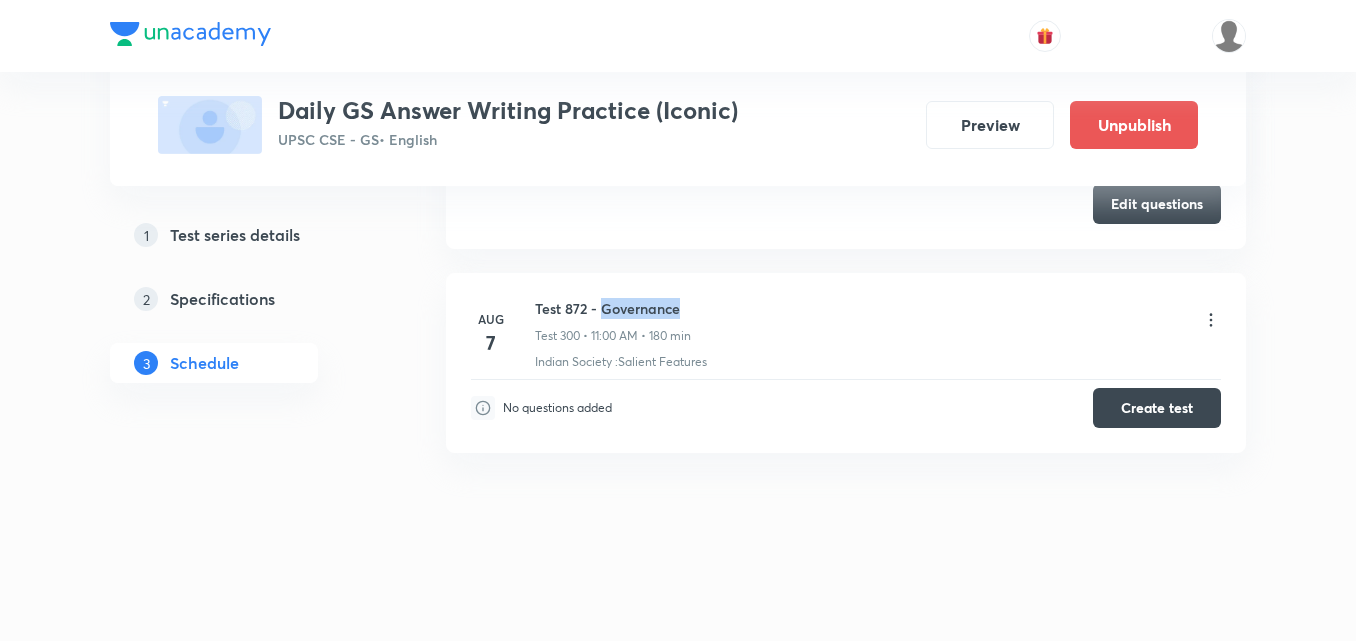 click on "Test 872 - Governance" at bounding box center [613, 308] 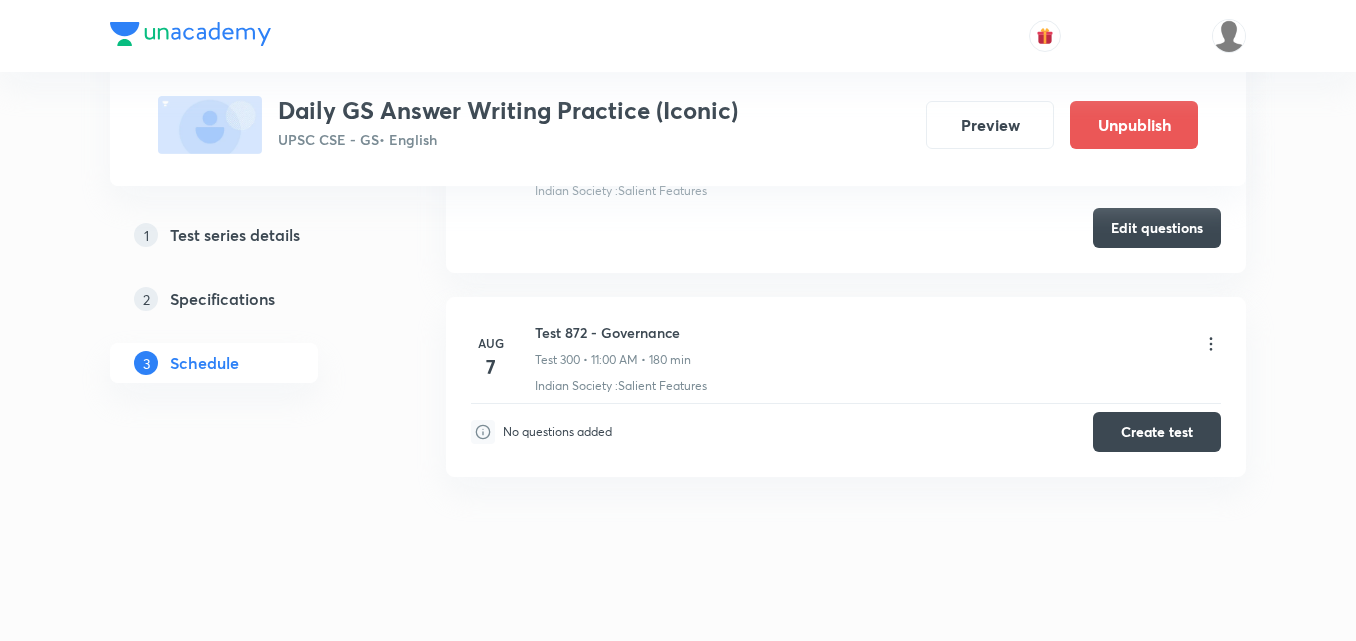 scroll, scrollTop: 58553, scrollLeft: 0, axis: vertical 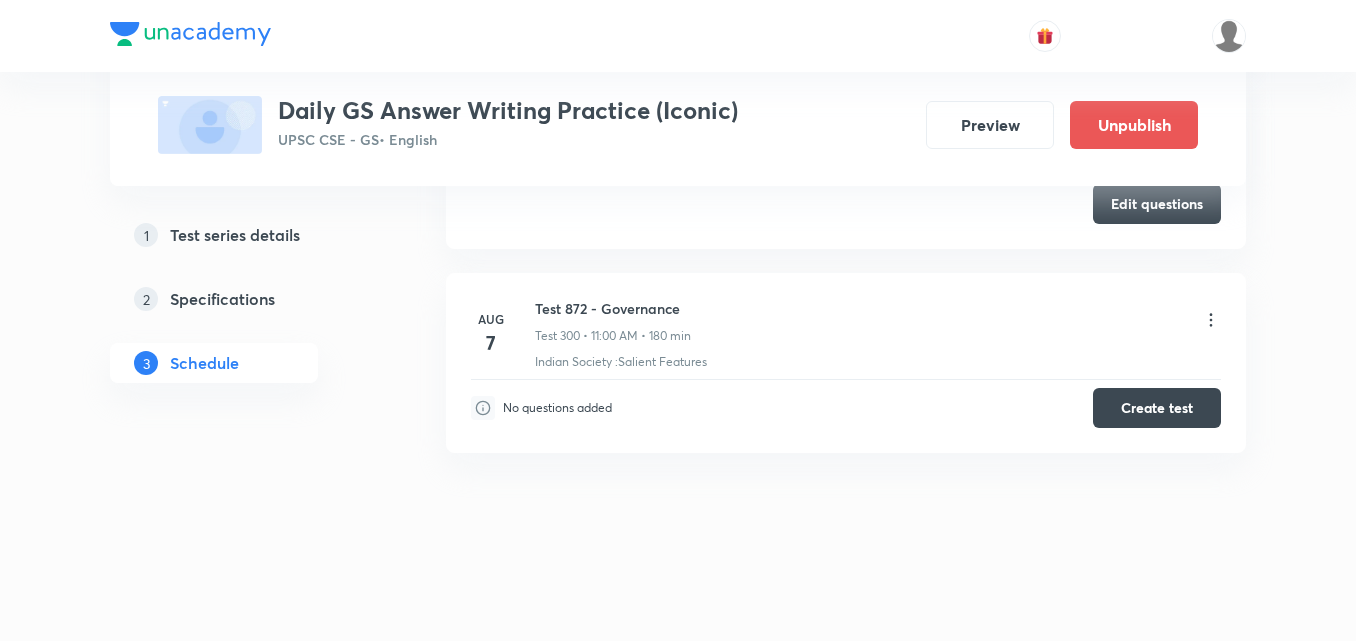 click on "Test 872 - Governance" at bounding box center (613, 308) 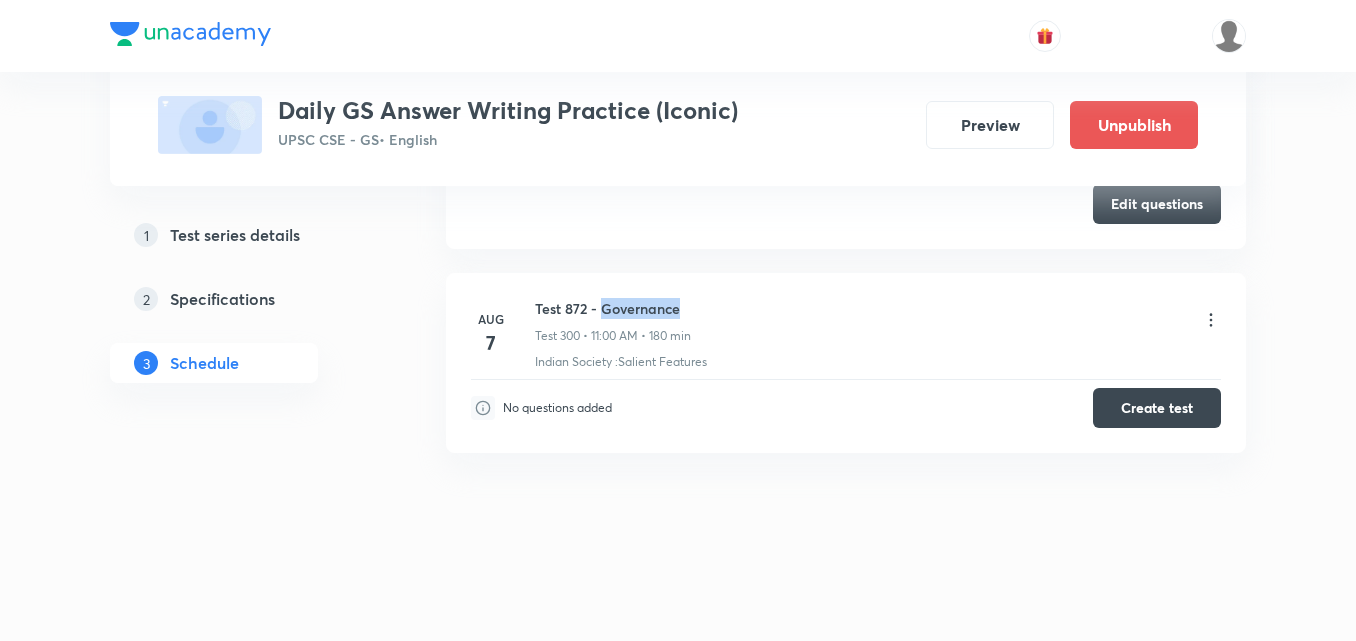 click on "Test 872 - Governance" at bounding box center (613, 308) 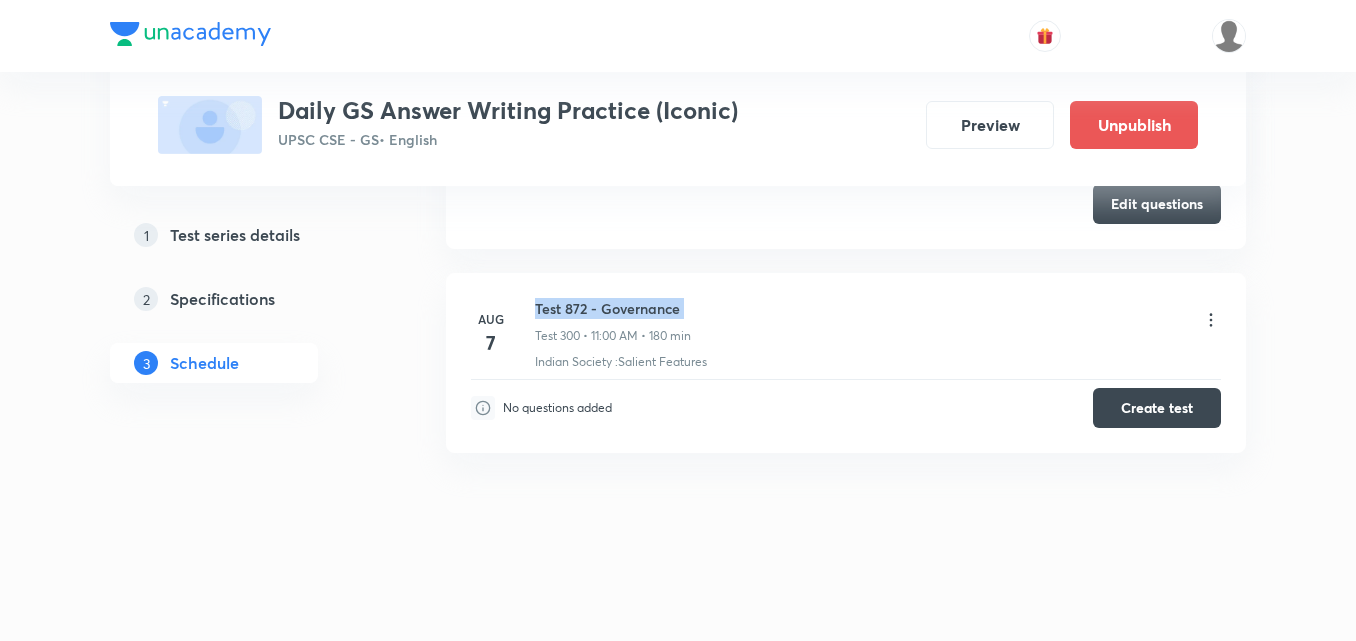 click on "Test 872 - Governance" at bounding box center (613, 308) 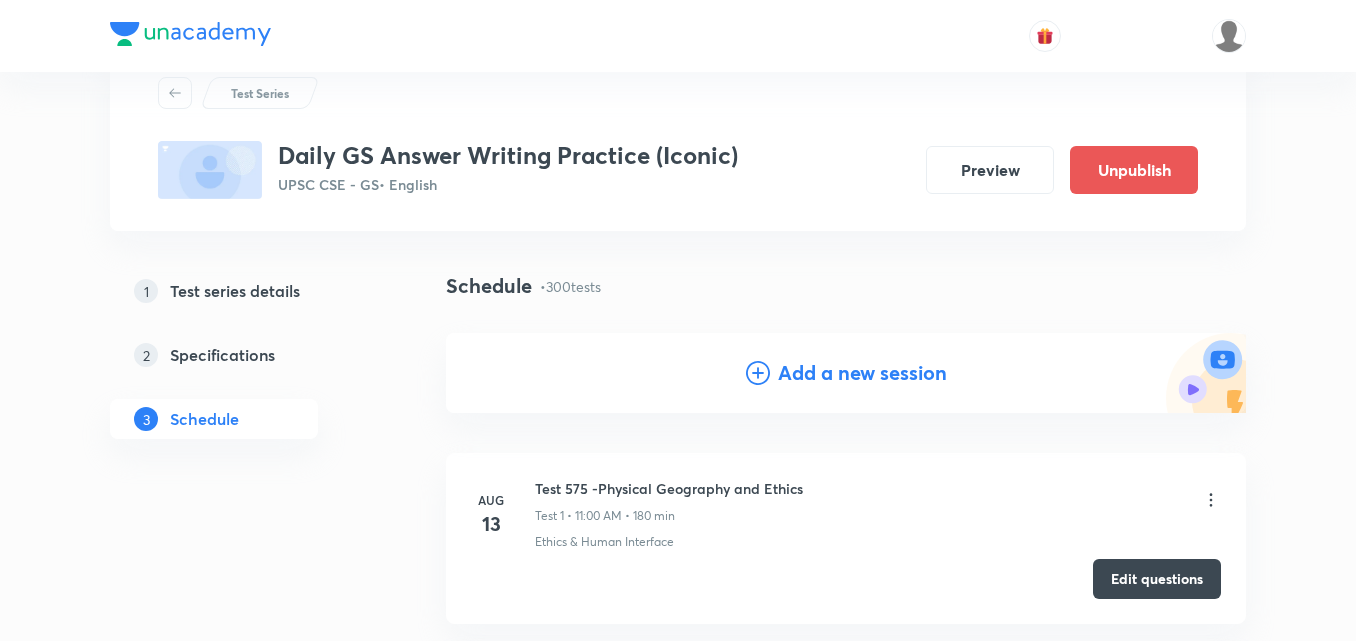 scroll, scrollTop: 100, scrollLeft: 0, axis: vertical 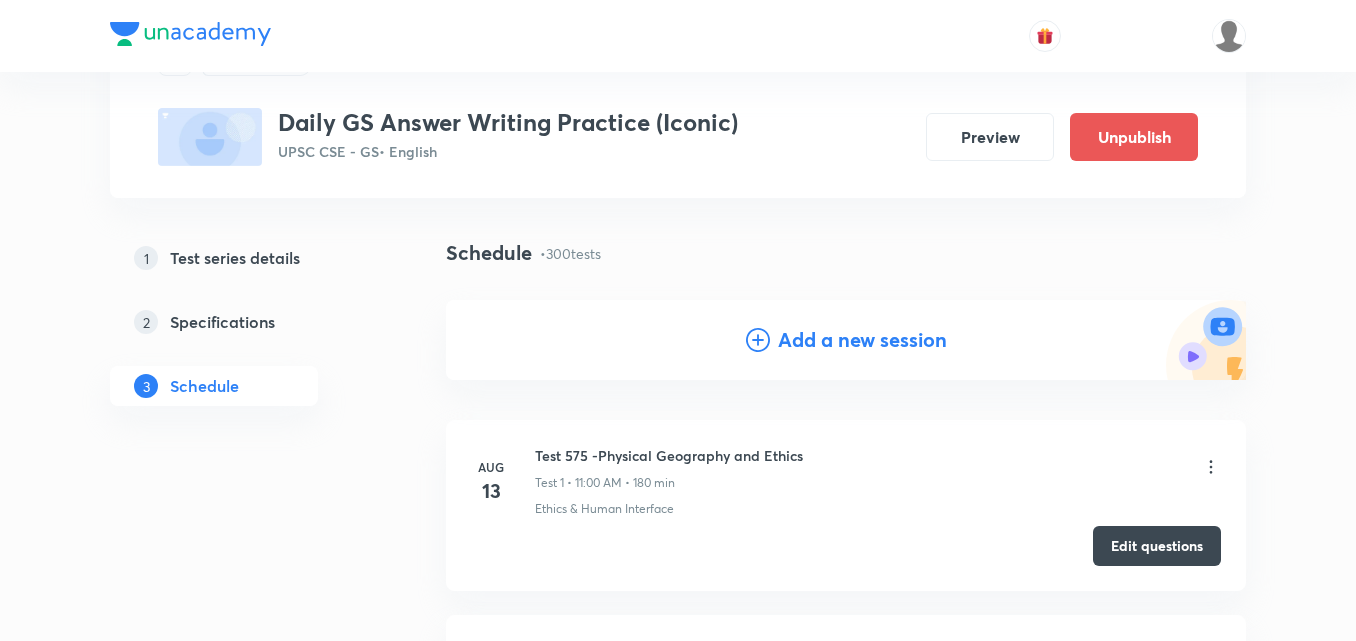 click on "Add a new session" at bounding box center (862, 340) 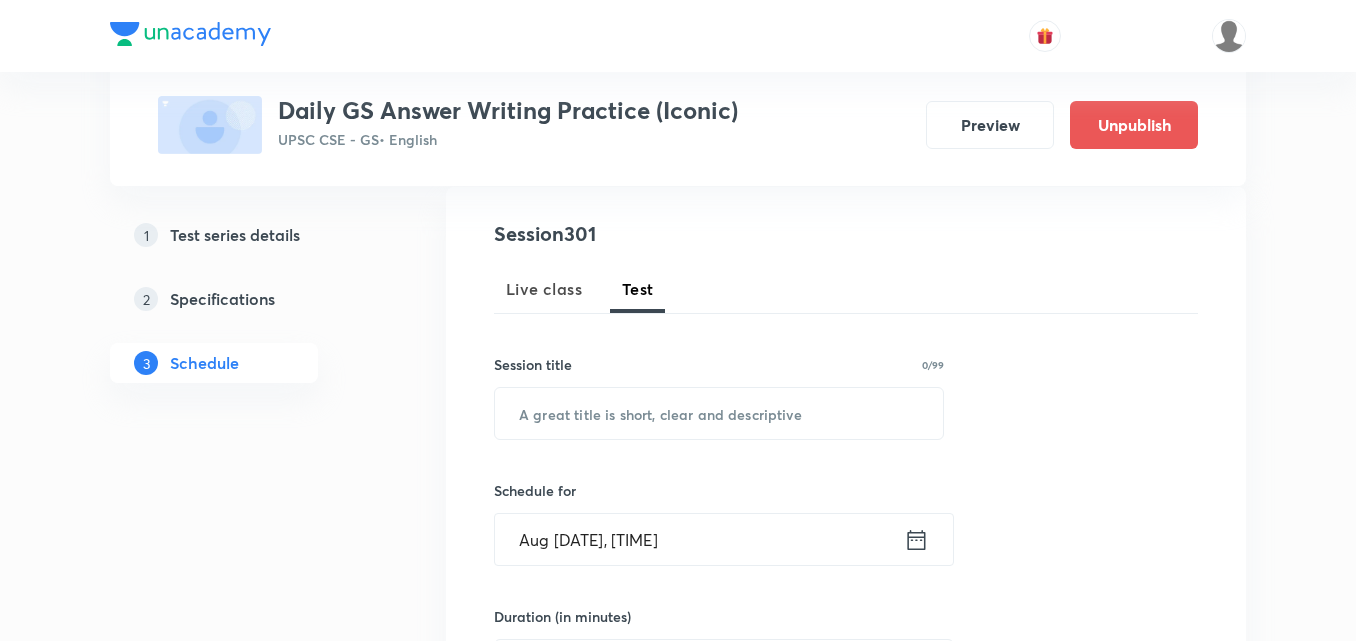 scroll, scrollTop: 300, scrollLeft: 0, axis: vertical 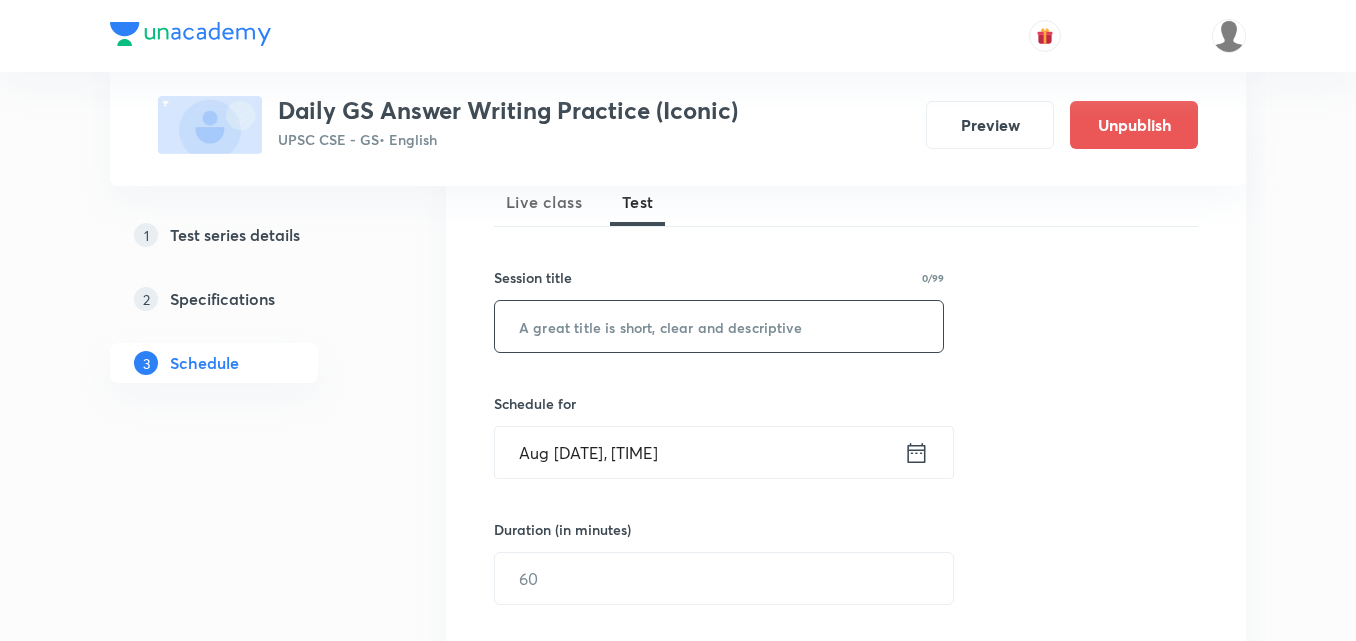 click at bounding box center (719, 326) 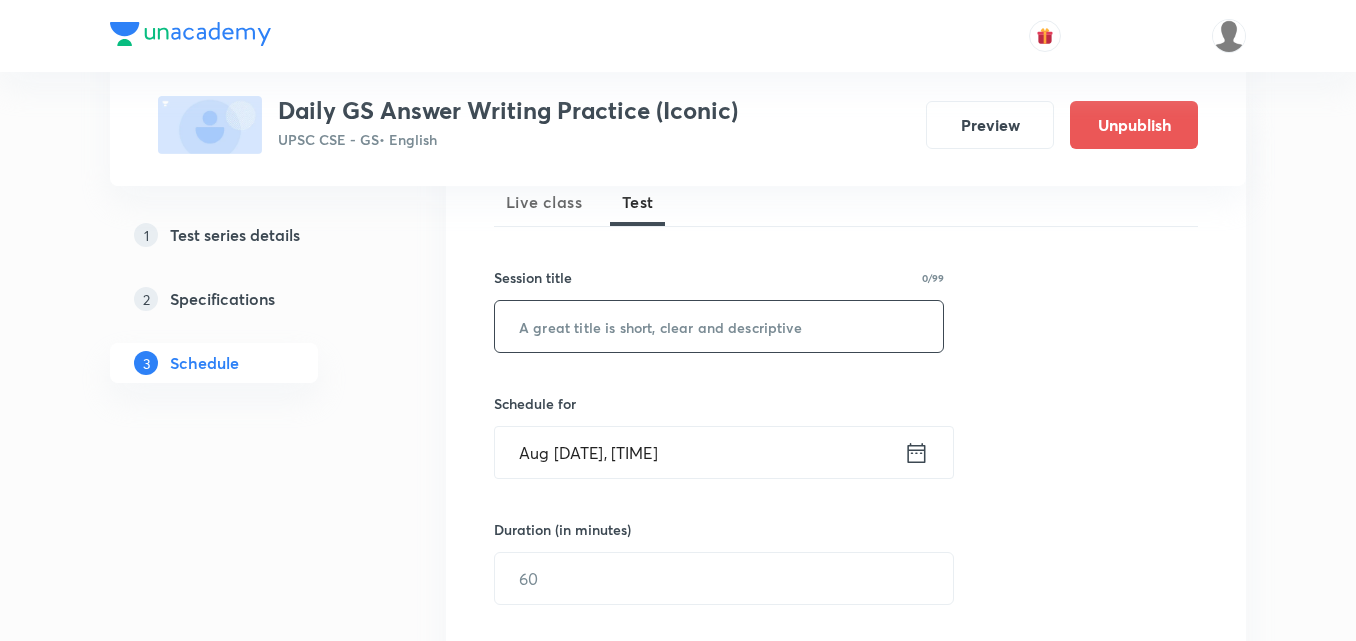 paste on "Test 872 - Governance" 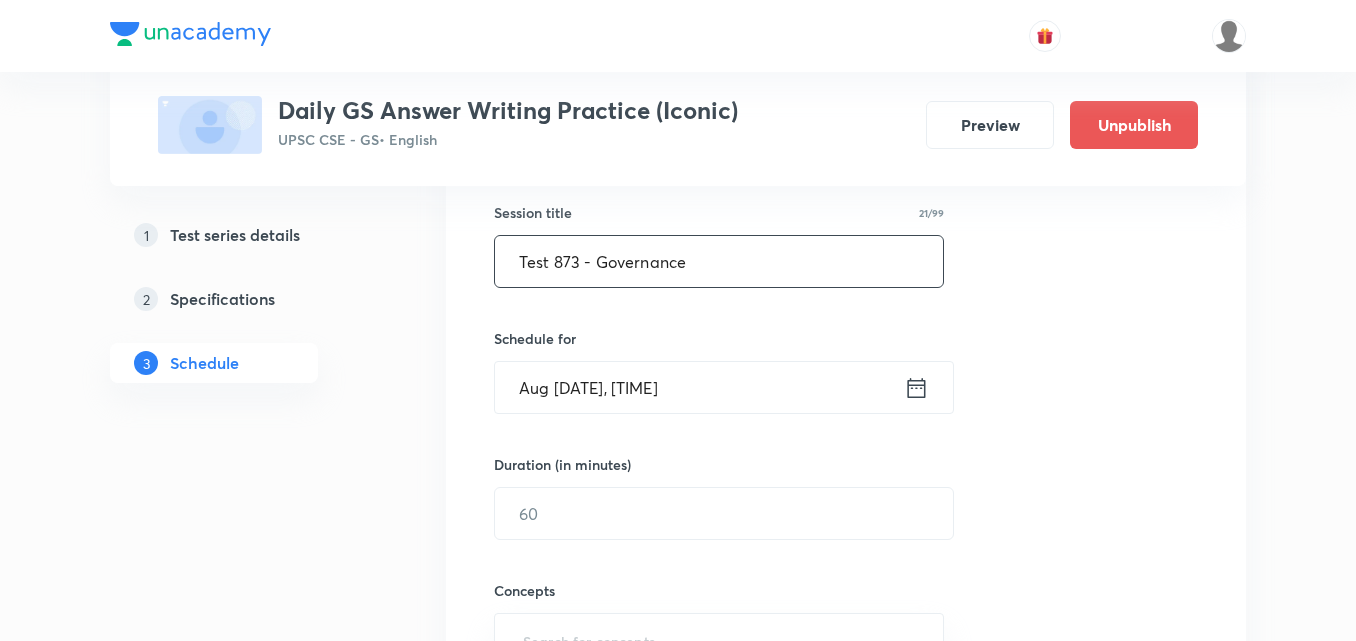 scroll, scrollTop: 400, scrollLeft: 0, axis: vertical 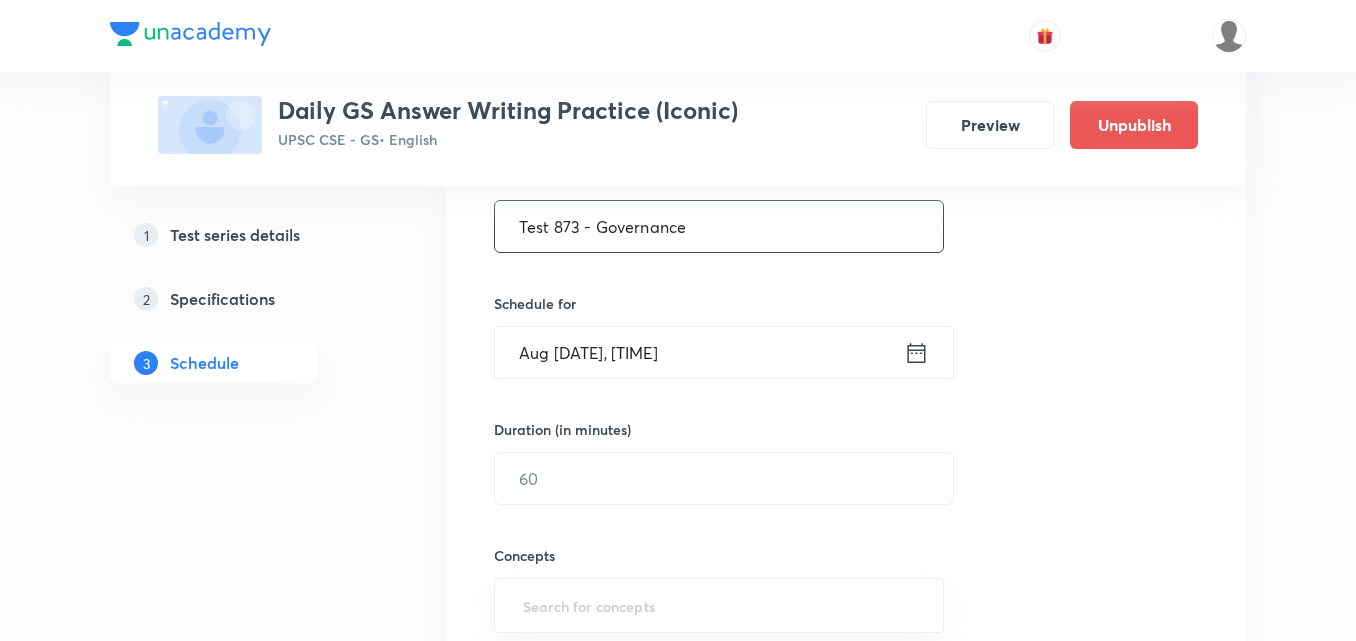 click on "Aug 5, 2025, 6:39 AM" at bounding box center (699, 352) 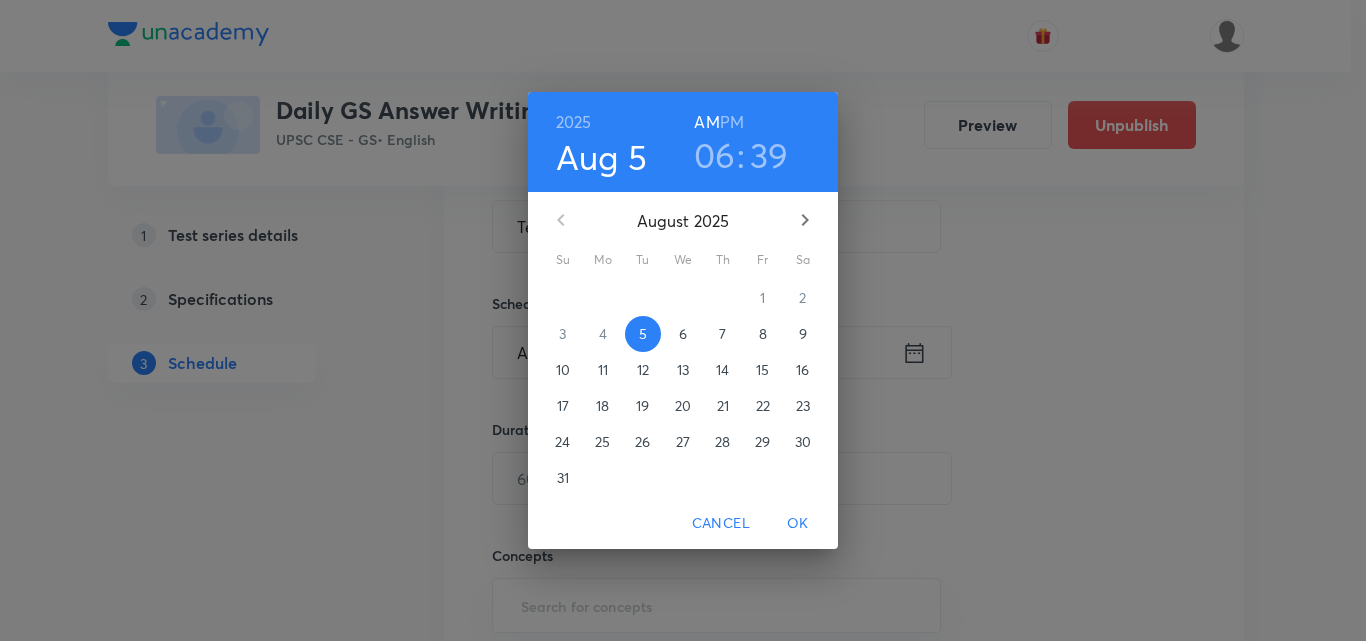 click on "8" at bounding box center (763, 334) 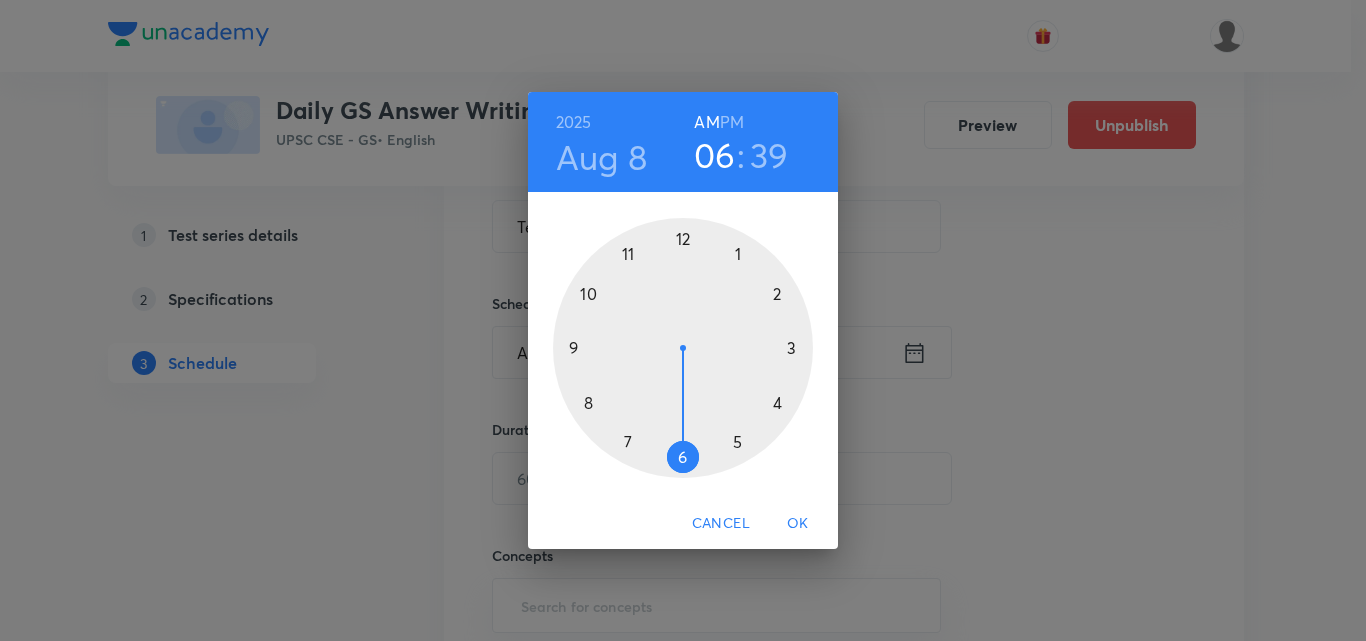 click on "OK" at bounding box center (798, 523) 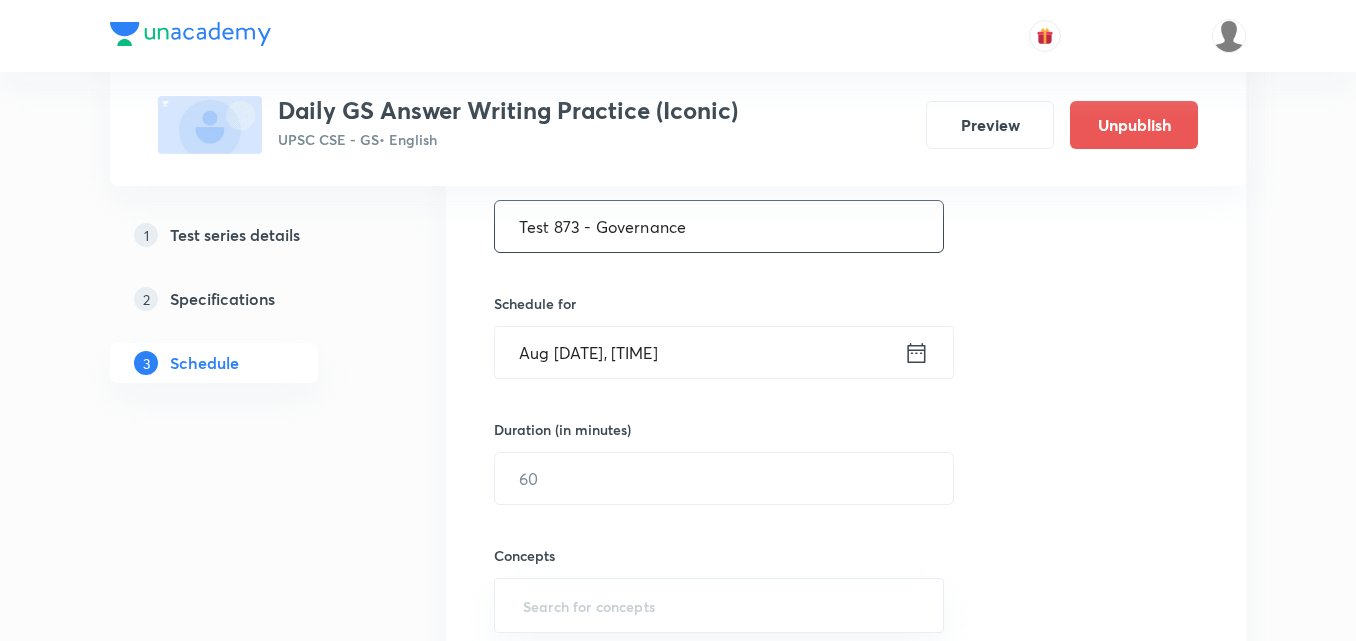 click on "Test 873 - Governance" at bounding box center [719, 226] 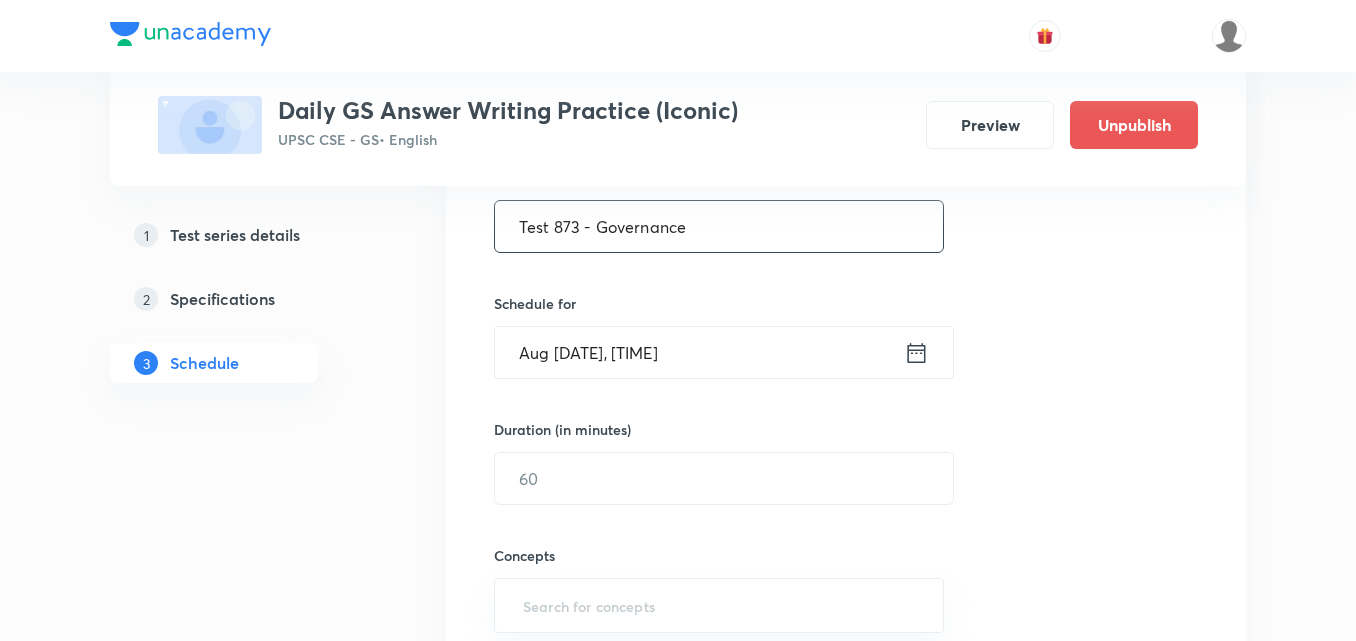 paste on "Social Justi" 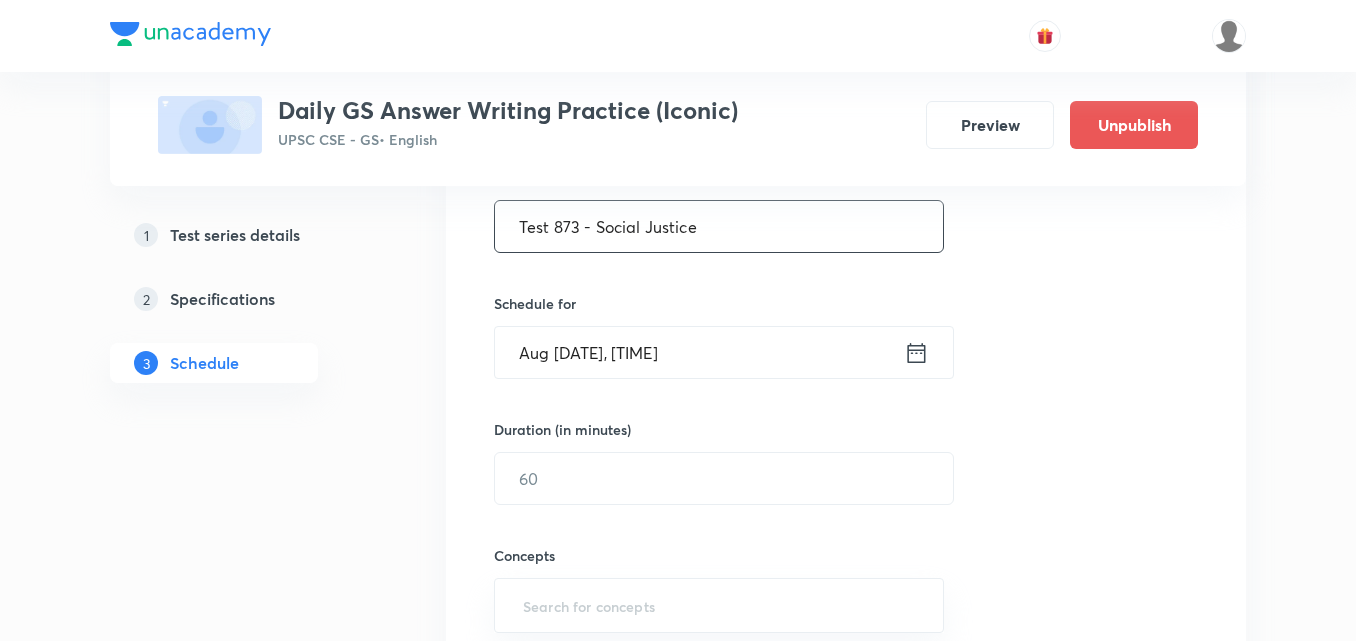 type on "Test 873 - Social Justice" 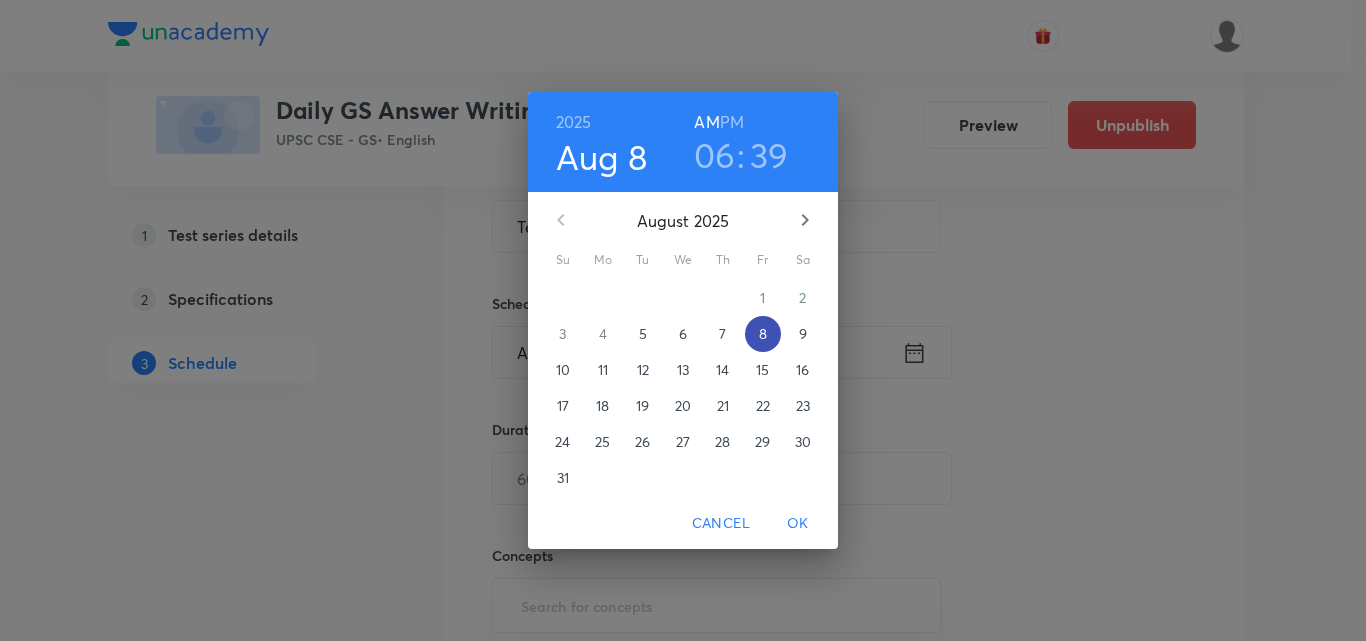 click on "8" at bounding box center [763, 334] 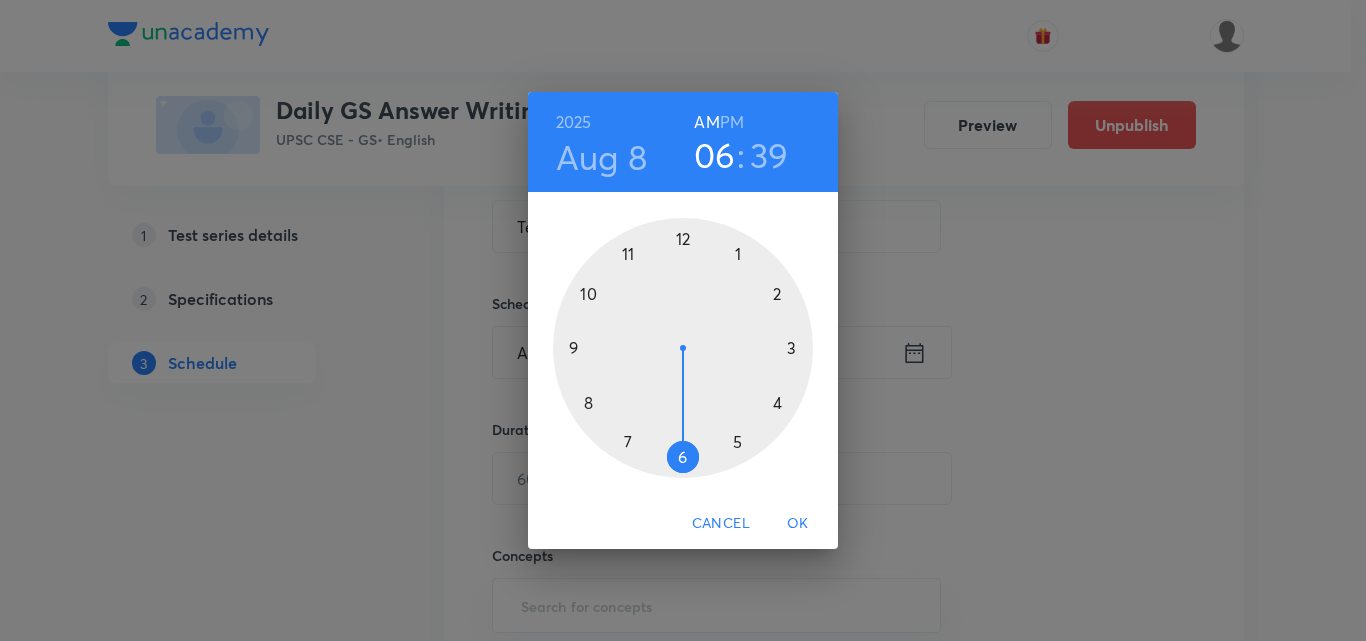 click at bounding box center (683, 348) 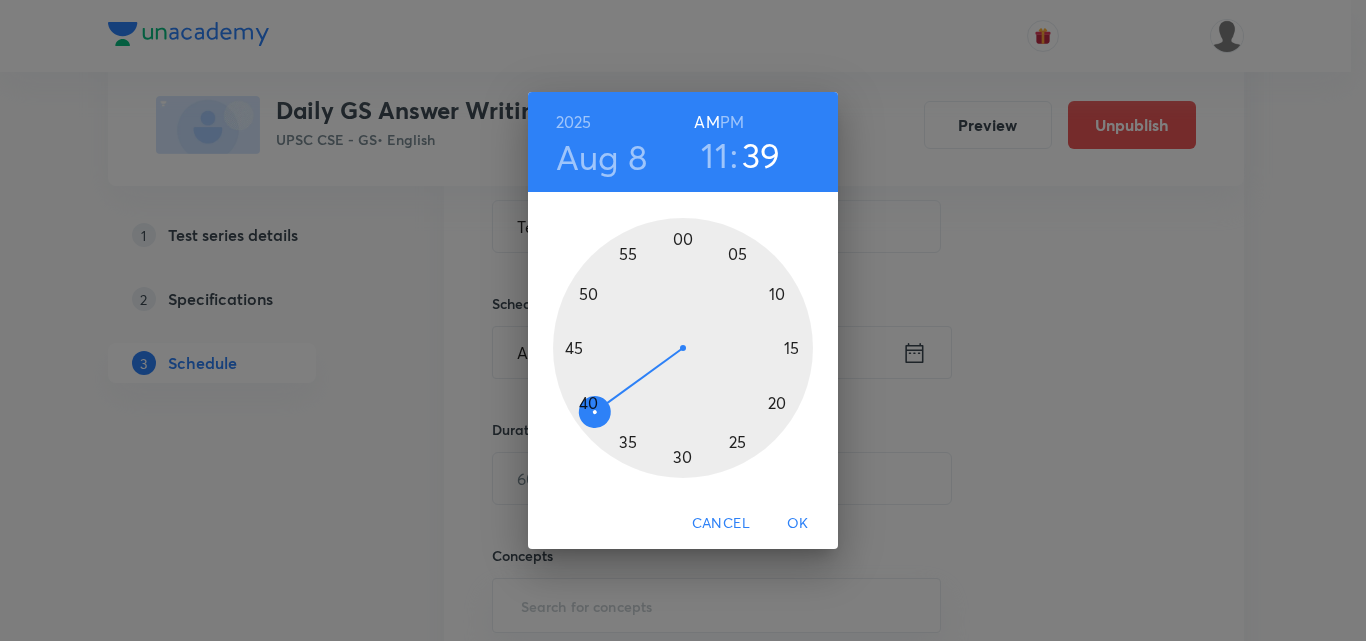 click at bounding box center [683, 348] 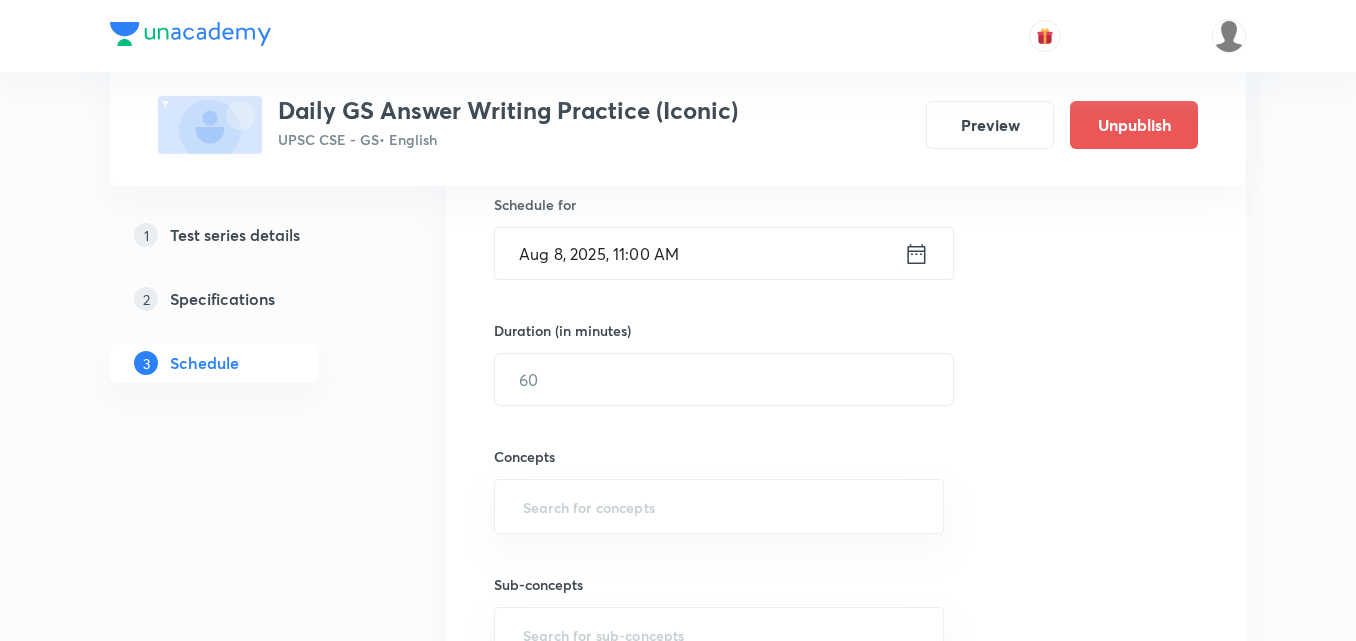 scroll, scrollTop: 500, scrollLeft: 0, axis: vertical 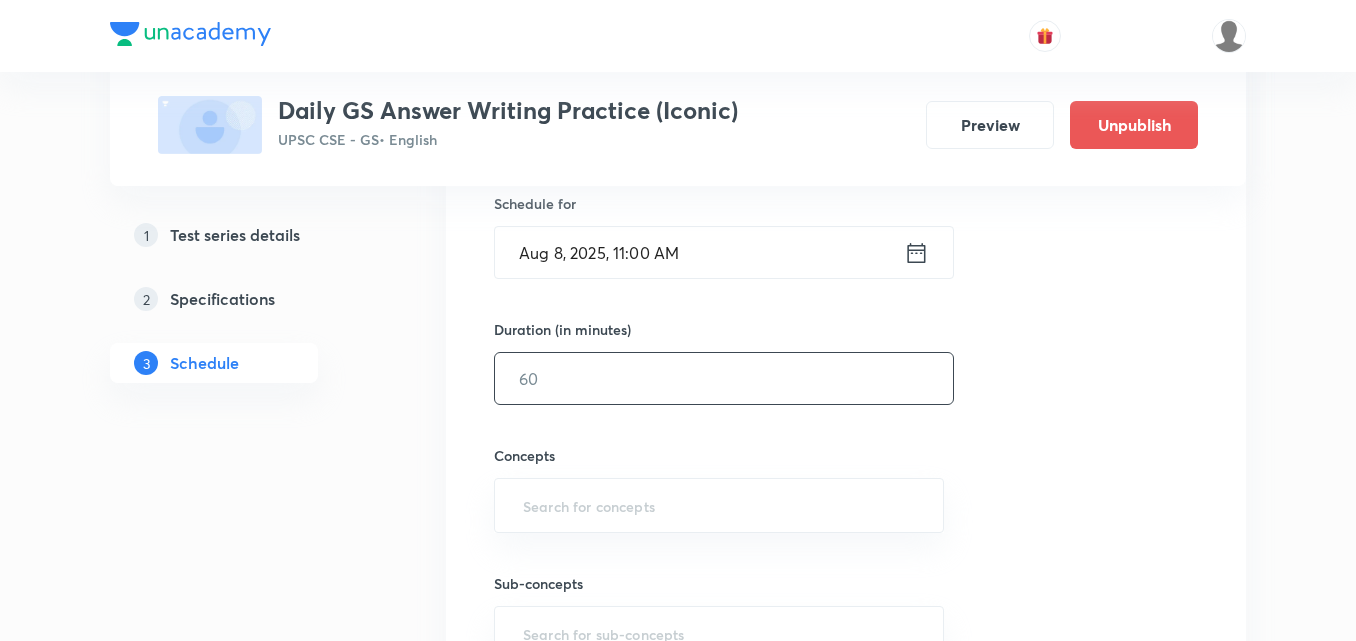 click at bounding box center (724, 378) 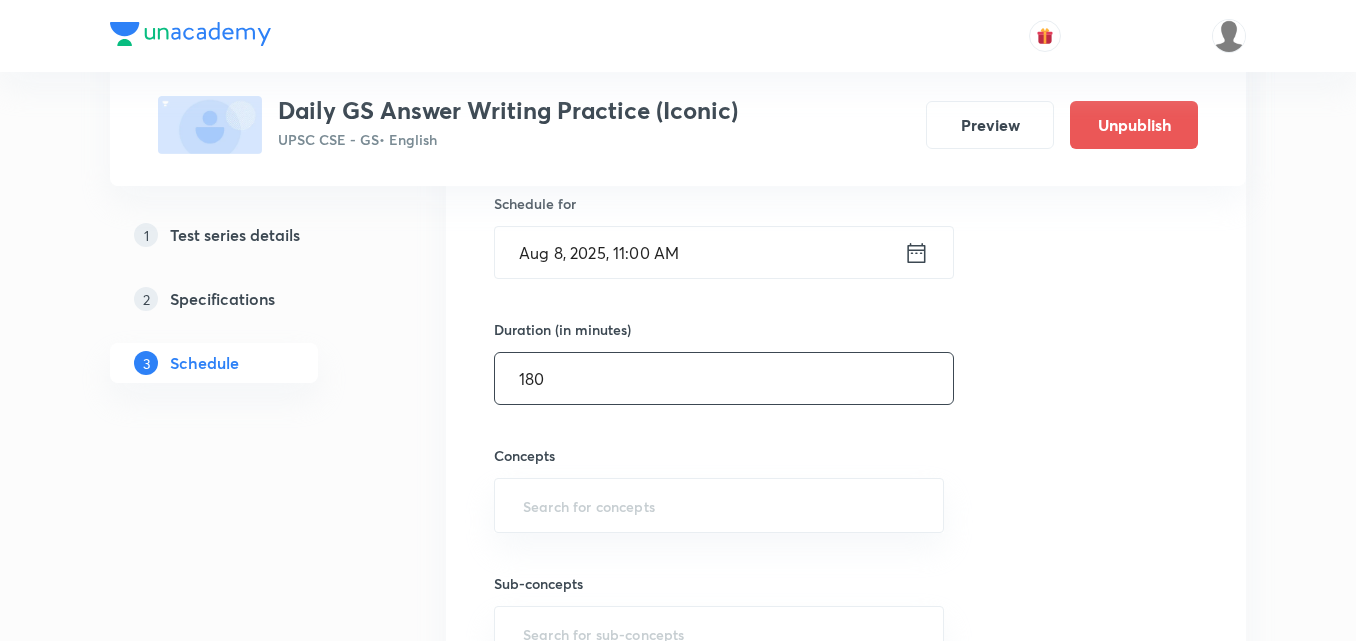 type on "180" 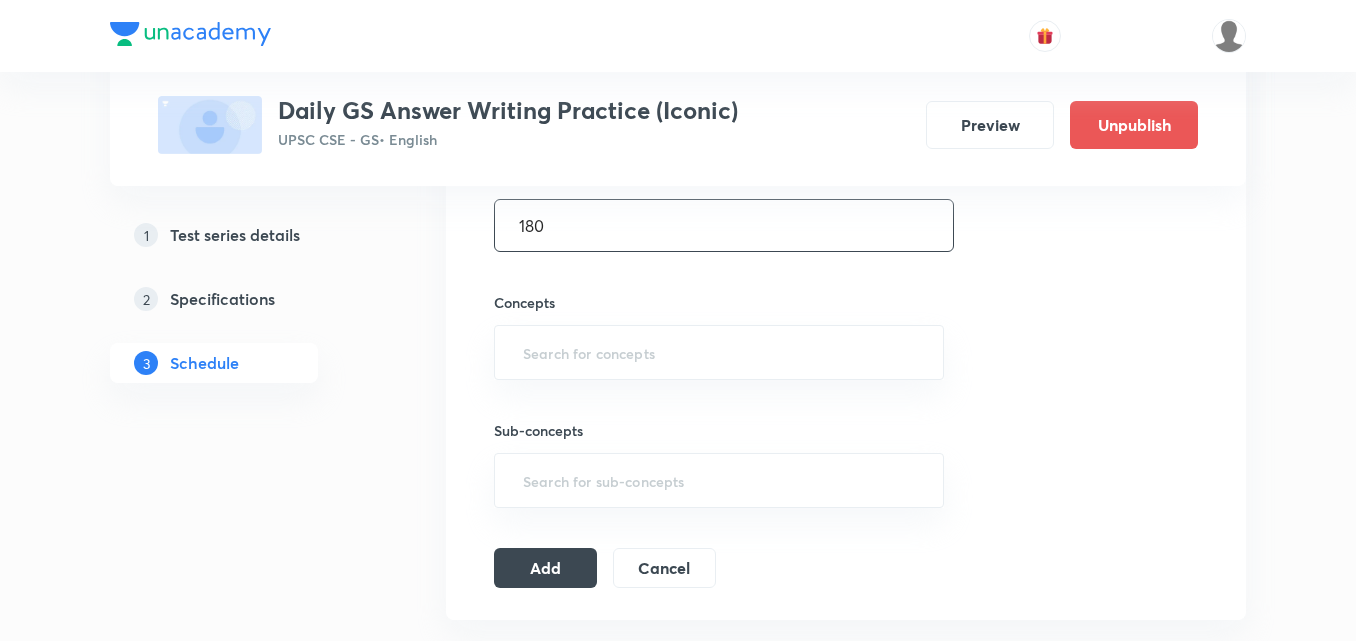 scroll, scrollTop: 700, scrollLeft: 0, axis: vertical 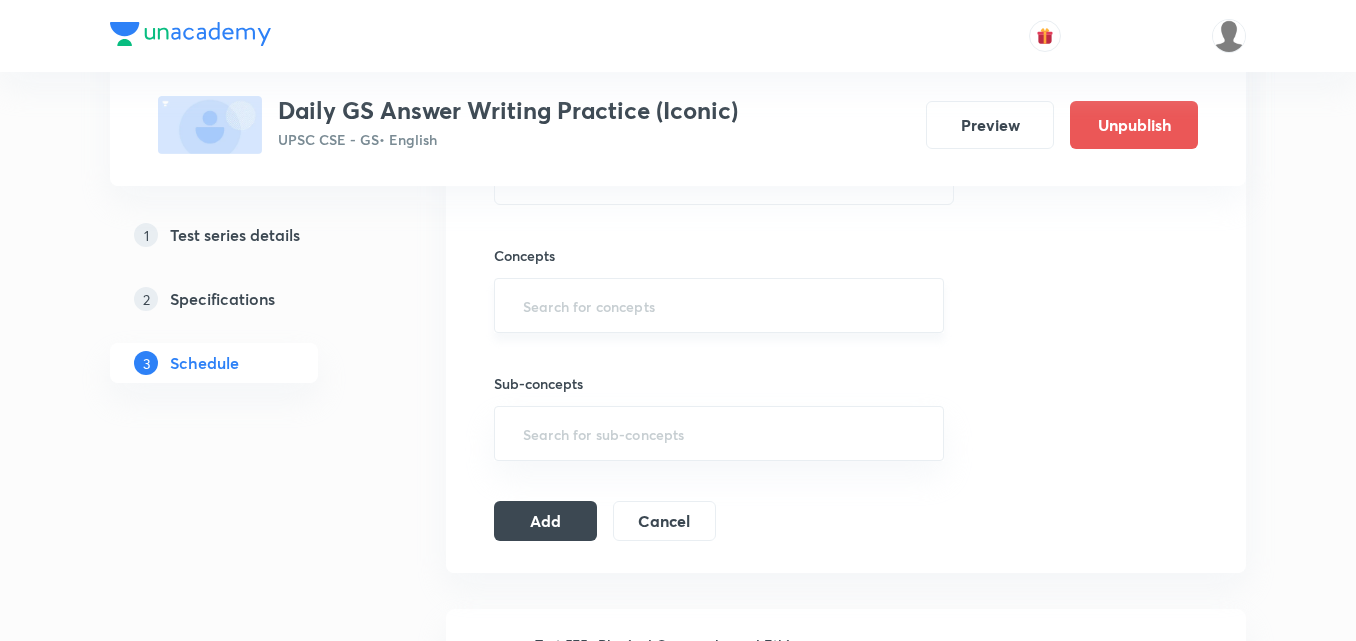 click on "​" at bounding box center (719, 305) 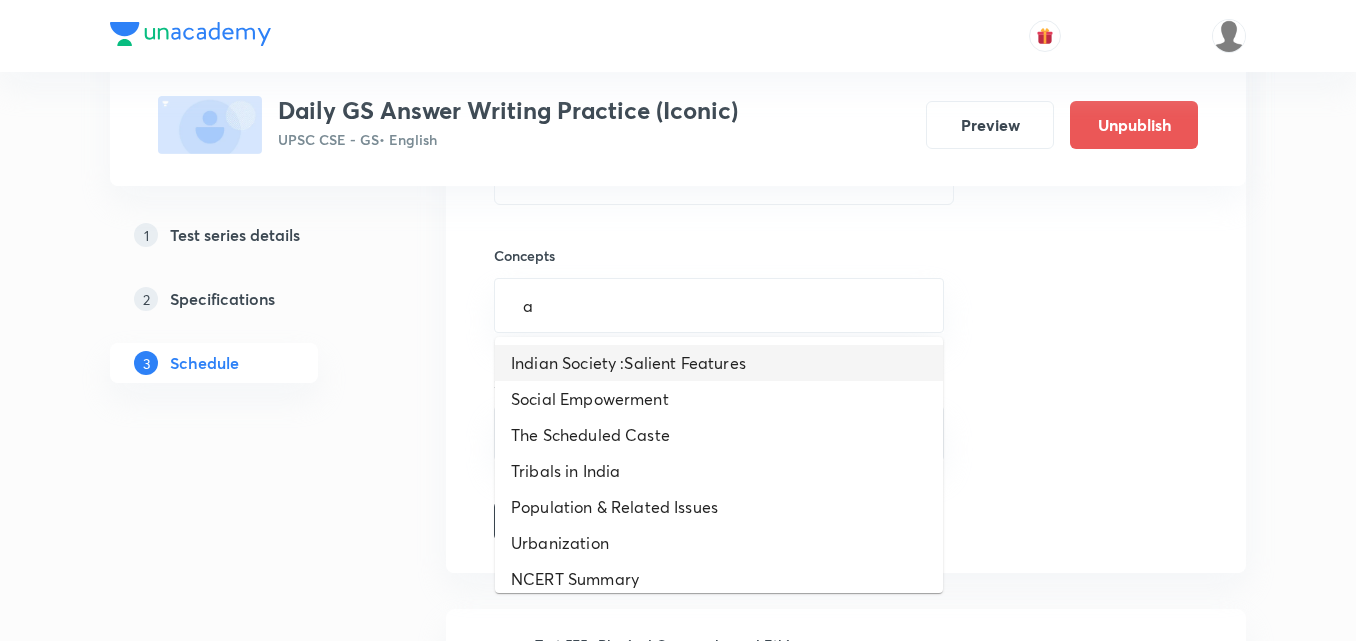 click on "Indian Society :Salient Features" at bounding box center [719, 363] 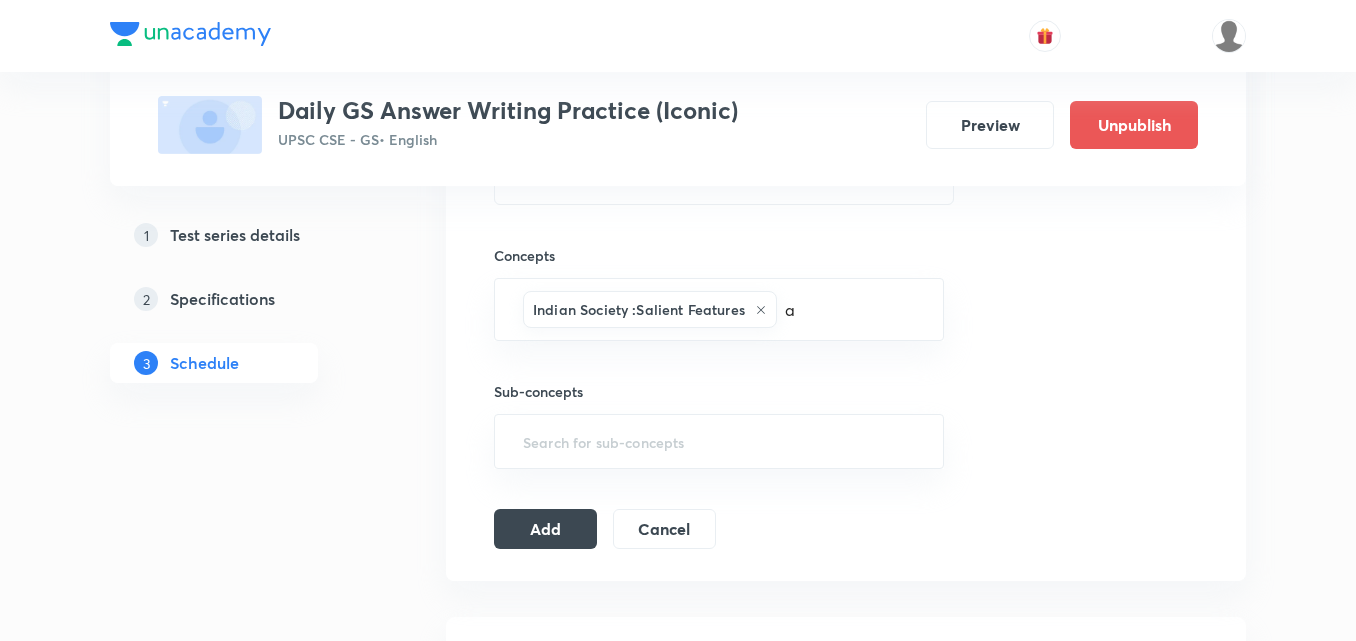 type 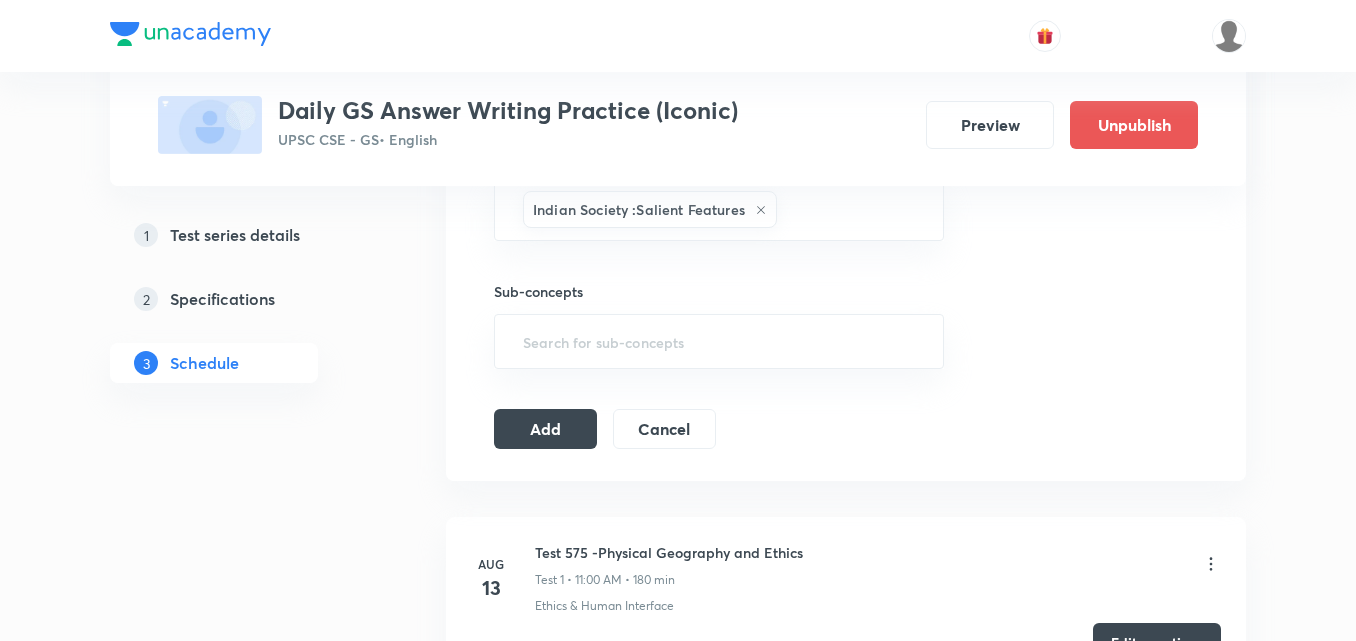 scroll, scrollTop: 900, scrollLeft: 0, axis: vertical 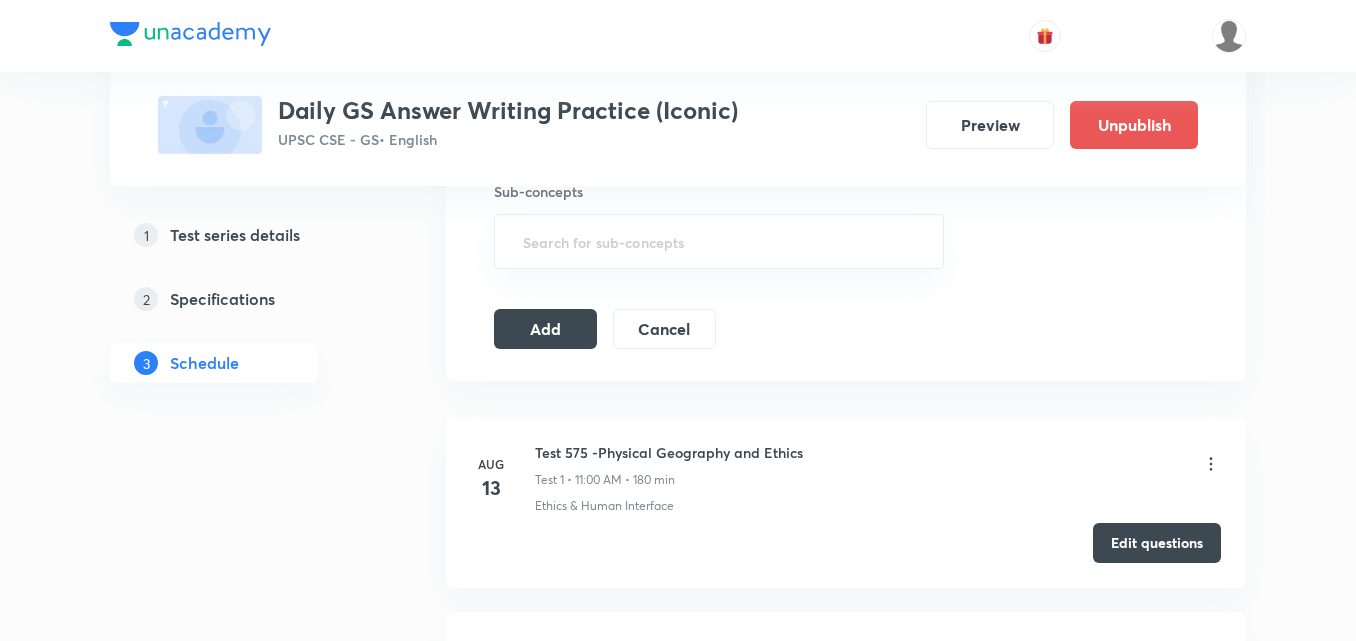 click 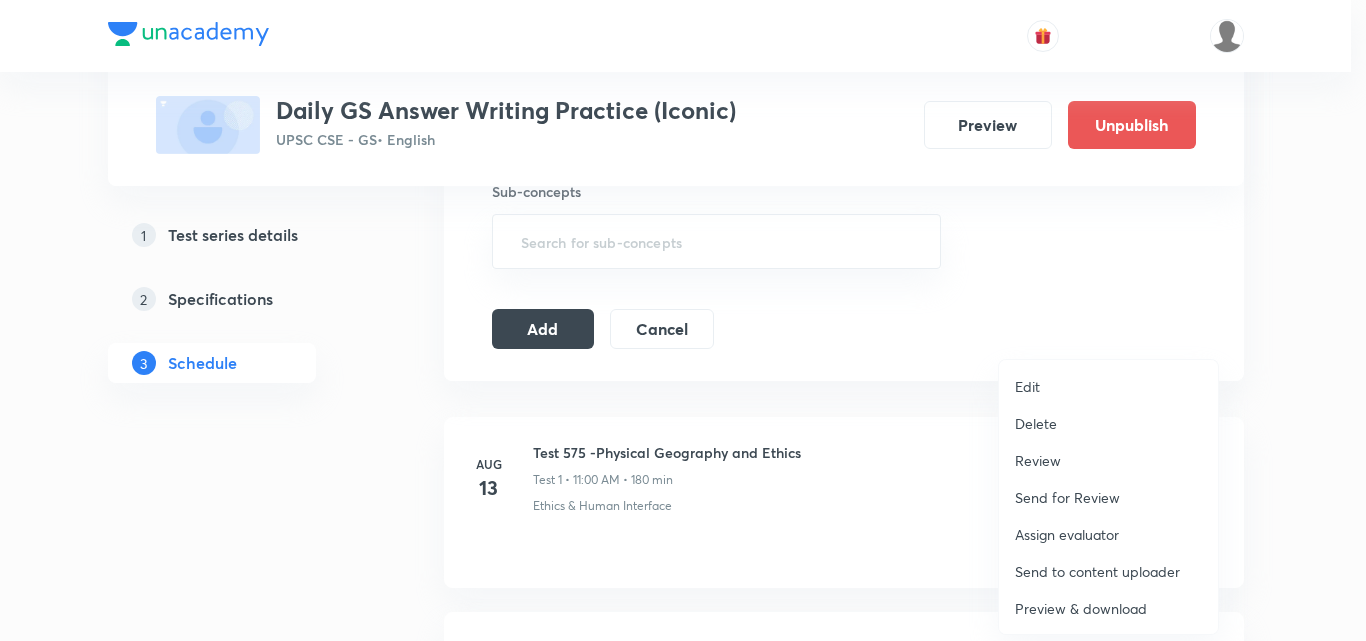 click on "Delete" at bounding box center (1036, 423) 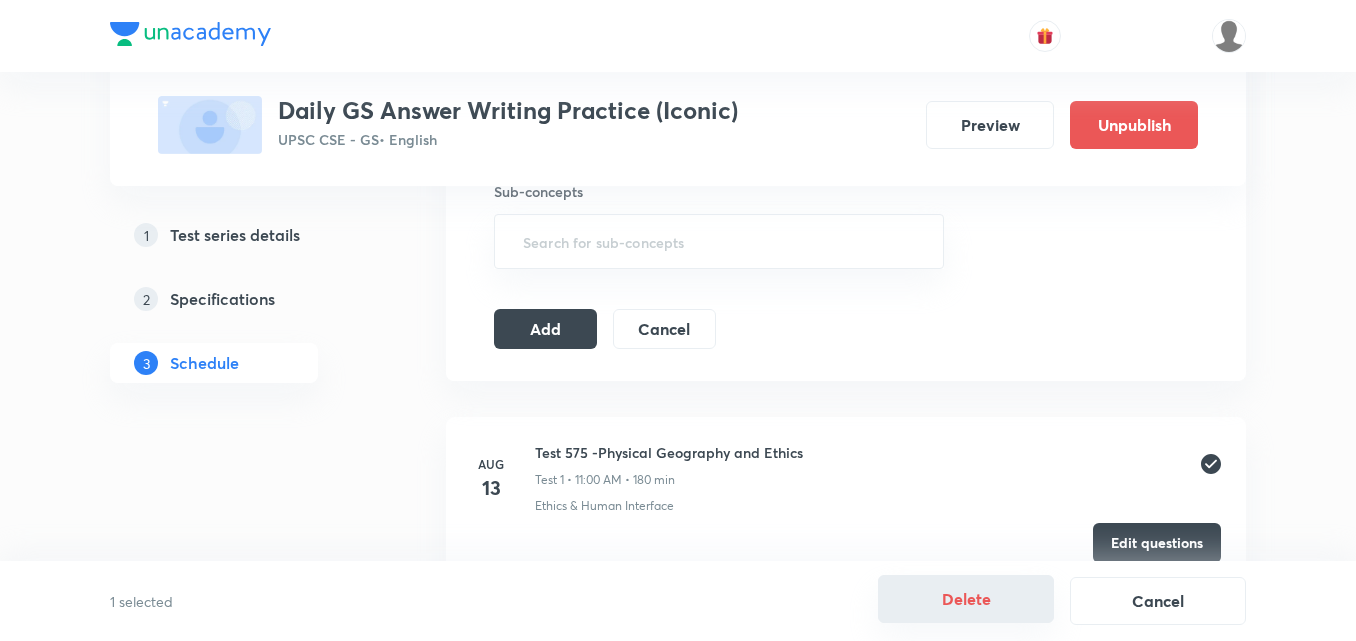 click on "Delete" at bounding box center [966, 599] 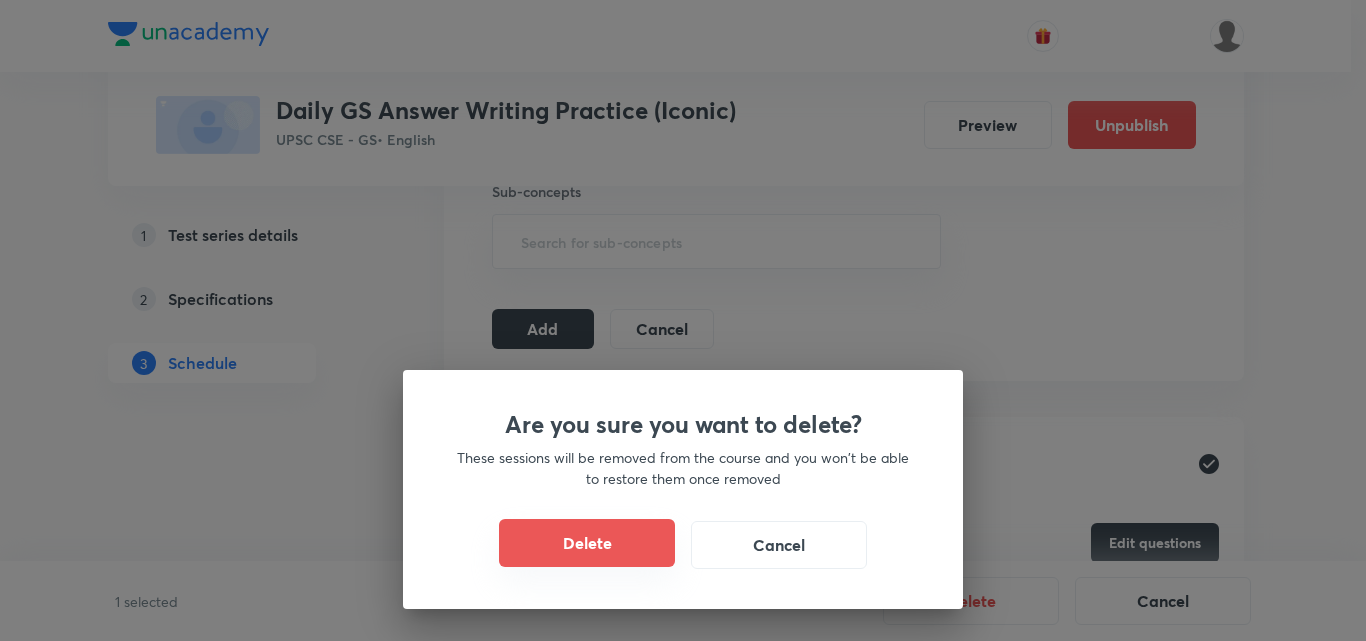 click on "Delete" at bounding box center [587, 543] 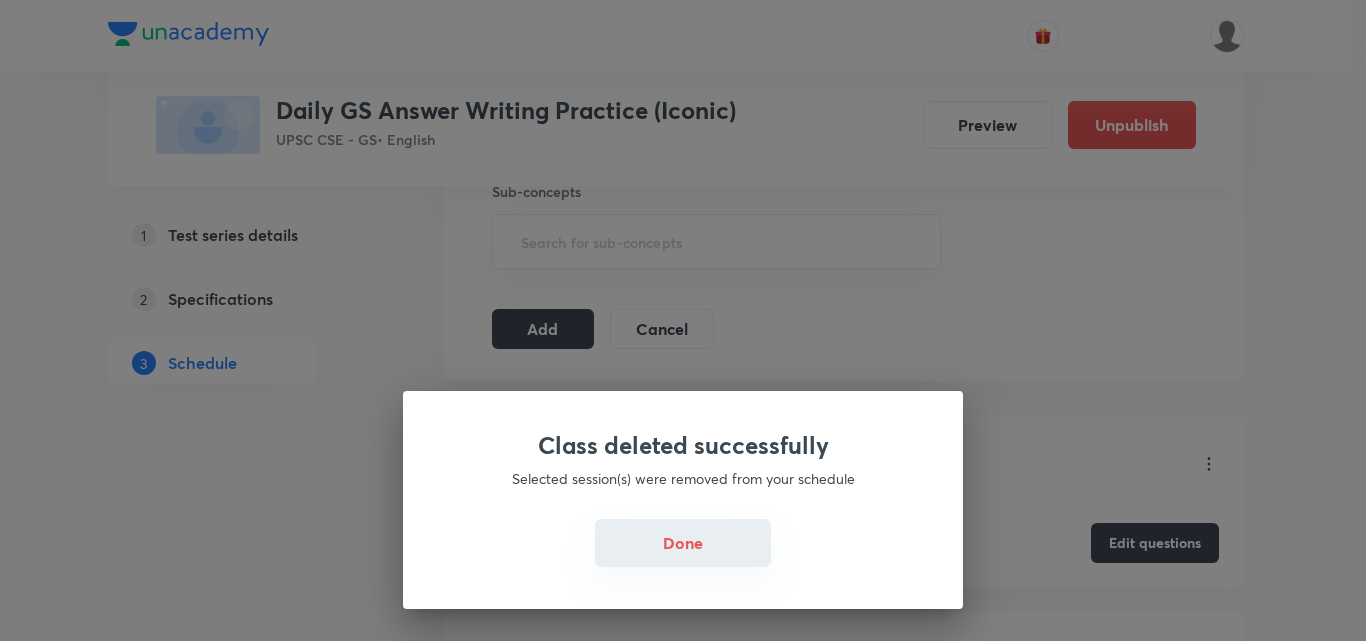 click on "Done" at bounding box center (683, 543) 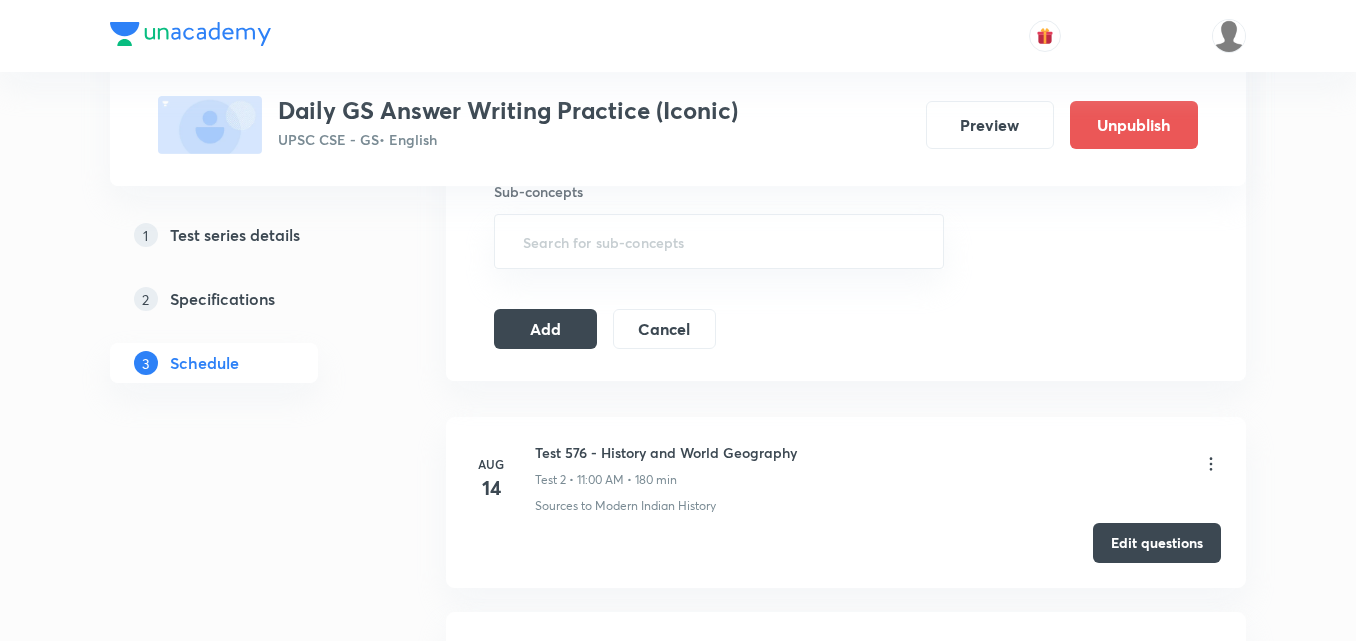 click on "Add" at bounding box center [545, 329] 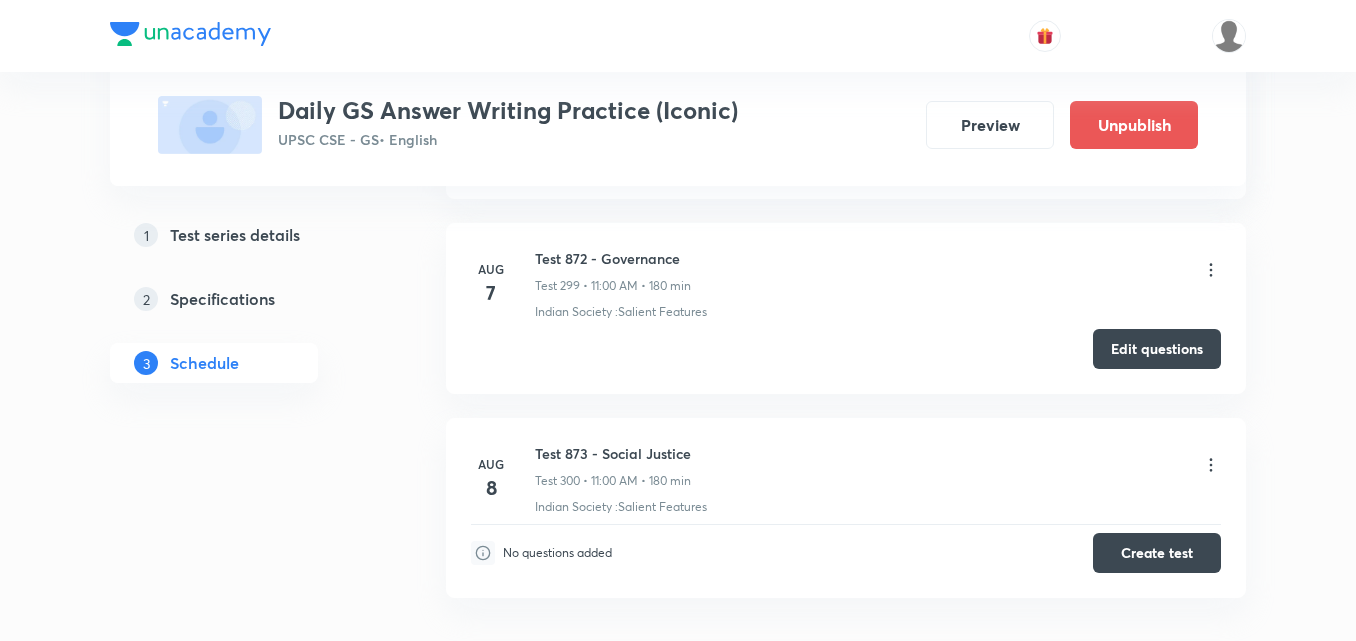 scroll, scrollTop: 58453, scrollLeft: 0, axis: vertical 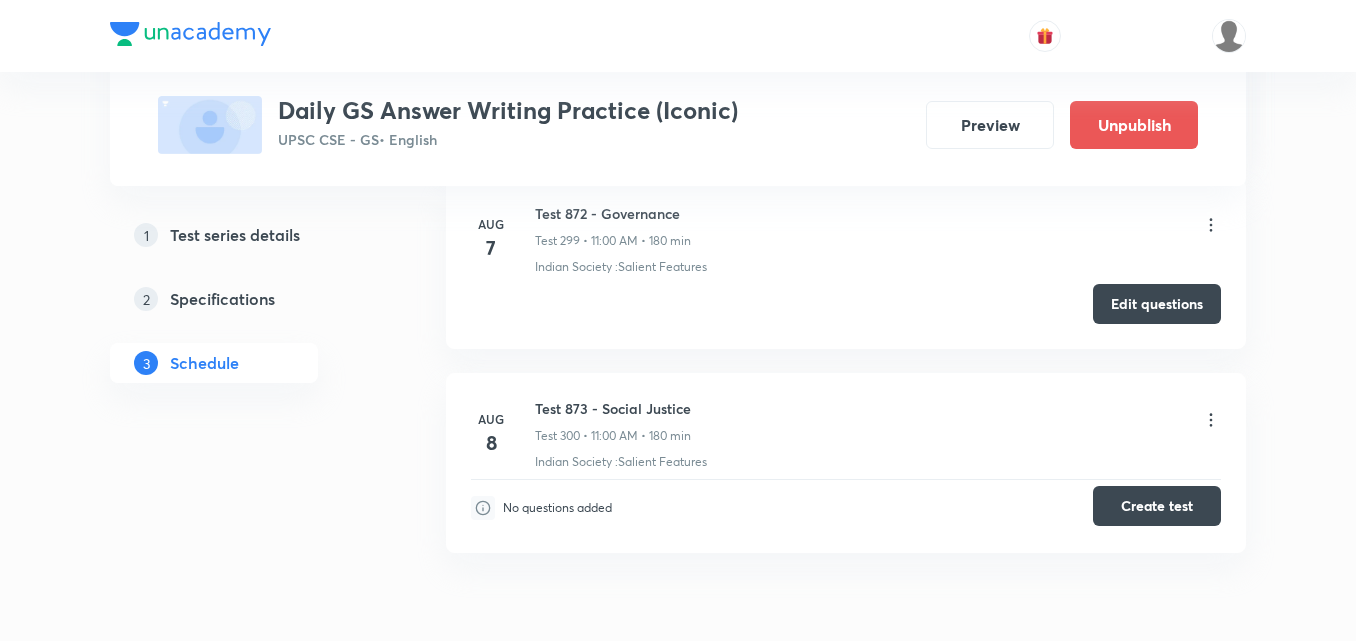 click on "Create test" at bounding box center [1157, 506] 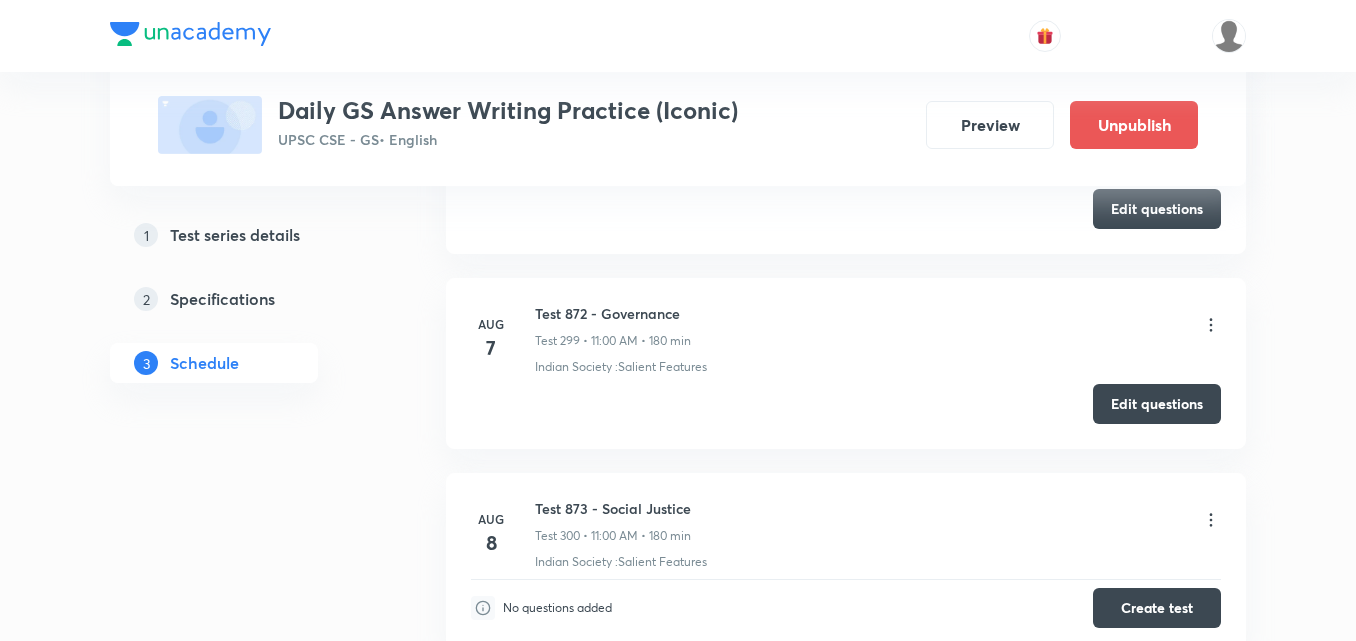scroll, scrollTop: 58453, scrollLeft: 0, axis: vertical 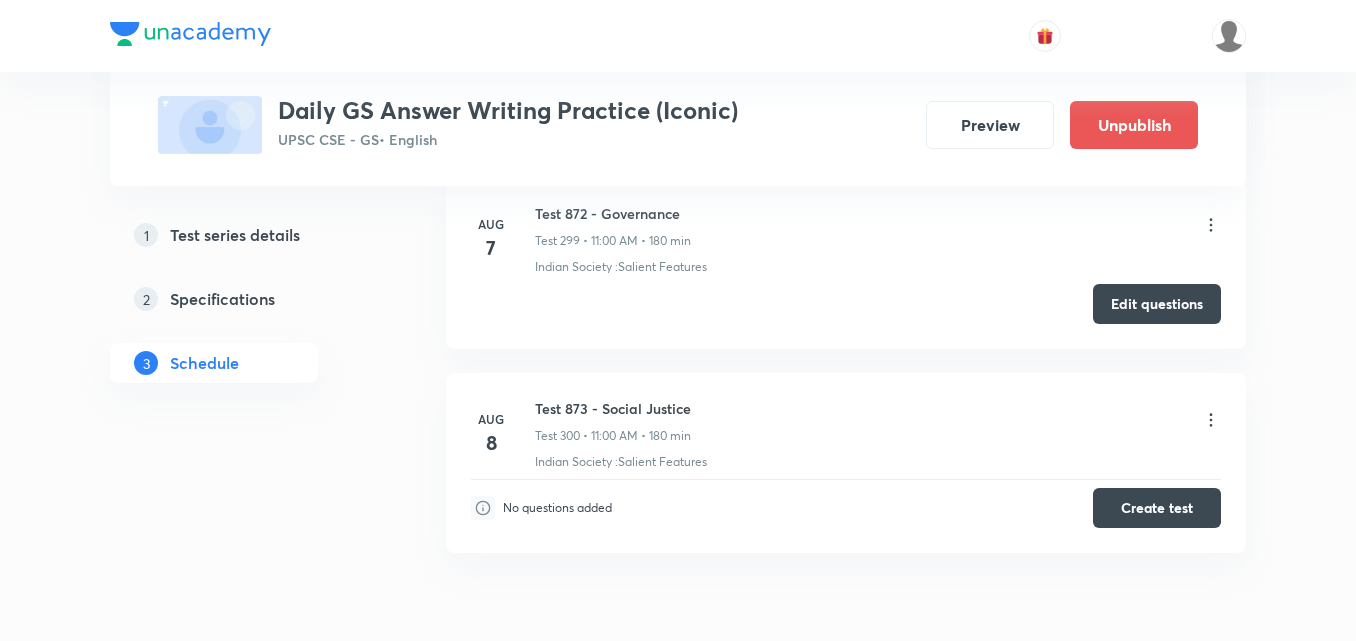 click on "Test 873 - Social Justice" at bounding box center (613, 408) 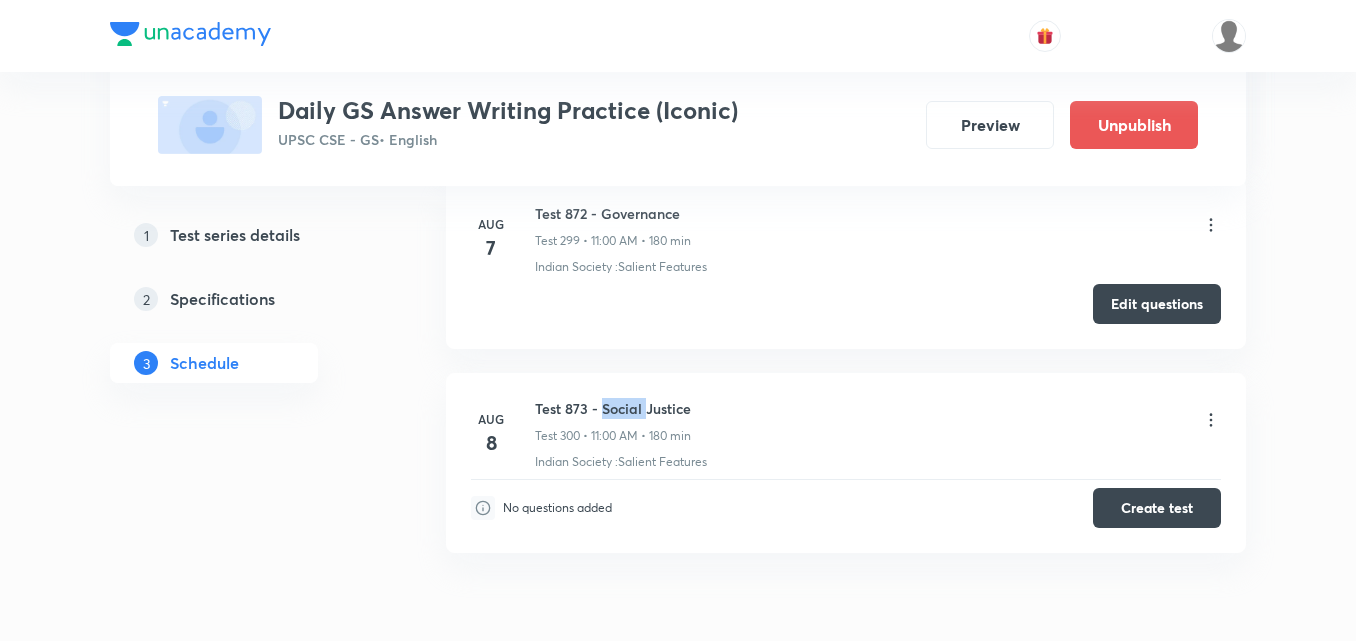 click on "Test 873 - Social Justice" at bounding box center [613, 408] 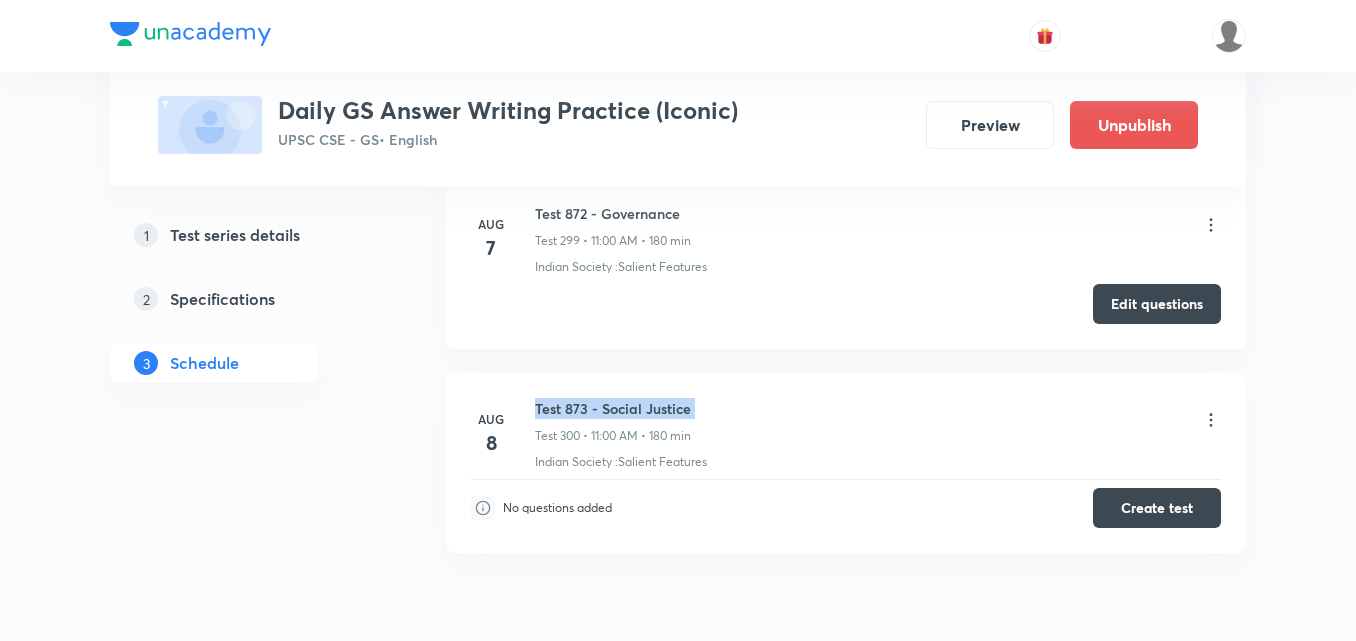 click on "Test 873 - Social Justice" at bounding box center [613, 408] 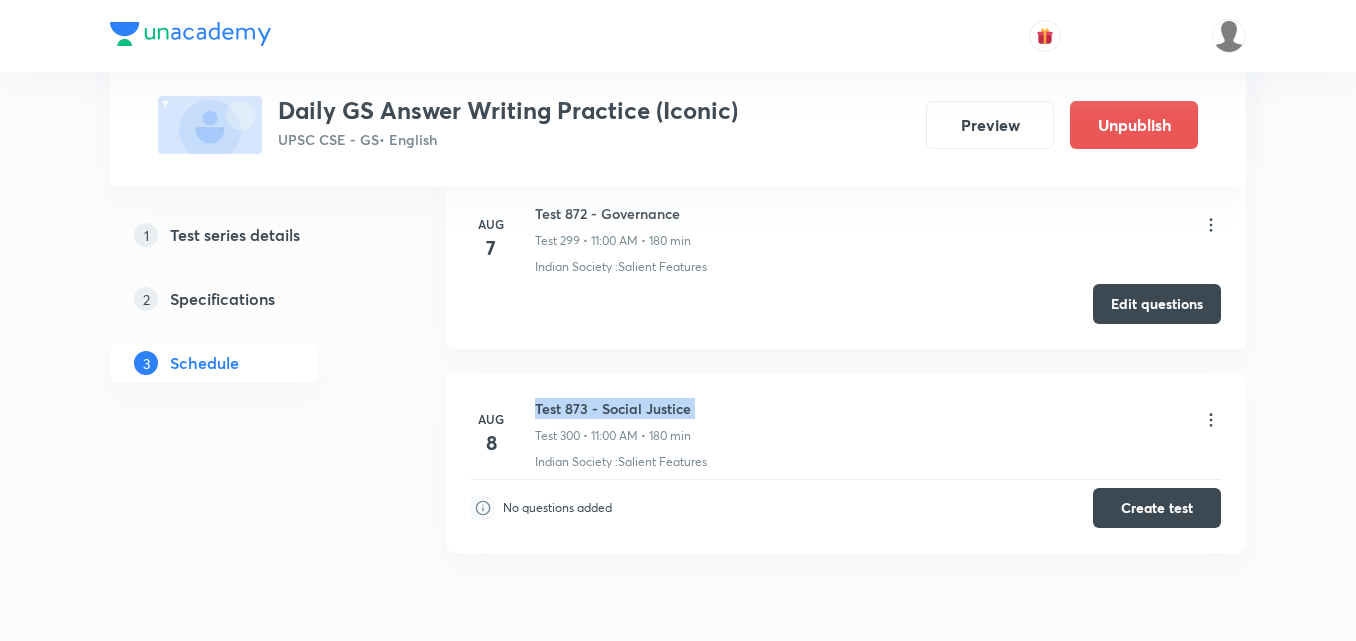 scroll, scrollTop: 0, scrollLeft: 0, axis: both 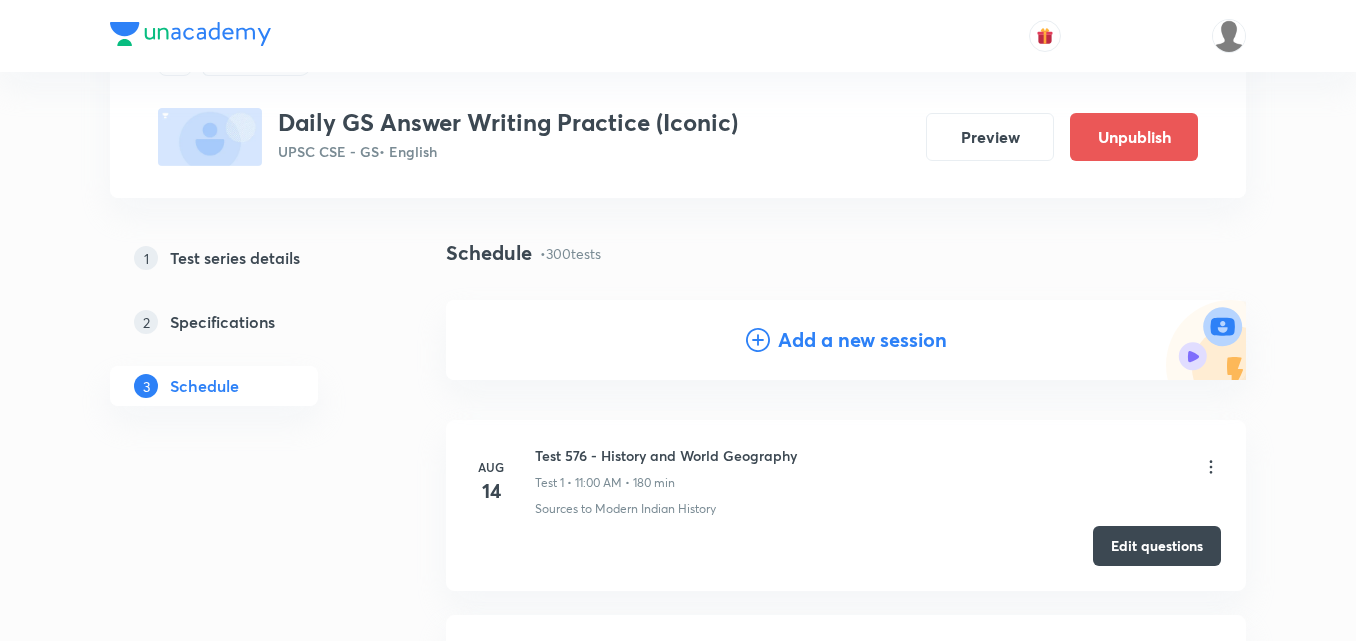 click on "Add a new session" at bounding box center [862, 340] 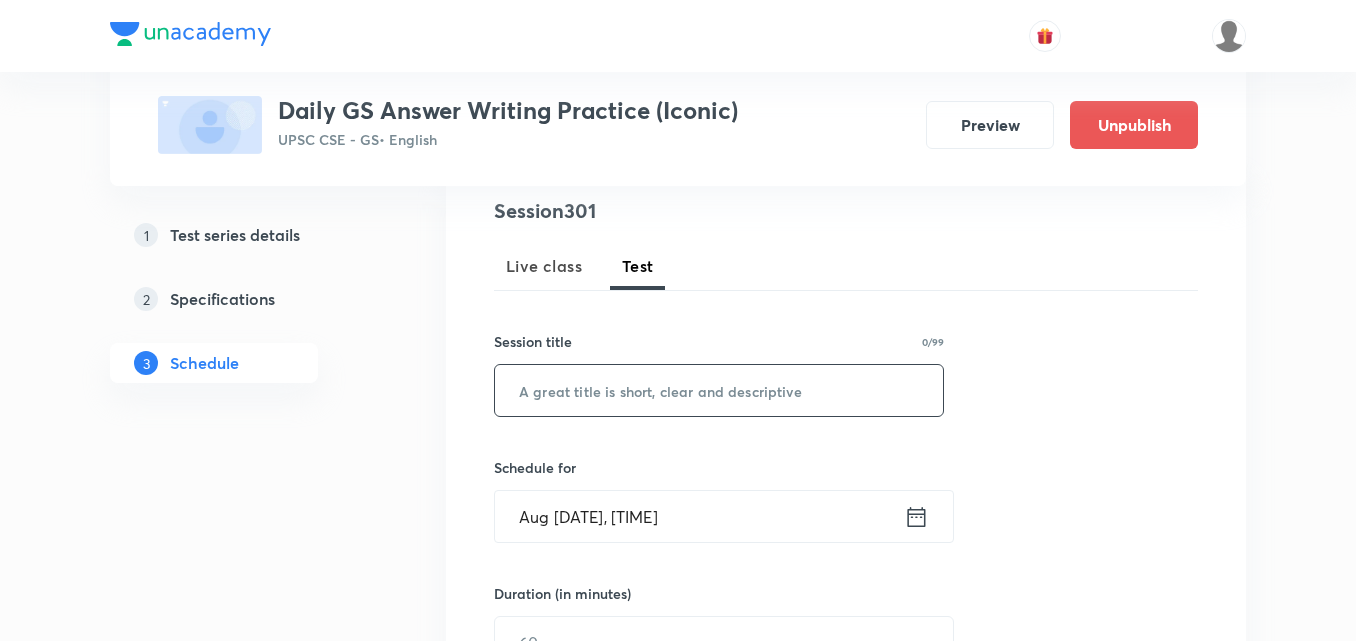 click at bounding box center [719, 390] 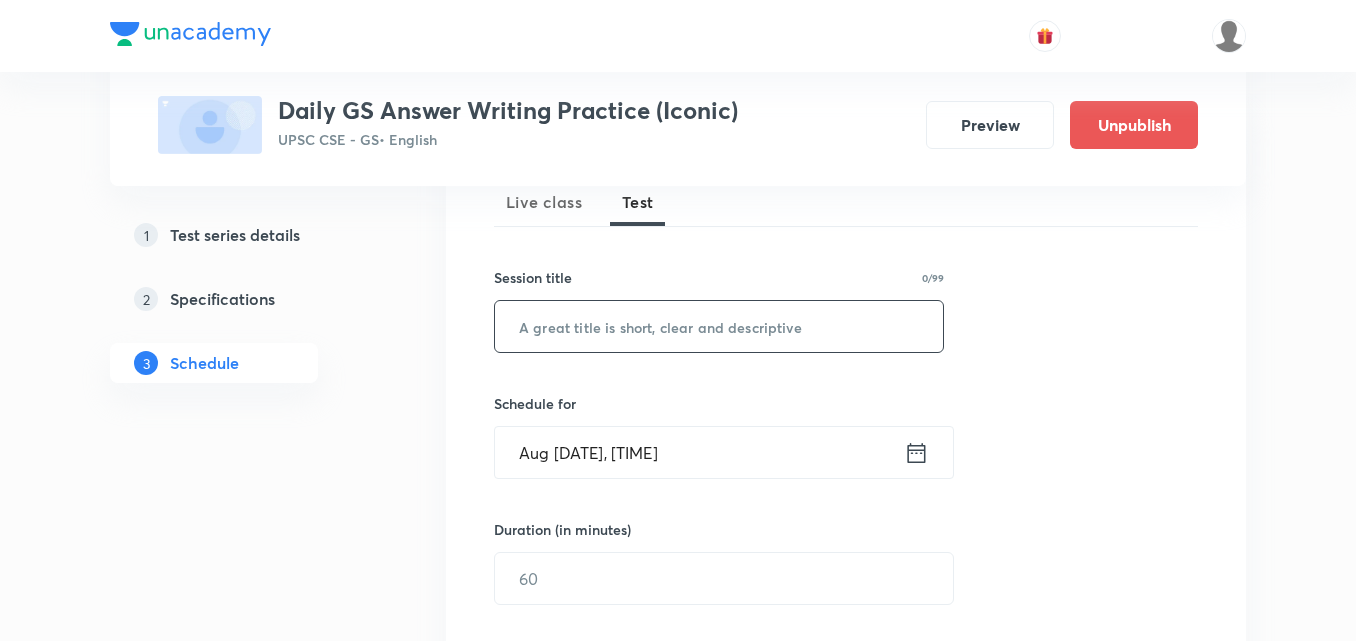 paste on "Test 873 - Social Justice" 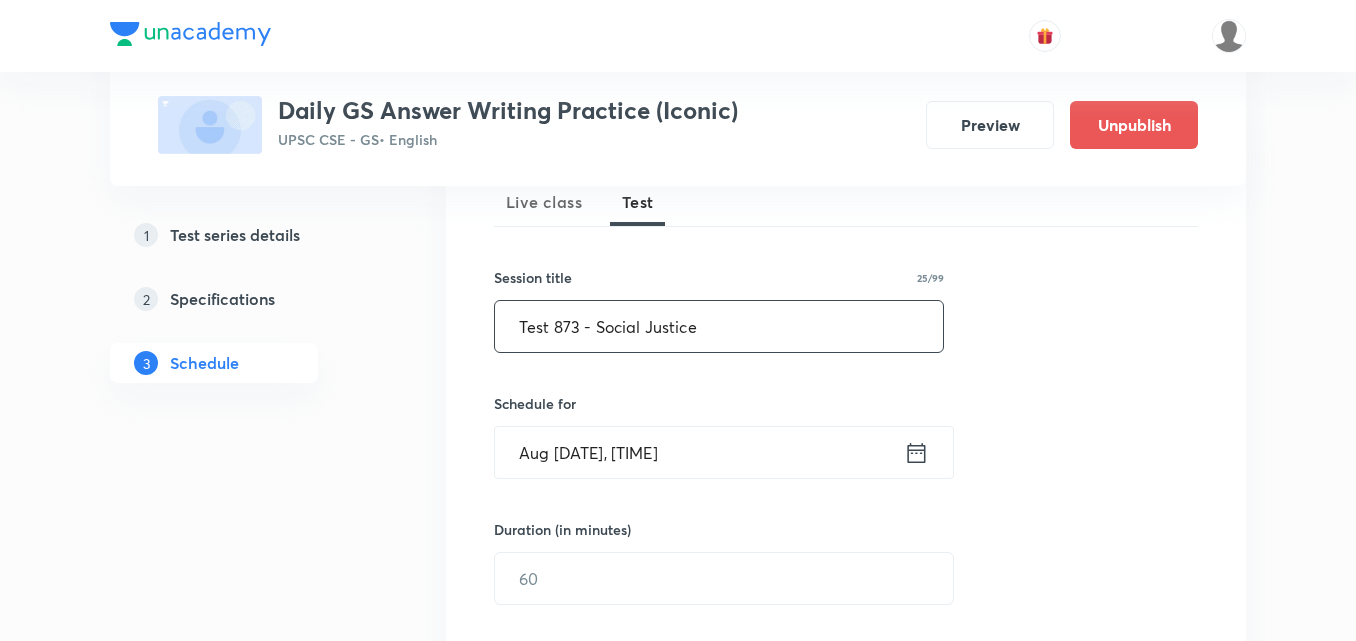 click on "Test 873 - Social Justice" at bounding box center [719, 326] 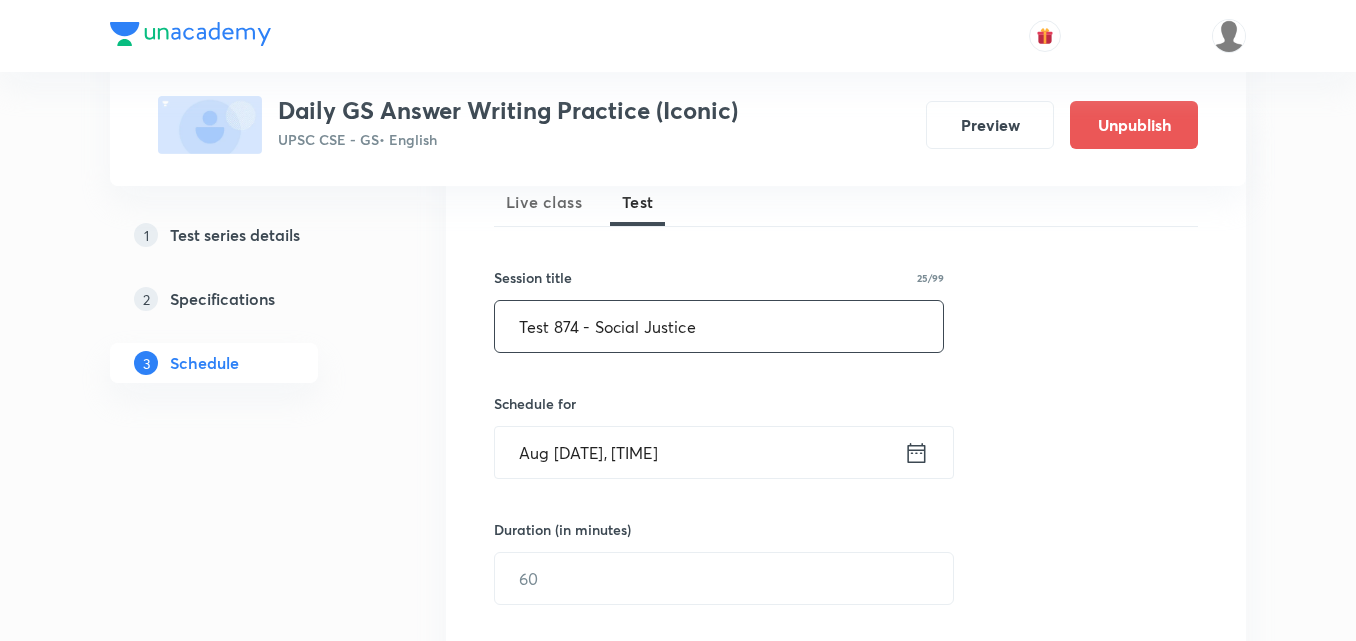 click on "Test 874 - Social Justice" at bounding box center (719, 326) 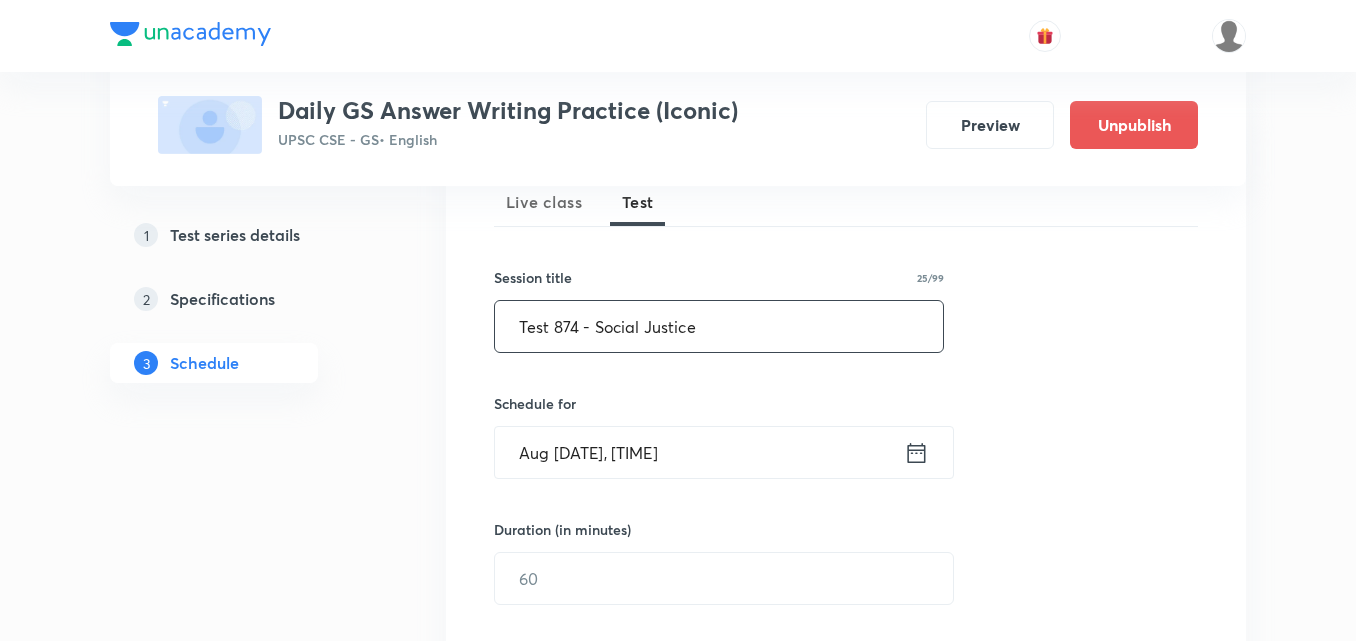 paste on "E-governan" 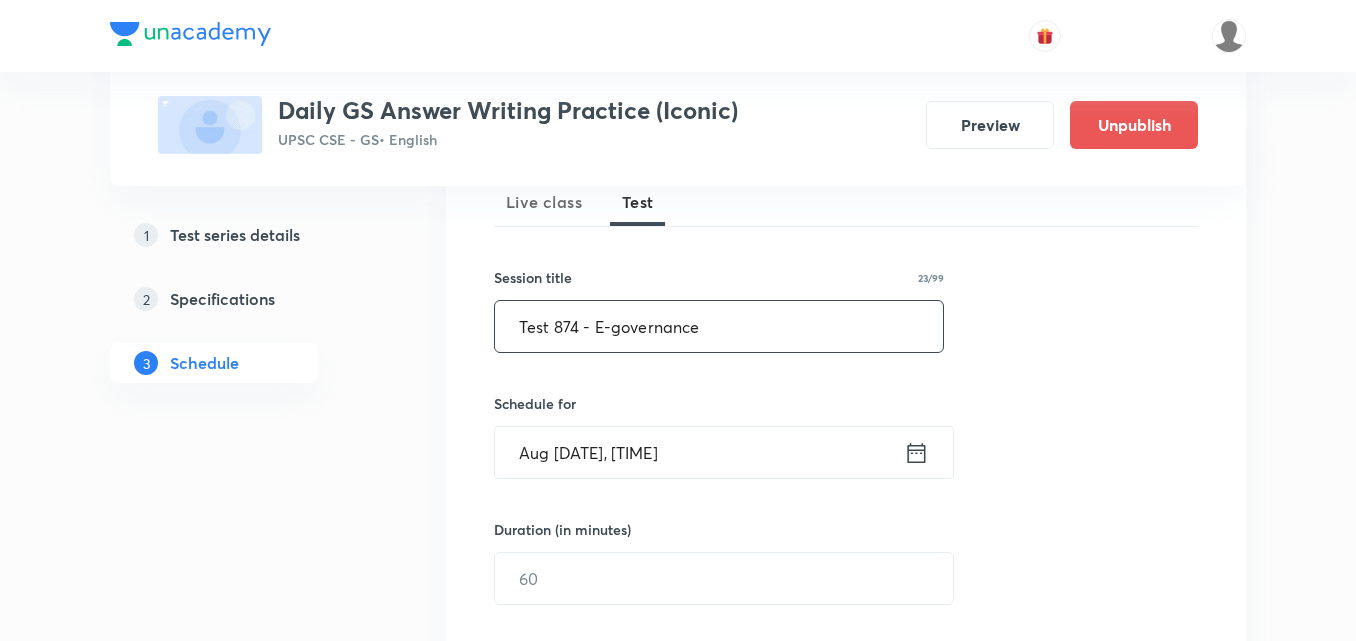 scroll, scrollTop: 400, scrollLeft: 0, axis: vertical 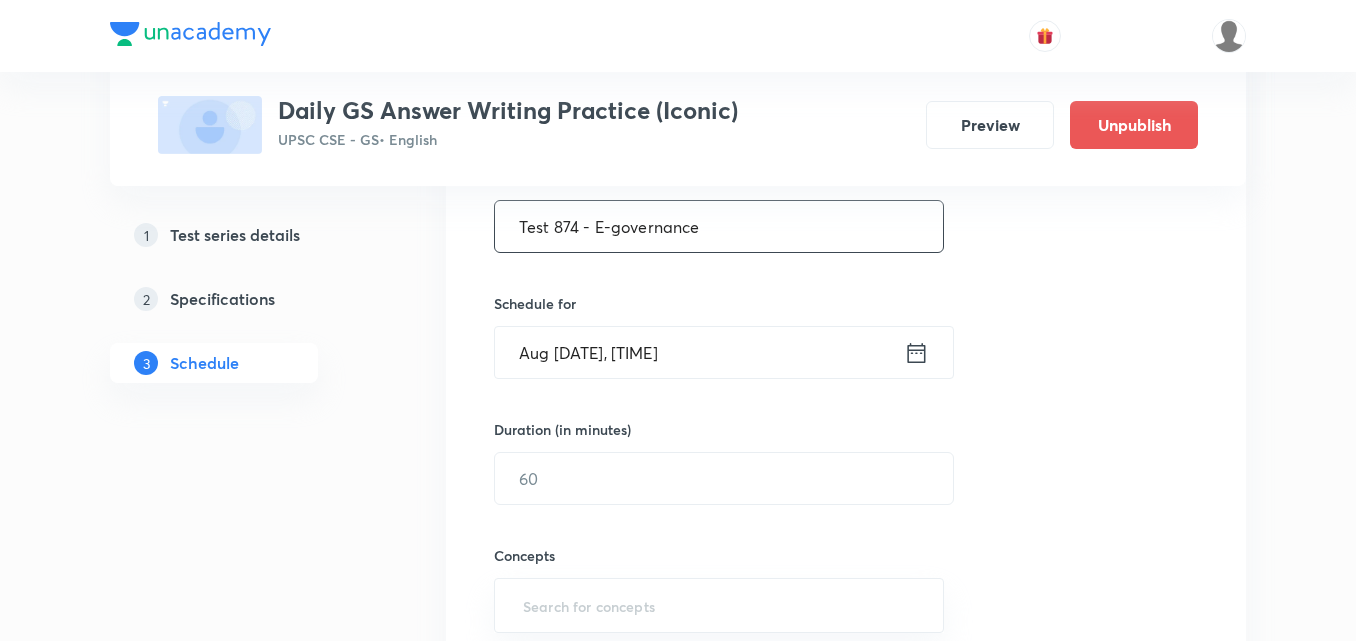 type on "Test 874 - E-governance" 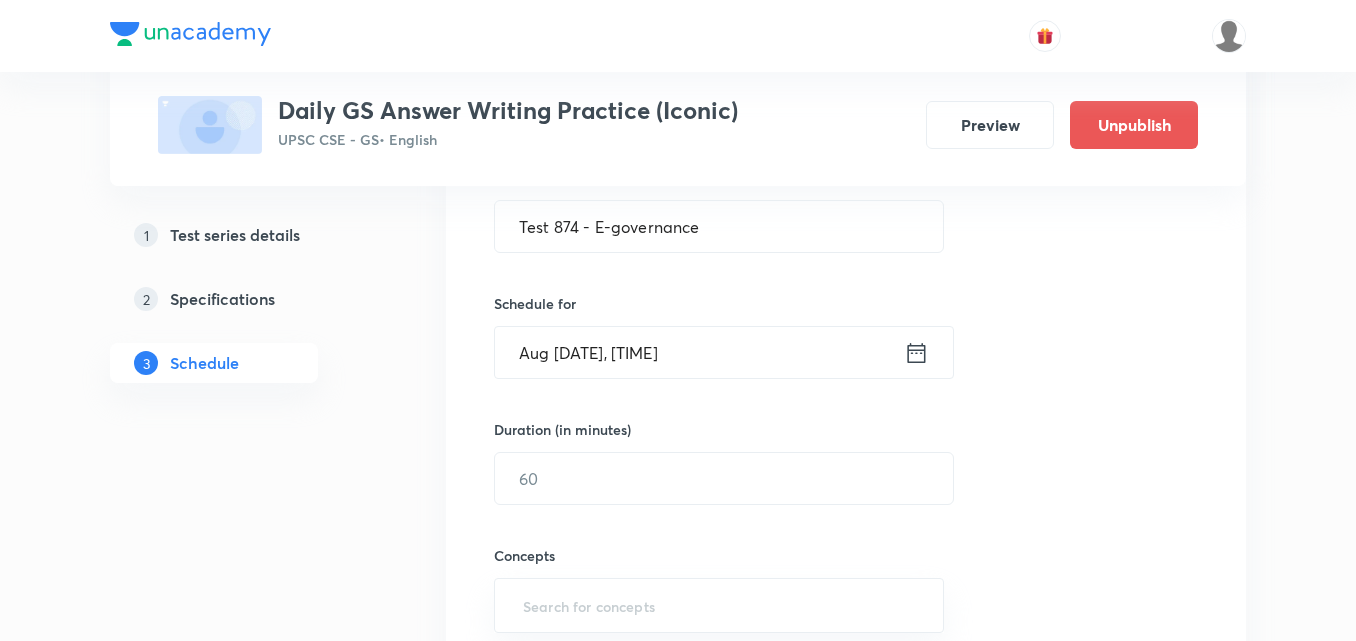 click on "Aug 5, 2025, 6:47 AM" at bounding box center (699, 352) 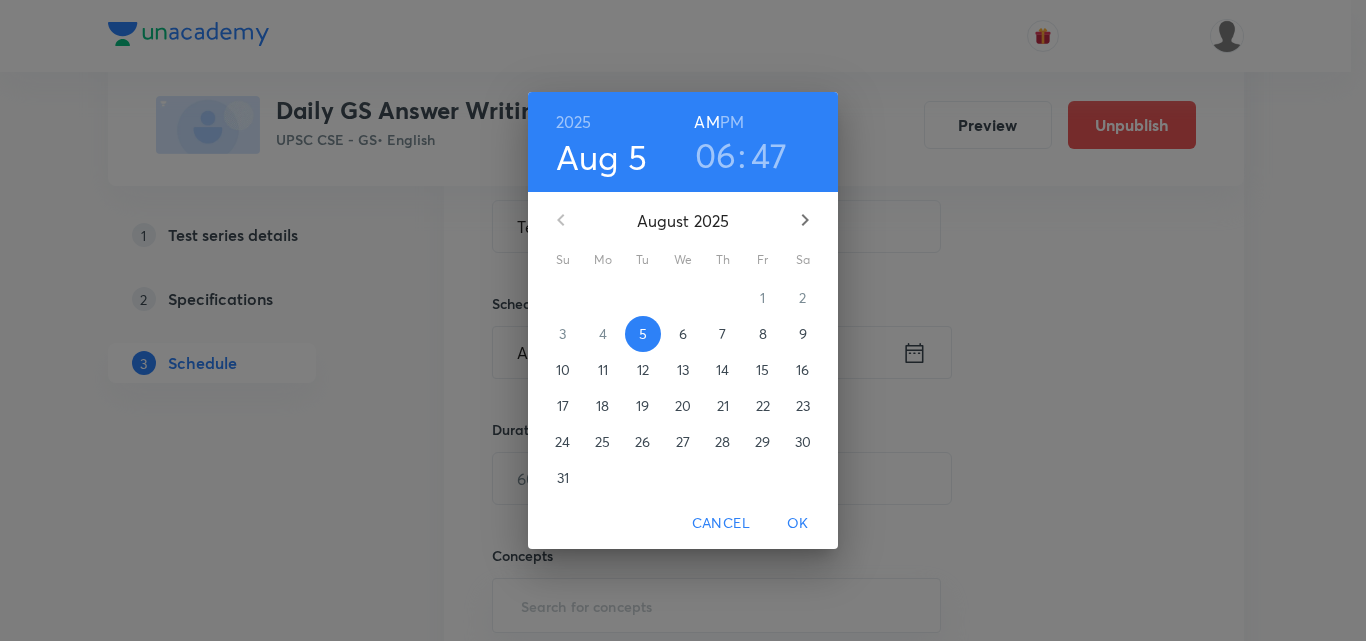 click on "9" at bounding box center (803, 334) 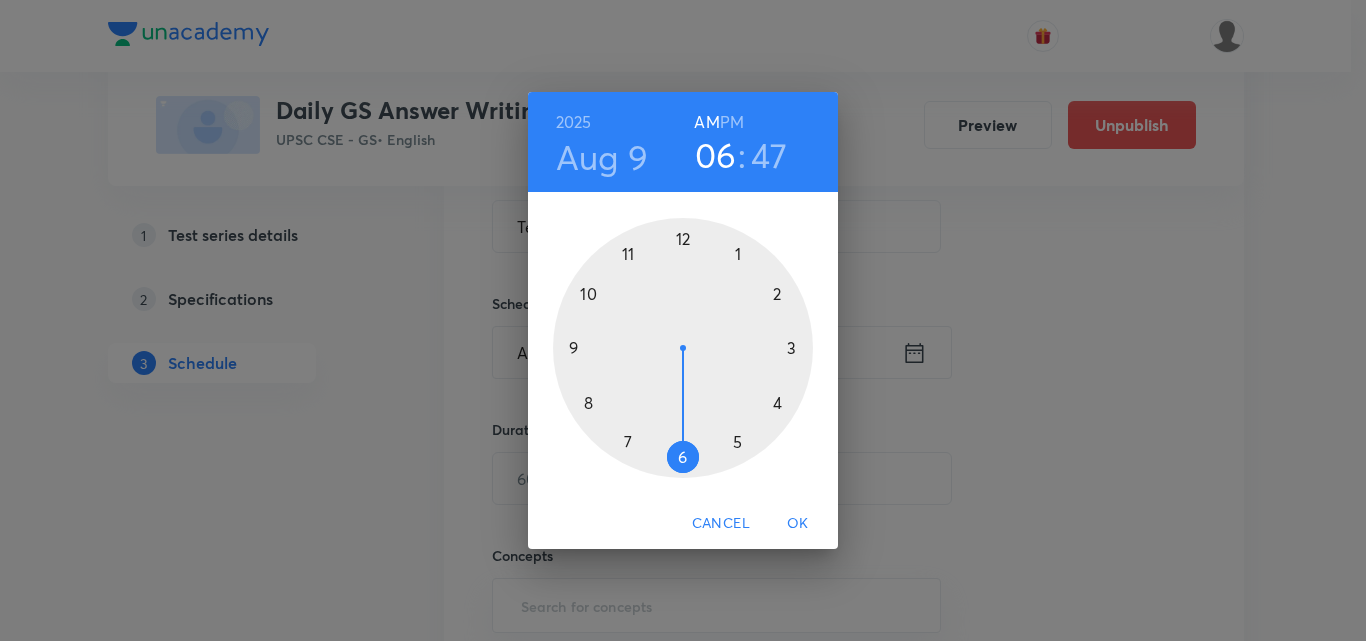 click on "AM" at bounding box center (706, 122) 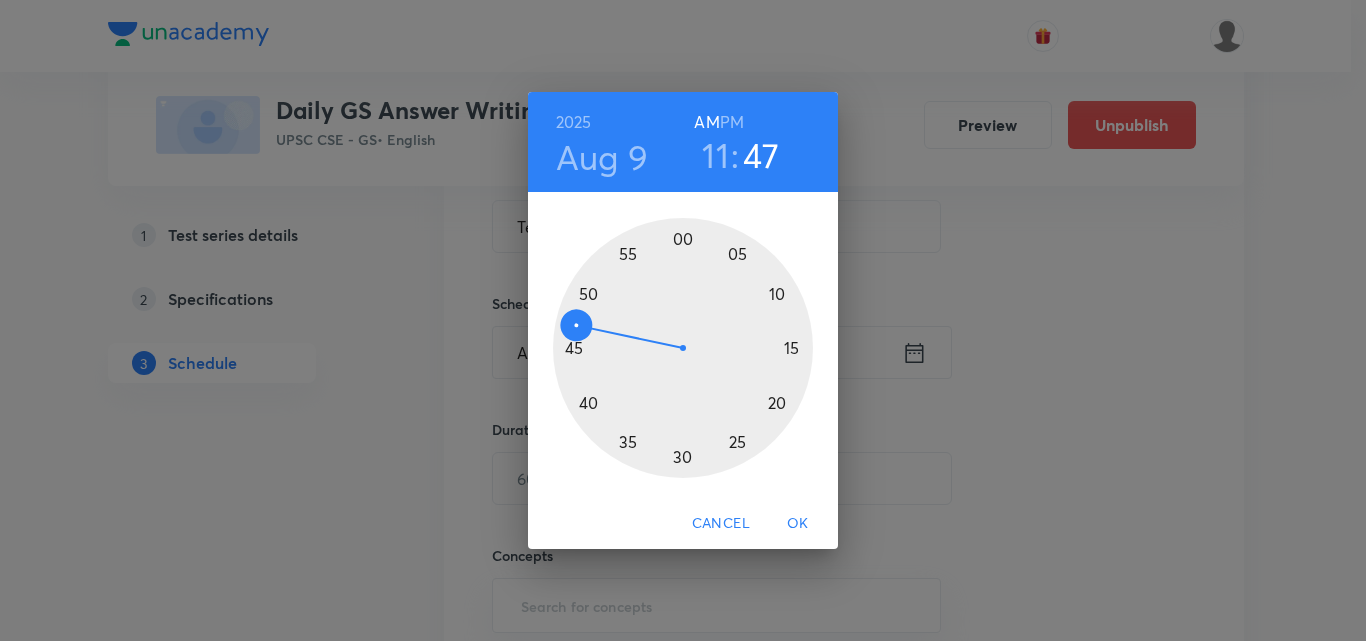 click at bounding box center (683, 348) 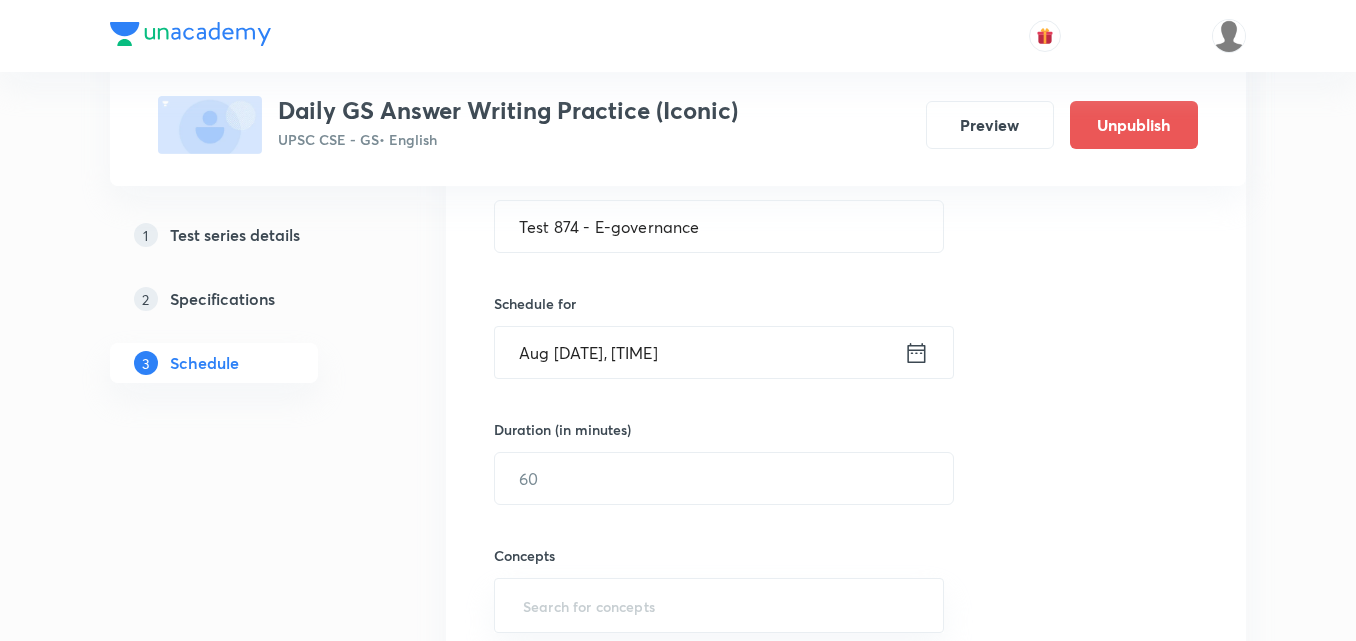 click on "Test 874 - E-governance" at bounding box center [719, 226] 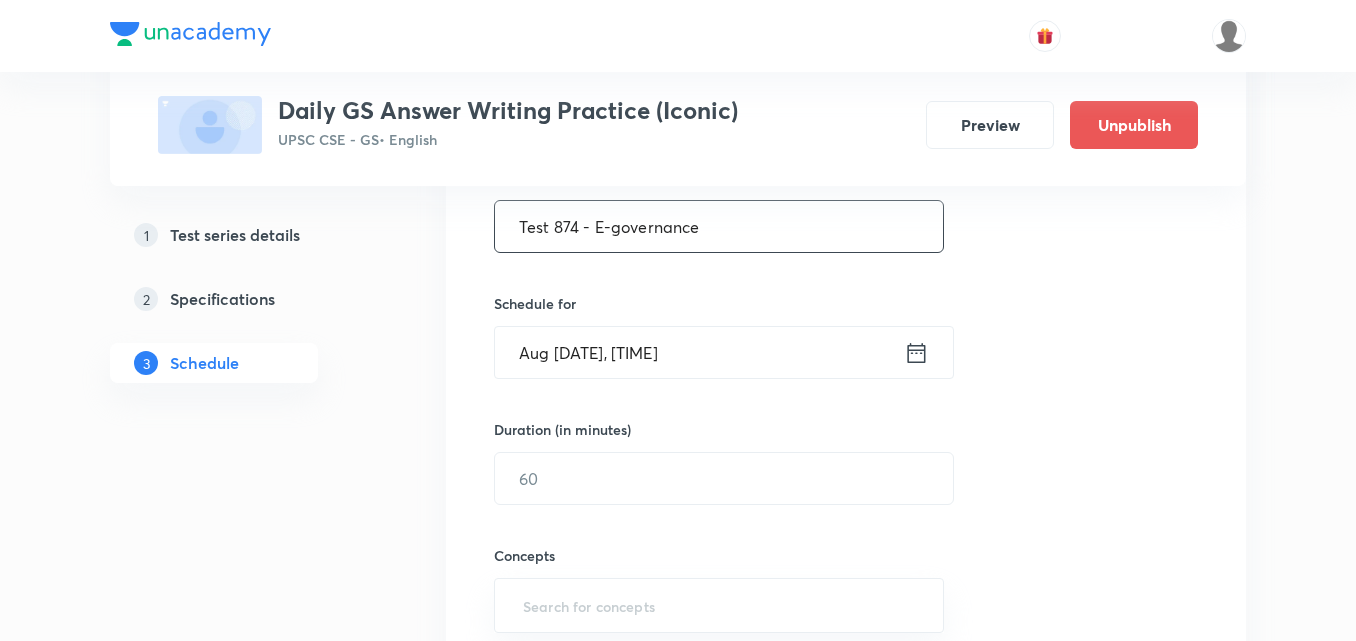 scroll, scrollTop: 500, scrollLeft: 0, axis: vertical 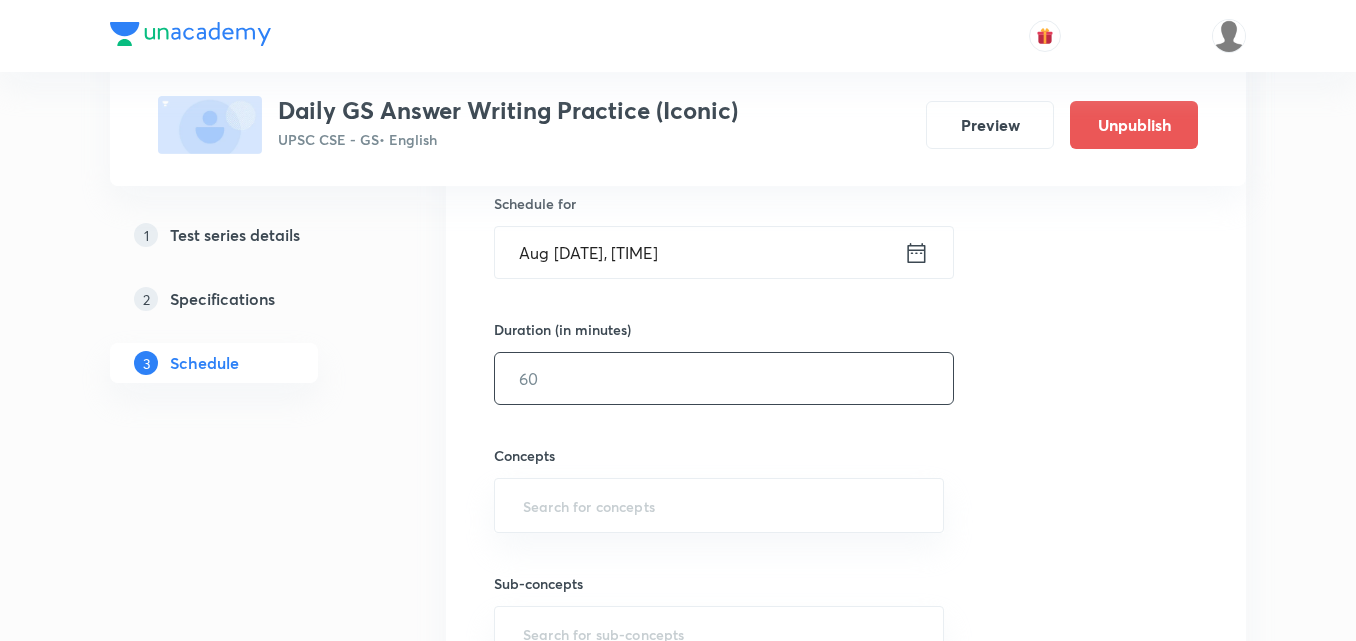 click at bounding box center [724, 378] 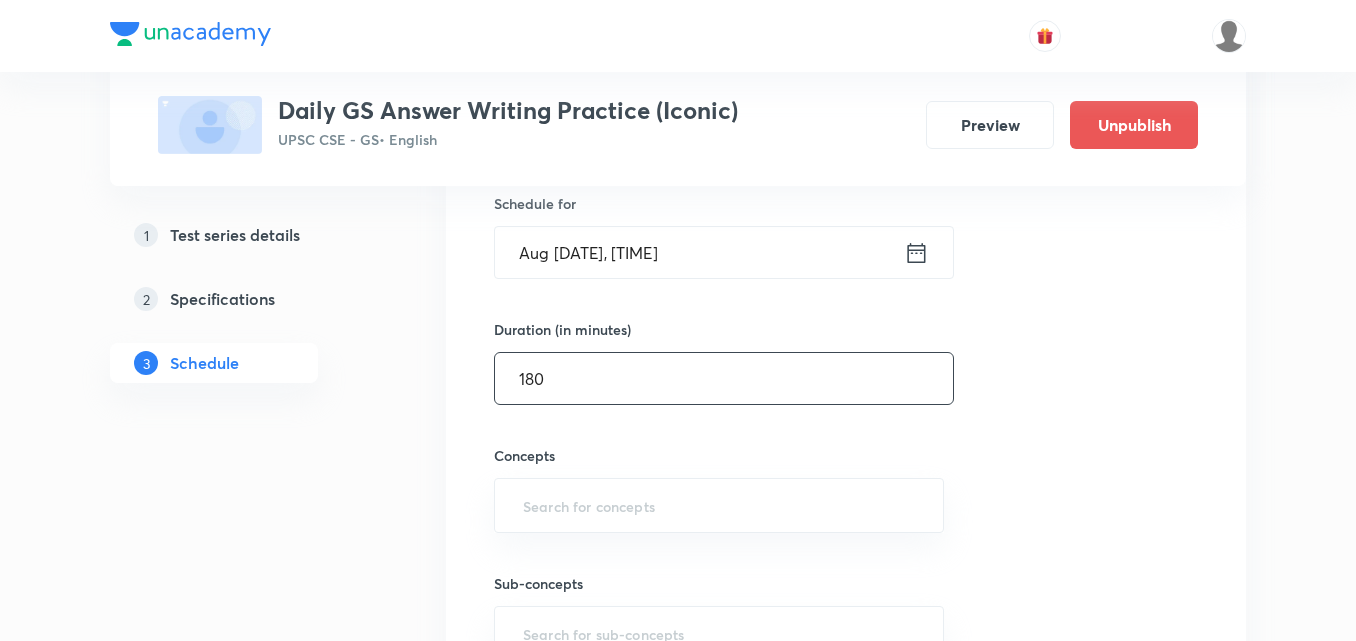 type on "180" 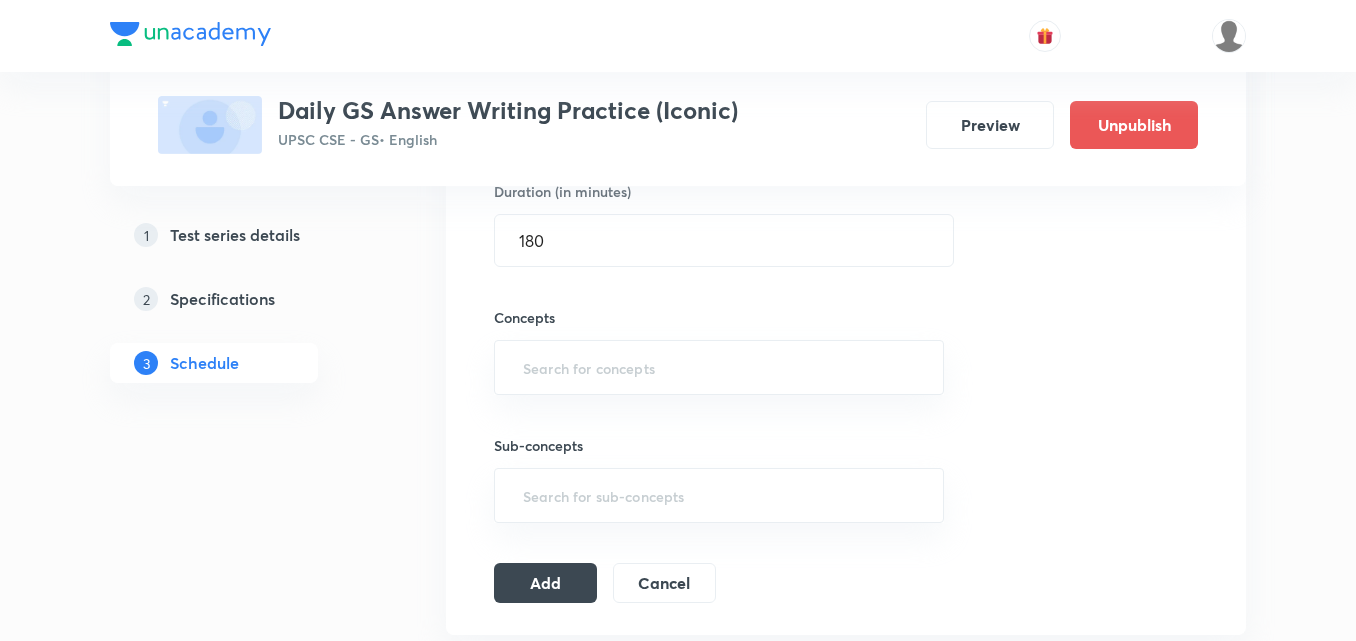 scroll, scrollTop: 700, scrollLeft: 0, axis: vertical 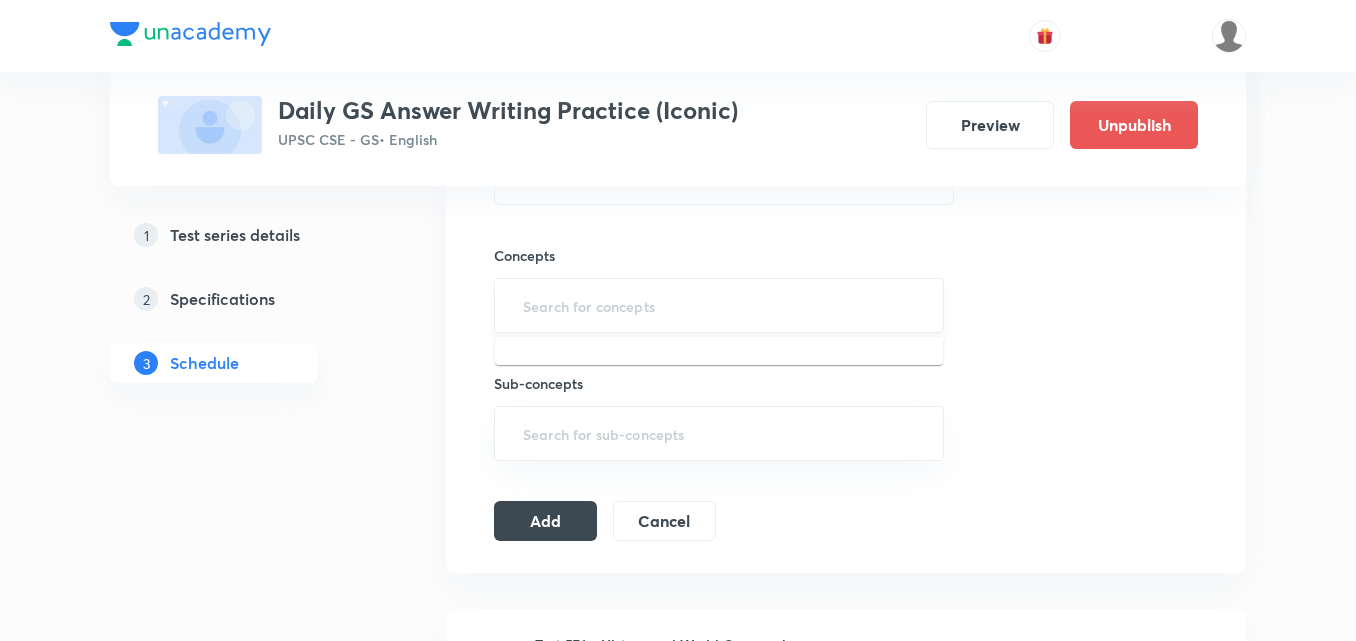 click at bounding box center (719, 305) 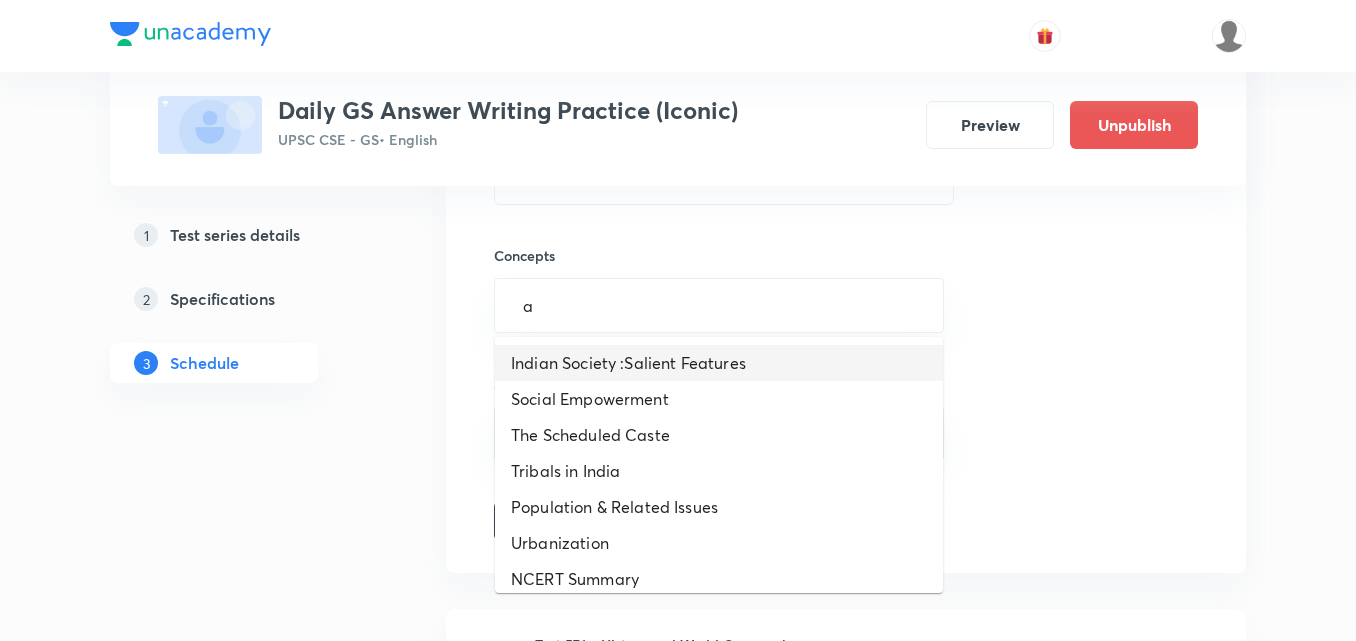click on "Indian Society :Salient Features" at bounding box center [719, 363] 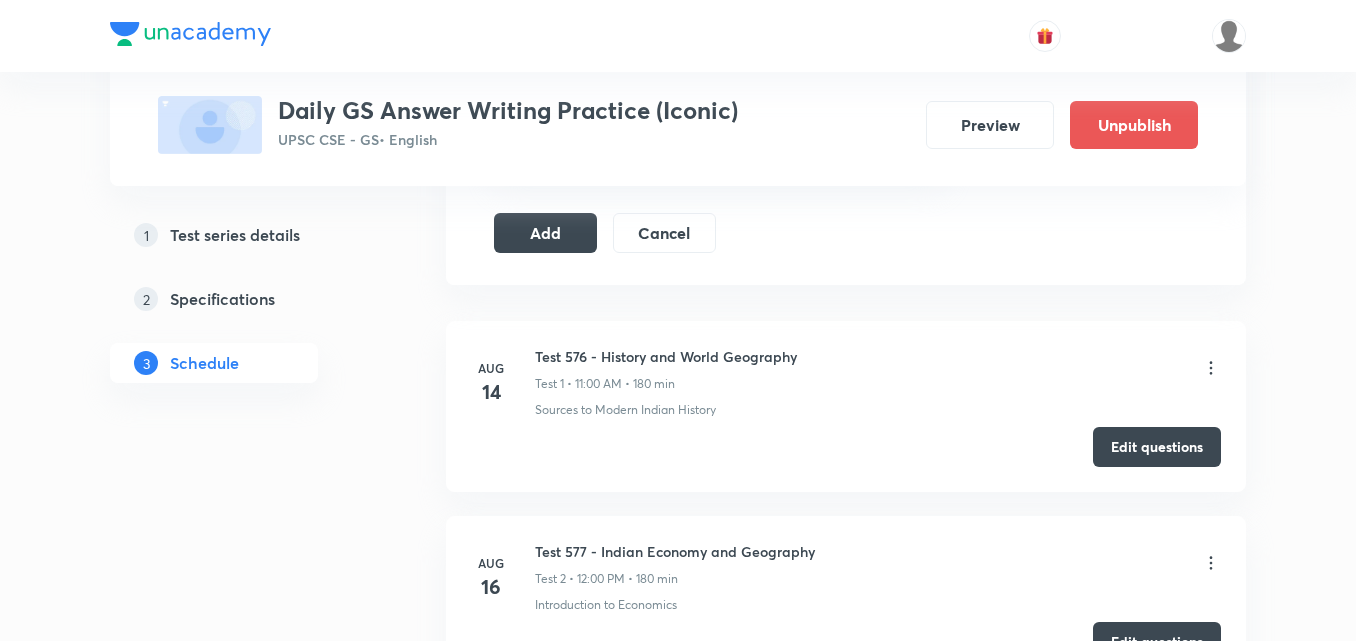 scroll, scrollTop: 1000, scrollLeft: 0, axis: vertical 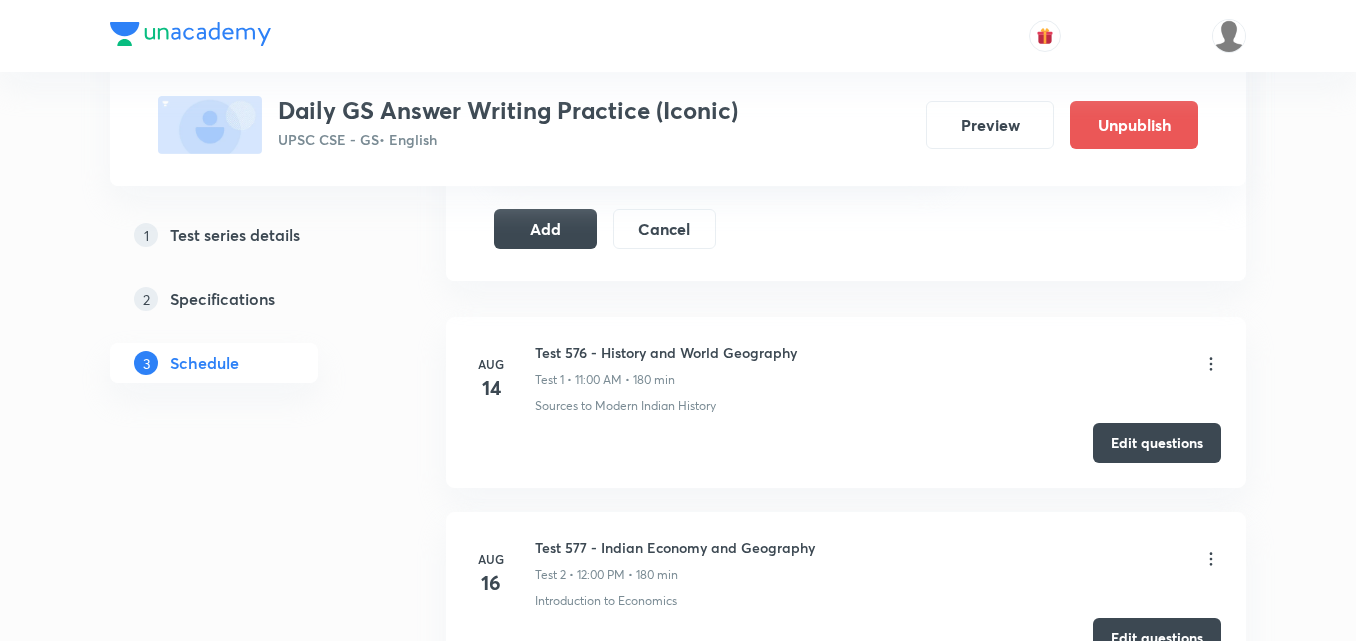click 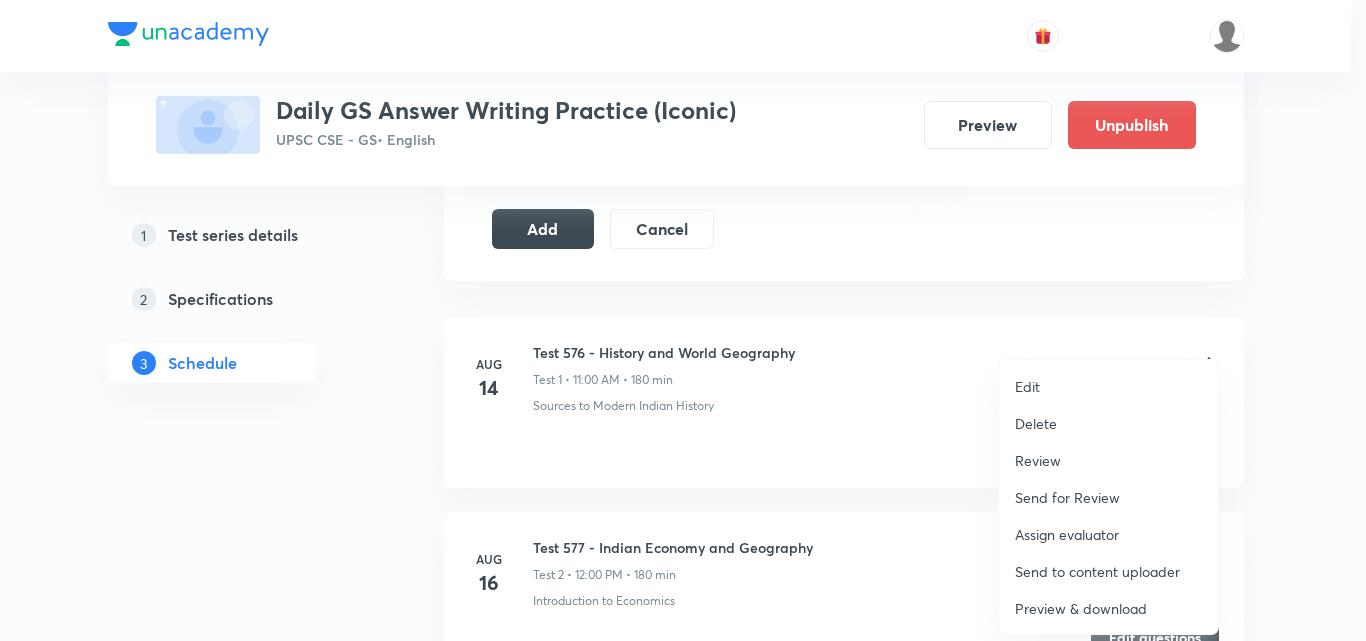 click on "Delete" at bounding box center [1108, 423] 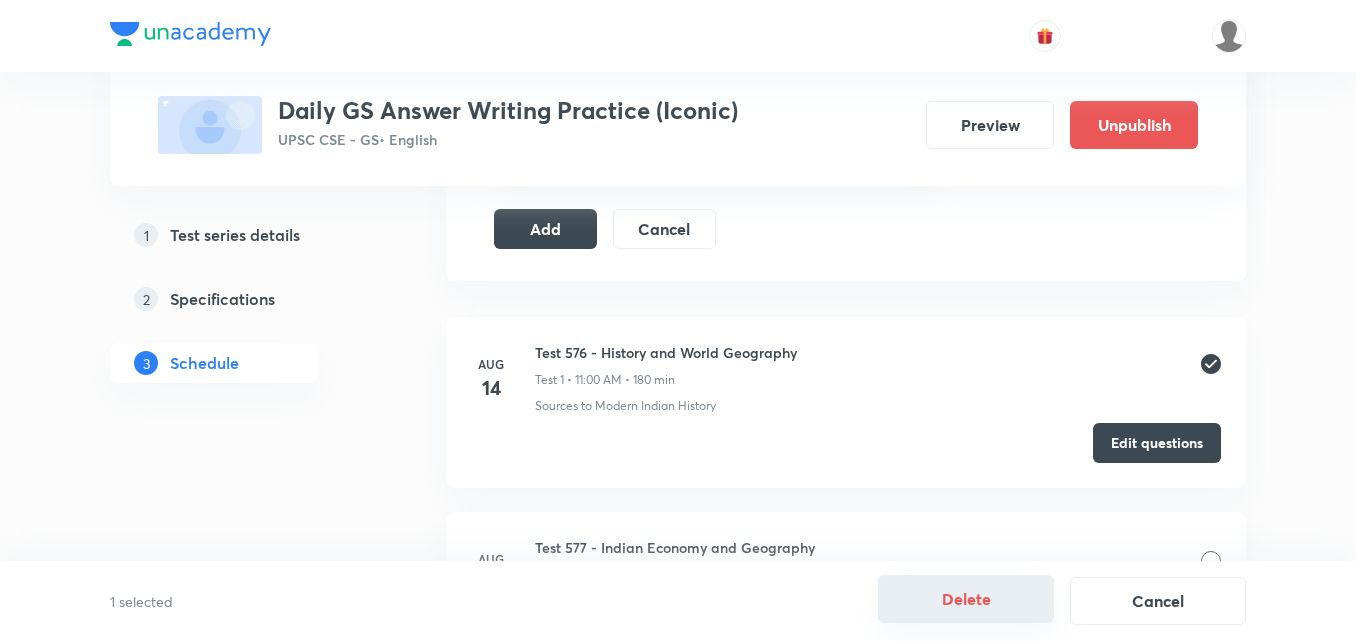 click on "Delete" at bounding box center [966, 599] 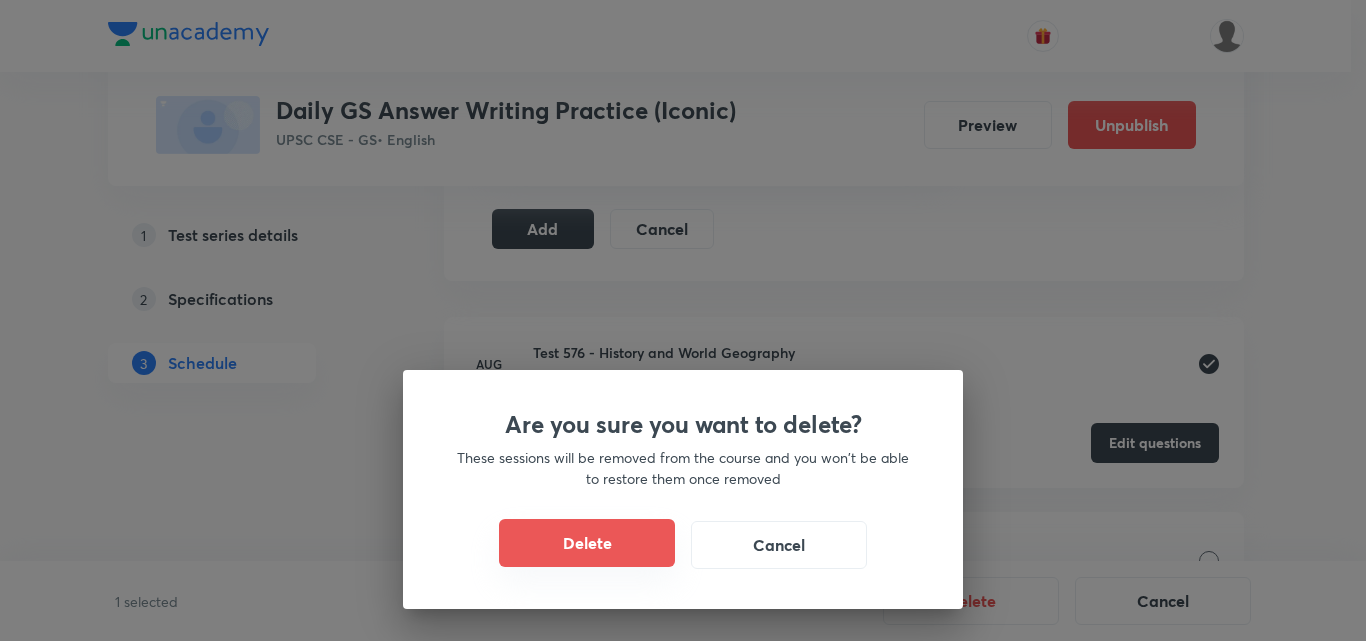 click on "Delete" at bounding box center [587, 543] 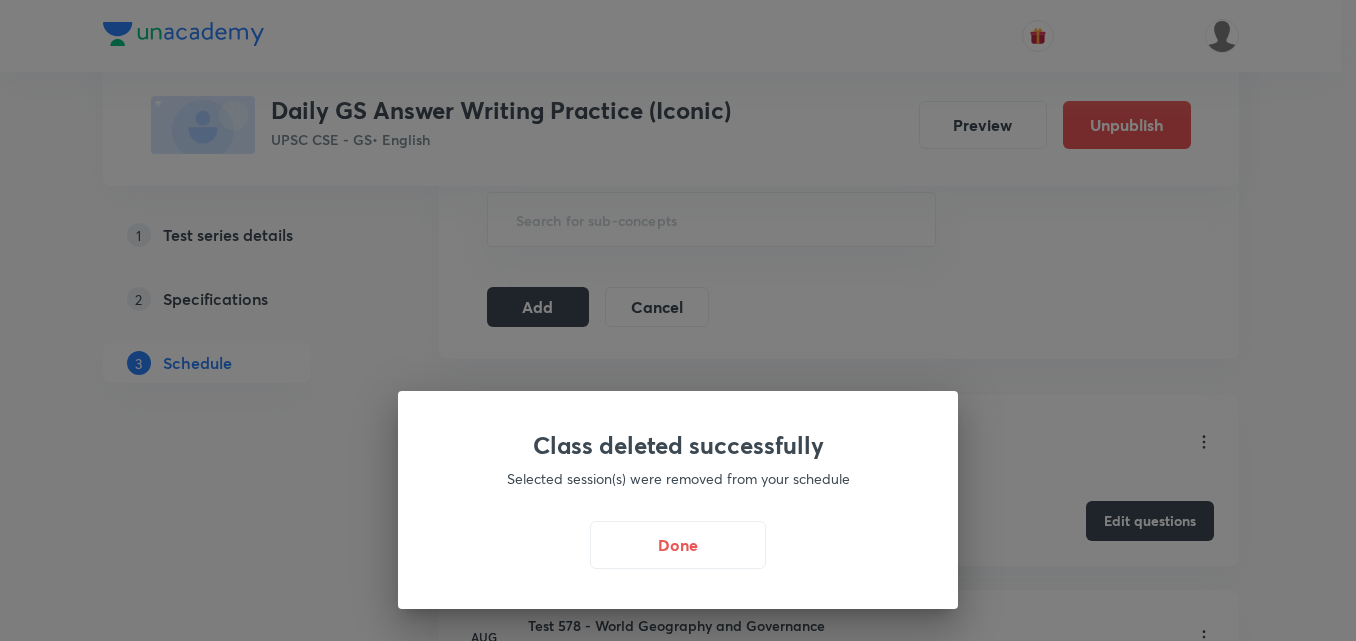 scroll, scrollTop: 900, scrollLeft: 0, axis: vertical 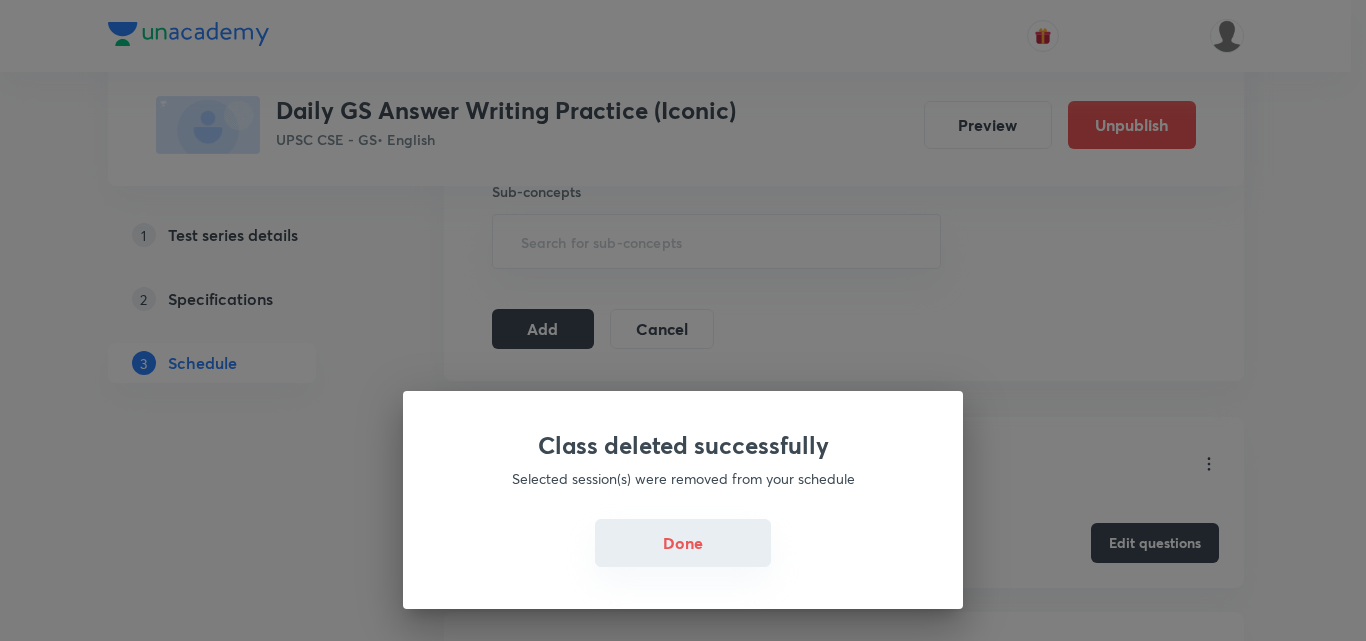 click on "Done" at bounding box center [683, 543] 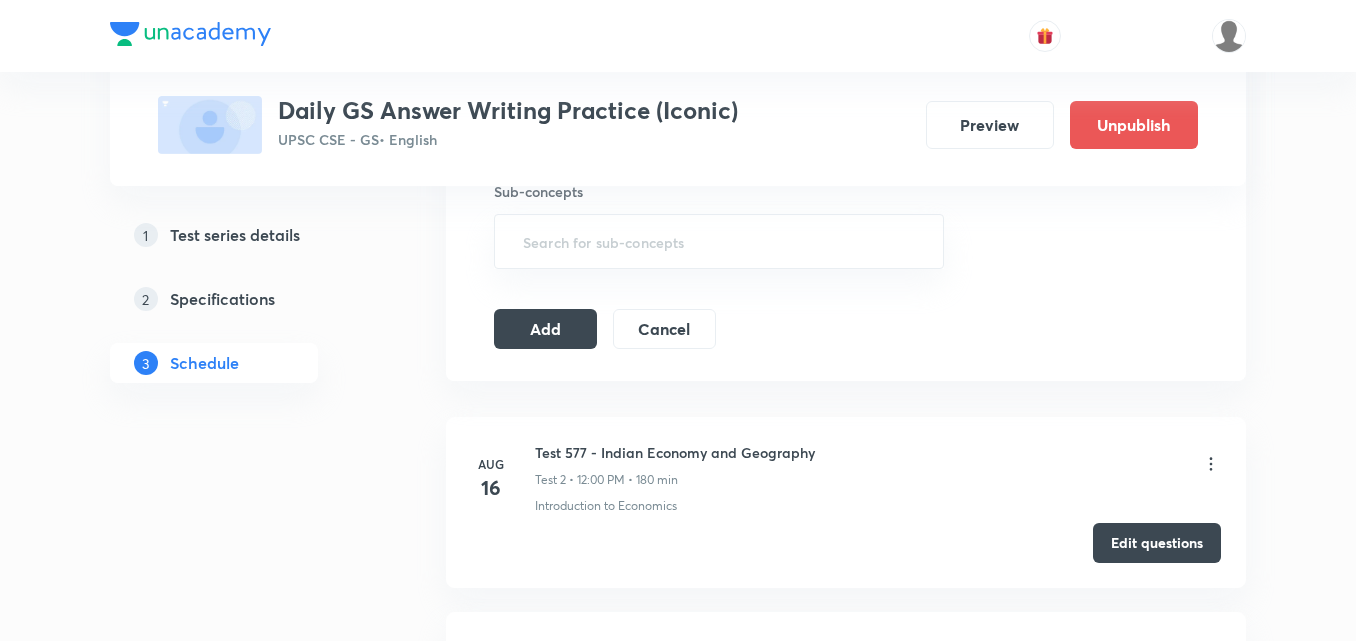 click on "Add" at bounding box center (545, 329) 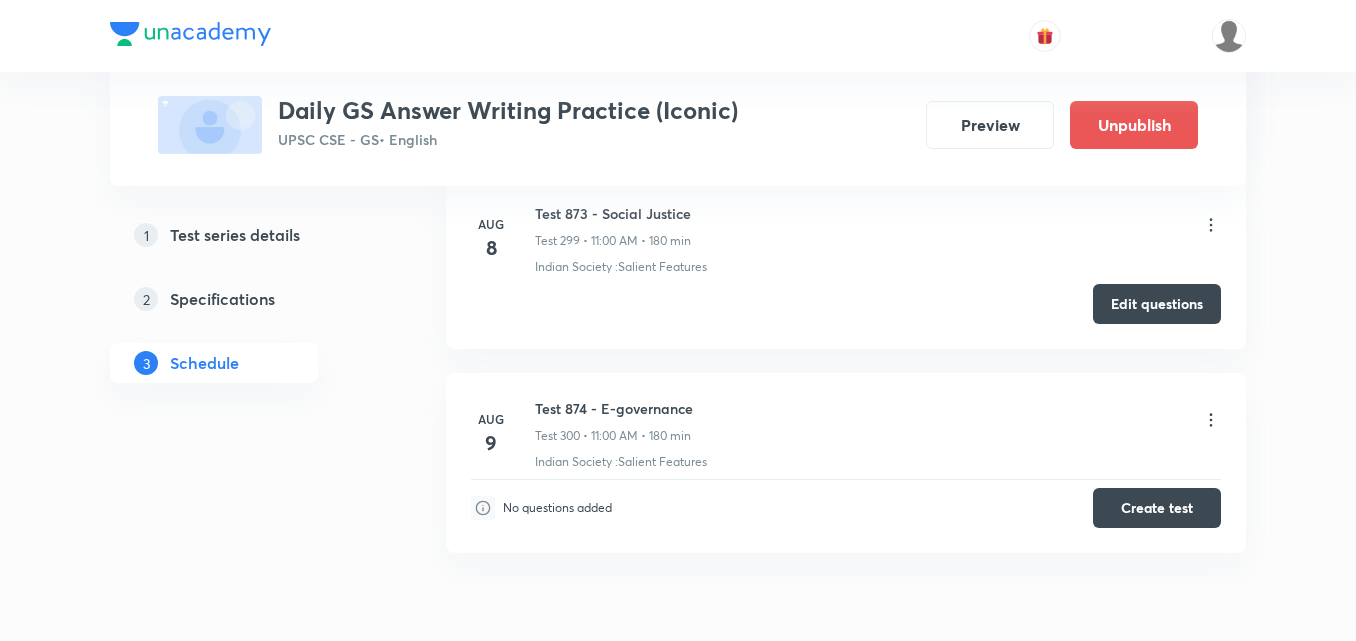 scroll, scrollTop: 58553, scrollLeft: 0, axis: vertical 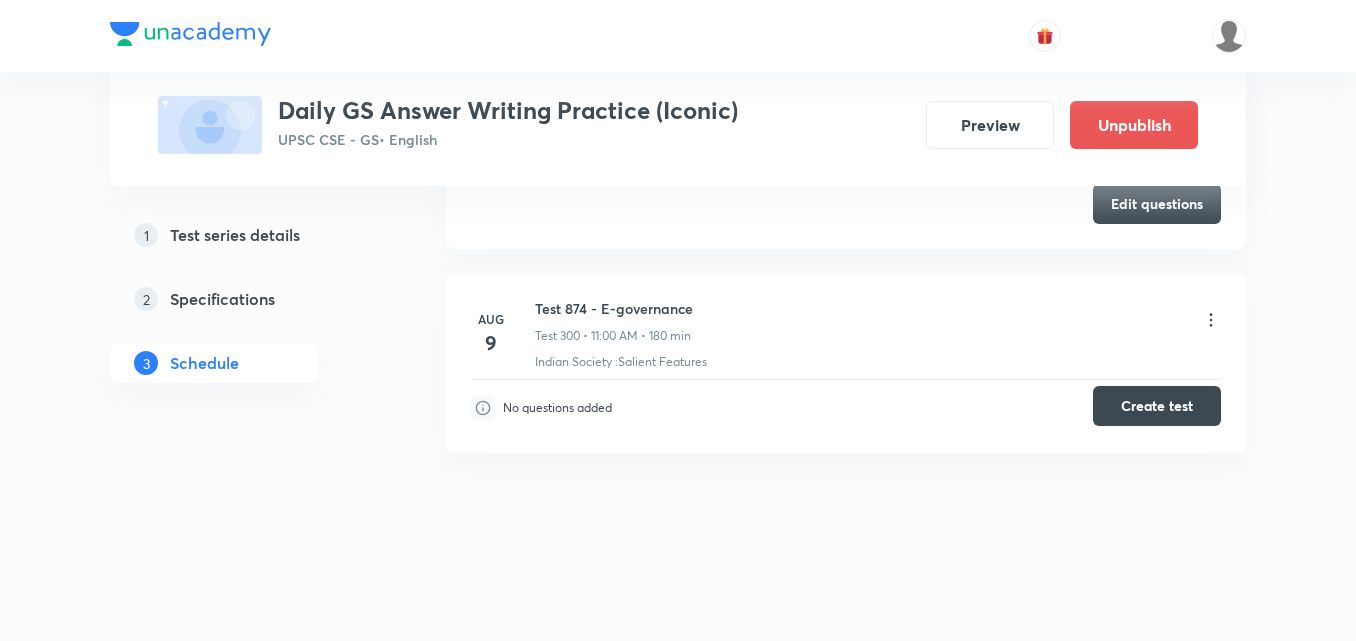 click on "Create test" at bounding box center [1157, 406] 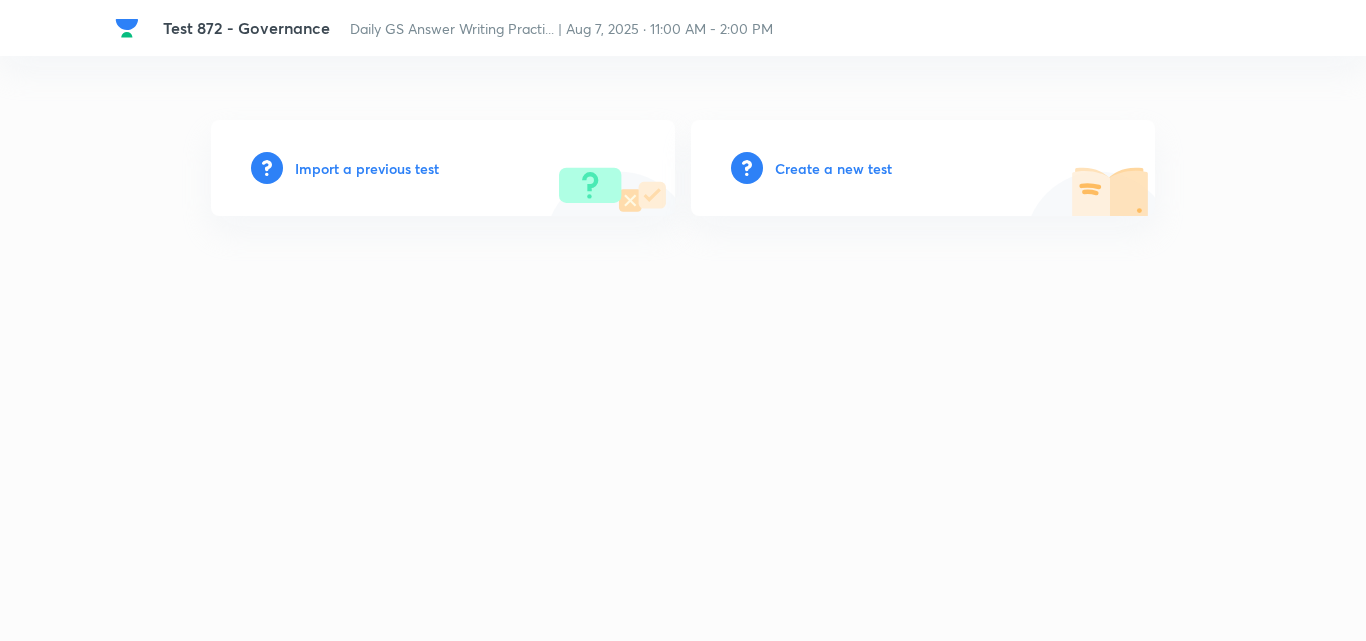 scroll, scrollTop: 0, scrollLeft: 0, axis: both 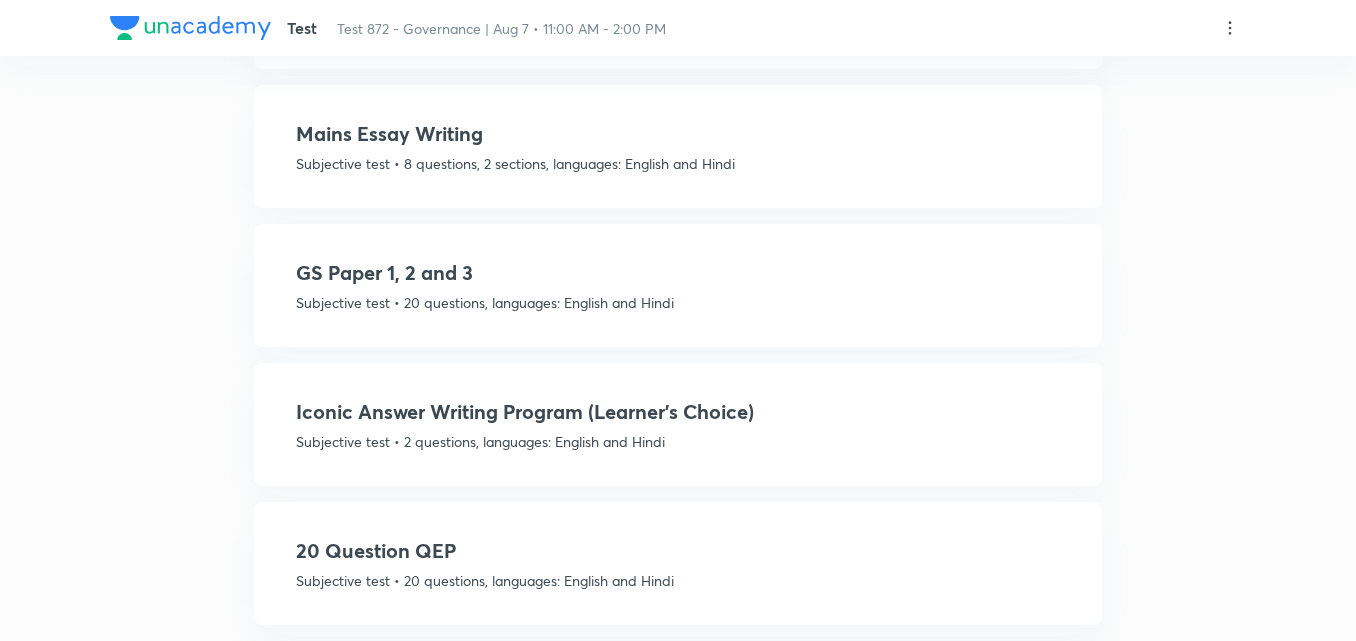 click on "Subjective test •  2 questions, languages: English and Hindi" at bounding box center (678, 441) 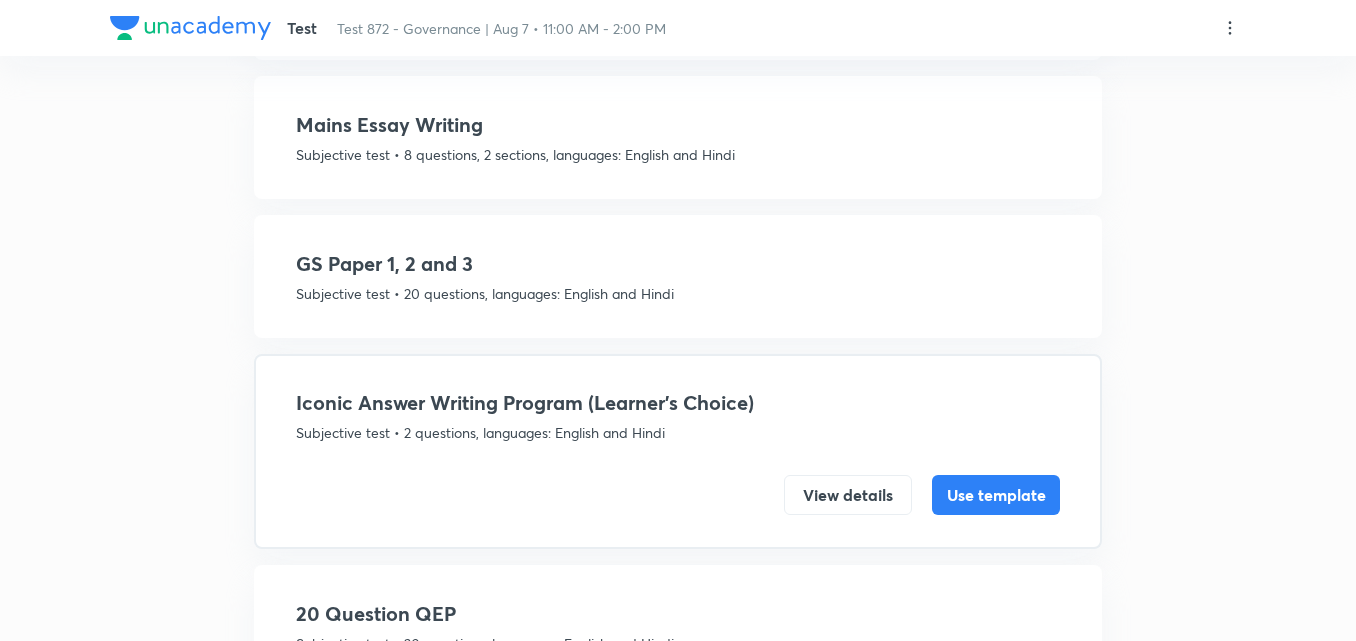 scroll, scrollTop: 954, scrollLeft: 0, axis: vertical 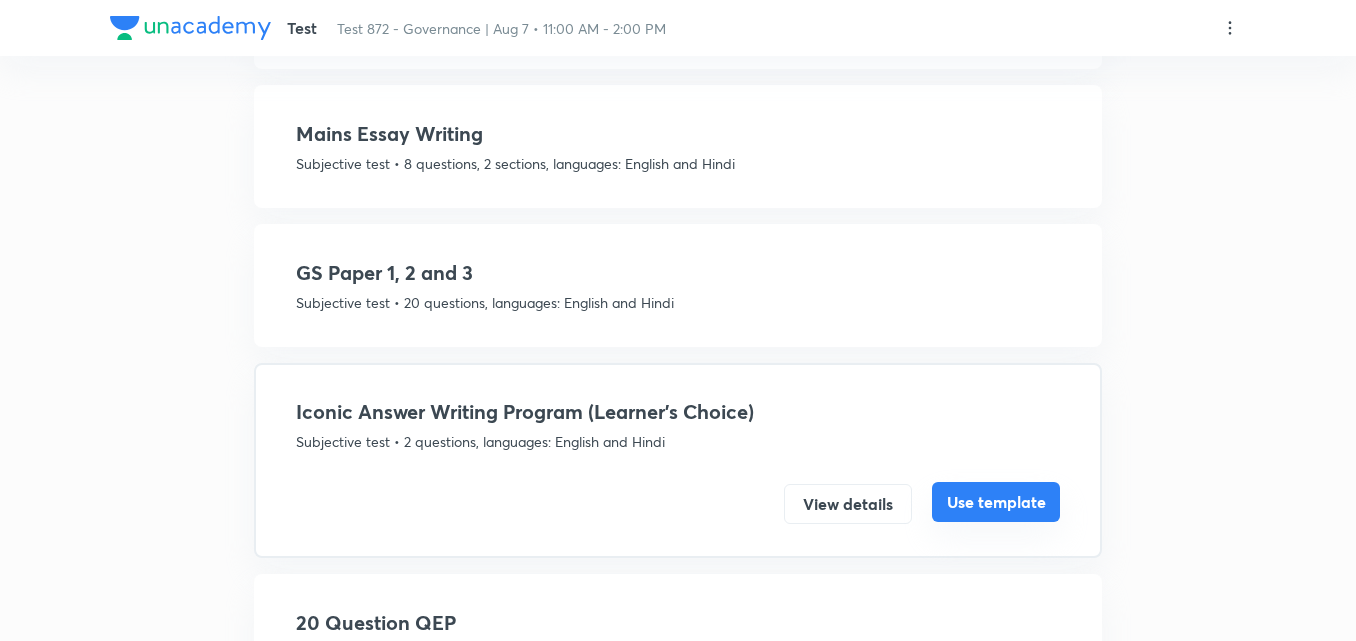 click on "Use template" at bounding box center (996, 502) 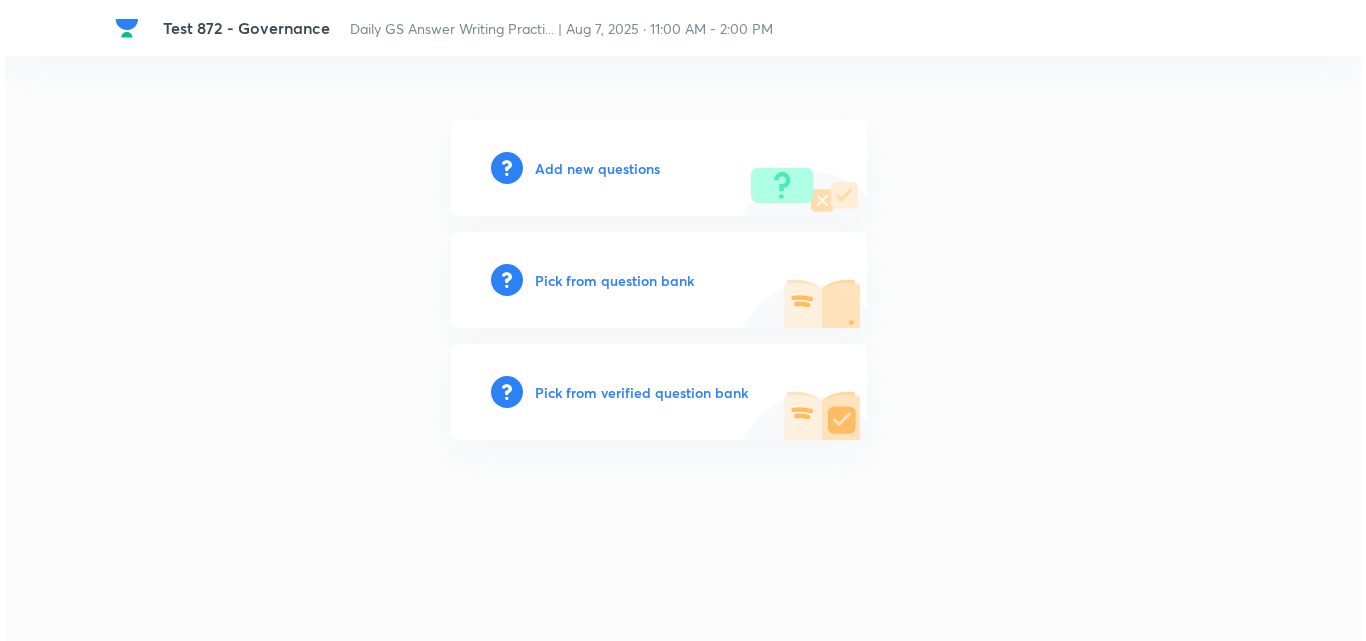 scroll, scrollTop: 0, scrollLeft: 0, axis: both 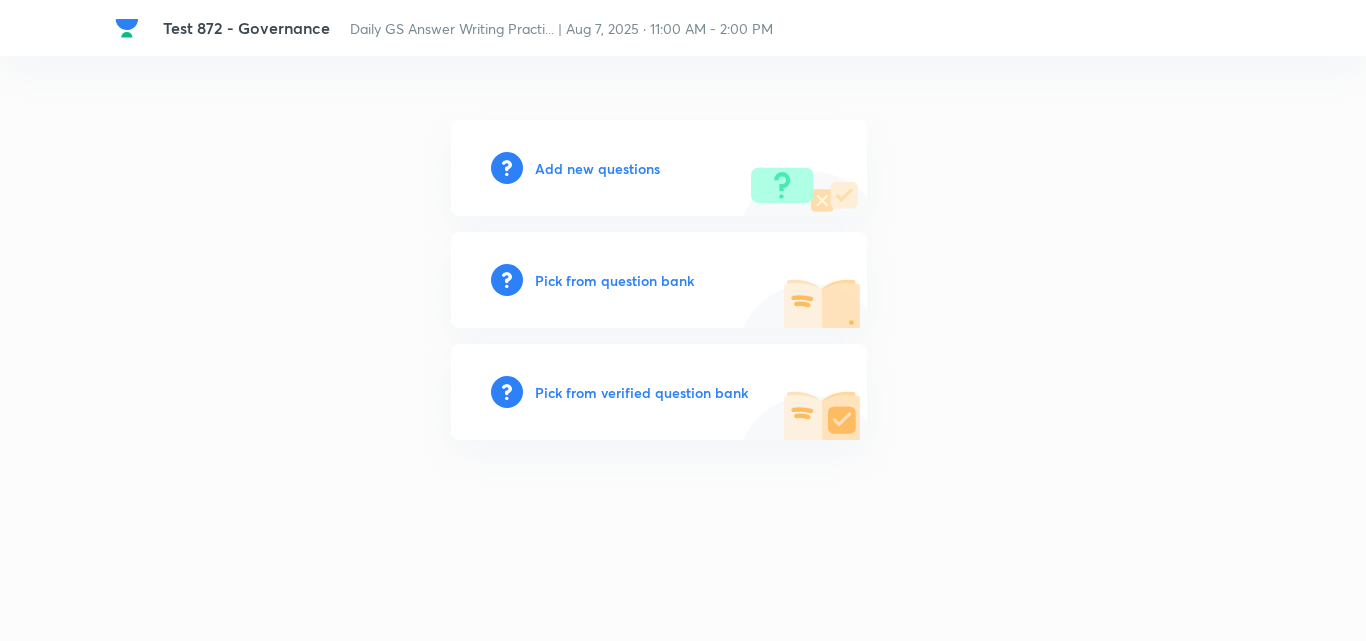 click on "Add new questions" at bounding box center [597, 168] 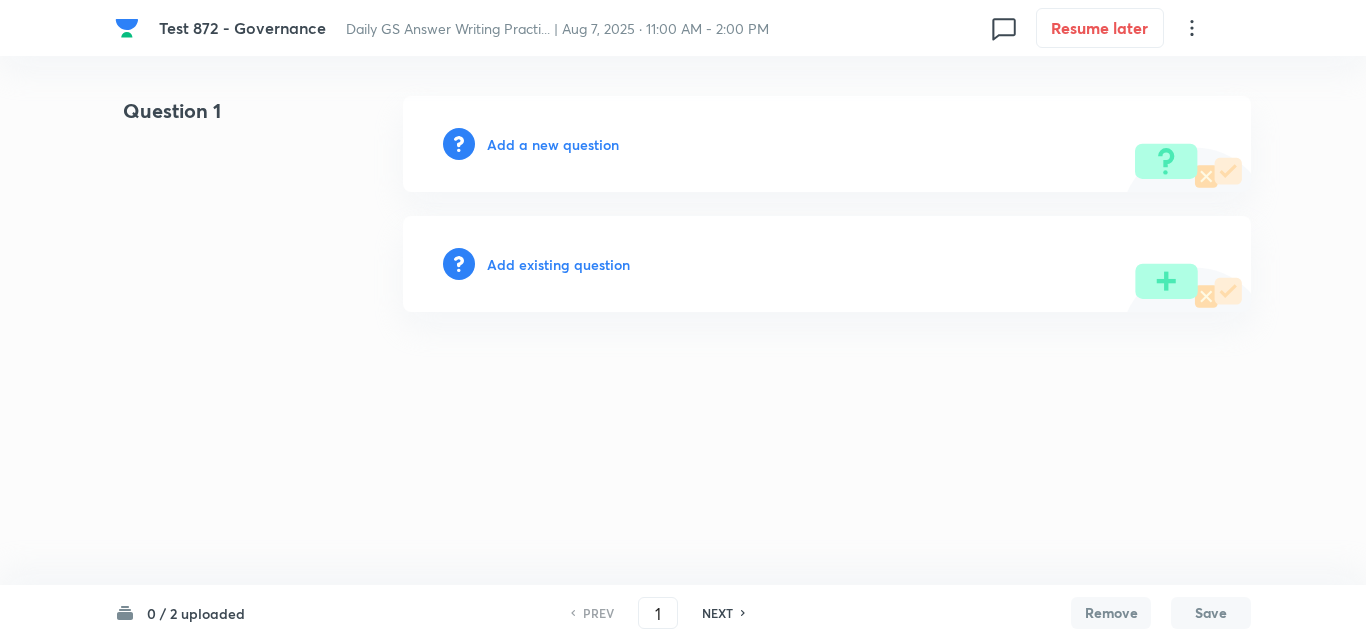 click on "Add a new question" at bounding box center [553, 144] 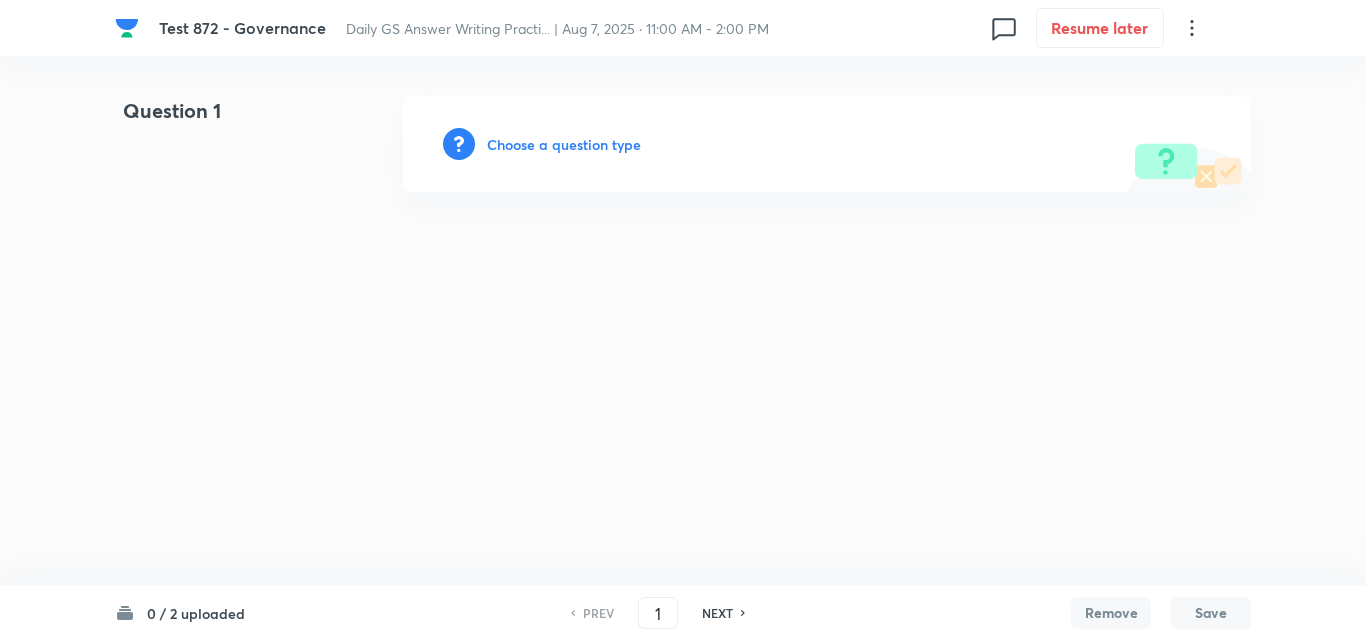 click on "Choose a question type" at bounding box center (564, 144) 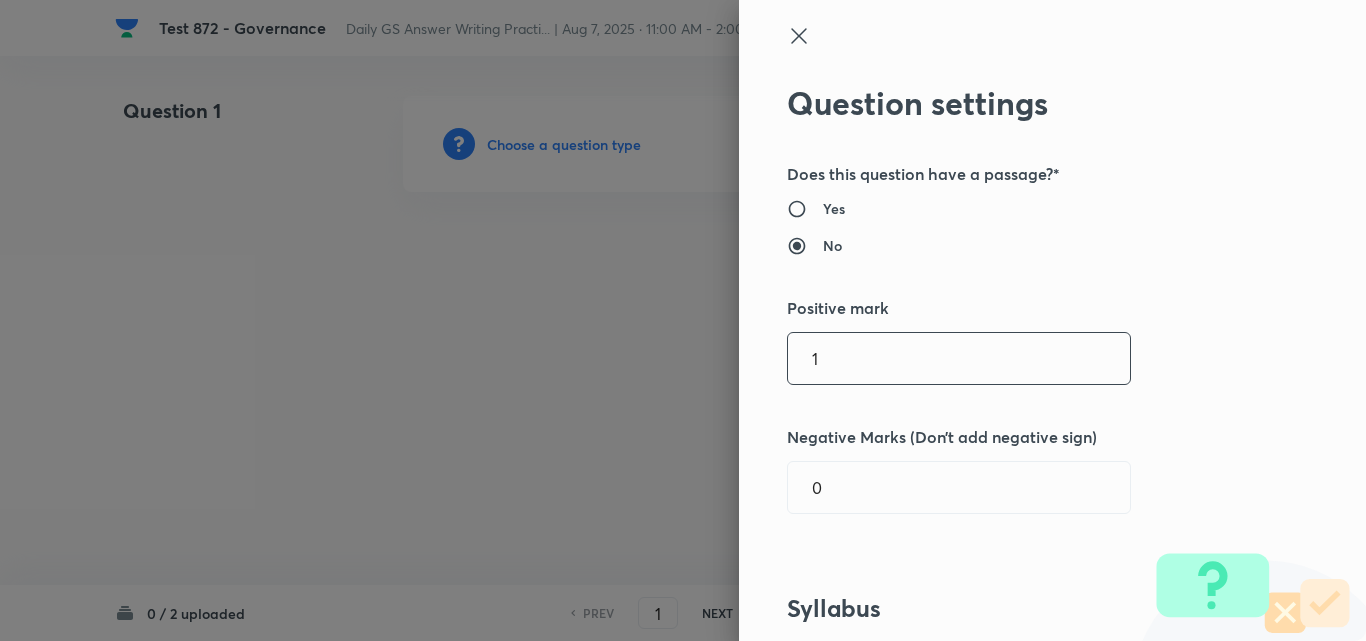 click on "1" at bounding box center (959, 358) 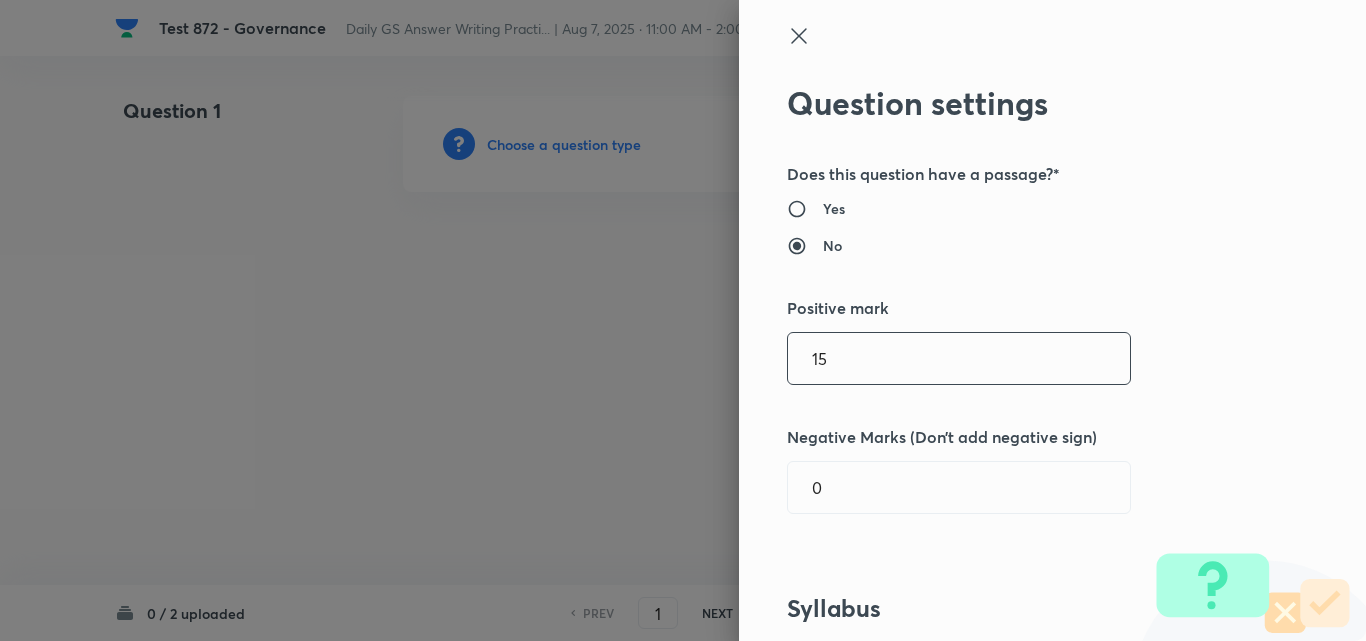 type on "15" 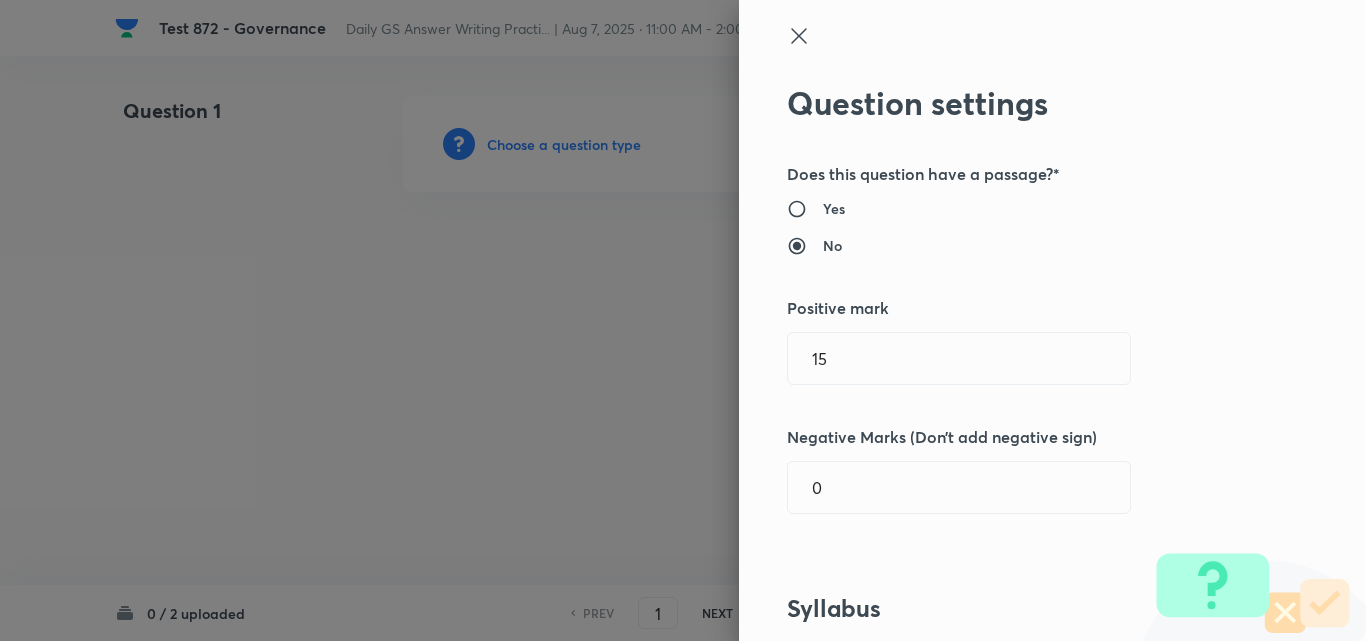click on "Question settings Does this question have a passage?* Yes No Positive mark 15 ​ Negative Marks (Don’t add negative sign) 0 ​ Syllabus Topic group* ​ Topic* ​ Concept* ​ Sub-concept* ​ Concept-field ​ Additional details Question Difficulty Very easy Easy Moderate Hard Very hard Question is based on Fact Numerical Concept Previous year question Yes No Does this question have equation? Yes No Verification status Is the question verified? *Select 'yes' only if a question is verified Yes No Save" at bounding box center [1052, 320] 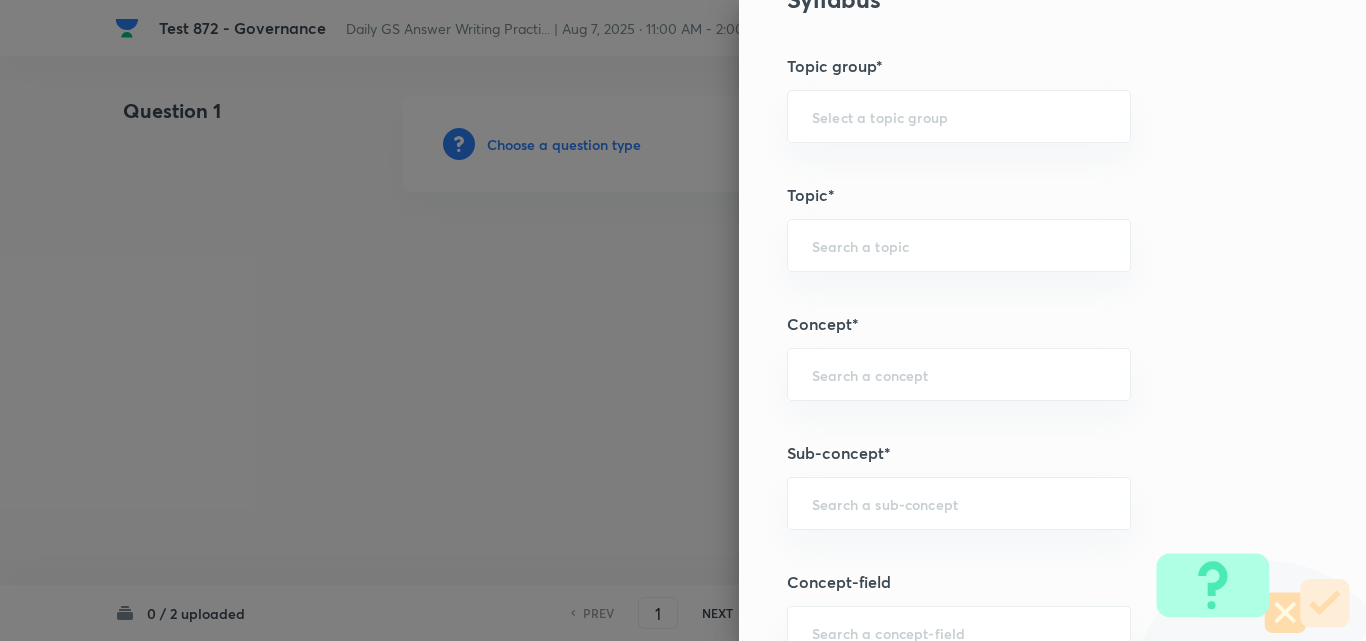 scroll, scrollTop: 900, scrollLeft: 0, axis: vertical 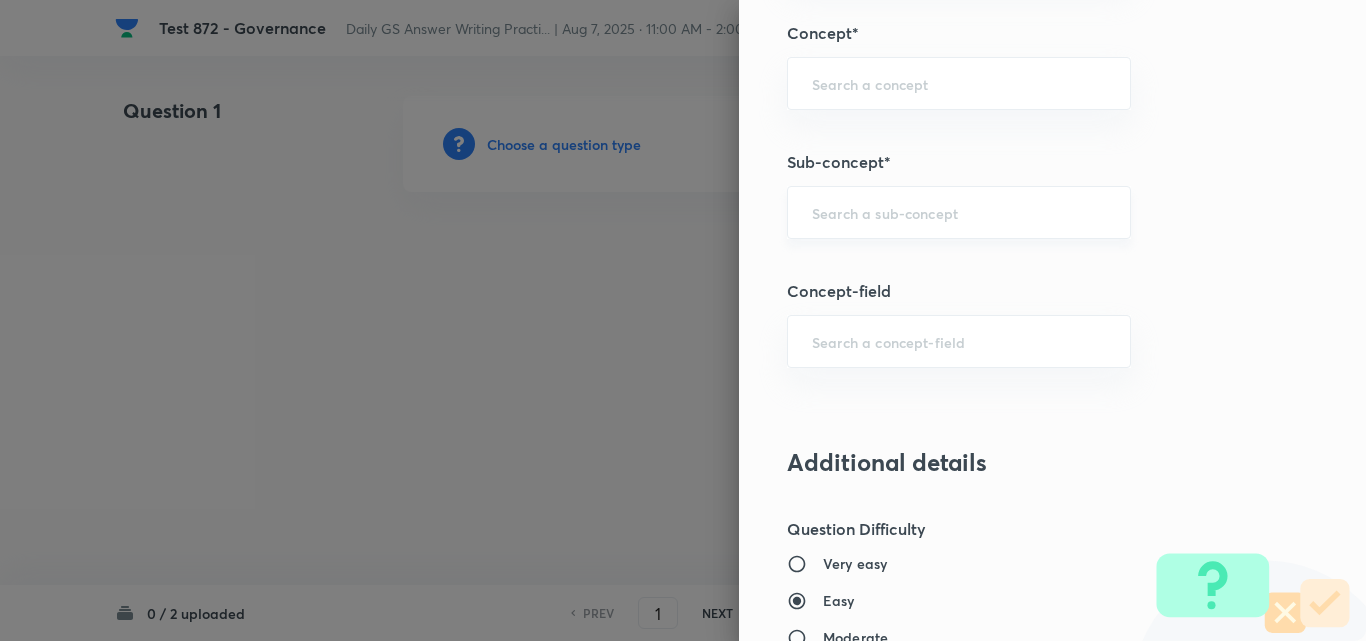 click on "​" at bounding box center [959, 212] 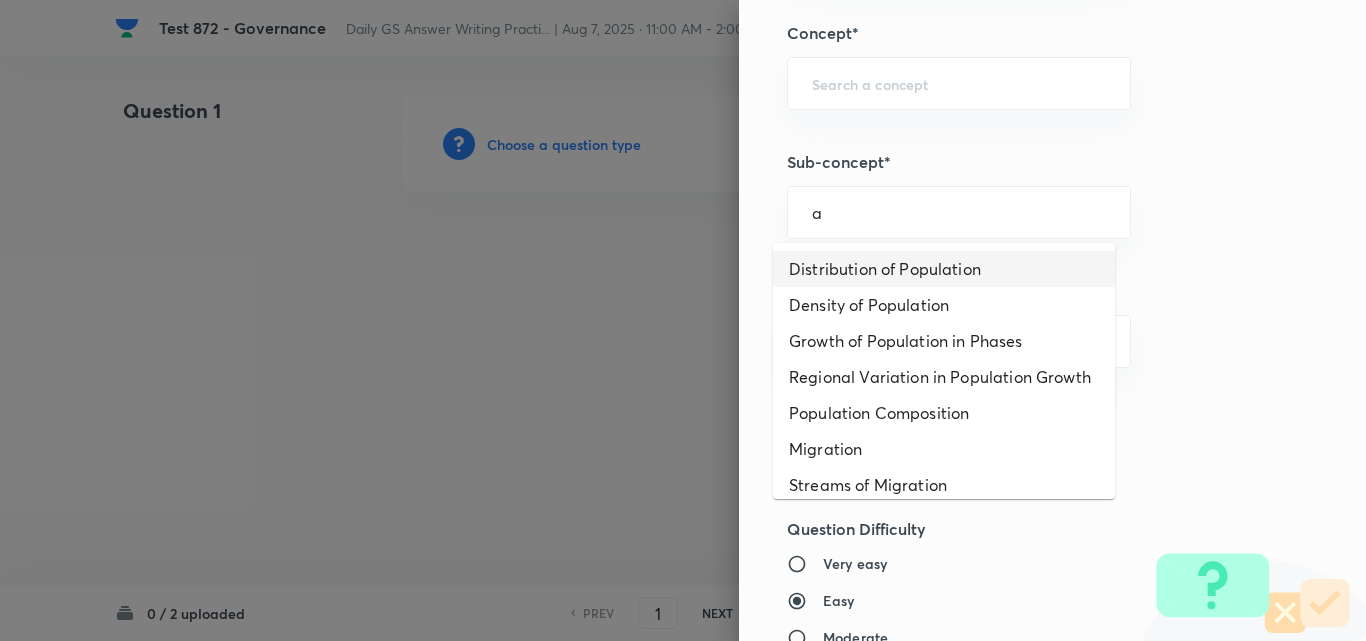 click on "Distribution of Population" at bounding box center (944, 269) 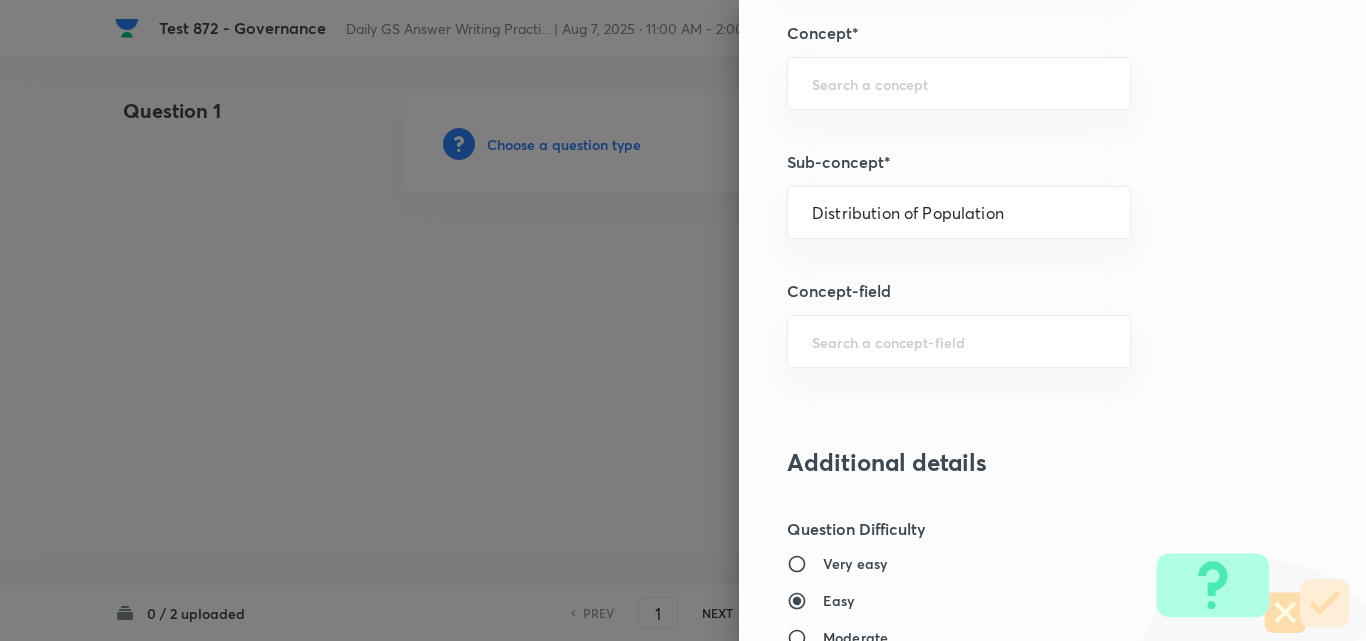 type on "Geography" 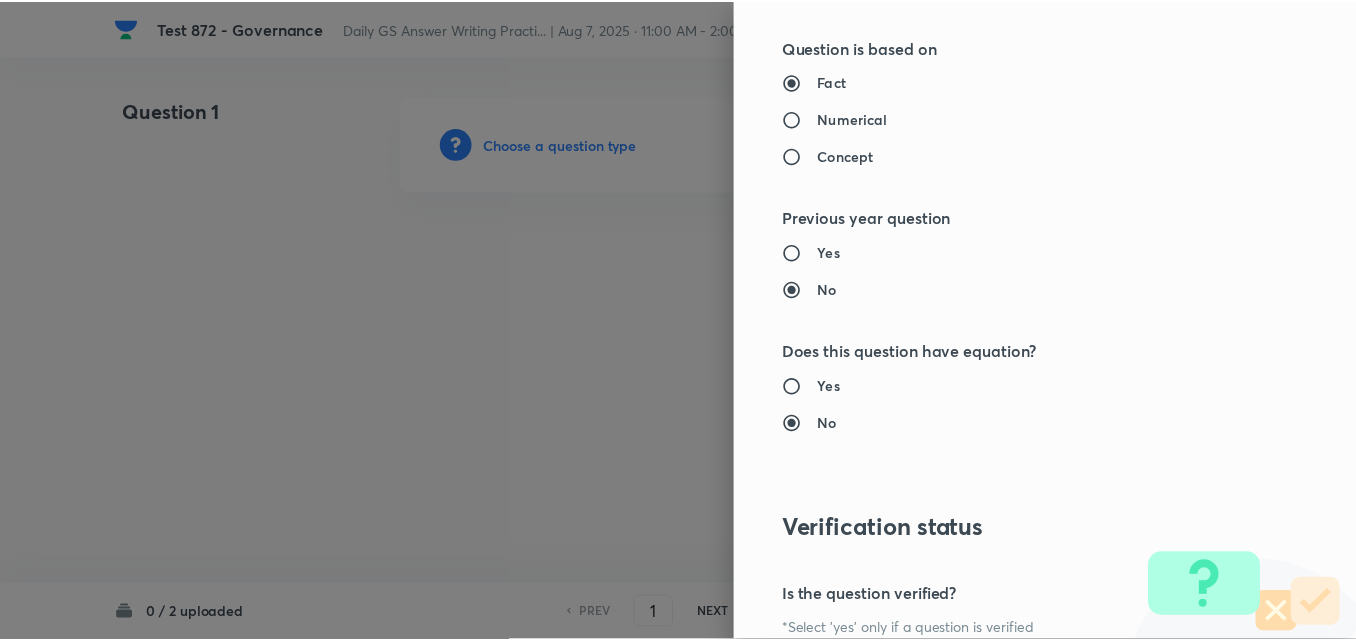 scroll, scrollTop: 1844, scrollLeft: 0, axis: vertical 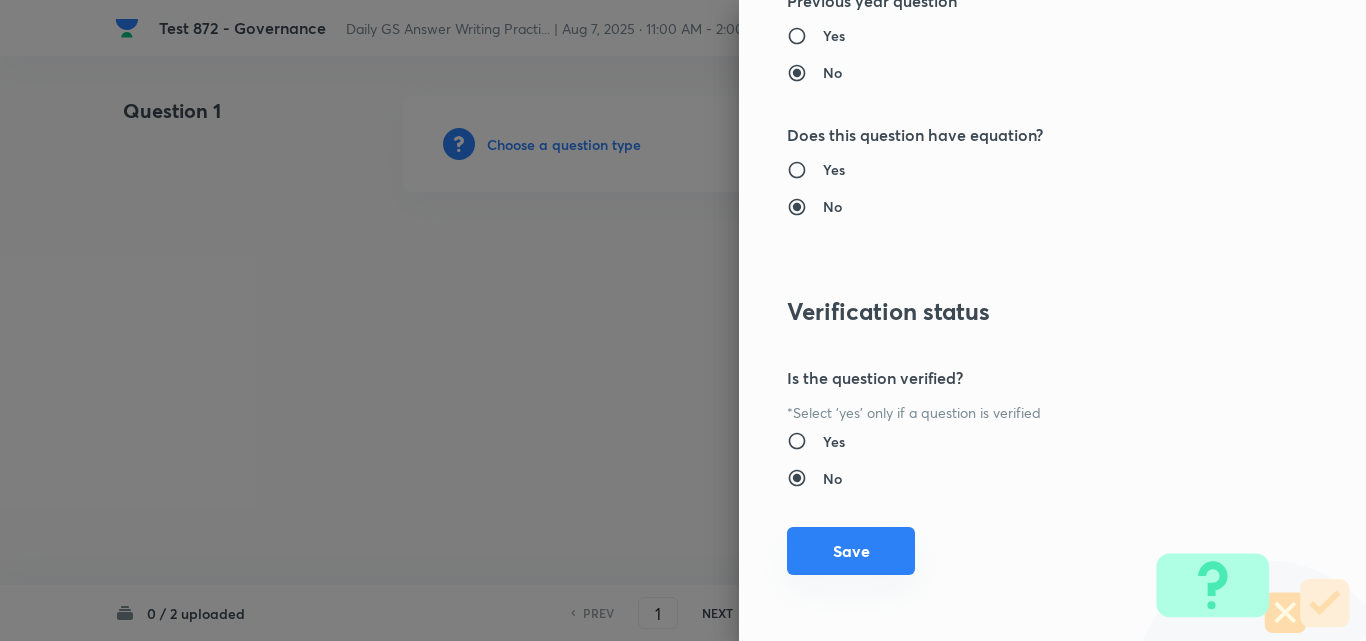 click on "Save" at bounding box center (851, 551) 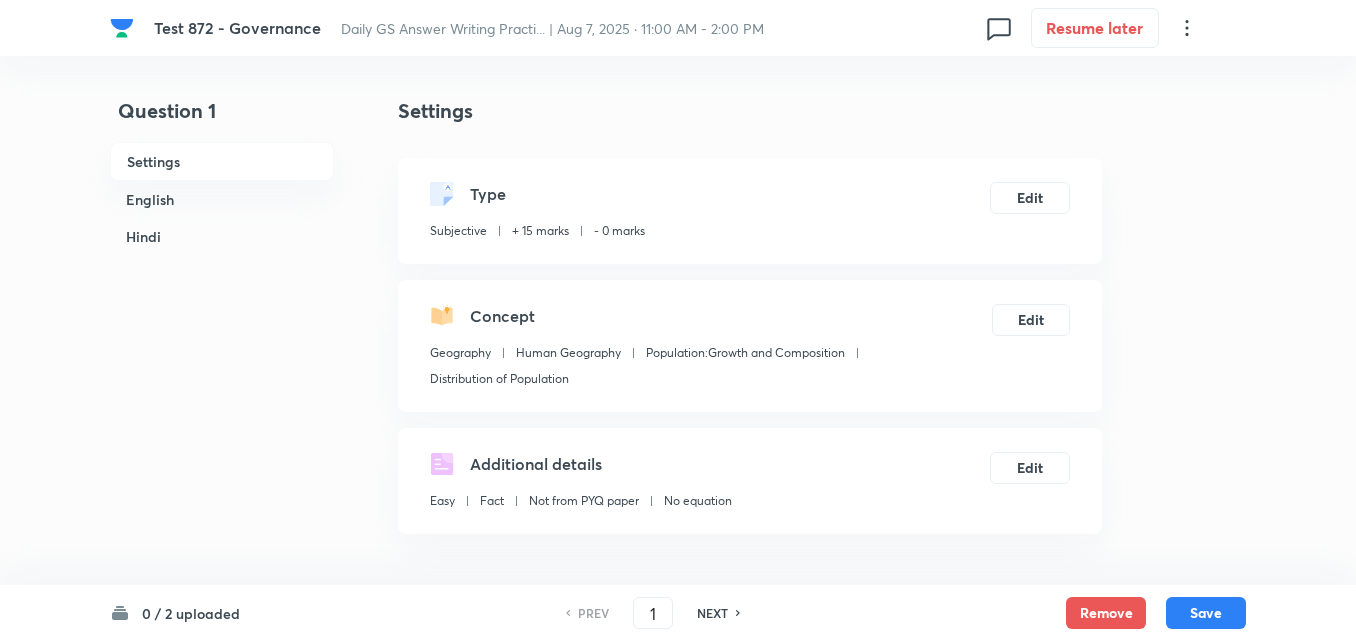 click on "English" at bounding box center (222, 199) 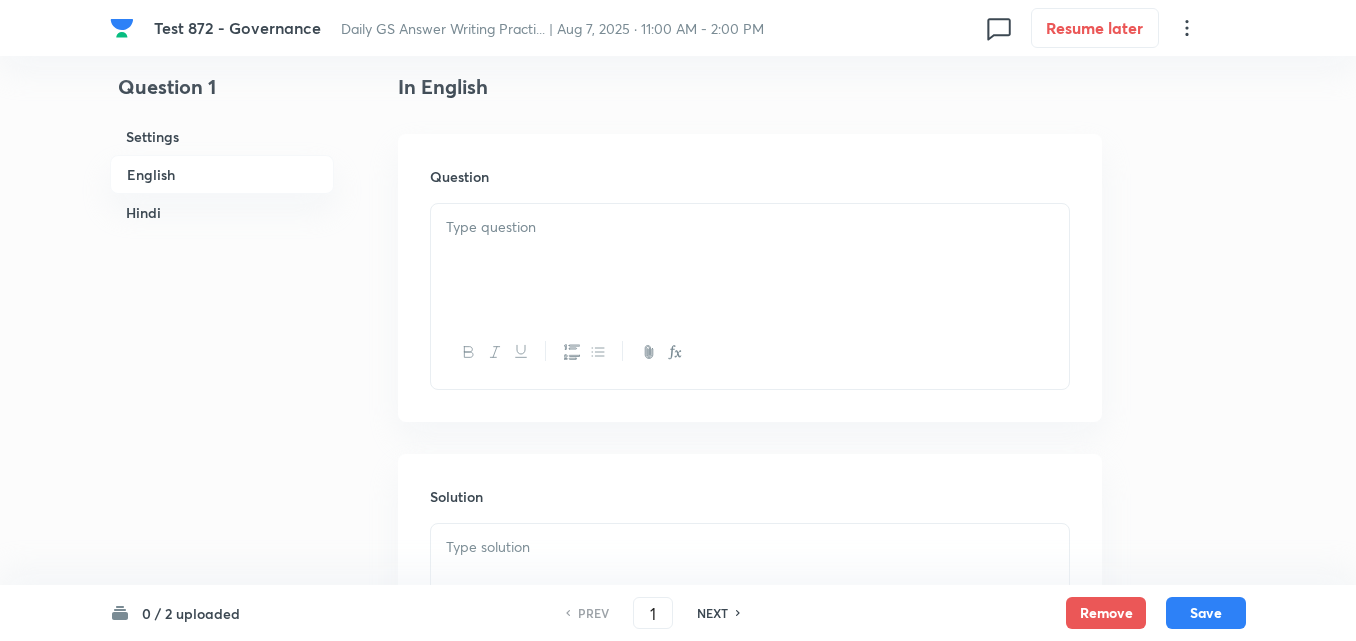 click at bounding box center [750, 260] 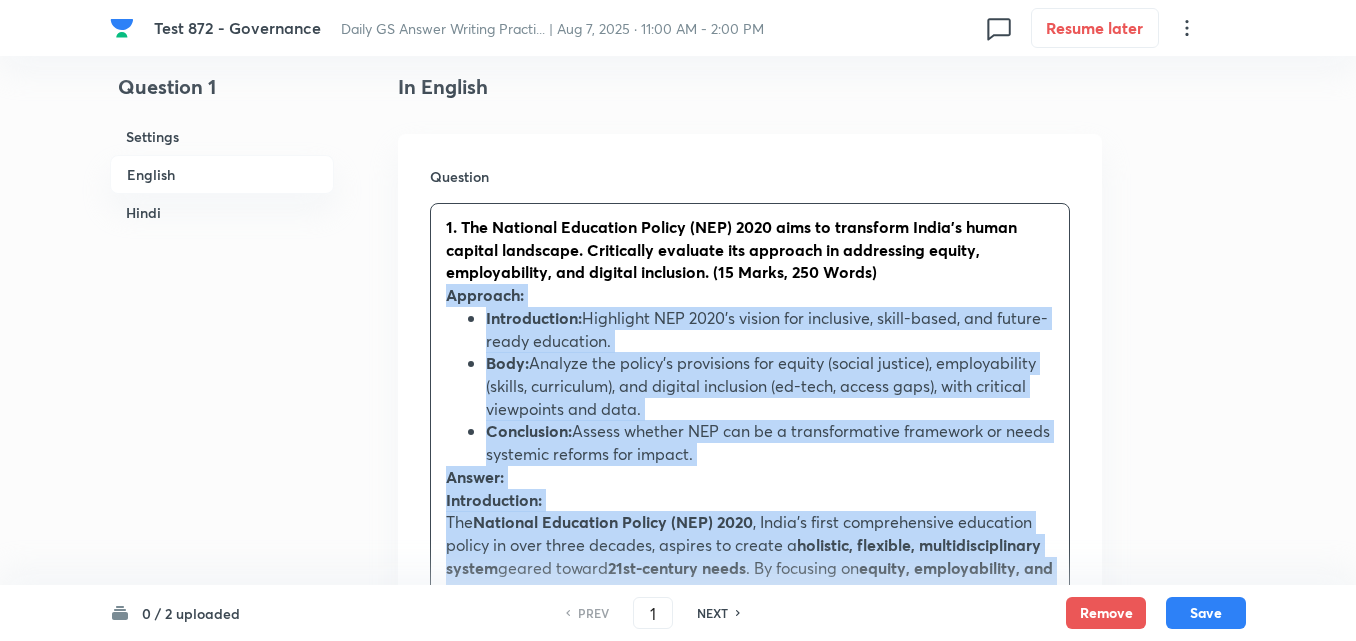 drag, startPoint x: 419, startPoint y: 304, endPoint x: 403, endPoint y: 304, distance: 16 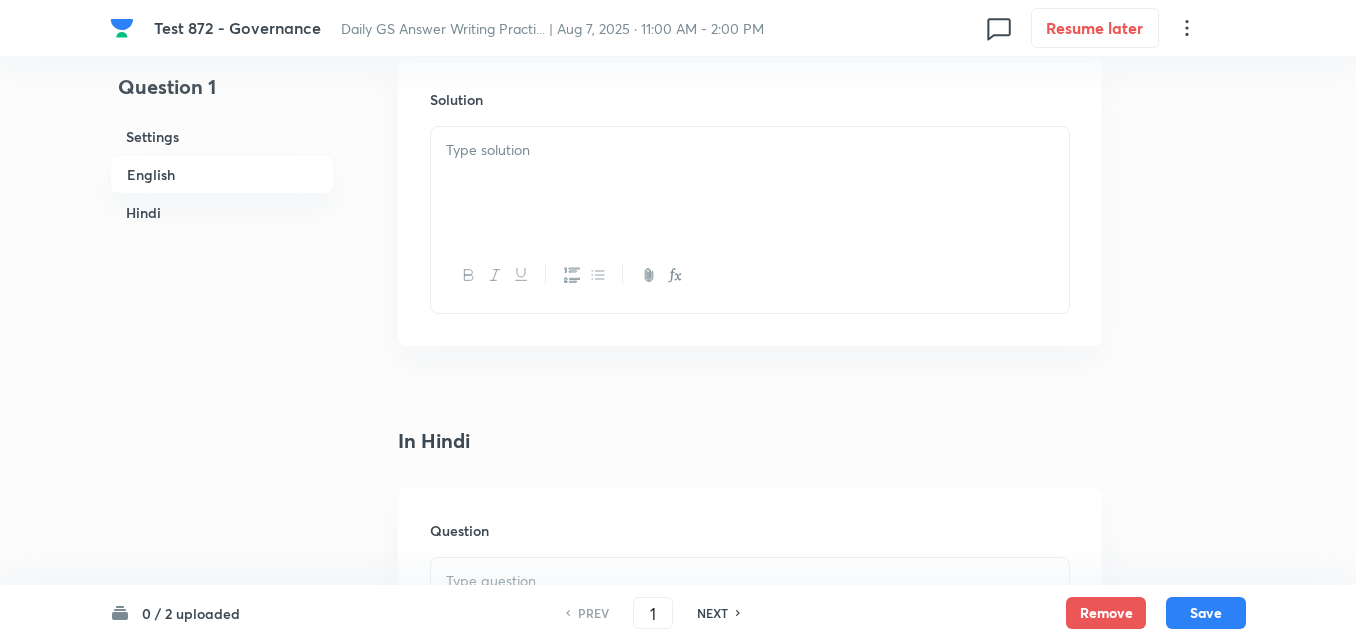 scroll, scrollTop: 942, scrollLeft: 0, axis: vertical 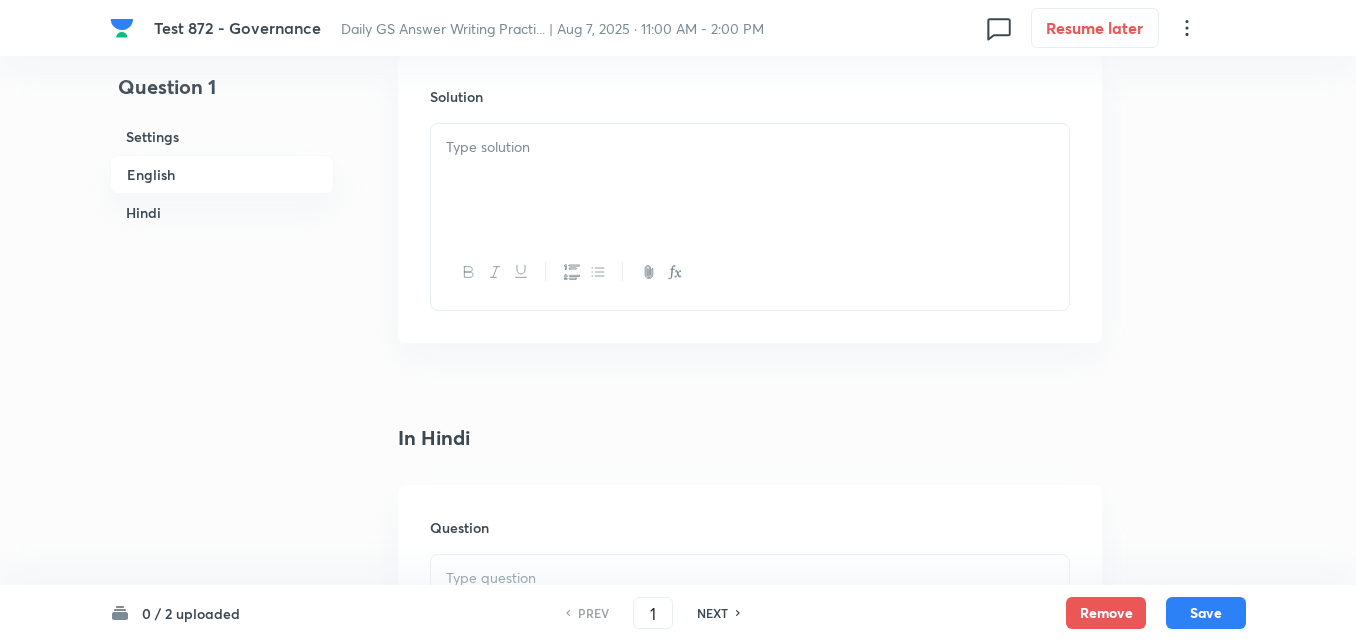 drag, startPoint x: 591, startPoint y: 187, endPoint x: 601, endPoint y: 186, distance: 10.049875 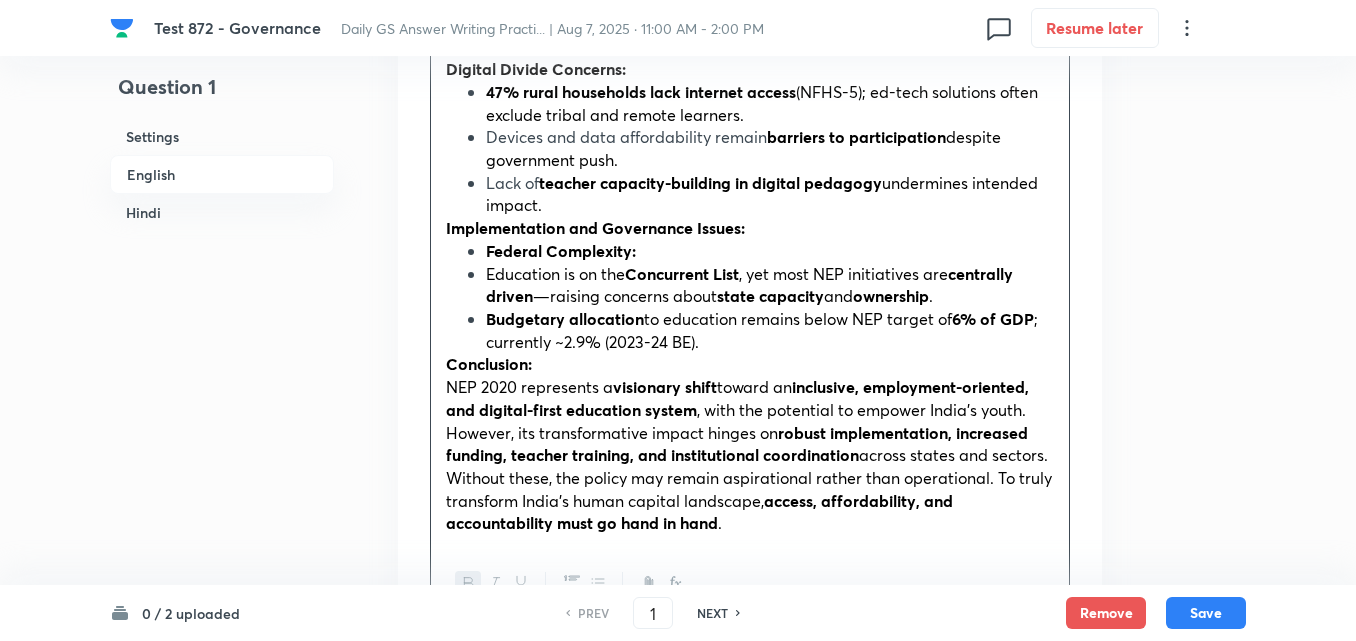scroll, scrollTop: 2342, scrollLeft: 0, axis: vertical 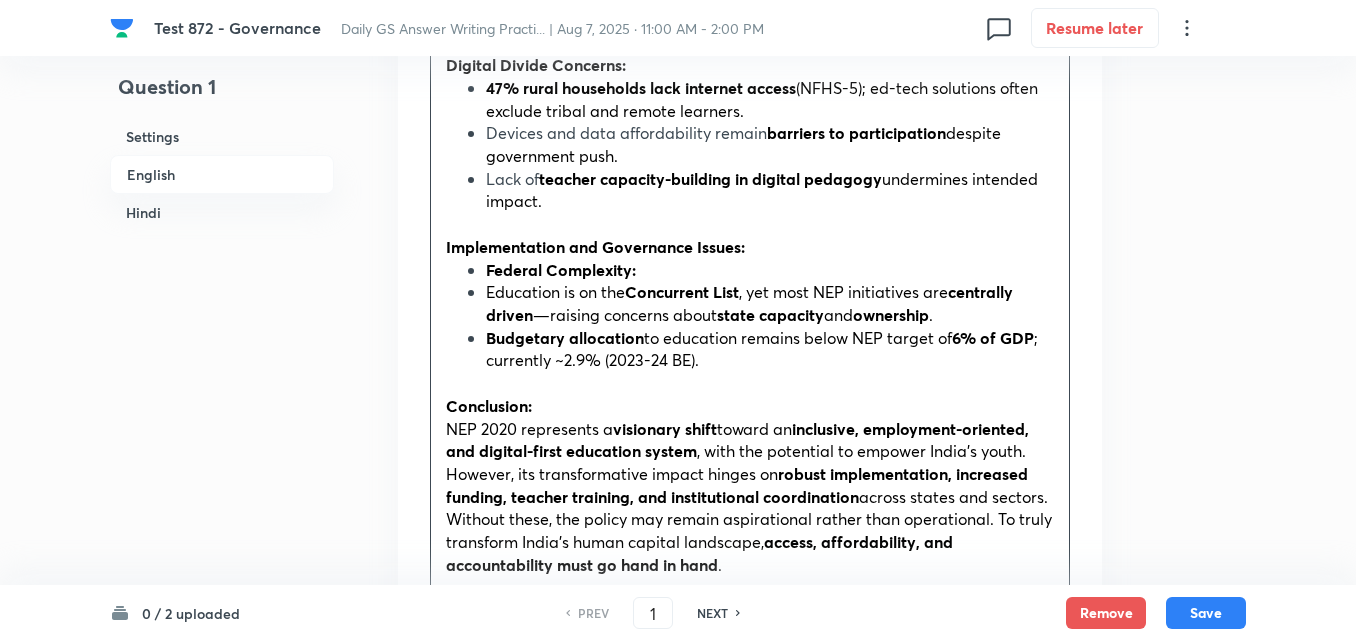 click on "Hindi" at bounding box center (222, 212) 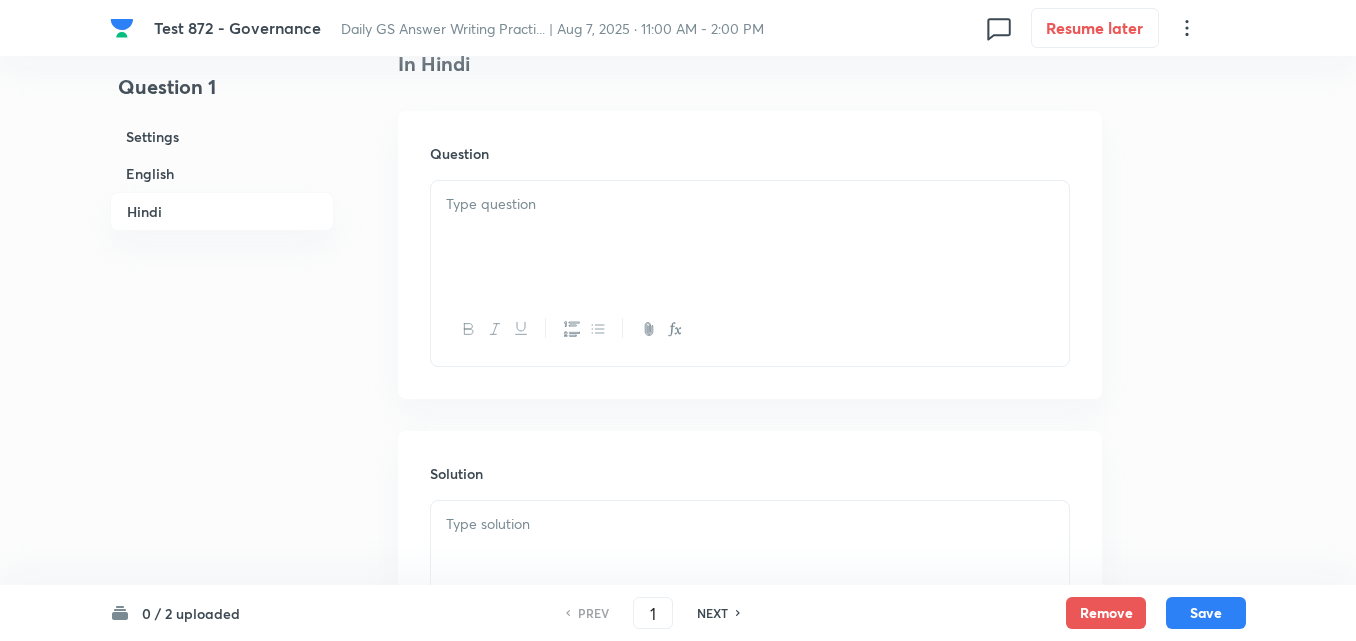 click at bounding box center (750, 237) 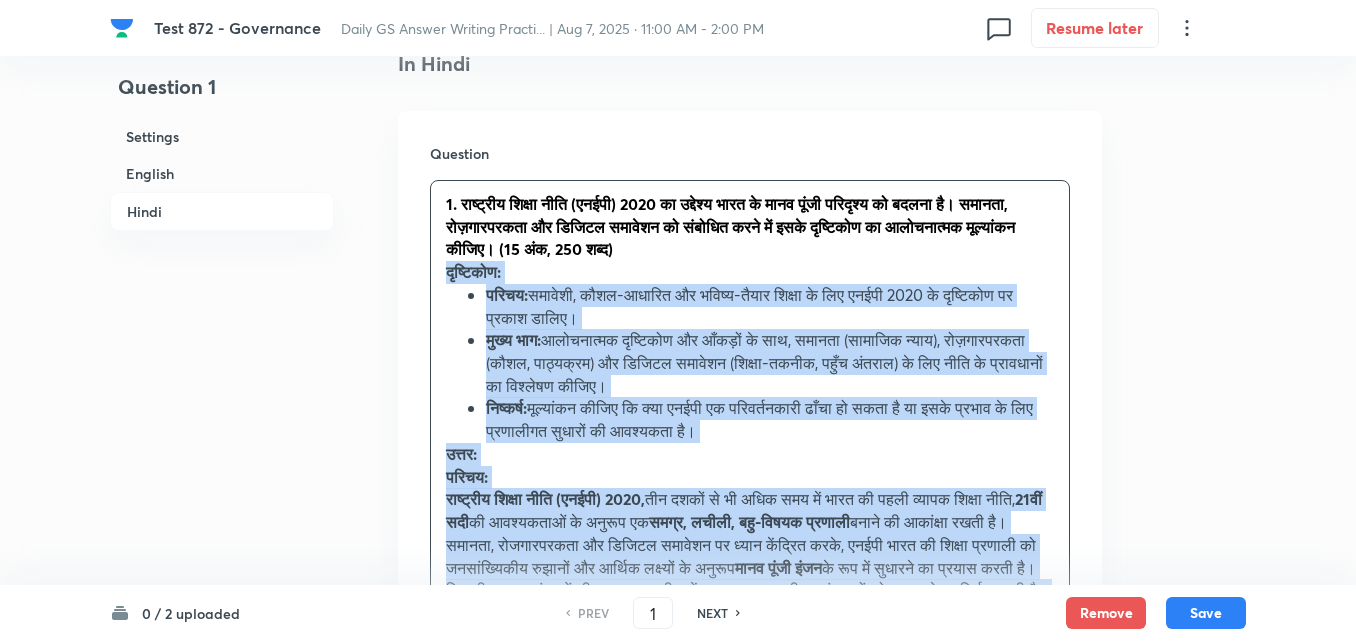 drag, startPoint x: 449, startPoint y: 292, endPoint x: 390, endPoint y: 300, distance: 59.5399 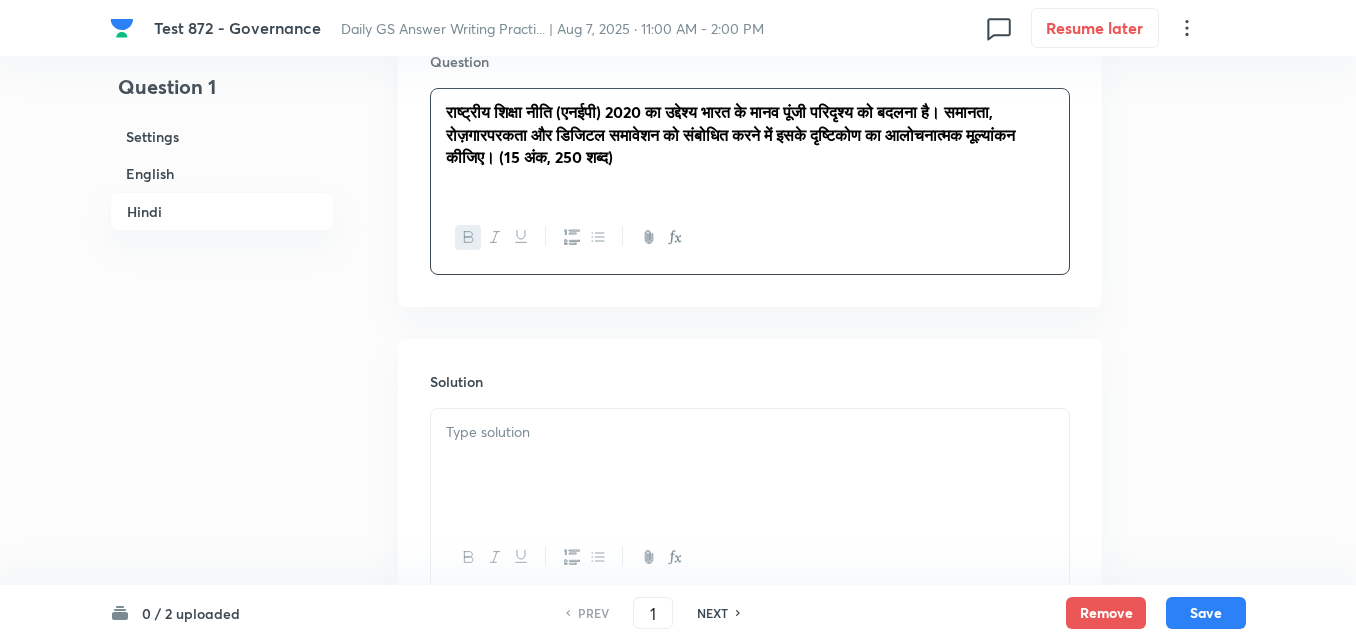 scroll, scrollTop: 3346, scrollLeft: 0, axis: vertical 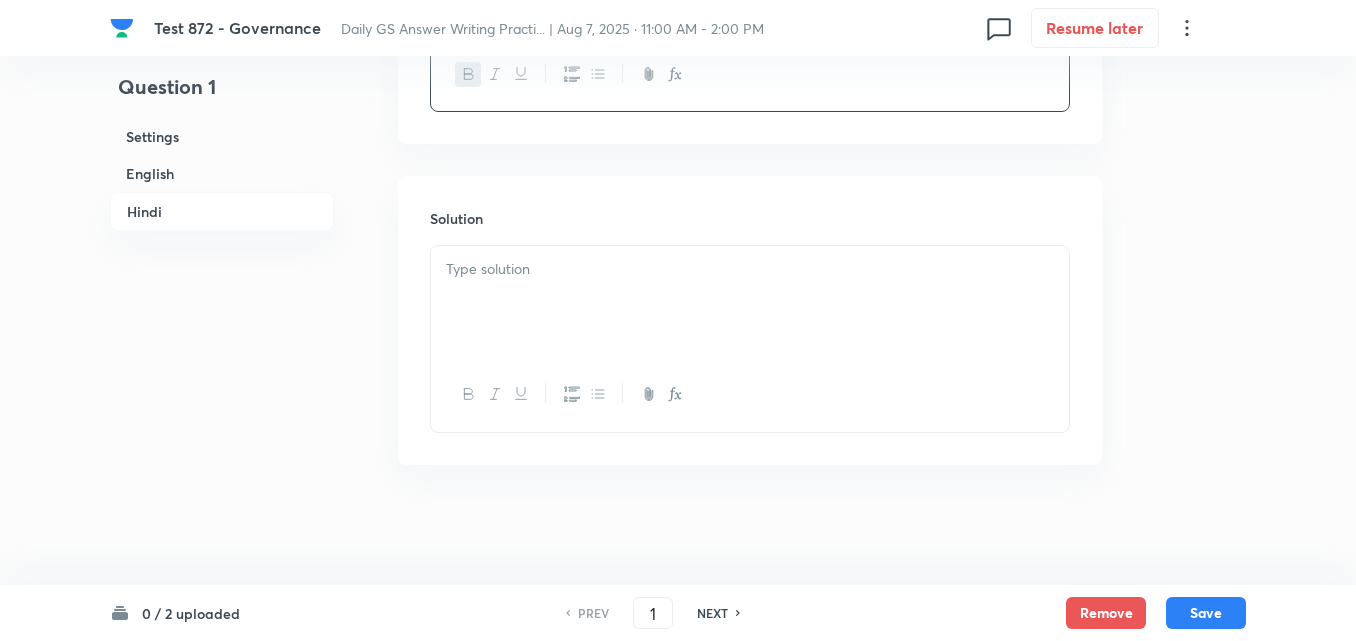 click at bounding box center (750, 302) 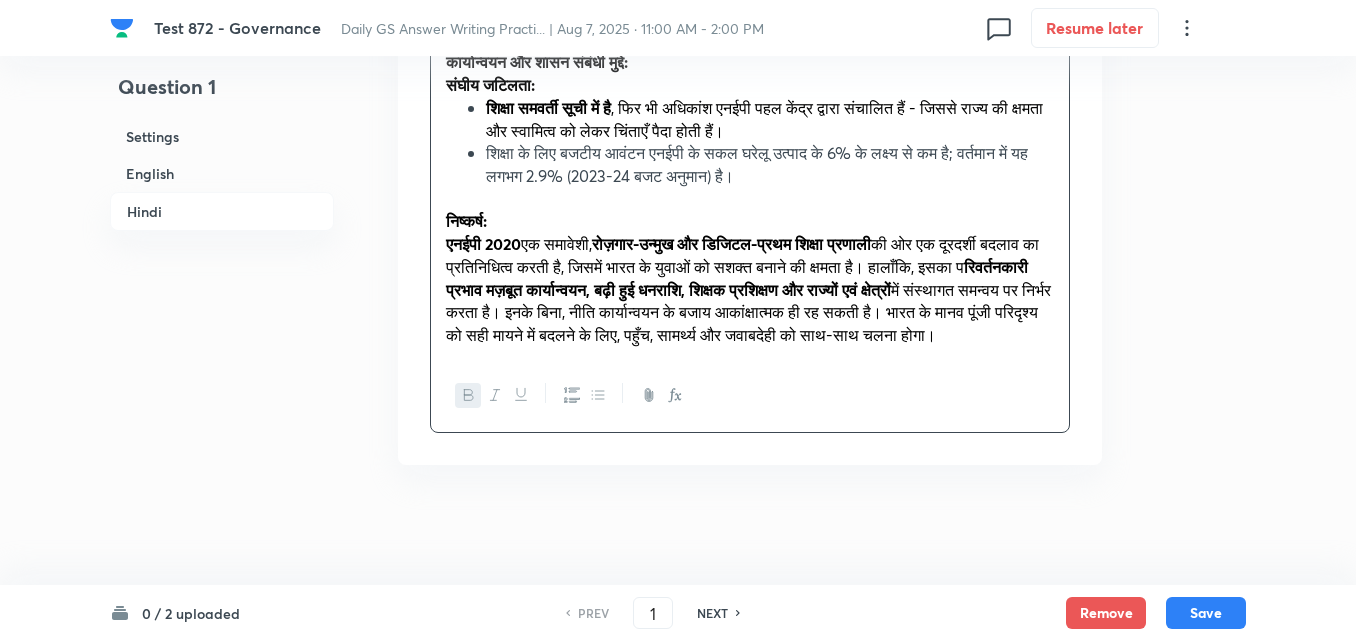 scroll, scrollTop: 4939, scrollLeft: 0, axis: vertical 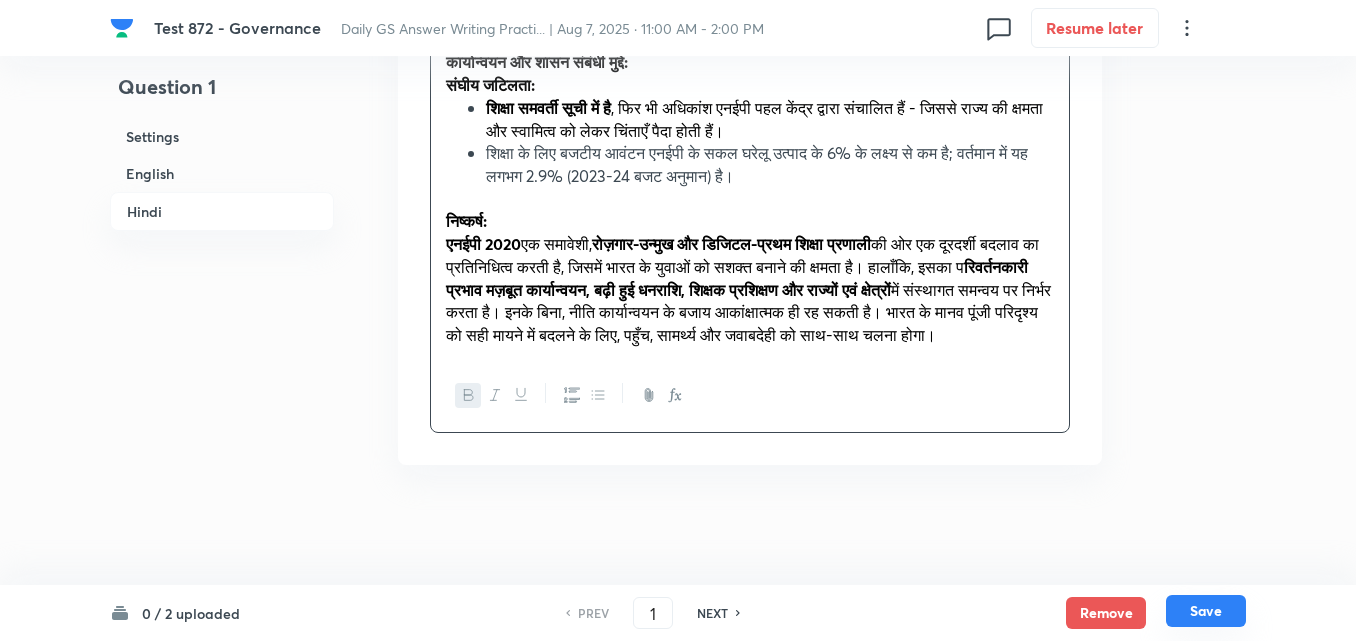 click on "Save" at bounding box center (1206, 611) 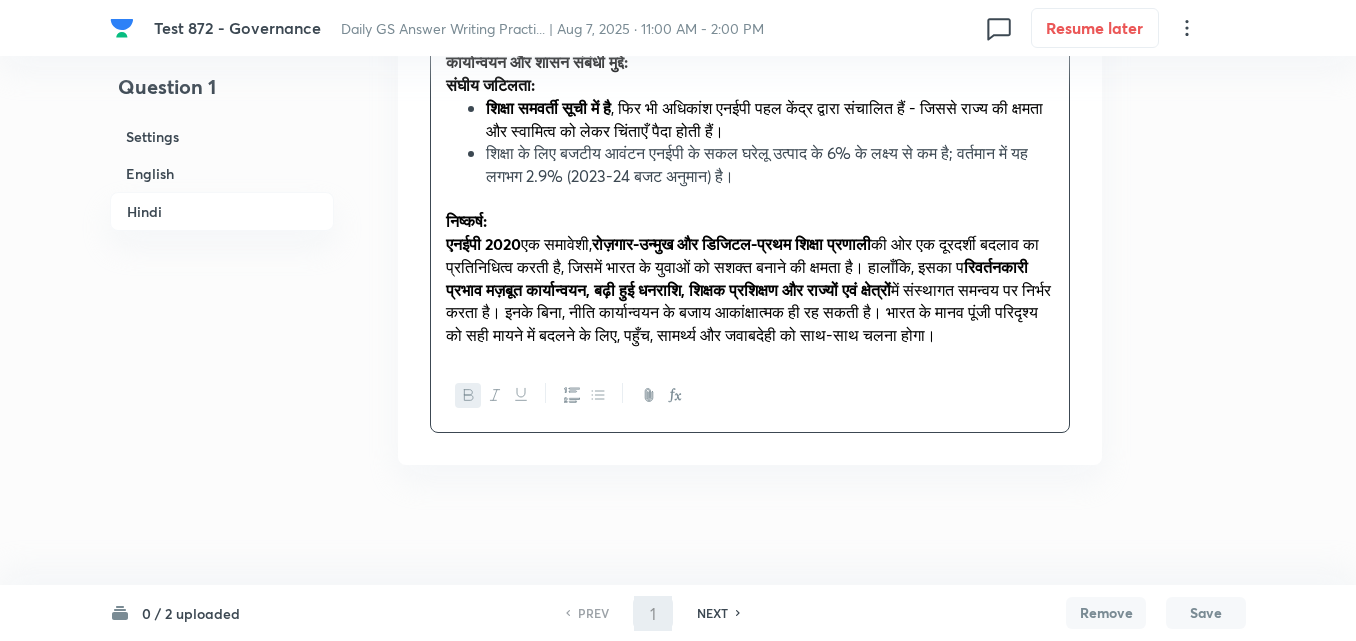 type on "2" 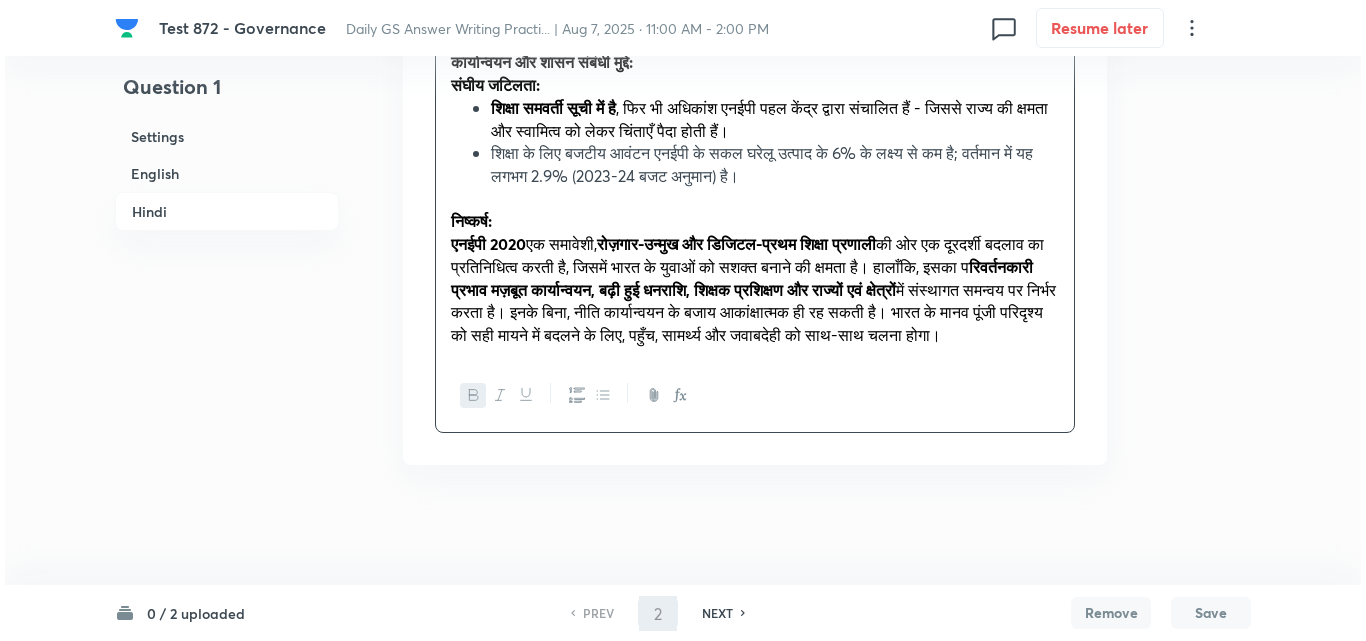 scroll, scrollTop: 0, scrollLeft: 0, axis: both 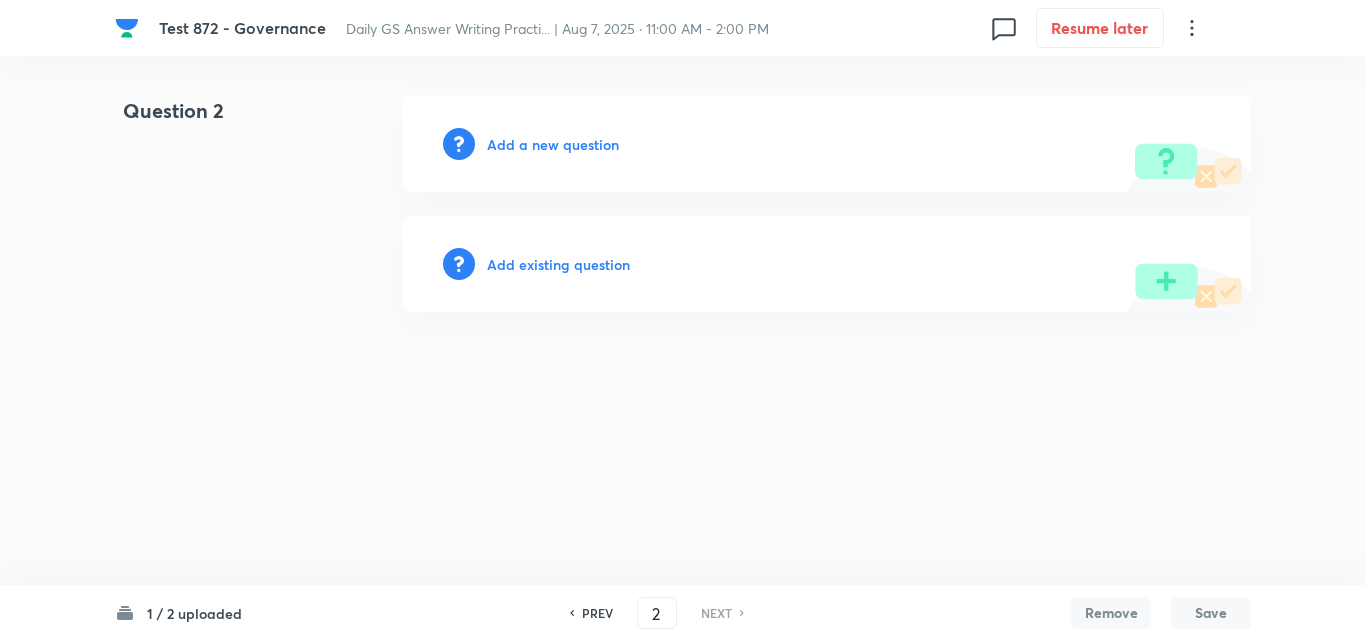 type 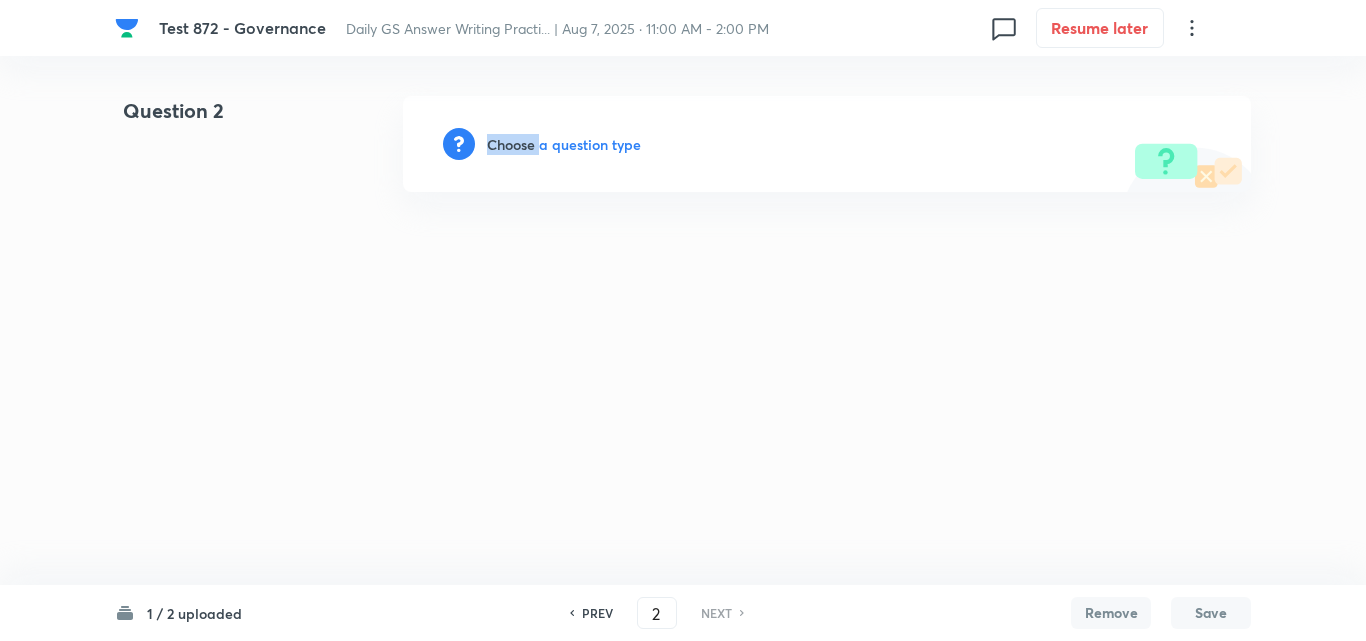 click on "Choose a question type" at bounding box center [564, 144] 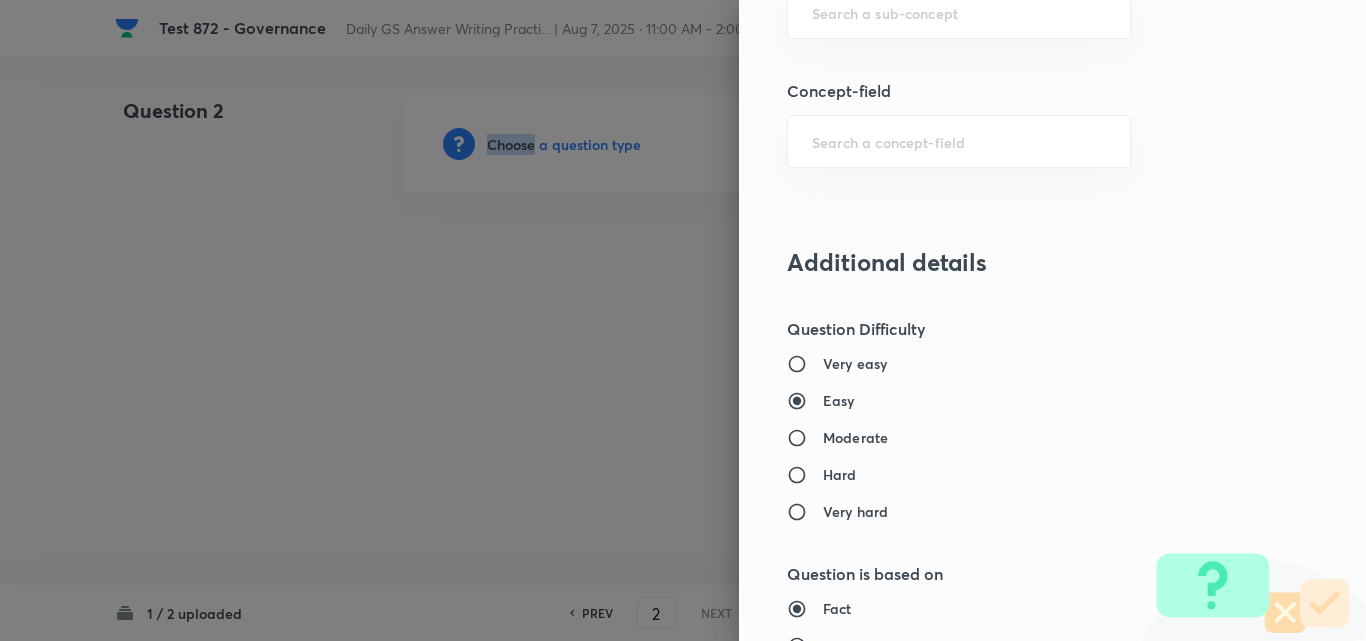 scroll, scrollTop: 1000, scrollLeft: 0, axis: vertical 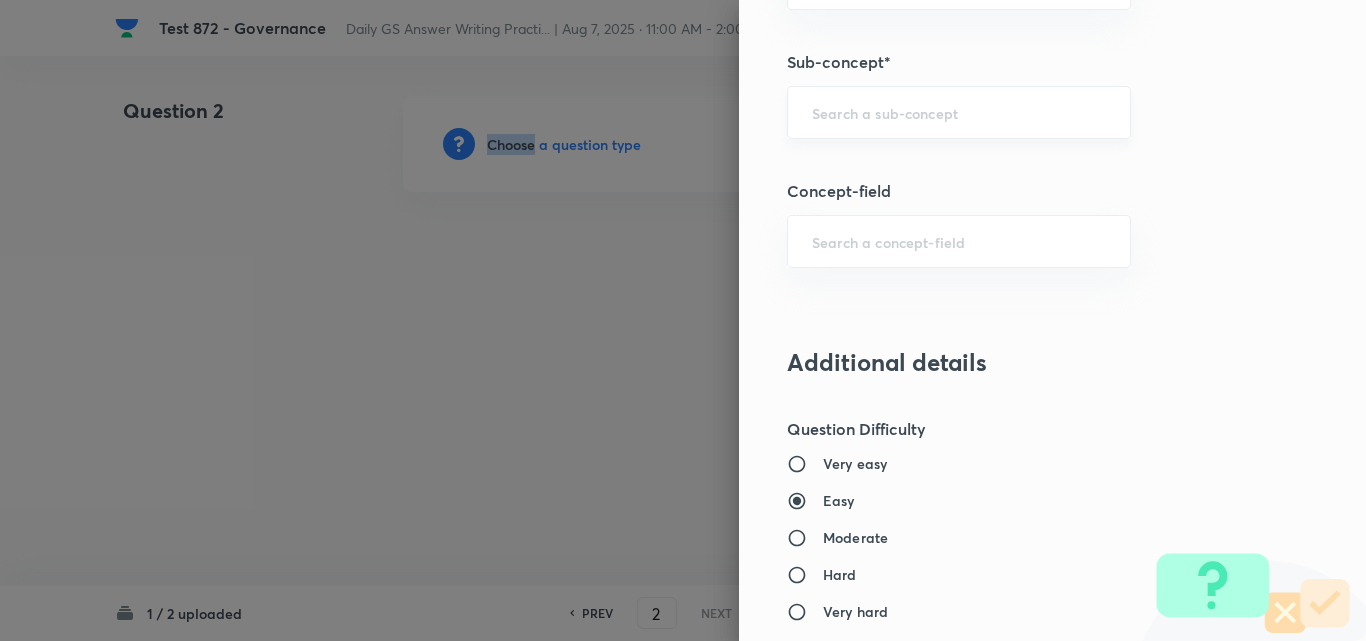 click on "​" at bounding box center (959, 112) 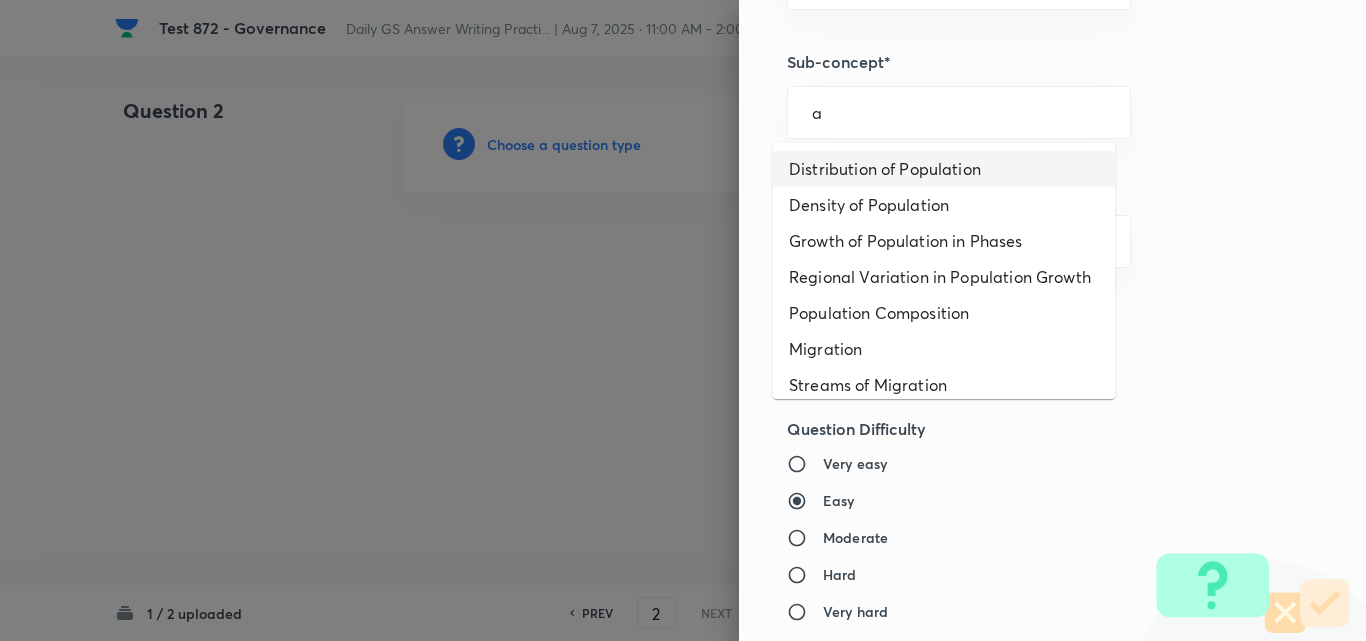 click on "Distribution of Population" at bounding box center [944, 169] 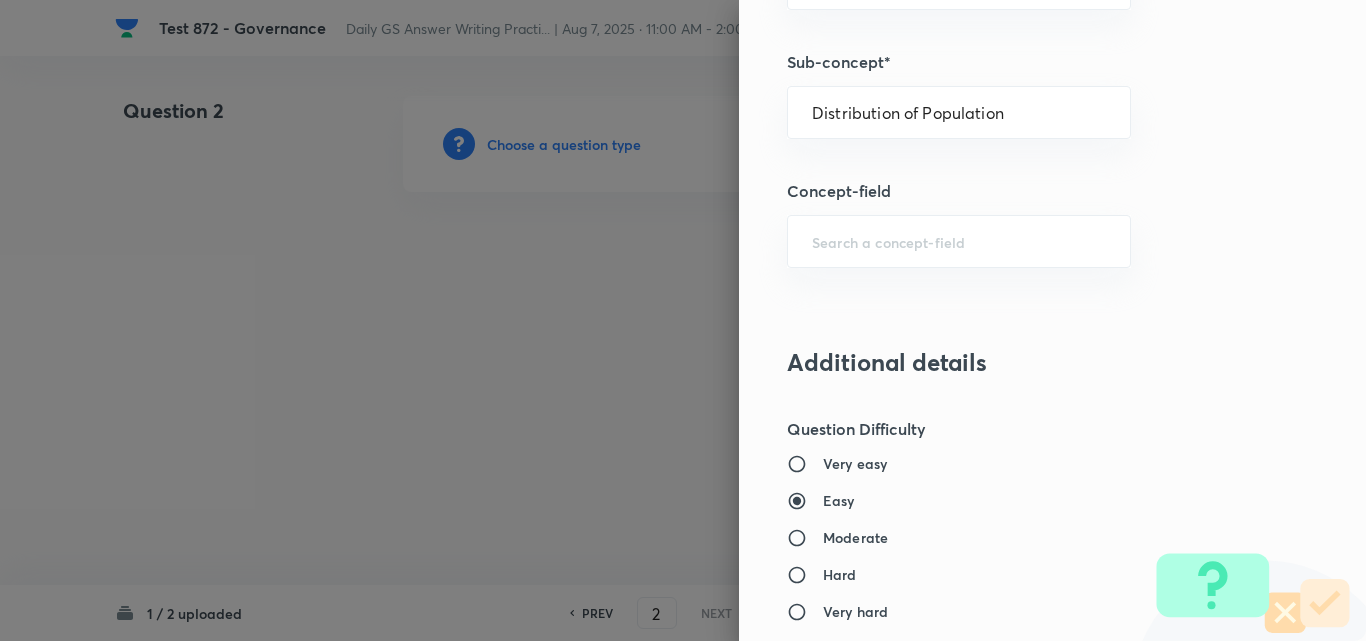 type on "Geography" 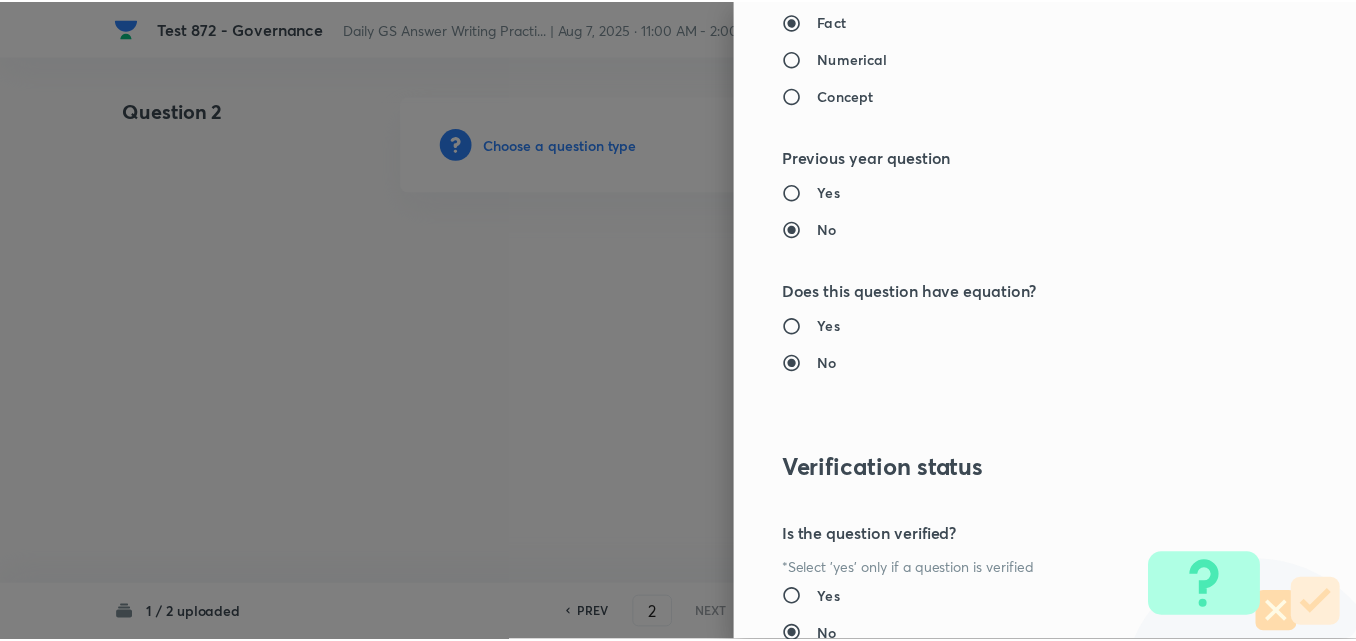 scroll, scrollTop: 1844, scrollLeft: 0, axis: vertical 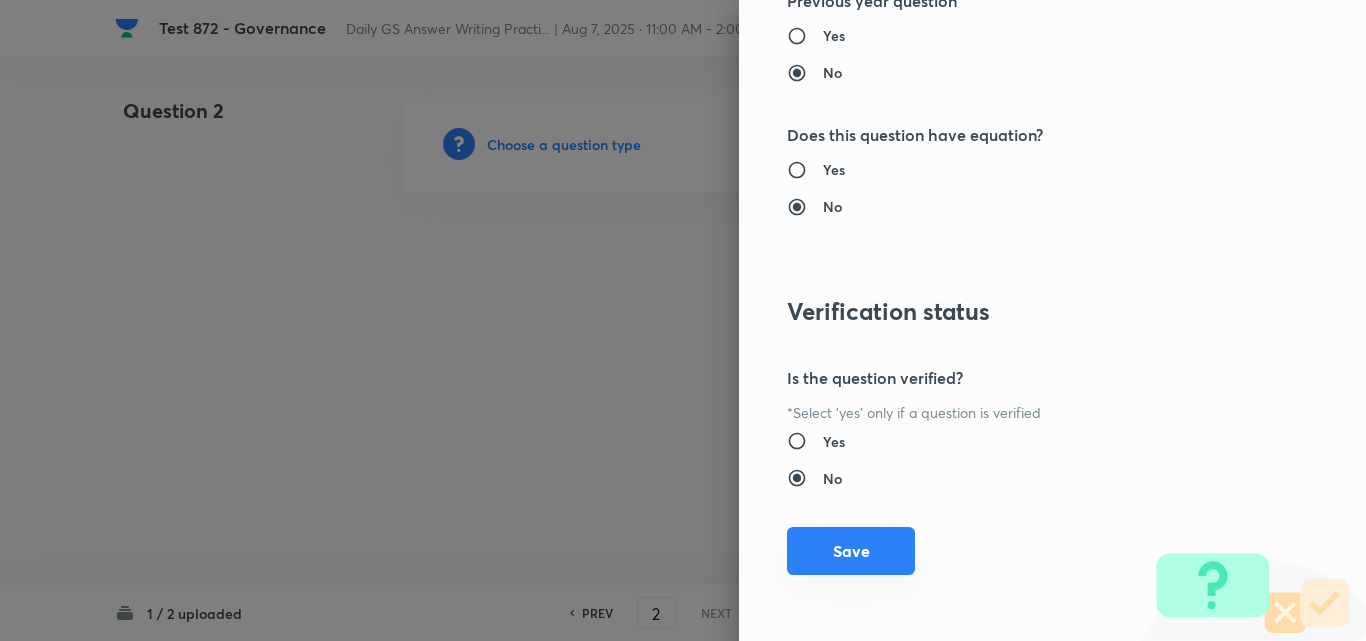 click on "Save" at bounding box center (851, 551) 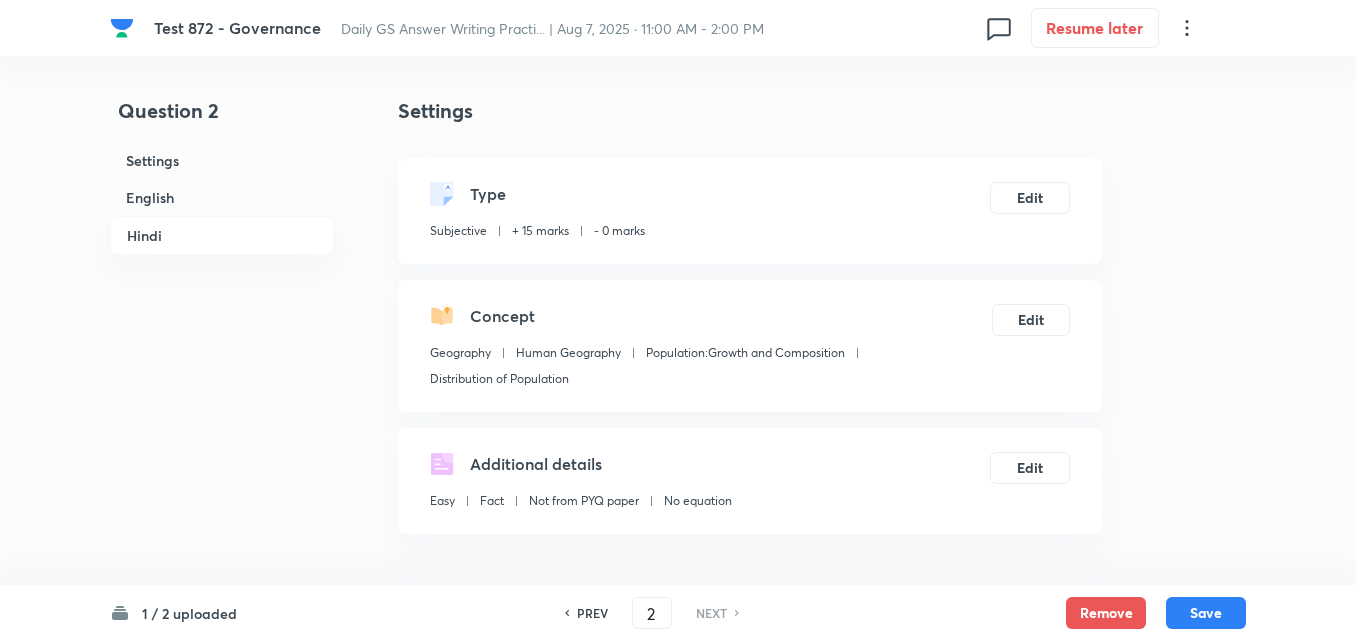 click on "English" at bounding box center [222, 197] 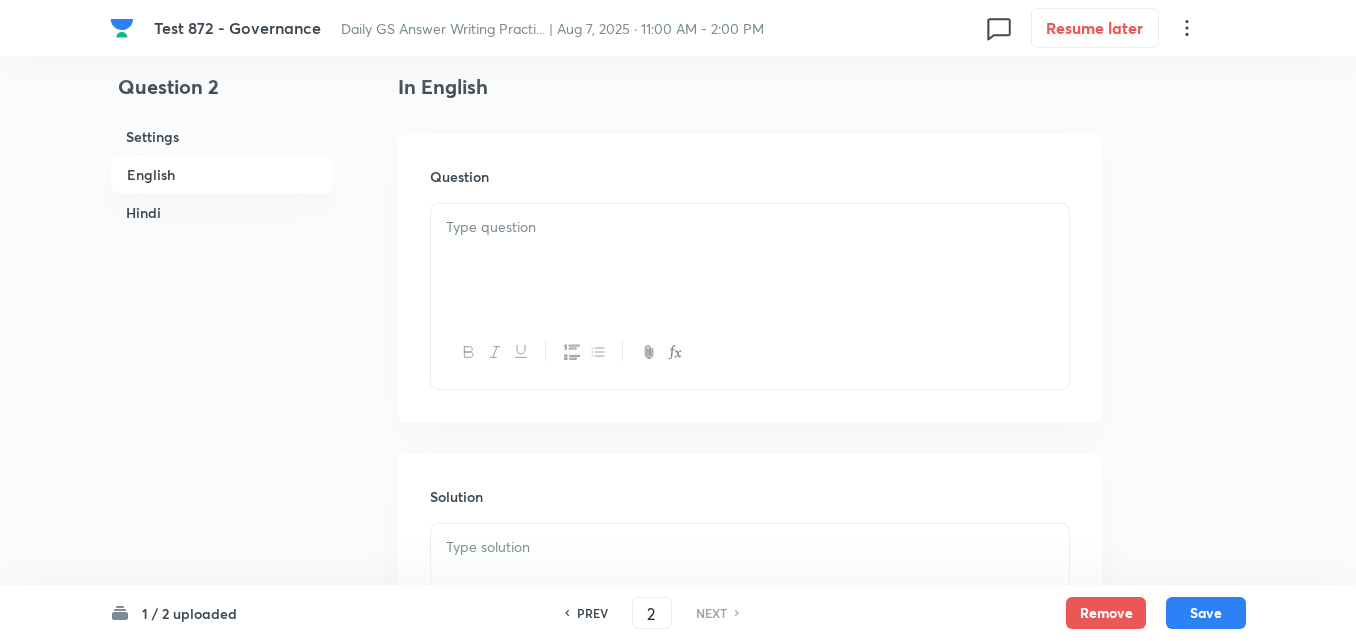 click at bounding box center [750, 260] 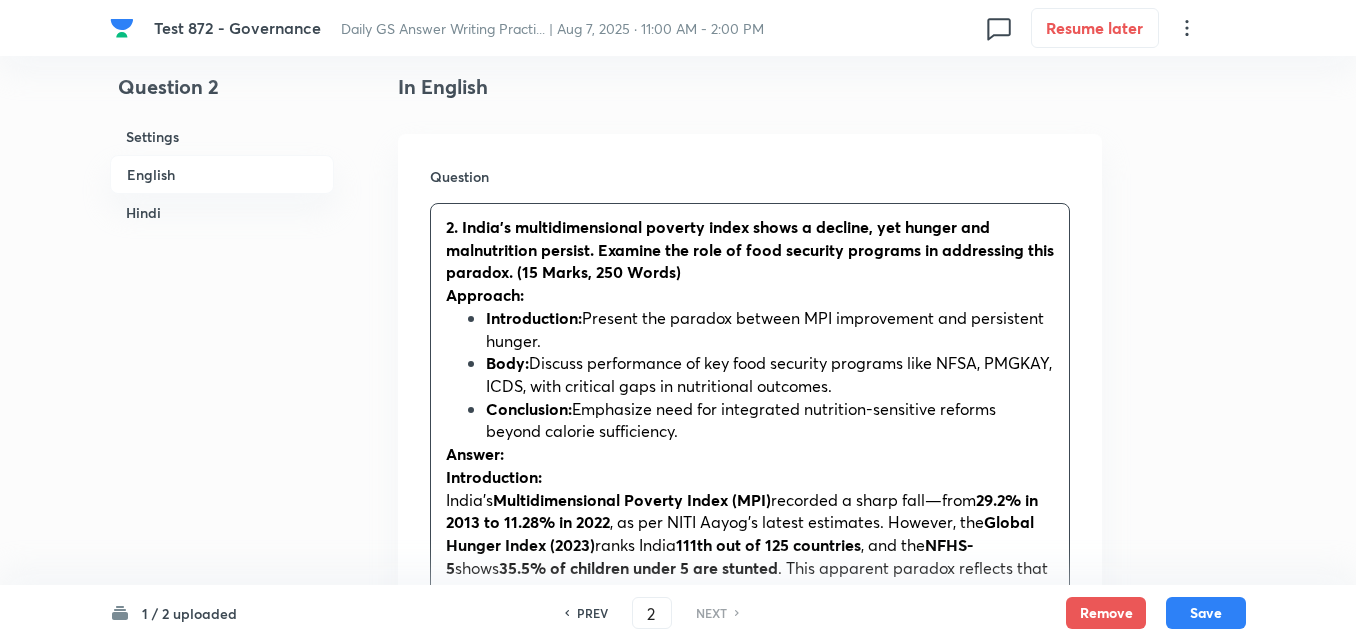 click on "Question 2. India's multidimensional poverty index shows a decline, yet hunger and malnutrition persist. Examine the role of food security programs in addressing this paradox. (15 Marks, 250 Words) Approach: Introduction:  Present the paradox between MPI improvement and persistent hunger. Body:  Discuss performance of key food security programs like NFSA, PMGKAY, ICDS, with critical gaps in nutritional outcomes. Conclusion:  Emphasize need for integrated nutrition-sensitive reforms beyond calorie sufficiency. Answer: Introduction: India’s  Multidimensional Poverty Index (MPI)  recorded a sharp fall—from  29.2% in 2013 to 11.28% in 2022 , as per NITI Aayog’s latest estimates. However, the  Global Hunger Index (2023)  ranks India  111th out of 125 countries , and the  NFHS-5  shows  35.5% of children under 5 are stunted . This apparent paradox reflects that while deprivations in housing, sanitation, and schooling have reduced,  nutrition and food adequacy remain critical bottlenecks . Body: ₹1–₹3/kg" at bounding box center (750, 1052) 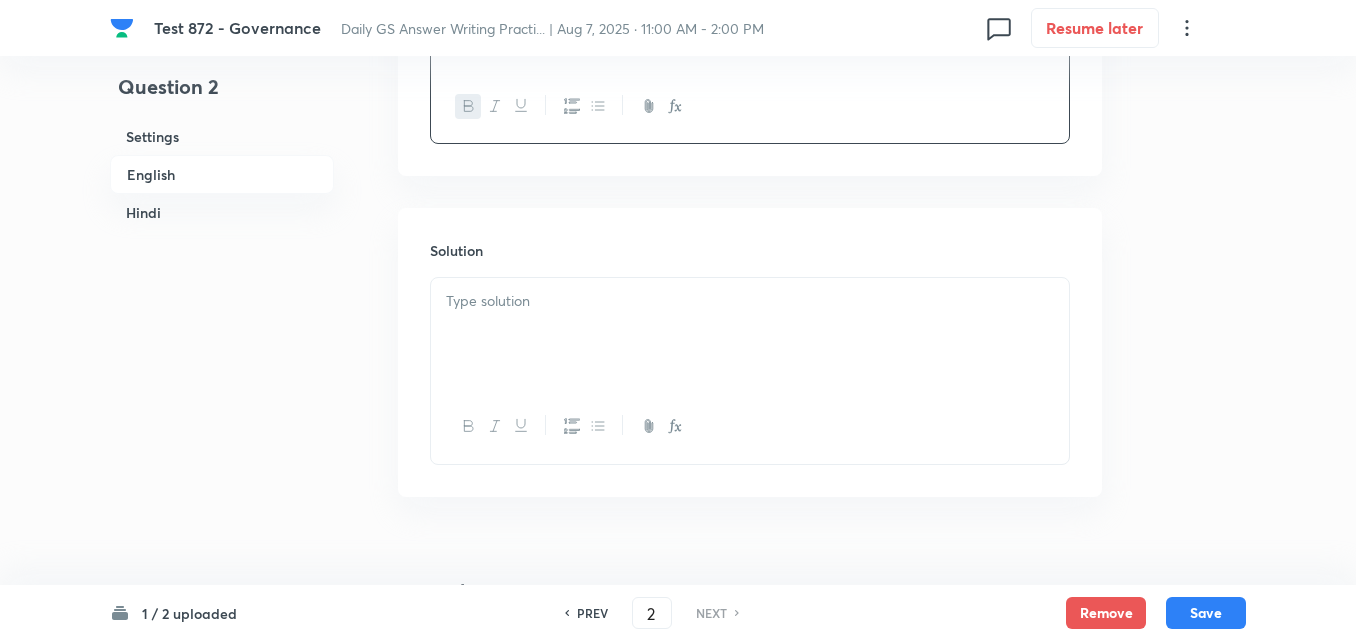 scroll, scrollTop: 942, scrollLeft: 0, axis: vertical 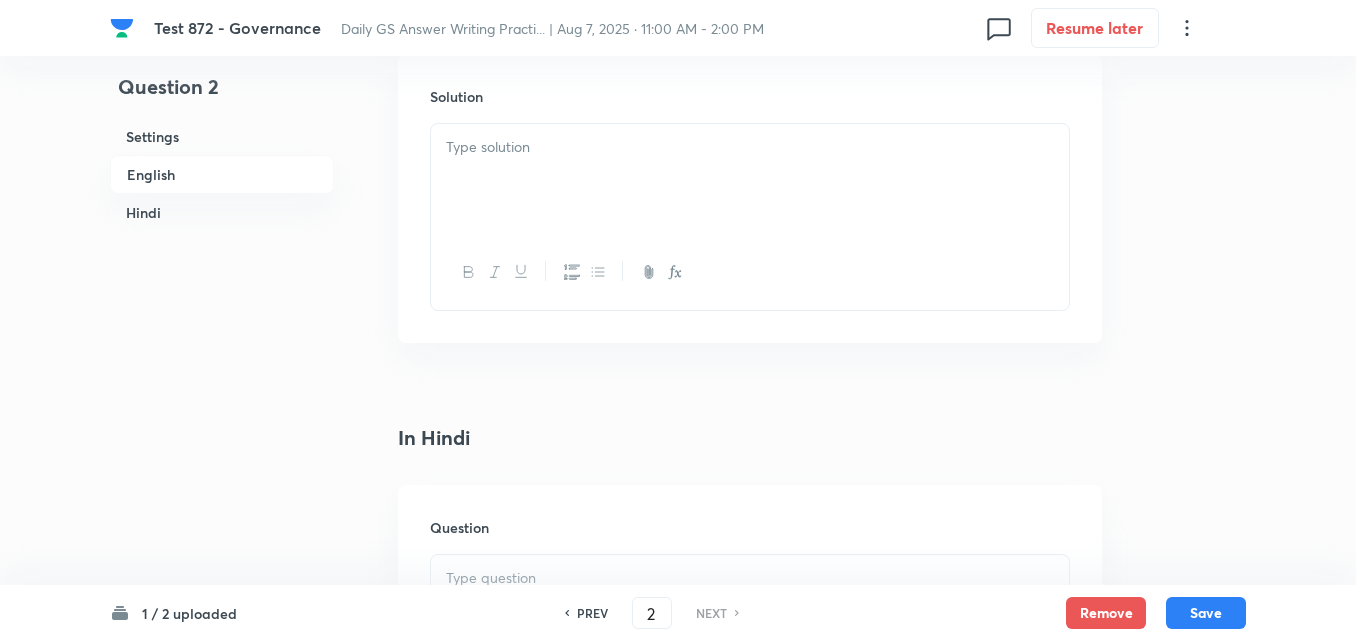 click at bounding box center (750, 180) 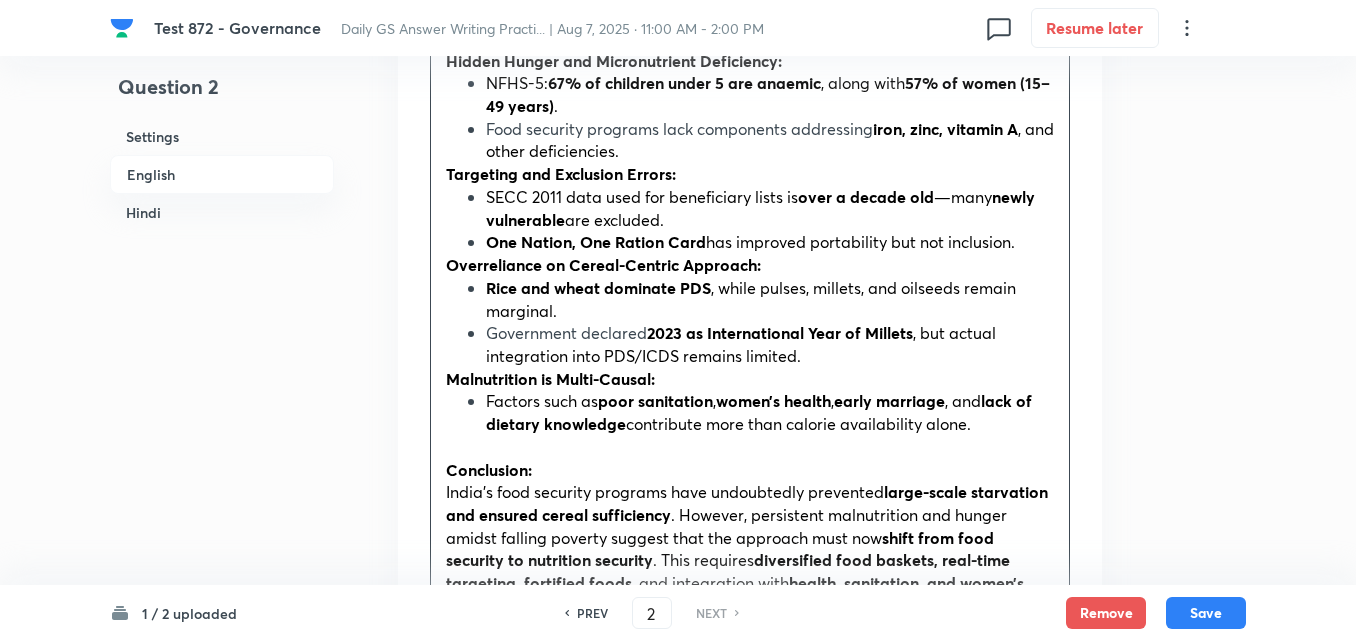 scroll, scrollTop: 2542, scrollLeft: 0, axis: vertical 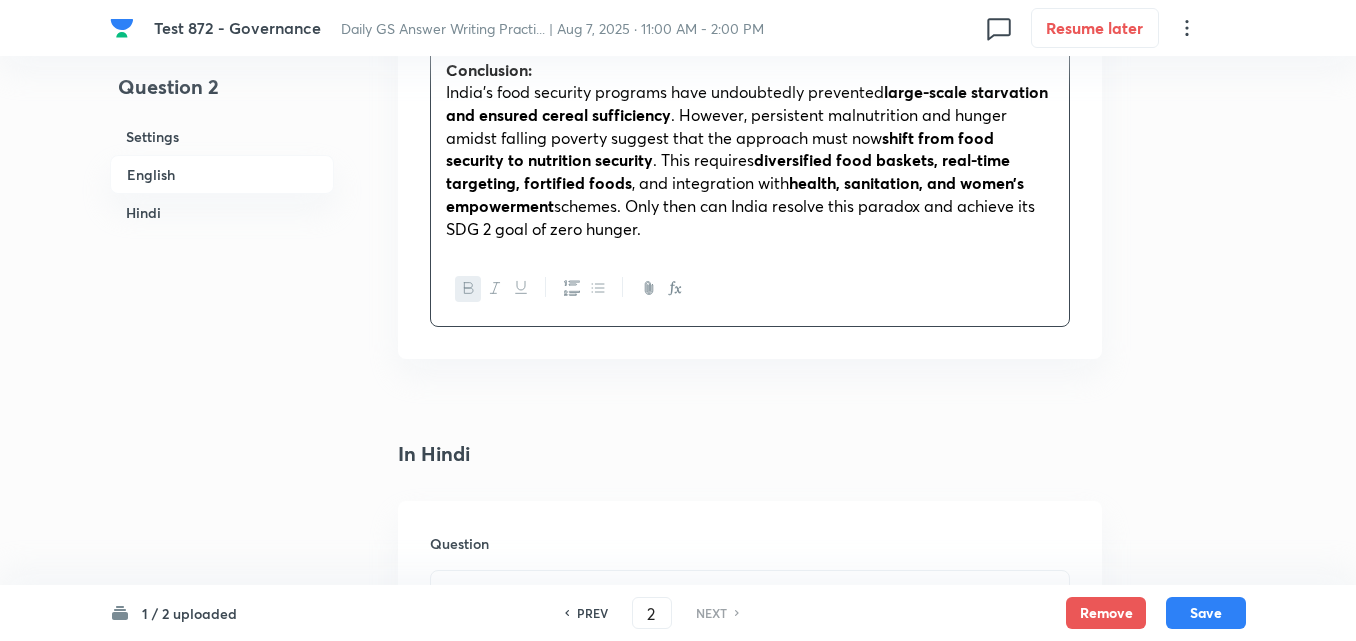 click on "Hindi" at bounding box center [222, 212] 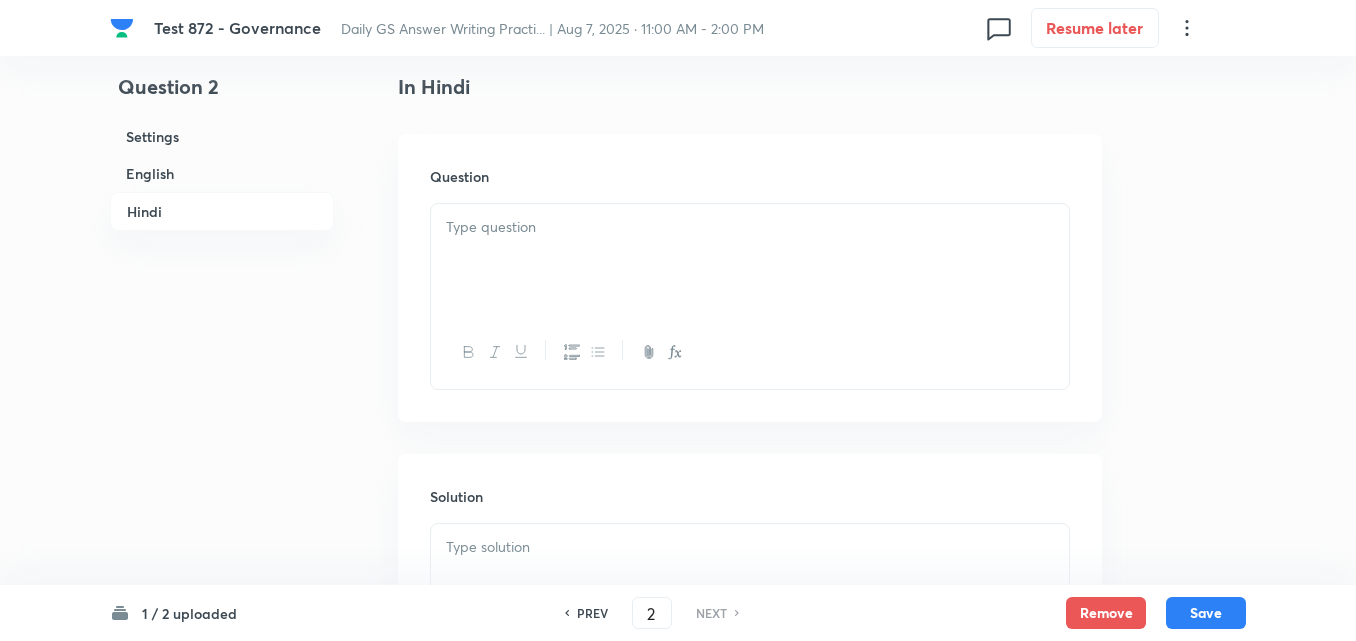 click at bounding box center [750, 260] 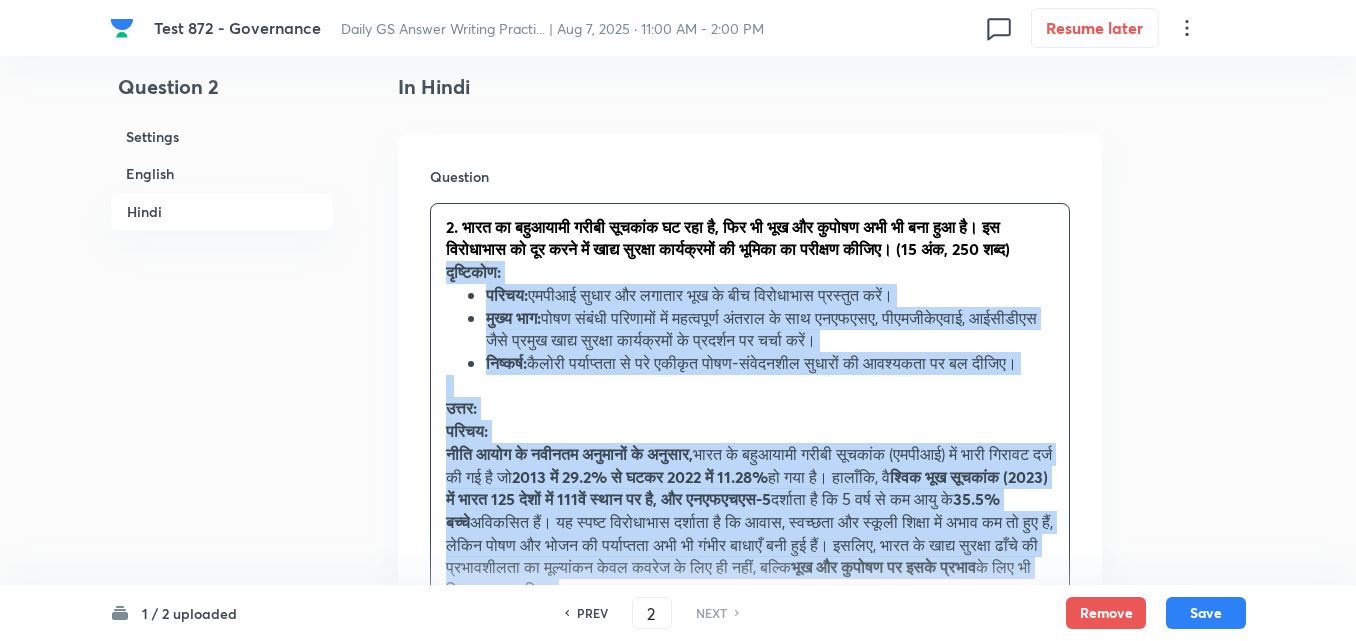 drag, startPoint x: 414, startPoint y: 294, endPoint x: 400, endPoint y: 294, distance: 14 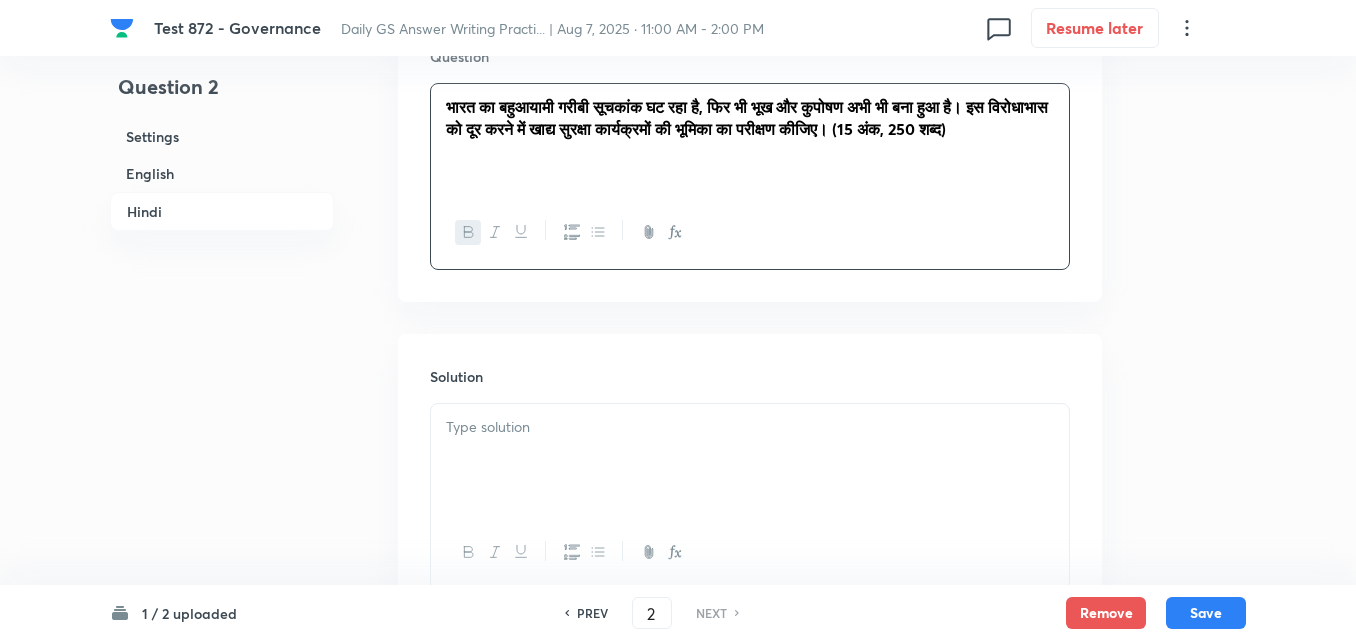 scroll, scrollTop: 3186, scrollLeft: 0, axis: vertical 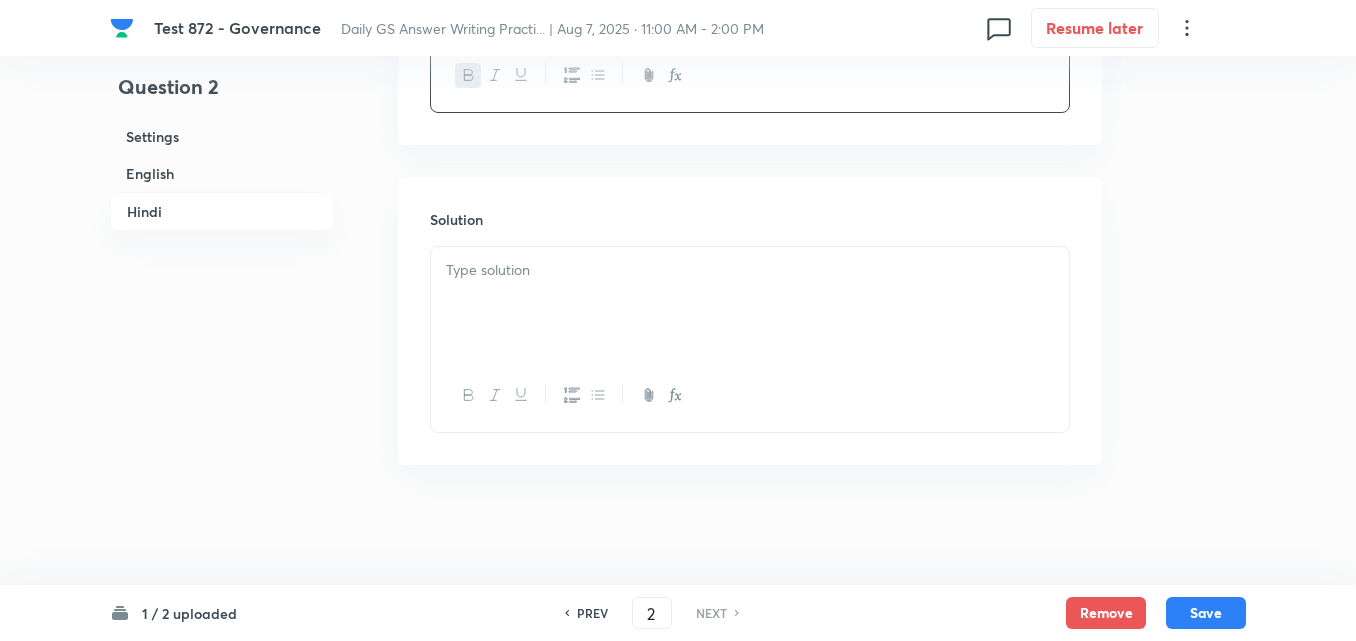 click at bounding box center (750, 303) 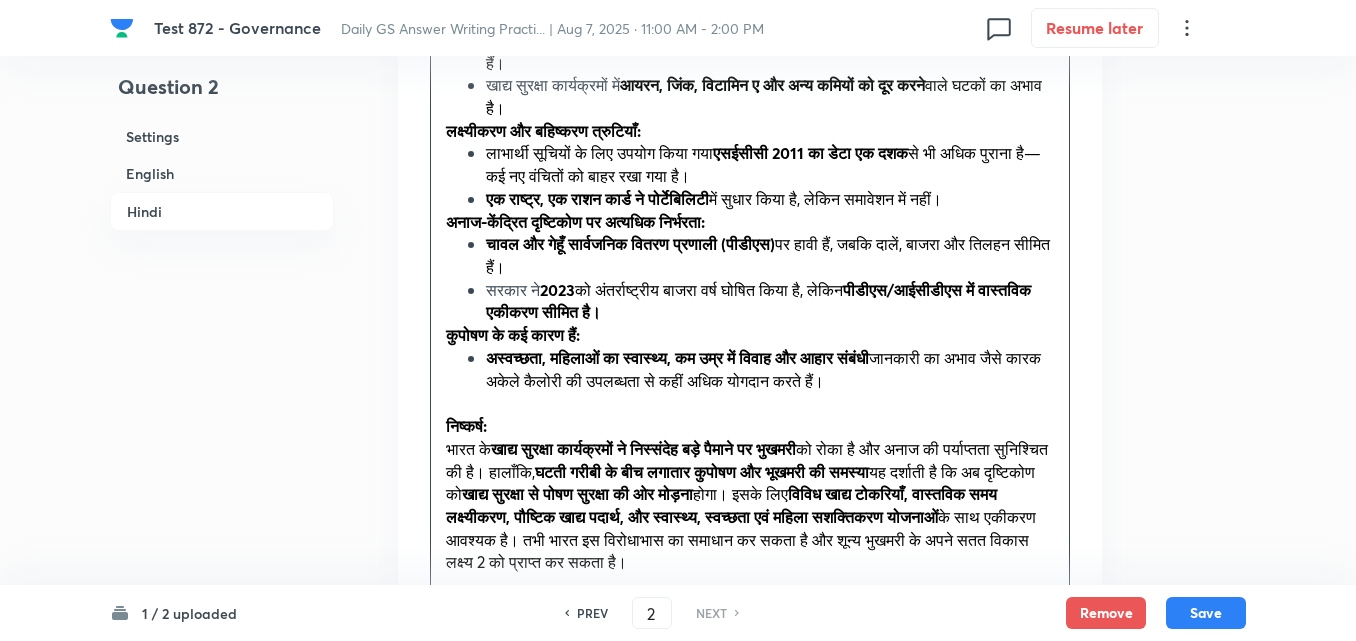 scroll, scrollTop: 4686, scrollLeft: 0, axis: vertical 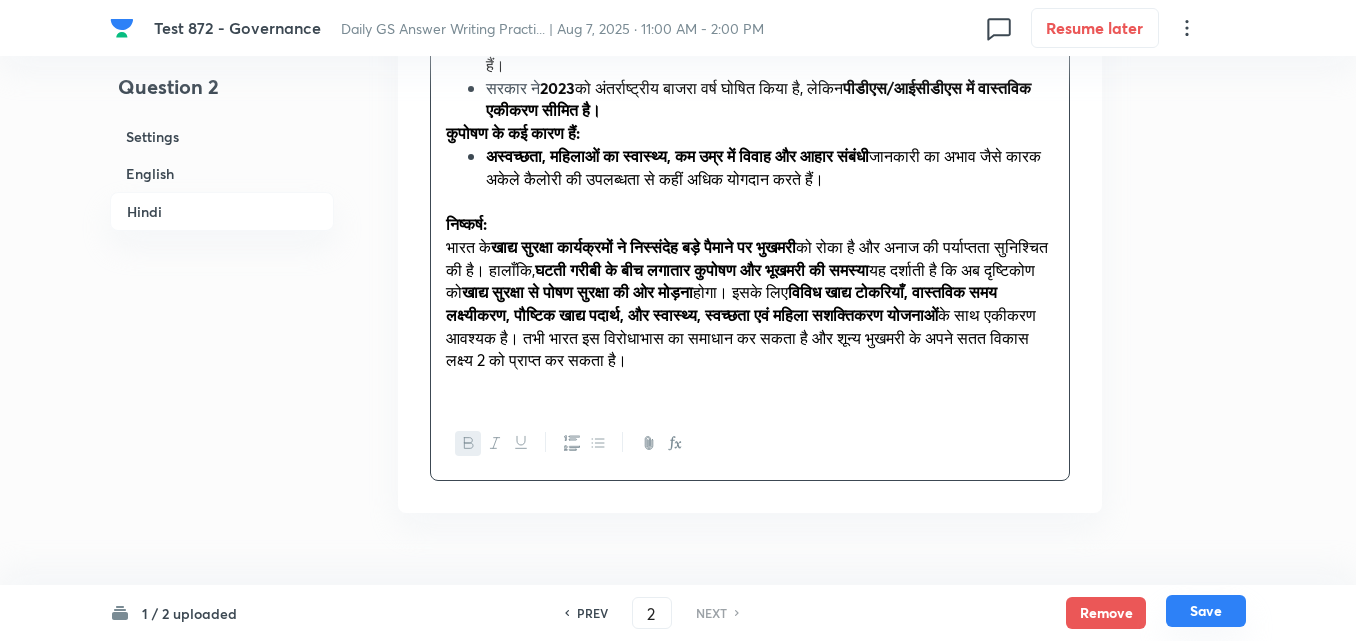 click on "Save" at bounding box center [1206, 611] 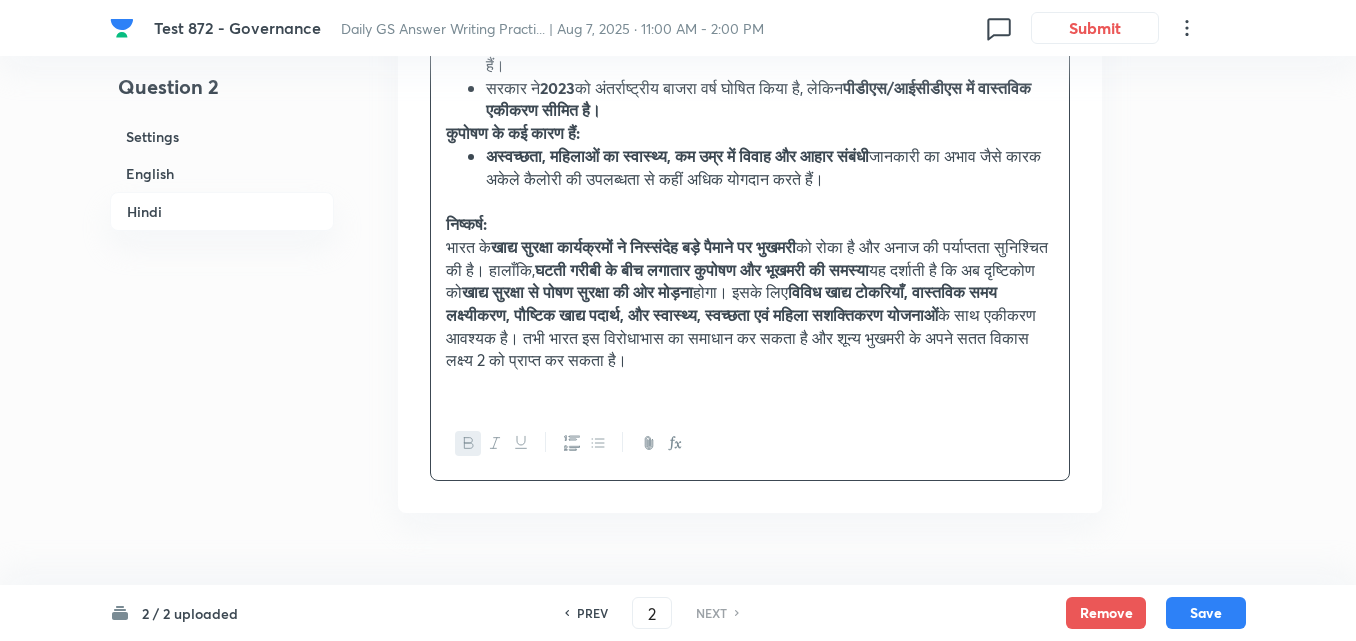scroll, scrollTop: 3187, scrollLeft: 0, axis: vertical 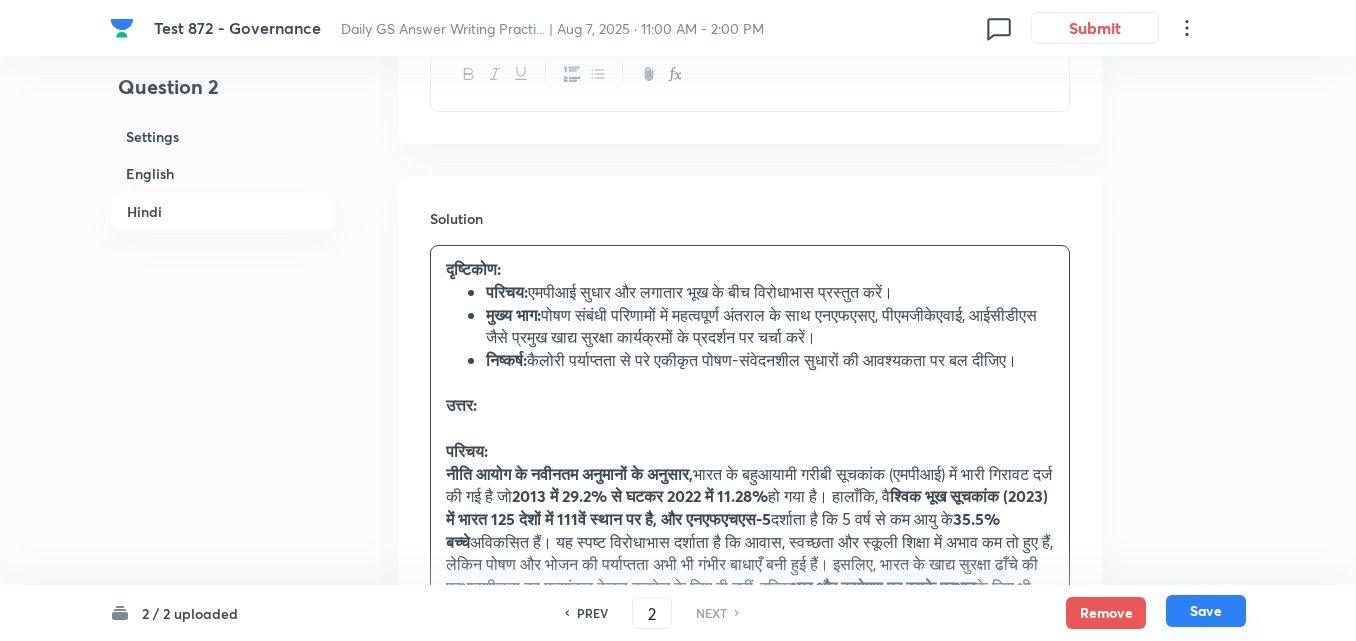 click on "Save" at bounding box center (1206, 611) 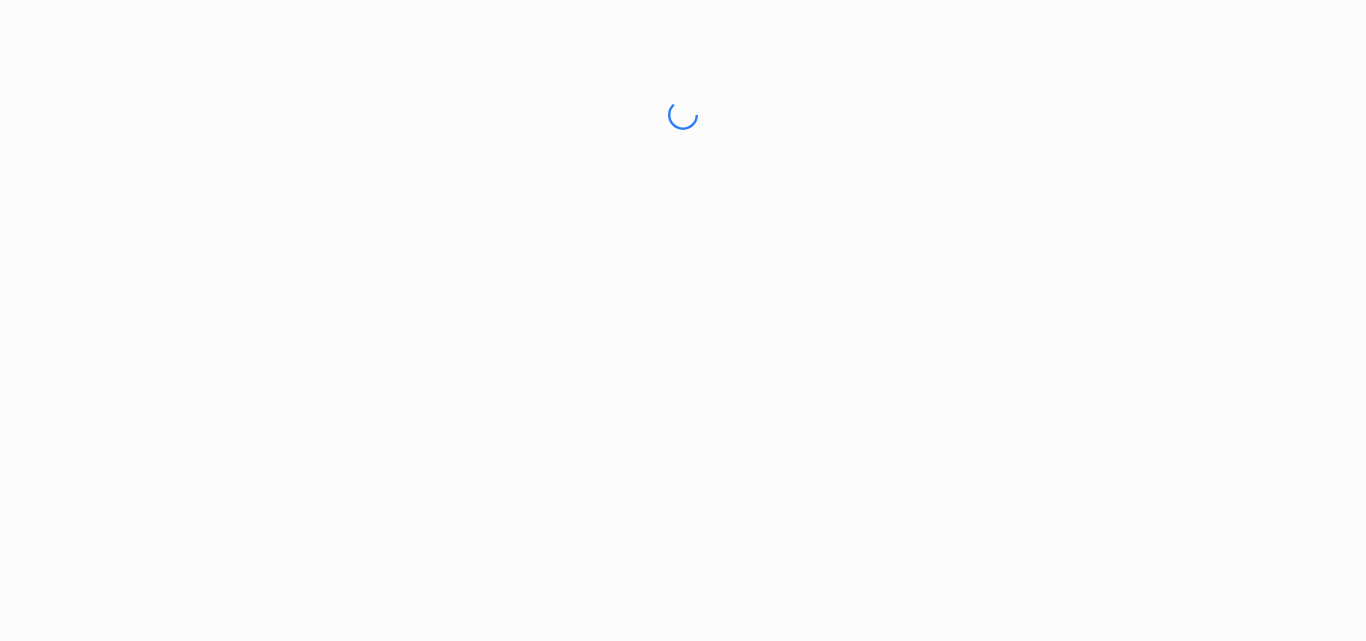 scroll, scrollTop: 0, scrollLeft: 0, axis: both 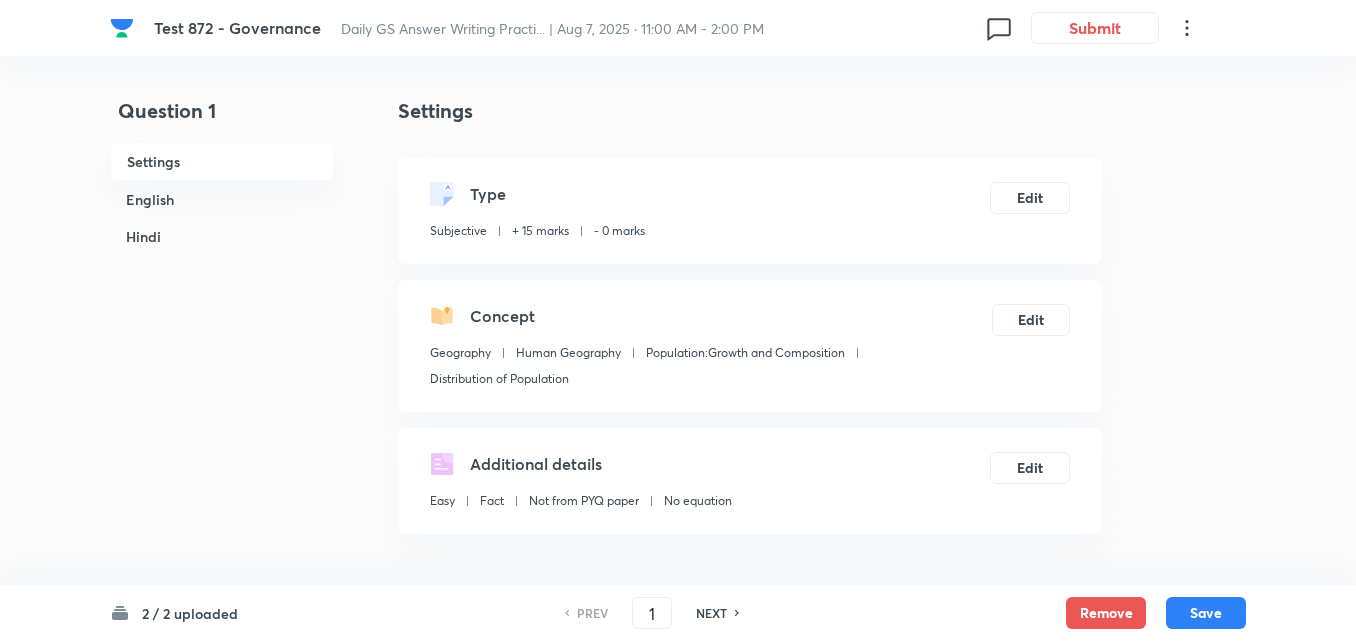 click on "English" at bounding box center (222, 199) 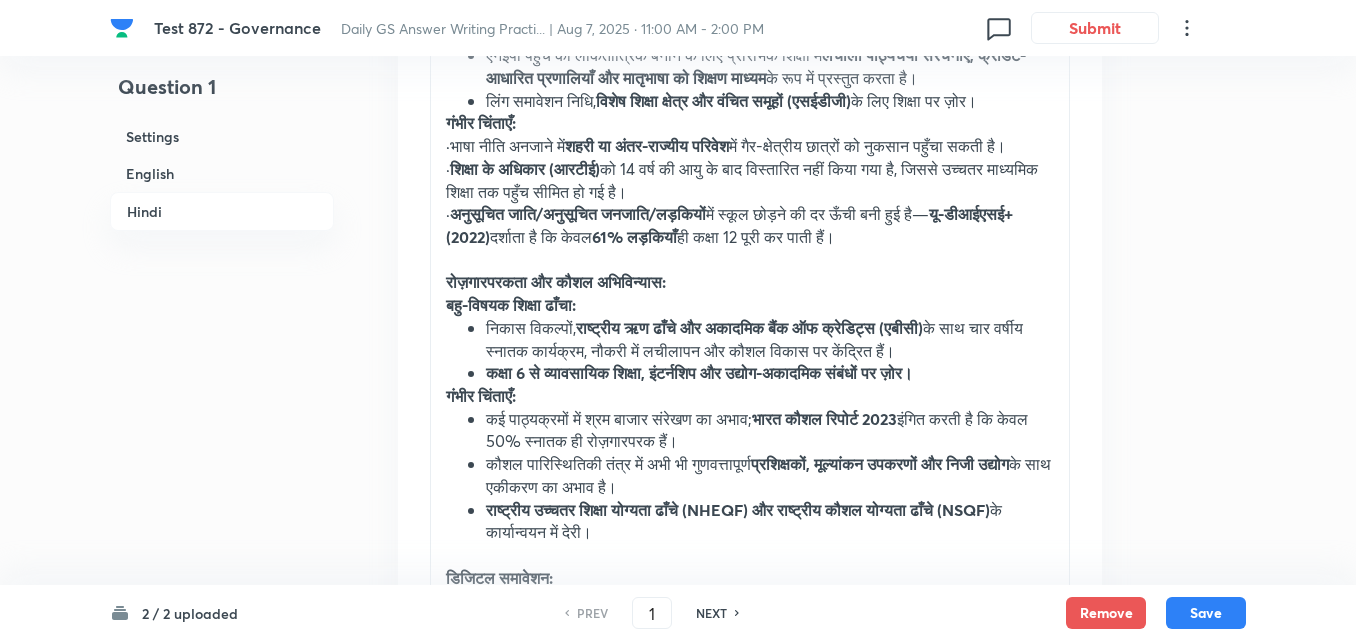 scroll, scrollTop: 4042, scrollLeft: 0, axis: vertical 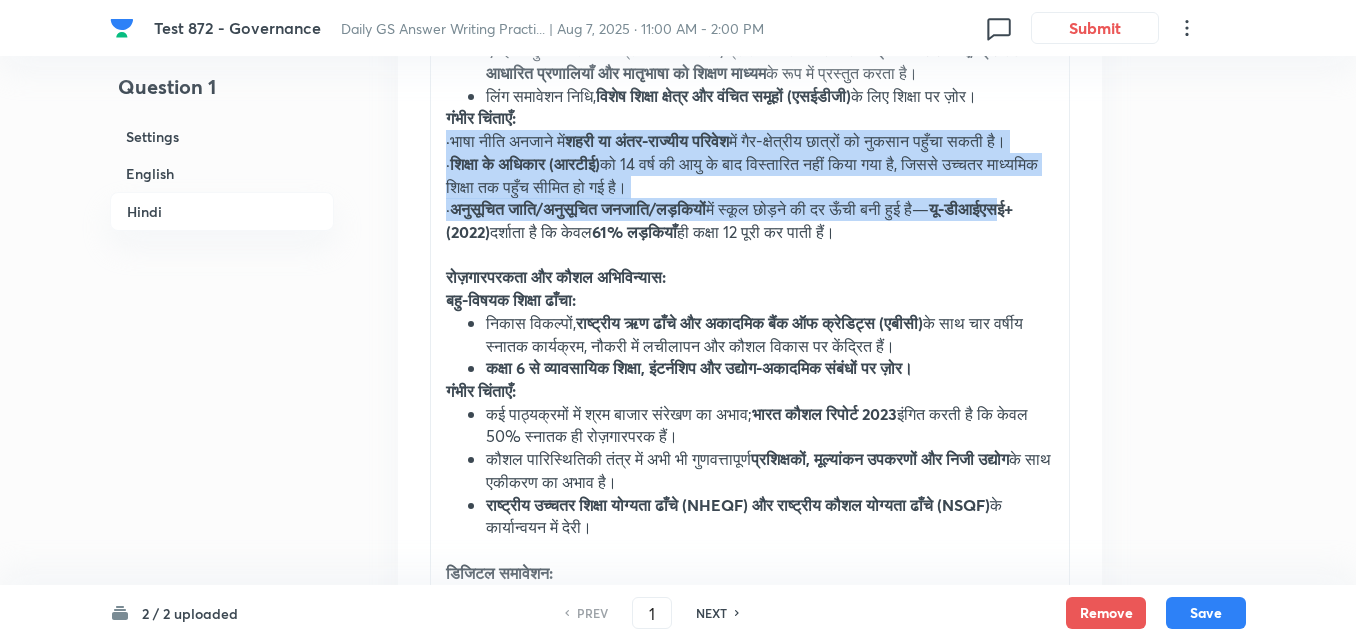 drag, startPoint x: 440, startPoint y: 208, endPoint x: 518, endPoint y: 316, distance: 133.22162 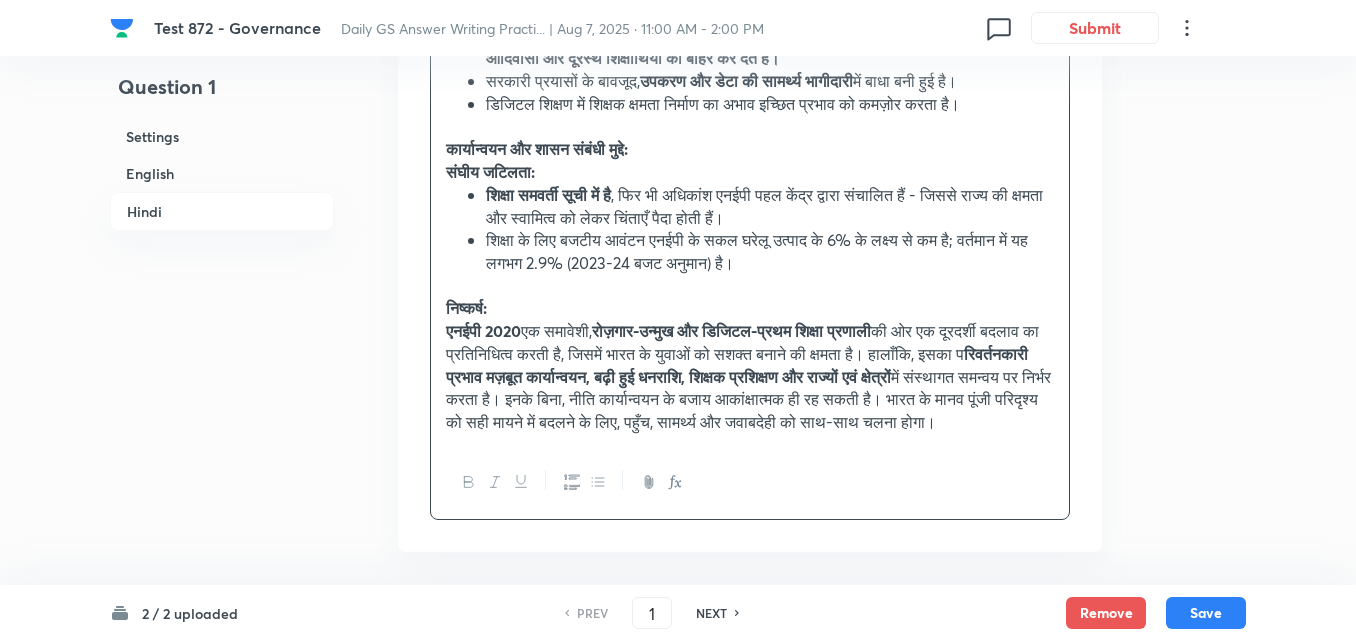 scroll, scrollTop: 4939, scrollLeft: 0, axis: vertical 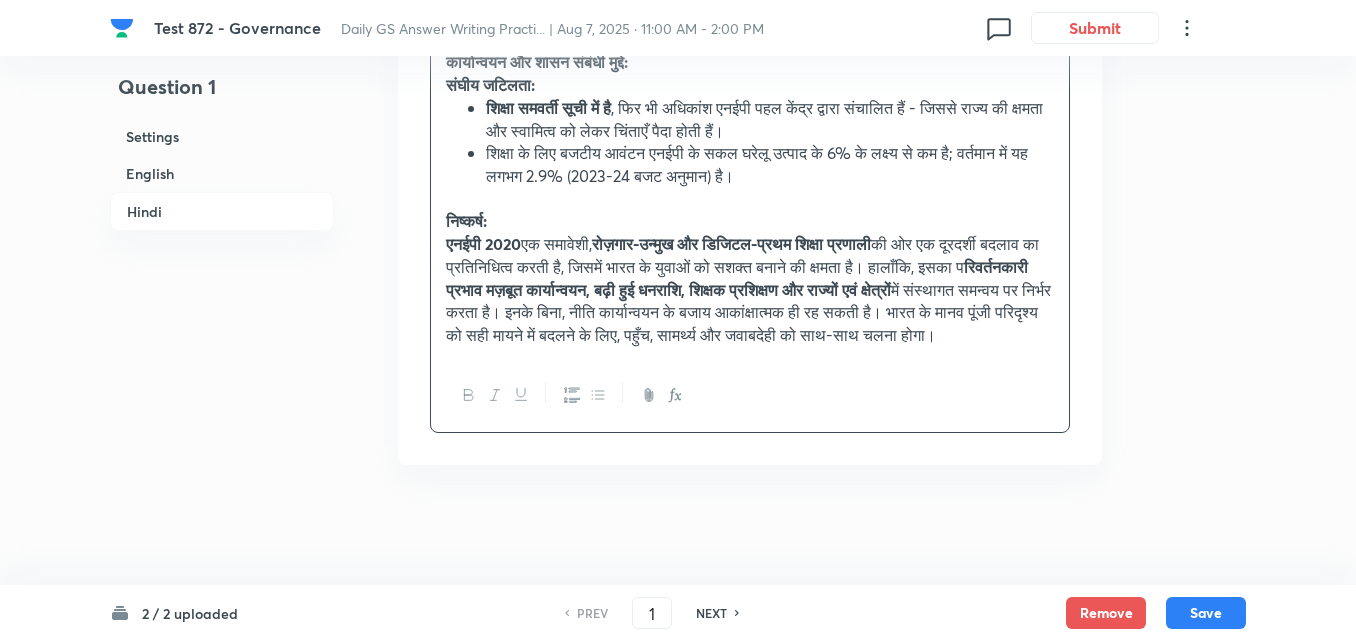click 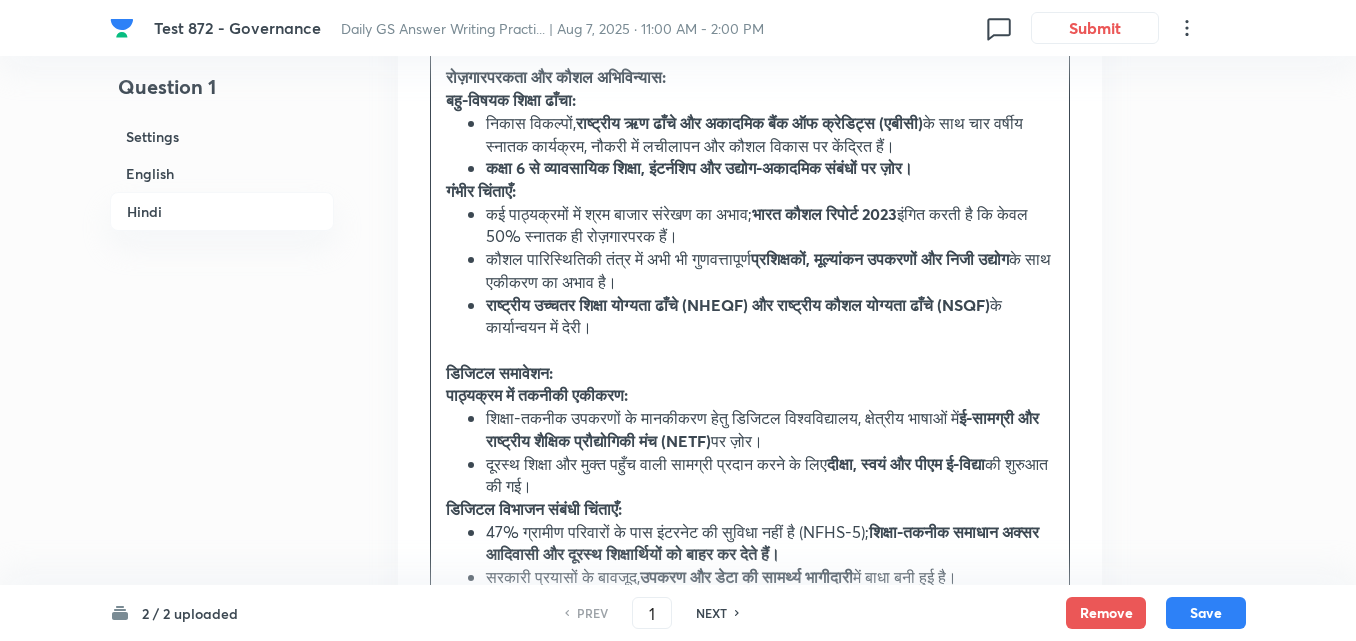 scroll, scrollTop: 4239, scrollLeft: 0, axis: vertical 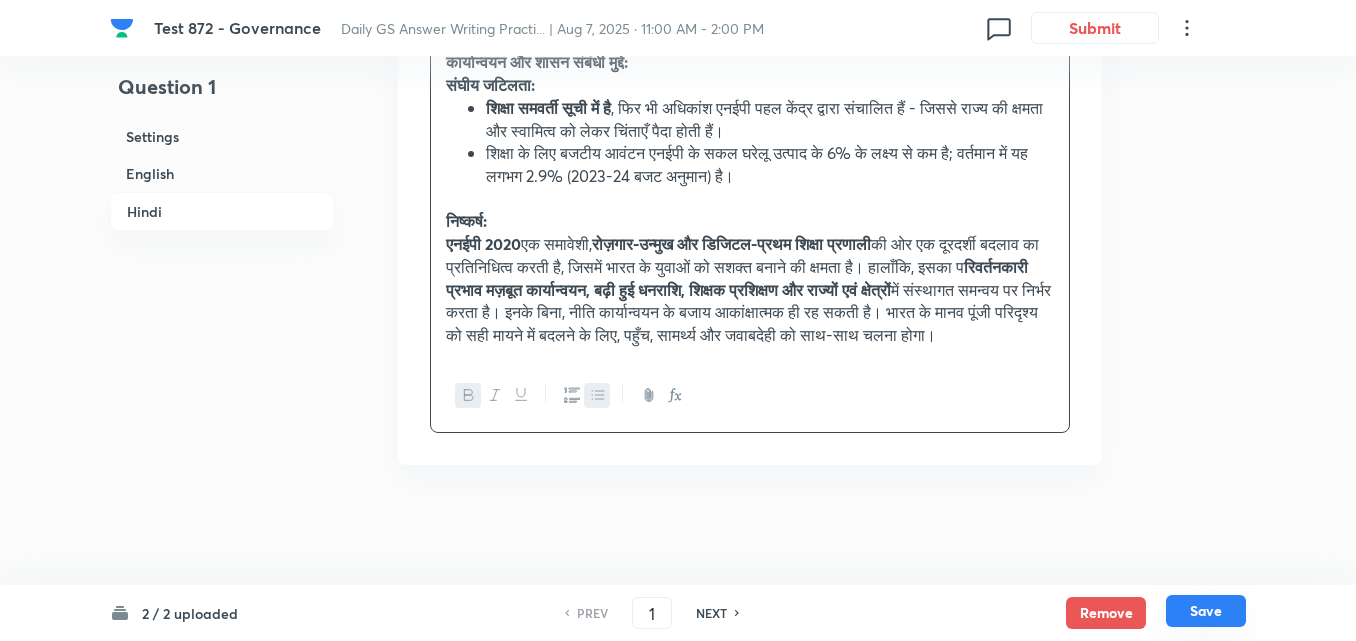 click on "Save" at bounding box center [1206, 611] 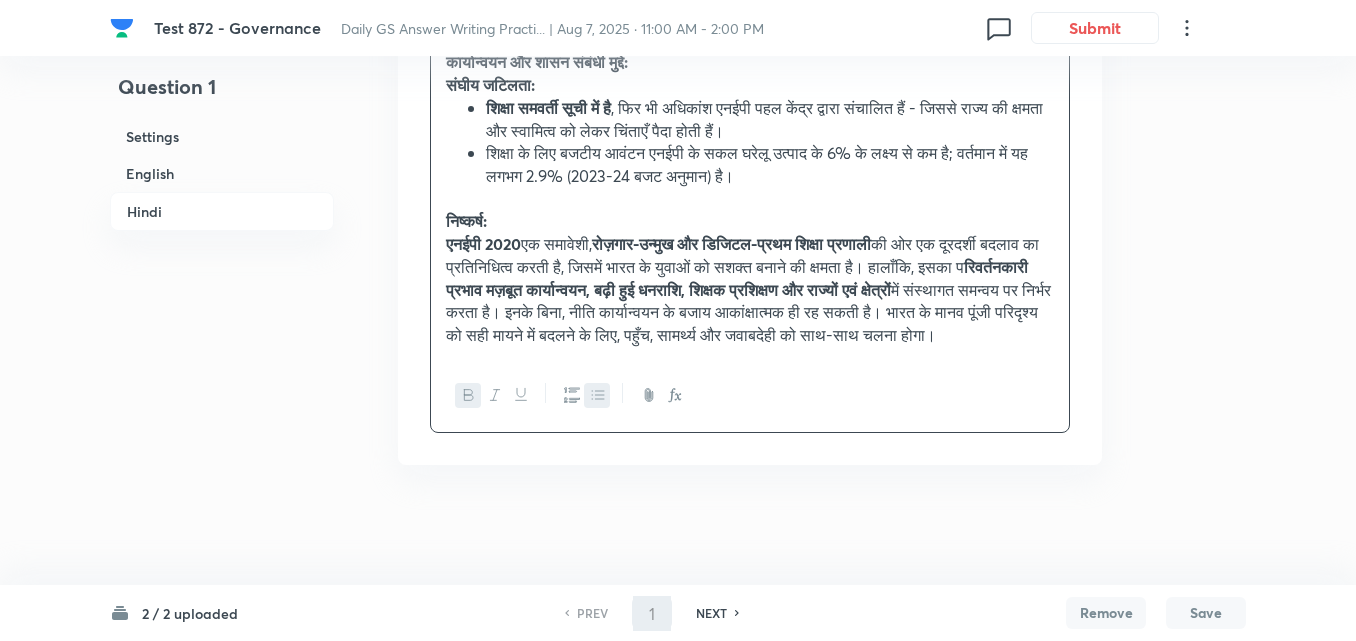 type on "2" 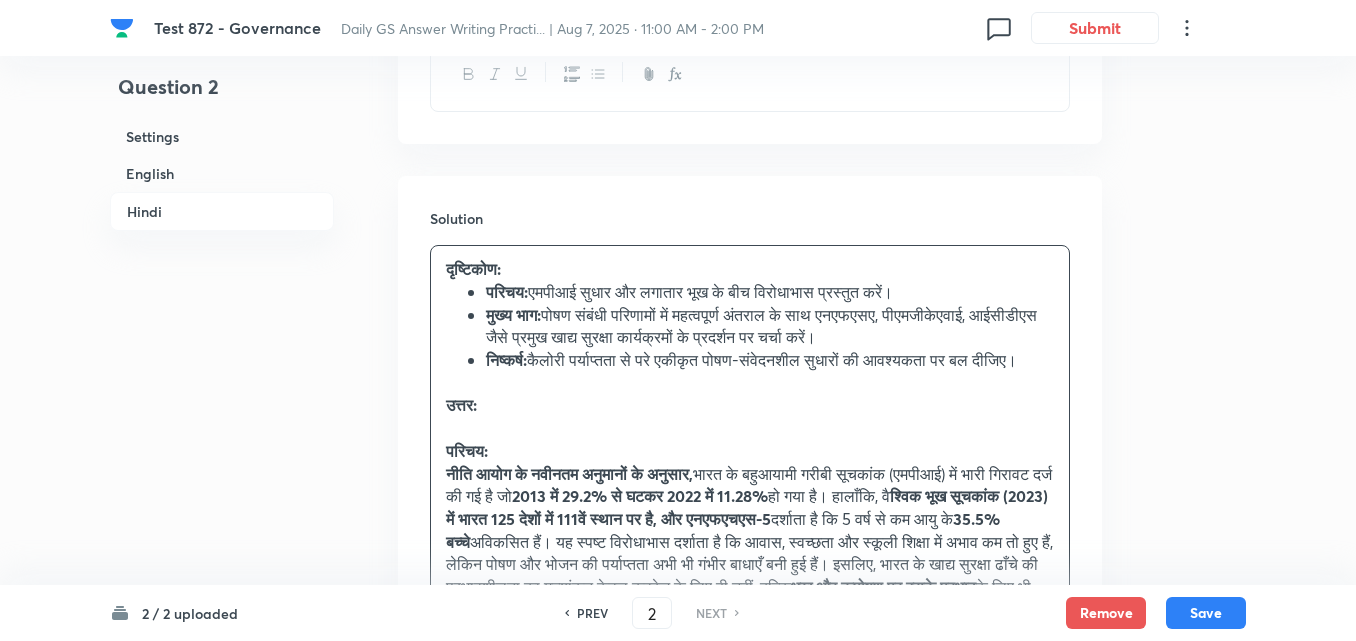 click on "English" at bounding box center (222, 173) 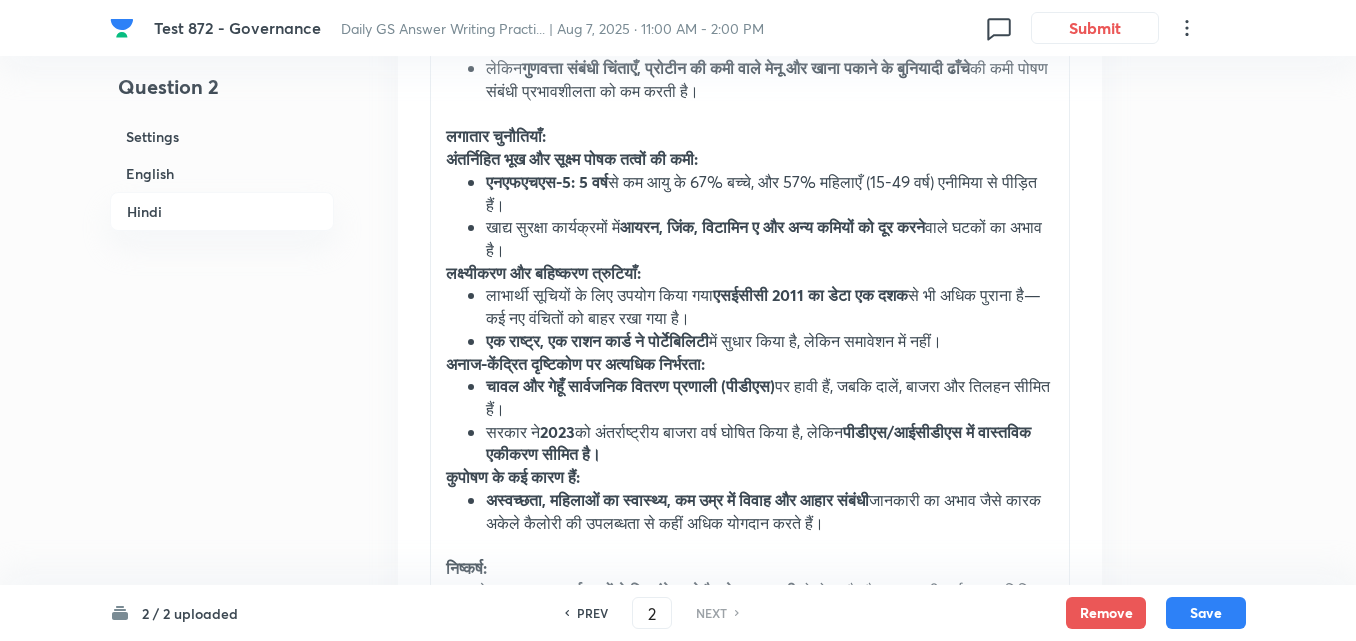 scroll, scrollTop: 4742, scrollLeft: 0, axis: vertical 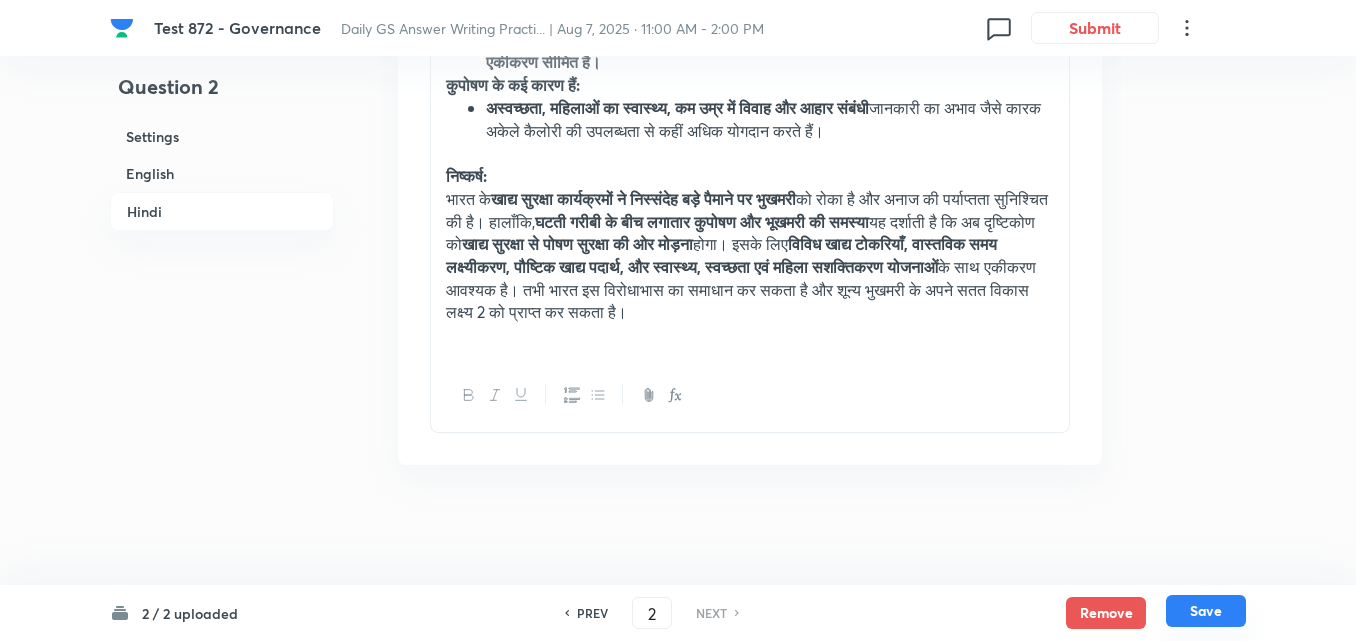 click on "Save" at bounding box center [1206, 611] 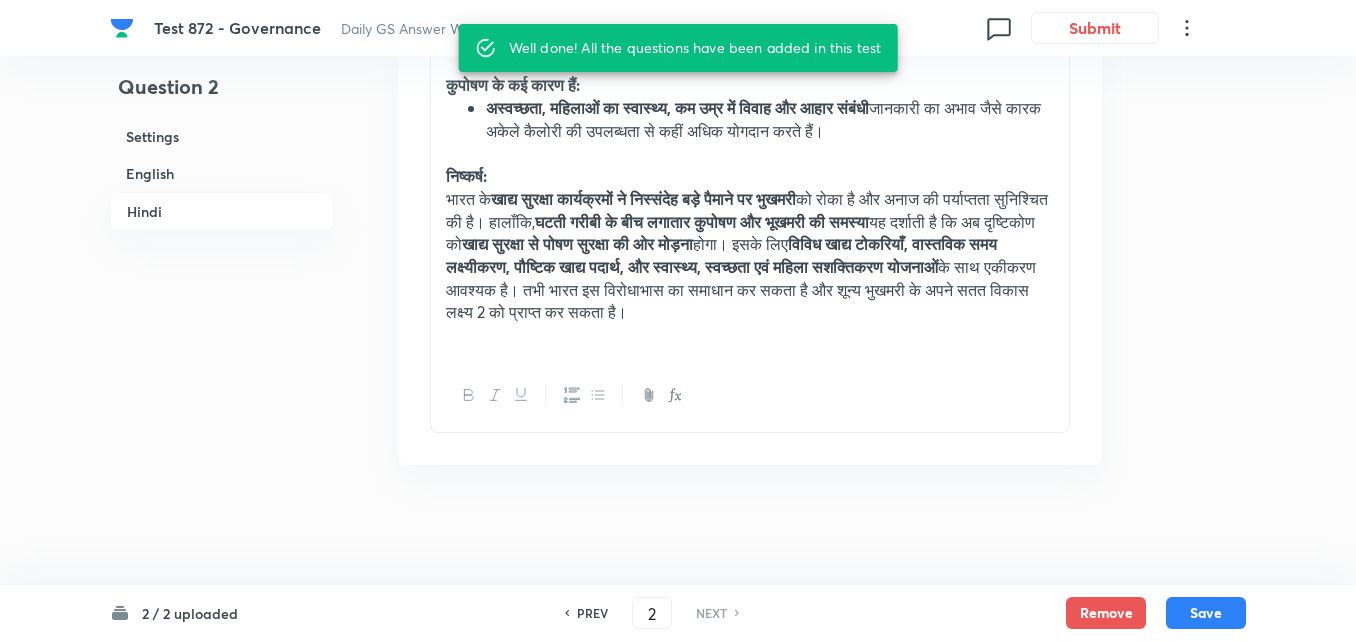 type 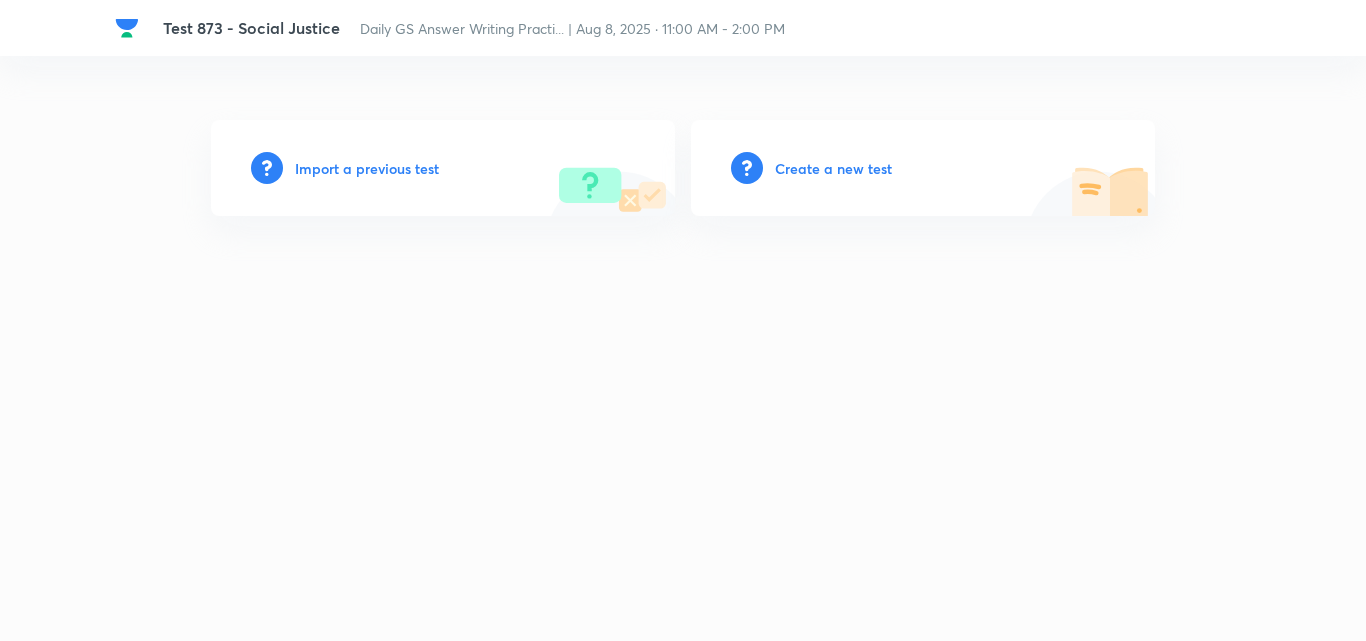 scroll, scrollTop: 0, scrollLeft: 0, axis: both 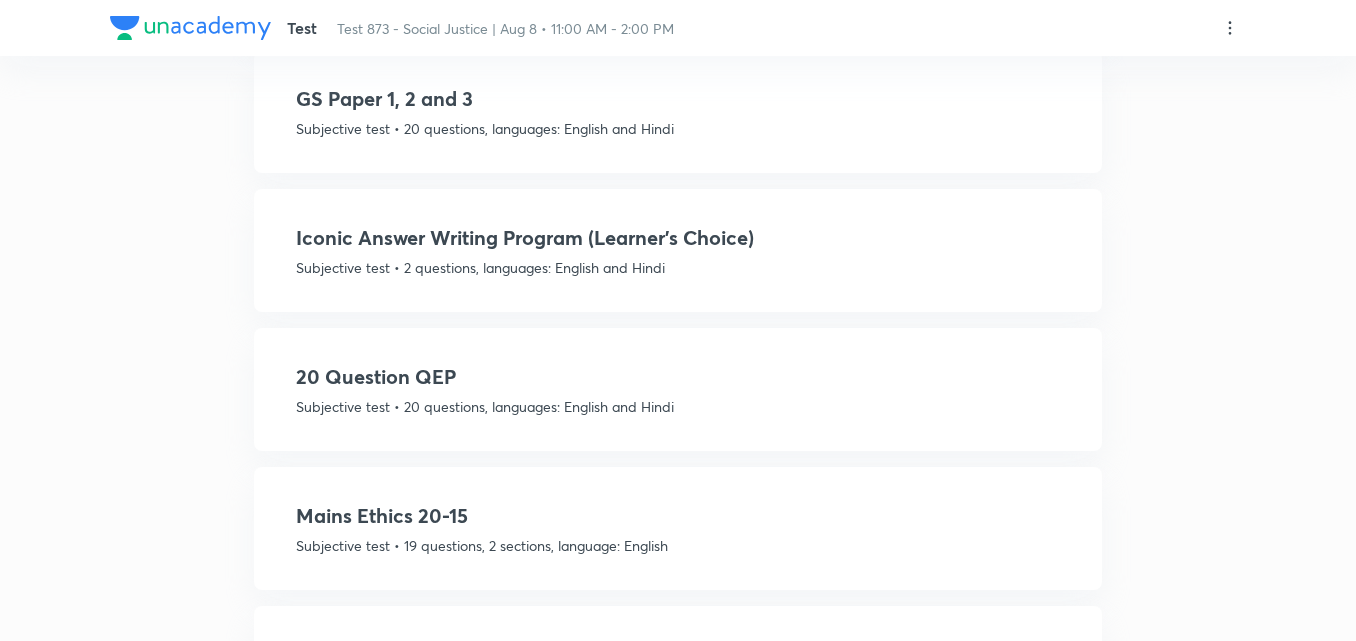 click on "Subjective test •  2 questions, languages: English and Hindi" at bounding box center [678, 267] 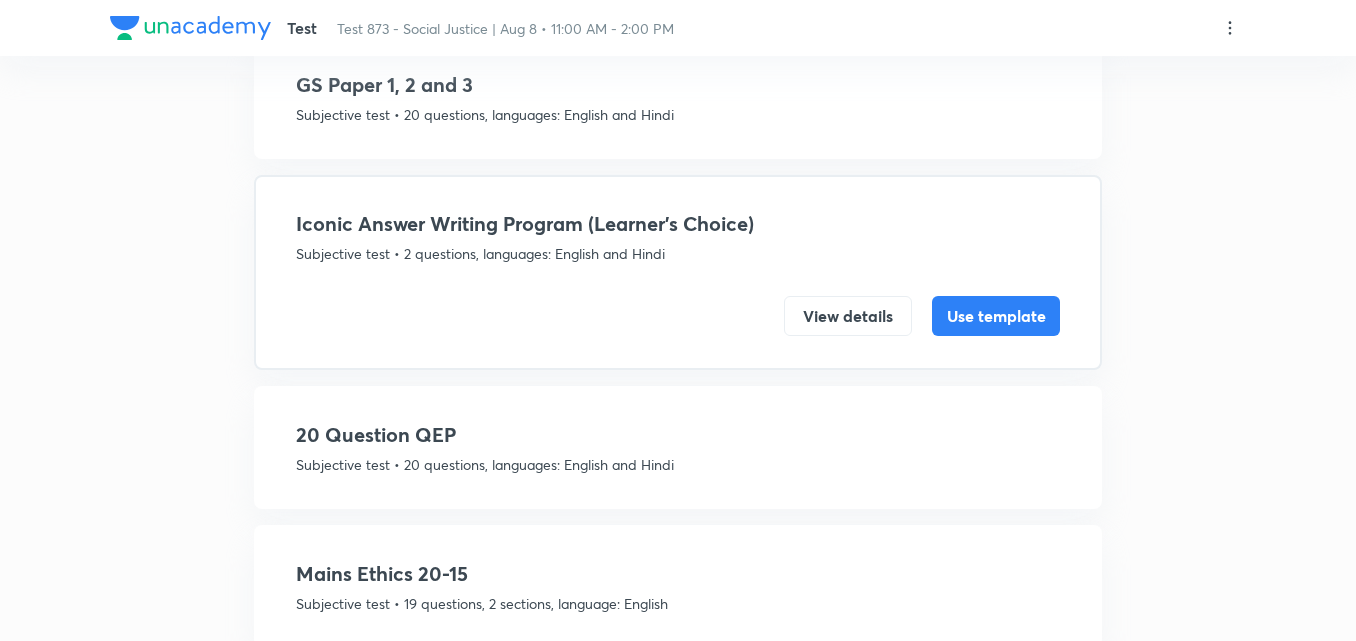 scroll, scrollTop: 1128, scrollLeft: 0, axis: vertical 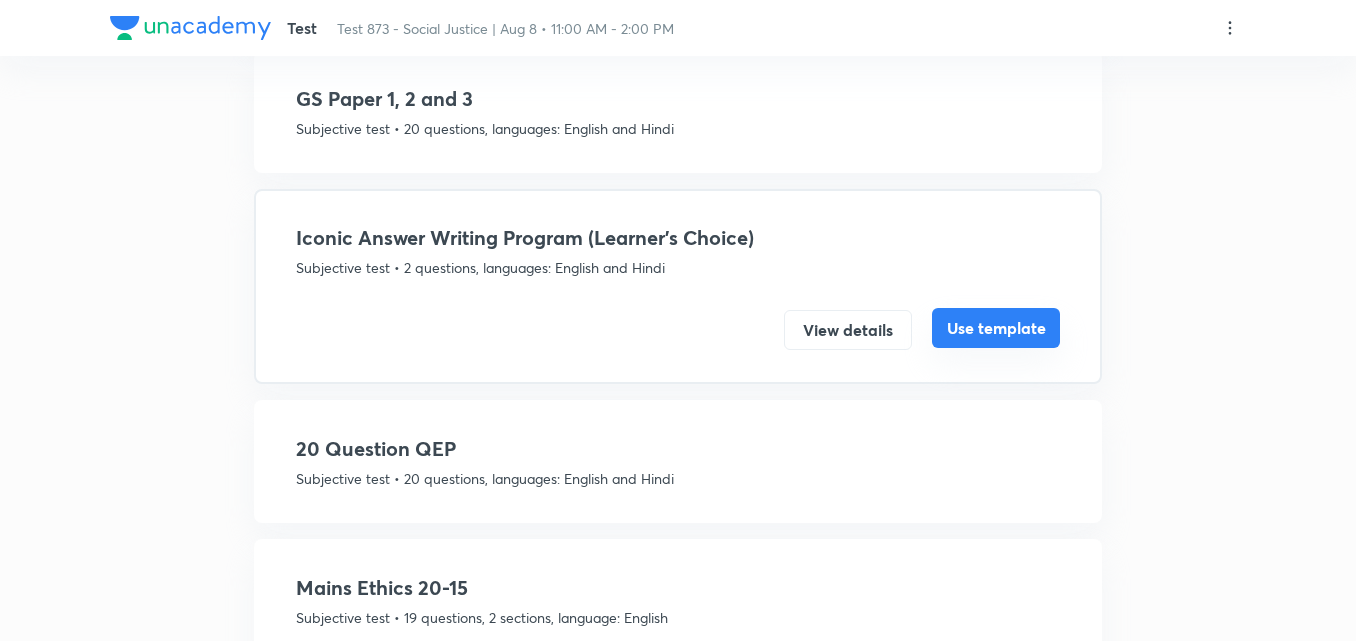 click on "Use template" at bounding box center [996, 328] 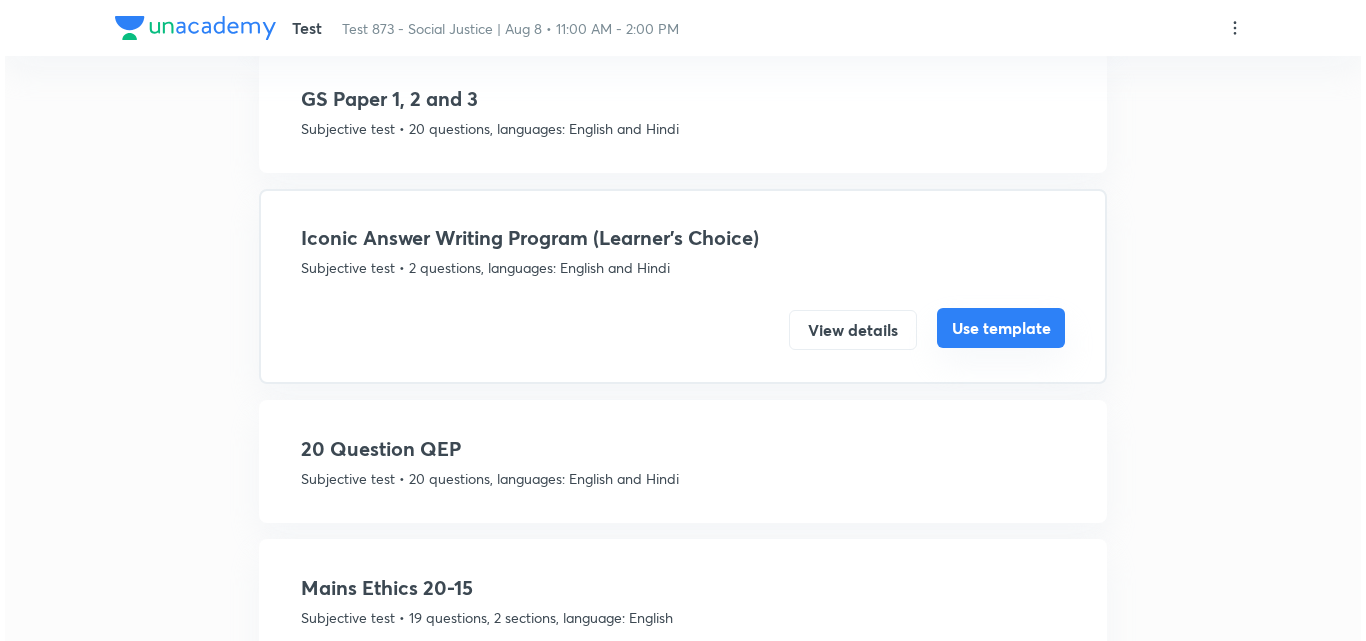 scroll, scrollTop: 0, scrollLeft: 0, axis: both 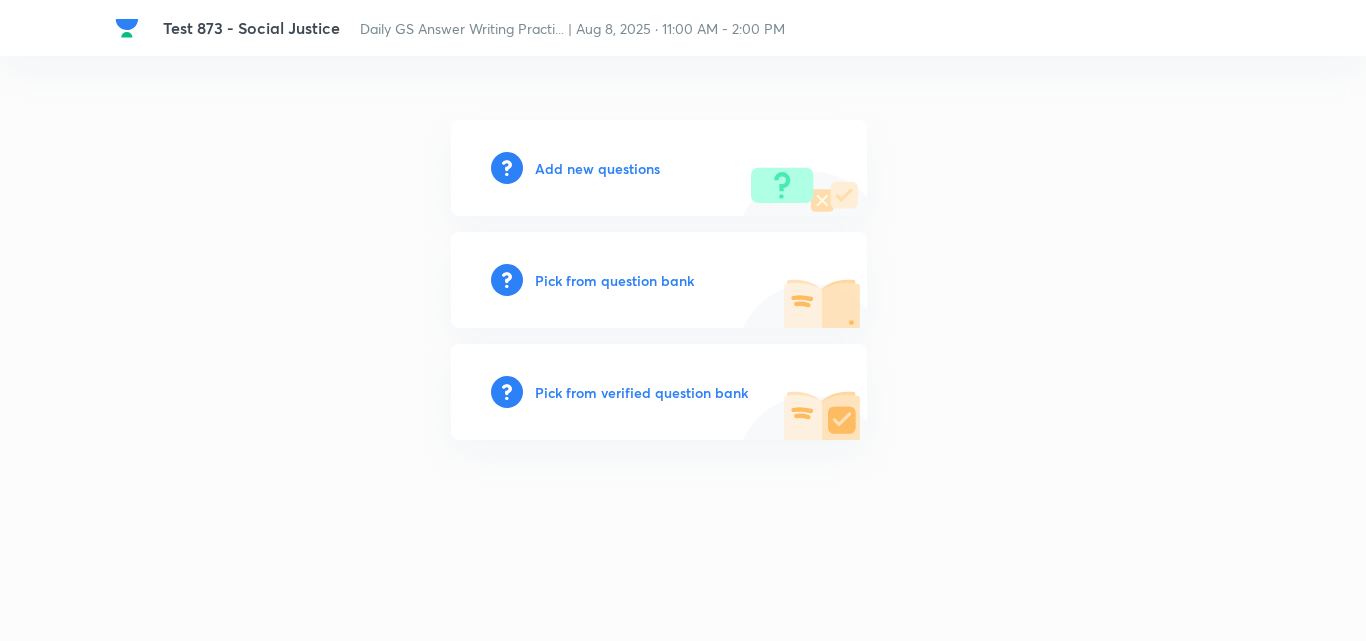 click on "Add new questions" at bounding box center (597, 168) 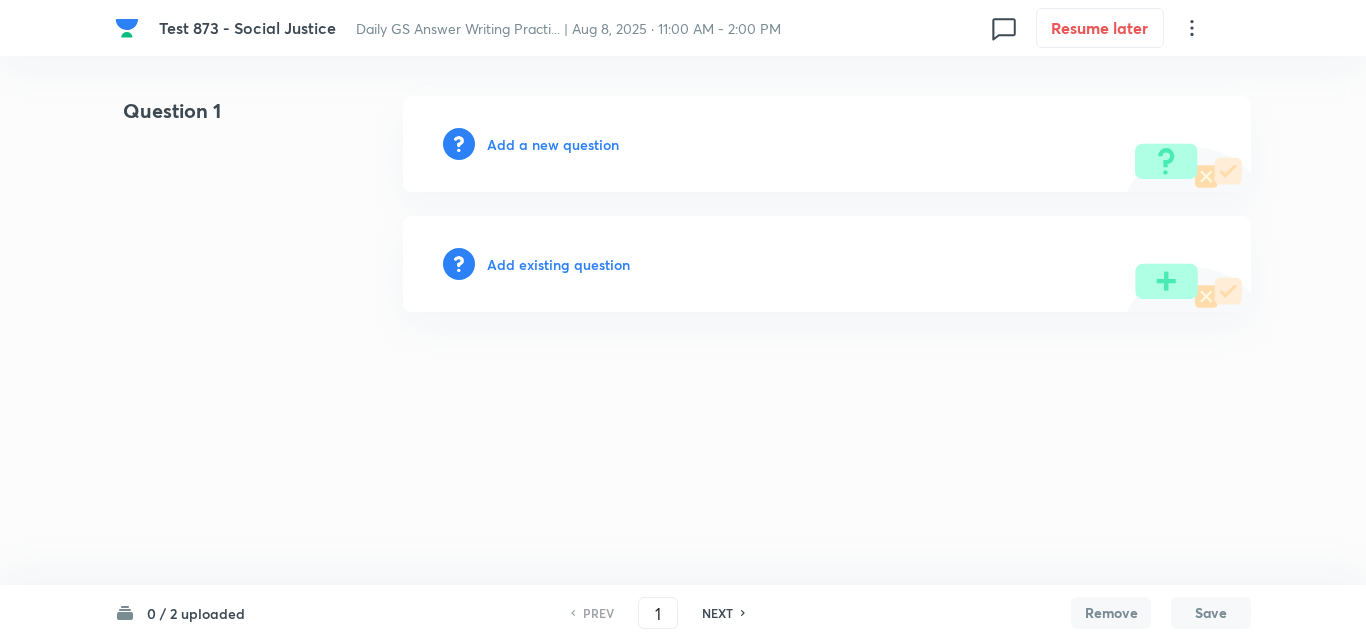 click on "Add a new question" at bounding box center [553, 144] 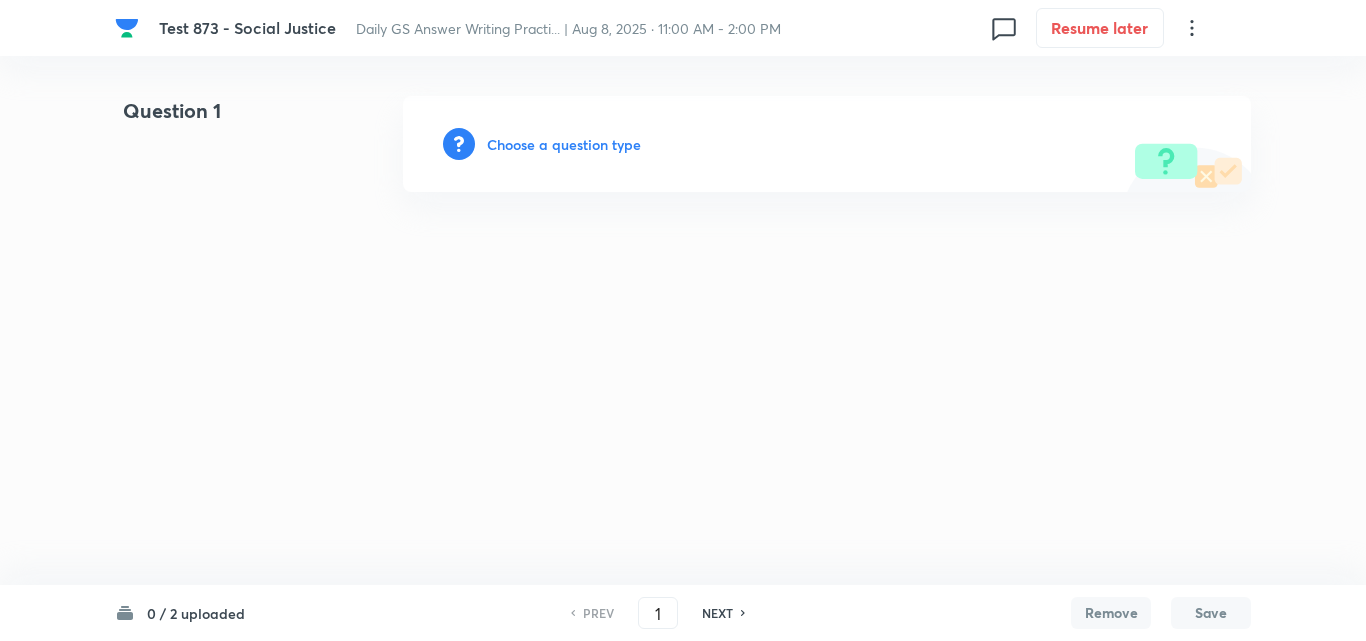 click on "Choose a question type" at bounding box center [564, 144] 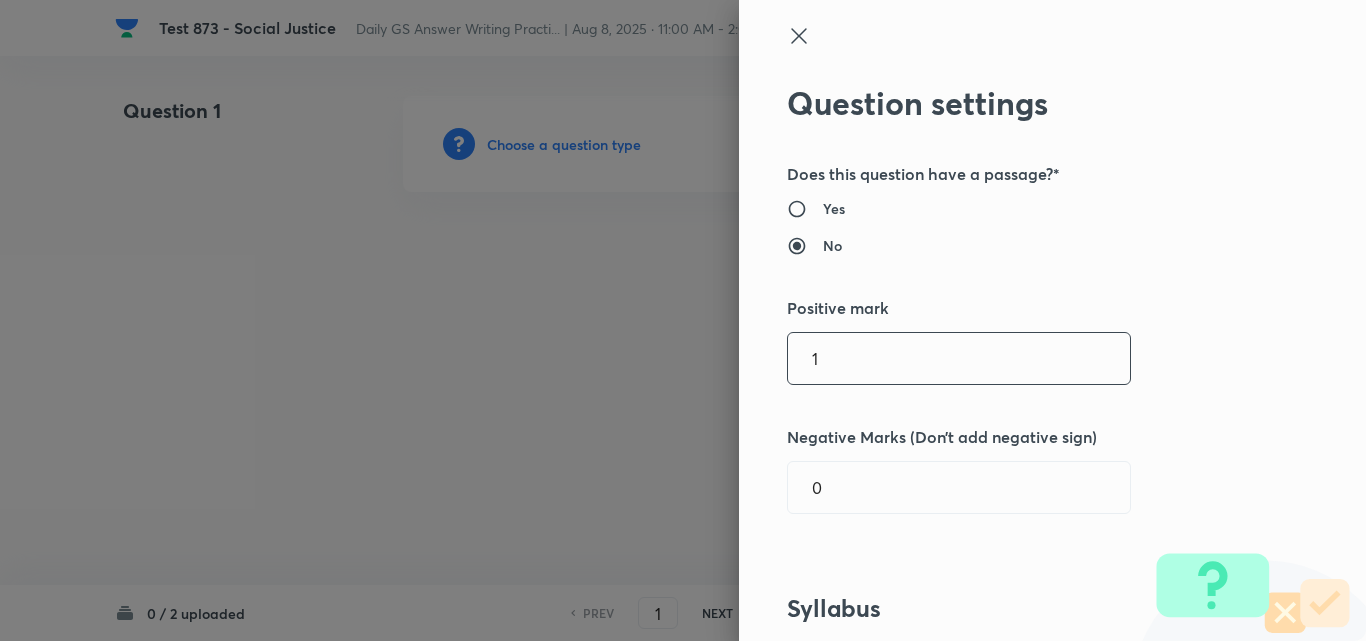 click on "1" at bounding box center (959, 358) 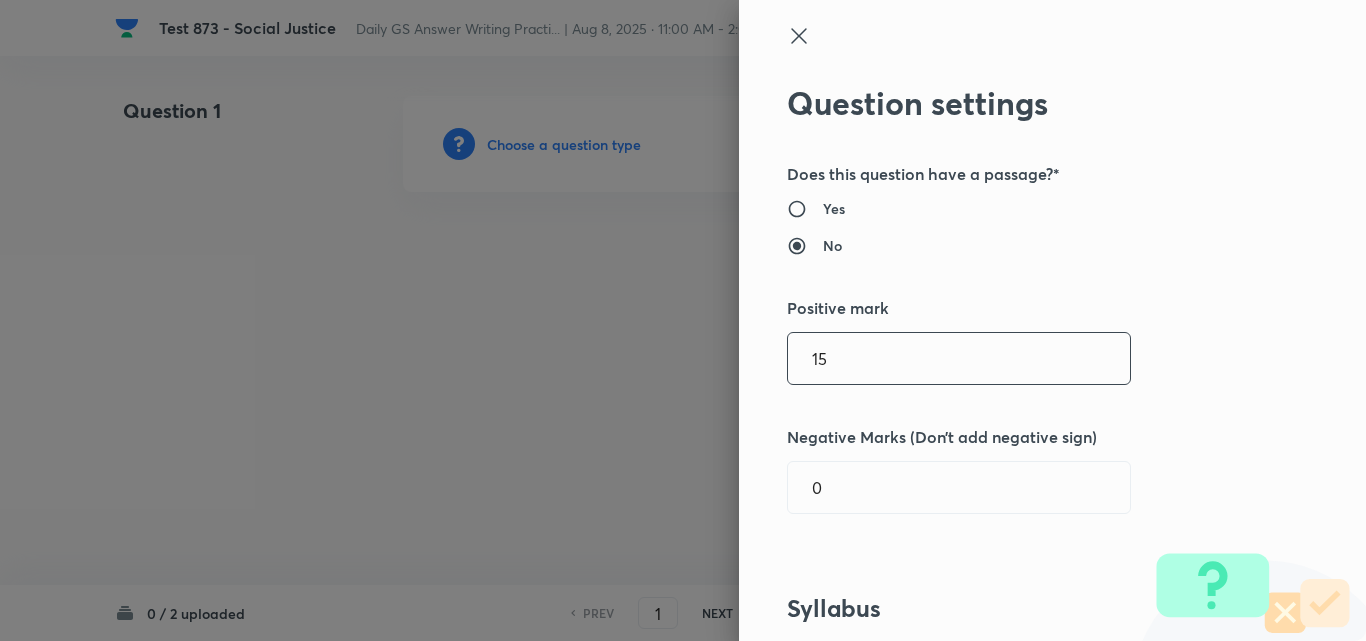 type on "15" 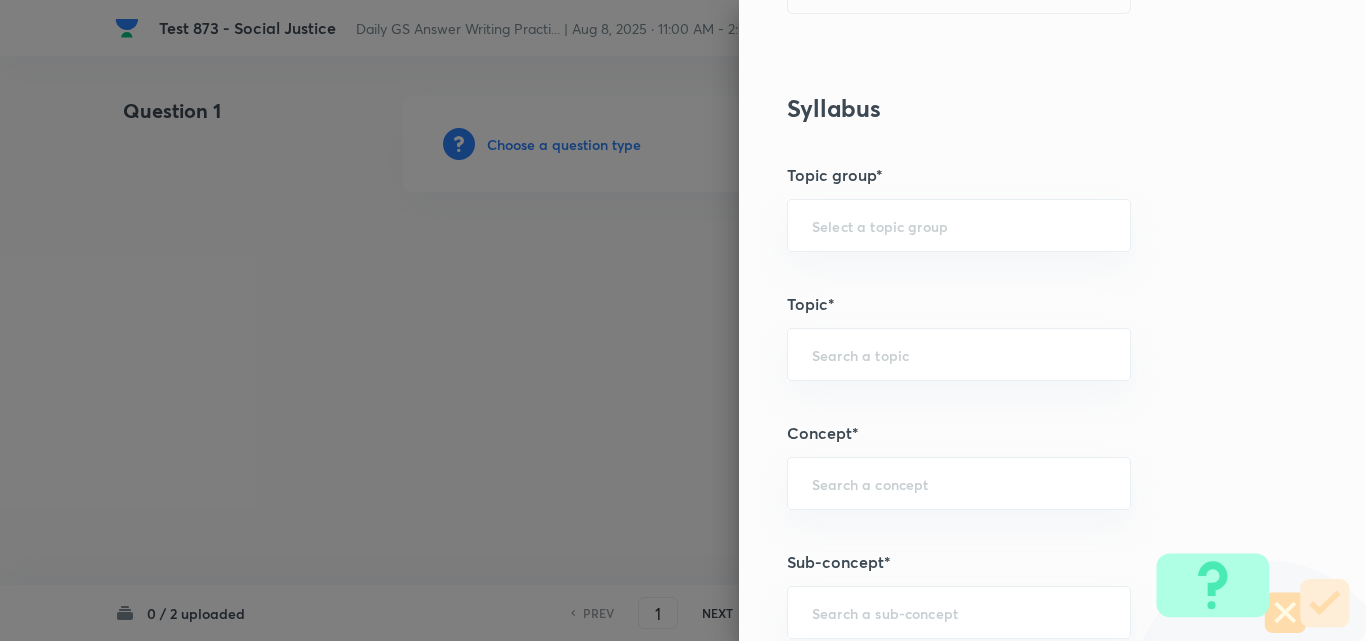 scroll, scrollTop: 1000, scrollLeft: 0, axis: vertical 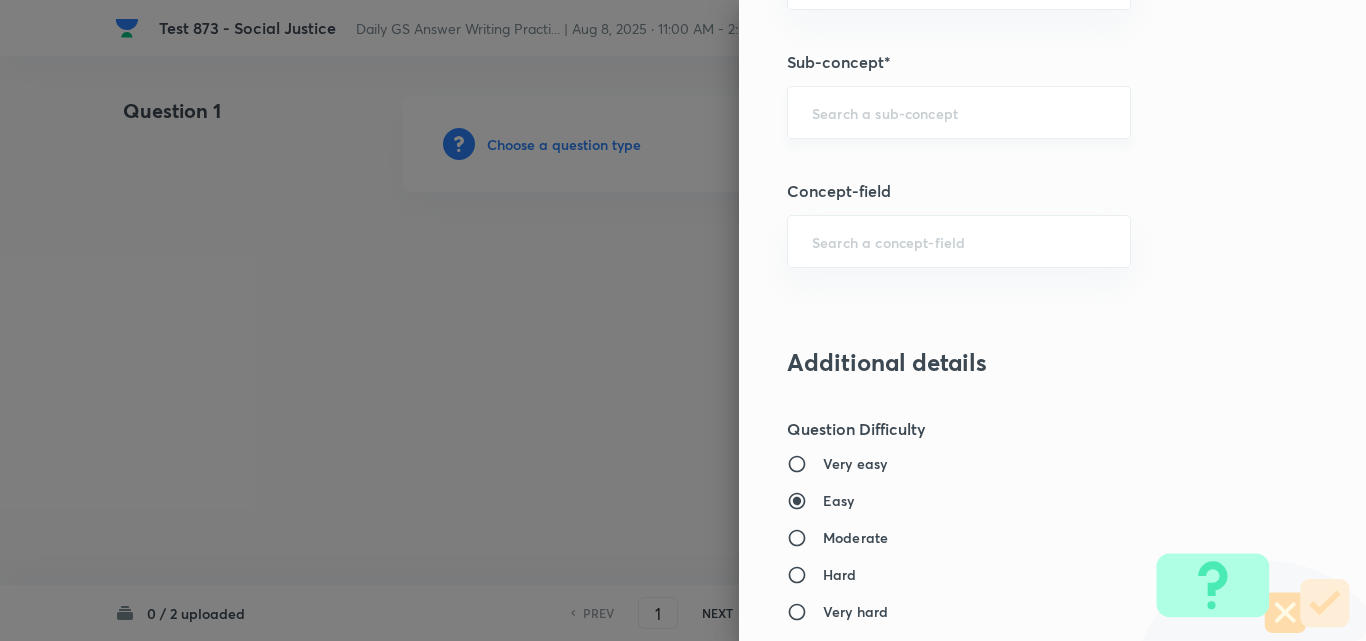 click on "​" at bounding box center (959, 112) 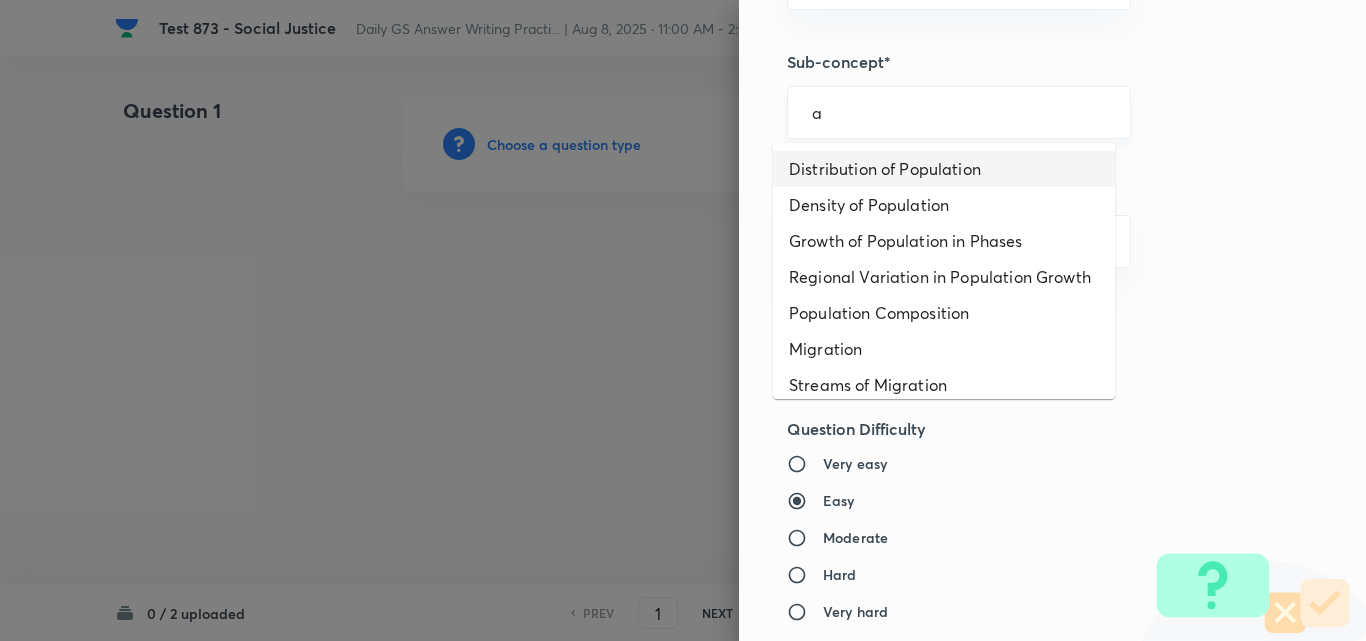 click on "Distribution of Population" at bounding box center (944, 169) 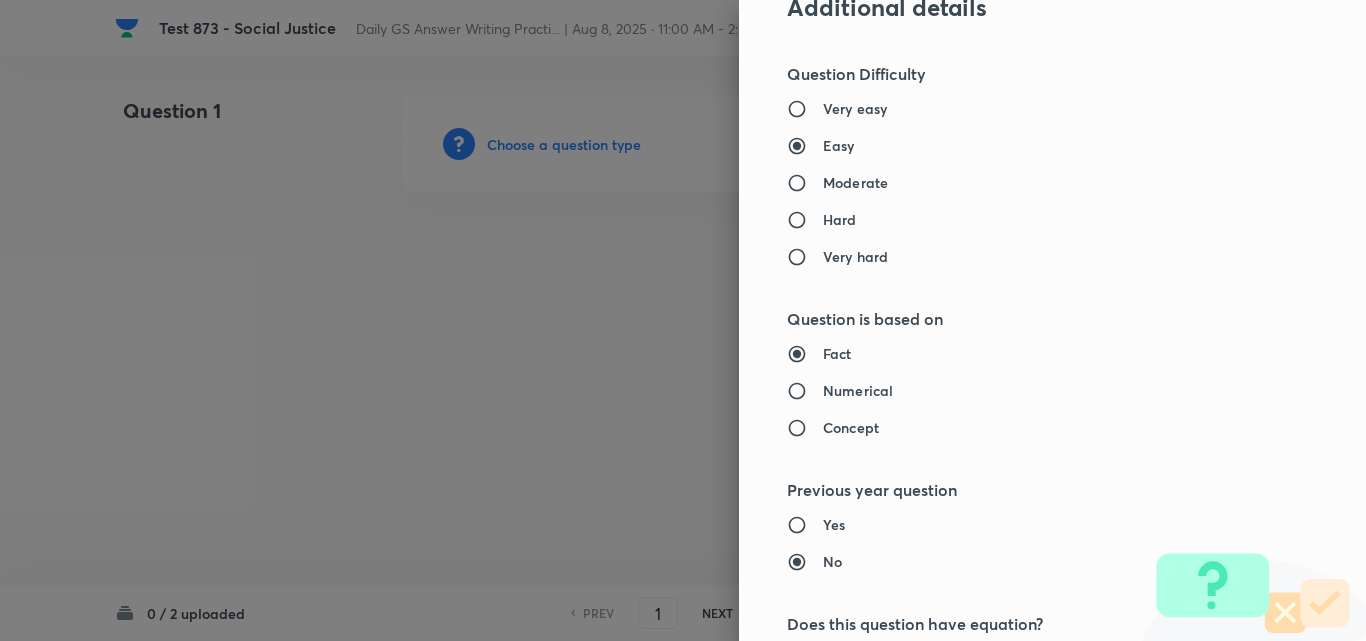type on "Geography" 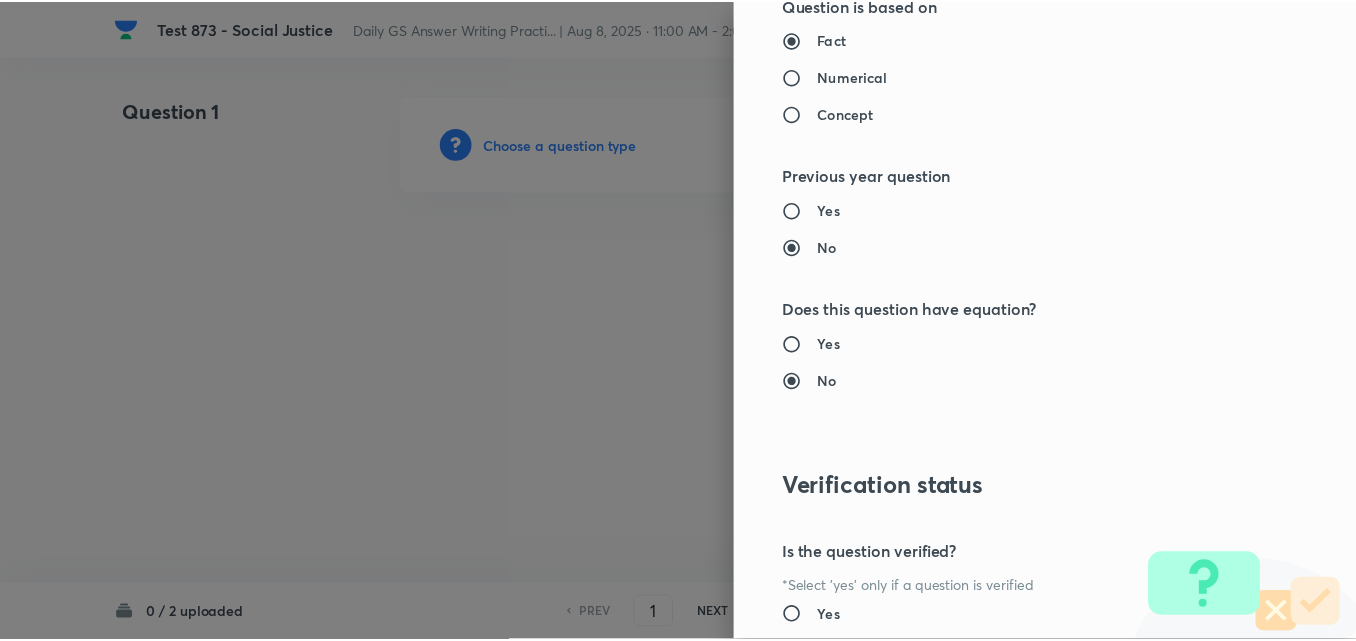 scroll, scrollTop: 1844, scrollLeft: 0, axis: vertical 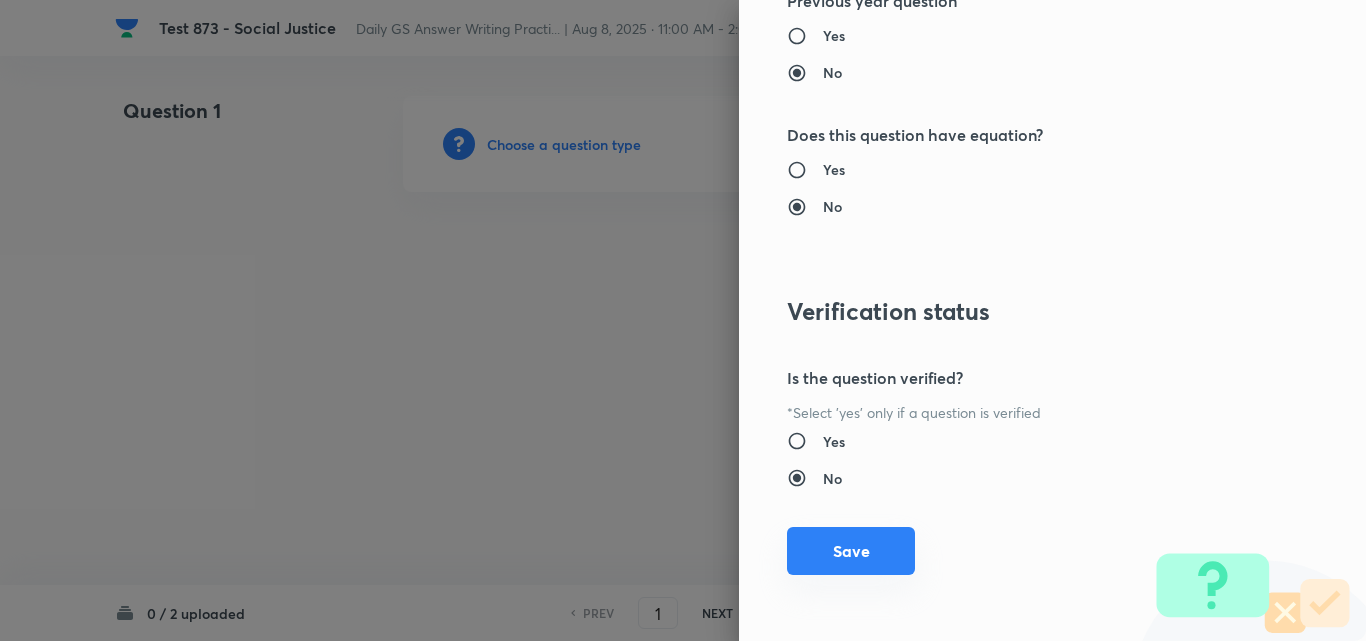 click on "Save" at bounding box center (851, 551) 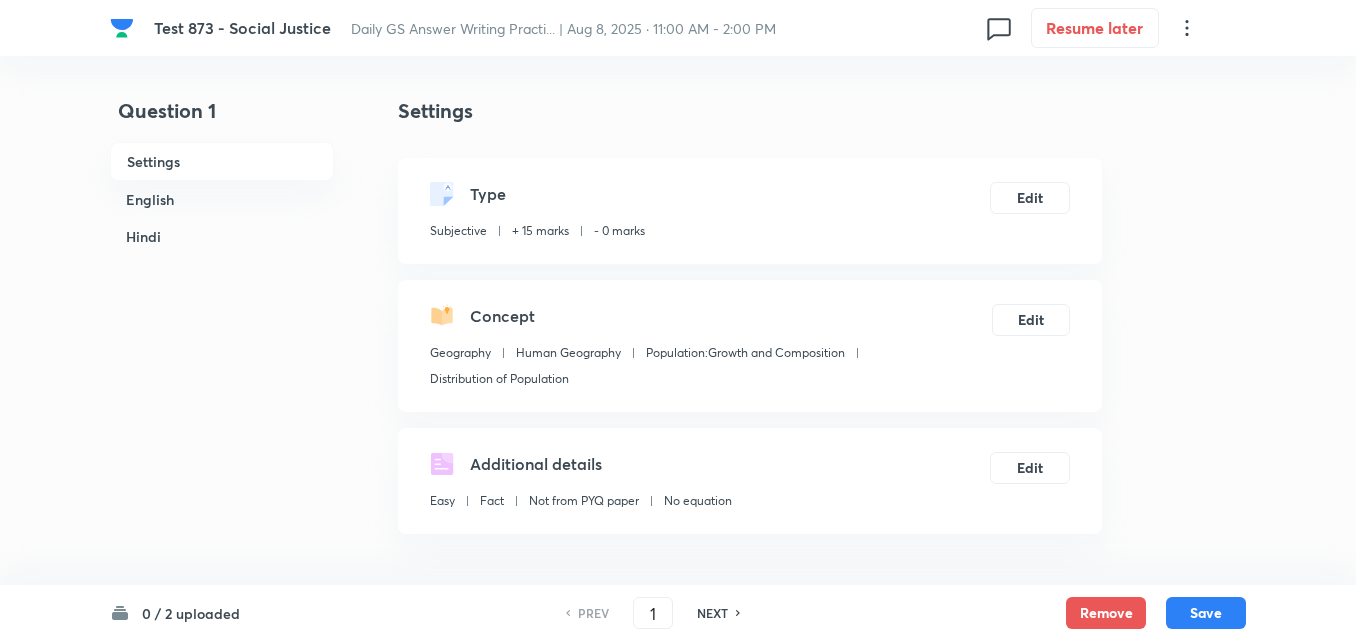 click on "English" at bounding box center (222, 199) 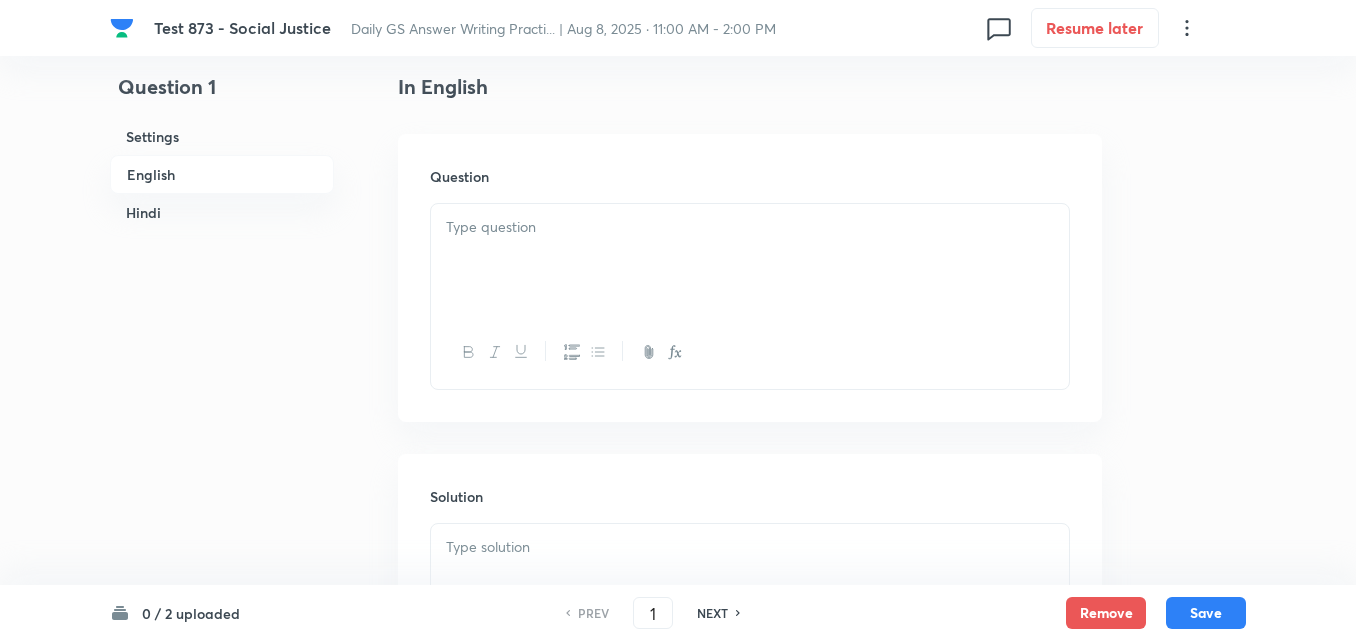 click at bounding box center (750, 260) 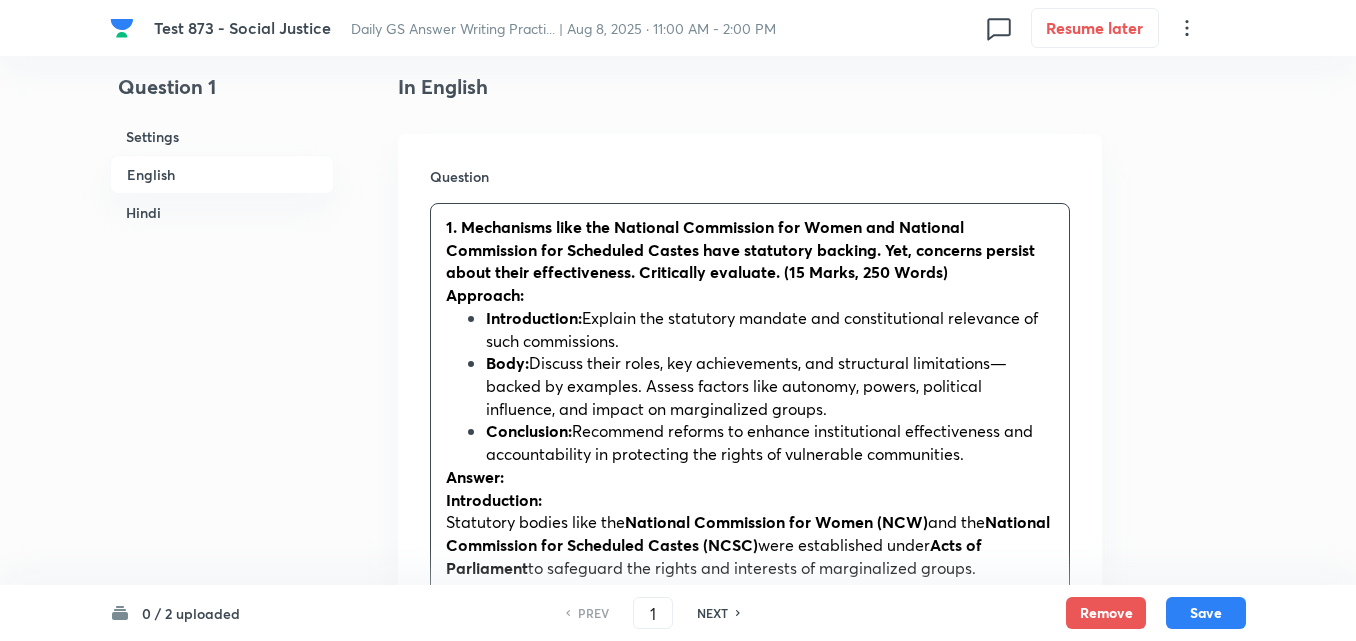 click on "Question 1. Mechanisms like the National Commission for Women and National Commission for Scheduled Castes have statutory backing. Yet, concerns persist about their effectiveness. Critically evaluate. (15 Marks, 250 Words) Approach: Introduction:  Explain the statutory mandate and constitutional relevance of such commissions. Body:  Discuss their roles, key achievements, and structural limitations—backed by examples. Assess factors like autonomy, powers, political influence, and impact on marginalized groups. Conclusion:  Recommend reforms to enhance institutional effectiveness and accountability in protecting the rights of vulnerable communities. Answer: Introduction: Statutory bodies like the  National Commission for Women (NCW)  and the  National Commission for Scheduled Castes (NCSC)  were established under  Acts of Parliament  to safeguard the rights and interests of marginalized groups. Empowered to  monitor safeguards, investigate complaints, and recommend policy interventions . Body: Established in" at bounding box center [750, 1086] 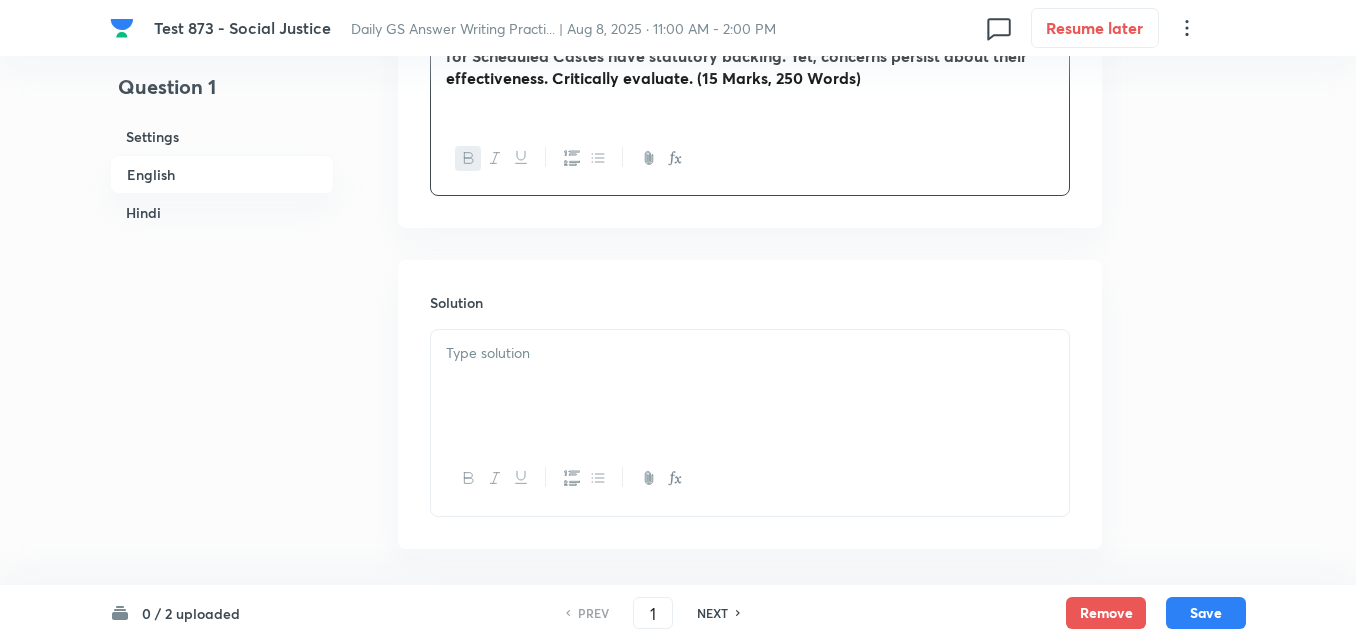 scroll, scrollTop: 842, scrollLeft: 0, axis: vertical 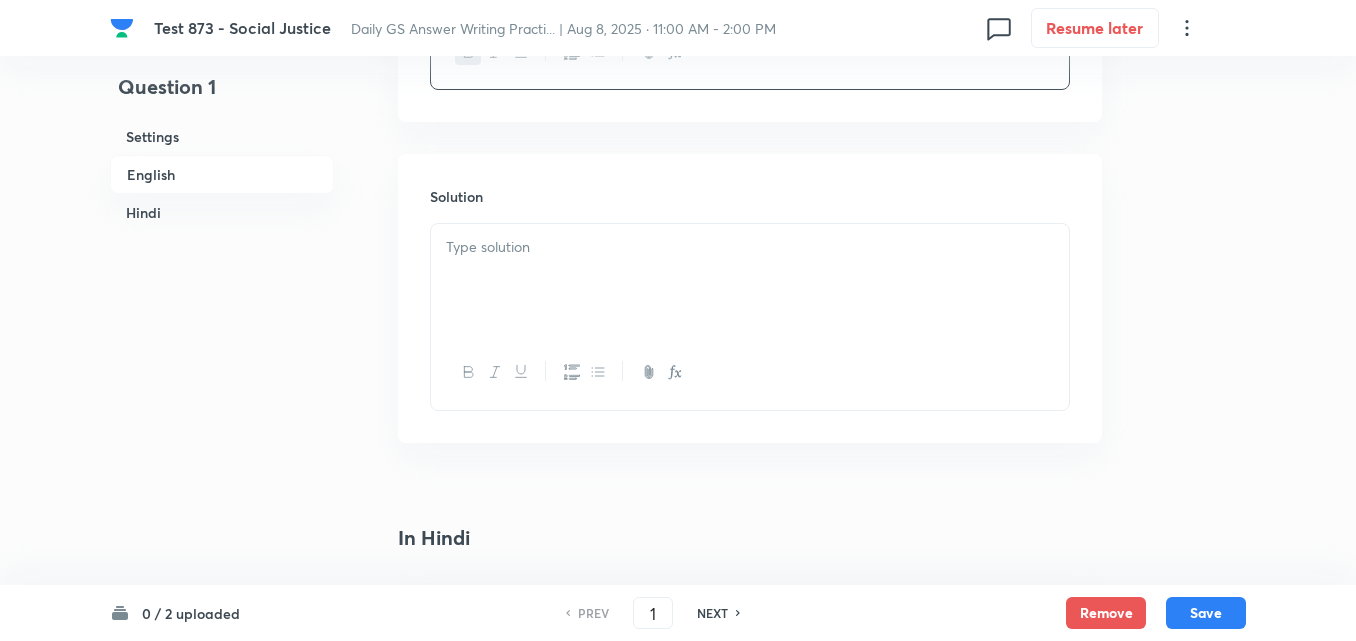 click at bounding box center (750, 280) 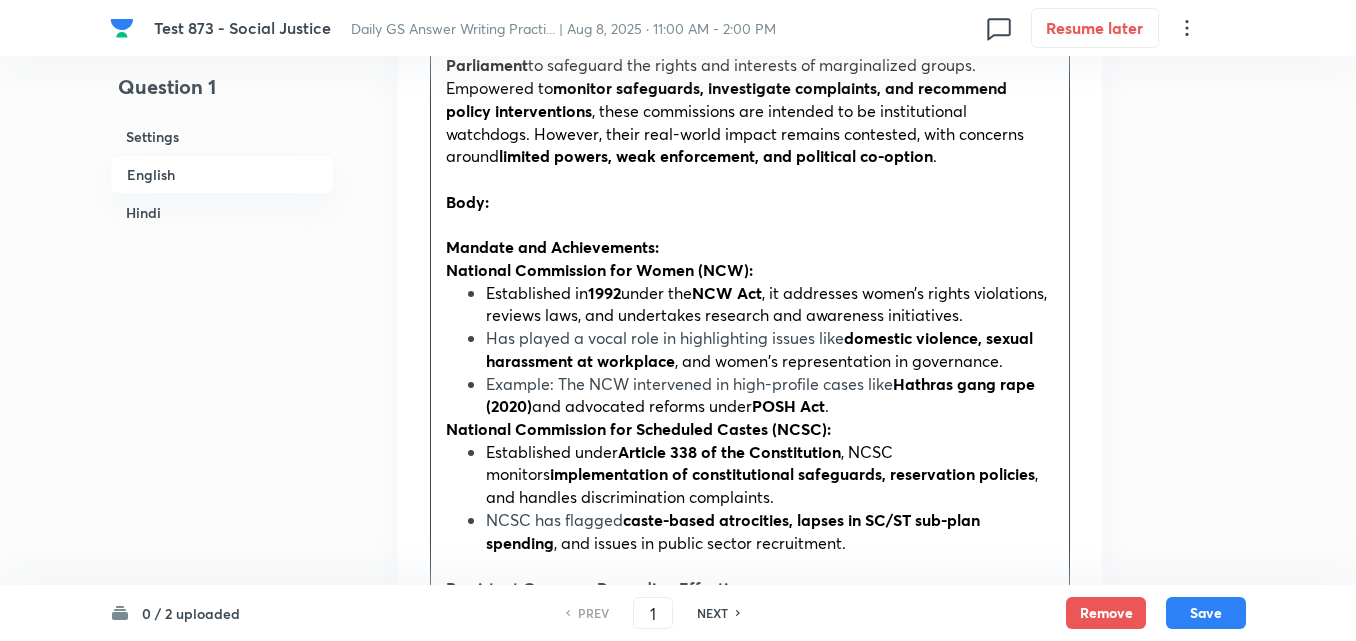 scroll, scrollTop: 1078, scrollLeft: 0, axis: vertical 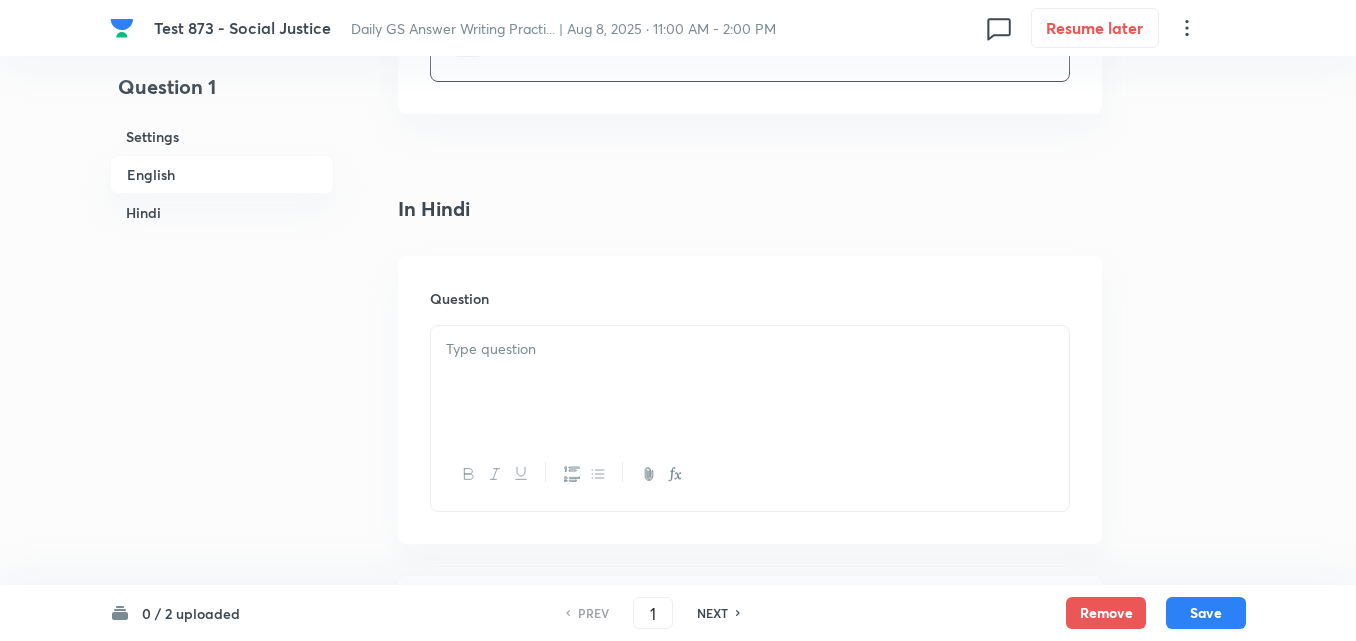 click at bounding box center (750, 349) 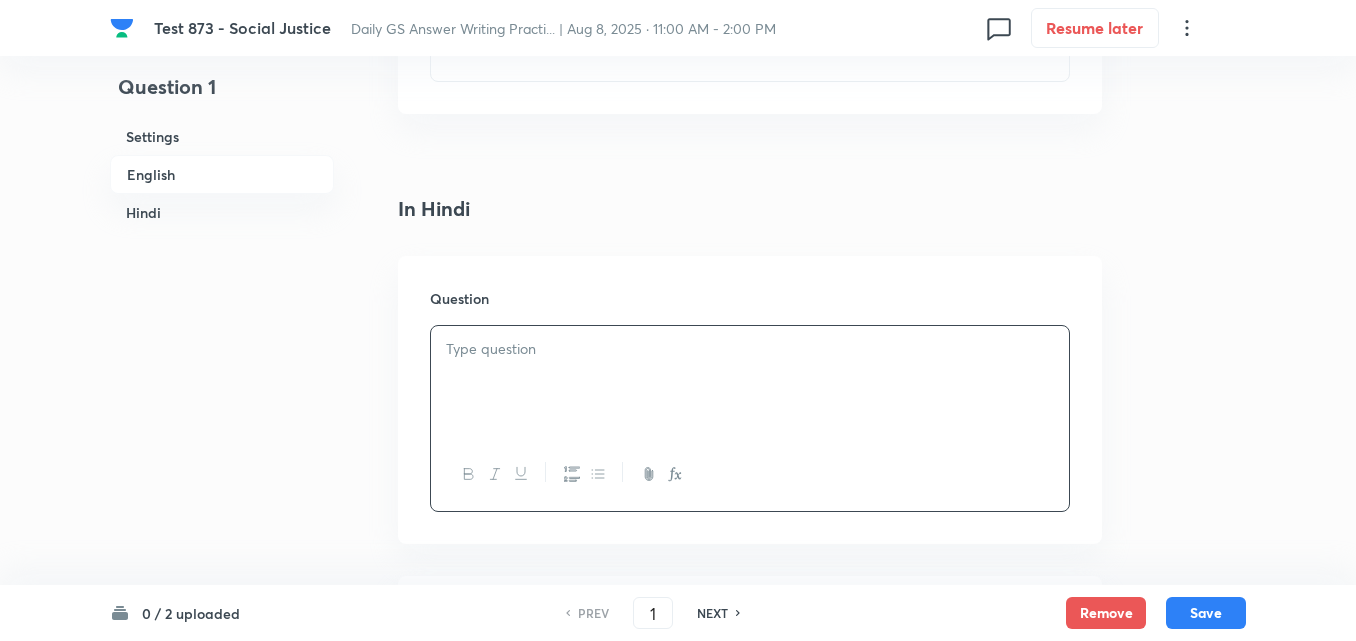click at bounding box center [750, 382] 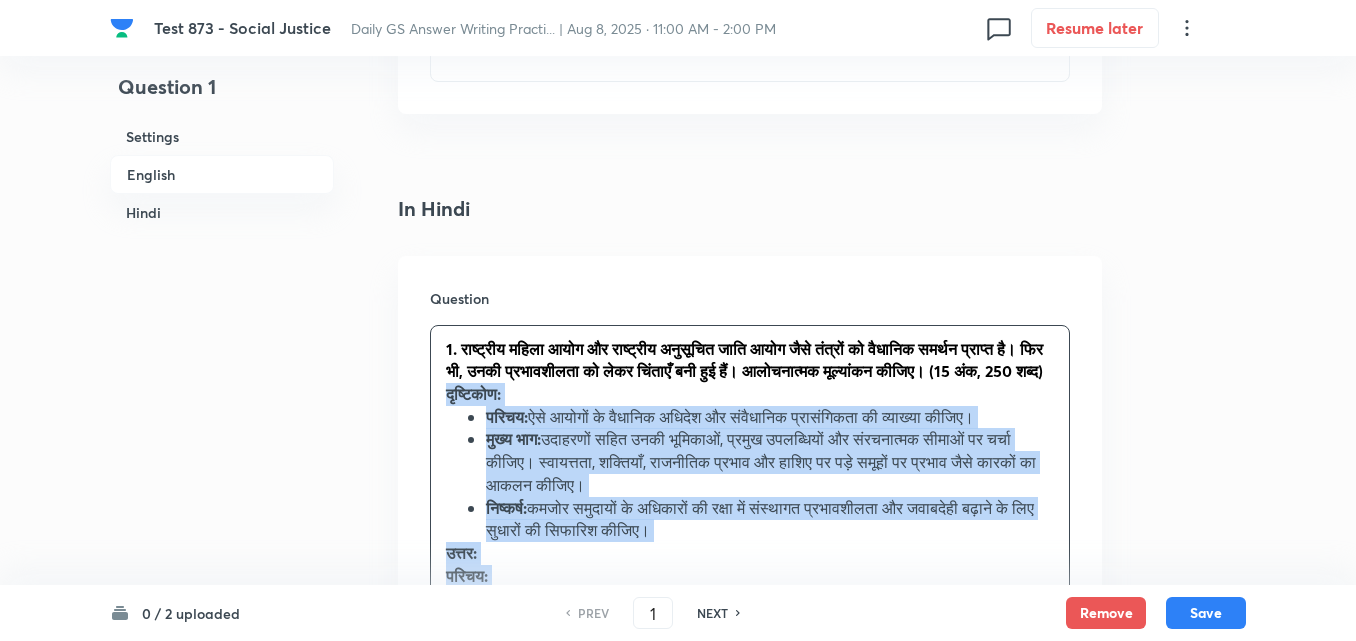 drag, startPoint x: 433, startPoint y: 393, endPoint x: 421, endPoint y: 398, distance: 13 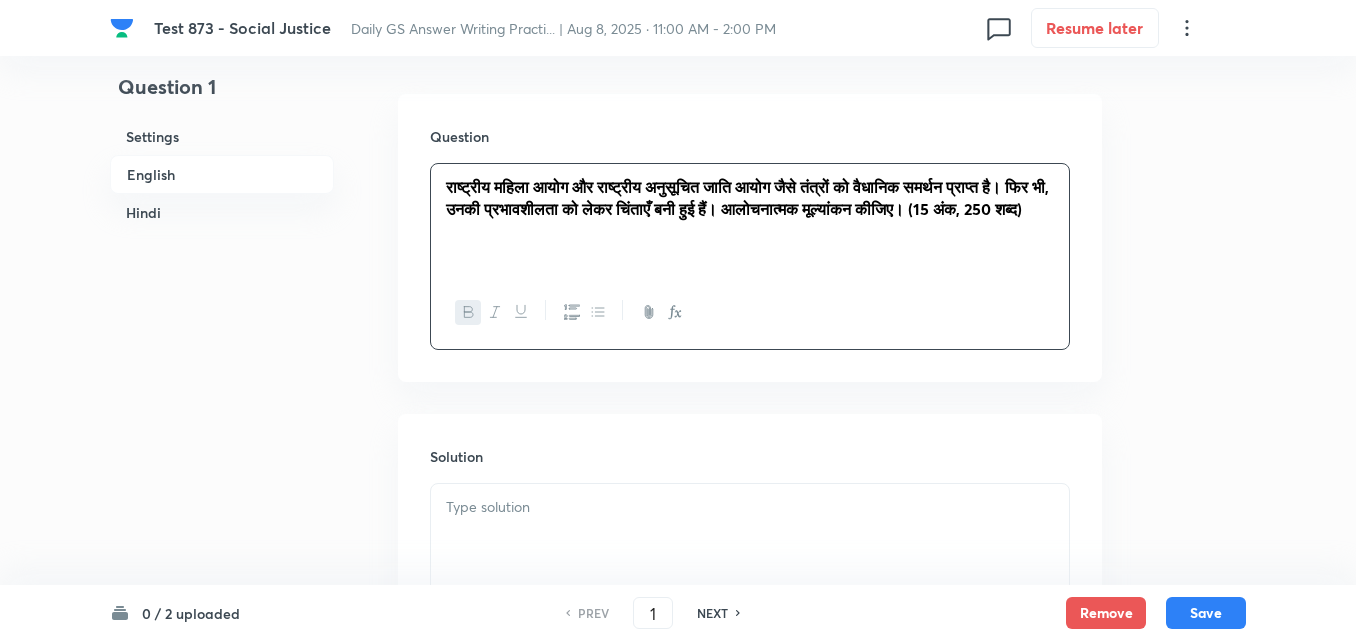 scroll, scrollTop: 3255, scrollLeft: 0, axis: vertical 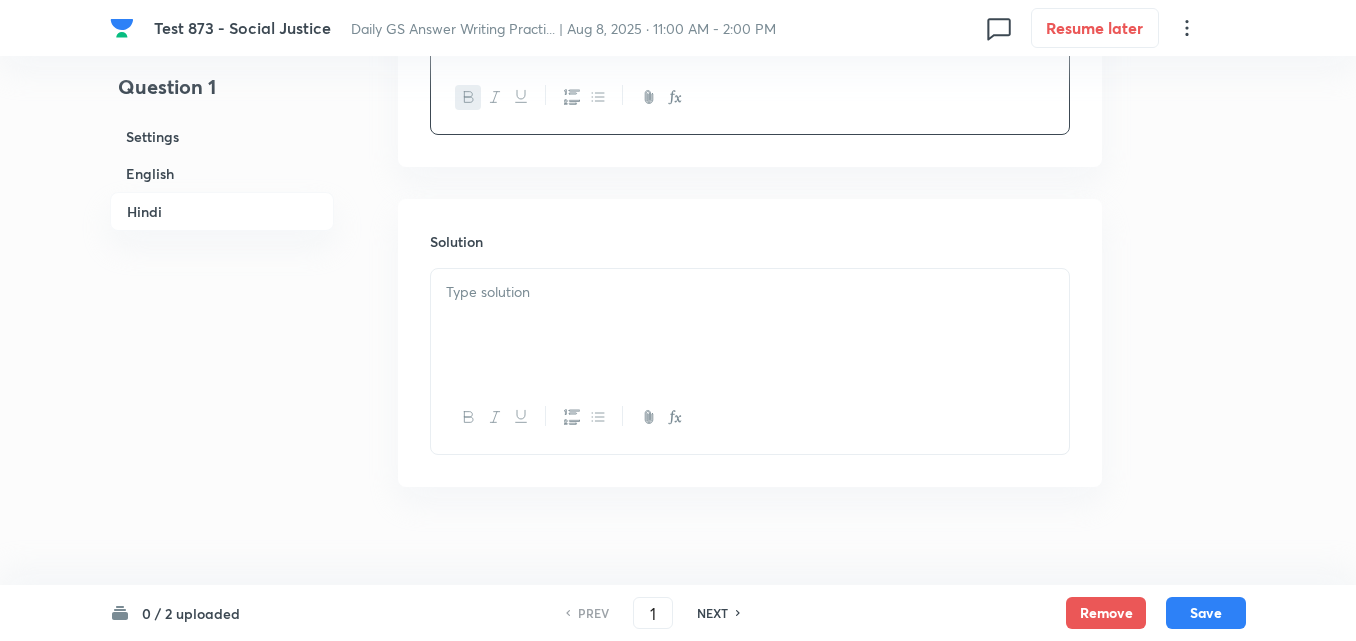click at bounding box center (750, 292) 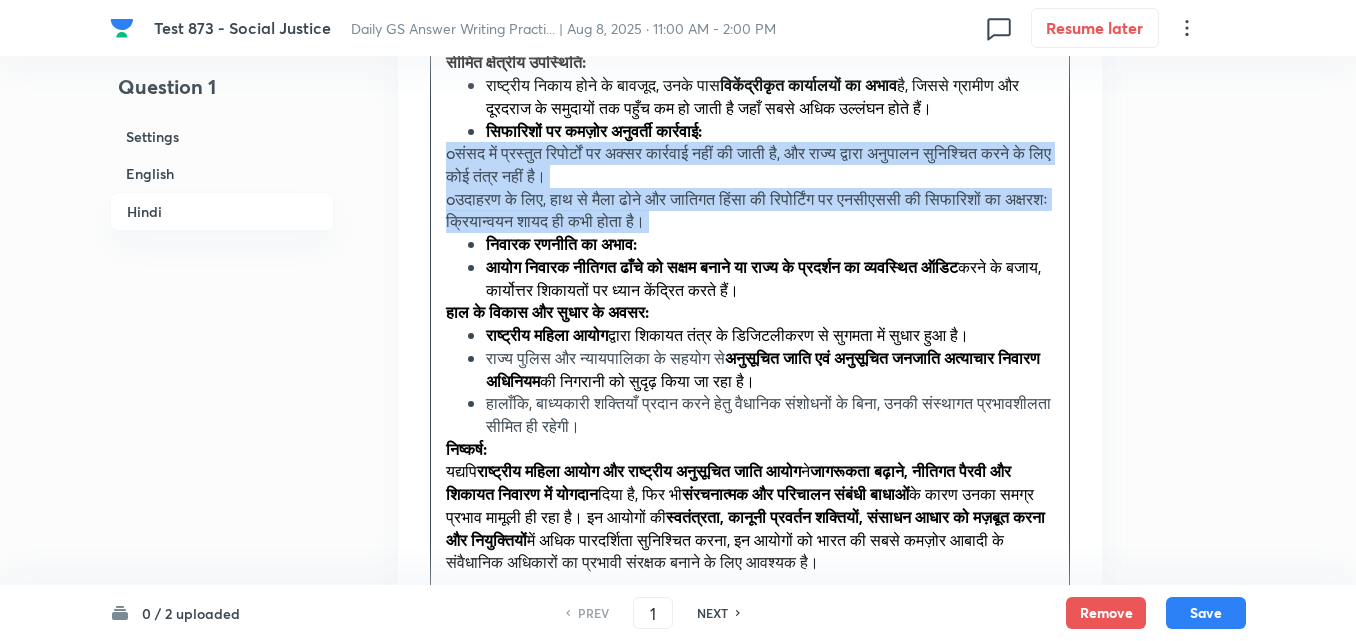 scroll, scrollTop: 4655, scrollLeft: 0, axis: vertical 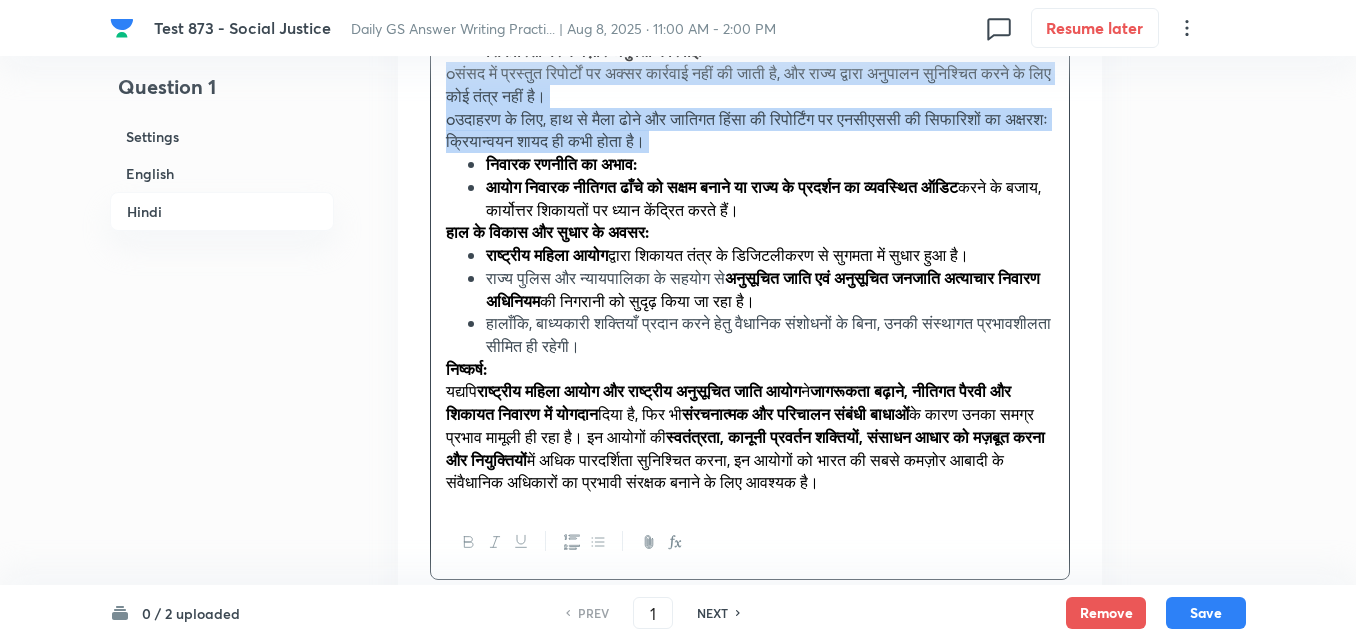 click at bounding box center [571, 542] 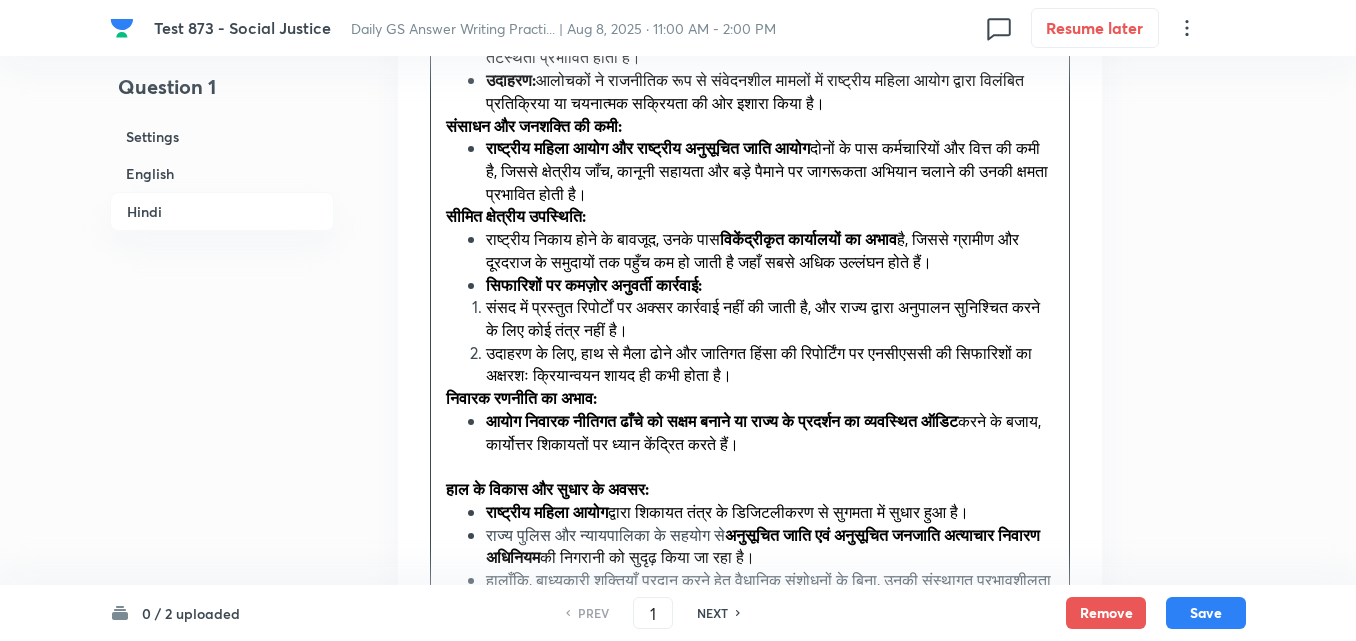 scroll, scrollTop: 4155, scrollLeft: 0, axis: vertical 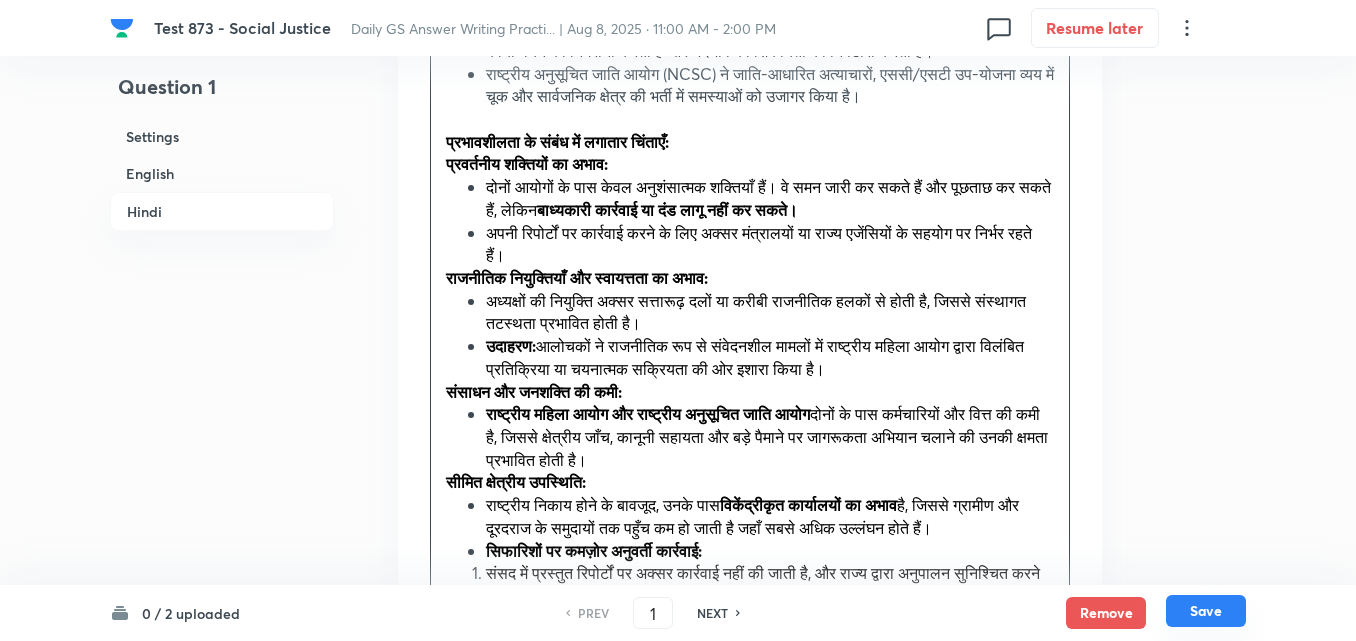 click on "Save" at bounding box center [1206, 611] 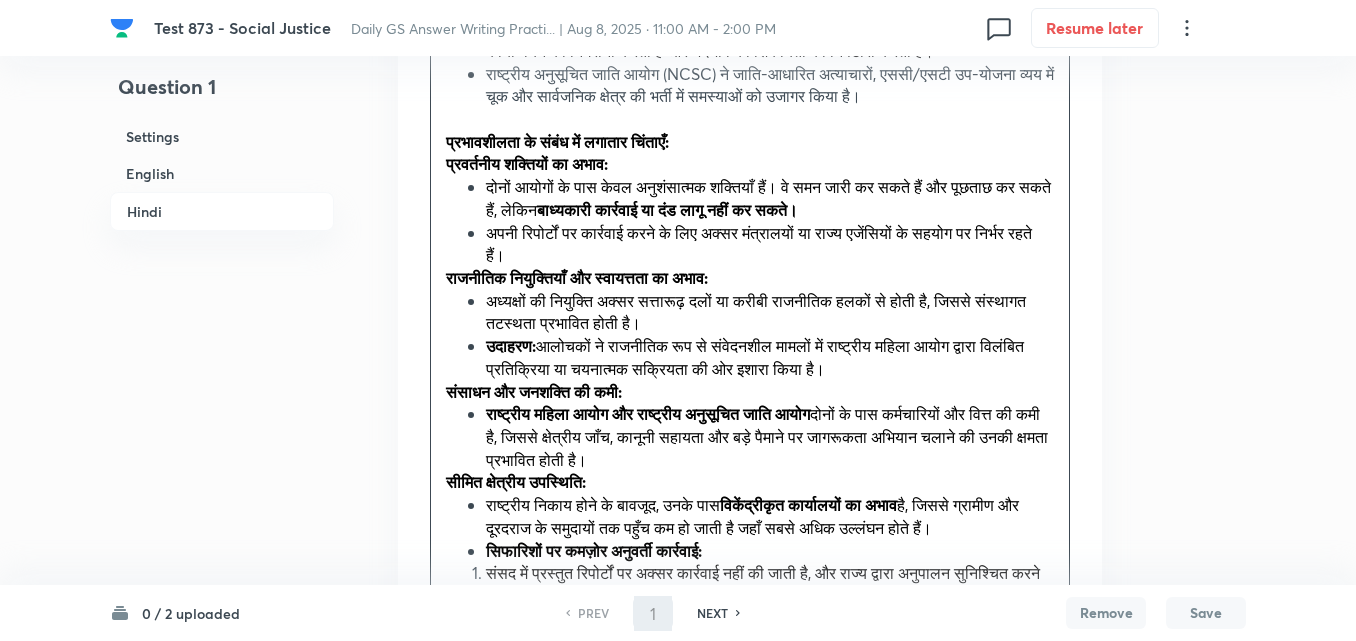 type on "2" 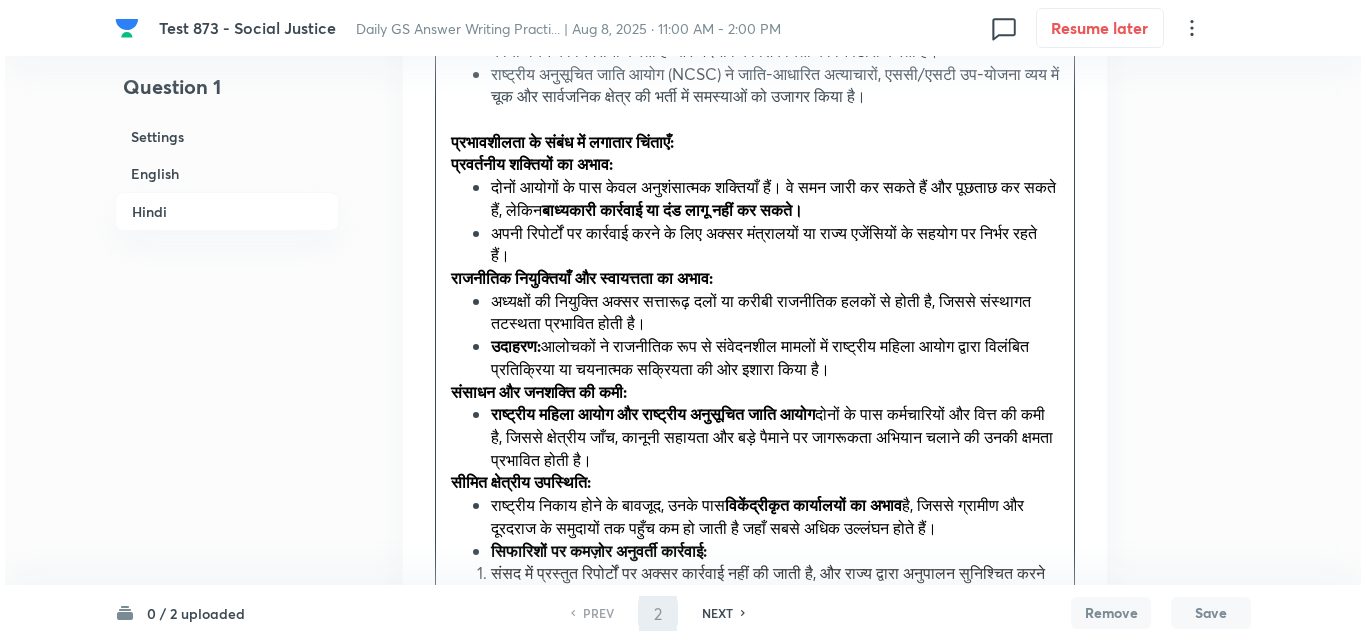 scroll, scrollTop: 0, scrollLeft: 0, axis: both 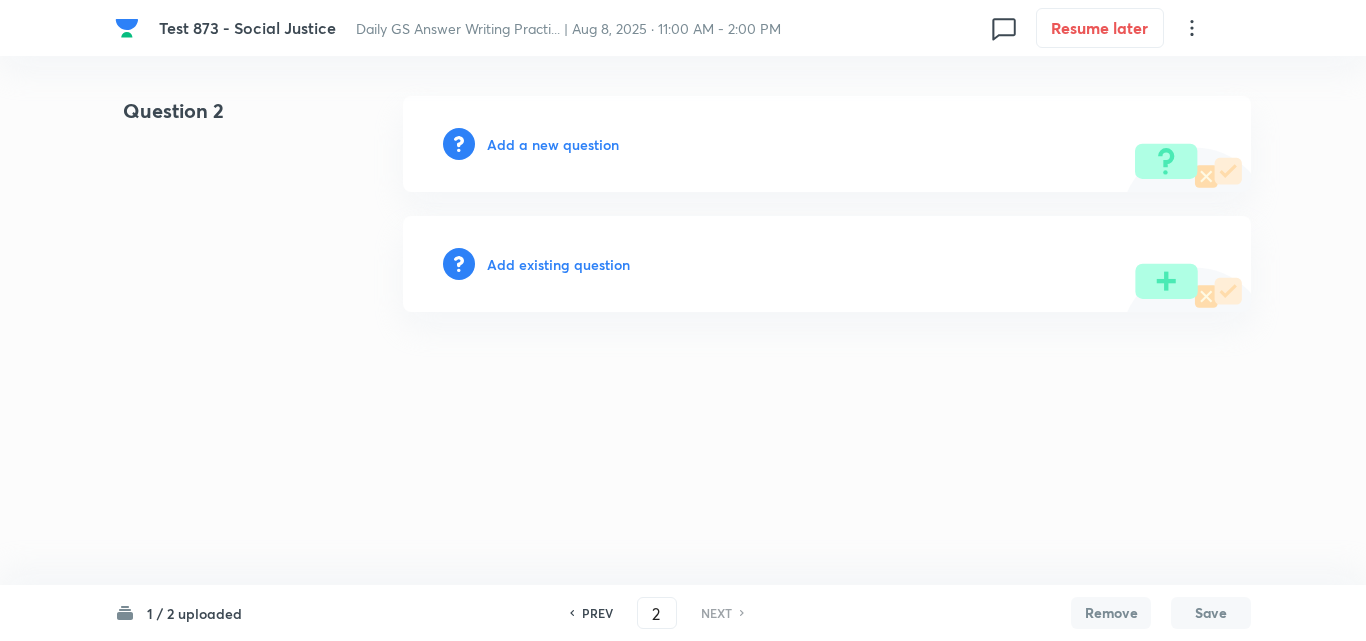 type 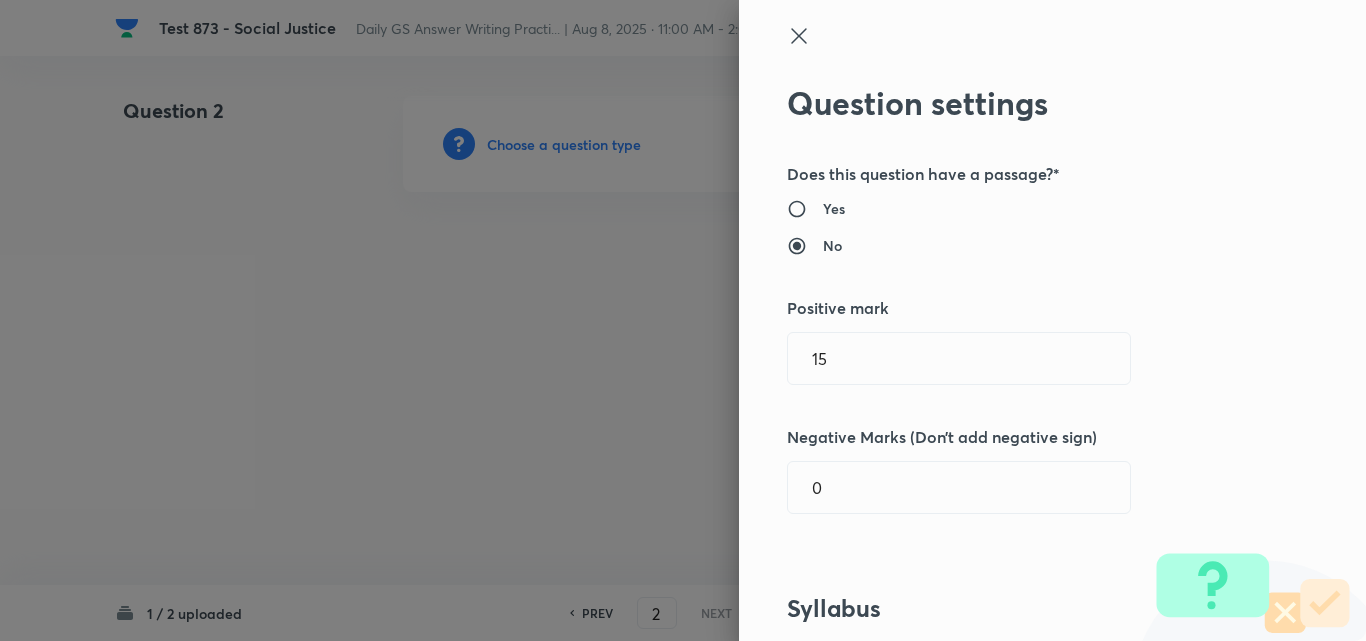 type 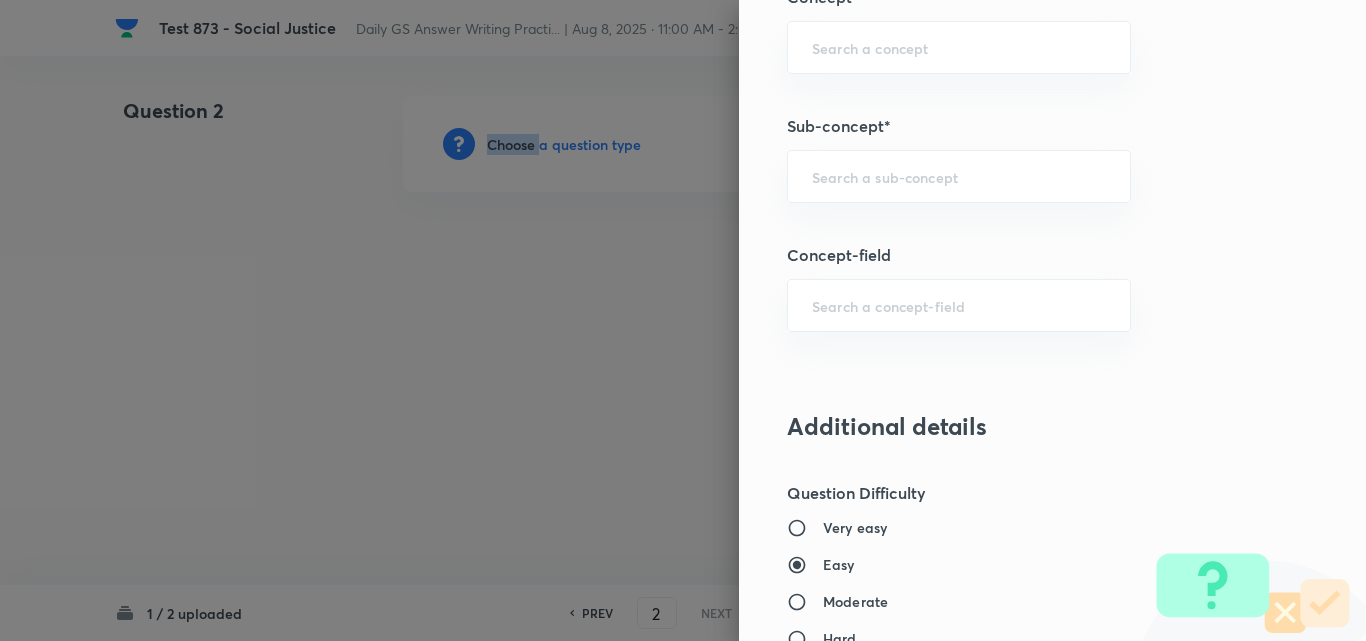 scroll, scrollTop: 900, scrollLeft: 0, axis: vertical 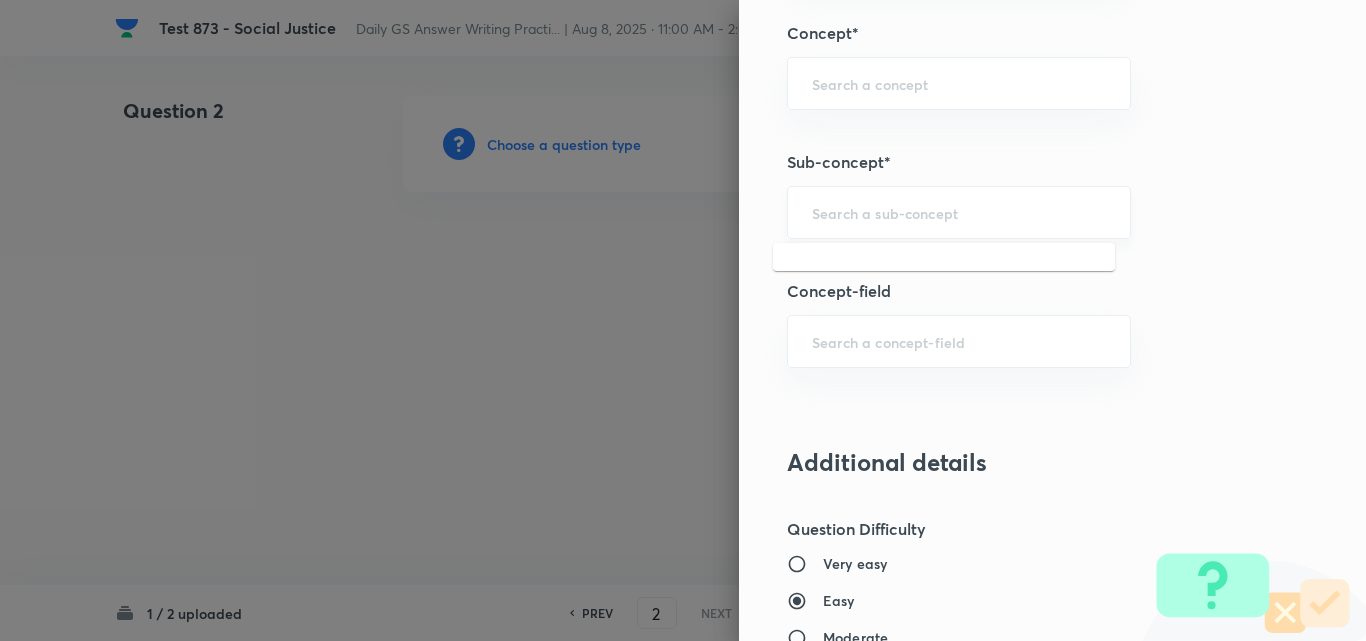 click at bounding box center (959, 212) 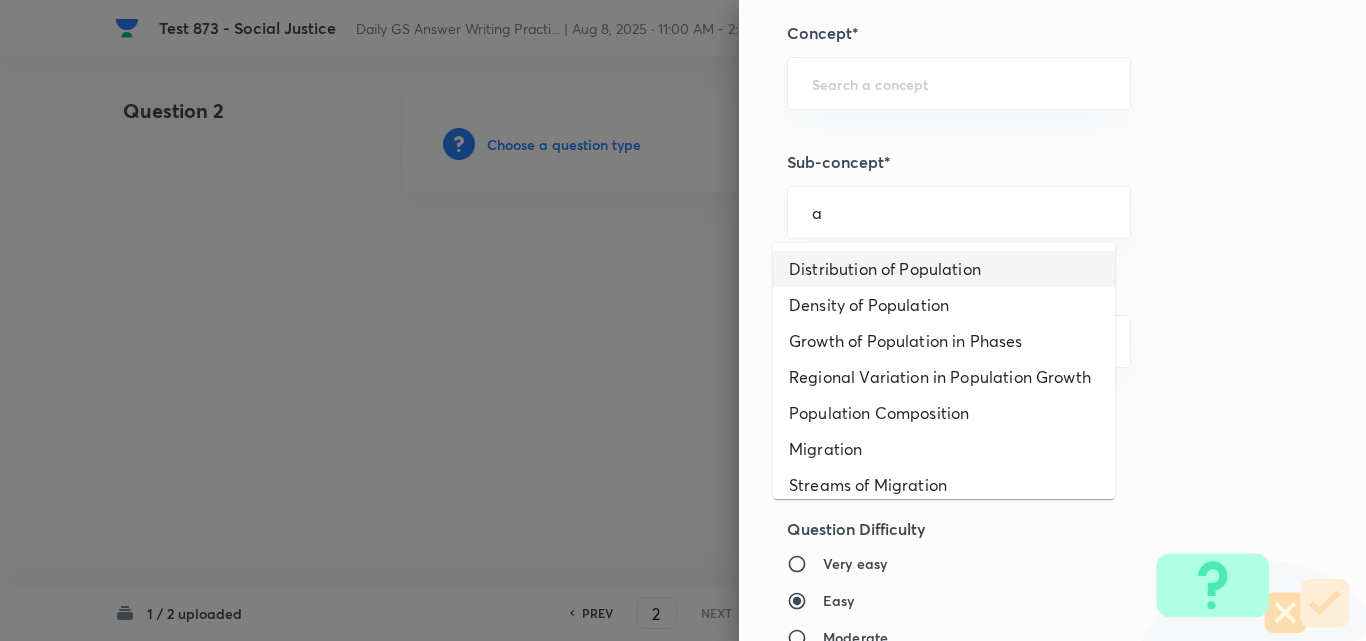 click on "Distribution of Population" at bounding box center [944, 269] 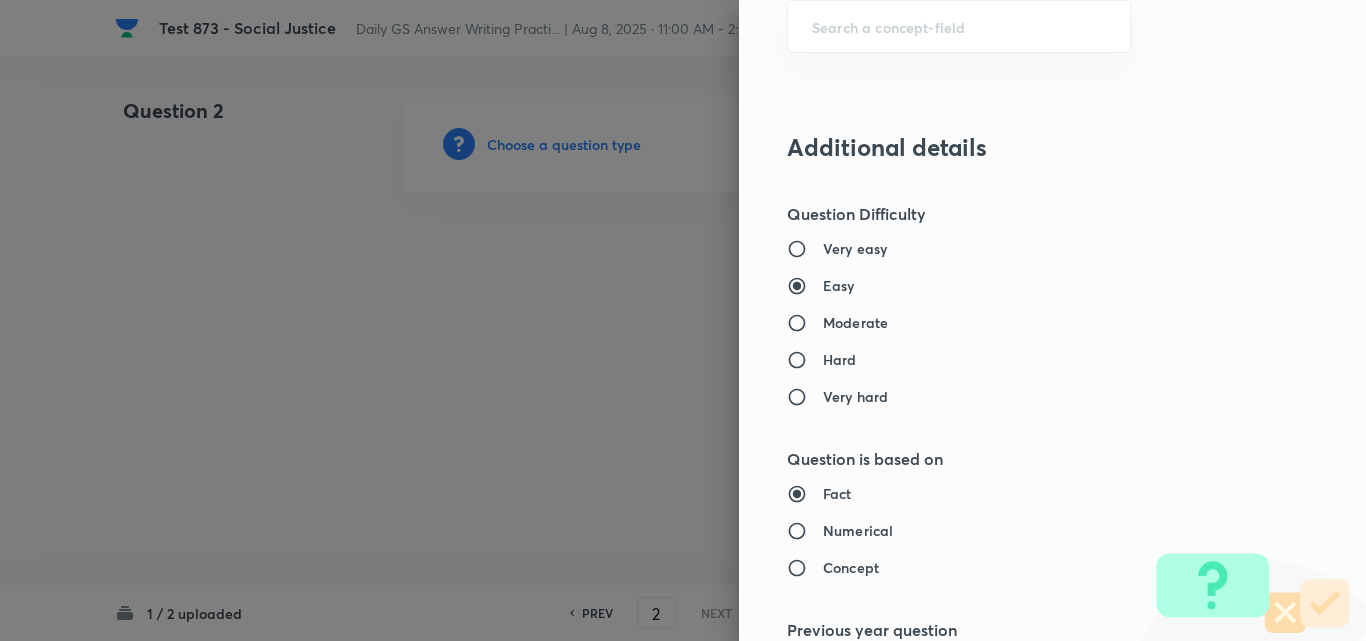 type on "Geography" 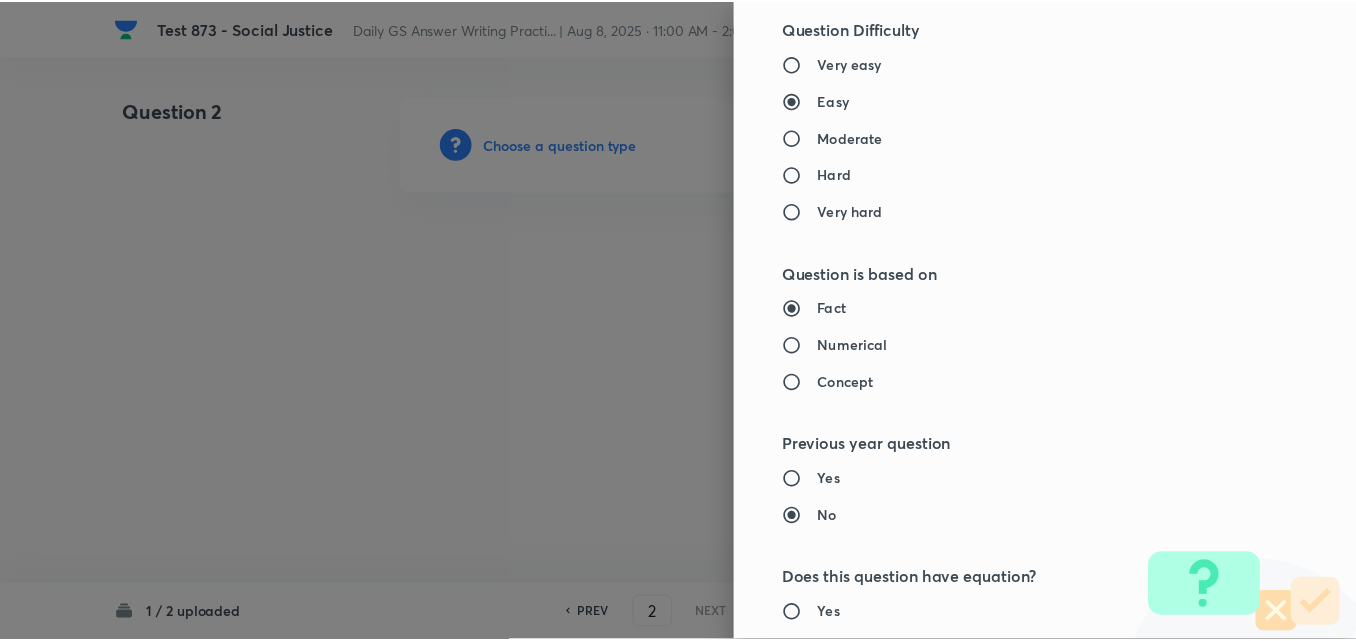 scroll, scrollTop: 1844, scrollLeft: 0, axis: vertical 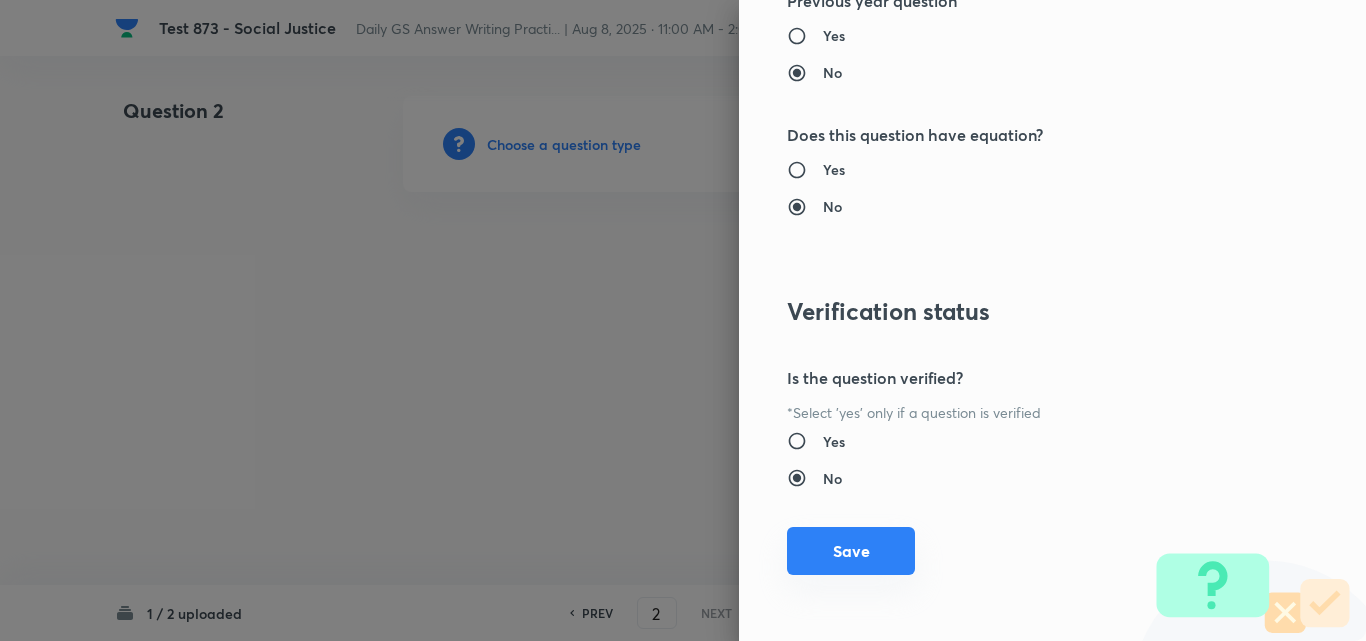 drag, startPoint x: 847, startPoint y: 541, endPoint x: 788, endPoint y: 500, distance: 71.84706 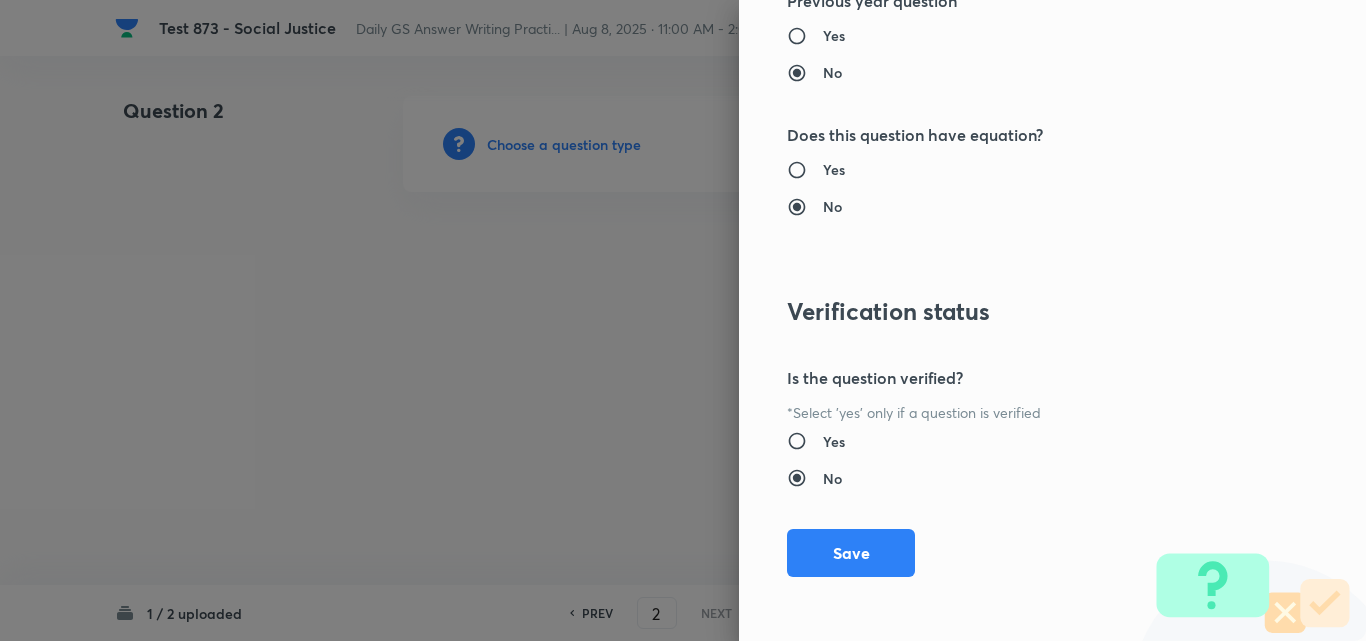 click on "Save" at bounding box center (851, 553) 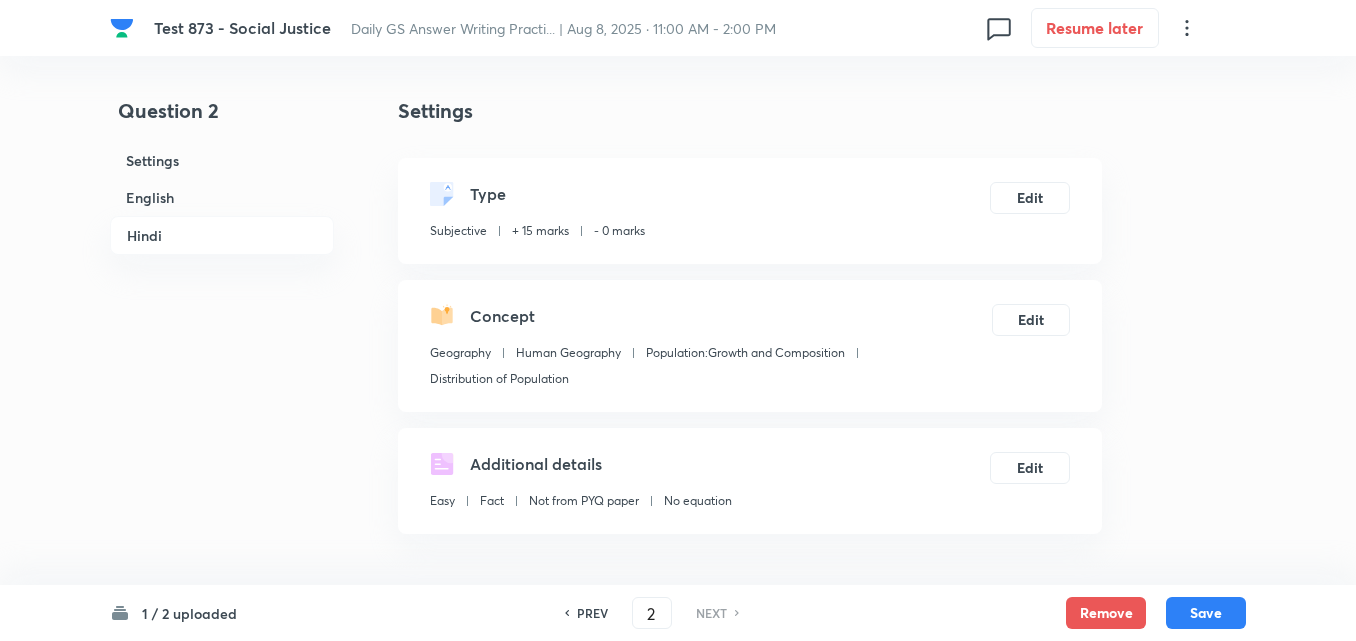 click on "English" at bounding box center (222, 197) 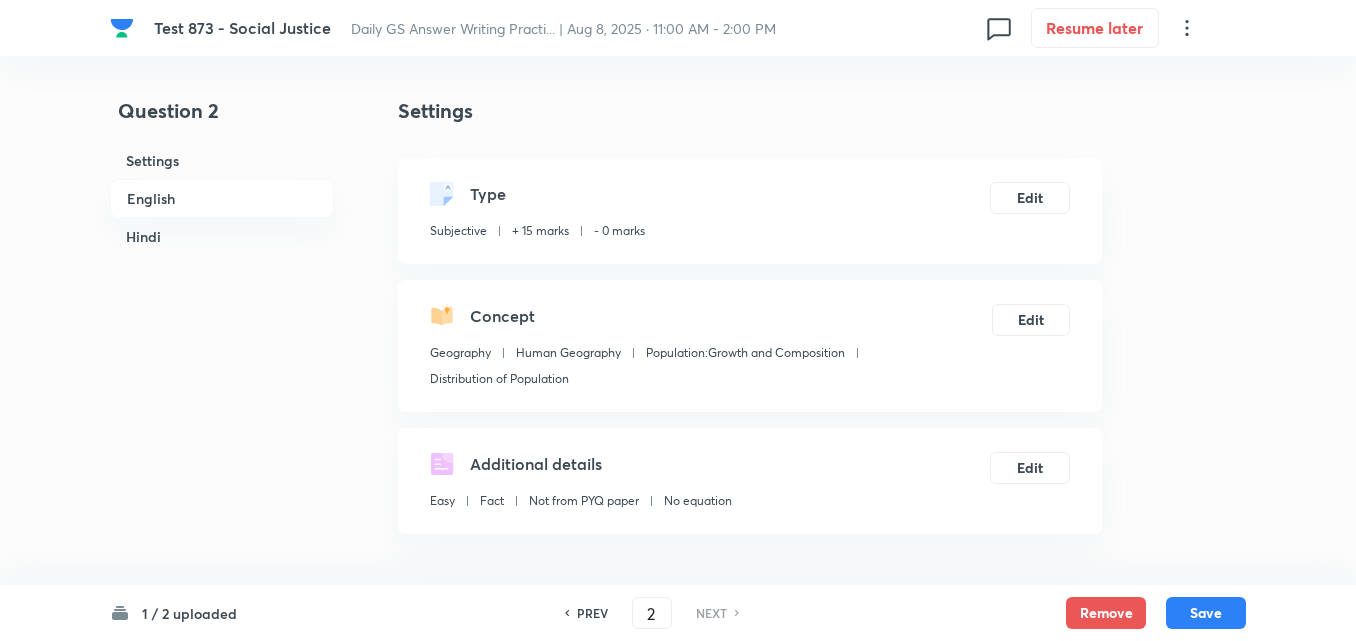 scroll, scrollTop: 542, scrollLeft: 0, axis: vertical 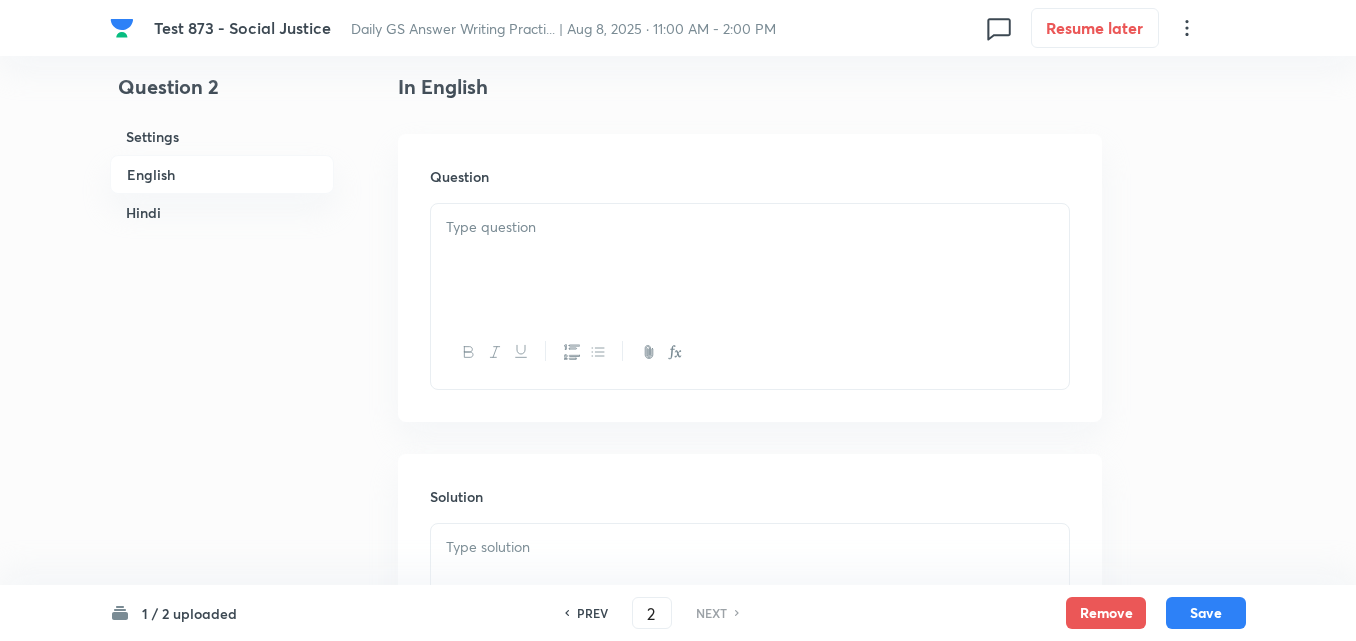 click at bounding box center (750, 260) 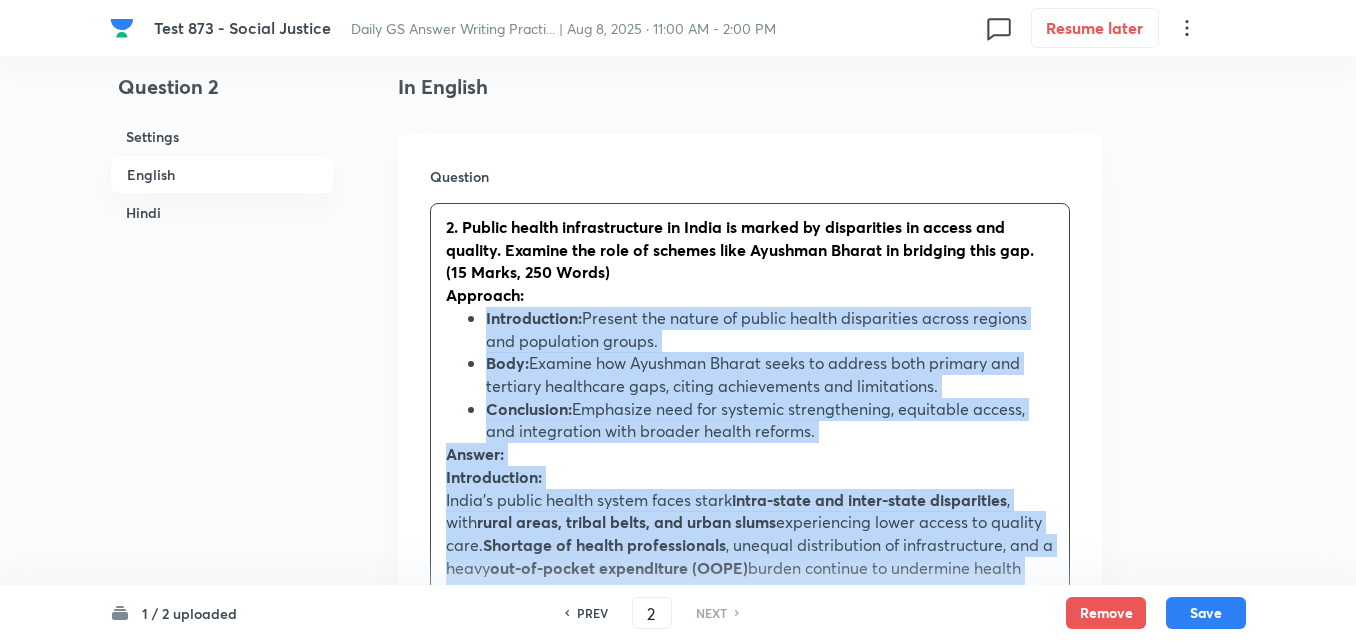 drag, startPoint x: 451, startPoint y: 310, endPoint x: 438, endPoint y: 307, distance: 13.341664 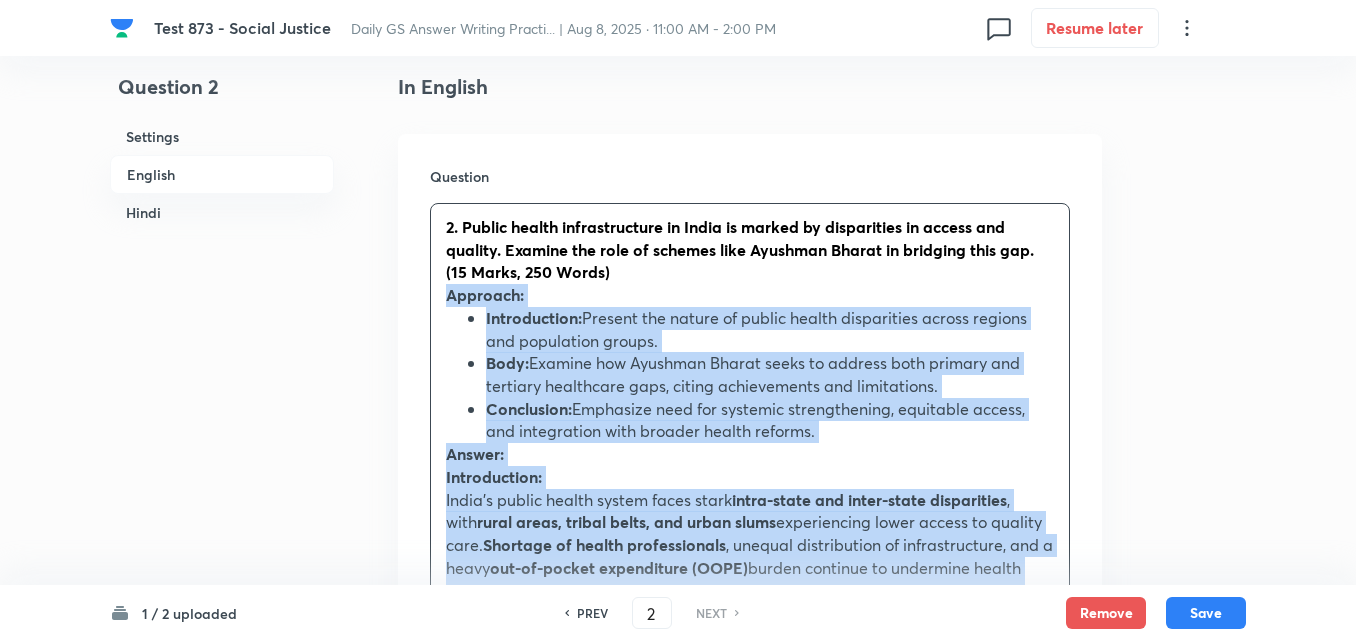 click on "2. Public health infrastructure in India is marked by disparities in access and quality. Examine the role of schemes like Ayushman Bharat in bridging this gap. (15 Marks, 250 Words) Approach: Introduction:  Present the nature of public health disparities across regions and population groups. Body:  Examine how Ayushman Bharat seeks to address both primary and tertiary healthcare gaps, citing achievements and limitations. Conclusion:  Emphasize need for systemic strengthening, equitable access, and integration with broader health reforms. Answer: Introduction: India’s public health system faces stark  intra-state and inter-state disparities , with  rural areas, tribal belts, and urban slums  experiencing lower access to quality care.  Shortage of health professionals , unequal distribution of infrastructure, and a heavy  out-of-pocket expenditure (OOPE)  burden continue to undermine health equity. In this context, the  Ayushman Bharat (AB) Programme , launched in  2018 dual strategy Body: Transforming over" at bounding box center [750, 1102] 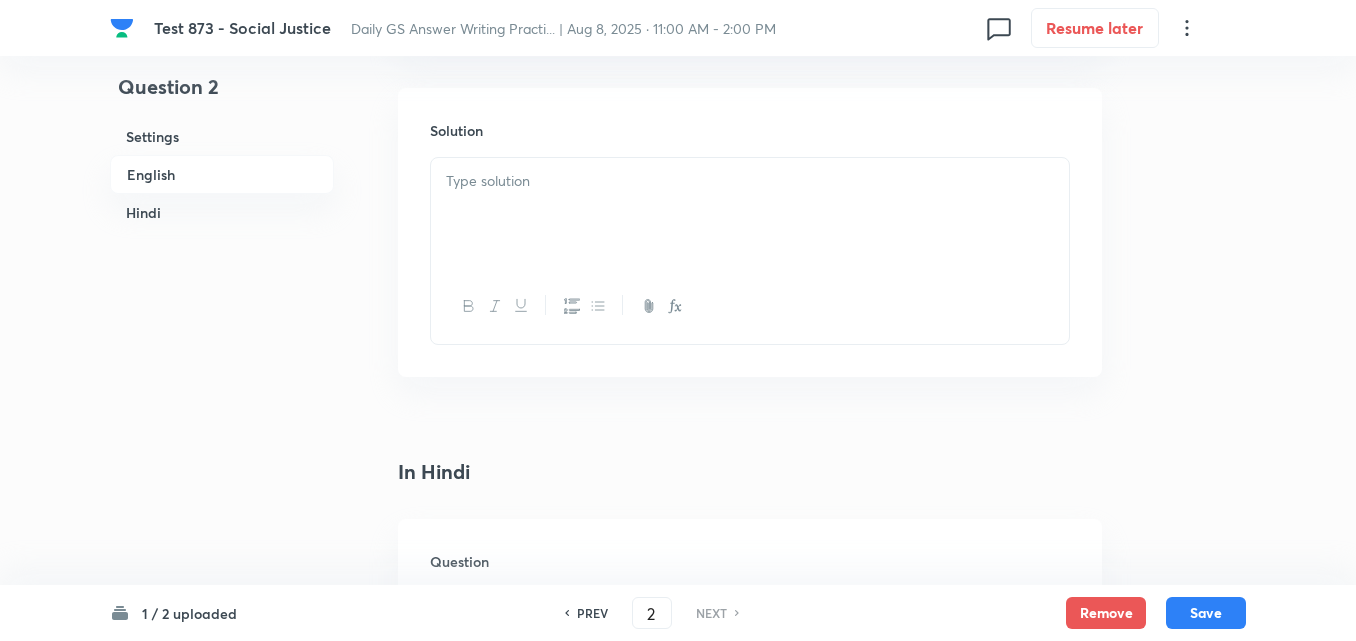scroll, scrollTop: 942, scrollLeft: 0, axis: vertical 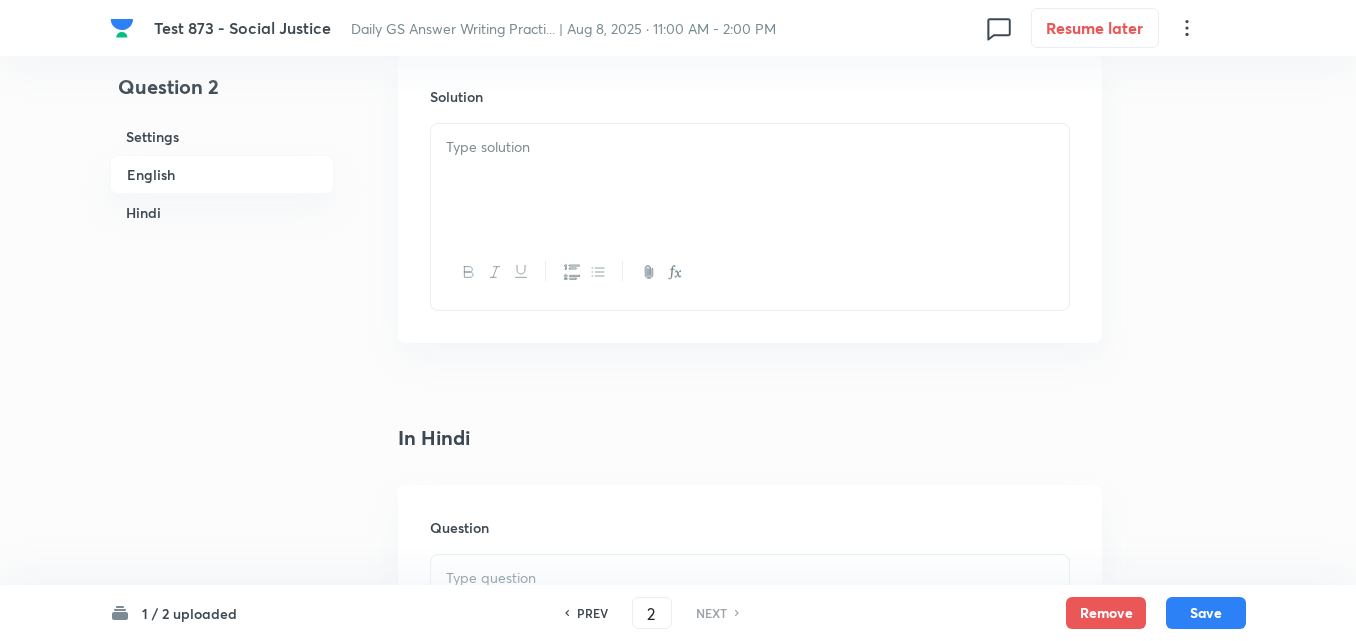 click at bounding box center [750, 180] 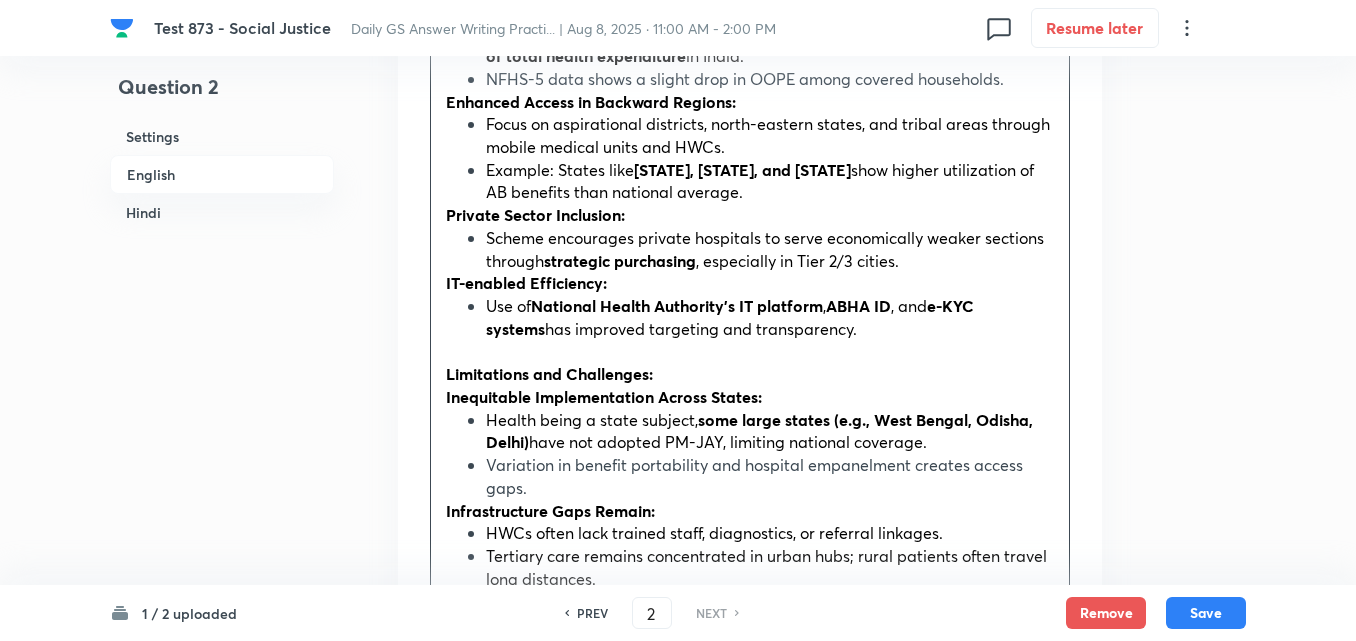 scroll, scrollTop: 2242, scrollLeft: 0, axis: vertical 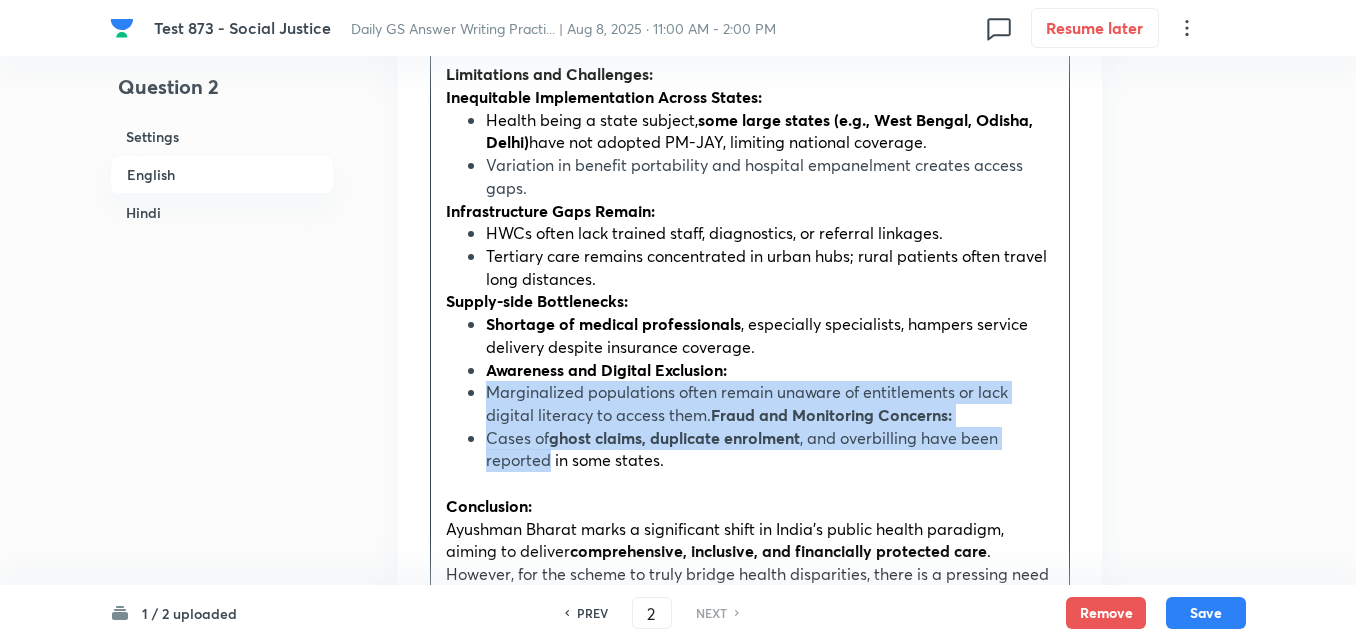 drag, startPoint x: 513, startPoint y: 417, endPoint x: 551, endPoint y: 474, distance: 68.50548 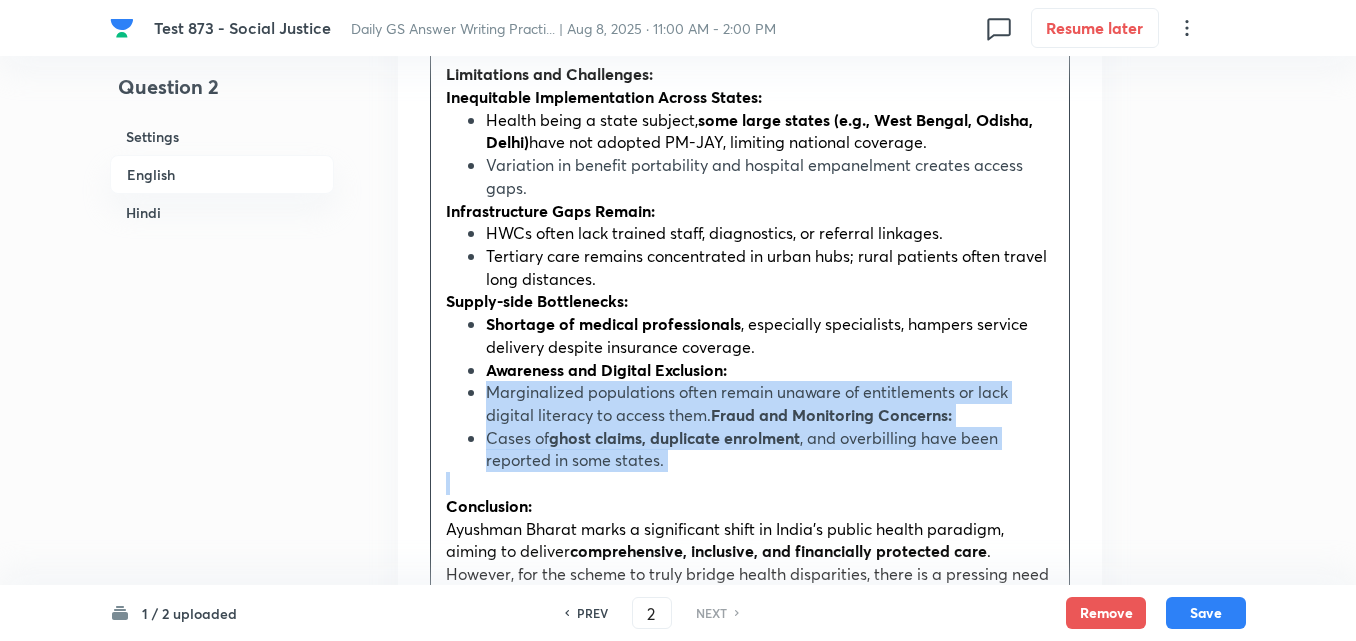 click on "Approach: Introduction:  Present the nature of public health disparities across regions and population groups. Body:  Examine how Ayushman Bharat seeks to address both primary and tertiary healthcare gaps, citing achievements and limitations. Conclusion:  Emphasize need for systemic strengthening, equitable access, and integration with broader health reforms. Answer: Introduction: India’s public health system faces stark  intra-state and inter-state disparities , with  rural areas, tribal belts, and urban slums  experiencing lower access to quality care.  Shortage of health professionals , unequal distribution of infrastructure, and a heavy  out-of-pocket expenditure (OOPE)  burden continue to undermine health equity. In this context, the  Ayushman Bharat (AB) Programme , launched in  2018 , represents a major attempt to bridge this divide through a  dual strategy  of expanding primary and secondary/tertiary healthcare coverage. Body: Components of Ayushman Bharat: Health and Wellness Centres (HWCs): . ,  ." at bounding box center [750, -233] 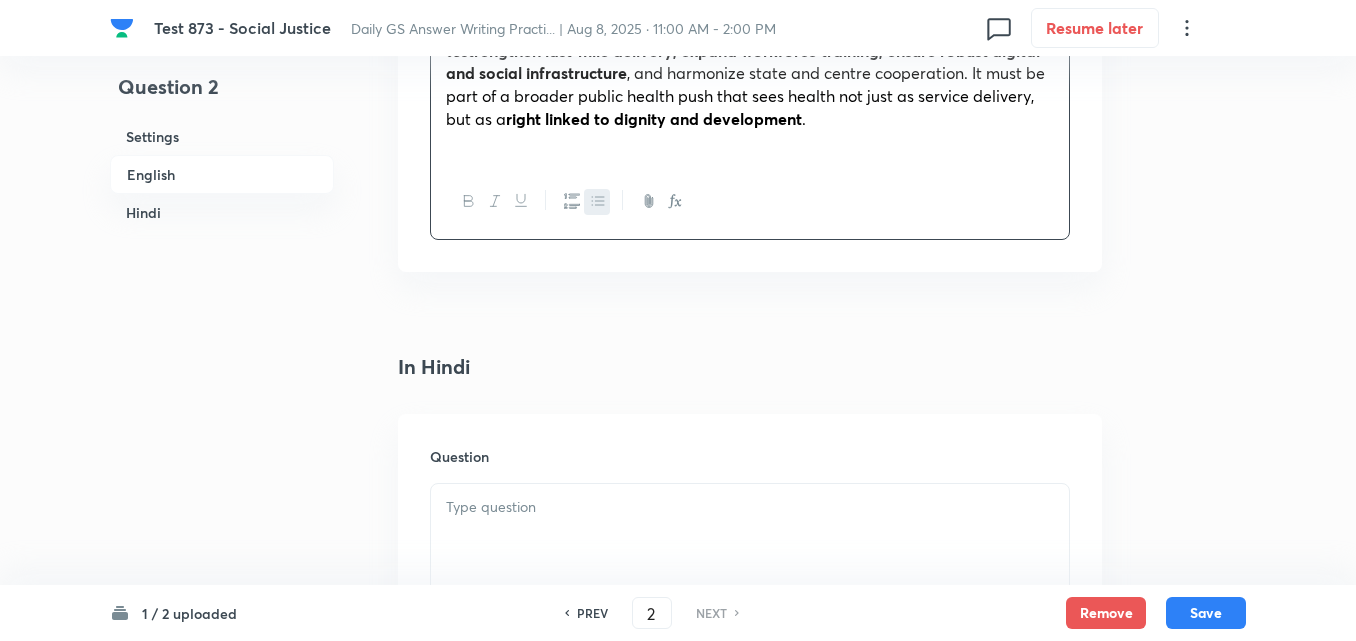 scroll, scrollTop: 2942, scrollLeft: 0, axis: vertical 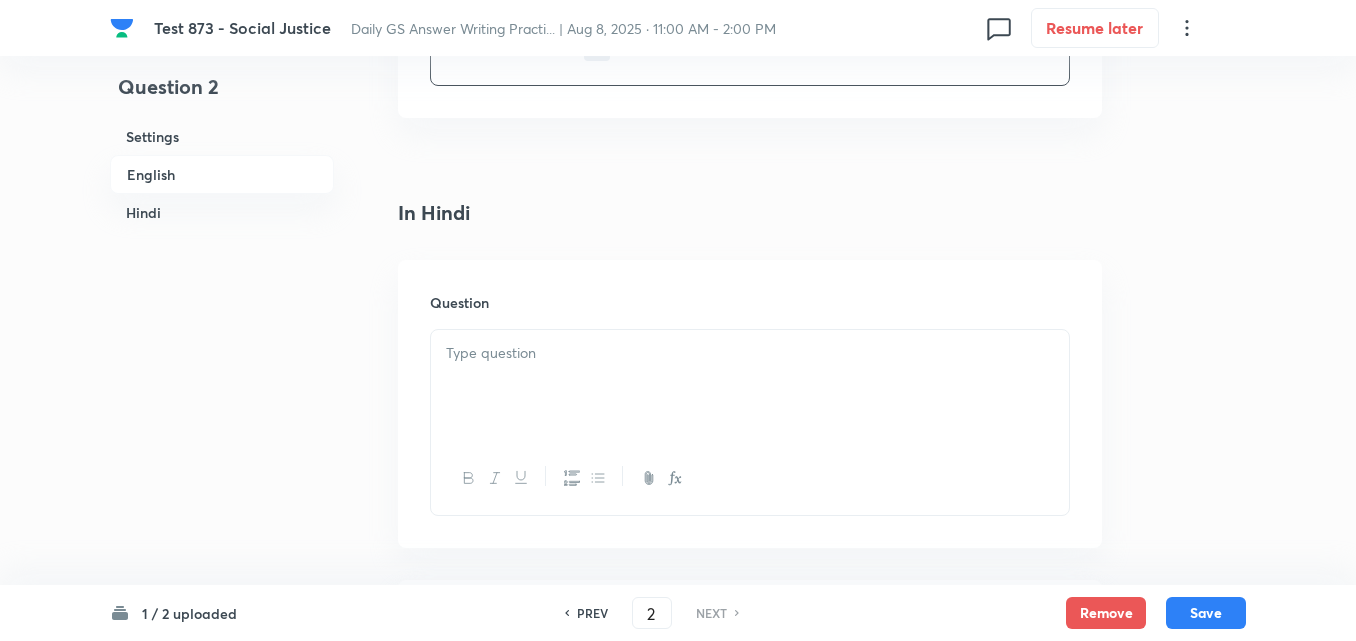 click on "Hindi" at bounding box center [222, 212] 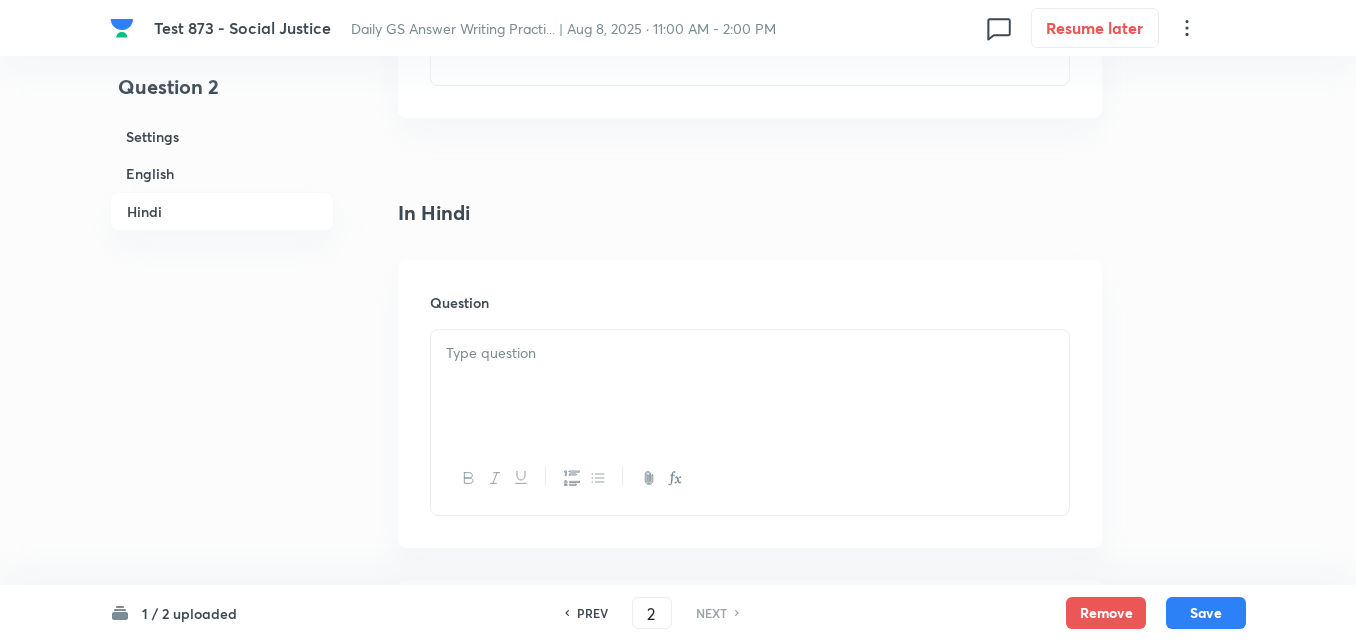 scroll, scrollTop: 3068, scrollLeft: 0, axis: vertical 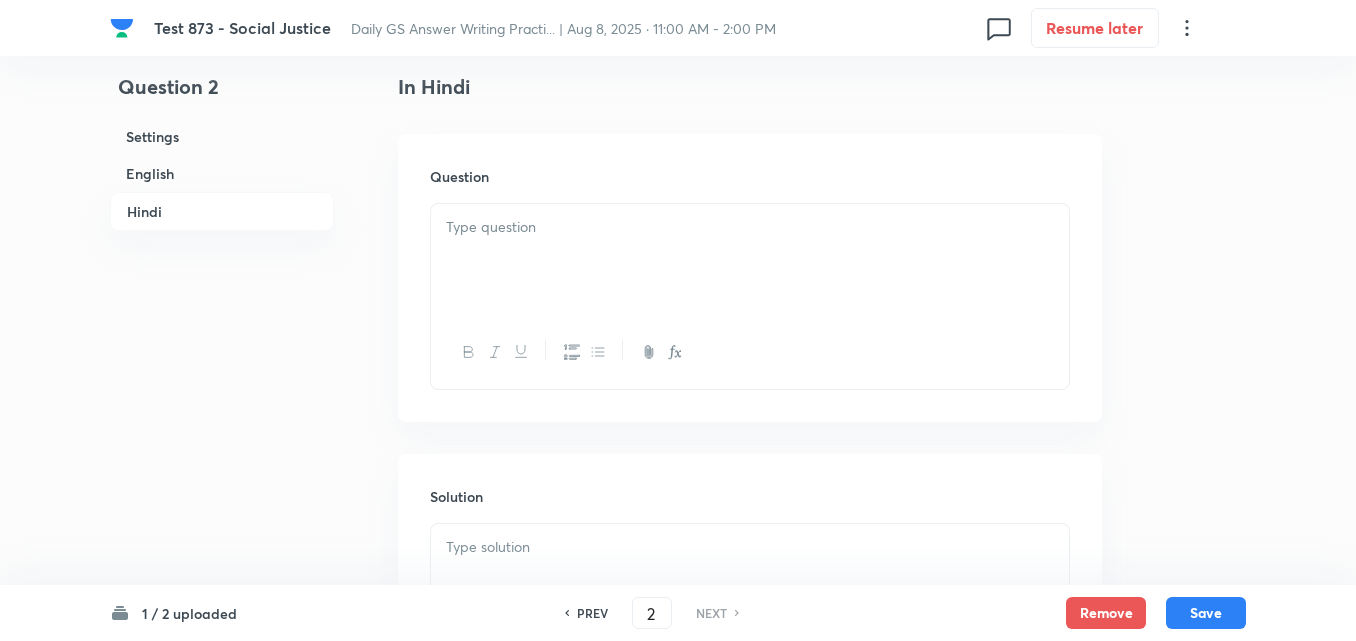 click at bounding box center (750, 260) 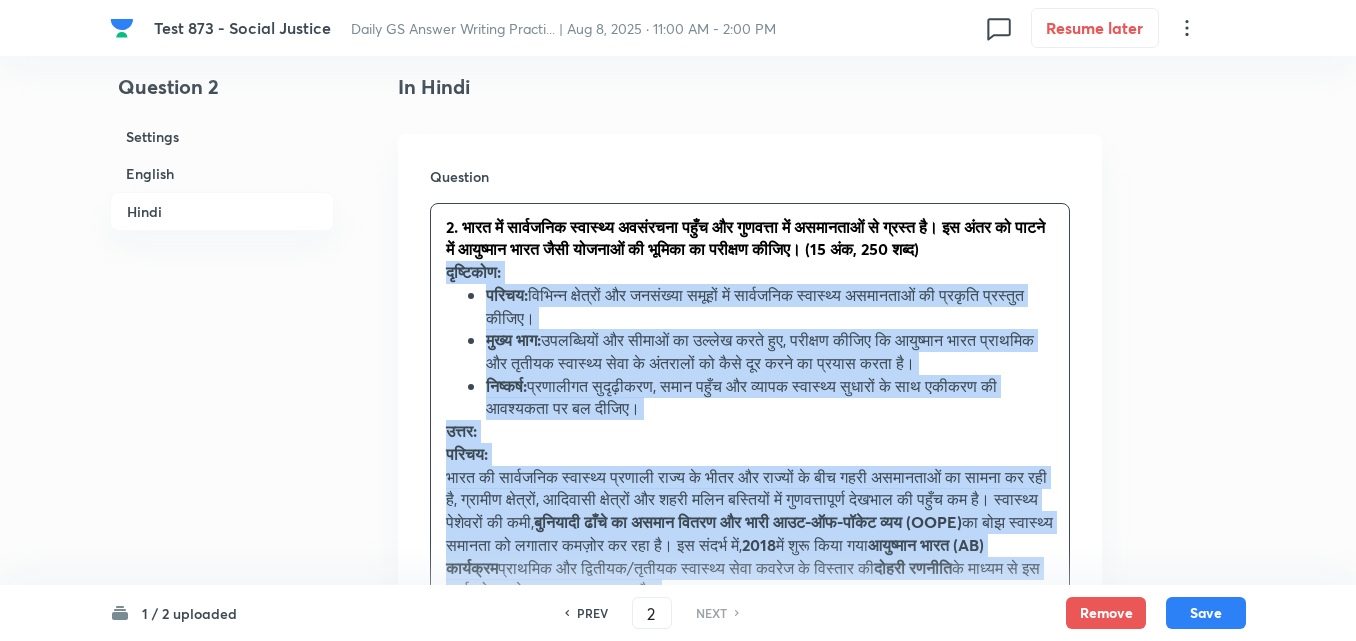 drag, startPoint x: 421, startPoint y: 300, endPoint x: 398, endPoint y: 300, distance: 23 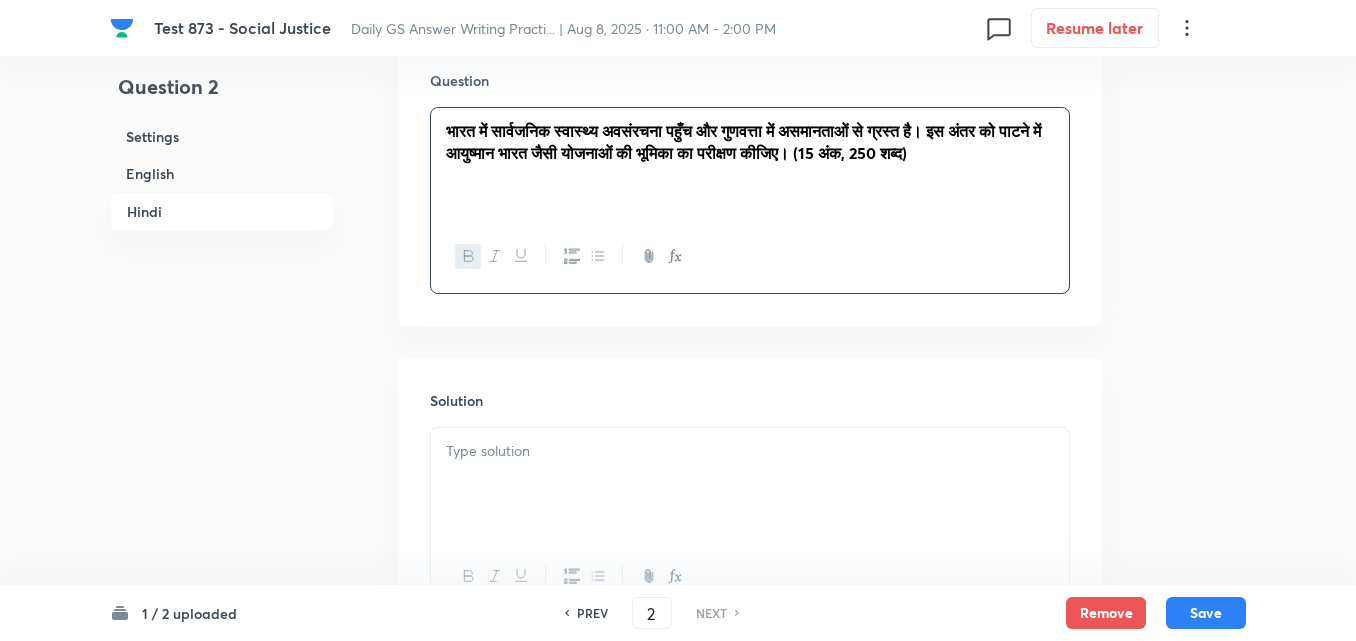 scroll, scrollTop: 3346, scrollLeft: 0, axis: vertical 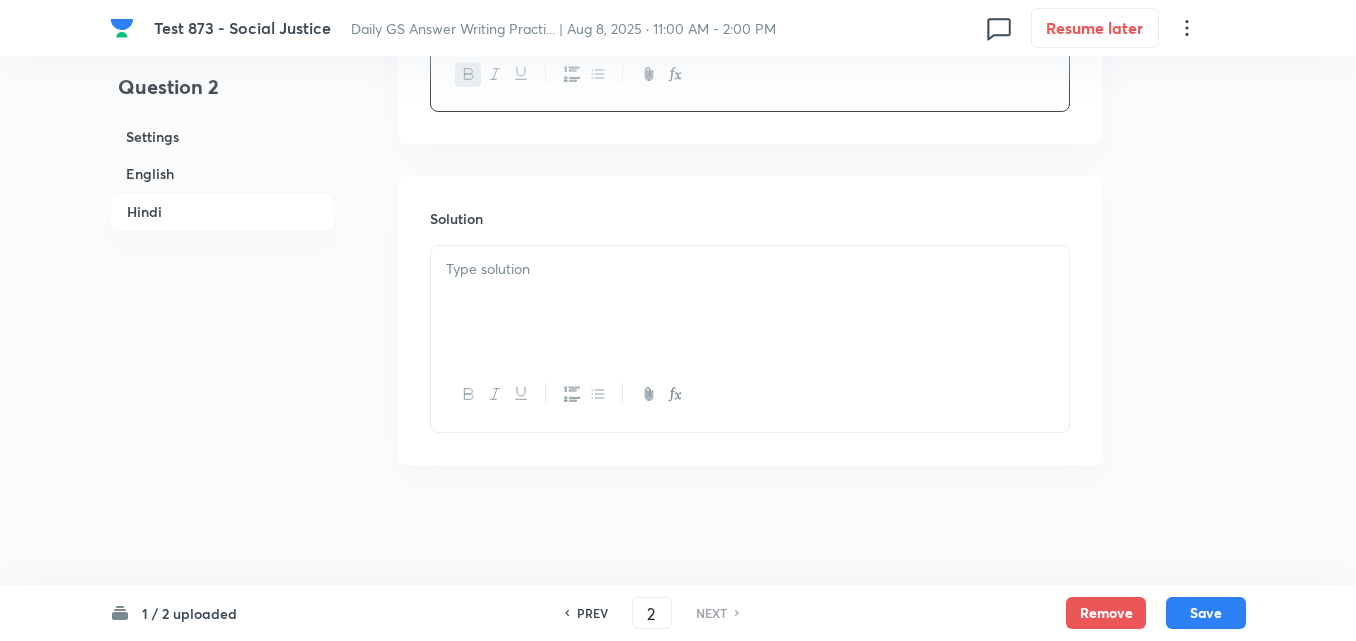 click at bounding box center [750, 302] 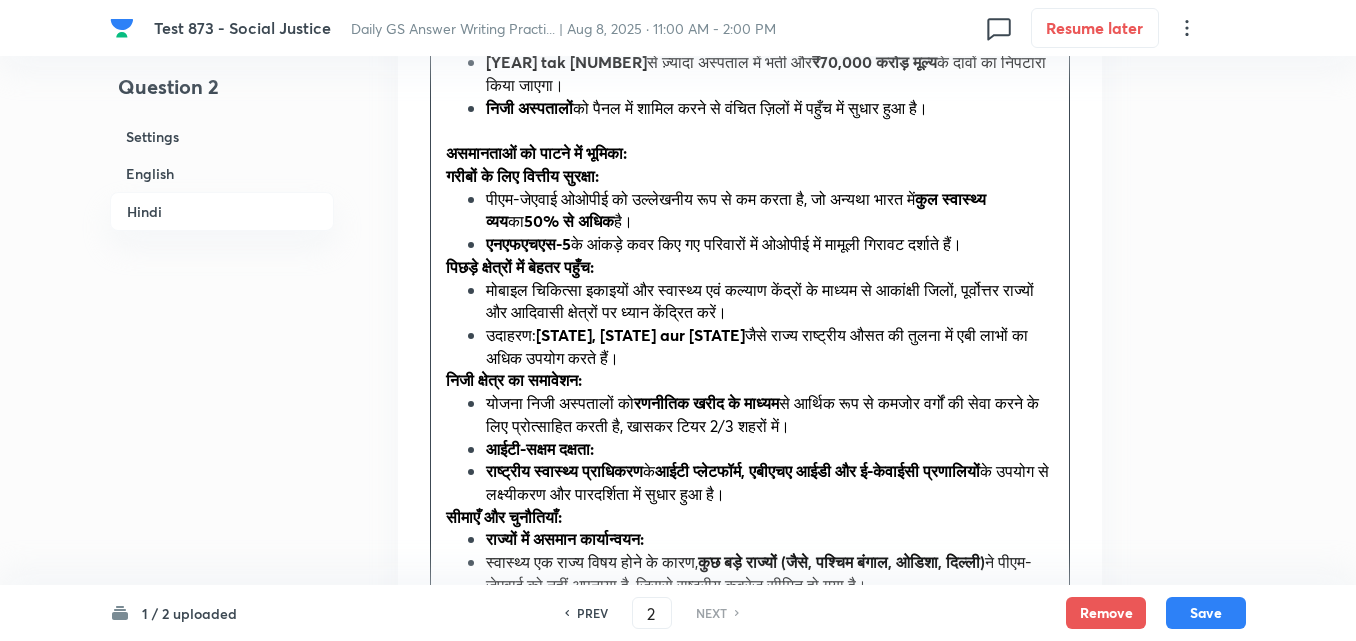 scroll, scrollTop: 4446, scrollLeft: 0, axis: vertical 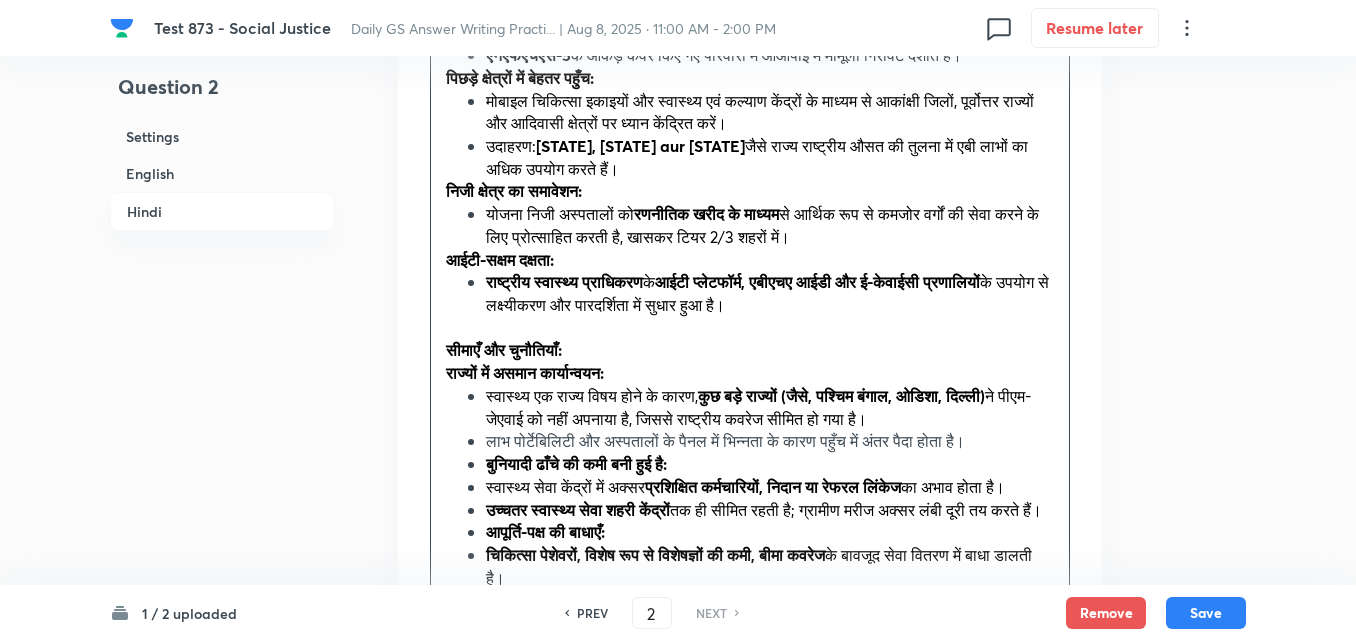 click on "स्वास्थ्य एक राज्य विषय होने के कारण,  कुछ बड़े राज्यों (जैसे, पश्चिम बंगाल, ओडिशा, दिल्ली)  ने पीएम-जेएवाई को नहीं अपनाया है, जिससे राष्ट्रीय कवरेज सीमित हो गया है। लाभ पोर्टेबिलिटी और अस्पतालों के पैनल में भिन्नता के कारण पहुँच में अंतर पैदा होता है। बुनियादी ढाँचे की कमी बनी हुई है: स्वास्थ्य सेवा केंद्रों में अक्सर  प्रशिक्षित कर्मचारियों, निदान या रेफरल लिंकेज  का अभाव होता है।" at bounding box center [750, 544] 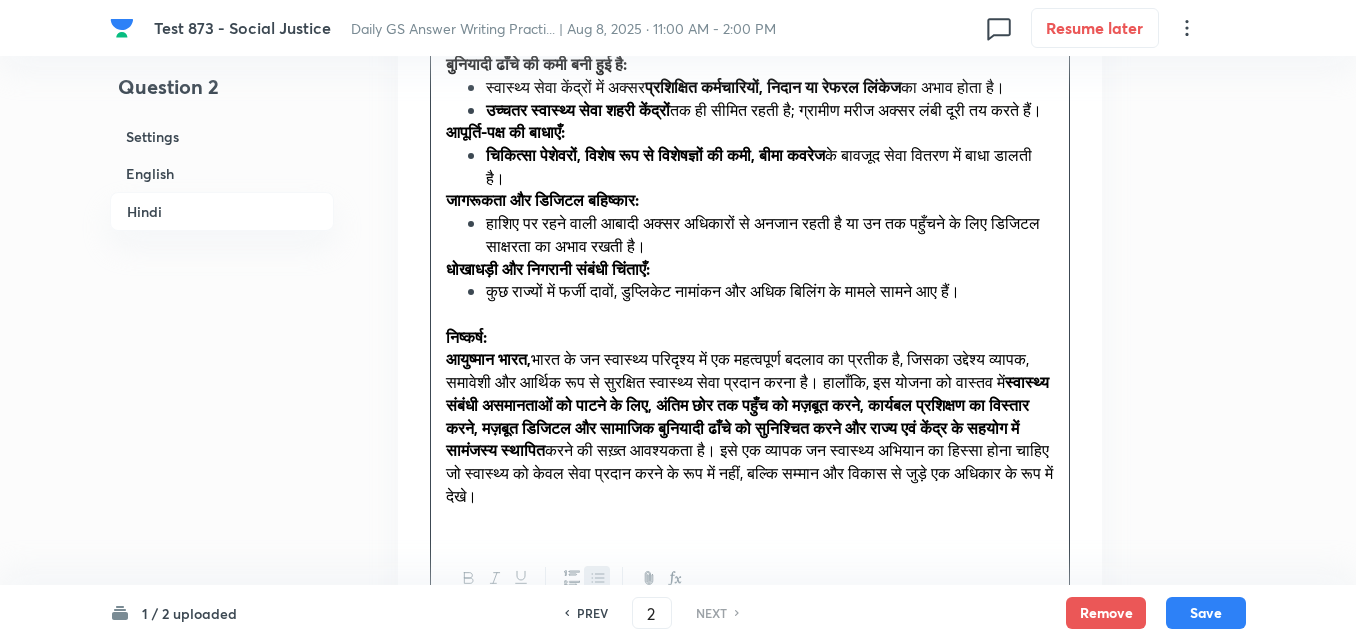 scroll, scrollTop: 4546, scrollLeft: 0, axis: vertical 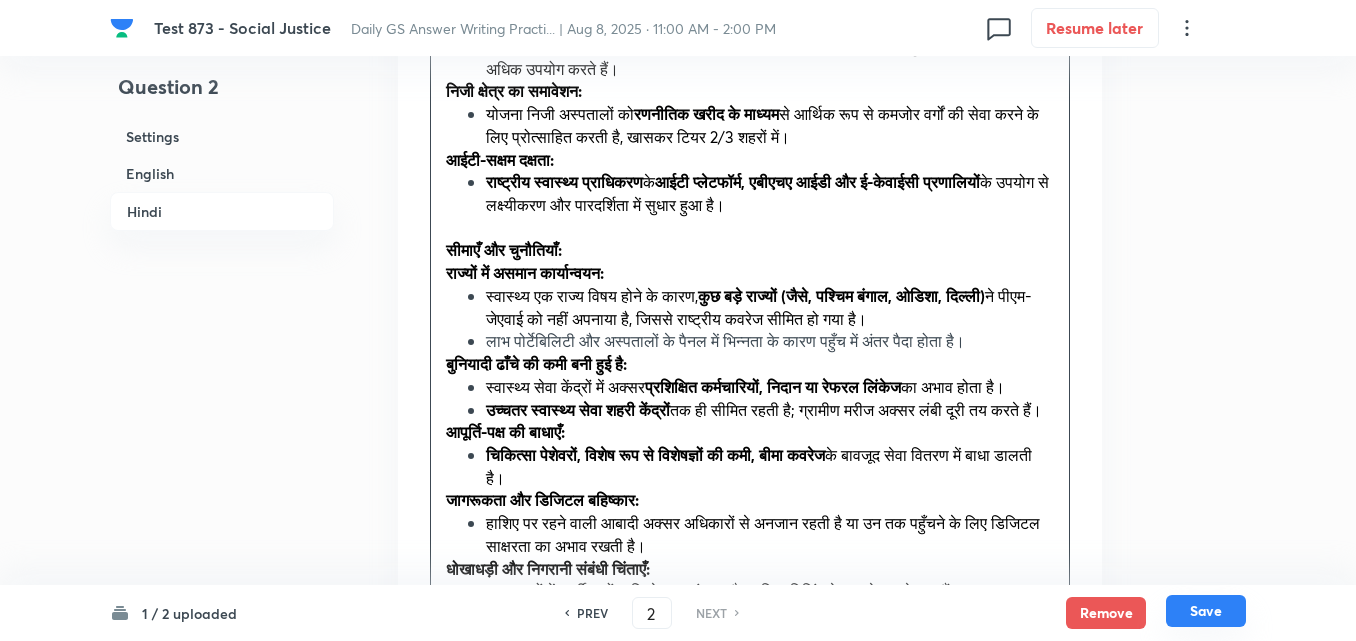 click on "Save" at bounding box center (1206, 611) 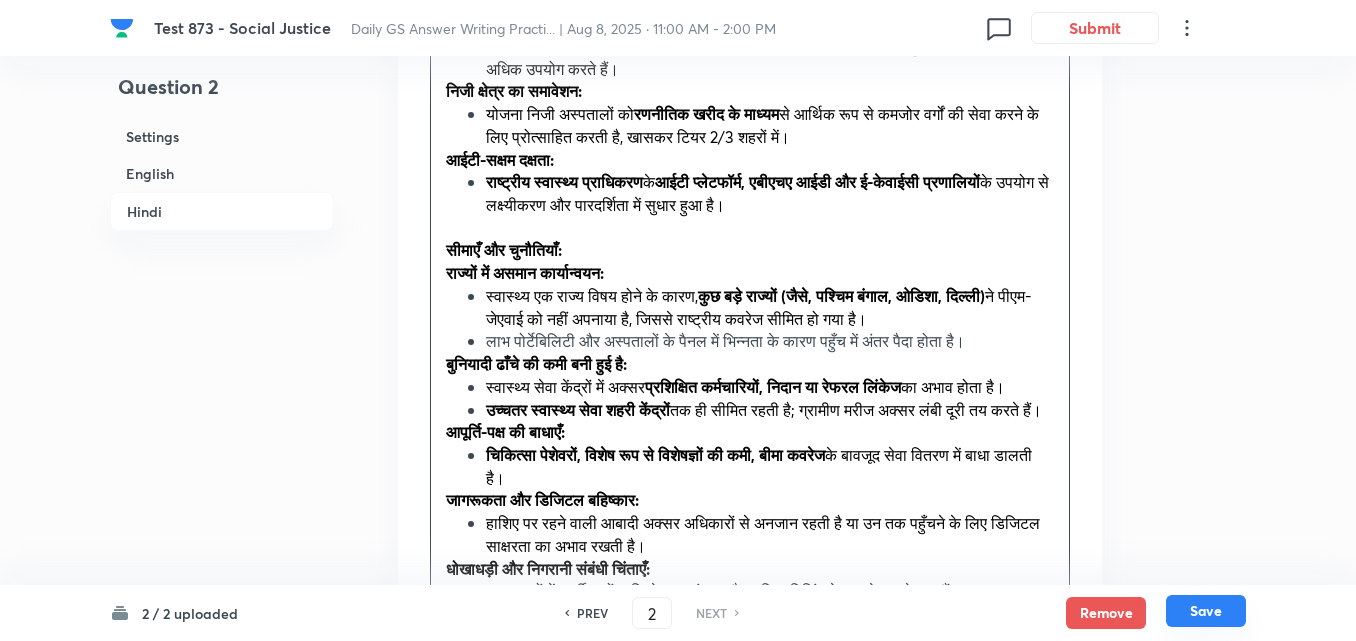 scroll, scrollTop: 3346, scrollLeft: 0, axis: vertical 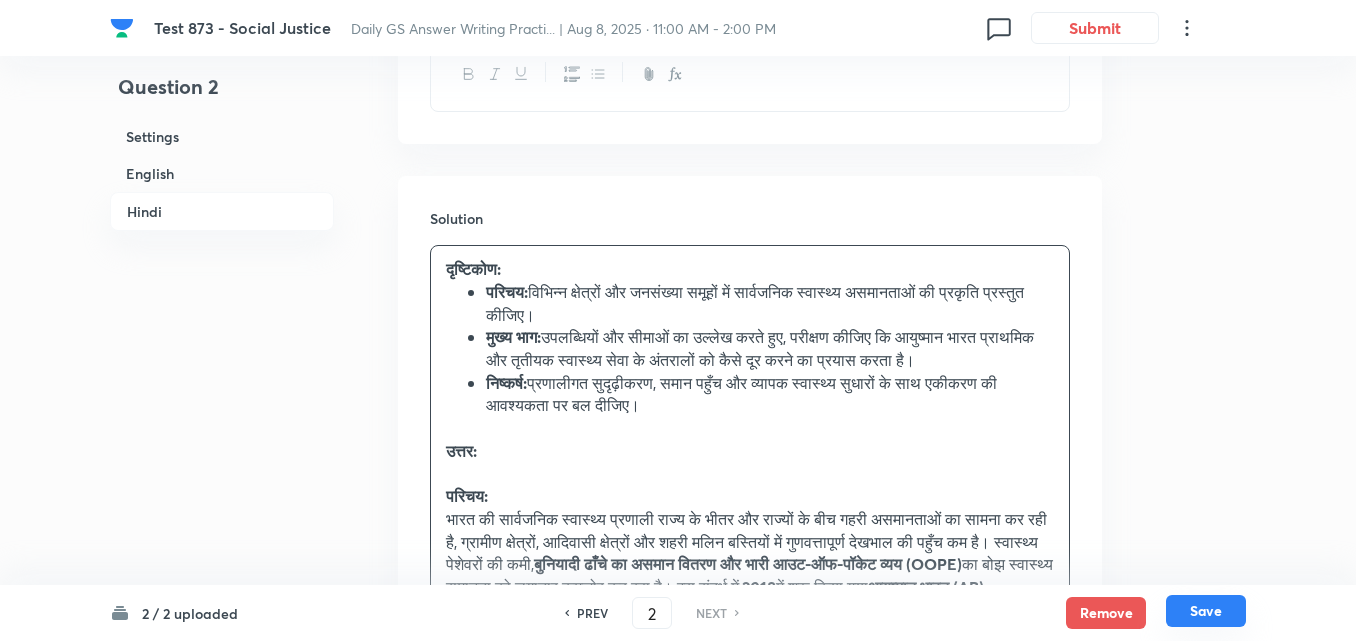 click on "Save" at bounding box center (1206, 611) 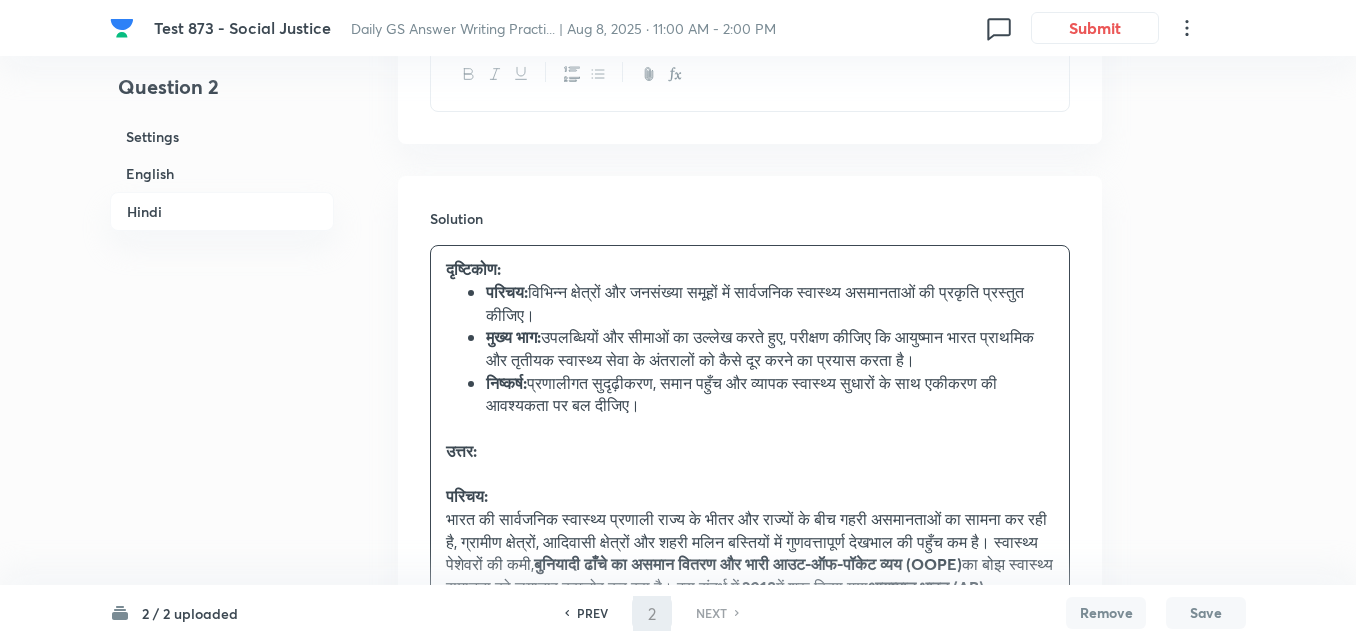 scroll, scrollTop: 3346, scrollLeft: 0, axis: vertical 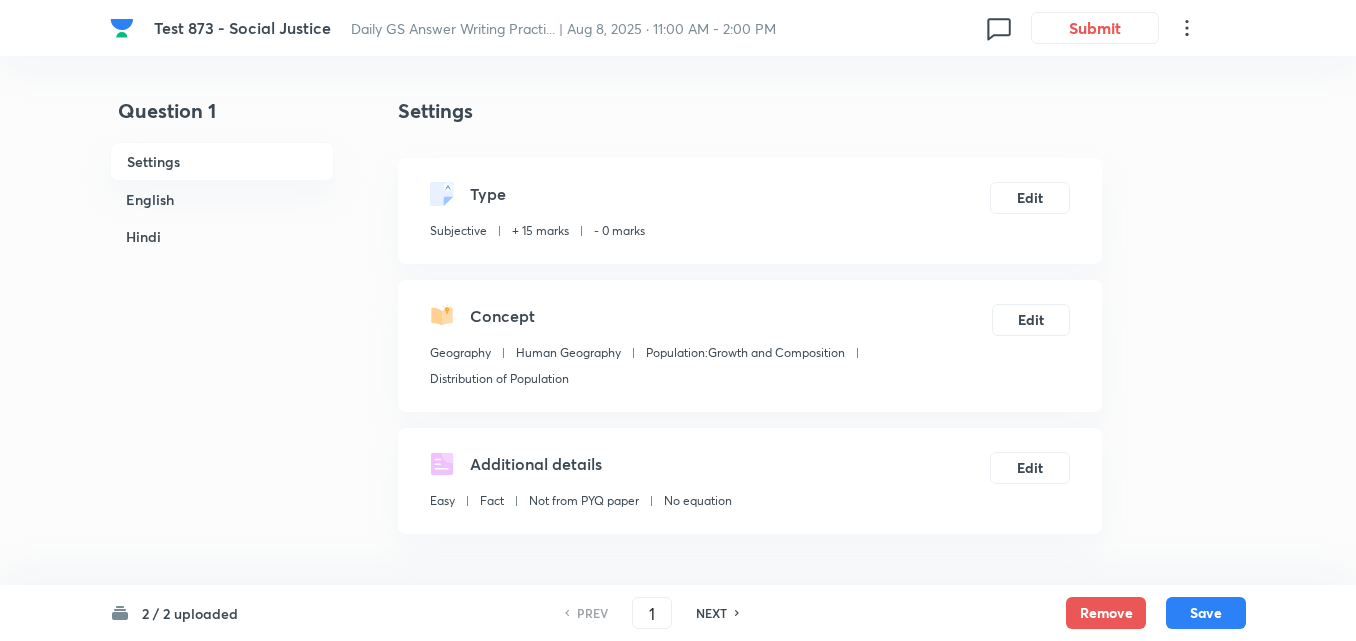 click on "English" at bounding box center [222, 199] 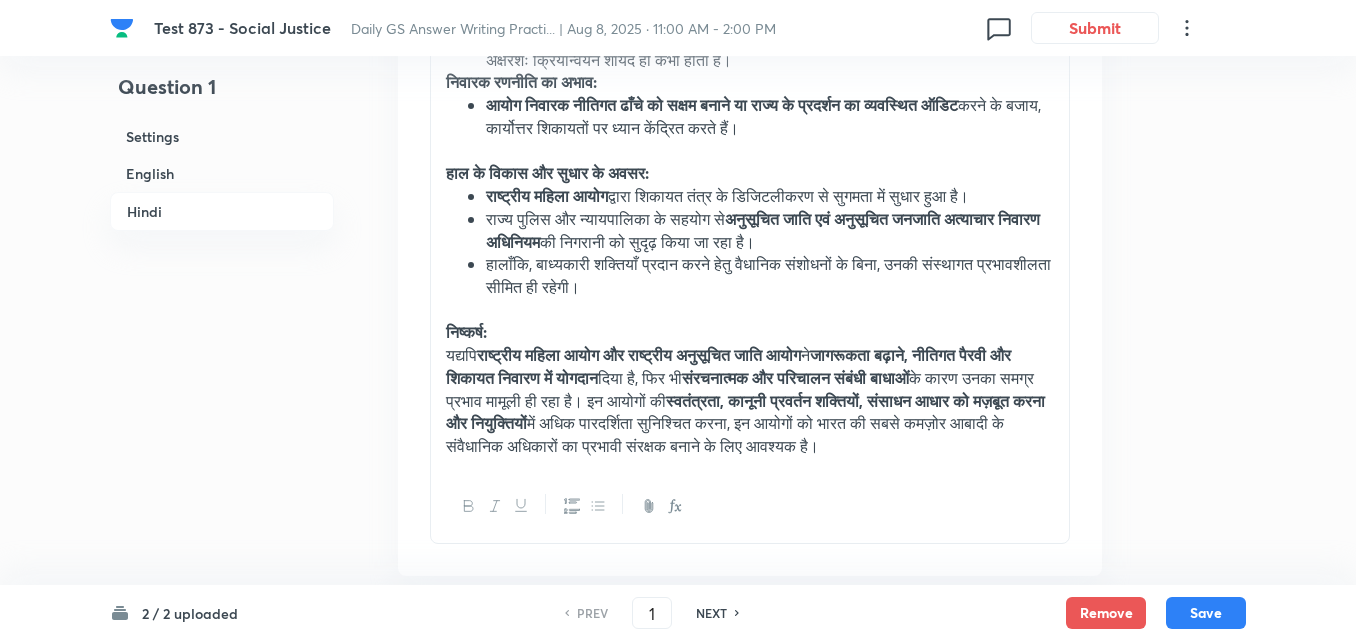 scroll, scrollTop: 4742, scrollLeft: 0, axis: vertical 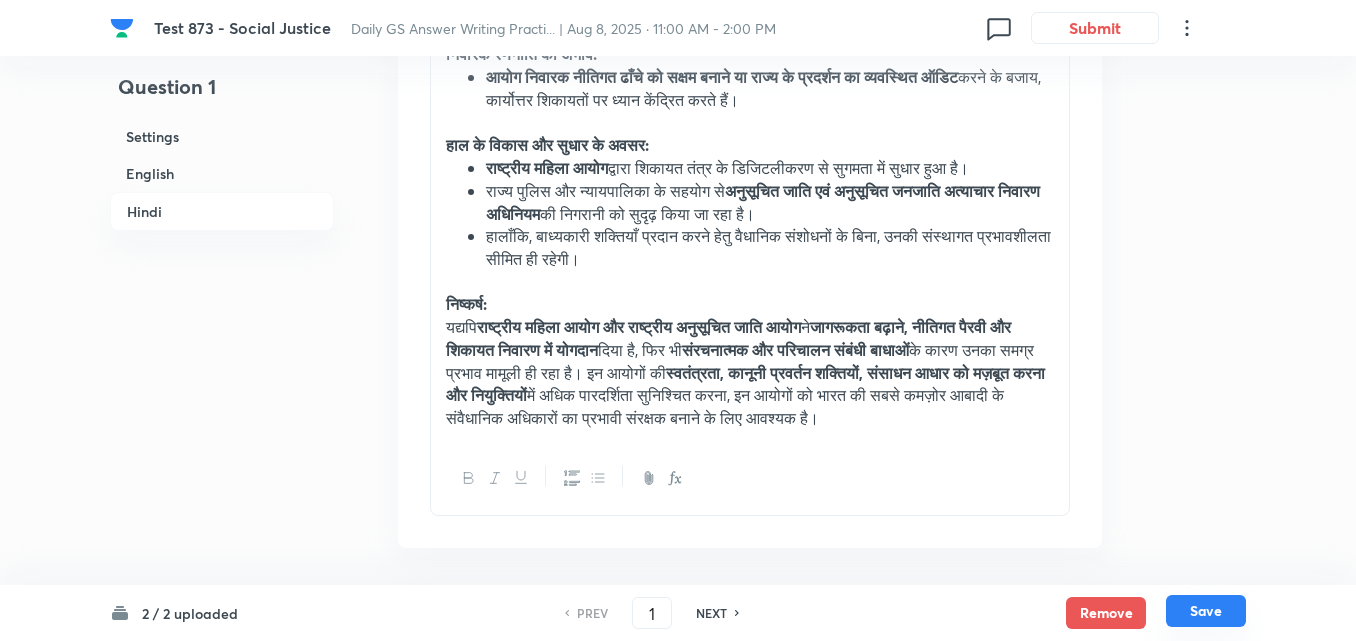 click on "Save" at bounding box center (1206, 611) 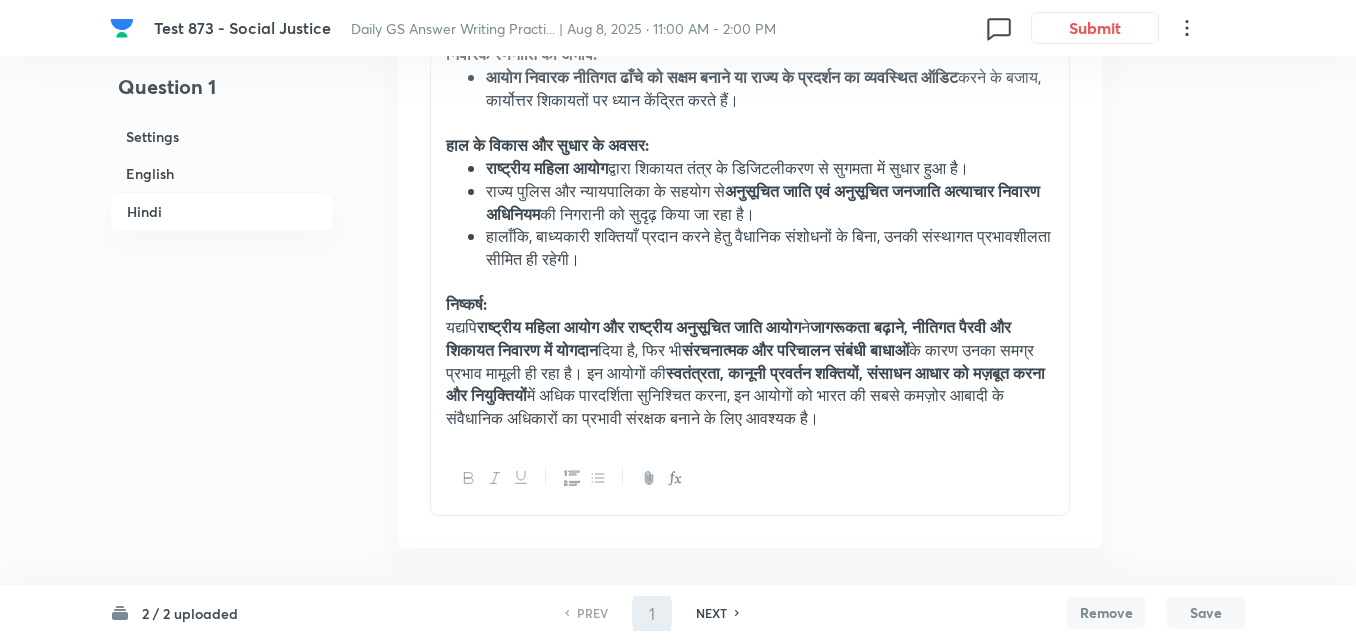 type on "2" 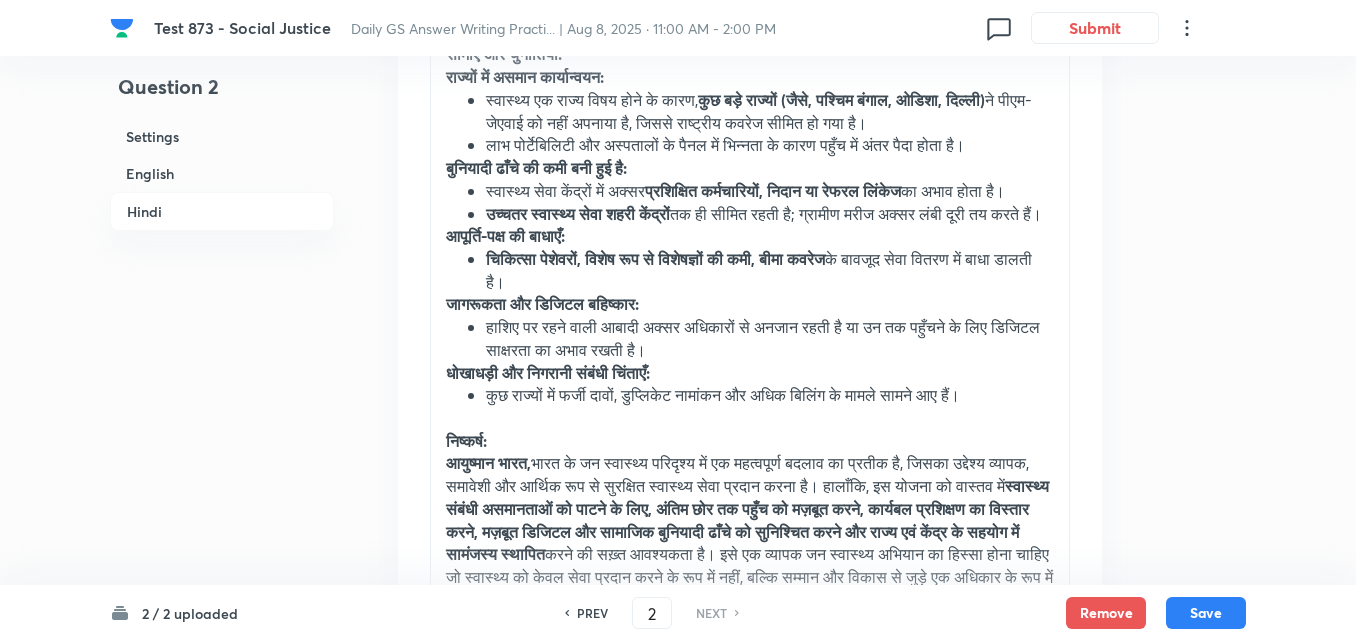click on "English" at bounding box center [222, 173] 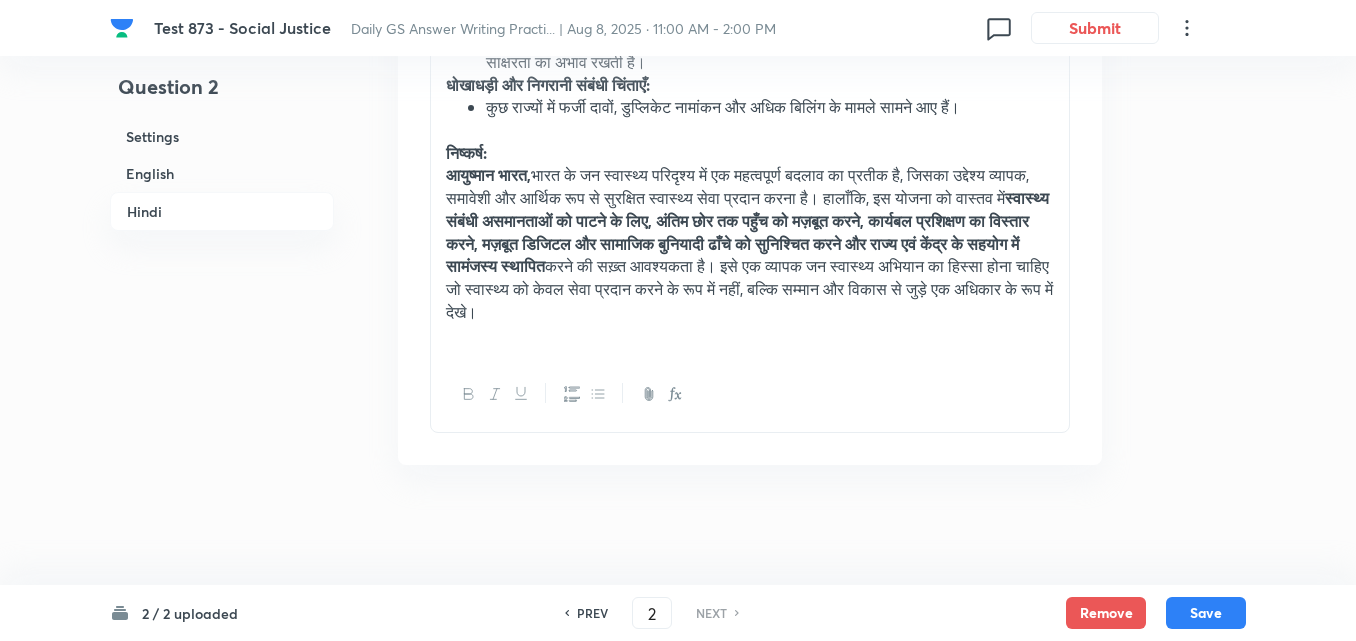 scroll, scrollTop: 5075, scrollLeft: 0, axis: vertical 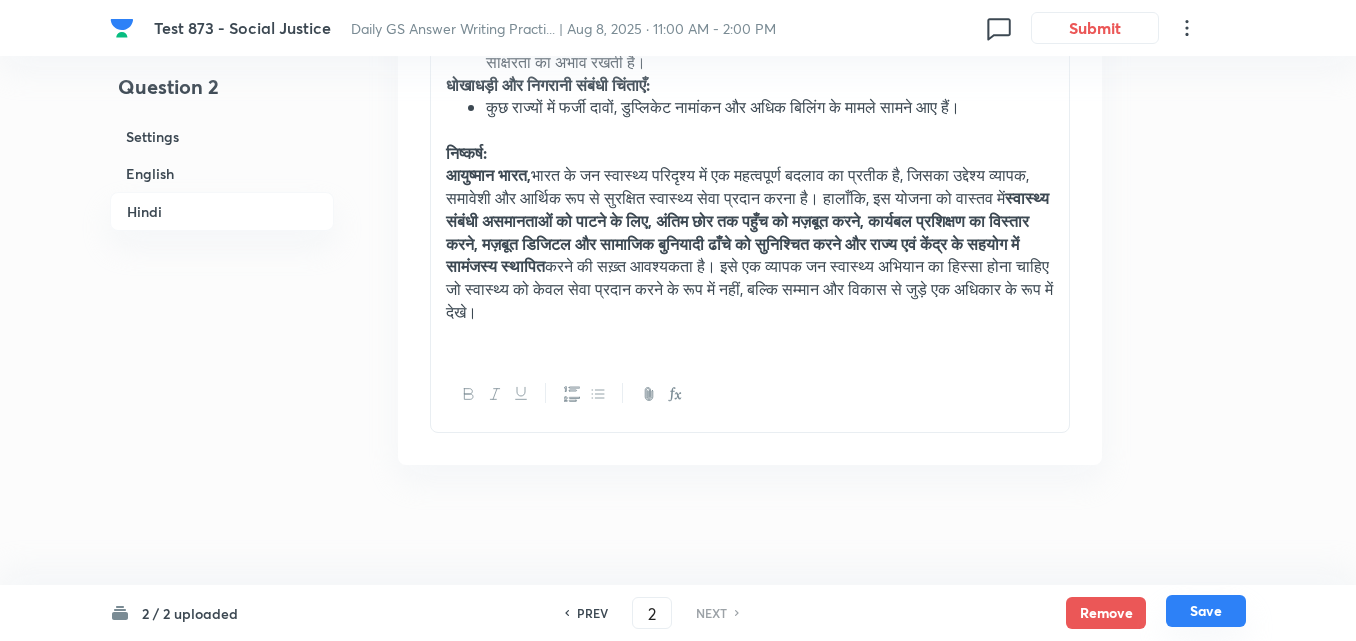 click on "Save" at bounding box center [1206, 611] 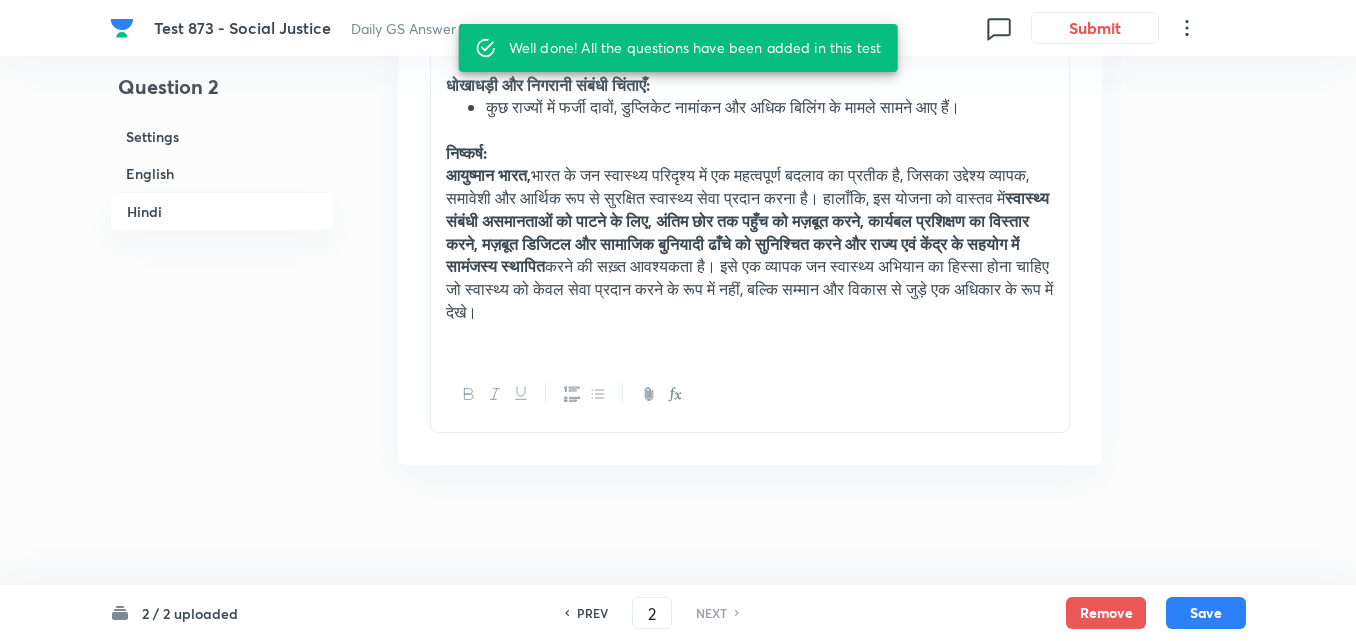 type 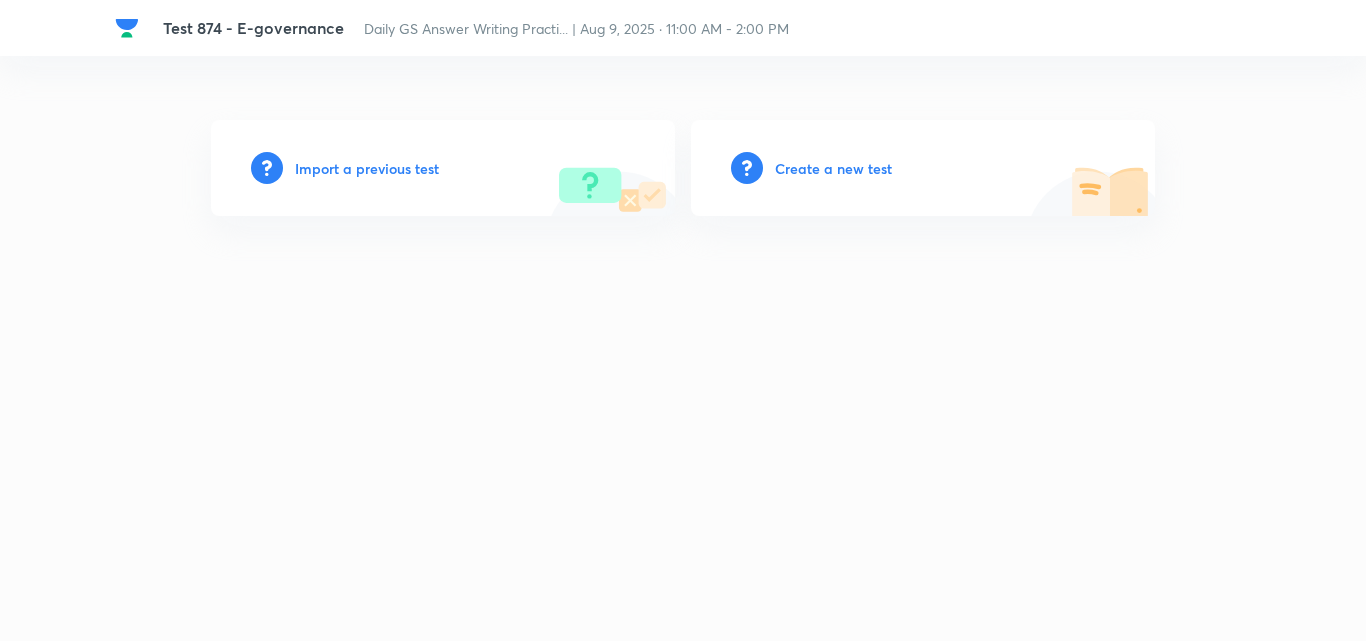 scroll, scrollTop: 0, scrollLeft: 0, axis: both 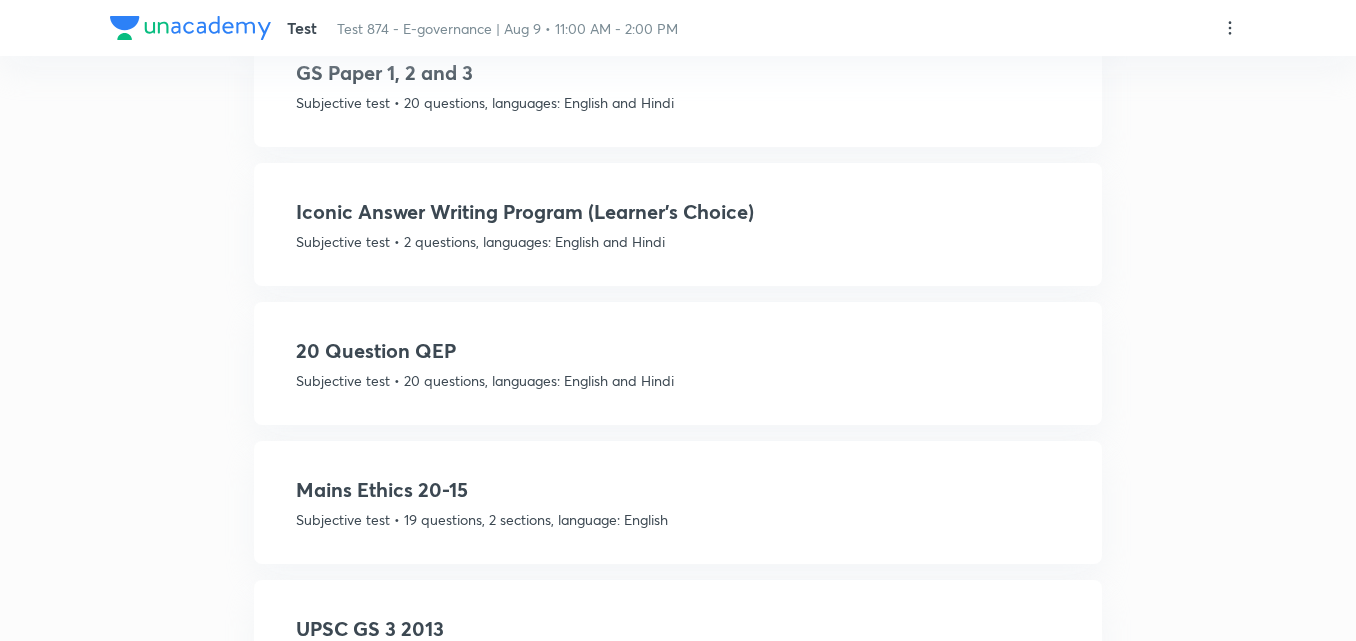 click on "Iconic Answer Writing Program (Learner's Choice) Subjective test •  2 questions, languages: English and Hindi" at bounding box center (678, 224) 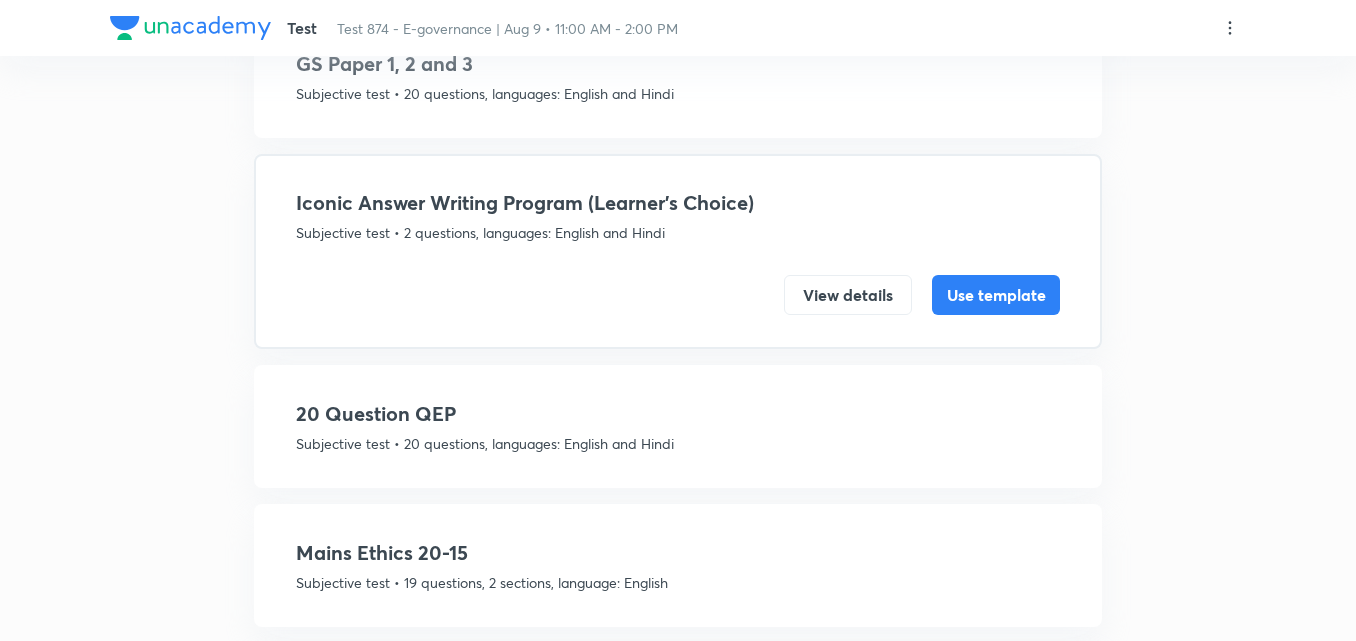 scroll, scrollTop: 1154, scrollLeft: 0, axis: vertical 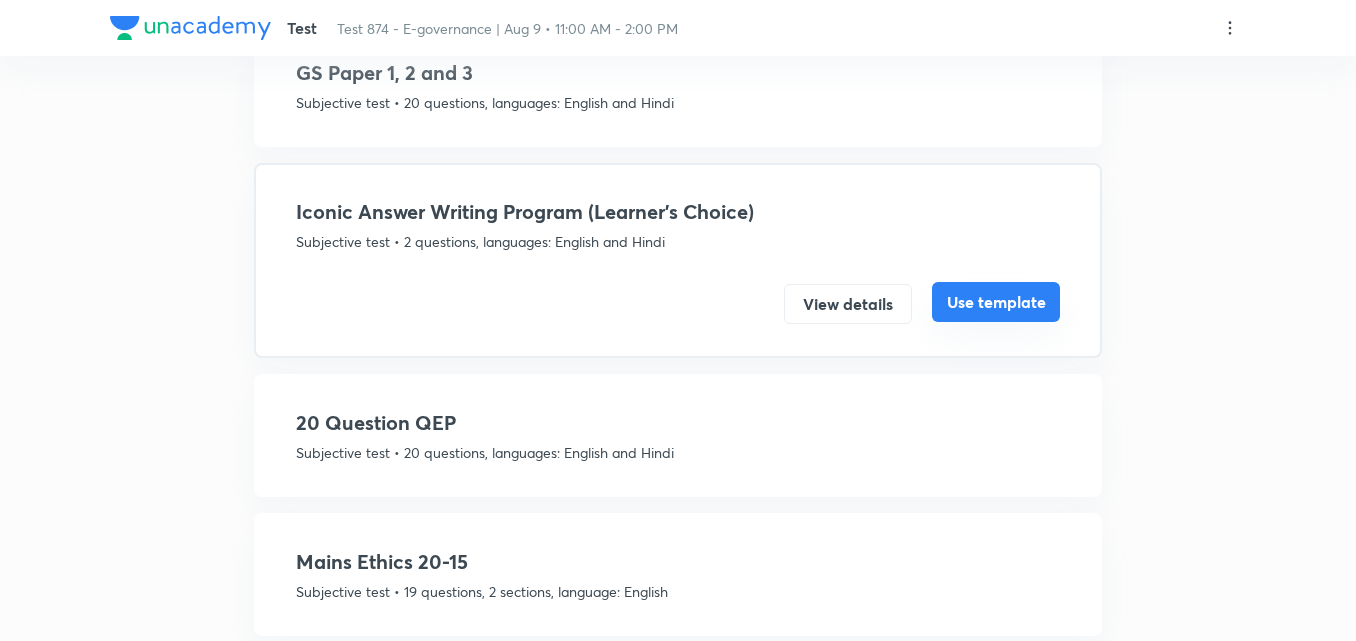 click on "Use template" at bounding box center (996, 302) 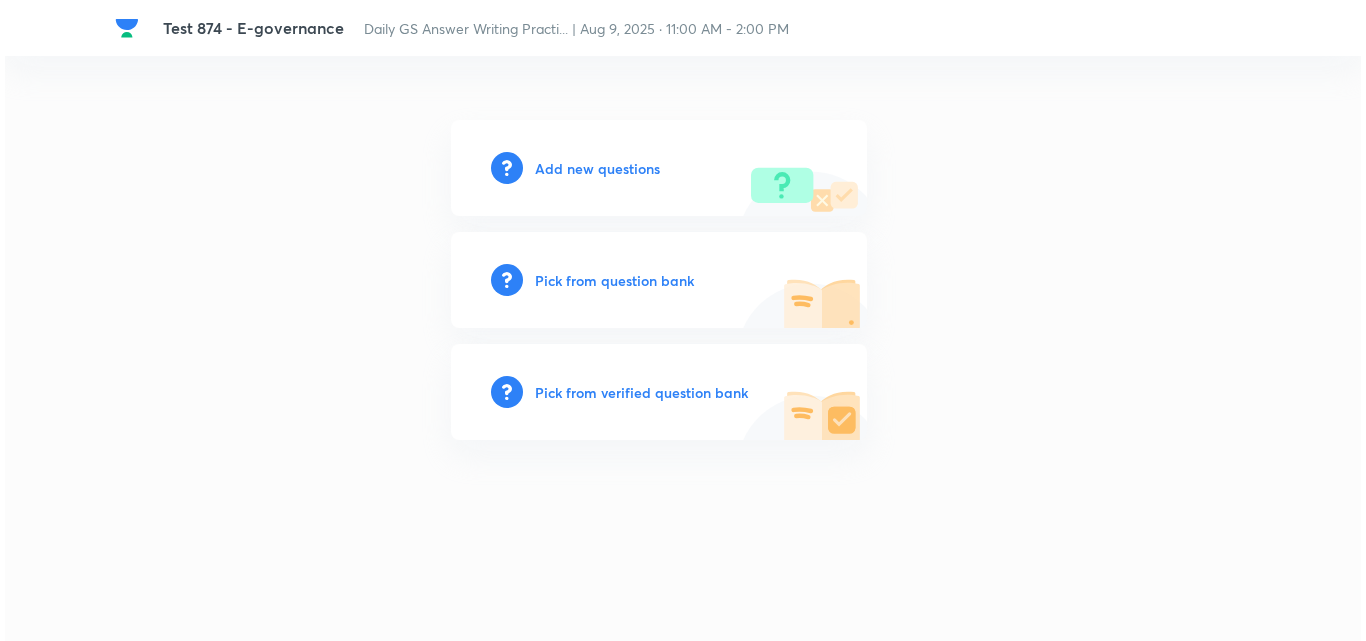 scroll, scrollTop: 0, scrollLeft: 0, axis: both 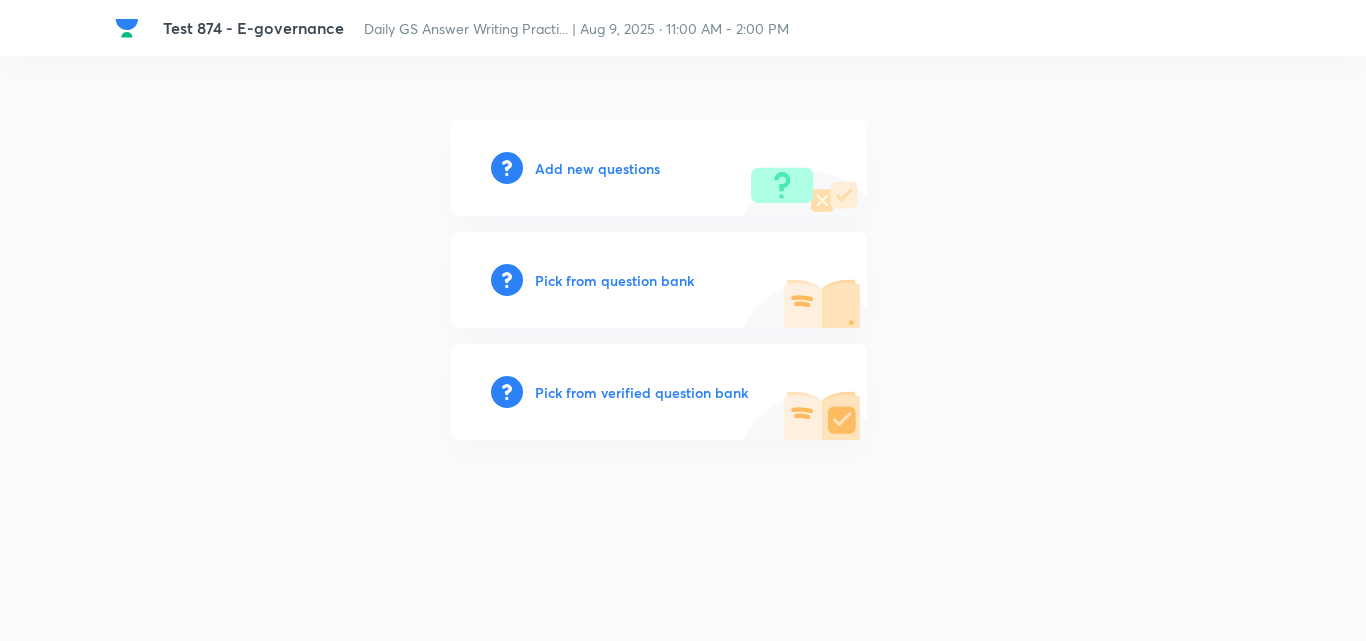click on "Add new questions" at bounding box center [659, 168] 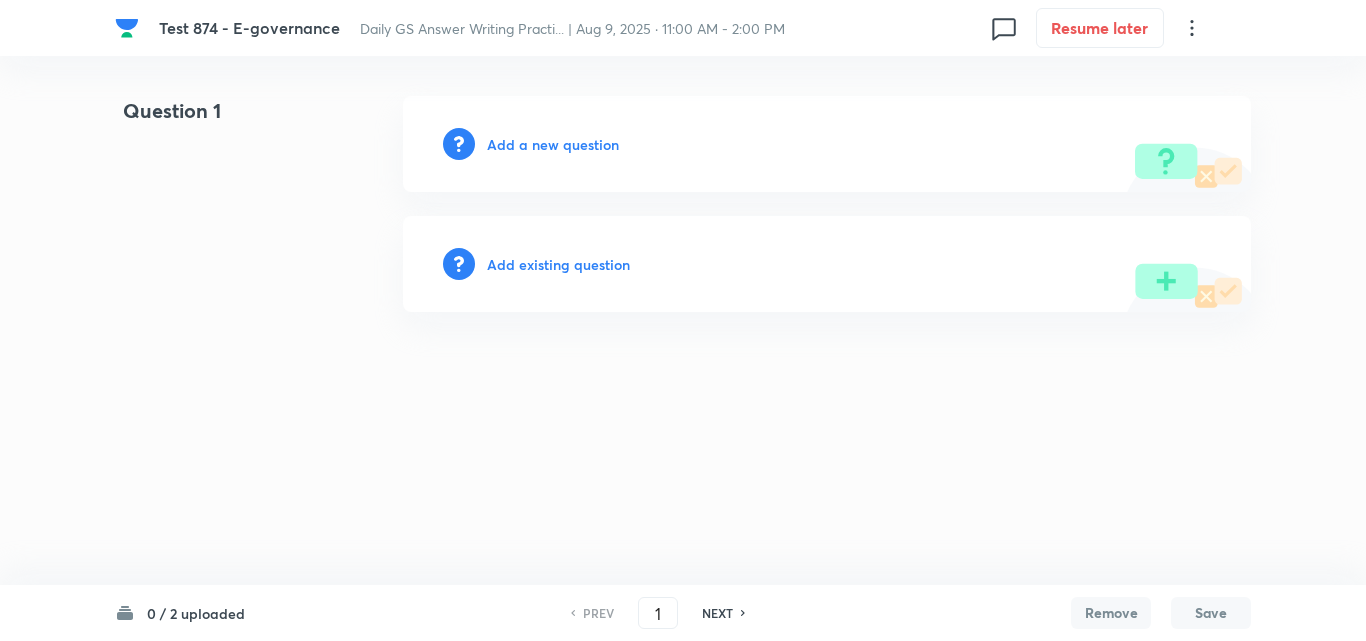 click on "Add a new question" at bounding box center (553, 144) 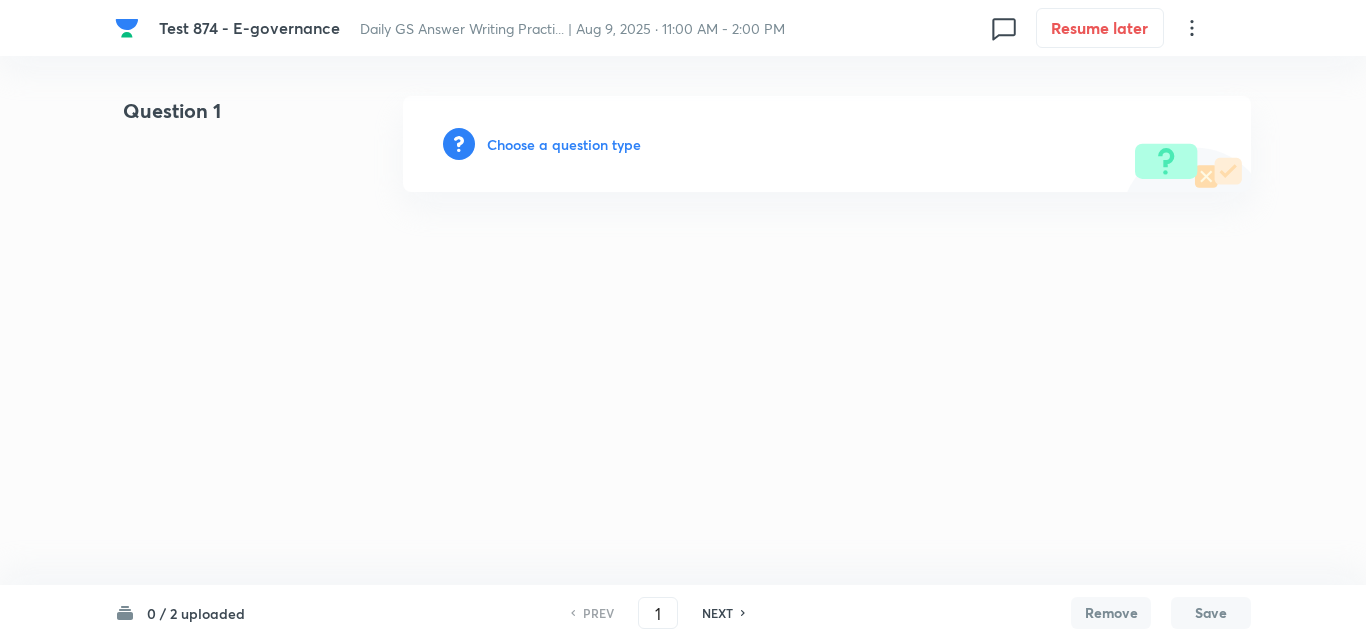 click on "Choose a question type" at bounding box center (564, 144) 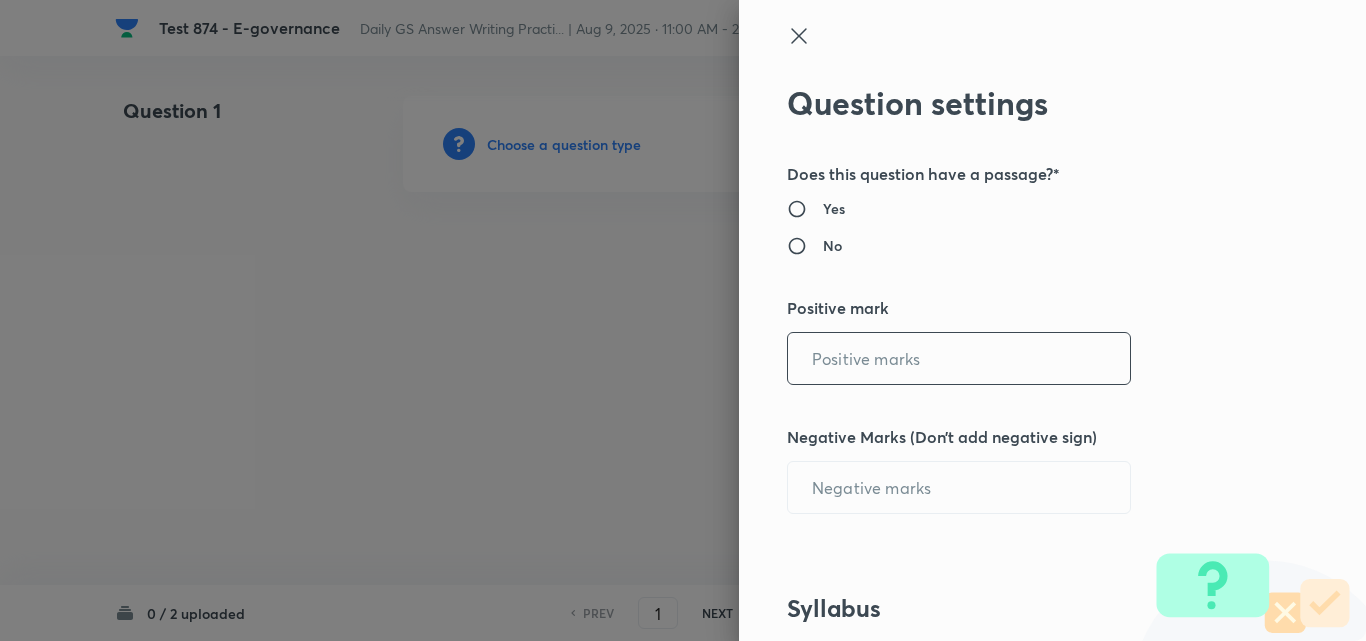 radio on "true" 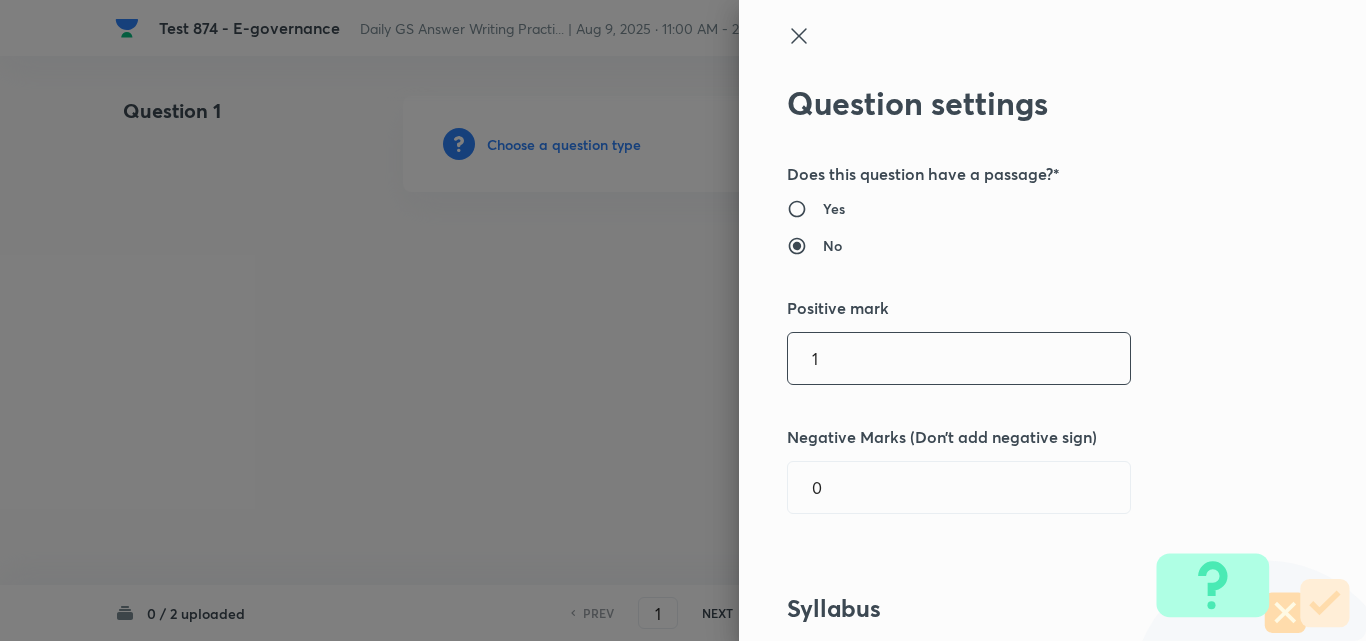 click on "1" at bounding box center (959, 358) 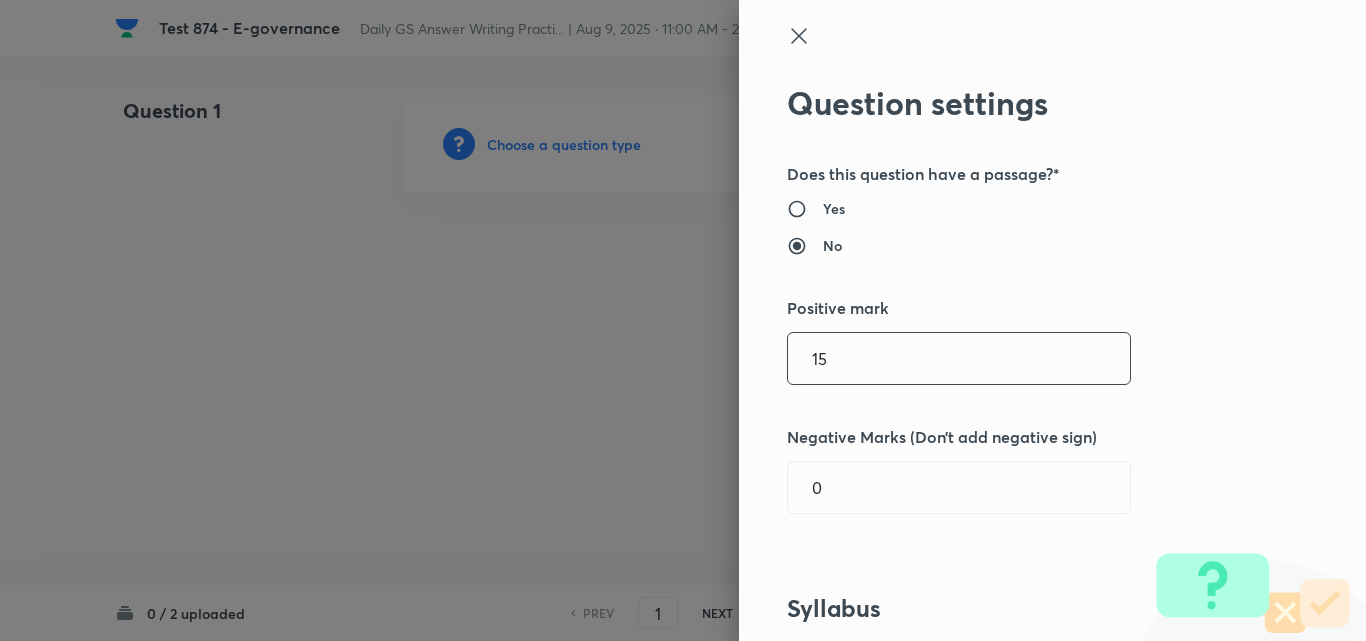 type on "15" 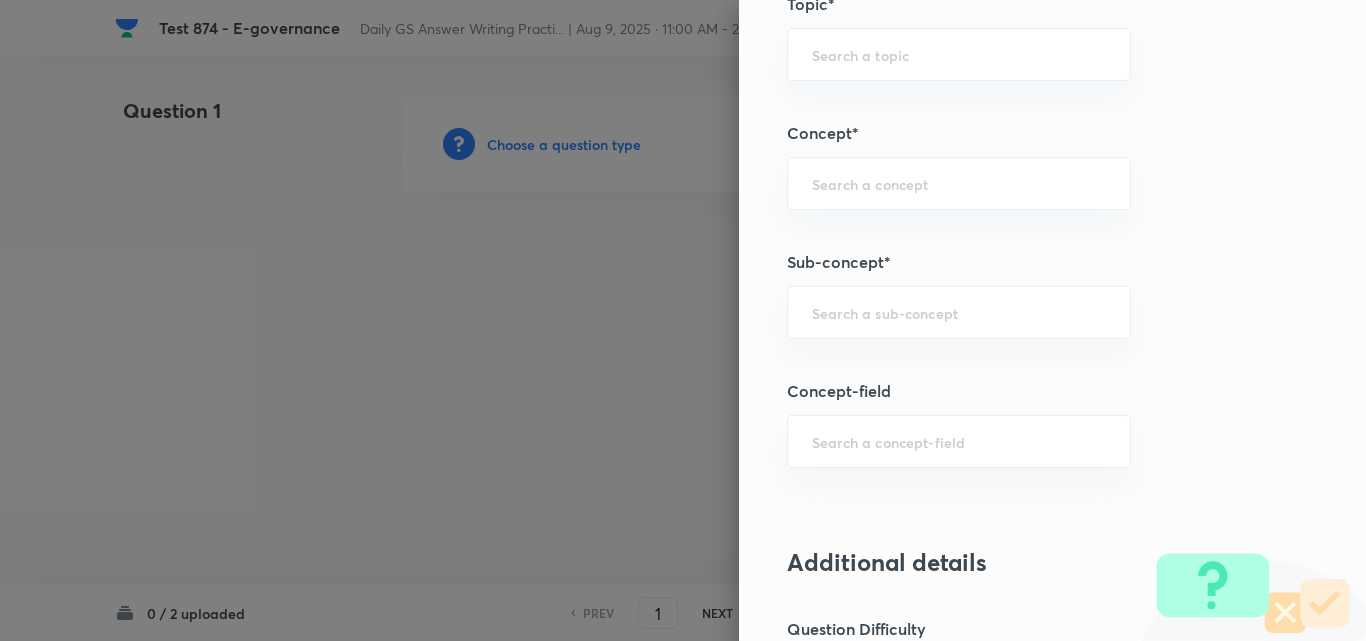 scroll, scrollTop: 900, scrollLeft: 0, axis: vertical 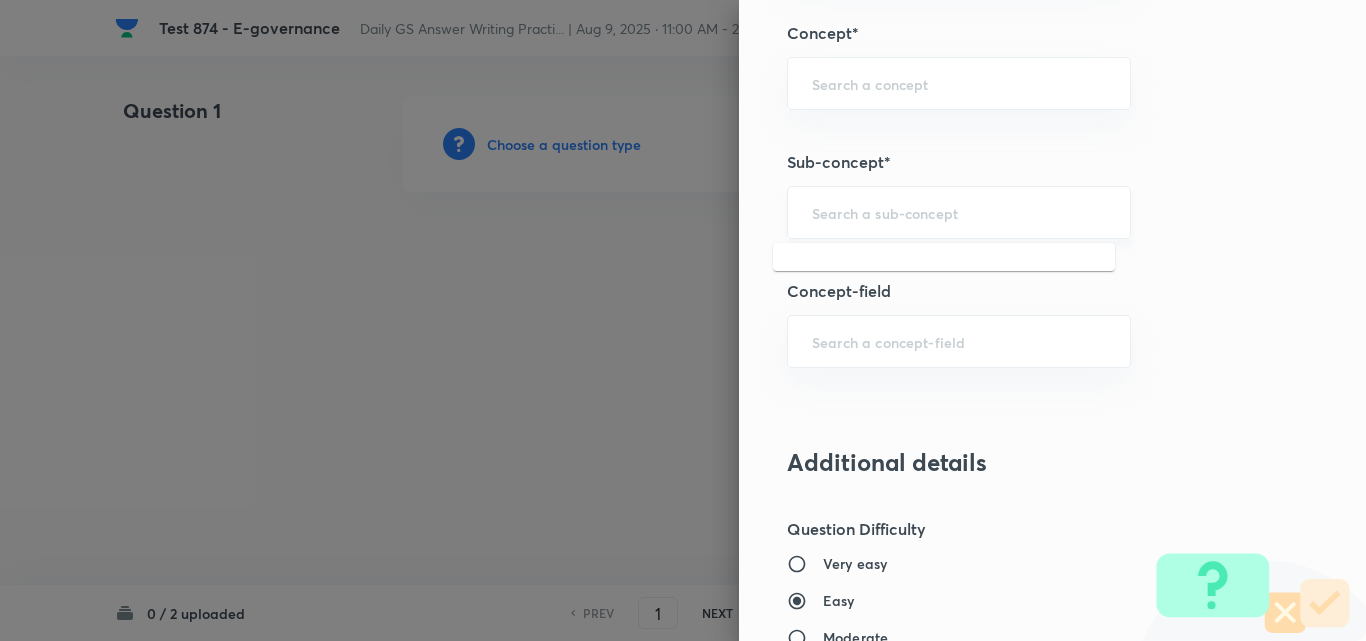 click at bounding box center [959, 212] 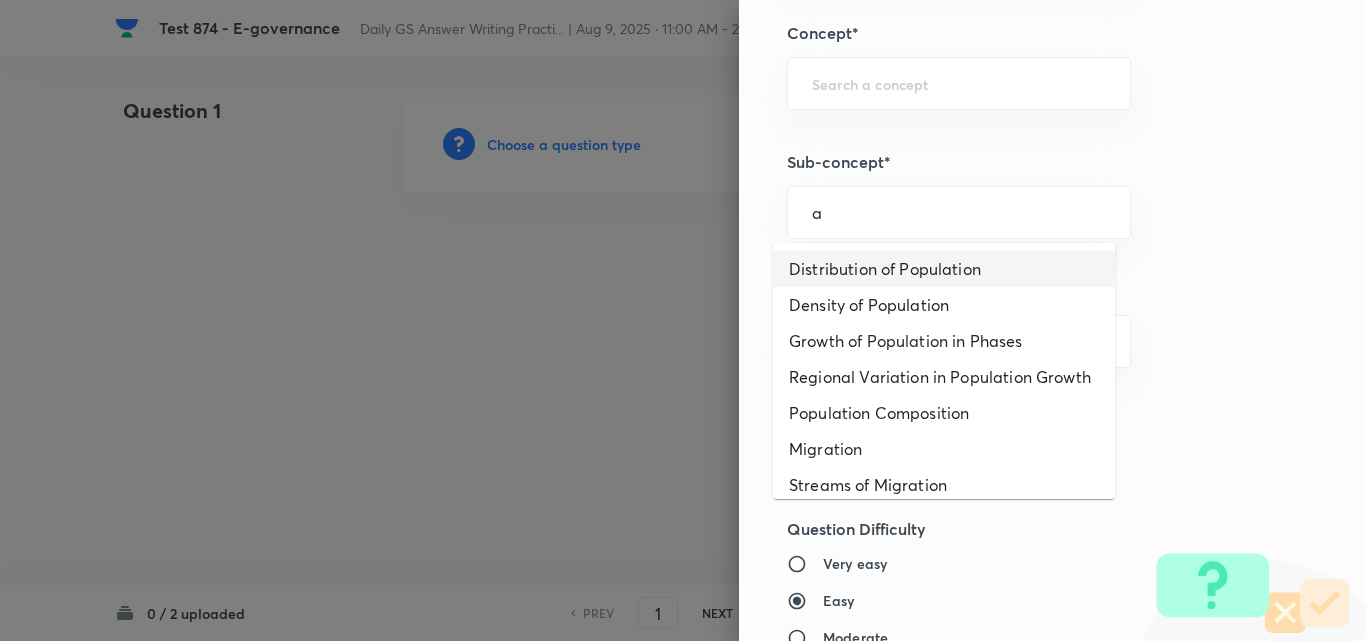 click on "Distribution of Population" at bounding box center [944, 269] 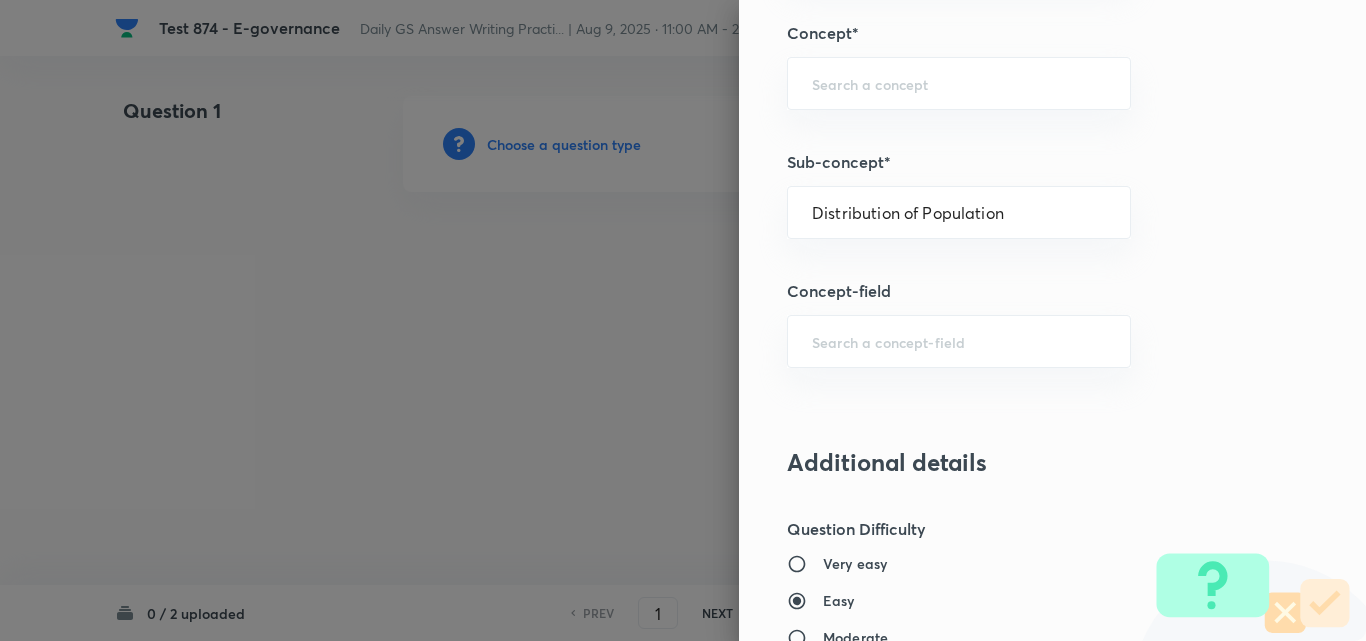 type on "Geography" 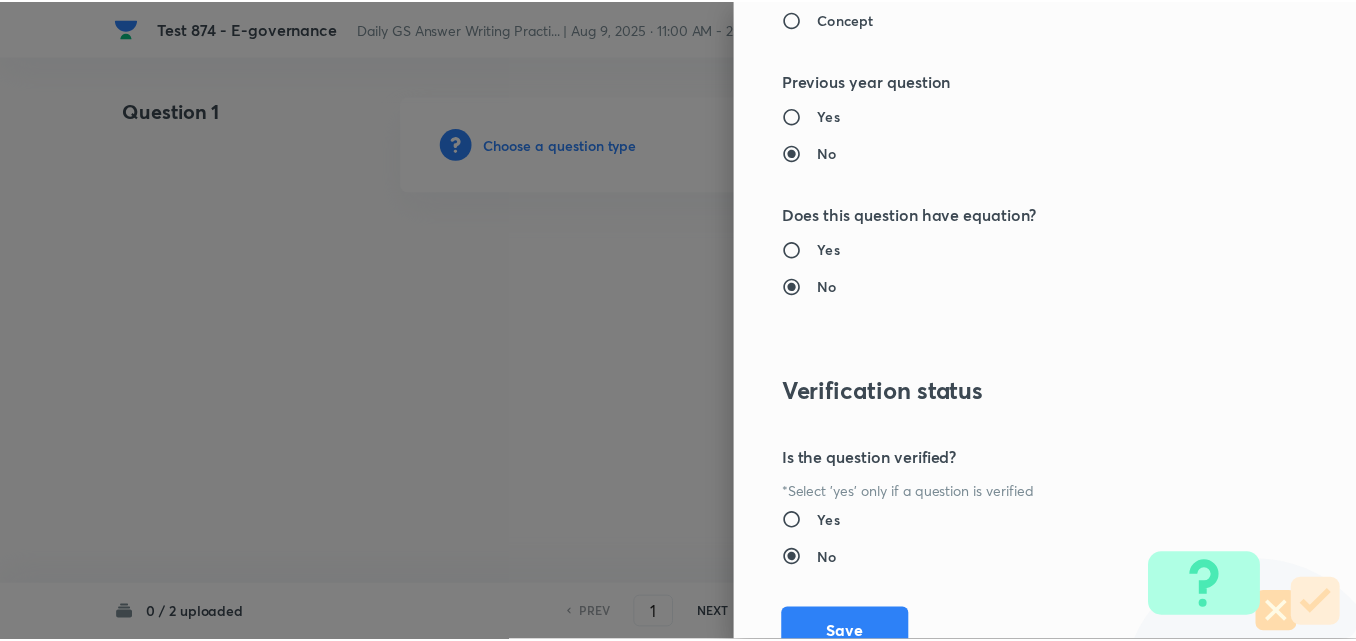 scroll, scrollTop: 1844, scrollLeft: 0, axis: vertical 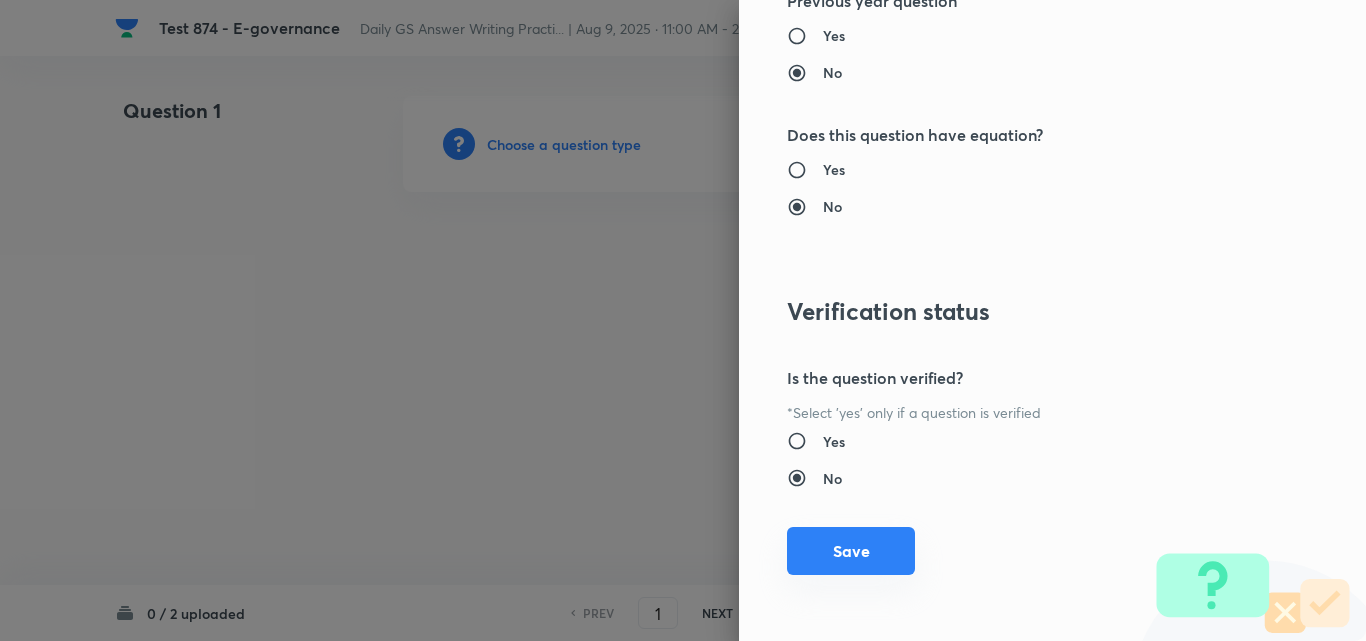 click on "Save" at bounding box center (851, 551) 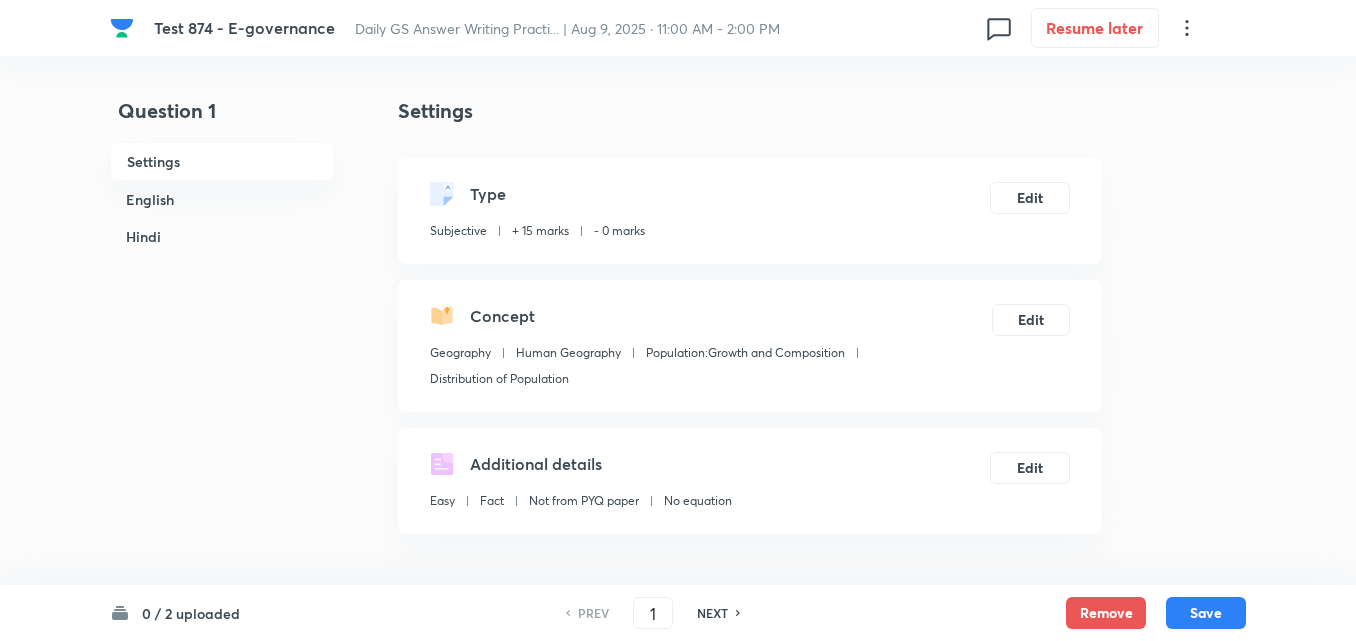 click on "English" at bounding box center (222, 199) 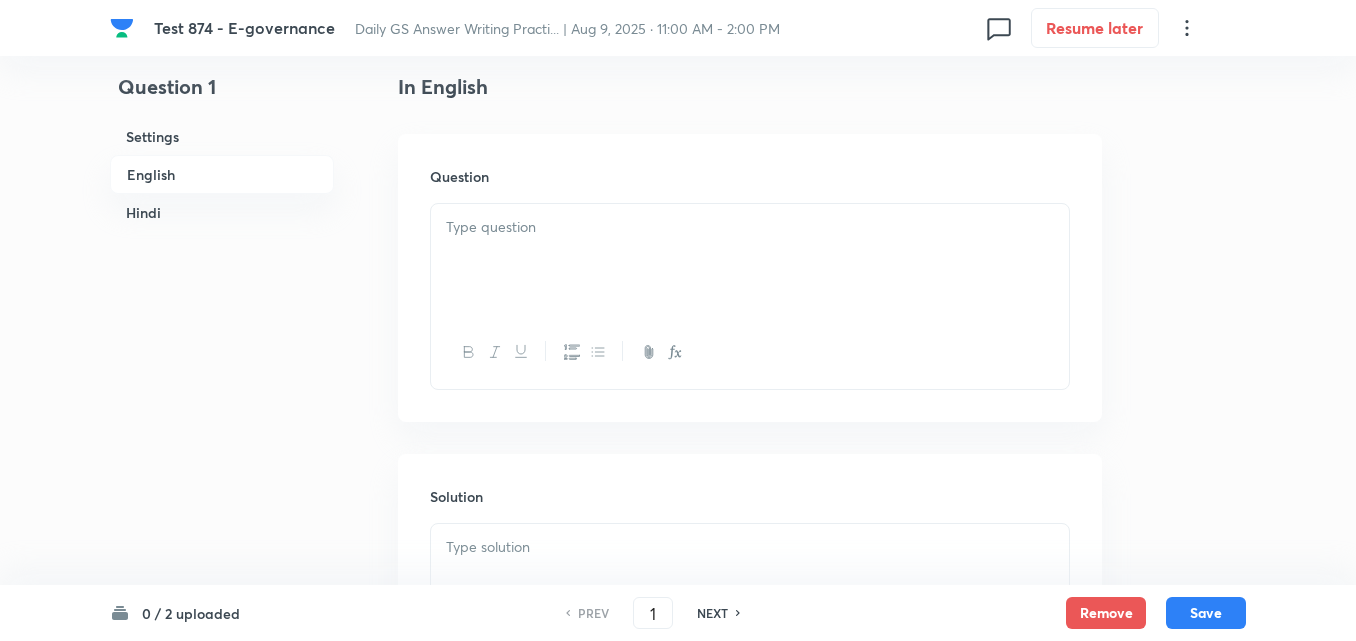 click at bounding box center [750, 227] 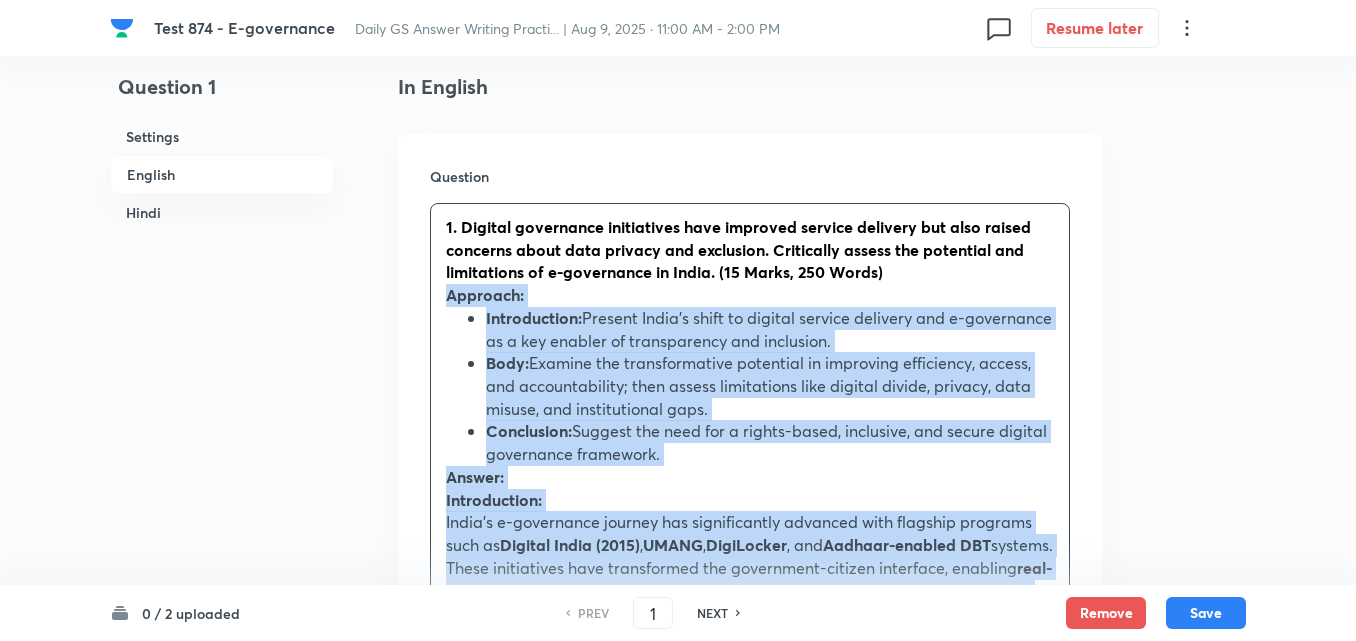 click on "Question 1. Digital governance initiatives have improved service delivery but also raised concerns about data privacy and exclusion. Critically assess the potential and limitations of e-governance in India. (15 Marks, 250 Words) Approach: Introduction:  Present India's shift to digital service delivery and e-governance as a key enabler of transparency and inclusion. Body:  Examine the transformative potential in improving efficiency, access, and accountability; then assess limitations like digital divide, privacy, data misuse, and institutional gaps. Conclusion:  Suggest the need for a rights-based, inclusive, and secure digital governance framework. Answer: Introduction: India’s e-governance journey has significantly advanced with flagship programs such as  Digital India (2015) ,  UMANG ,  DigiLocker , and  Aadhaar-enabled DBT  systems. These initiatives have transformed the government-citizen interface, enabling  real-time, paperless, and faceless service delivery , especially for vulnerable populations." at bounding box center [750, 1040] 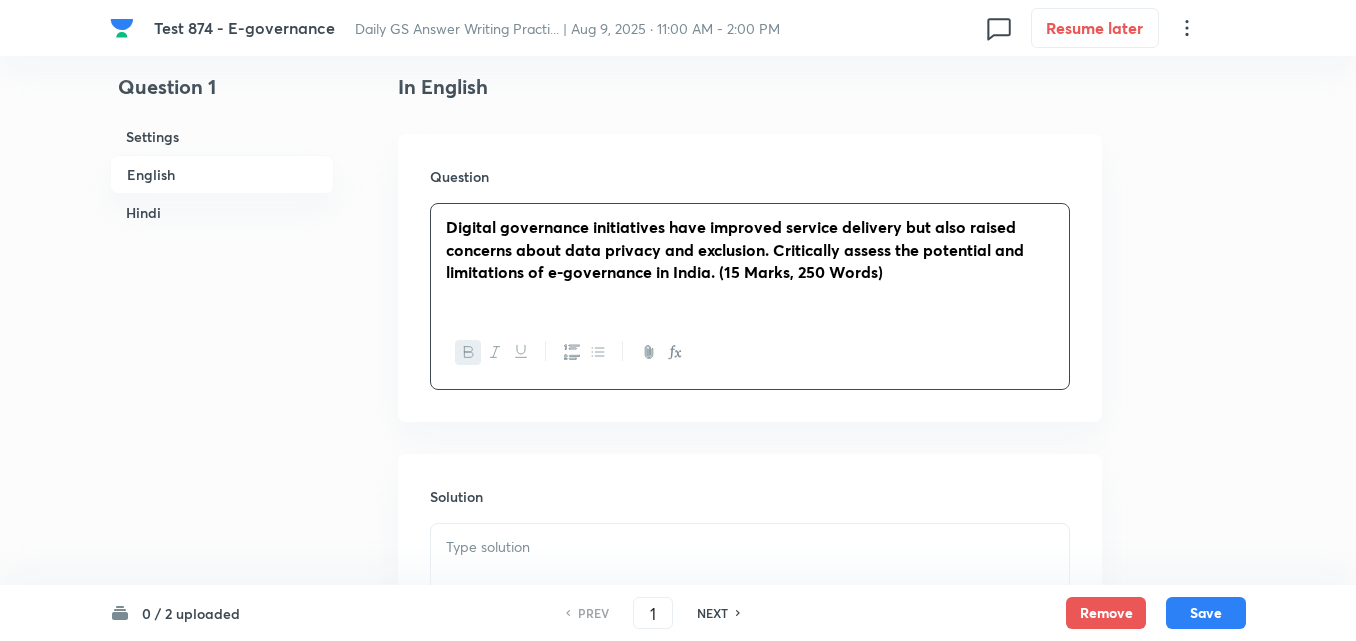 scroll, scrollTop: 942, scrollLeft: 0, axis: vertical 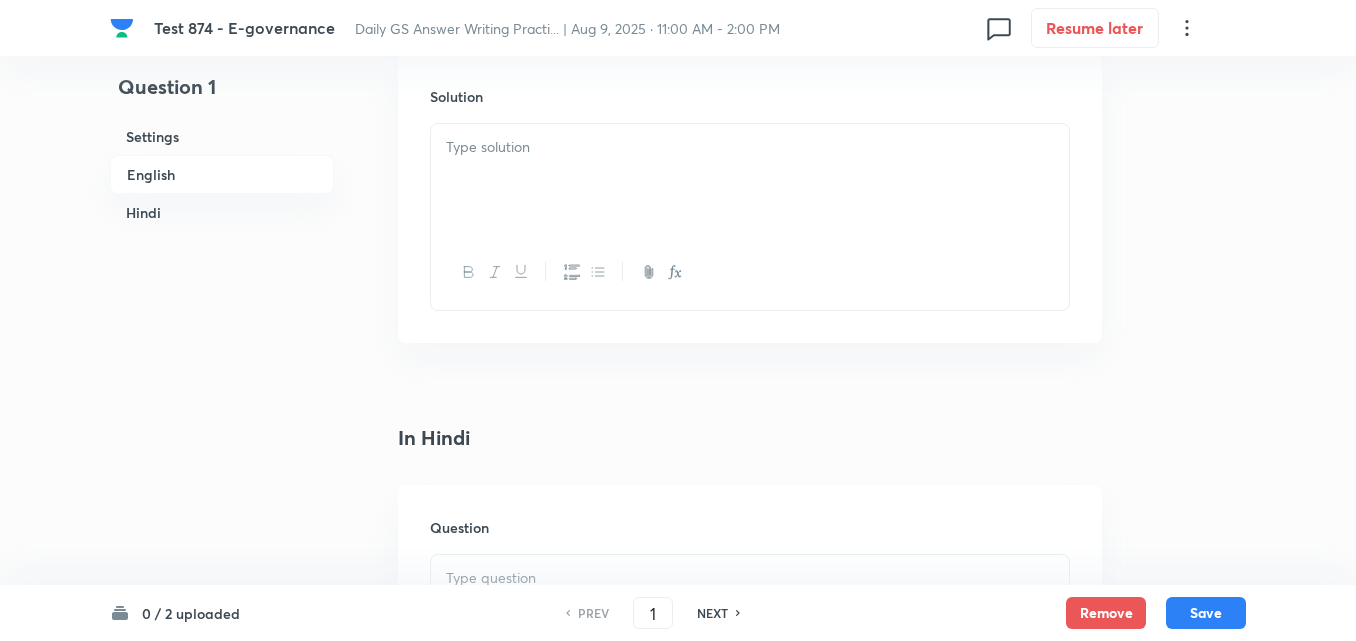 click at bounding box center (750, 180) 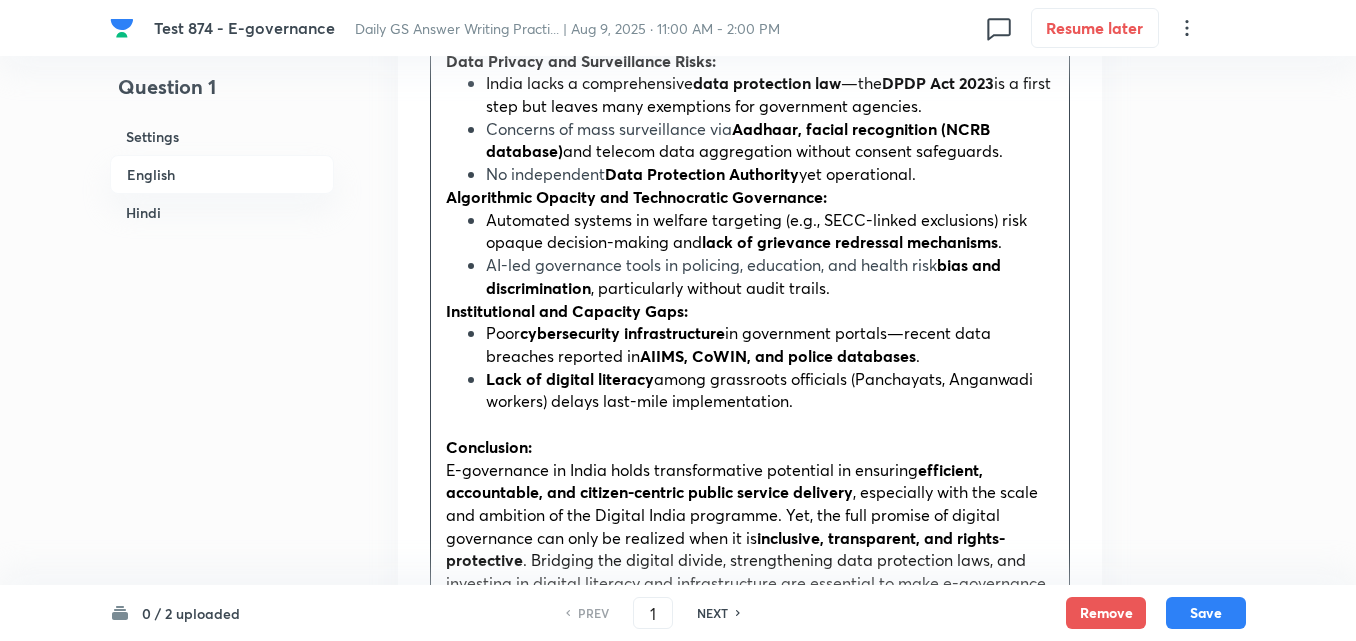 scroll, scrollTop: 2642, scrollLeft: 0, axis: vertical 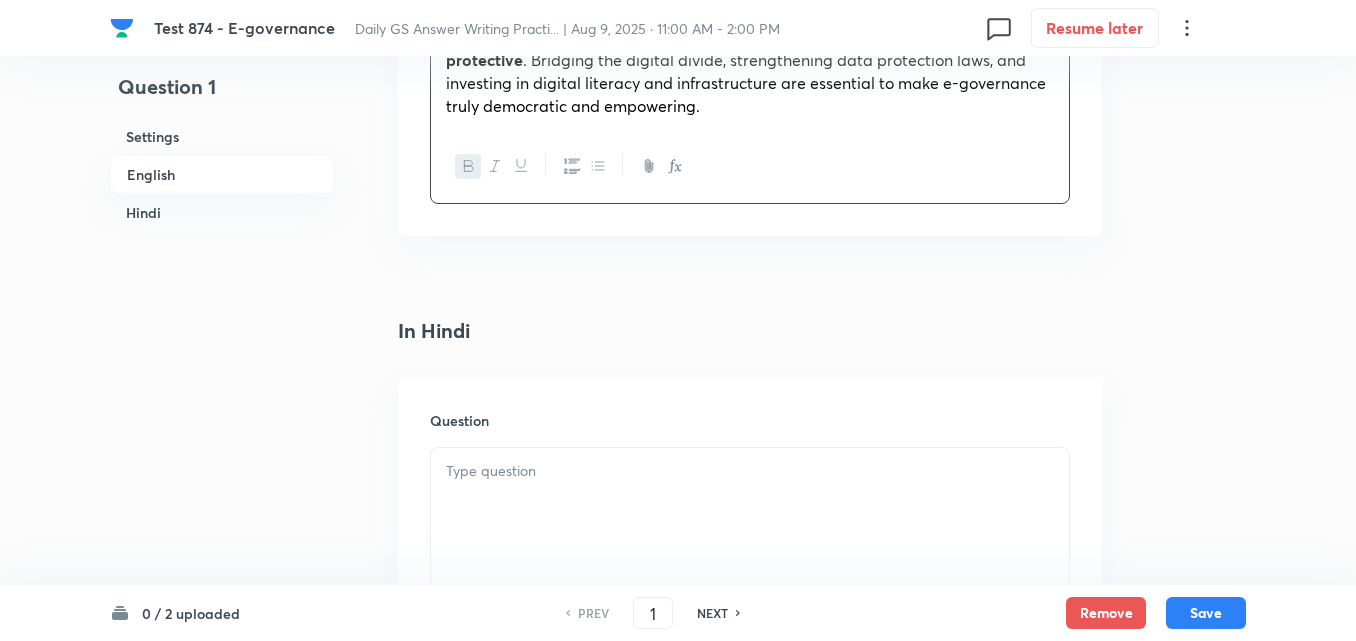 click on "Hindi" at bounding box center [222, 212] 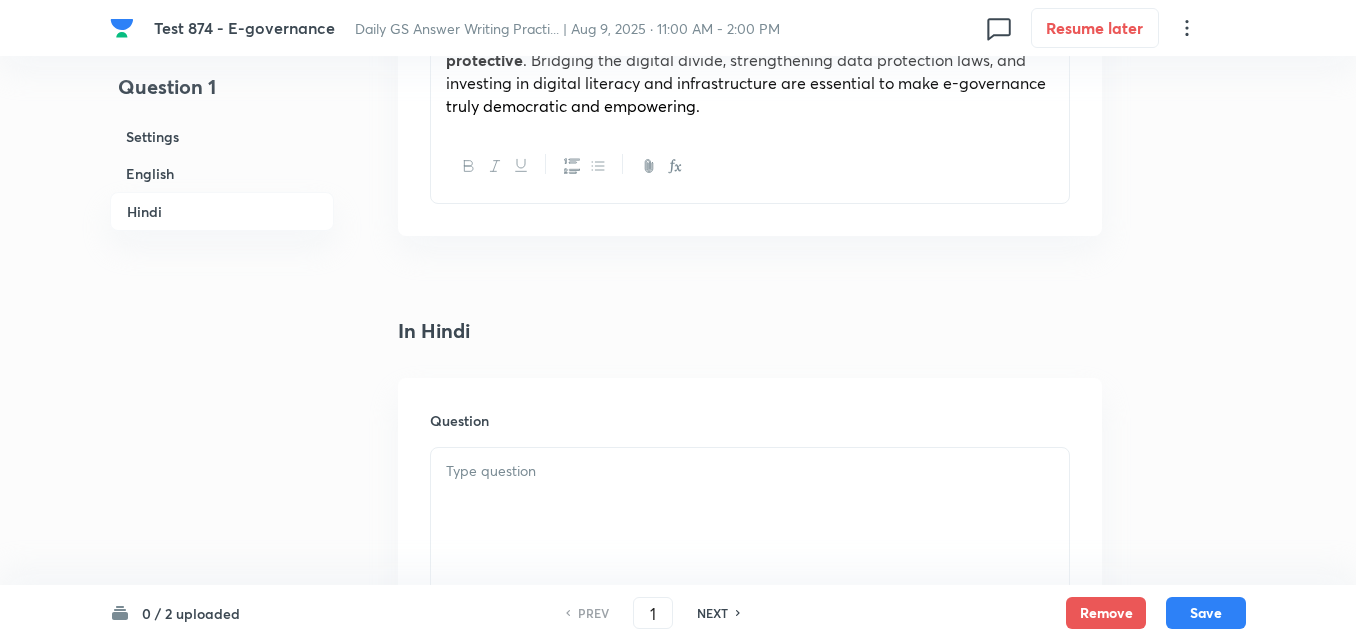 scroll, scrollTop: 2909, scrollLeft: 0, axis: vertical 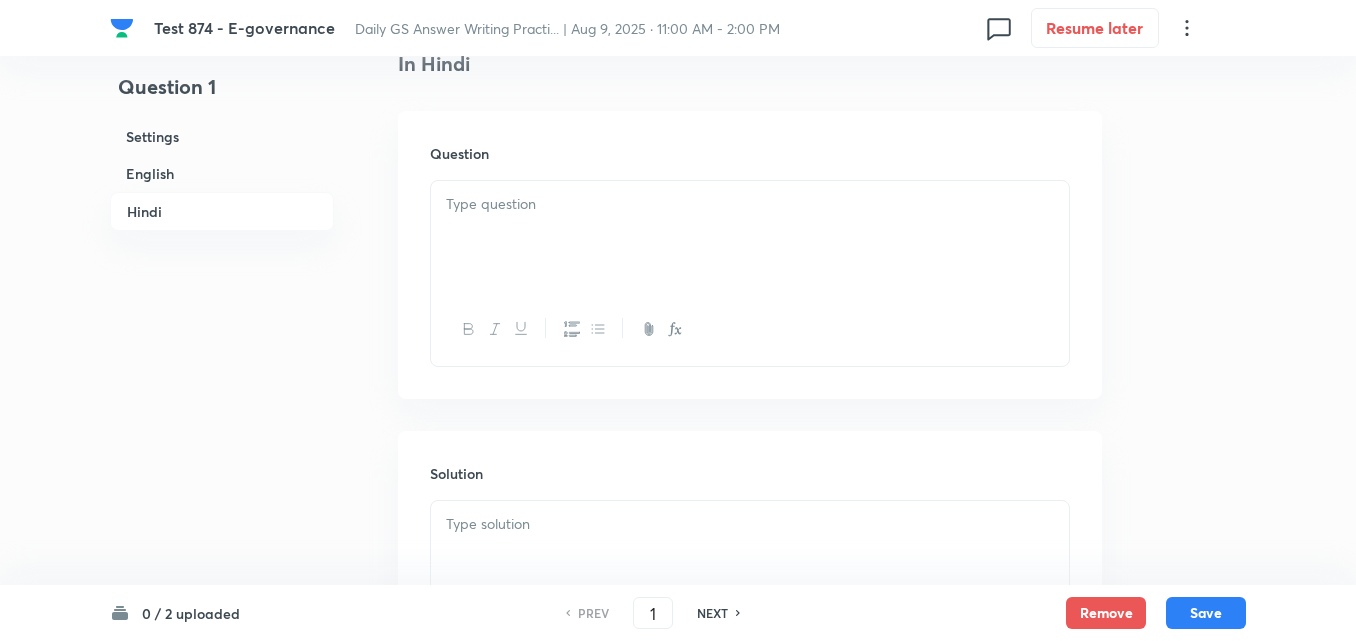 click at bounding box center (750, 204) 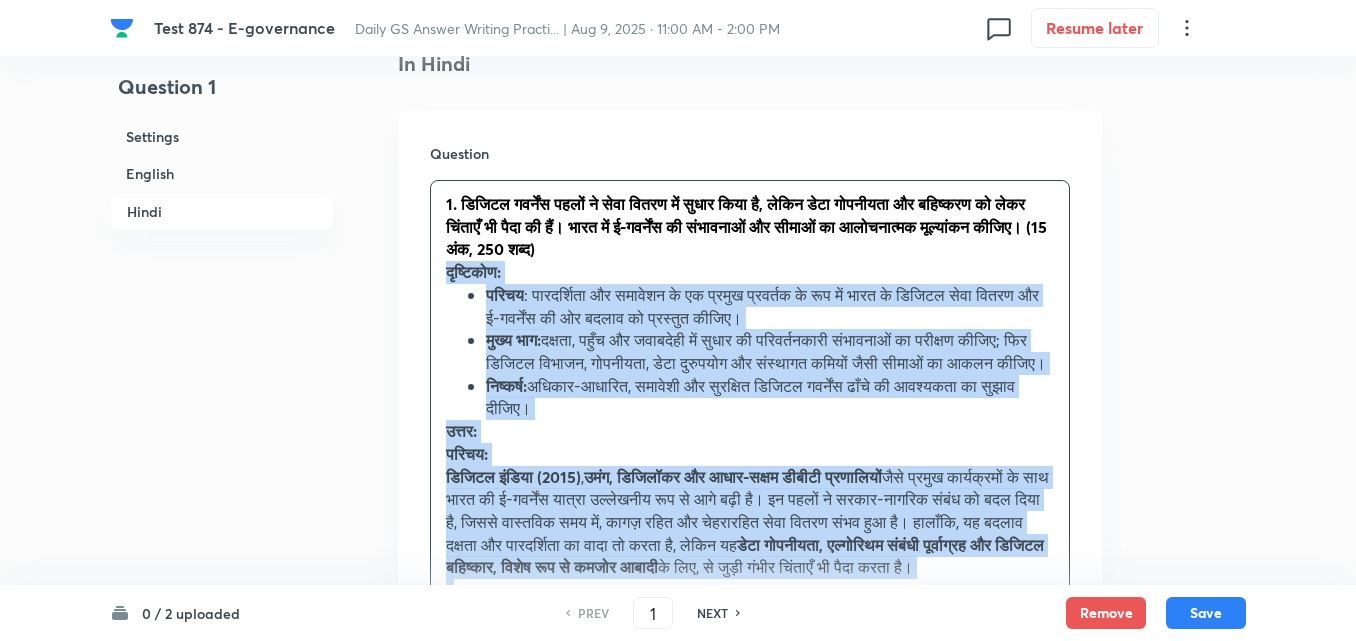 drag, startPoint x: 446, startPoint y: 296, endPoint x: 418, endPoint y: 298, distance: 28.071337 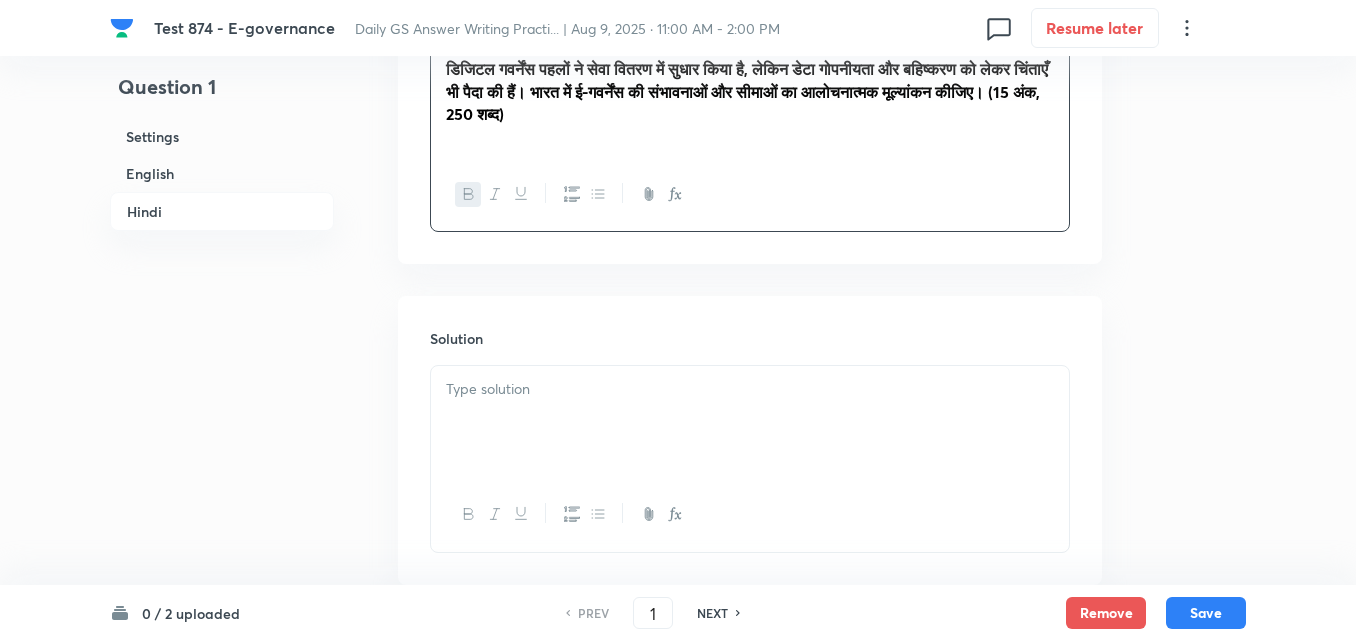 scroll, scrollTop: 3186, scrollLeft: 0, axis: vertical 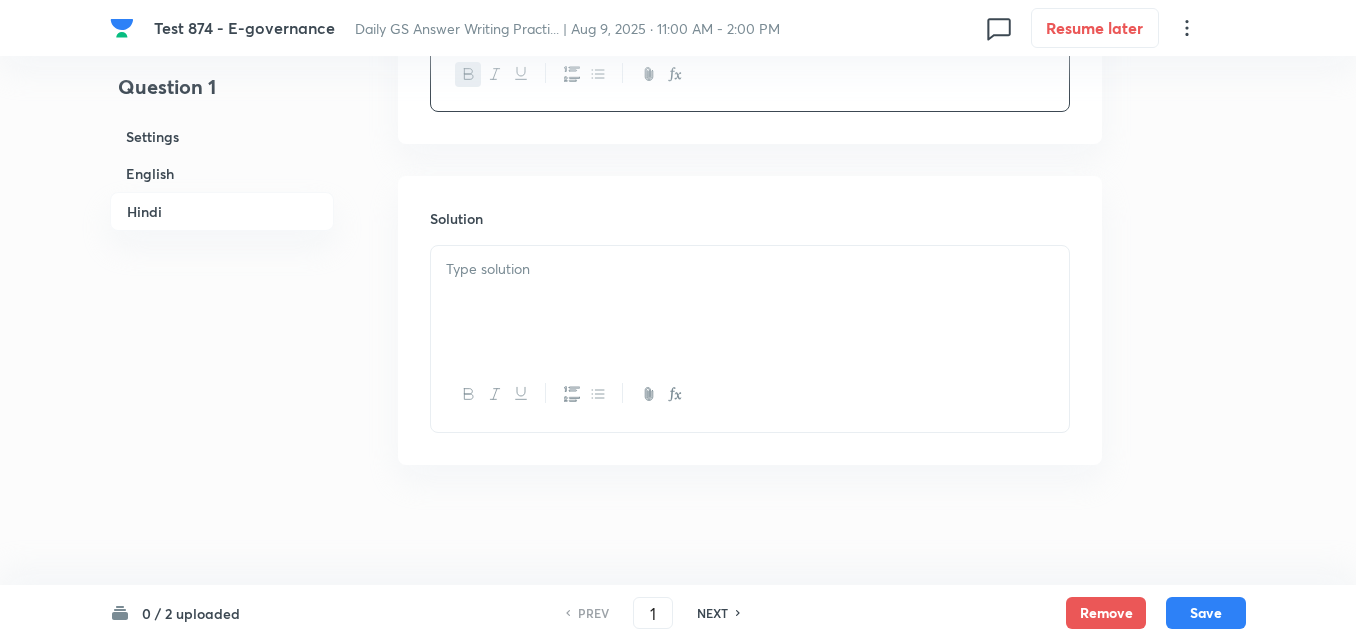 click on "Solution" at bounding box center [750, 218] 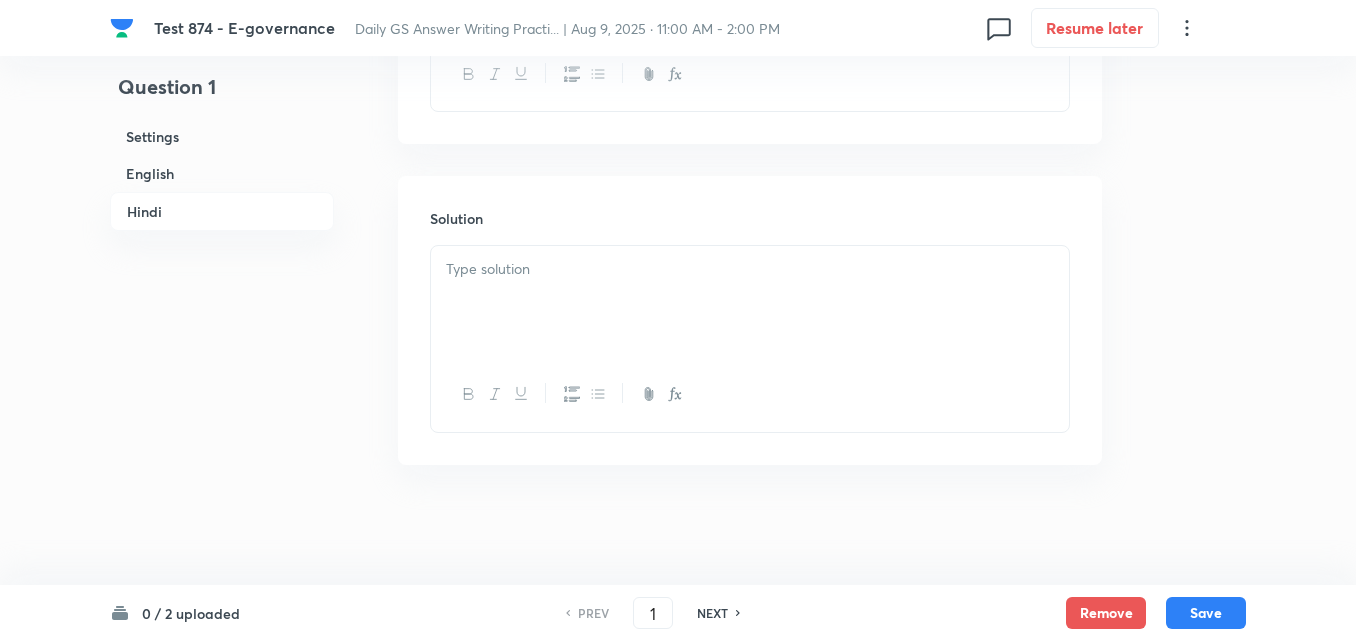 click at bounding box center [750, 302] 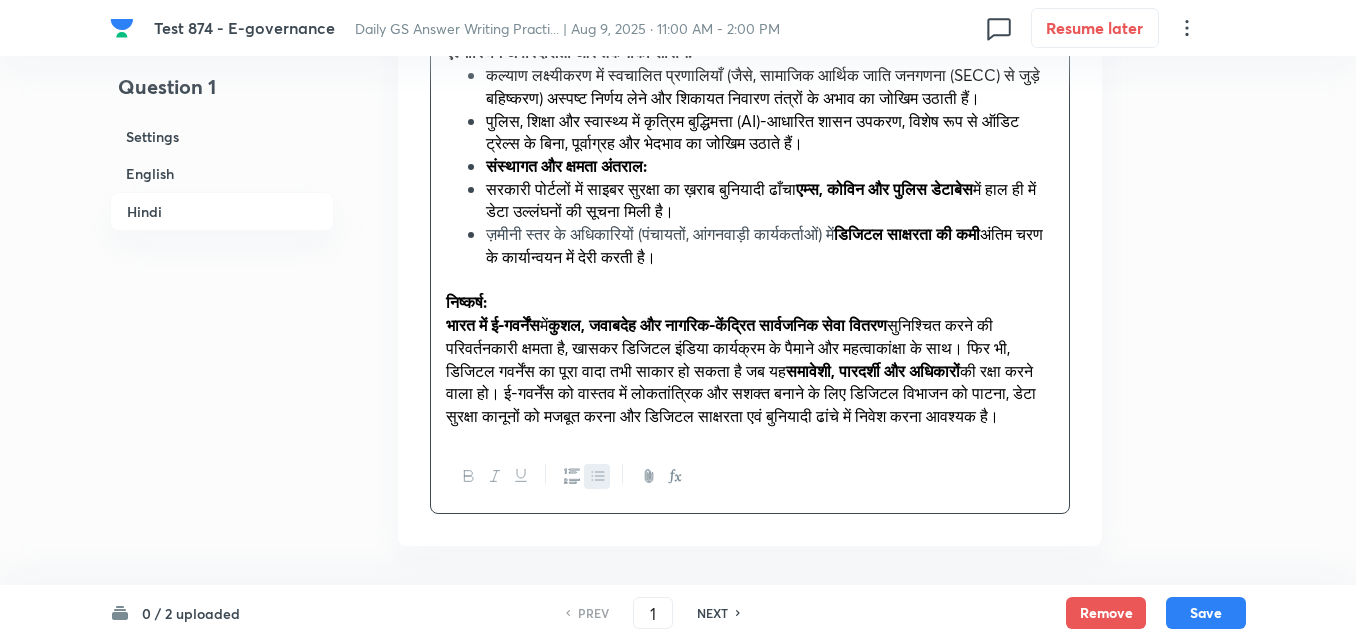 scroll, scrollTop: 4586, scrollLeft: 0, axis: vertical 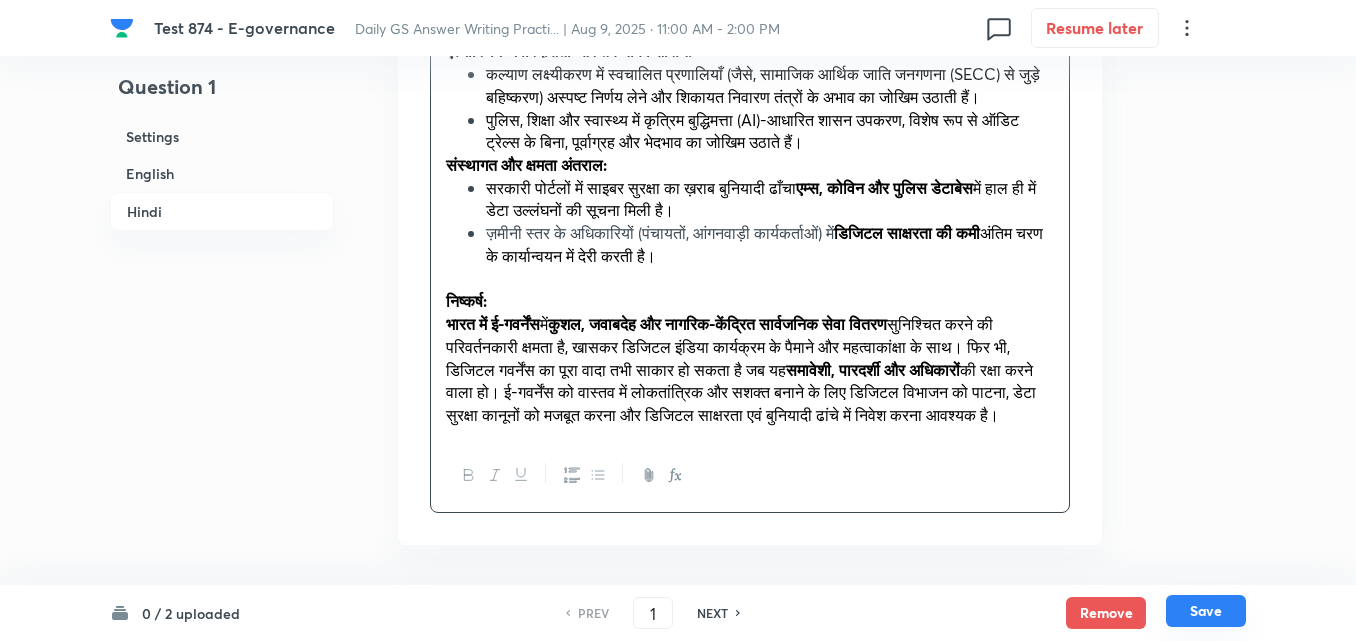 click on "Save" at bounding box center (1206, 611) 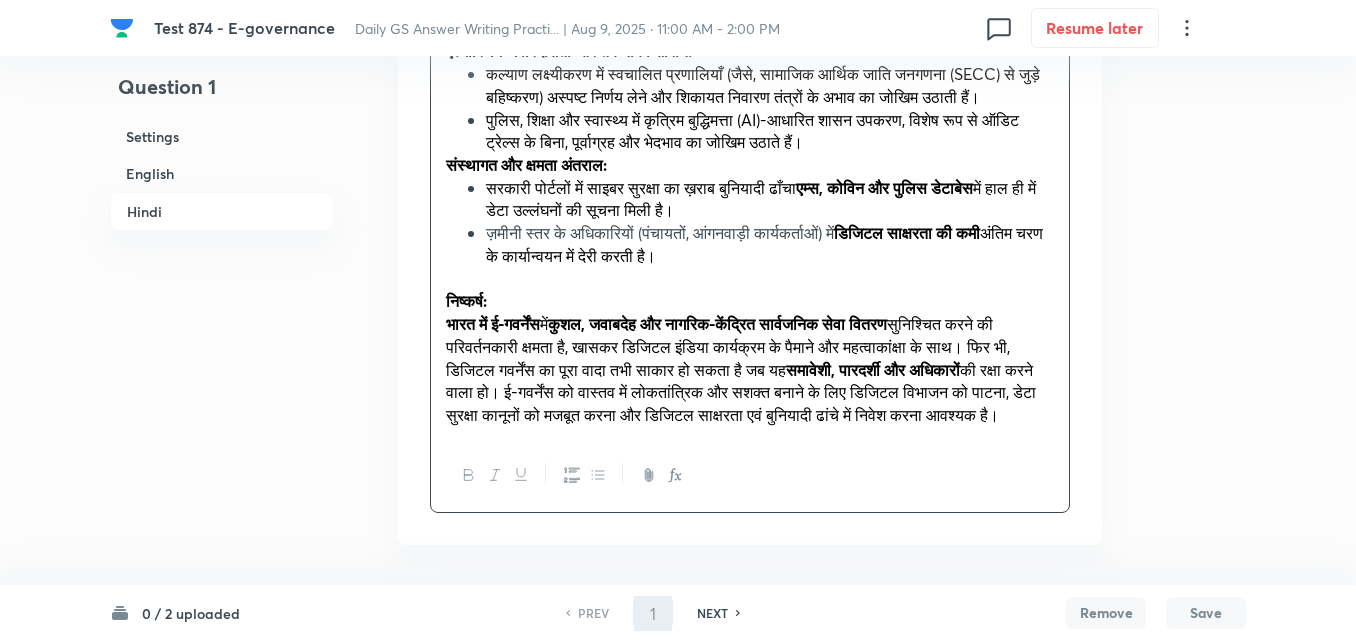 type 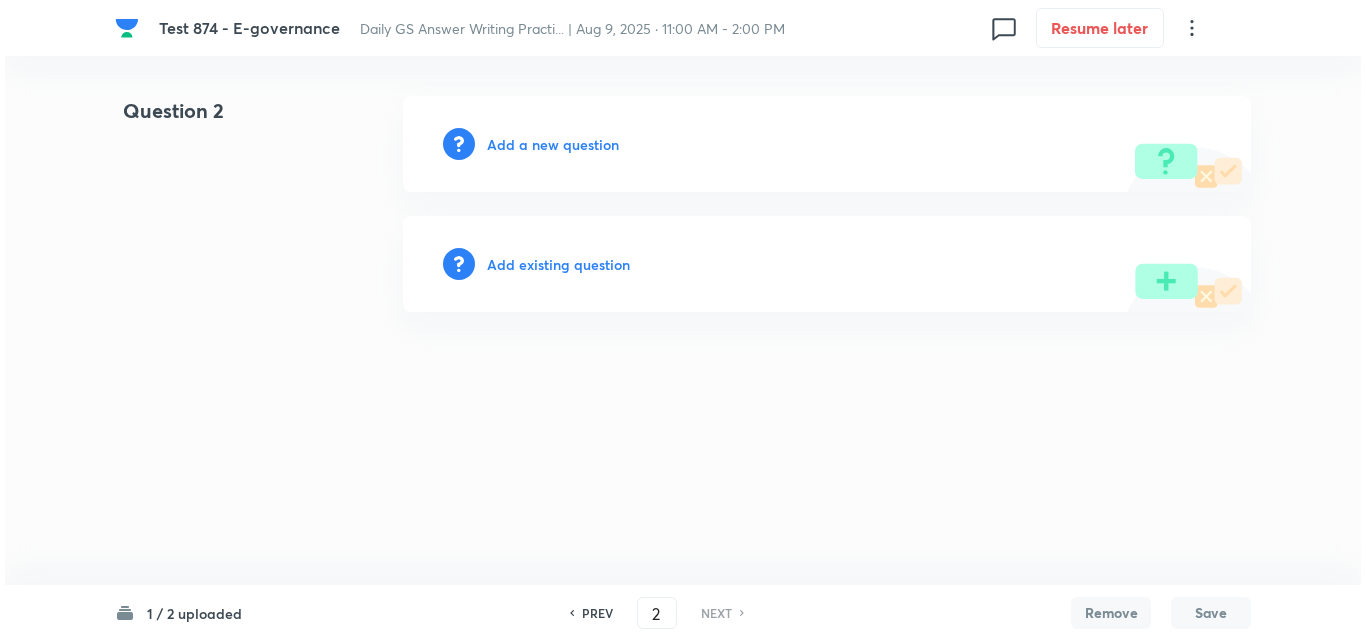 scroll, scrollTop: 0, scrollLeft: 0, axis: both 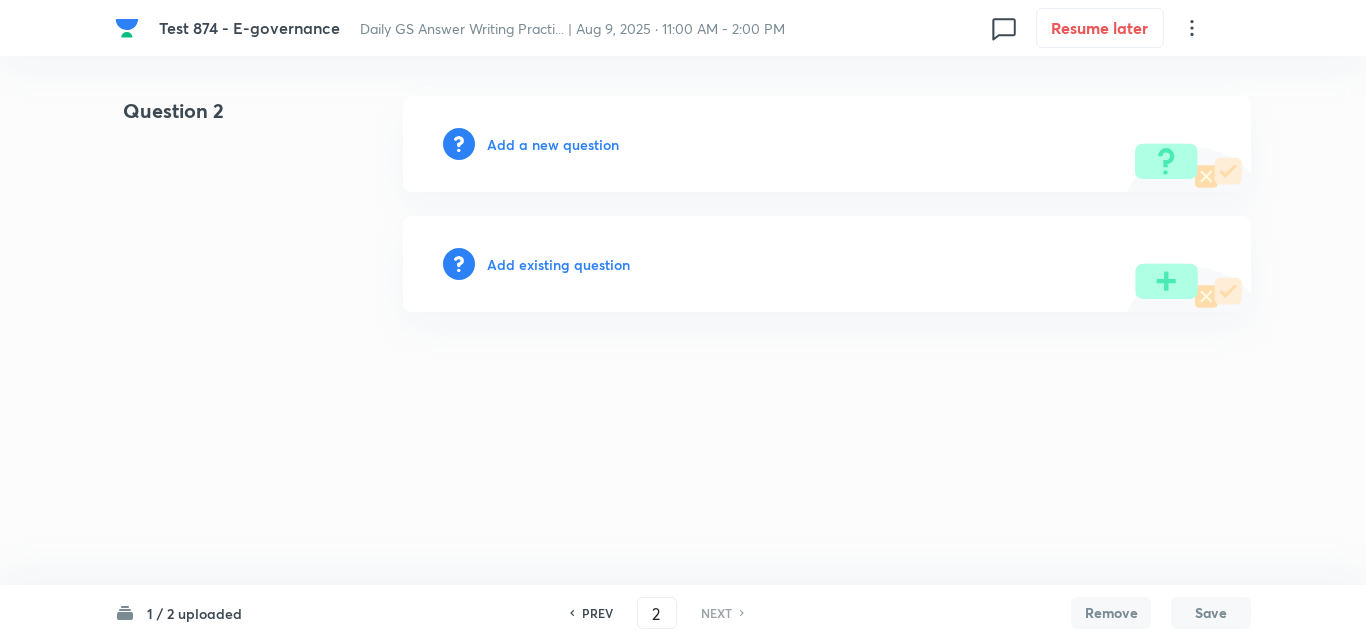 click on "Add a new question" at bounding box center [553, 144] 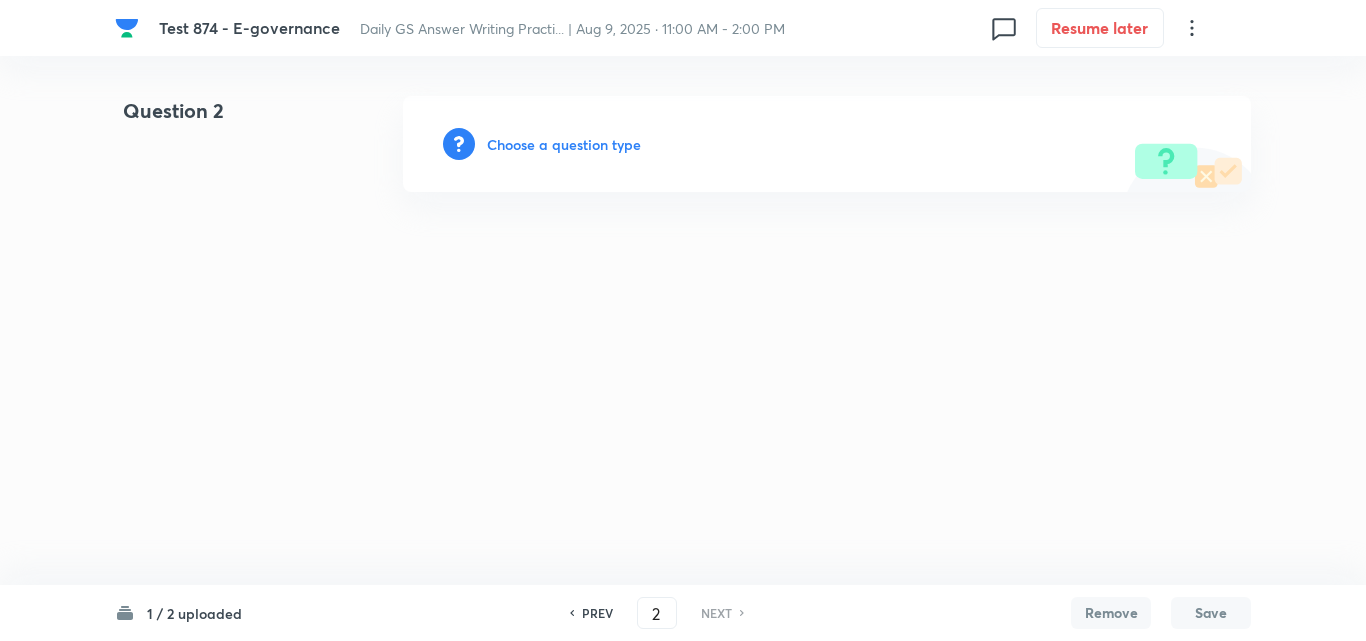 click on "Choose a question type" at bounding box center (564, 144) 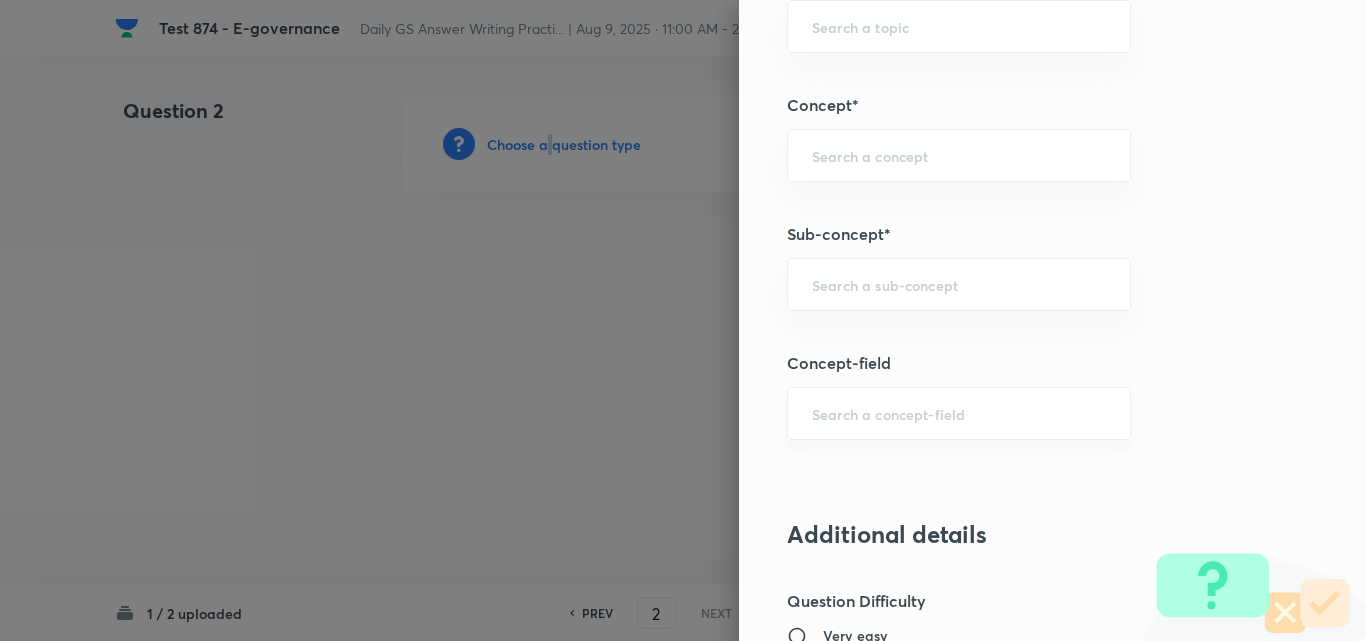 scroll, scrollTop: 1000, scrollLeft: 0, axis: vertical 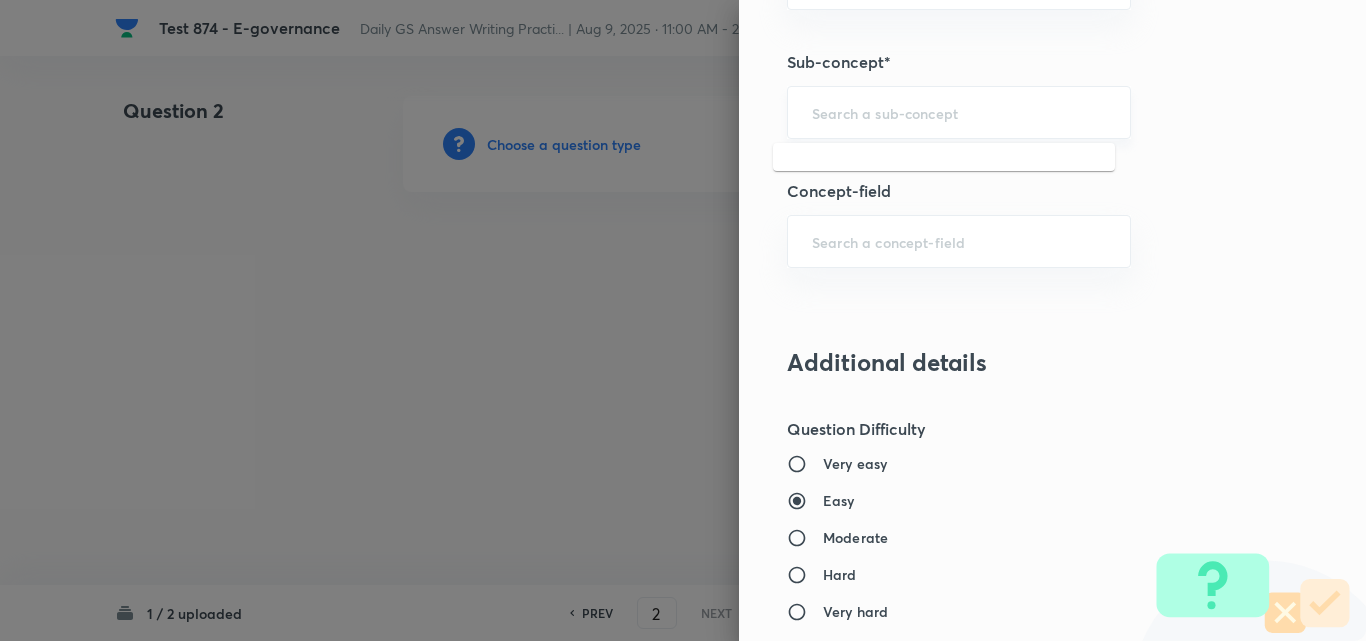 click at bounding box center (959, 112) 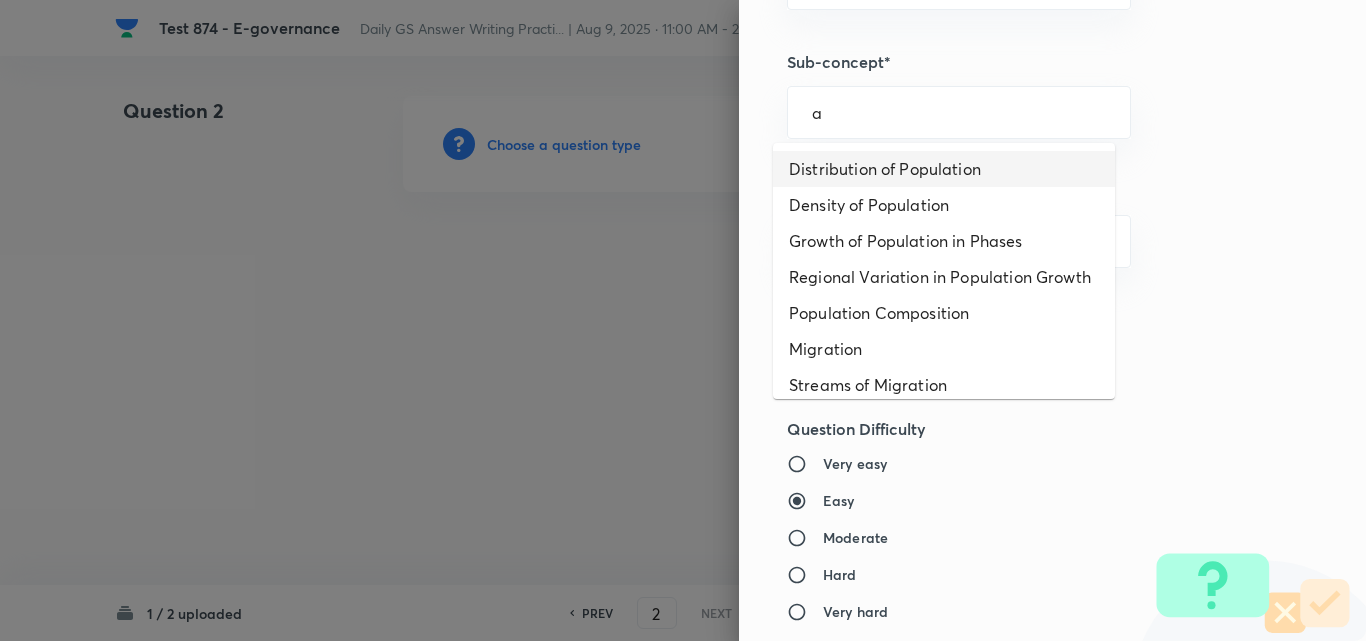 click on "Distribution of Population" at bounding box center [944, 169] 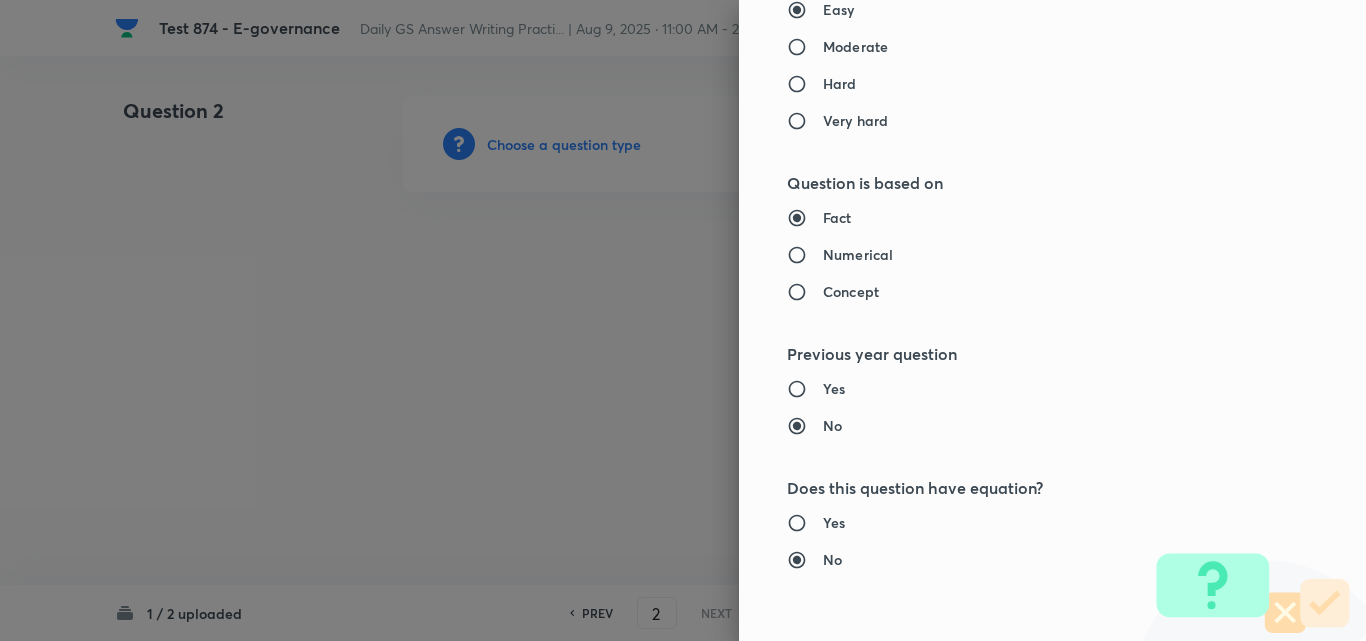 type on "Geography" 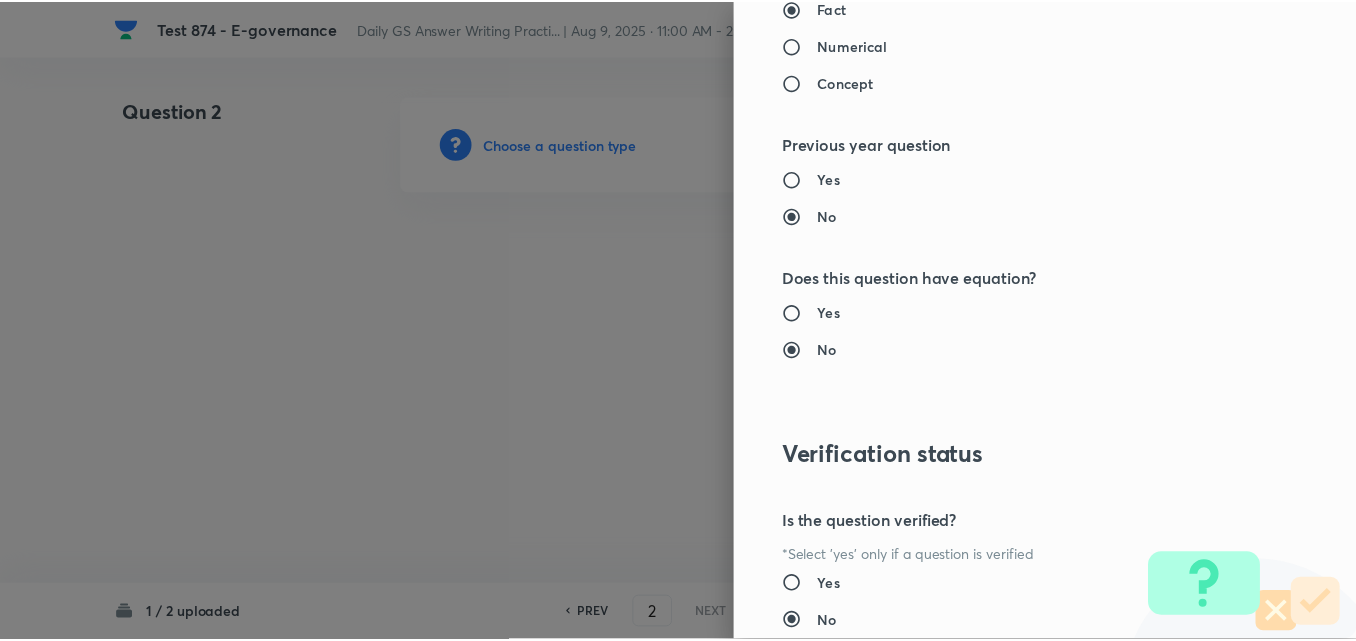 scroll, scrollTop: 1844, scrollLeft: 0, axis: vertical 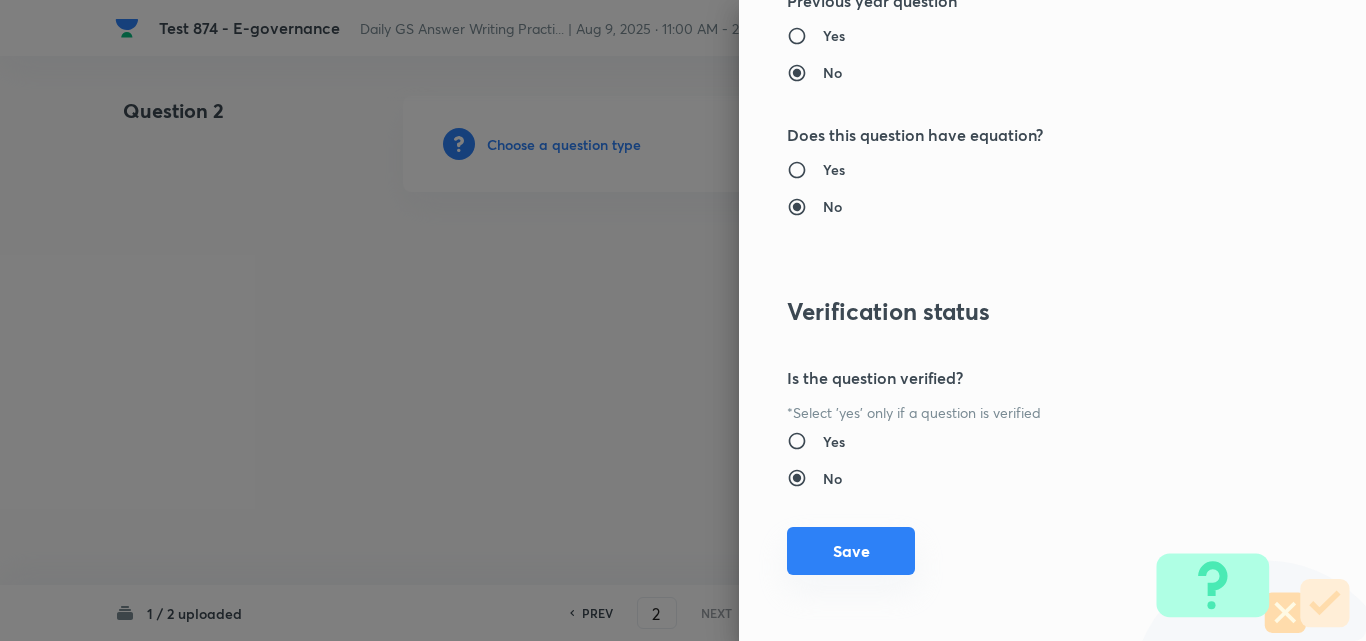 click on "Save" at bounding box center [851, 551] 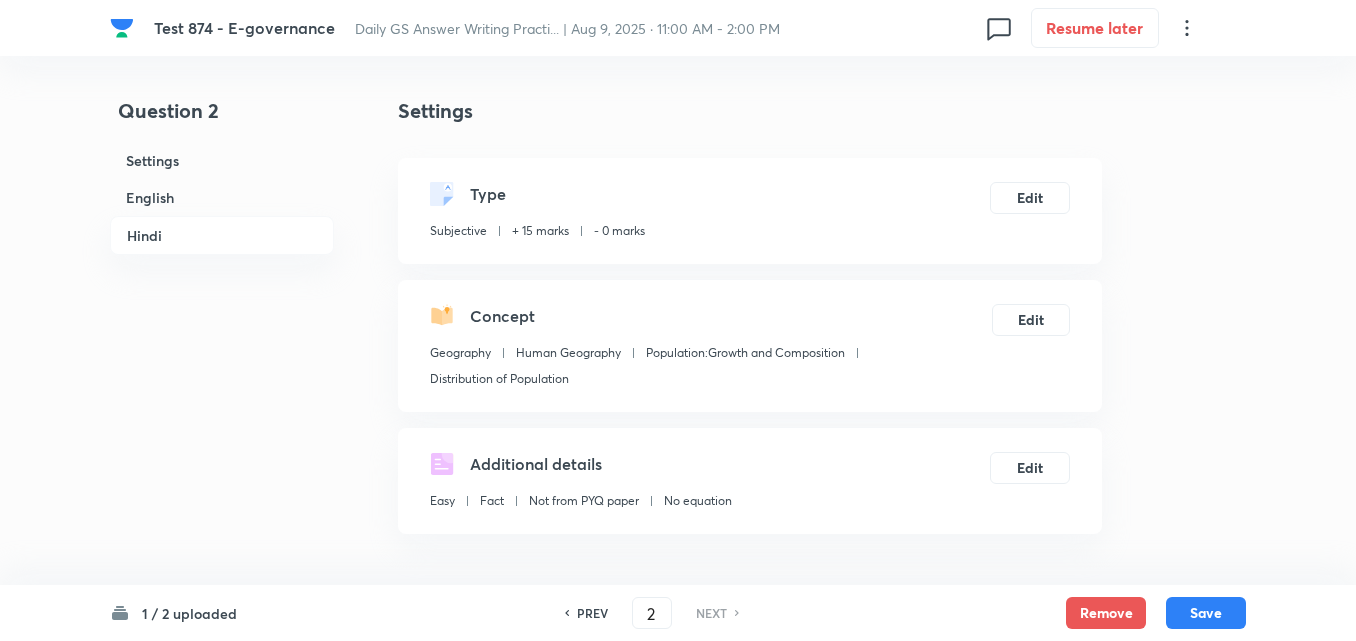 click on "English" at bounding box center (222, 197) 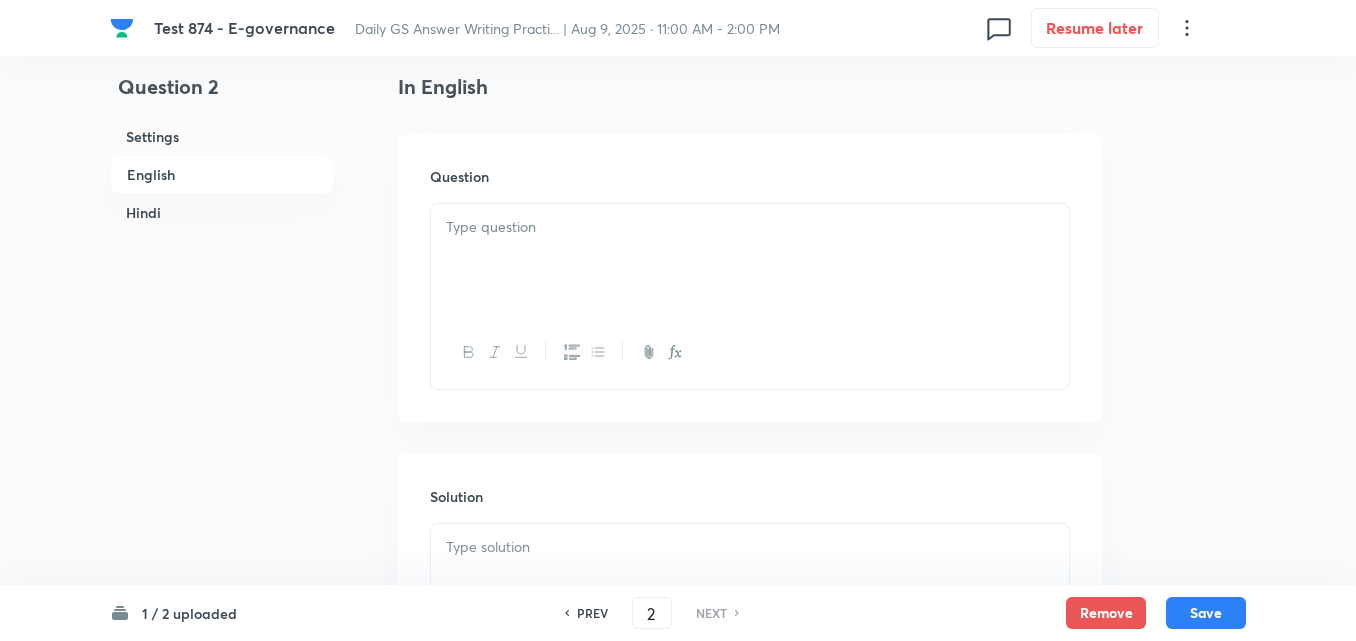 click at bounding box center [750, 260] 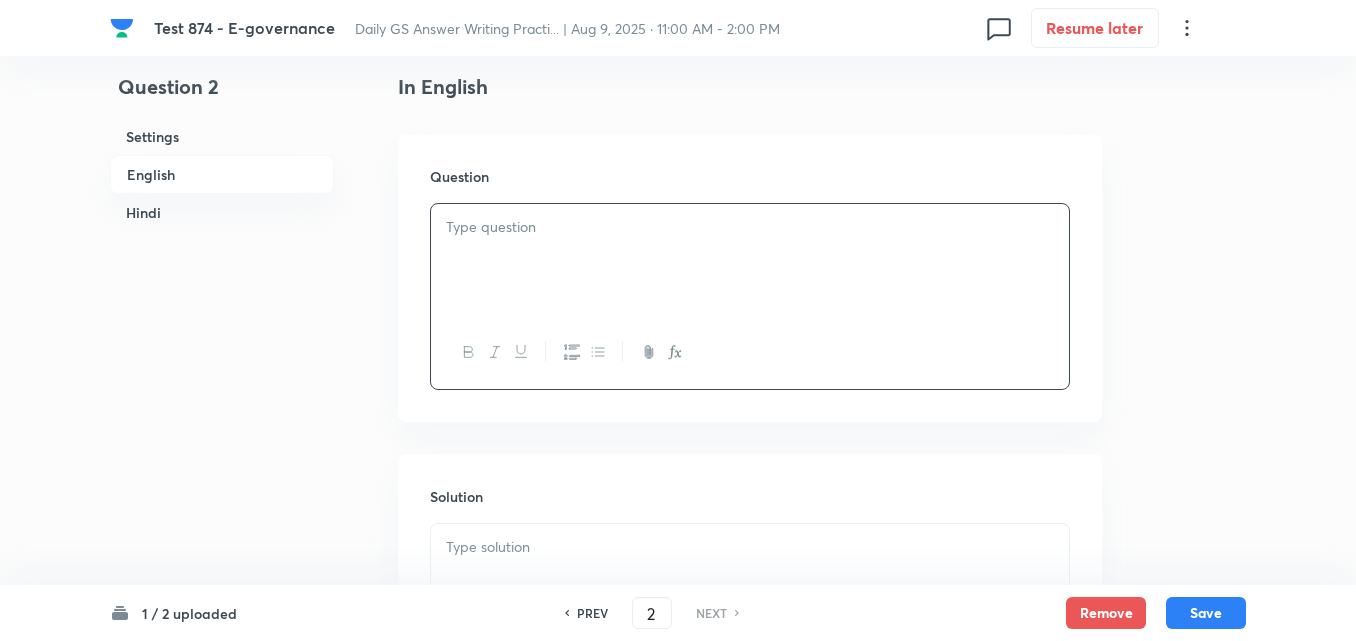 type 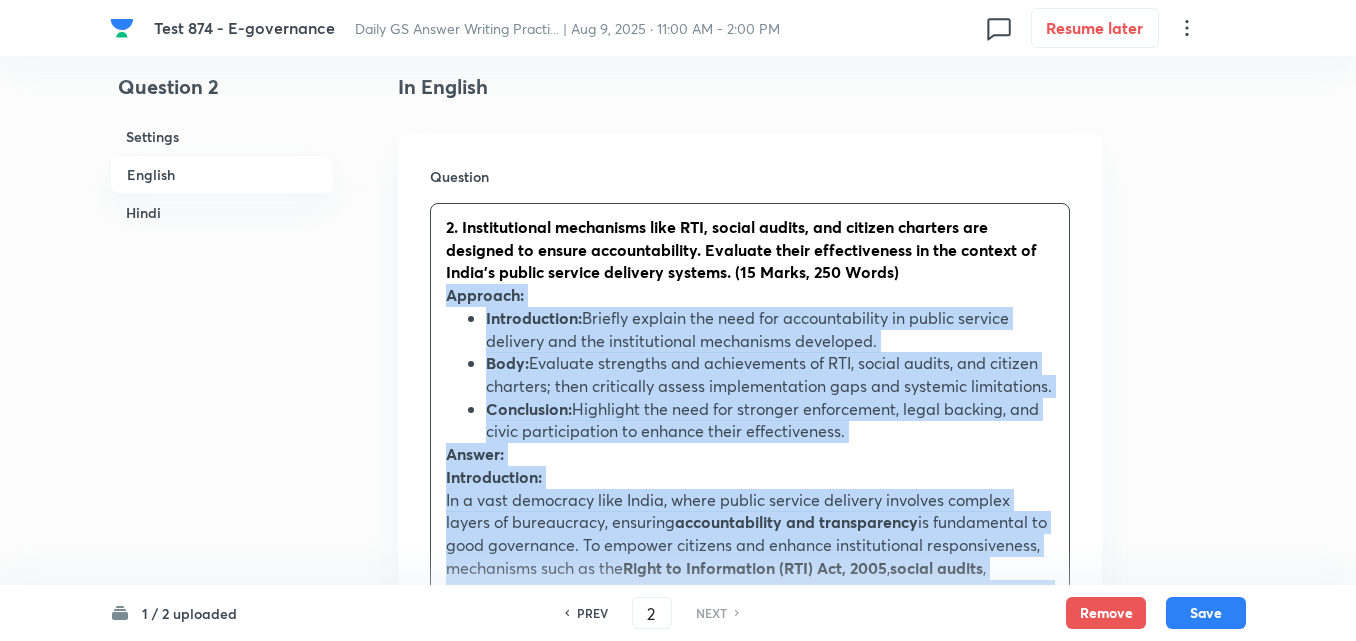 drag, startPoint x: 432, startPoint y: 303, endPoint x: 416, endPoint y: 302, distance: 16.03122 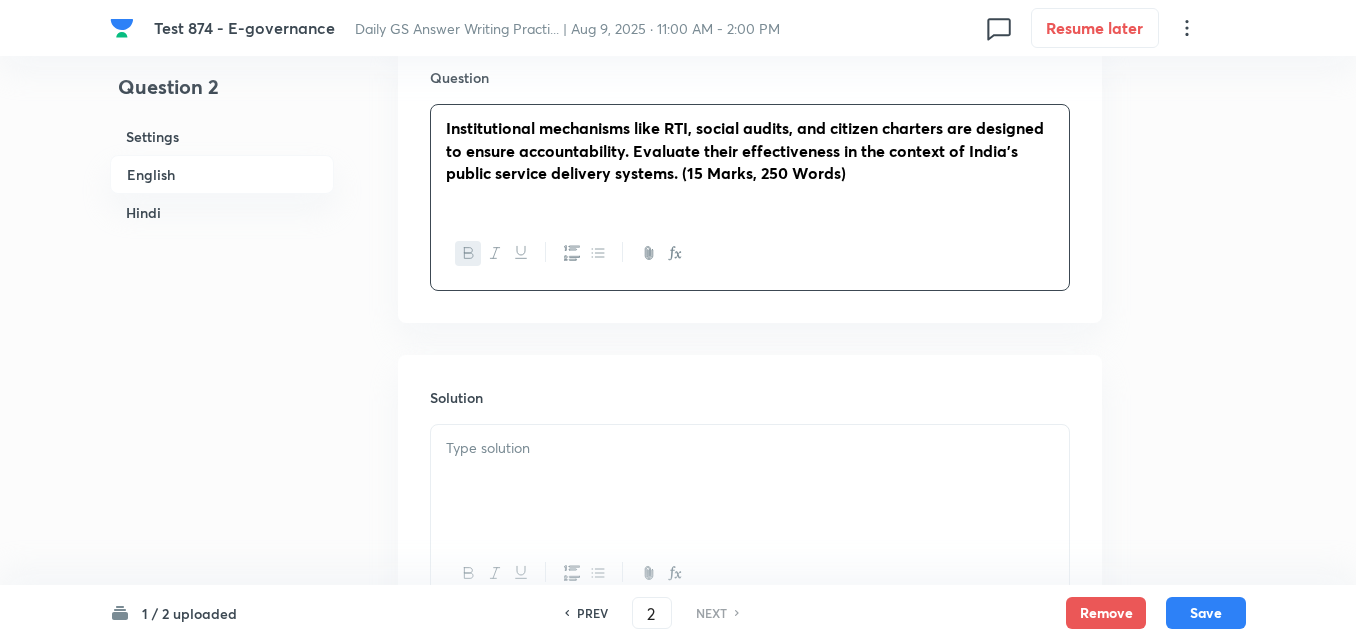 scroll, scrollTop: 842, scrollLeft: 0, axis: vertical 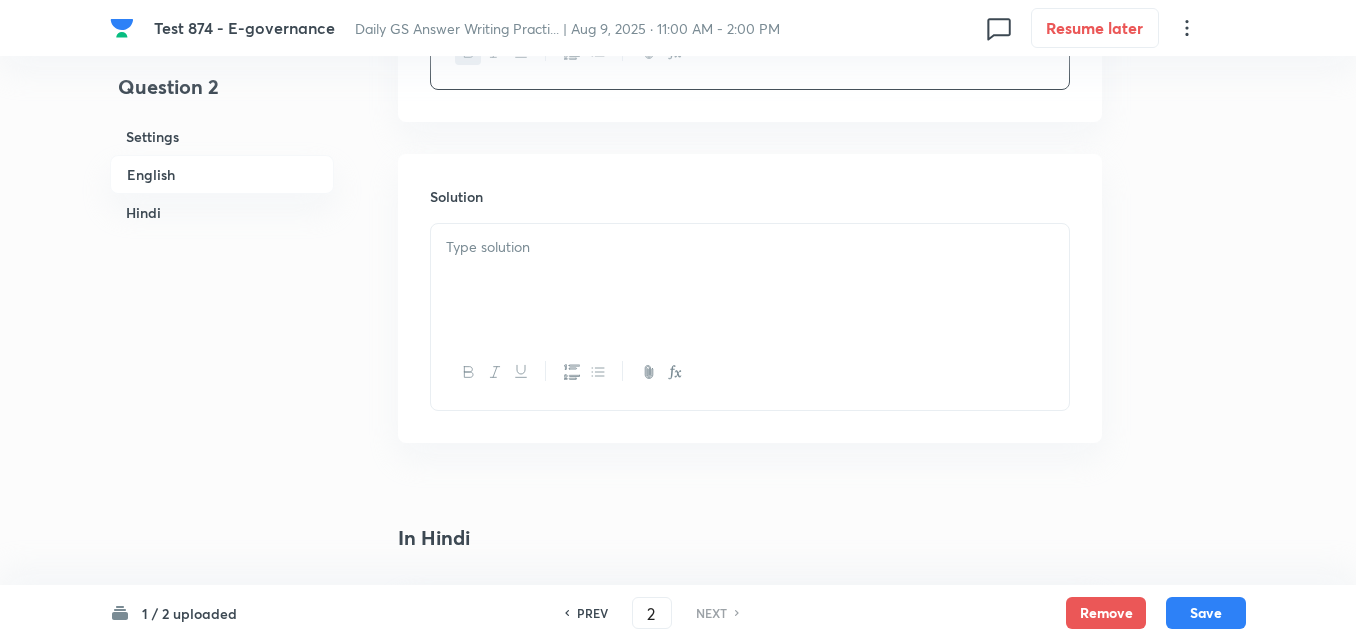 click at bounding box center (750, 280) 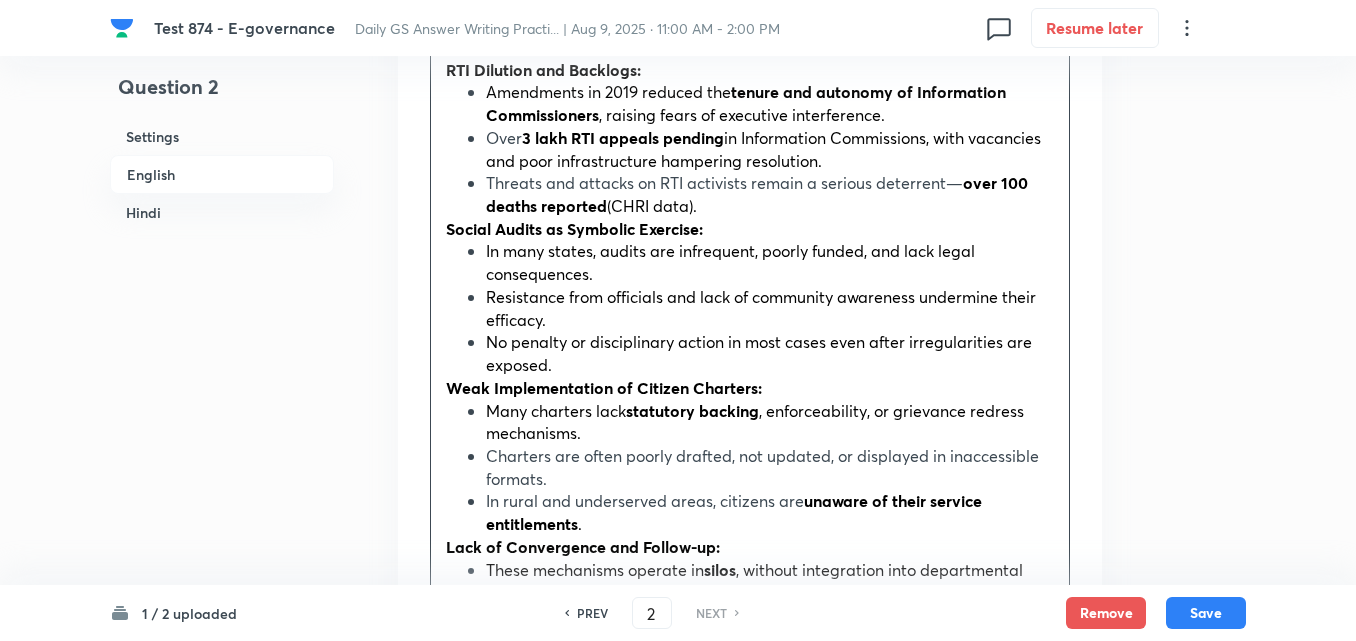 scroll, scrollTop: 2542, scrollLeft: 0, axis: vertical 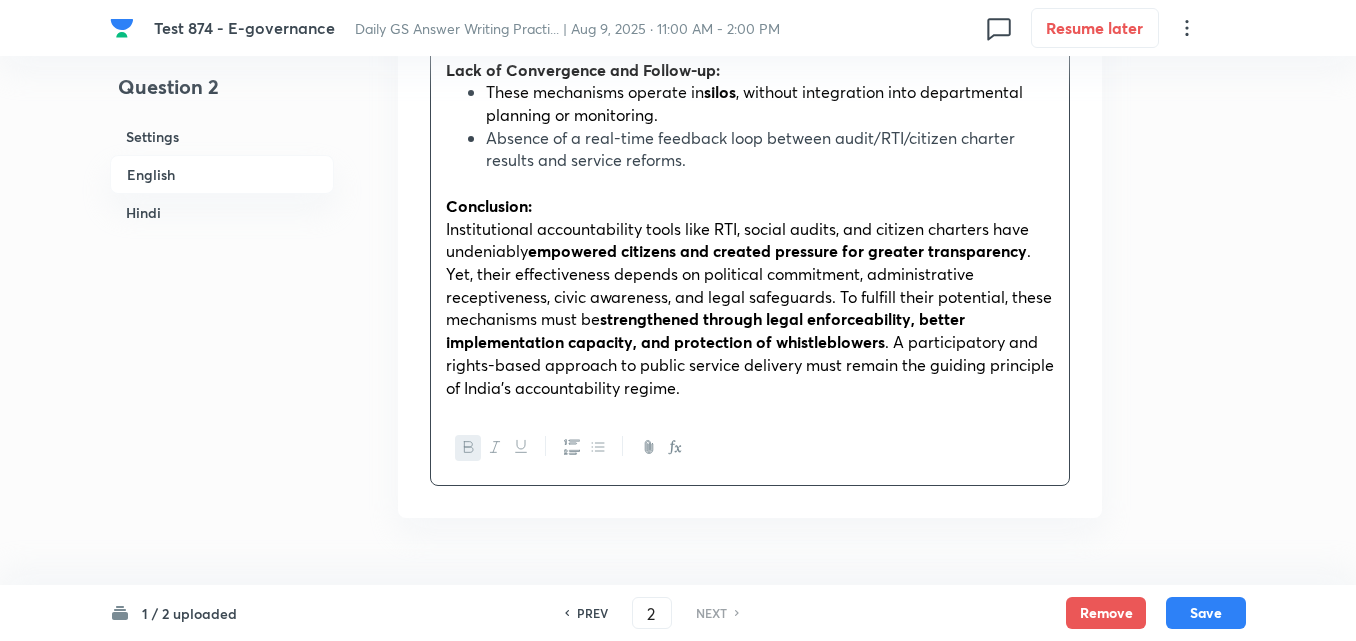 click on "Hindi" at bounding box center [222, 212] 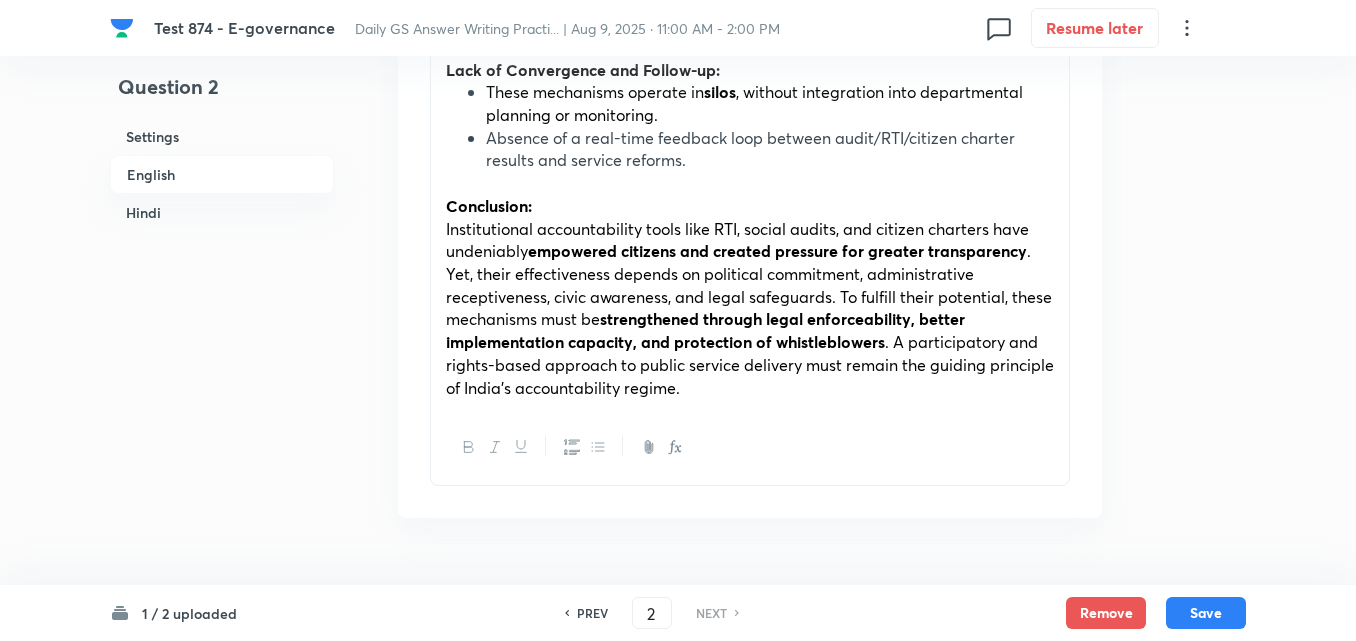 scroll, scrollTop: 3068, scrollLeft: 0, axis: vertical 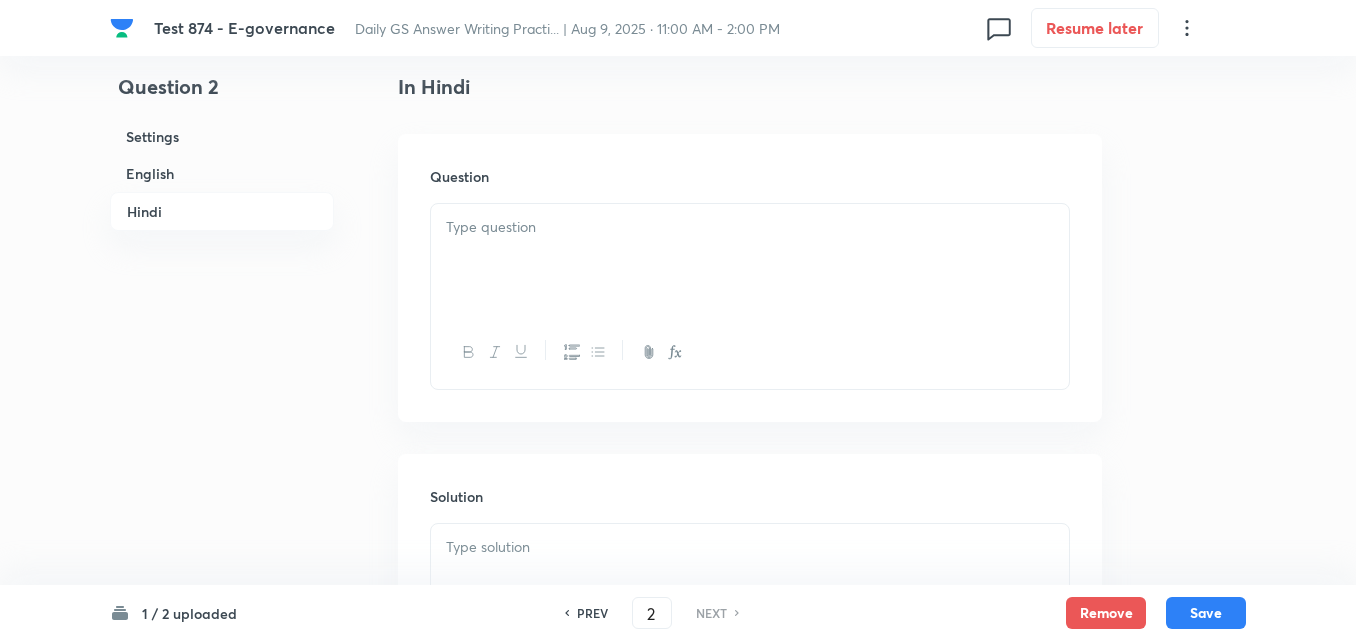 click at bounding box center (750, 260) 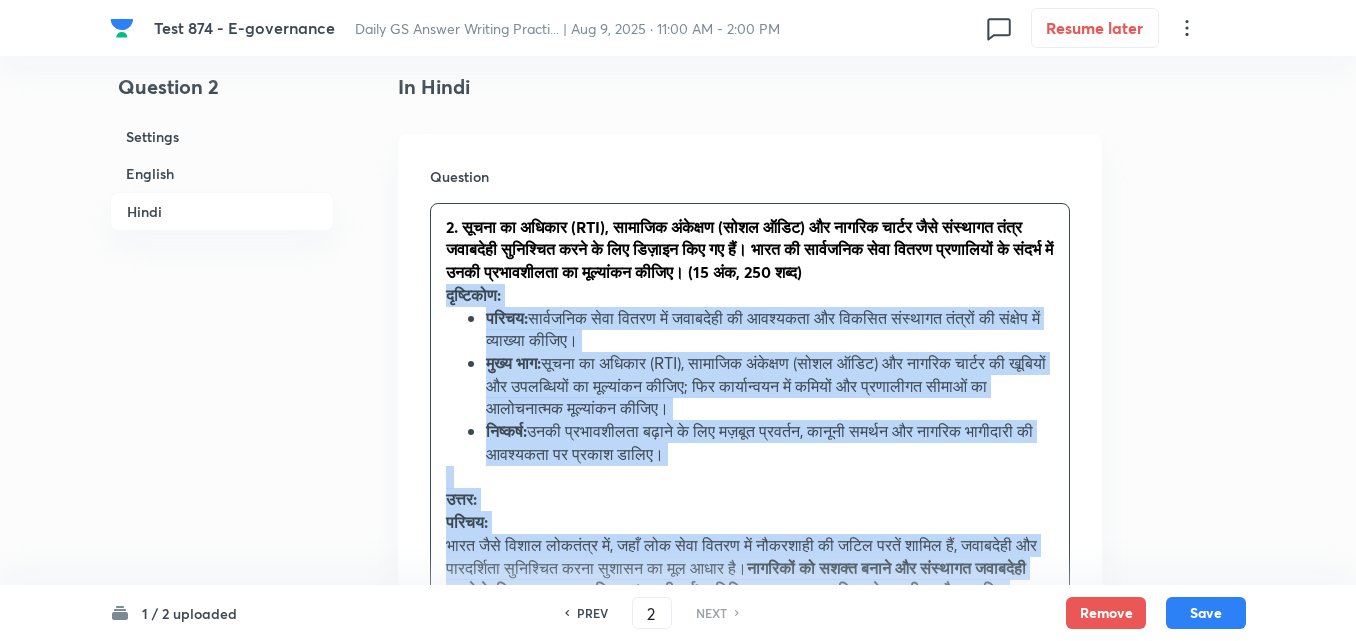 click on "2. सूचना का अधिकार (RTI), सामाजिक अंकेक्षण (सोशल ऑडिट) और नागरिक चार्टर जैसे संस्थागत तंत्र जवाबदेही सुनिश्चित करने के लिए डिज़ाइन किए गए हैं। भारत की सार्वजनिक सेवा वितरण प्रणालियों के संदर्भ में उनकी प्रभावशीलता का मूल्यांकन कीजिए। (15 अंक, 250 शब्द) दृष्टिकोण: परिचय:  सार्वजनिक सेवा वितरण में जवाबदेही की आवश्यकता और विकसित संस्थागत तंत्रों की संक्षेप में व्याख्या कीजिए। मुख्य भाग:  निष्कर्ष:" at bounding box center (750, 1070) 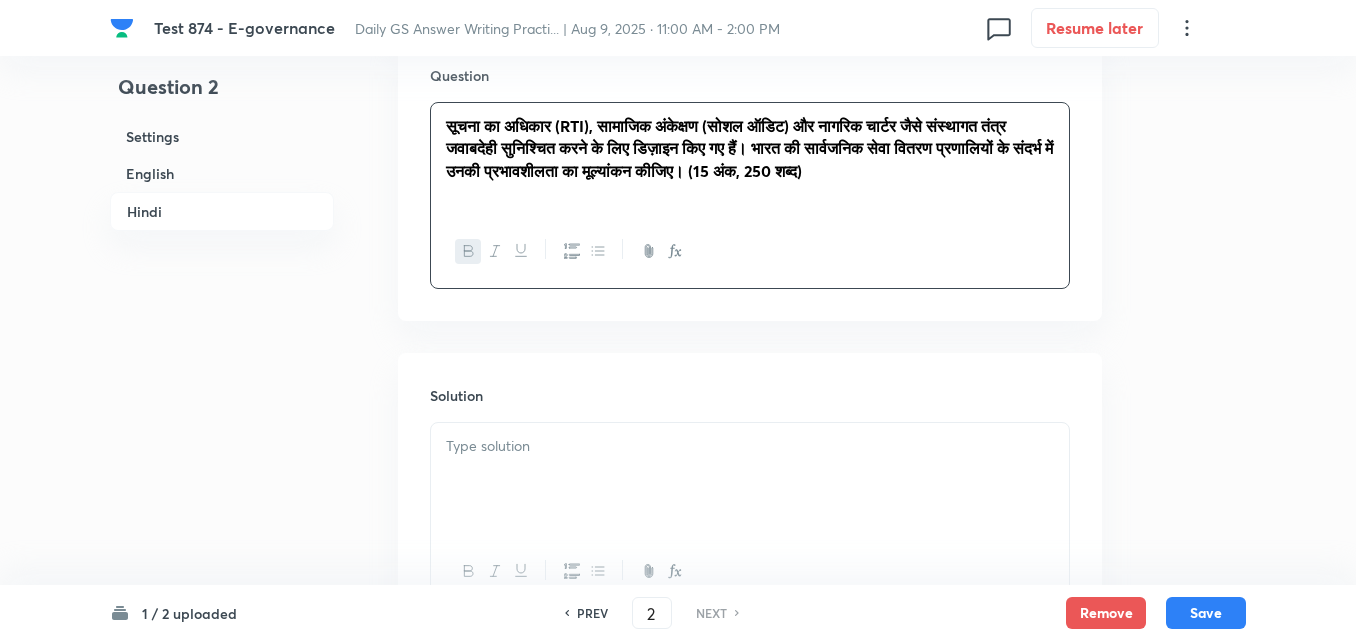 scroll, scrollTop: 3348, scrollLeft: 0, axis: vertical 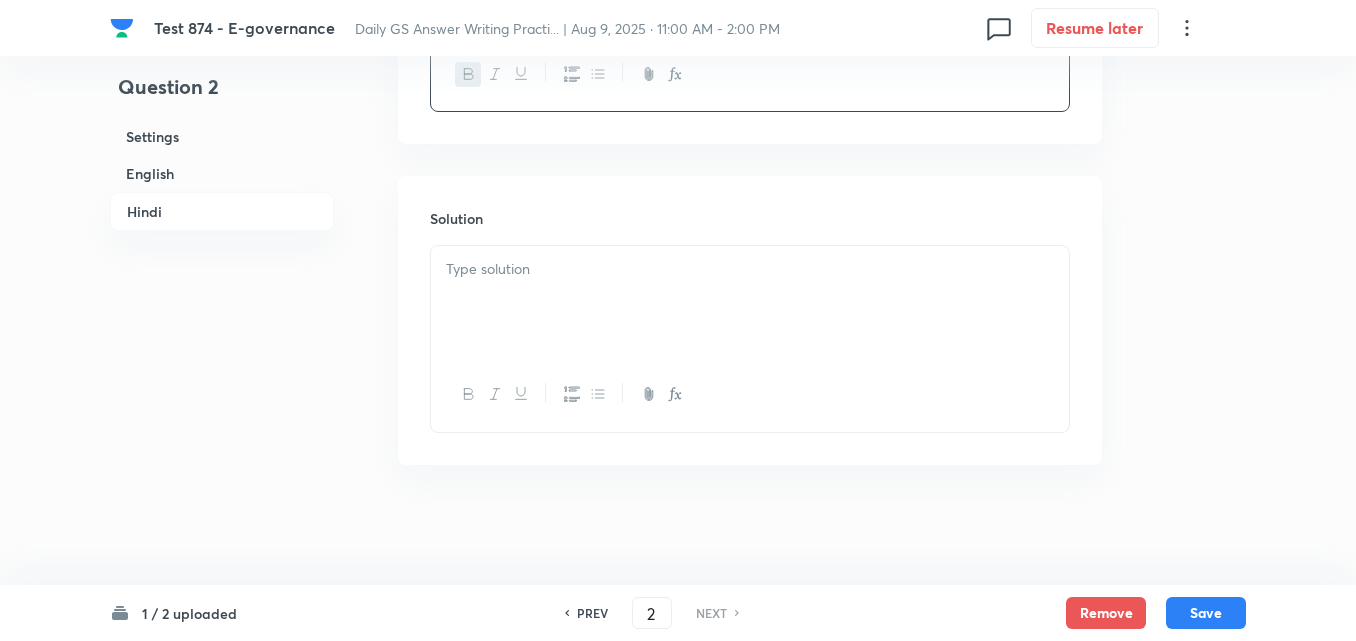 click at bounding box center [750, 302] 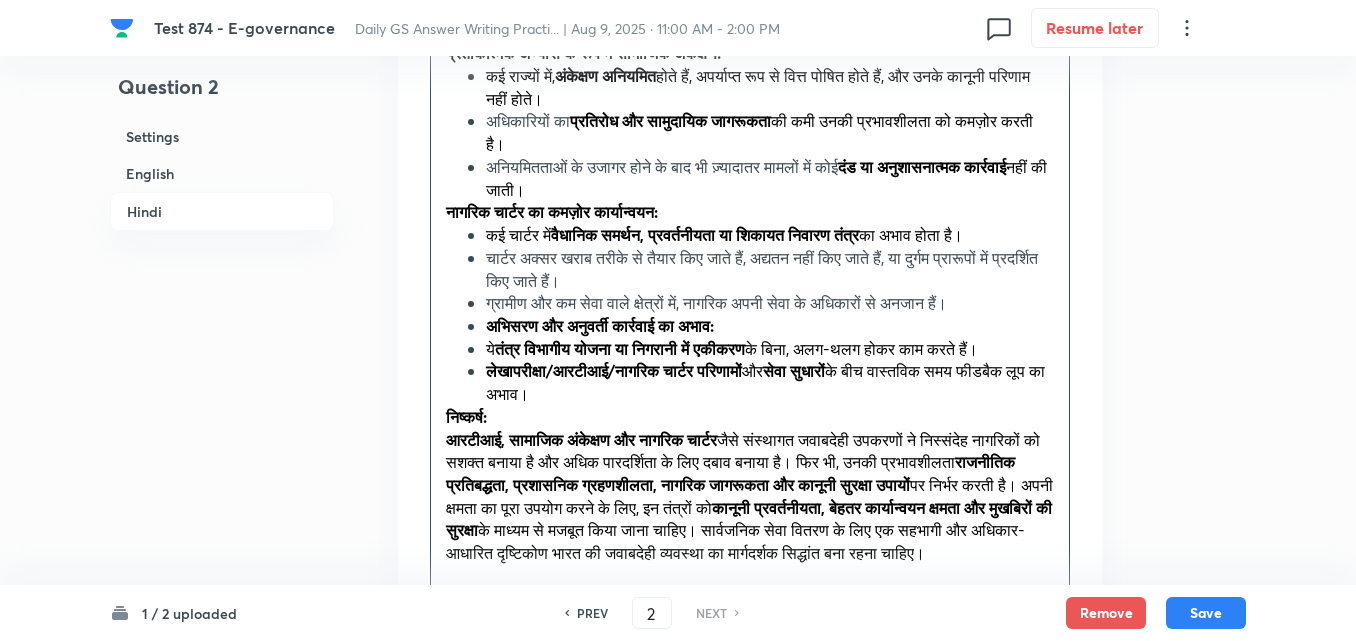 scroll, scrollTop: 4848, scrollLeft: 0, axis: vertical 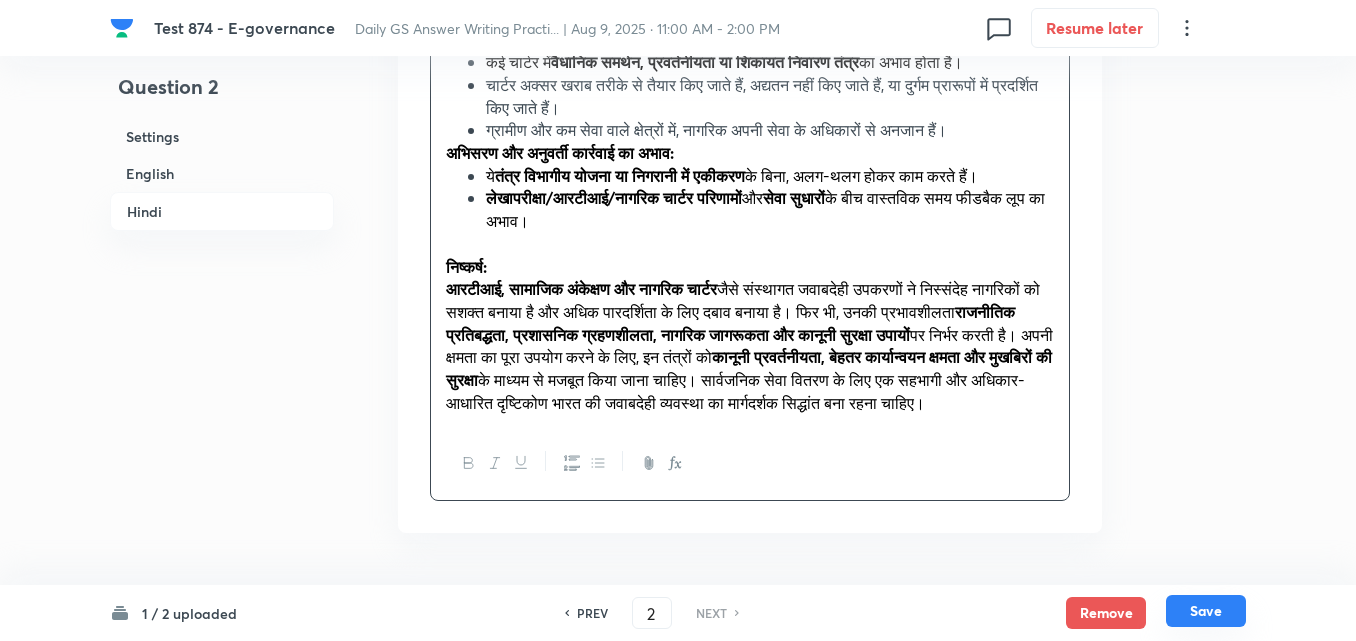 click on "Save" at bounding box center (1206, 611) 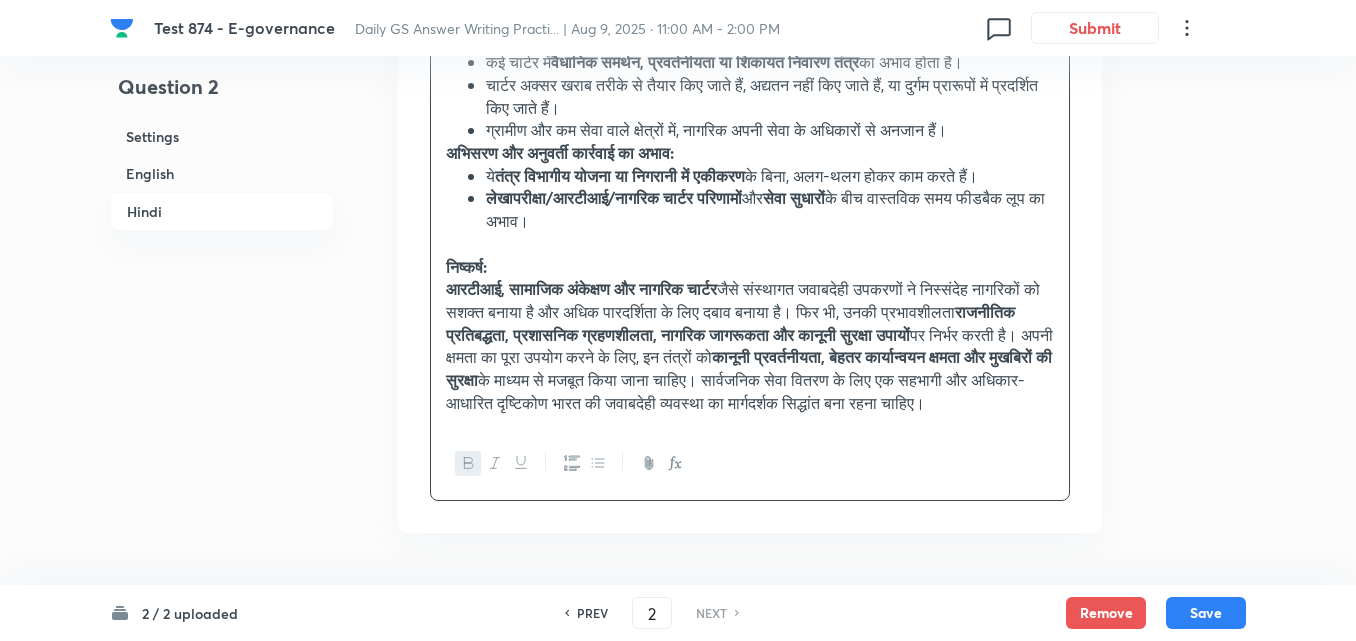scroll, scrollTop: 3349, scrollLeft: 0, axis: vertical 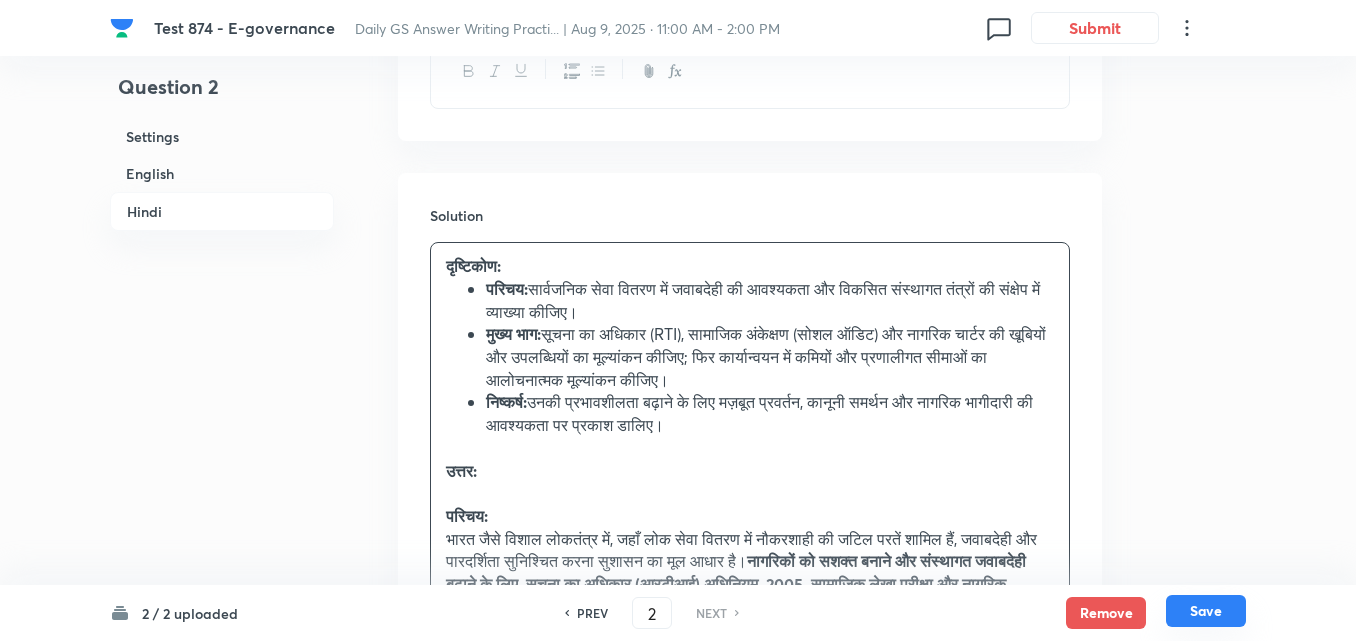 click on "Save" at bounding box center [1206, 611] 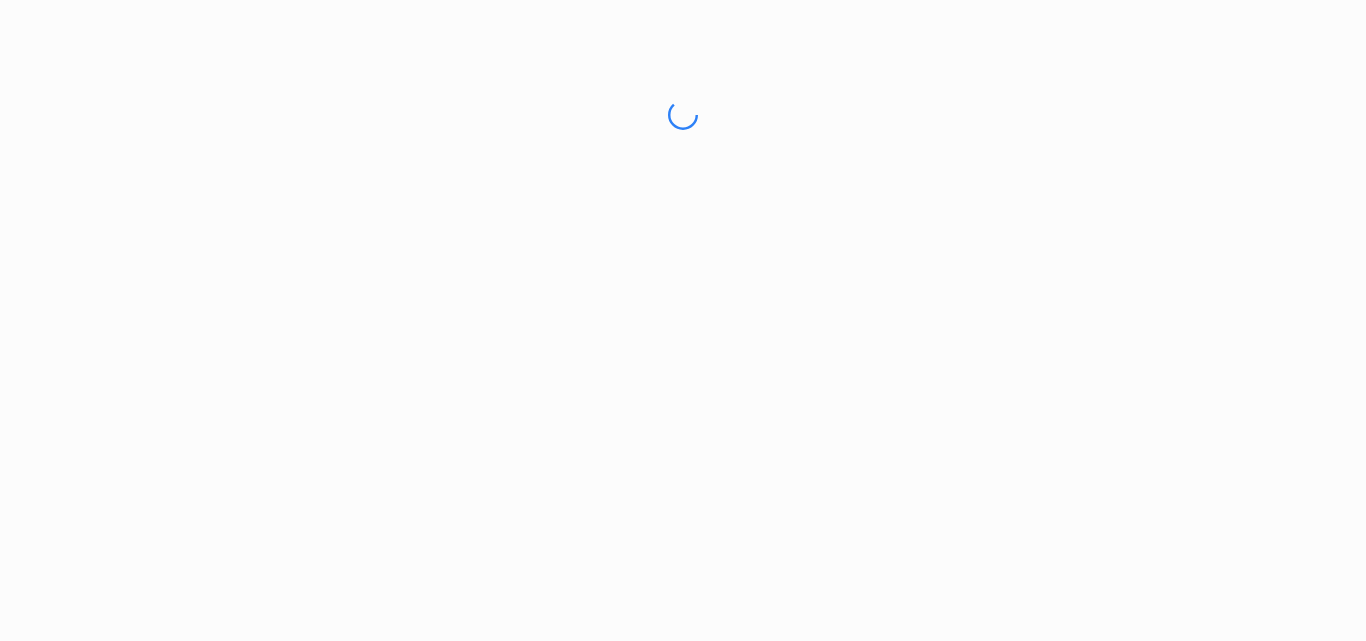 scroll, scrollTop: 0, scrollLeft: 0, axis: both 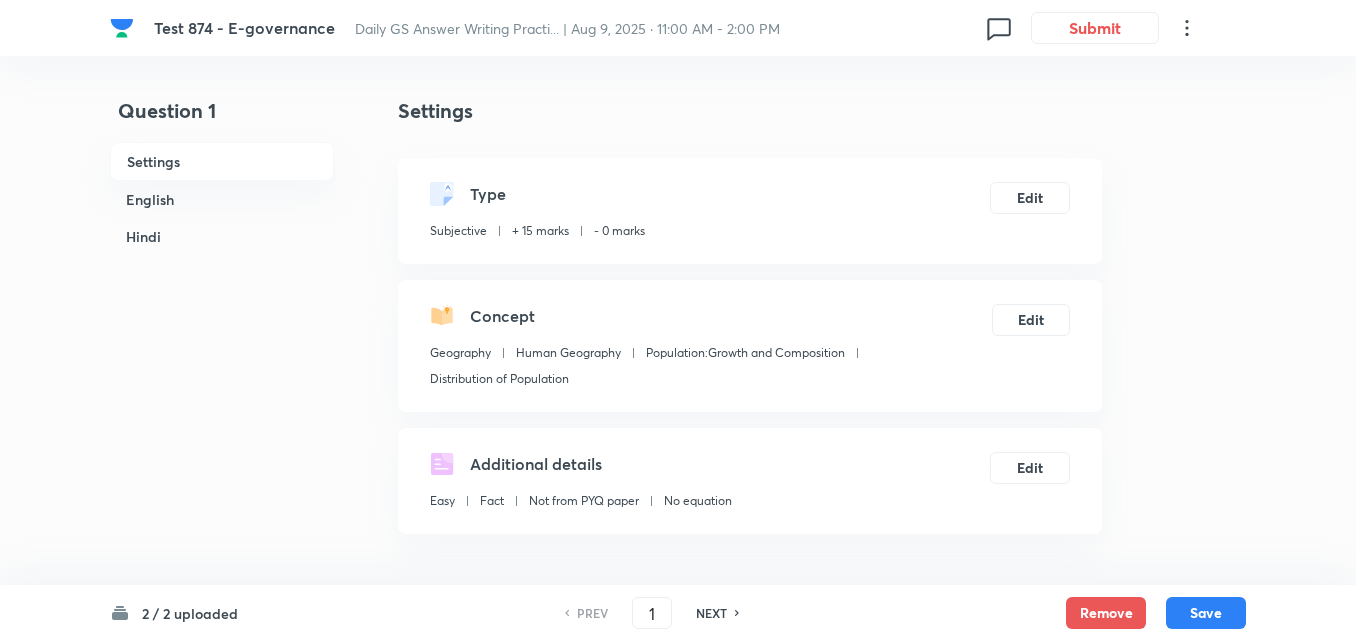 click on "English" at bounding box center [222, 199] 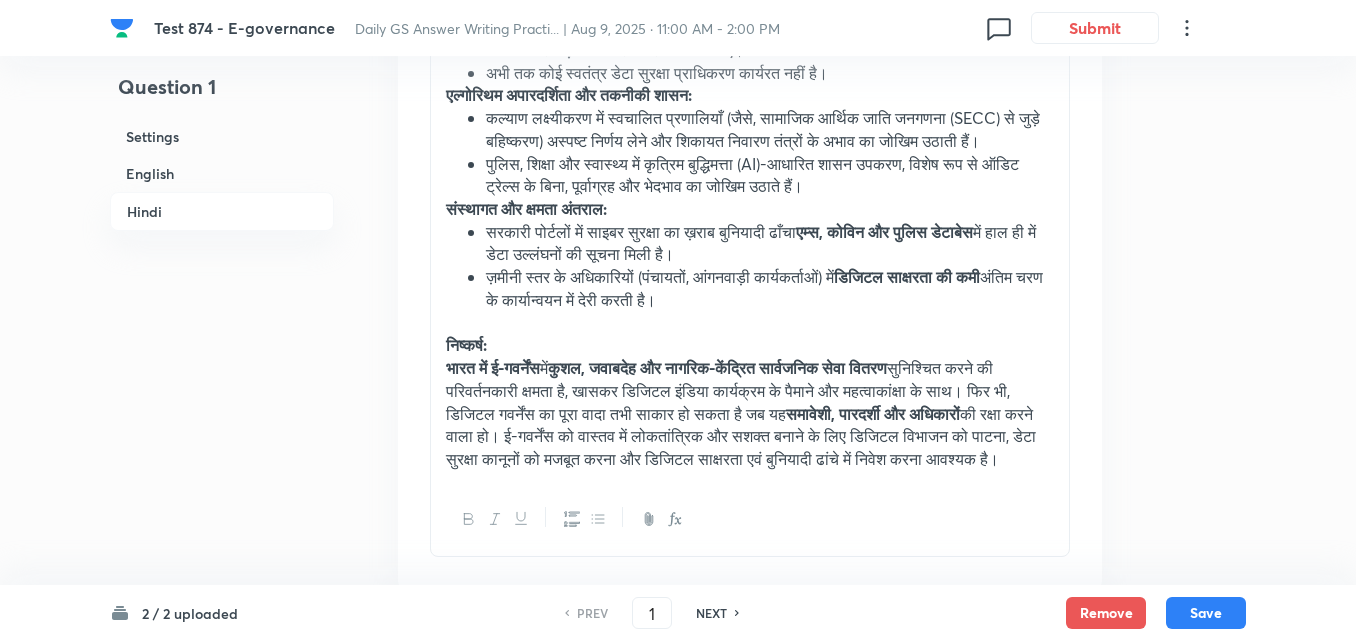 scroll, scrollTop: 4742, scrollLeft: 0, axis: vertical 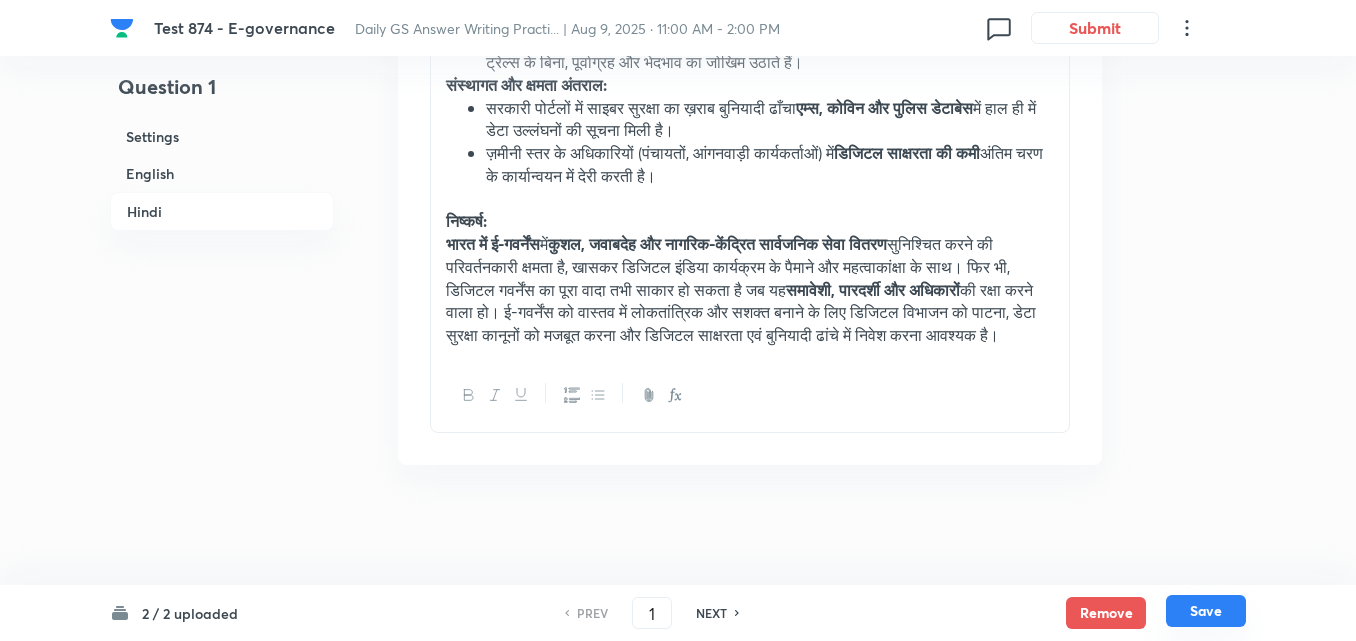 click on "Save" at bounding box center (1206, 611) 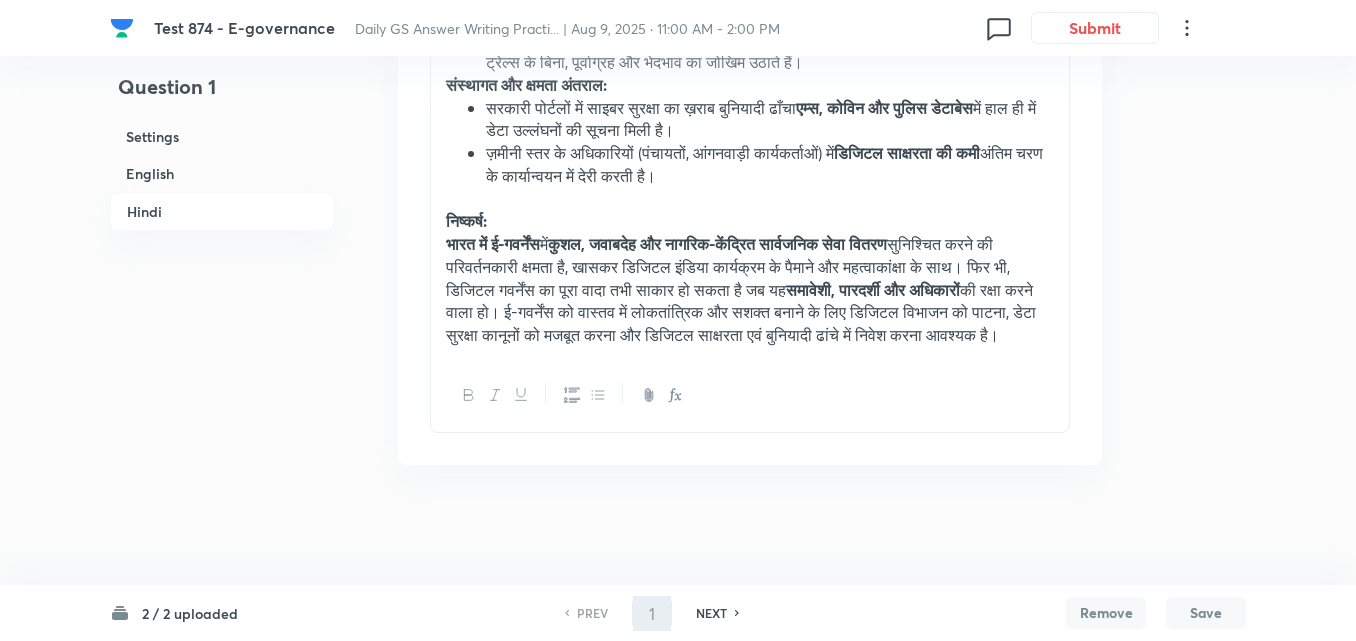 type on "2" 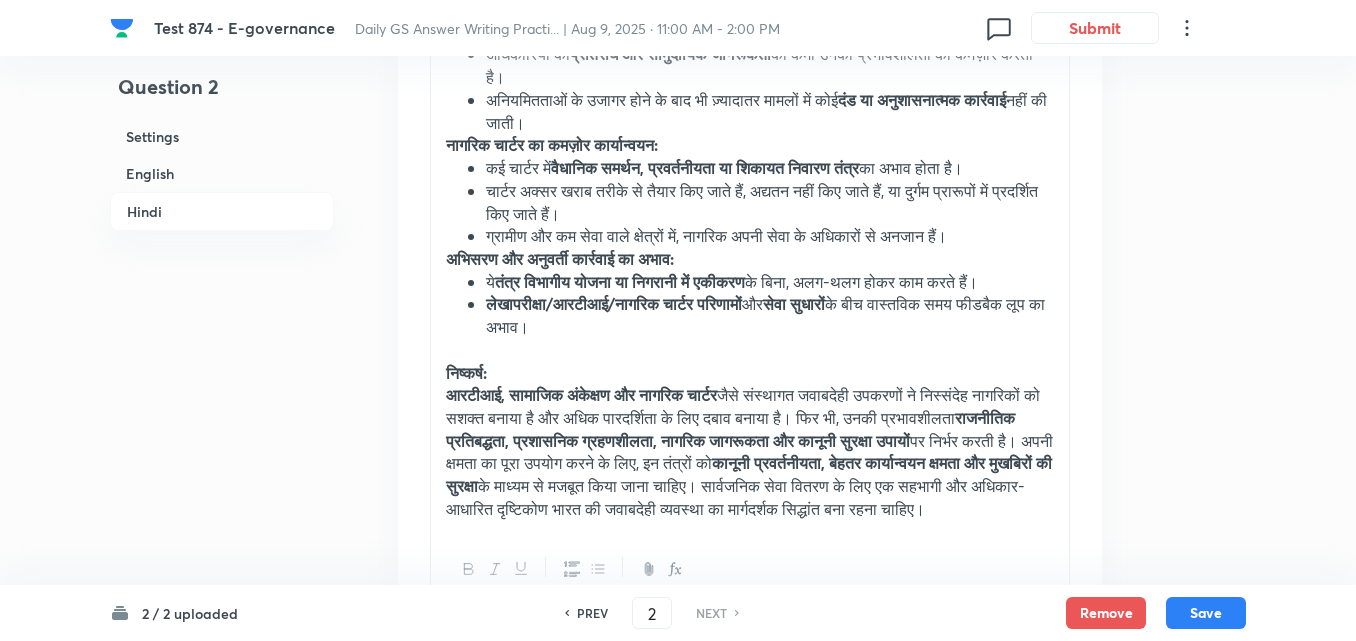 click on "English" at bounding box center [222, 173] 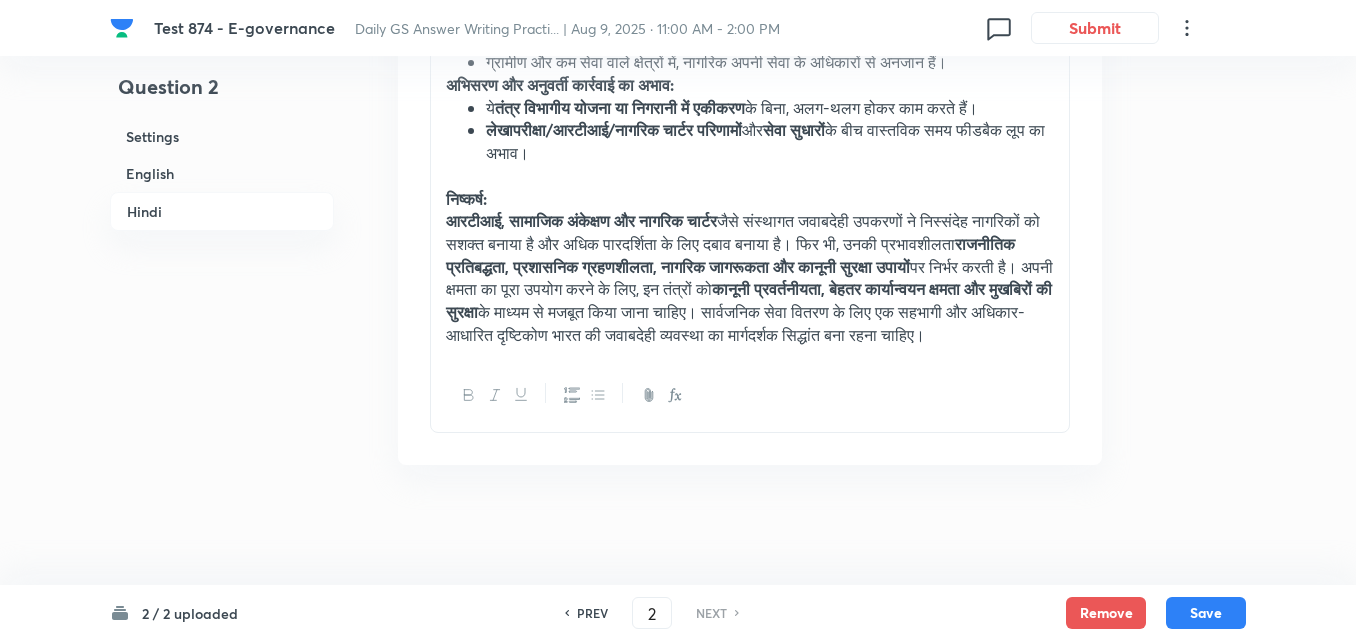 scroll, scrollTop: 5010, scrollLeft: 0, axis: vertical 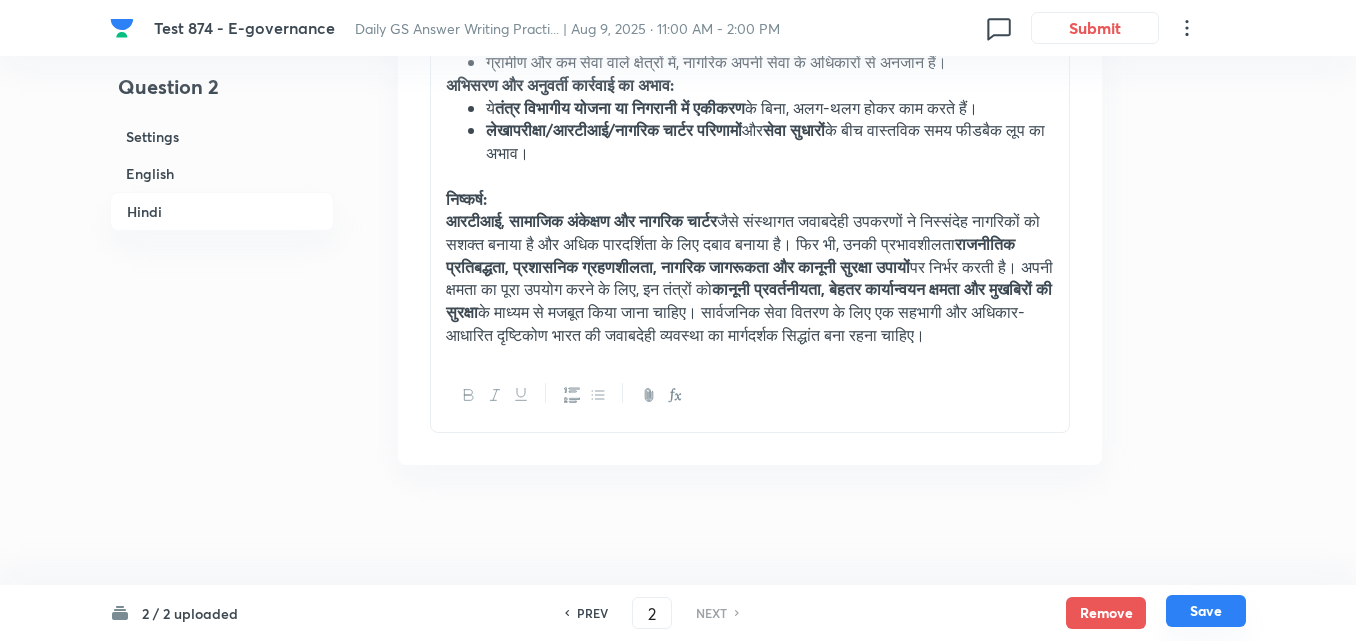 click on "Save" at bounding box center (1206, 611) 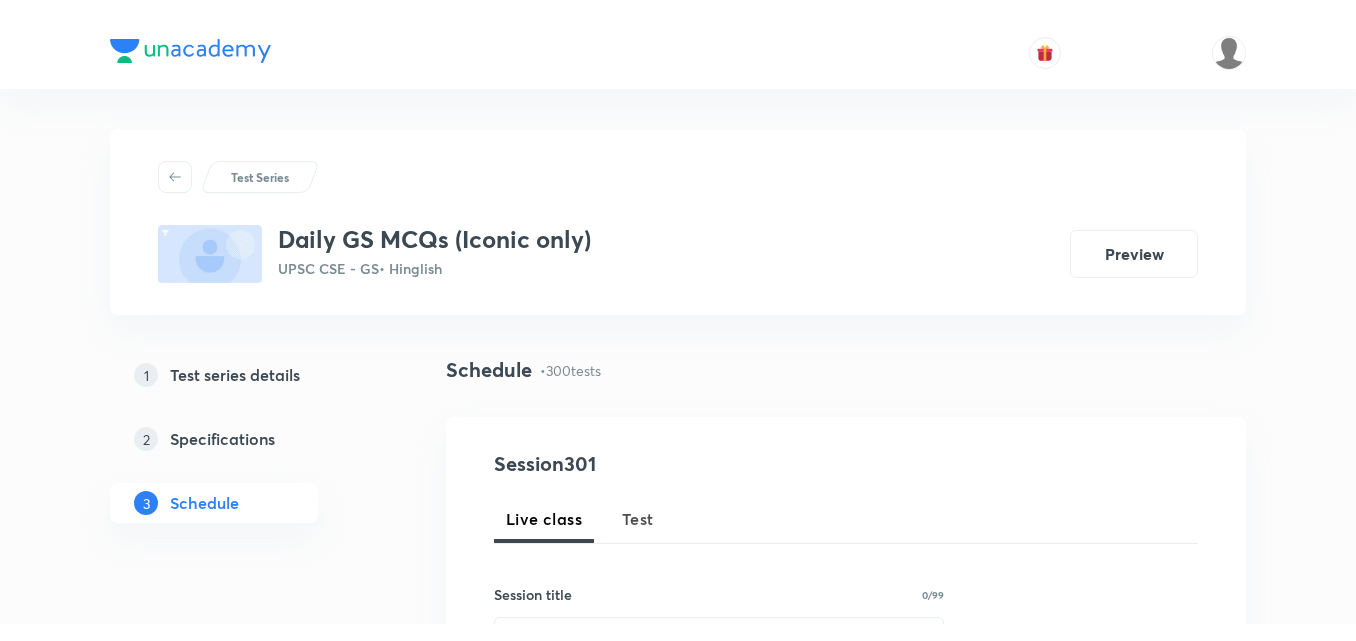 scroll, scrollTop: 0, scrollLeft: 0, axis: both 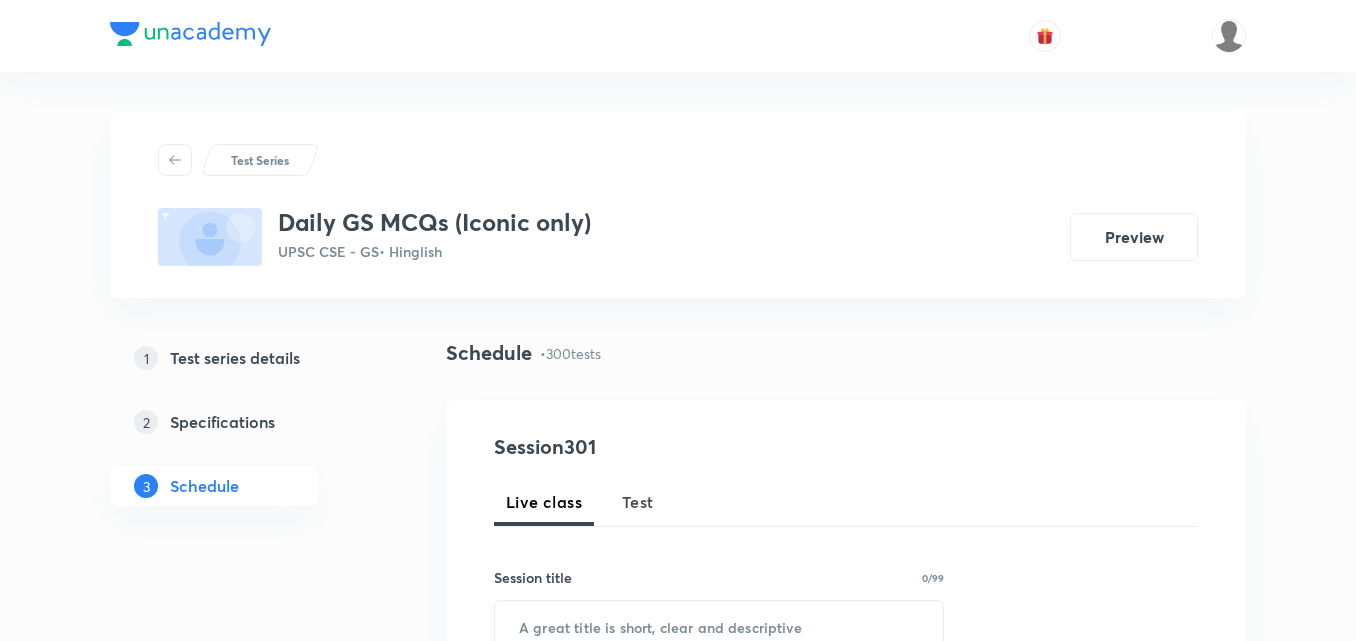 click on "Test" at bounding box center (638, 502) 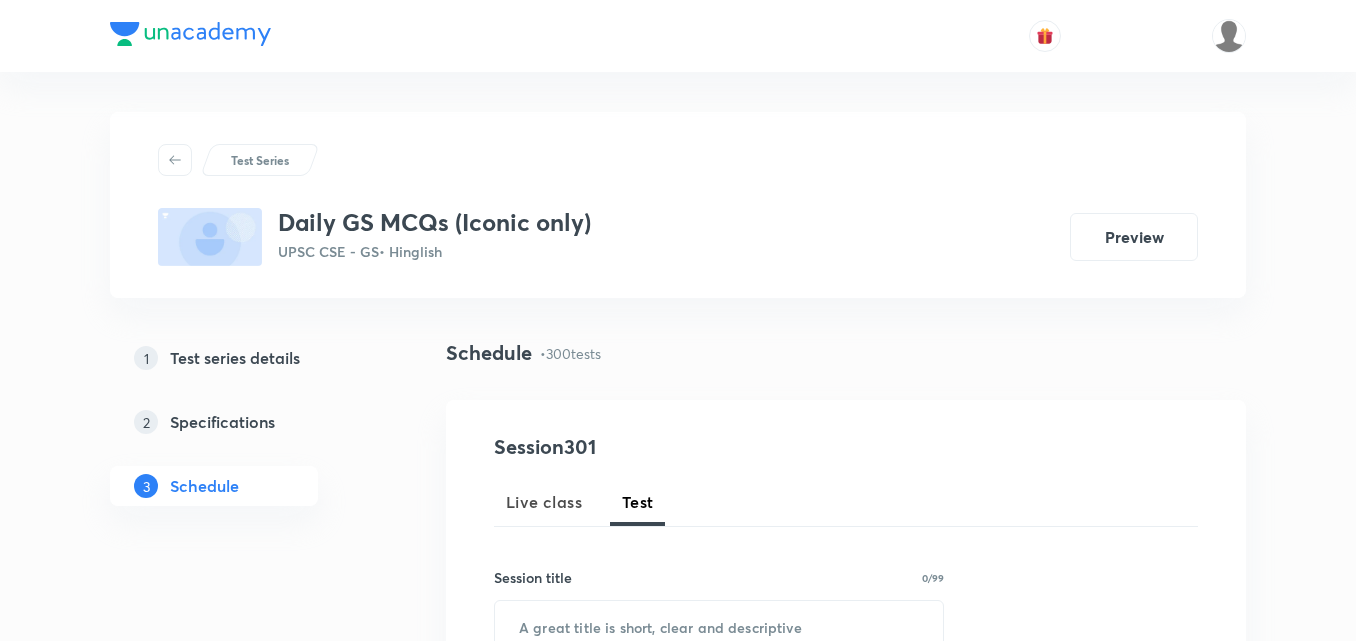 scroll, scrollTop: 0, scrollLeft: 0, axis: both 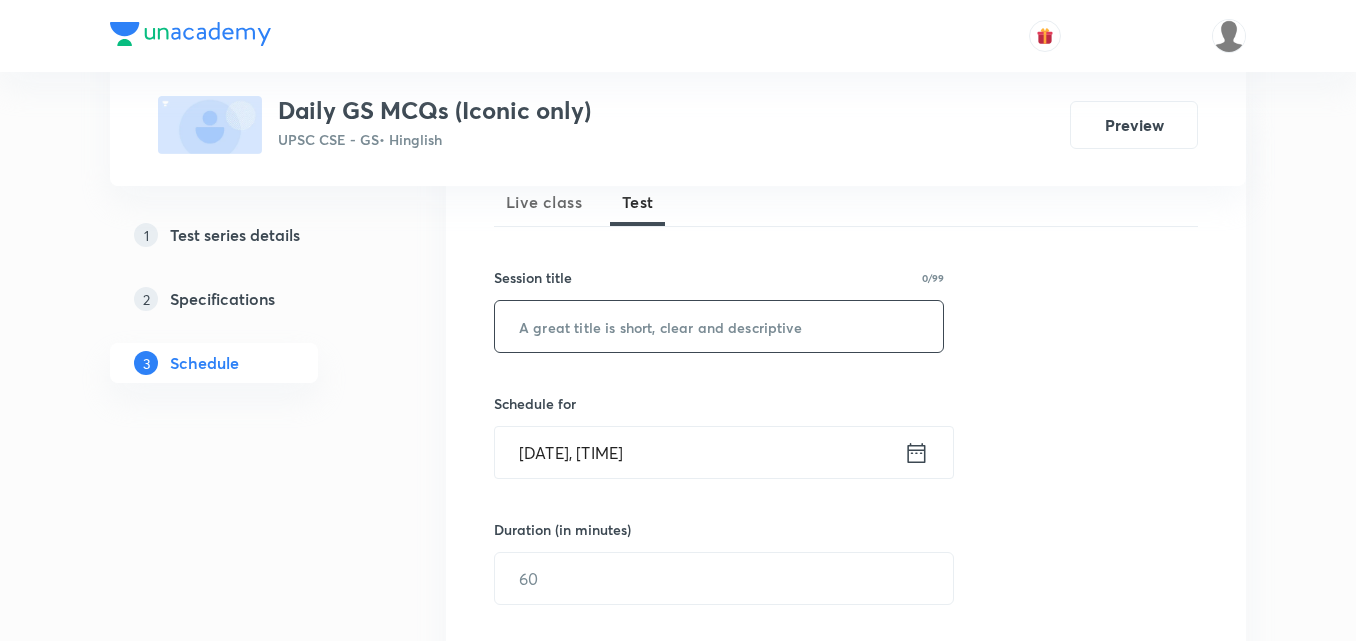 click at bounding box center (719, 326) 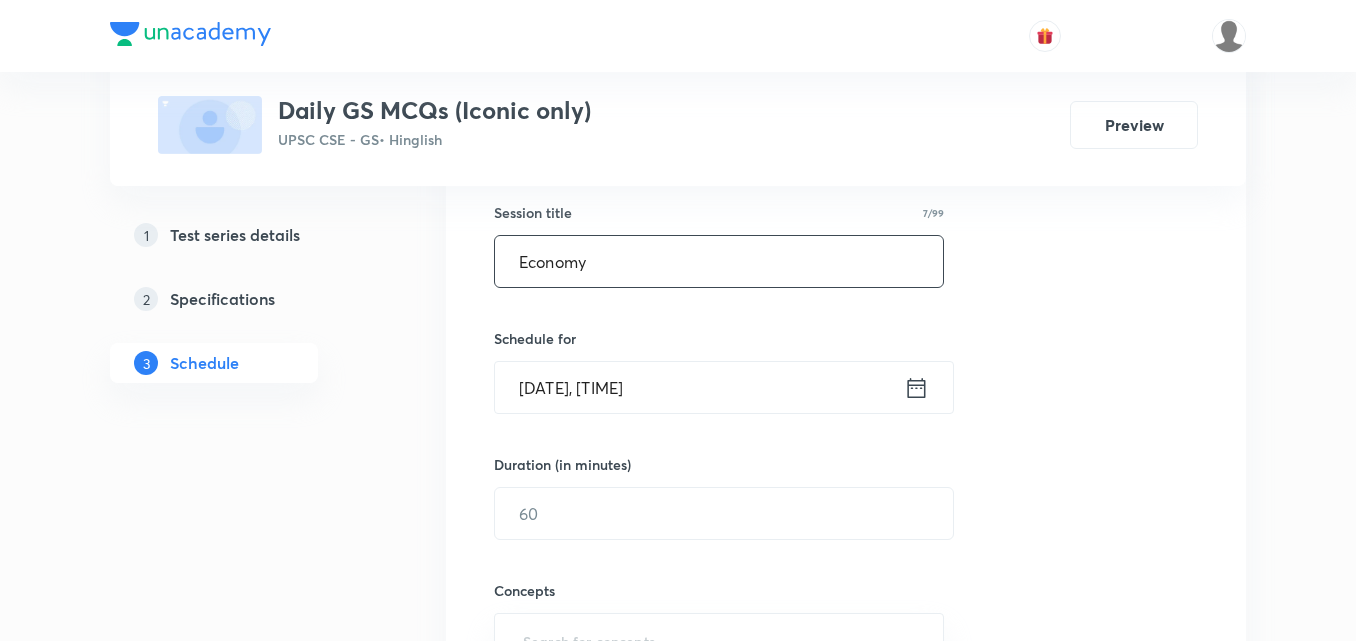 scroll, scrollTop: 400, scrollLeft: 0, axis: vertical 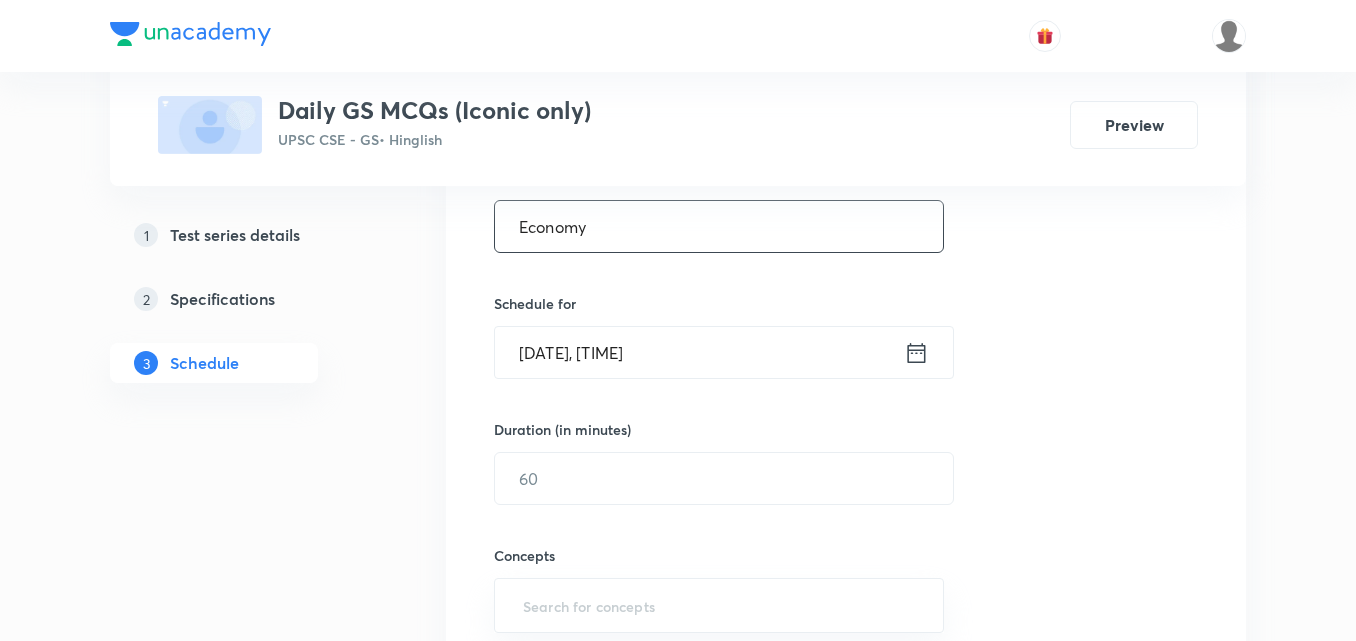 type on "Economy" 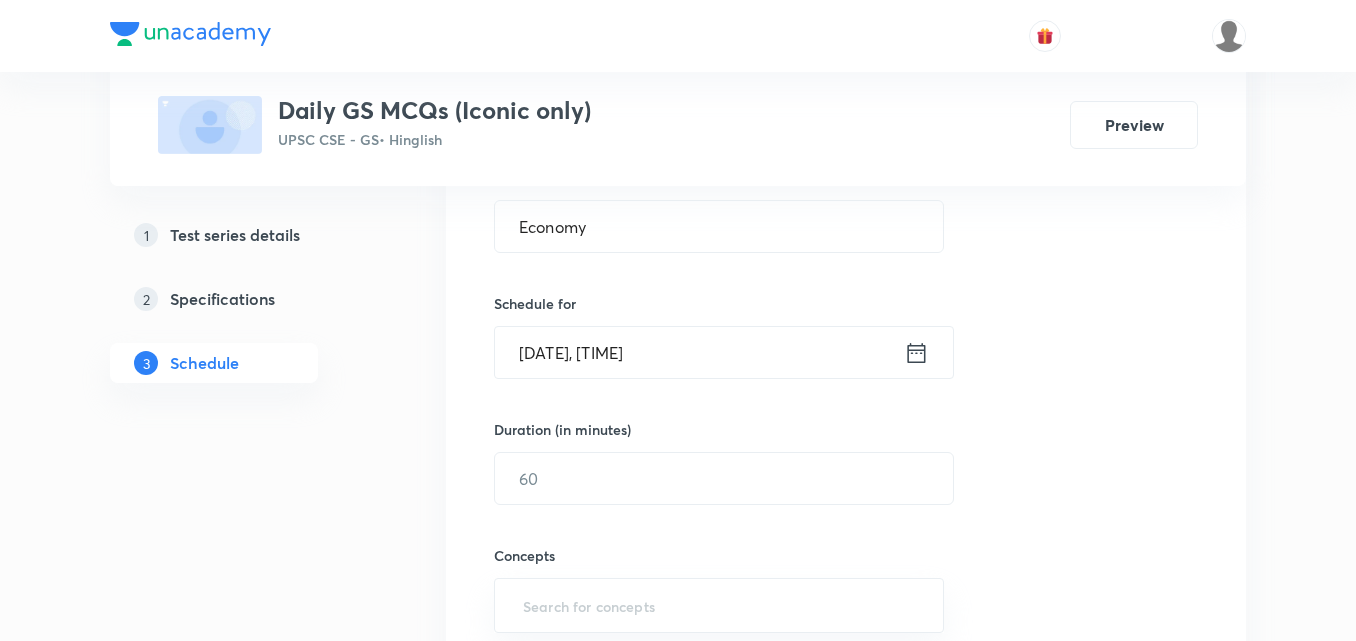 click on "[DATE], [TIME]" at bounding box center [699, 352] 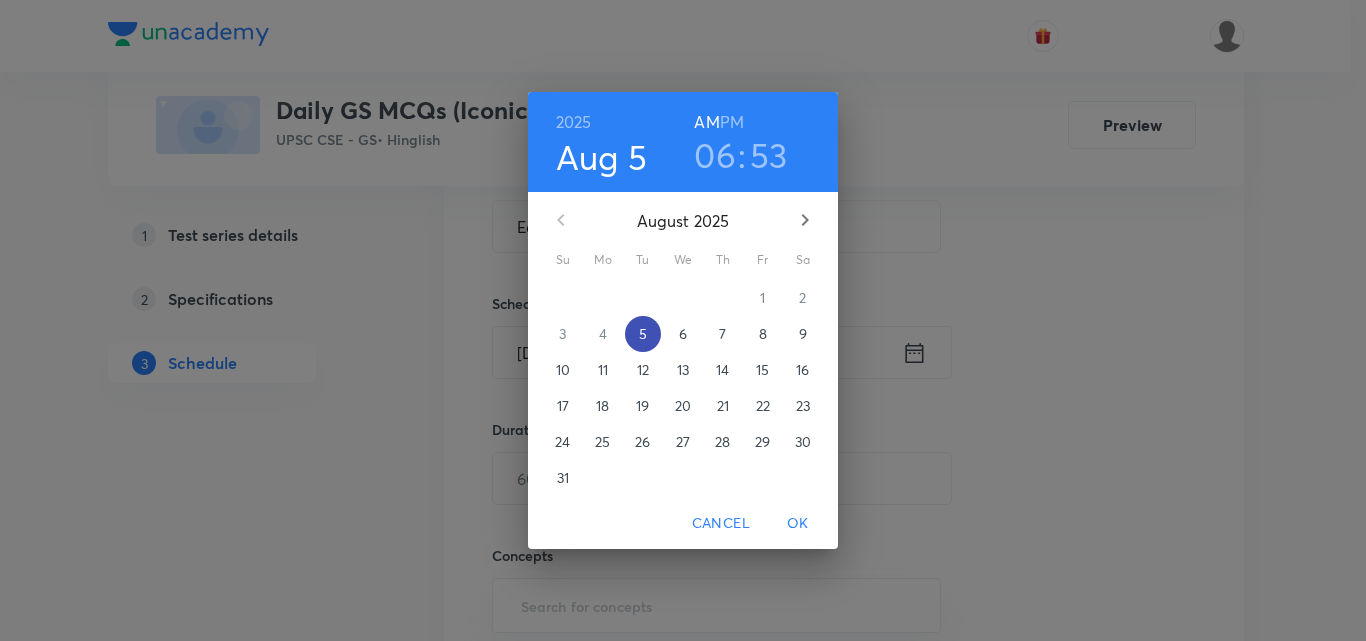 click on "5" at bounding box center [643, 334] 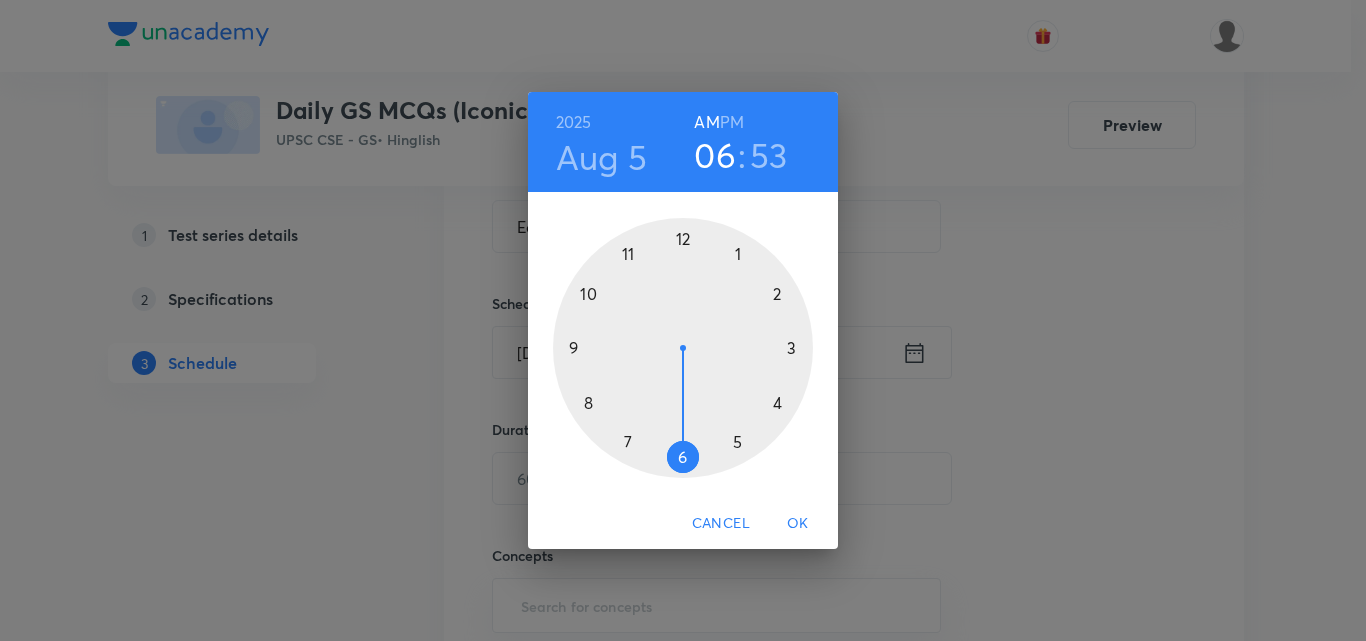 click on "PM" at bounding box center [732, 122] 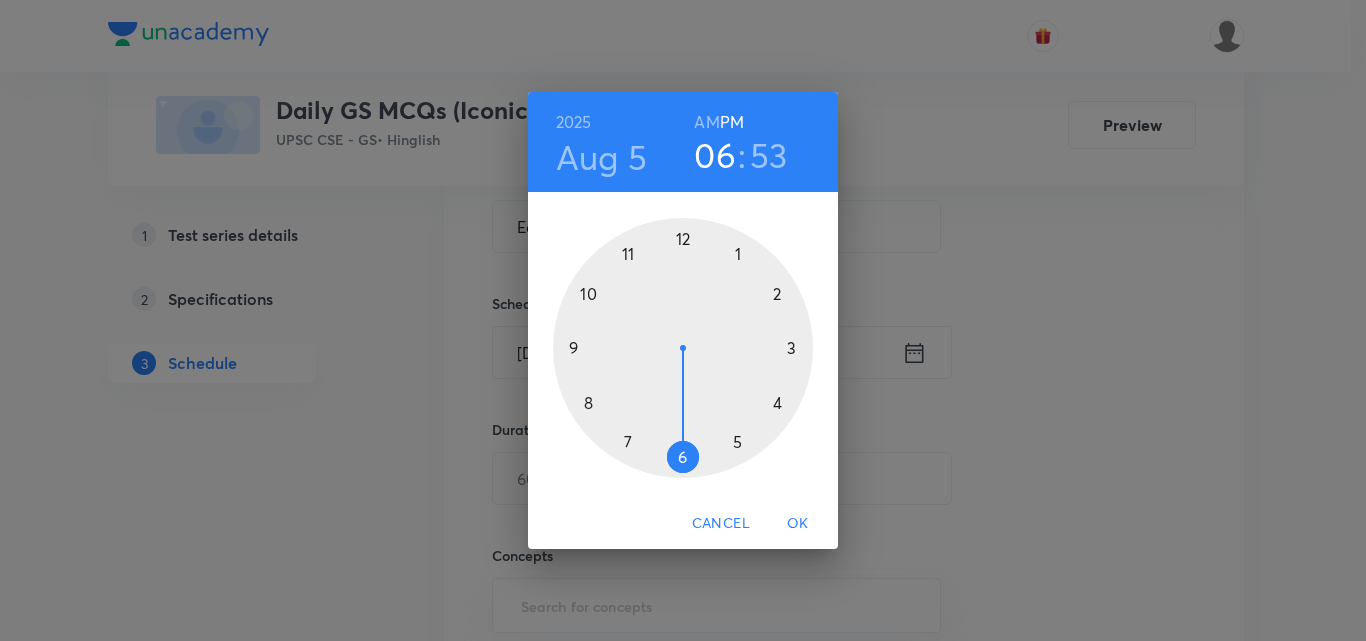 click at bounding box center (683, 348) 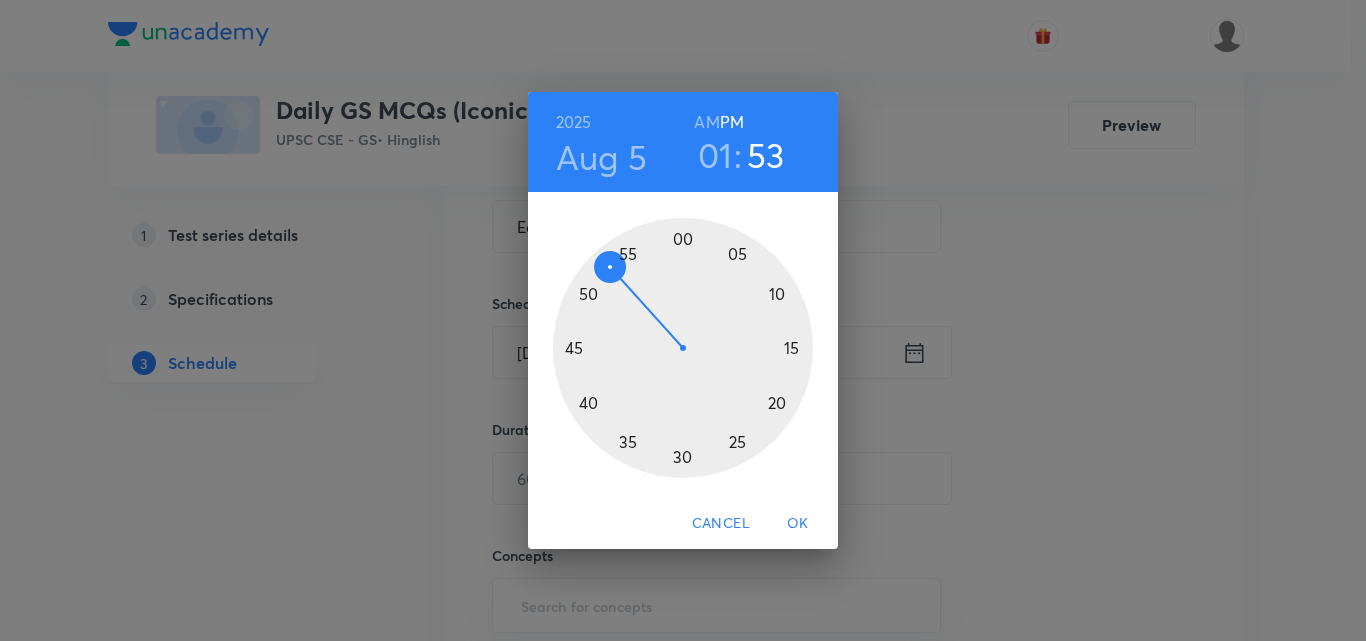 click at bounding box center [683, 348] 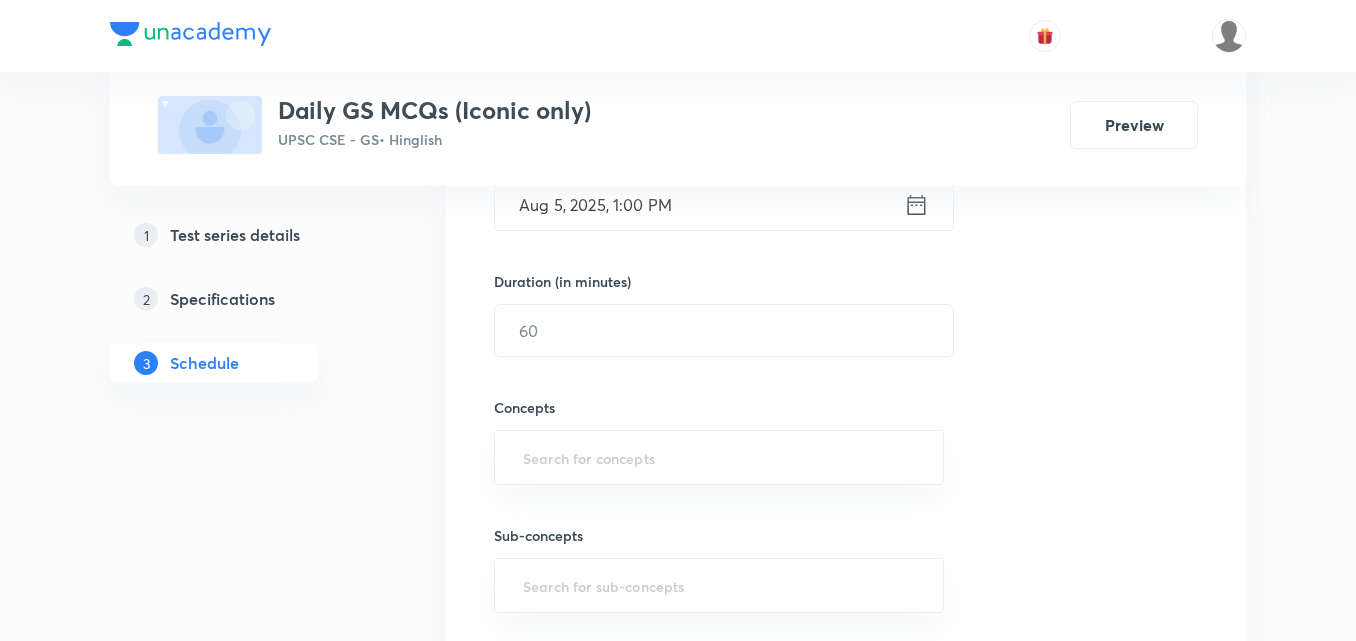 scroll, scrollTop: 600, scrollLeft: 0, axis: vertical 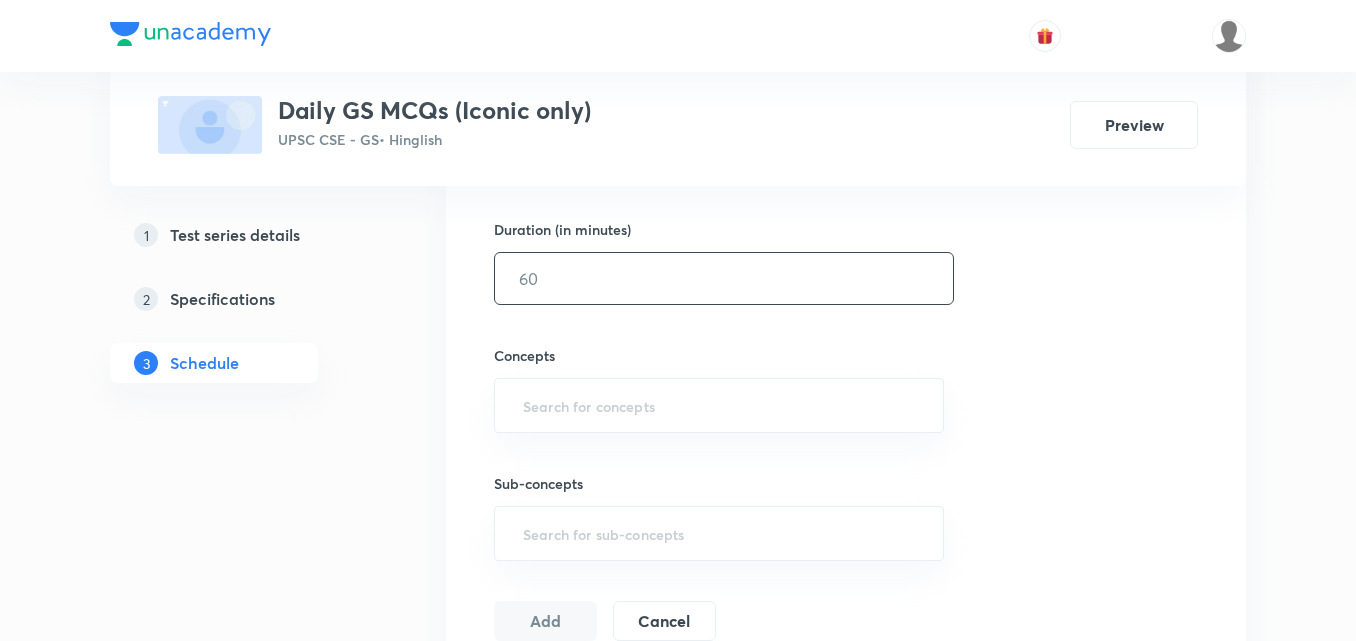 click at bounding box center (724, 278) 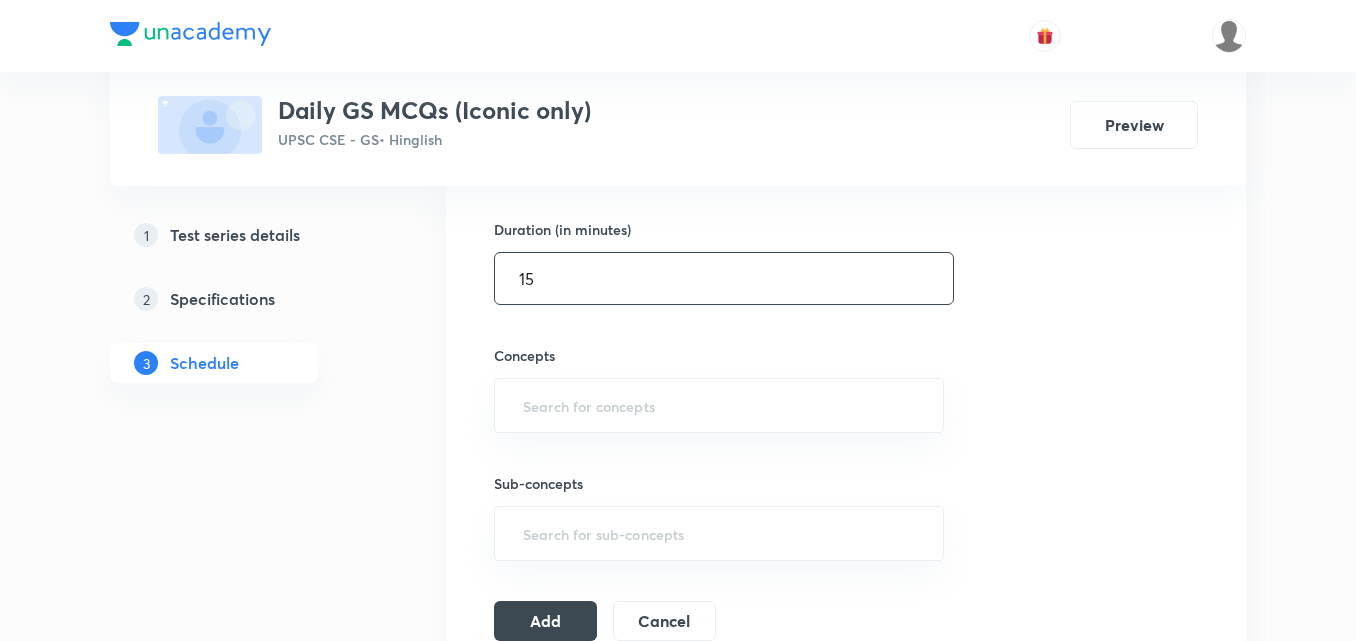 type on "15" 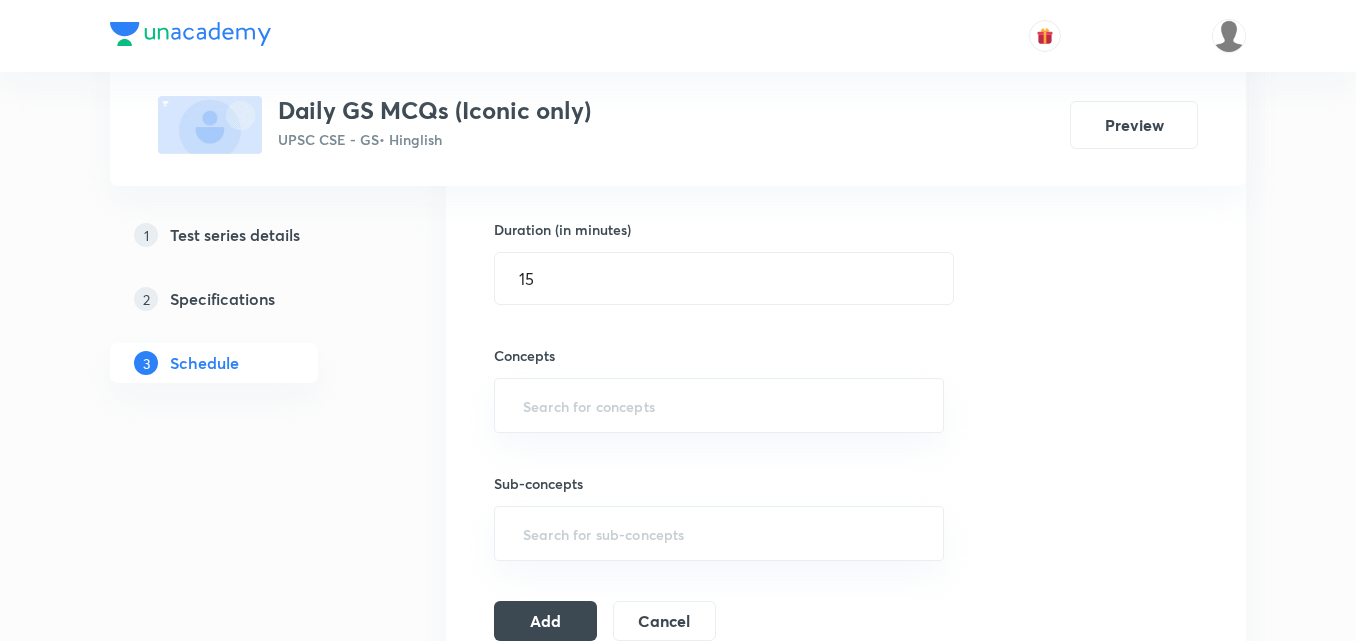 click on "Session  301 Live class Test Session title 7/99 Economy ​ Schedule for [DATE], [TIME] ​ Duration (in minutes) 15 ​ Concepts ​ Sub-concepts ​ Add Cancel" at bounding box center (846, 236) 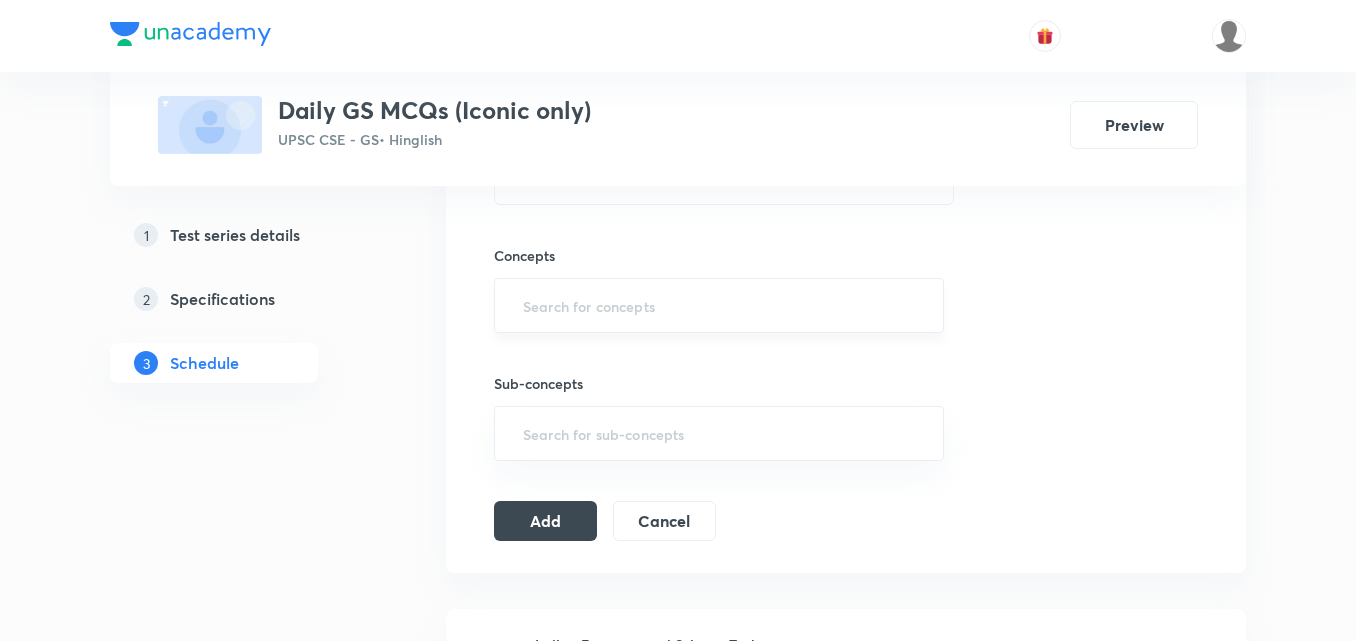 click at bounding box center (719, 305) 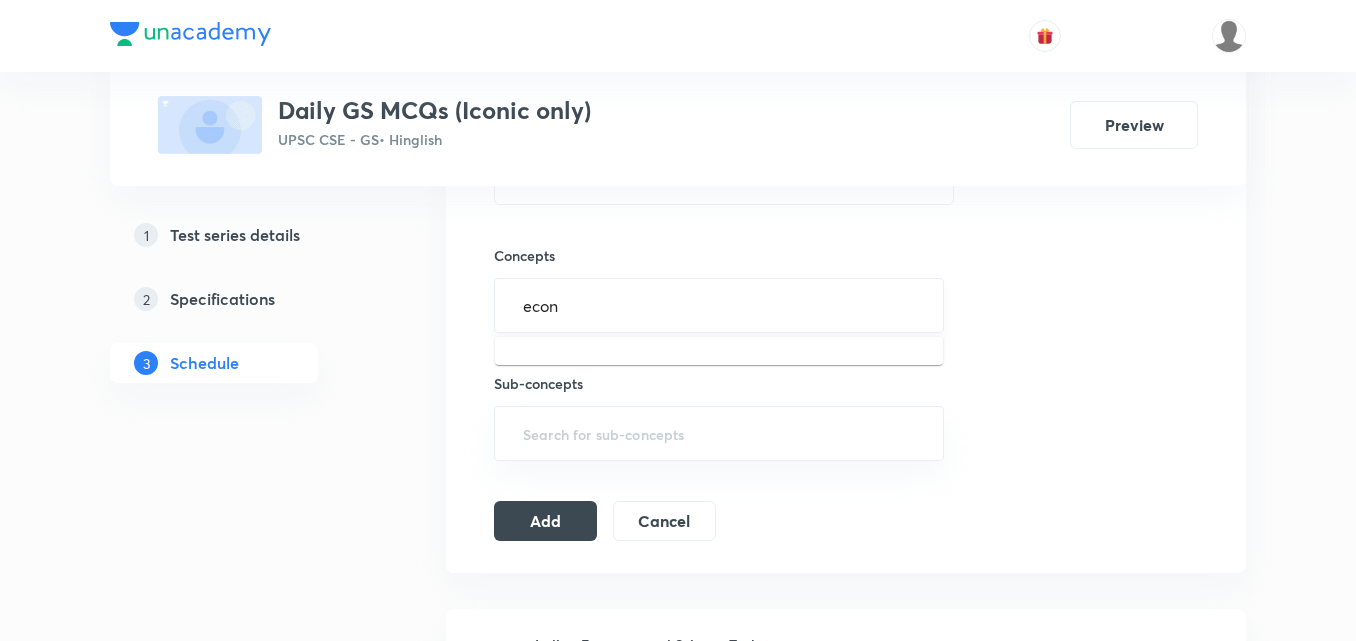 type on "econo" 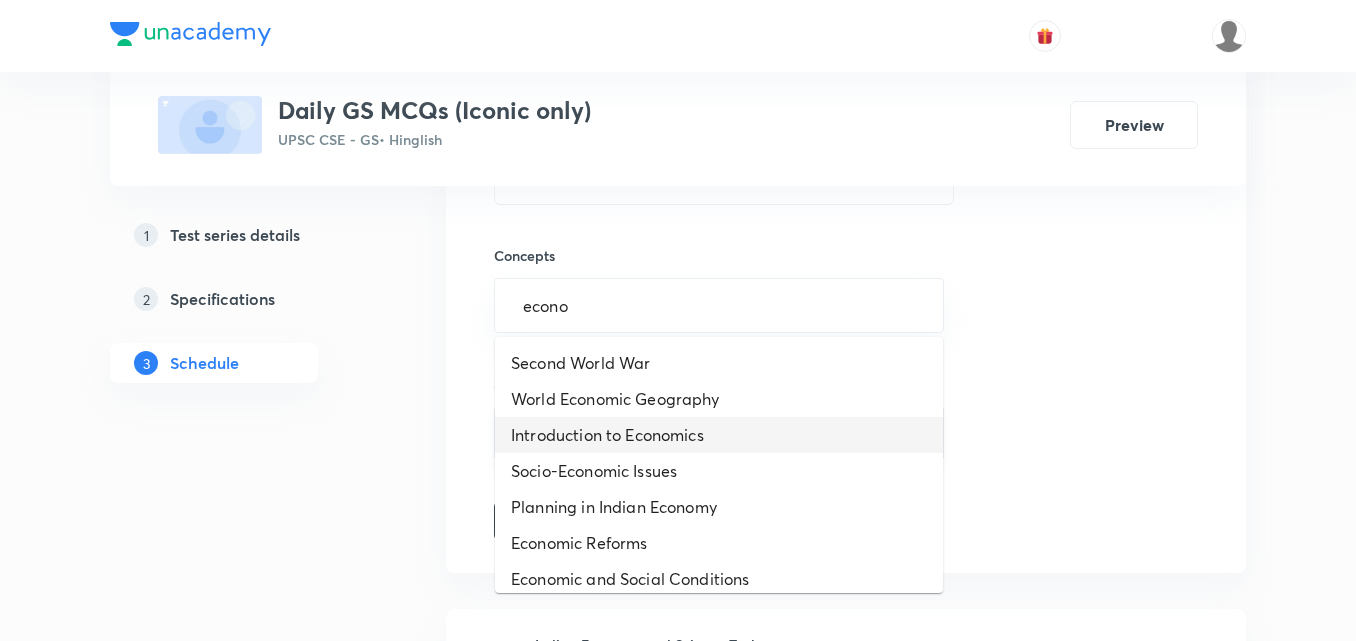 click on "Introduction to Economics" at bounding box center (719, 435) 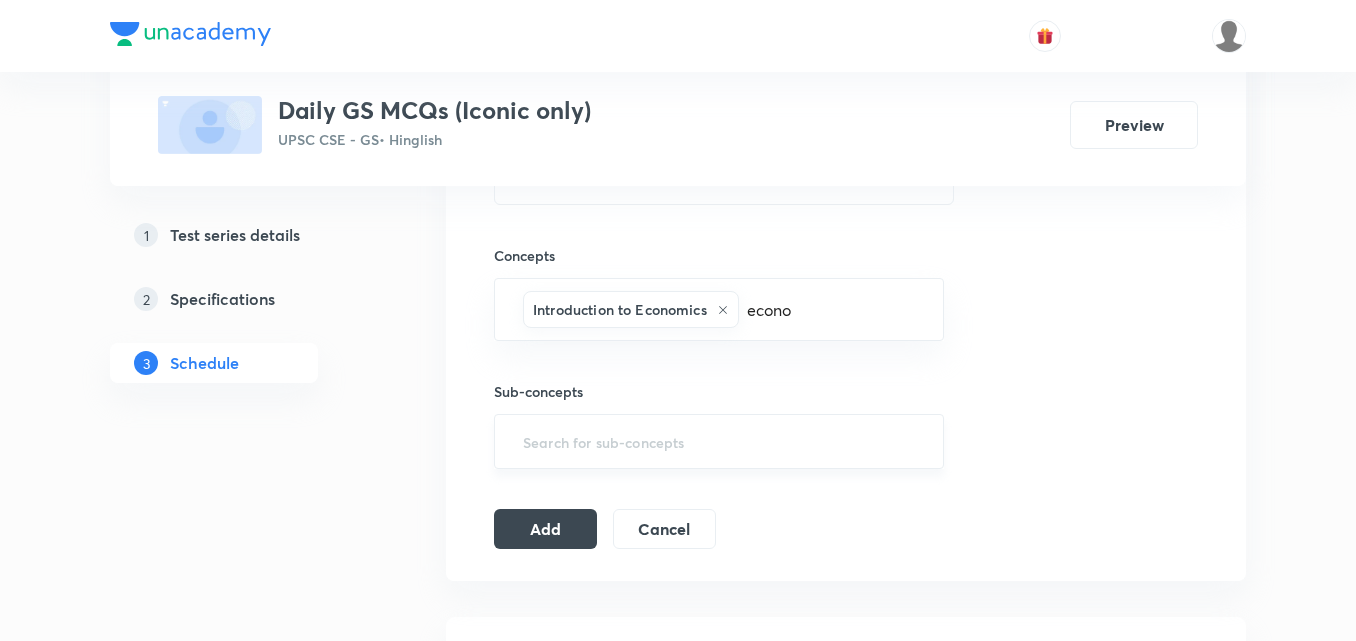 type 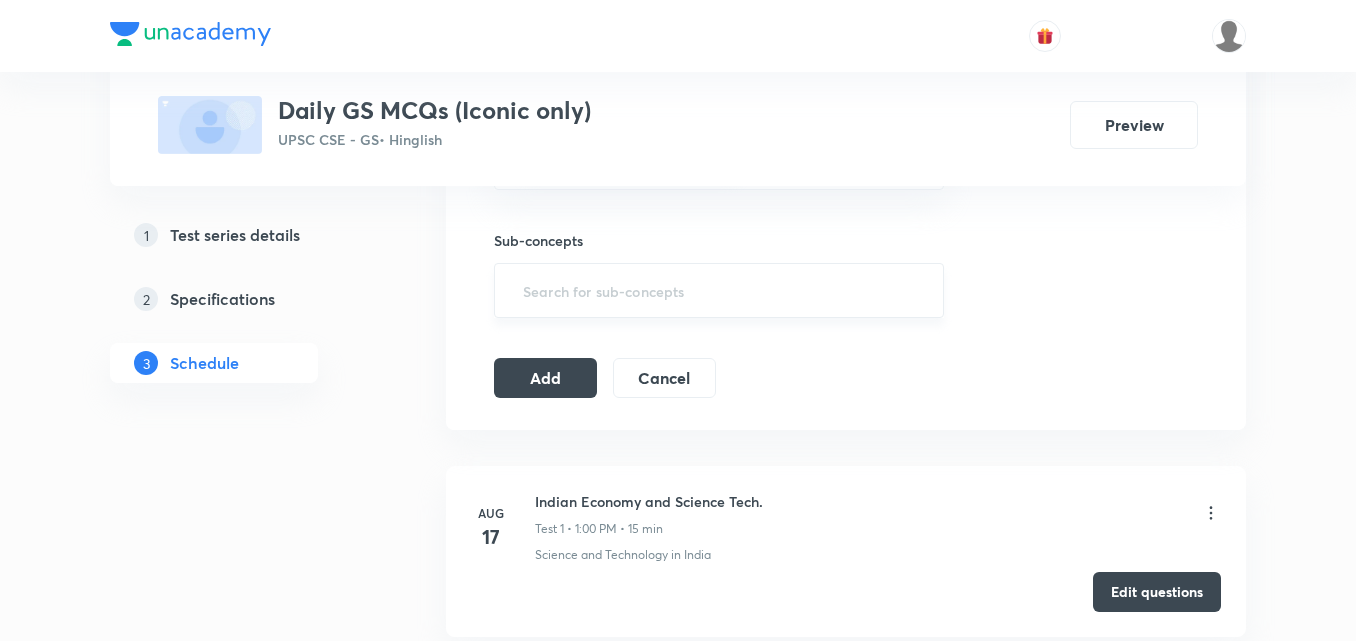 scroll, scrollTop: 900, scrollLeft: 0, axis: vertical 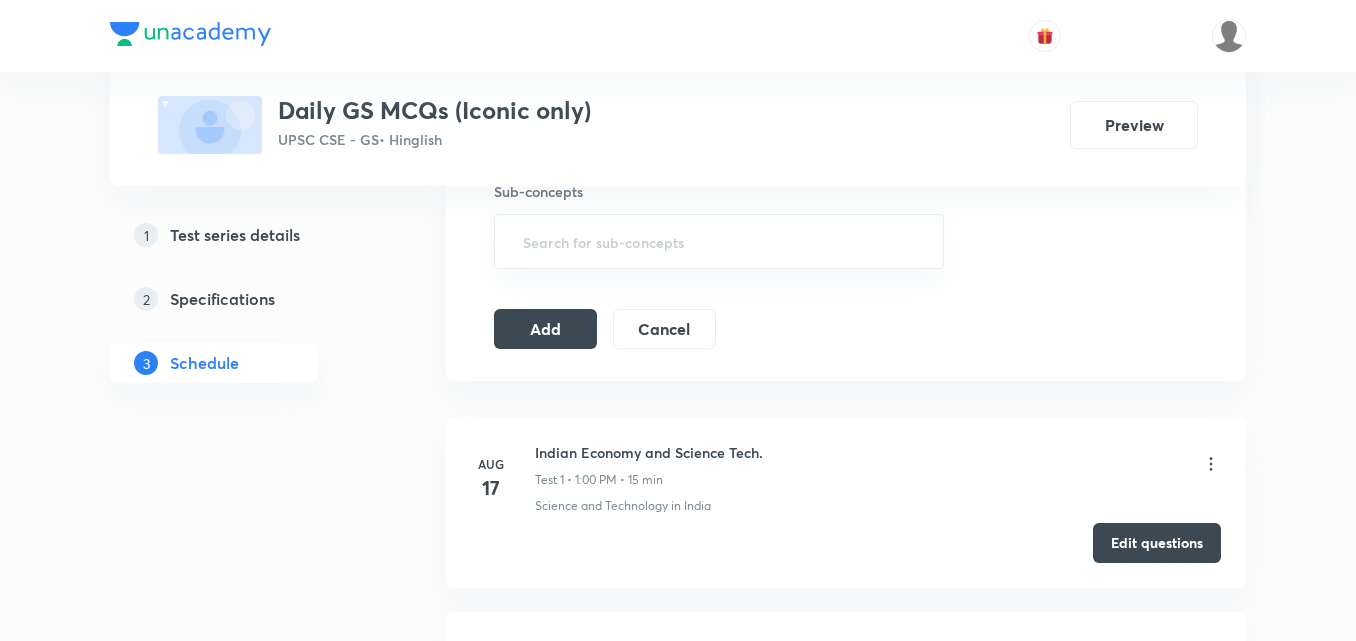 click 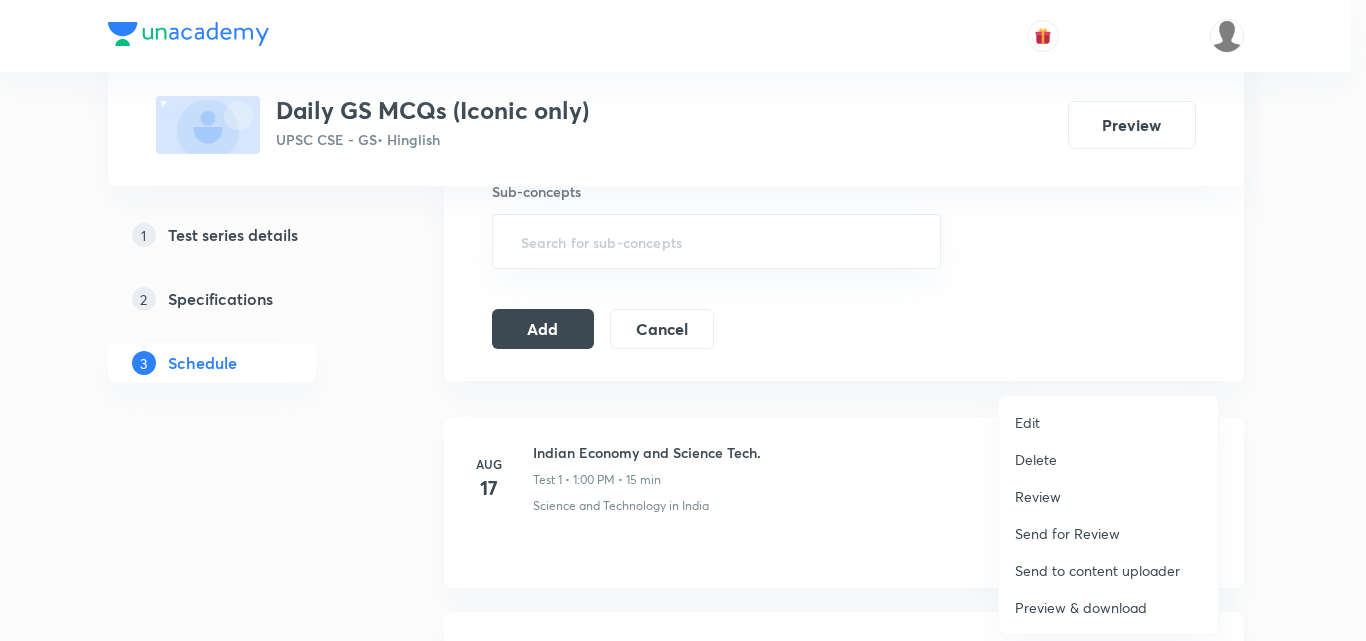 click on "Delete" at bounding box center (1108, 459) 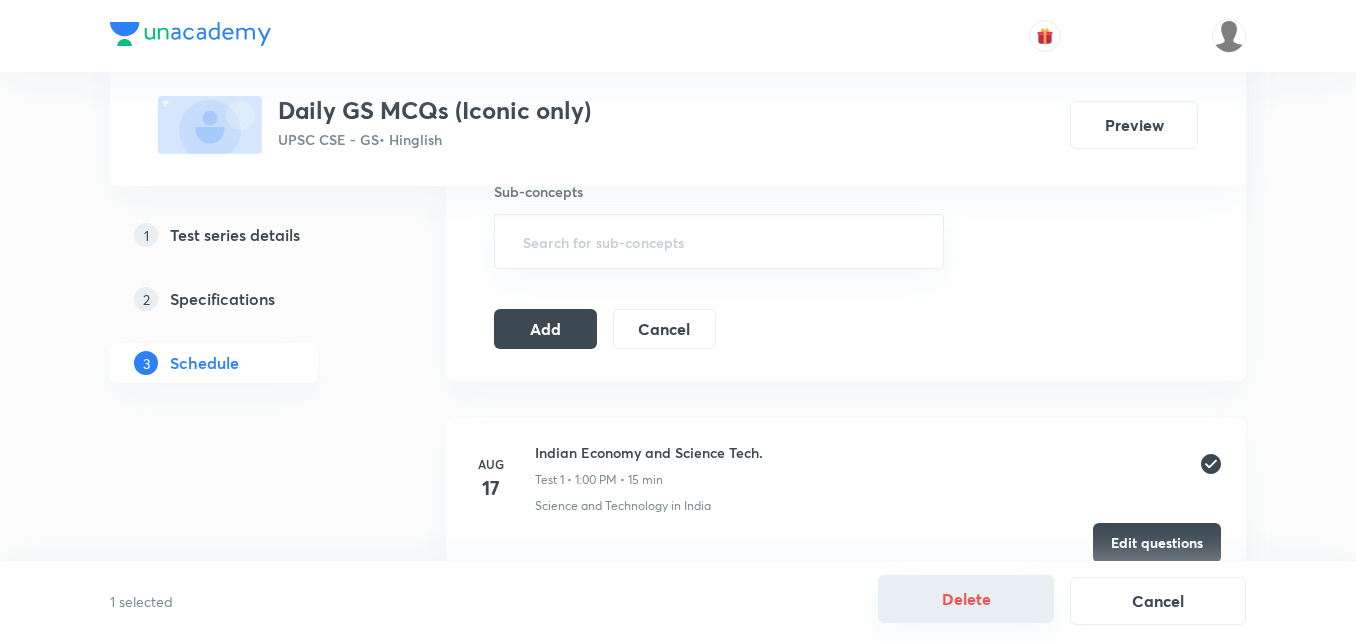 click on "Delete" at bounding box center (966, 599) 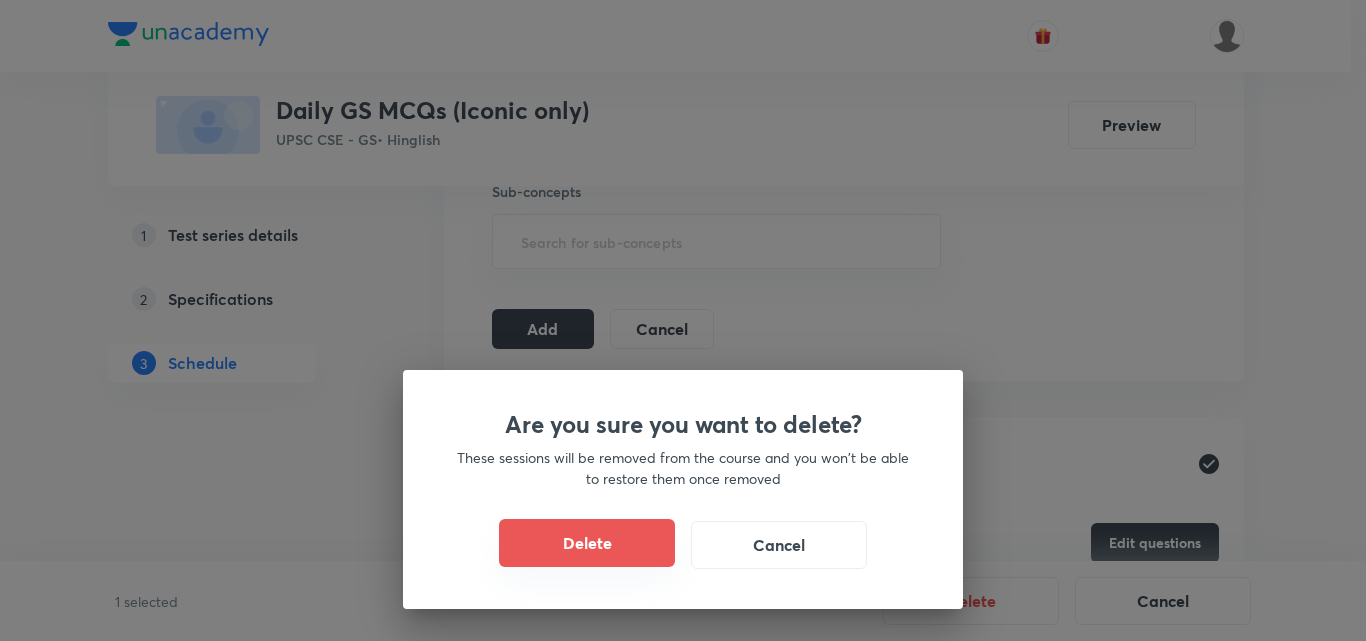 click on "Delete" at bounding box center [587, 543] 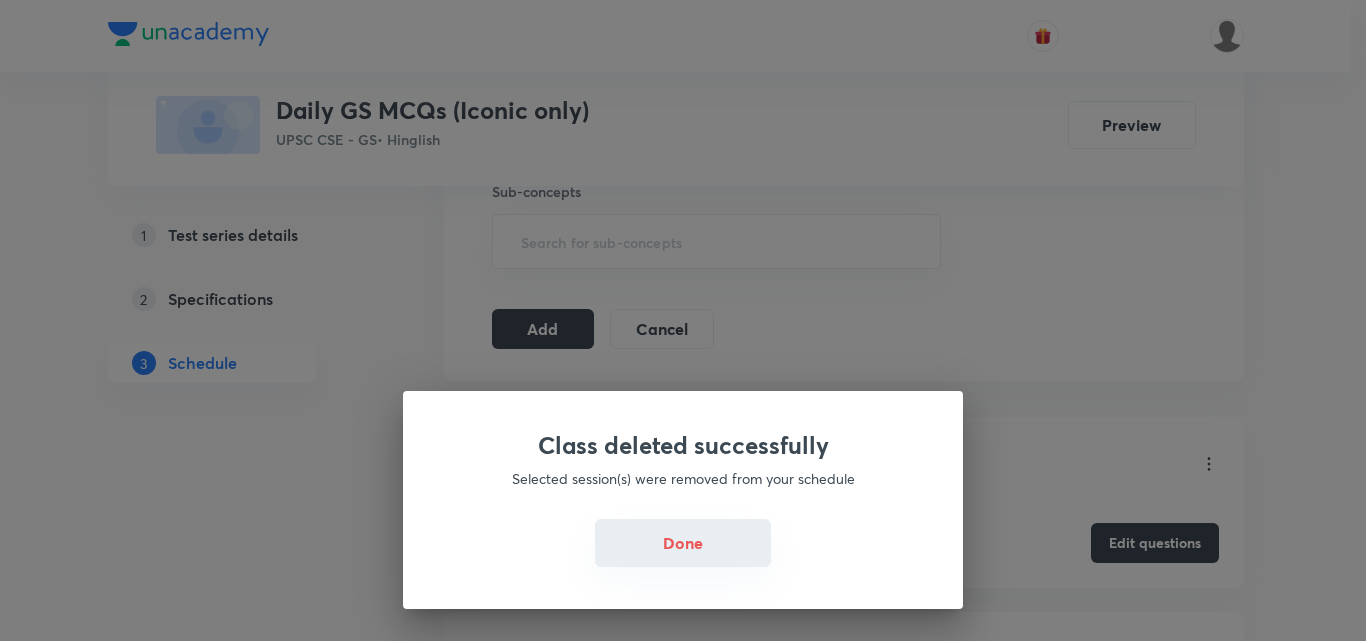 click on "Done" at bounding box center [683, 543] 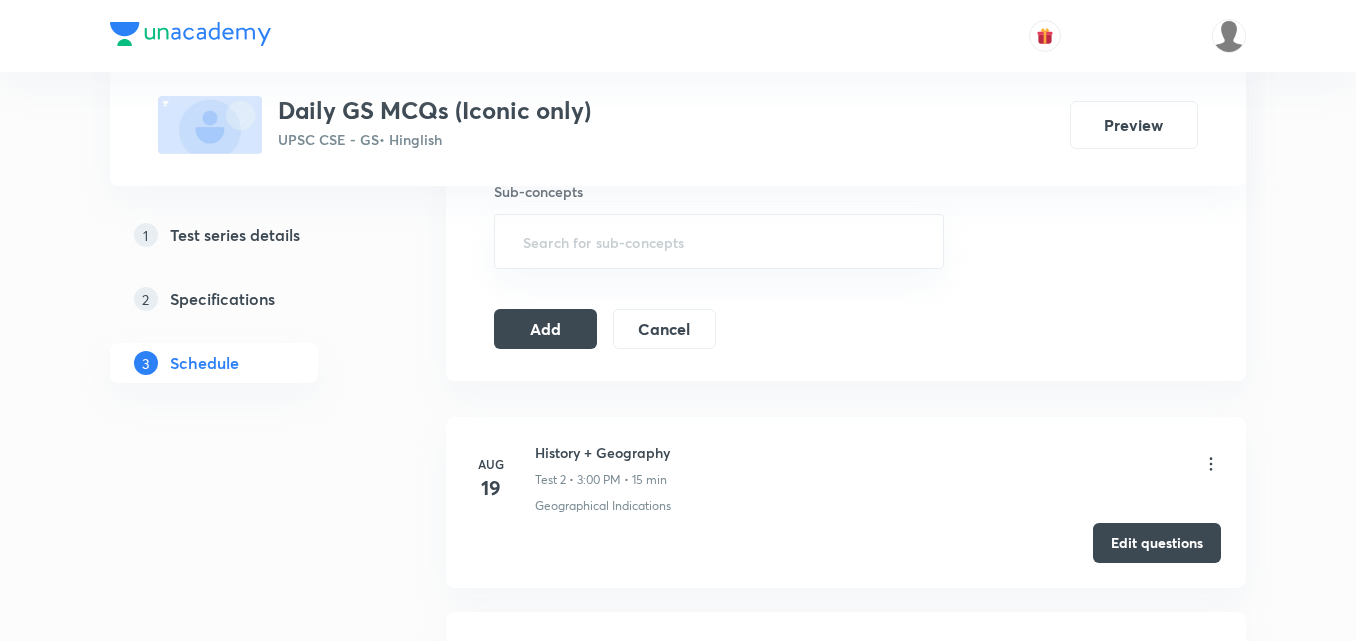 click on "Add" at bounding box center [545, 329] 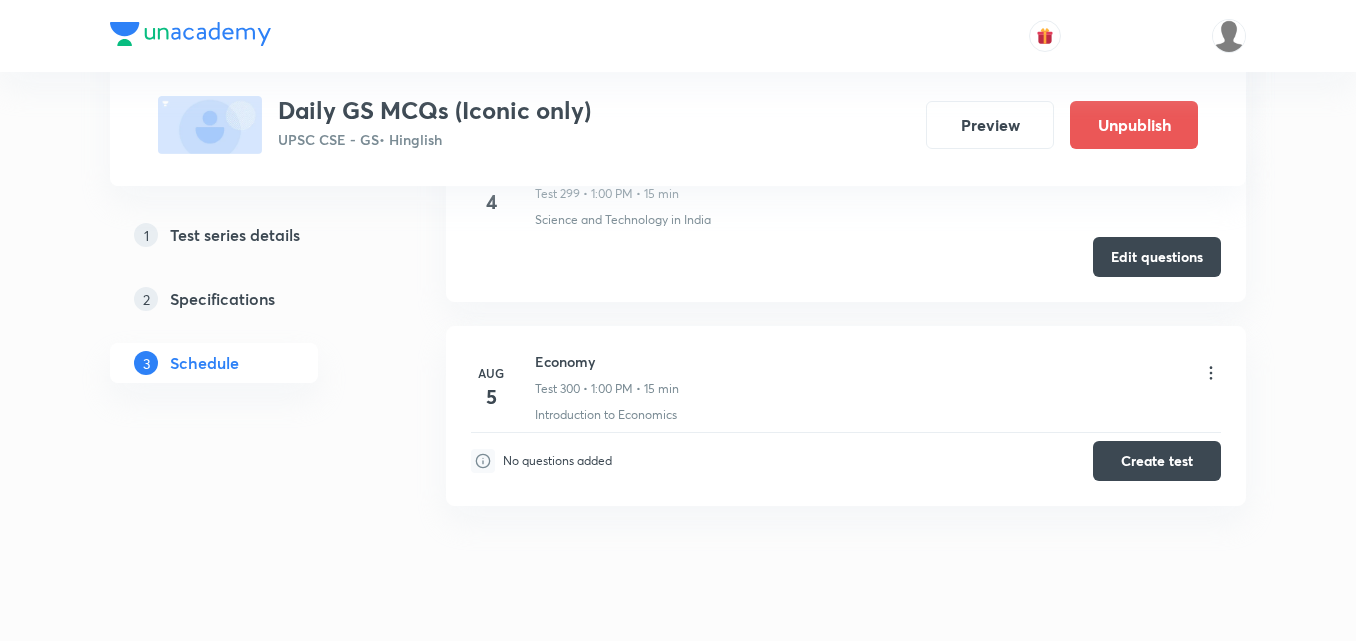 scroll, scrollTop: 58452, scrollLeft: 0, axis: vertical 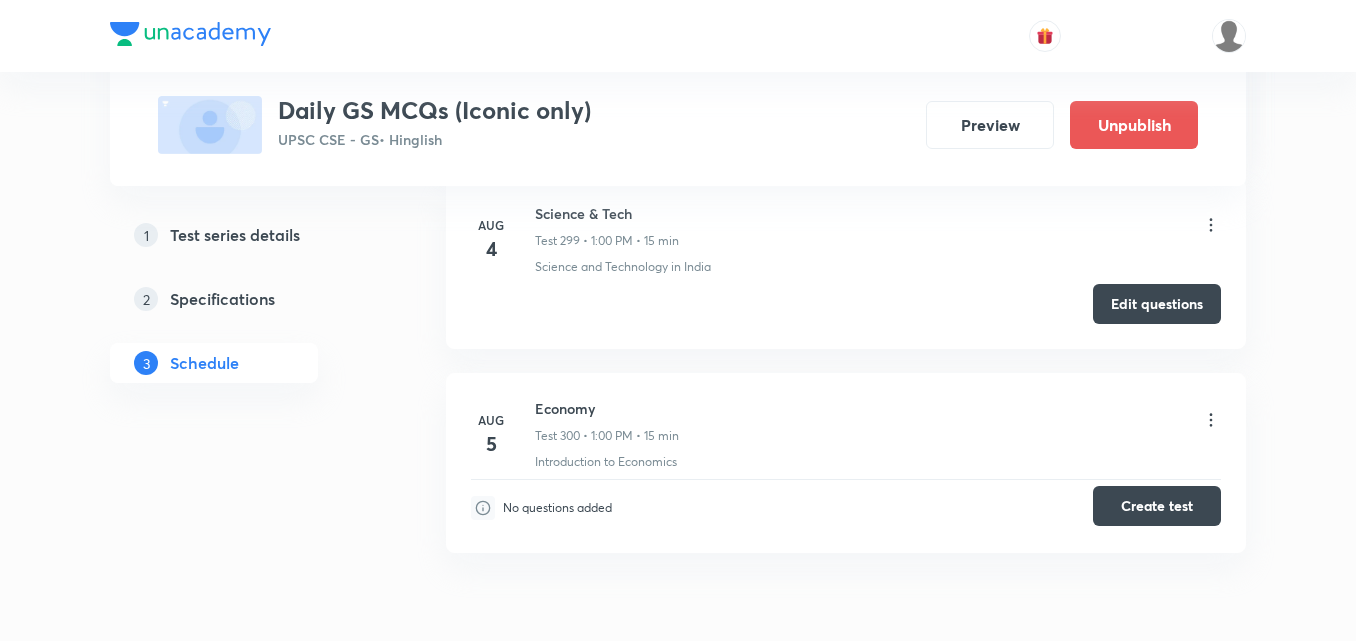 click on "Create test" at bounding box center [1157, 506] 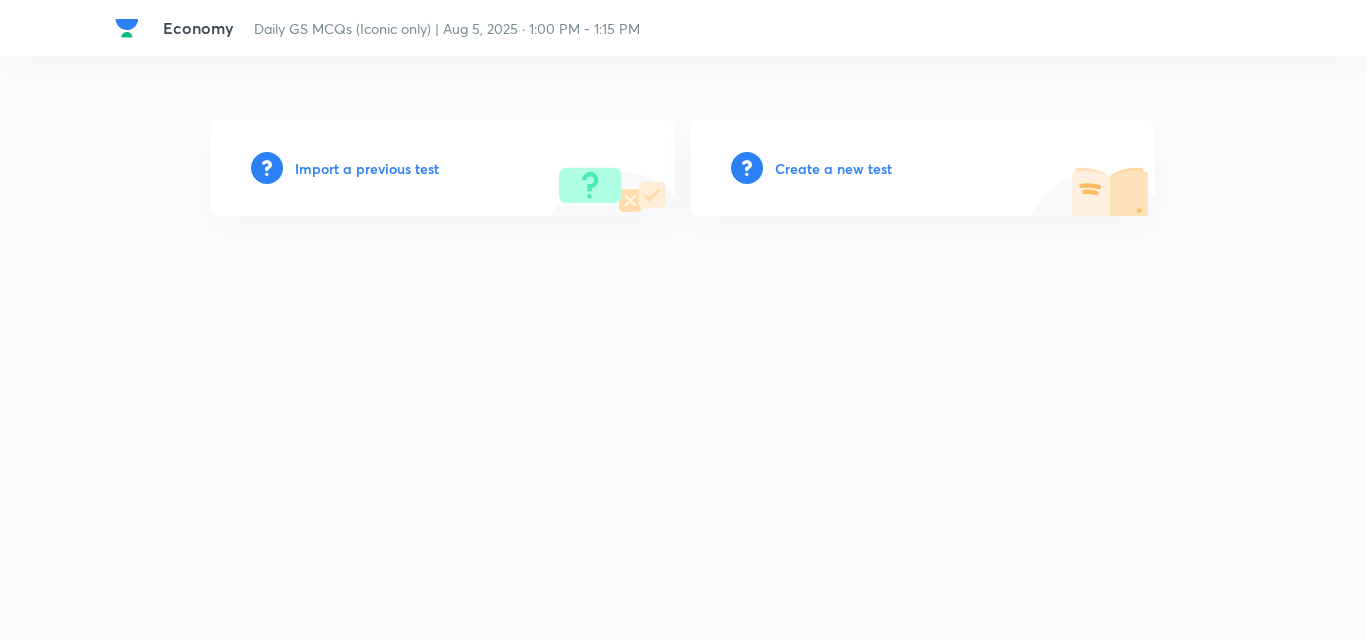 scroll, scrollTop: 0, scrollLeft: 0, axis: both 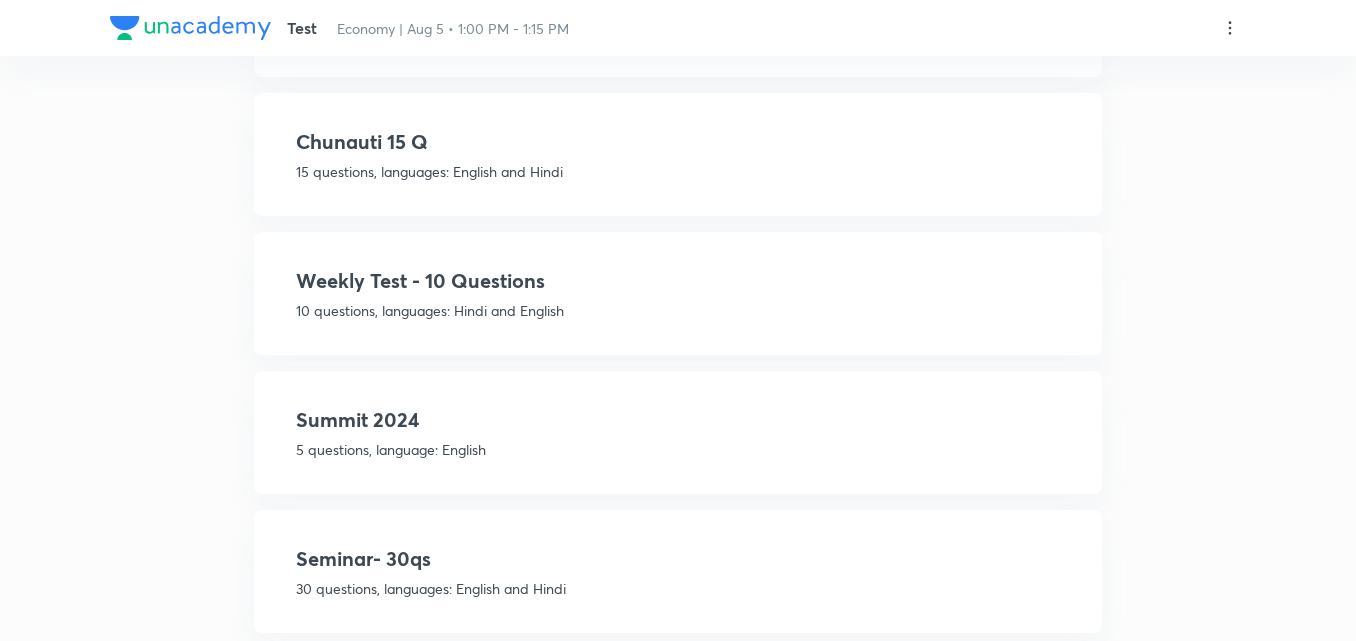 click on "Weekly Test - 10 Questions  10 questions, languages: Hindi and English" at bounding box center (678, 293) 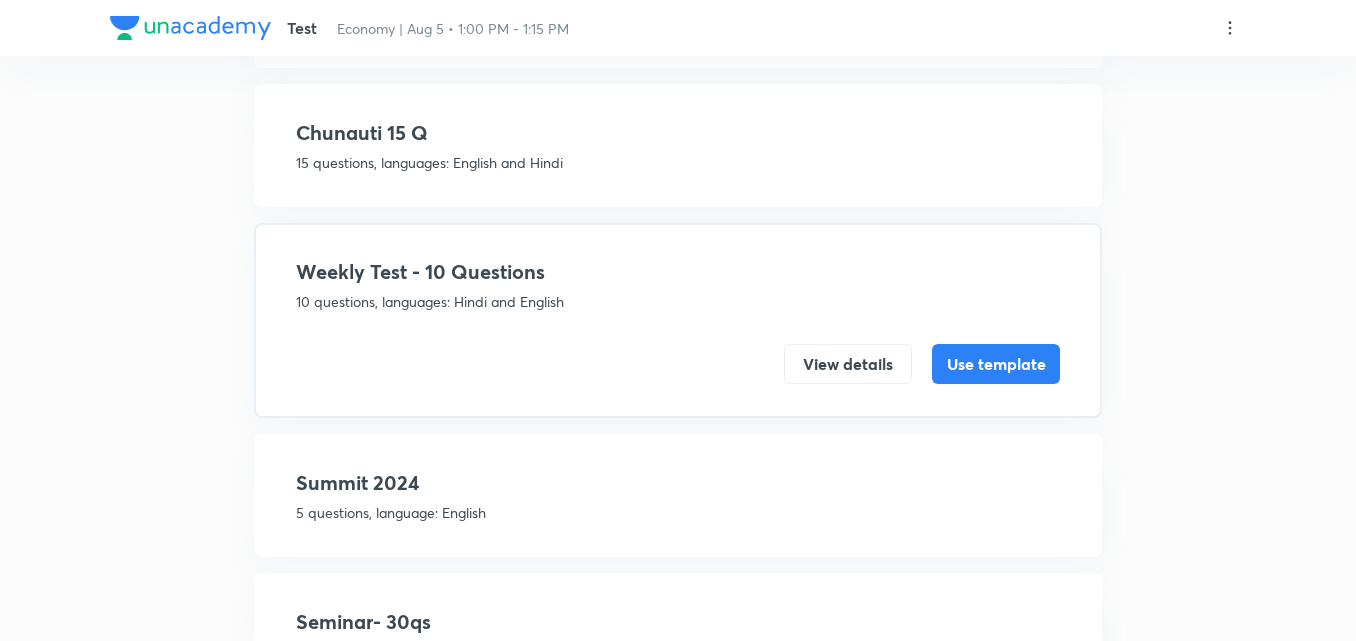 scroll, scrollTop: 668, scrollLeft: 0, axis: vertical 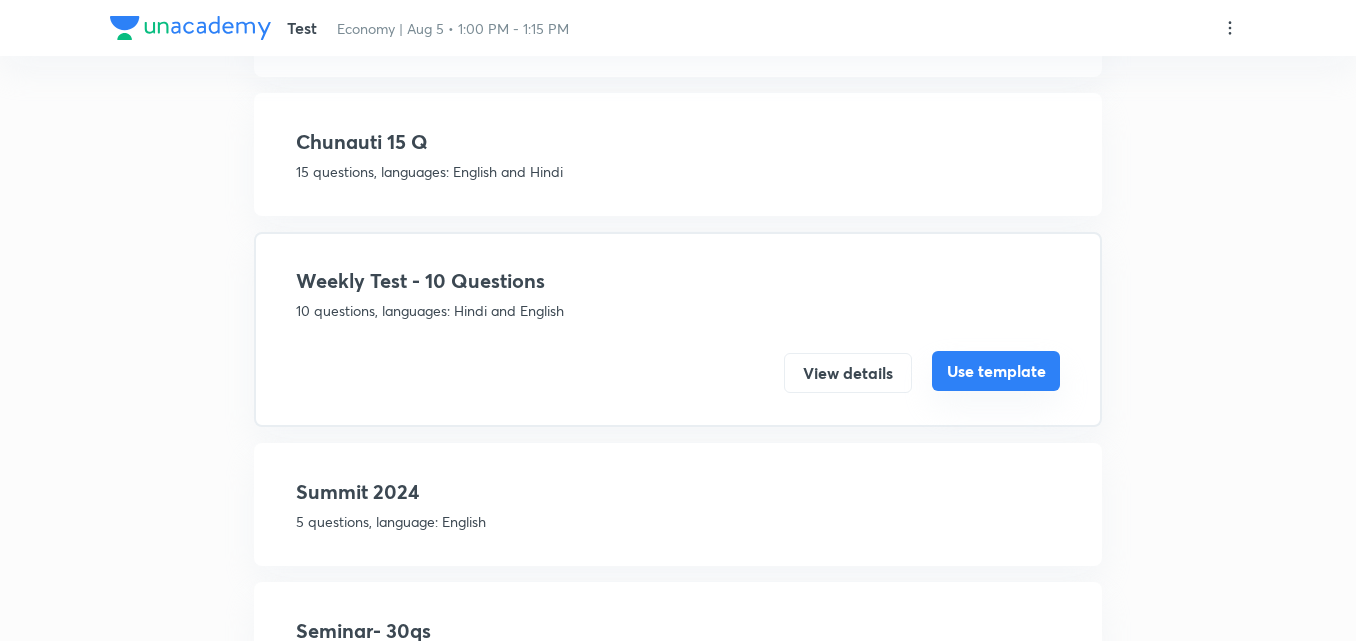 click on "Use template" at bounding box center [996, 371] 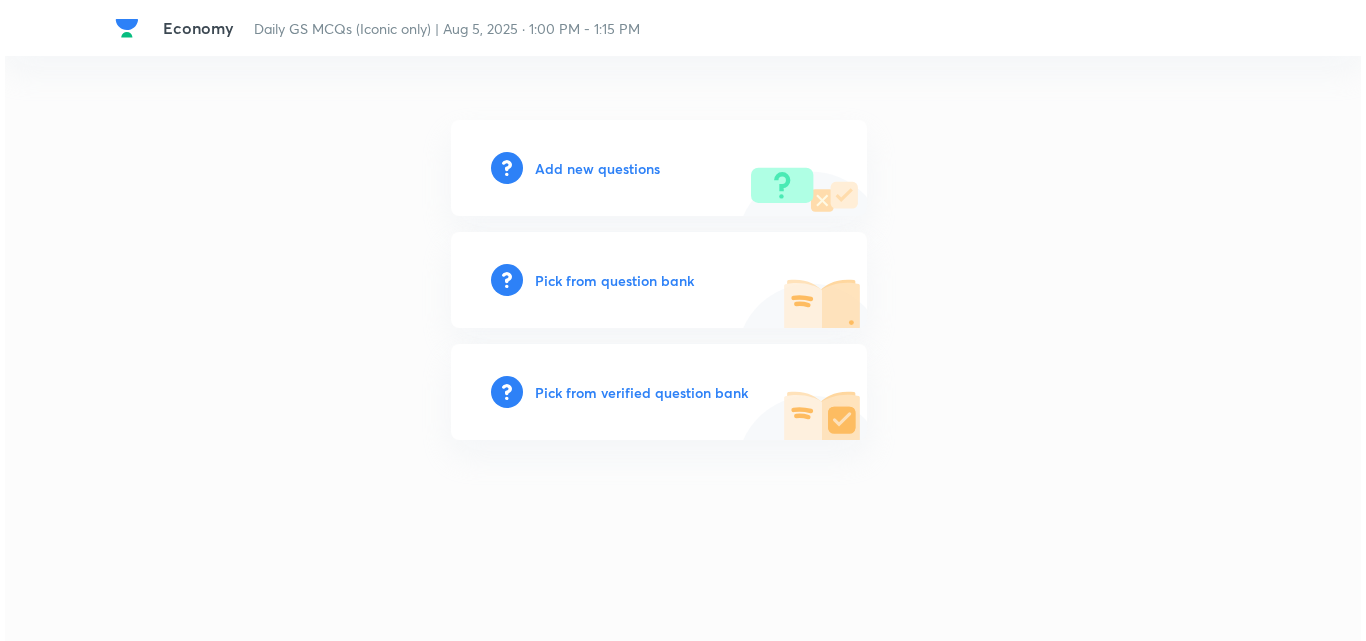 scroll, scrollTop: 0, scrollLeft: 0, axis: both 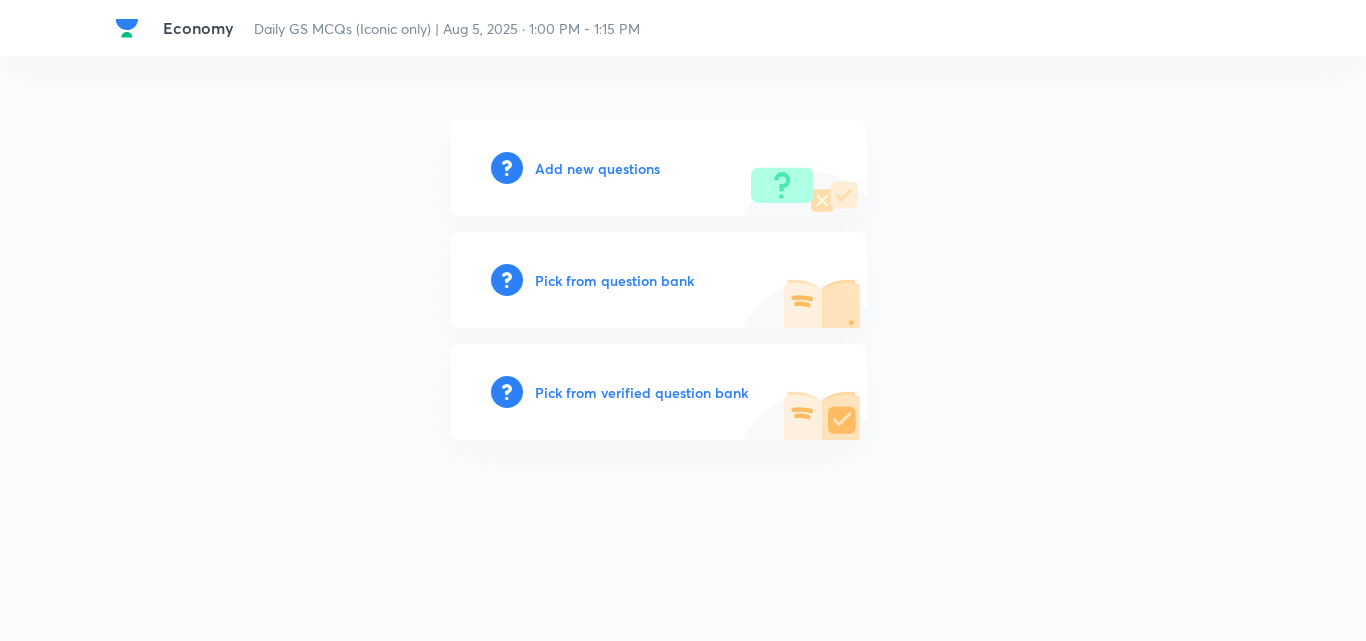 click on "Add new questions" at bounding box center (597, 168) 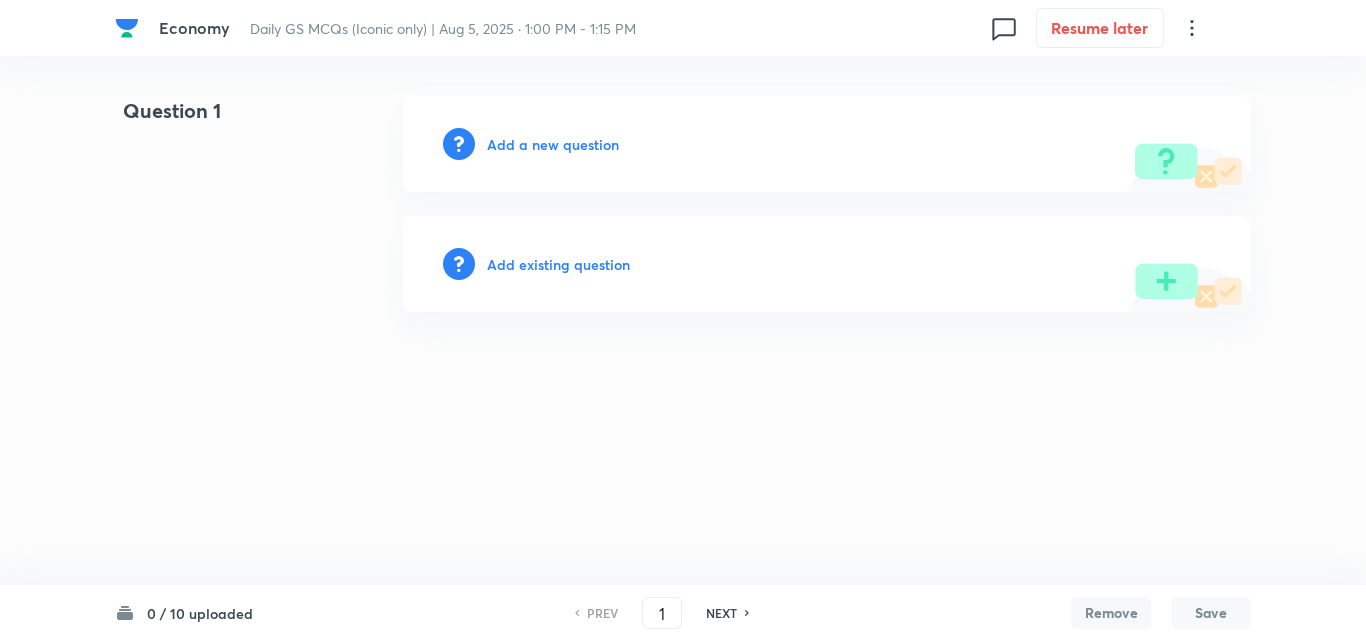 click on "Add a new question" at bounding box center (553, 144) 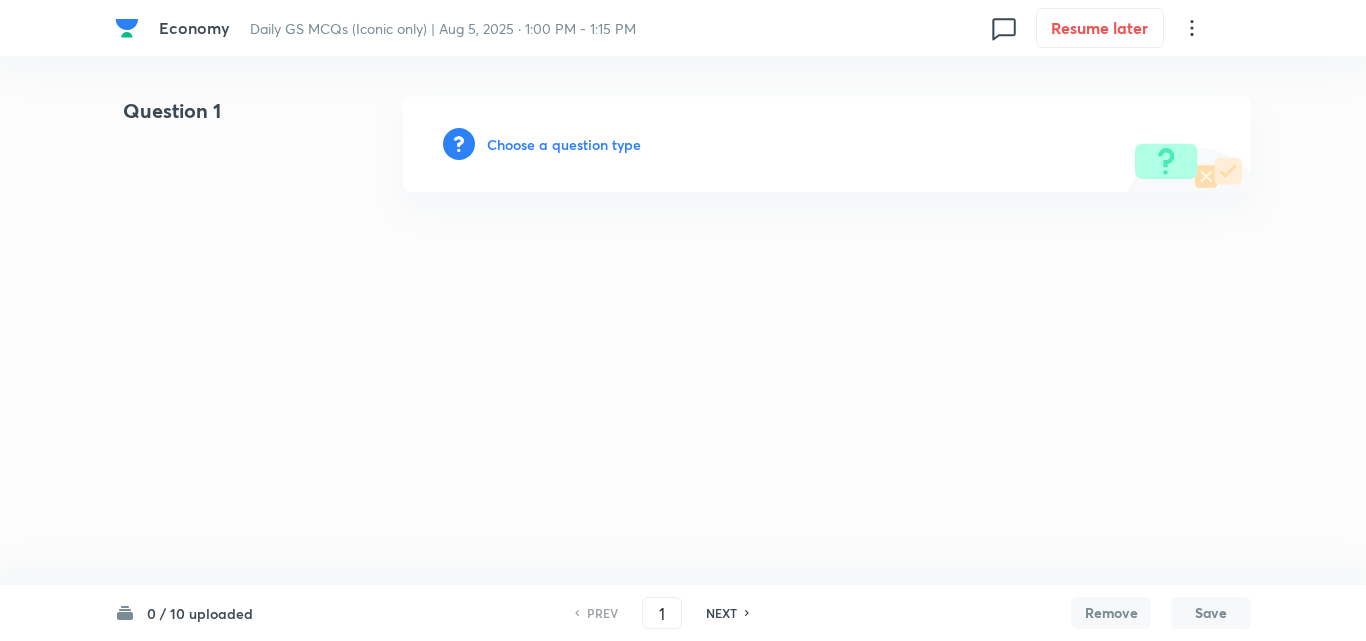 click on "Choose a question type" at bounding box center [564, 144] 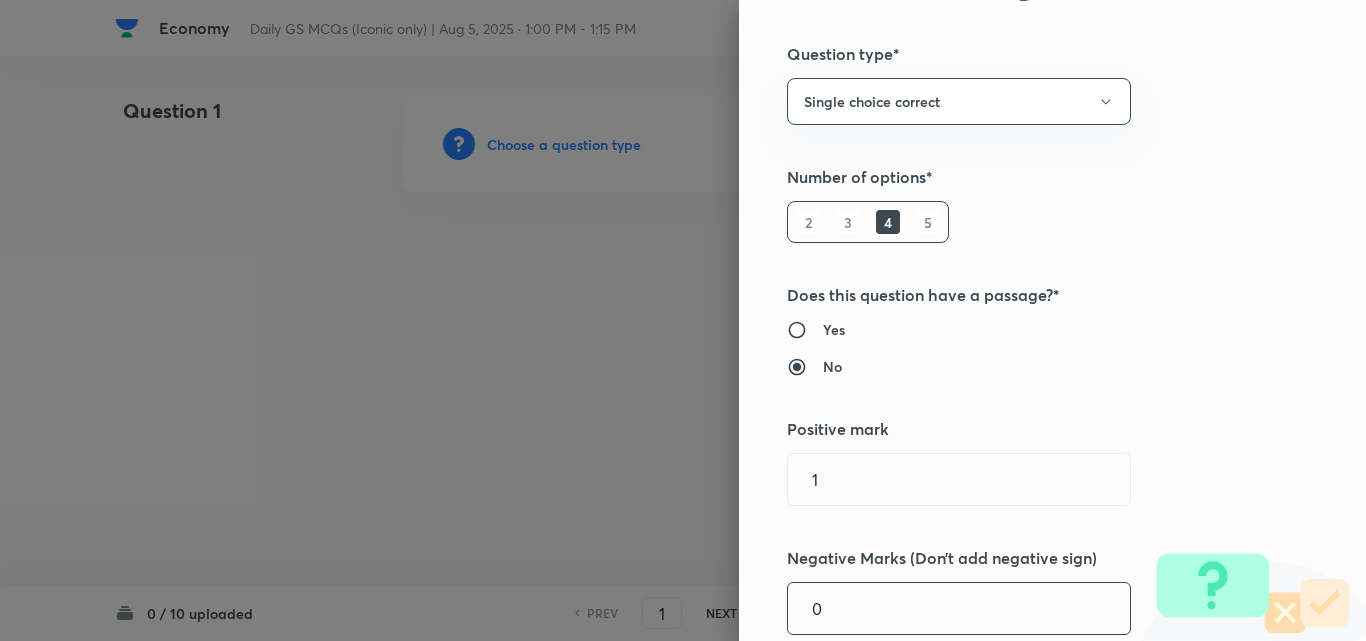 scroll, scrollTop: 400, scrollLeft: 0, axis: vertical 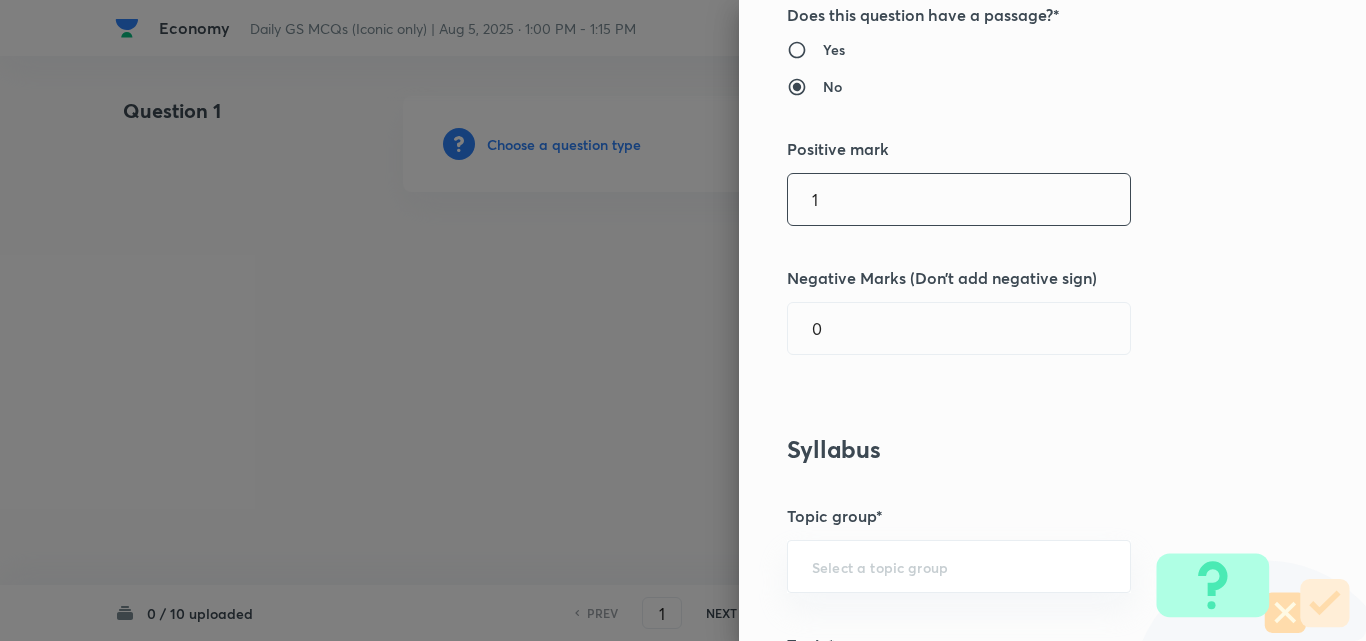 drag, startPoint x: 830, startPoint y: 197, endPoint x: 690, endPoint y: 190, distance: 140.1749 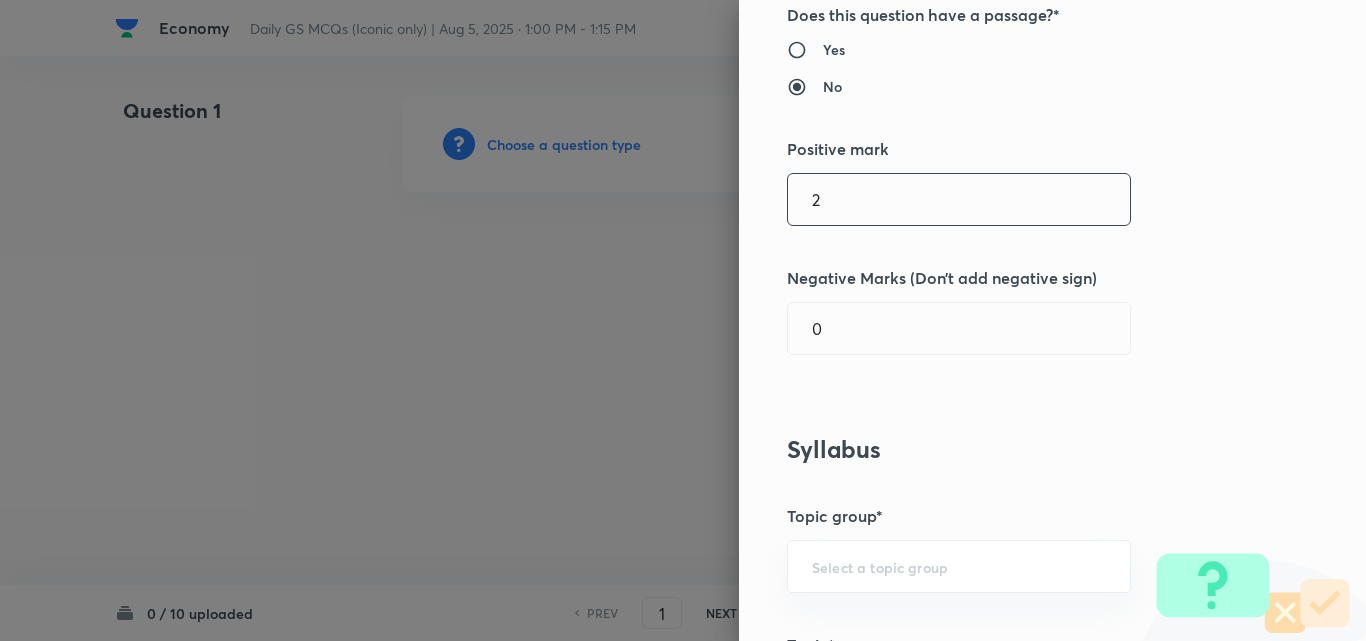 type on "2" 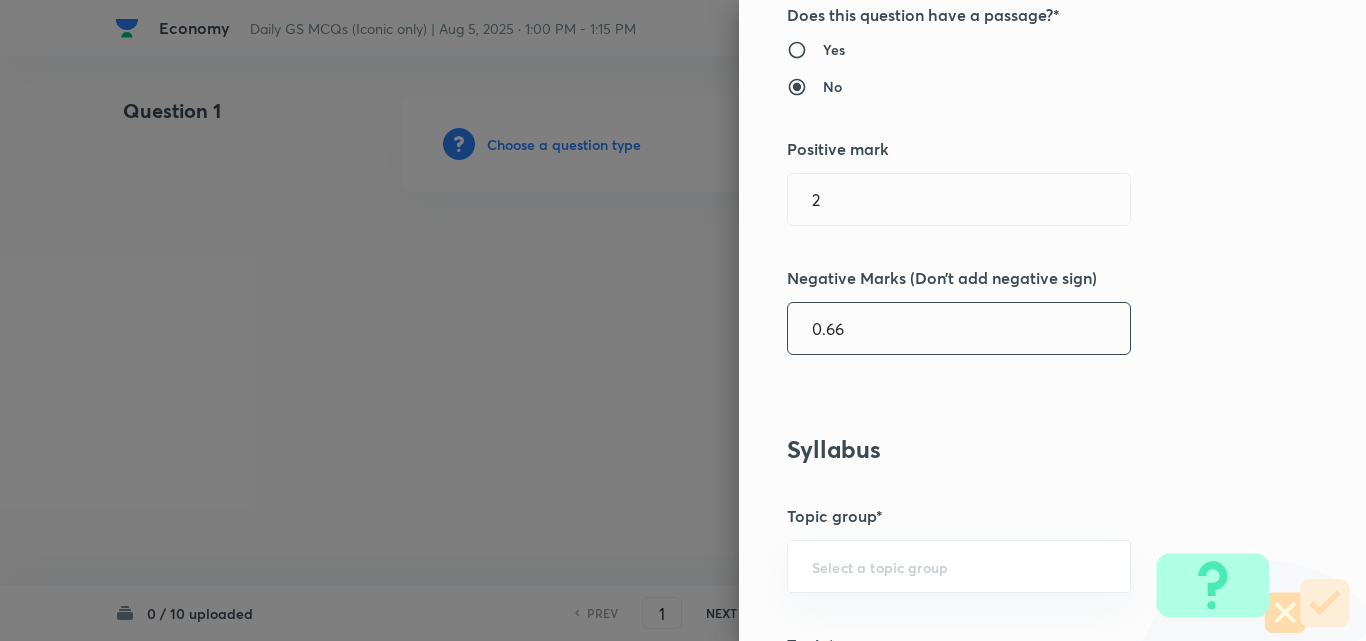 type on "0.66" 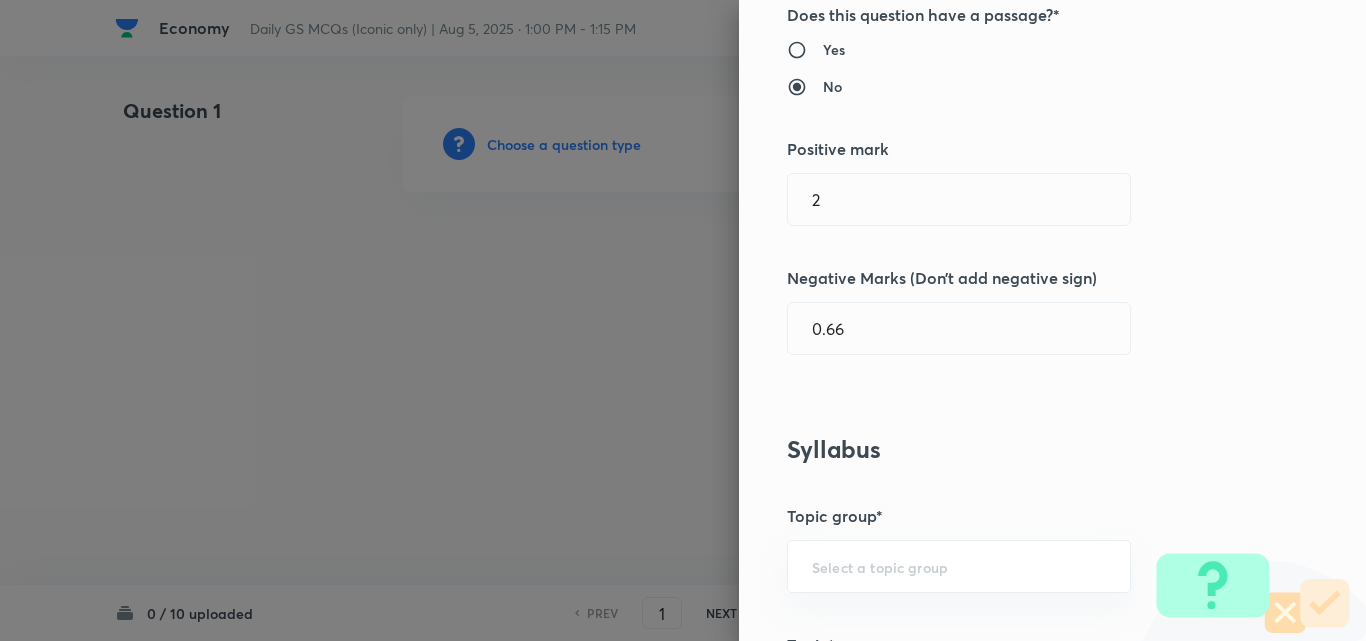 click on "Question settings Question type* Single choice correct Number of options* 2 3 4 5 Does this question have a passage?* Yes No Positive mark 2 ​ Negative Marks (Don’t add negative sign) 0.66 ​ Syllabus Topic group* ​ Topic* ​ Concept* ​ Sub-concept* ​ Concept-field ​ Additional details Question Difficulty Very easy Easy Moderate Hard Very hard Question is based on Fact Numerical Concept Previous year question Yes No Does this question have equation? Yes No Verification status Is the question verified? *Select 'yes' only if a question is verified Yes No Save" at bounding box center [1052, 320] 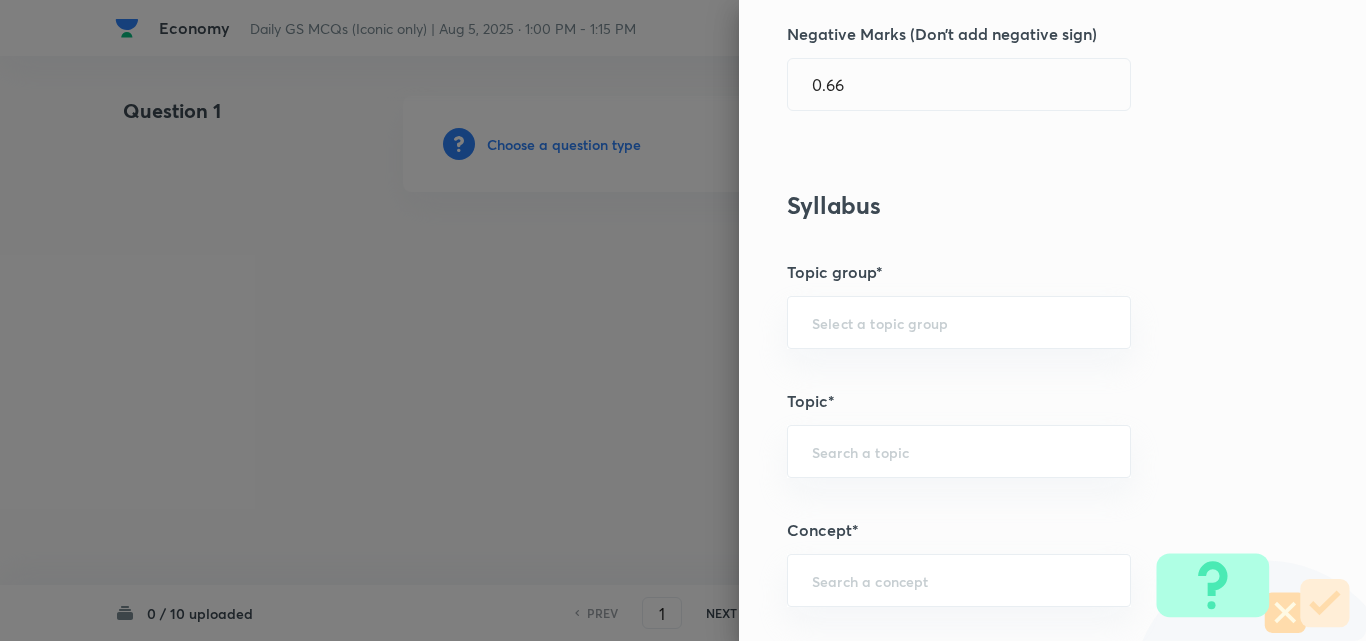 scroll, scrollTop: 1100, scrollLeft: 0, axis: vertical 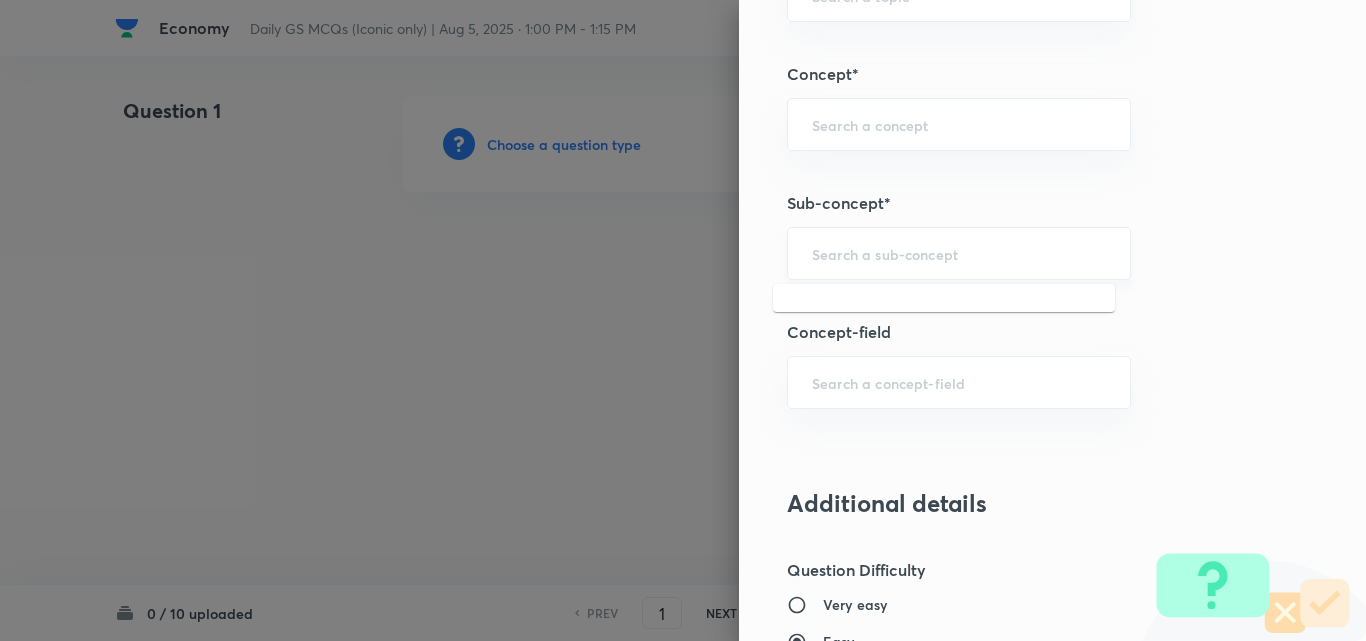 click at bounding box center [959, 253] 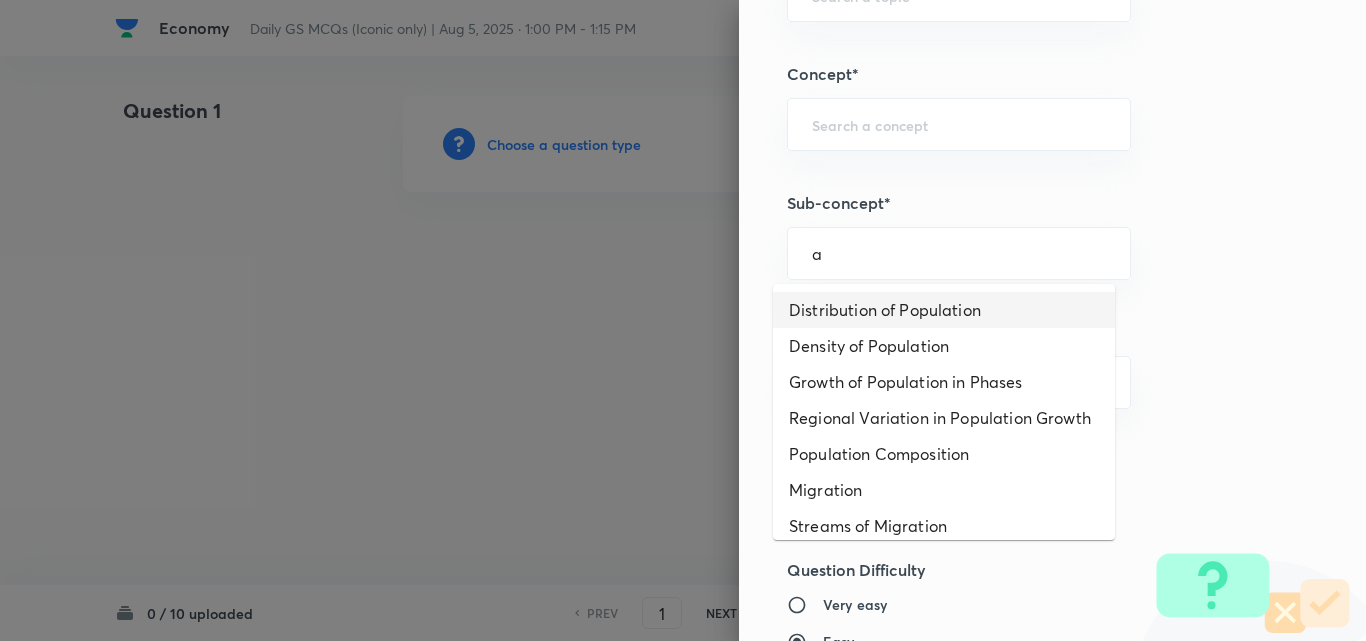 click on "Distribution of Population" at bounding box center [944, 310] 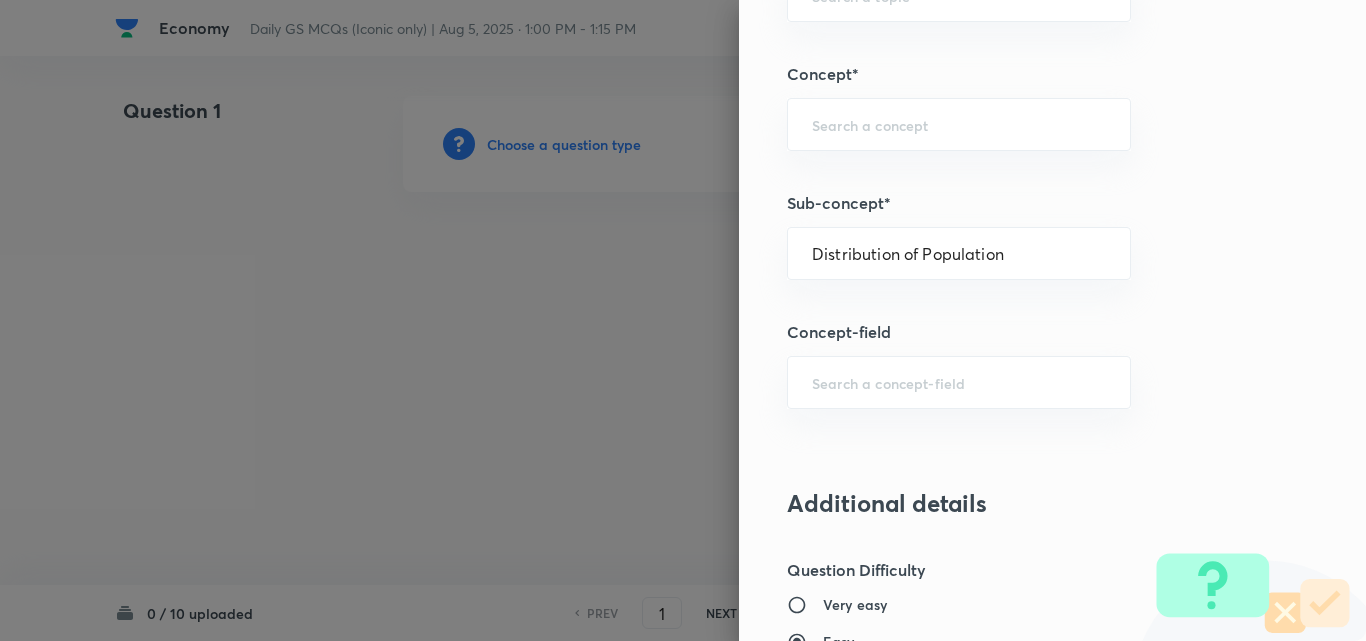 type on "Geography" 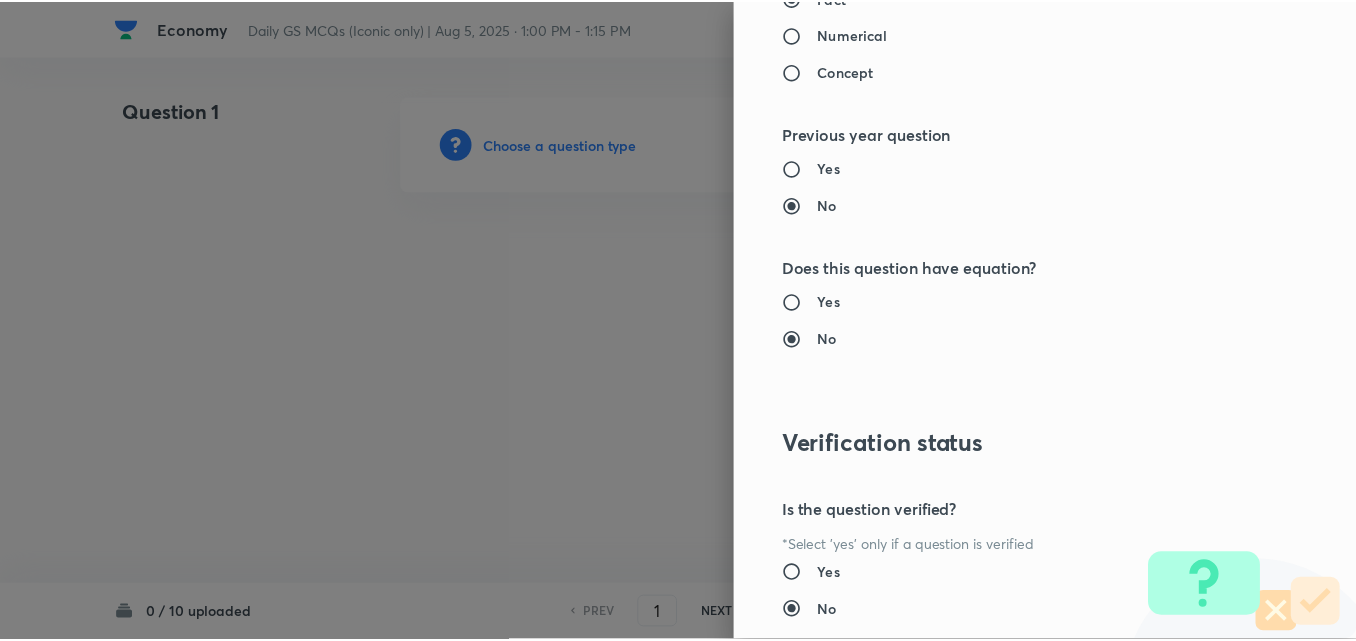 scroll, scrollTop: 2085, scrollLeft: 0, axis: vertical 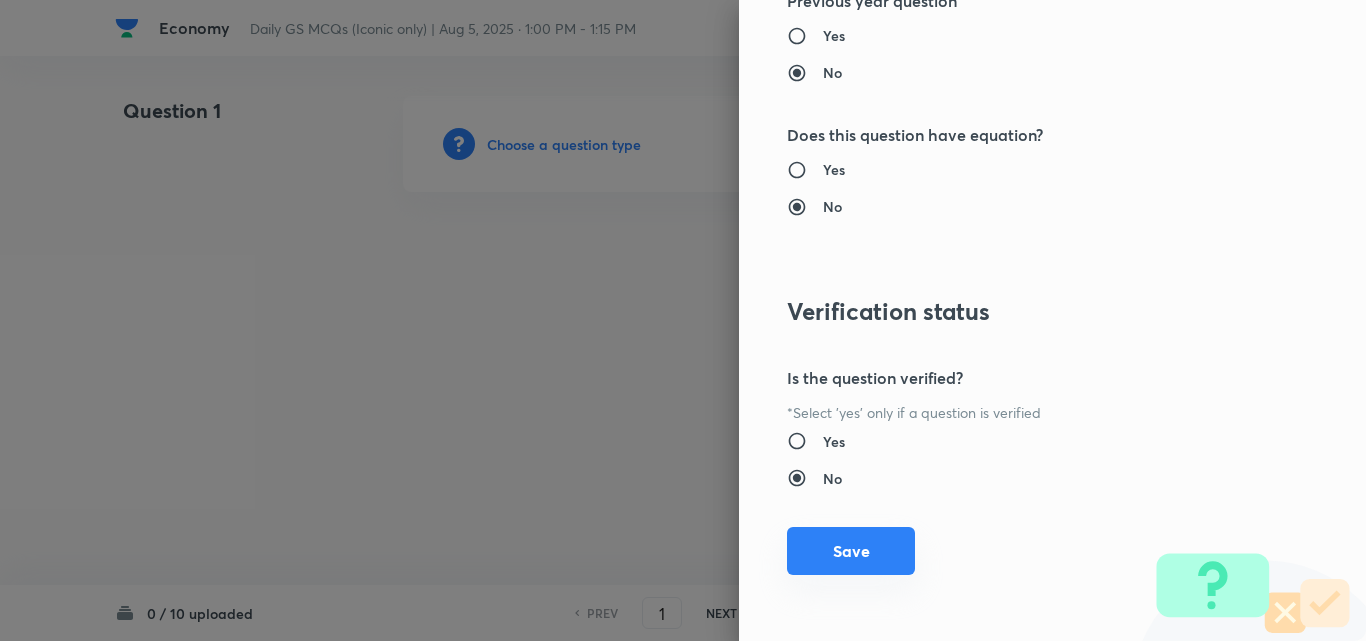 click on "Save" at bounding box center (851, 551) 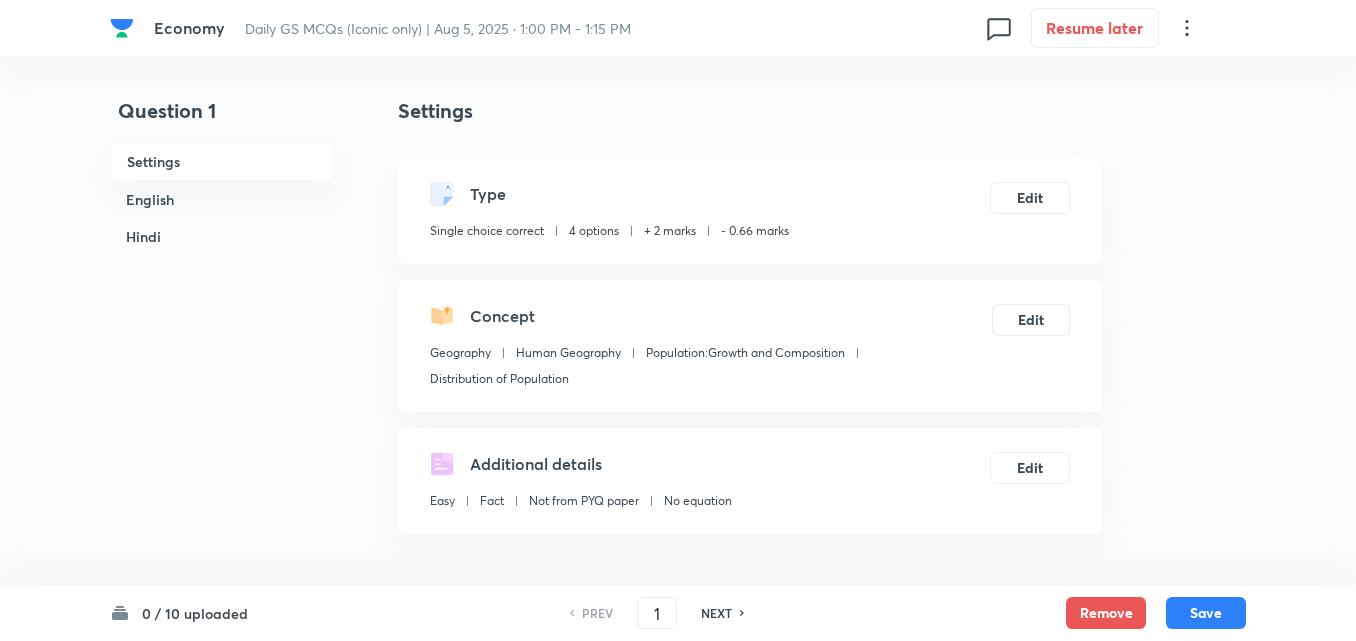 click on "English" at bounding box center [222, 199] 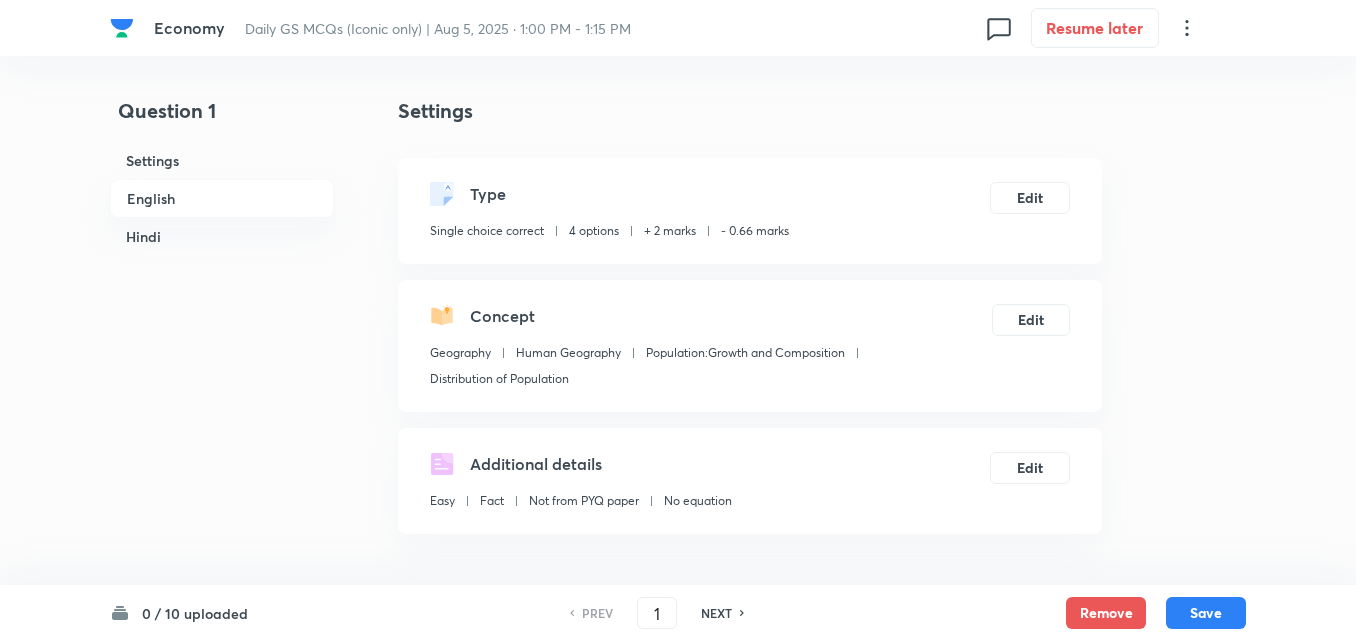 scroll, scrollTop: 542, scrollLeft: 0, axis: vertical 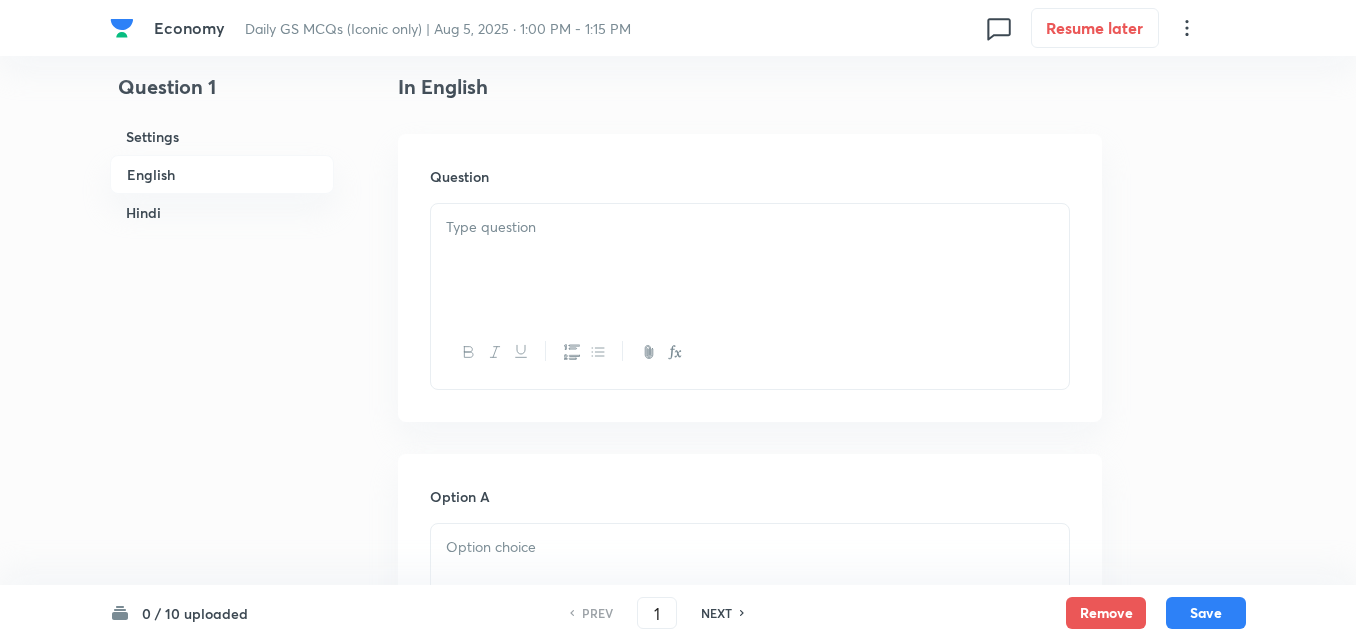 click at bounding box center (750, 260) 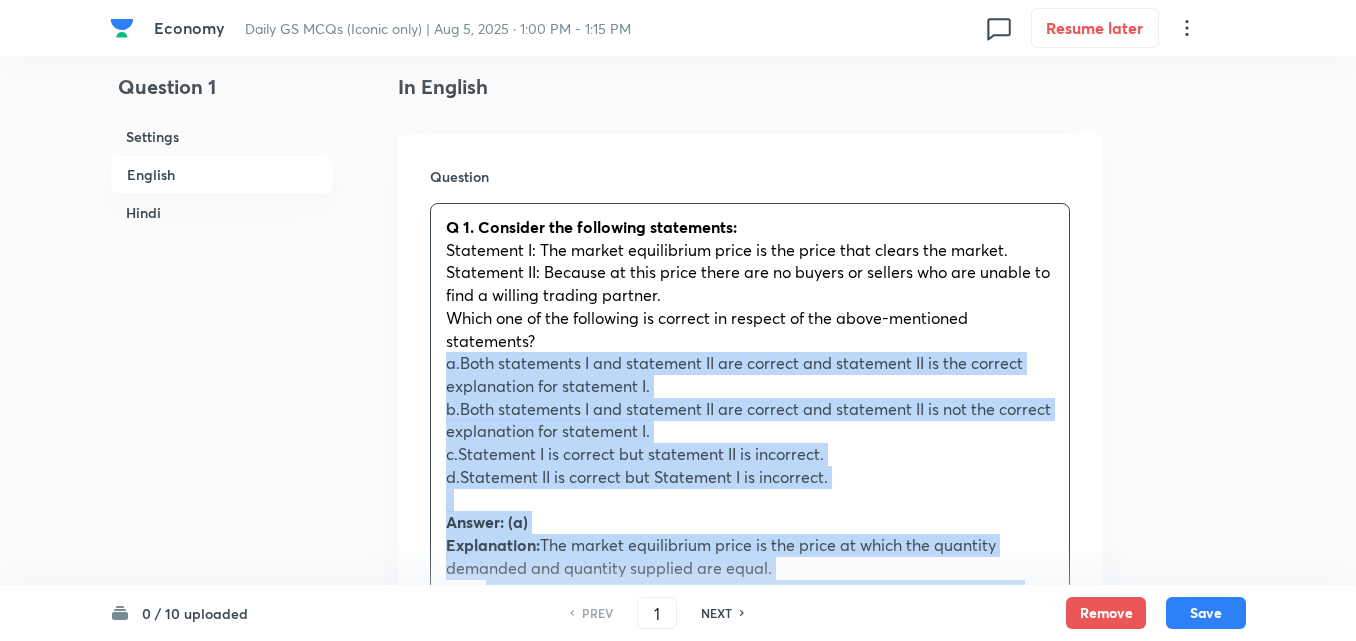 drag, startPoint x: 437, startPoint y: 366, endPoint x: 425, endPoint y: 370, distance: 12.649111 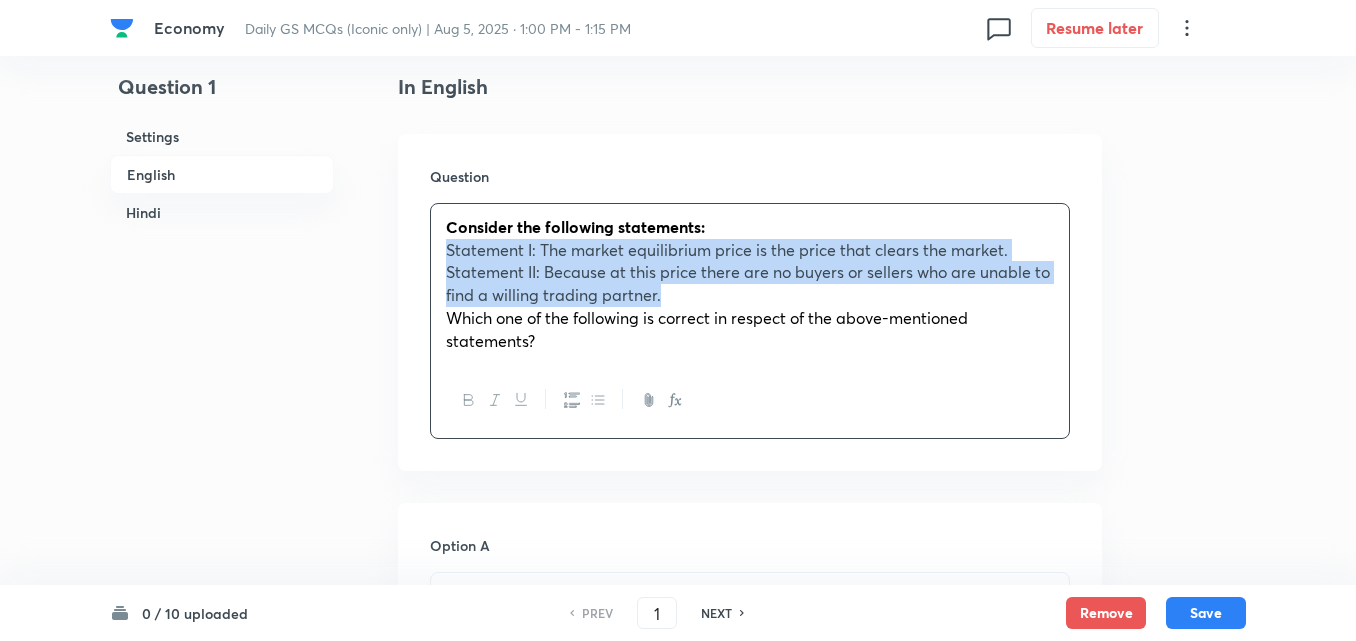 click 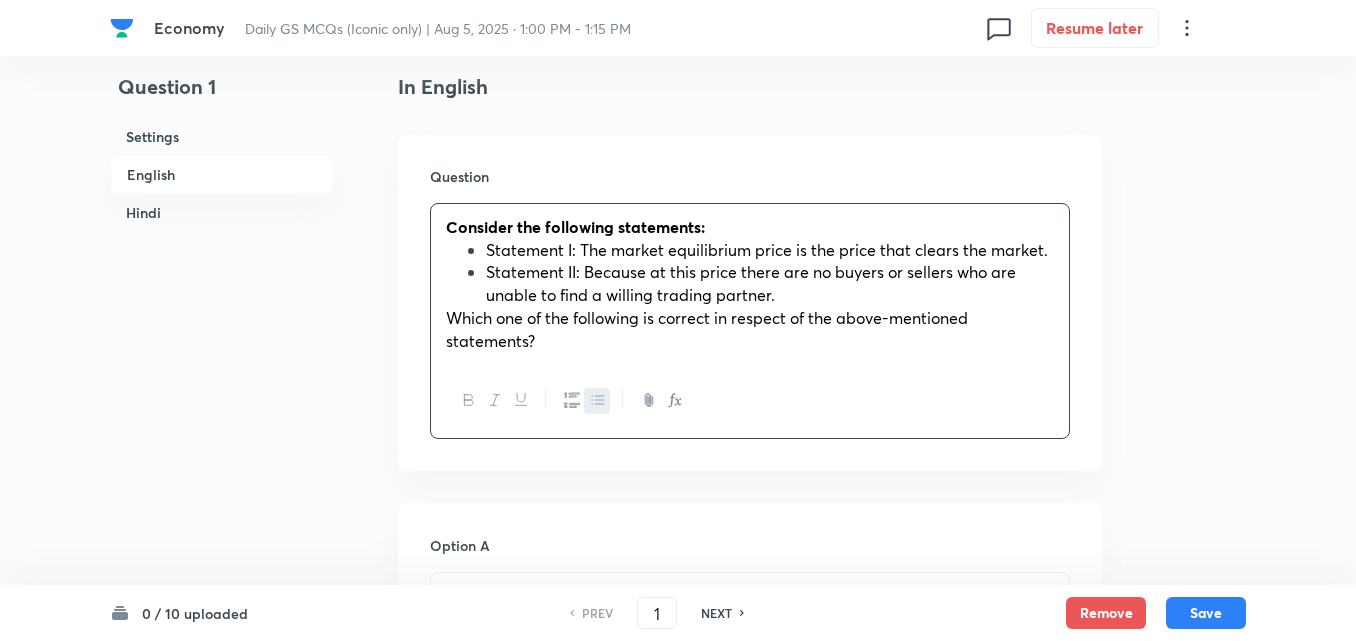 click on "Which one of the following is correct in respect of the above-mentioned statements?" at bounding box center [707, 329] 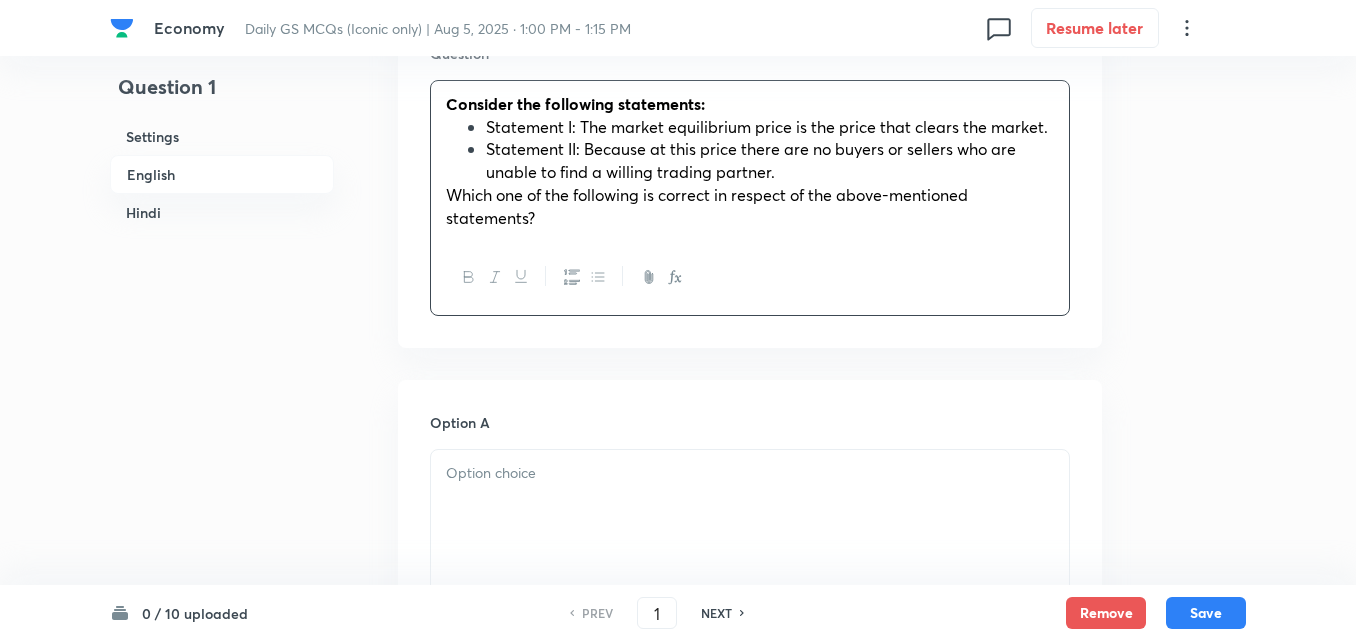 scroll, scrollTop: 842, scrollLeft: 0, axis: vertical 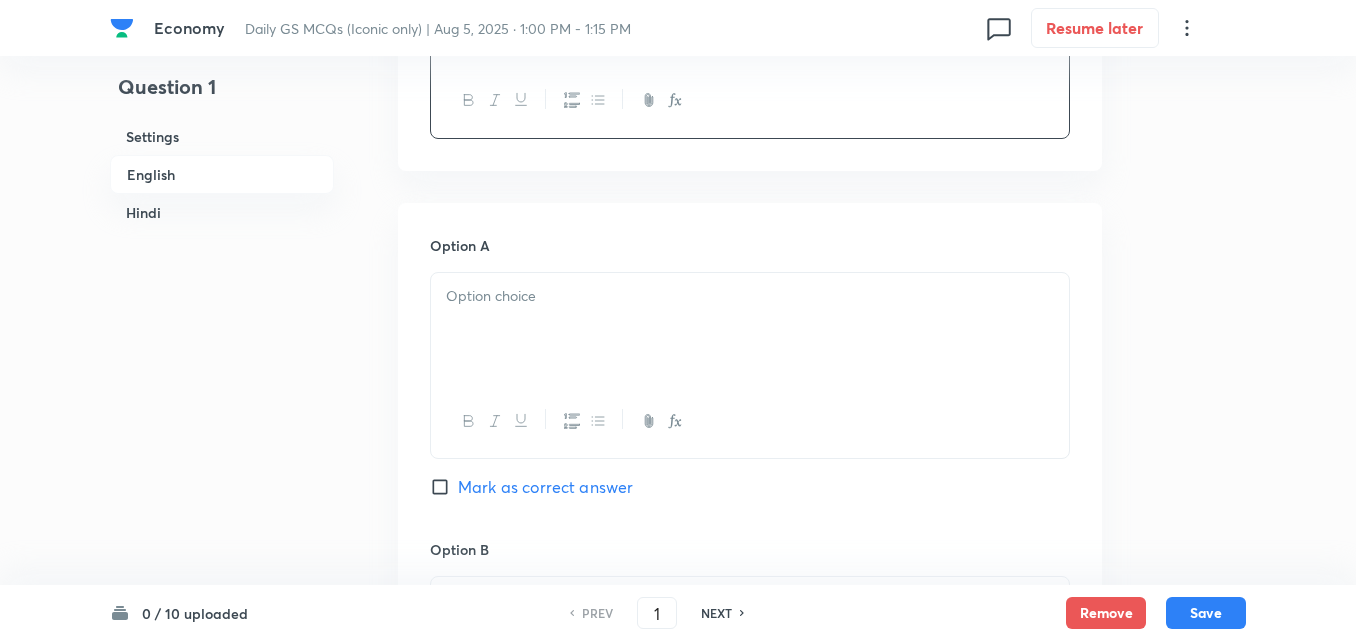 click at bounding box center [750, 329] 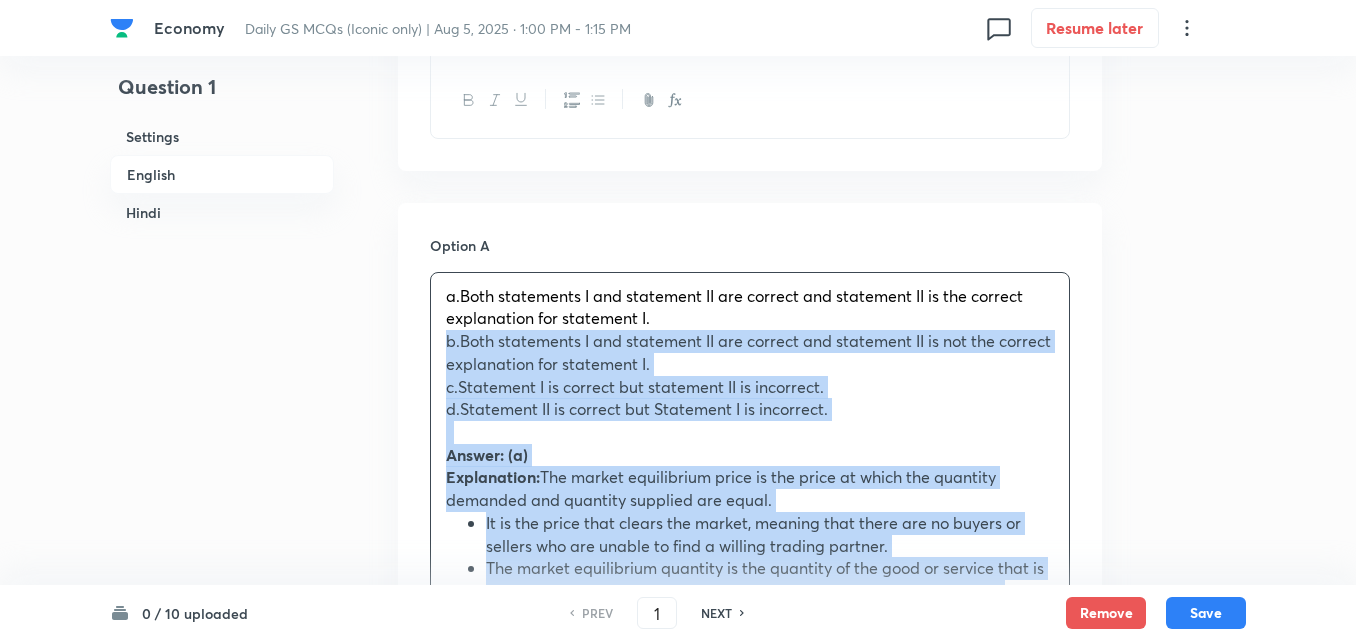 click on "Option A a.Both statements I and statement II are correct and statement II is the correct explanation for statement I. b.Both statements I and statement II are correct and statement II is not the correct explanation for statement I. c.Statement I is correct but statement II is incorrect. d.Statement II is correct but Statement I is incorrect.   Answer: (a)  Explanation:  The market equilibrium price is the price at which the quantity demanded and quantity supplied are equal.  It is the price that clears the market, meaning that there are no buyers or sellers who are unable to find a willing trading partner. The market equilibrium quantity is the quantity of the good or service that is bought and sold at the market equilibrium price. It is the quantity that satisfies both buyers and sellers. Market equilibrium is typically represented by a graph with the price on the y-axis and the quantity on the x-axis. The supply and demand curves intersect at the market equilibrium price and quantity.   Option B" at bounding box center (750, 1313) 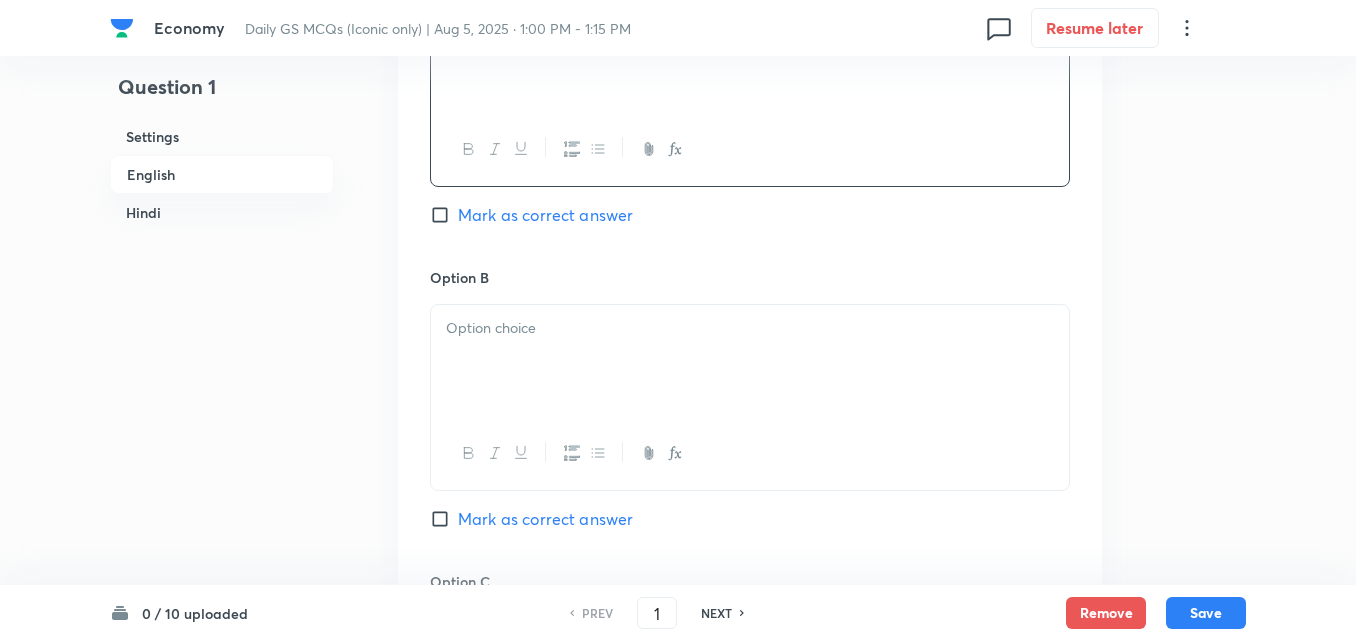 scroll, scrollTop: 1142, scrollLeft: 0, axis: vertical 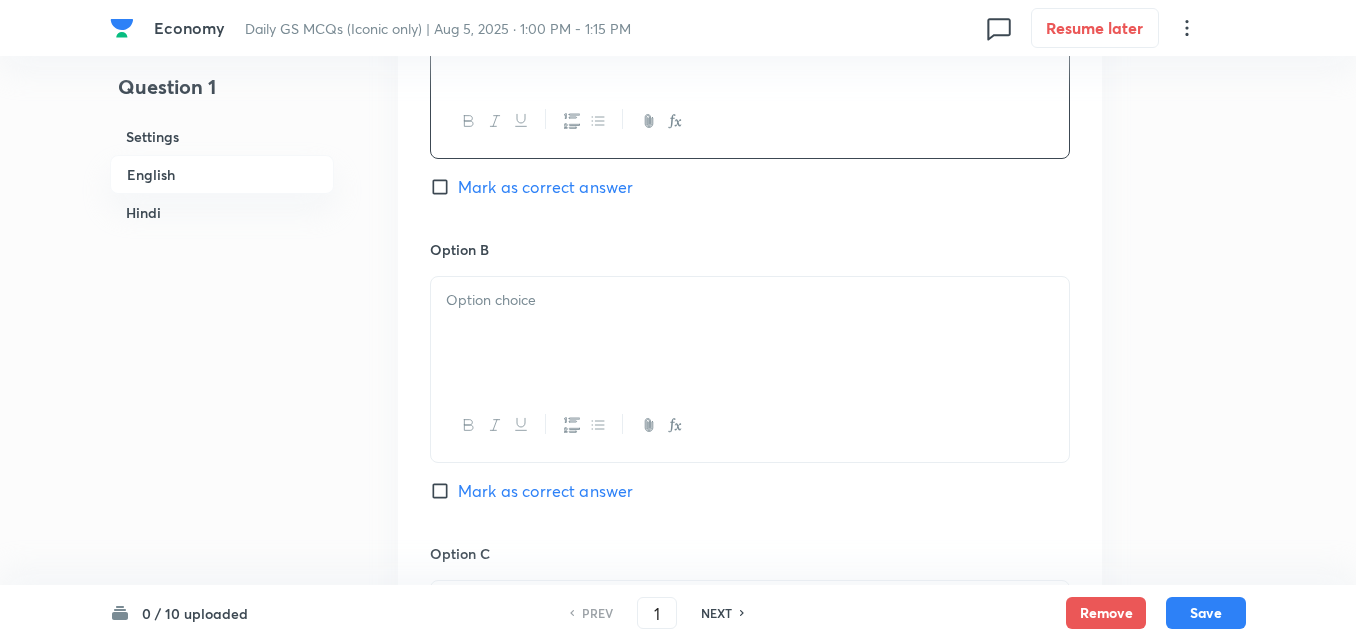 click at bounding box center [750, 333] 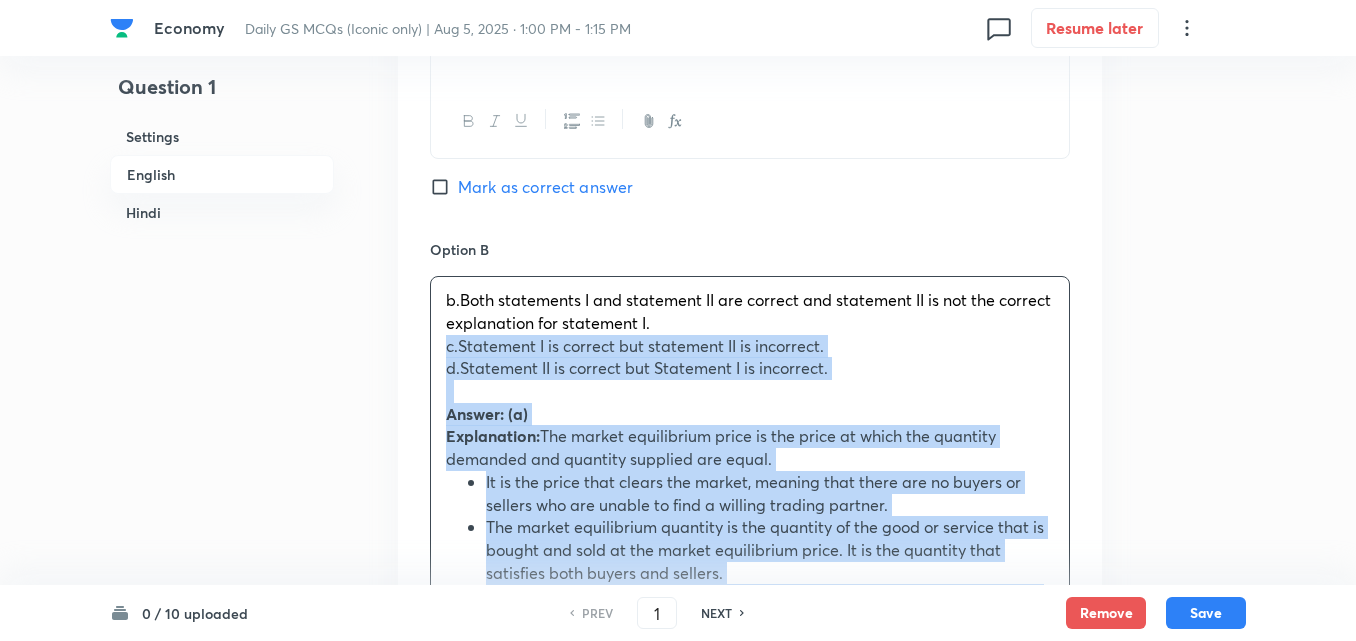 click on "Option A Both statements I and statement II are correct and statement II is the correct explanation for statement I. Mark as correct answer Option B b.Both statements I and statement II are correct and statement II is not the correct explanation for statement I. c.Statement I is correct but statement II is incorrect. d.Statement II is correct but Statement I is incorrect.   Answer: (a)  Explanation:  The market equilibrium price is the price at which the quantity demanded and quantity supplied are equal.  It is the price that clears the market, meaning that there are no buyers or sellers who are unable to find a willing trading partner. The market equilibrium quantity is the quantity of the good or service that is bought and sold at the market equilibrium price. It is the quantity that satisfies both buyers and sellers. So, the correct option is: “Both statements I and statement II are correct and statement II is the correct explanation for statement I.”   उत्तर: (a)  Mark as correct answer" at bounding box center [750, 991] 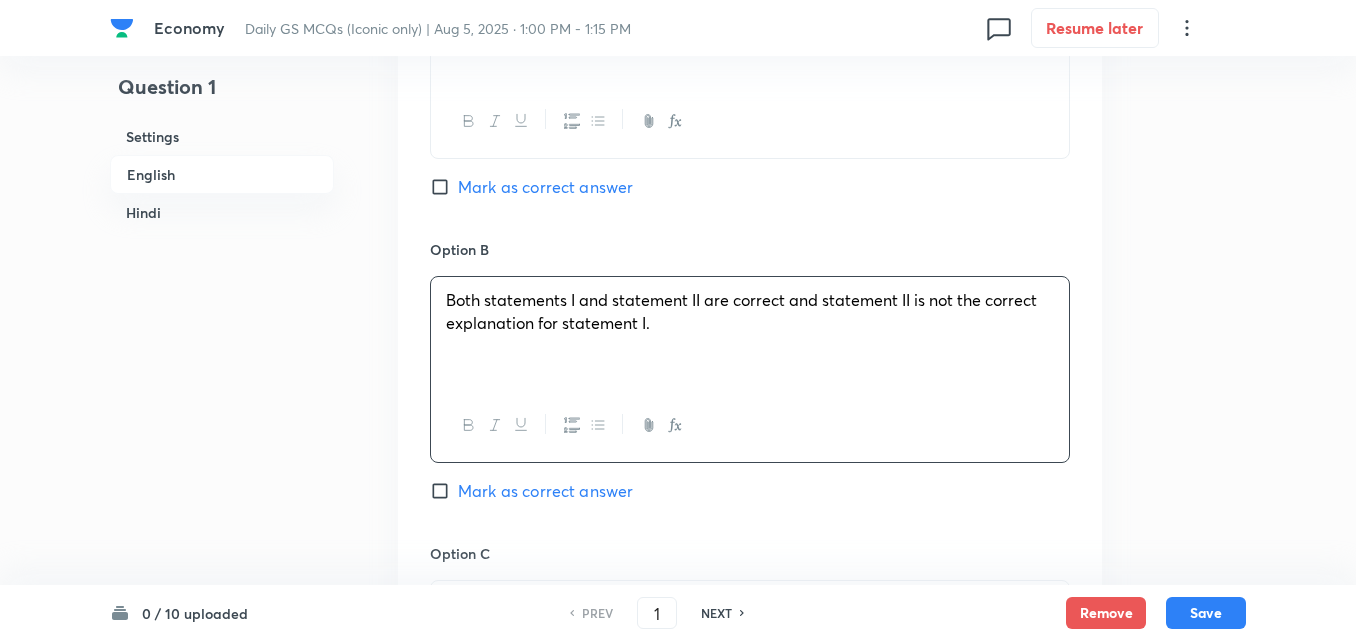 click on "Mark as correct answer" at bounding box center [545, 187] 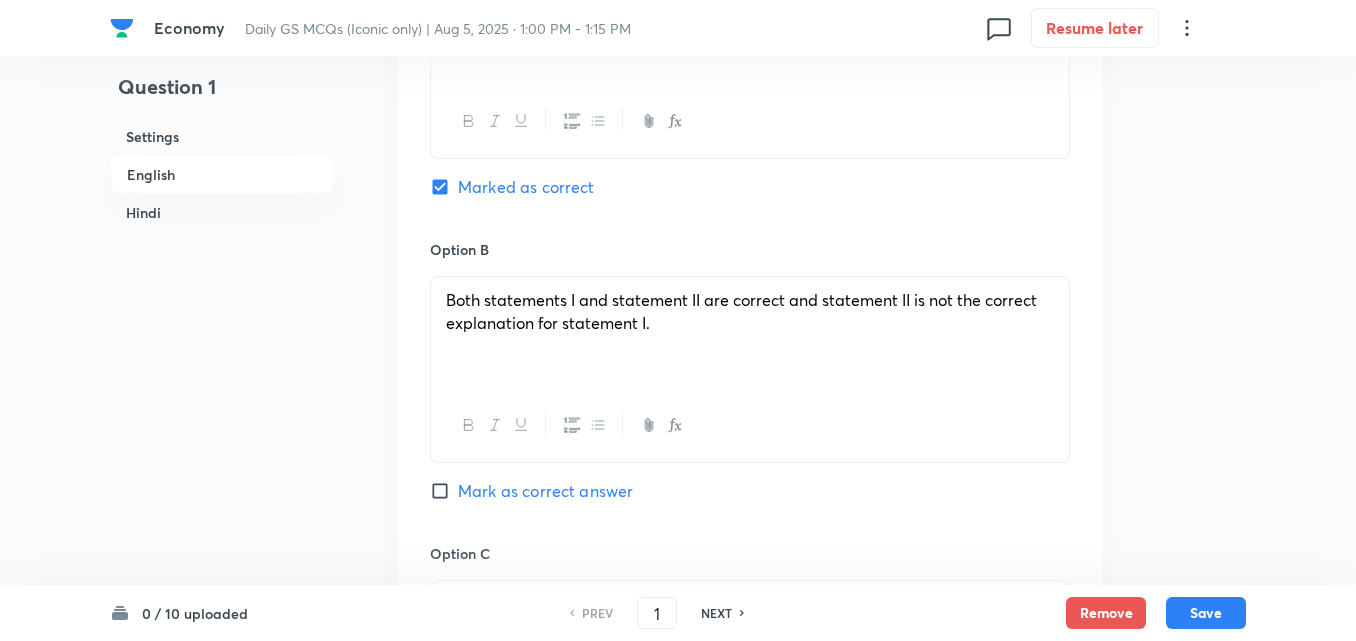checkbox on "true" 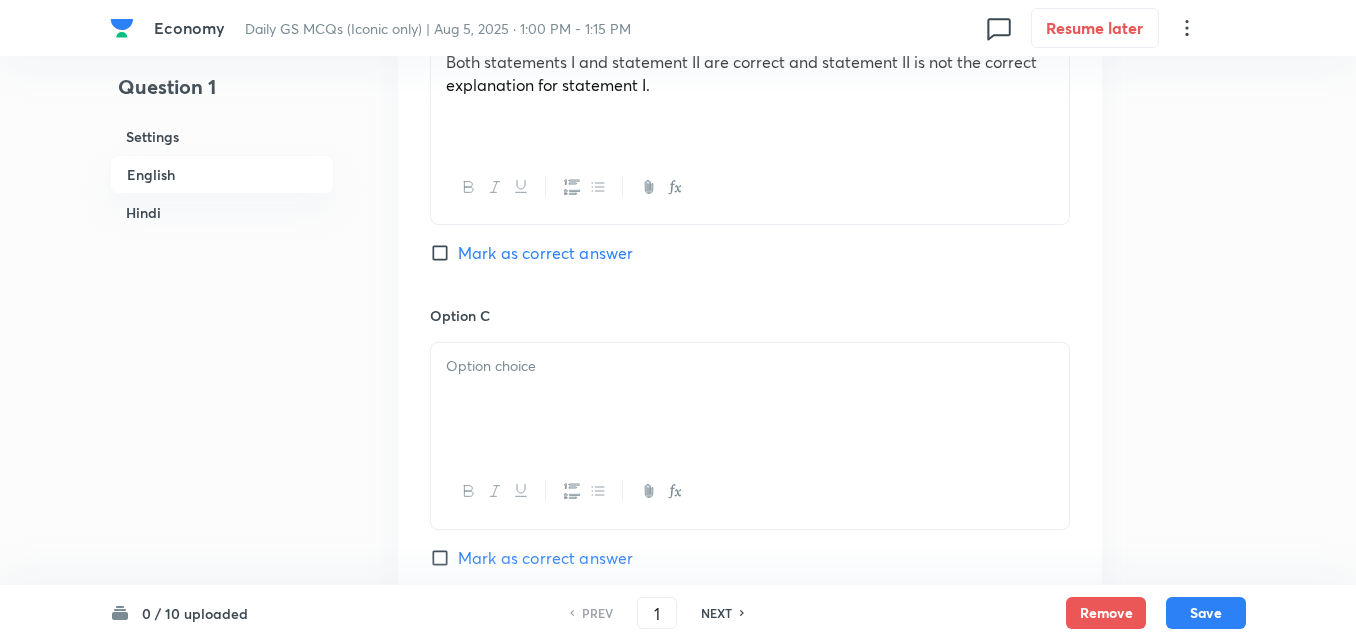 scroll, scrollTop: 1442, scrollLeft: 0, axis: vertical 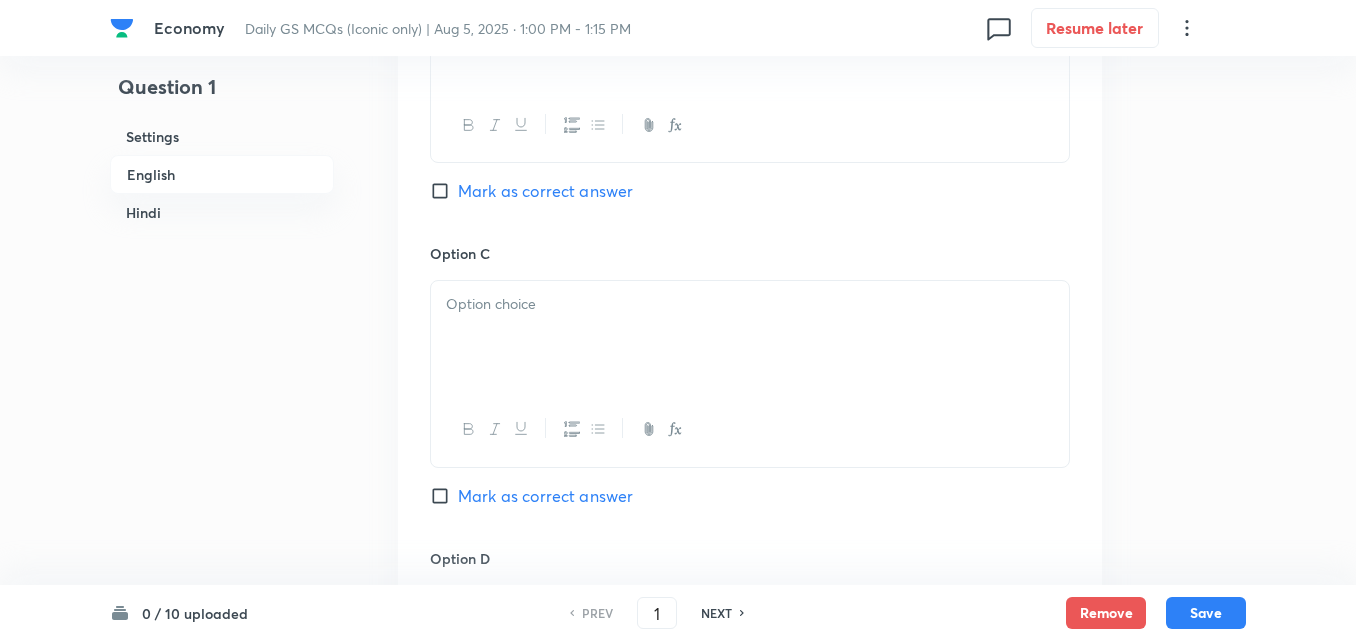 click at bounding box center (750, 337) 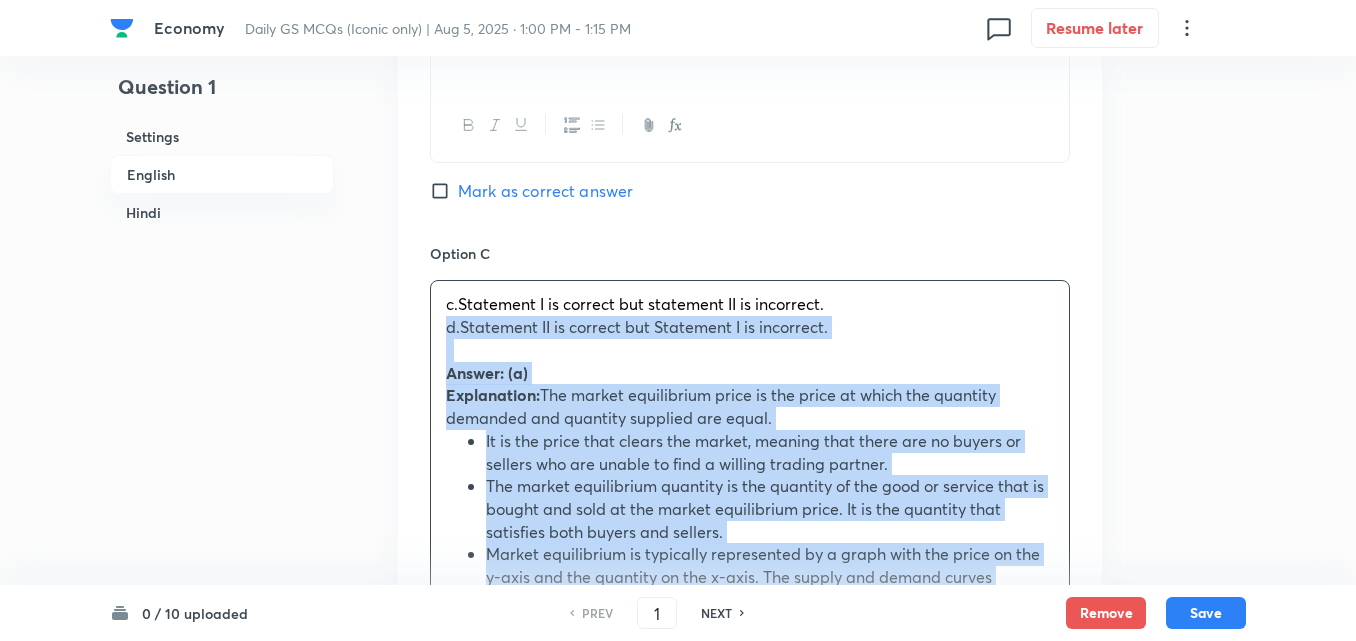 drag, startPoint x: 442, startPoint y: 337, endPoint x: 424, endPoint y: 336, distance: 18.027756 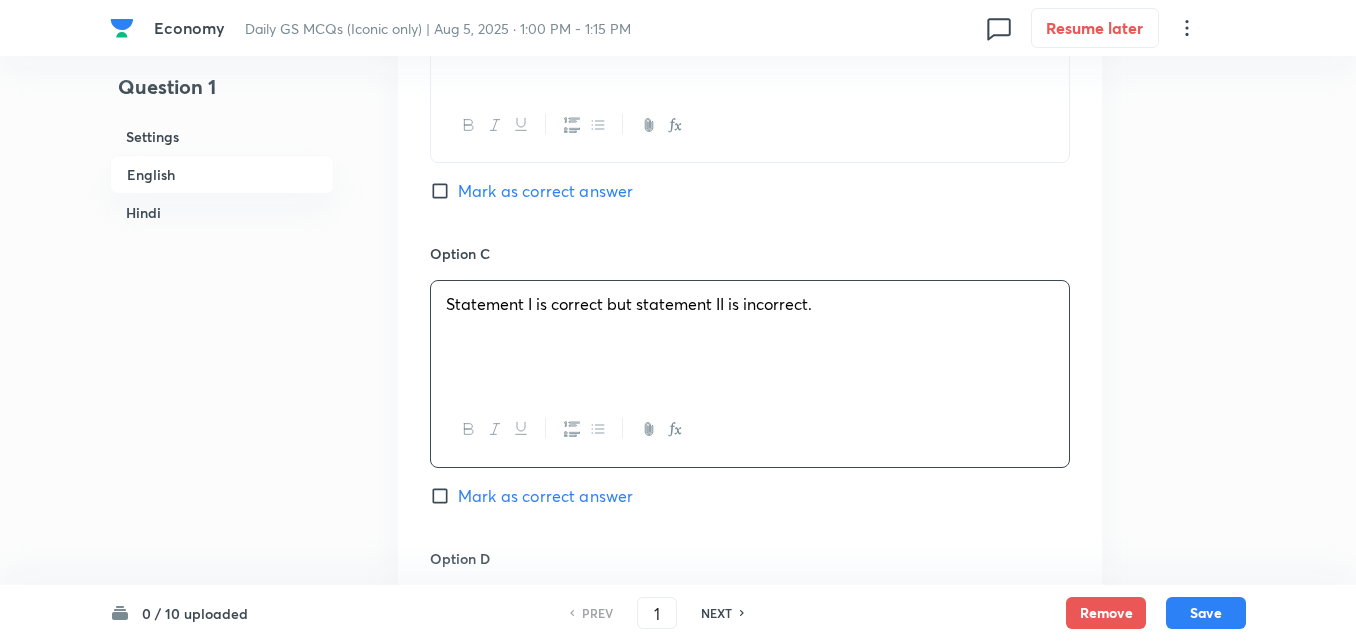 scroll, scrollTop: 1742, scrollLeft: 0, axis: vertical 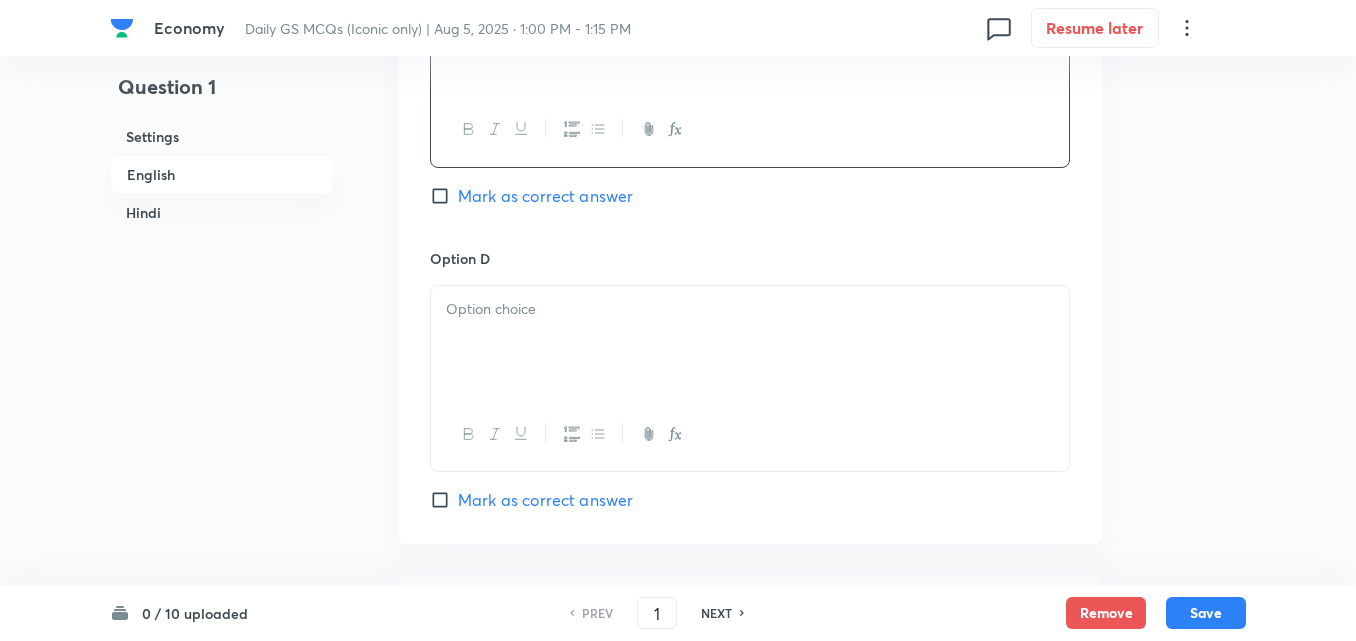 click at bounding box center [750, 342] 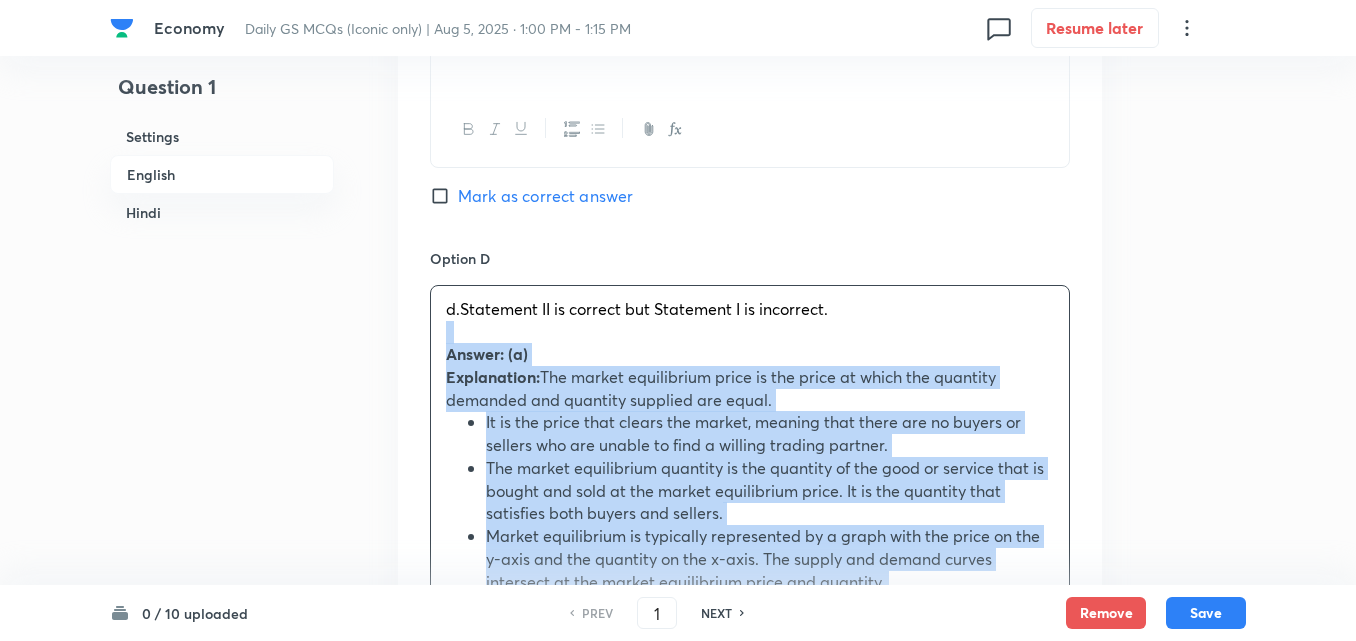 drag, startPoint x: 429, startPoint y: 334, endPoint x: 411, endPoint y: 345, distance: 21.095022 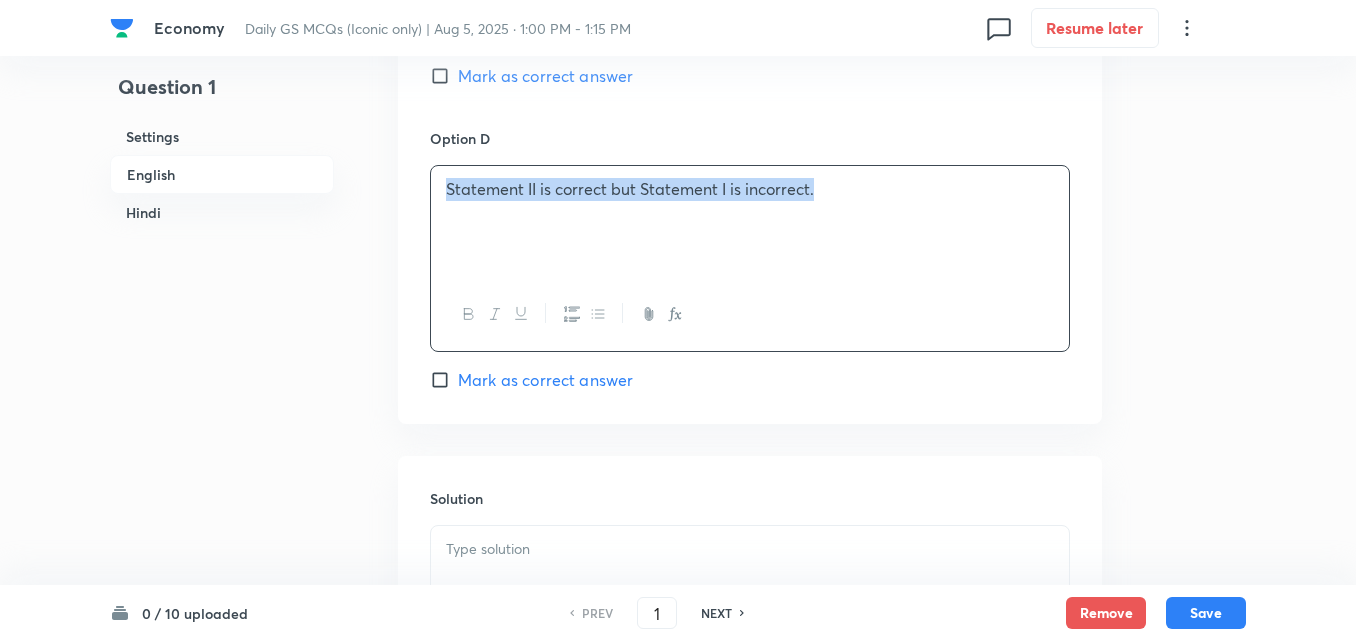scroll, scrollTop: 2142, scrollLeft: 0, axis: vertical 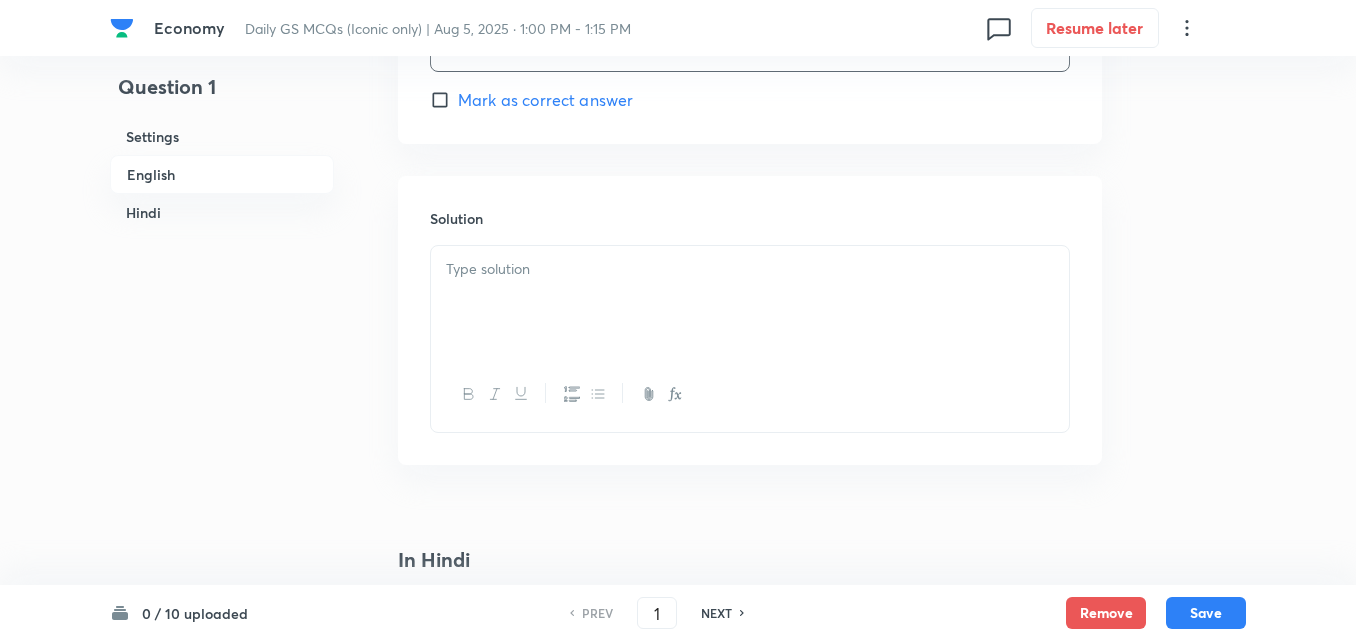 click at bounding box center [750, 302] 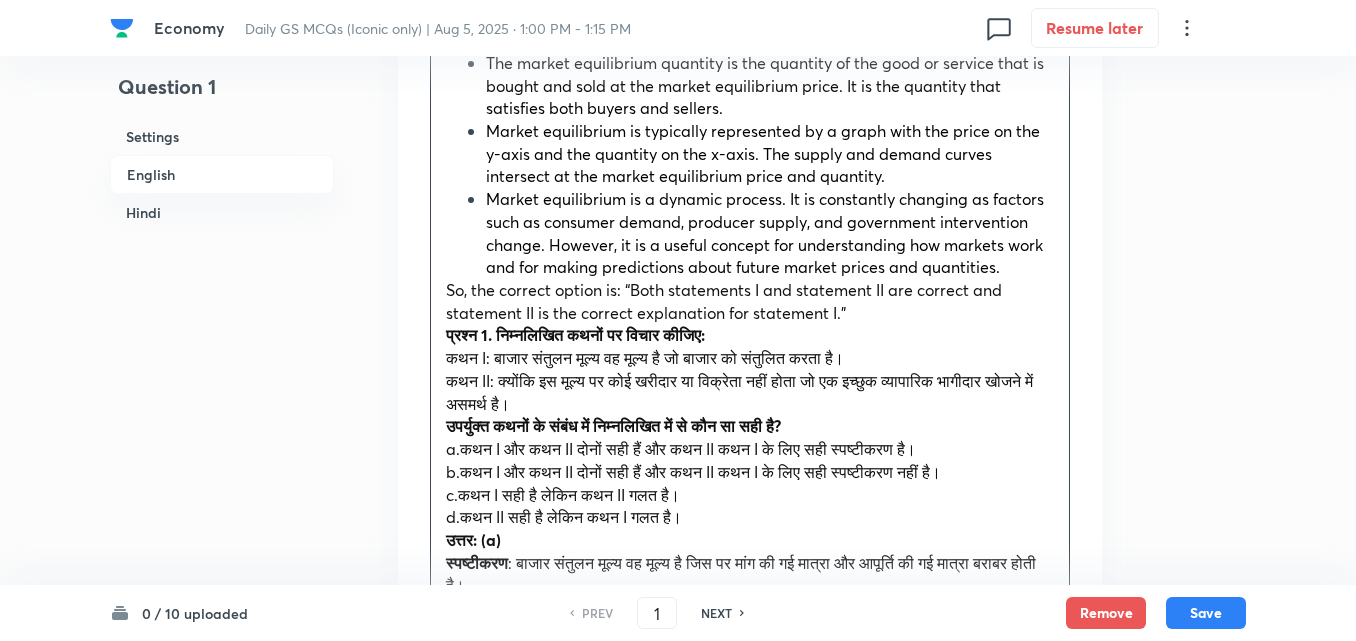 scroll, scrollTop: 2542, scrollLeft: 0, axis: vertical 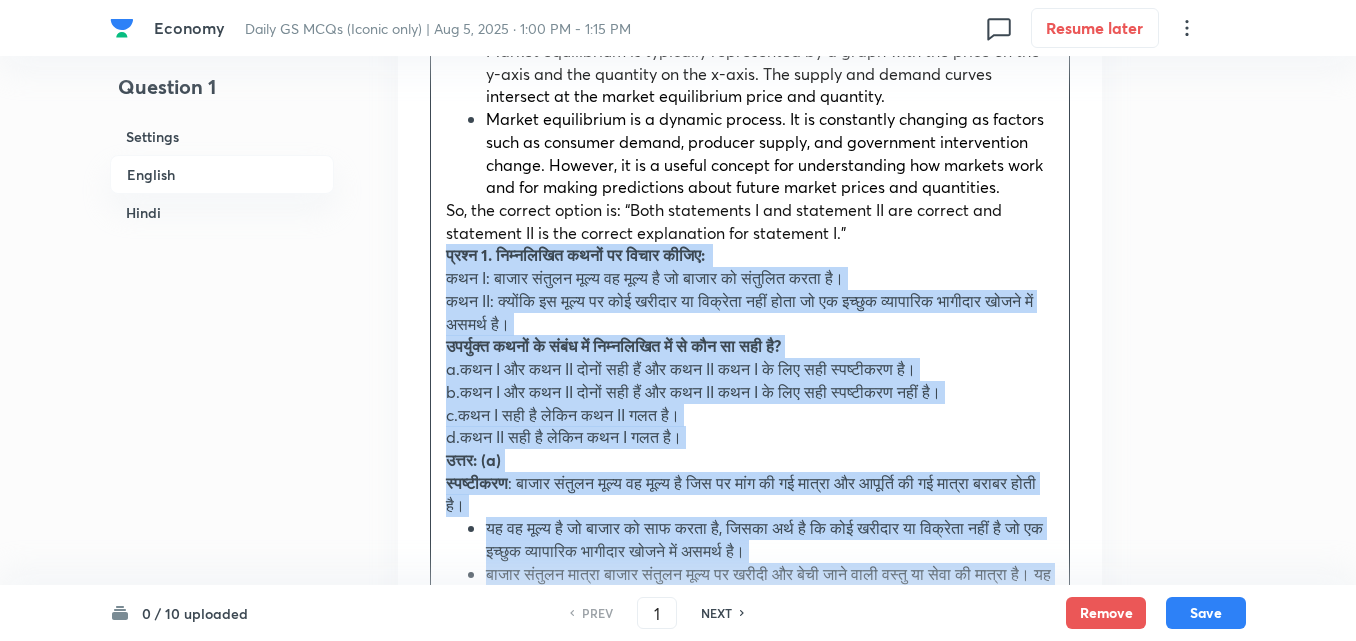 drag, startPoint x: 449, startPoint y: 255, endPoint x: 425, endPoint y: 250, distance: 24.5153 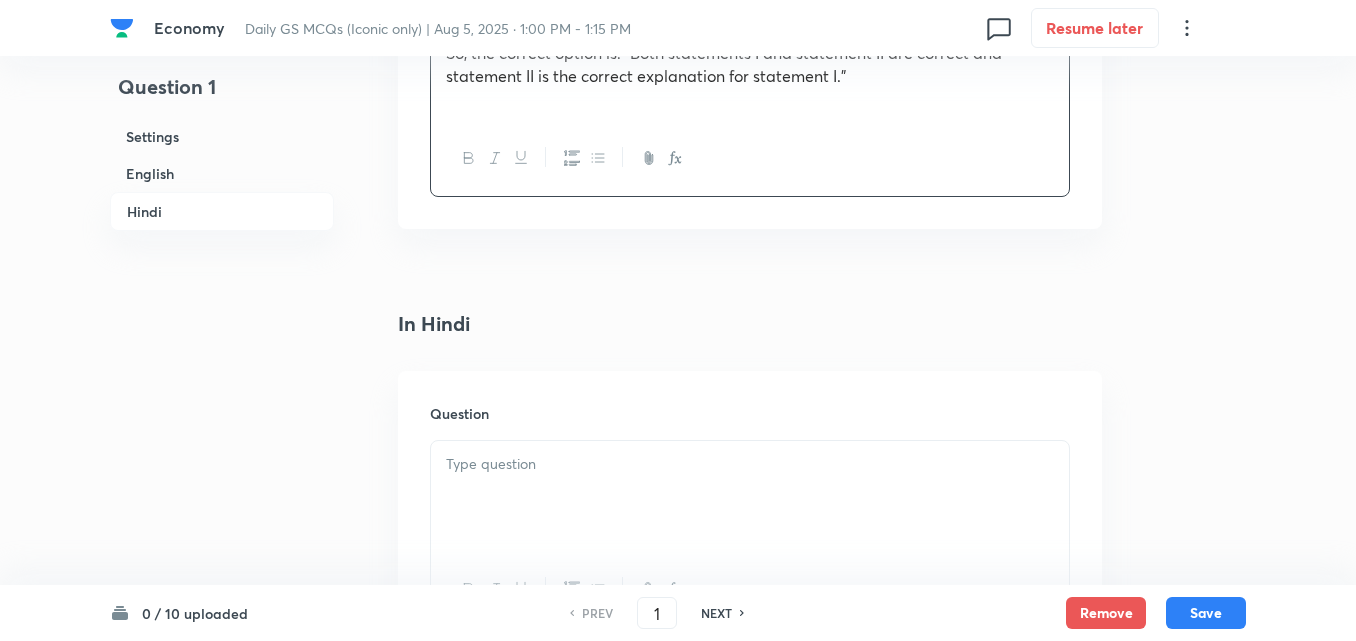 scroll, scrollTop: 2942, scrollLeft: 0, axis: vertical 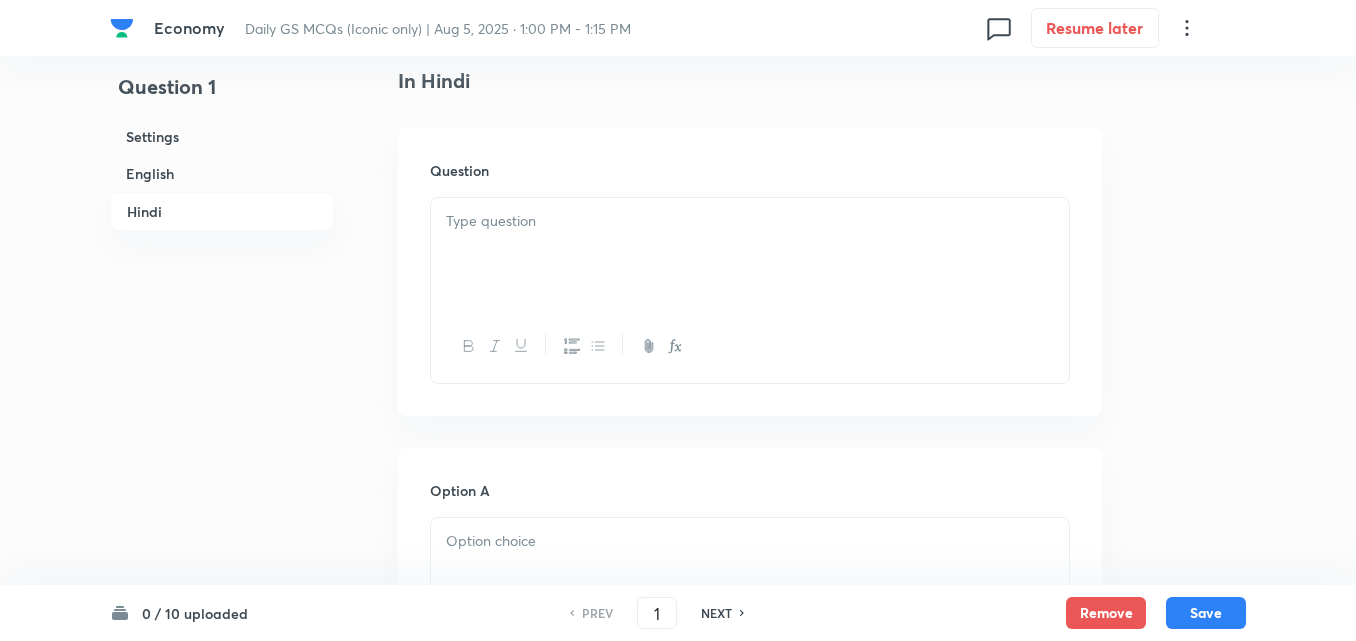 click at bounding box center [750, 254] 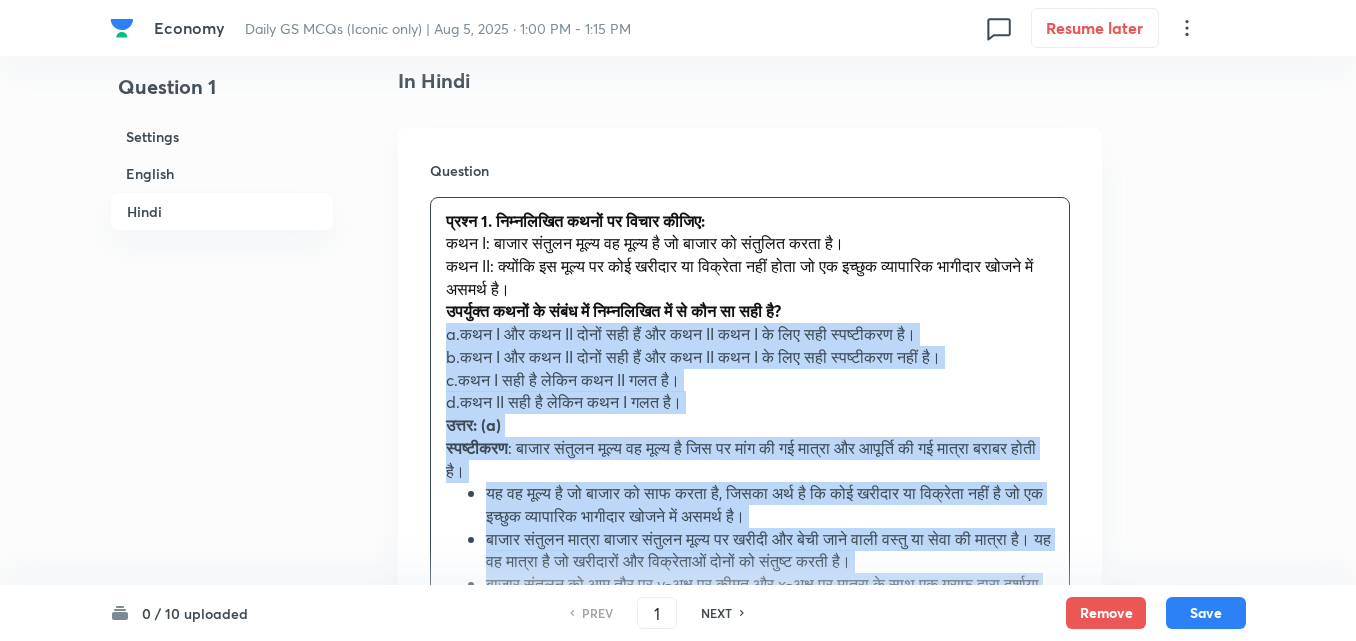 drag, startPoint x: 422, startPoint y: 333, endPoint x: 406, endPoint y: 326, distance: 17.464249 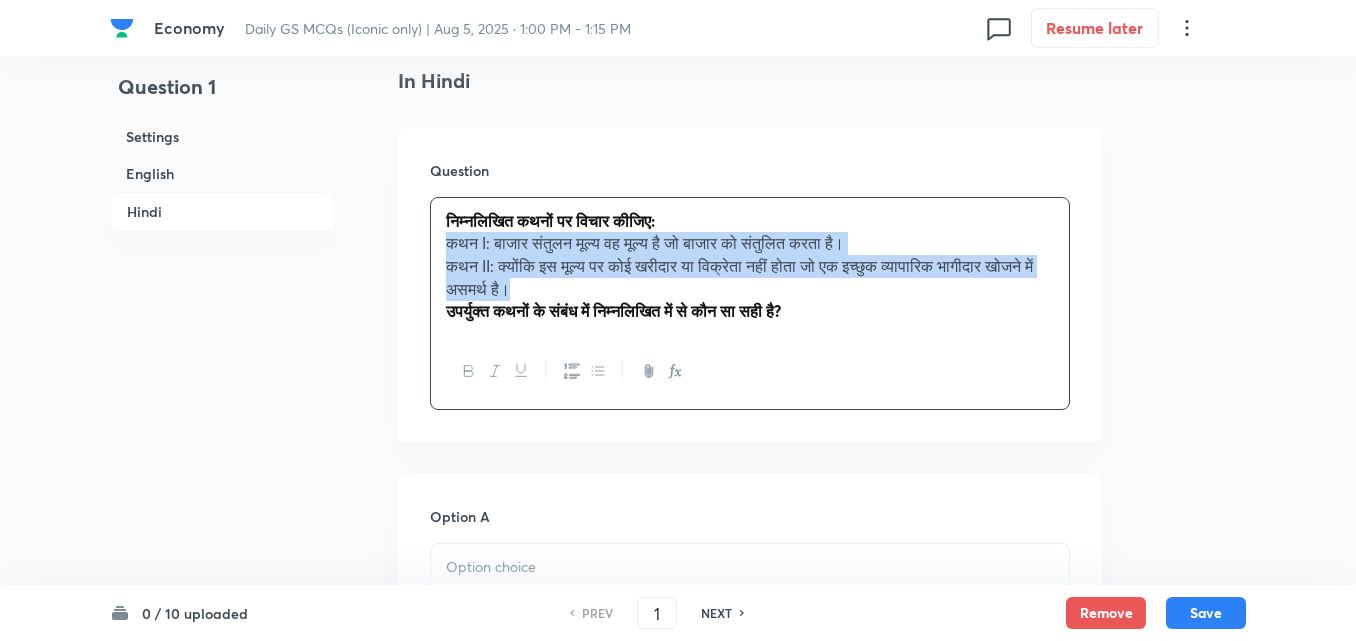 drag, startPoint x: 590, startPoint y: 363, endPoint x: 586, endPoint y: 351, distance: 12.649111 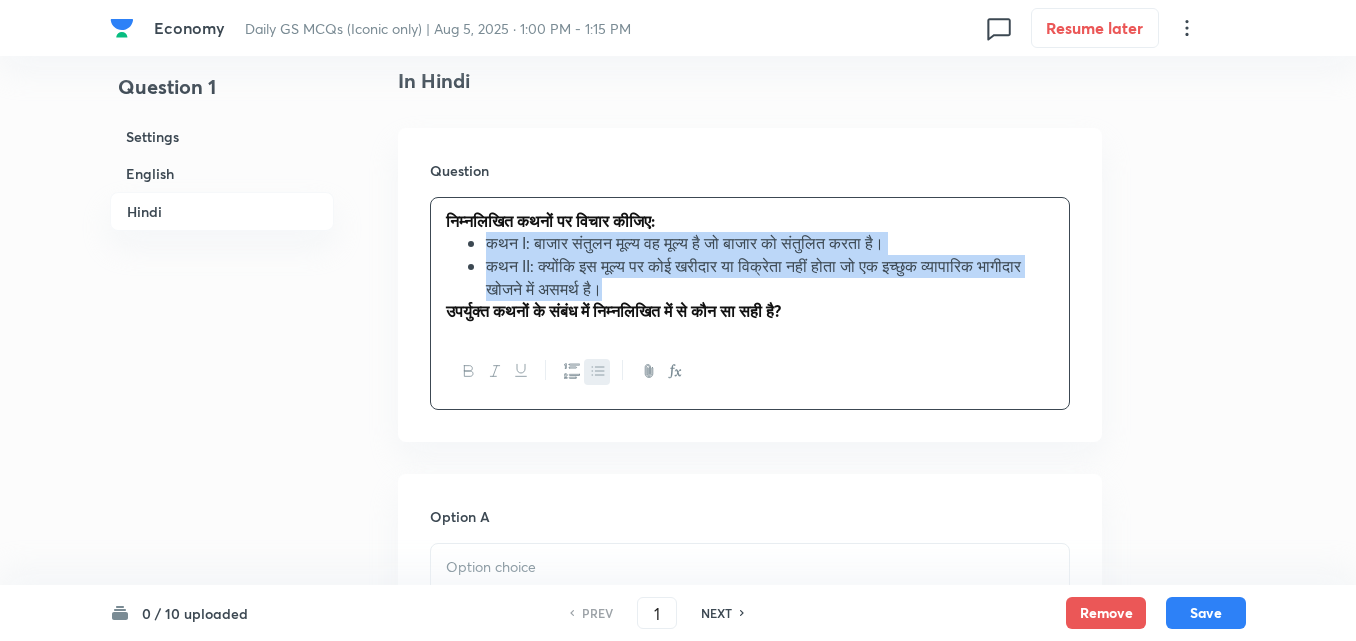 click on "कथन II: क्योंकि इस मूल्य पर कोई खरीदार या विक्रेता नहीं होता जो एक इच्छुक व्यापारिक भागीदार खोजने में असमर्थ है।" at bounding box center [753, 277] 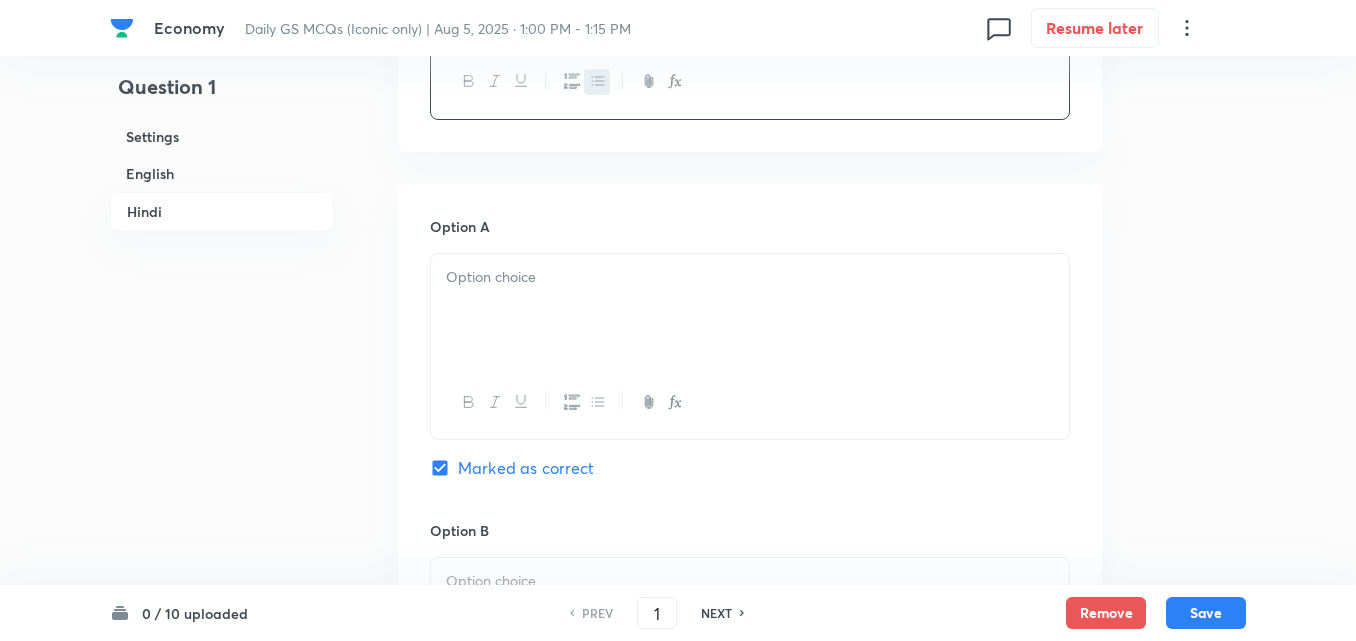 scroll, scrollTop: 3242, scrollLeft: 0, axis: vertical 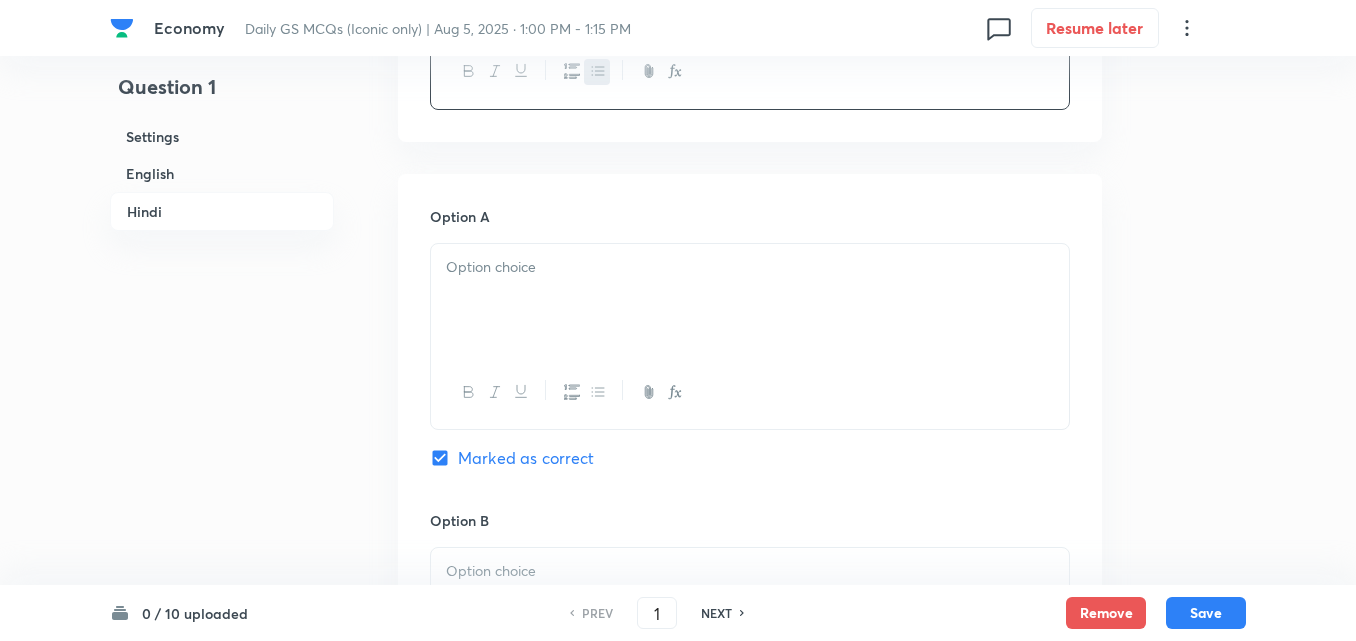 click at bounding box center [750, 300] 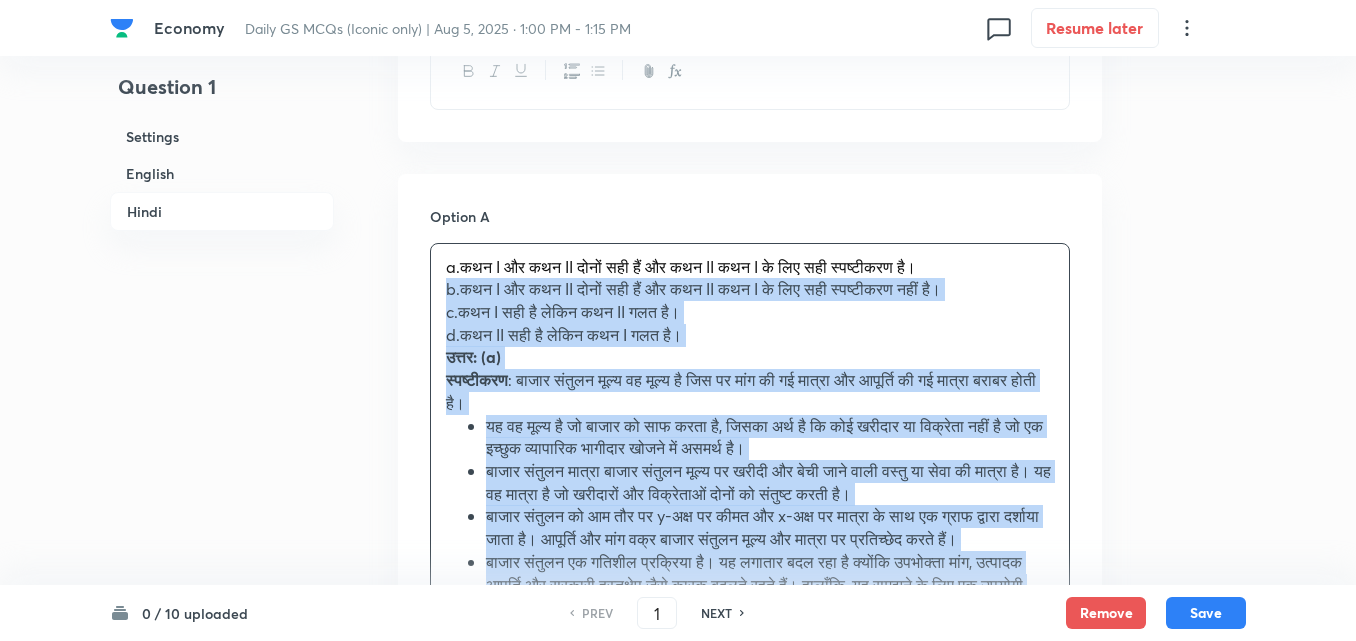 click on "Option A a.कथन I और कथन II दोनों सही हैं और कथन II कथन I के लिए सही स्पष्टीकरण है।  b.कथन I और कथन II दोनों सही हैं और कथन II कथन I के लिए सही स्पष्टीकरण नहीं है।  c.कथन I सही है लेकिन कथन II गलत है।  d.कथन II सही है लेकिन कथन I गलत है।  उत्तर: (a)  स्पष्टीकरण : बाजार संतुलन मूल्य वह मूल्य है जिस पर मांग की गई मात्रा और आपूर्ति की गई मात्रा बराबर होती है।  Marked as correct Option B Mark as correct answer Option C Mark as correct answer Option D Mark as correct answer" at bounding box center (750, 955) 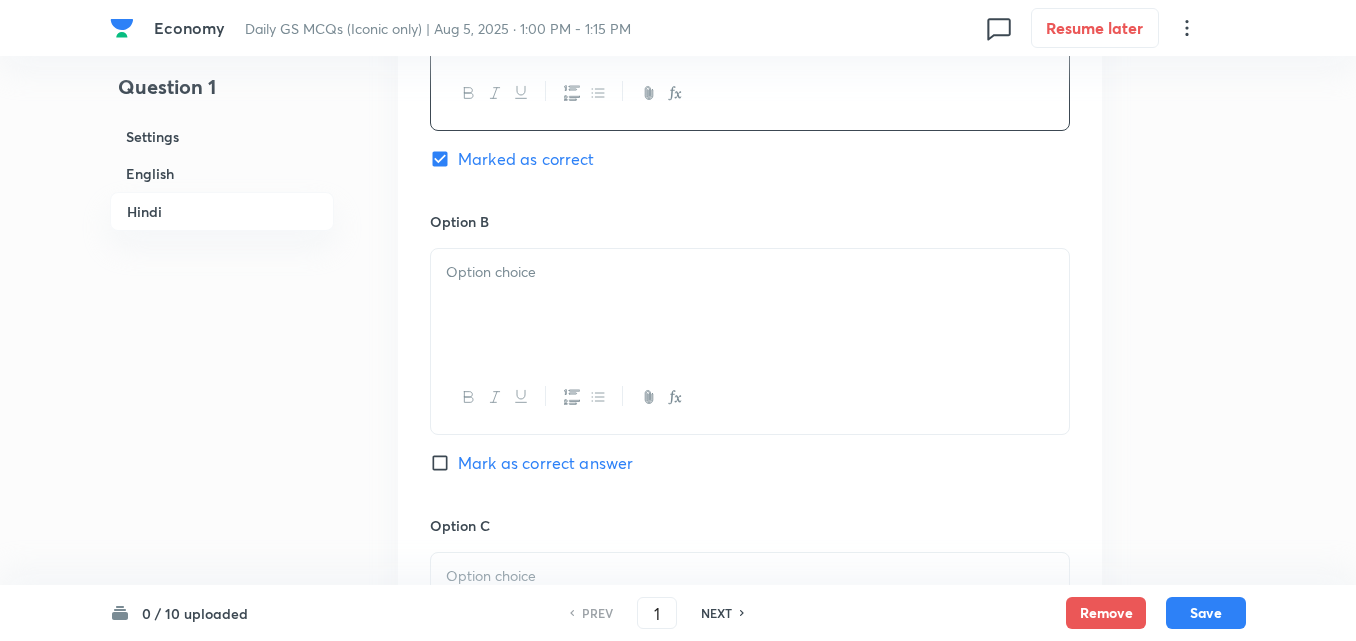 scroll, scrollTop: 3542, scrollLeft: 0, axis: vertical 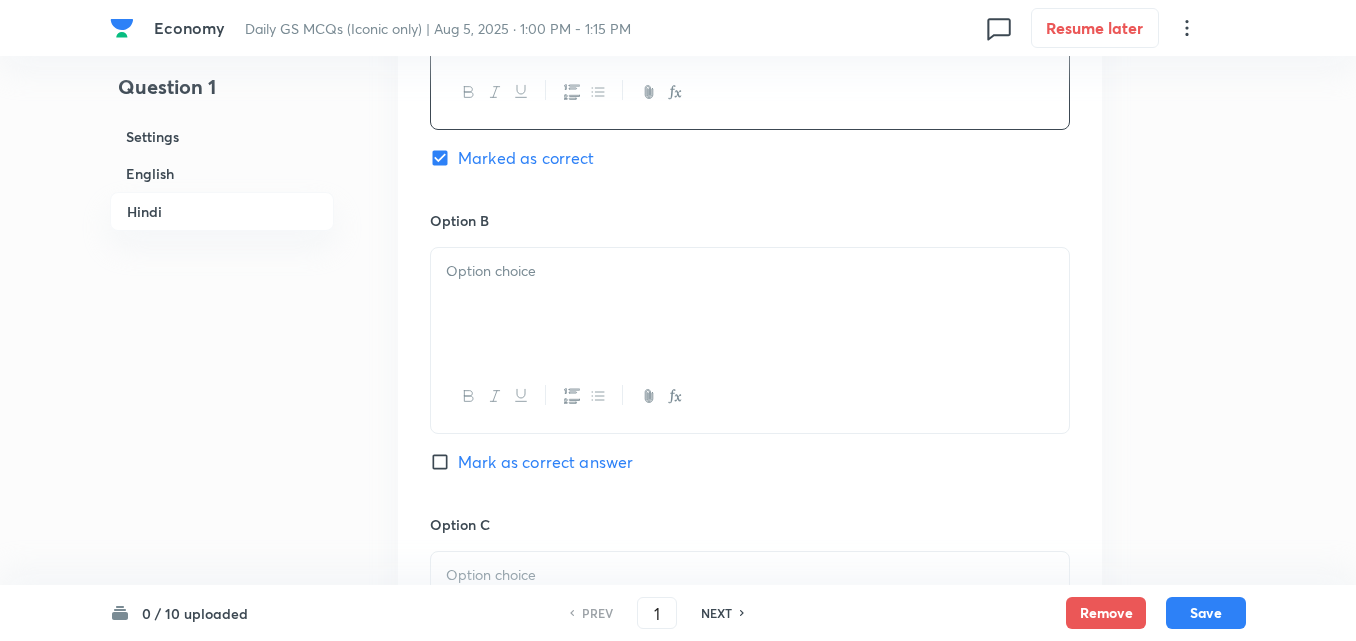click at bounding box center (750, 304) 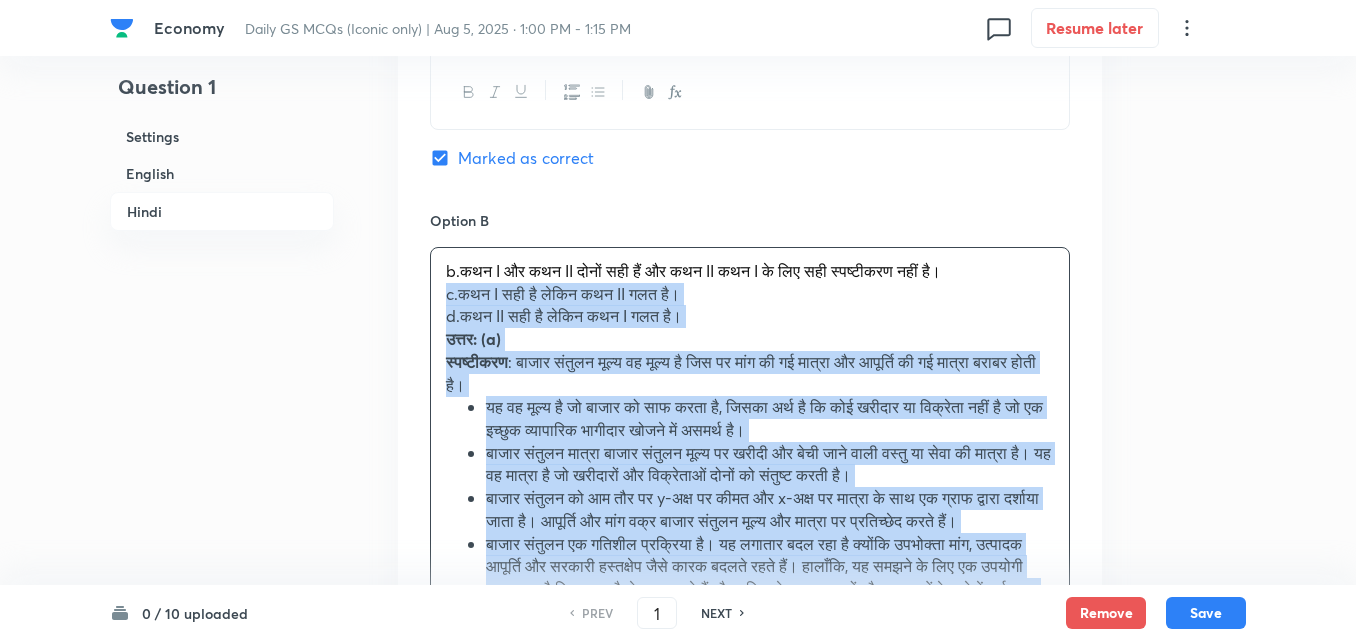drag, startPoint x: 446, startPoint y: 301, endPoint x: 422, endPoint y: 299, distance: 24.083189 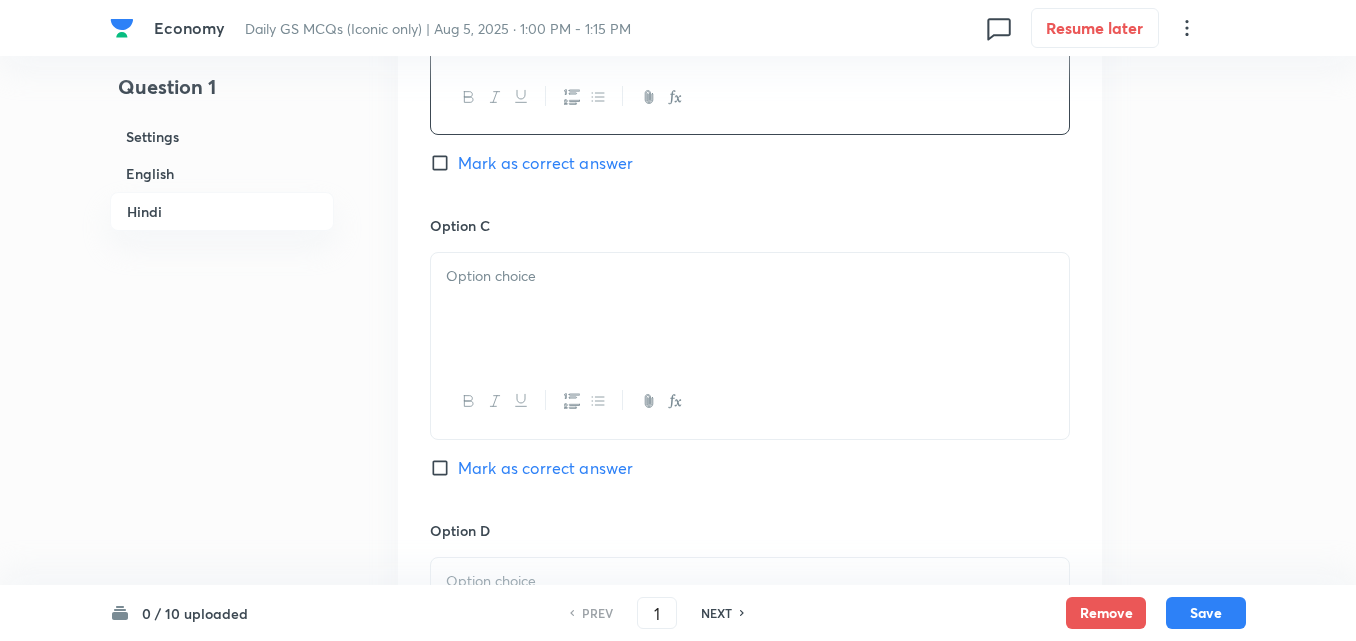 scroll, scrollTop: 3842, scrollLeft: 0, axis: vertical 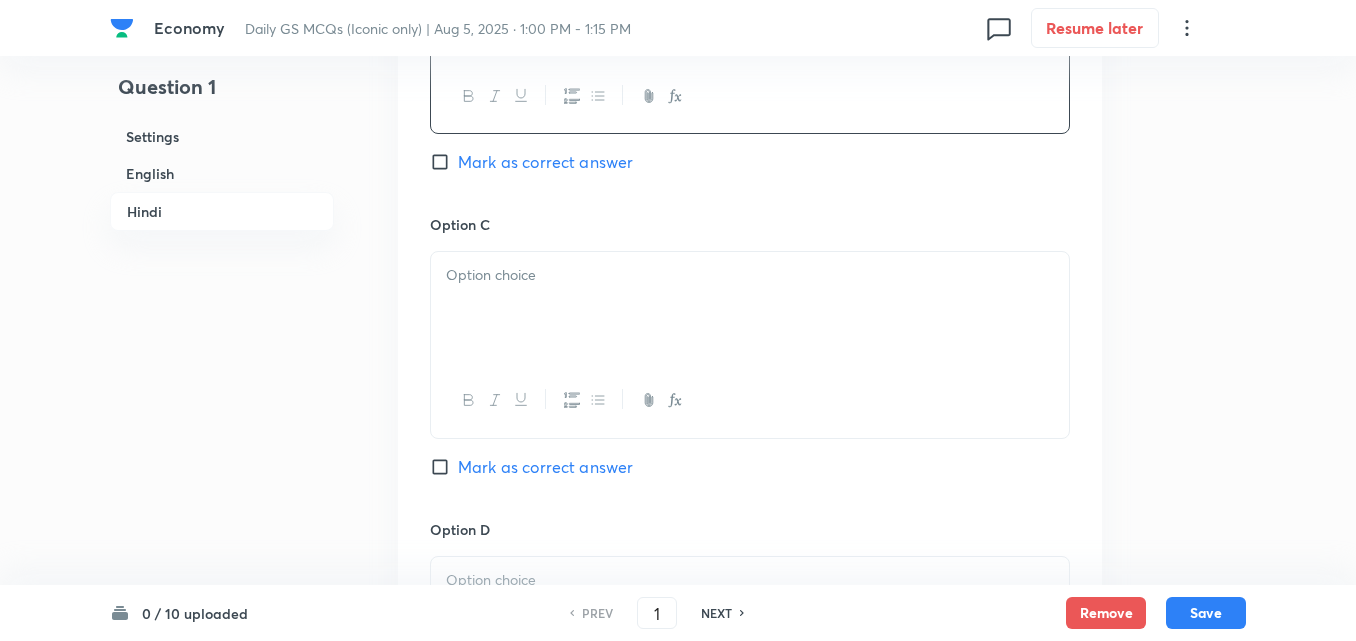 click at bounding box center (750, 308) 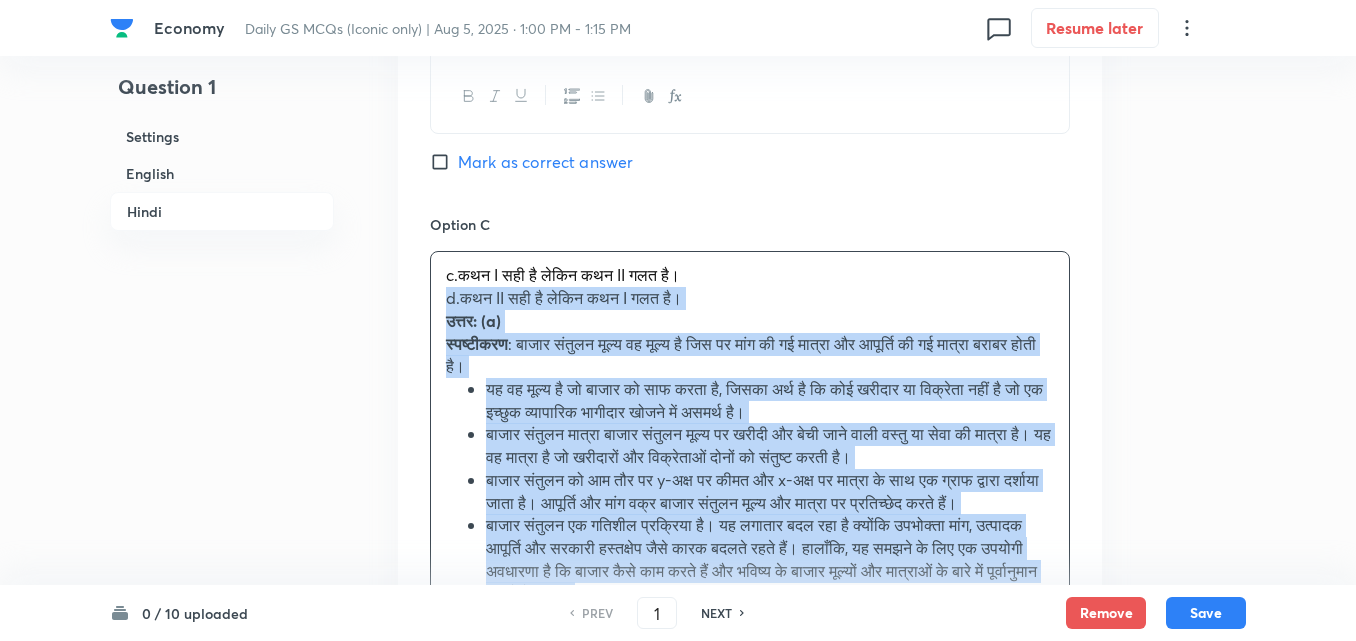 drag, startPoint x: 458, startPoint y: 316, endPoint x: 421, endPoint y: 306, distance: 38.327538 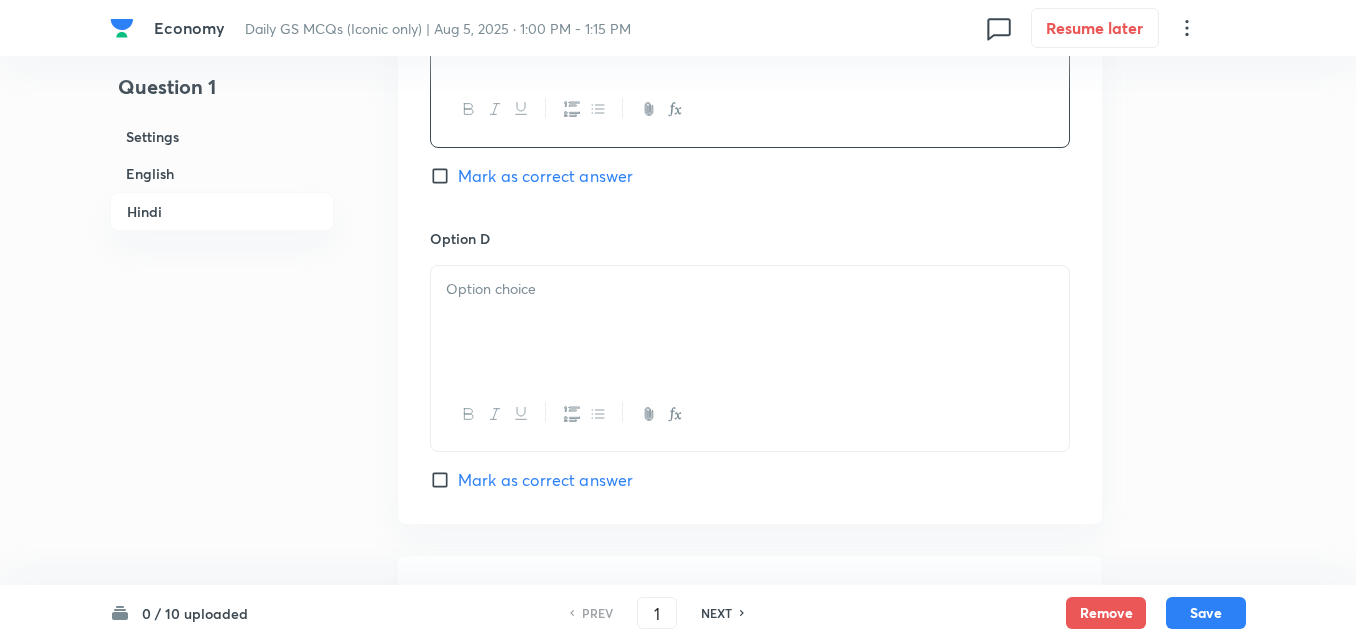 scroll, scrollTop: 4142, scrollLeft: 0, axis: vertical 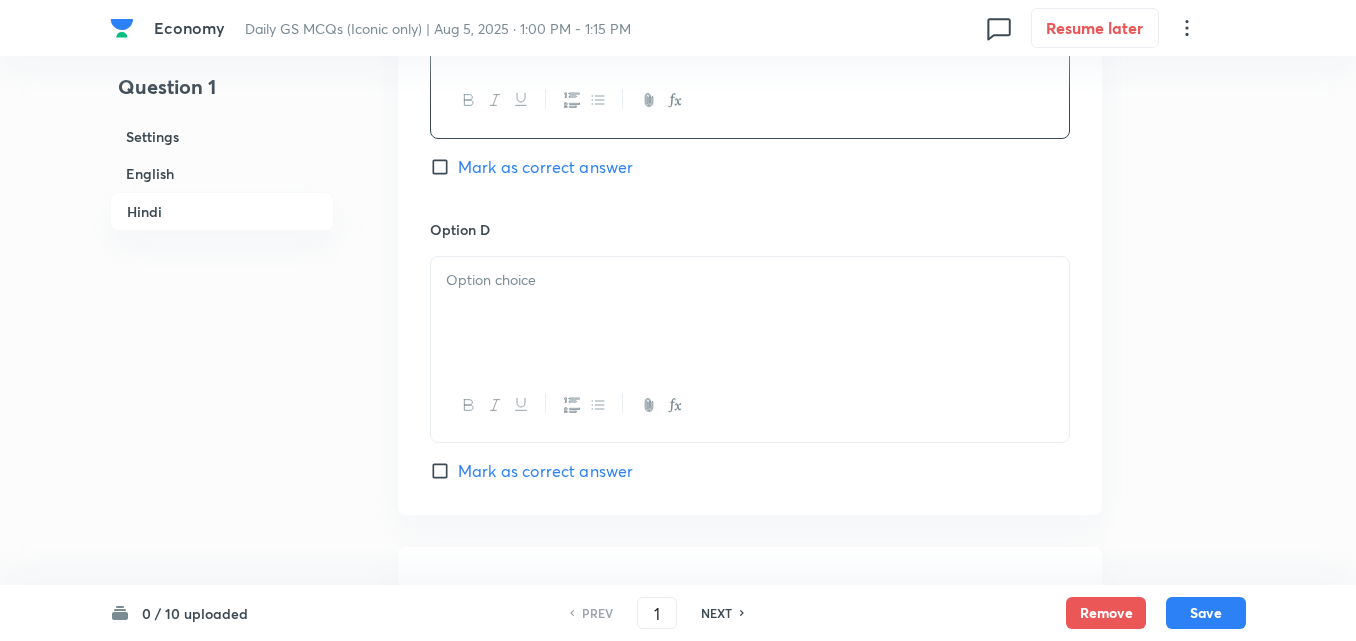 click at bounding box center (750, 313) 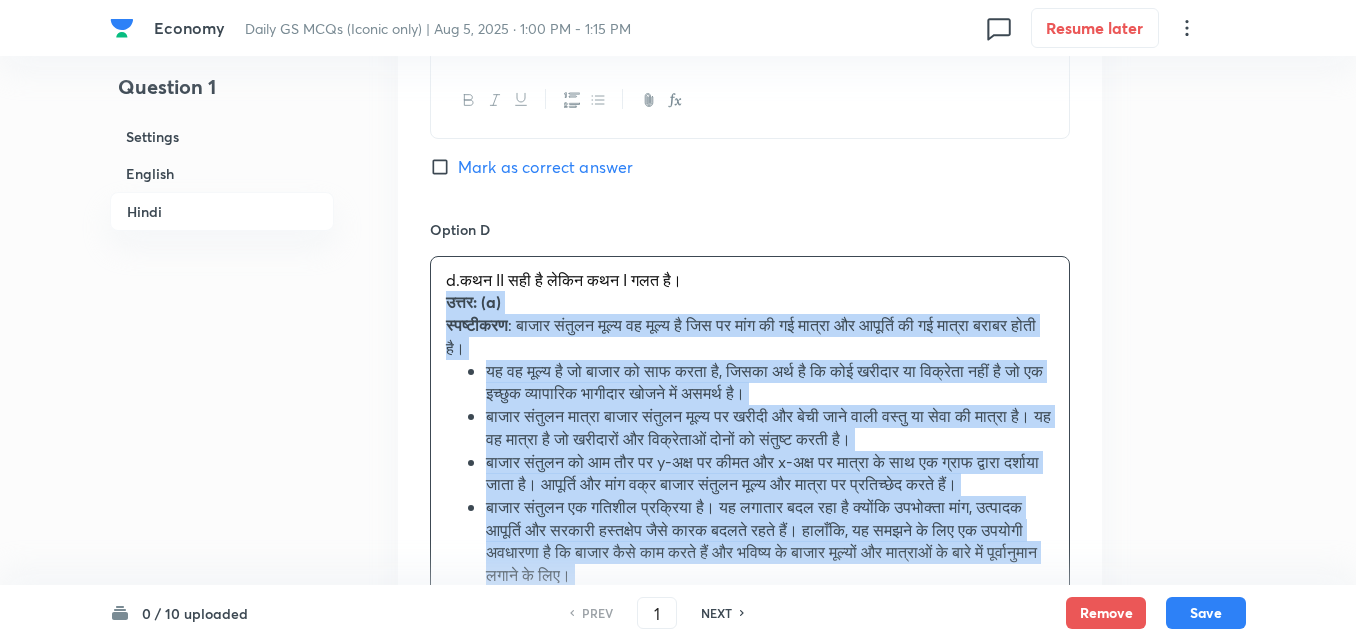 drag, startPoint x: 438, startPoint y: 315, endPoint x: 420, endPoint y: 310, distance: 18.681541 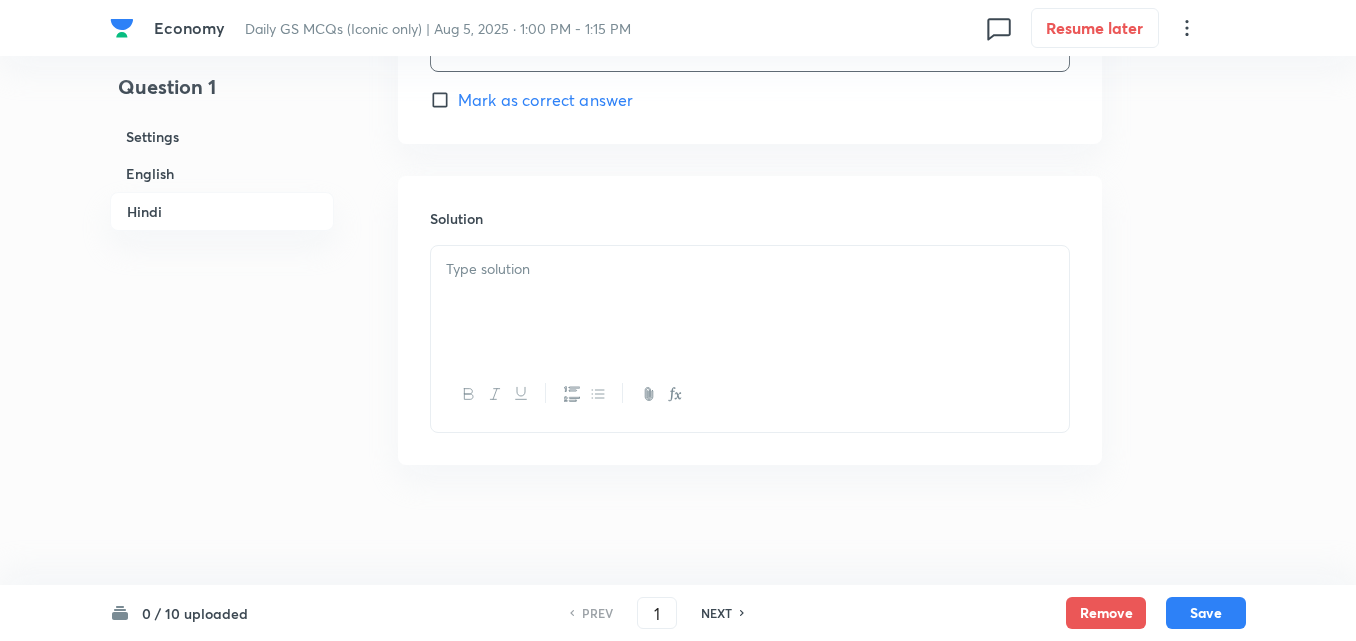 click at bounding box center [750, 302] 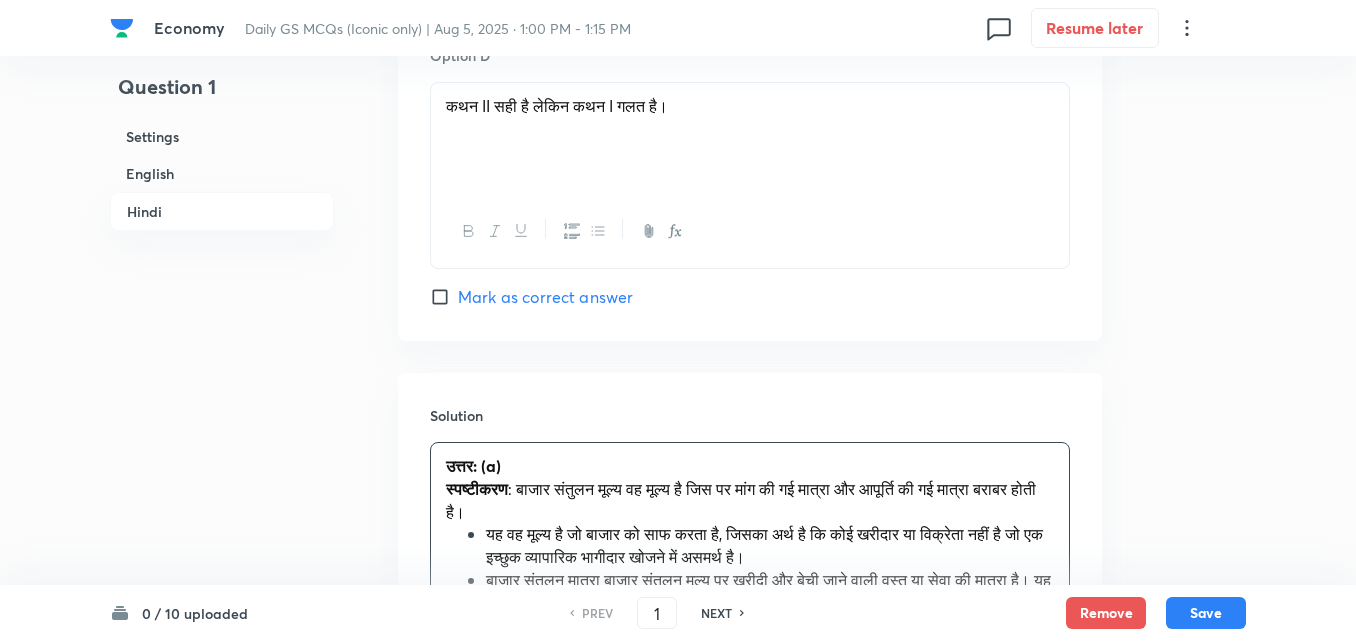 scroll, scrollTop: 4613, scrollLeft: 0, axis: vertical 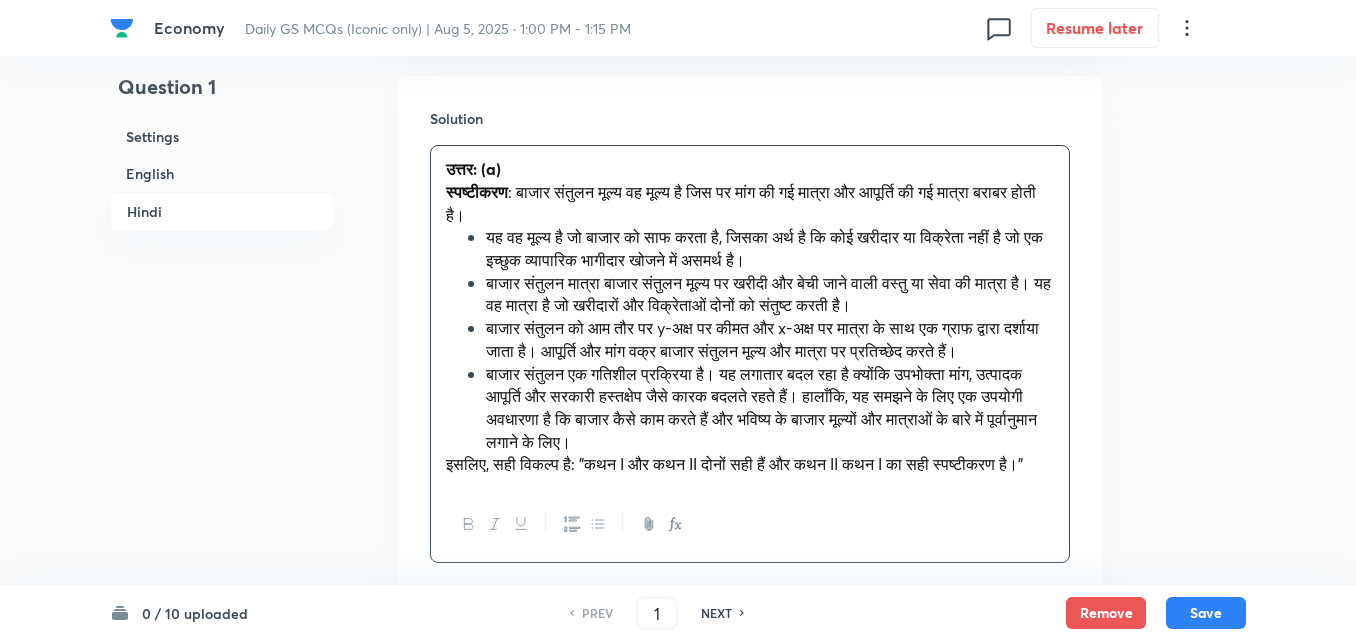 type 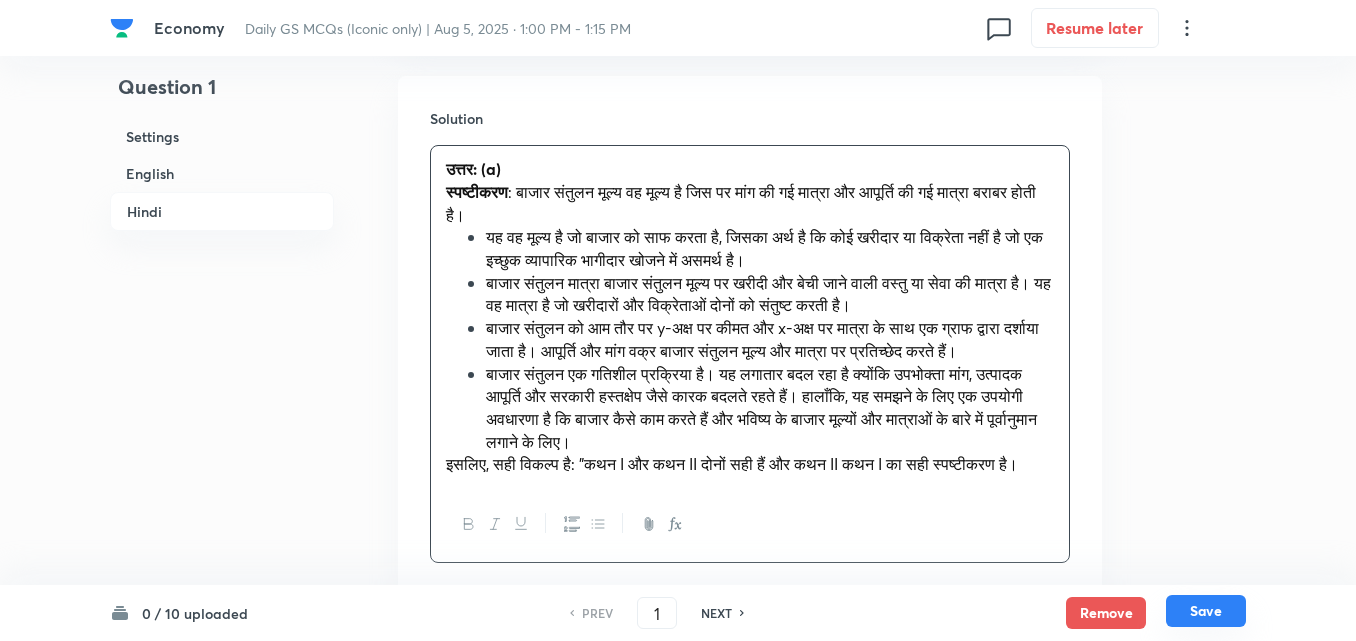 click on "Save" at bounding box center (1206, 611) 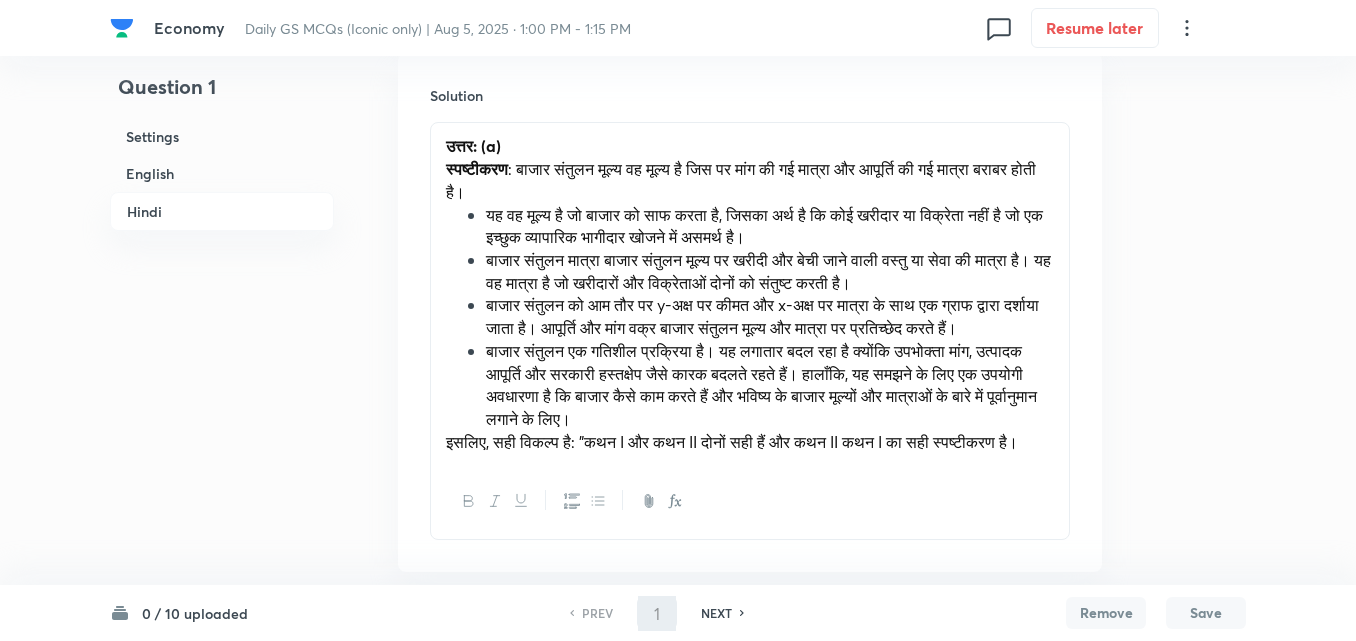 type on "2" 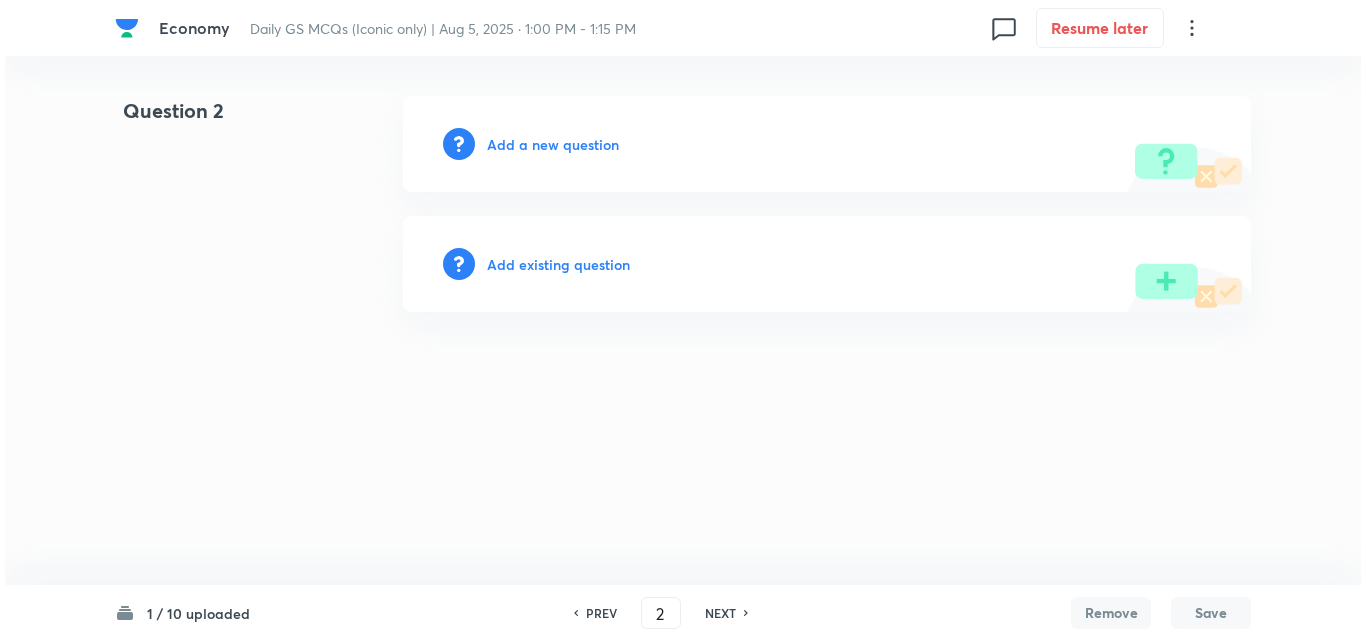 scroll, scrollTop: 0, scrollLeft: 0, axis: both 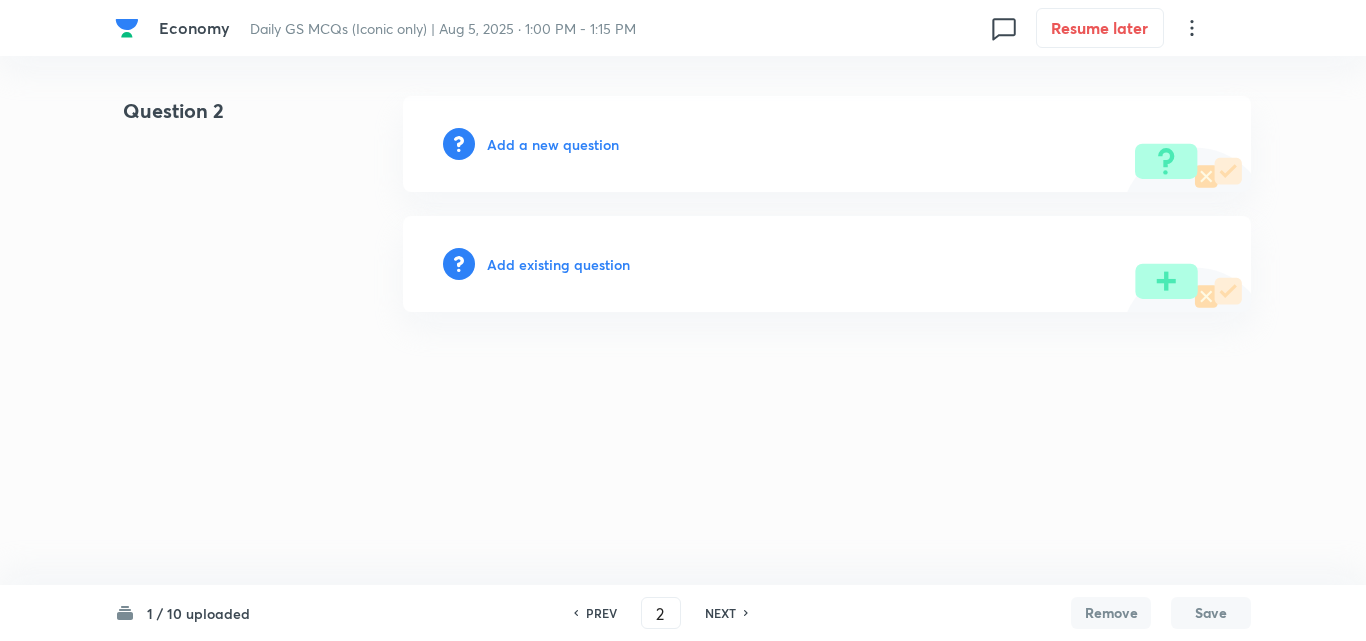 click on "Add a new question" at bounding box center [553, 144] 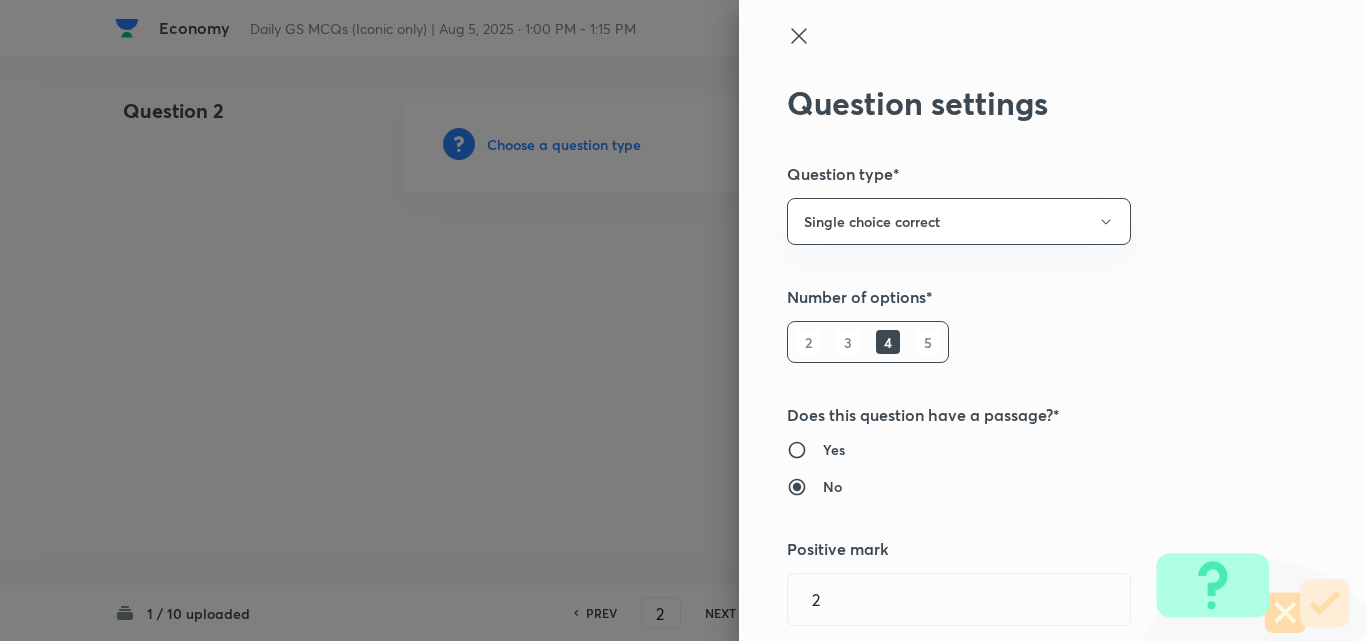 type 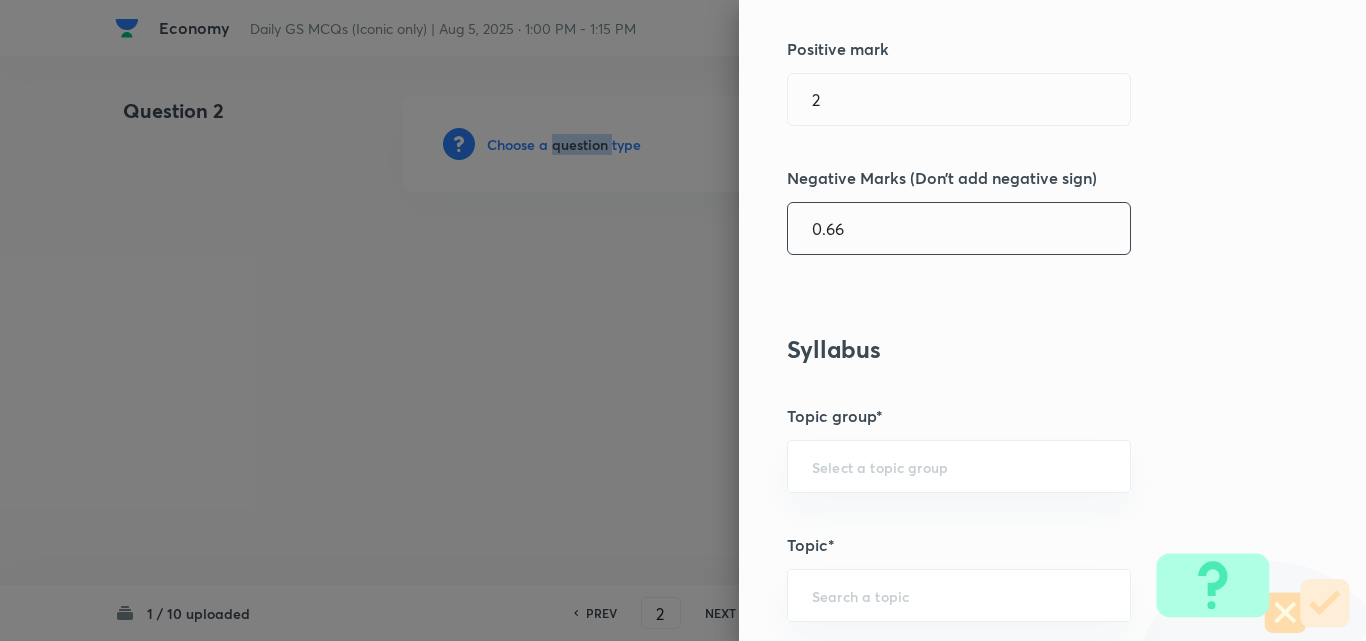 scroll, scrollTop: 1100, scrollLeft: 0, axis: vertical 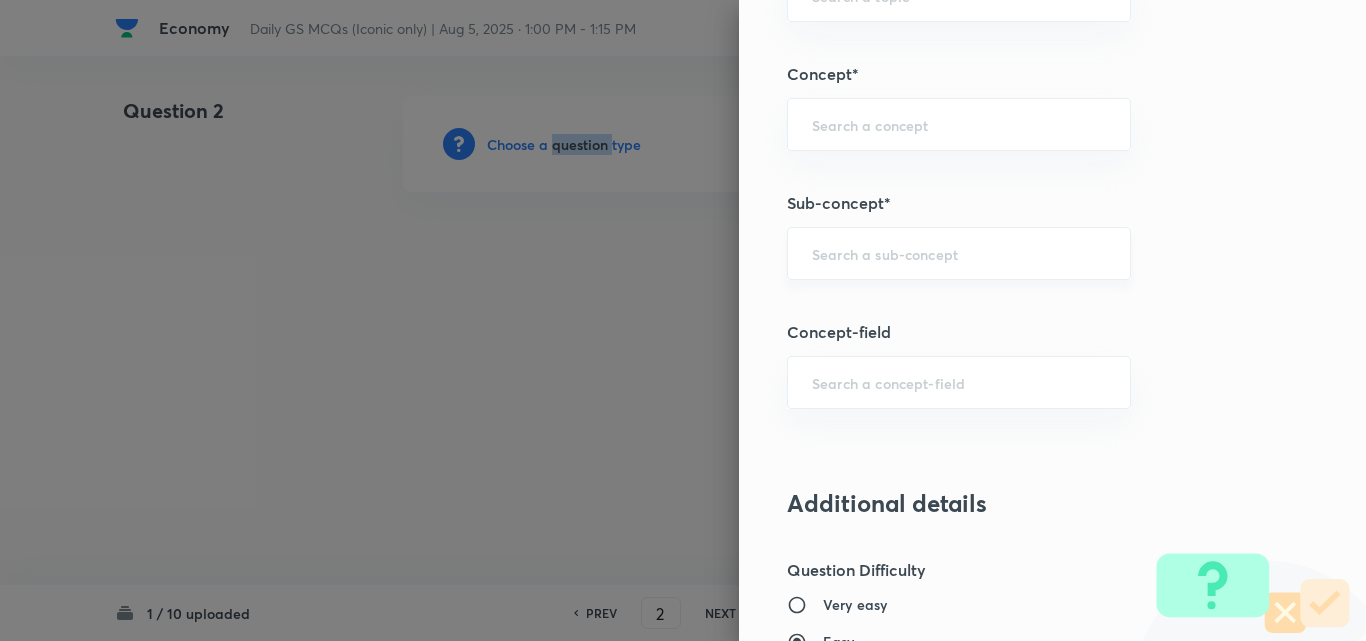 click on "​" at bounding box center [959, 253] 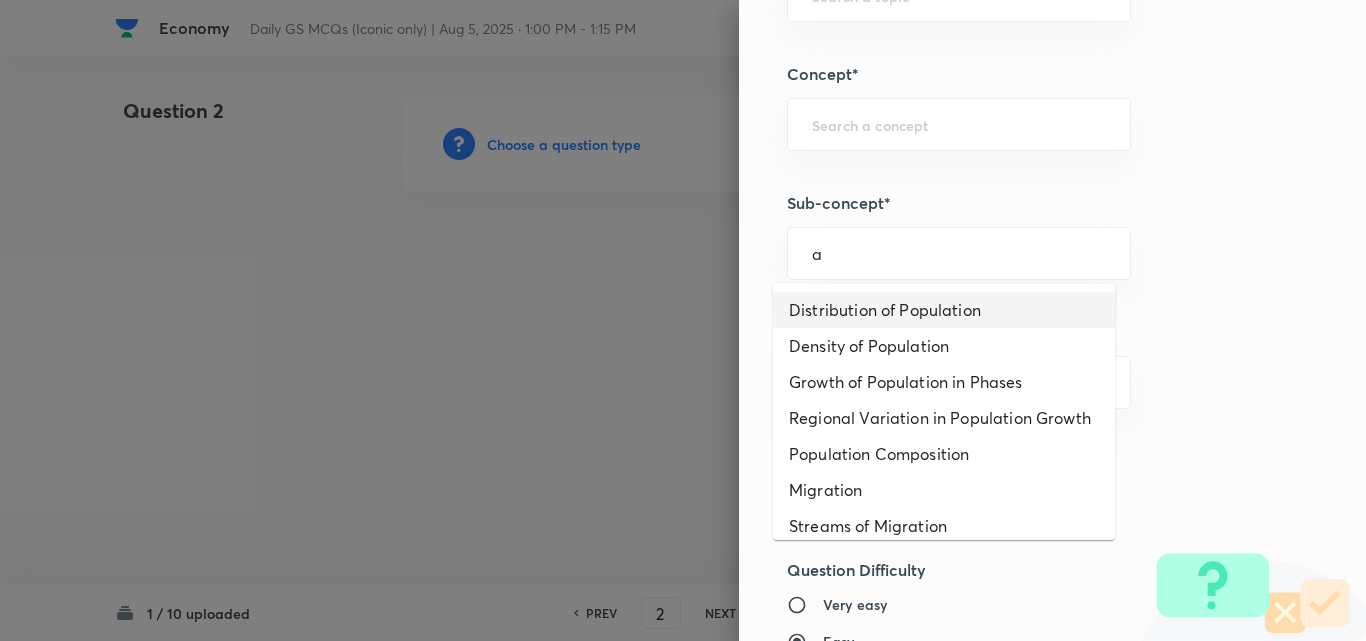 click on "Distribution of Population" at bounding box center [944, 310] 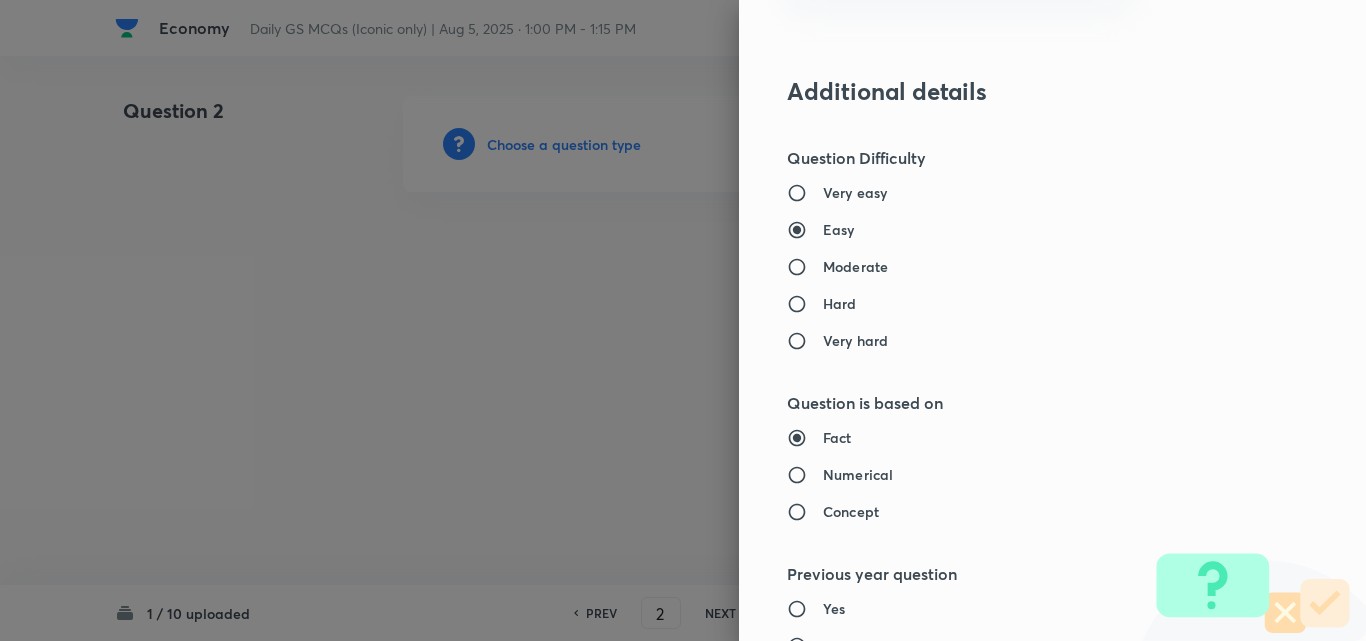 type on "Geography" 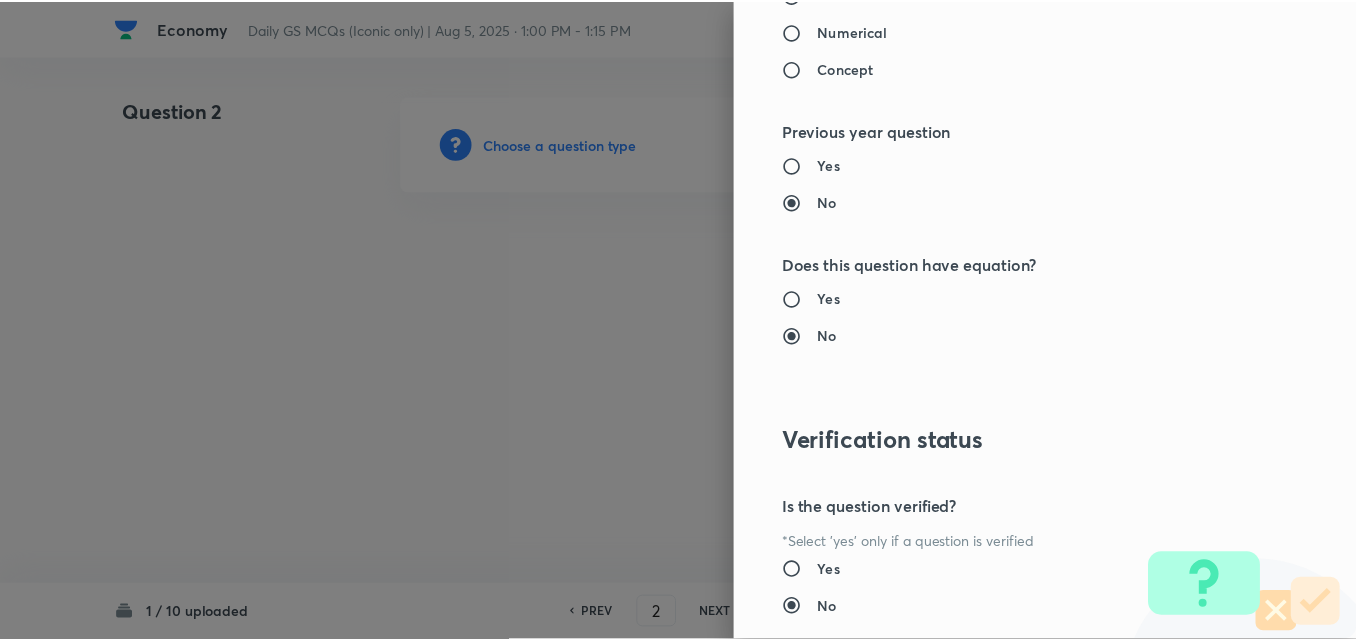 scroll, scrollTop: 2085, scrollLeft: 0, axis: vertical 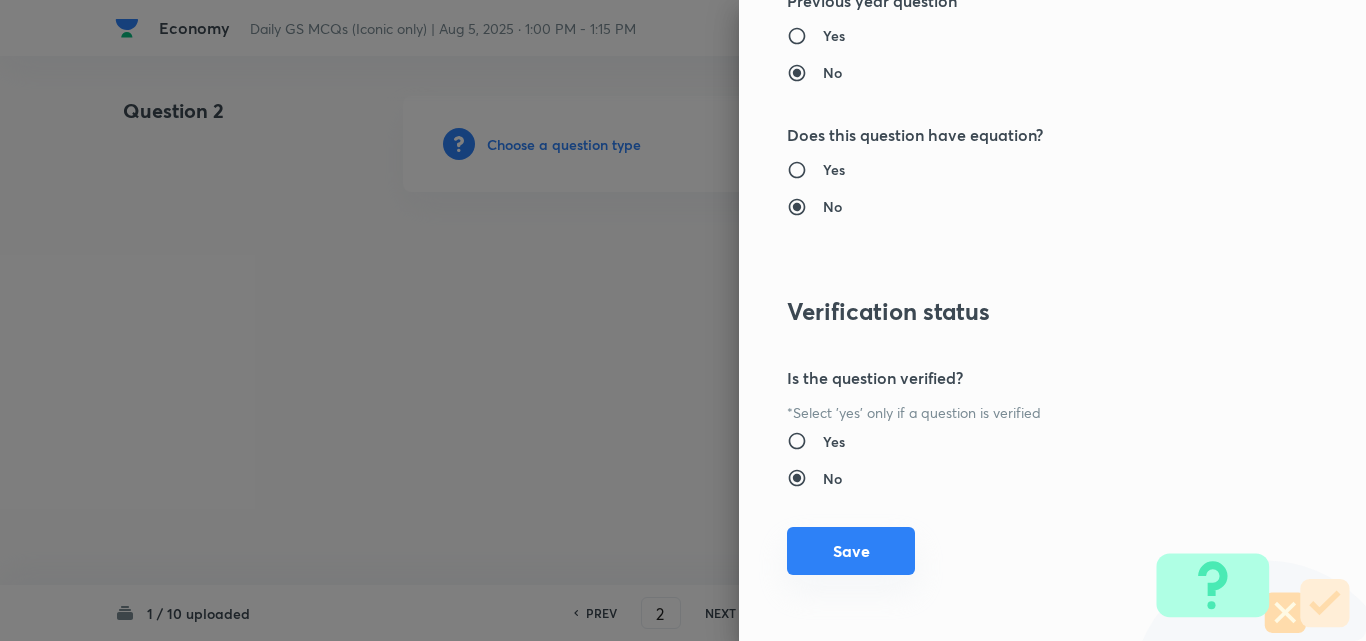 click on "Save" at bounding box center [851, 551] 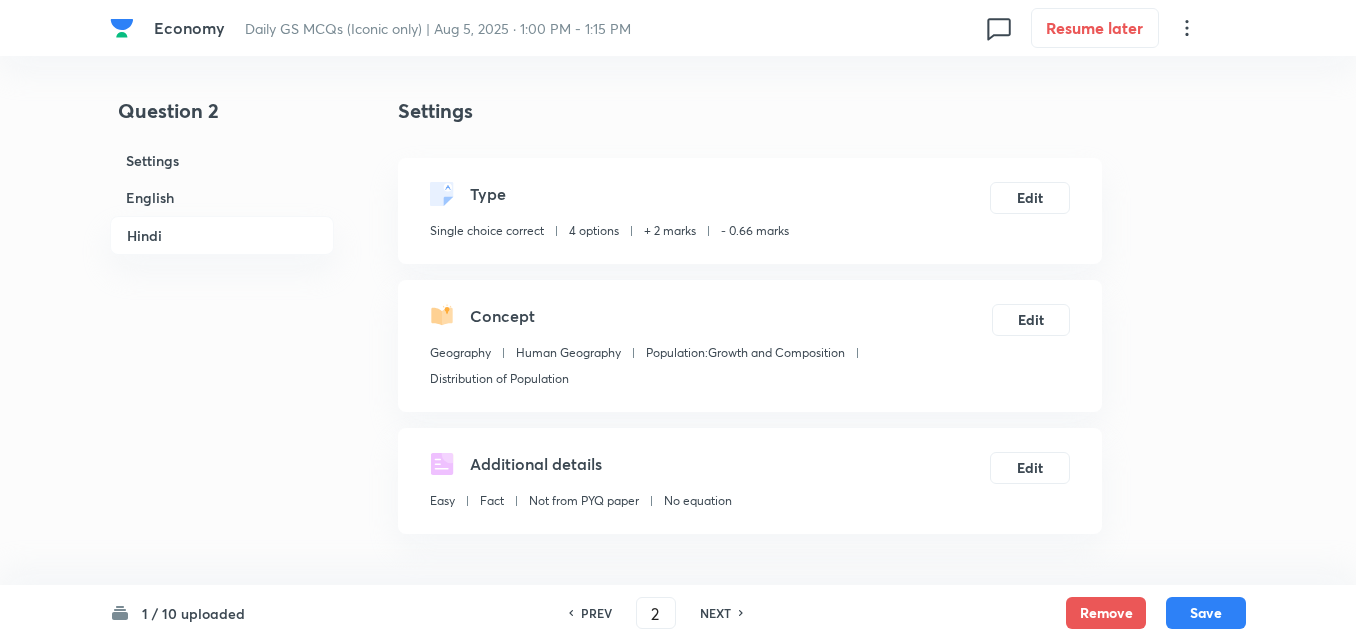 click on "English" at bounding box center (222, 197) 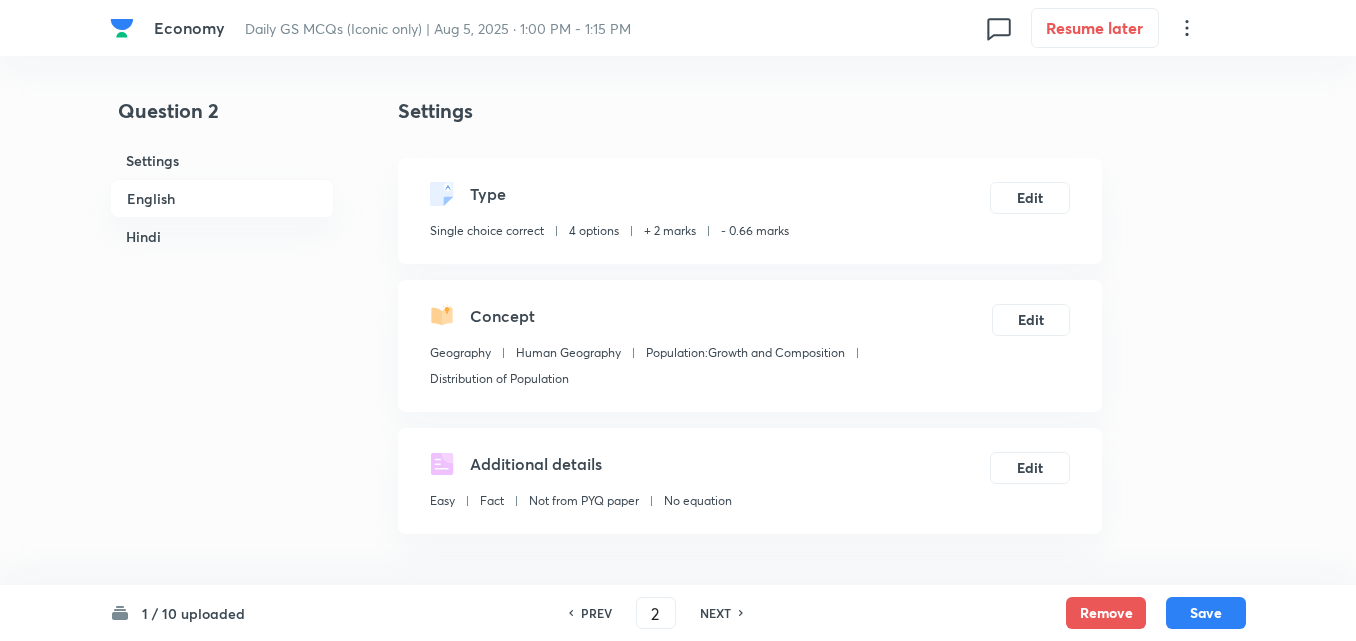 scroll, scrollTop: 542, scrollLeft: 0, axis: vertical 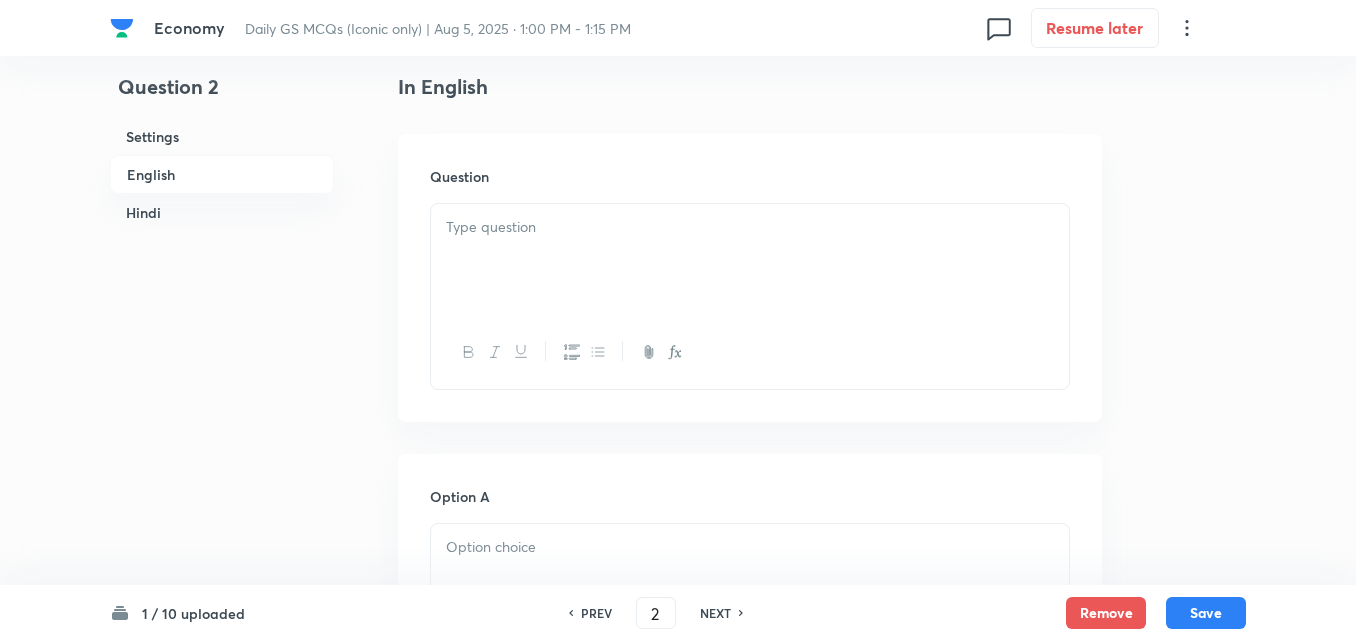 click at bounding box center (750, 260) 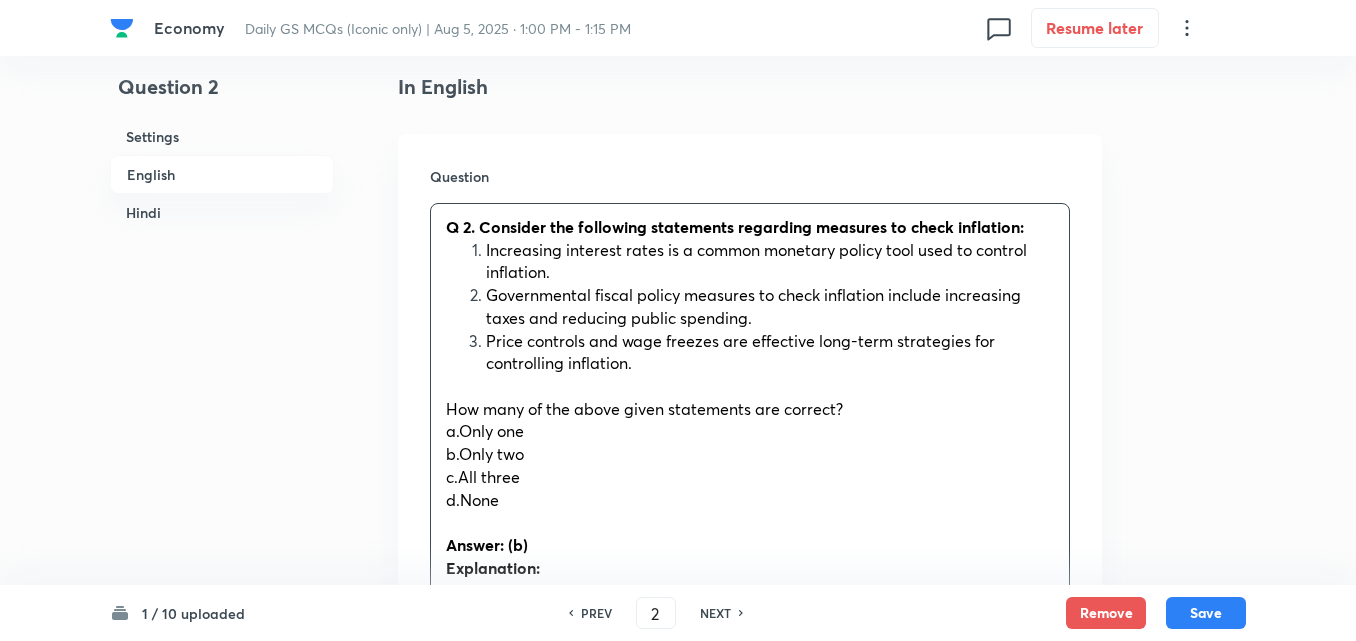 click on "Question Q 2. Consider the following statements regarding measures to check inflation: Increasing interest rates is a common monetary policy tool used to control inflation. Governmental fiscal policy measures to check inflation include increasing taxes and reducing public spending. Price controls and wage freezes are effective long-term strategies for controlling inflation.   How many of the above given statements are correct? a.Only one b.Only two c.All three d.None   Answer: (b) Explanation: Statement 1 is correct:  Increasing interest rates is a standard monetary policy tool used by central banks to control inflation. Higher interest rates can reduce borrowing and spending, which in turn can help cool down an overheated economy and reduce inflationary pressures. Statement 2 is correct: Statement 3 is not correct:    उपरोक्त दिए गए कथनों में से कितने सही हैं?  a.केवल एक  b.केवल दो  c.सभी तीन" at bounding box center (750, 836) 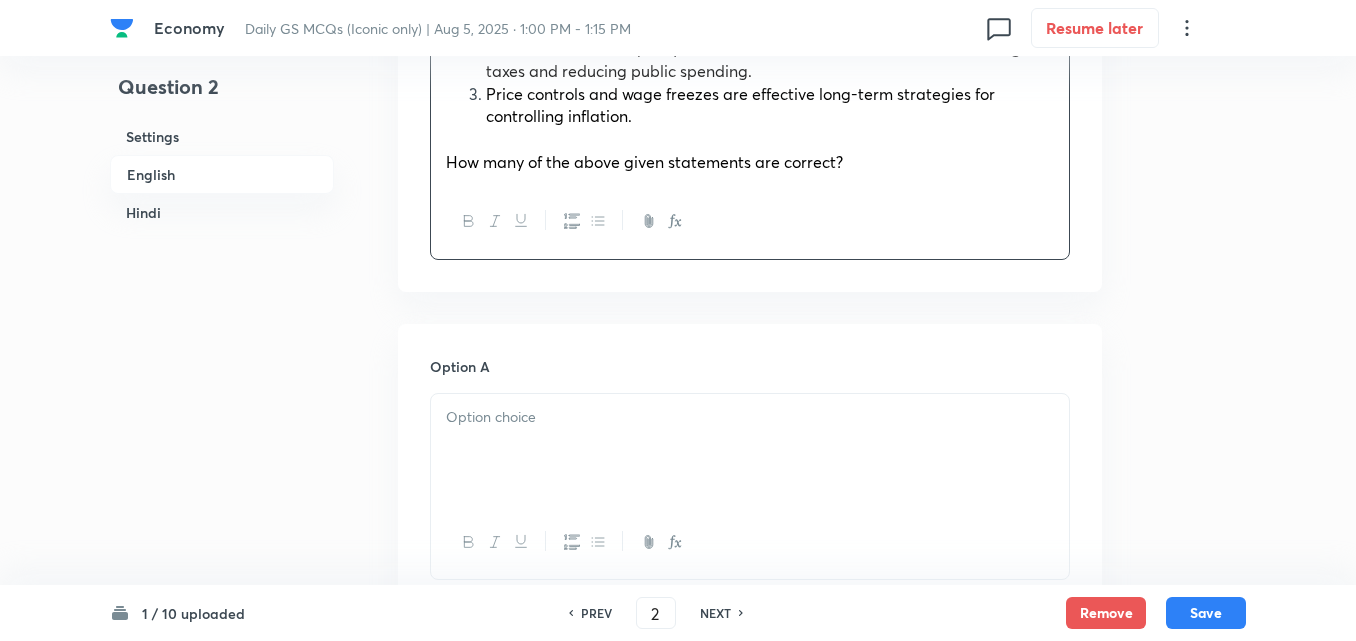 scroll, scrollTop: 942, scrollLeft: 0, axis: vertical 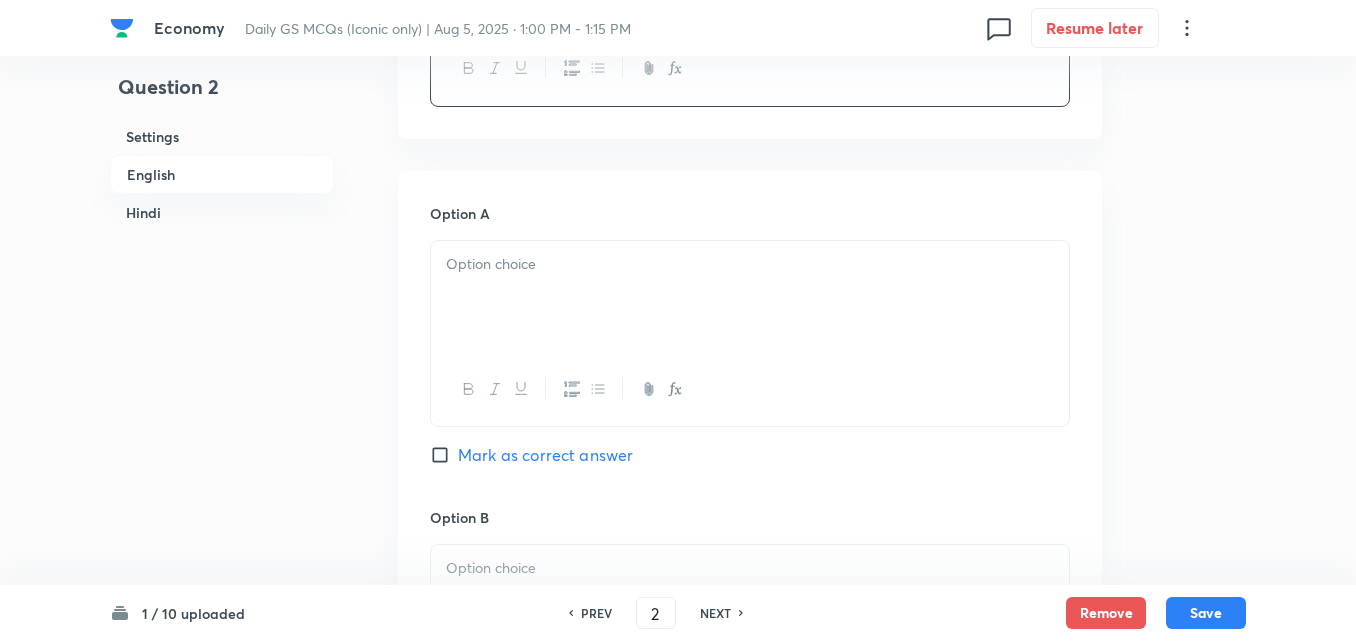 click at bounding box center [750, 297] 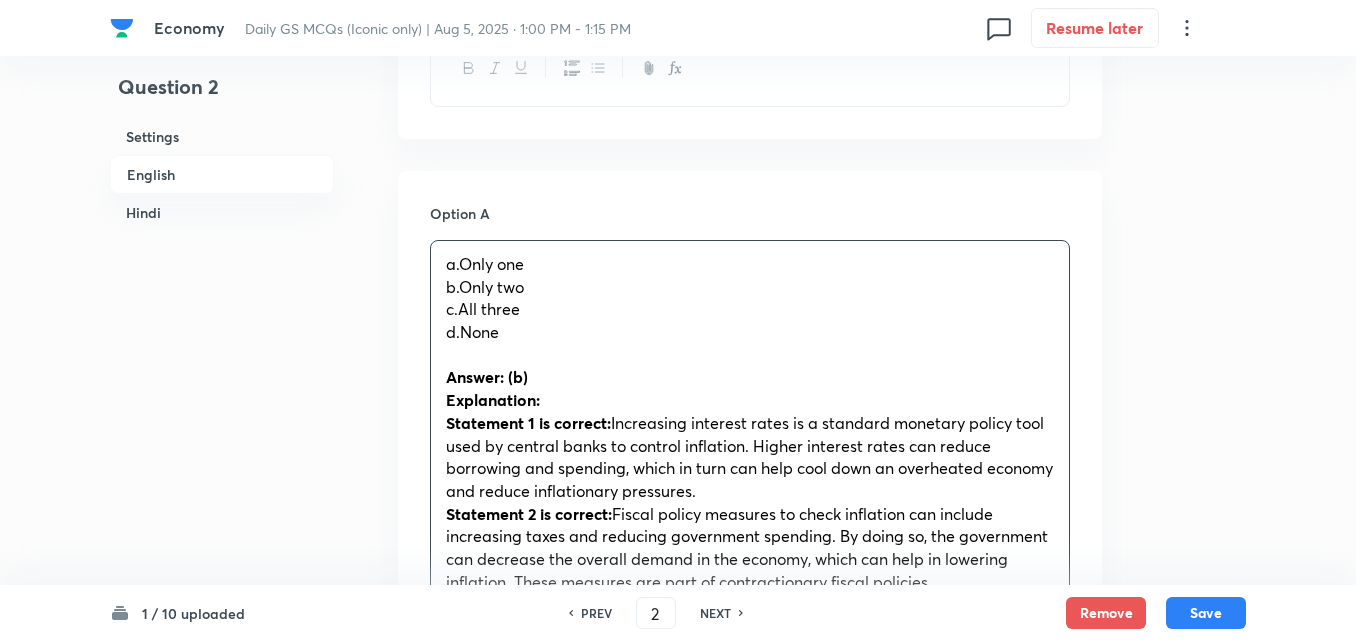 click on "a.Only one b.Only two c.All three d.None   Answer: (b) Explanation: Statement 1 is correct:  Increasing interest rates is a standard monetary policy tool used by central banks to control inflation. Higher interest rates can reduce borrowing and spending, which in turn can help cool down an overheated economy and reduce inflationary pressures. Statement 2 is correct:  Fiscal policy measures to check inflation can include increasing taxes and reducing government spending. By doing so, the government can decrease the overall demand in the economy, which can help in lowering inflation. These measures are part of contractionary fiscal policies. Statement 3 is not correct:  Price controls and wage freezes can be used as short-term measures to control inflation, but they are generally not effective as long-term strategies. Such controls can lead to shortages, reduced investment, and decreased supply of goods and services, which can in turn exacerbate inflationary pressures or lead to other economic problems." at bounding box center (750, 753) 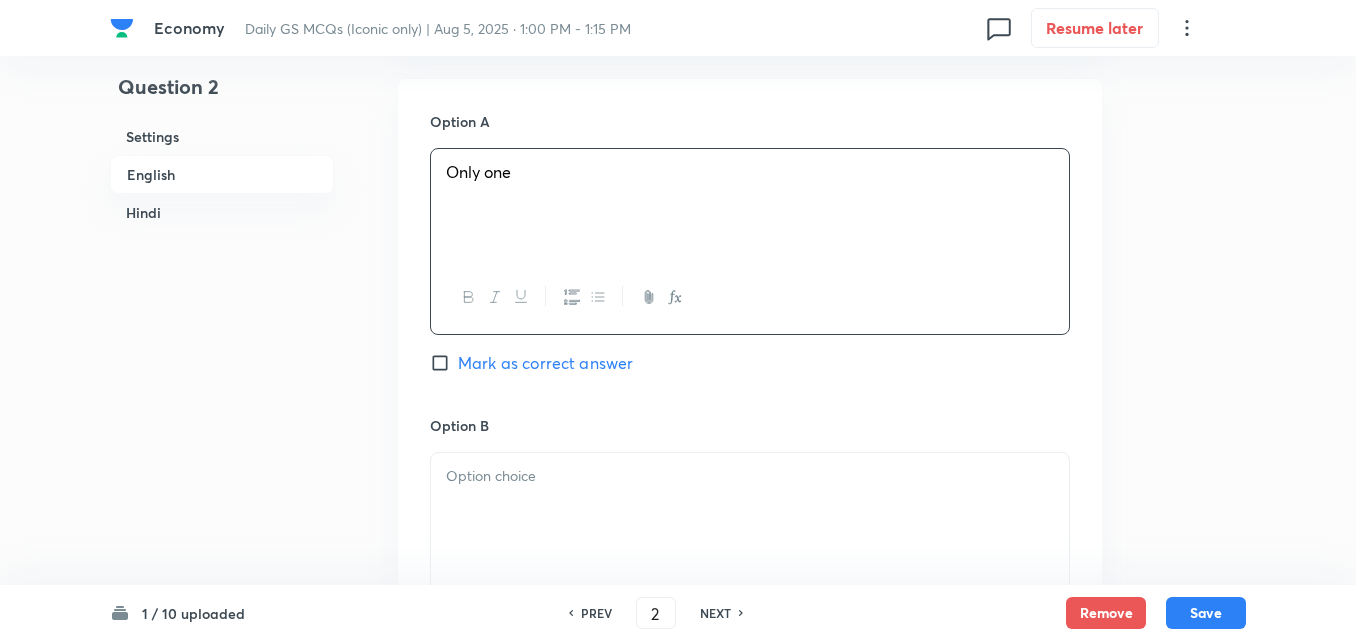 scroll, scrollTop: 1142, scrollLeft: 0, axis: vertical 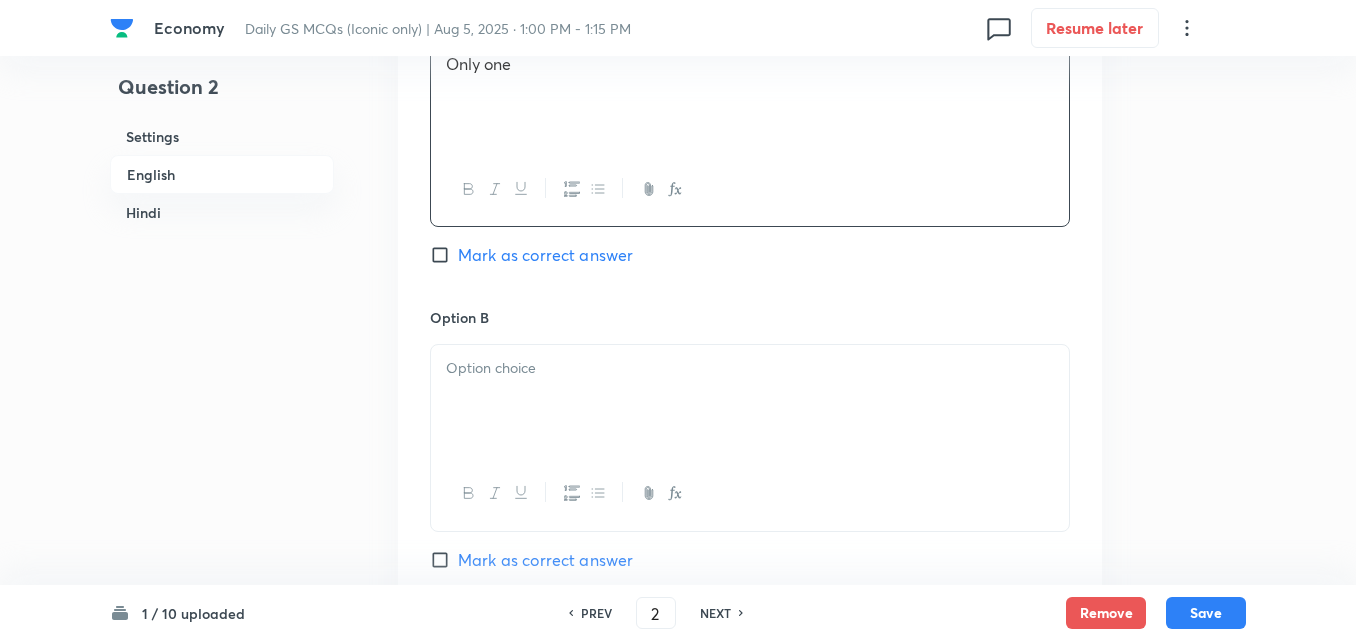 click at bounding box center (750, 401) 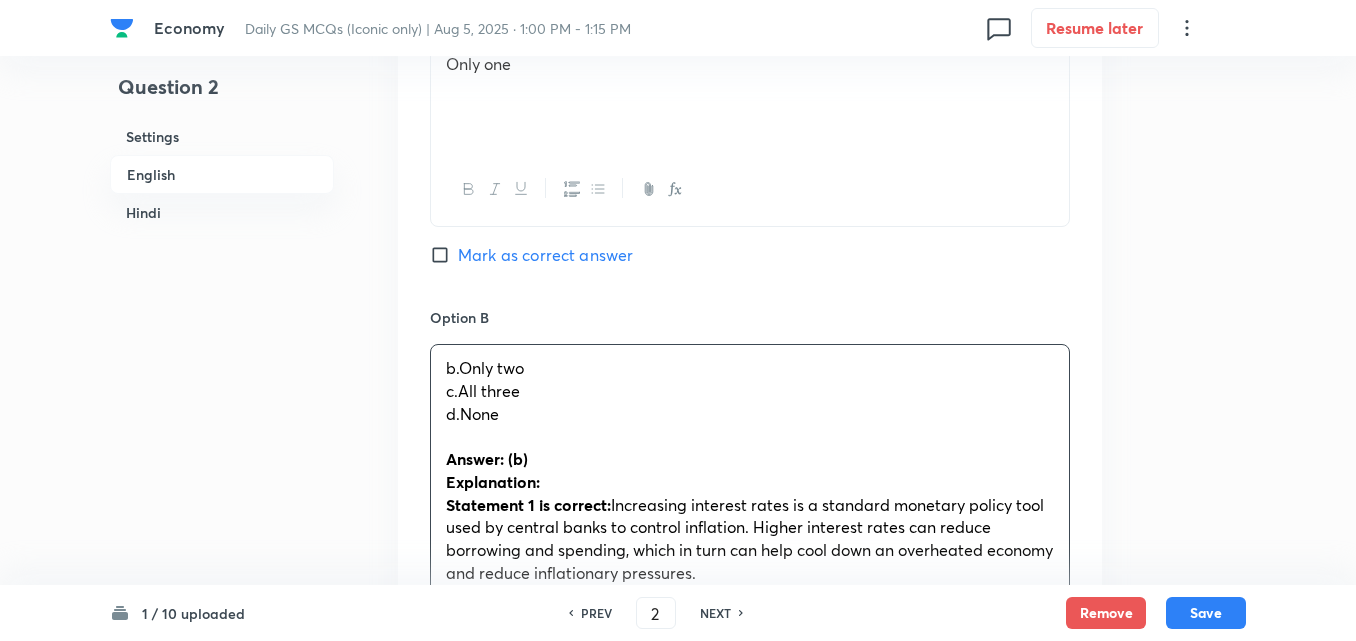 drag, startPoint x: 428, startPoint y: 386, endPoint x: 405, endPoint y: 387, distance: 23.021729 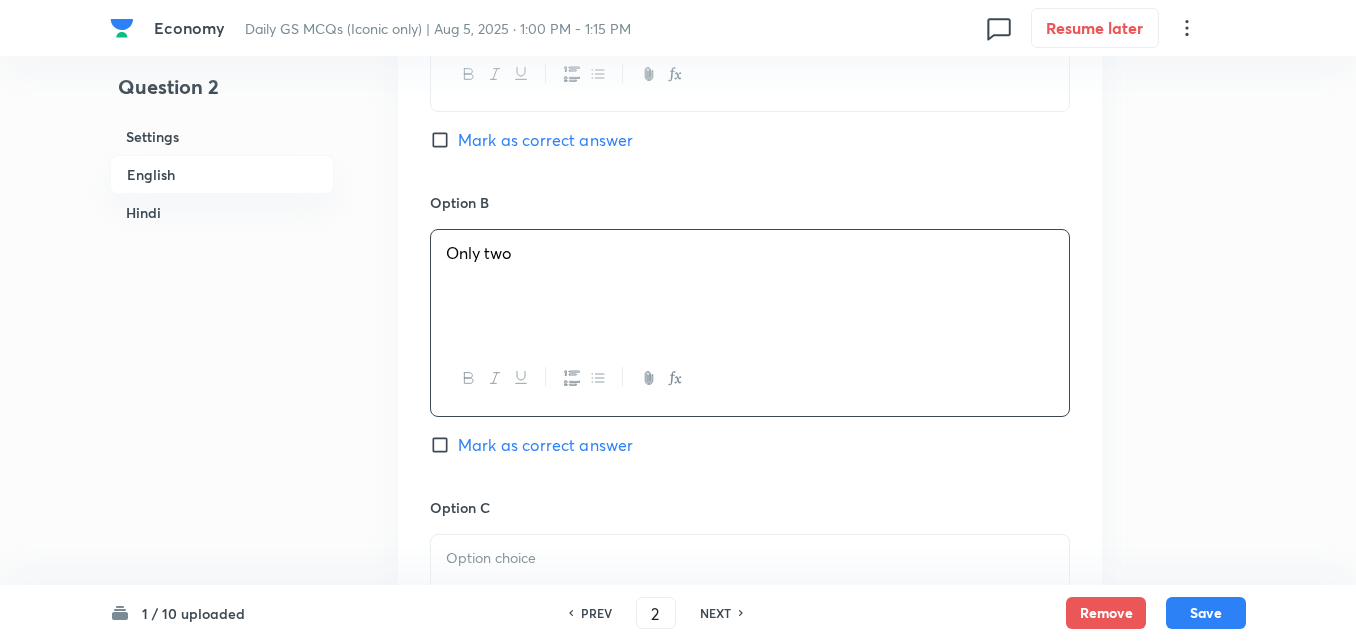 scroll, scrollTop: 1442, scrollLeft: 0, axis: vertical 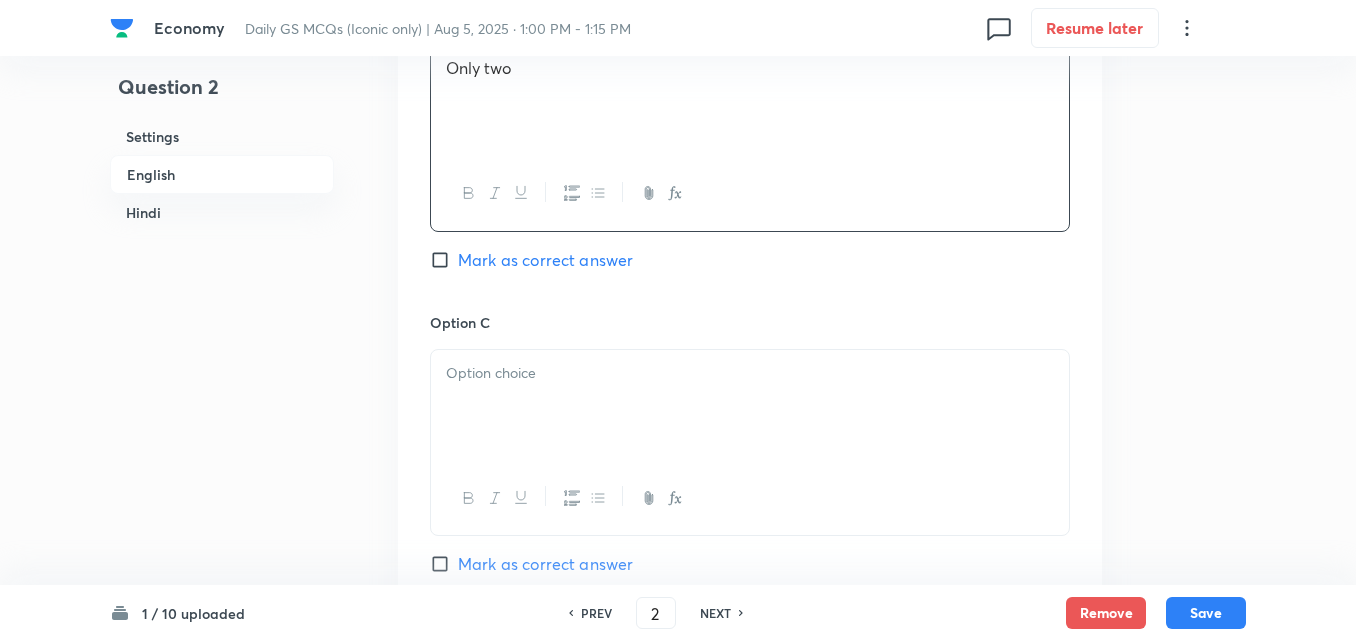 click on "Mark as correct answer" at bounding box center (545, 260) 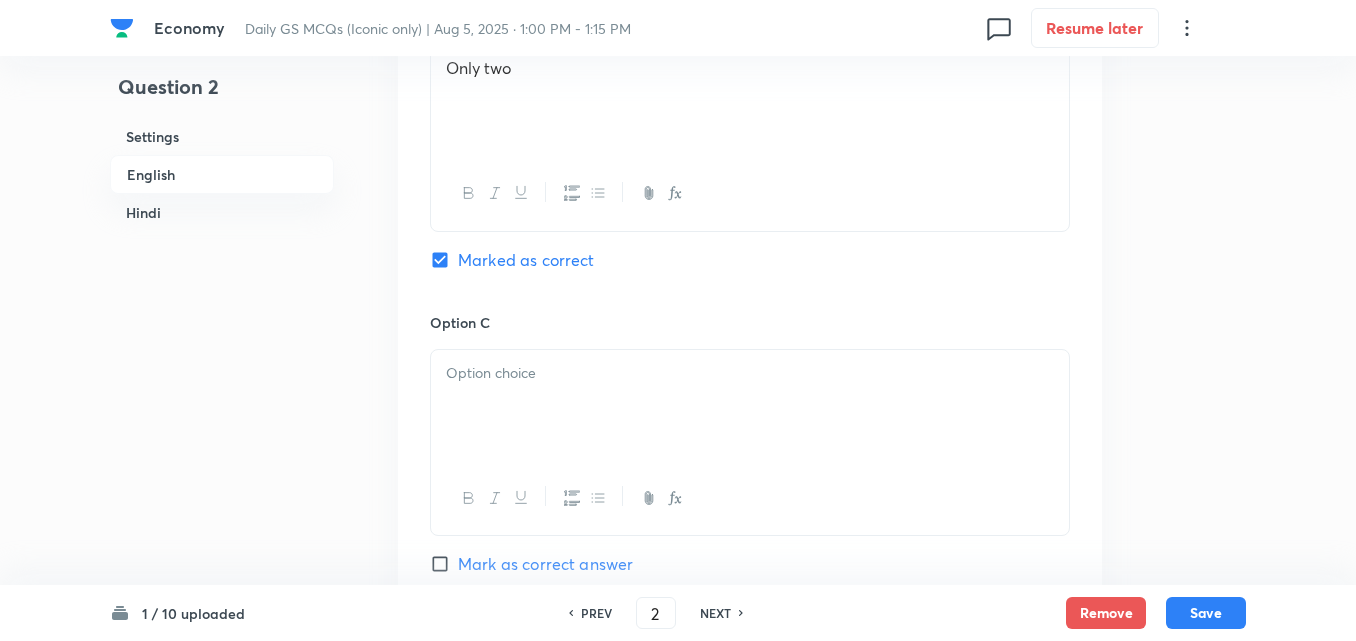 checkbox on "true" 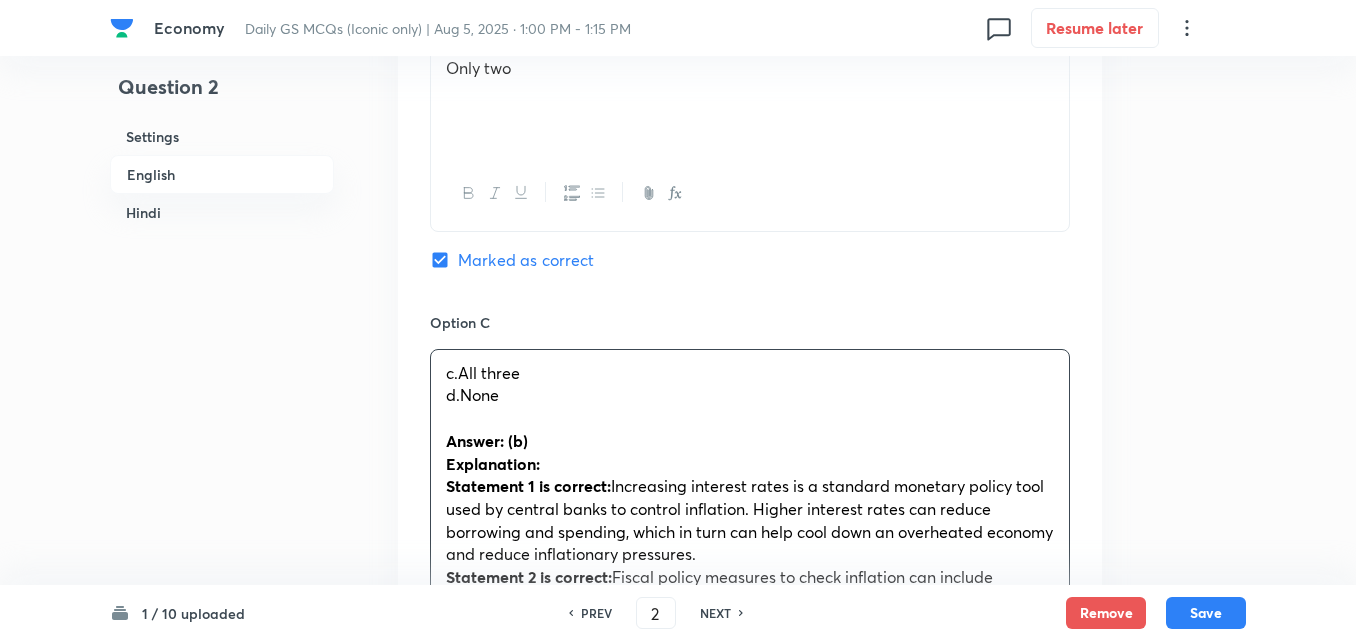 drag, startPoint x: 424, startPoint y: 395, endPoint x: 412, endPoint y: 395, distance: 12 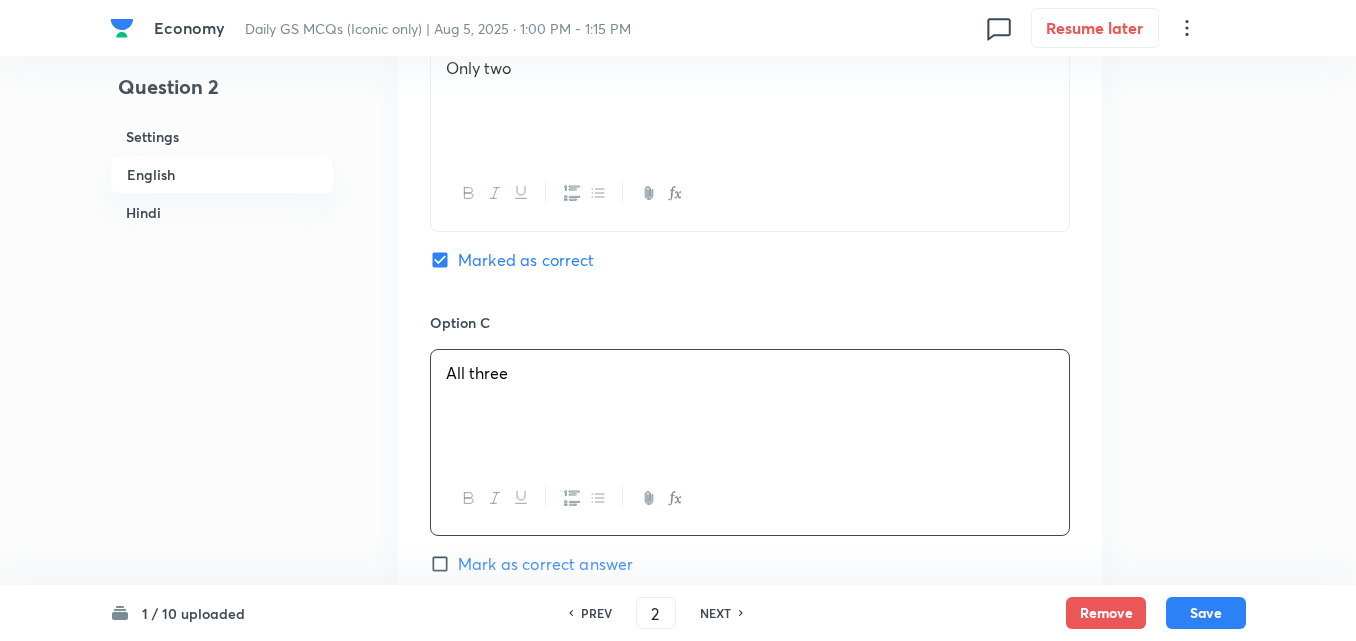 scroll, scrollTop: 1842, scrollLeft: 0, axis: vertical 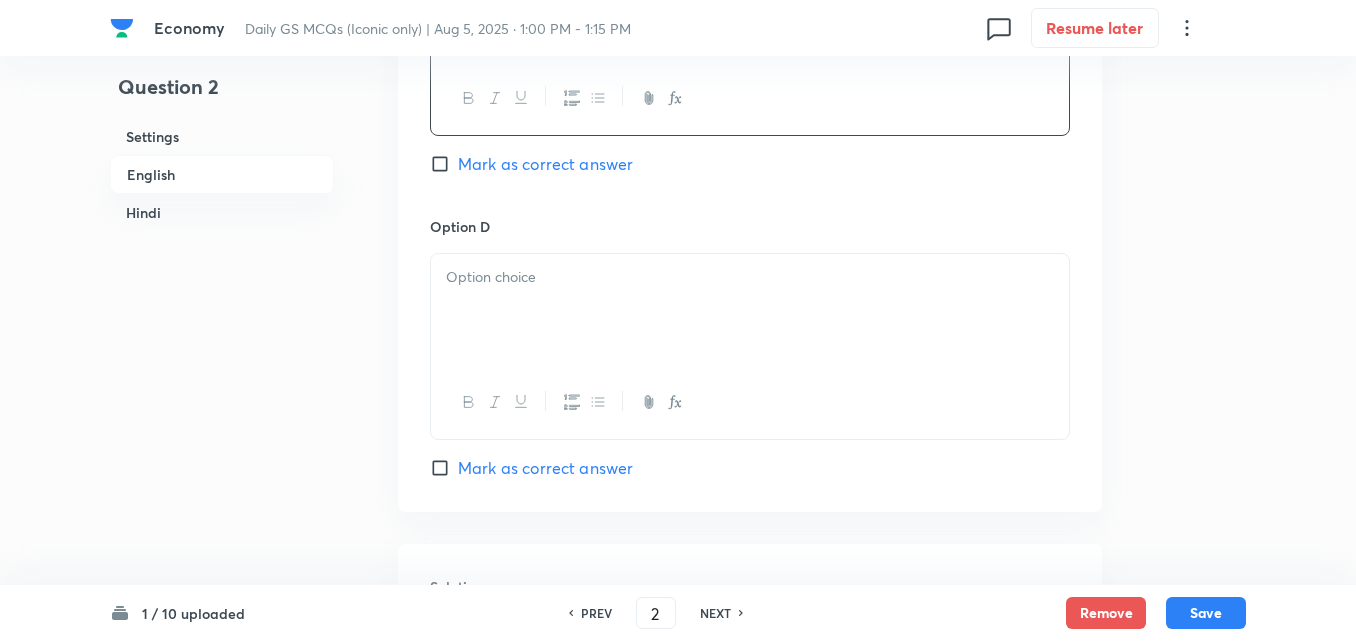 click at bounding box center (750, 310) 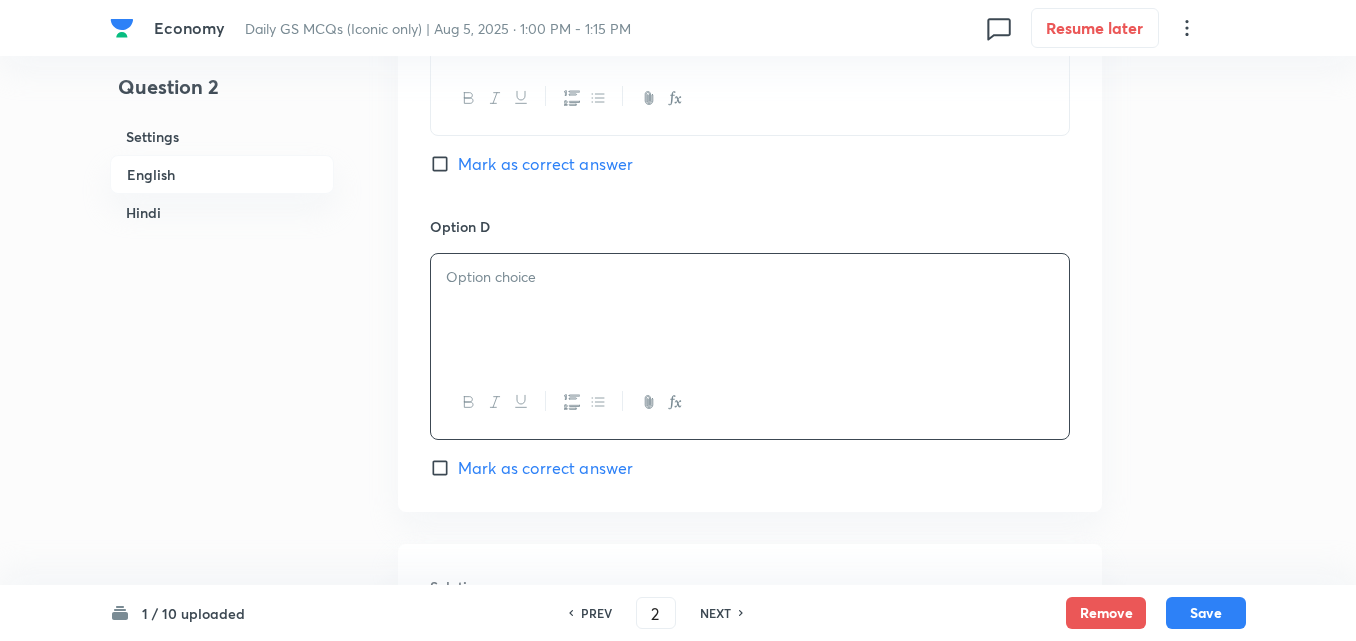 paste 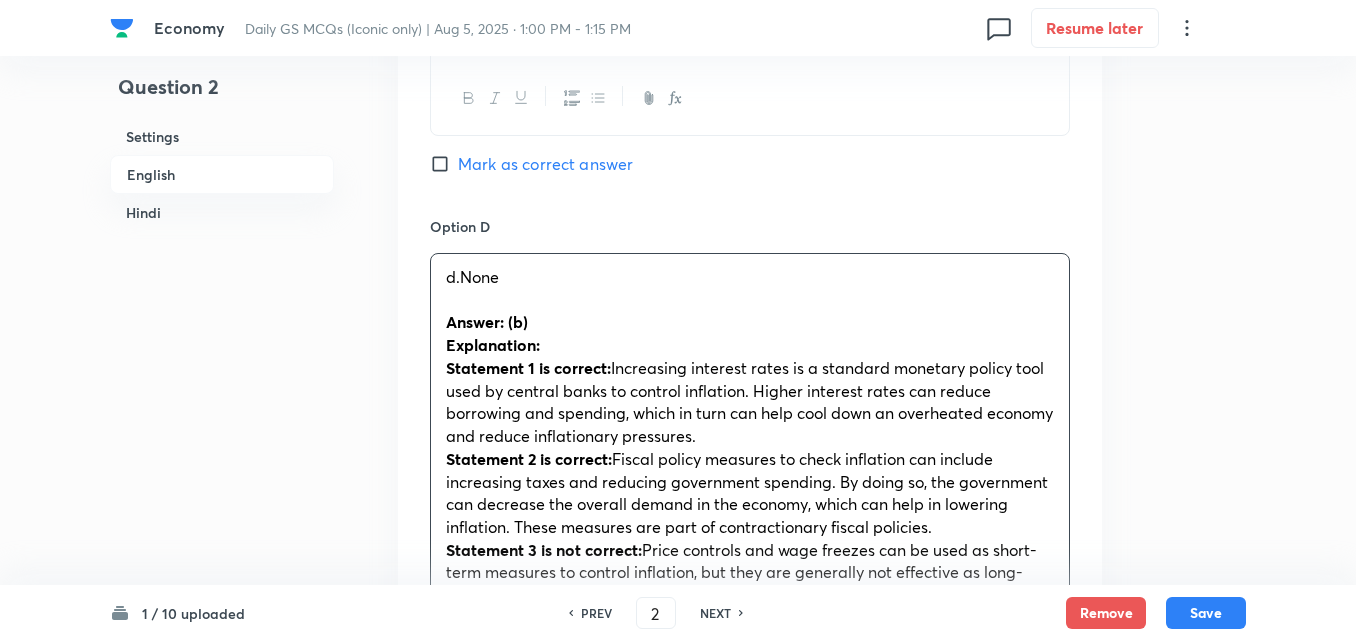 click on "Option A Only one Mark as correct answer Option B Only two Marked as correct Option C All three Mark as correct answer Option D d.None   Answer: (b) Explanation: Statement 1 is correct:  Increasing interest rates is a standard monetary policy tool used by central banks to control inflation. Higher interest rates can reduce borrowing and spending, which in turn can help cool down an overheated economy and reduce inflationary pressures. Statement 2 is correct:  Fiscal policy measures to check inflation can include increasing taxes and reducing government spending. By doing so, the government can decrease the overall demand in the economy, which can help in lowering inflation. These measures are part of contractionary fiscal policies. Statement 3 is not correct:  प्रश्न 2. मुद्रास्फीति की जाँच के उपायों के बारे में निम्नलिखित कथनों पर विचार कीजिए:   a.केवल एक" at bounding box center (750, 313) 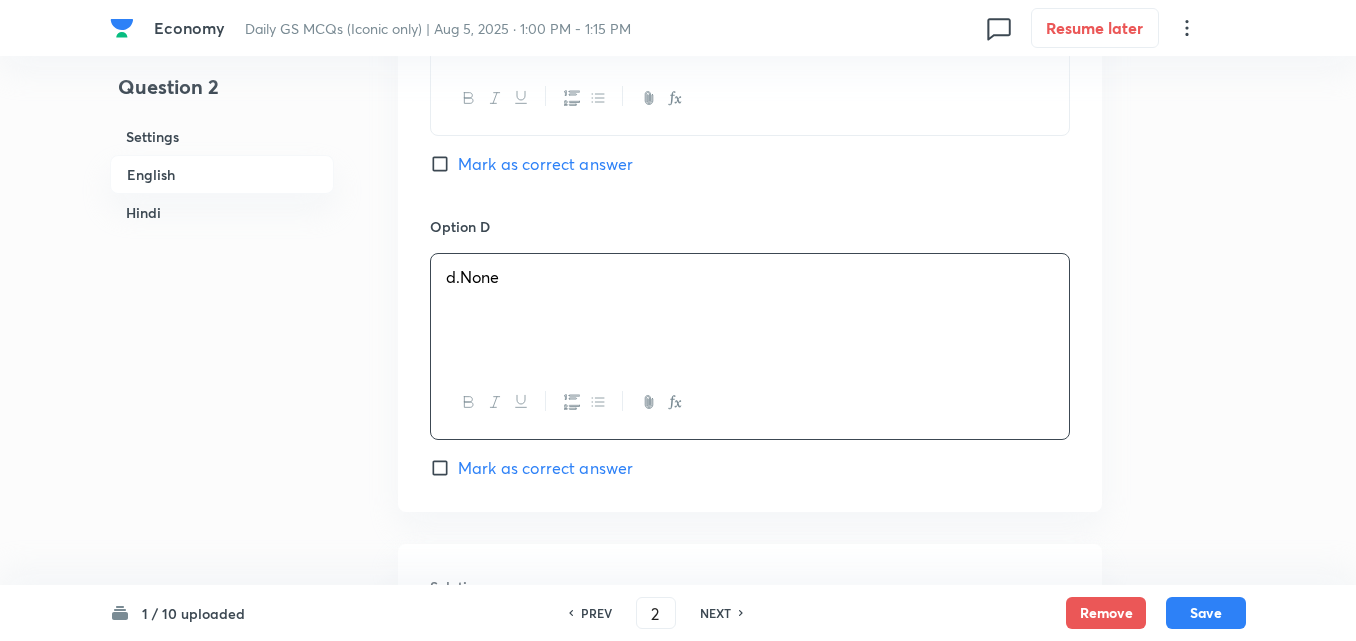 type 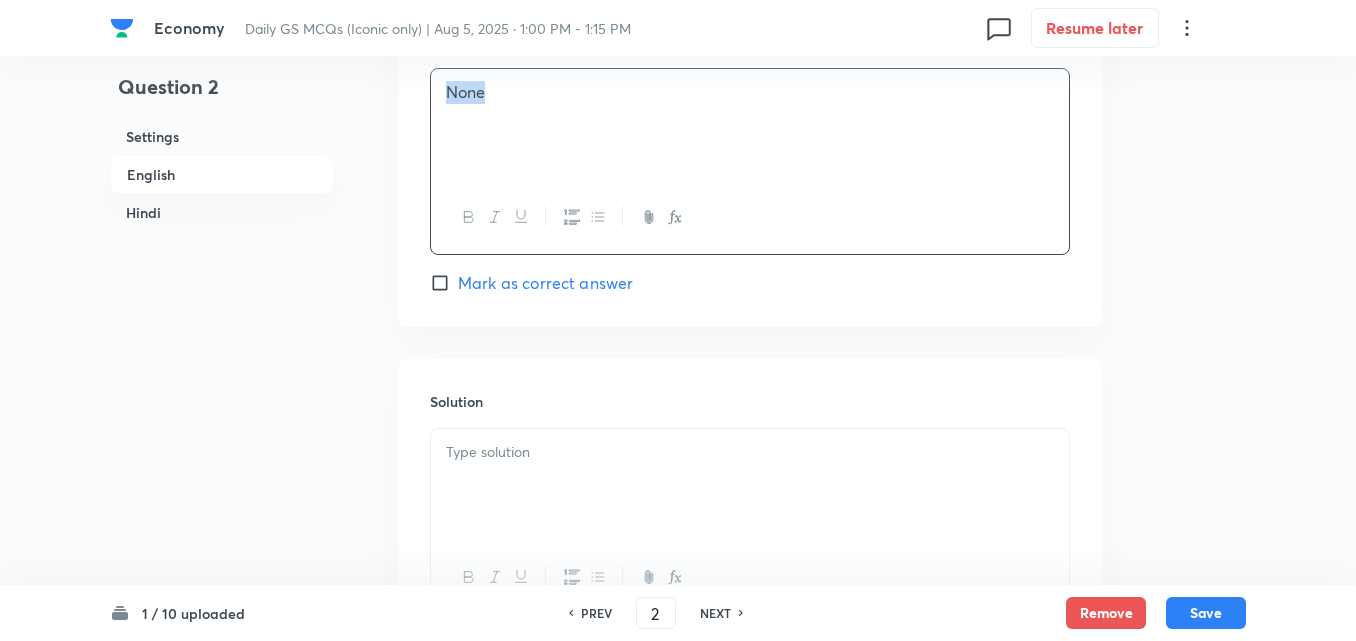 scroll, scrollTop: 2242, scrollLeft: 0, axis: vertical 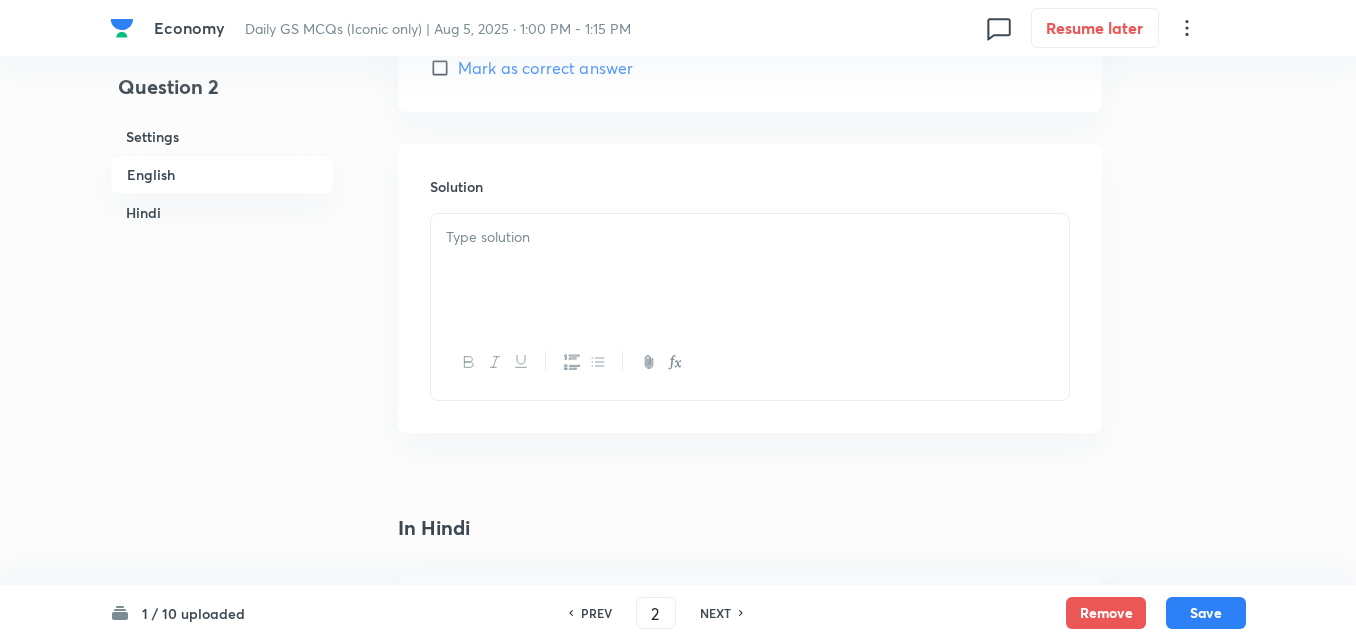 click at bounding box center [750, 270] 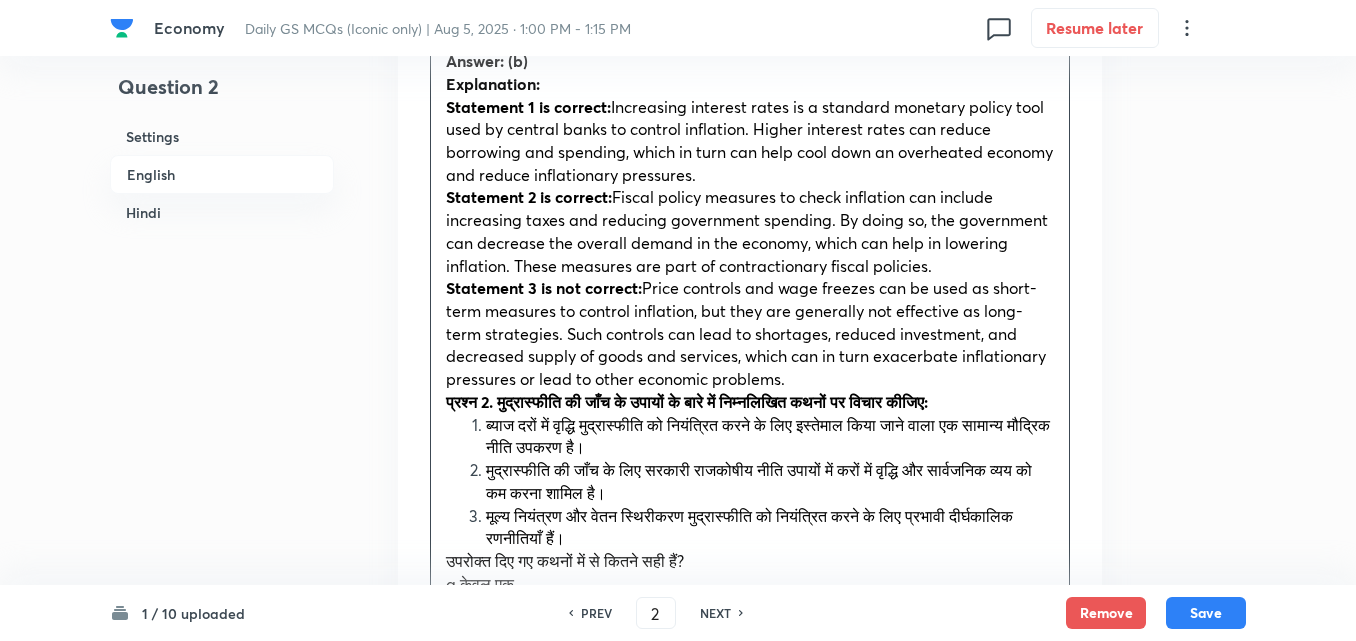 scroll, scrollTop: 2442, scrollLeft: 0, axis: vertical 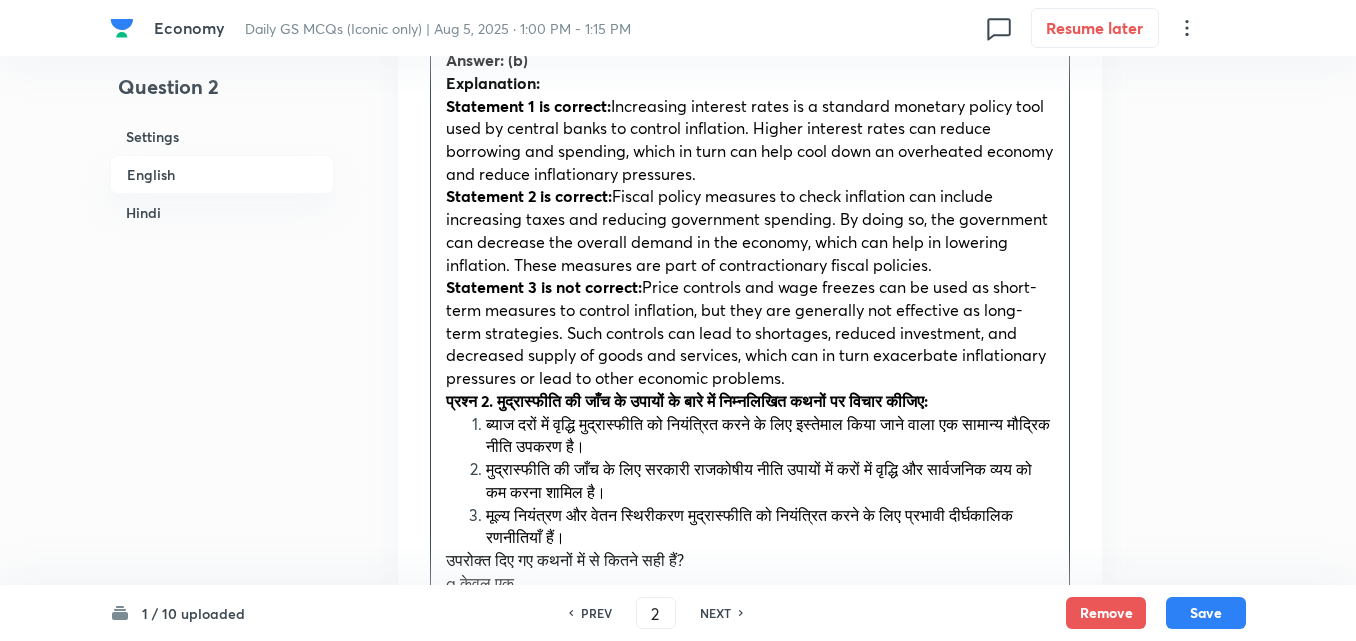 click on "Solution   Answer: (b) Explanation: Statement 1 is correct:  Increasing interest rates is a standard monetary policy tool used by central banks to control inflation. Higher interest rates can reduce borrowing and spending, which in turn can help cool down an overheated economy and reduce inflationary pressures. Statement 2 is correct:  Fiscal policy measures to check inflation can include increasing taxes and reducing government spending. By doing so, the government can decrease the overall demand in the economy, which can help in lowering inflation. These measures are part of contractionary fiscal policies. Statement 3 is not correct:  Price controls and wage freezes can be used as short-term measures to control inflation, but they are generally not effective as long-term strategies. Such controls can lead to shortages, reduced investment, and decreased supply of goods and services, which can in turn exacerbate inflationary pressures or lead to other economic problems.   a.केवल एक" at bounding box center (750, 498) 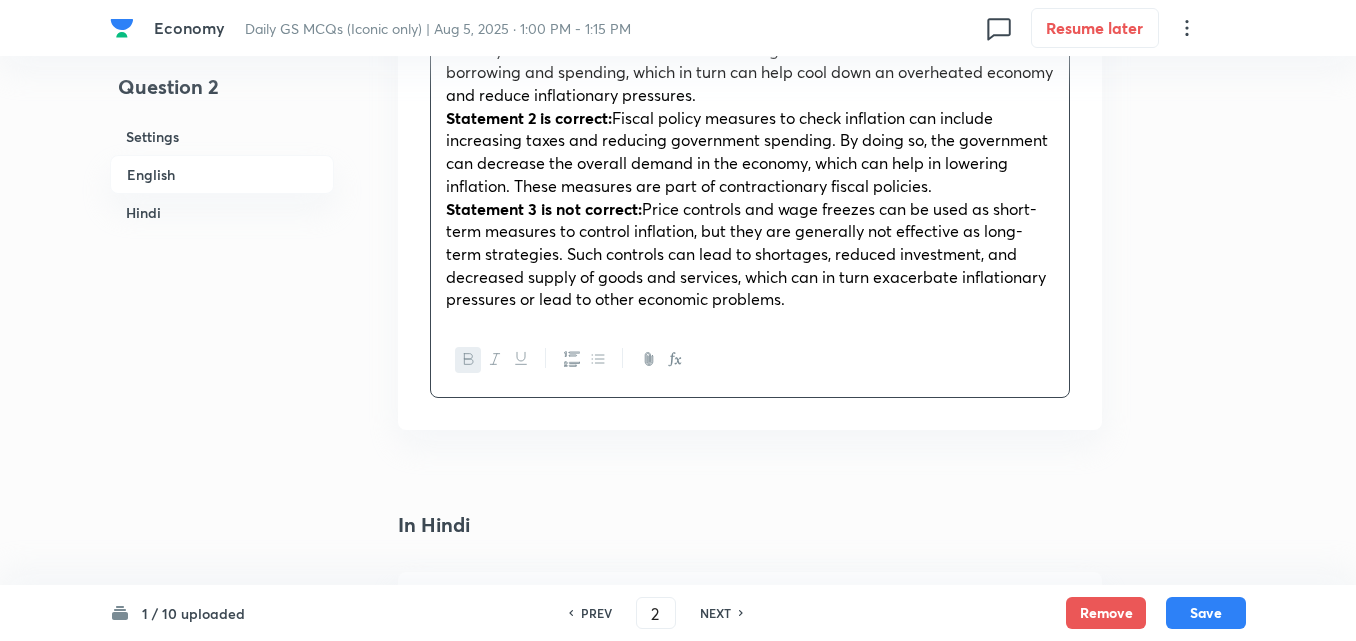 scroll, scrollTop: 2842, scrollLeft: 0, axis: vertical 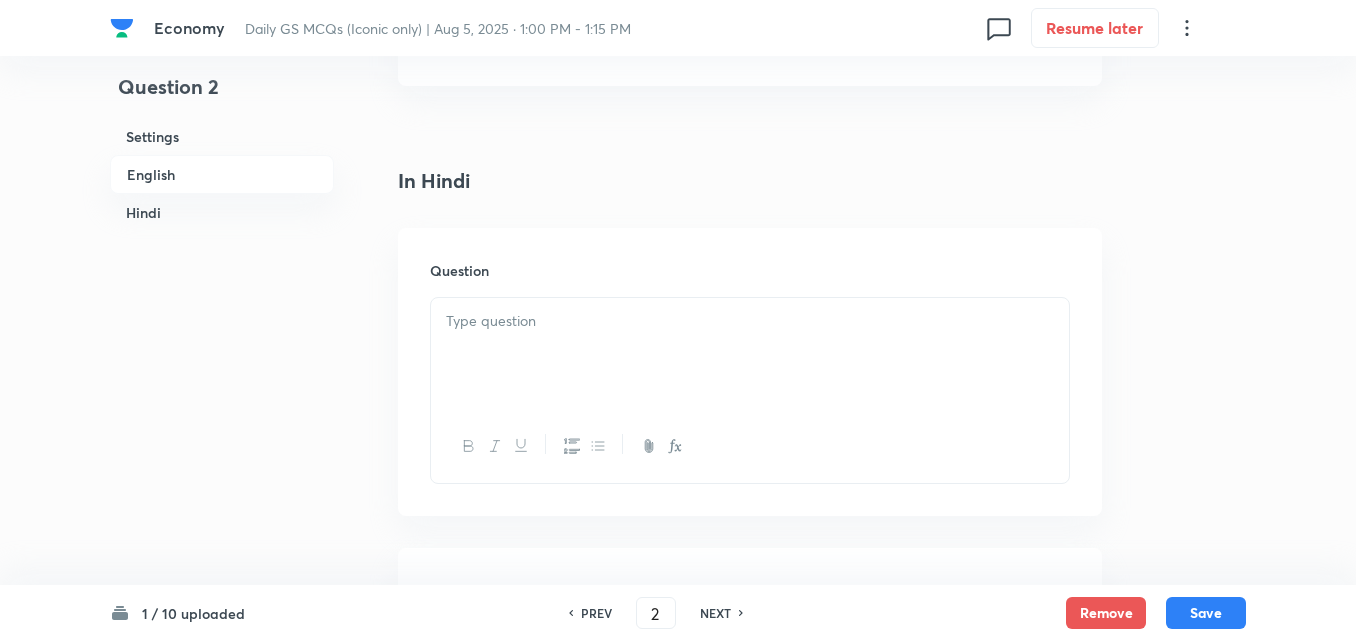 click at bounding box center (750, 354) 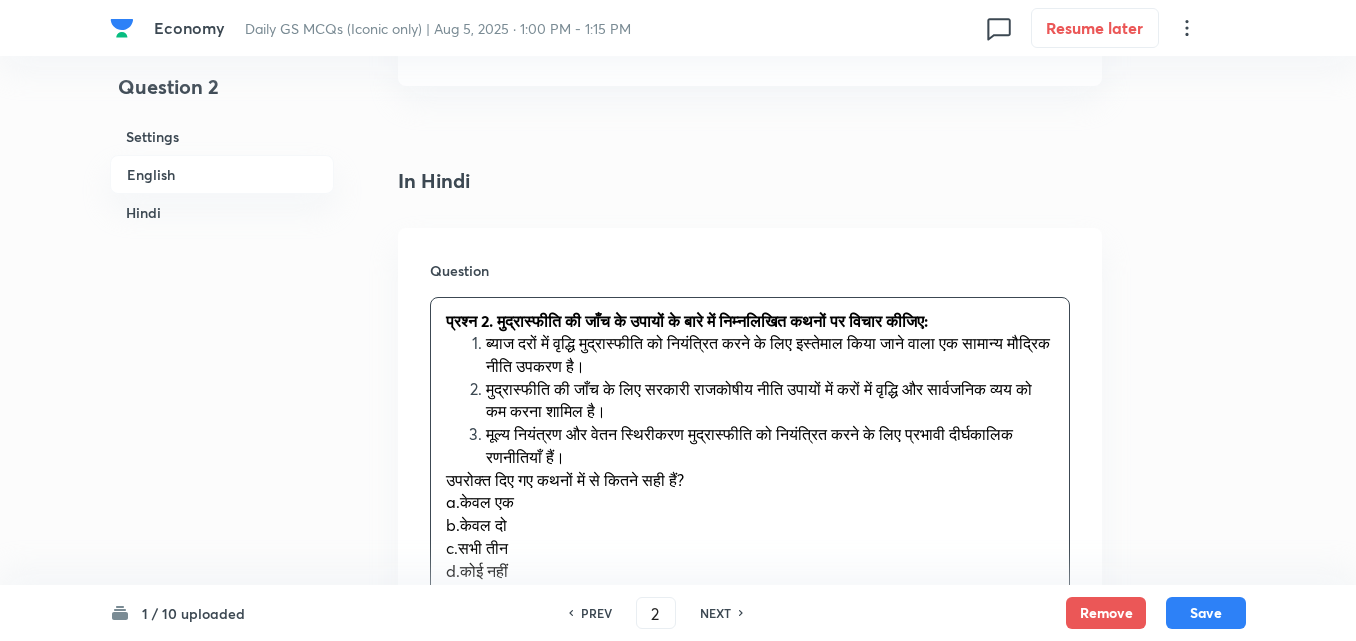 drag, startPoint x: 411, startPoint y: 502, endPoint x: 395, endPoint y: 496, distance: 17.088007 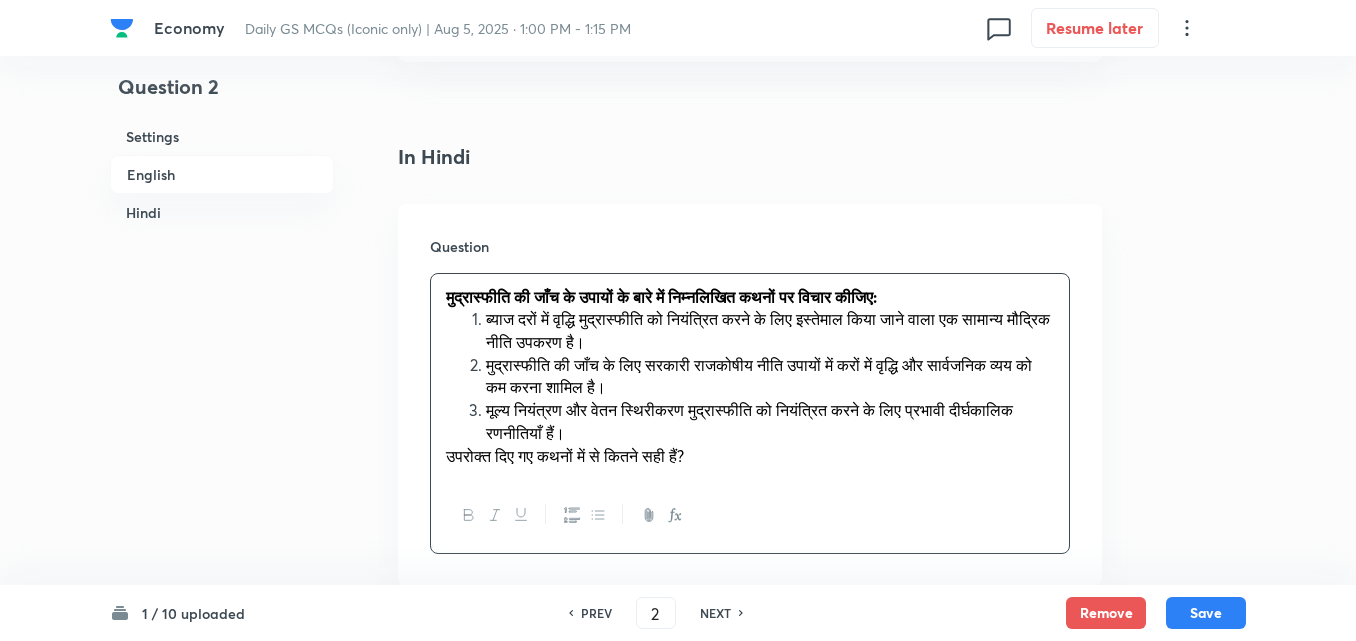 scroll, scrollTop: 3242, scrollLeft: 0, axis: vertical 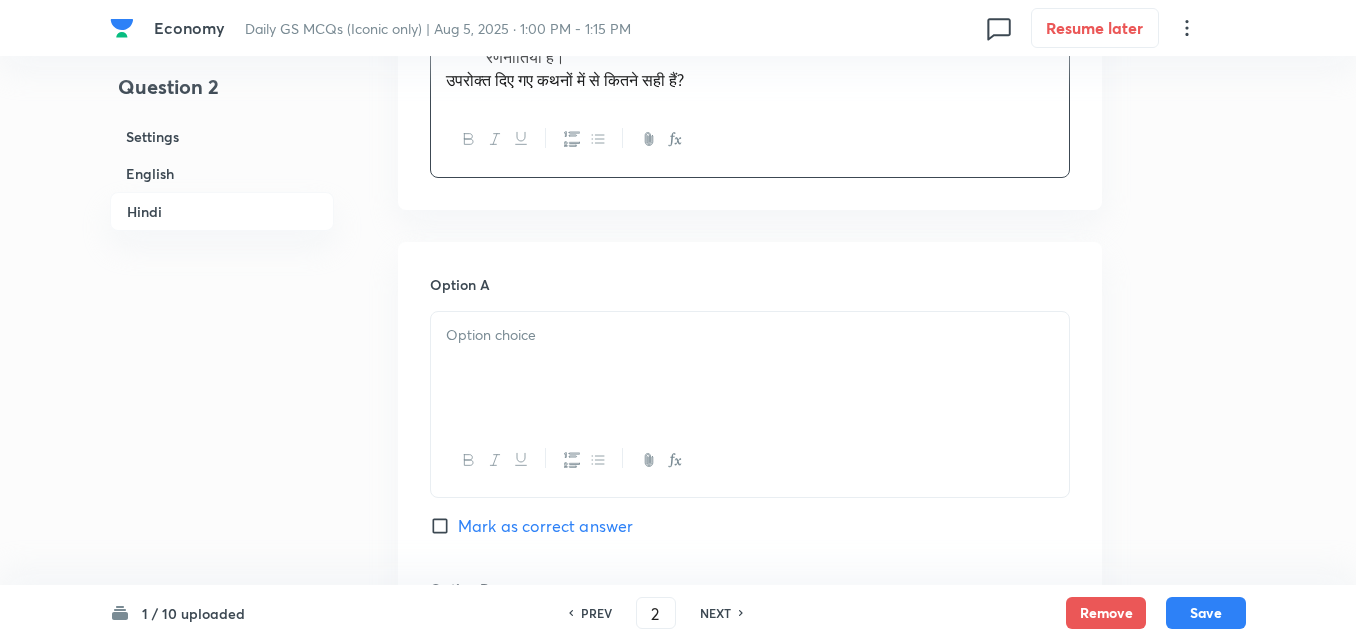 click at bounding box center [750, 335] 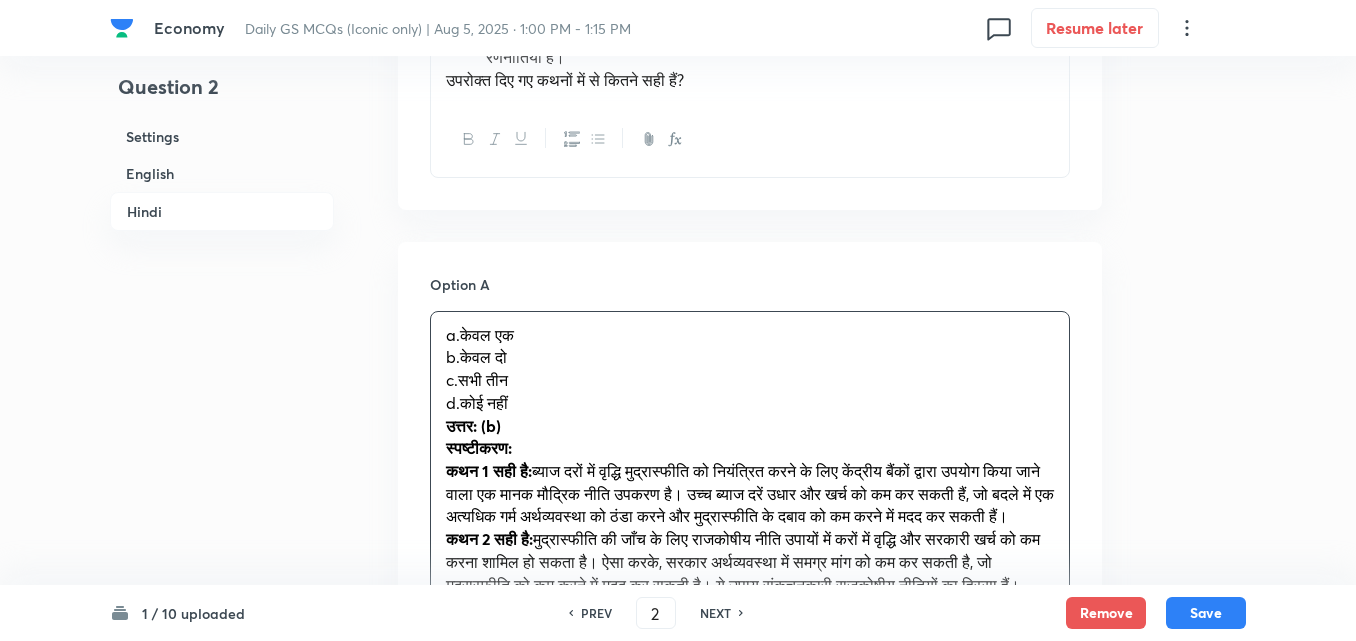 drag, startPoint x: 441, startPoint y: 360, endPoint x: 416, endPoint y: 355, distance: 25.495098 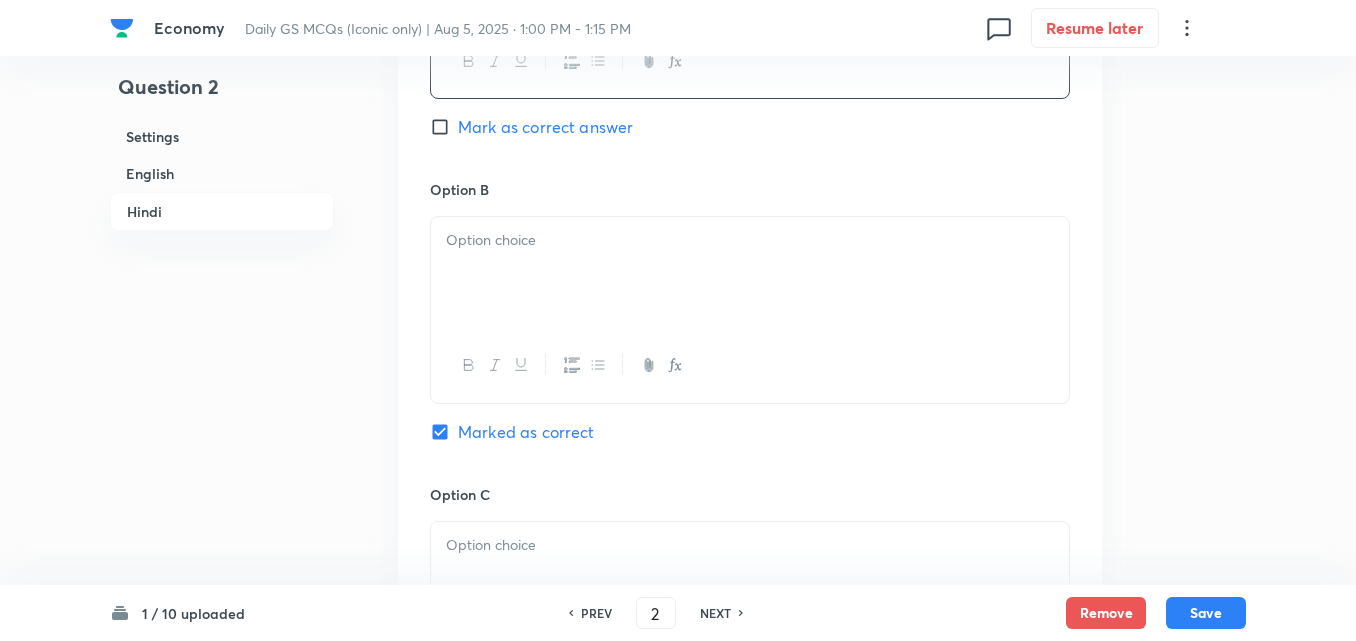 scroll, scrollTop: 3642, scrollLeft: 0, axis: vertical 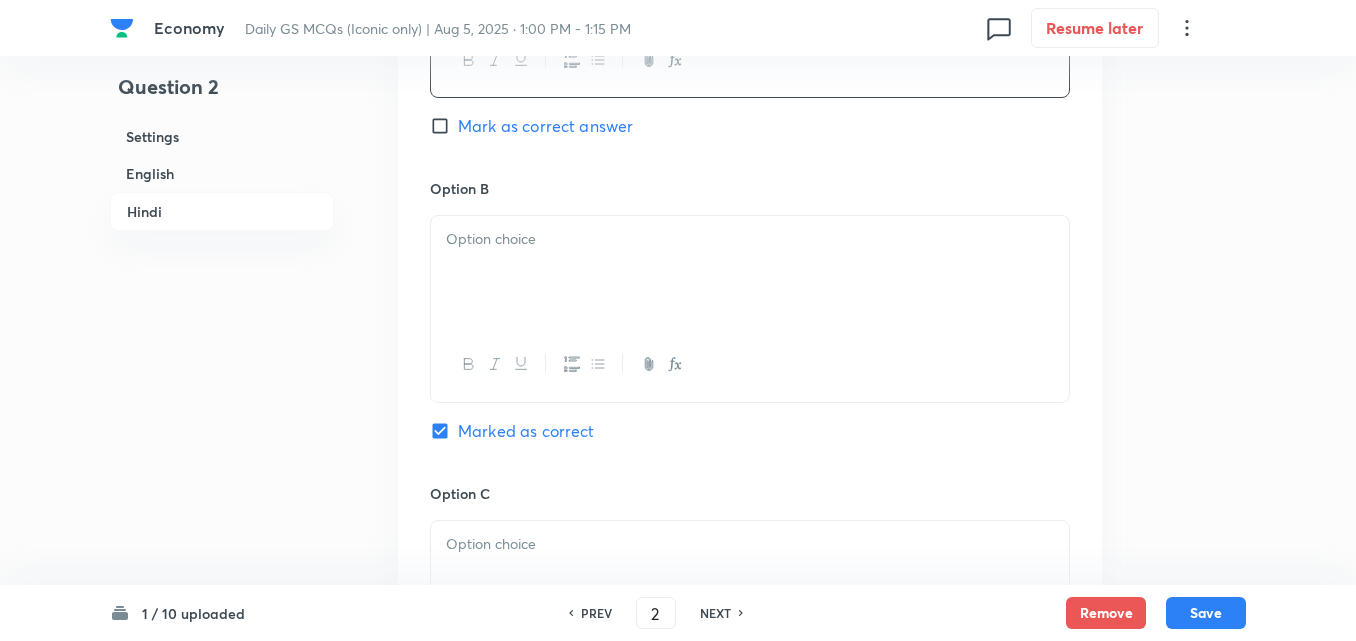 drag, startPoint x: 501, startPoint y: 356, endPoint x: 492, endPoint y: 263, distance: 93.43447 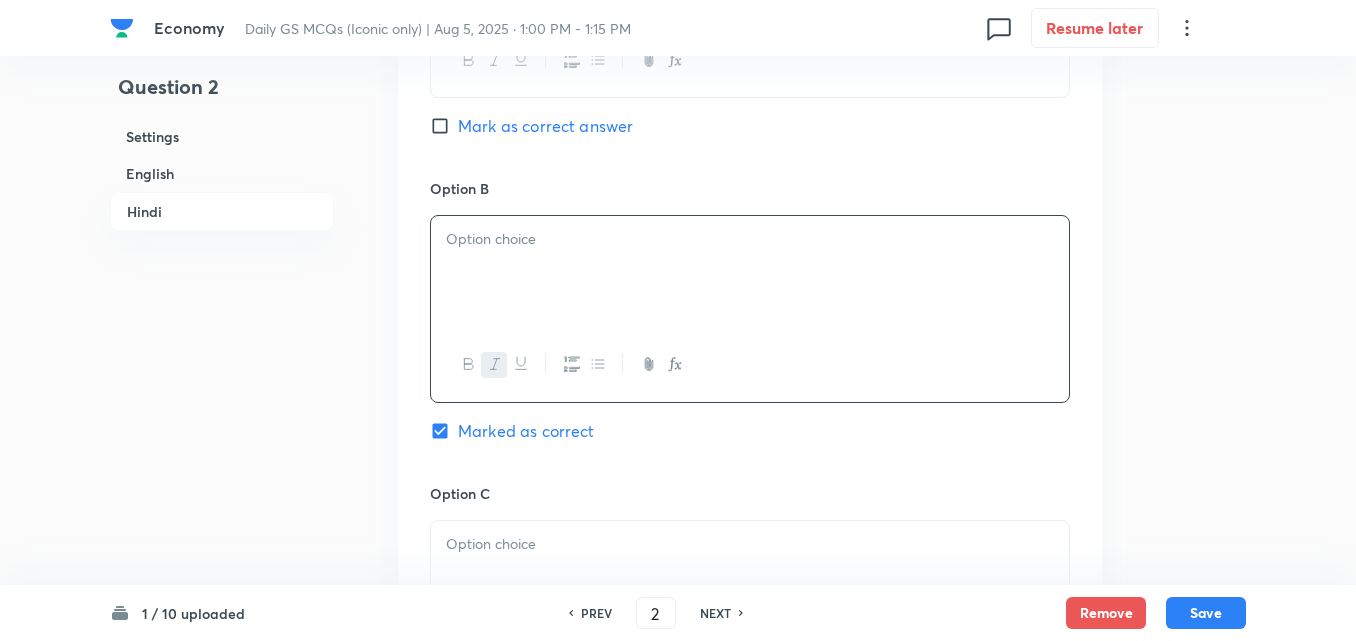 click on "﻿" at bounding box center (750, 272) 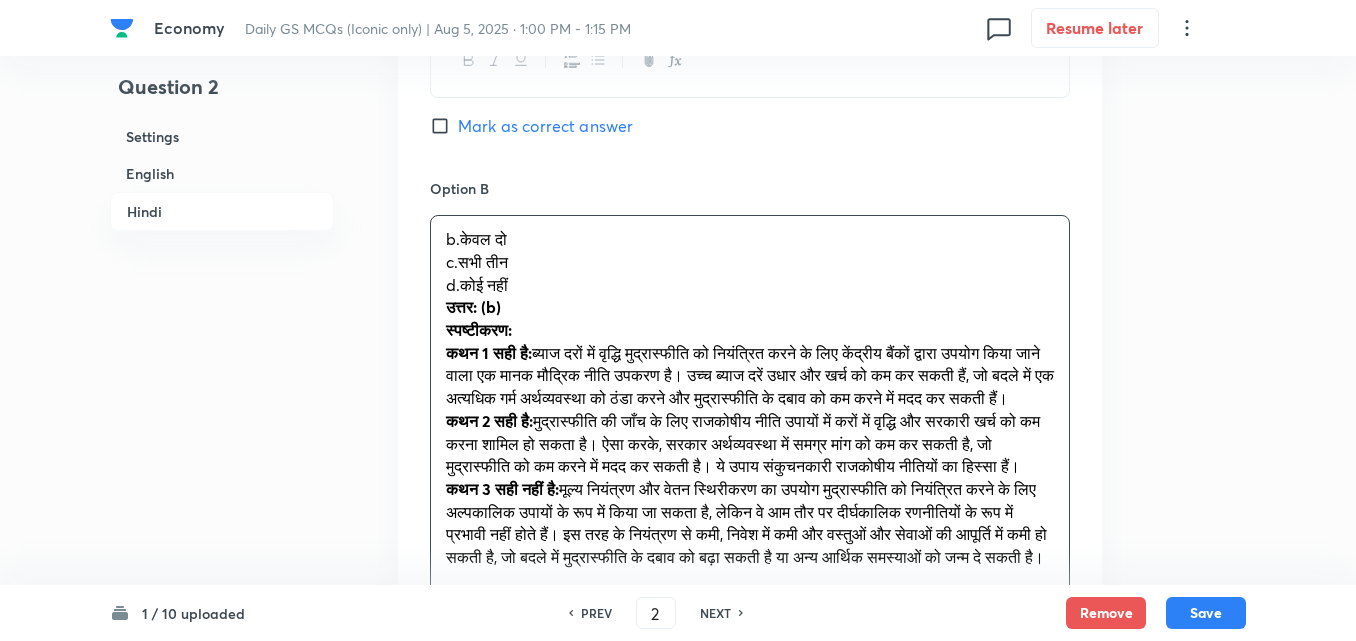 click on "b.केवल दो  c.सभी तीन  d.कोई नहीं  उत्तर: (b)  स्पष्टीकरण:   कथन 1 सही है:  ब्याज दरों में वृद्धि मुद्रास्फीति को नियंत्रित करने के लिए केंद्रीय बैंकों द्वारा उपयोग किया जाने वाला एक मानक मौद्रिक नीति उपकरण है। उच्च ब्याज दरें उधार और खर्च को कम कर सकती हैं, जो बदले में एक अत्यधिक गर्म अर्थव्यवस्था को ठंडा करने और मुद्रास्फीति के दबाव को कम करने में मदद कर सकती हैं।  कथन 2 सही है: कथन 3 सही नहीं है:" at bounding box center (750, 398) 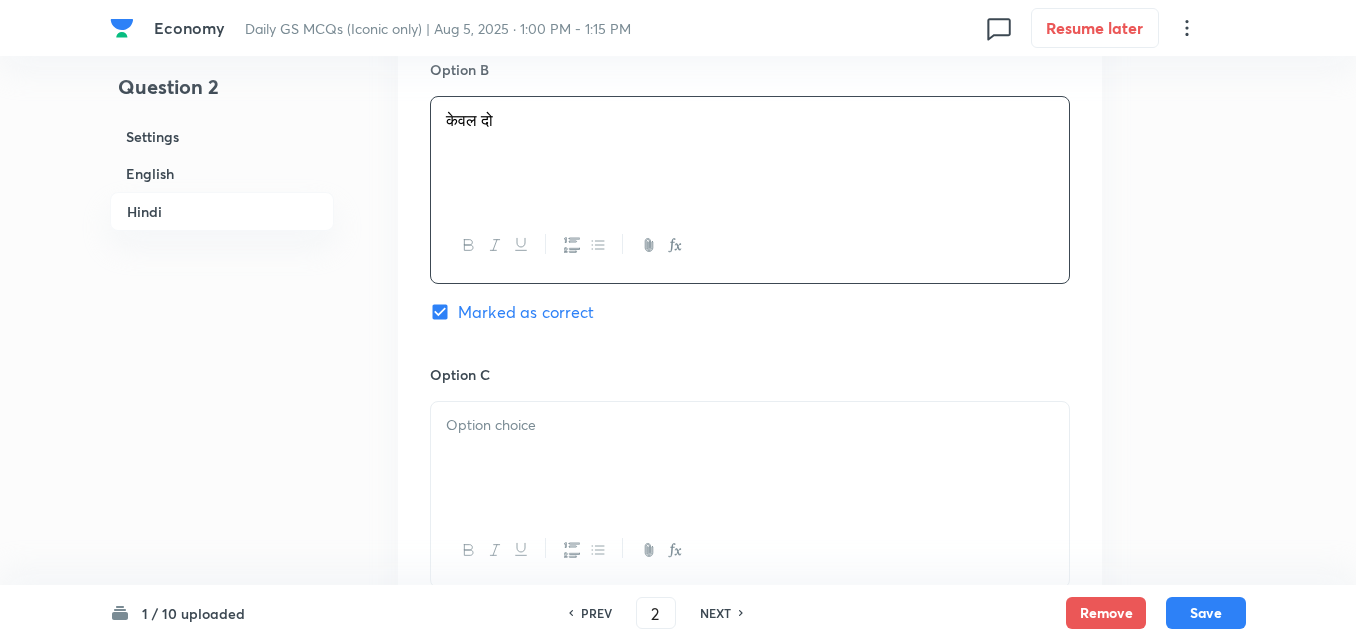 scroll, scrollTop: 3942, scrollLeft: 0, axis: vertical 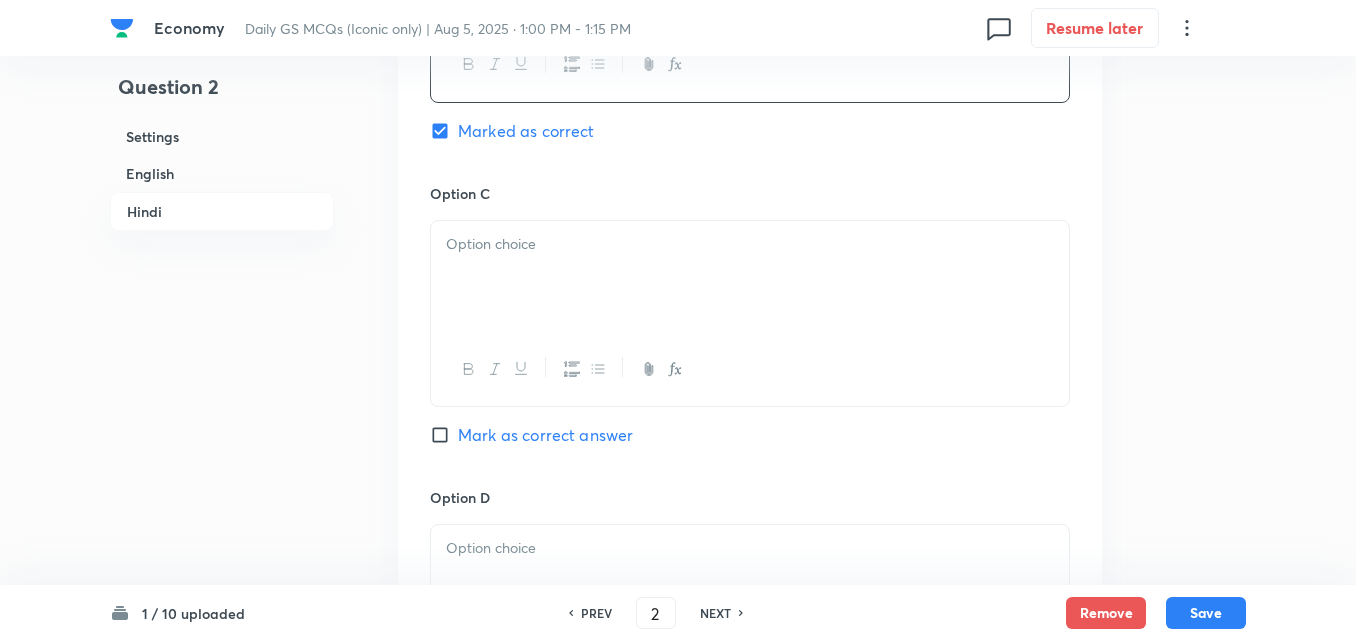 click at bounding box center [750, 277] 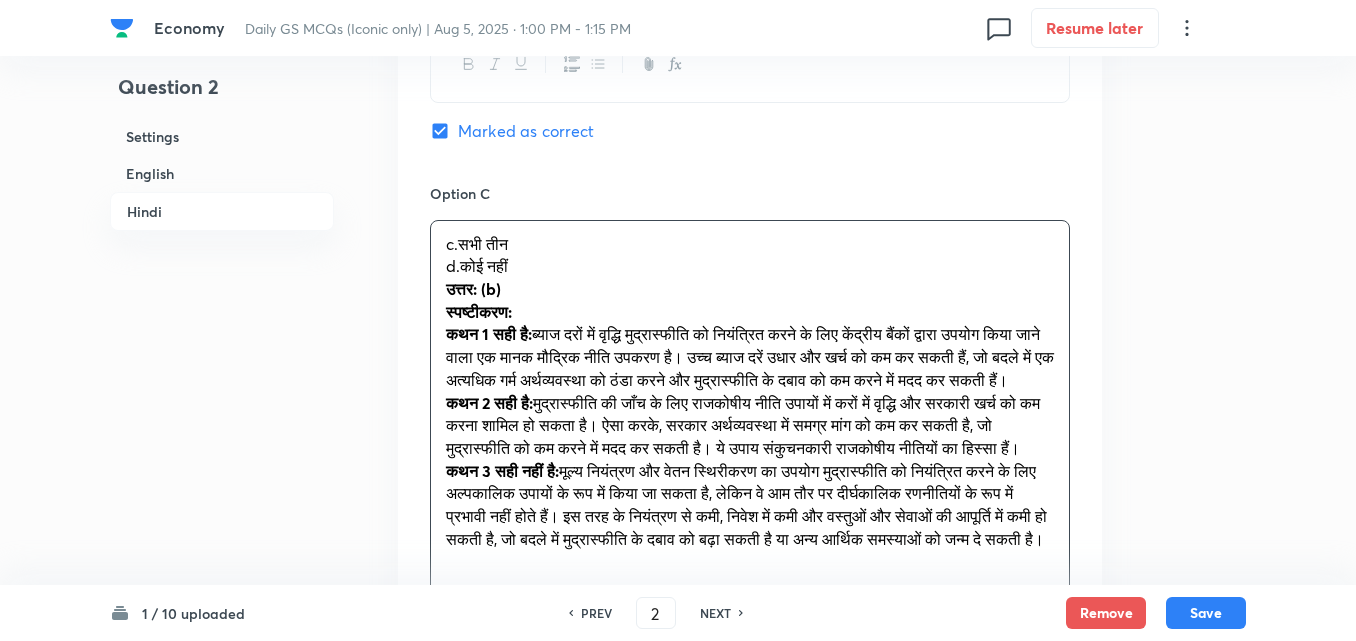 drag, startPoint x: 440, startPoint y: 268, endPoint x: 429, endPoint y: 271, distance: 11.401754 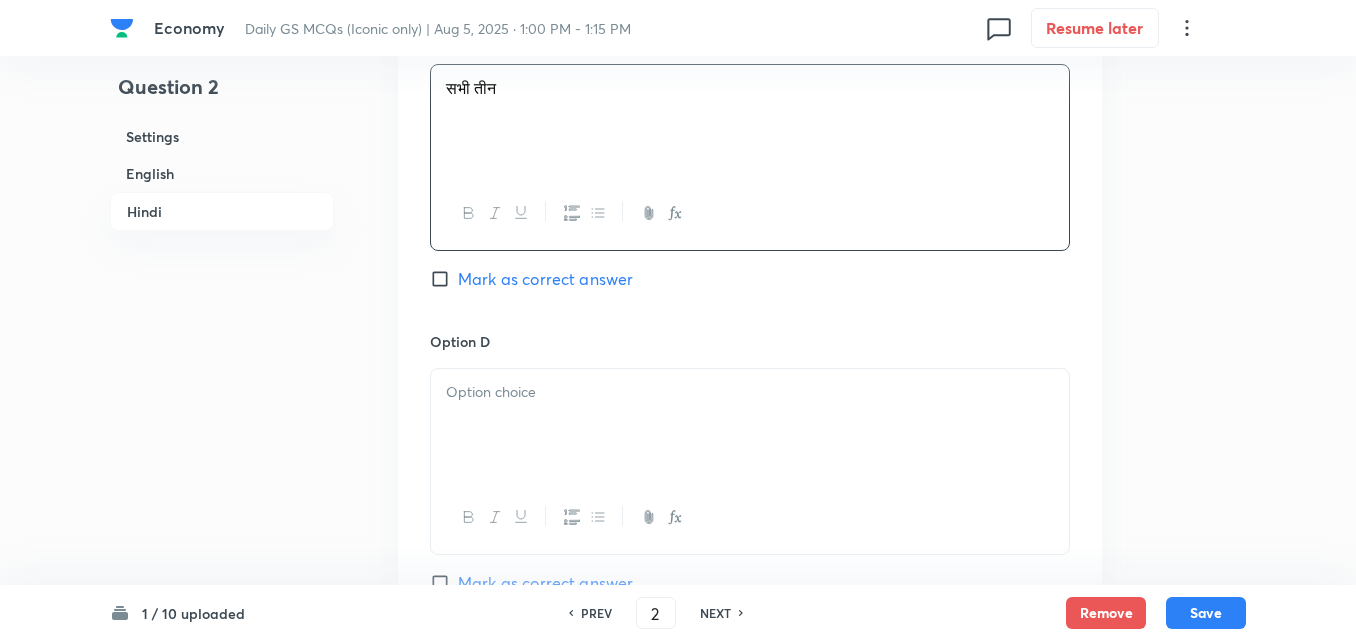 scroll, scrollTop: 4242, scrollLeft: 0, axis: vertical 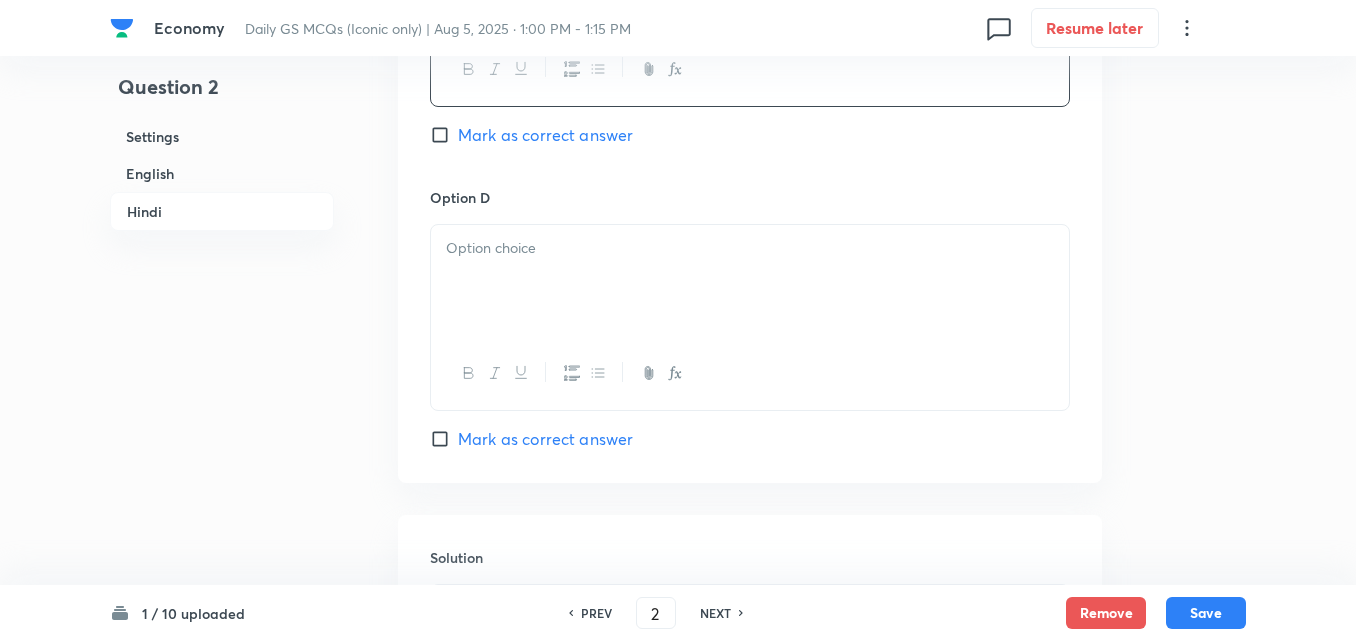 click at bounding box center (750, 281) 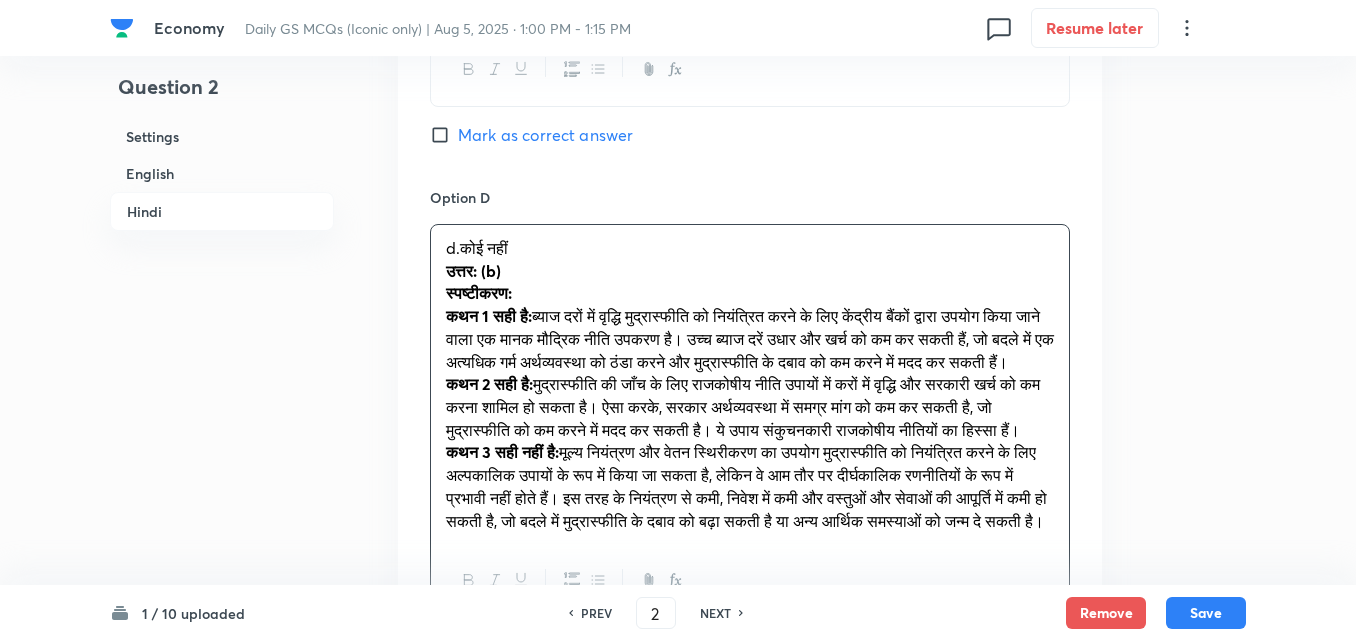 drag, startPoint x: 450, startPoint y: 284, endPoint x: 391, endPoint y: 277, distance: 59.413803 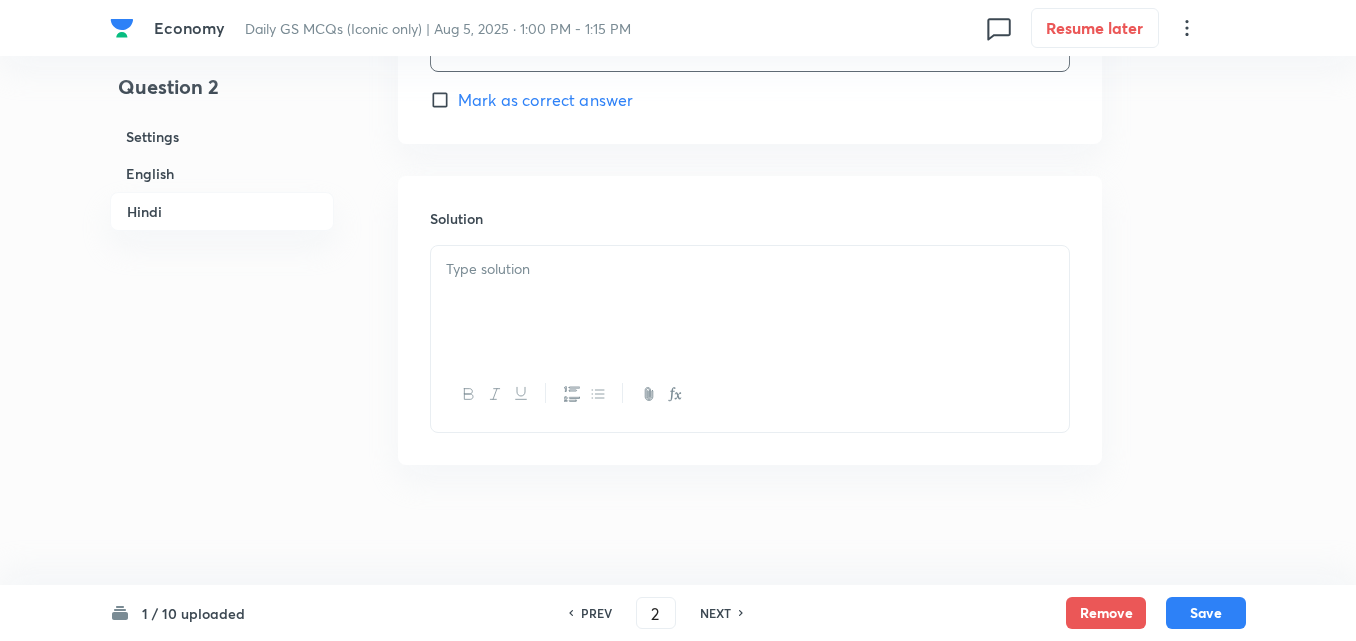 click at bounding box center [750, 269] 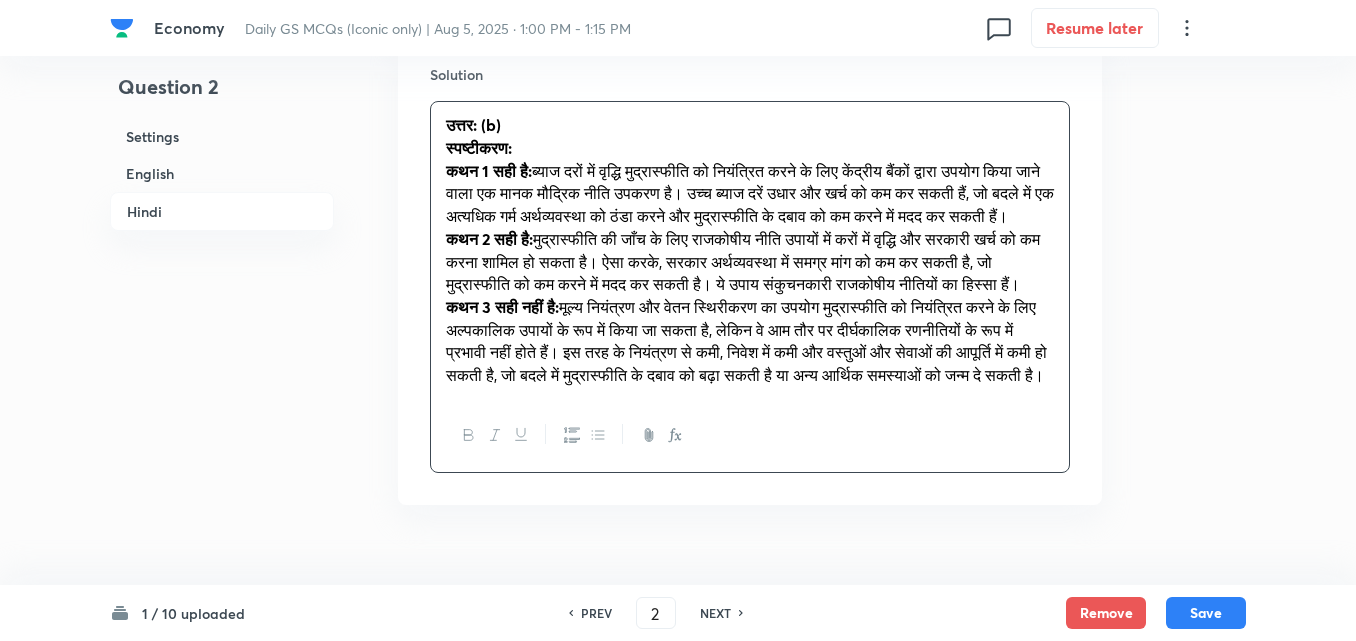 scroll, scrollTop: 4833, scrollLeft: 0, axis: vertical 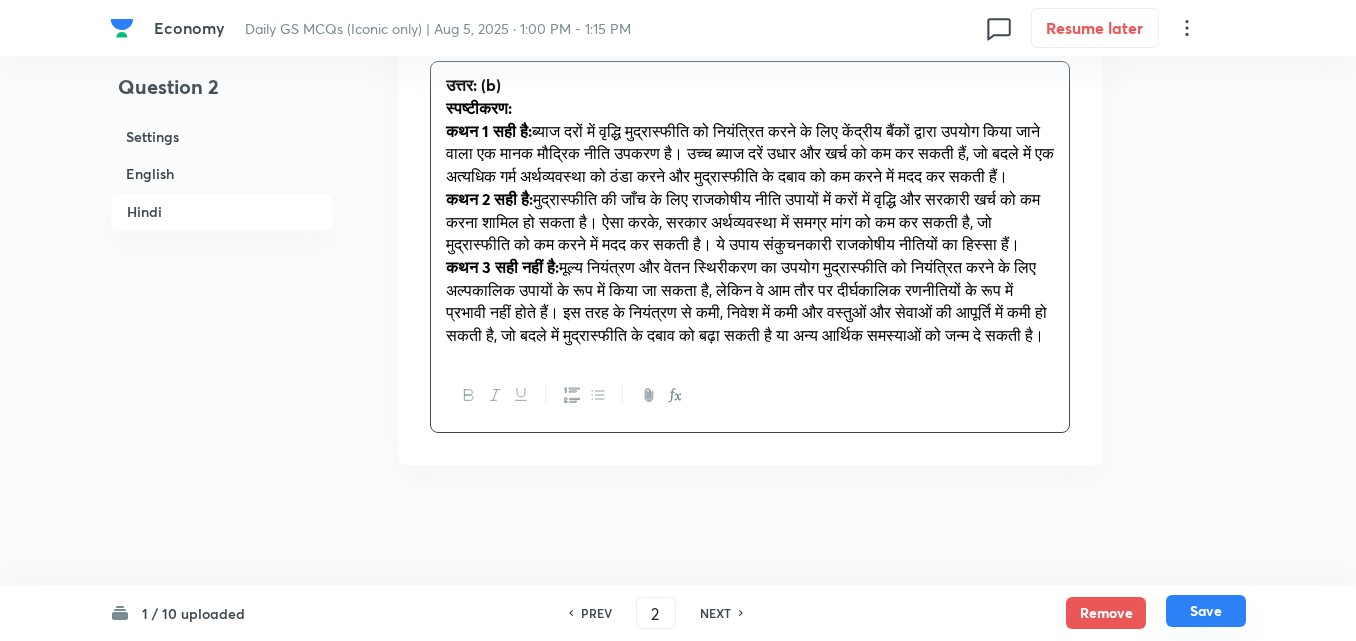 click on "Save" at bounding box center [1206, 611] 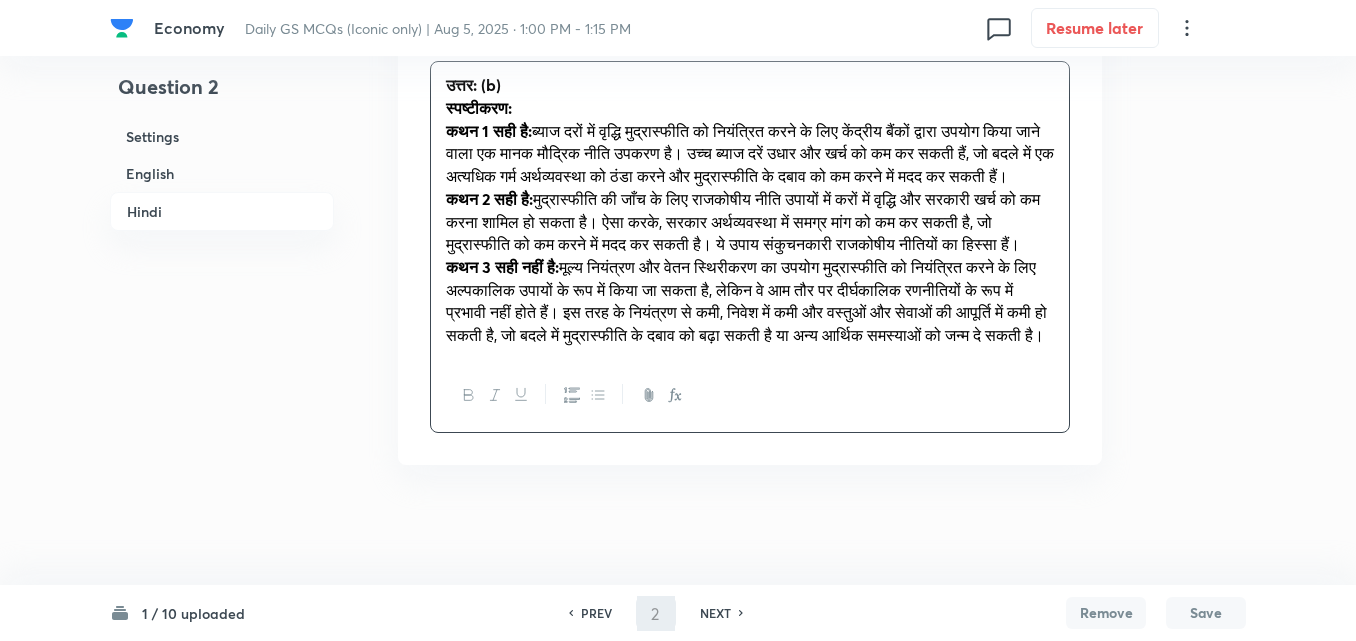 type on "3" 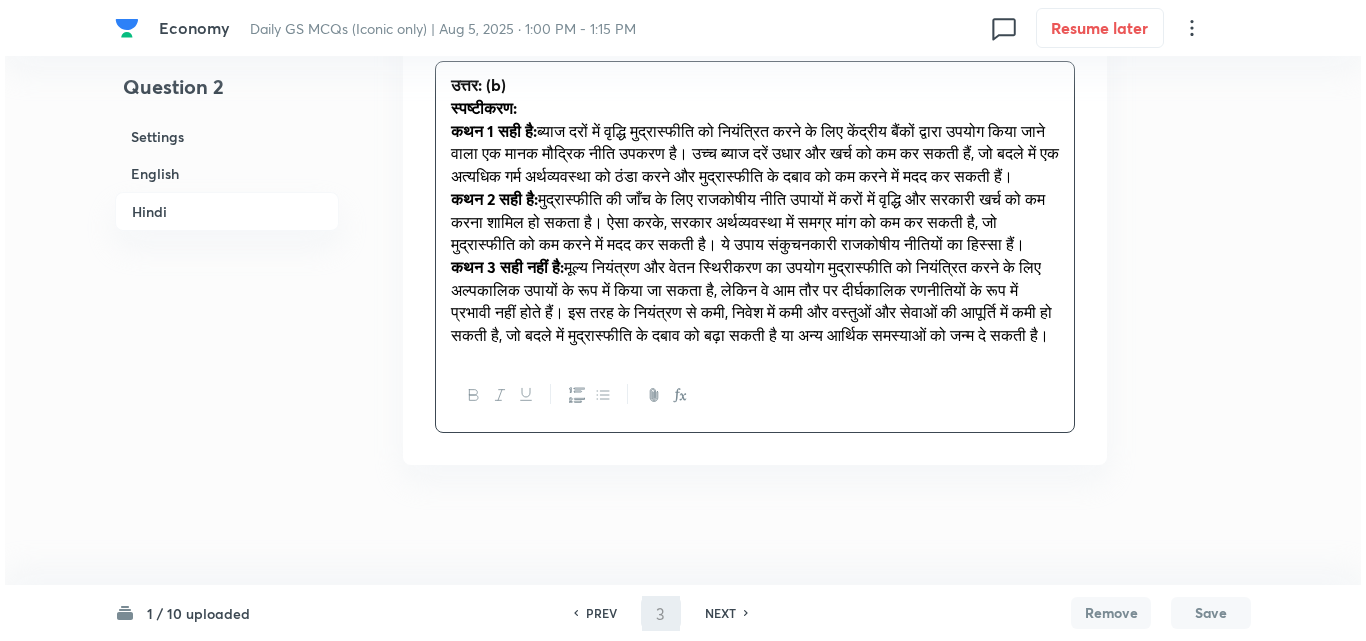 scroll, scrollTop: 0, scrollLeft: 0, axis: both 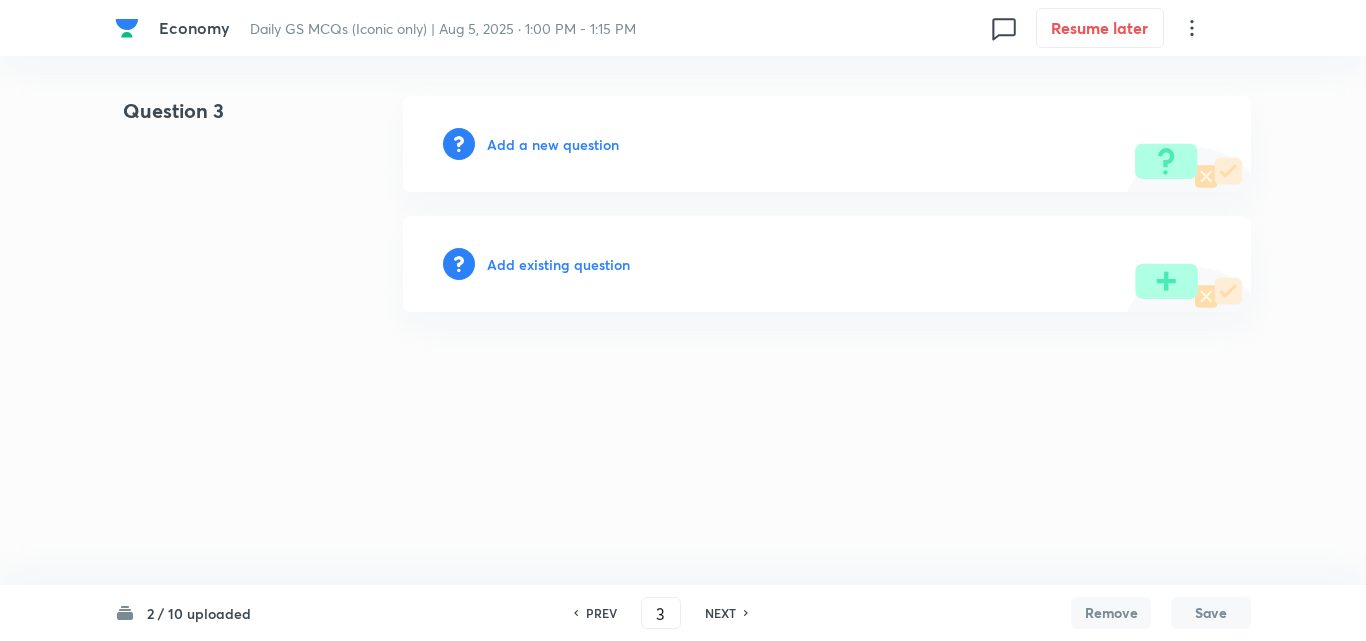 click on "Add a new question" at bounding box center (553, 144) 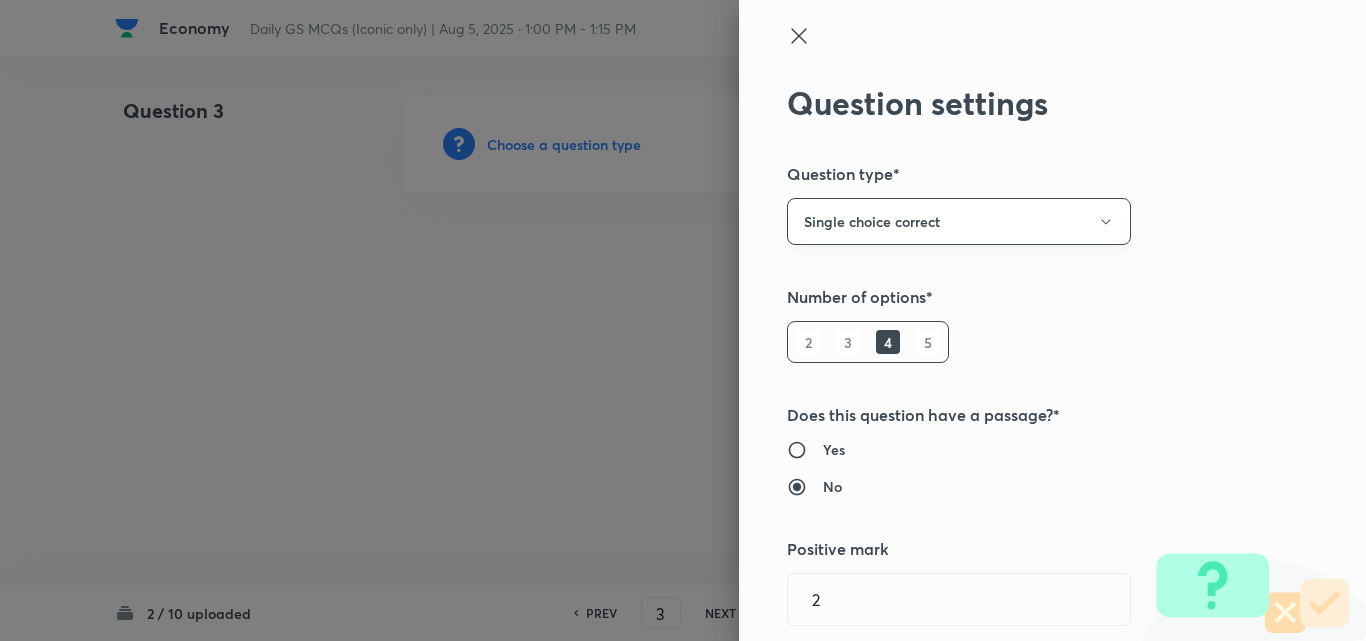 type 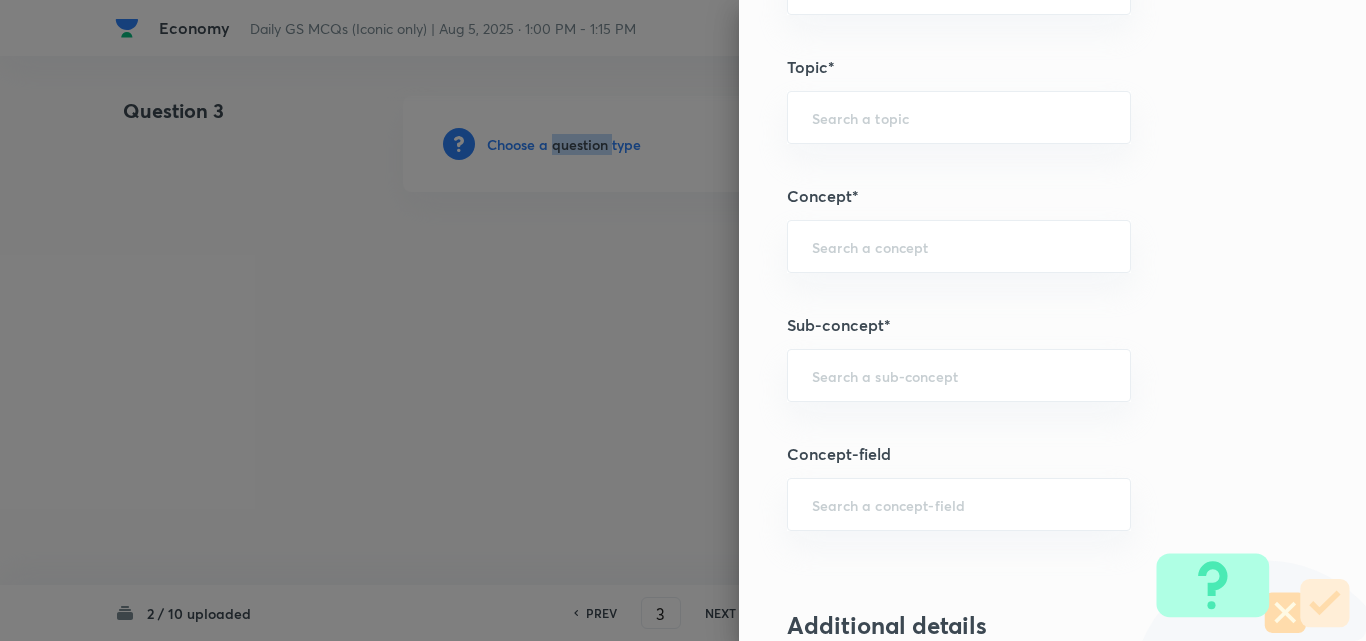 scroll, scrollTop: 1200, scrollLeft: 0, axis: vertical 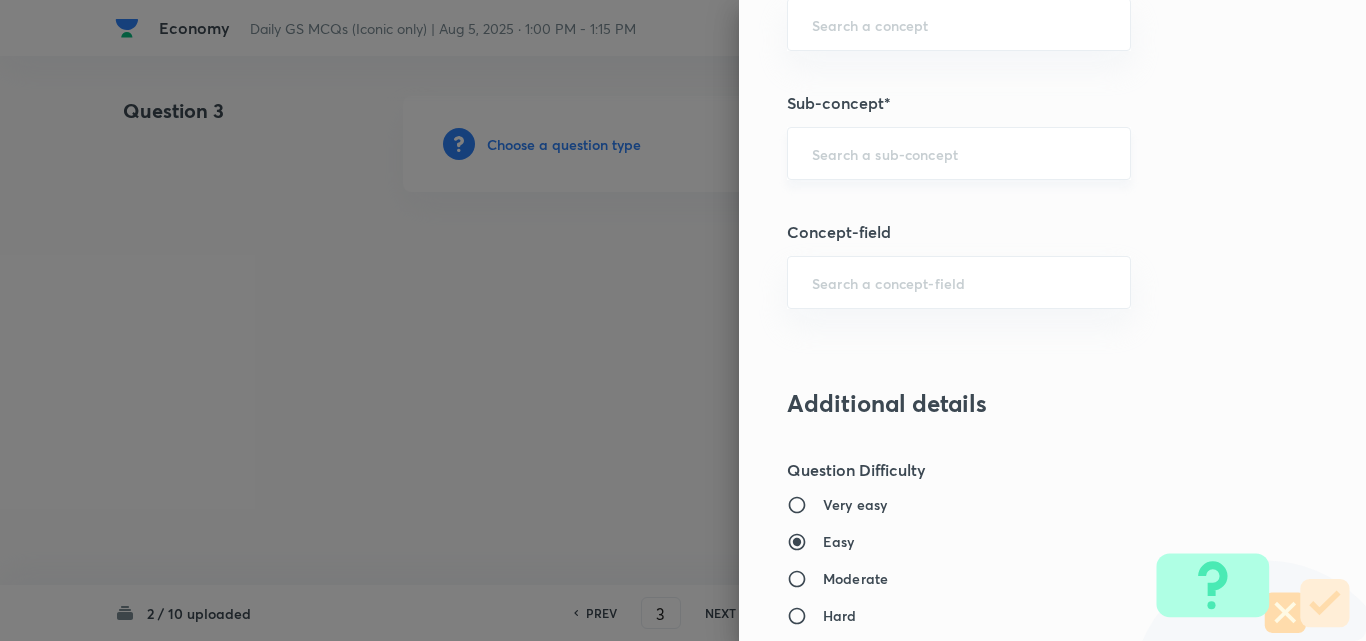 click at bounding box center (959, 153) 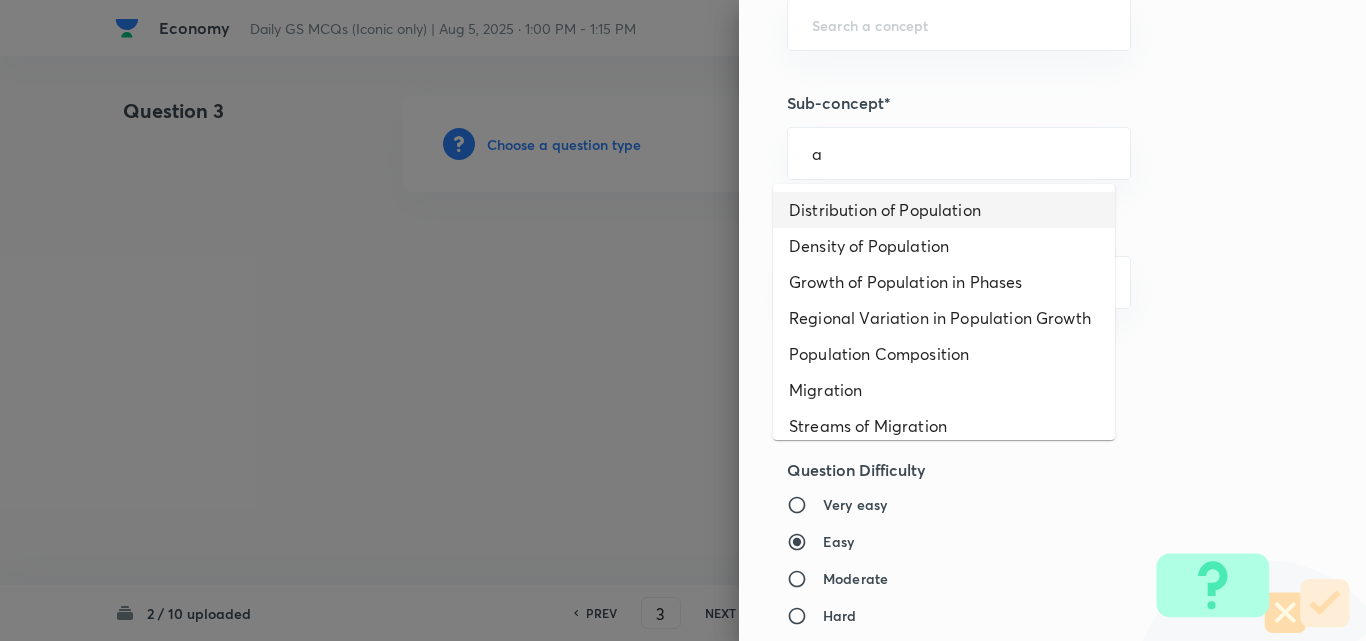 drag, startPoint x: 911, startPoint y: 184, endPoint x: 871, endPoint y: 212, distance: 48.82622 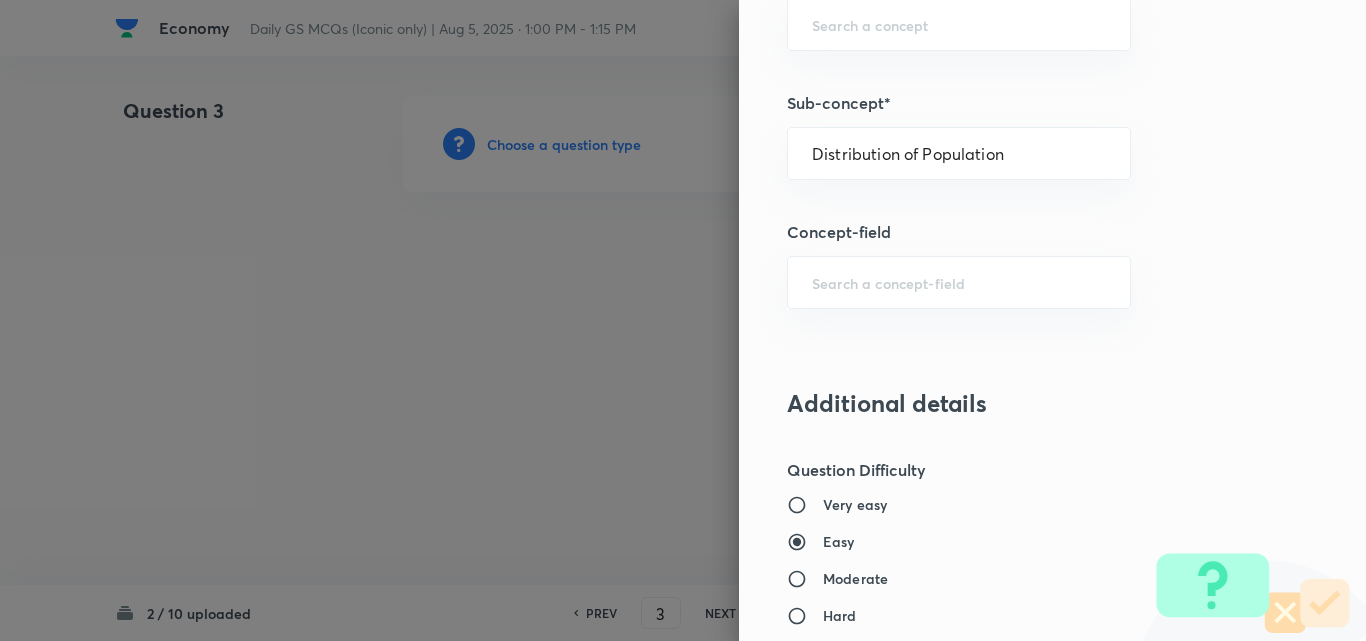 type on "Geography" 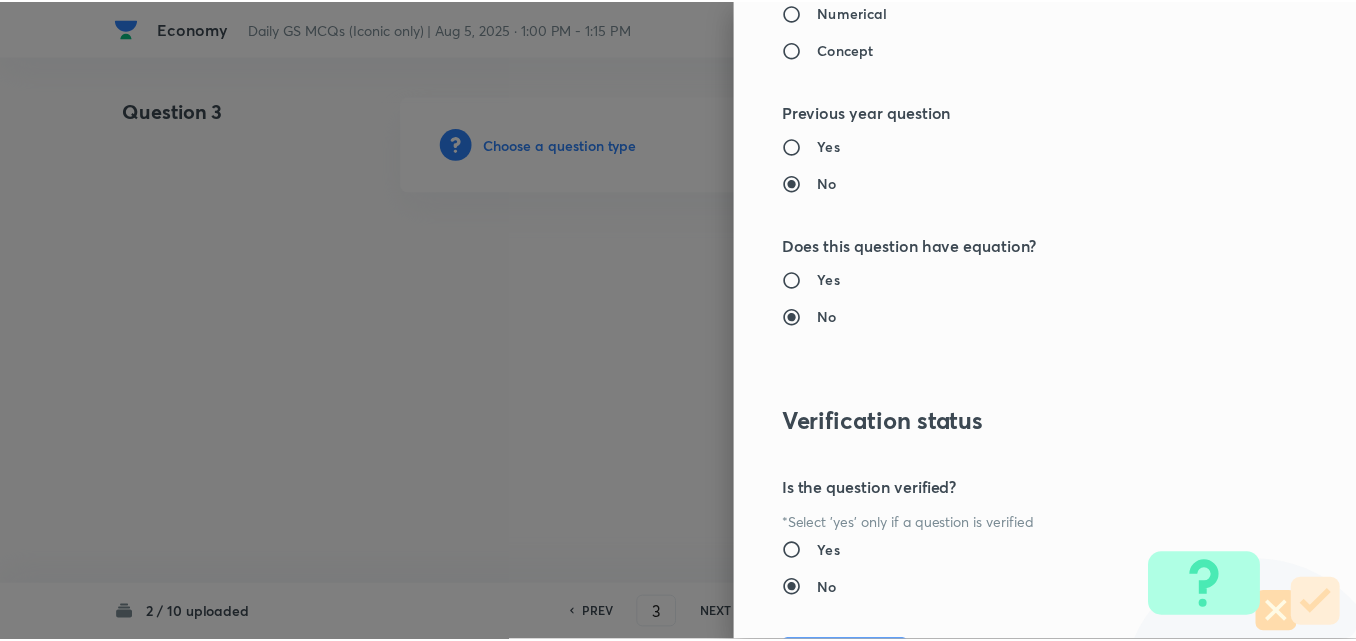 scroll, scrollTop: 2085, scrollLeft: 0, axis: vertical 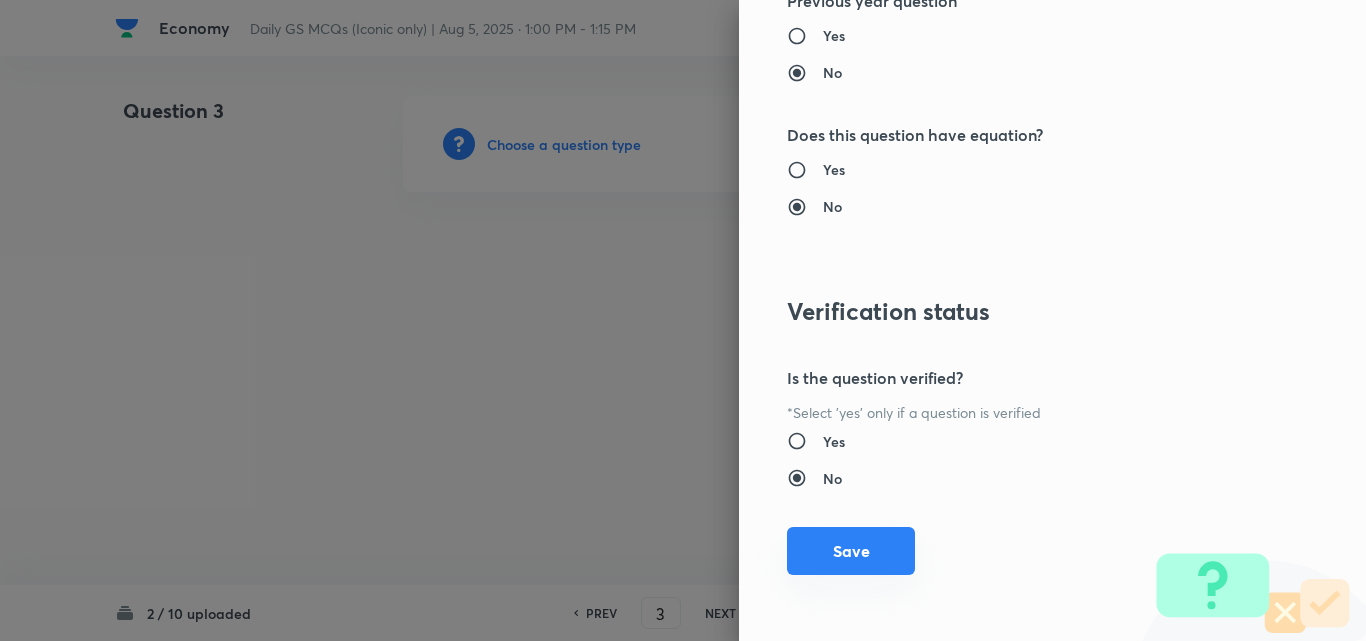 click on "Save" at bounding box center (851, 551) 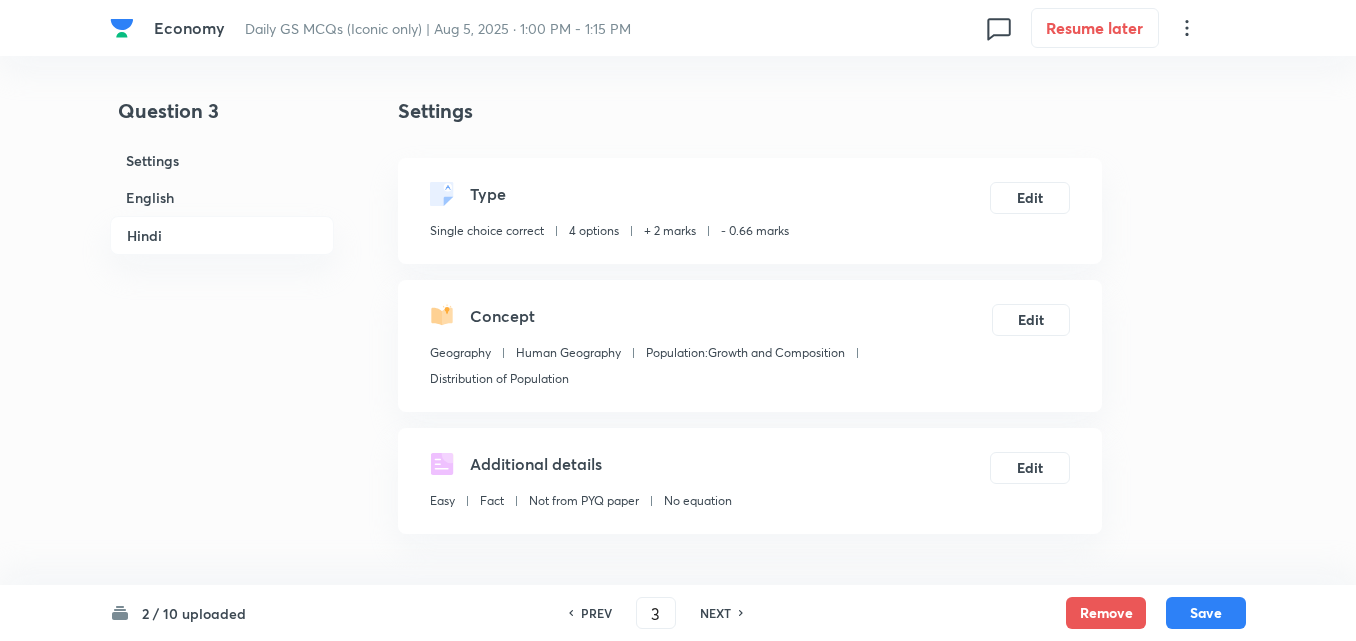 click on "English" at bounding box center (222, 197) 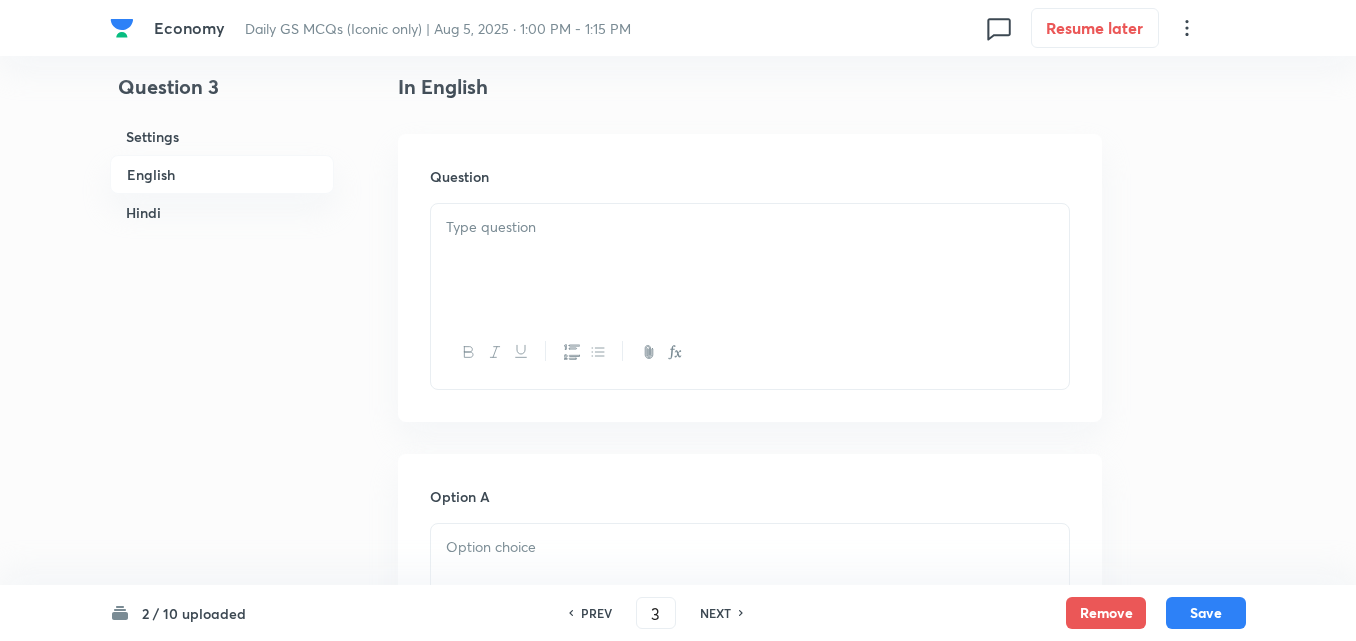 click at bounding box center (750, 260) 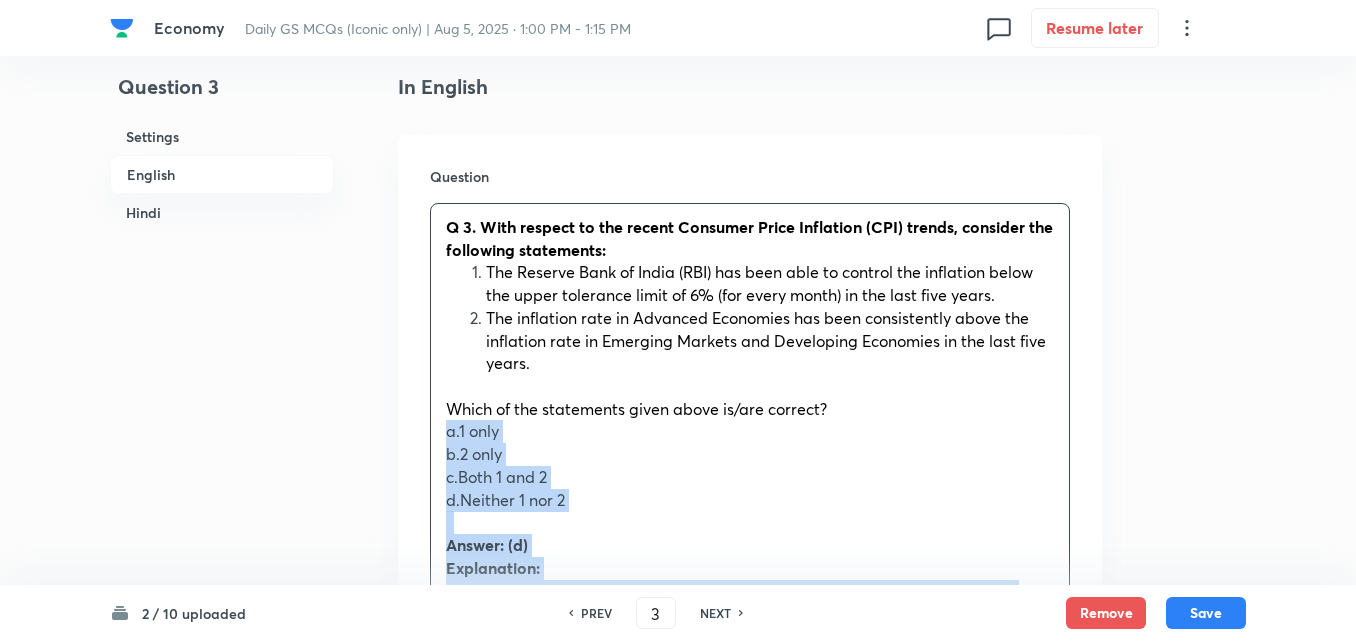click on "Question Q 3. With respect to the recent Consumer Price Inflation (CPI) trends, consider the following statements: The Reserve Bank of India (RBI) has been able to control the inflation below the upper tolerance limit of 6% (for every month) in the last five years. The inflation rate in Advanced Economies has been consistently above the inflation rate in Emerging Markets and Developing Economies in the last five years.   Which of the statements given above is/are correct? a.1 only b.2 only c.Both 1 and 2 d.Neither 1 nor 2   Answer: (d) Explanation: Statement 1 is not correct : The RBI's  inflation target  under the  Monetary Policy Framework Agreement (MPFA)  is  4% (+/-2%) , meaning the upper tolerance limit is  6% . While inflation has been within the  target range recently , there have been  periods in the past five years when inflation exceeded 6% . Example: 2022:  CPI inflation  exceeded 6%  for several months, peaking at  7.8% in April 2022 , mainly due to  . 2020-2021:  Inflation was above   than" at bounding box center [750, 916] 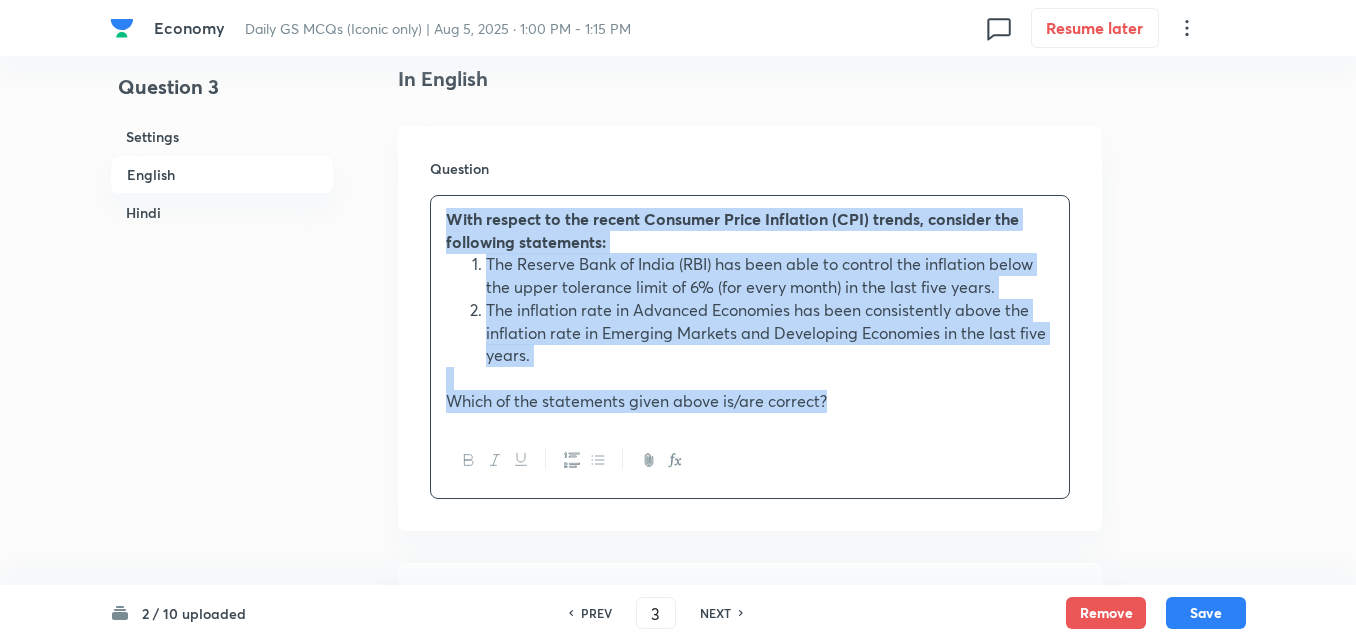 scroll, scrollTop: 1042, scrollLeft: 0, axis: vertical 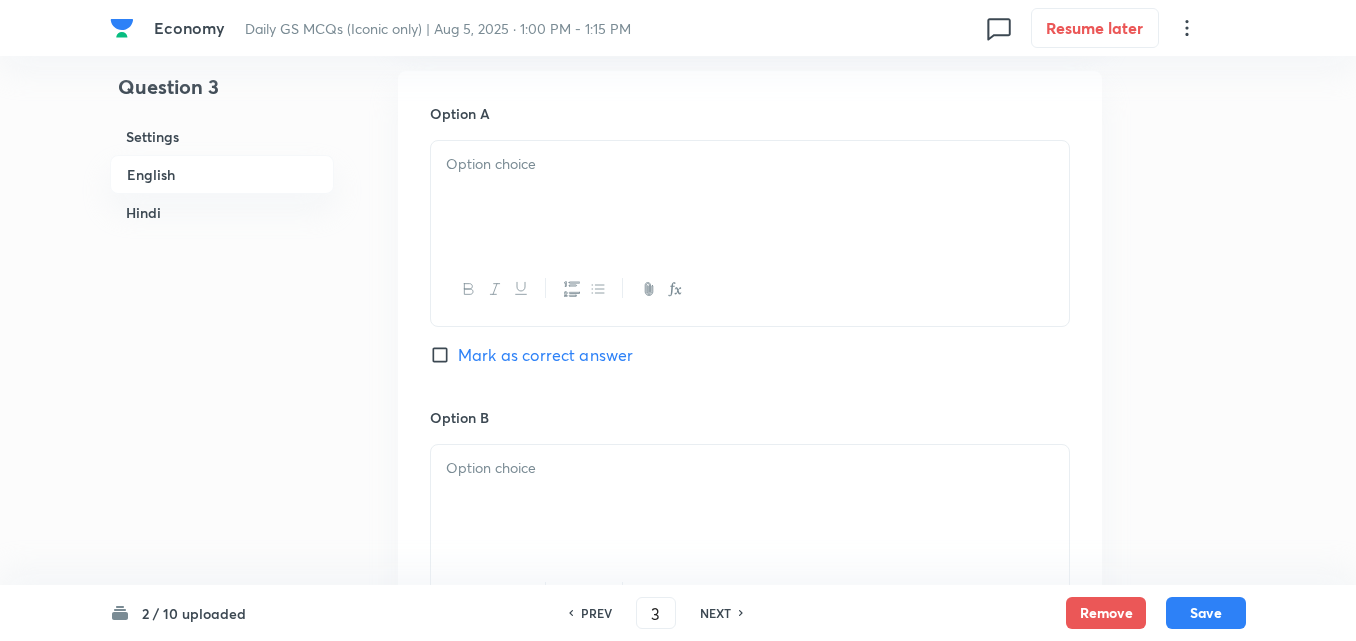 click at bounding box center (750, 197) 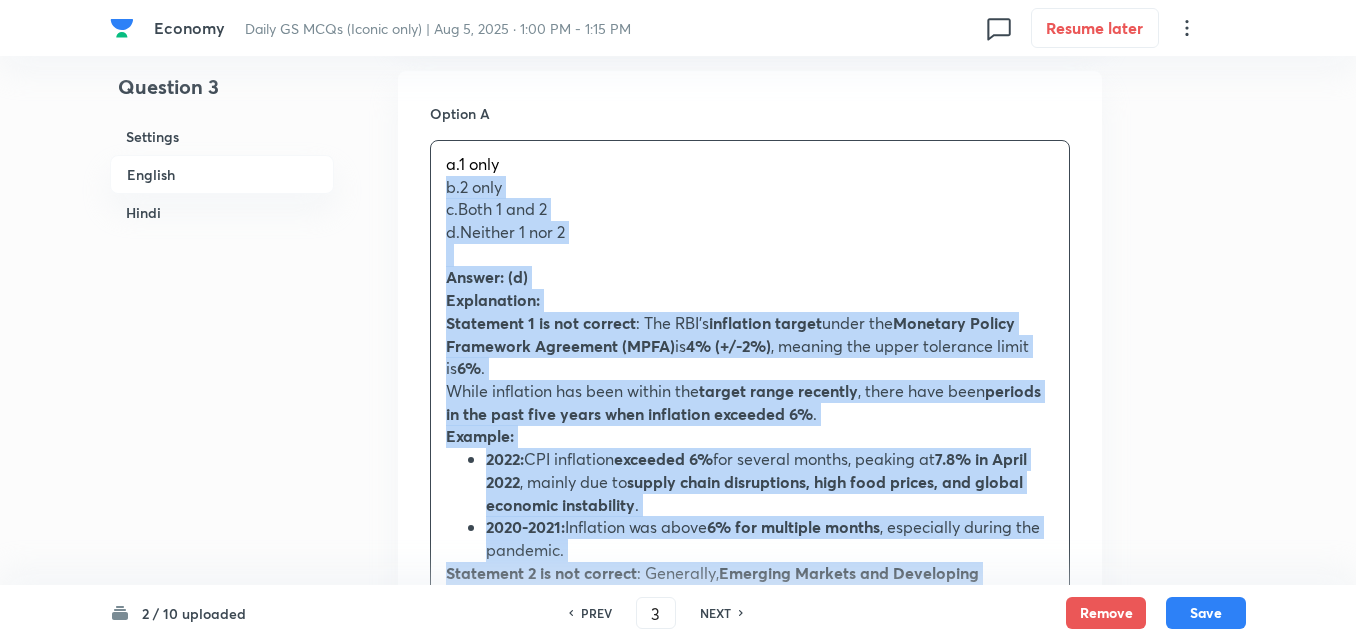 drag, startPoint x: 452, startPoint y: 189, endPoint x: 409, endPoint y: 189, distance: 43 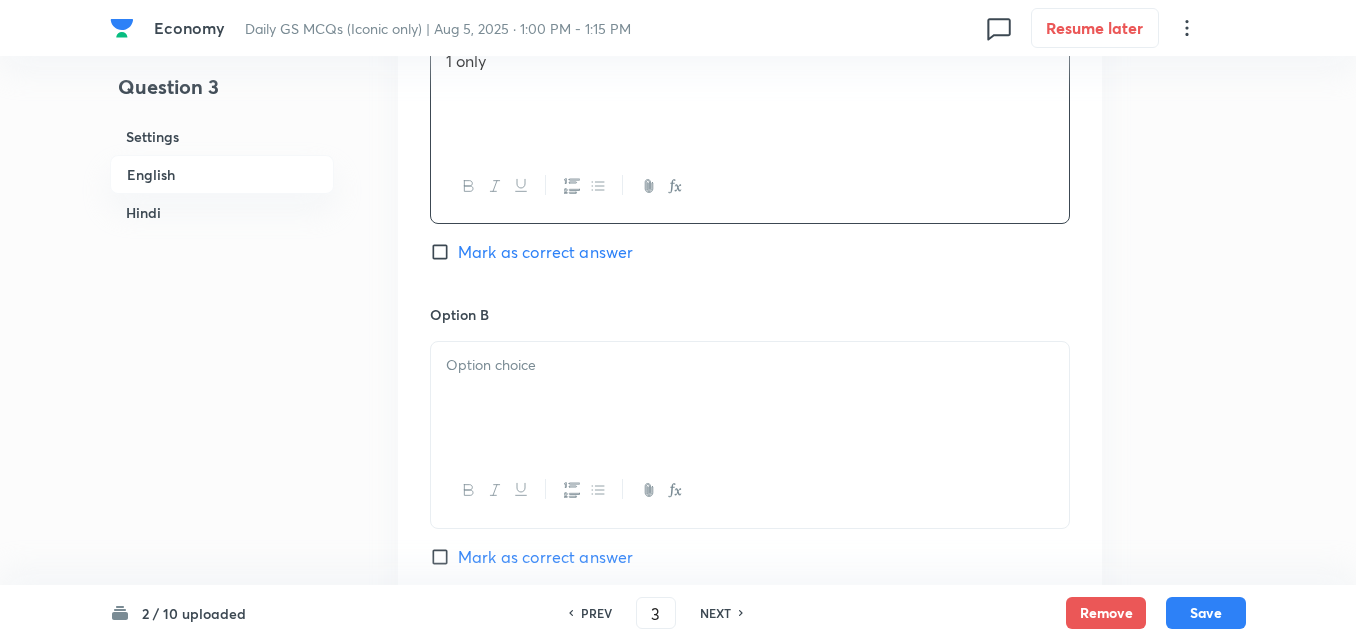 scroll, scrollTop: 1242, scrollLeft: 0, axis: vertical 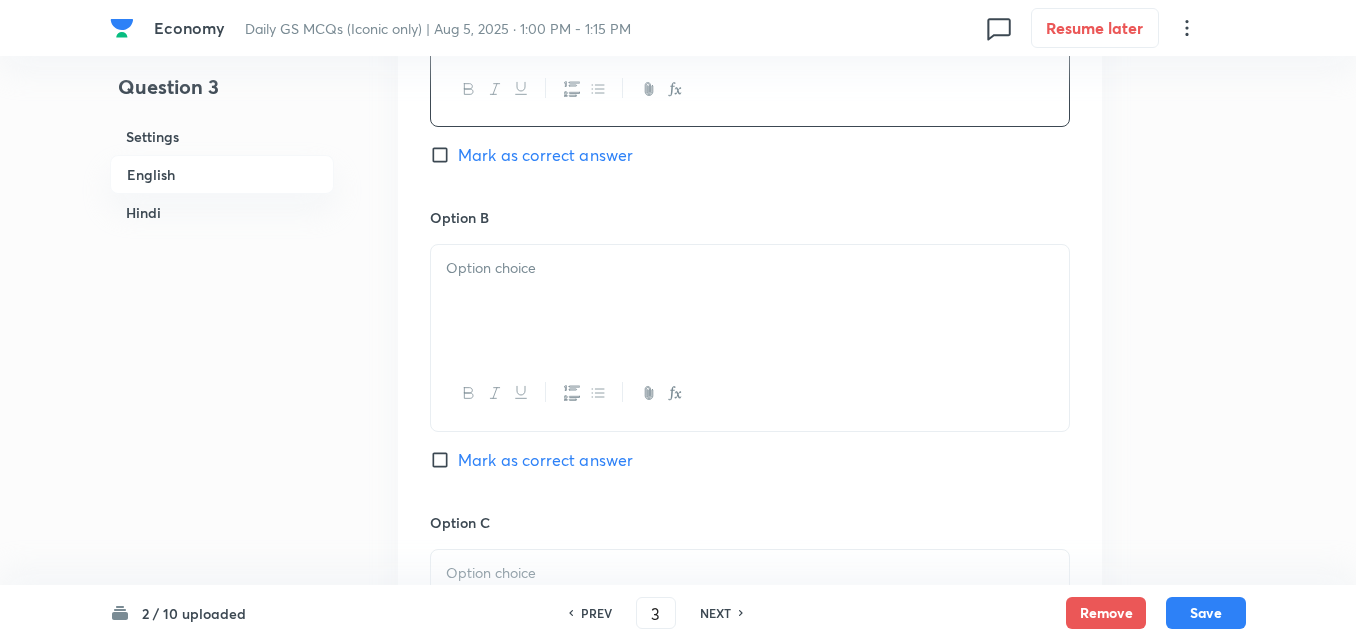 click at bounding box center (750, 301) 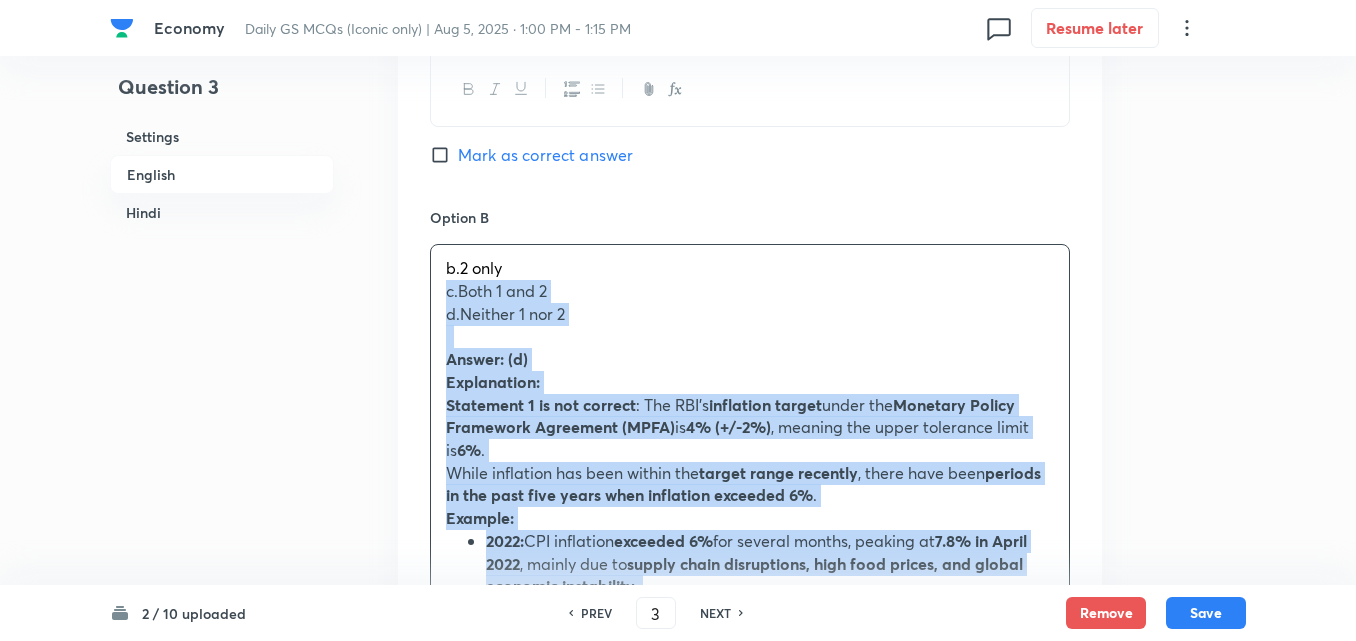 click on "Option A 1 only Mark as correct answer Option B b.2 only c.Both 1 and 2 d.Neither 1 nor 2   Answer: (d) Explanation: Statement 1 is not correct : The RBI's  inflation target  under the  Monetary Policy Framework Agreement (MPFA)  is  4% (+/-2%) , meaning the upper tolerance limit is  6% . While inflation has been within the  target range recently , there have been  periods in the past five years when inflation exceeded 6% . Example: 2022:  CPI inflation  exceeded 6%  for several months, peaking at  7.8% in April 2022 , mainly due to  supply chain disruptions, high food prices, and global economic instability . 2020-2021:  Inflation was above  6% for multiple months , especially during the pandemic. Statement 2 is not correct : Generally,  Emerging Markets and Developing Economies (EMDEs)  experience  higher inflation rates  than  Advanced Economies  due to: Weaker monetary policy frameworks Greater supply-side shocks Higher dependence on commodity prices a.केवल 1 b.केवल 2 उत्तर: (d)" at bounding box center [750, 1016] 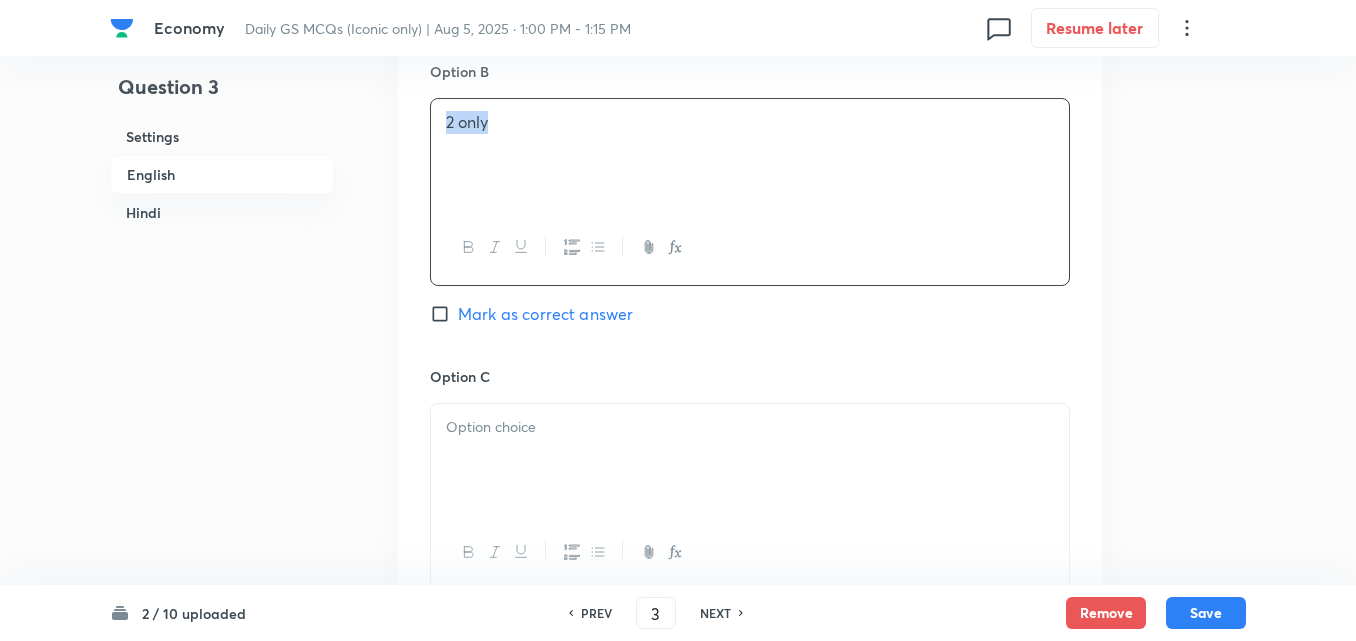 scroll, scrollTop: 1542, scrollLeft: 0, axis: vertical 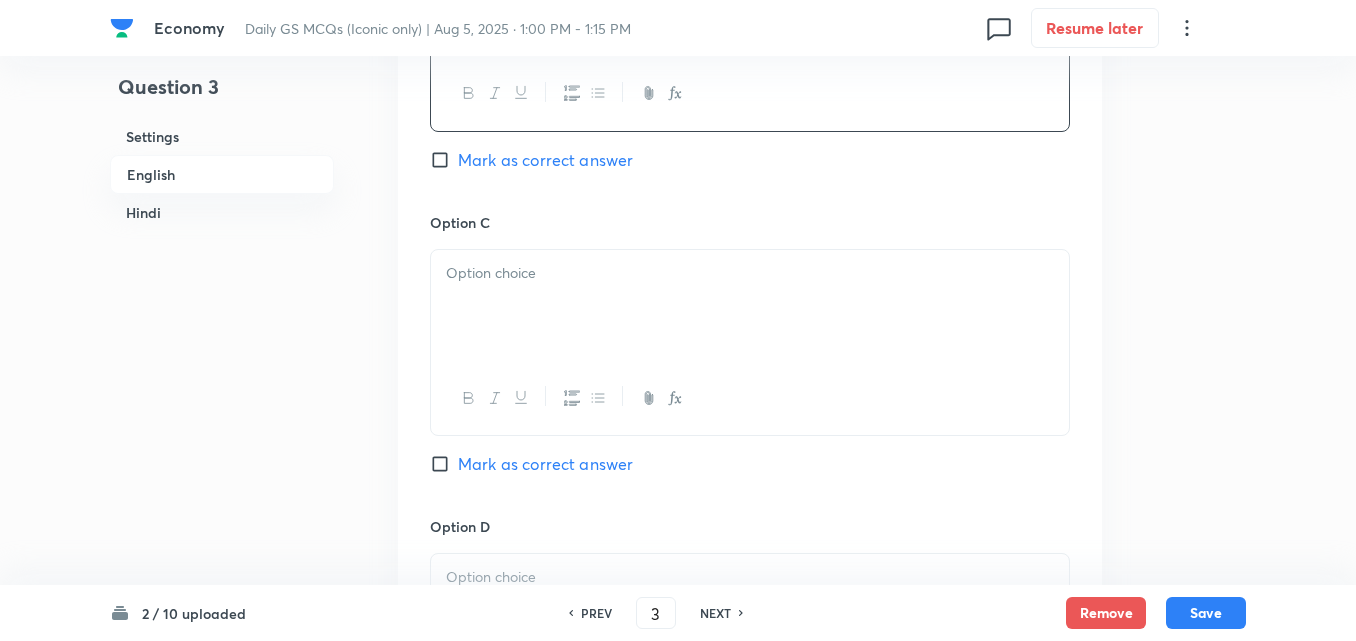 click at bounding box center (750, 306) 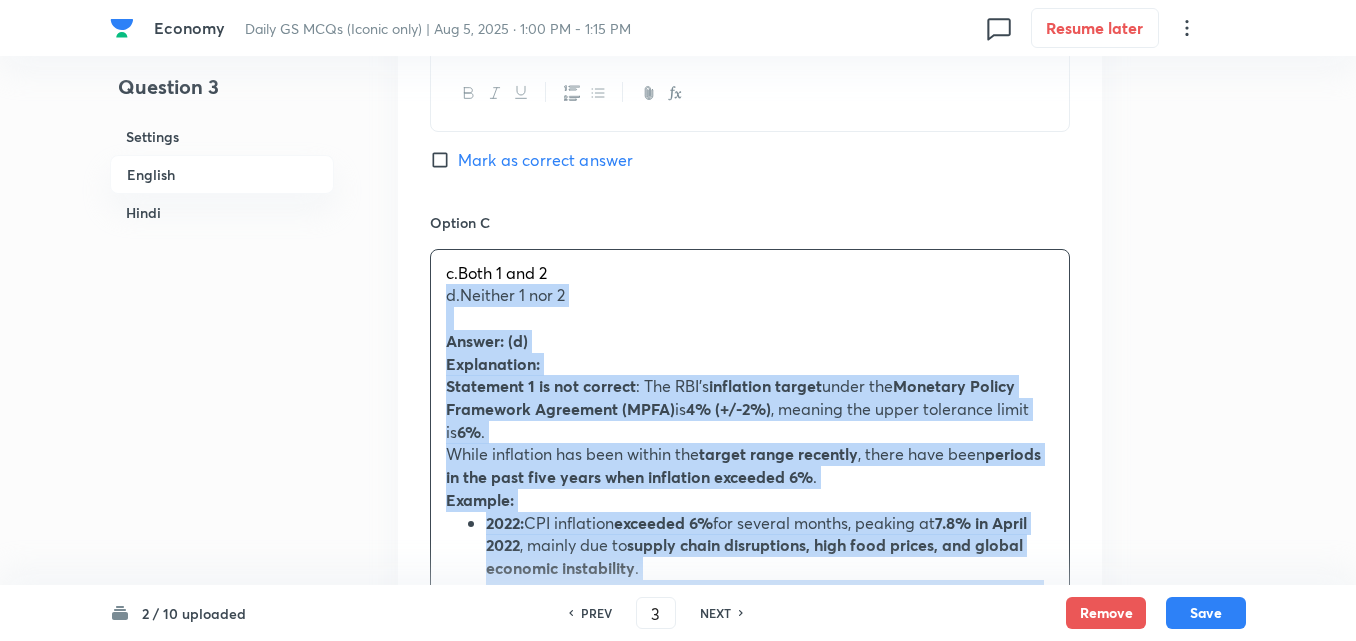 drag, startPoint x: 411, startPoint y: 295, endPoint x: 386, endPoint y: 296, distance: 25.019993 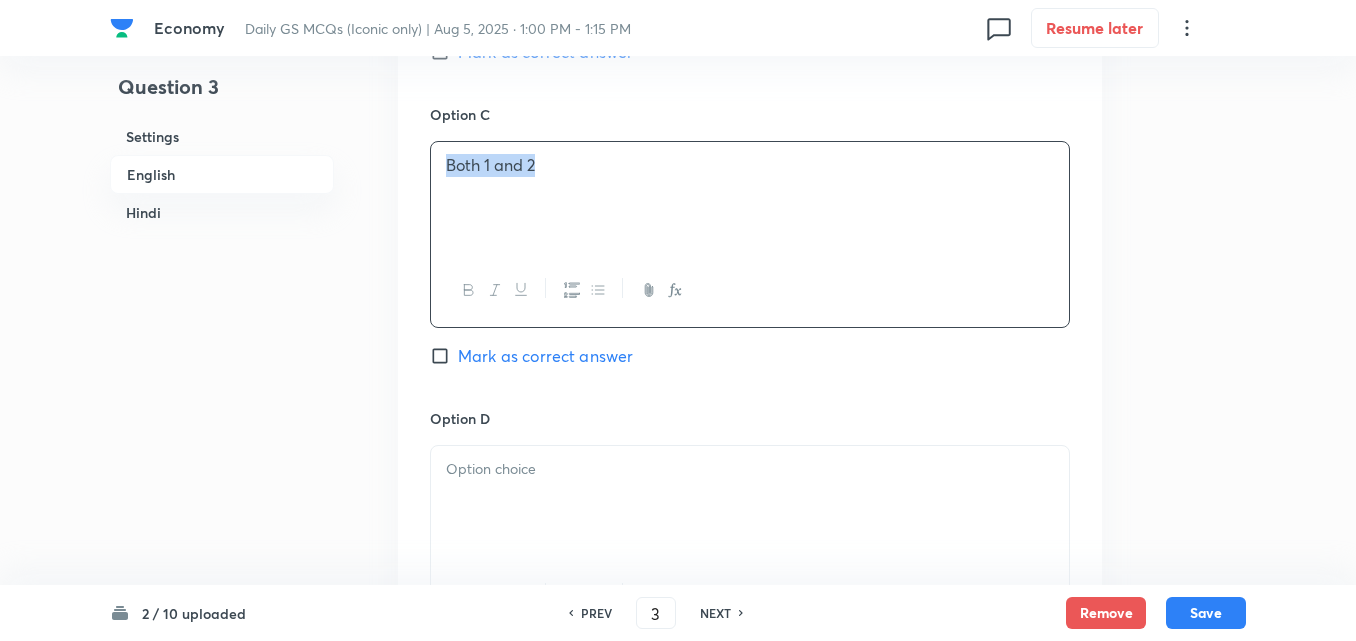 scroll, scrollTop: 1742, scrollLeft: 0, axis: vertical 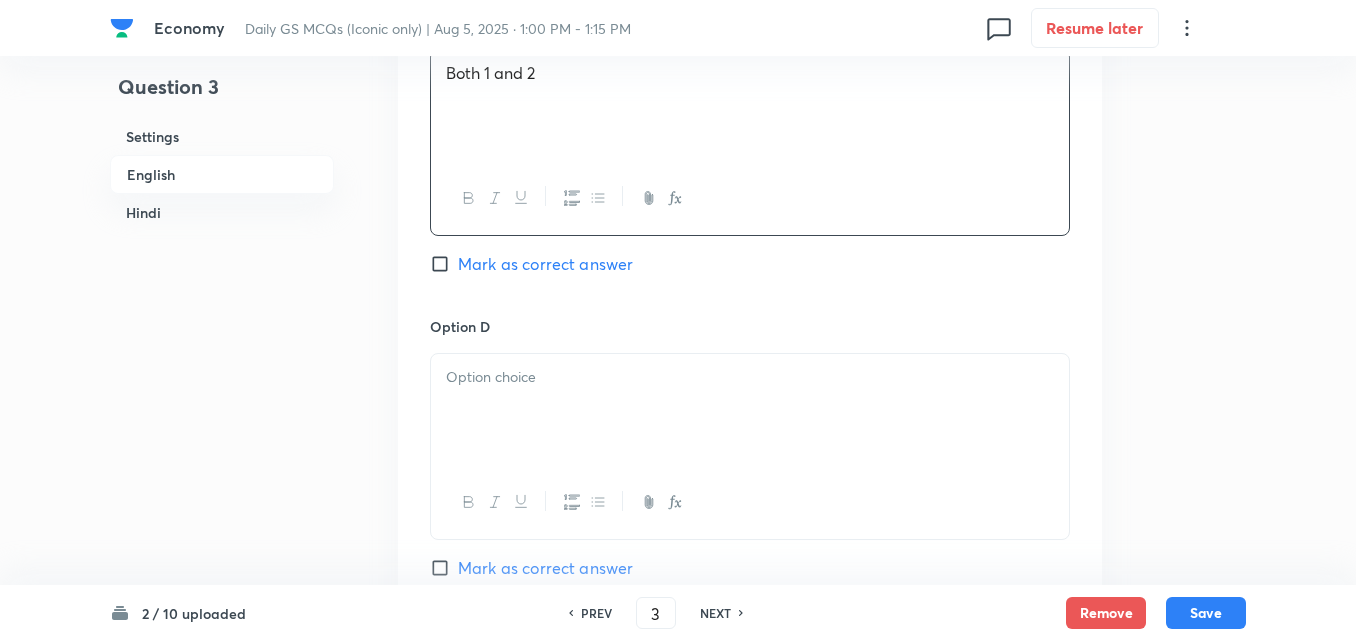 click at bounding box center (750, 410) 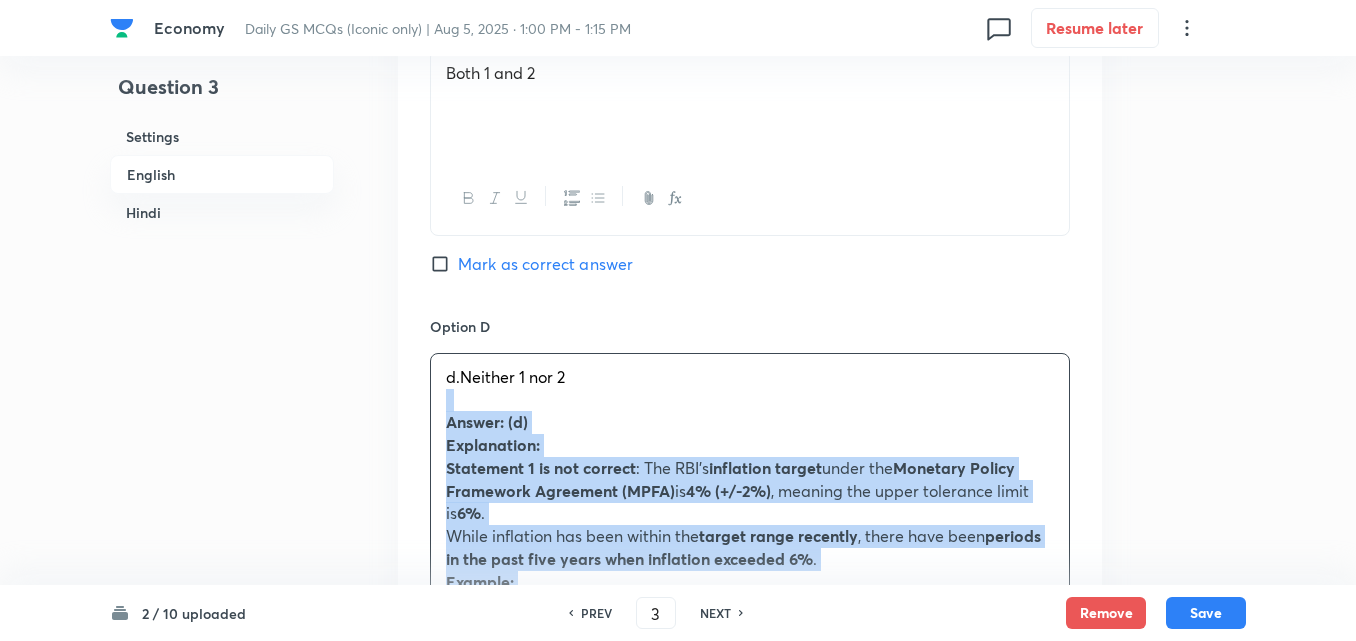 drag, startPoint x: 438, startPoint y: 398, endPoint x: 420, endPoint y: 398, distance: 18 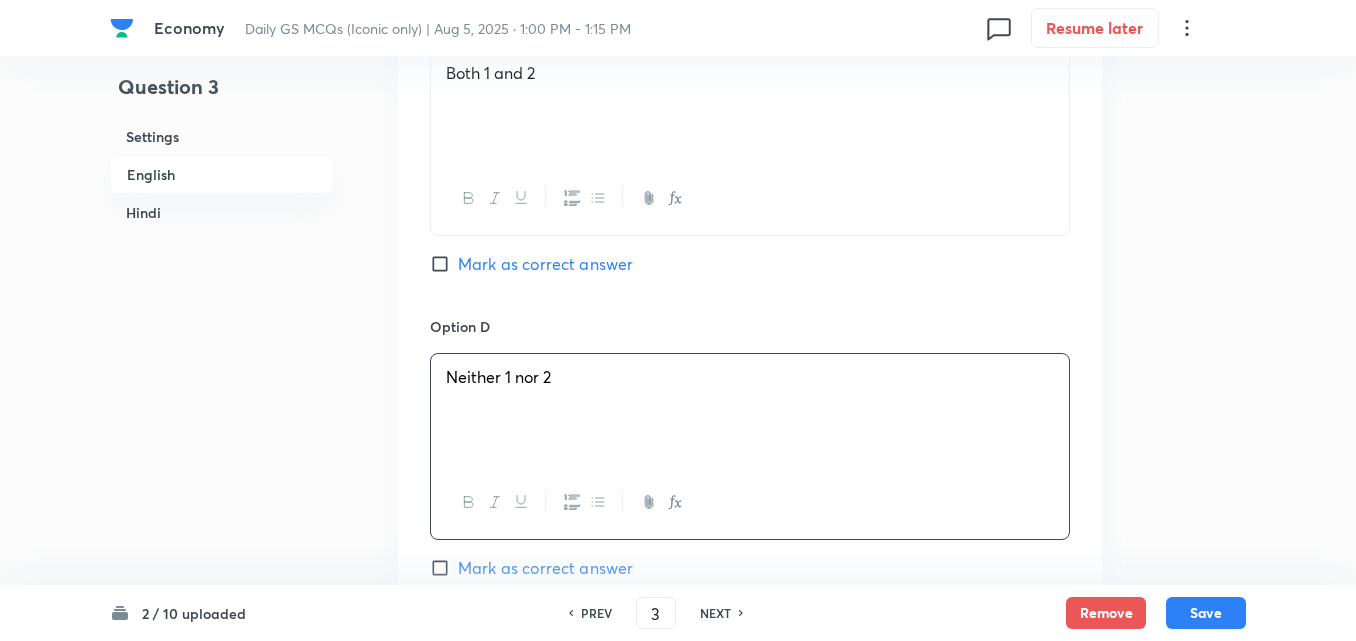 scroll, scrollTop: 2042, scrollLeft: 0, axis: vertical 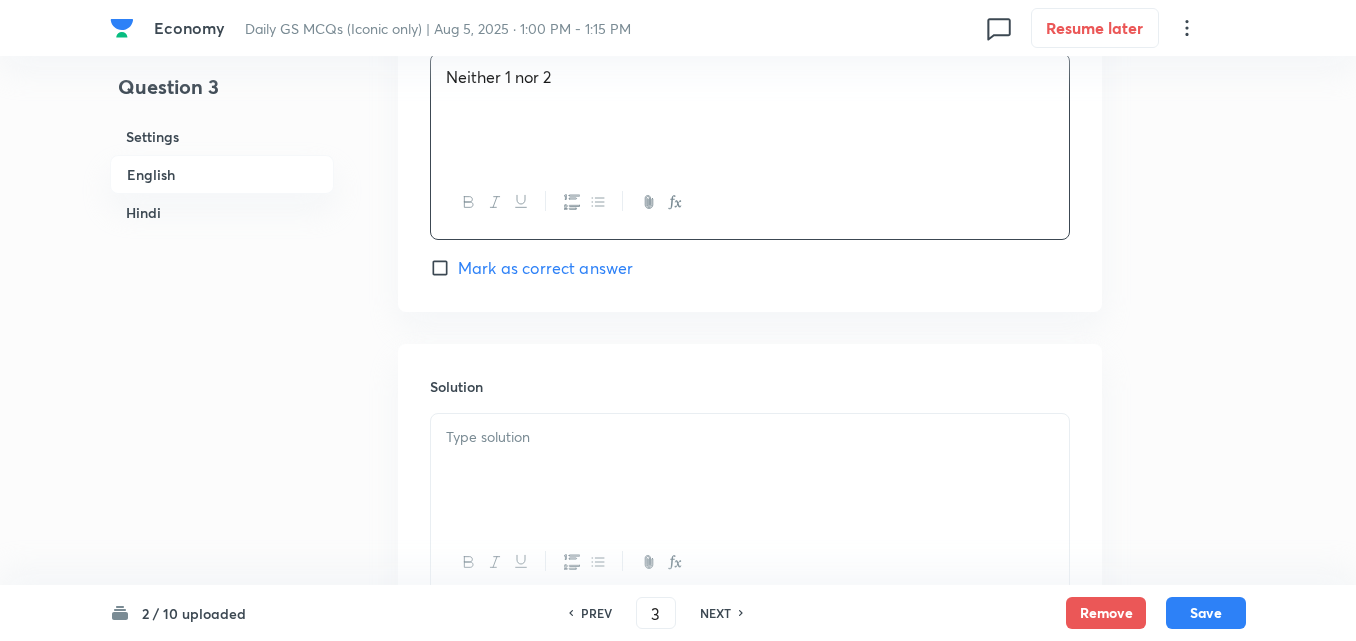 click on "Mark as correct answer" at bounding box center [545, 268] 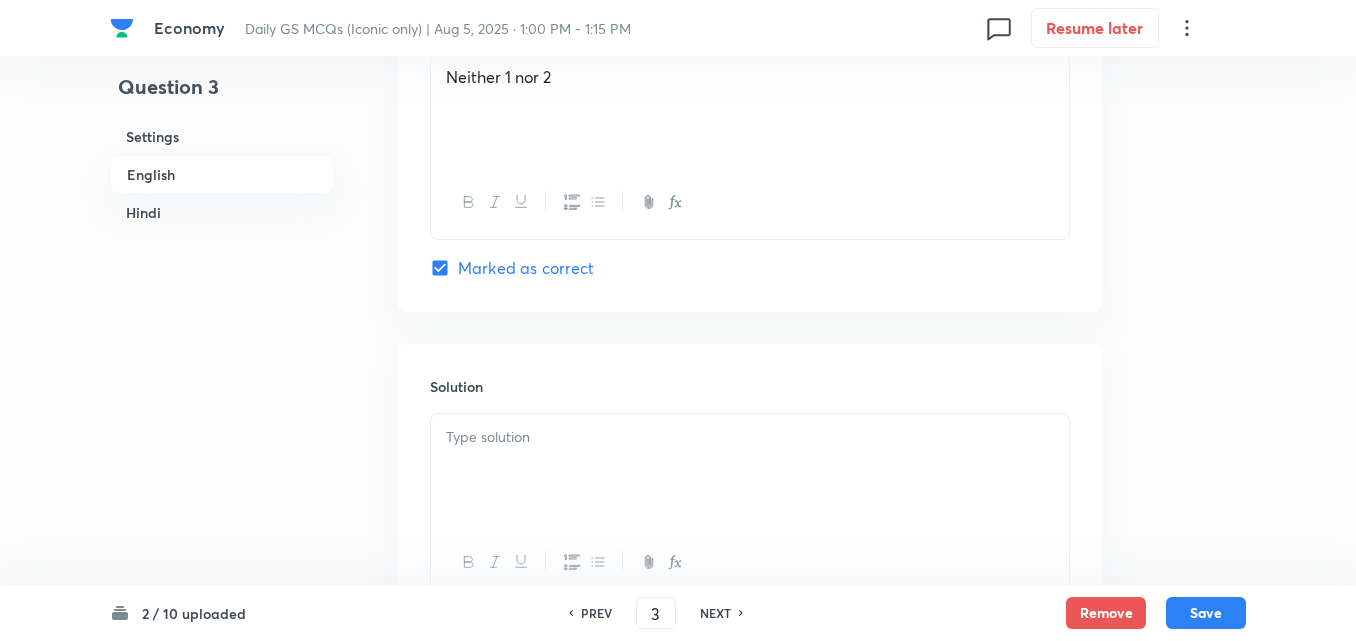 checkbox on "true" 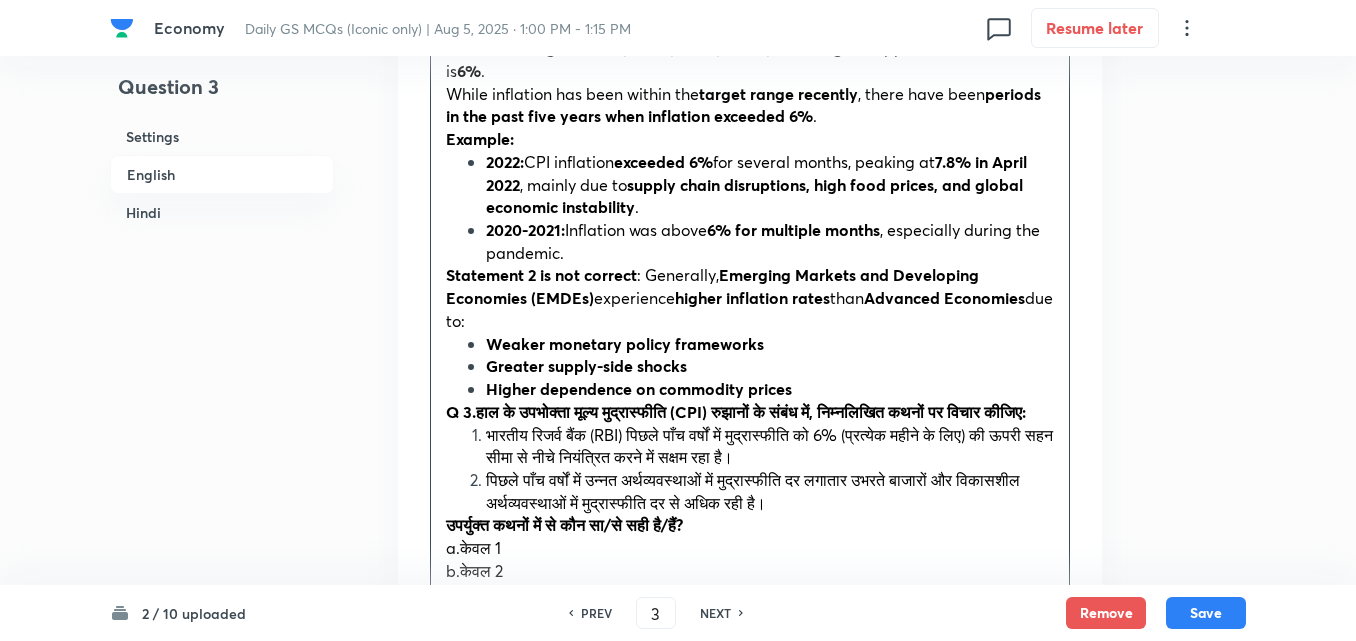 scroll, scrollTop: 2542, scrollLeft: 0, axis: vertical 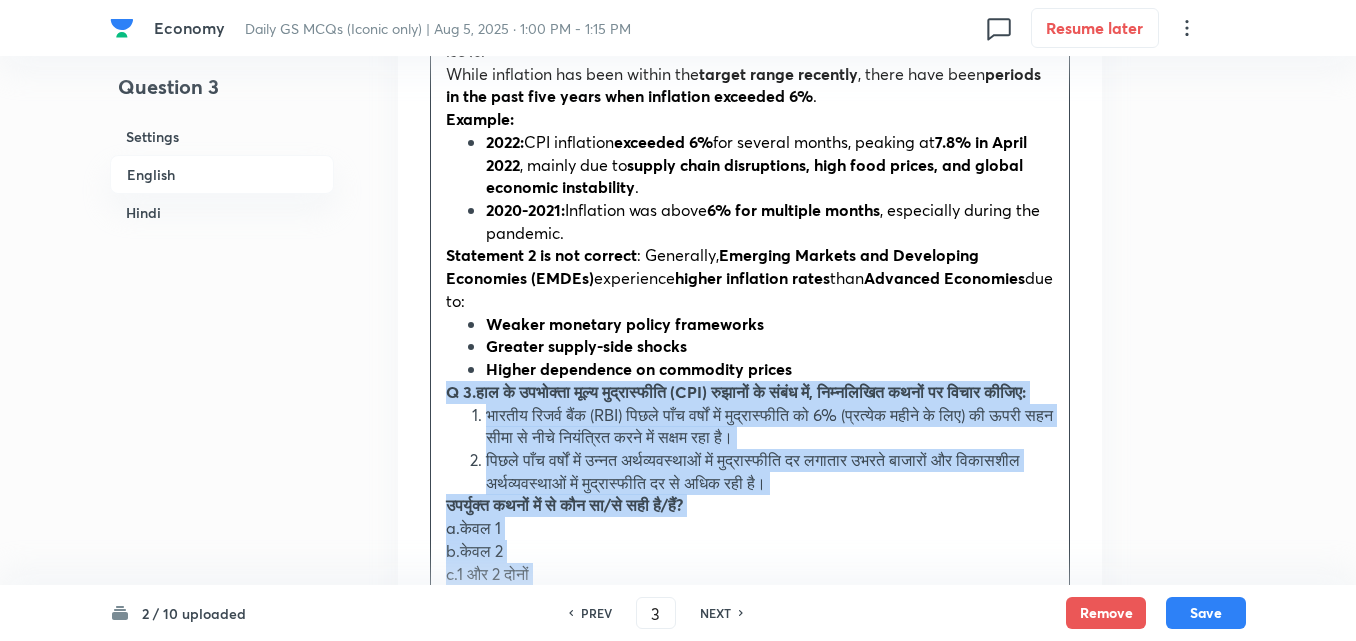 drag, startPoint x: 441, startPoint y: 406, endPoint x: 405, endPoint y: 389, distance: 39.812057 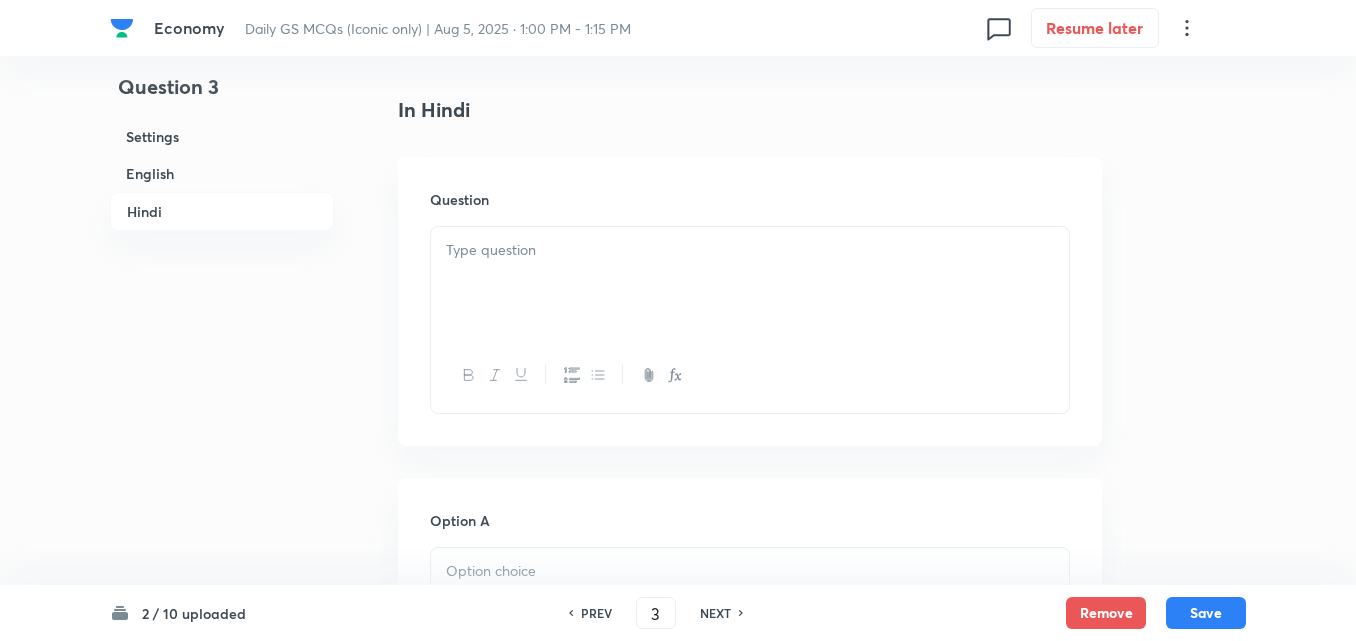 scroll, scrollTop: 3042, scrollLeft: 0, axis: vertical 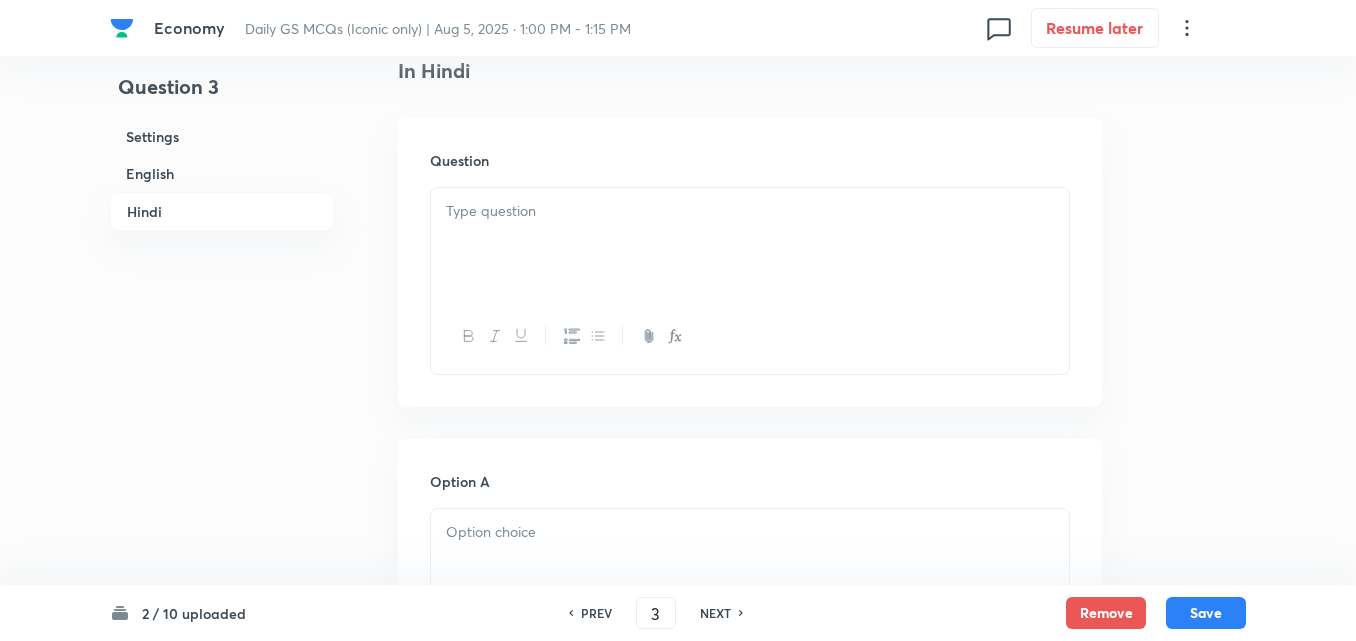 click at bounding box center [750, 211] 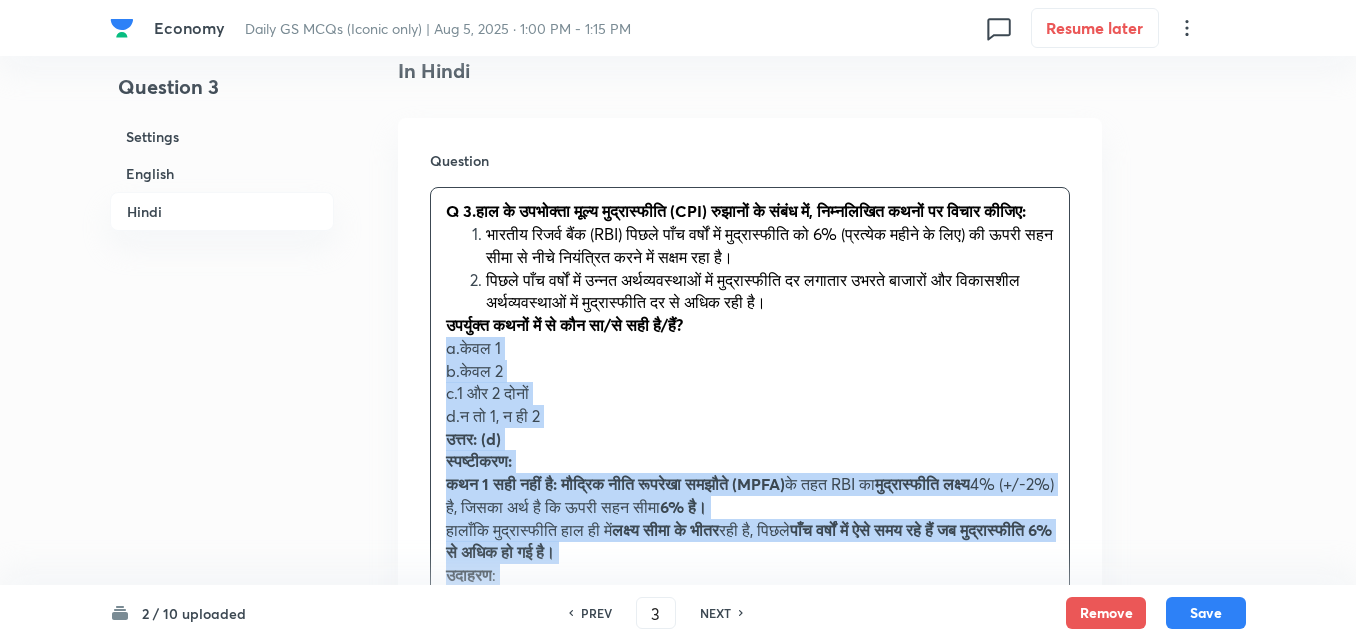 drag, startPoint x: 428, startPoint y: 371, endPoint x: 417, endPoint y: 371, distance: 11 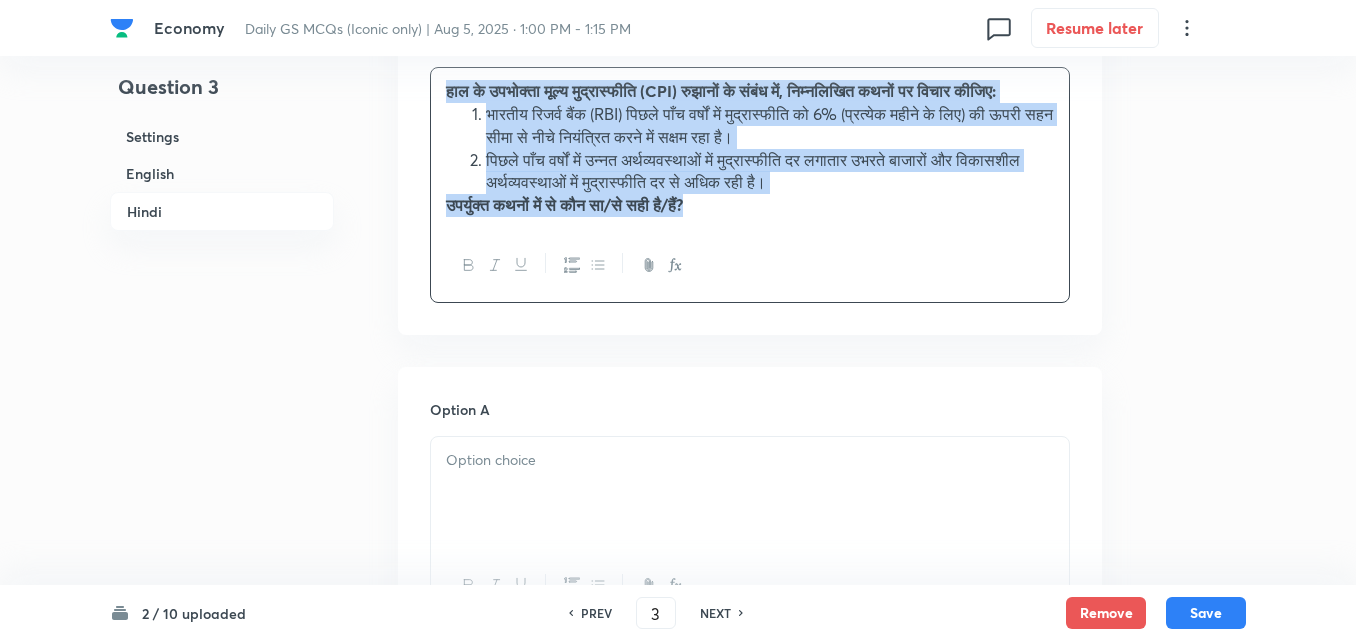 scroll, scrollTop: 3342, scrollLeft: 0, axis: vertical 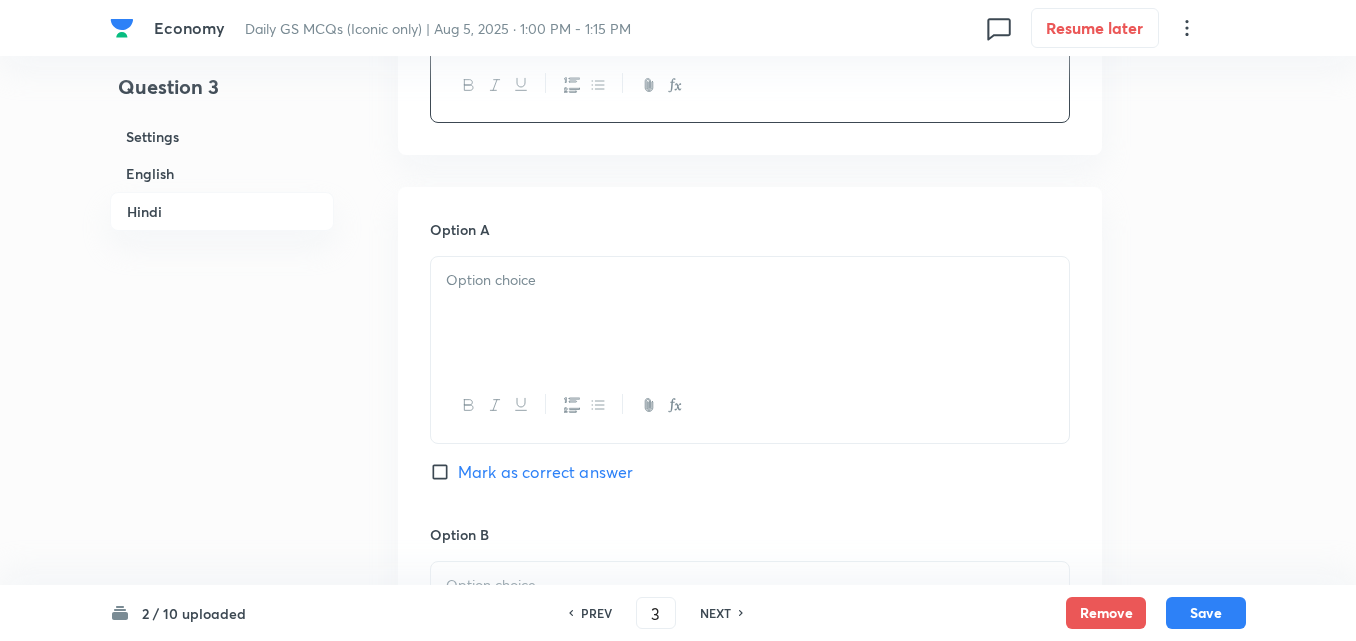 click at bounding box center (750, 313) 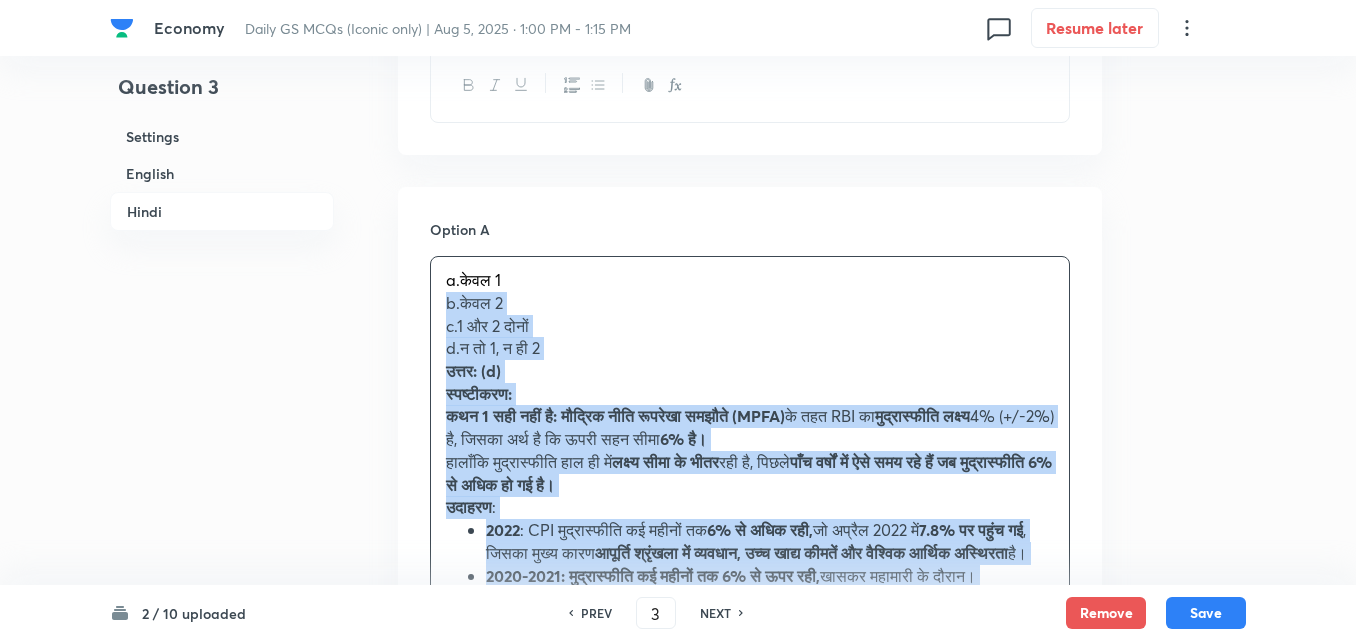 click on "a.केवल 1 b.केवल 2 c.1 और 2 दोनों d.न तो 1, न ही 2 उत्तर: (d) स्पष्टीकरण: कथन 1 सही नहीं है: मौद्रिक नीति रूपरेखा समझौते (MPFA)  के तहत RBI का  मुद्रास्फीति   लक्ष्य  4% (+/-2%) है, जिसका अर्थ है कि ऊपरी सहन सीमा  6% है। हालाँकि मुद्रास्फीति हाल ही में  लक्ष्य सीमा के भीतर  रही है, पिछले  पाँच वर्षों में ऐसे समय रहे हैं जब मुद्रास्फीति 6% से अधिक हो गई है। उदाहरण : 2022 : CPI मुद्रास्फीति कई महीनों तक  6% से अधिक रही,  जो अप्रैल 2022 में   है। 2020-2021:" at bounding box center (750, 507) 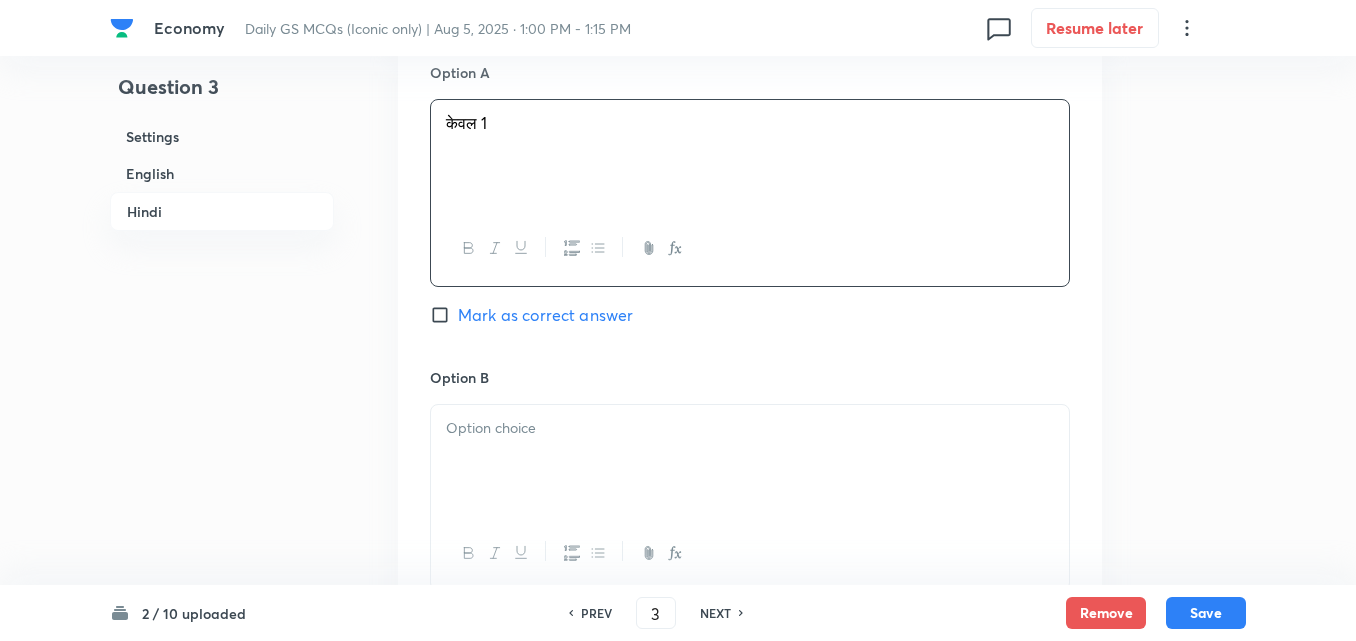 scroll, scrollTop: 3642, scrollLeft: 0, axis: vertical 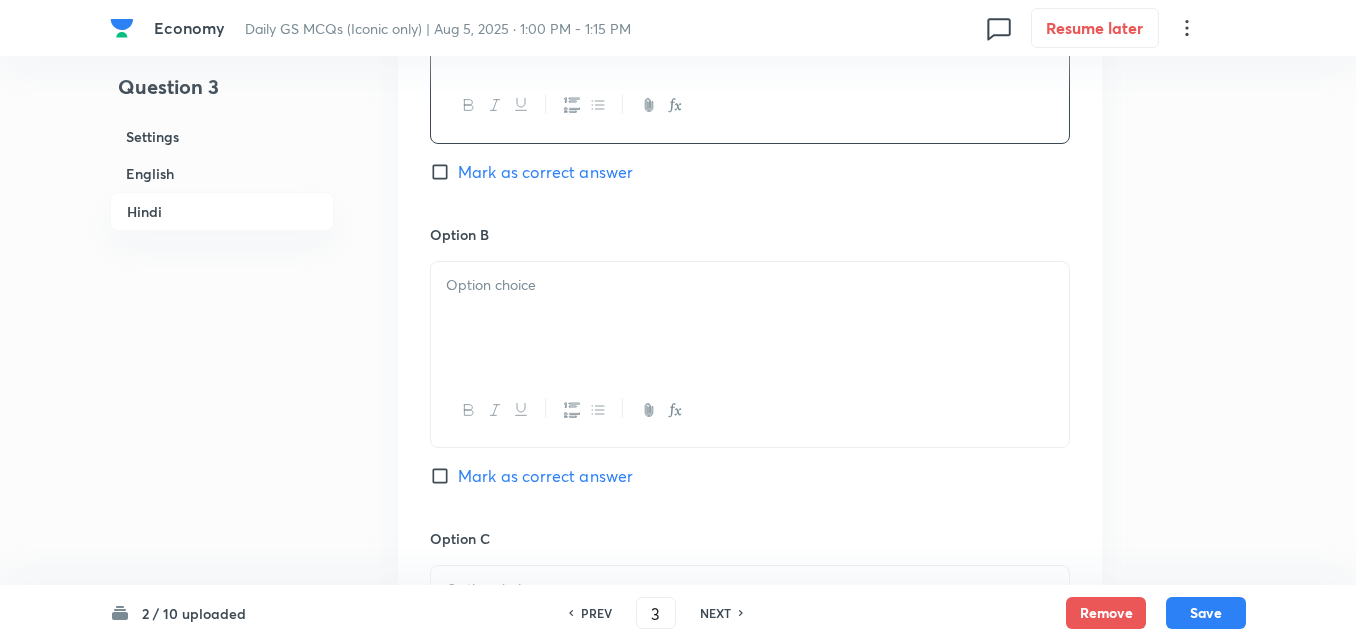click at bounding box center (750, 318) 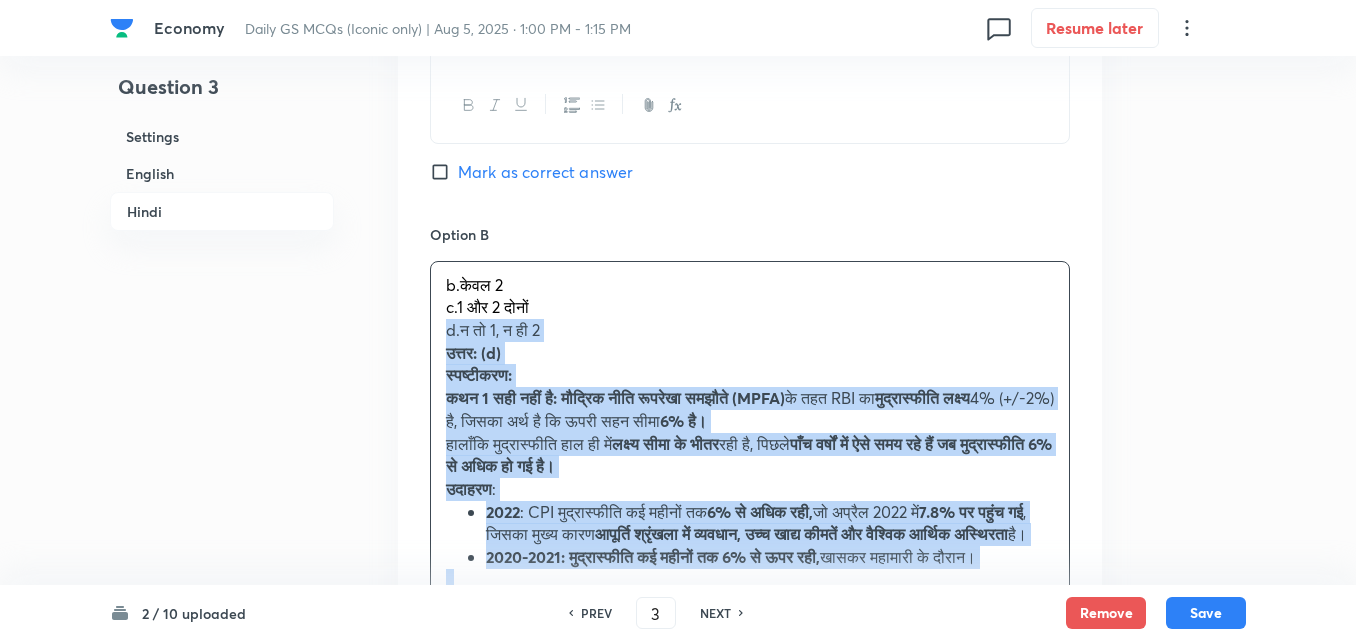 drag, startPoint x: 438, startPoint y: 340, endPoint x: 422, endPoint y: 347, distance: 17.464249 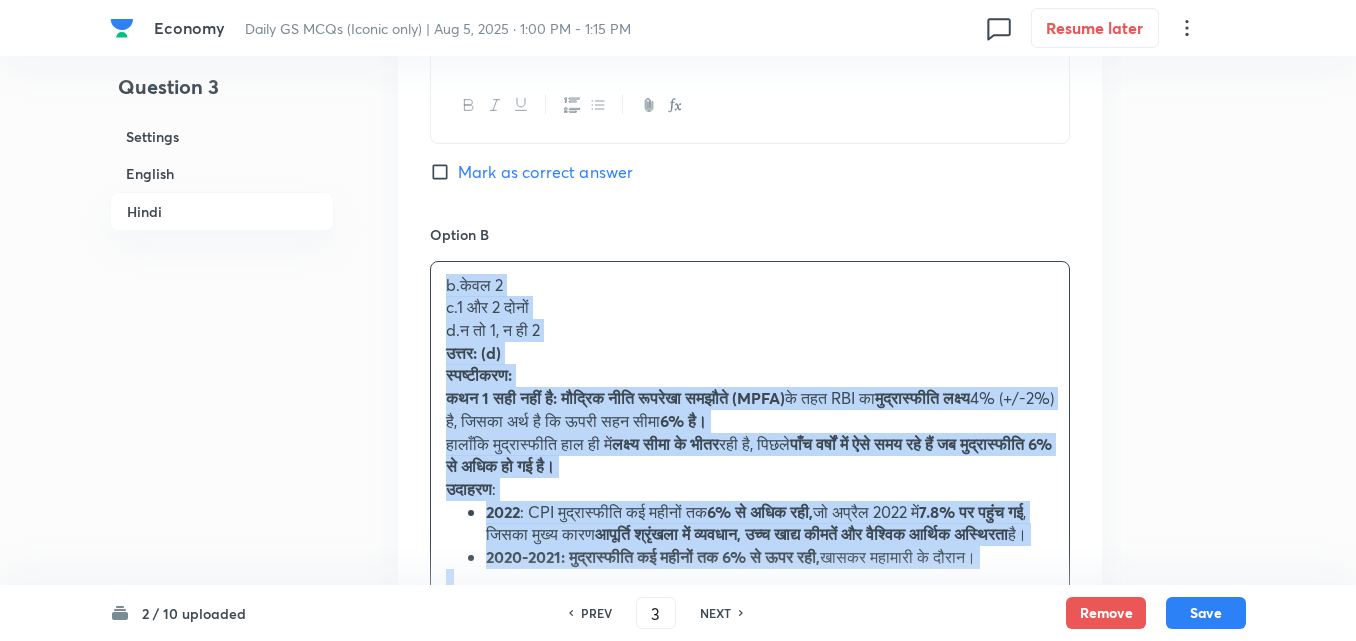 click on "Option A केवल 1 Mark as correct answer Option B b.केवल 2 c.1 और 2 दोनों d.न तो 1, न ही 2 उत्तर: (d) स्पष्टीकरण: कथन 1 सही नहीं है: मौद्रिक नीति रूपरेखा समझौते (MPFA)  के तहत RBI का  मुद्रास्फीति   लक्ष्य  4% (+/-2%) है, जिसका अर्थ है कि ऊपरी सहन सीमा  6% है। हालाँकि मुद्रास्फीति हाल ही में  लक्ष्य सीमा के भीतर  रही है, पिछले  पाँच वर्षों में ऐसे समय रहे हैं जब मुद्रास्फीति 6% से अधिक हो गई है। उदाहरण : 2022 : CPI मुद्रास्फीति कई महीनों तक  6% से अधिक रही,  है। 2020-2021:" at bounding box center [750, 691] 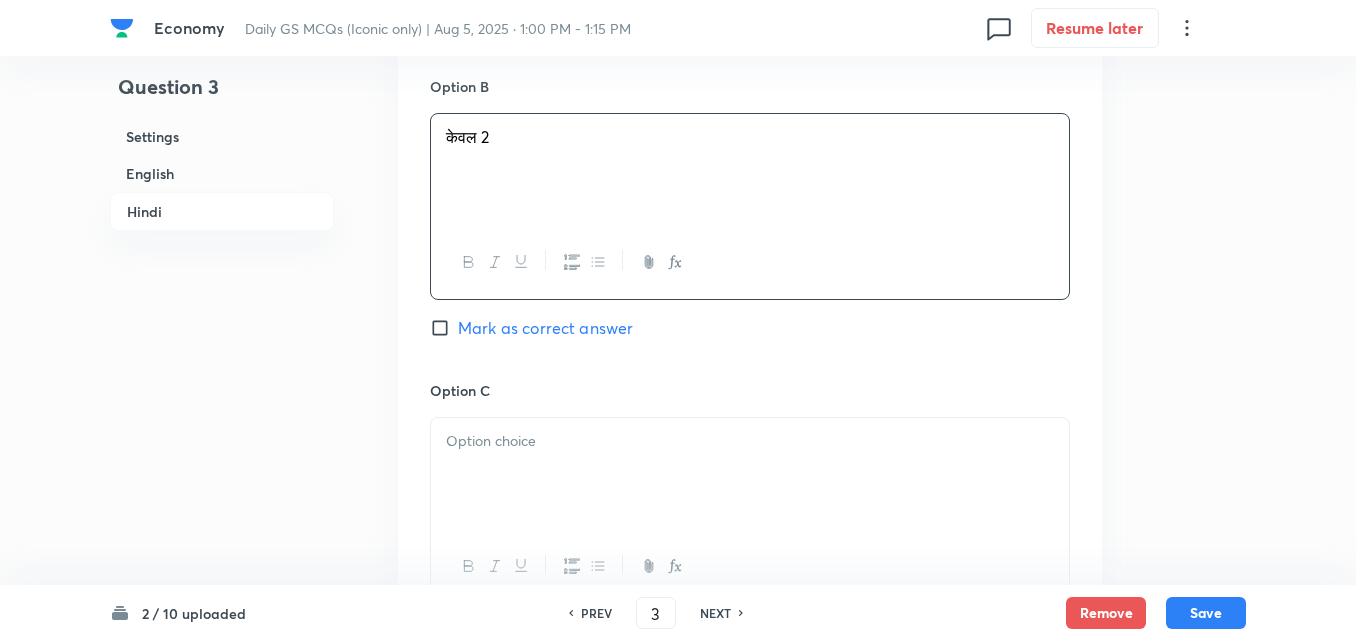 scroll, scrollTop: 3942, scrollLeft: 0, axis: vertical 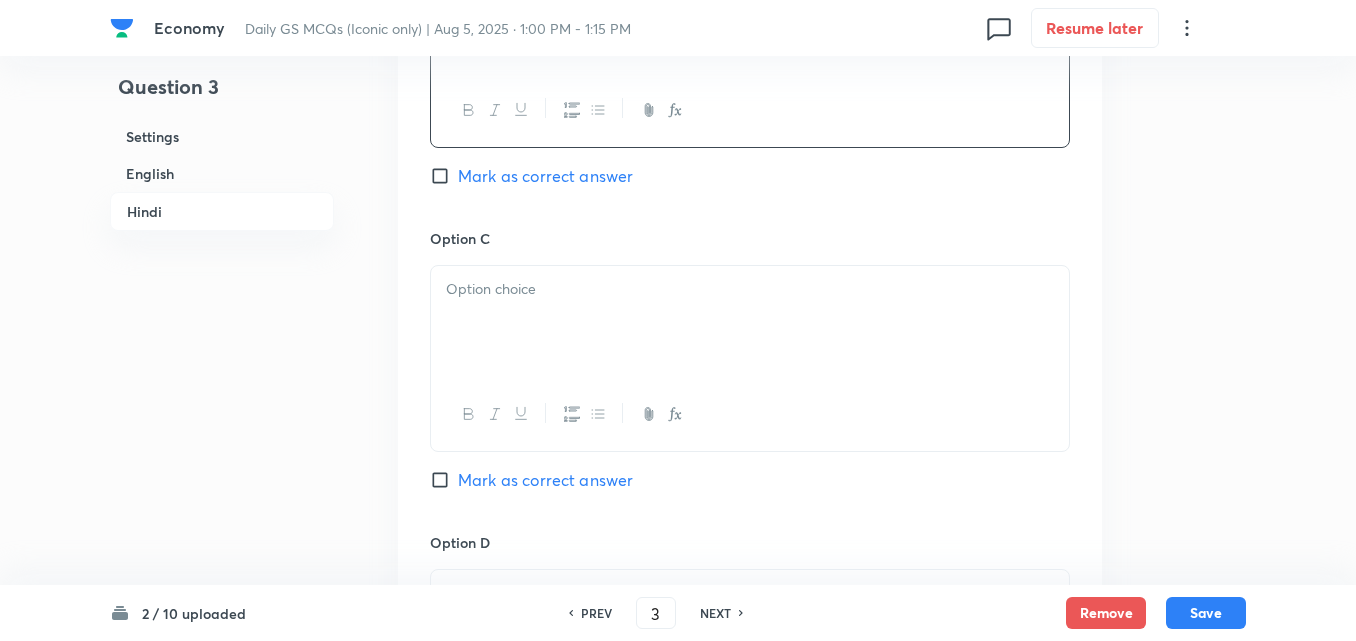 click at bounding box center [750, 322] 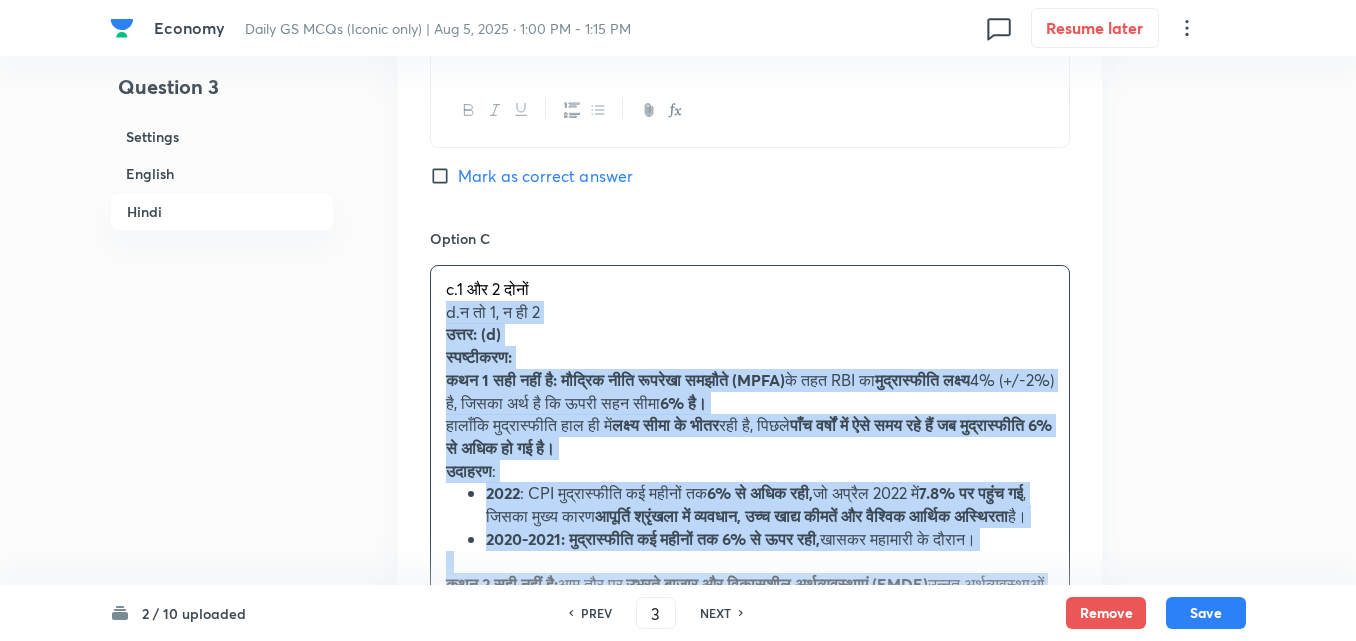click on "c.1 और 2 दोनों d.न तो 1, न ही 2 उत्तर: (d) स्पष्टीकरण: कथन 1 सही नहीं है: मौद्रिक नीति रूपरेखा समझौते (MPFA)  के तहत RBI का  मुद्रास्फीति   लक्ष्य  4% (+/-2%) है, जिसका अर्थ है कि ऊपरी सहन सीमा  6% है। हालाँकि मुद्रास्फीति हाल ही में  लक्ष्य सीमा के भीतर  रही है, पिछले  पाँच वर्षों में ऐसे समय रहे हैं जब मुद्रास्फीति 6% से अधिक हो गई है। उदाहरण : 2022 : CPI मुद्रास्फीति कई महीनों तक  6% से अधिक रही,  जो अप्रैल 2022 में  7.8% पर पहुंच गई  है। 2020-2021:" at bounding box center [750, 494] 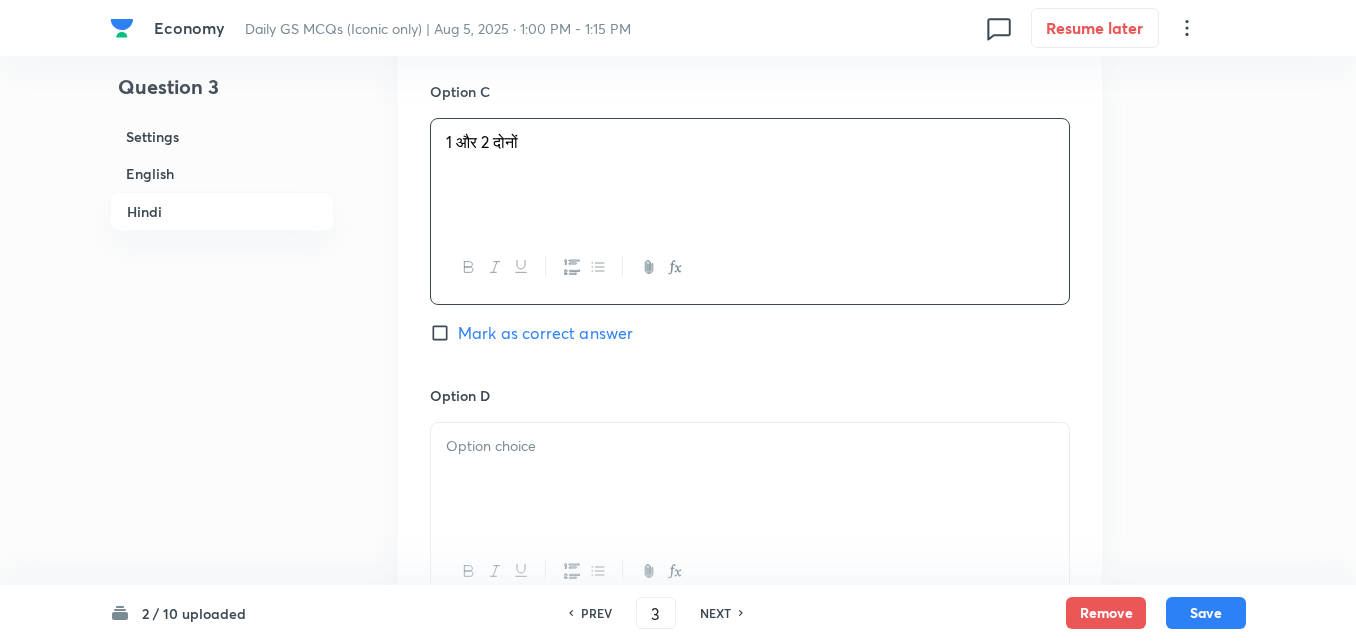 scroll, scrollTop: 4242, scrollLeft: 0, axis: vertical 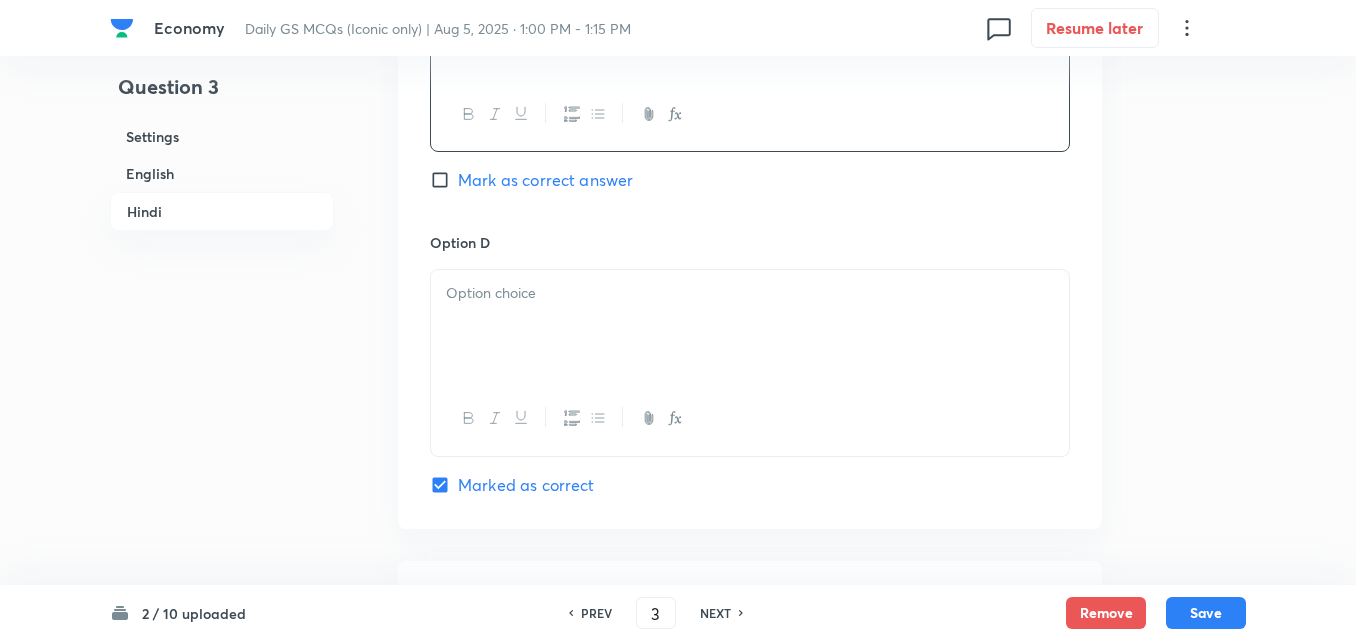click at bounding box center [750, 293] 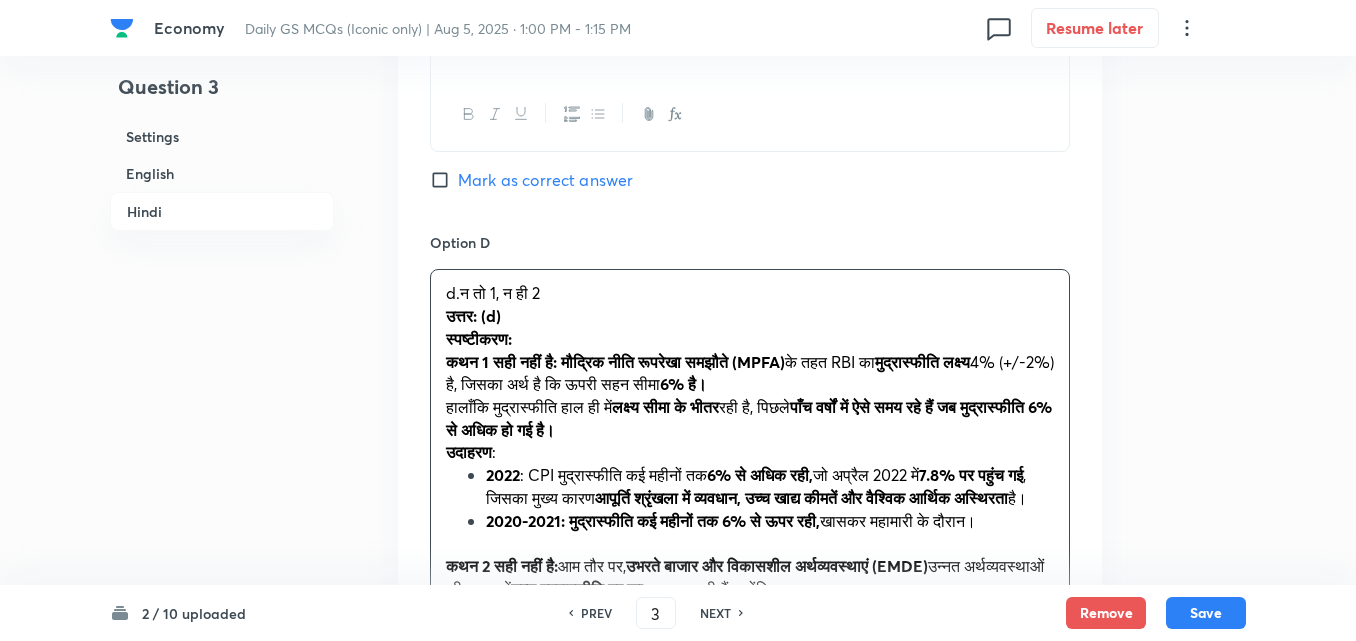 click on "d.न तो 1, न ही 2 उत्तर: (d) स्पष्टीकरण: कथन 1 सही नहीं है: मौद्रिक नीति रूपरेखा समझौते (MPFA)  के तहत RBI का  मुद्रास्फीति   लक्ष्य  4% (+/-2%) है, जिसका अर्थ है कि ऊपरी सहन सीमा  6% है। हालाँकि मुद्रास्फीति हाल ही में  लक्ष्य सीमा के भीतर  रही है, पिछले  पाँच वर्षों में ऐसे समय रहे हैं जब मुद्रास्फीति 6% से अधिक हो गई है। उदाहरण : 2022 : CPI मुद्रास्फीति कई महीनों तक  6% से अधिक रही,  जो अप्रैल 2022 में  7.8% पर पहुंच गई , जिसका मुख्य कारण" at bounding box center (750, 486) 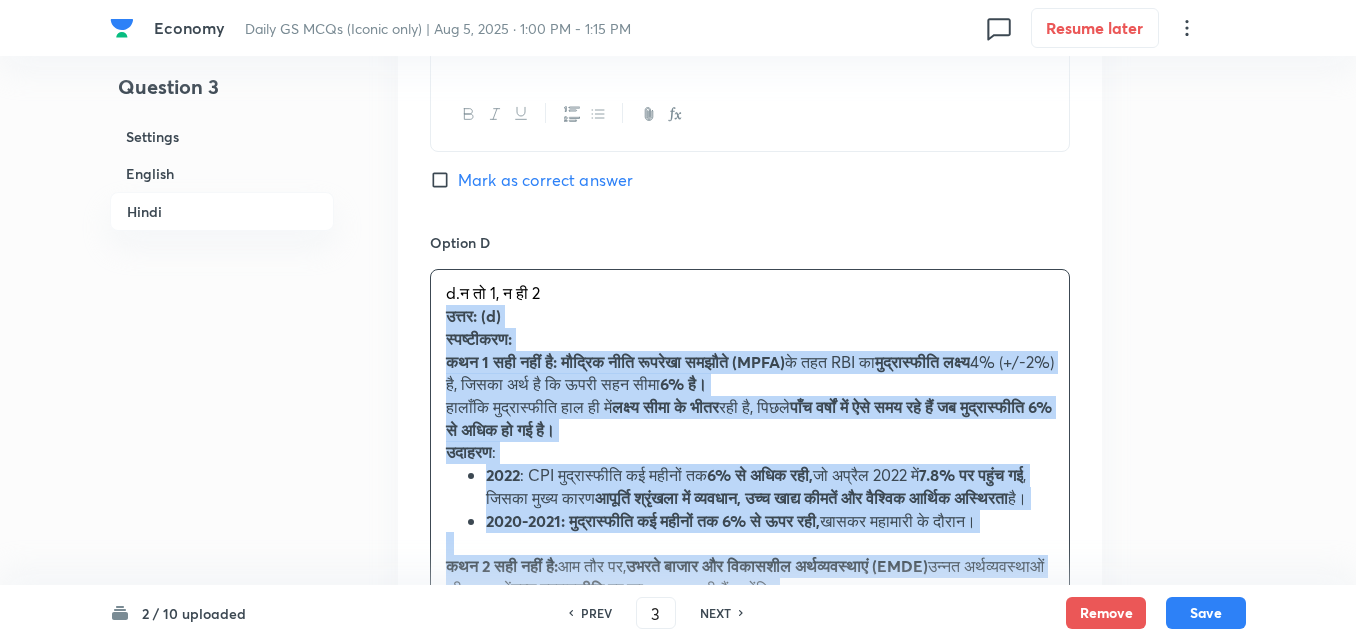drag, startPoint x: 448, startPoint y: 340, endPoint x: 429, endPoint y: 340, distance: 19 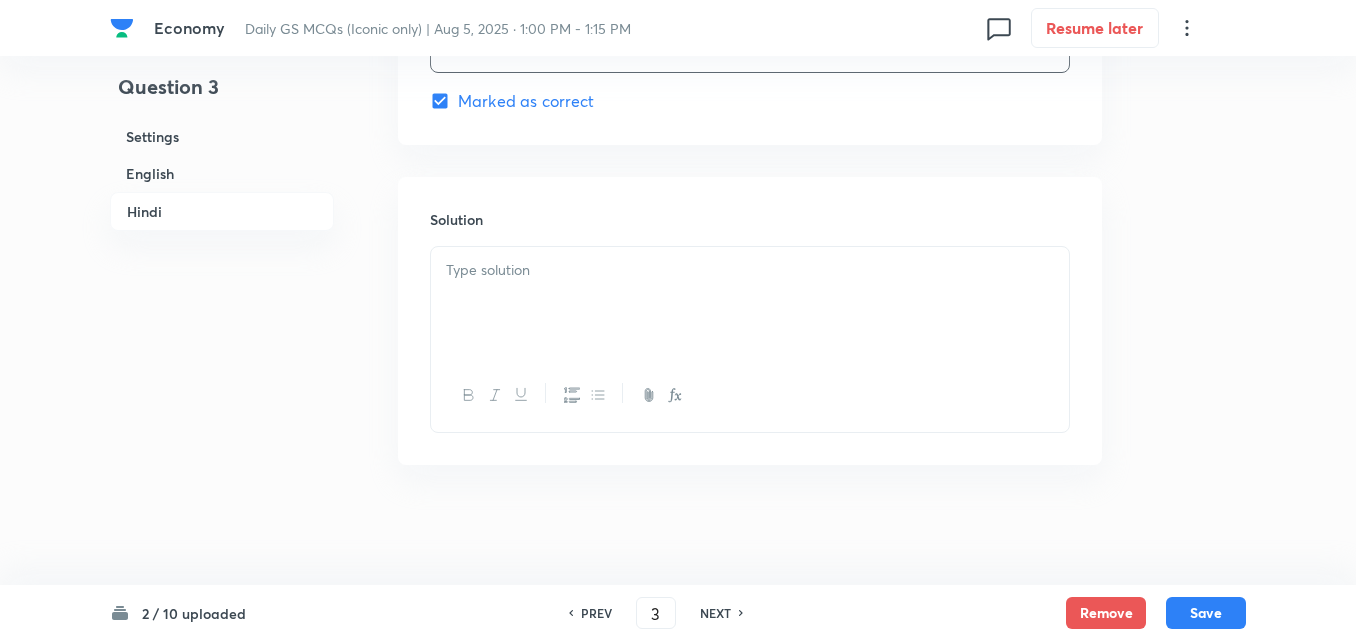 click at bounding box center (750, 303) 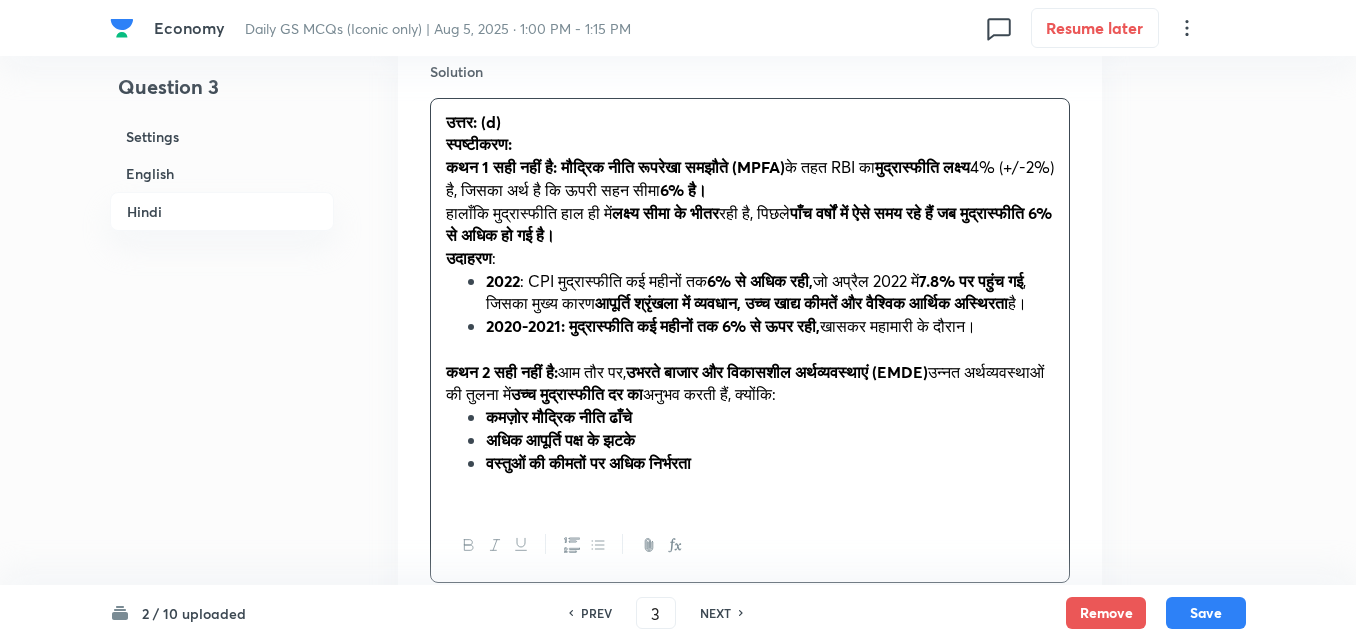 scroll, scrollTop: 4970, scrollLeft: 0, axis: vertical 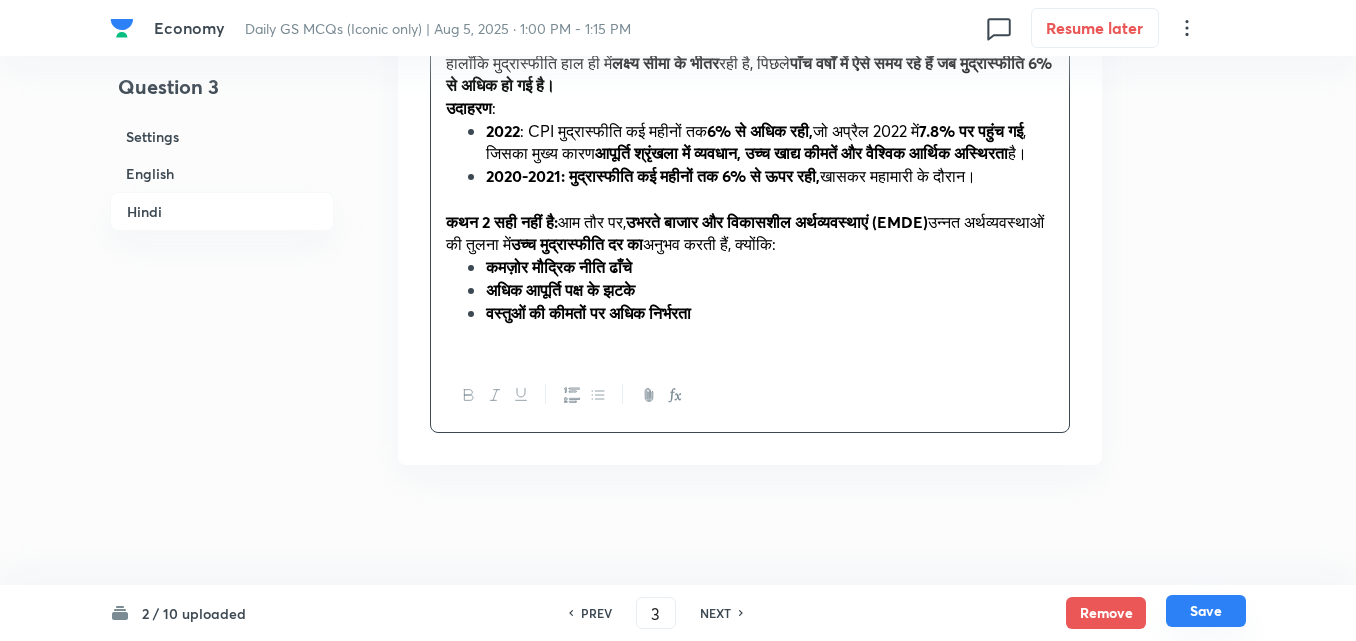 click on "Save" at bounding box center [1206, 611] 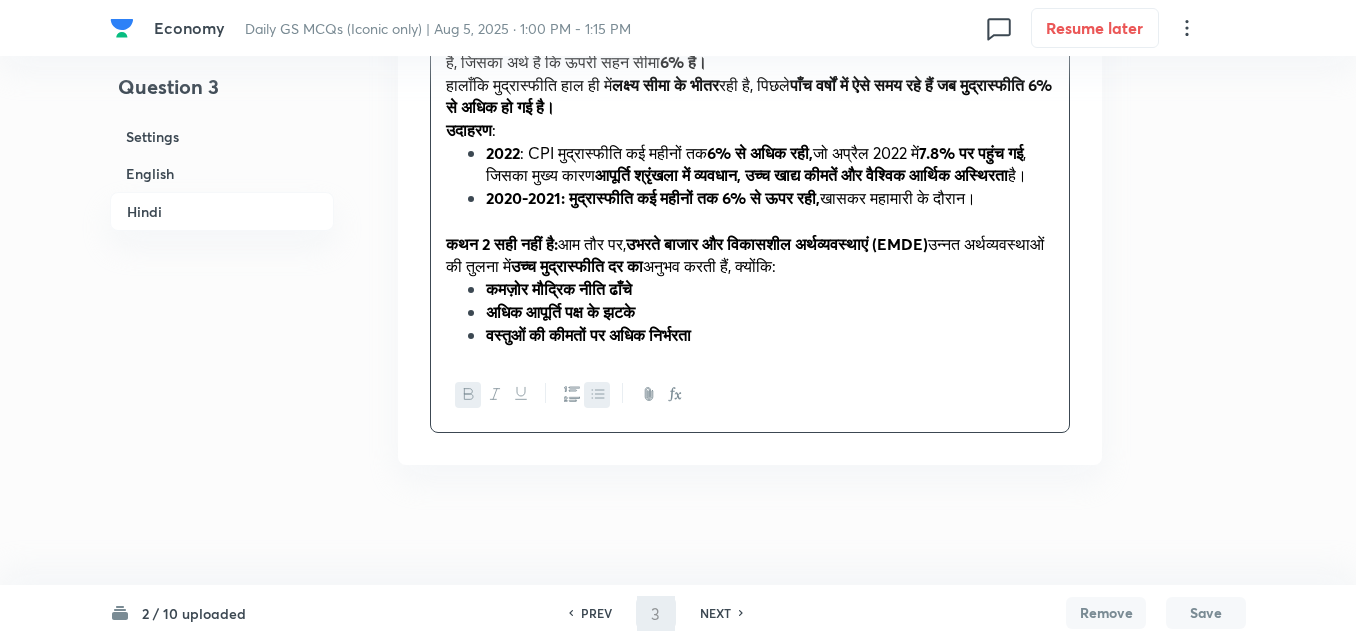 scroll, scrollTop: 4947, scrollLeft: 0, axis: vertical 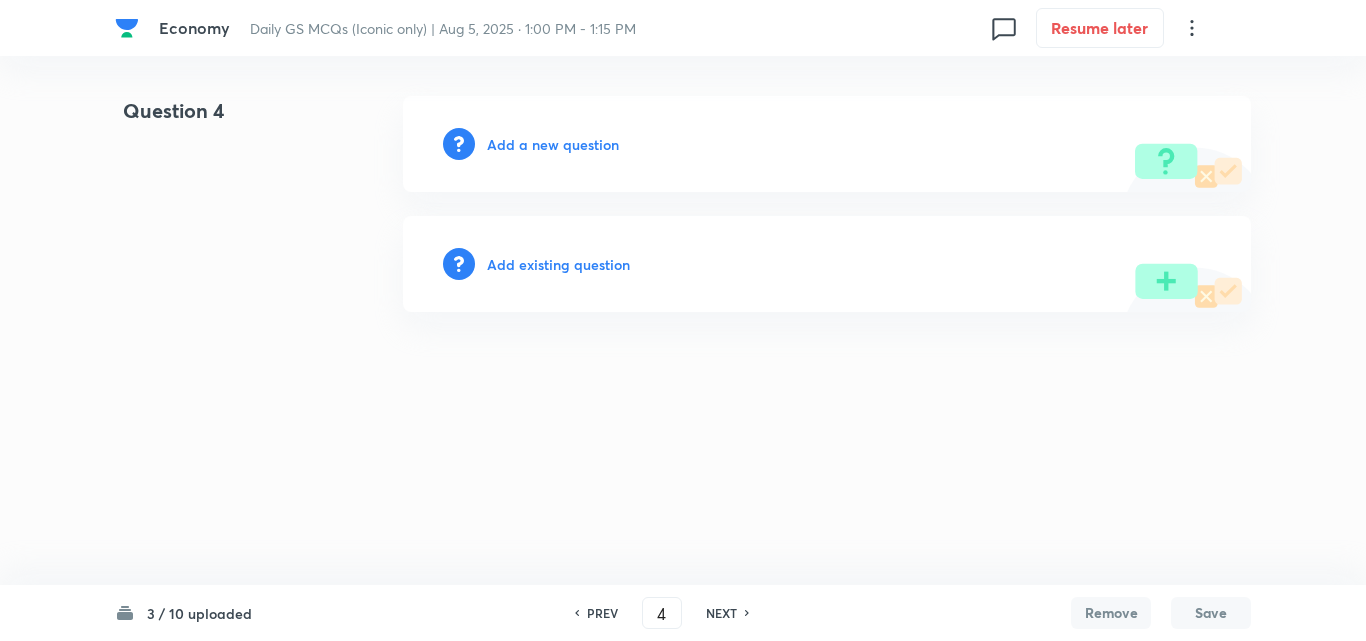click on "Add a new question" at bounding box center (553, 144) 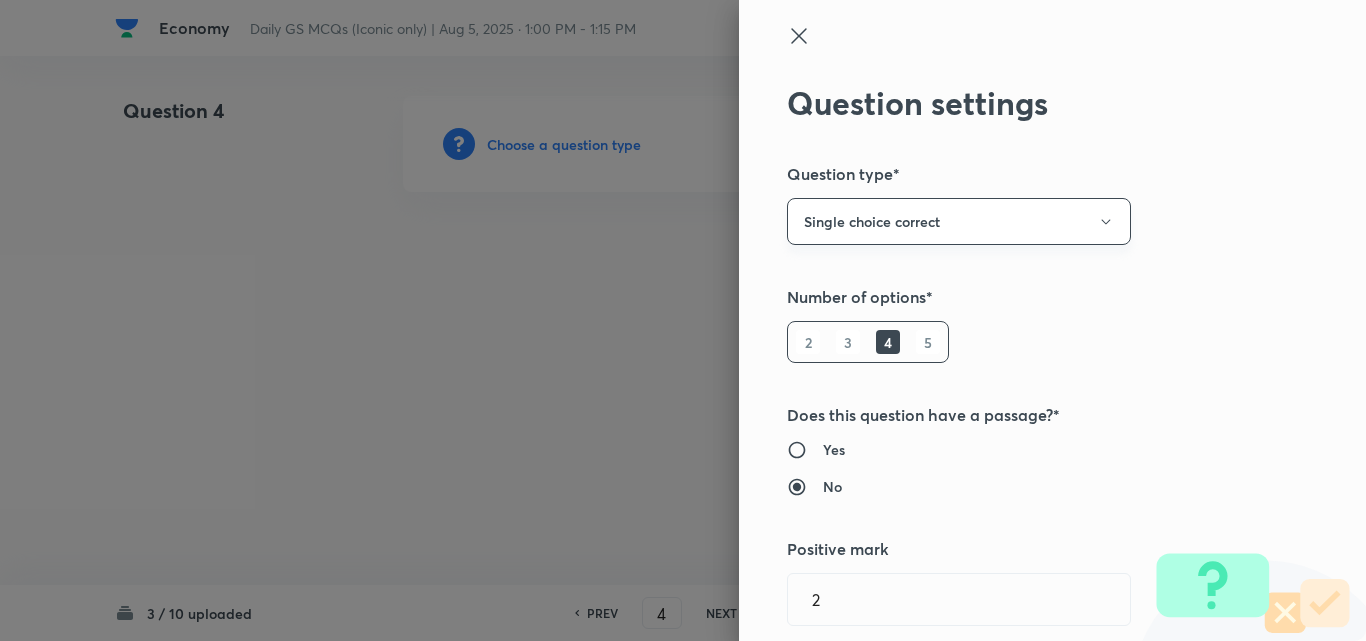 type on "Geography" 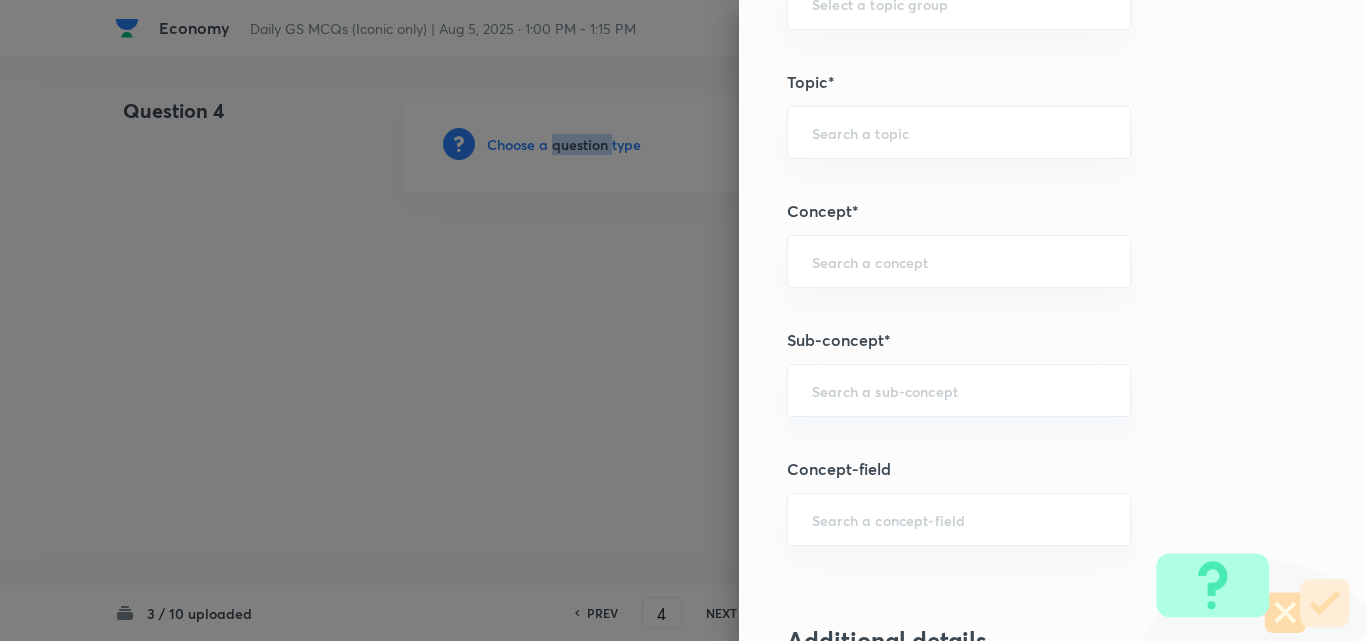 scroll, scrollTop: 1200, scrollLeft: 0, axis: vertical 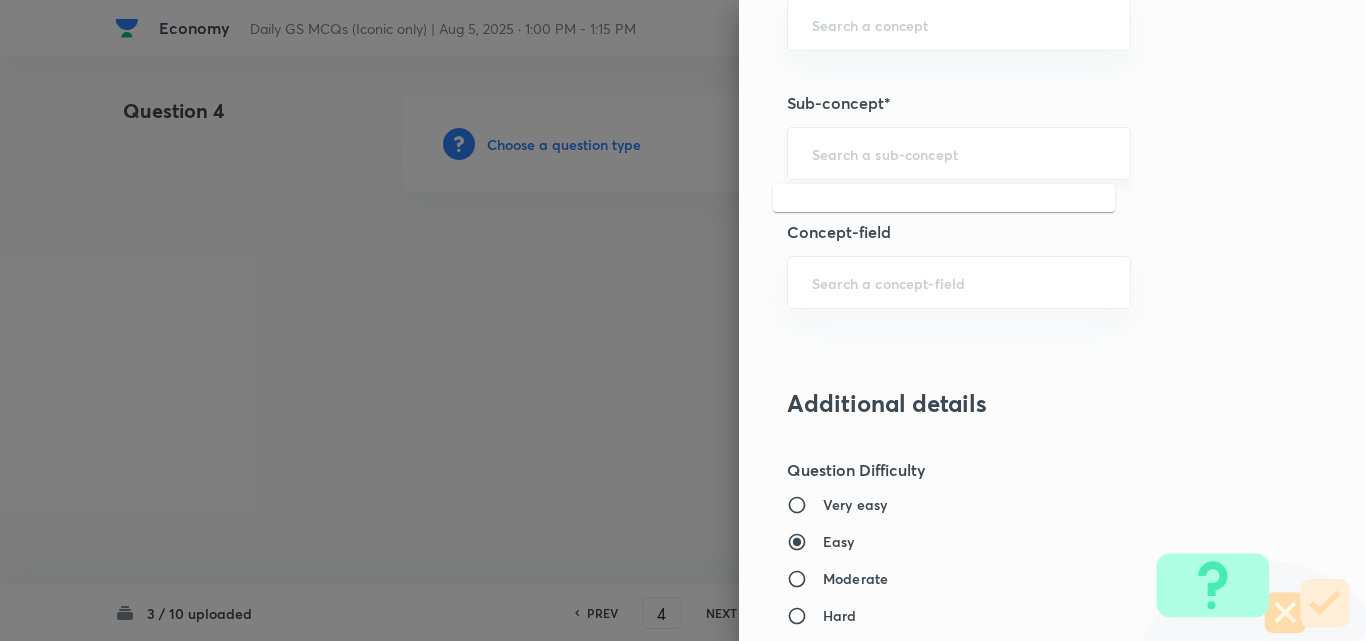 click at bounding box center (959, 153) 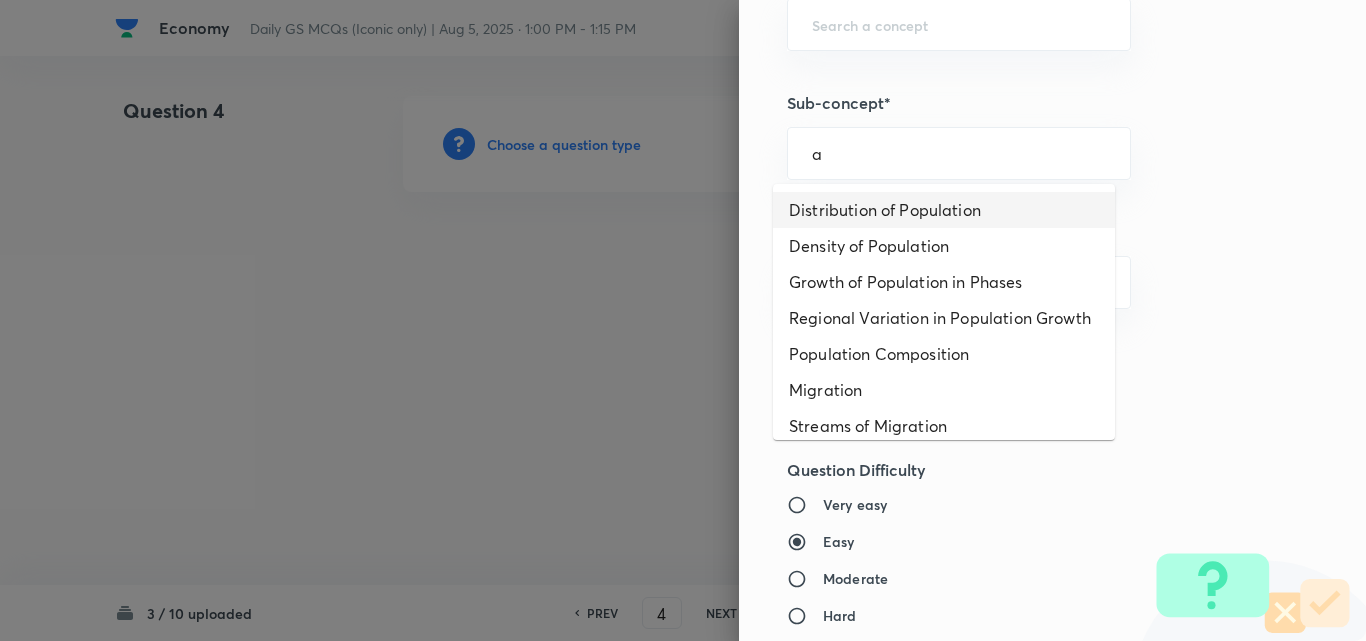 click on "Distribution of Population" at bounding box center (944, 210) 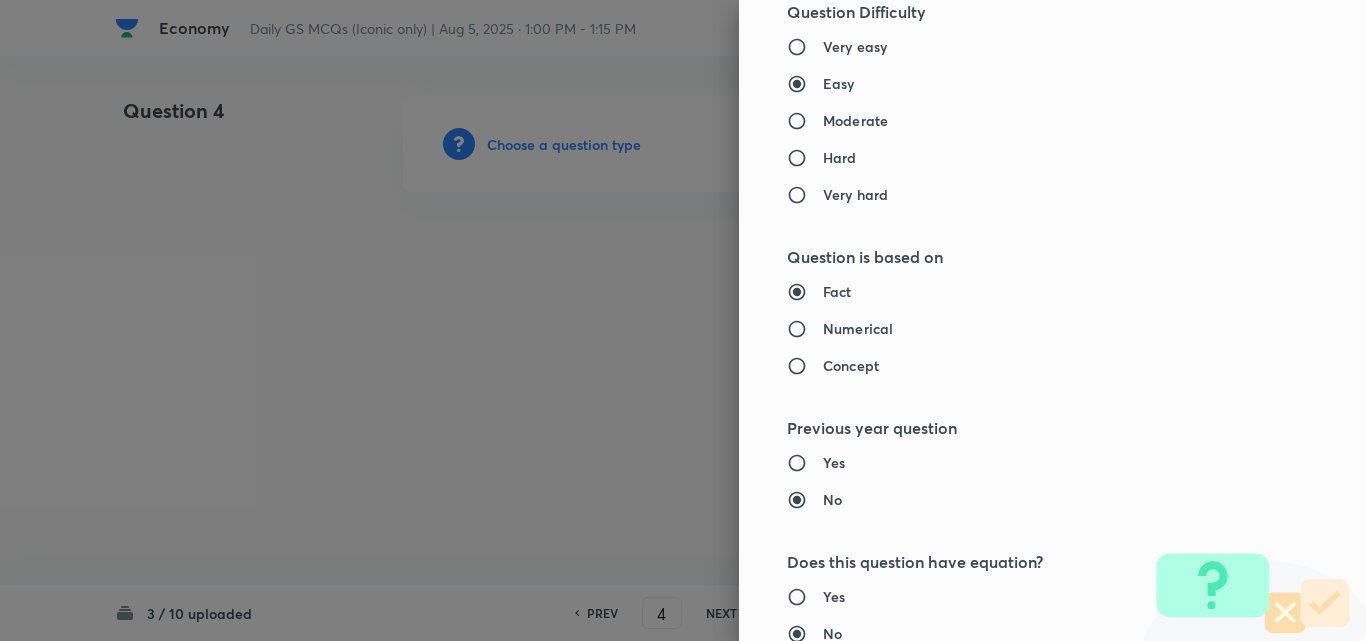 type on "Geography" 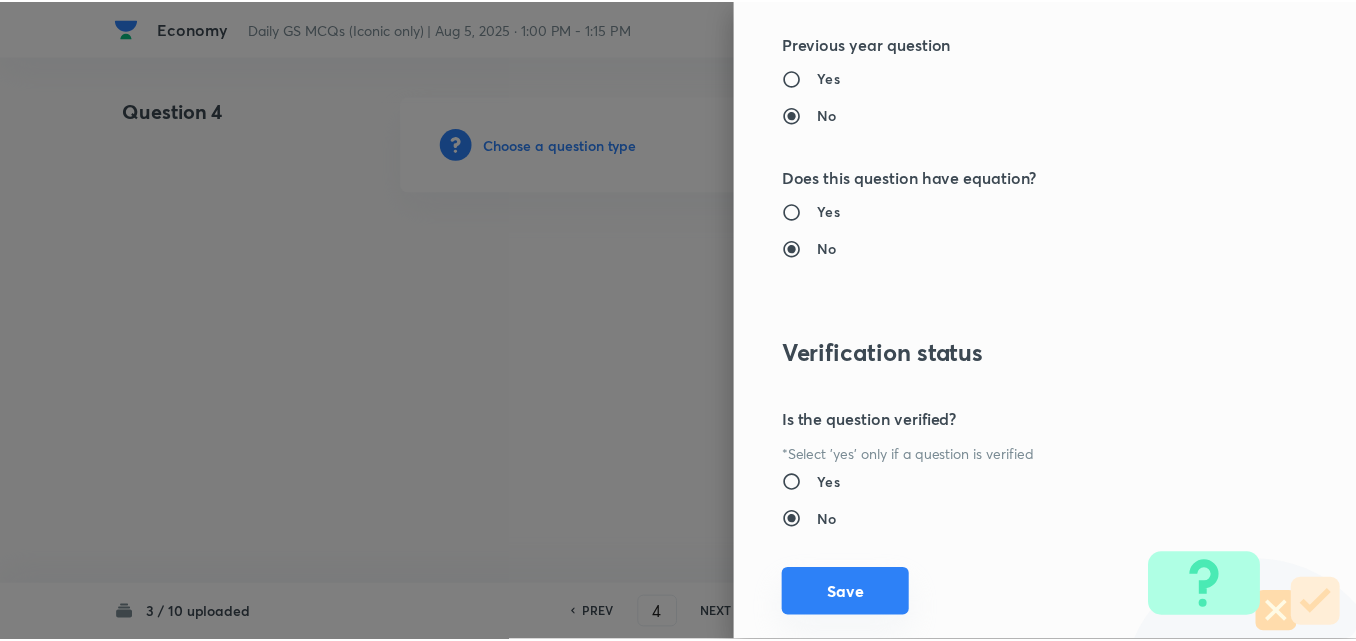 scroll, scrollTop: 2085, scrollLeft: 0, axis: vertical 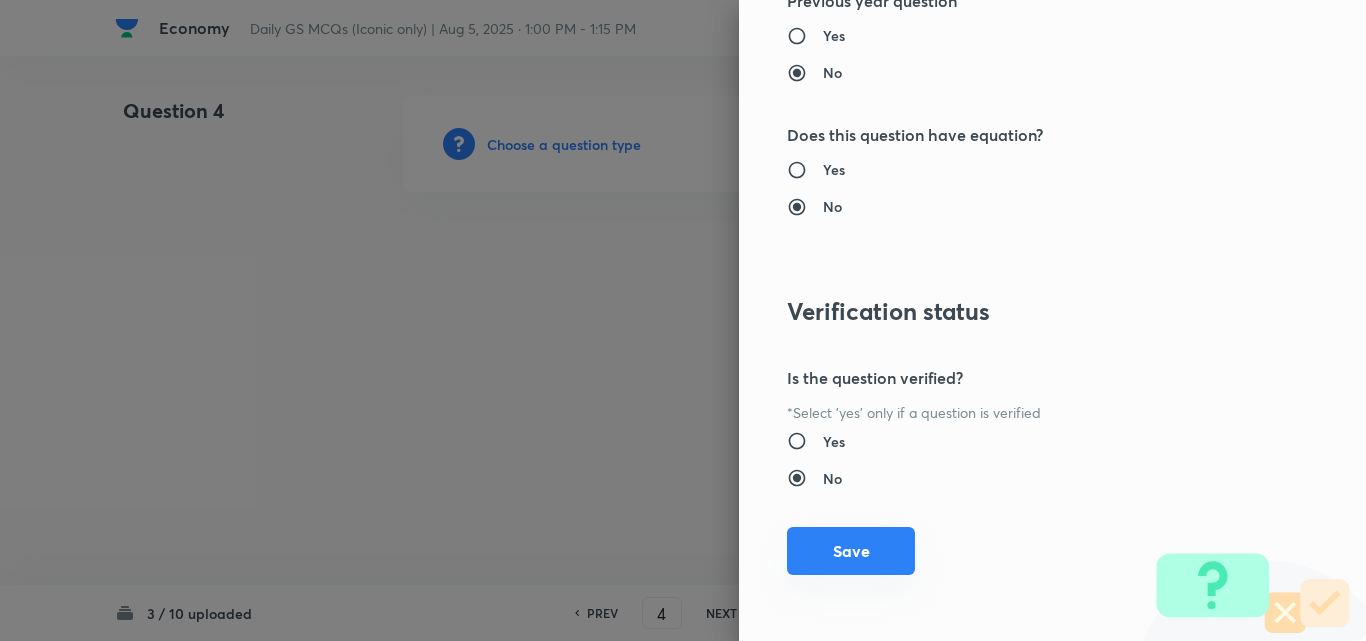 click on "Question settings Question type* Single choice correct Number of options* 2 3 4 5 Does this question have a passage?* Yes No Positive mark 2 ​ Negative Marks (Don’t add negative sign) 0.66 ​ Syllabus Topic group* Geography ​ Topic* Human Geography ​ Concept* Population:Growth and Composition ​ Sub-concept* Distribution of Population ​ Concept-field ​ Additional details Question Difficulty Very easy Easy Moderate Hard Very hard Question is based on Fact Numerical Concept Previous year question Yes No Does this question have equation? Yes No Verification status Is the question verified? *Select 'yes' only if a question is verified Yes No Save" at bounding box center [1052, 320] 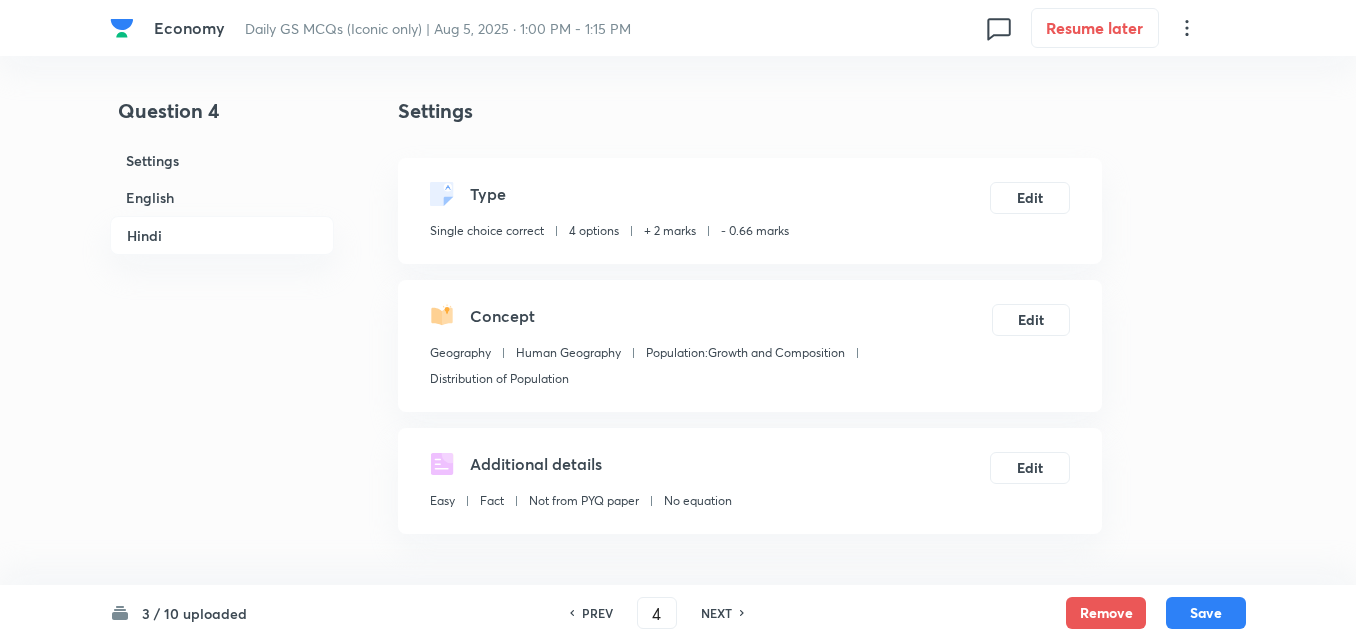 click on "English" at bounding box center (222, 197) 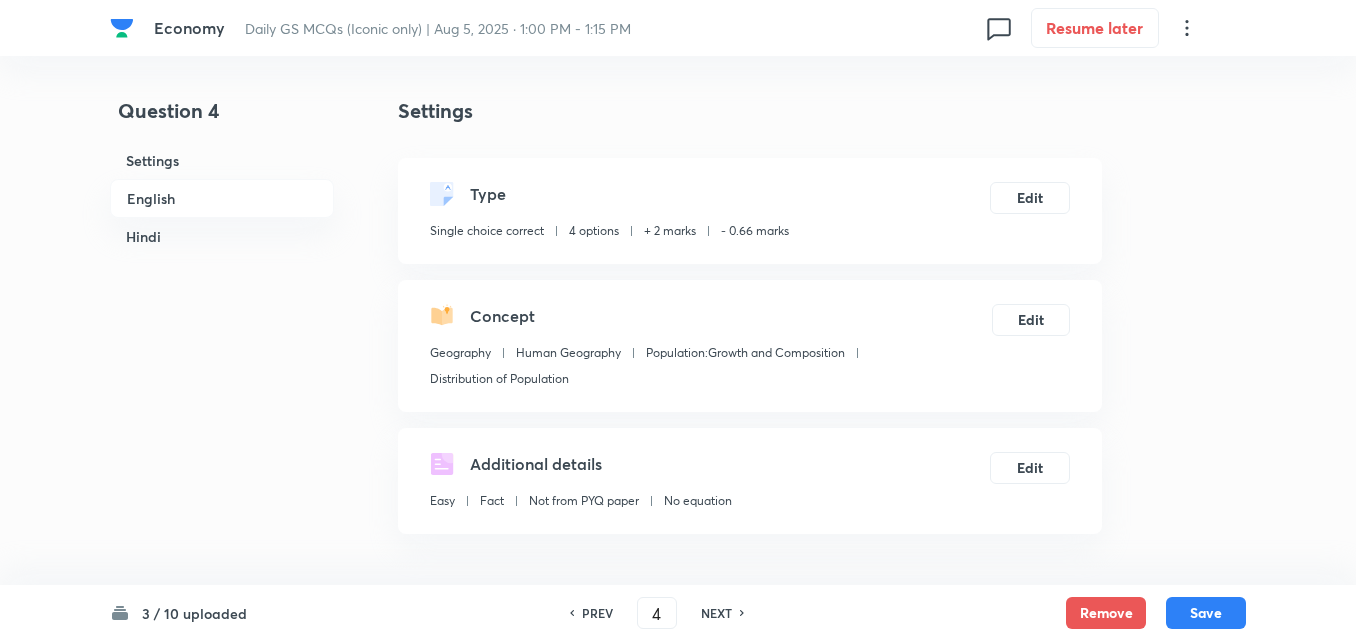 scroll, scrollTop: 542, scrollLeft: 0, axis: vertical 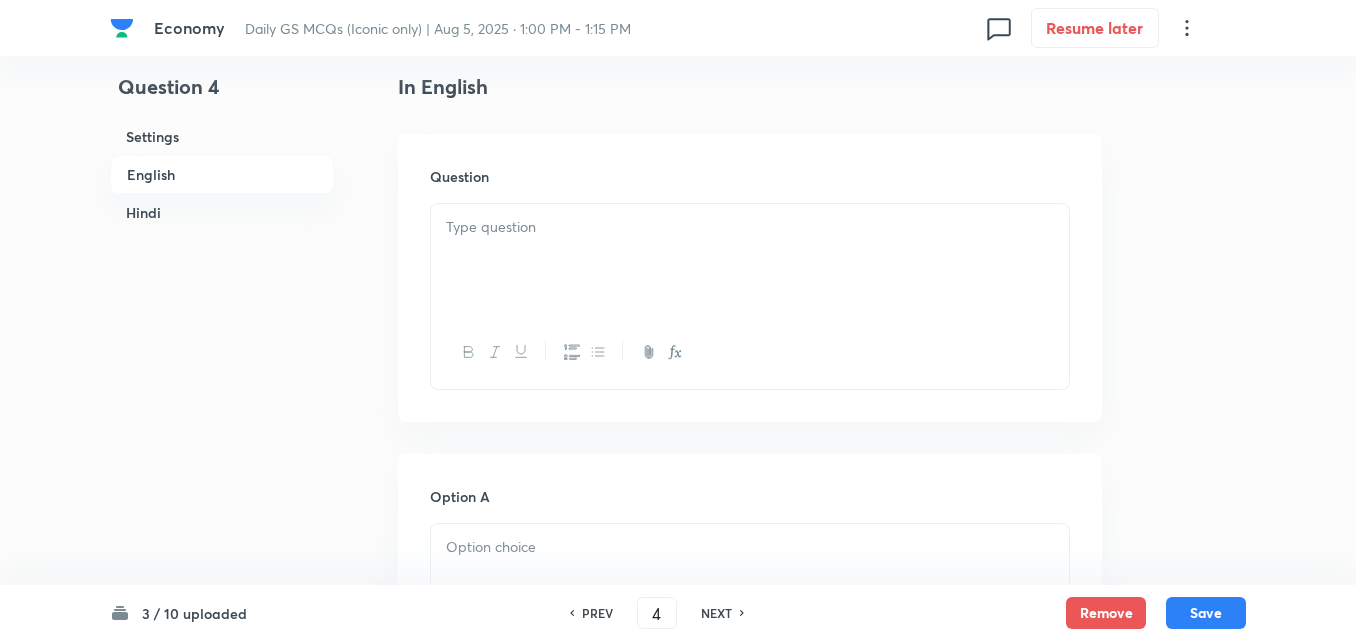 click at bounding box center [750, 260] 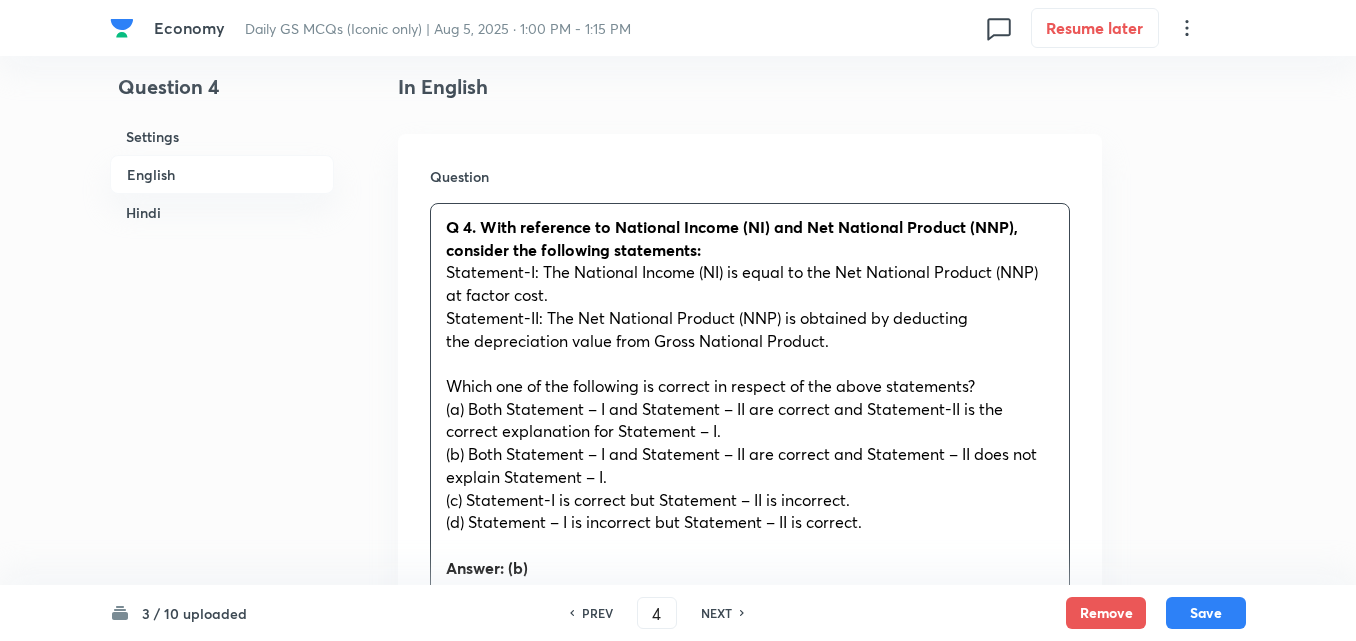 drag, startPoint x: 447, startPoint y: 404, endPoint x: 428, endPoint y: 406, distance: 19.104973 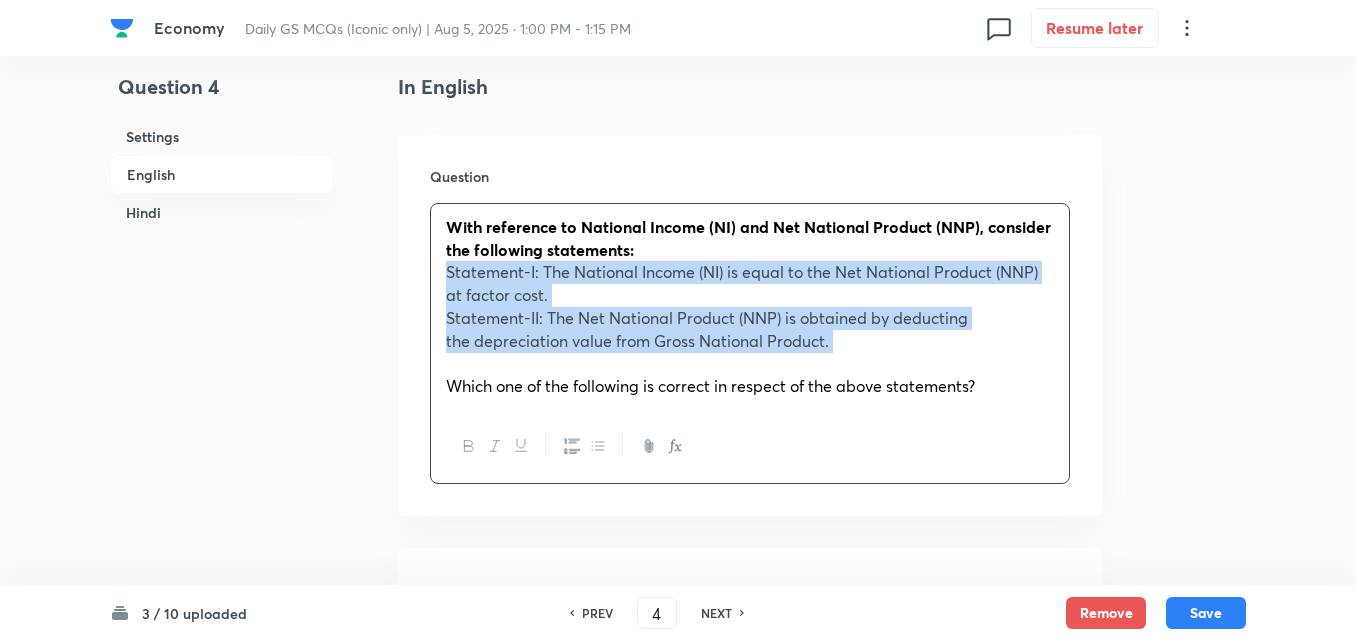 click at bounding box center [597, 446] 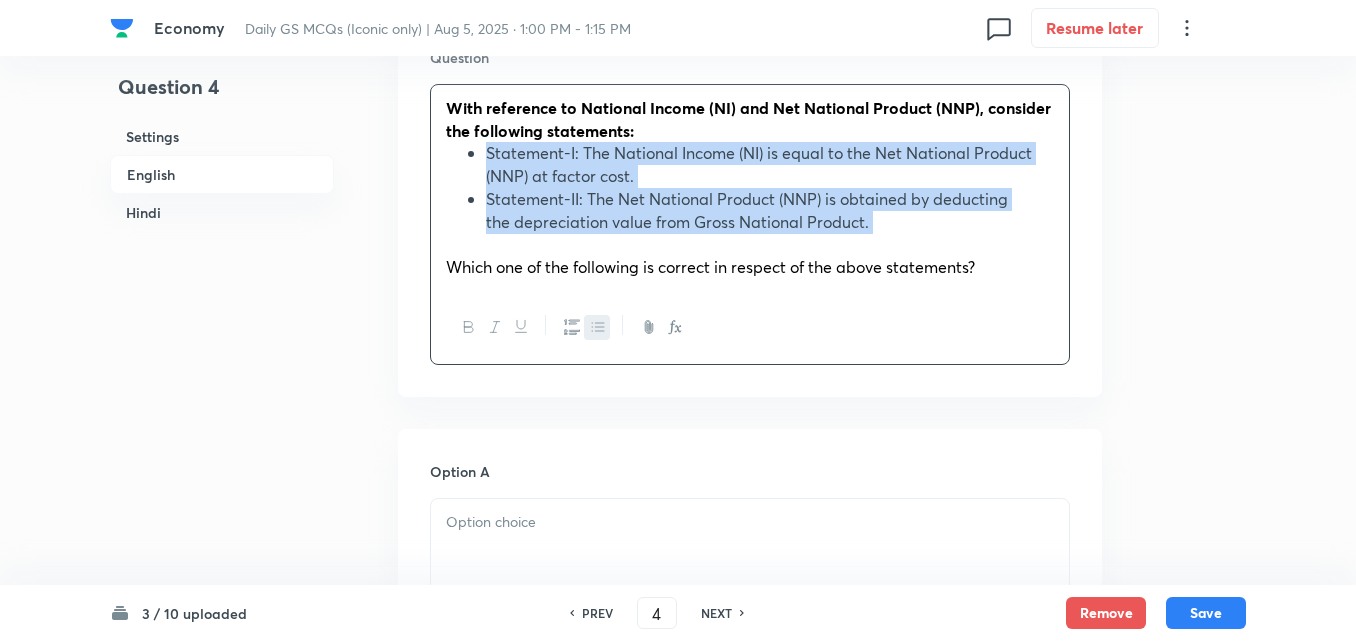 scroll, scrollTop: 942, scrollLeft: 0, axis: vertical 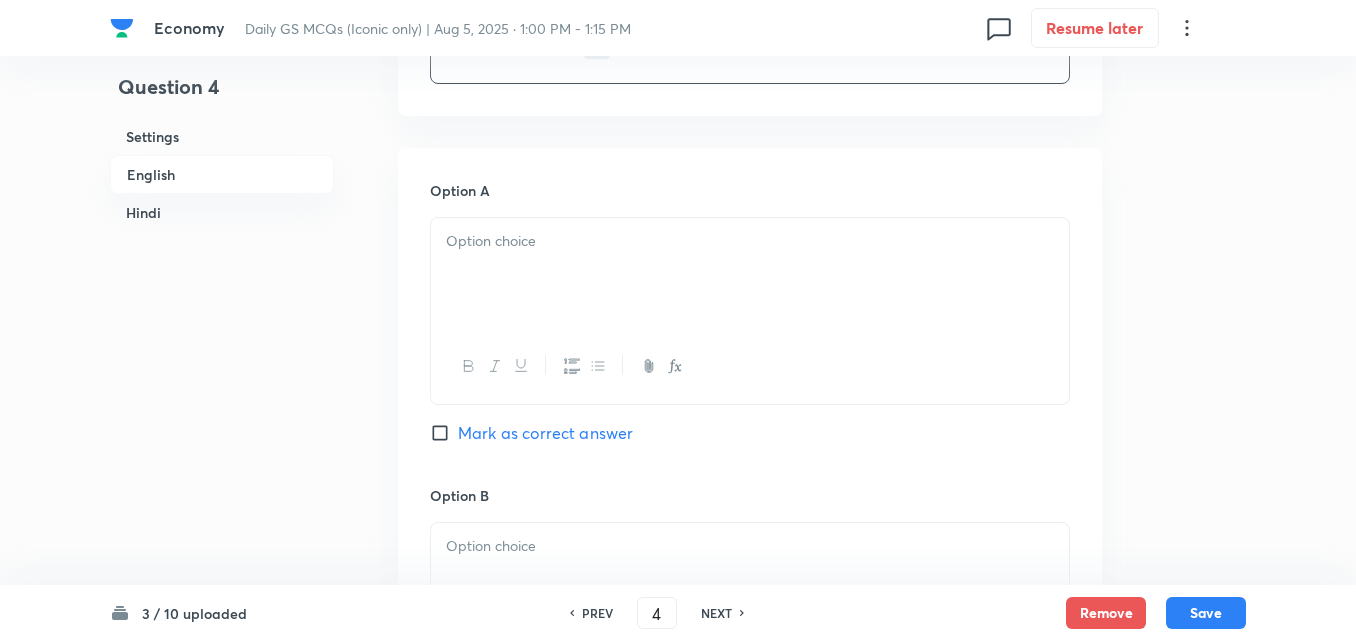 click at bounding box center [750, 274] 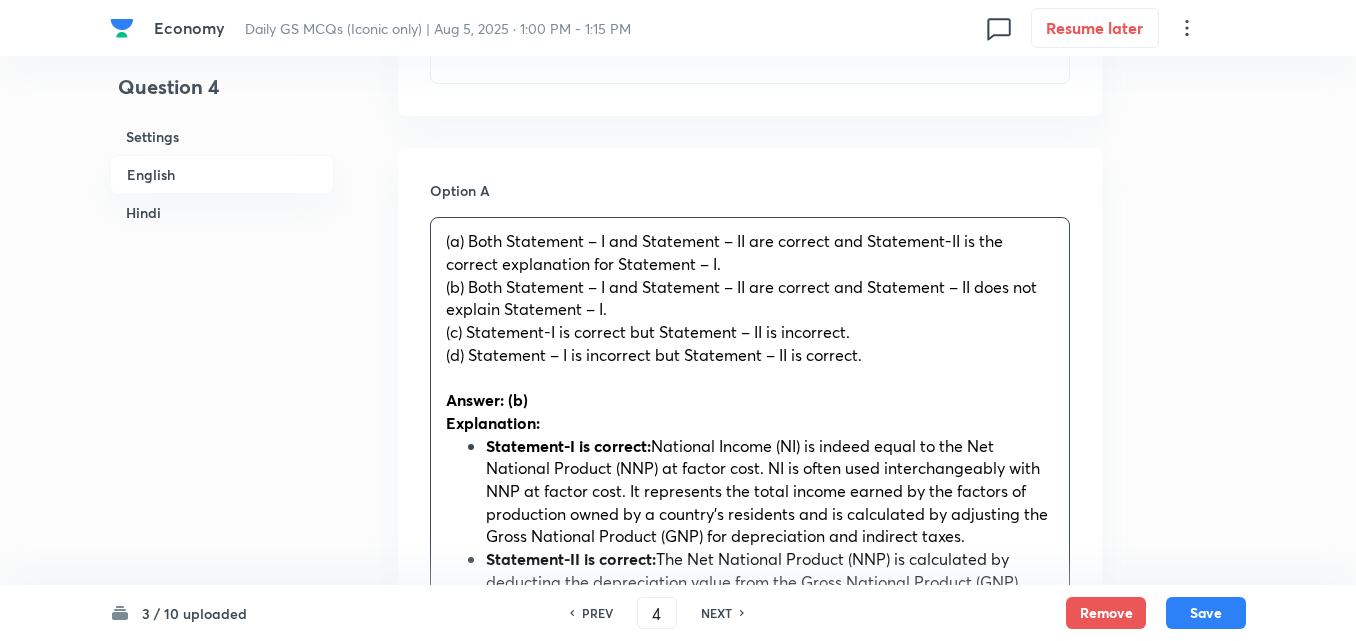 drag, startPoint x: 456, startPoint y: 278, endPoint x: 421, endPoint y: 300, distance: 41.340054 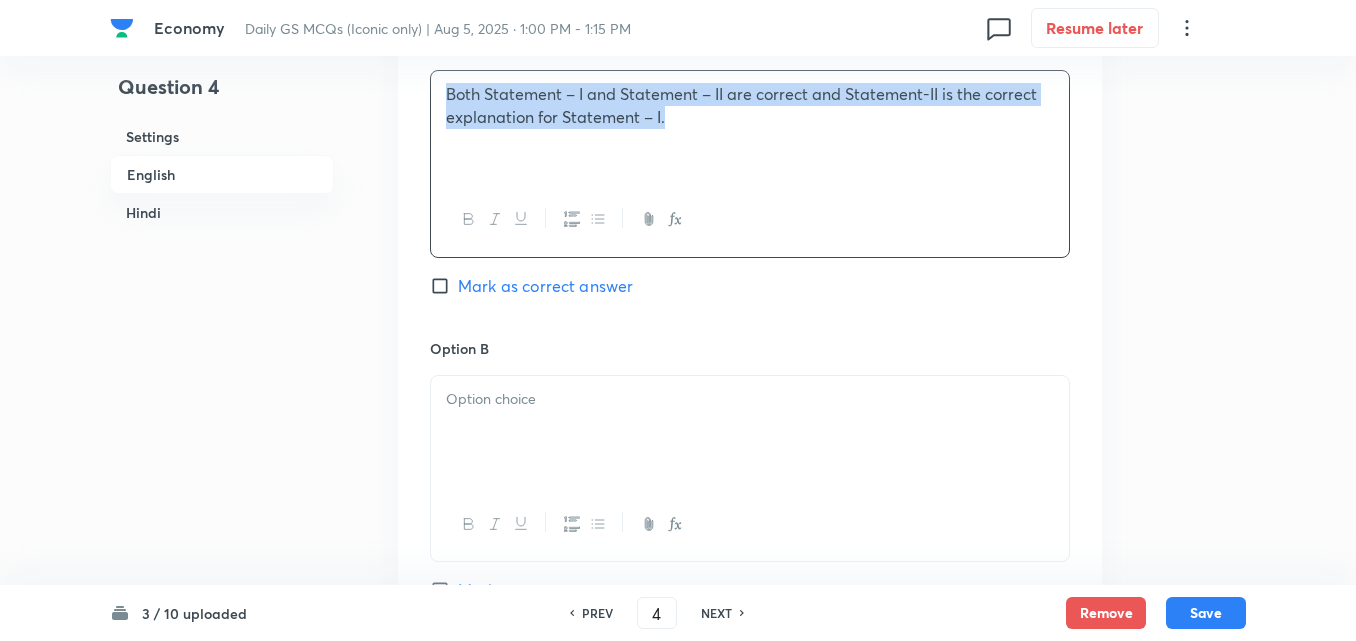 scroll, scrollTop: 1242, scrollLeft: 0, axis: vertical 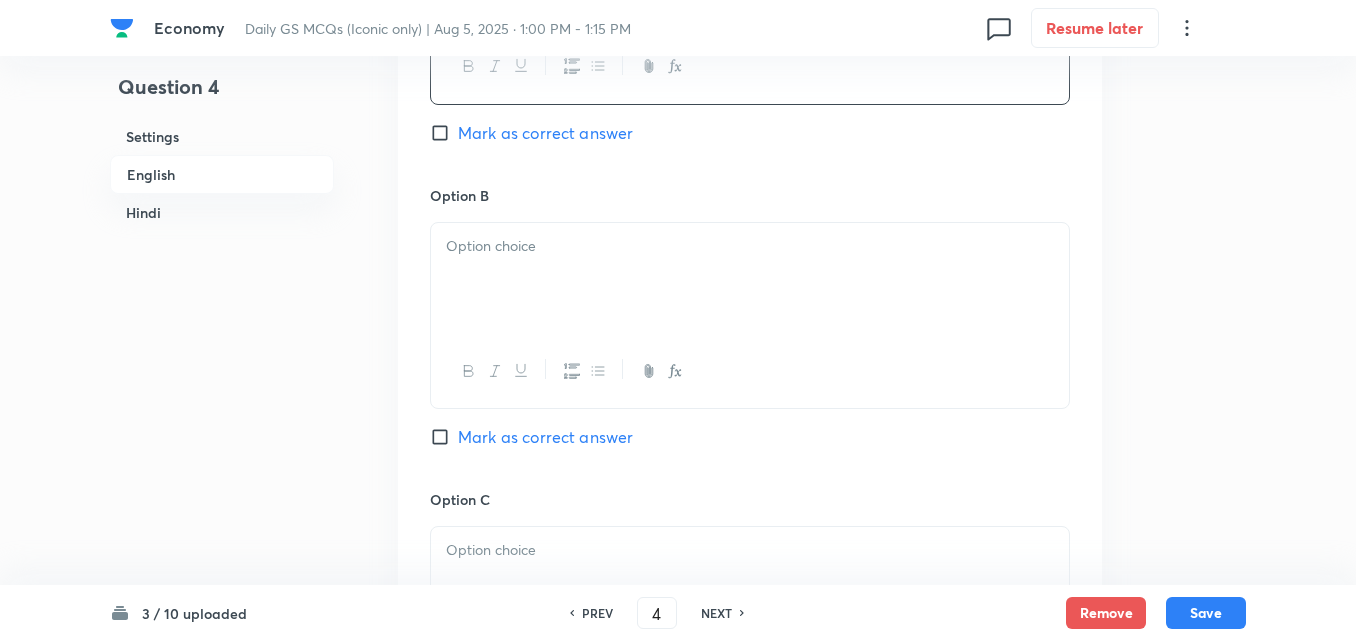 click at bounding box center [750, 279] 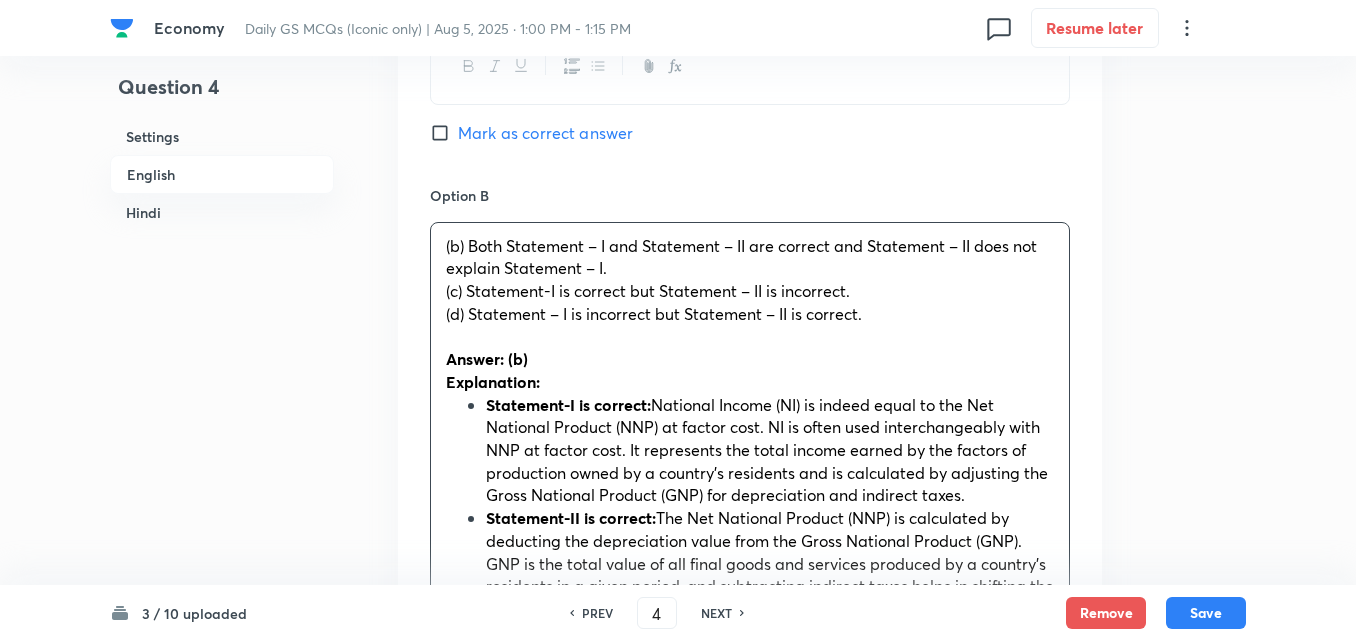 drag, startPoint x: 447, startPoint y: 276, endPoint x: 436, endPoint y: 284, distance: 13.601471 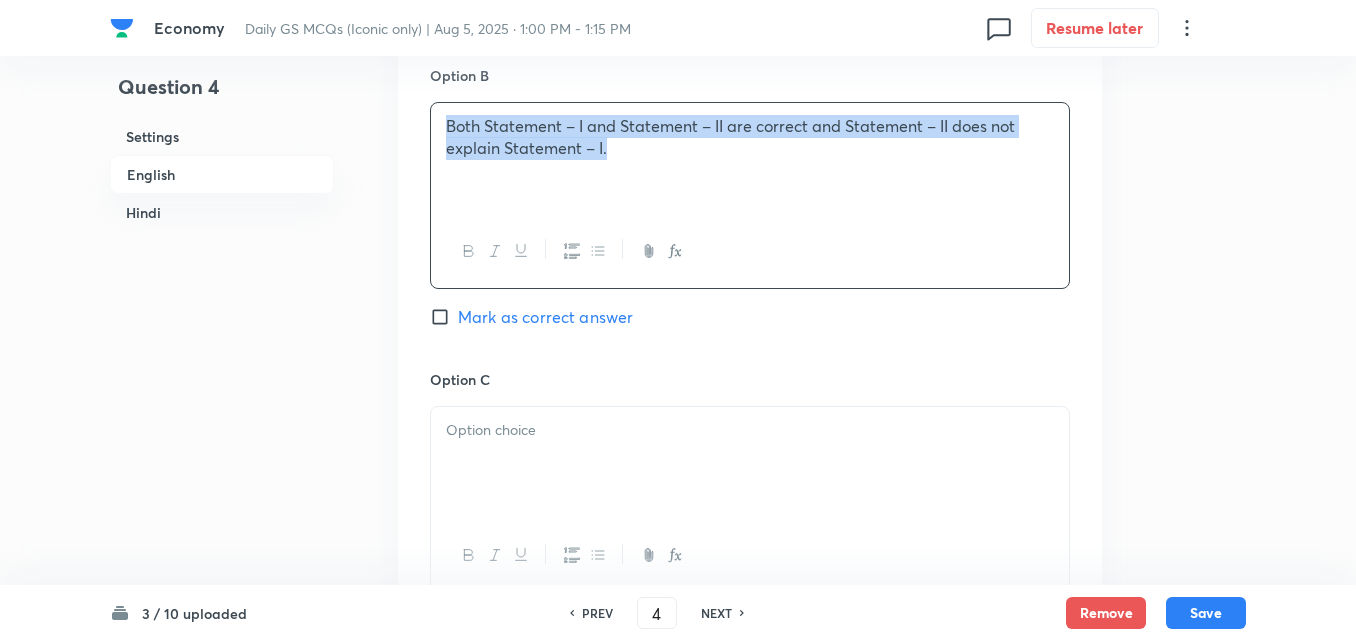 scroll, scrollTop: 1542, scrollLeft: 0, axis: vertical 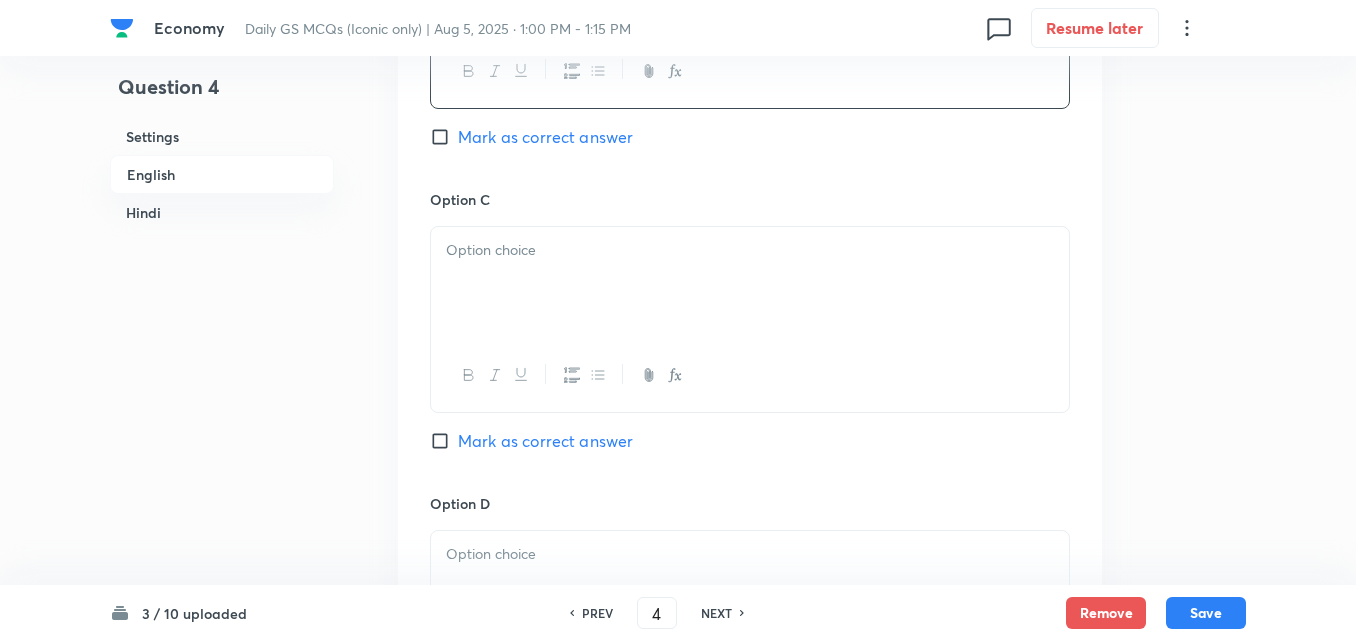 click on "Mark as correct answer" at bounding box center [545, 137] 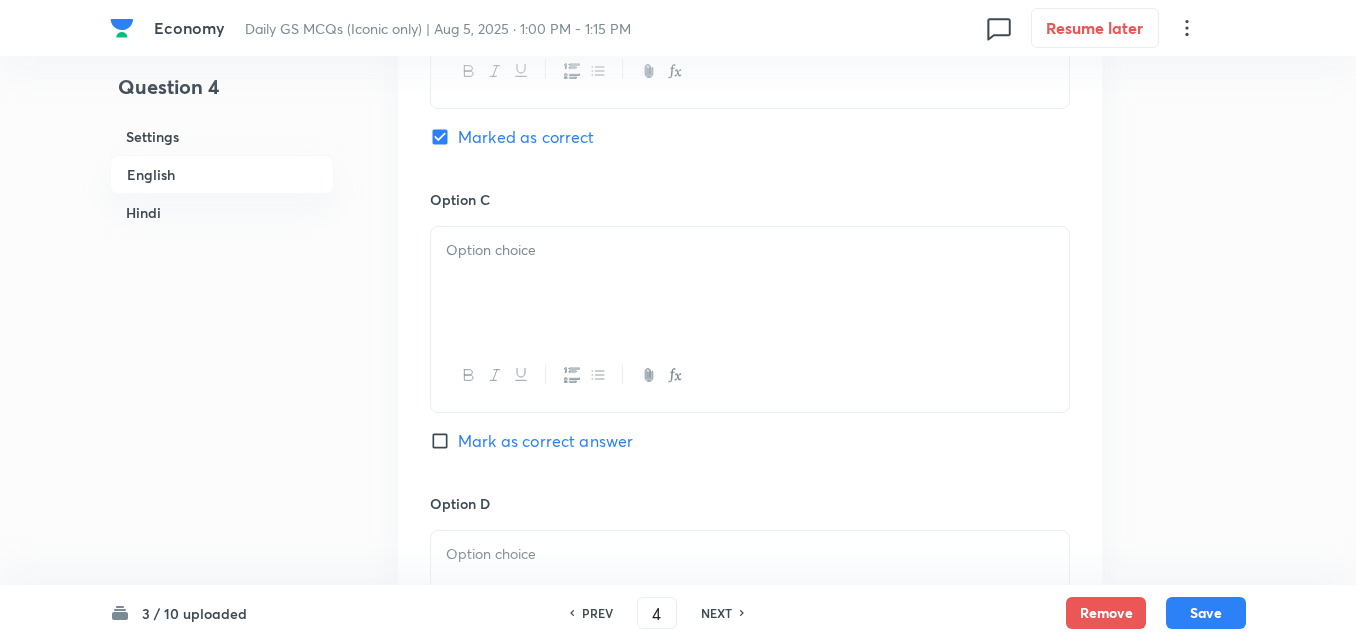 checkbox on "true" 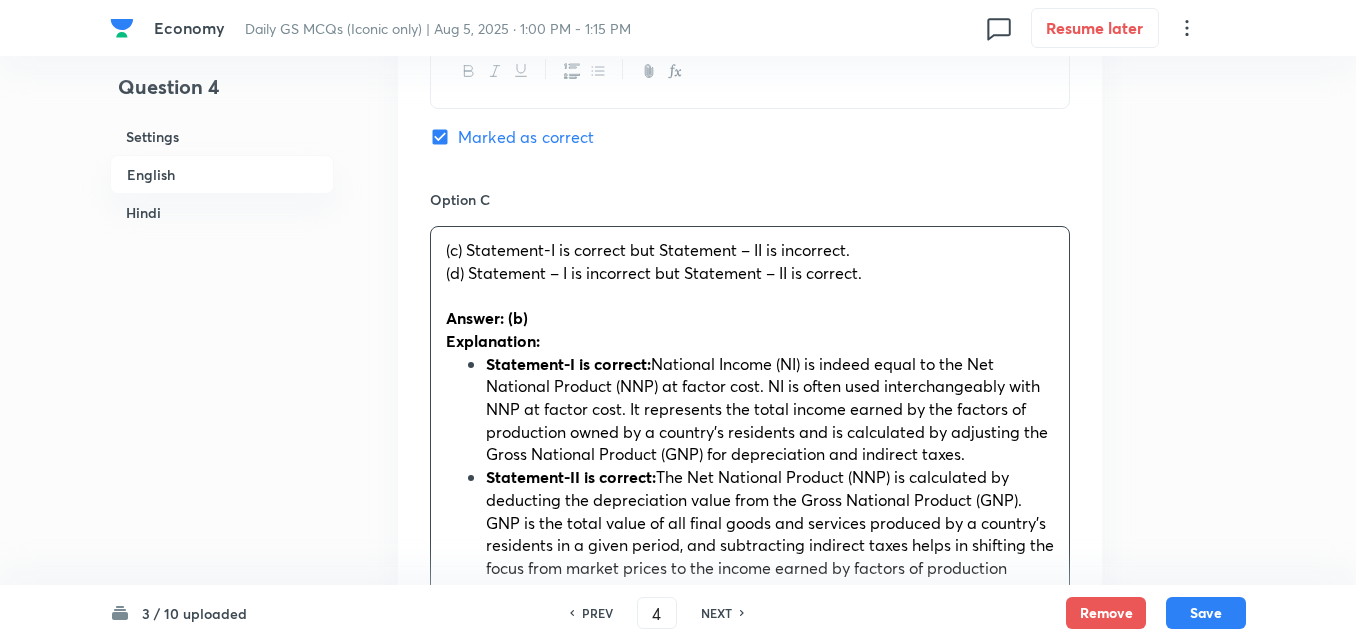 click on "Option A Both Statement – I and Statement – II are correct and Statement-II is the correct explanation for Statement – I. Mark as correct answer Option B Both Statement – I and Statement – II are correct and Statement – II does not explain Statement – I. Marked as correct Option C (c) Statement-I is correct but Statement – II is incorrect. (d) Statement – I is incorrect but Statement – II is correct.   Answer: (b) Explanation: Statement-I is correct:  National Income (NI) is indeed equal to the Net National Product (NNP) at factor cost. NI is often used interchangeably with NNP at factor cost. It represents the total income earned by the factors of production owned by a country's residents and is calculated by adjusting the Gross National Product (GNP) for depreciation and indirect taxes. Statement-II is correct:  However, Statement-II does not directly explain Statement-I.  (c) कथन-I सही है लेकिन कथन-II गलत है।   उत्तर: (b) Option D" at bounding box center (750, 647) 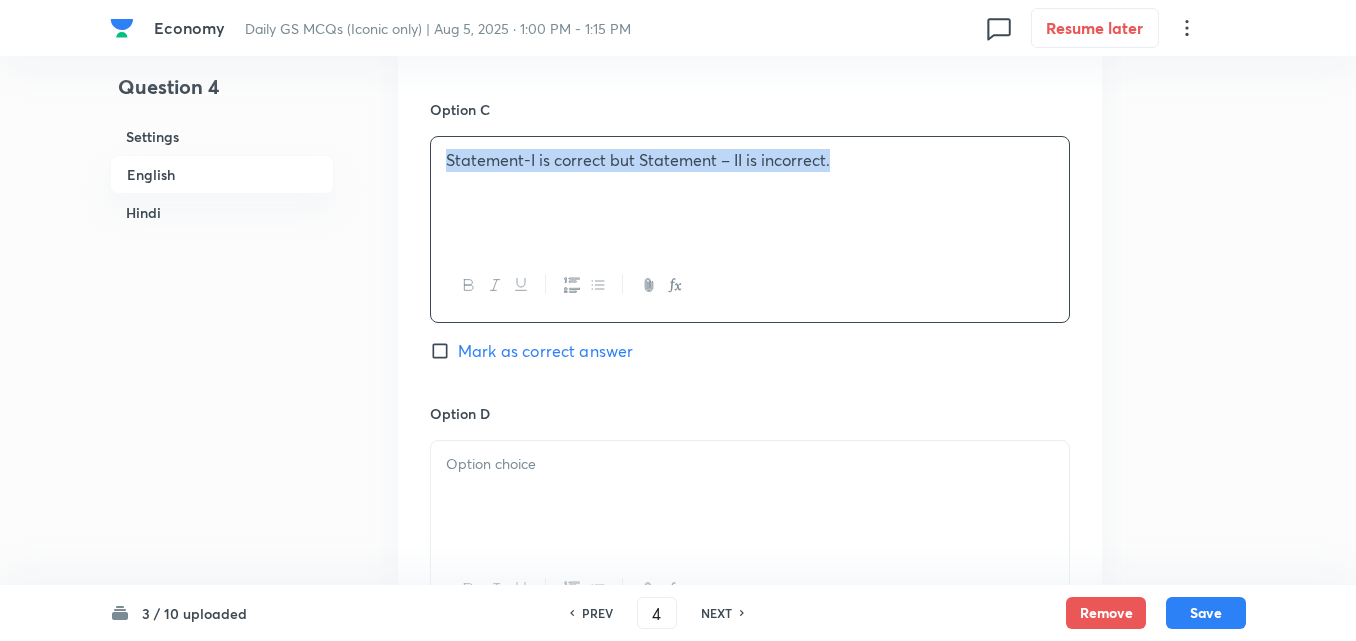 scroll, scrollTop: 1742, scrollLeft: 0, axis: vertical 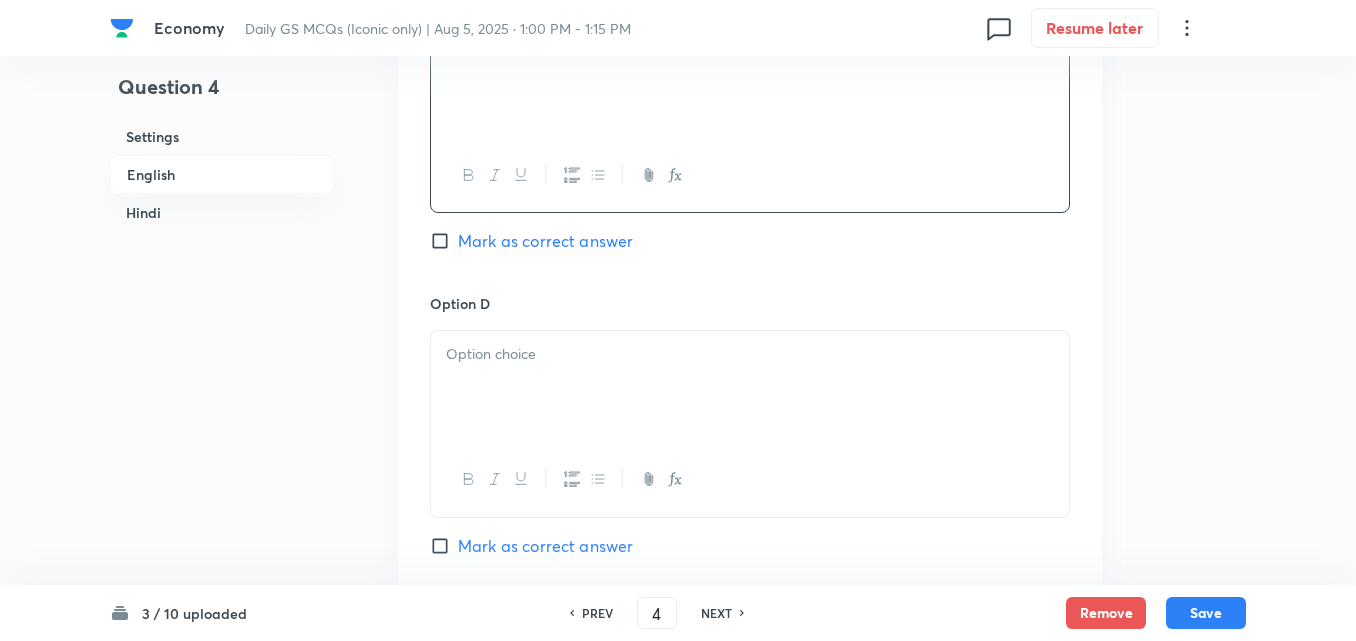 click at bounding box center (750, 387) 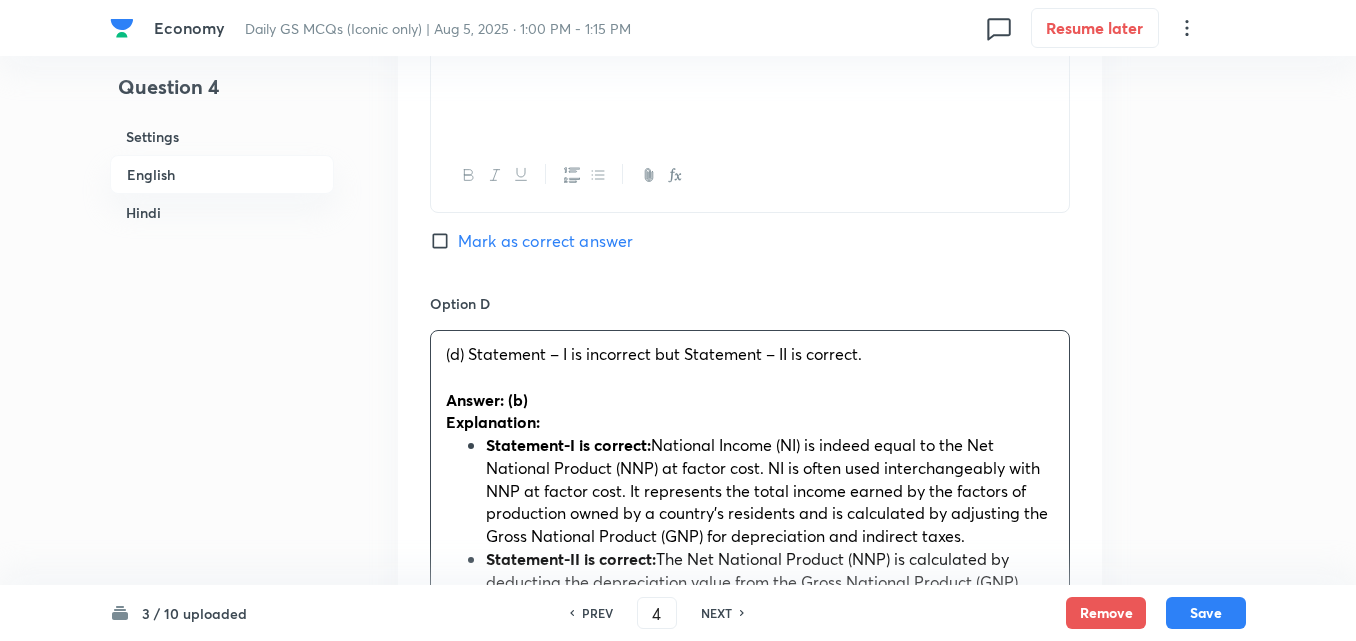 drag, startPoint x: 455, startPoint y: 380, endPoint x: 425, endPoint y: 383, distance: 30.149628 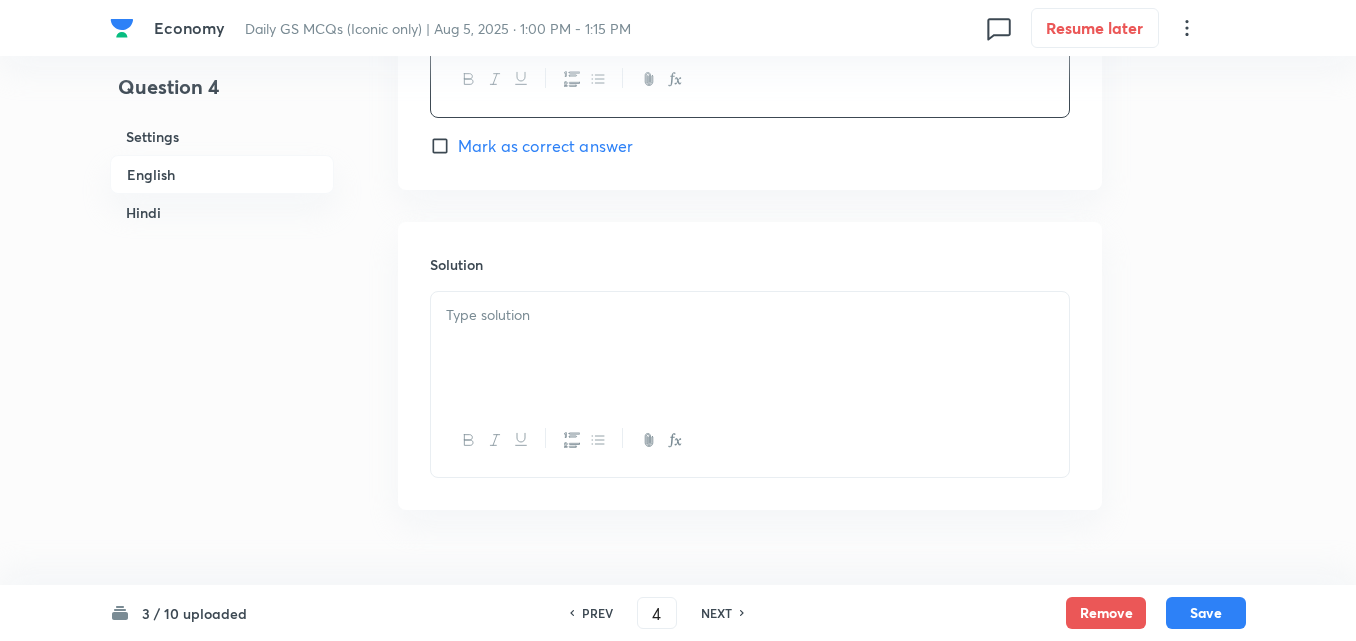 click at bounding box center [750, 348] 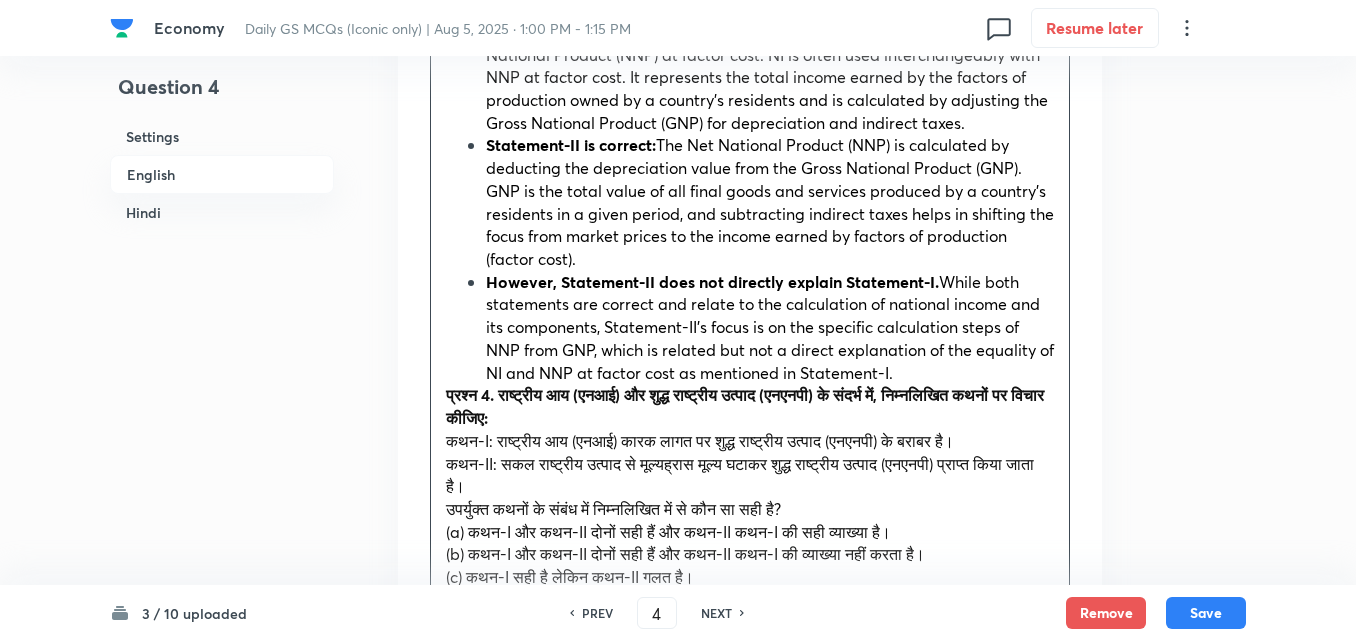 scroll, scrollTop: 2542, scrollLeft: 0, axis: vertical 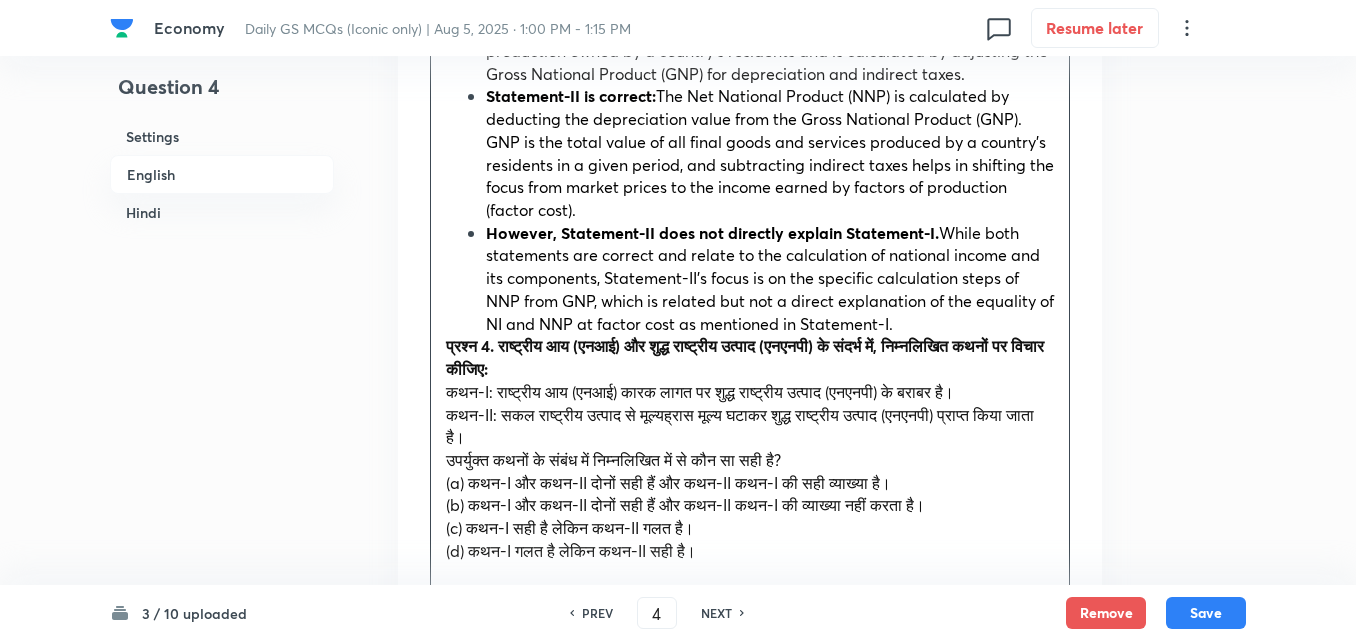 drag, startPoint x: 471, startPoint y: 345, endPoint x: 404, endPoint y: 358, distance: 68.24954 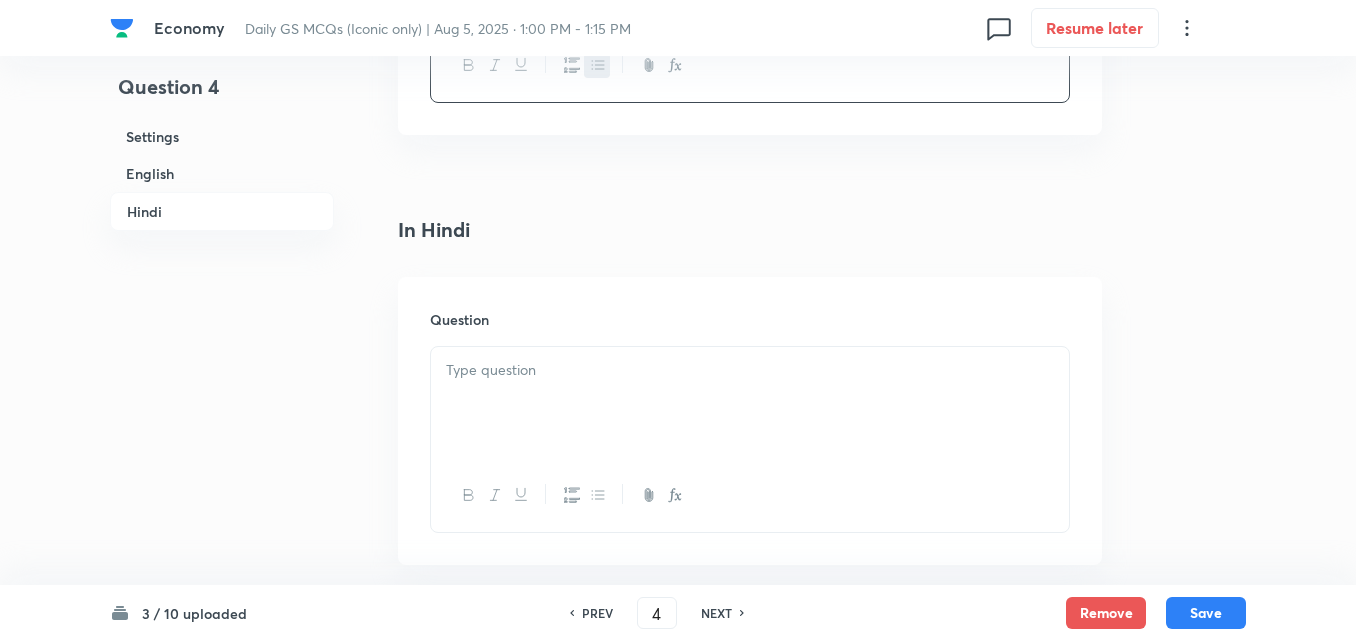 scroll, scrollTop: 2945, scrollLeft: 0, axis: vertical 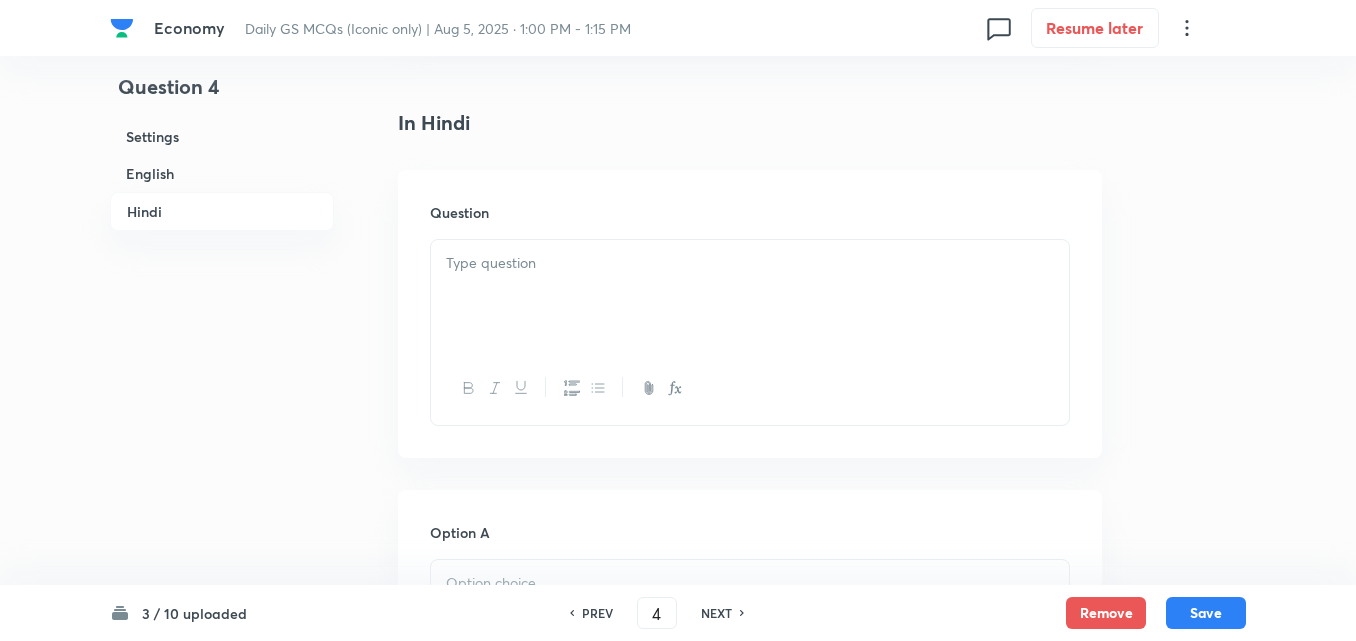 click at bounding box center (750, 296) 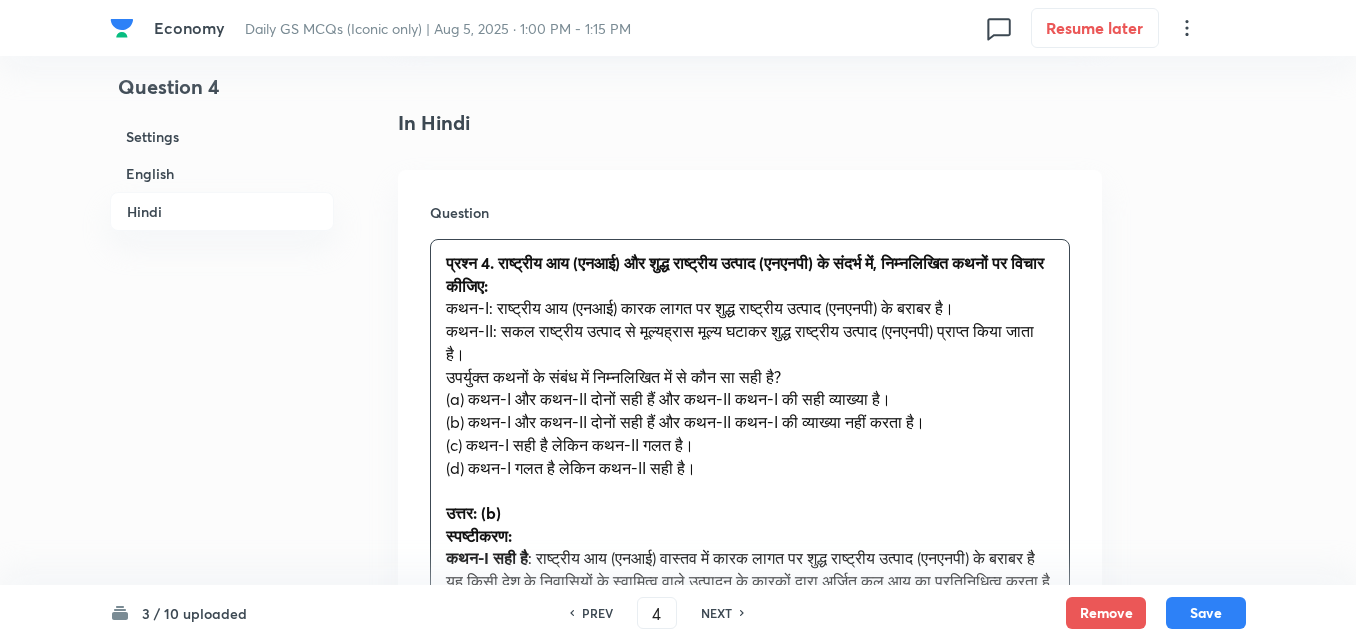 click on "Question प्रश्न 4. राष्ट्रीय आय (एनआई) और शुद्ध राष्ट्रीय उत्पाद (एनएनपी) के संदर्भ में, निम्नलिखित कथनों पर विचार कीजिए: कथन-I: राष्ट्रीय आय (एनआई) कारक लागत पर शुद्ध राष्ट्रीय उत्पाद (एनएनपी) के बराबर है। कथन-II: सकल राष्ट्रीय उत्पाद से मूल्यह्रास मूल्य घटाकर शुद्ध राष्ट्रीय उत्पाद (एनएनपी) प्राप्त किया जाता है। उपर्युक्त कथनों के संबंध में निम्नलिखित में से कौन सा सही है?   उत्तर: (b) स्पष्टीकरण:" at bounding box center (750, 554) 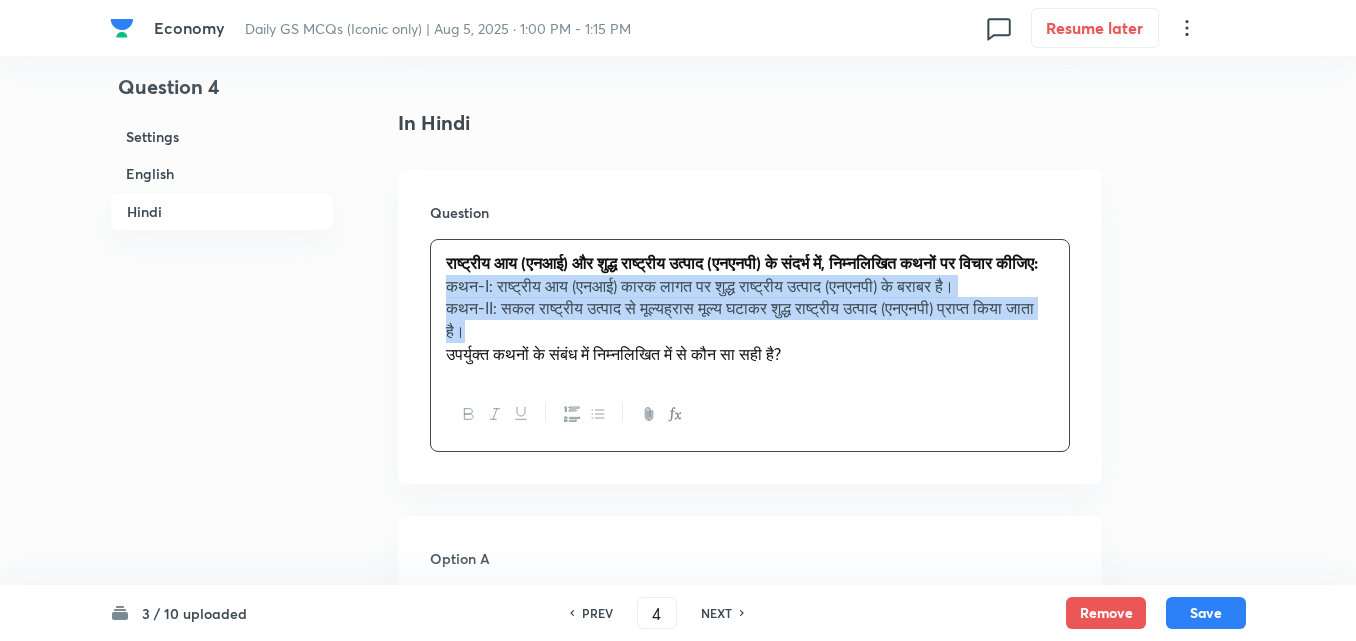 click 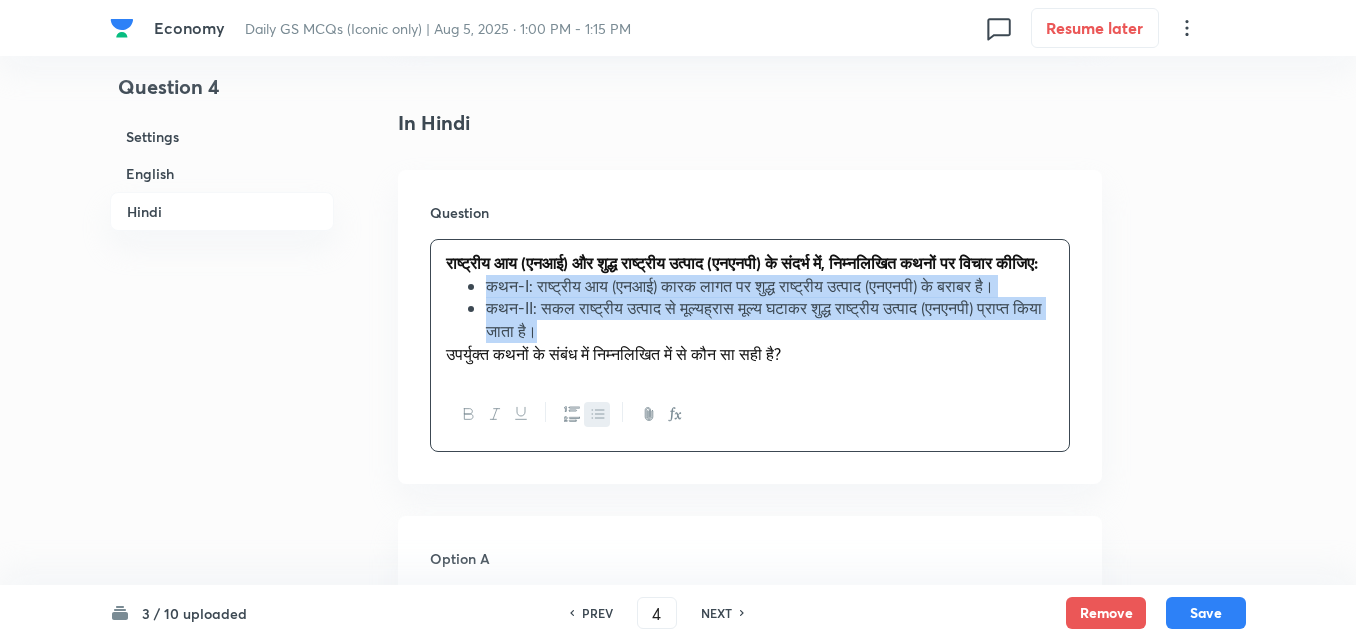 scroll, scrollTop: 3245, scrollLeft: 0, axis: vertical 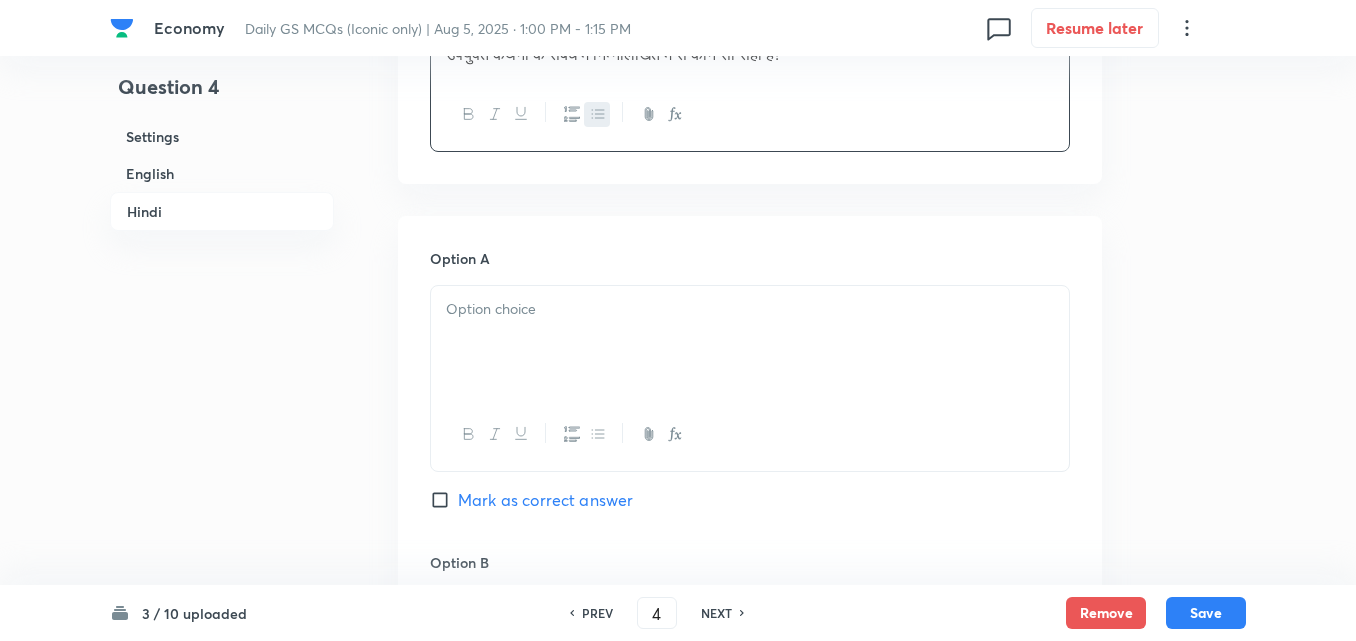 click at bounding box center (750, 342) 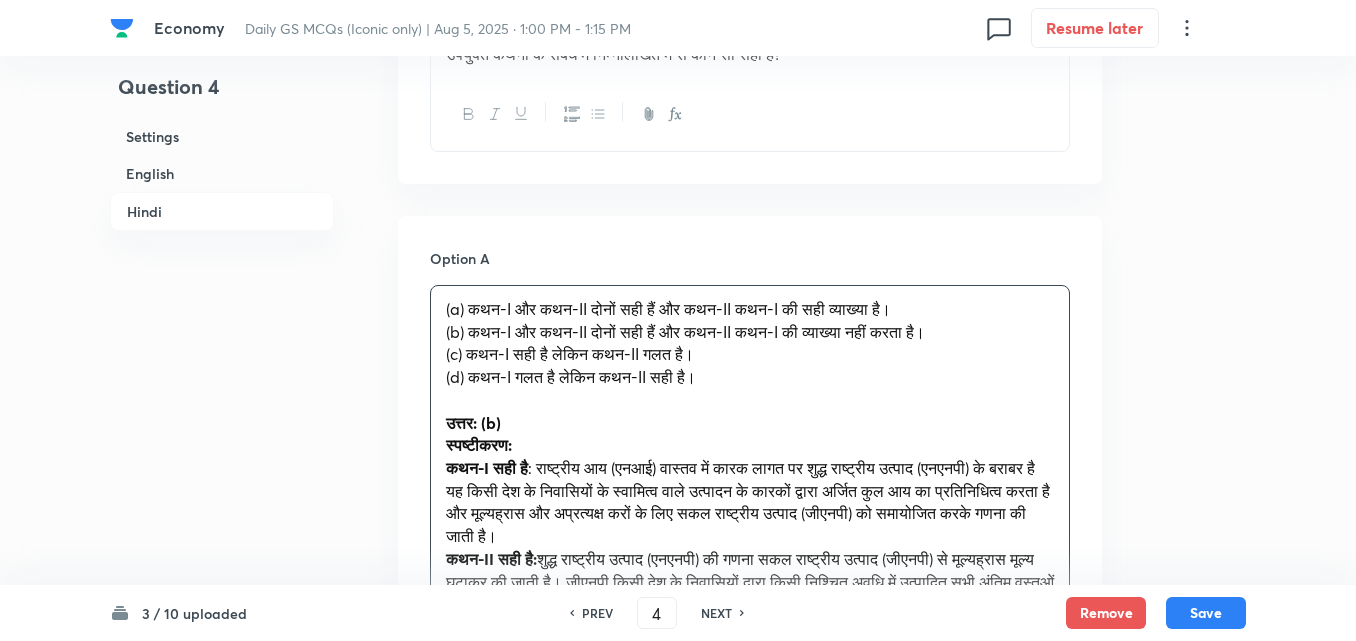 click on "(a) कथन-I और कथन-II दोनों सही हैं और कथन-II कथन-I की सही व्याख्या है। (b) कथन-I और कथन-II दोनों सही हैं और कथन-II कथन-I की व्याख्या नहीं करता है। (c) कथन-I सही है लेकिन कथन-II गलत है। (d) कथन-I गलत है लेकिन कथन-II सही है।   उत्तर: (b) स्पष्टीकरण: कथन-I सही है कथन-II सही है: हालाँकि, कथन-II सीधे तौर पर कथन-I की व्याख्या नहीं करता है।" at bounding box center (750, 514) 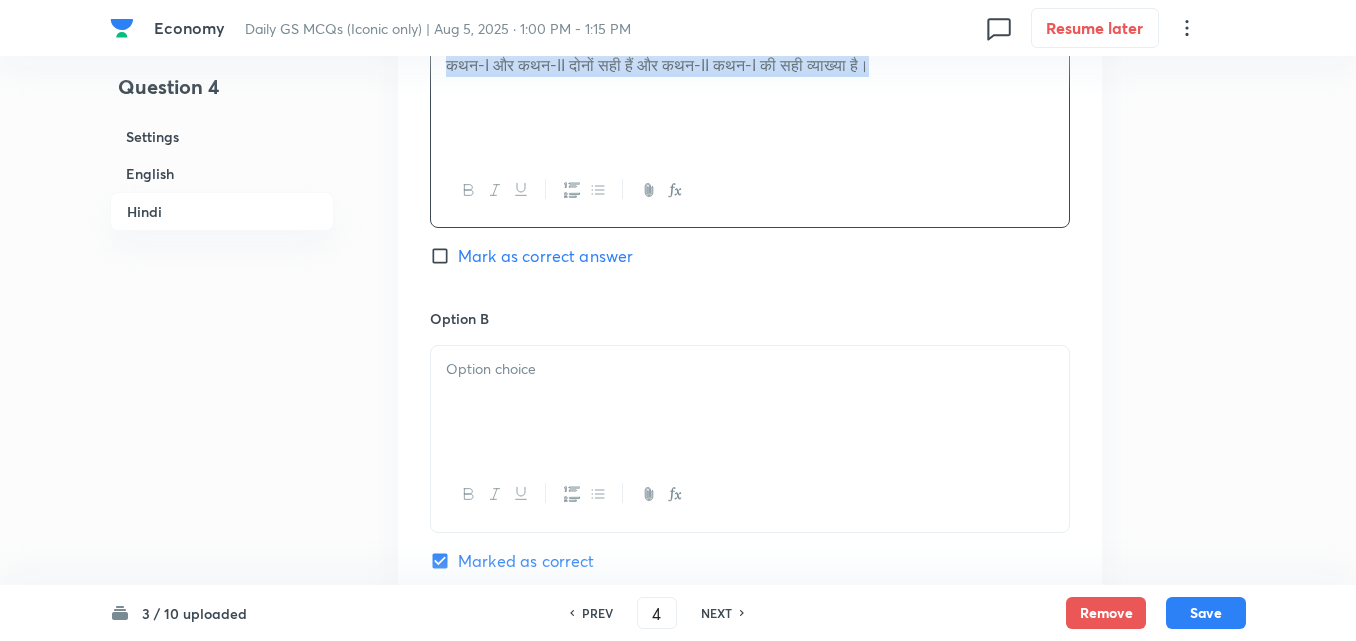 scroll, scrollTop: 3745, scrollLeft: 0, axis: vertical 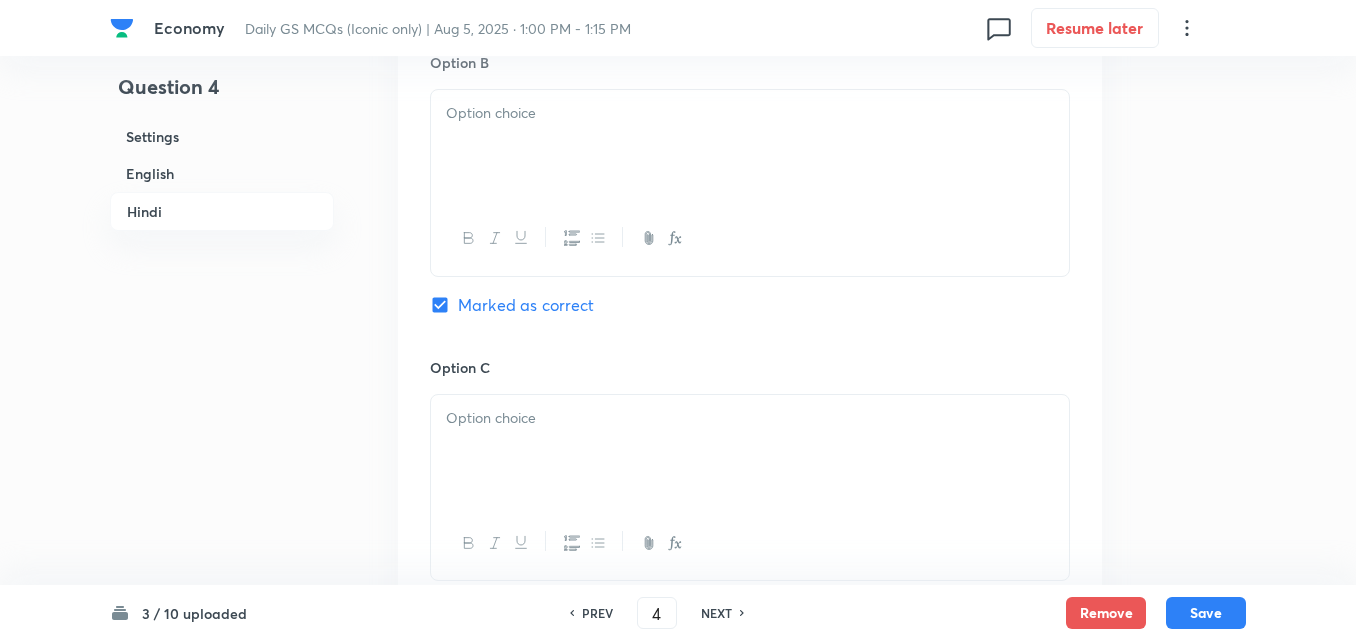 click at bounding box center [750, 146] 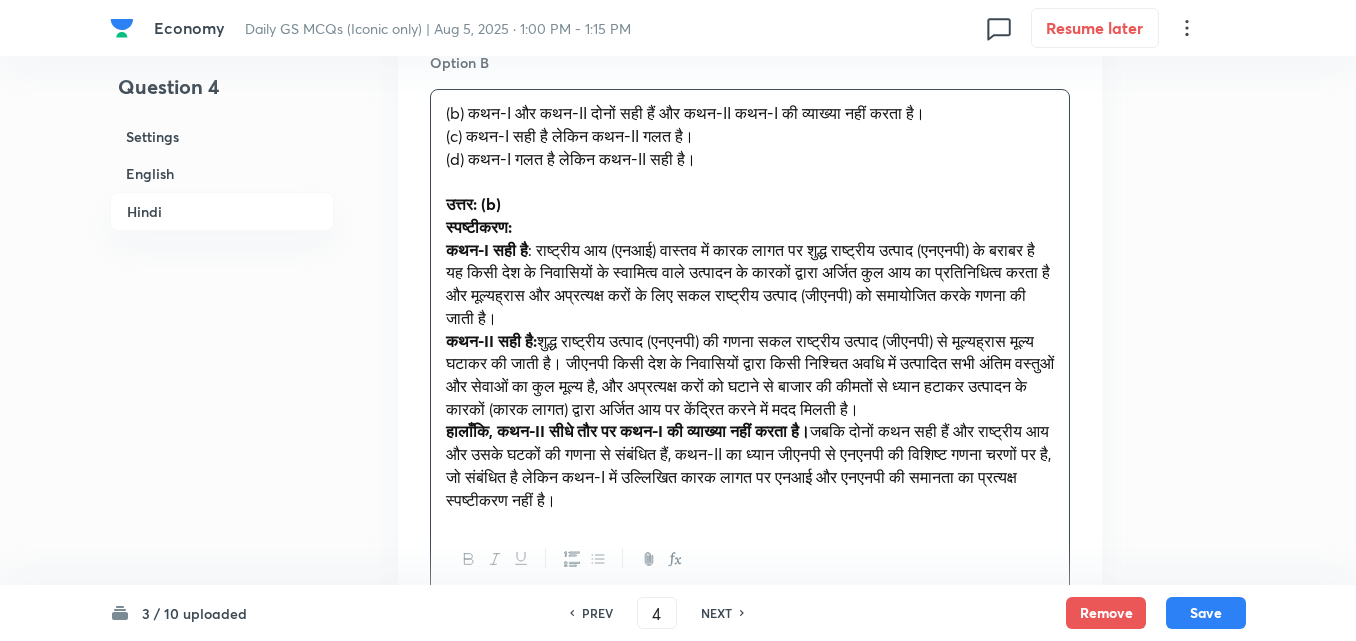 click on "Option A कथन-I और कथन-II दोनों सही हैं और कथन-II कथन-I की सही व्याख्या है। Mark as correct answer Option B (b) कथन-I और कथन-II दोनों सही हैं और कथन-II कथन-I की व्याख्या नहीं करता है। (c) कथन-I सही है लेकिन कथन-II गलत है। (d) कथन-I गलत है लेकिन कथन-II सही है।   उत्तर: (b) स्पष्टीकरण: कथन-I सही है कथन-II सही है: हालाँकि, कथन-II सीधे तौर पर कथन-I की व्याख्या नहीं करता है। Marked as correct Option C Mark as correct answer Option D Mark as correct answer" at bounding box center (750, 497) 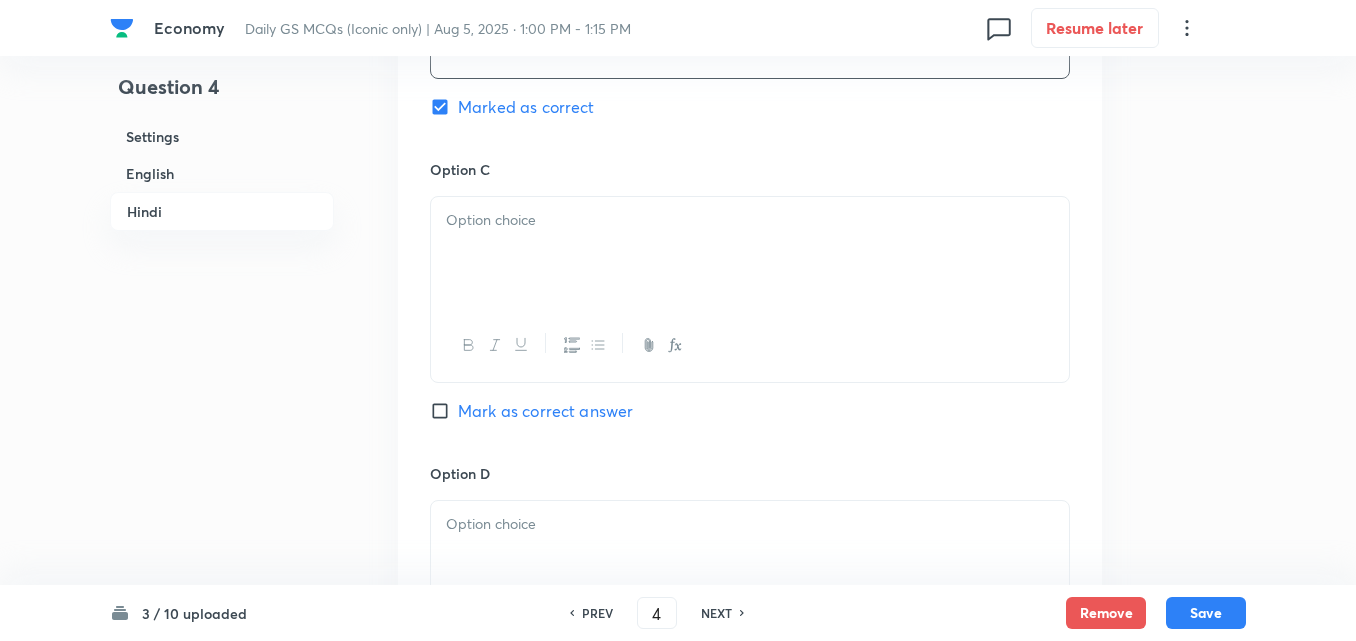 scroll, scrollTop: 3945, scrollLeft: 0, axis: vertical 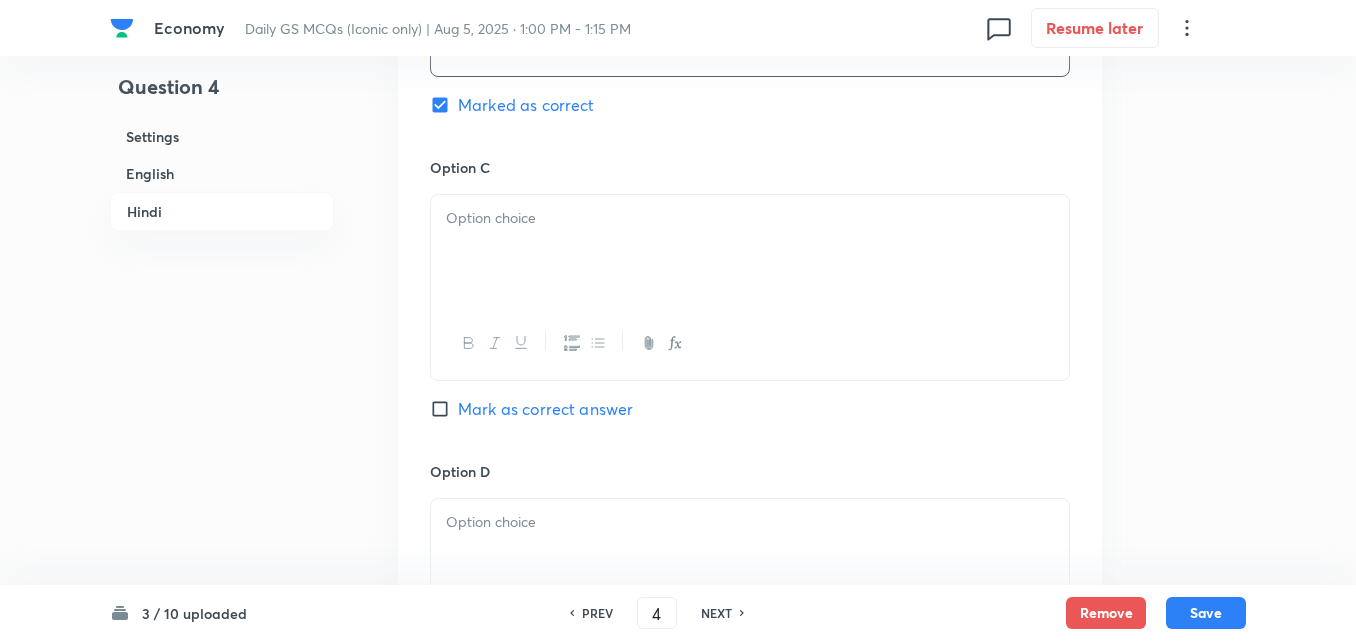 click at bounding box center [750, 251] 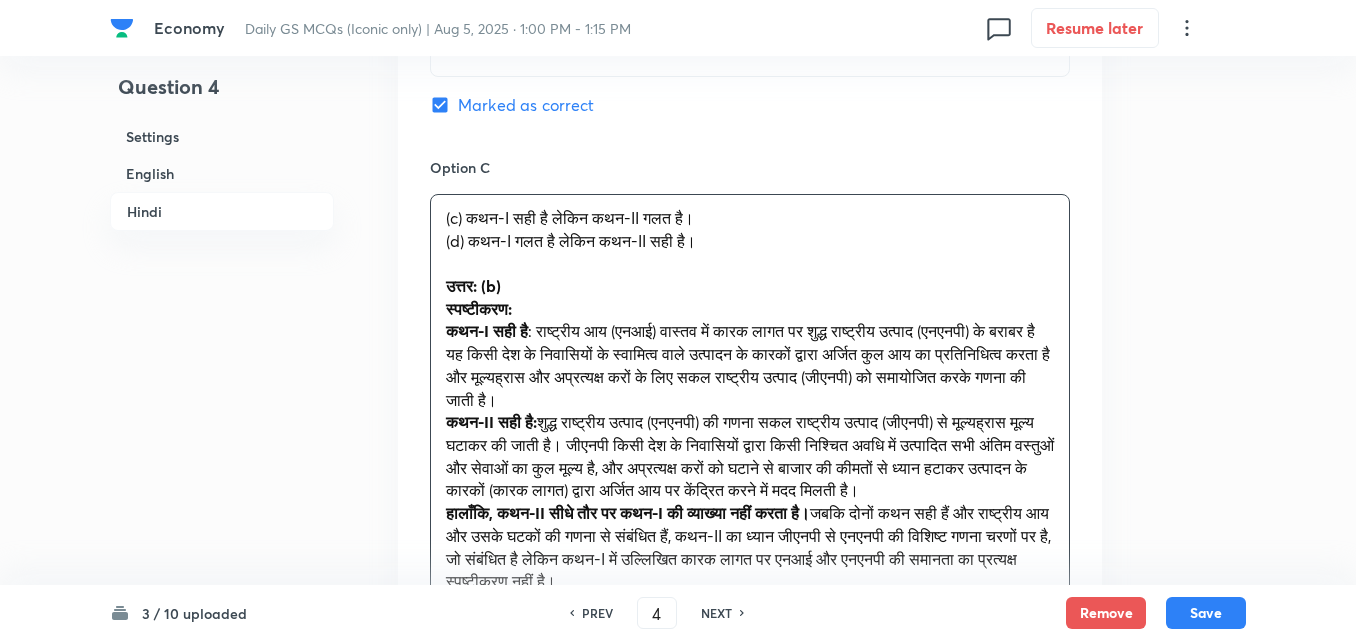 click on "Option A कथन-I और कथन-II दोनों सही हैं और कथन-II कथन-I की सही व्याख्या है। Mark as correct answer Option B कथन-I और कथन-II दोनों सही हैं और कथन-II कथन-I की व्याख्या नहीं करता है। Marked as correct Option C (c) कथन-I सही है लेकिन कथन-II गलत है। (d) कथन-I गलत है लेकिन कथन-II सही है।   उत्तर: (b) स्पष्टीकरण: कथन-I सही है कथन-II सही है: हालाँकि, कथन-II सीधे तौर पर कथन-I की व्याख्या नहीं करता है। Mark as correct answer Option D Mark as correct answer" at bounding box center (750, 286) 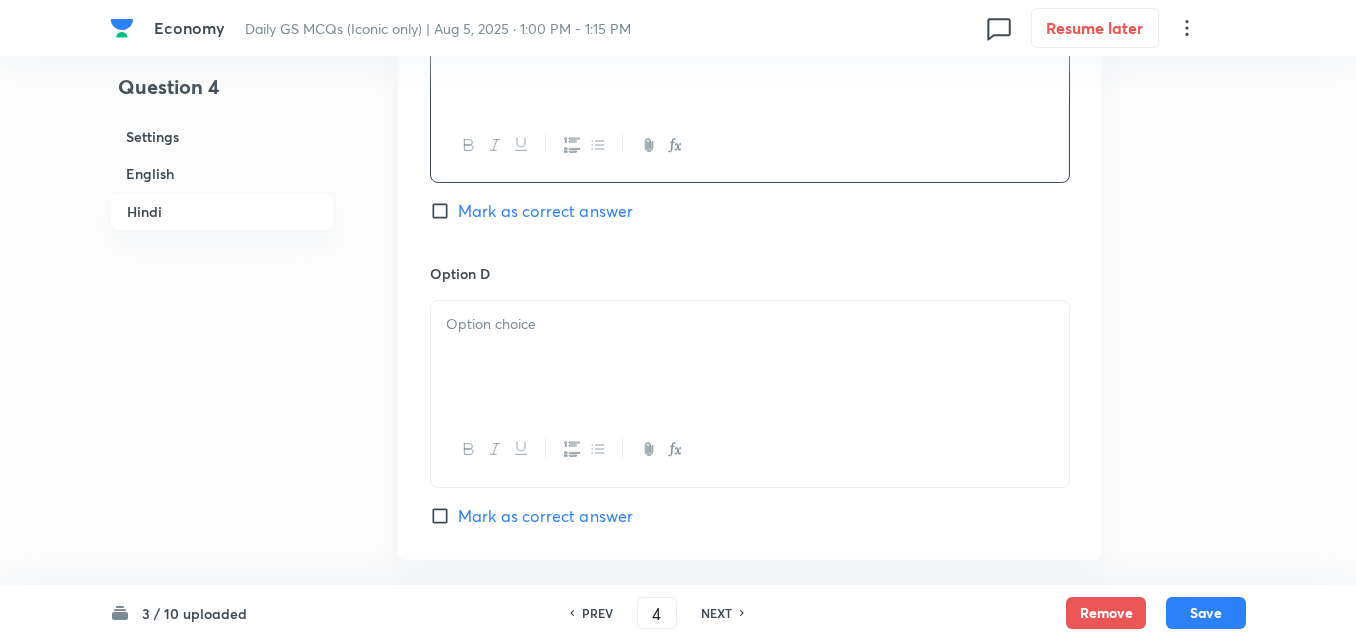 scroll, scrollTop: 4245, scrollLeft: 0, axis: vertical 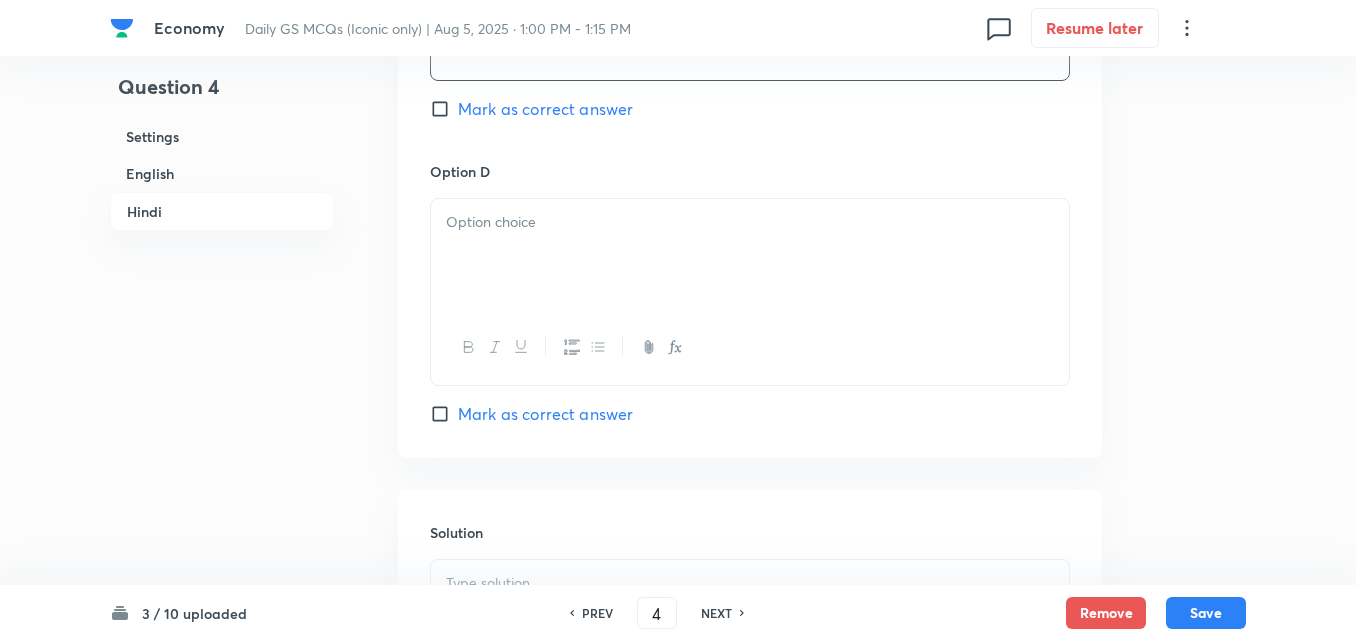 click at bounding box center [750, 347] 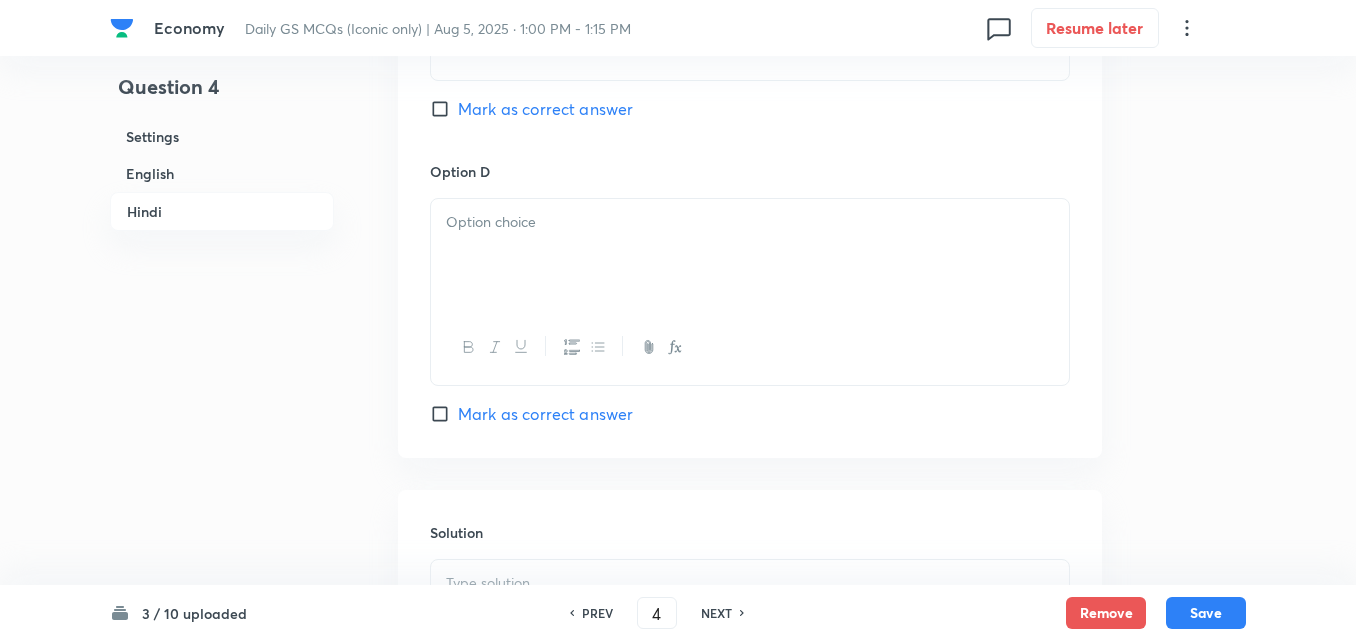 click at bounding box center [750, 255] 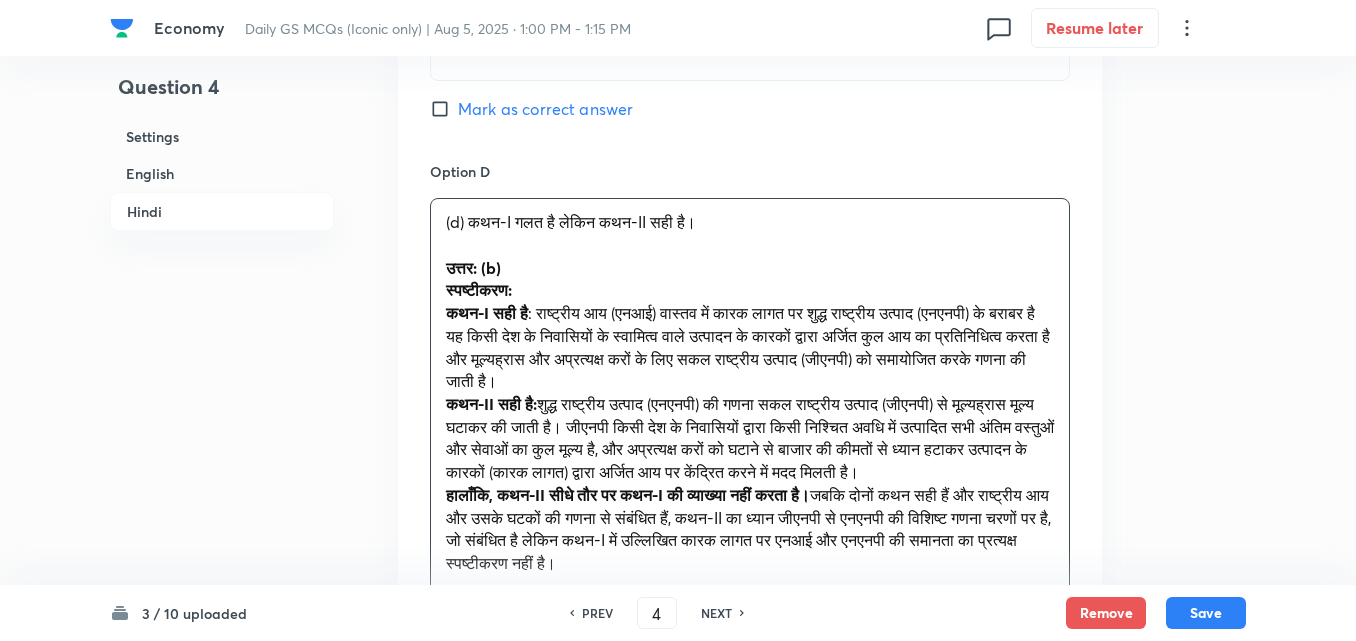 click on "(d) कथन-I गलत है लेकिन कथन-II सही है।   उत्तर: (b) स्पष्टीकरण: कथन-I सही है : राष्ट्रीय आय (एनआई) वास्तव में कारक लागत पर शुद्ध राष्ट्रीय उत्पाद (एनएनपी) के बराबर है यह किसी देश के निवासियों के स्वामित्व वाले उत्पादन के कारकों द्वारा अर्जित कुल आय का प्रतिनिधित्व करता है और मूल्यह्रास और अप्रत्यक्ष करों के लिए सकल राष्ट्रीय उत्पाद (जीएनपी) को समायोजित करके गणना की जाती है।  कथन-II सही है:" at bounding box center (750, 393) 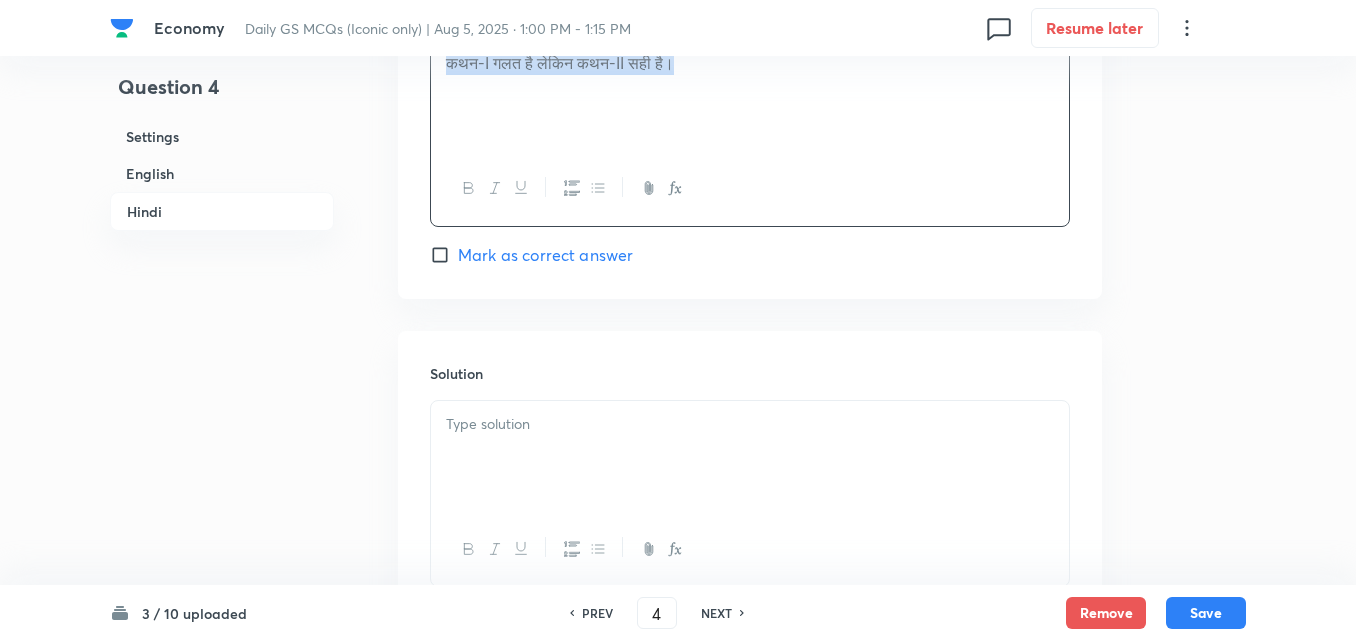 scroll, scrollTop: 4581, scrollLeft: 0, axis: vertical 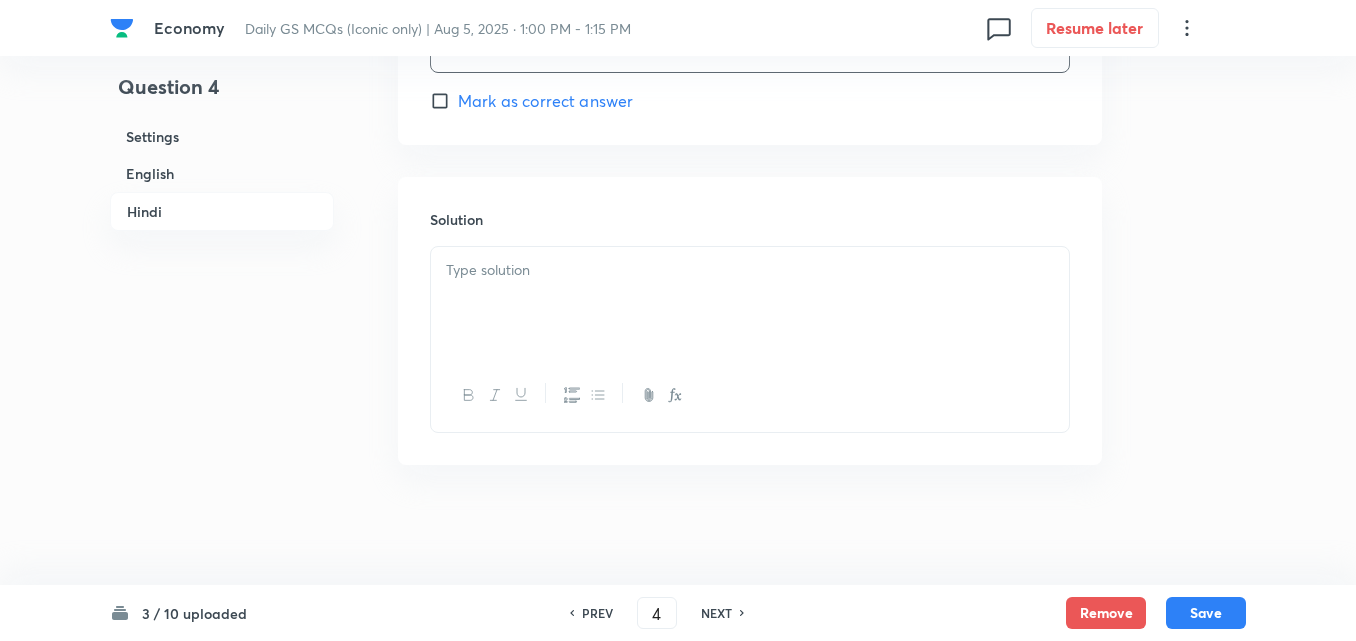 click at bounding box center (750, 303) 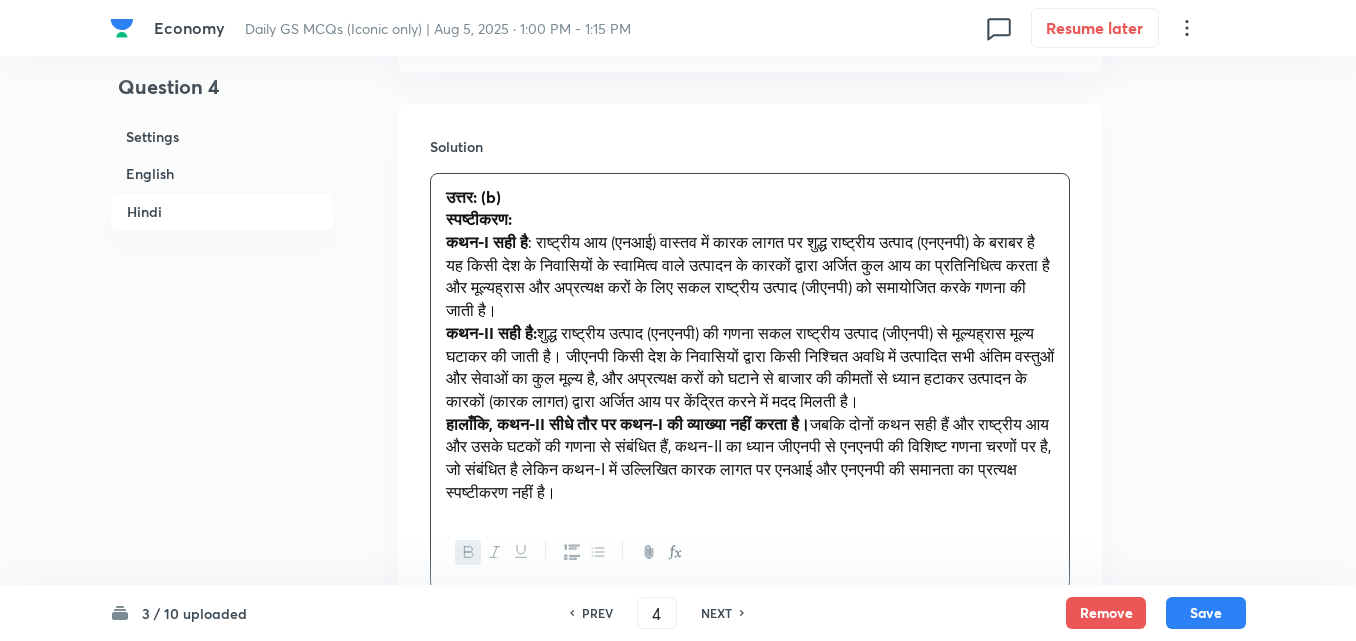 scroll, scrollTop: 4833, scrollLeft: 0, axis: vertical 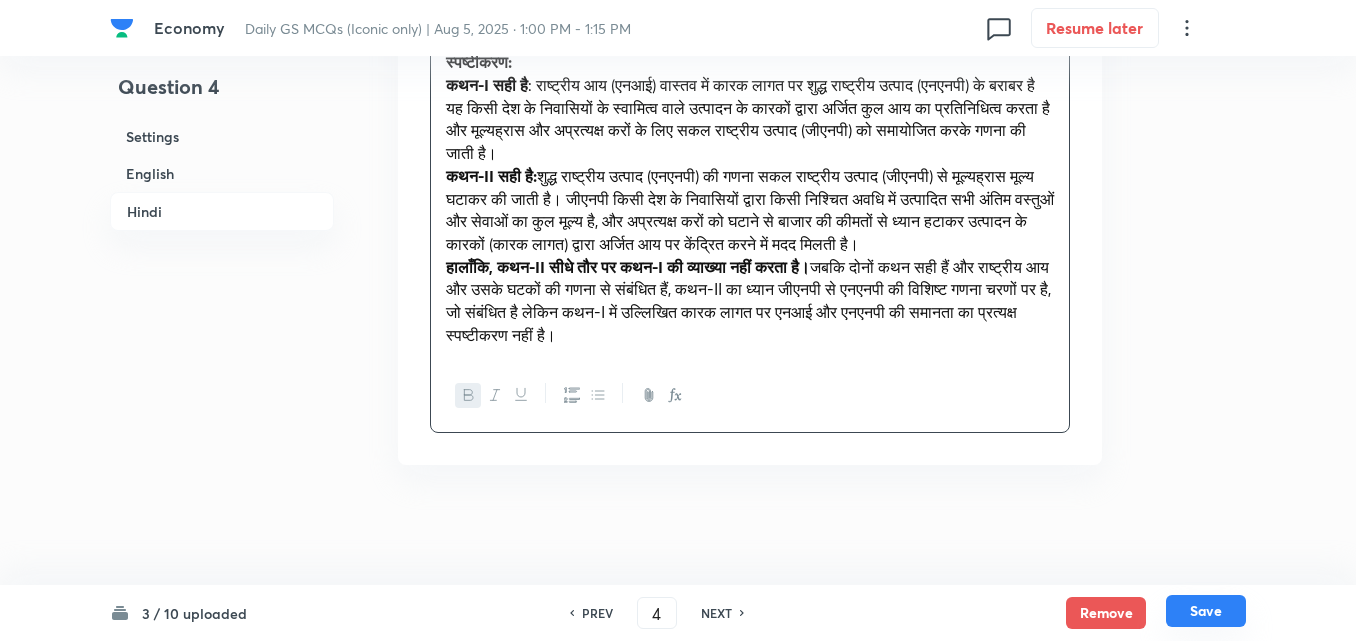 click on "Save" at bounding box center [1206, 611] 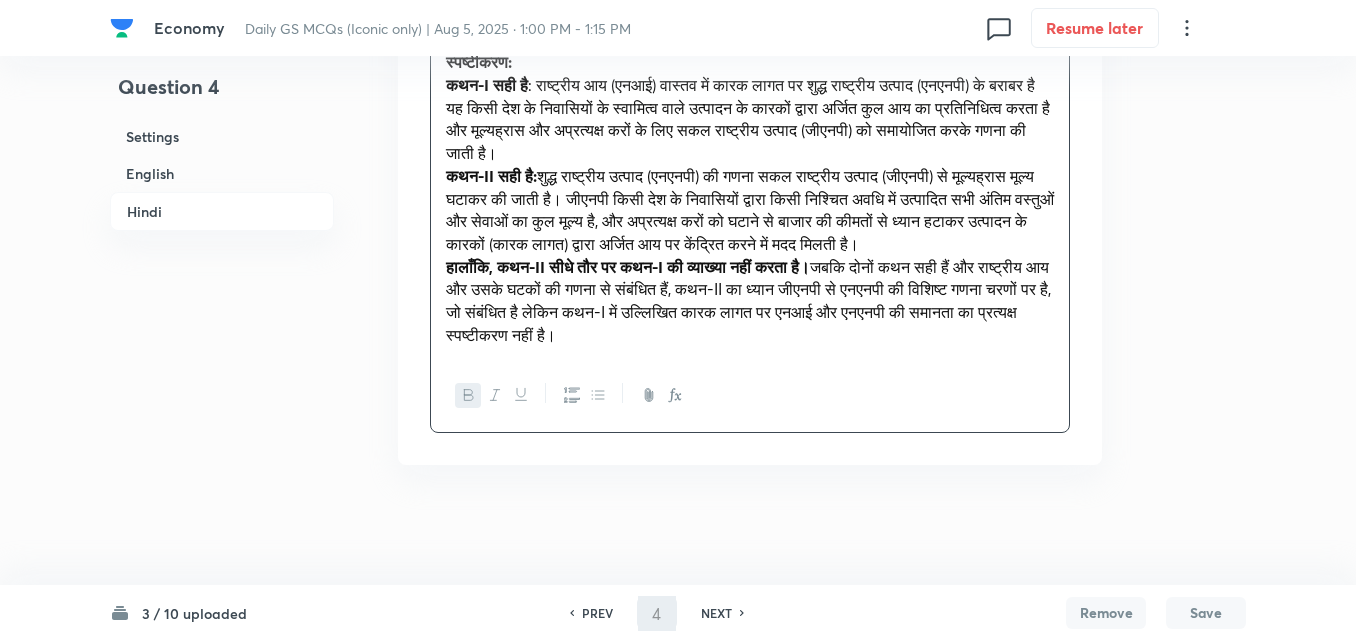 type on "5" 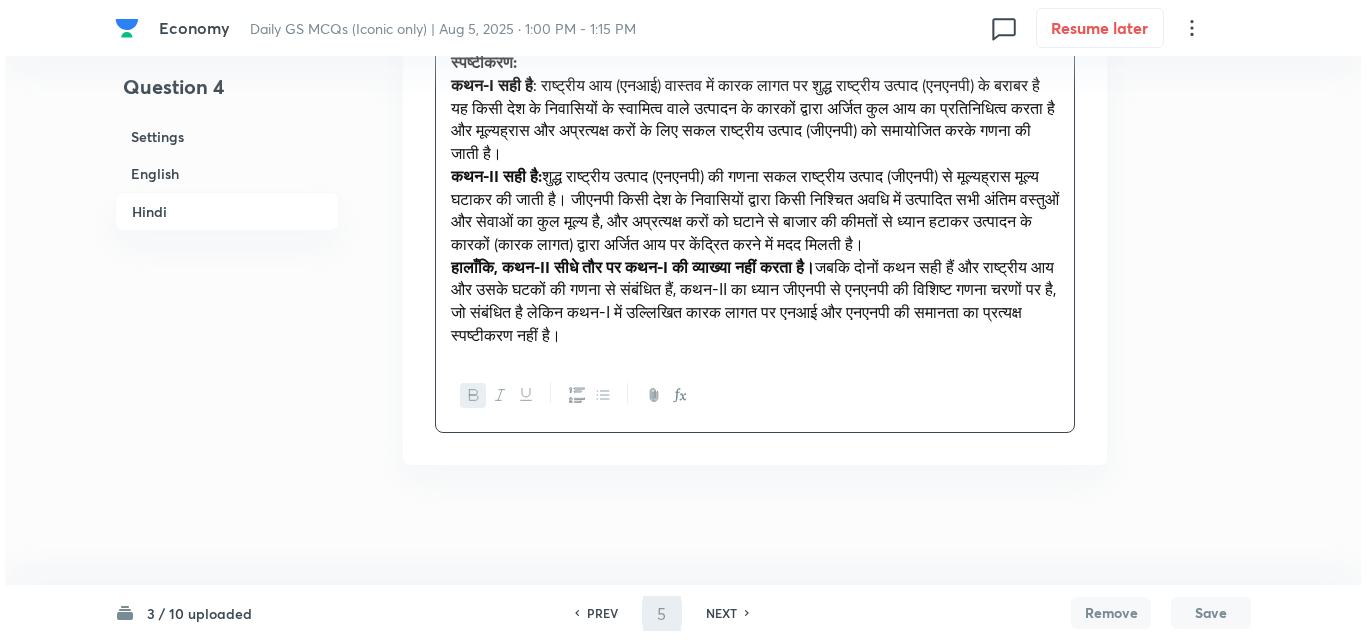 scroll, scrollTop: 0, scrollLeft: 0, axis: both 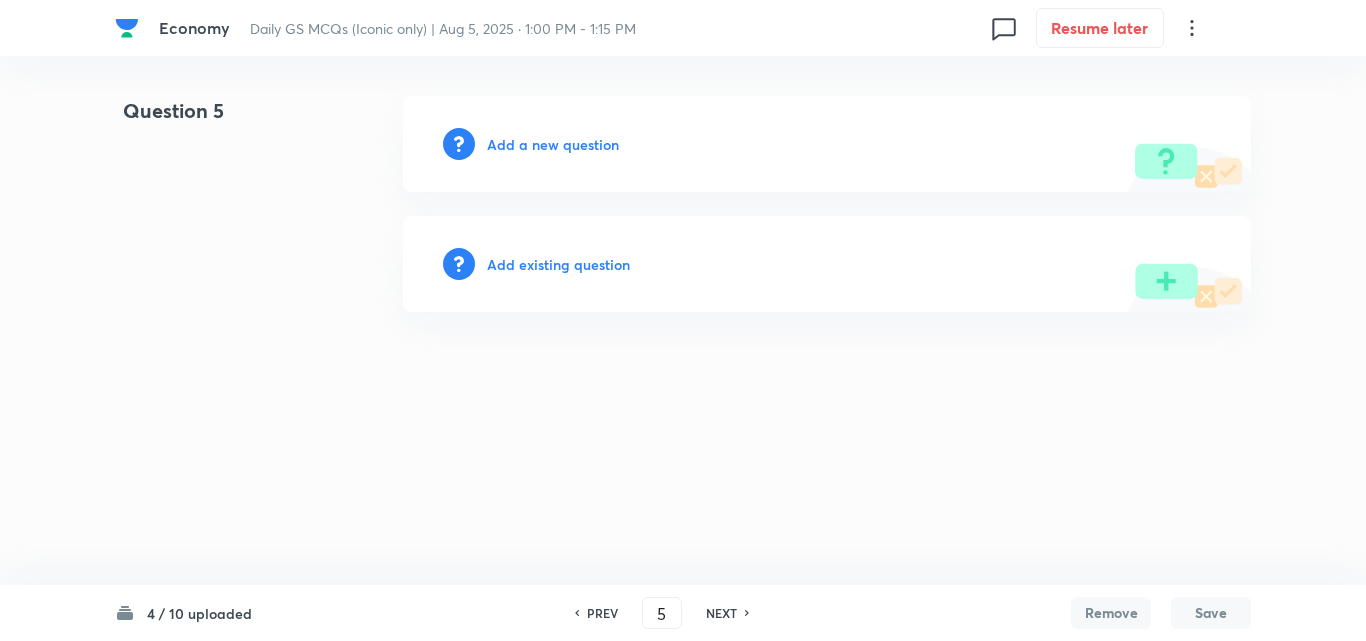 click on "Add a new question" at bounding box center (553, 144) 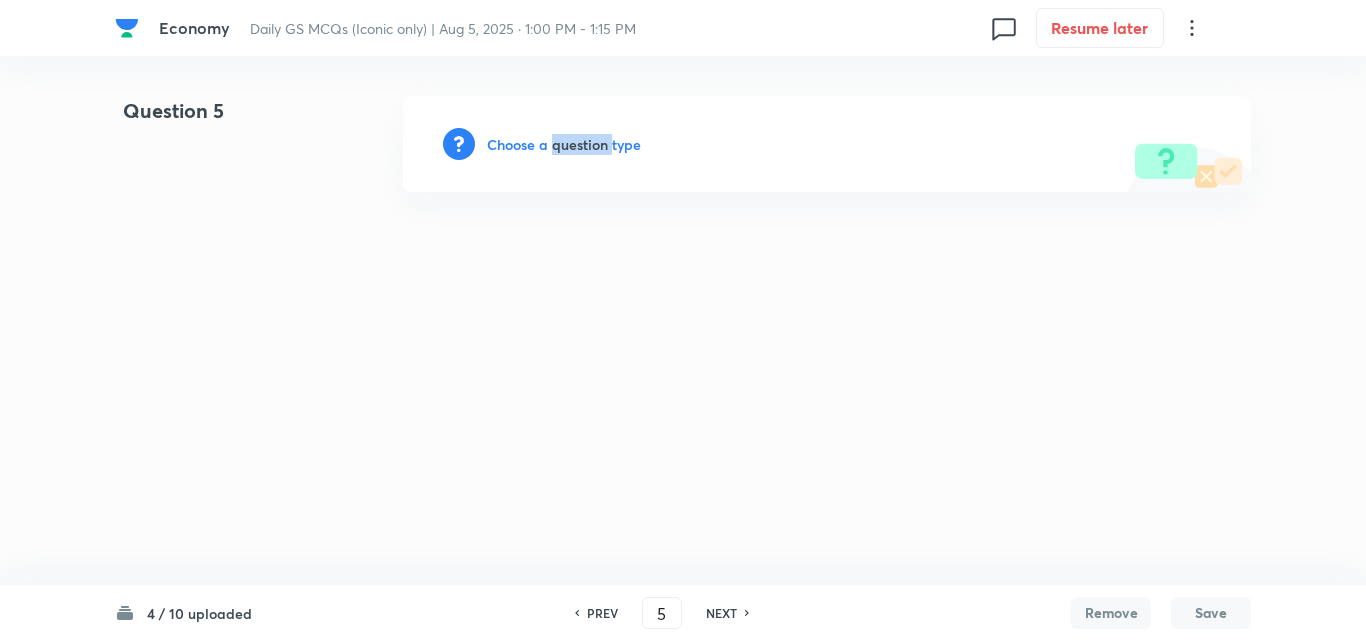 click on "Choose a question type" at bounding box center (564, 144) 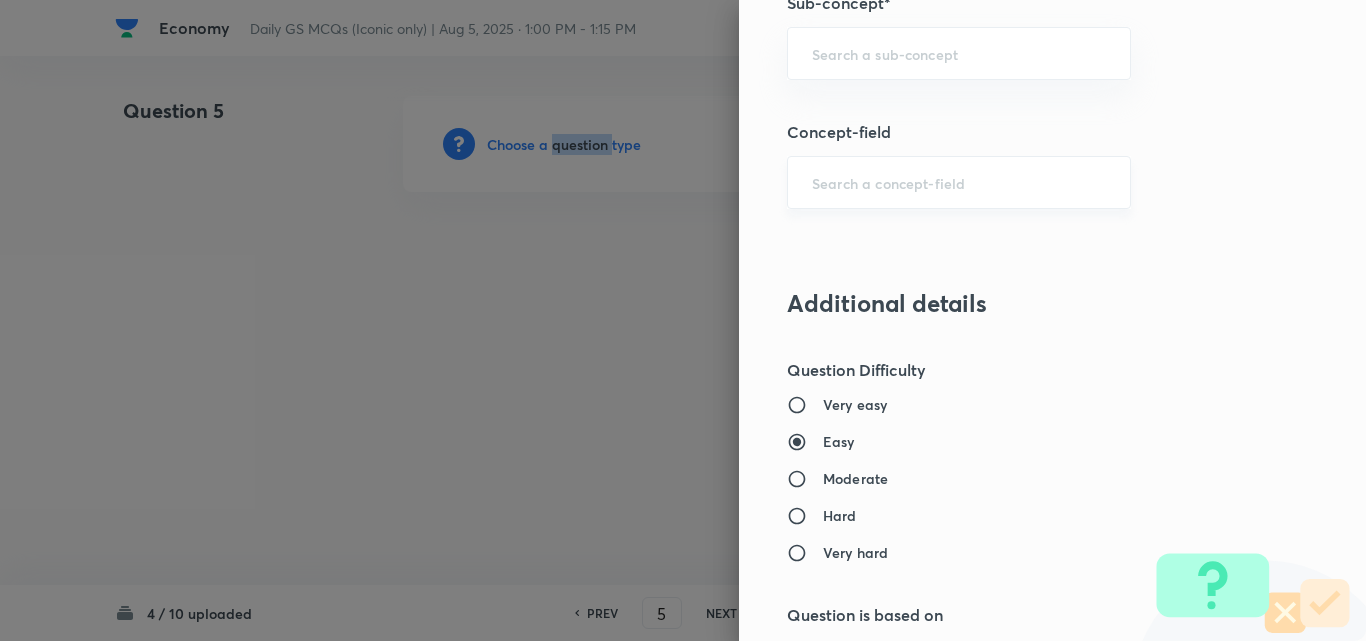 scroll, scrollTop: 1200, scrollLeft: 0, axis: vertical 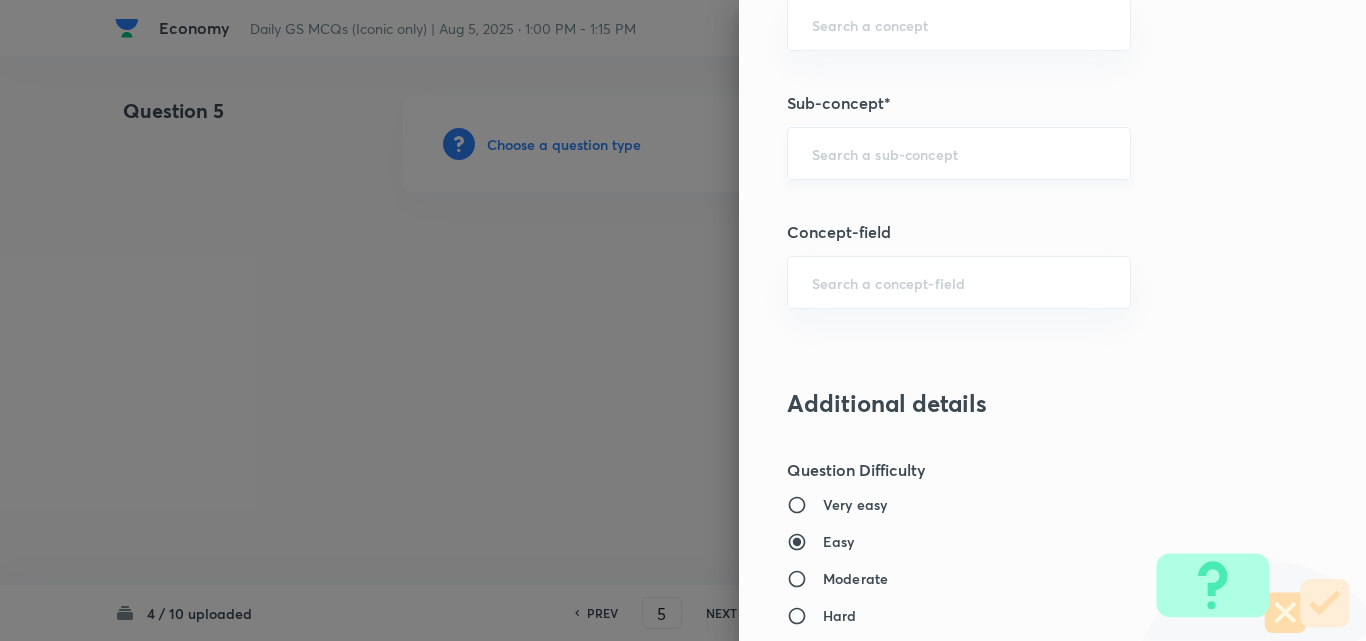 click at bounding box center [959, 153] 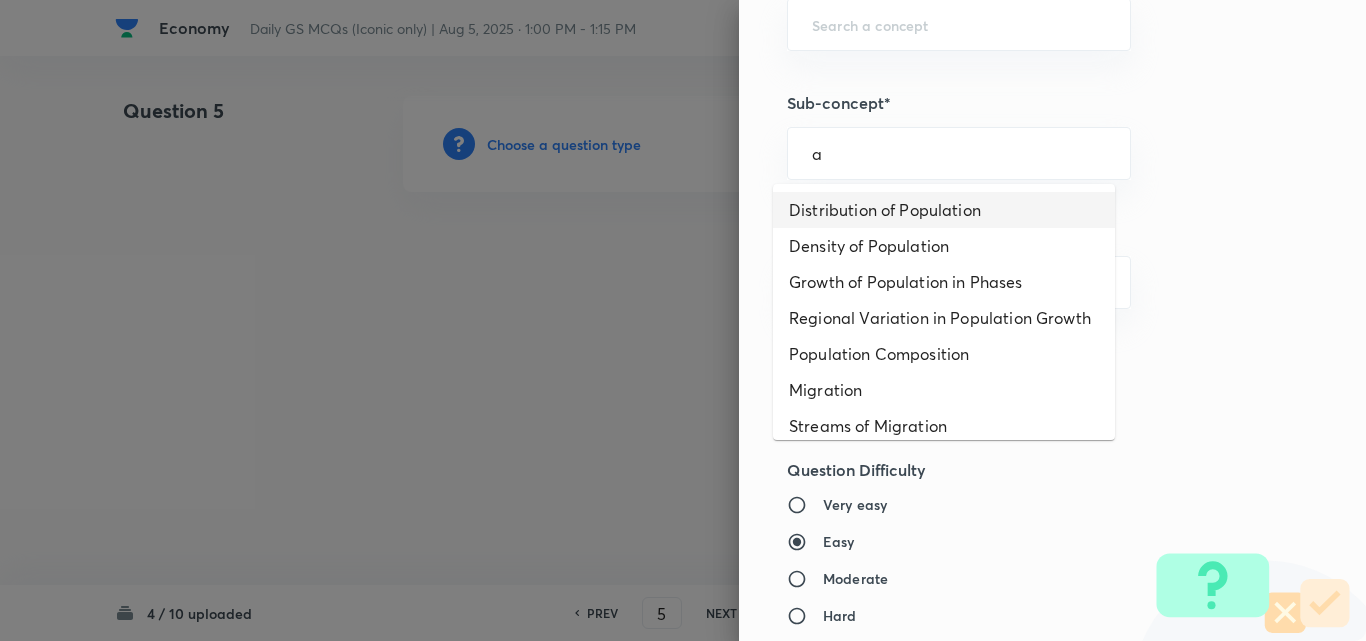 click on "Distribution of Population" at bounding box center [944, 210] 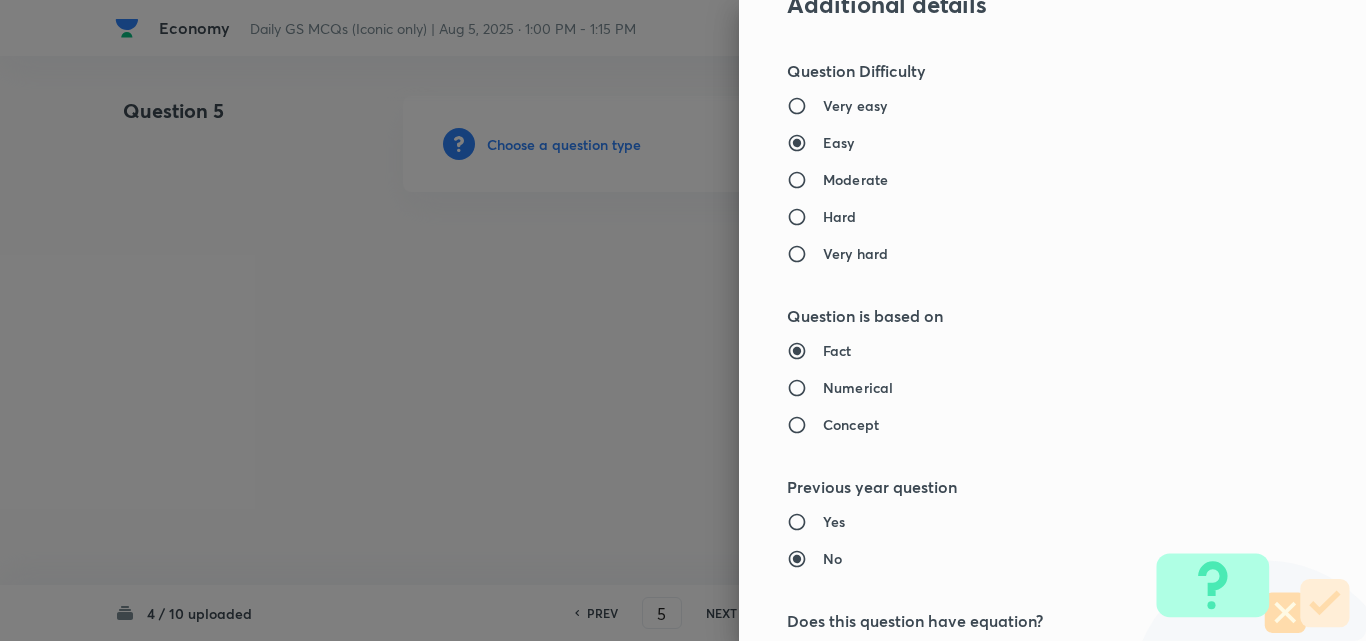 type on "Geography" 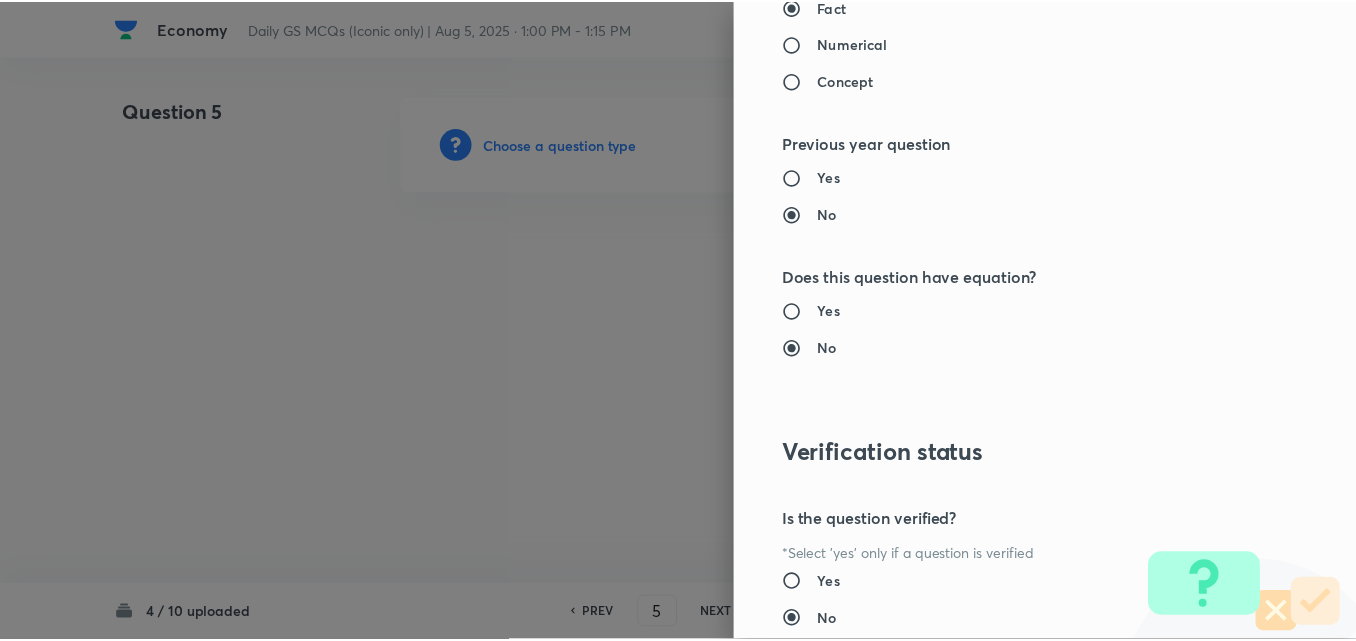 scroll, scrollTop: 2085, scrollLeft: 0, axis: vertical 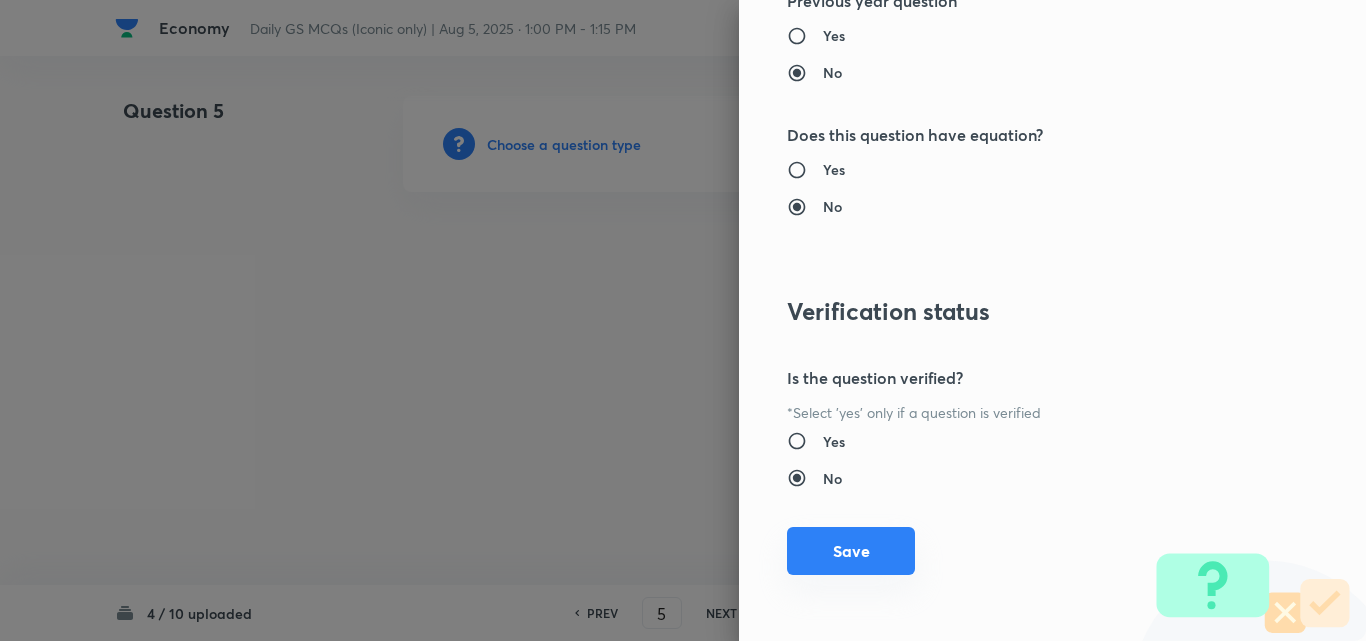 click on "Save" at bounding box center (851, 551) 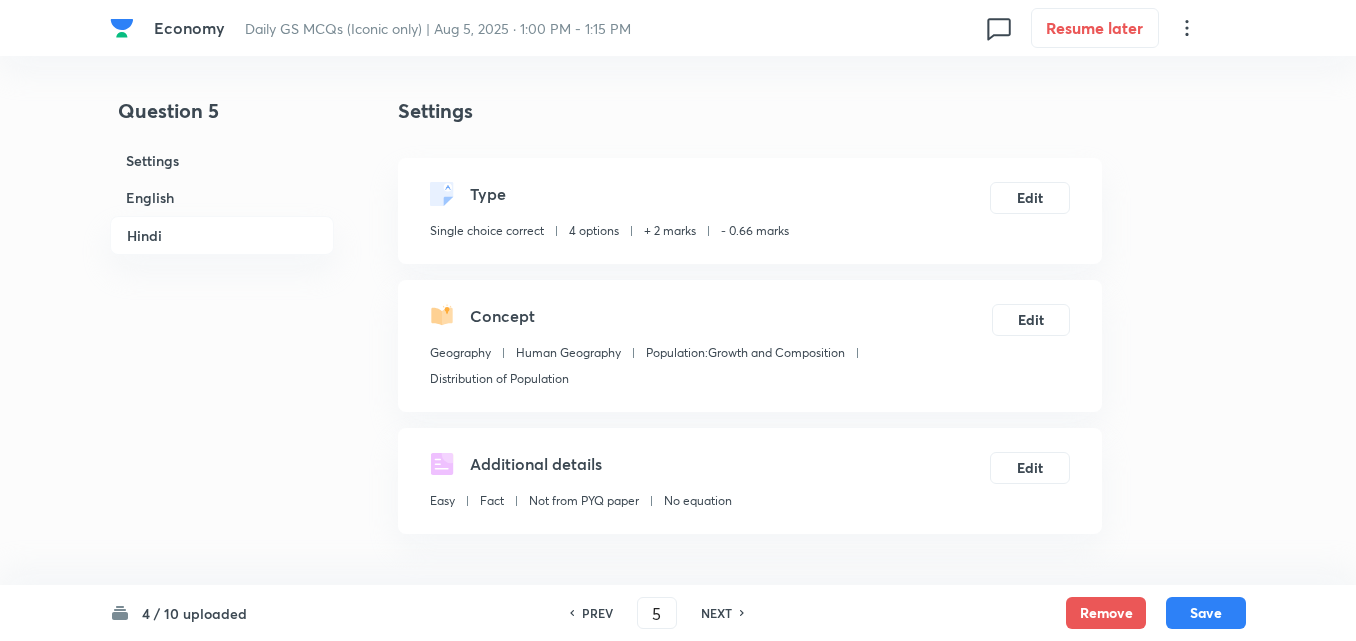 click on "English" at bounding box center [222, 197] 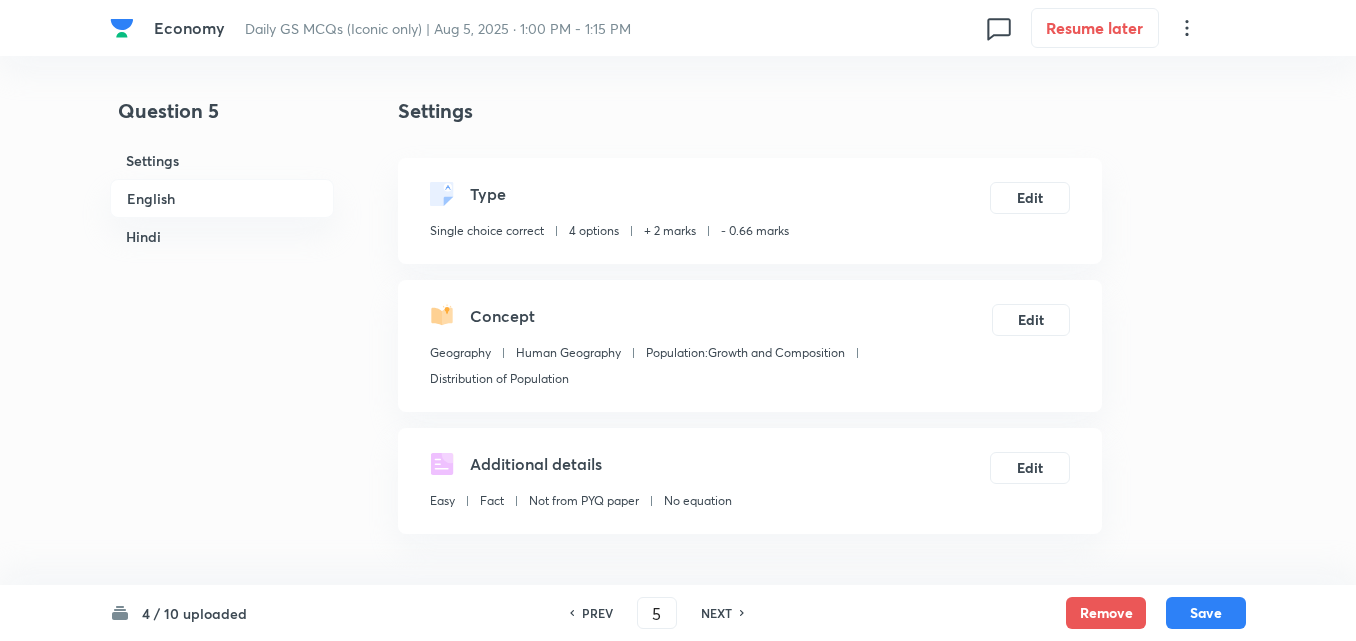 scroll, scrollTop: 542, scrollLeft: 0, axis: vertical 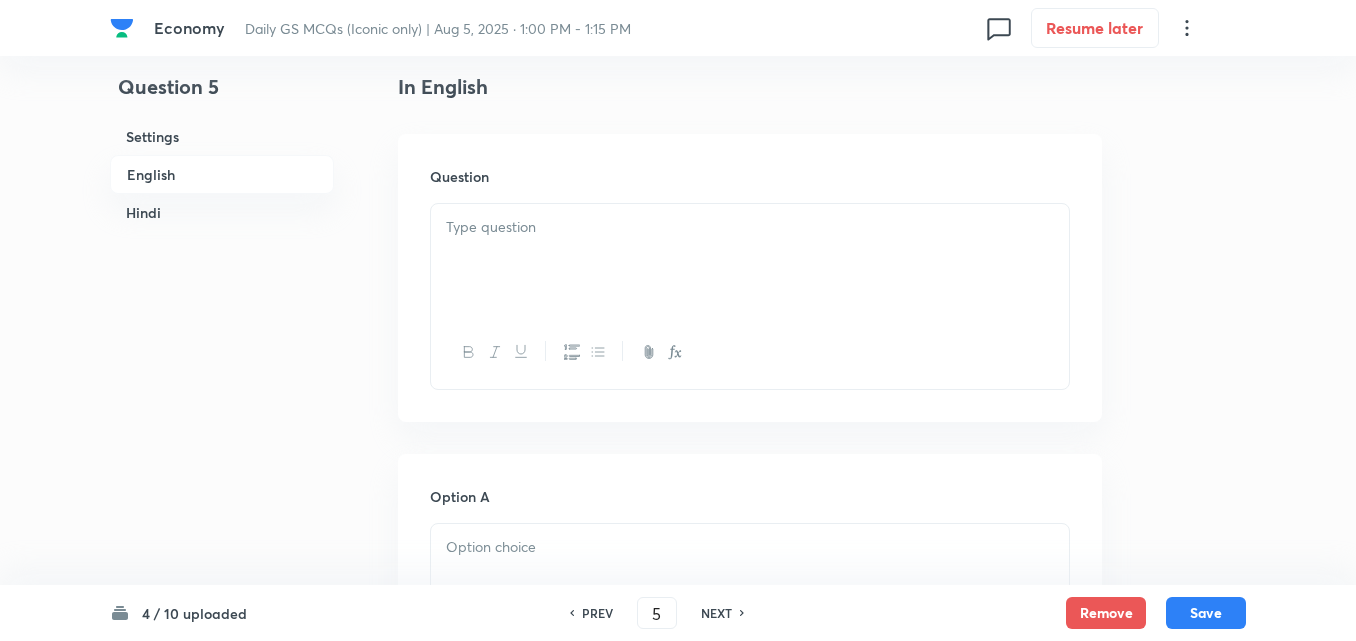 click at bounding box center (750, 227) 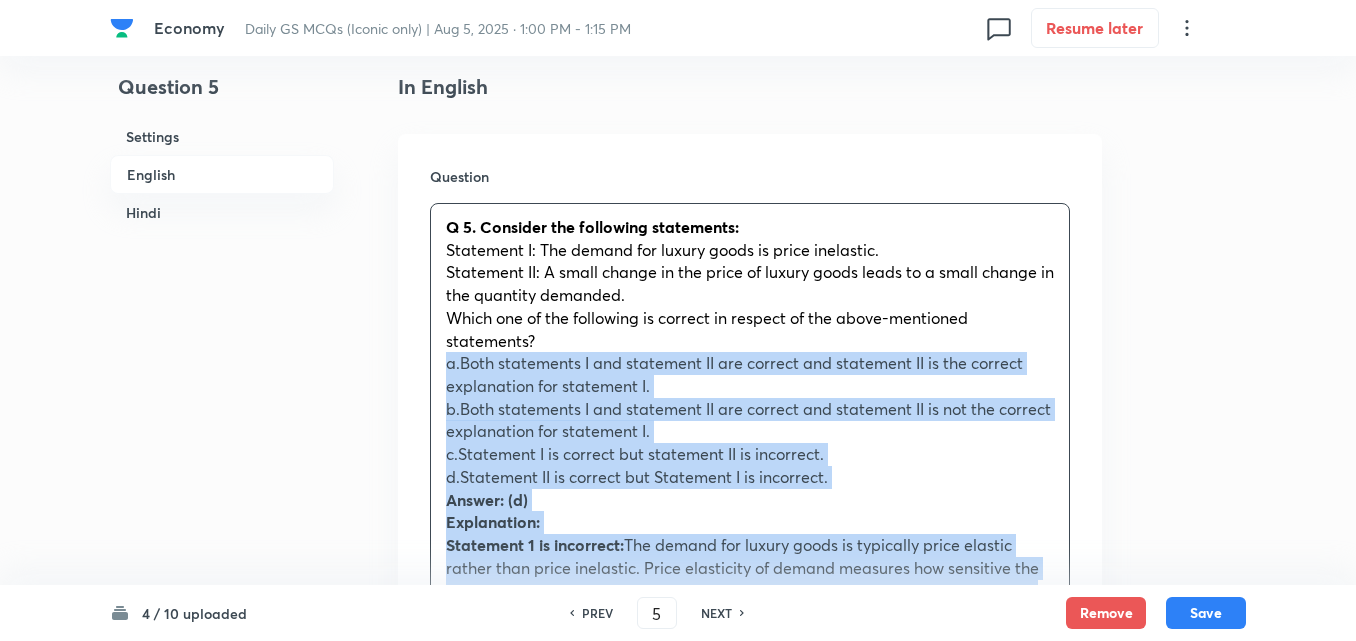 drag, startPoint x: 440, startPoint y: 376, endPoint x: 424, endPoint y: 369, distance: 17.464249 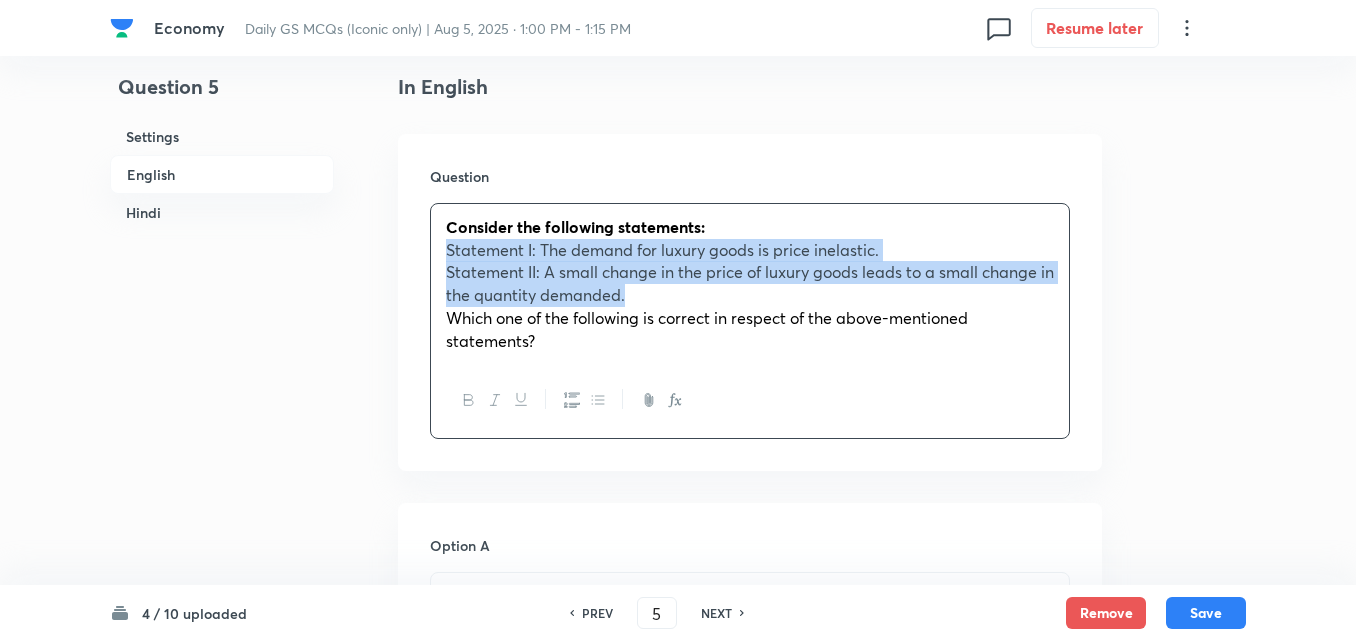 click at bounding box center [597, 400] 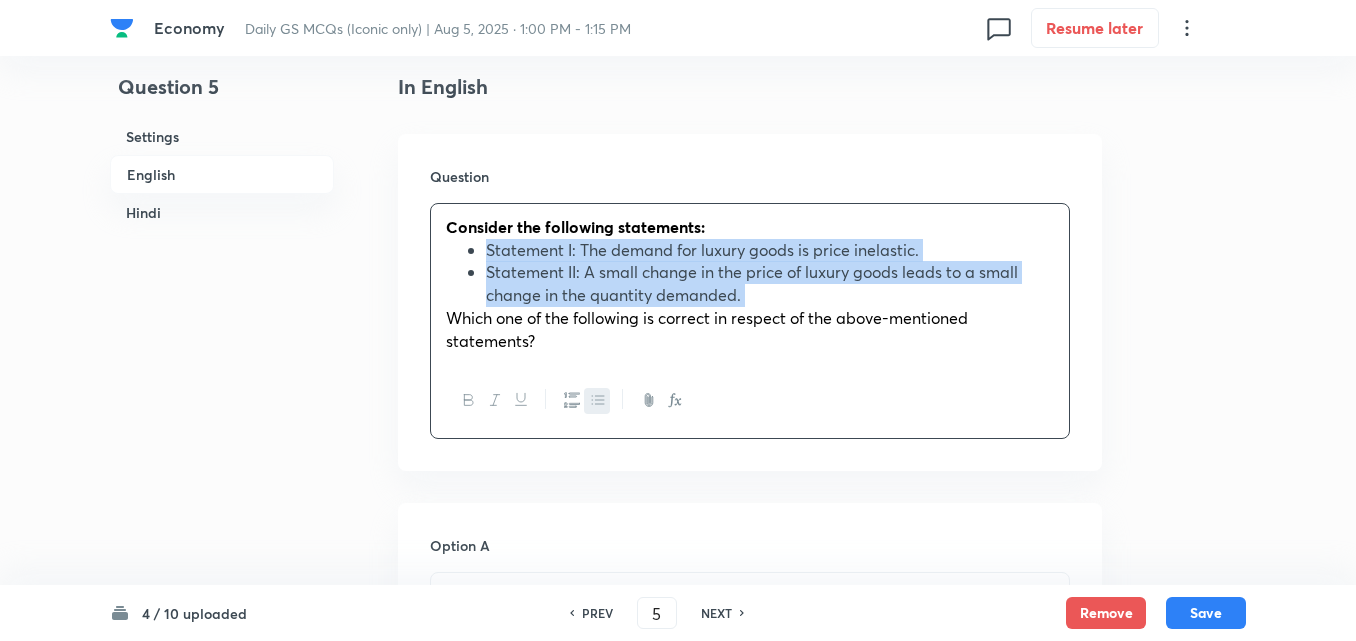 click on "Statement II: A small change in the price of luxury goods leads to a small change in the quantity demanded." at bounding box center [752, 283] 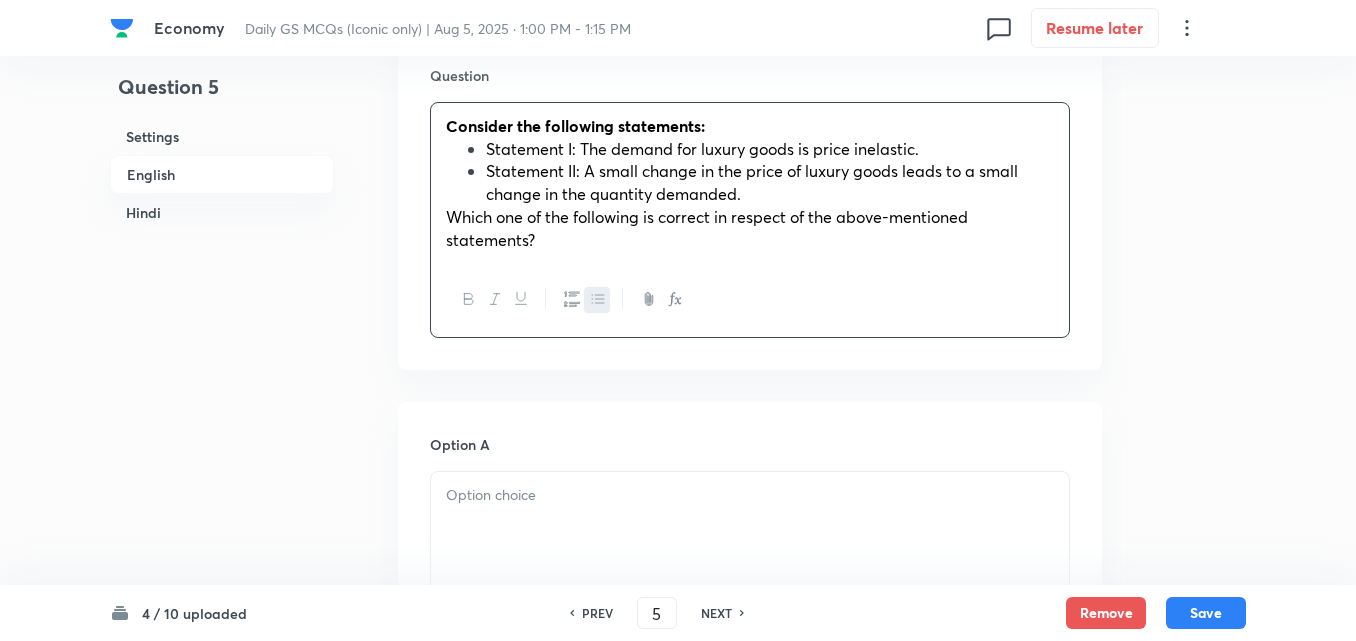 scroll, scrollTop: 942, scrollLeft: 0, axis: vertical 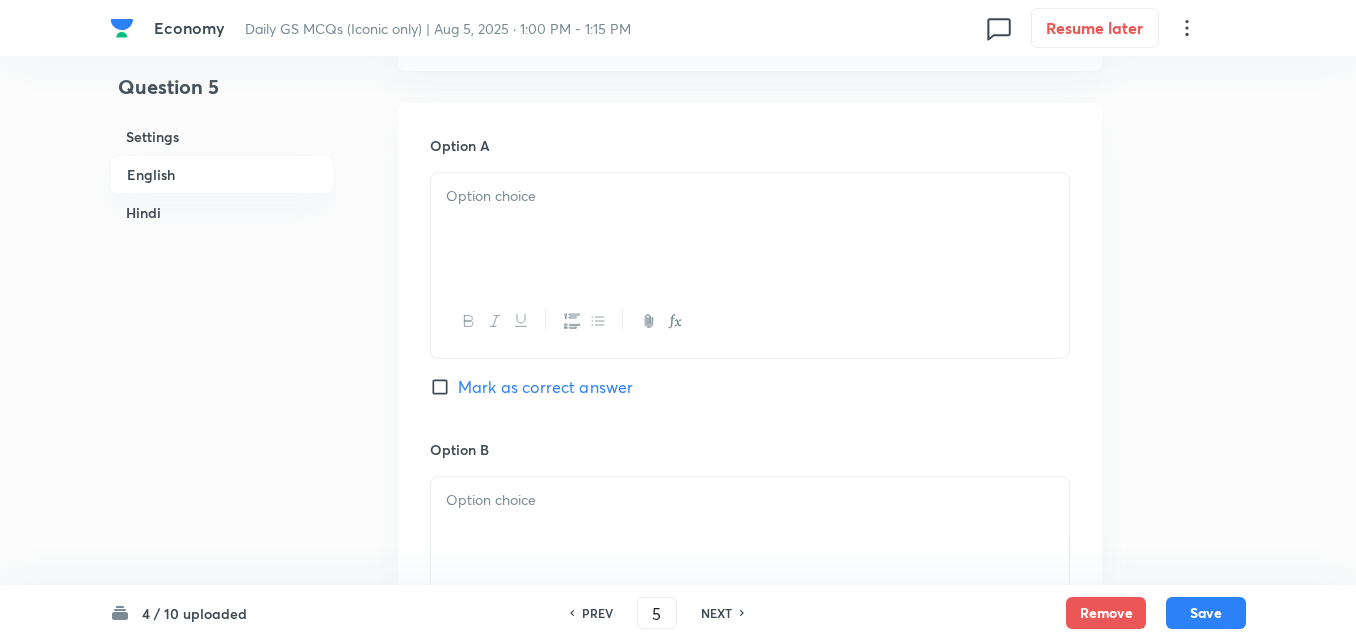 click at bounding box center [750, 229] 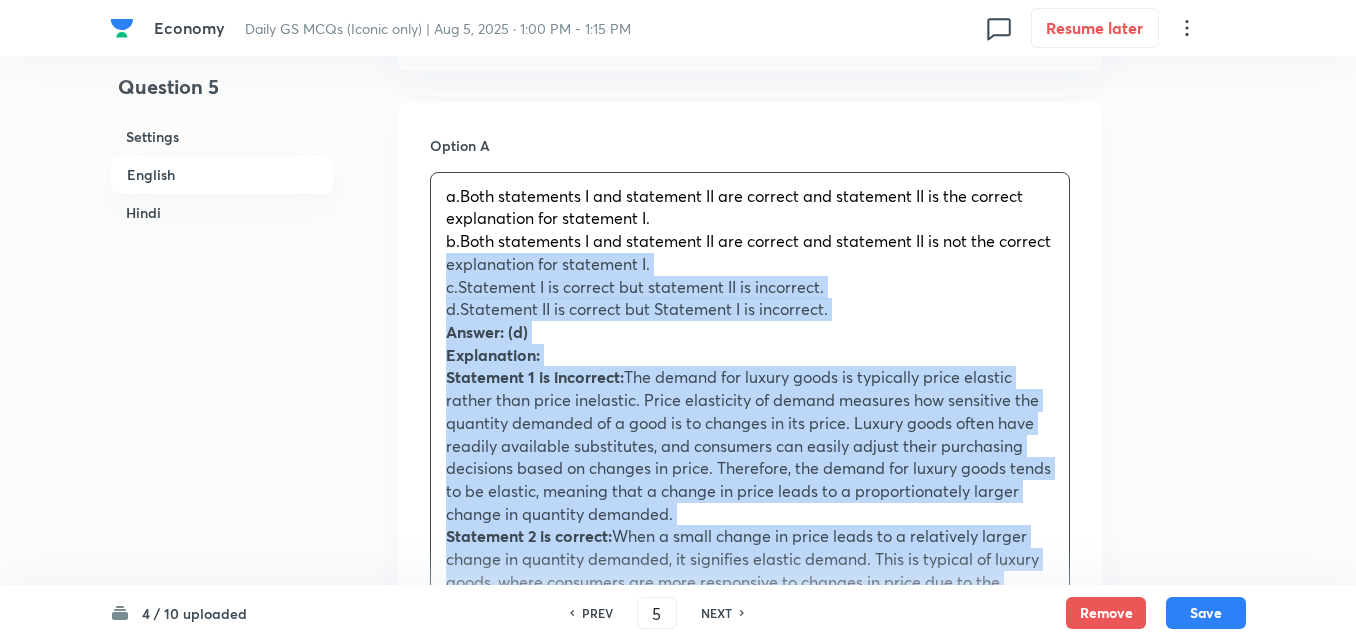 drag, startPoint x: 437, startPoint y: 254, endPoint x: 389, endPoint y: 254, distance: 48 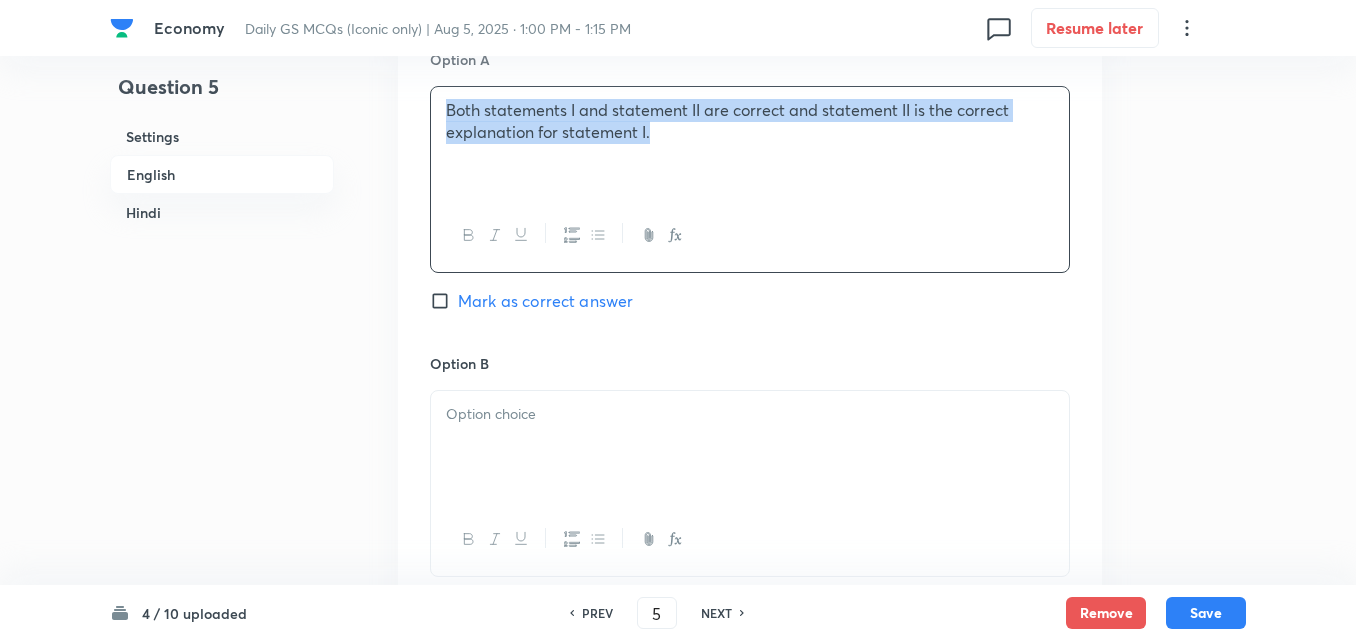 scroll, scrollTop: 1142, scrollLeft: 0, axis: vertical 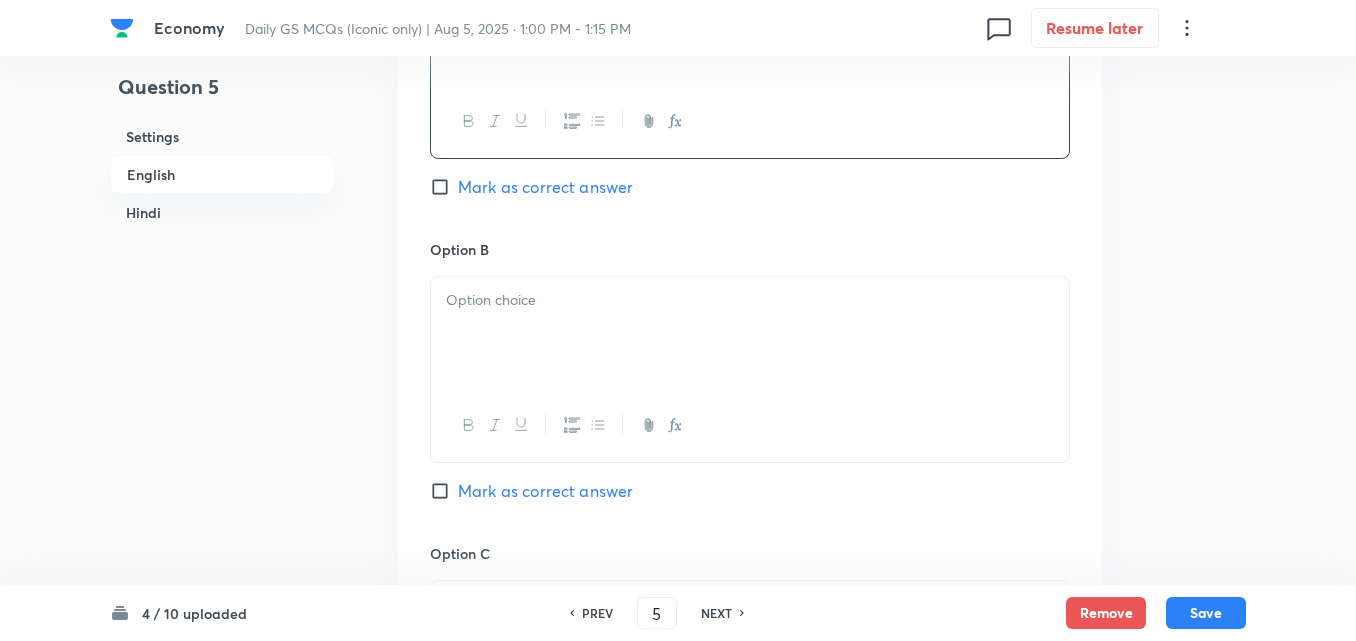 drag, startPoint x: 500, startPoint y: 287, endPoint x: 496, endPoint y: 314, distance: 27.294687 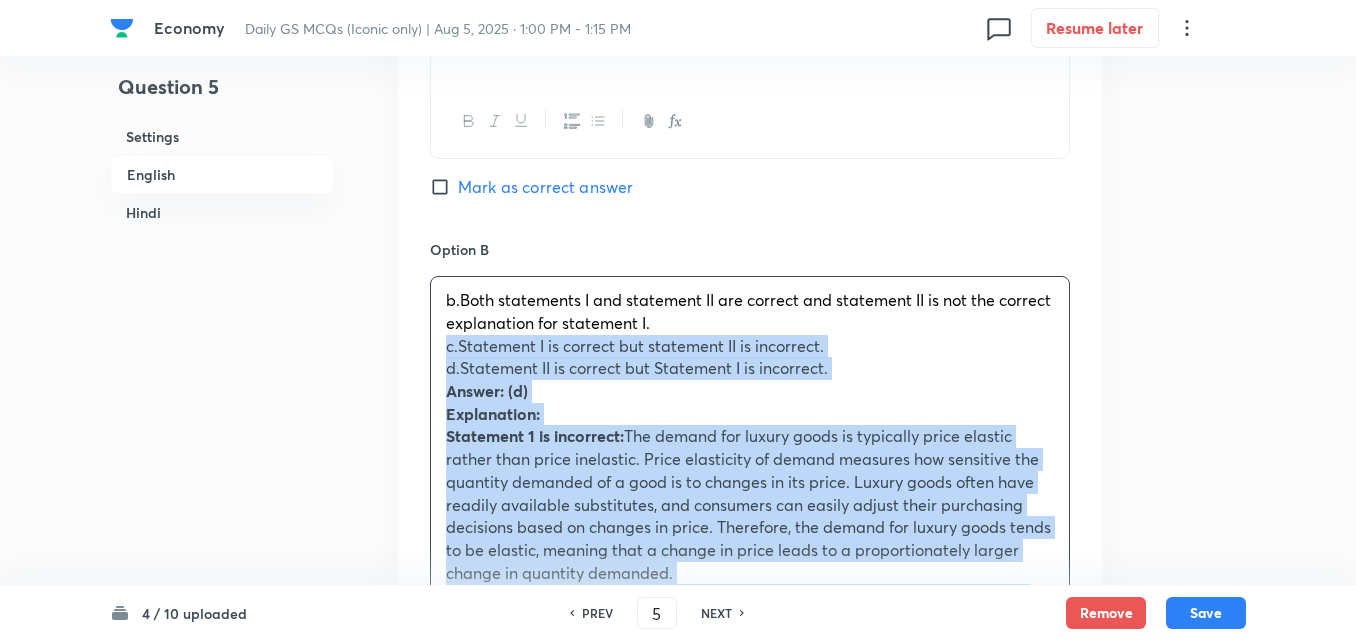 click on "b.Both statements I and statement II are correct and statement II is not the correct explanation for statement I. c.Statement I is correct but statement II is incorrect. d.Statement II is correct but Statement I is incorrect. Answer: (d) Explanation: Statement 1 is incorrect:  The demand for luxury goods is typically price elastic rather than price inelastic. Price elasticity of demand measures how sensitive the quantity demanded of a good is to changes in its price. Luxury goods often have readily available substitutes, and consumers can easily adjust their purchasing decisions based on changes in price. Therefore, the demand for luxury goods tends to be elastic, meaning that a change in price leads to a proportionately larger change in quantity demanded. Statement 2 is correct:  प्रश्न 5. निम्नलिखित कथनों पर विचार कीजिए:   c.कथन I सही है लेकिन कथन II गलत है। उत्तर: (d)" at bounding box center (750, 709) 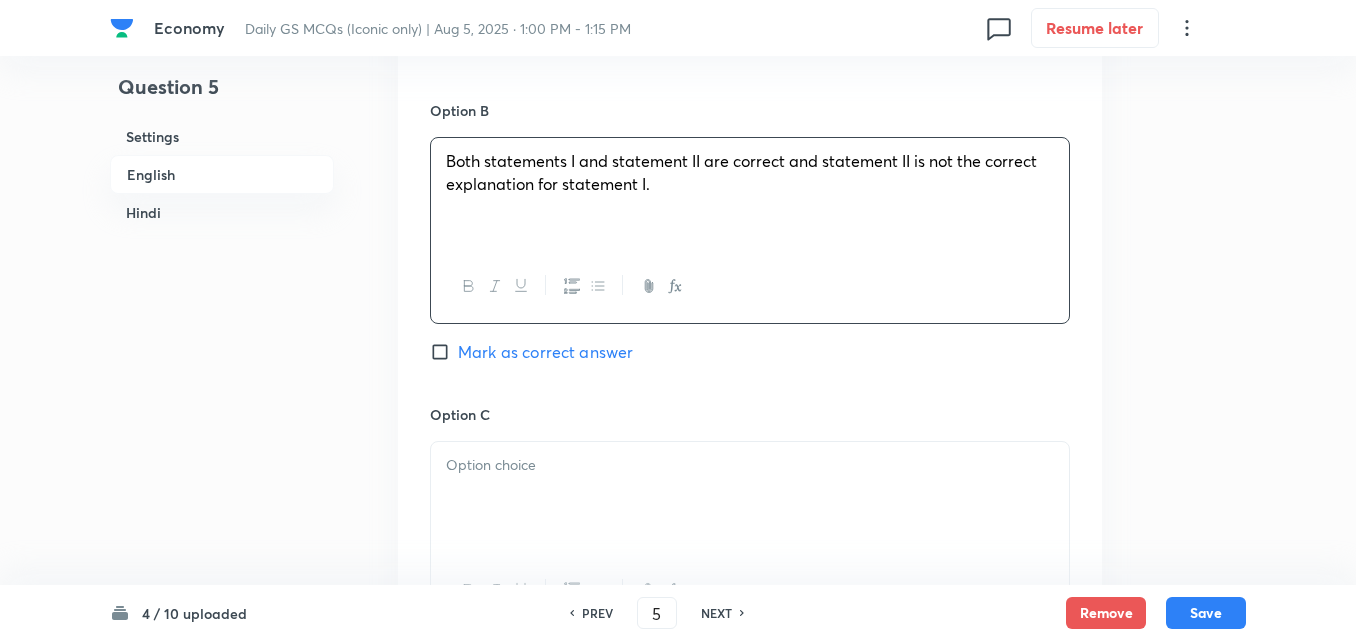 scroll, scrollTop: 1442, scrollLeft: 0, axis: vertical 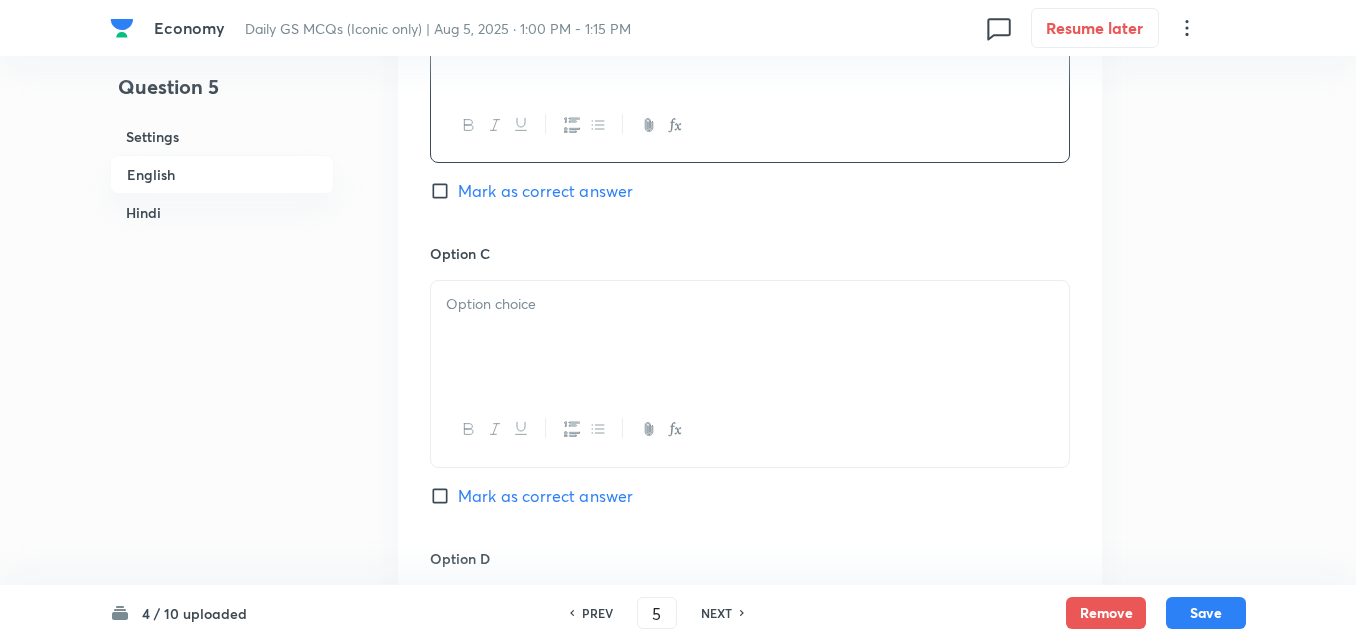 click at bounding box center [750, 337] 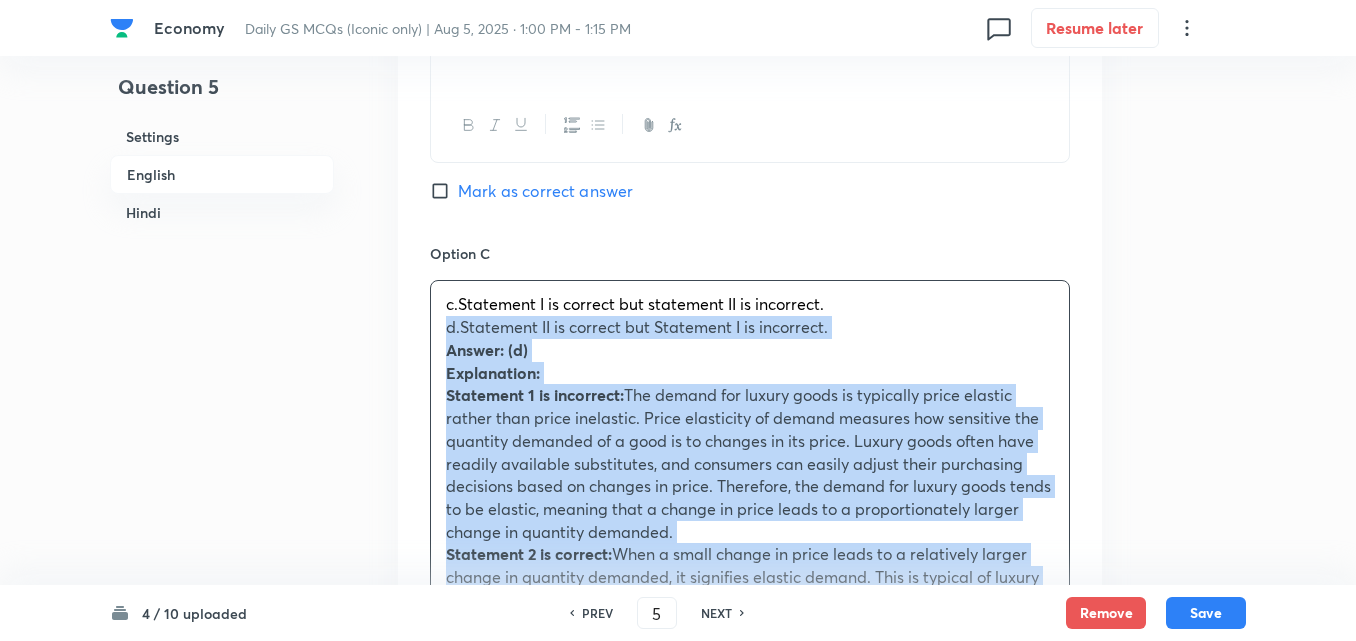 drag, startPoint x: 438, startPoint y: 326, endPoint x: 425, endPoint y: 321, distance: 13.928389 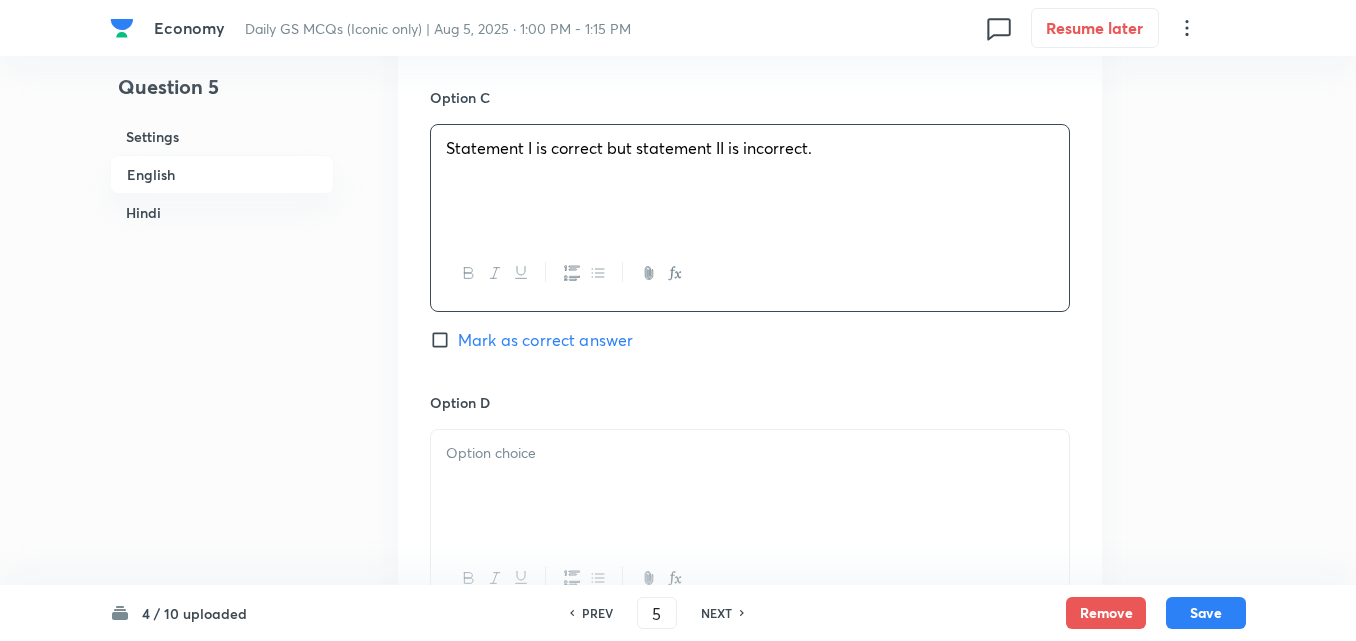 scroll, scrollTop: 1742, scrollLeft: 0, axis: vertical 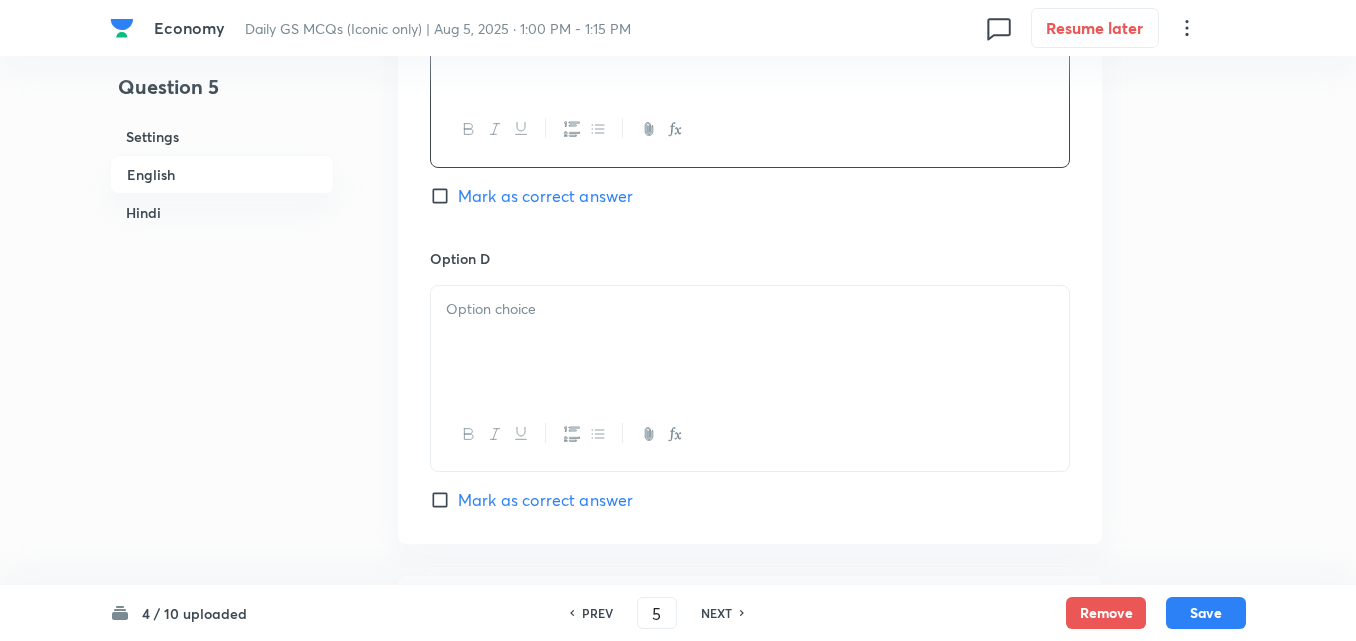 click at bounding box center (750, 342) 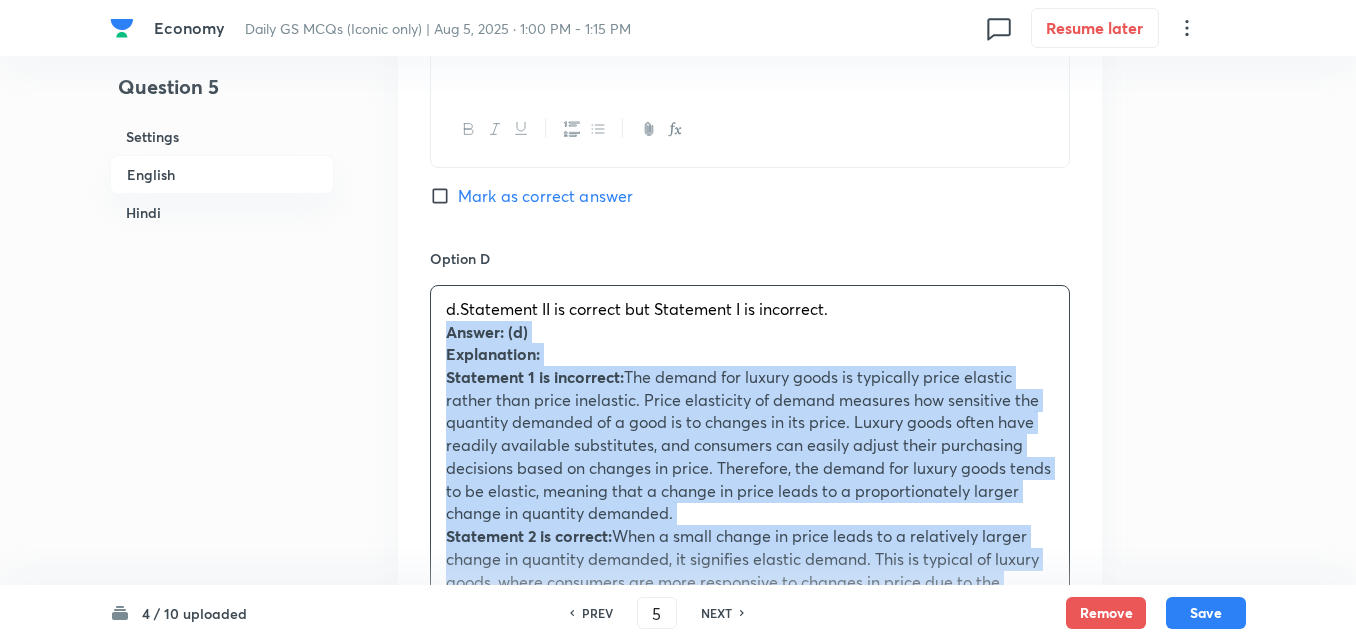 drag, startPoint x: 426, startPoint y: 334, endPoint x: 413, endPoint y: 337, distance: 13.341664 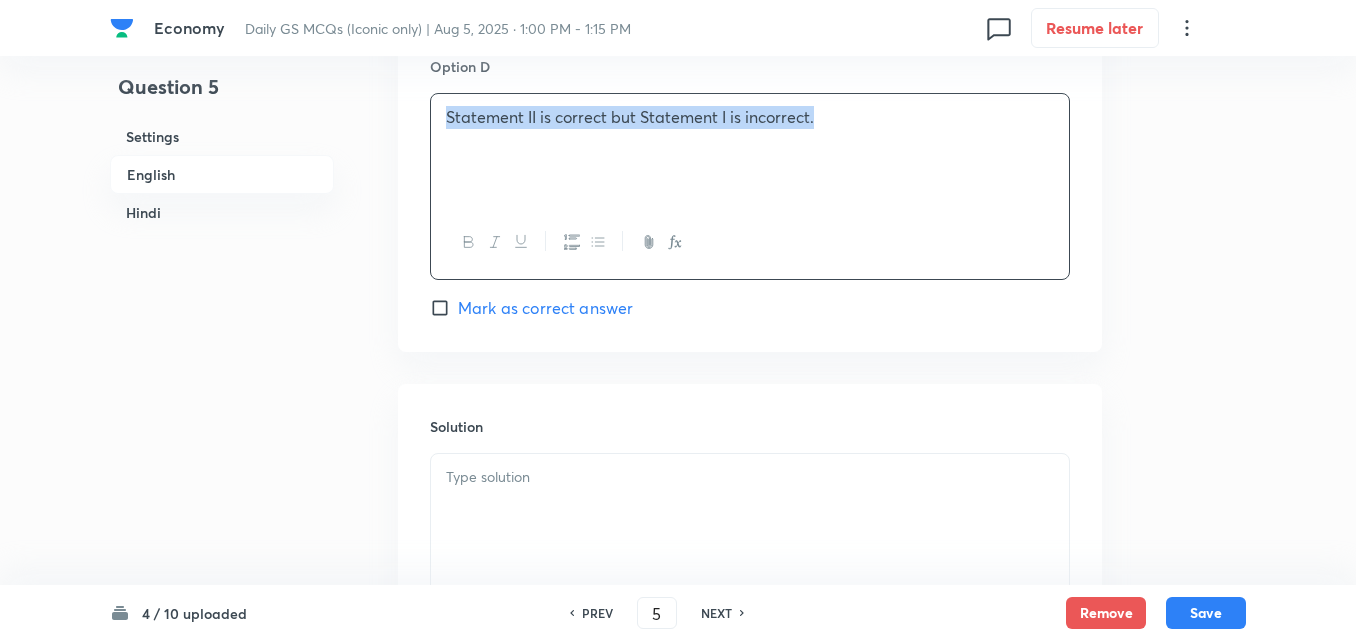 scroll, scrollTop: 2042, scrollLeft: 0, axis: vertical 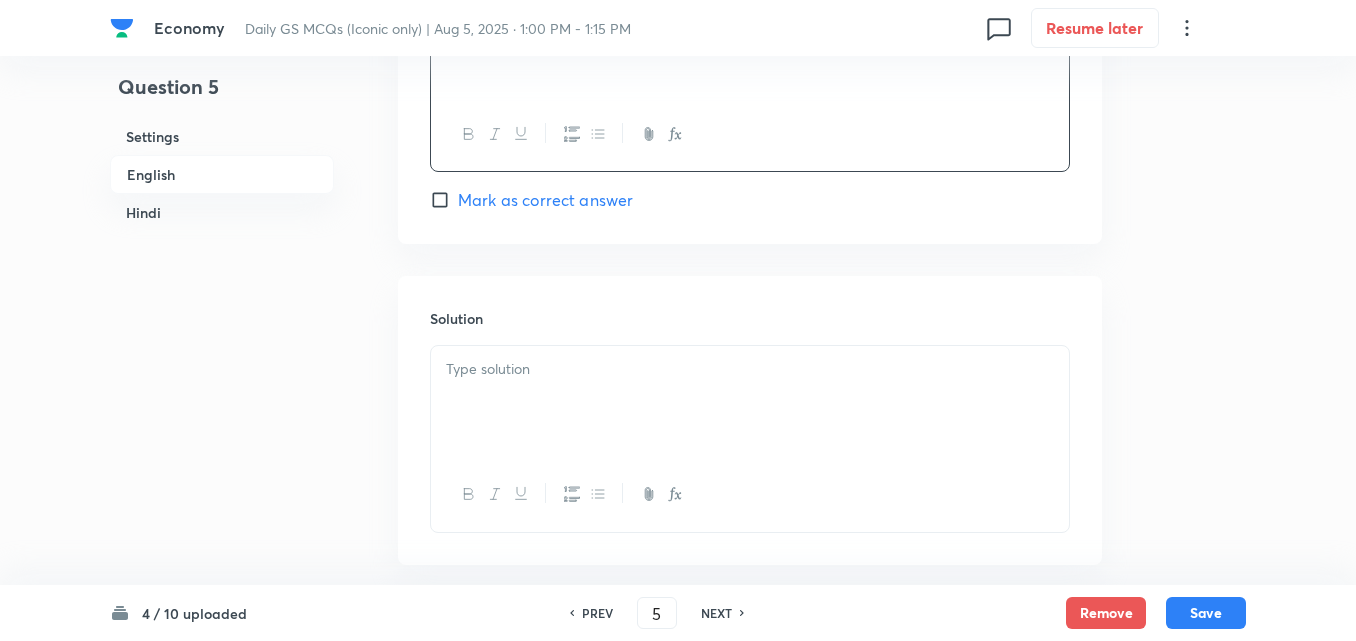 click on "Mark as correct answer" at bounding box center [545, 200] 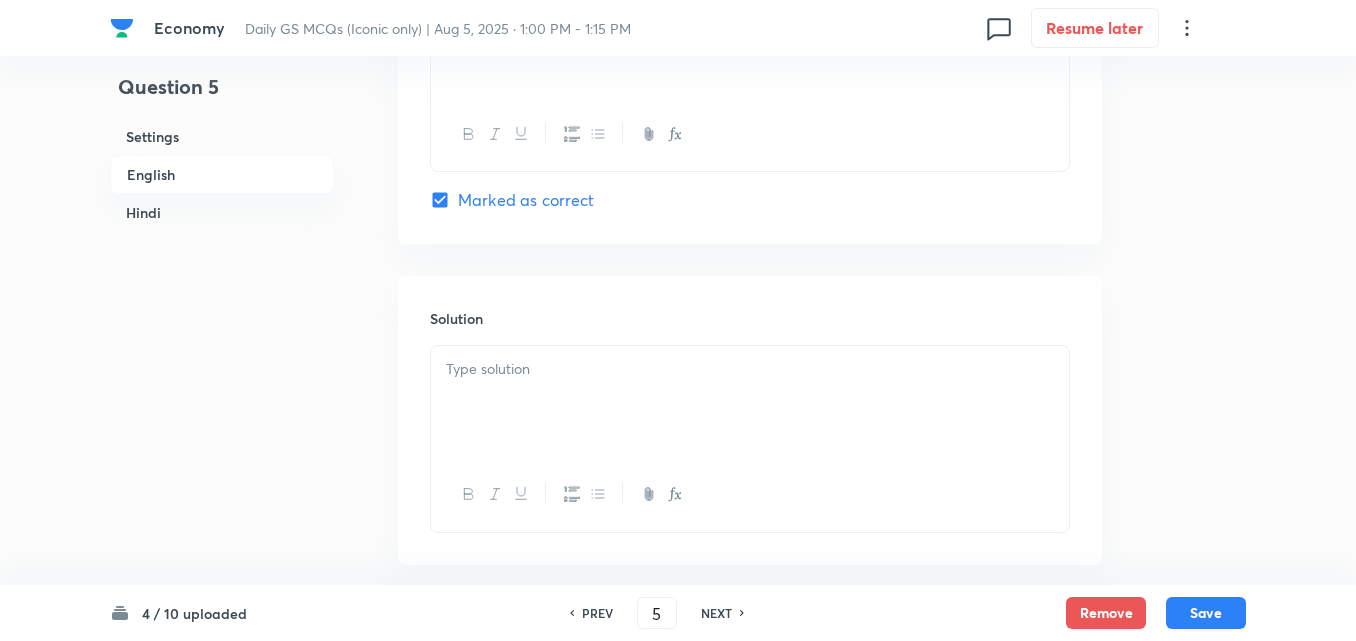 checkbox on "true" 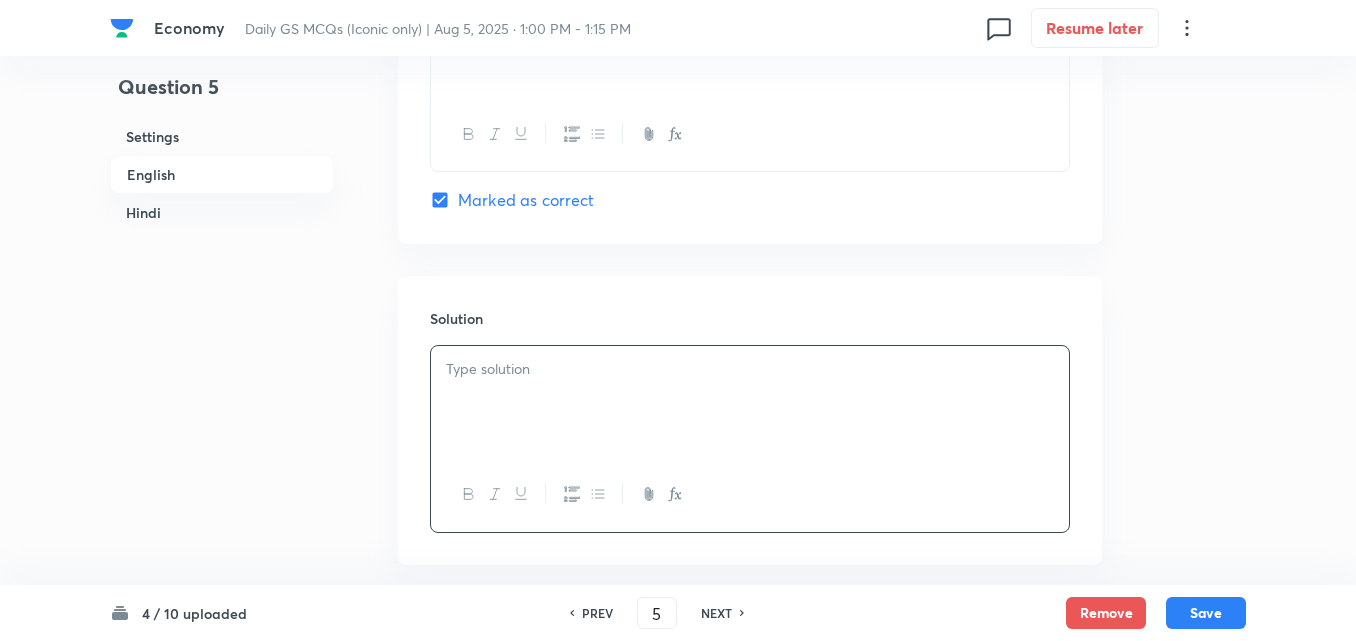 type 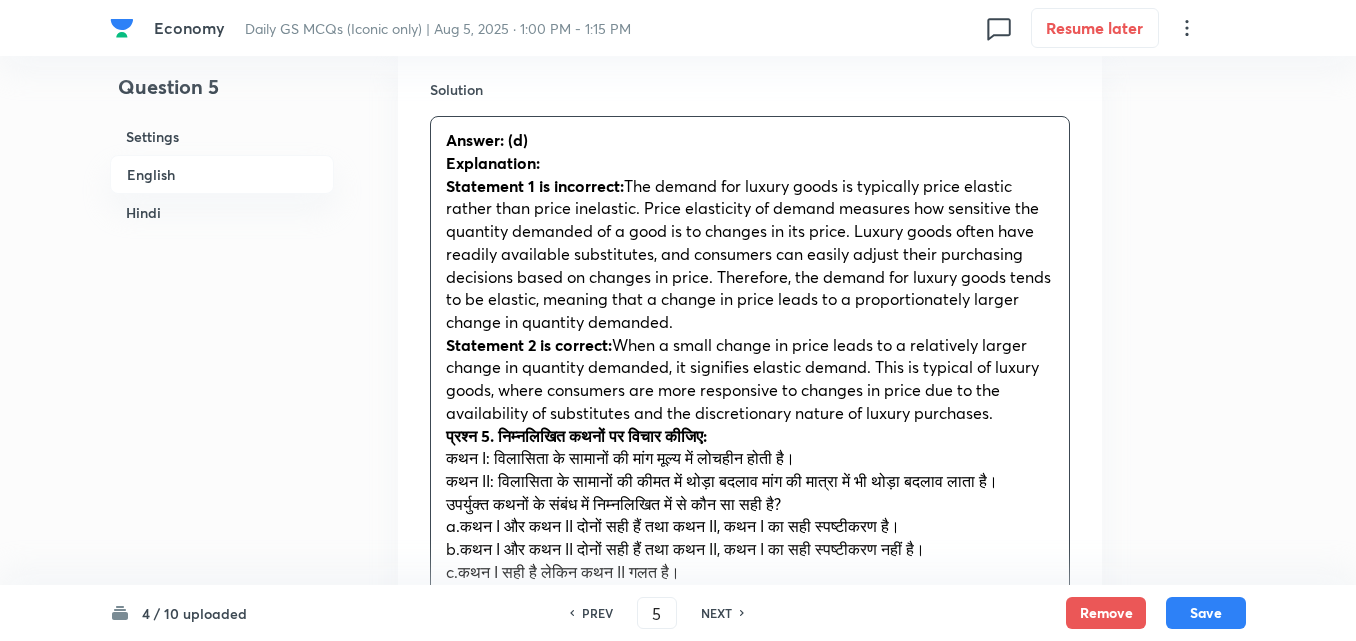 scroll, scrollTop: 2342, scrollLeft: 0, axis: vertical 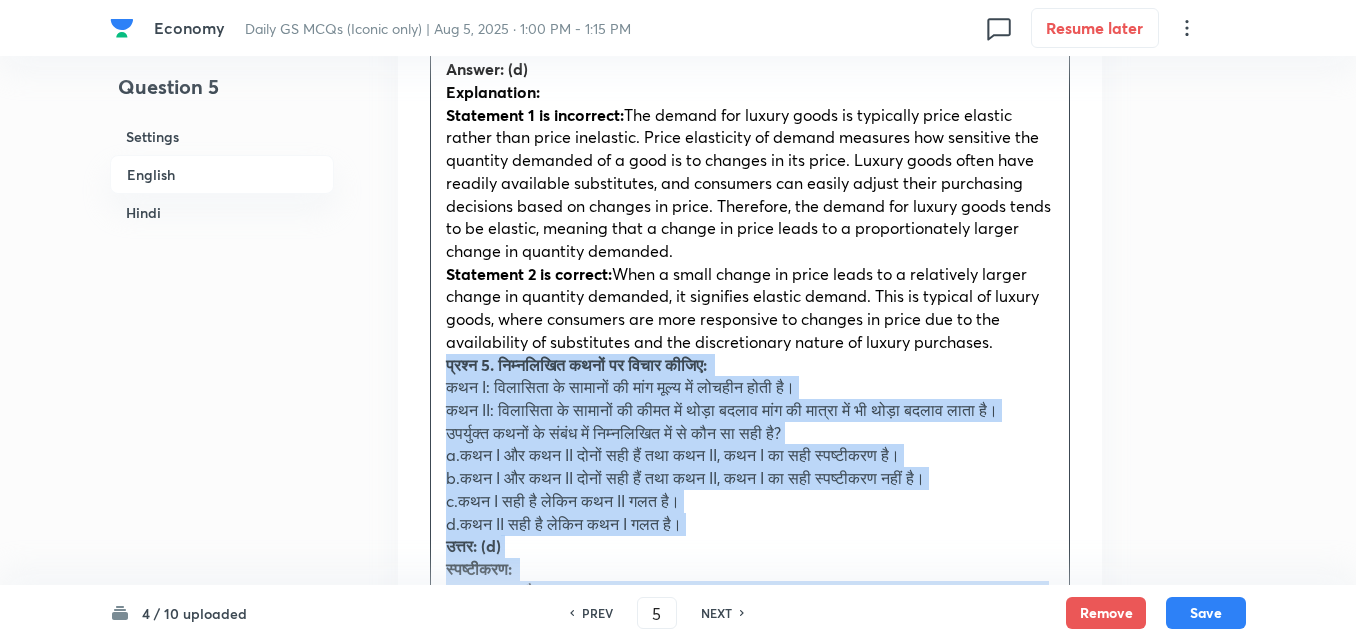 click on "Answer: (d) Explanation: Statement 1 is incorrect:  The demand for luxury goods is typically price elastic rather than price inelastic. Price elasticity of demand measures how sensitive the quantity demanded of a good is to changes in its price. Luxury goods often have readily available substitutes, and consumers can easily adjust their purchasing decisions based on changes in price. Therefore, the demand for luxury goods tends to be elastic, meaning that a change in price leads to a proportionately larger change in quantity demanded. Statement 2 is correct:  When a small change in price leads to a relatively larger change in quantity demanded, it signifies elastic demand. This is typical of luxury goods, where consumers are more responsive to changes in price due to the availability of substitutes and the discretionary nature of luxury purchases.  प्रश्न 5. निम्नलिखित कथनों पर विचार कीजिए:   उत्तर: (d)" at bounding box center (750, 433) 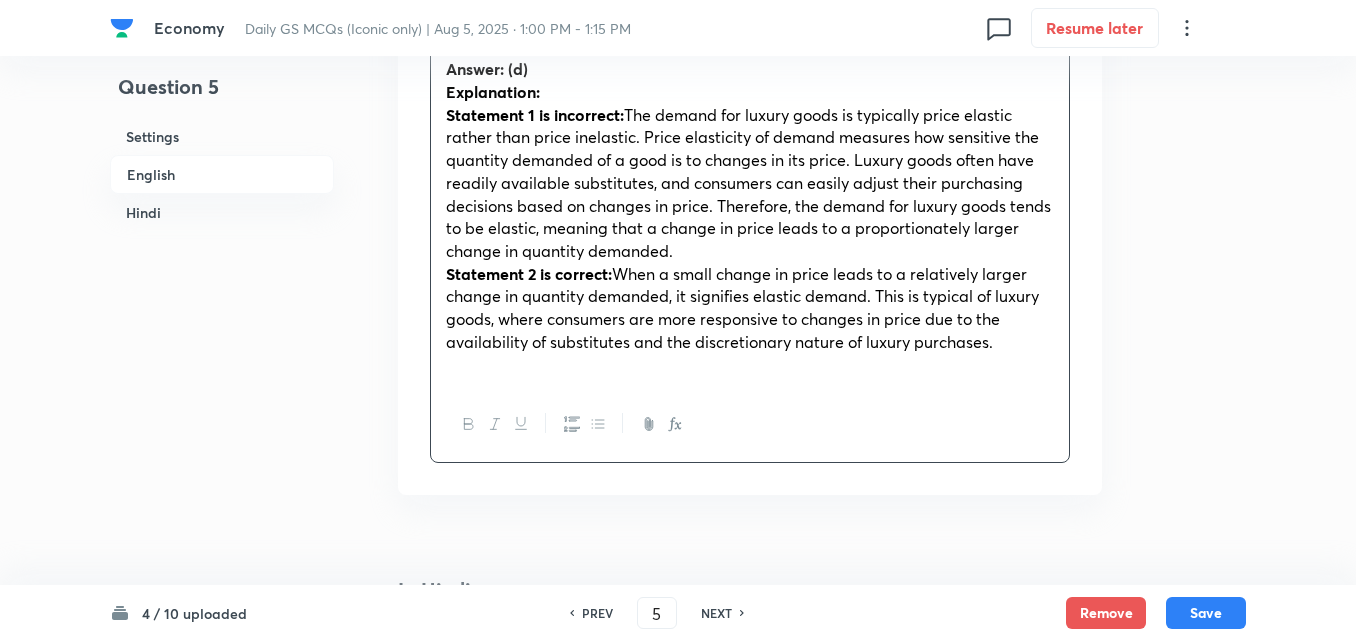 scroll, scrollTop: 2742, scrollLeft: 0, axis: vertical 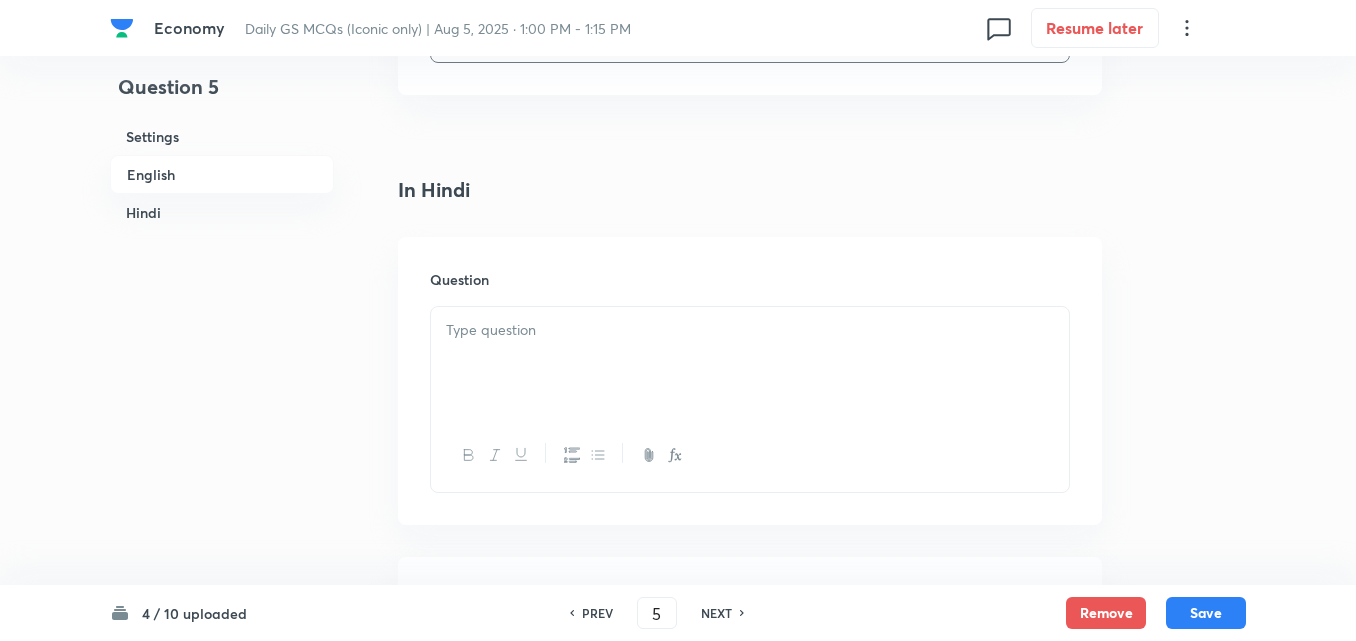 click at bounding box center [750, 330] 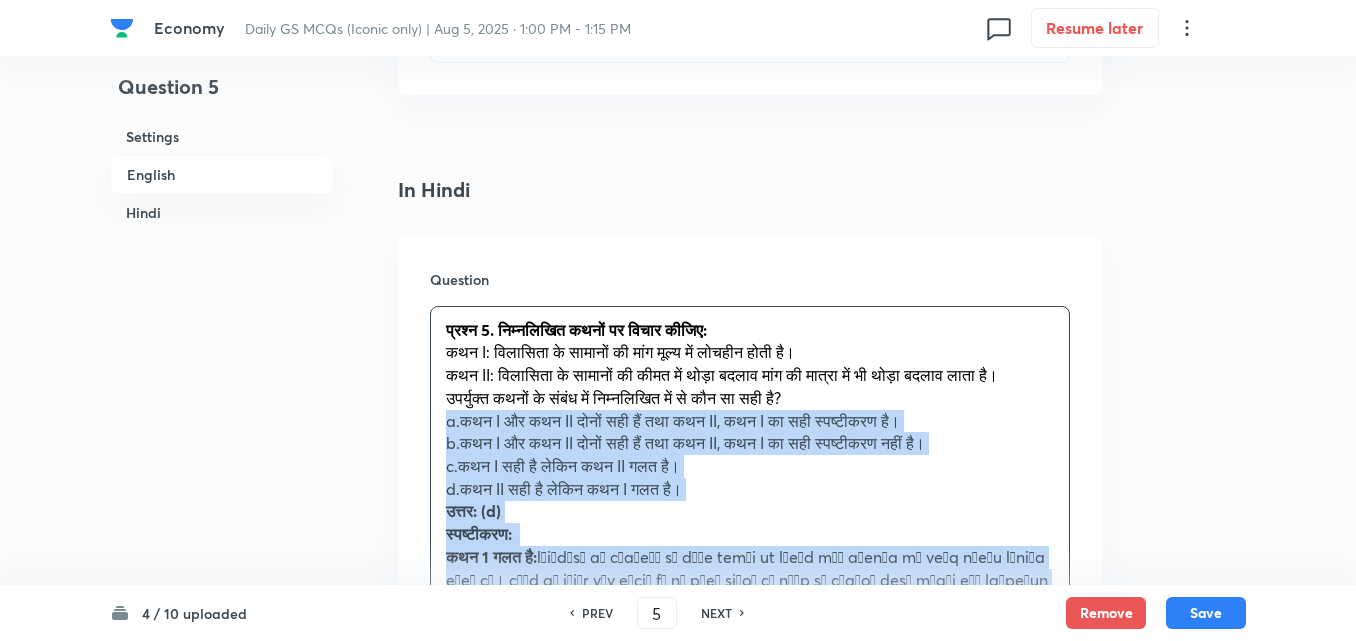 click on "Question प्रश्न 5. निम्नलिखित कथनों पर विचार कीजिए:   कथन I: विलासिता के सामानों की मांग मूल्य में लोचहीन होती है।  कथन II: विलासिता के सामानों की कीमत में थोड़ा बदलाव मांग की मात्रा में भी थोड़ा बदलाव लाता है।  उपर्युक्त कथनों के संबंध में निम्नलिखित में से कौन सा सही है?  a.कथन I और कथन II दोनों सही हैं तथा कथन II, कथन I का सही स्पष्टीकरण है।  c.कथन I सही है लेकिन कथन II गलत है। d.कथन II सही है लेकिन कथन I गलत है।" at bounding box center (750, 564) 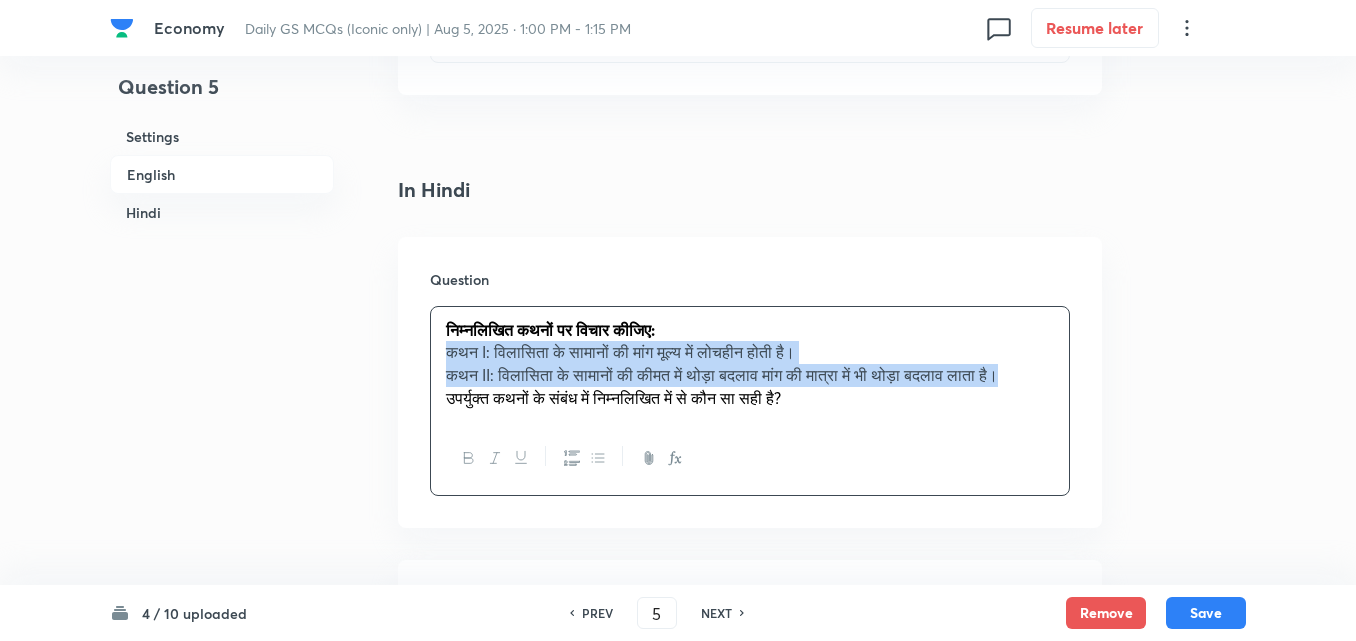 click 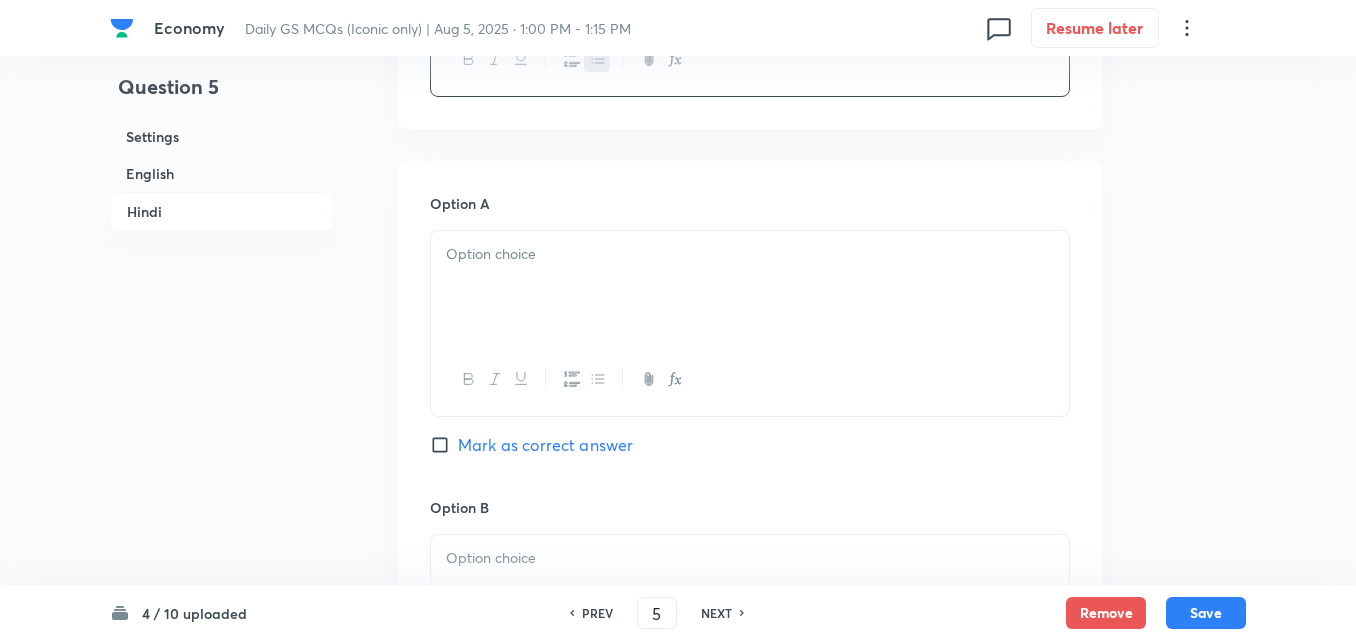 scroll, scrollTop: 3142, scrollLeft: 0, axis: vertical 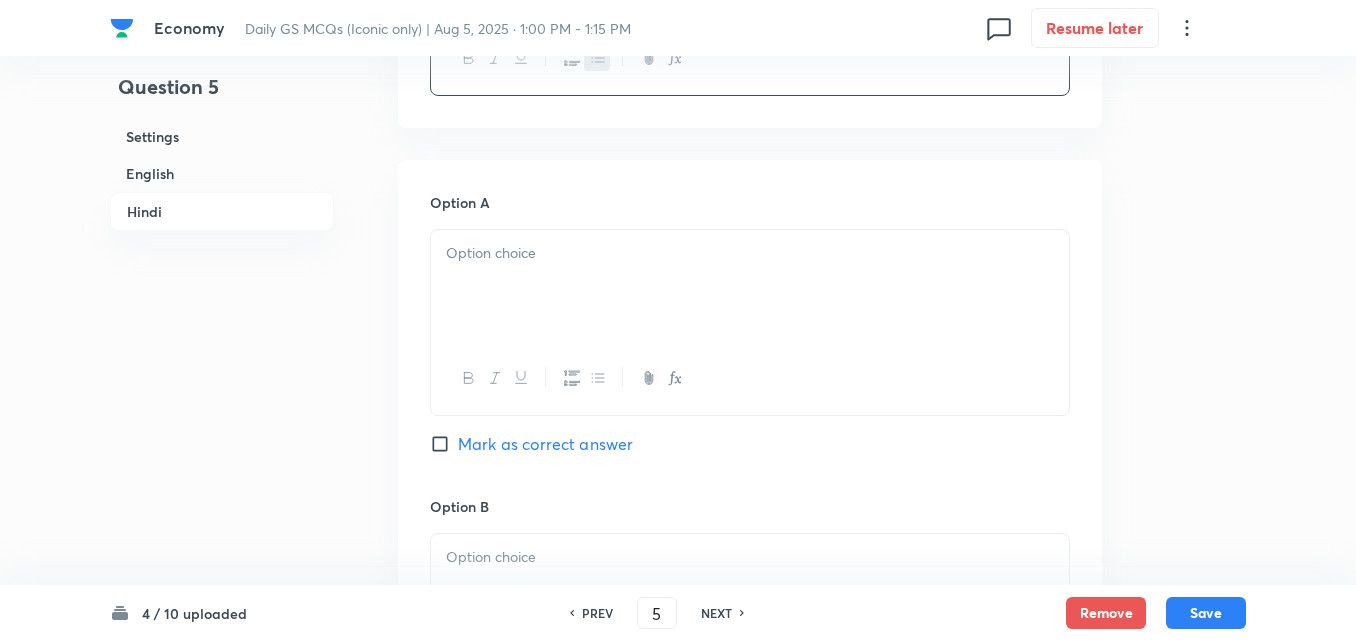 click at bounding box center (750, 286) 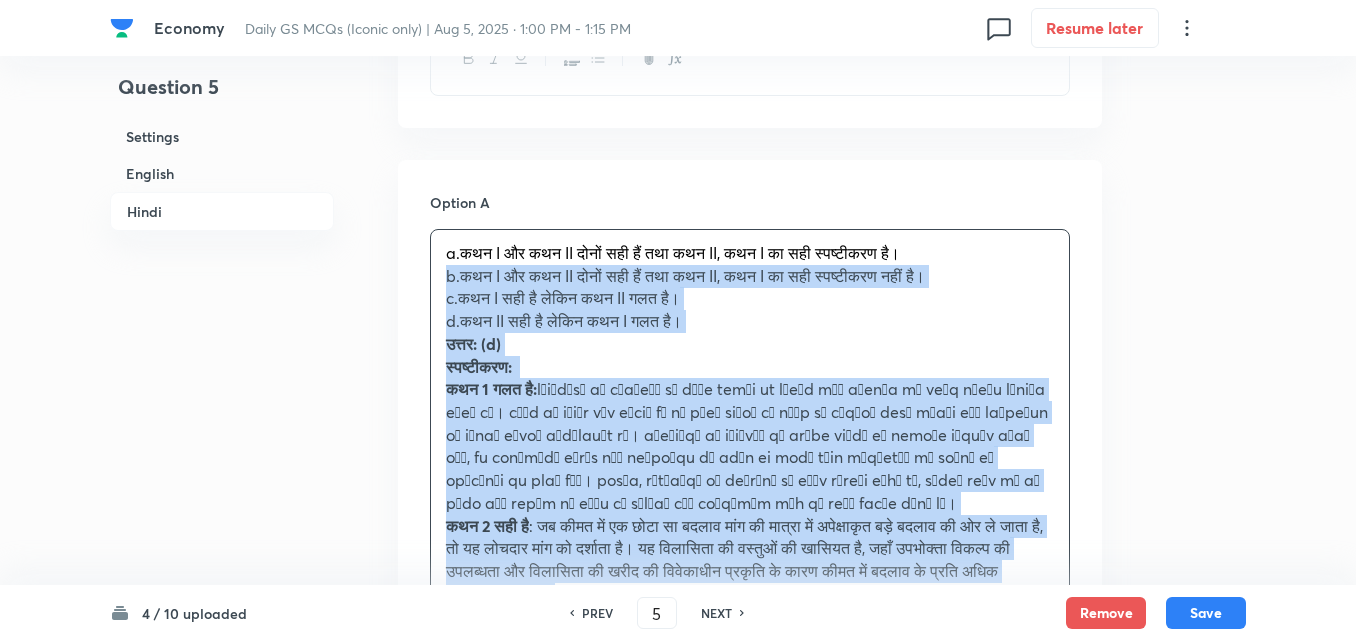 click on "Option A a.कथन I और कथन II दोनों सही हैं तथा कथन II, कथन I का सही स्पष्टीकरण है।  b.कथन I और कथन II दोनों सही हैं तथा कथन II, कथन I का सही स्पष्टीकरण नहीं है।  c.कथन I सही है लेकिन कथन II गलत है। d.कथन II सही है लेकिन कथन I गलत है। उत्तर: (d)  स्पष्टीकरण:   कथन 1 गलत है: कथन 2 सही है Mark as correct answer Option B Mark as correct answer Option C Mark as correct answer Option D Marked as correct" at bounding box center [750, 918] 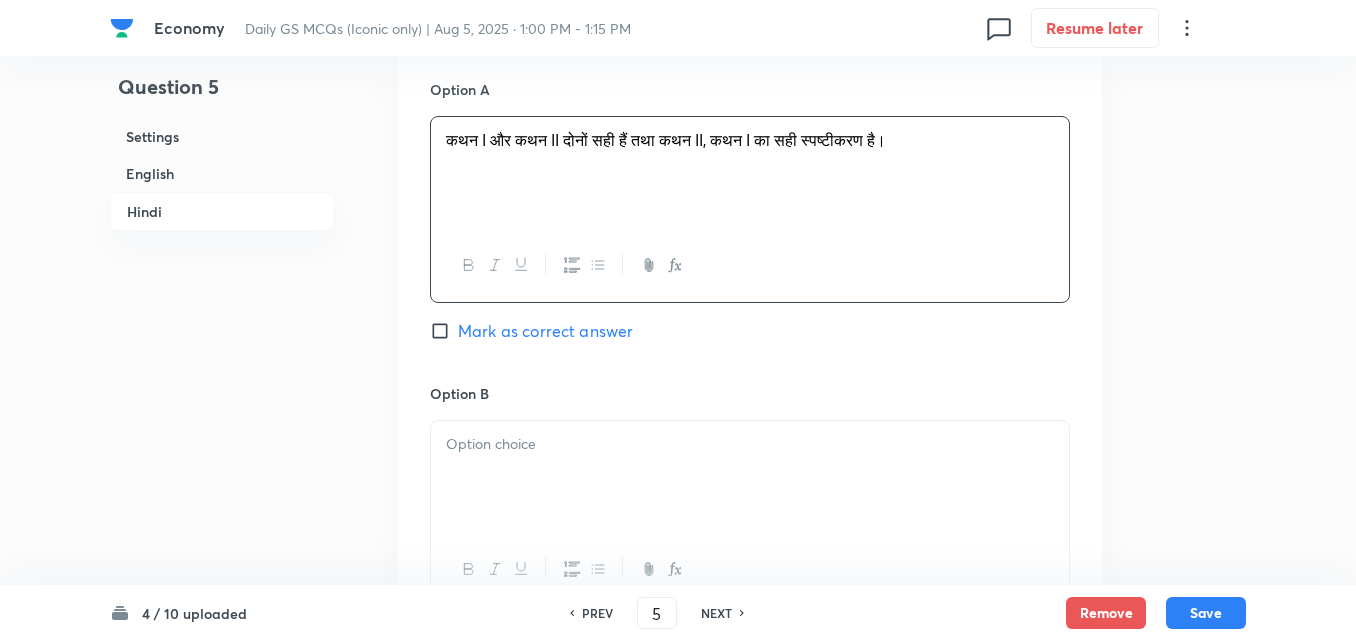 scroll, scrollTop: 3442, scrollLeft: 0, axis: vertical 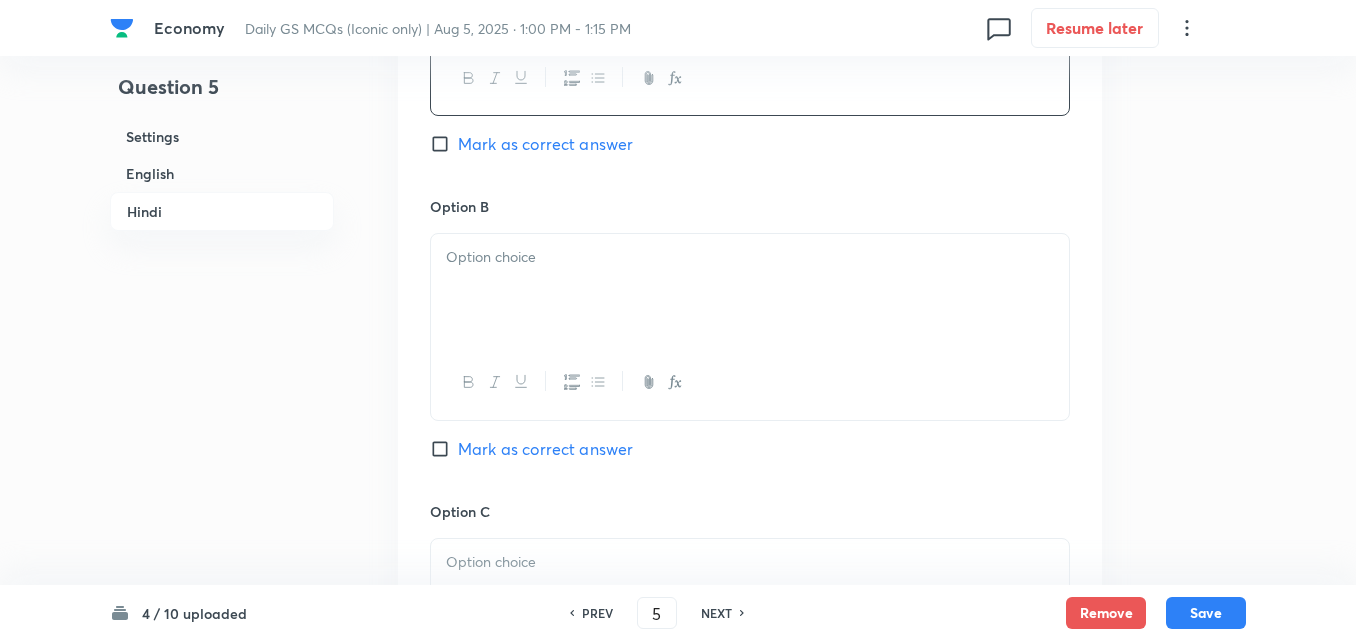 click at bounding box center (750, 290) 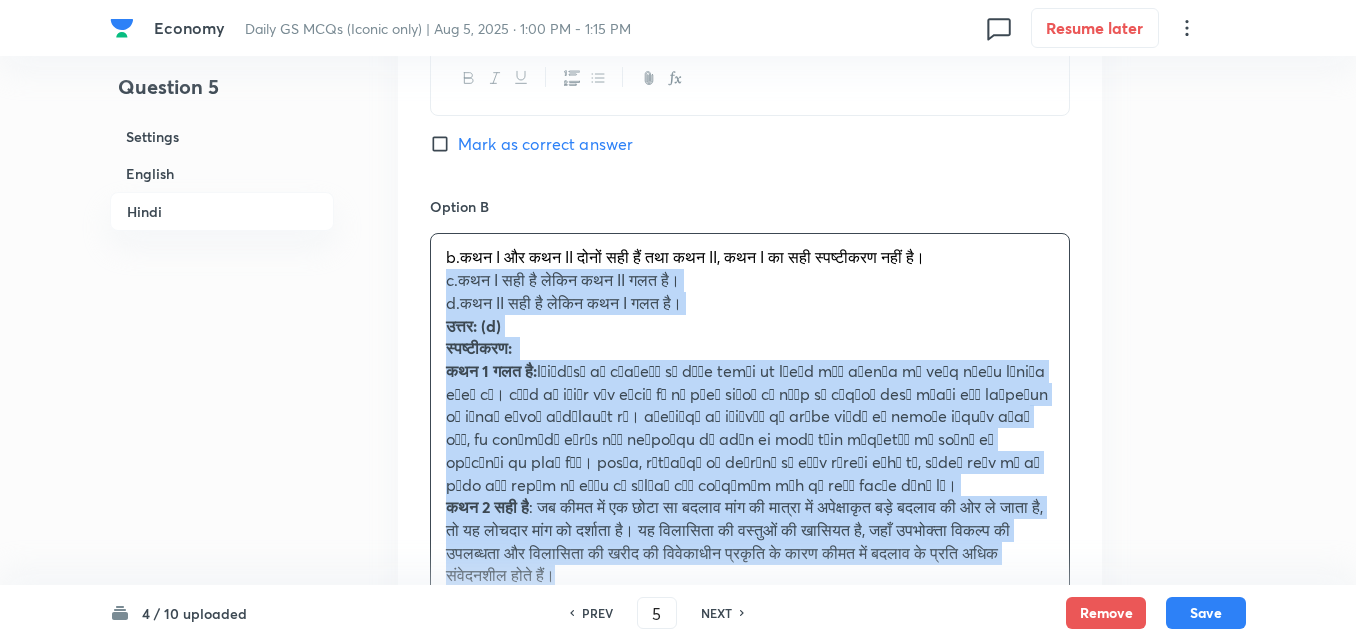 drag, startPoint x: 450, startPoint y: 304, endPoint x: 431, endPoint y: 304, distance: 19 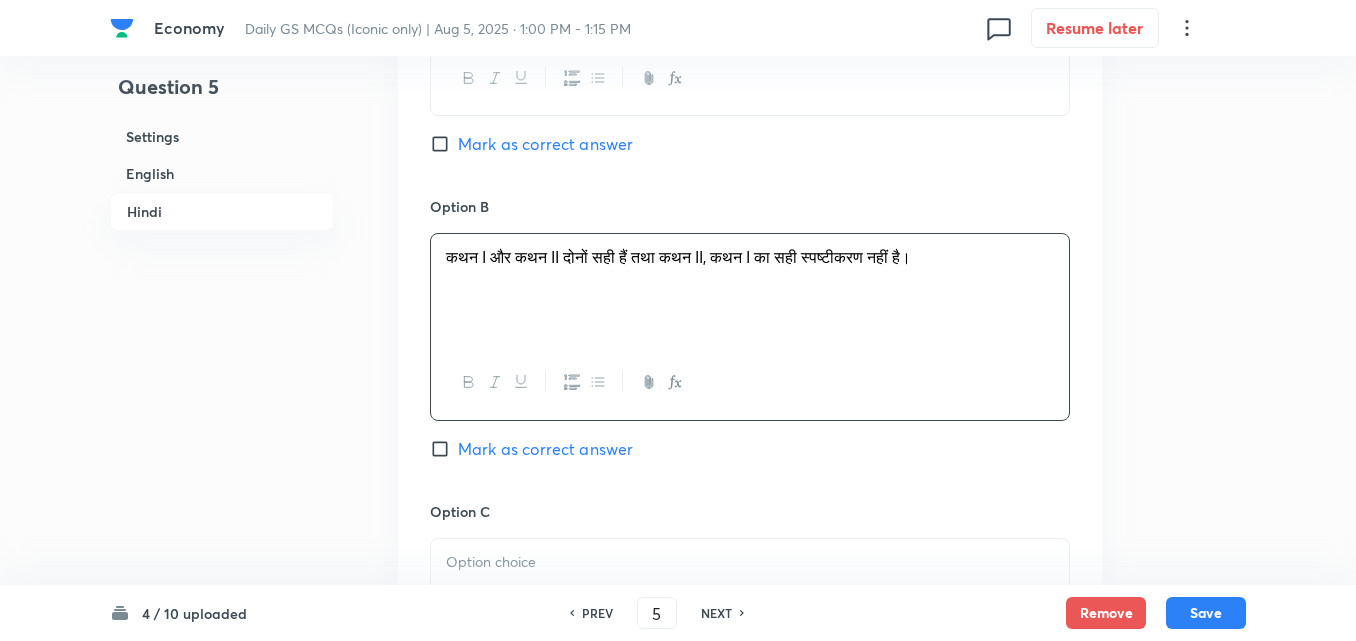 scroll, scrollTop: 3842, scrollLeft: 0, axis: vertical 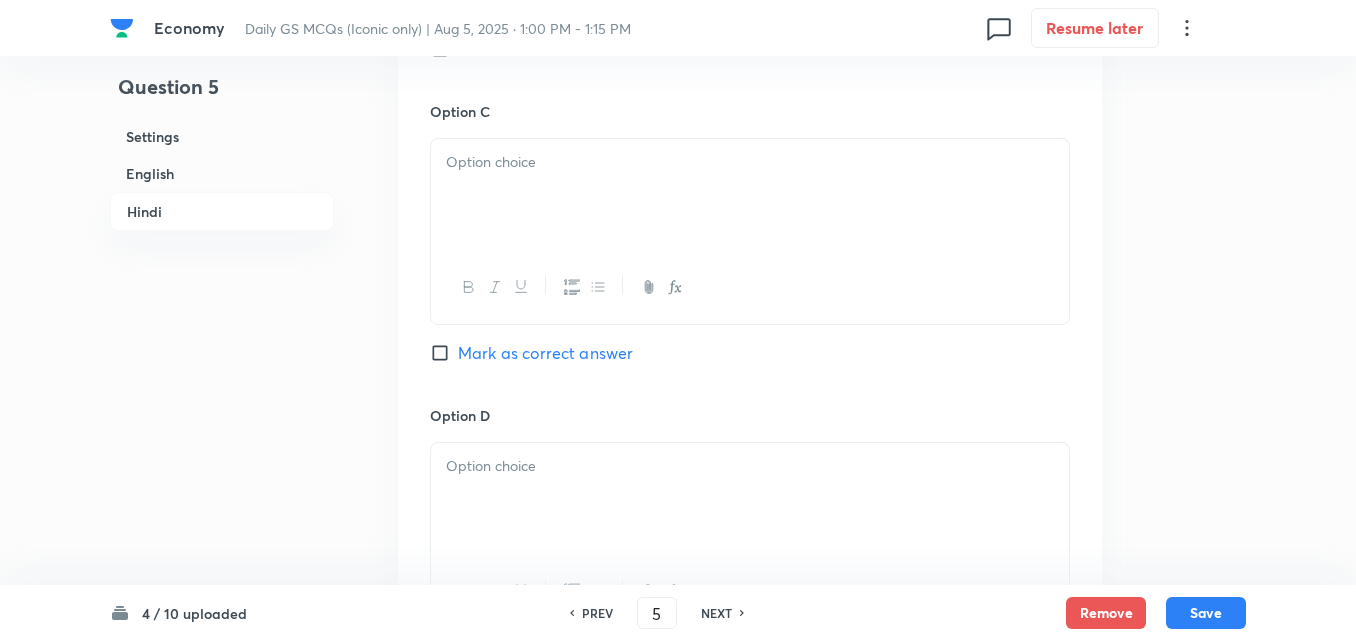click at bounding box center (750, 195) 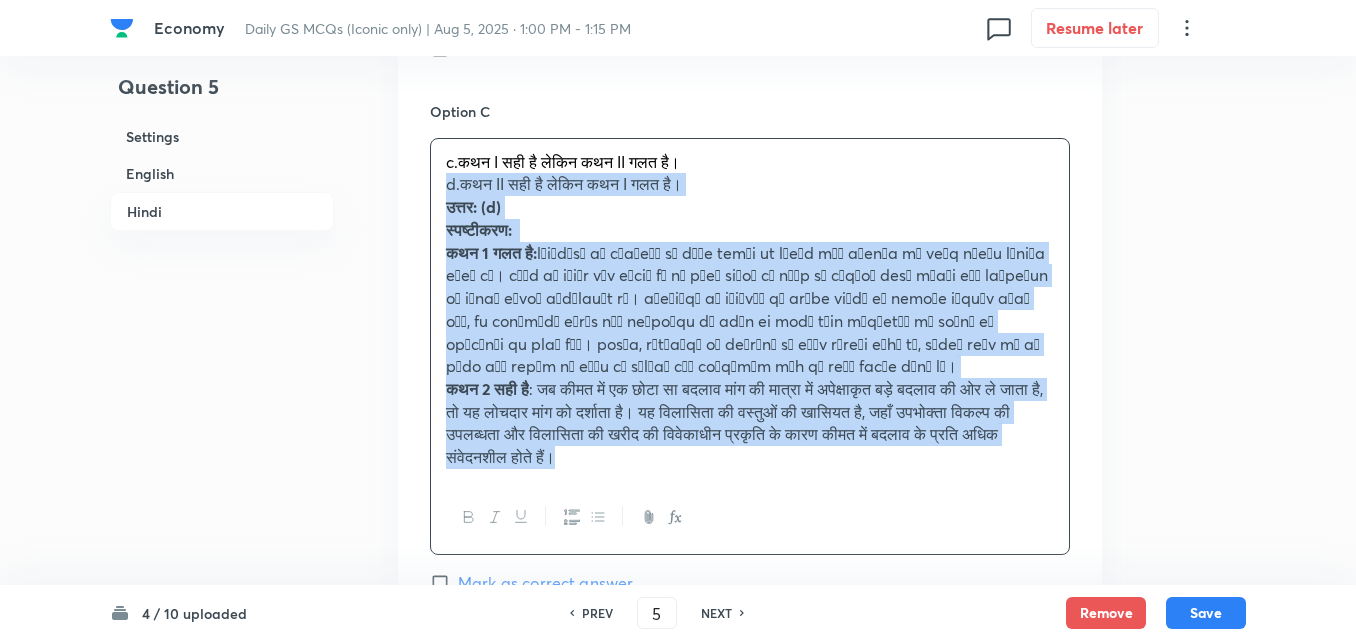 drag, startPoint x: 445, startPoint y: 210, endPoint x: 420, endPoint y: 209, distance: 25.019993 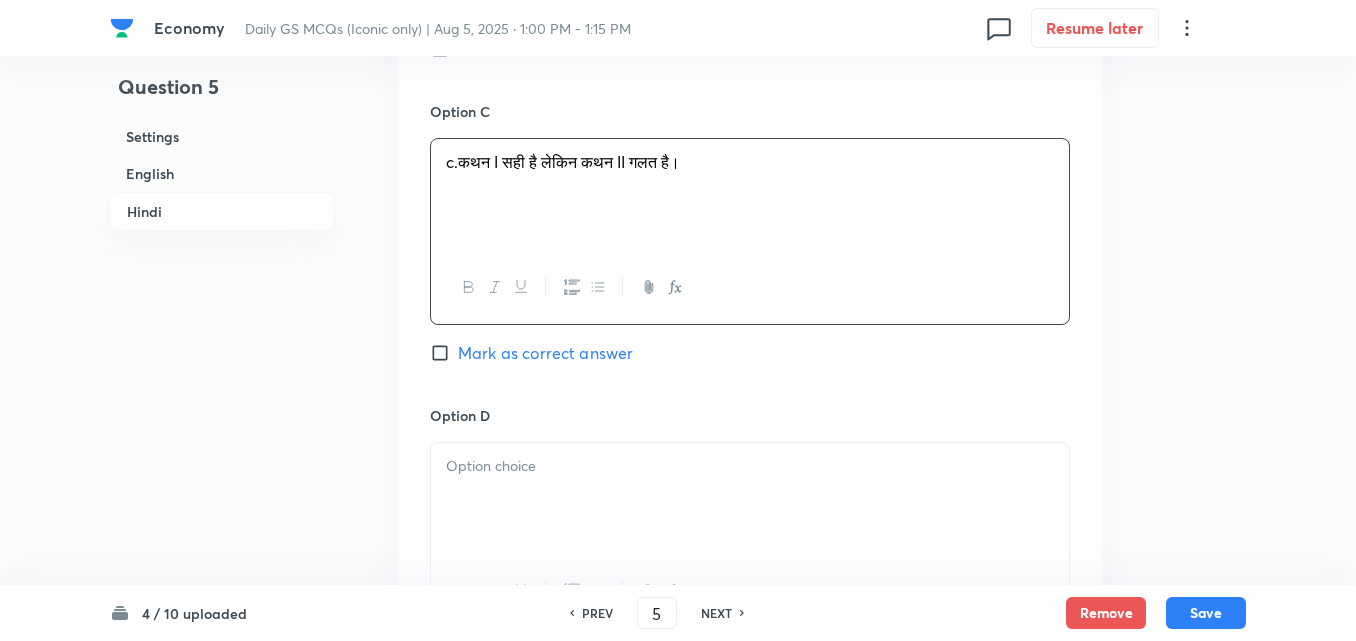 type 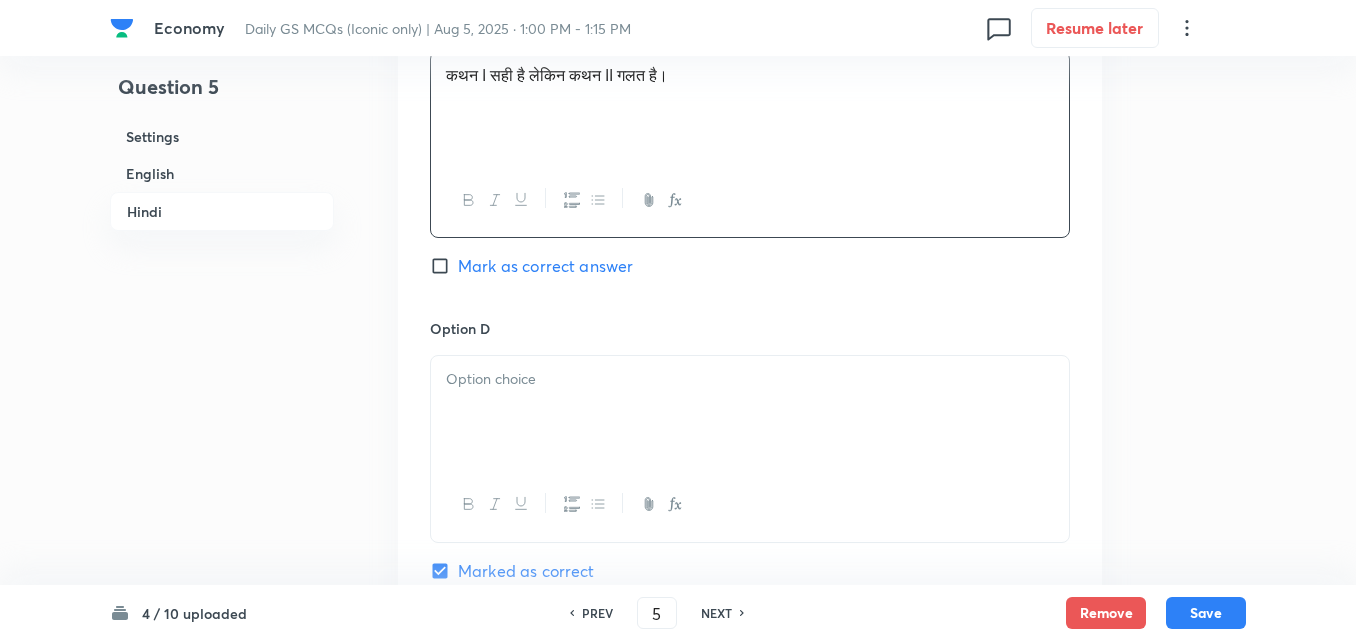 scroll, scrollTop: 4042, scrollLeft: 0, axis: vertical 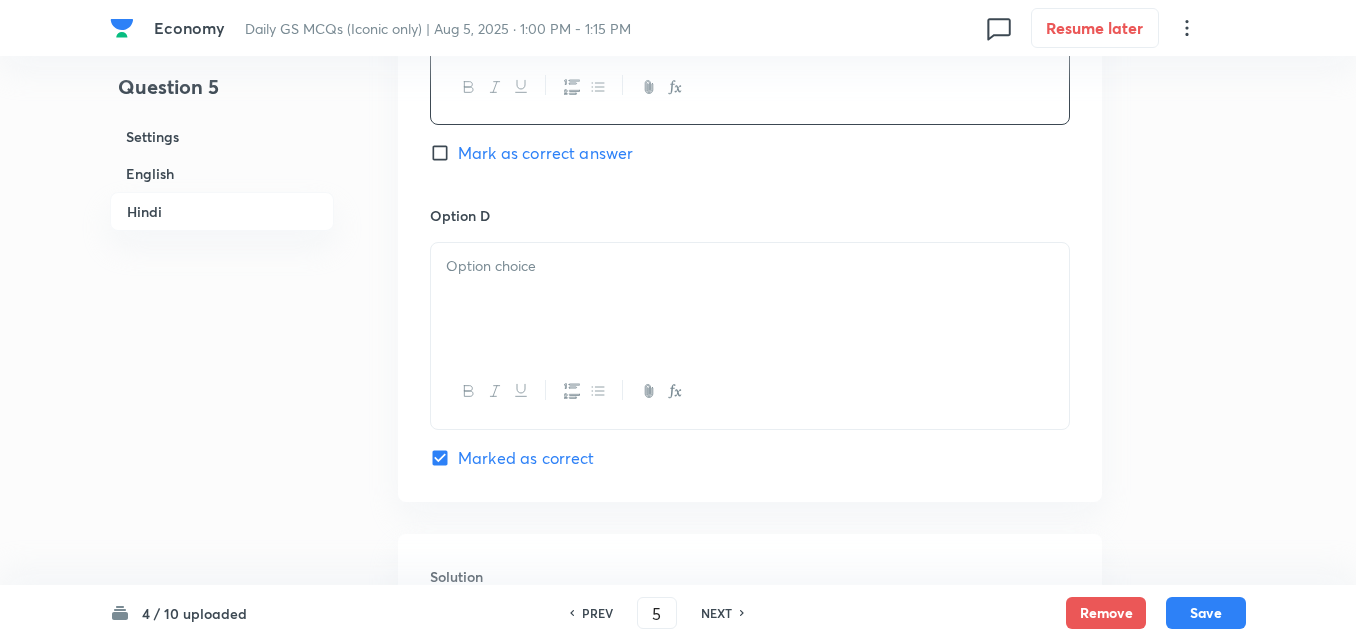 click at bounding box center [750, 299] 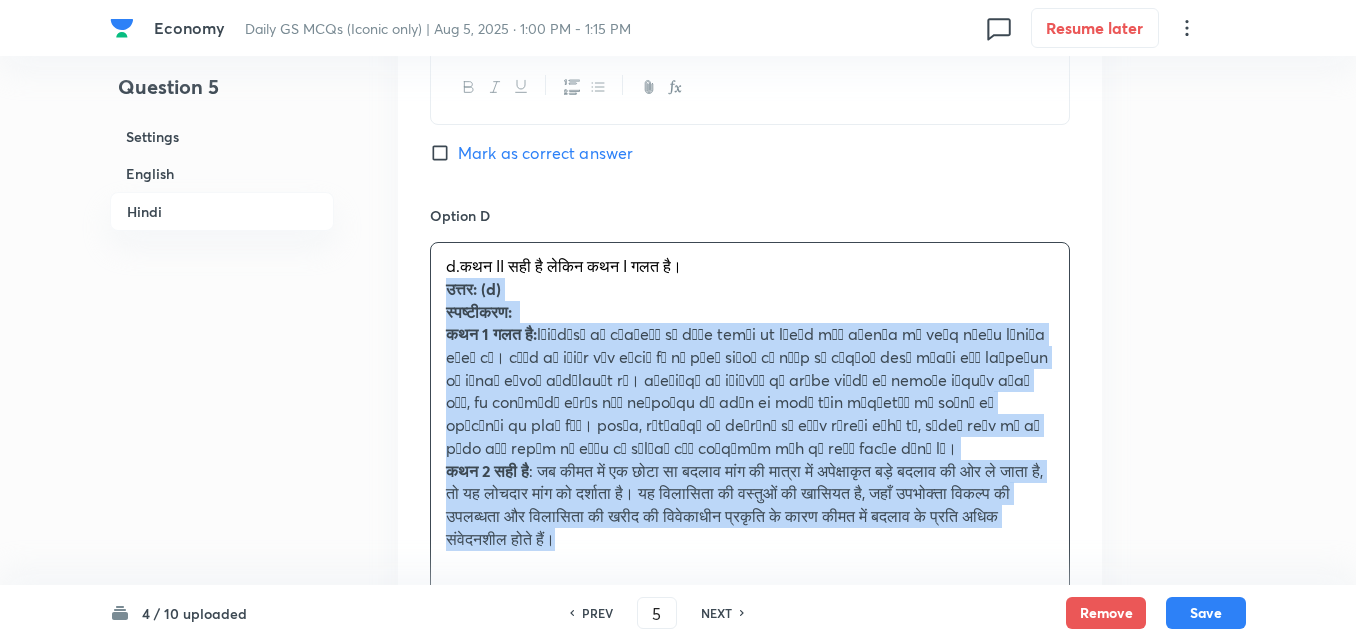 click on "d.कथन II सही है लेकिन कथन I गलत है। उत्तर: (d)  स्पष्टीकरण:   कथन 1 गलत है: कथन 2 सही है : जब कीमत में एक छोटा सा बदलाव मांग की मात्रा में अपेक्षाकृत बड़े बदलाव की ओर ले जाता है, तो यह लोचदार मांग को दर्शाता है। यह विलासिता की वस्तुओं की खासियत है, जहाँ उपभोक्ता विकल्प की उपलब्धता और विलासिता की खरीद की विवेकाधीन प्रकृति के कारण कीमत में बदलाव के प्रति अधिक संवेदनशील होते हैं।" at bounding box center [750, 439] 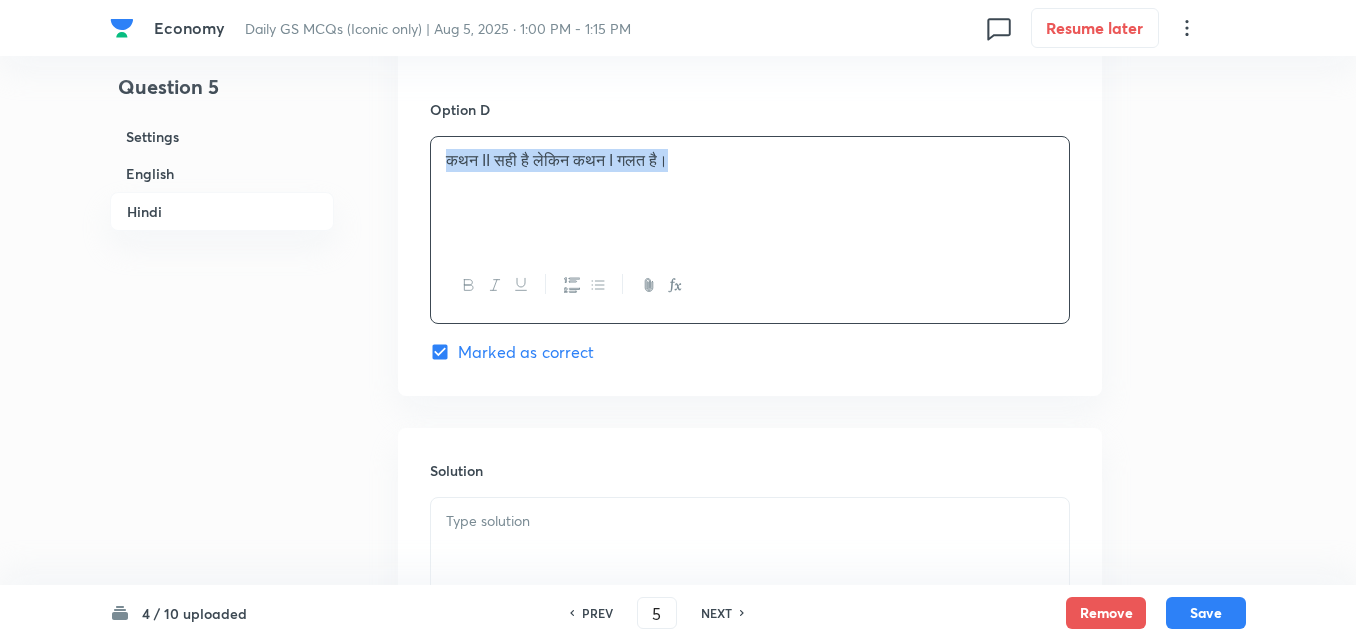 scroll, scrollTop: 4422, scrollLeft: 0, axis: vertical 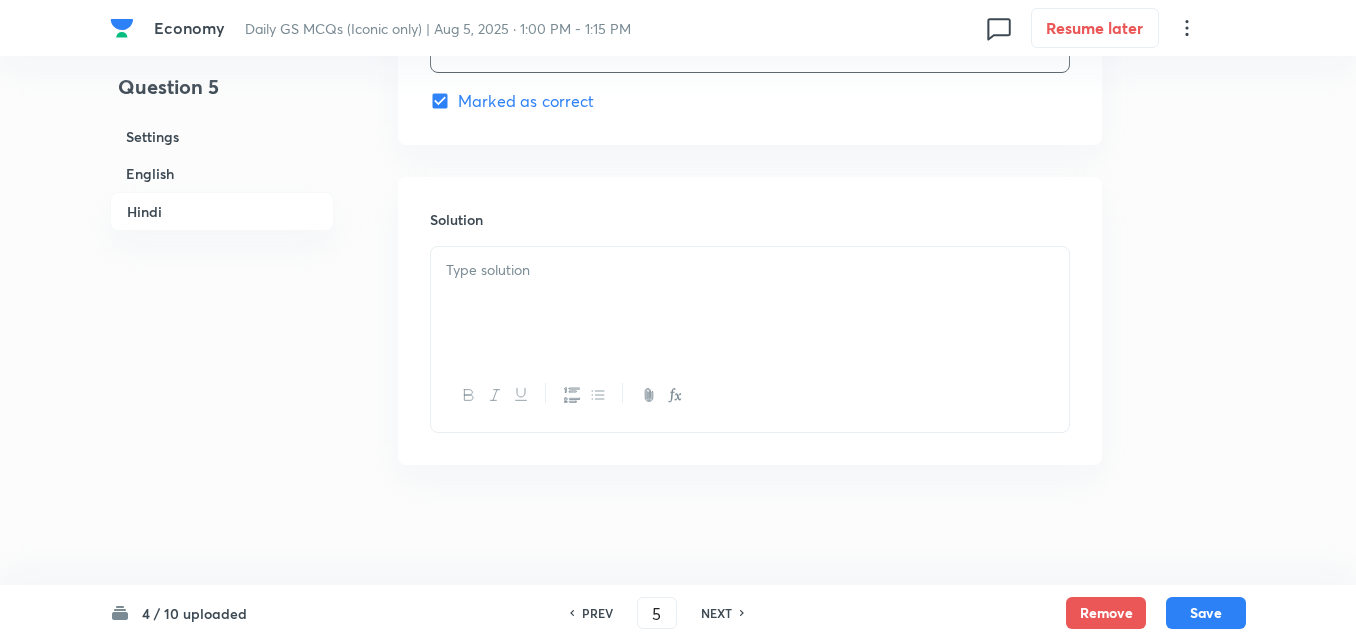 click at bounding box center [750, 303] 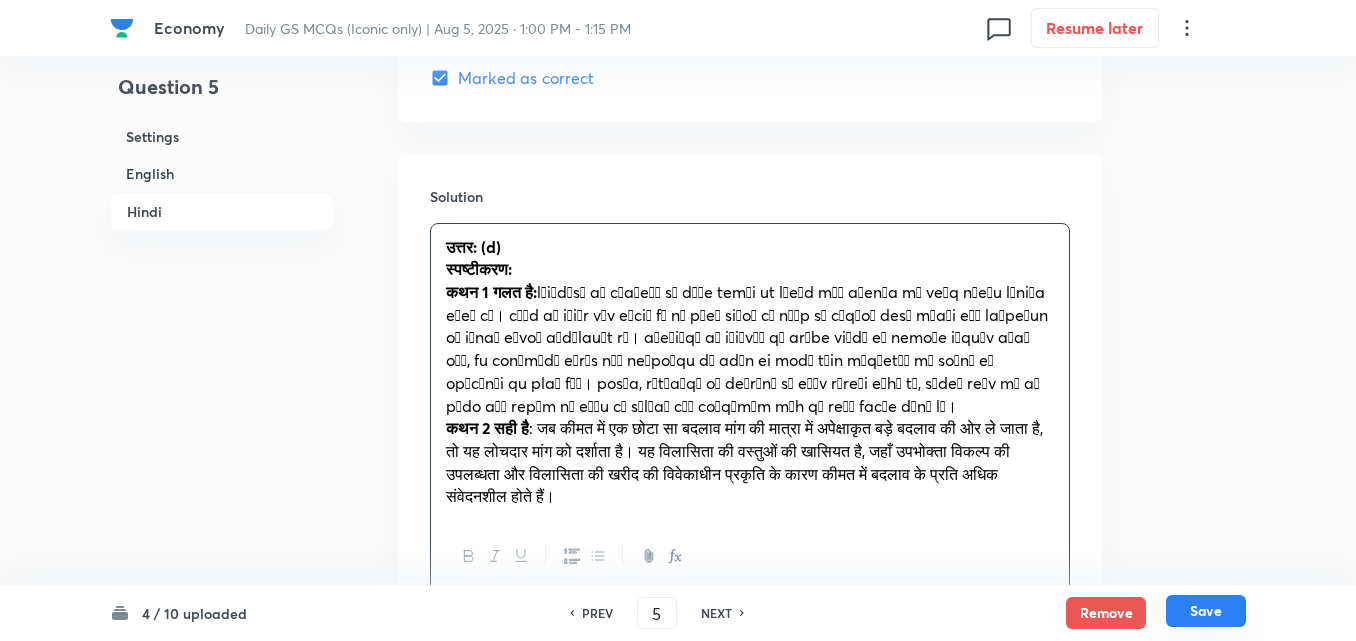 click on "Save" at bounding box center [1206, 611] 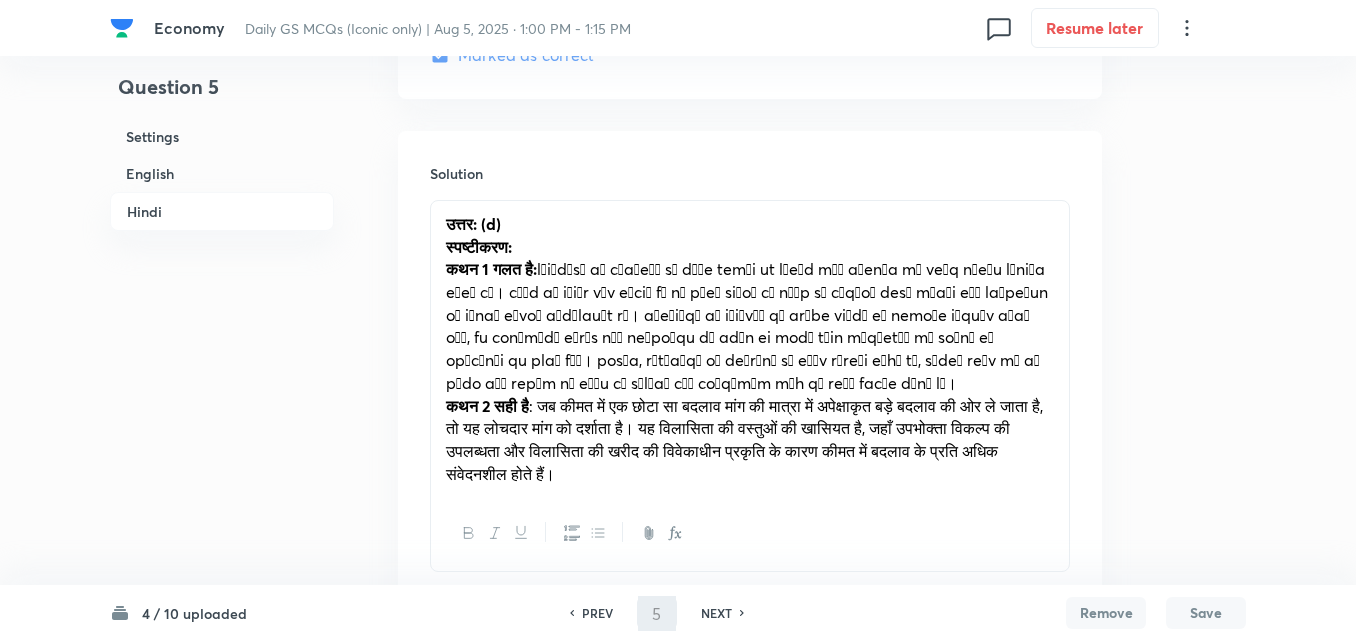 type on "6" 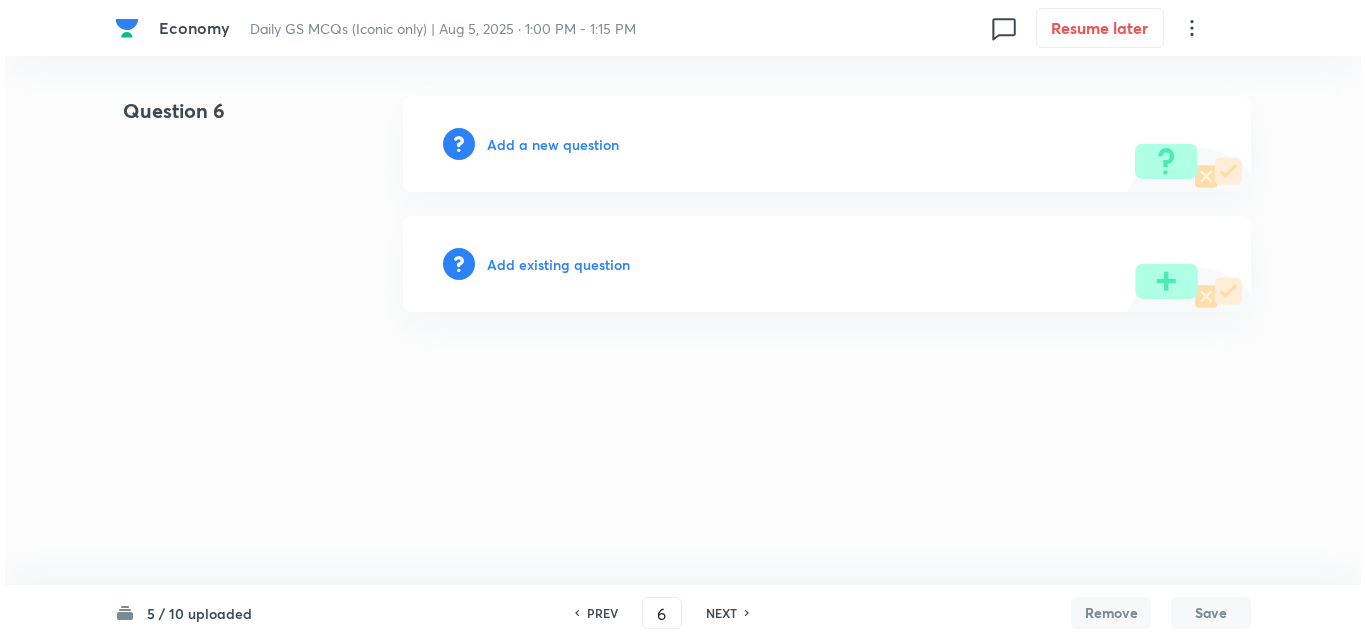 scroll, scrollTop: 0, scrollLeft: 0, axis: both 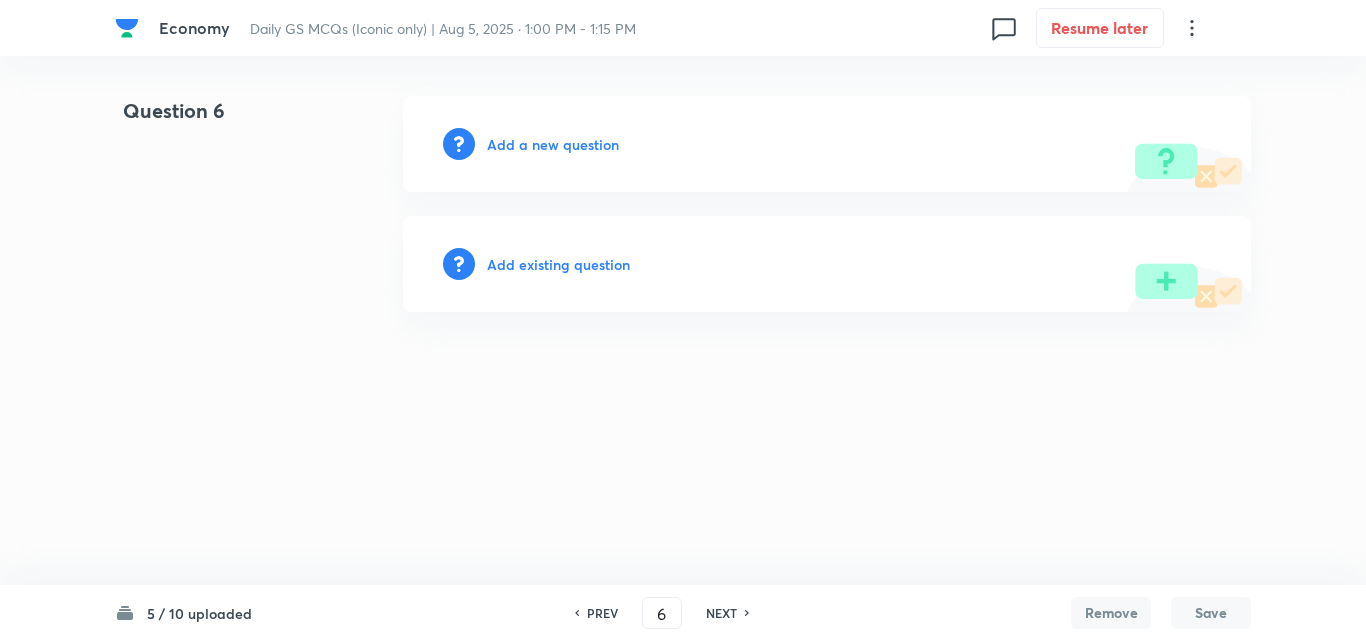 click on "Add a new question" at bounding box center (553, 144) 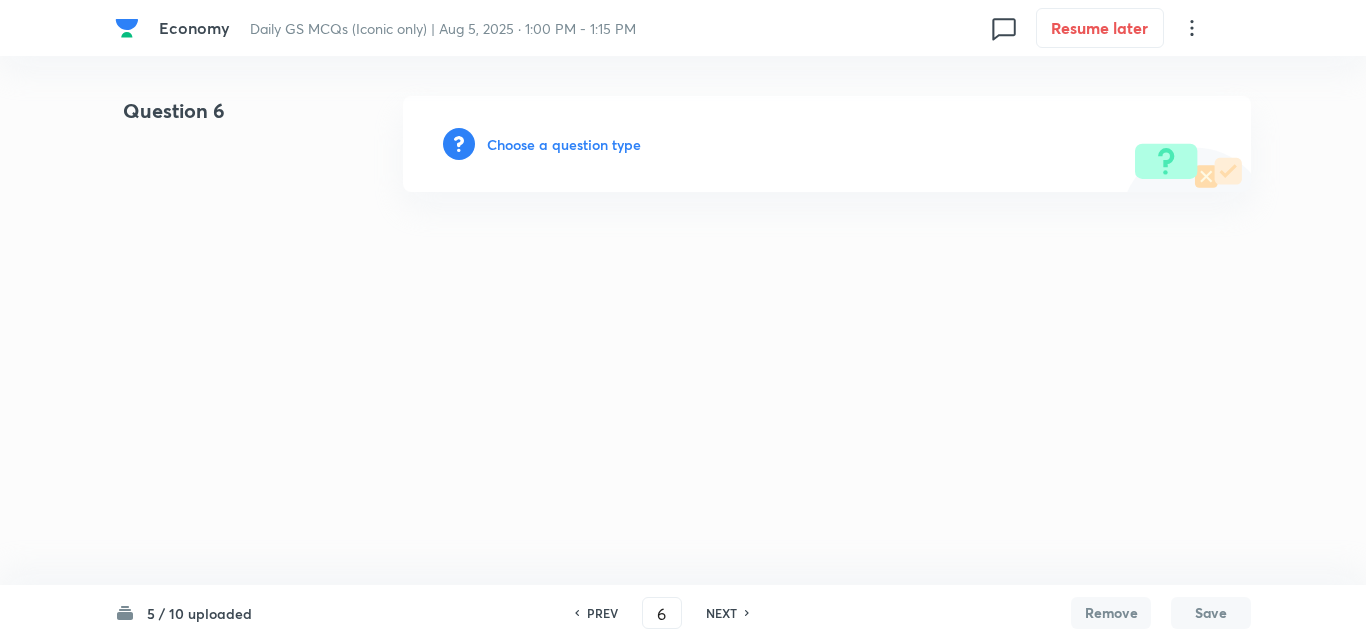 click on "Choose a question type" at bounding box center (564, 144) 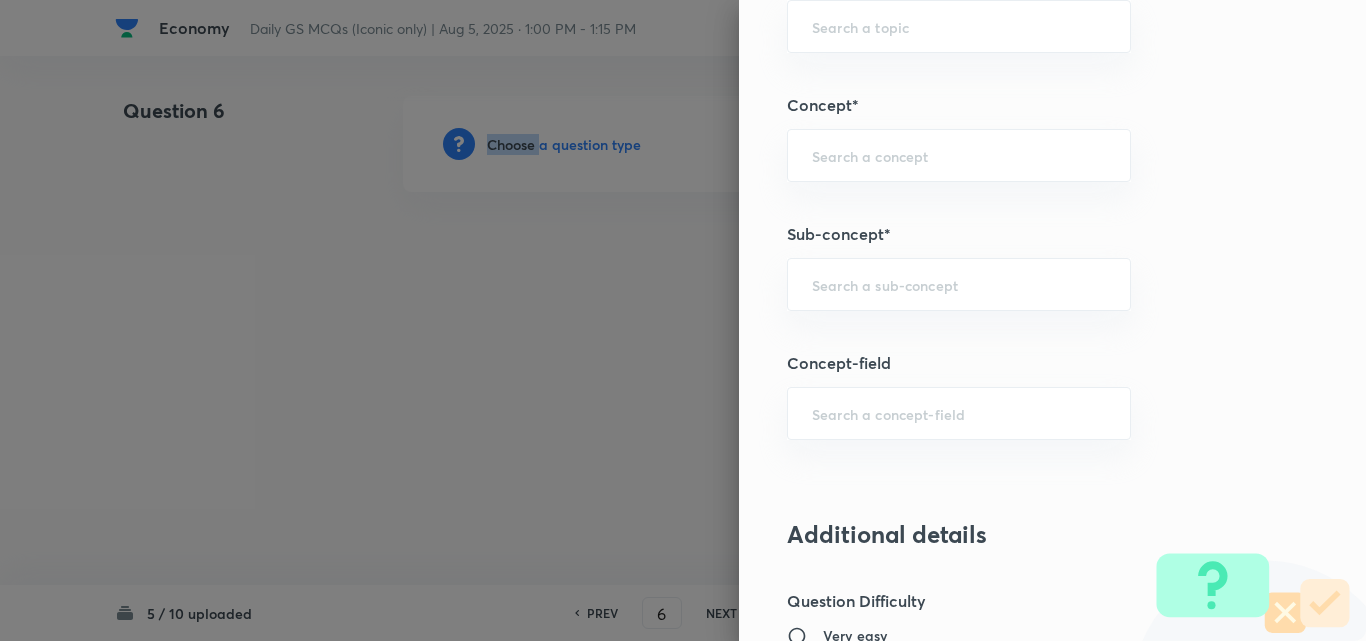 scroll, scrollTop: 1200, scrollLeft: 0, axis: vertical 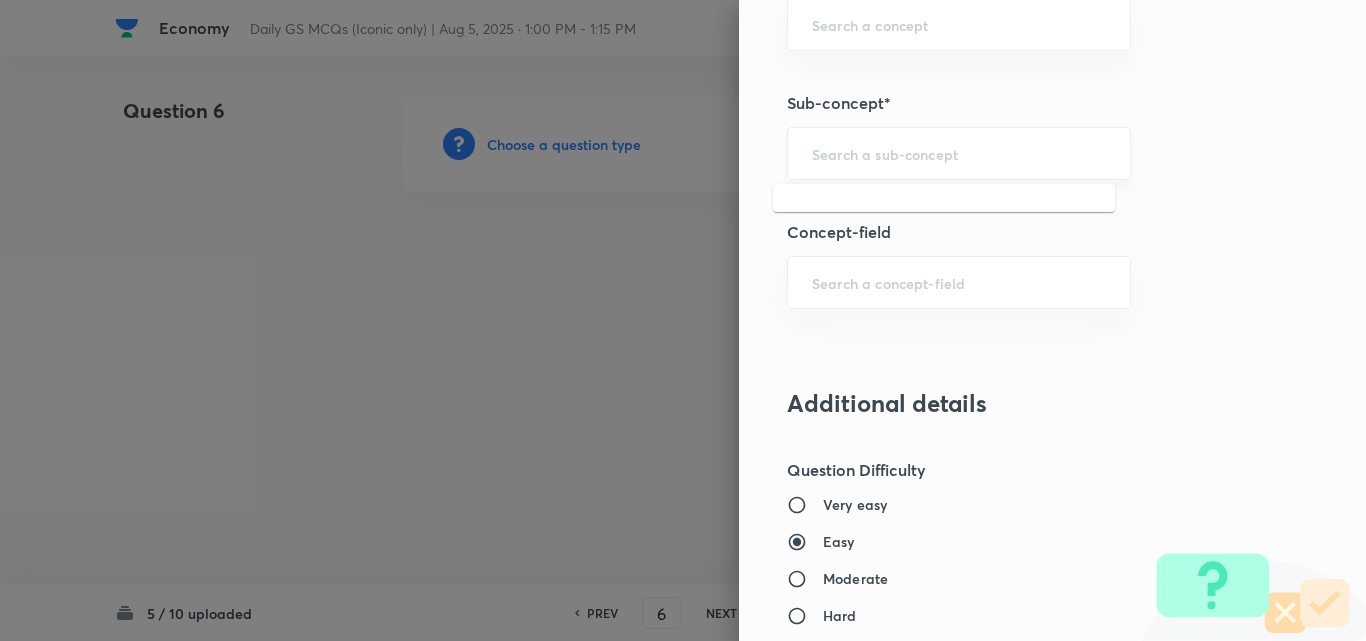 click at bounding box center [959, 153] 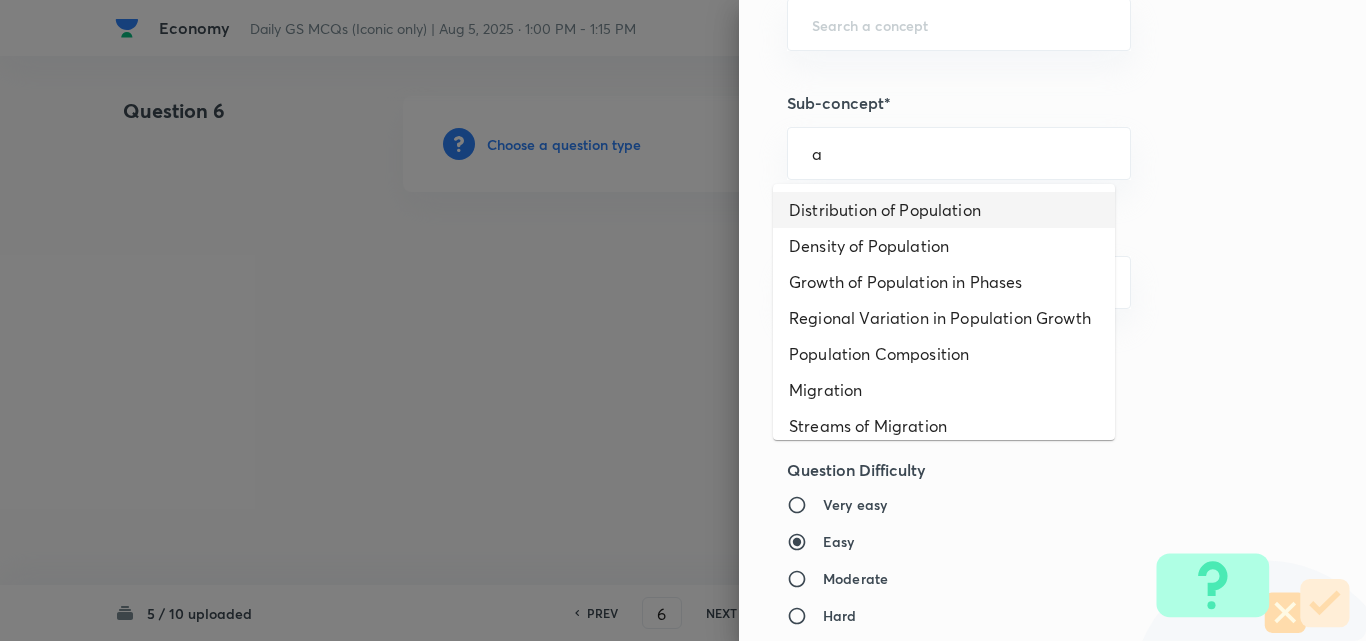 click on "Distribution of Population" at bounding box center (944, 210) 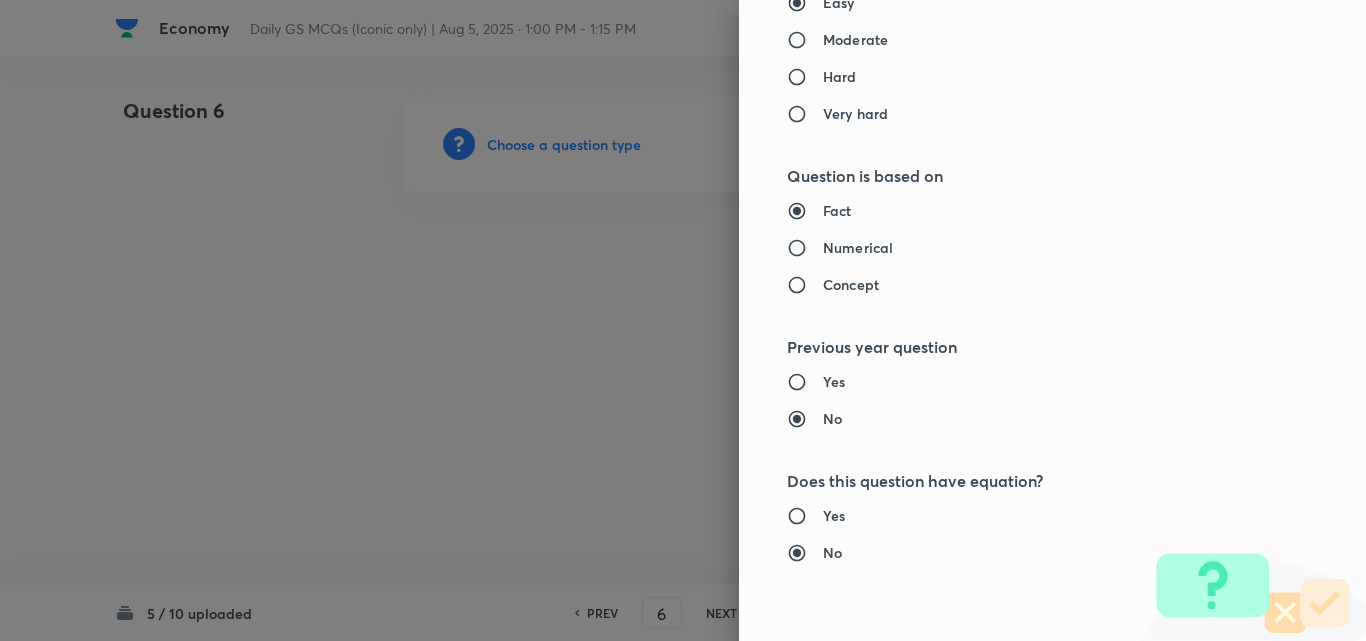 type on "Geography" 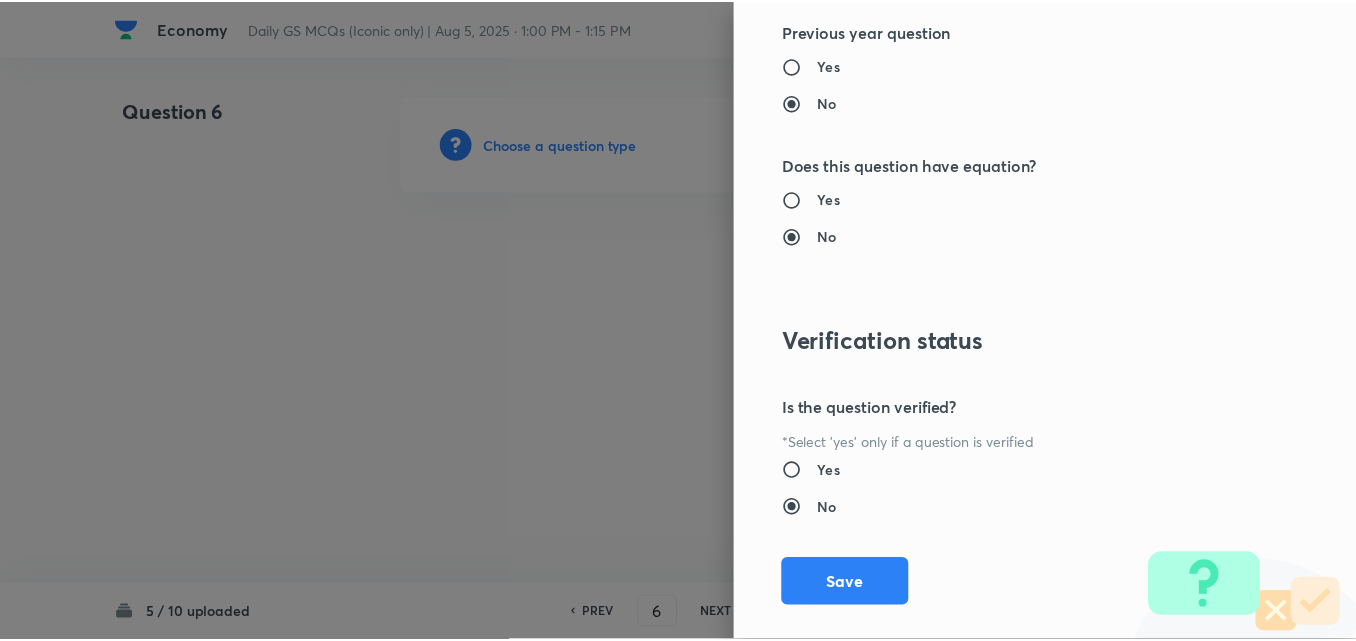 scroll, scrollTop: 2085, scrollLeft: 0, axis: vertical 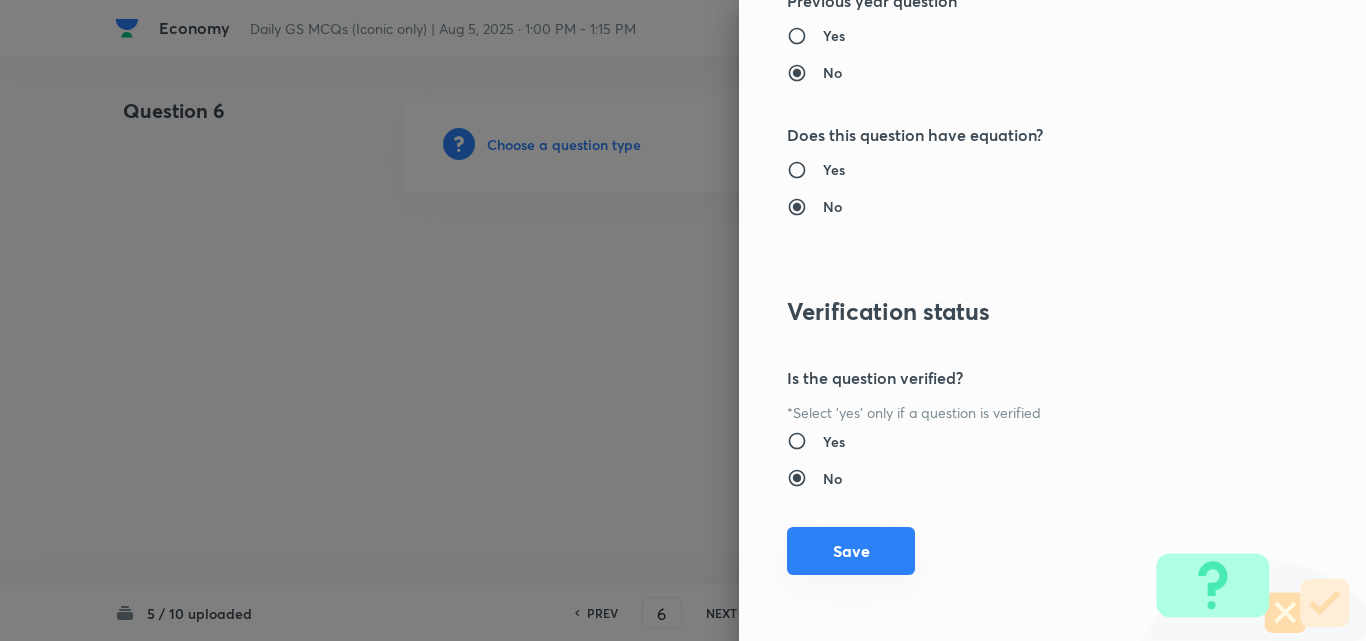 click on "Save" at bounding box center (851, 551) 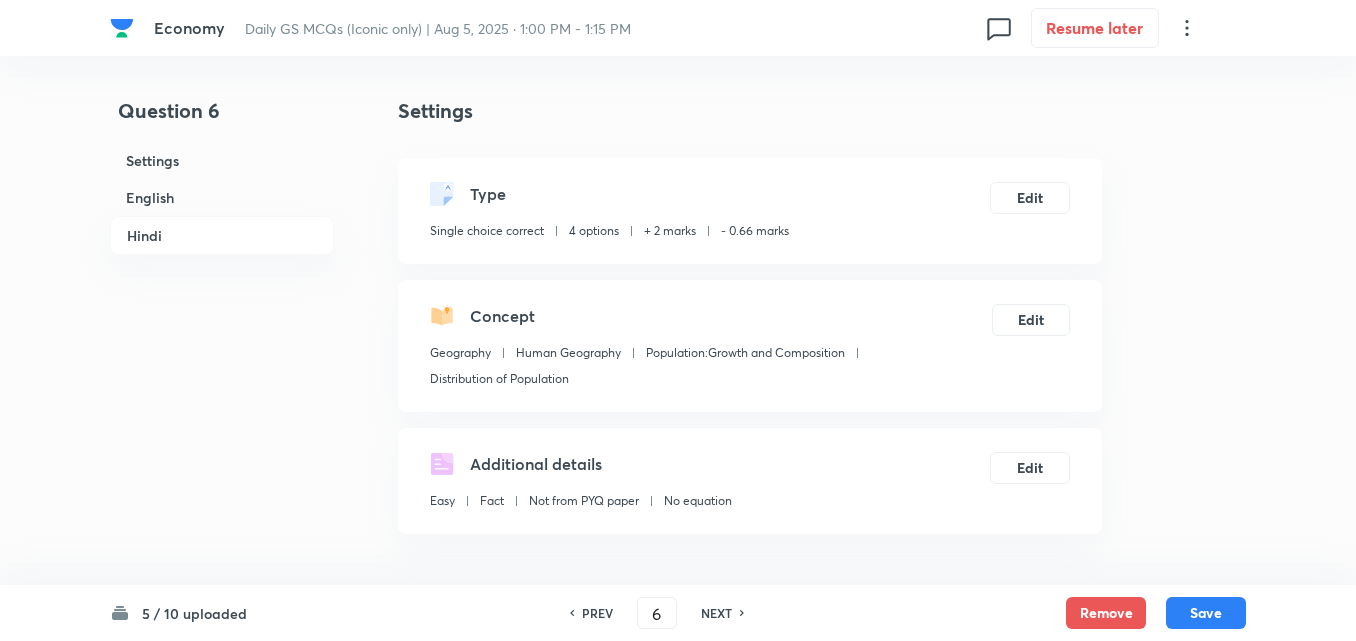 click on "English" at bounding box center [222, 197] 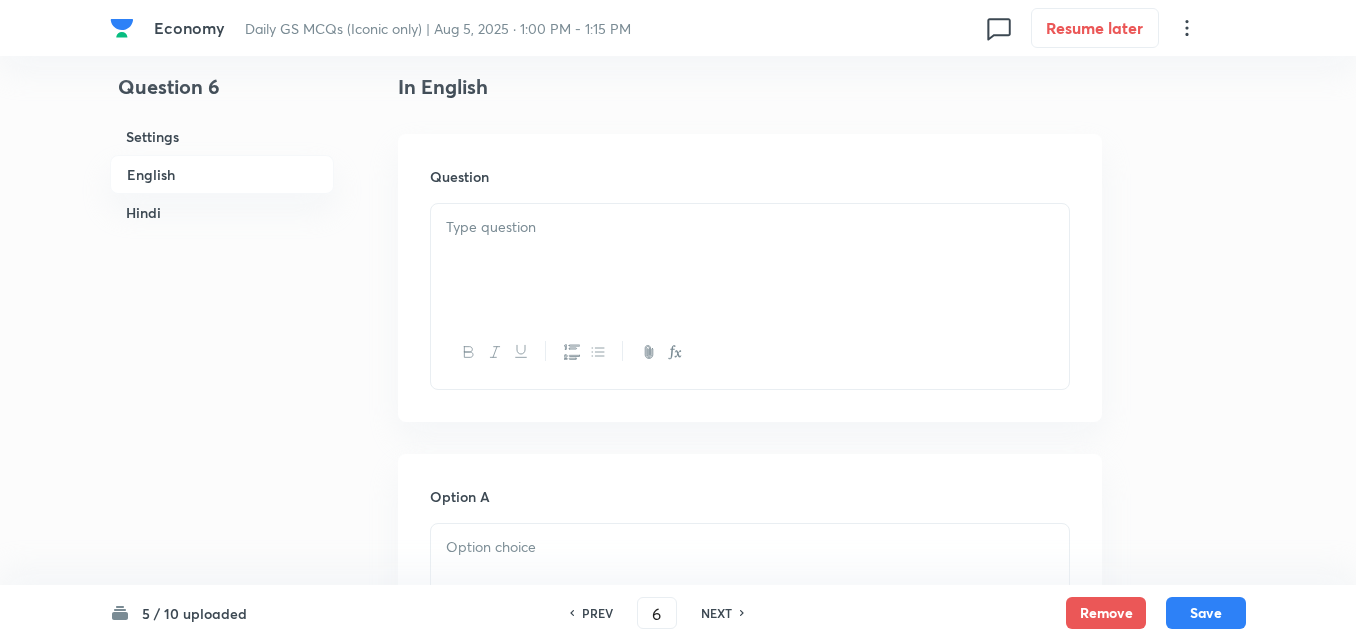 click at bounding box center [750, 260] 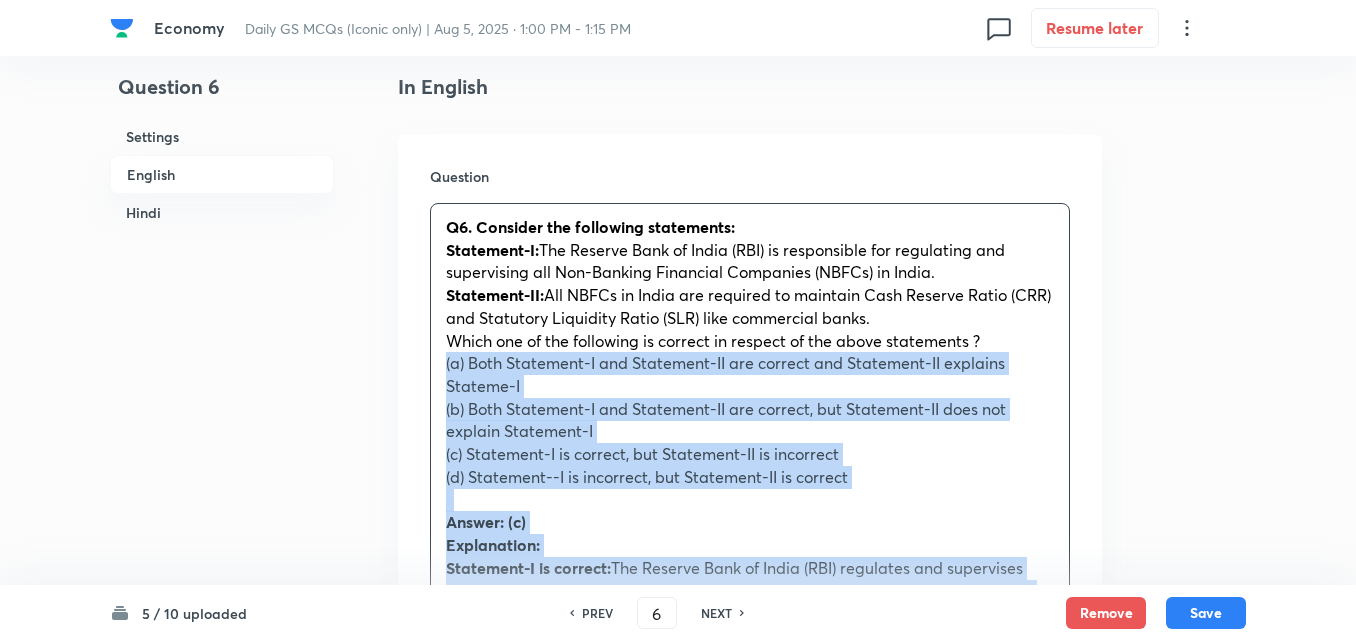 click on "Question Q6. Consider the following statements: Statement-I:  The Reserve Bank of India (RBI) is responsible for regulating and supervising all Non-Banking Financial Companies (NBFCs) in India. Statement-II:  All NBFCs in India are required to maintain Cash Reserve Ratio (CRR) and Statutory Liquidity Ratio (SLR) like commercial banks. Which one of the following is correct in respect of the above statements ? (a) Both Statement-I and Statement-II are correct and Statement-II explains Stateme-I  (b) Both Statement-I and Statement-II are correct, but Statement-II does not explain Statement-I (c) Statement-I is correct, but Statement-II is incorrect (d) Statement--I is incorrect, but Statement-II is correct   Answer: (c) Explanation: Statement-I is correct:  The Reserve Bank of India (RBI) regulates and supervises Non-Banking Financial Companies (NBFCs) under the Reserve Bank of India Act, 1934. NBFCs must follow RBI’s prudential norms and guidelines. Statement-II is incorrect:    कथन-I:" at bounding box center [750, 711] 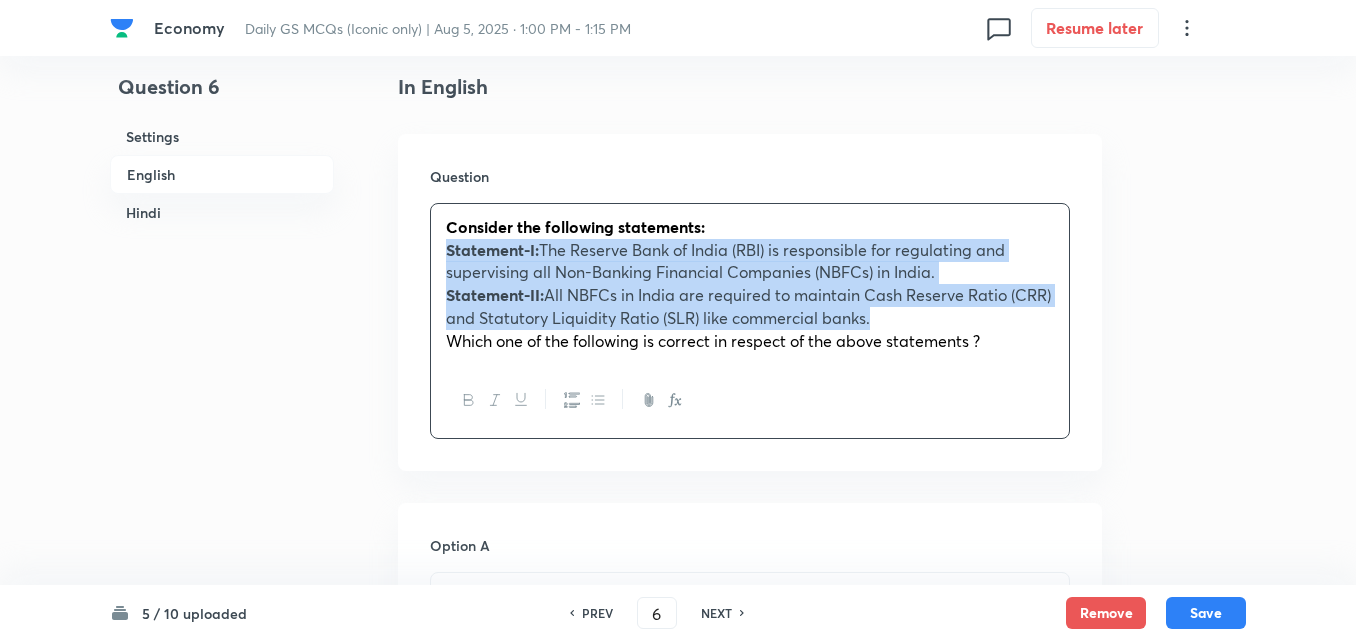 drag, startPoint x: 594, startPoint y: 397, endPoint x: 578, endPoint y: 392, distance: 16.763054 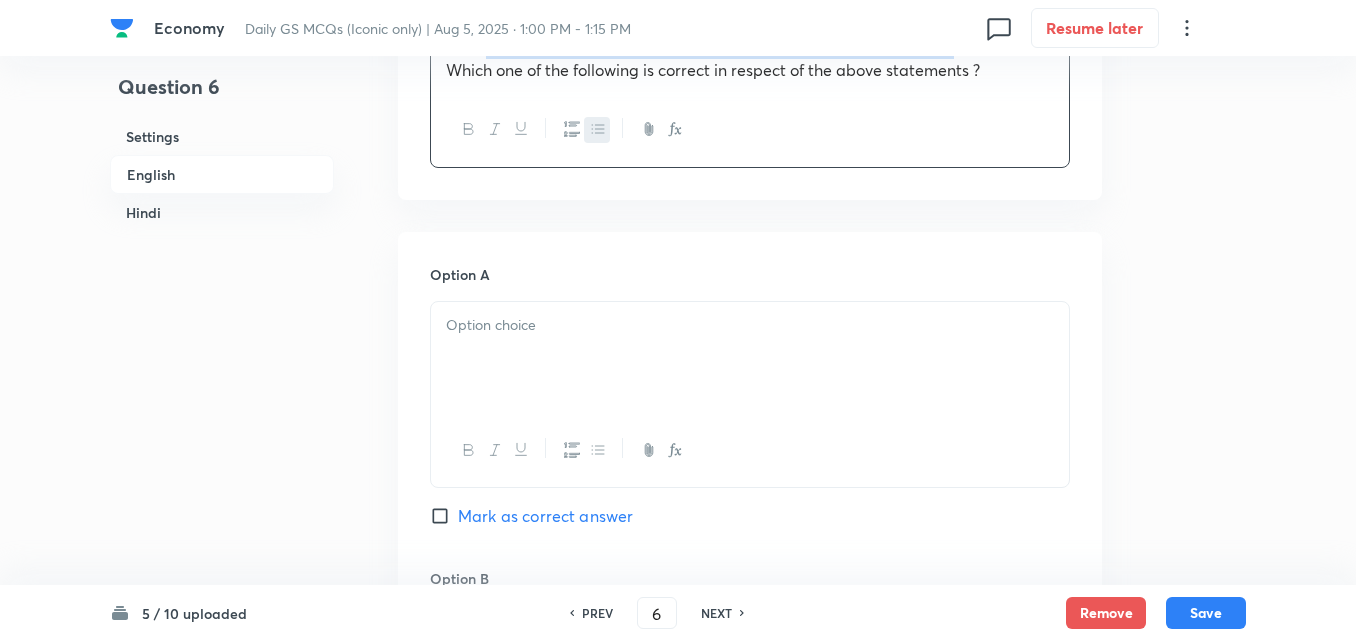 scroll, scrollTop: 842, scrollLeft: 0, axis: vertical 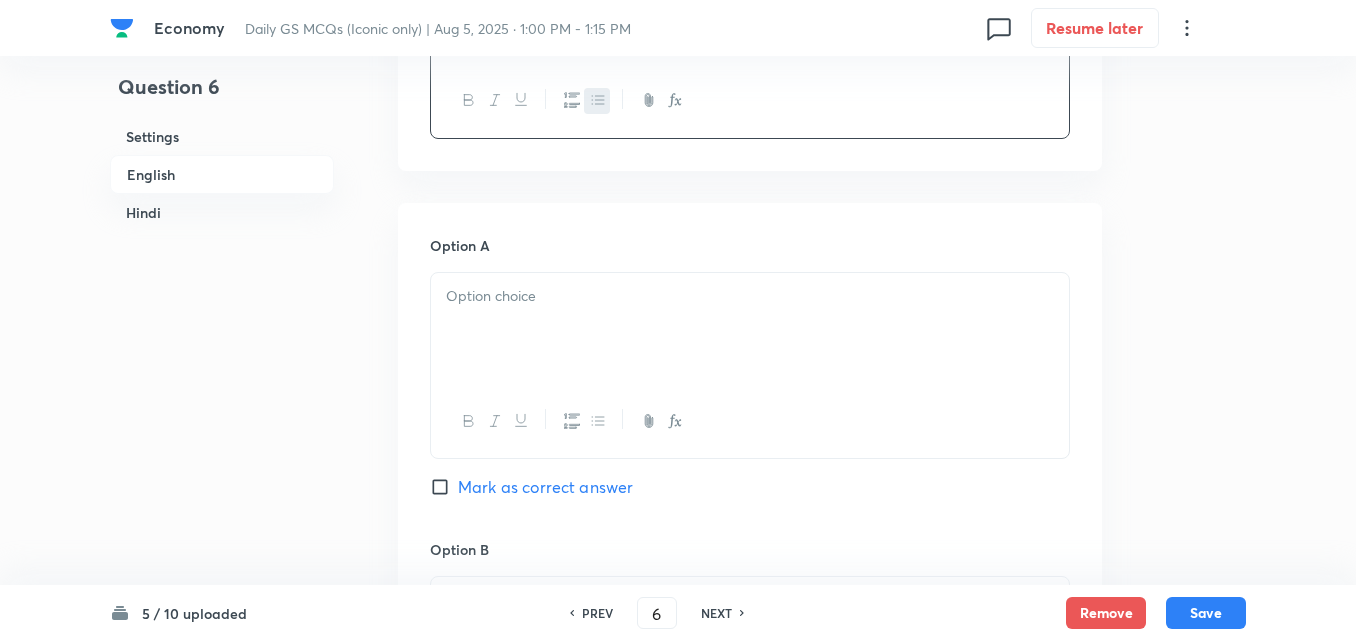 click at bounding box center (750, 329) 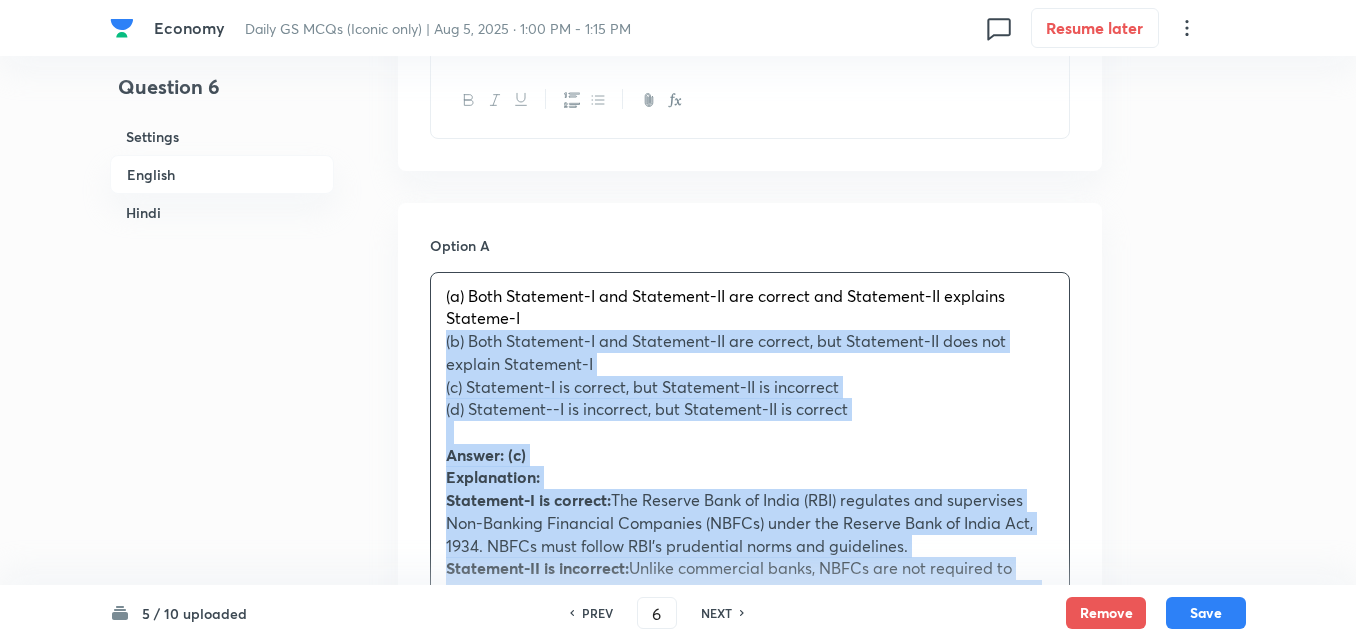 click on "(a) Both Statement-I and Statement-II are correct and Statement-II explains Stateme-I  (b) Both Statement-I and Statement-II are correct, but Statement-II does not explain Statement-I (c) Statement-I is correct, but Statement-II is incorrect (d) Statement--I is incorrect, but Statement-II is correct   Answer: (c) Explanation: Statement-I is correct:  The Reserve Bank of India (RBI) regulates and supervises Non-Banking Financial Companies (NBFCs) under the Reserve Bank of India Act, 1934. NBFCs must follow RBI’s prudential norms and guidelines. Statement-II is incorrect:  Unlike commercial banks, NBFCs are not required to maintain CRR and SLR. However, they have other capital adequacy and liquidity requirements as per RBI regulations. Thus, the correct answer is (c).   प्रश्न 6: निम्नलिखित कथनों पर विचार कीजिए: कथन-I:  कथन-II:    (c) कथन-I सही है, लेकिन कथन-II गलत है" at bounding box center [750, 694] 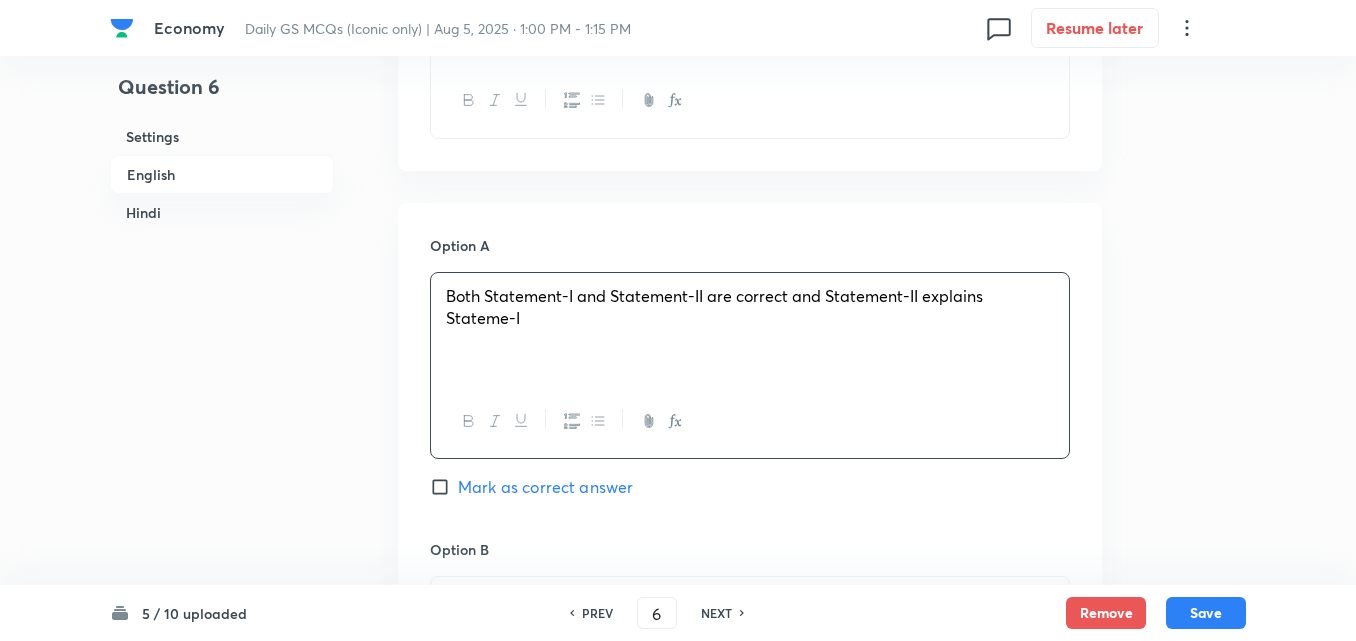 type 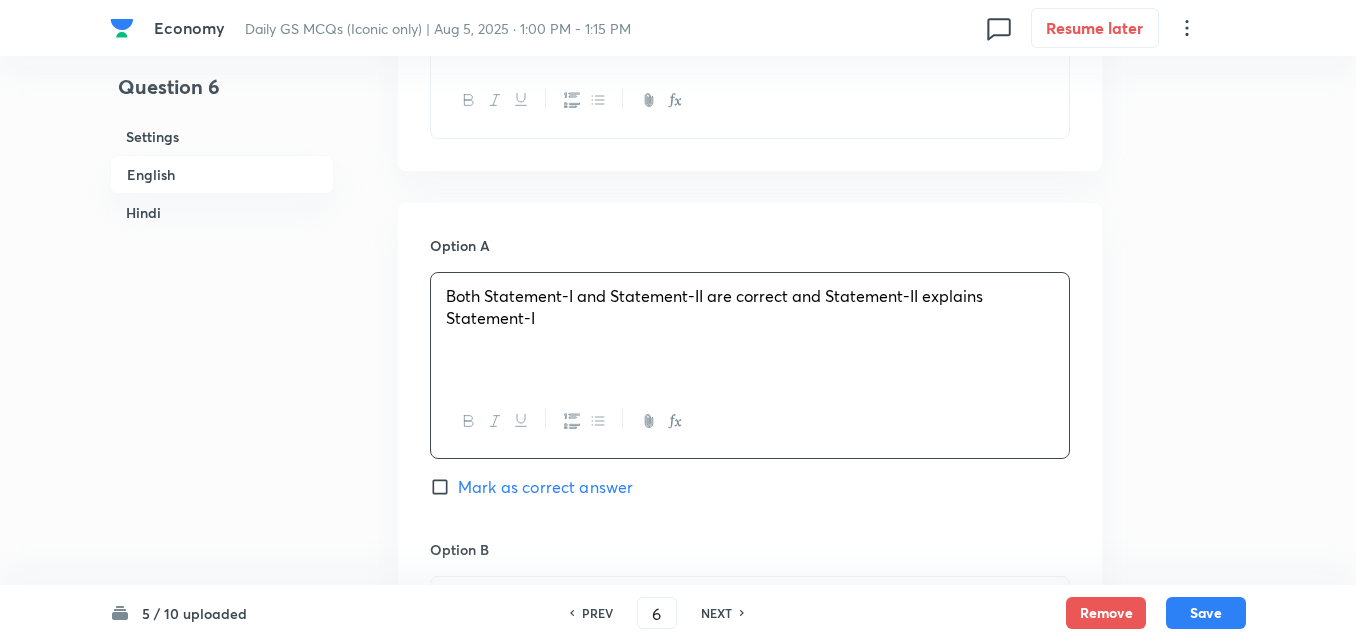 click on "Both Statement-I and Statement-II are correct and Statement-II explains Statement-I" at bounding box center (750, 329) 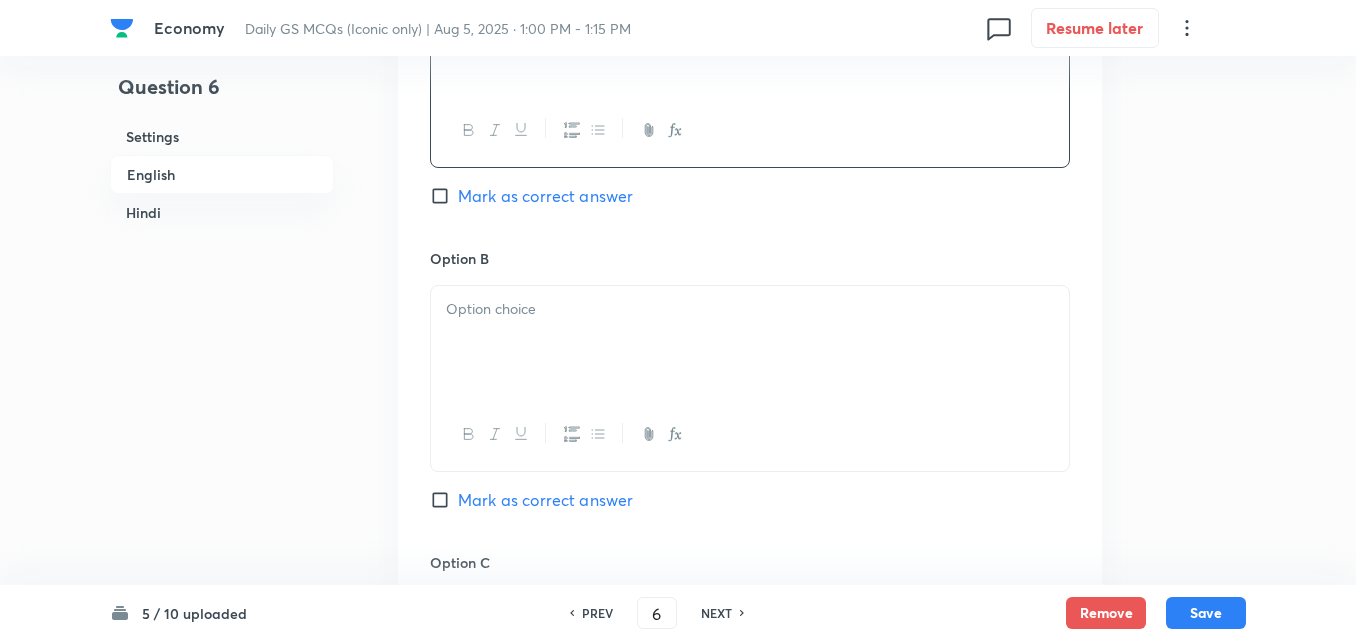 scroll, scrollTop: 1142, scrollLeft: 0, axis: vertical 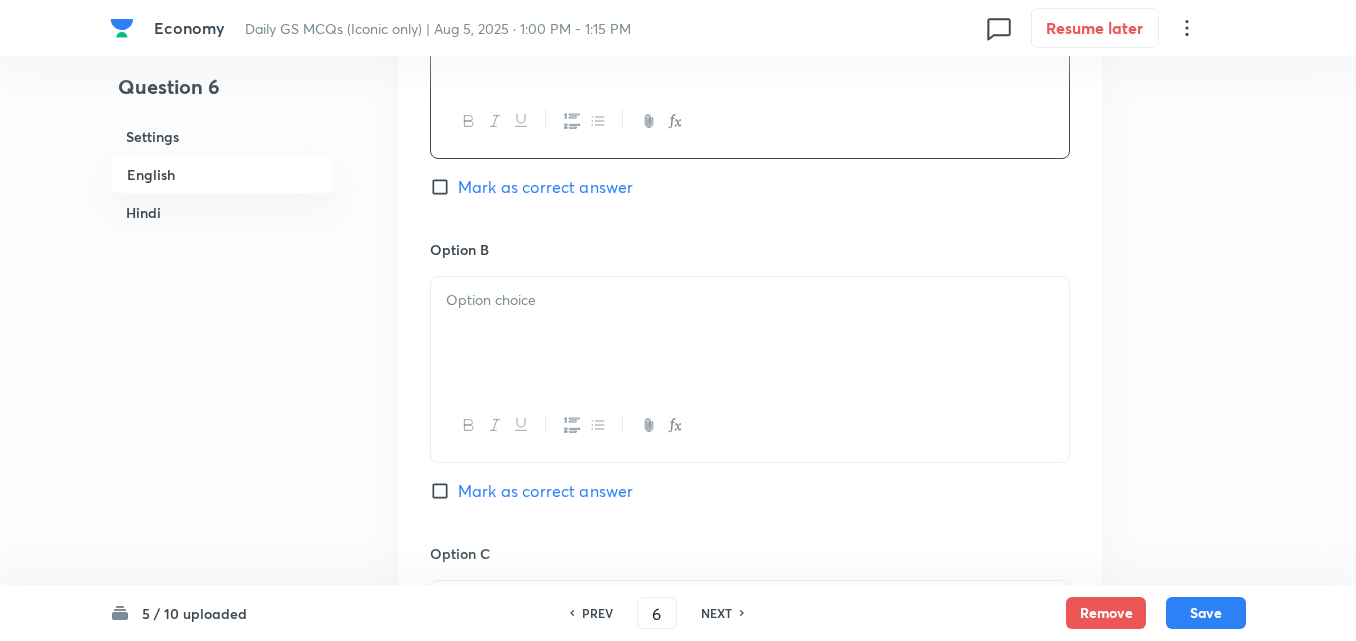 click at bounding box center [750, 333] 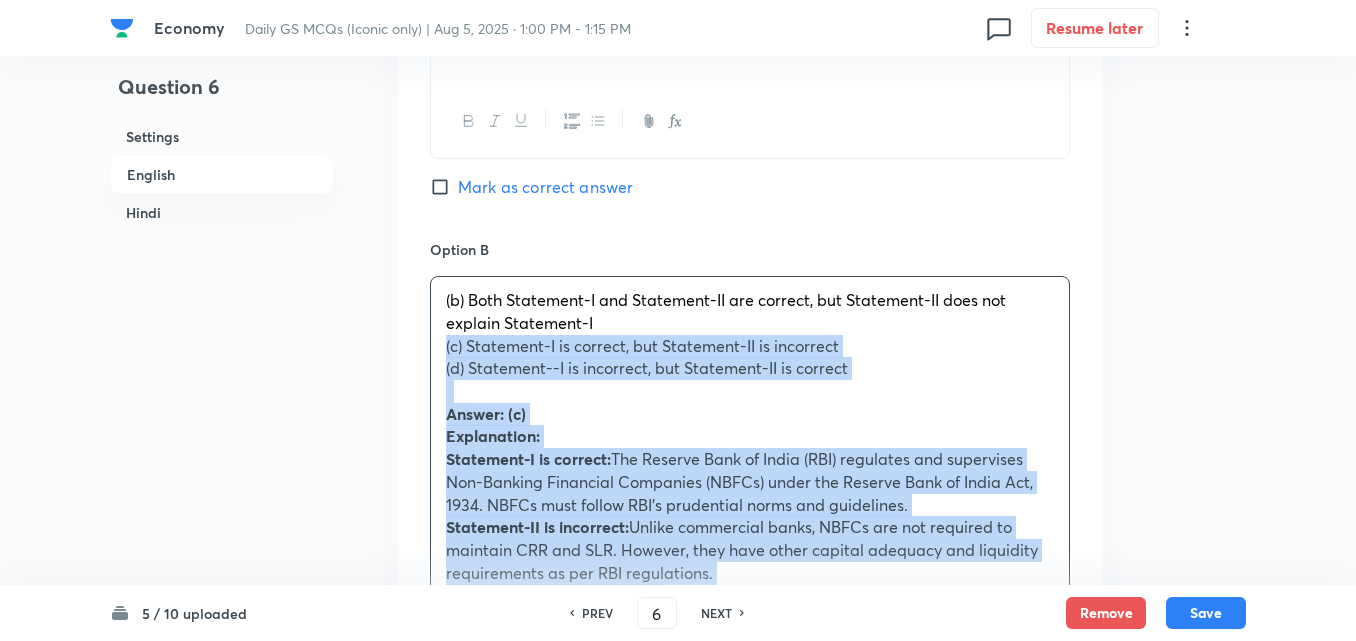 drag, startPoint x: 446, startPoint y: 341, endPoint x: 436, endPoint y: 345, distance: 10.770329 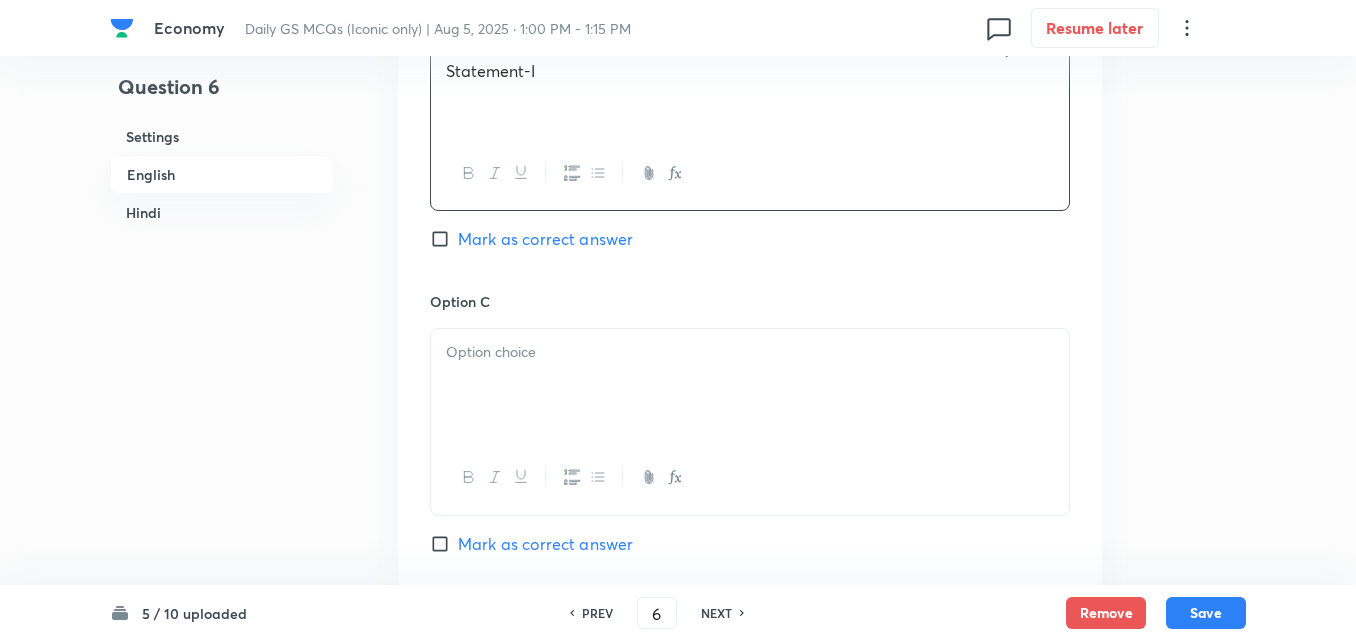 scroll, scrollTop: 1642, scrollLeft: 0, axis: vertical 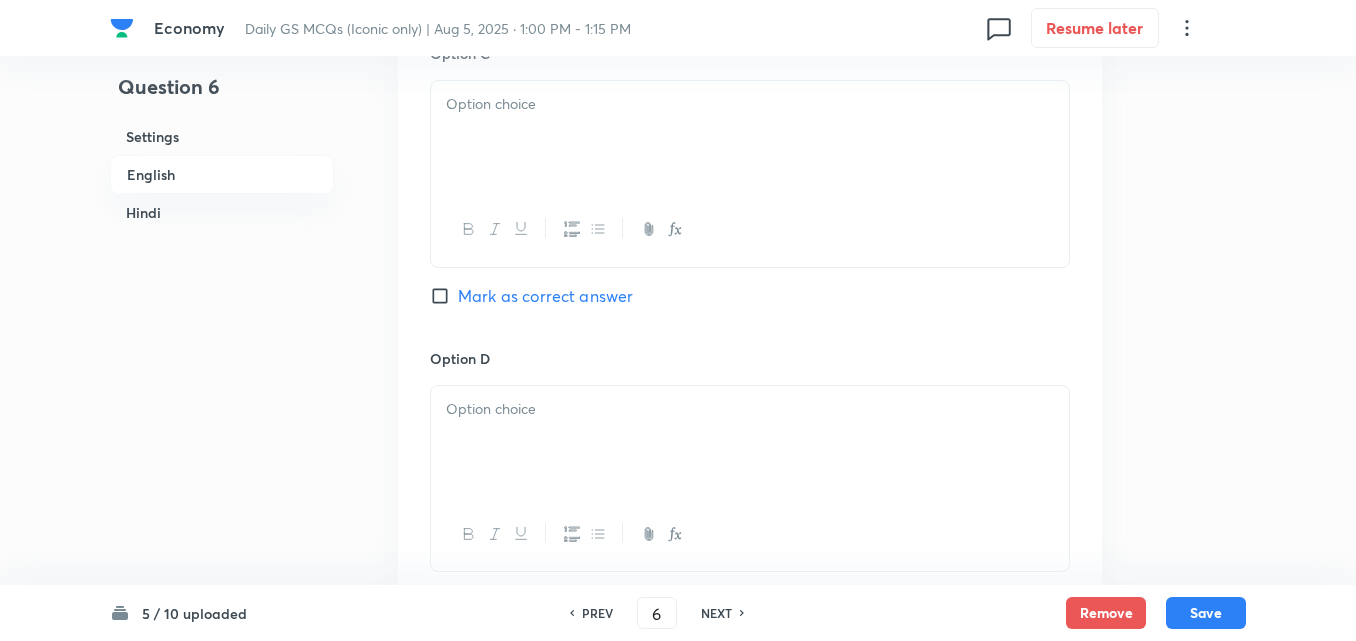 click at bounding box center (750, 137) 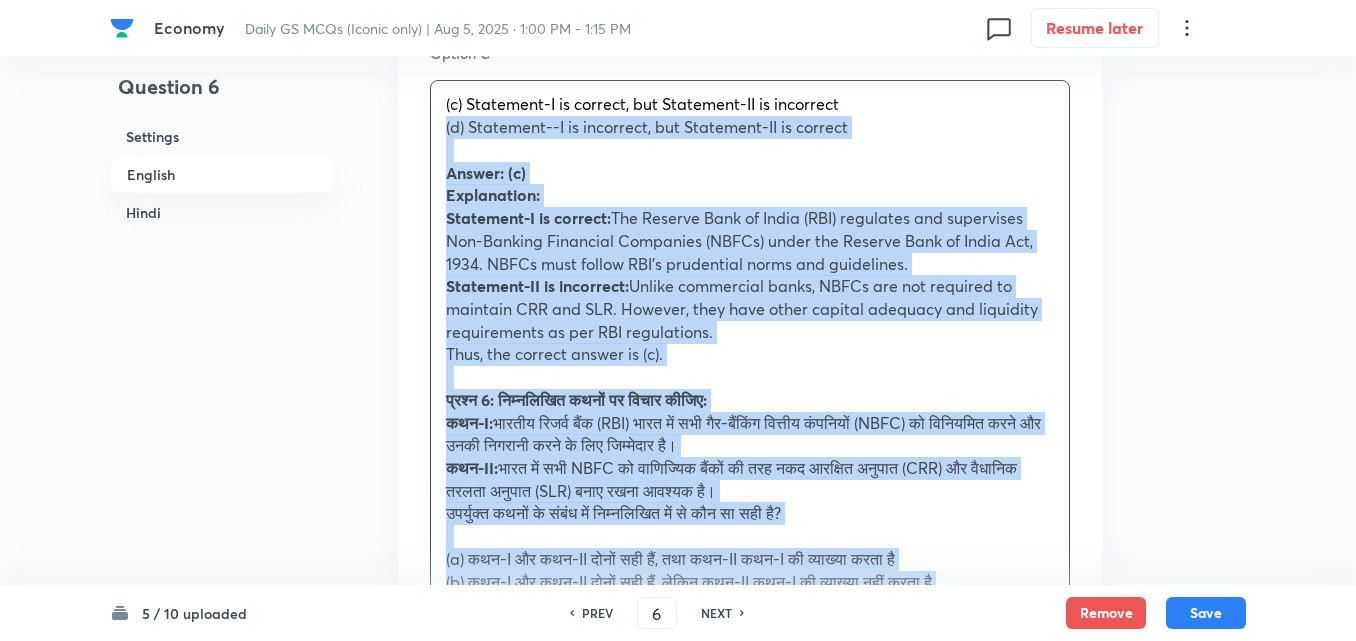 drag, startPoint x: 410, startPoint y: 134, endPoint x: 393, endPoint y: 135, distance: 17.029387 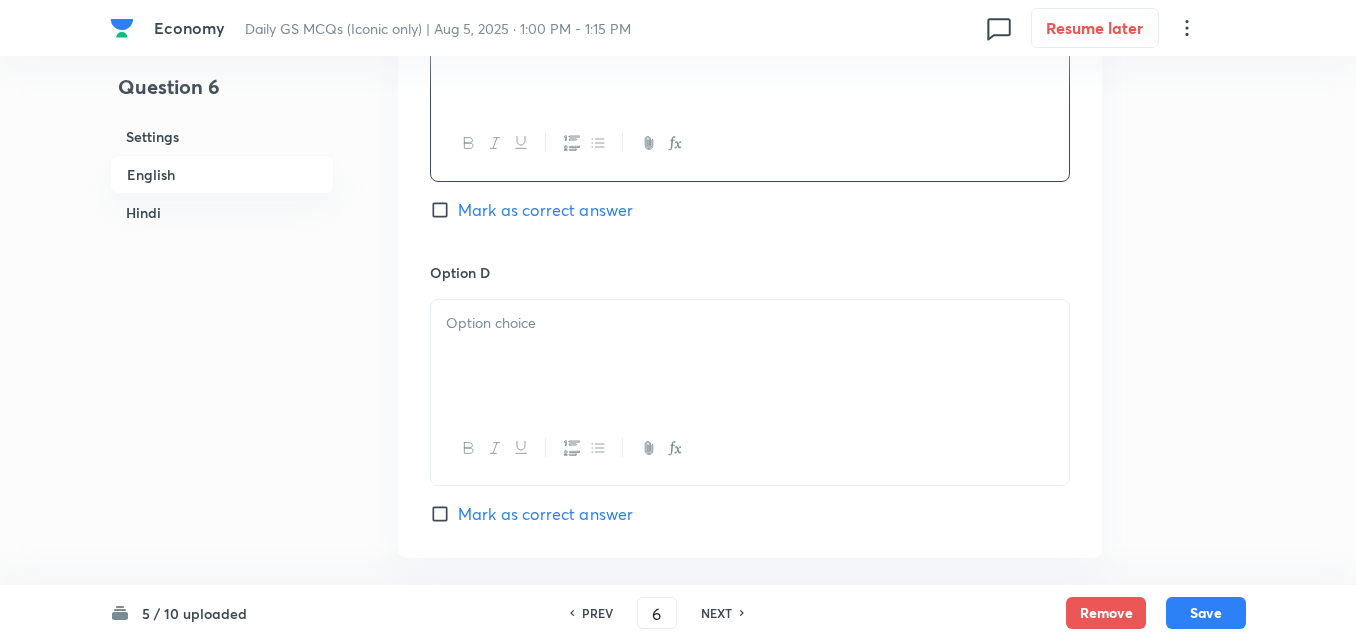 scroll, scrollTop: 1842, scrollLeft: 0, axis: vertical 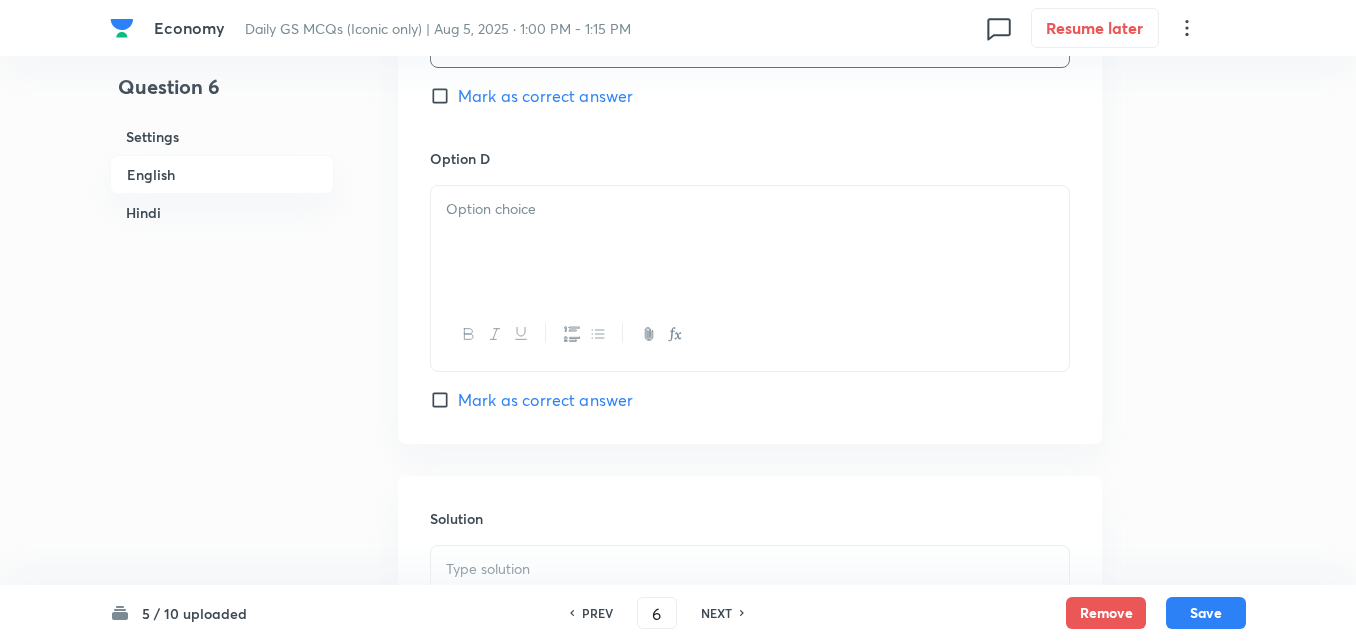 click on "Mark as correct answer" at bounding box center (545, 96) 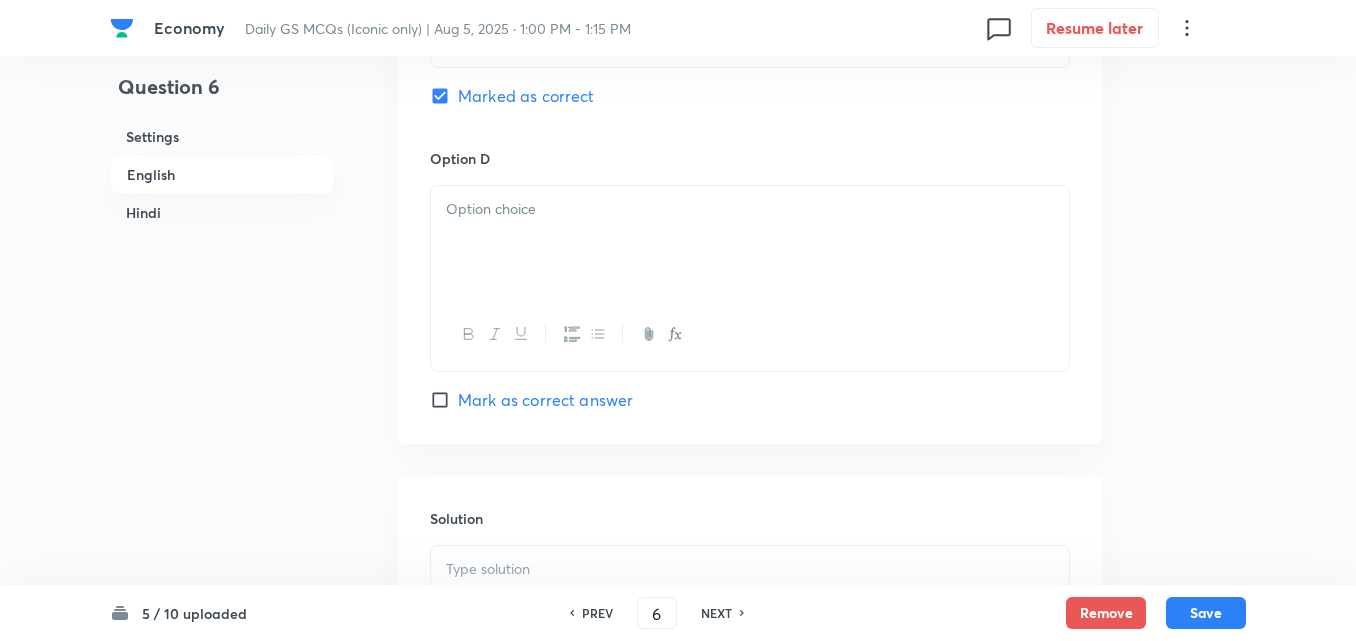 checkbox on "true" 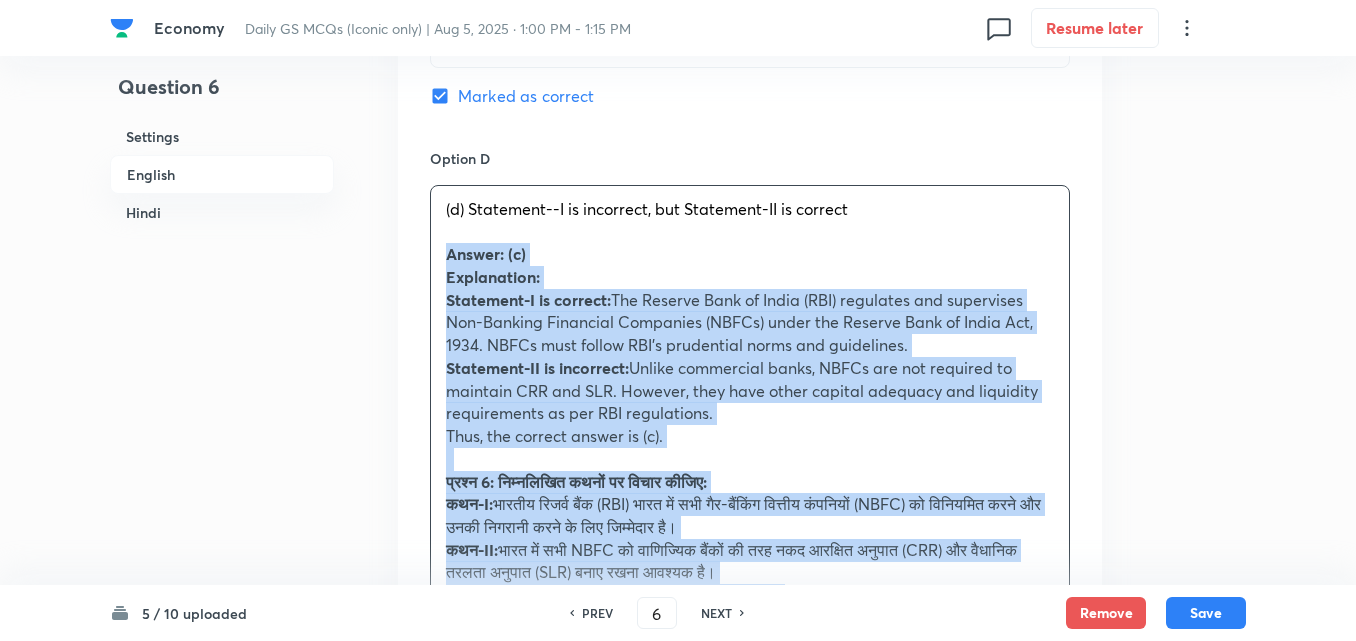 drag, startPoint x: 442, startPoint y: 250, endPoint x: 426, endPoint y: 250, distance: 16 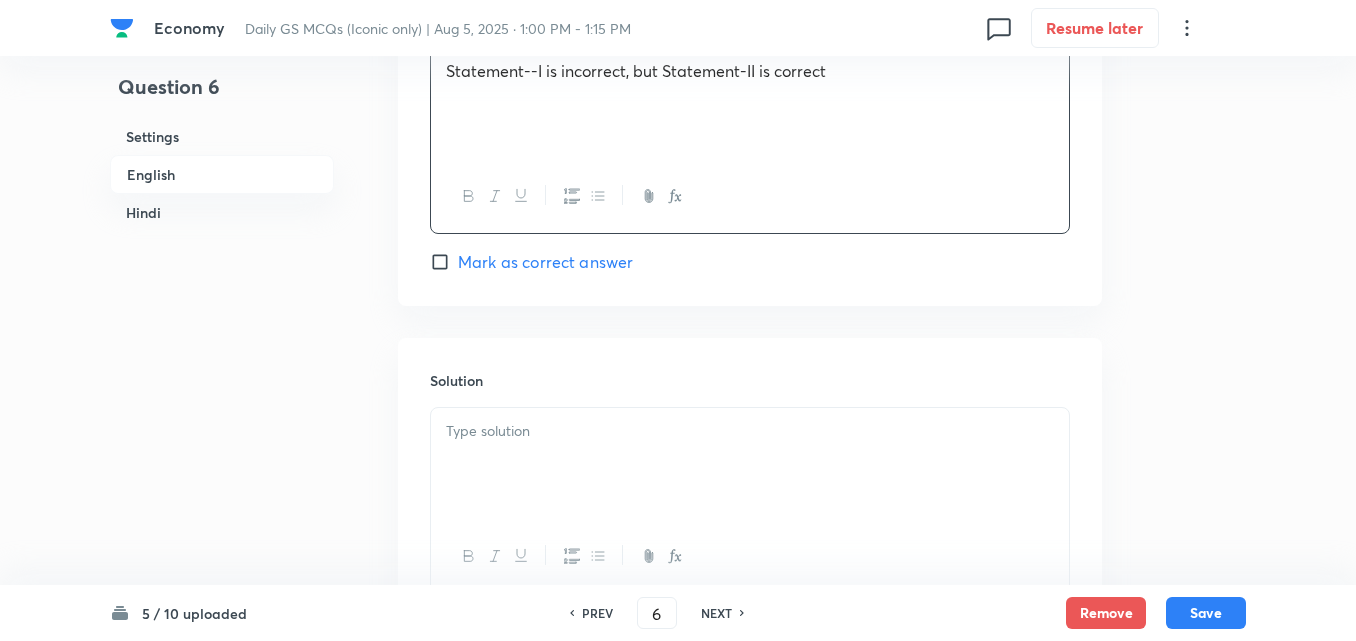 scroll, scrollTop: 2142, scrollLeft: 0, axis: vertical 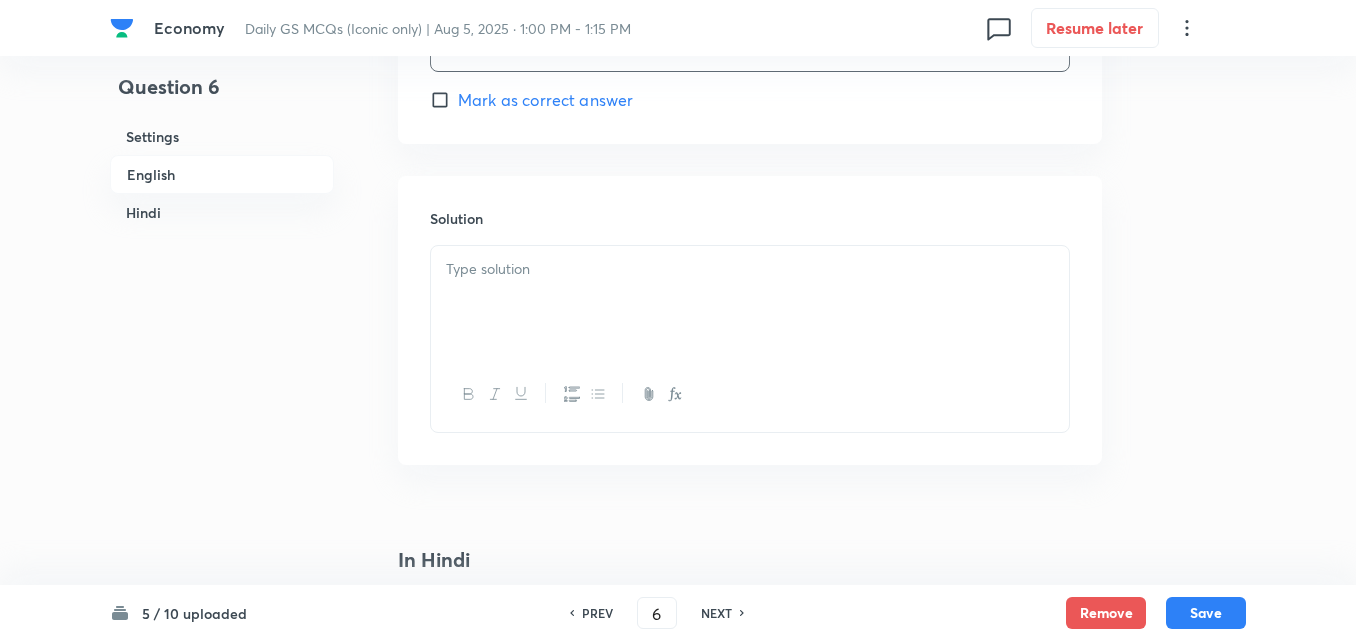 click at bounding box center [750, 269] 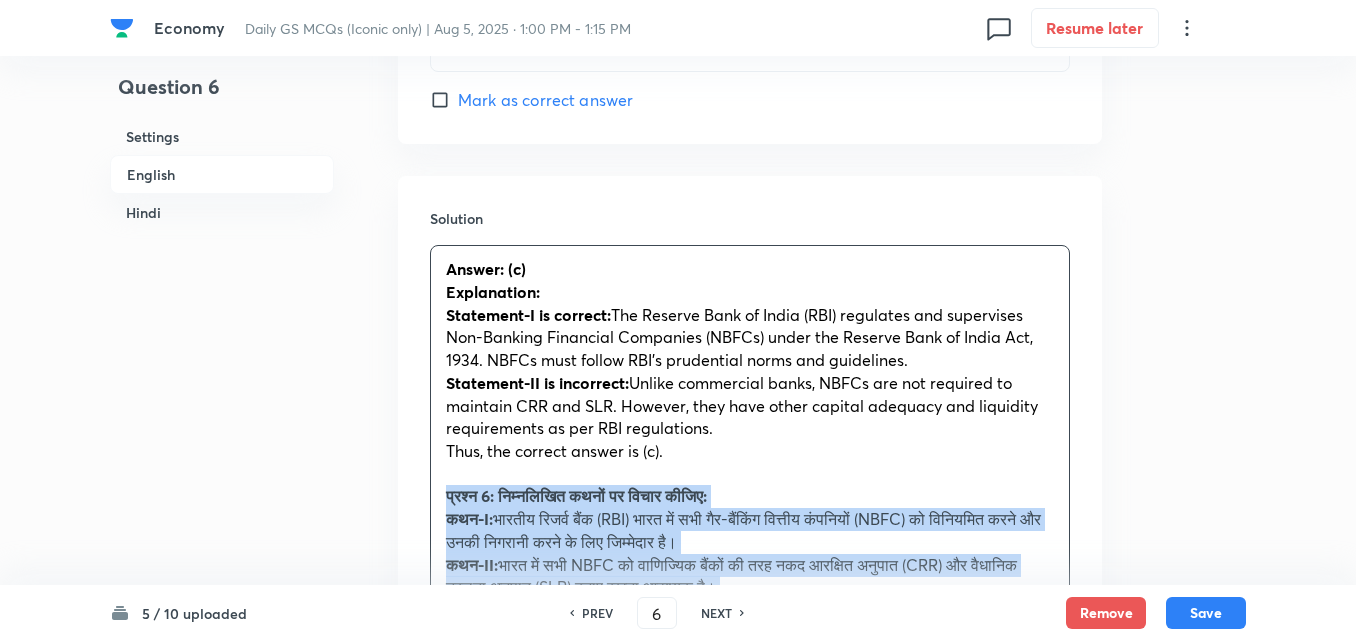 click on "Answer: (c) Explanation: Statement-I is correct:  The Reserve Bank of India (RBI) regulates and supervises Non-Banking Financial Companies (NBFCs) under the Reserve Bank of India Act, 1934. NBFCs must follow RBI’s prudential norms and guidelines. Statement-II is incorrect:  Unlike commercial banks, NBFCs are not required to maintain CRR and SLR. However, they have other capital adequacy and liquidity requirements as per RBI regulations. Thus, the correct answer is (c).   प्रश्न 6: निम्नलिखित कथनों पर विचार कीजिए: कथन-I:  भारतीय रिजर्व बैंक (RBI) भारत में सभी गैर-बैंकिंग वित्तीय कंपनियों (NBFC) को विनियमित करने और उनकी निगरानी करने के लिए जिम्मेदार है।  कथन-II:    उत्तर: (c) व्याख्या:" at bounding box center [750, 587] 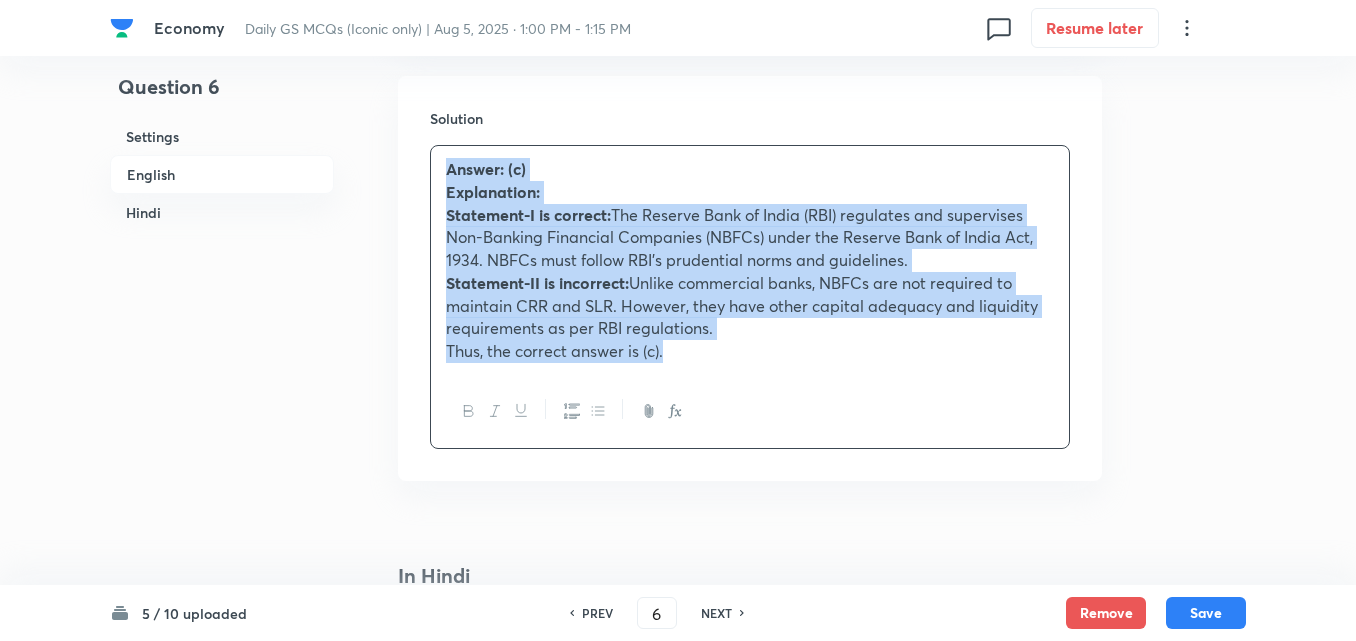 scroll, scrollTop: 2742, scrollLeft: 0, axis: vertical 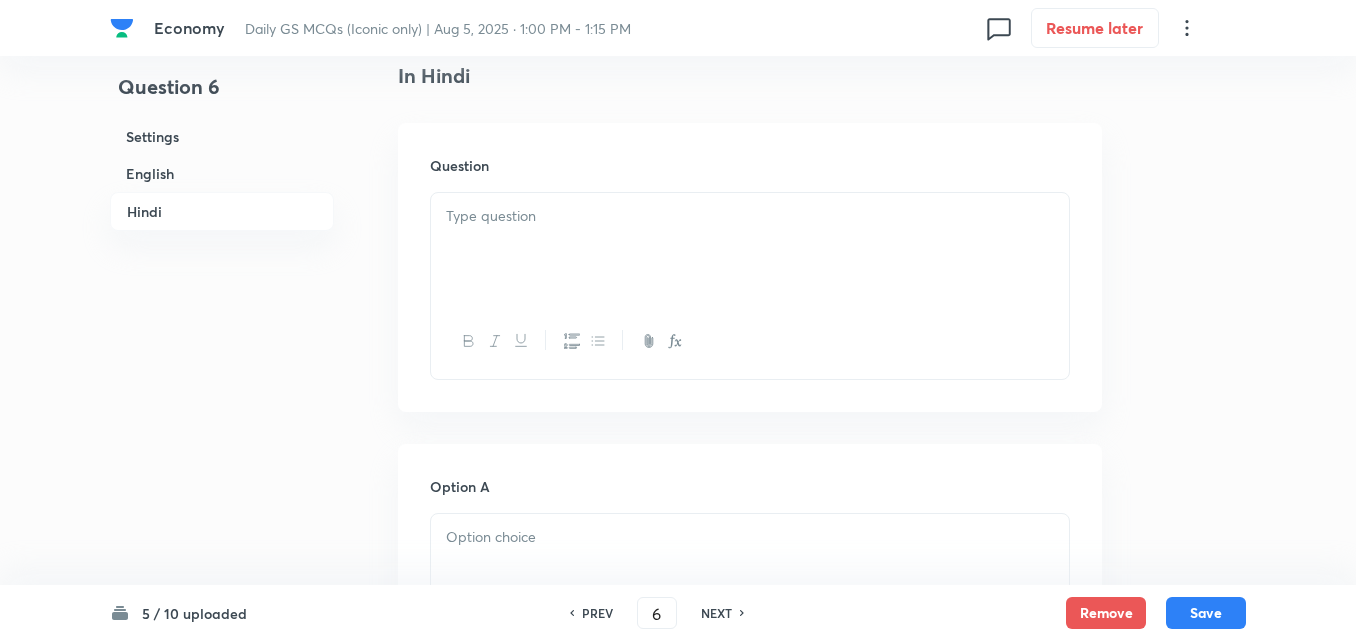 click at bounding box center [750, 249] 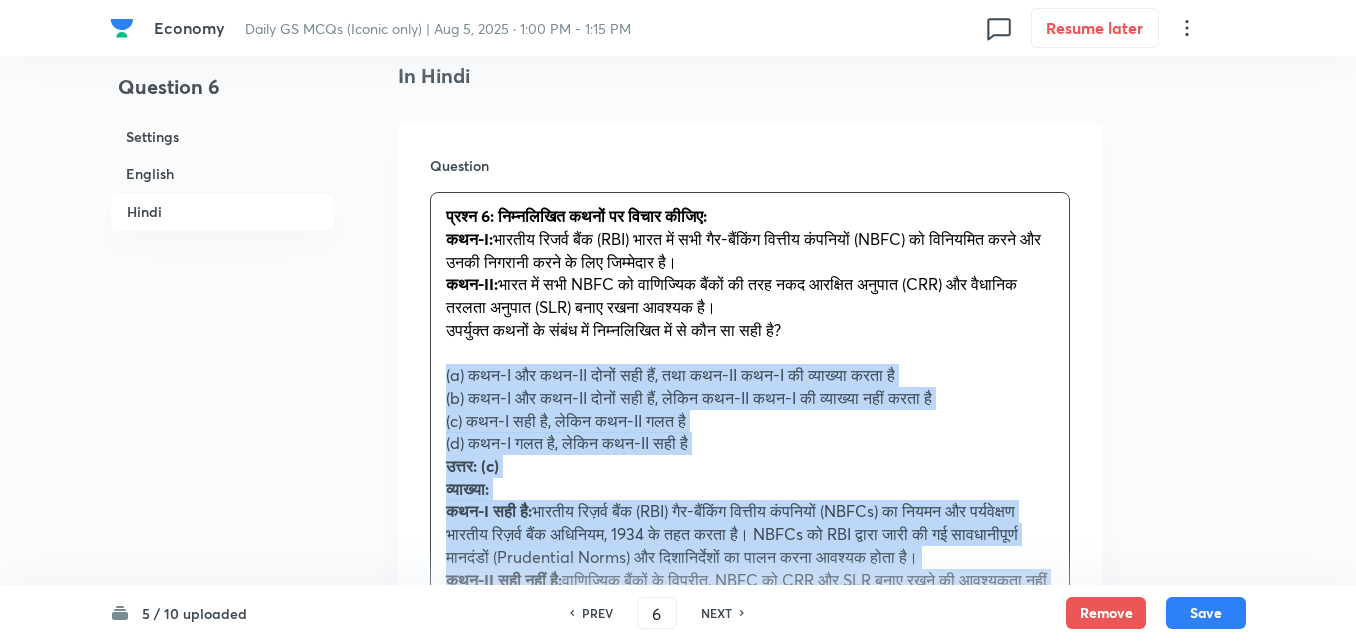 click on "प्रश्न 6: निम्नलिखित कथनों पर विचार कीजिए: कथन-I:  भारतीय रिजर्व बैंक (RBI) भारत में सभी गैर-बैंकिंग वित्तीय कंपनियों (NBFC) को विनियमित करने और उनकी निगरानी करने के लिए जिम्मेदार है।  कथन-II:  भारत में सभी NBFC को वाणिज्यिक बैंकों की तरह नकद आरक्षित अनुपात (CRR) और वैधानिक तरलता अनुपात (SLR) बनाए रखना आवश्यक है। उपर्युक्त कथनों के संबंध में निम्नलिखित में से कौन सा सही है?    (c) कथन-I सही है, लेकिन कथन-II गलत है" at bounding box center [750, 421] 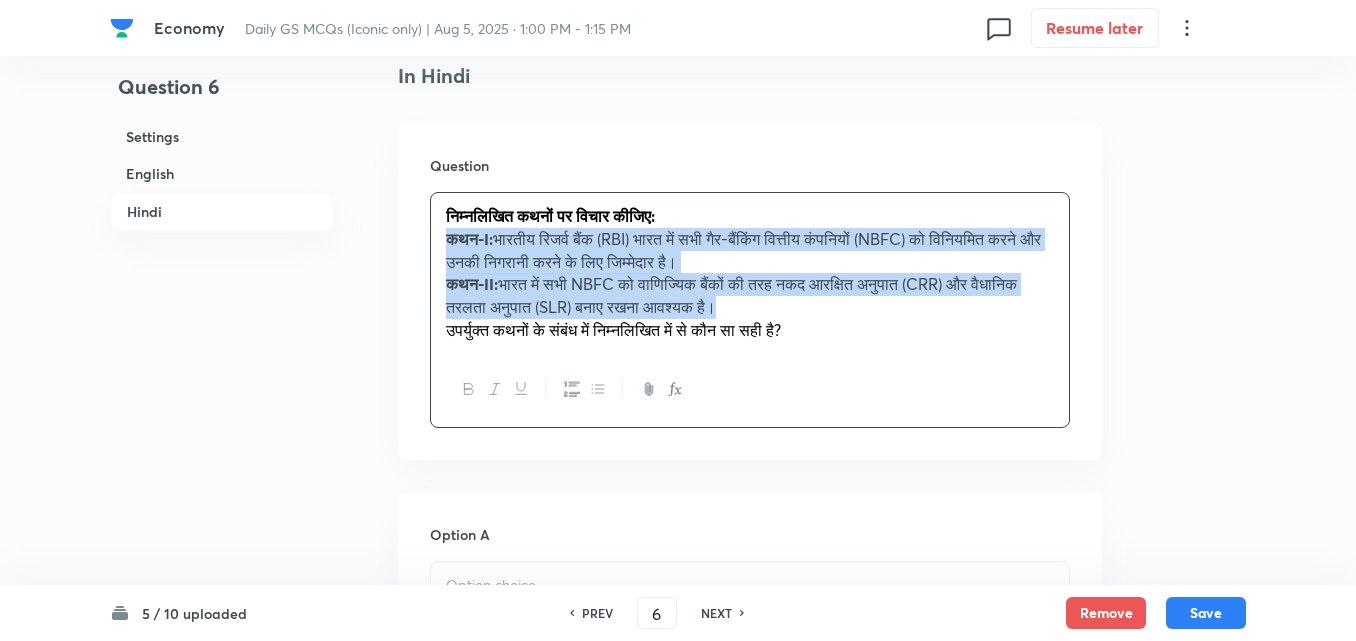 click at bounding box center (597, 389) 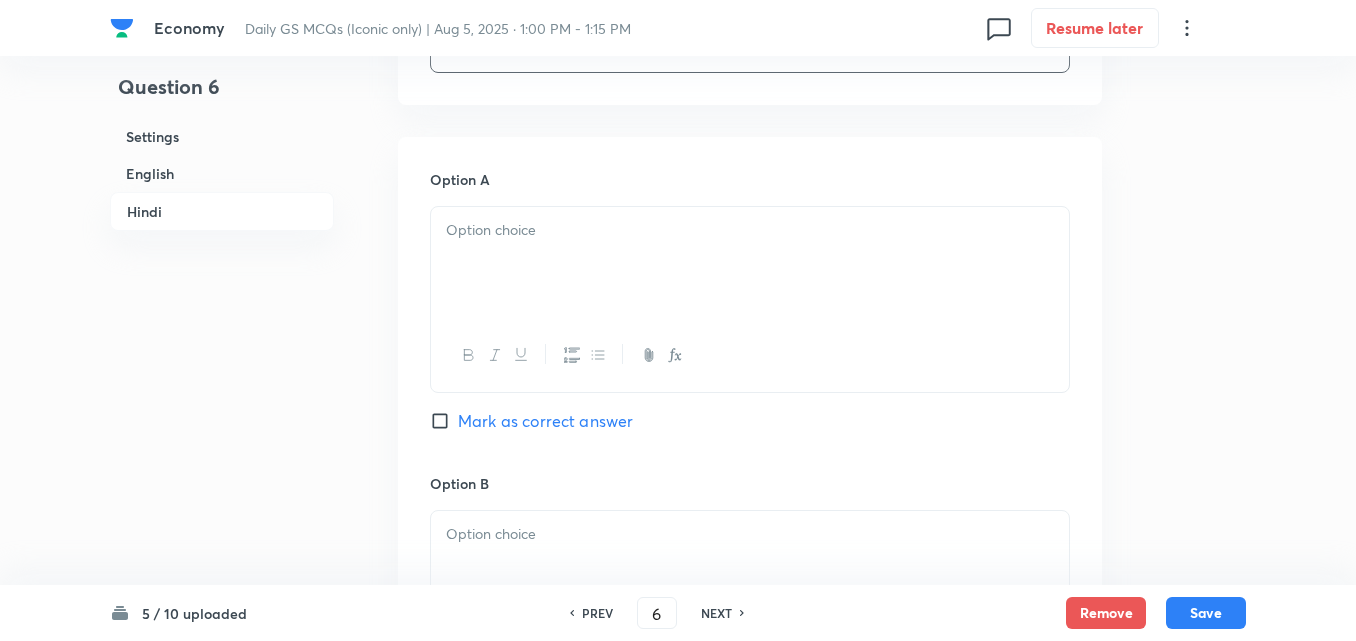 scroll, scrollTop: 3142, scrollLeft: 0, axis: vertical 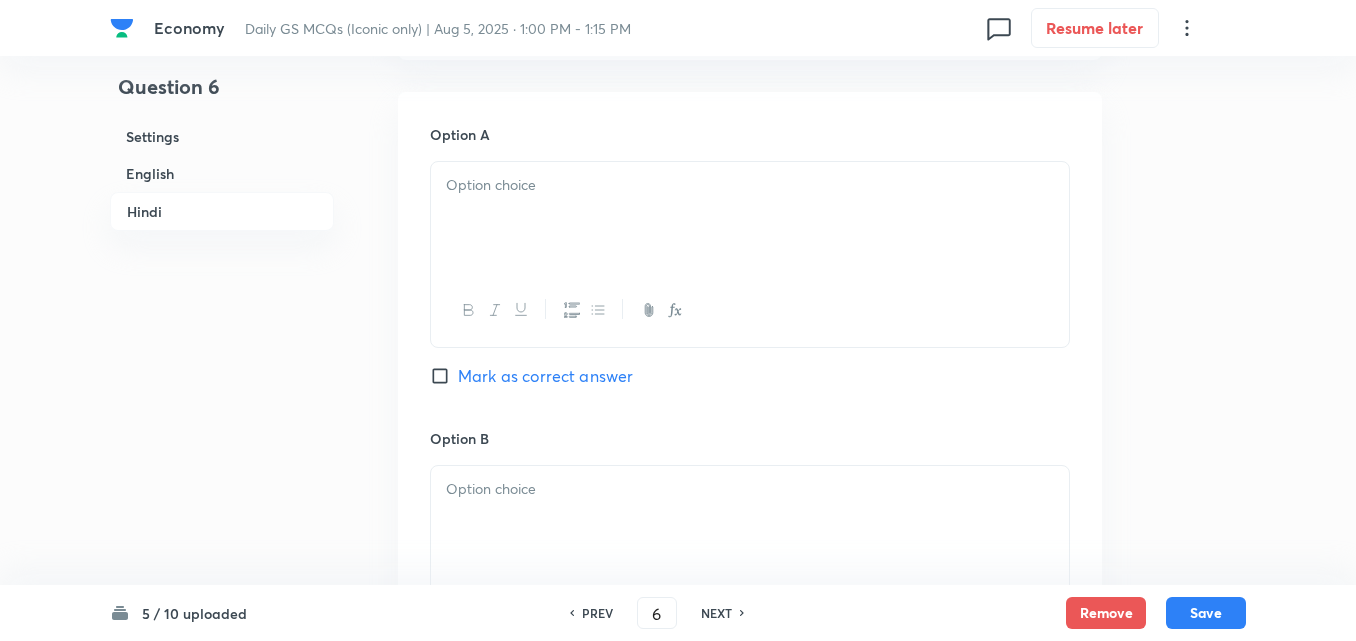 click at bounding box center (750, 310) 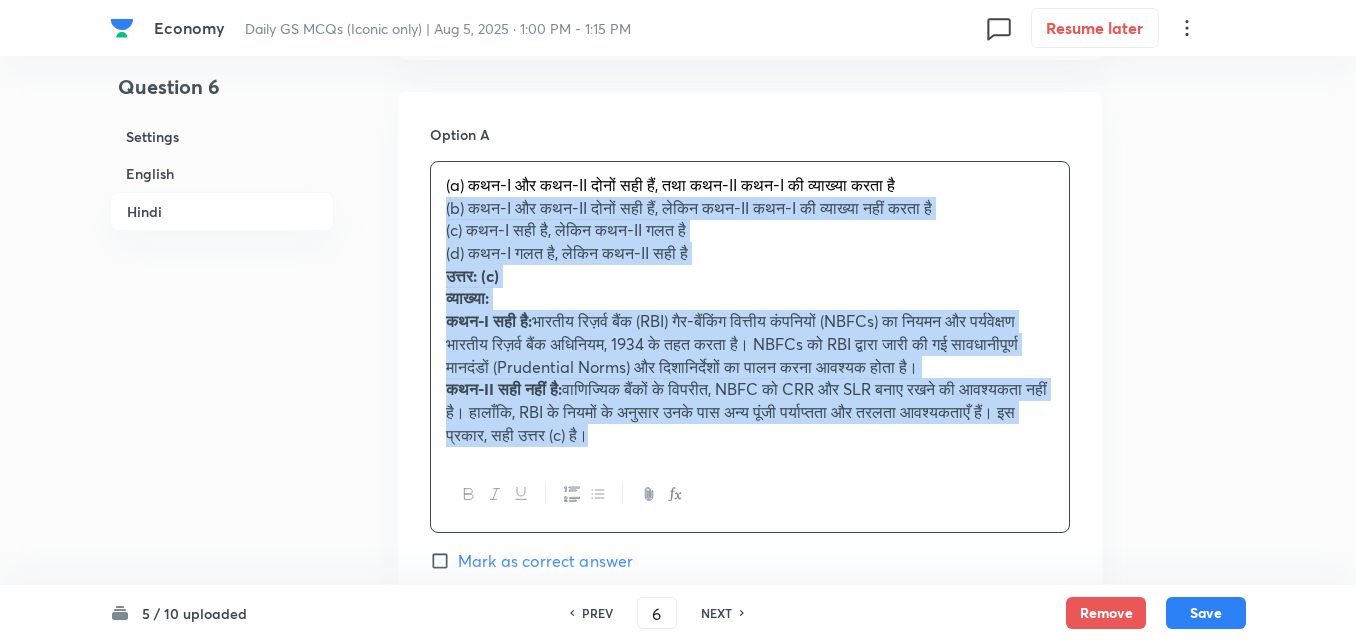 drag, startPoint x: 442, startPoint y: 213, endPoint x: 423, endPoint y: 213, distance: 19 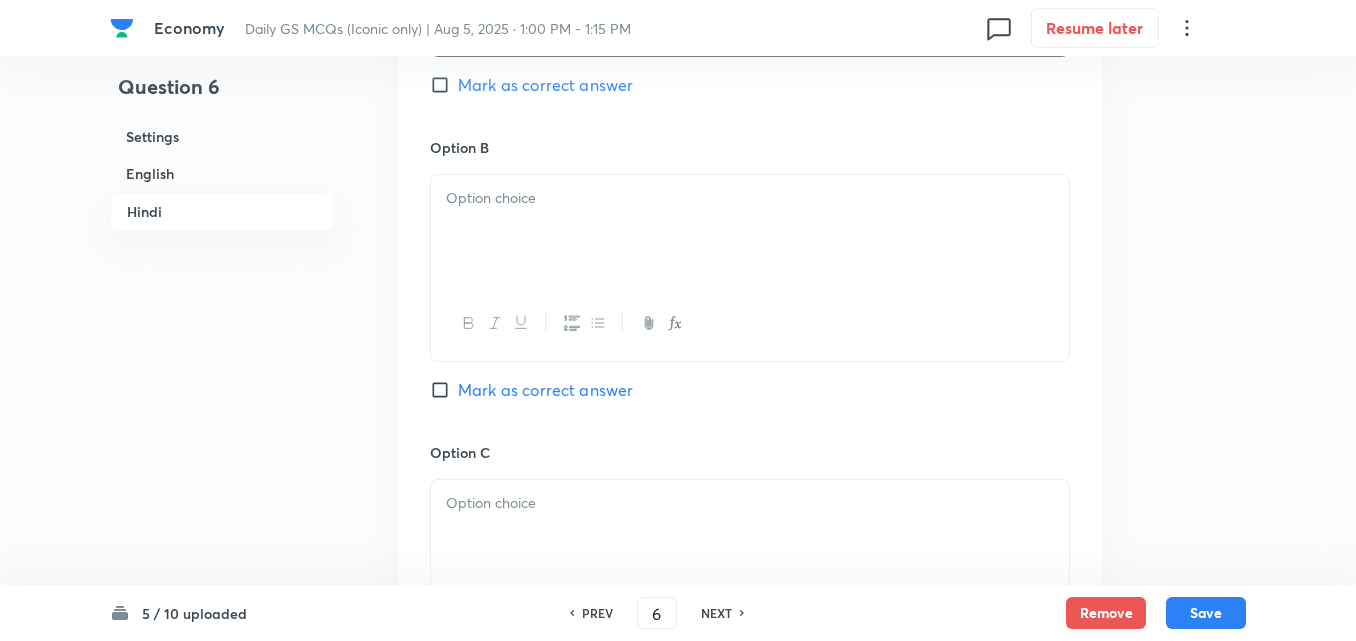 scroll, scrollTop: 3442, scrollLeft: 0, axis: vertical 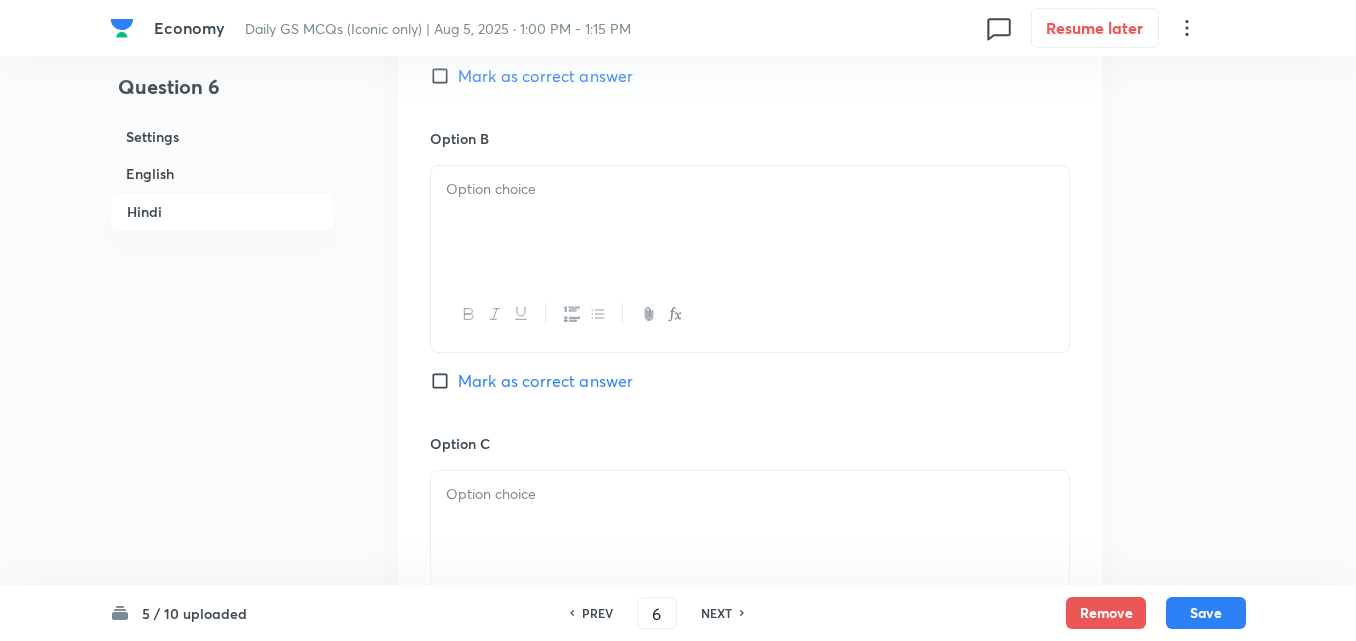click at bounding box center [750, 222] 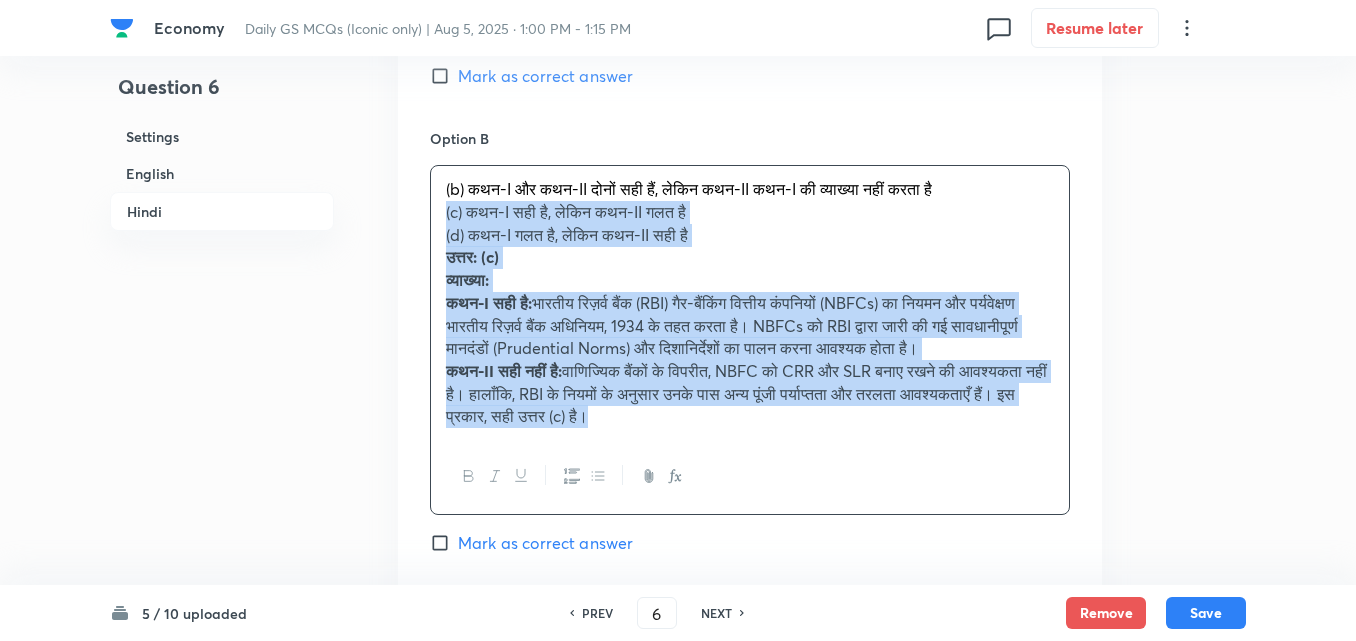 click on "Option A कथन-I और कथन-II दोनों सही हैं, तथा कथन-II कथन-I की व्याख्या करता है Mark as correct answer Option B (b) कथन-I और कथन-II दोनों सही हैं, लेकिन कथन-II कथन-I की व्याख्या नहीं करता है  (c) कथन-I सही है, लेकिन कथन-II गलत है (d) कथन-I गलत है, लेकिन कथन-II सही है उत्तर: (c) व्याख्या: कथन-I सही है: कथन-II सही नहीं है: Mark as correct answer Option C Marked as correct Option D Mark as correct answer" at bounding box center (750, 493) 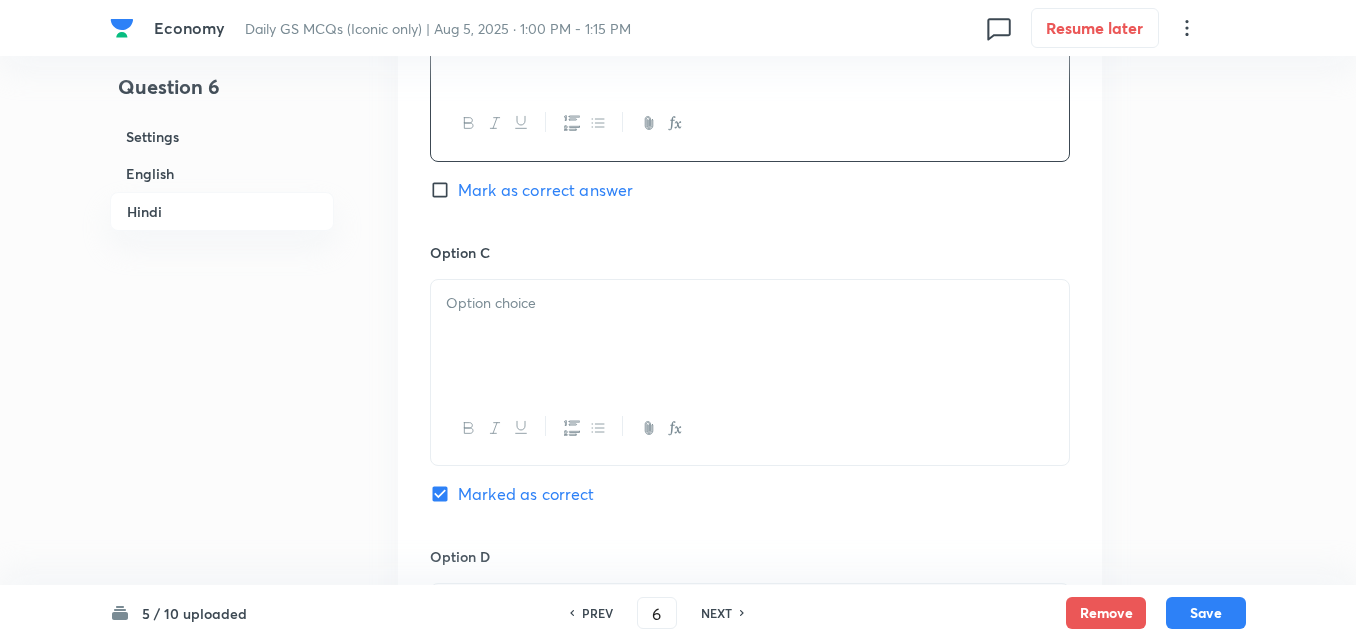 scroll, scrollTop: 3642, scrollLeft: 0, axis: vertical 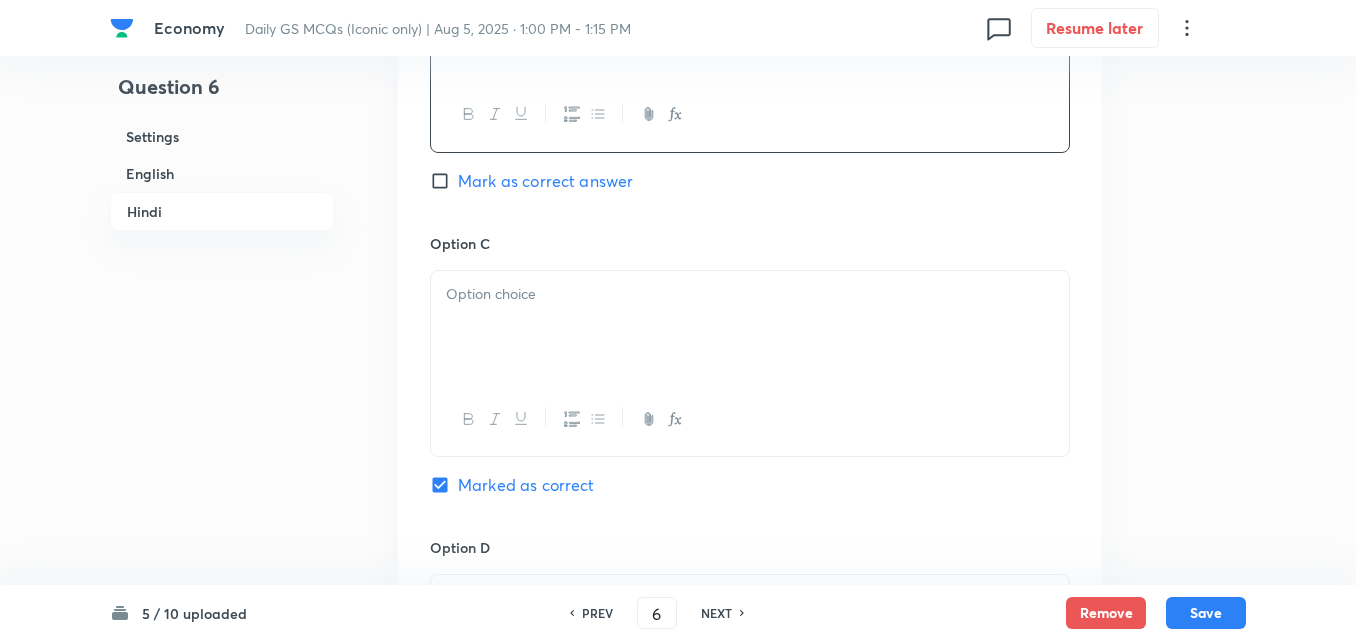 click at bounding box center [750, 327] 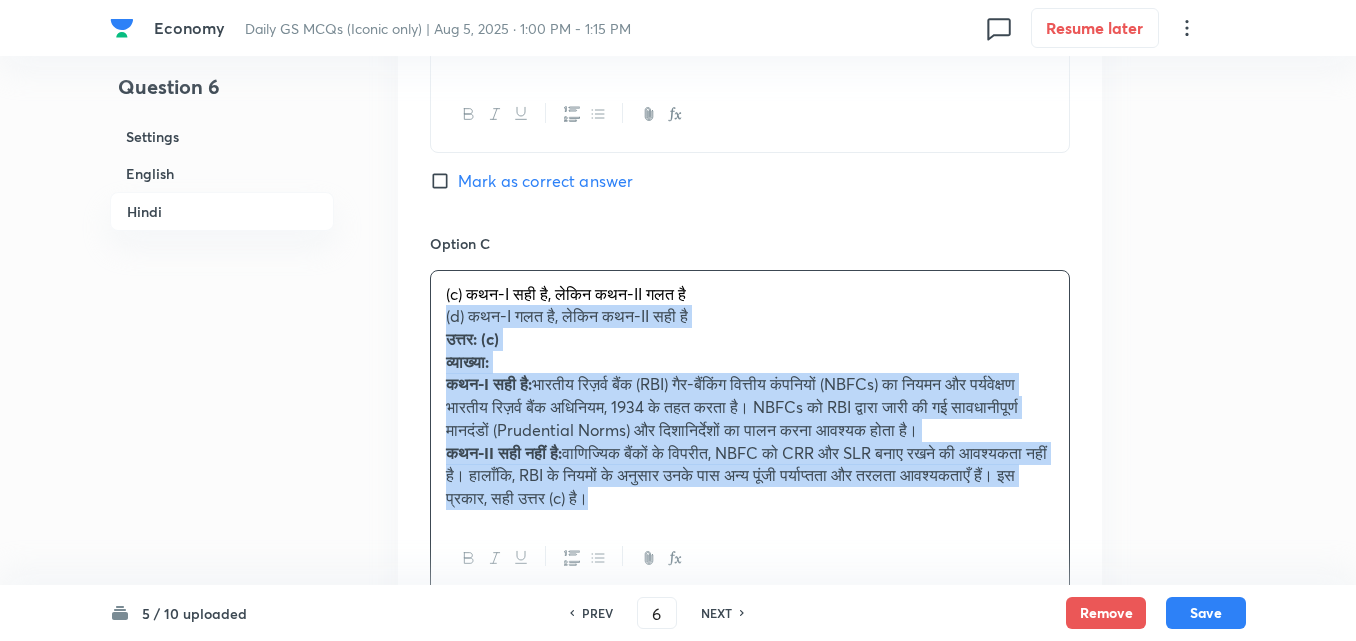 drag, startPoint x: 436, startPoint y: 327, endPoint x: 423, endPoint y: 324, distance: 13.341664 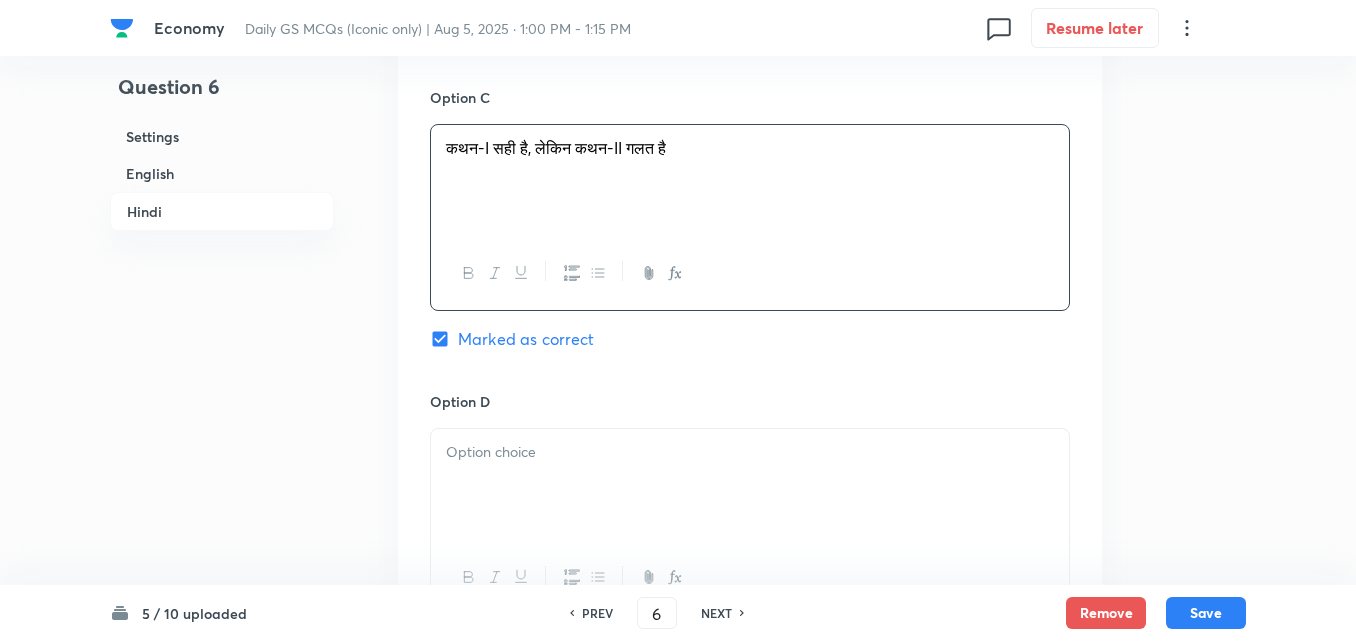 scroll, scrollTop: 3942, scrollLeft: 0, axis: vertical 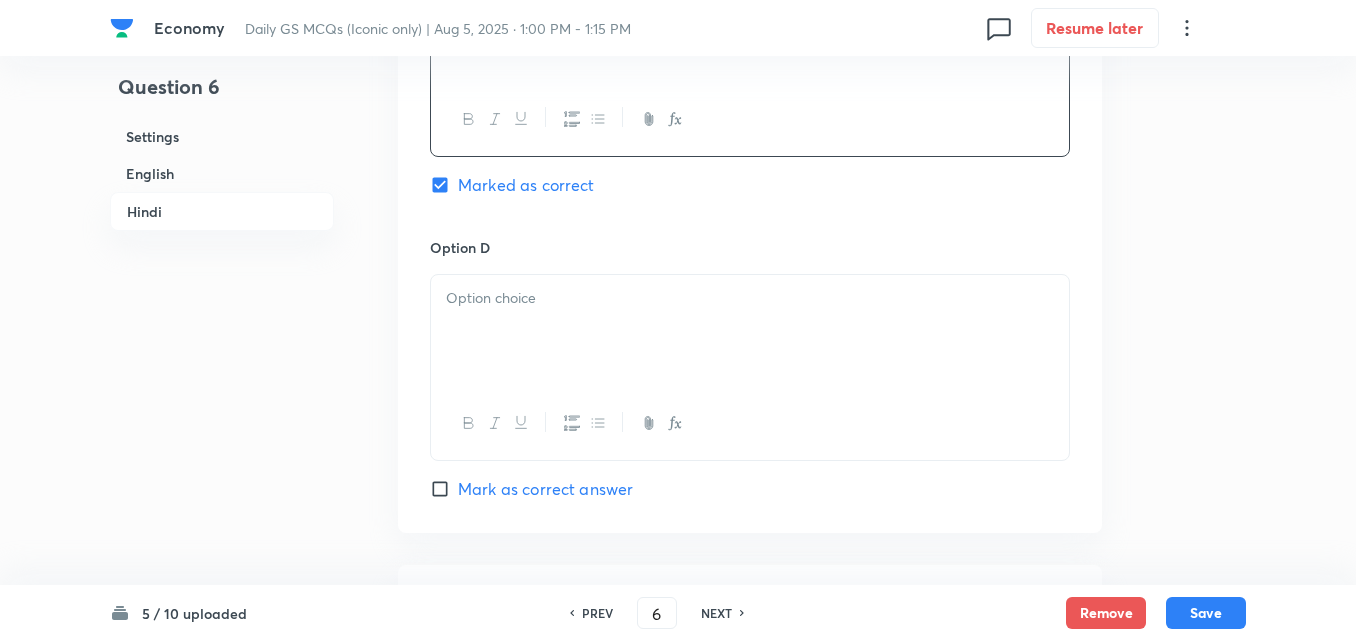 click at bounding box center (750, 331) 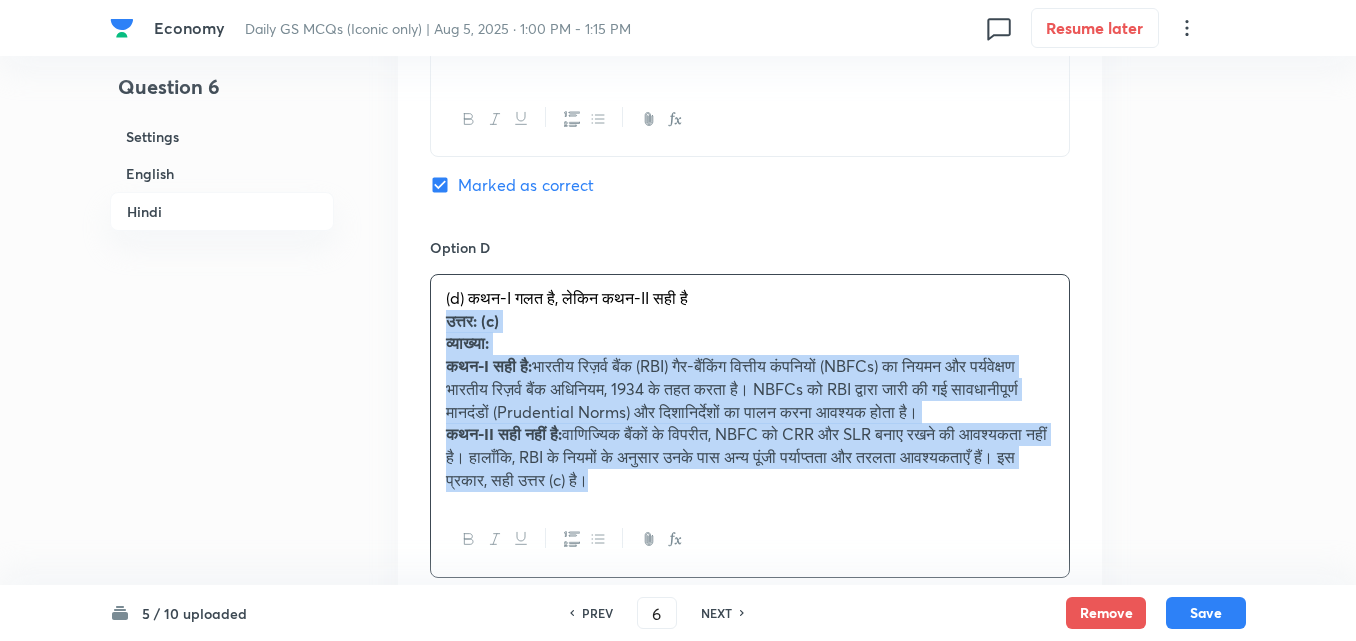 drag, startPoint x: 440, startPoint y: 329, endPoint x: 418, endPoint y: 328, distance: 22.022715 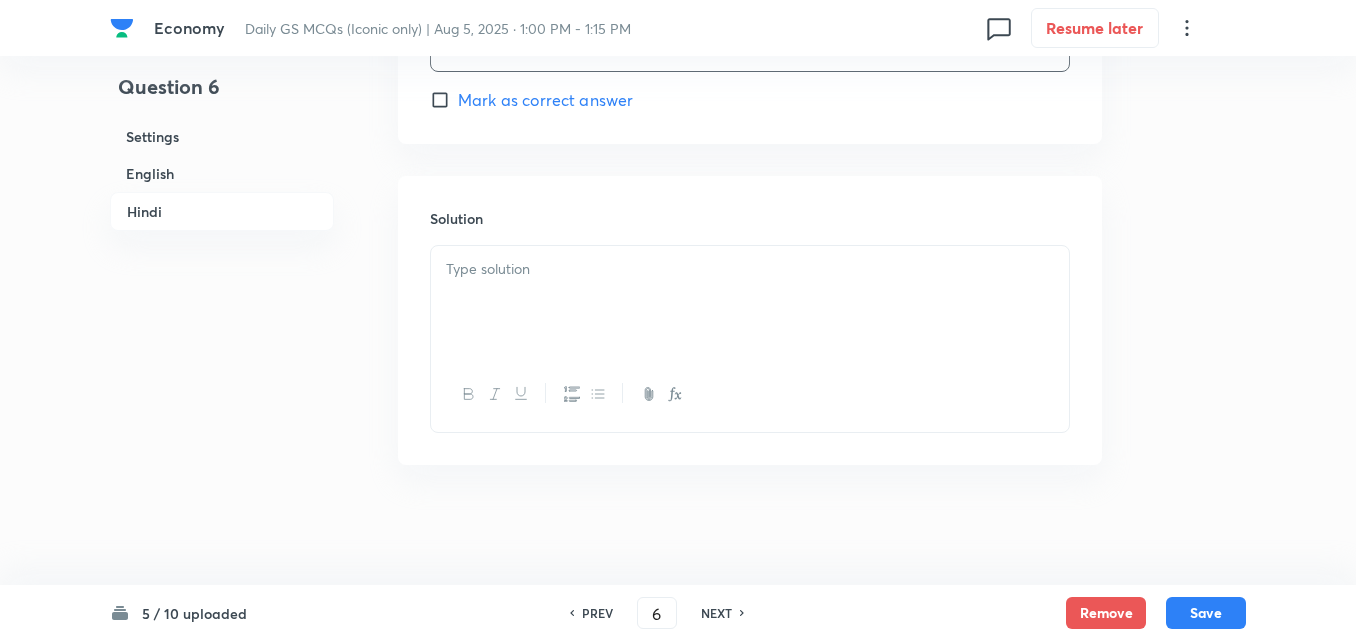 click at bounding box center [750, 302] 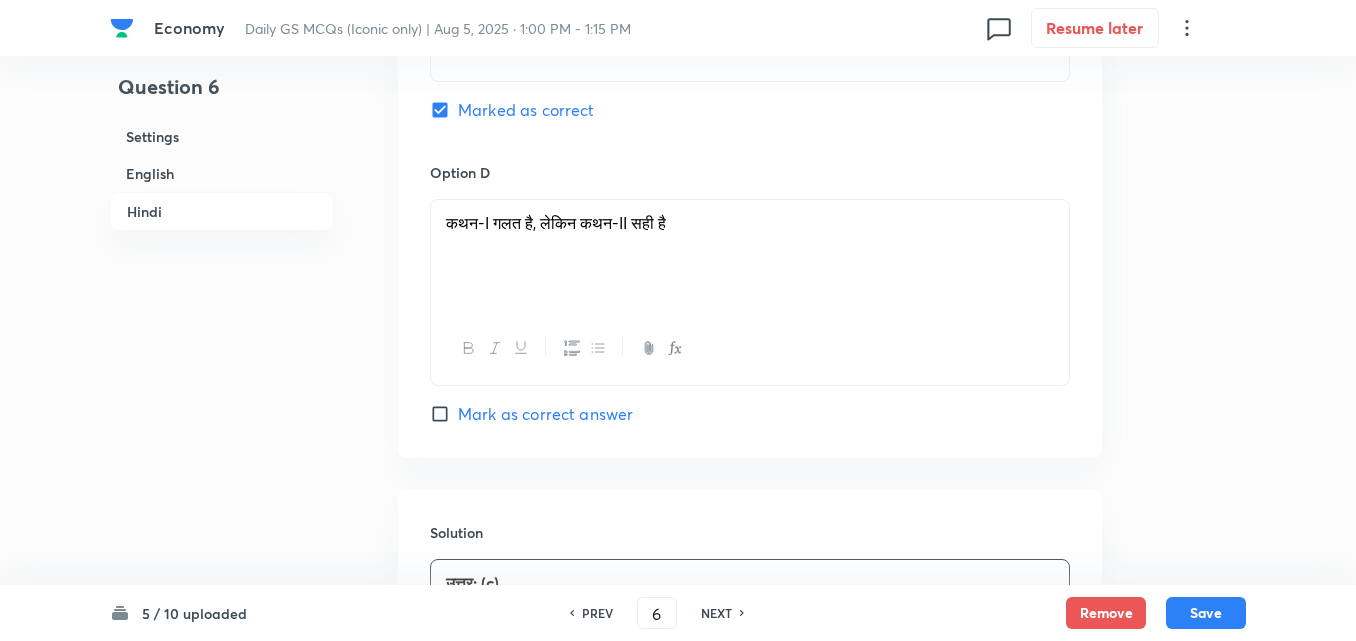 scroll, scrollTop: 4331, scrollLeft: 0, axis: vertical 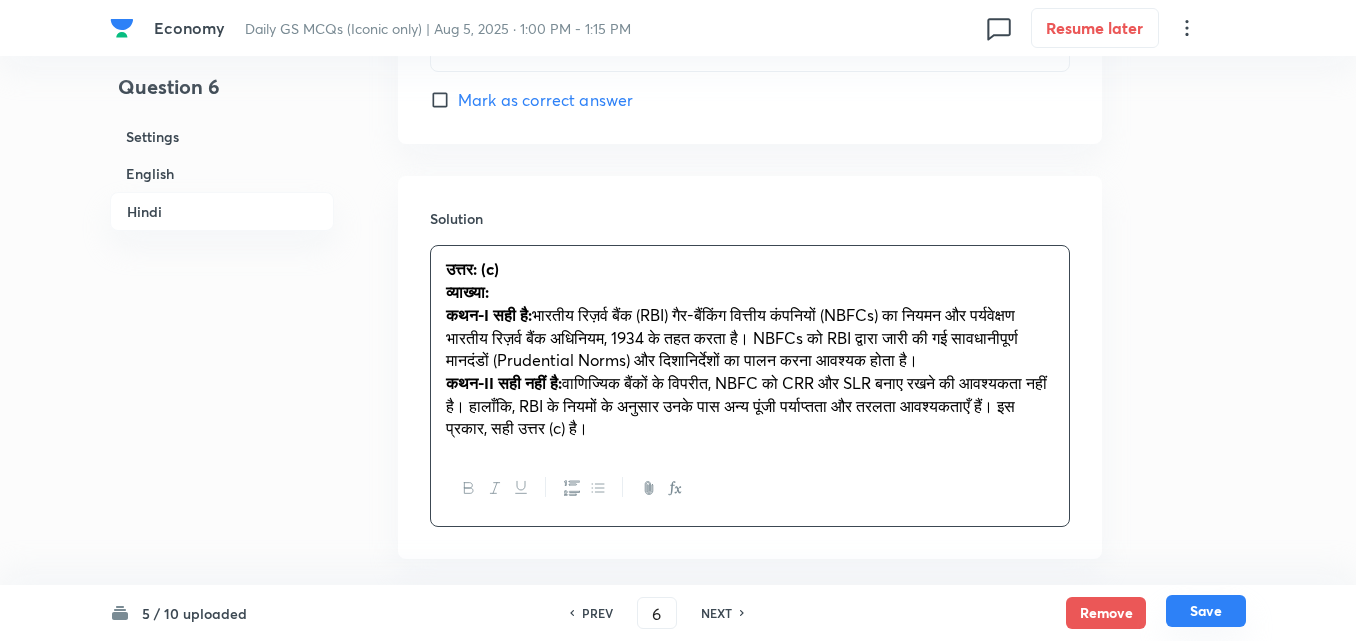 click on "Save" at bounding box center [1206, 611] 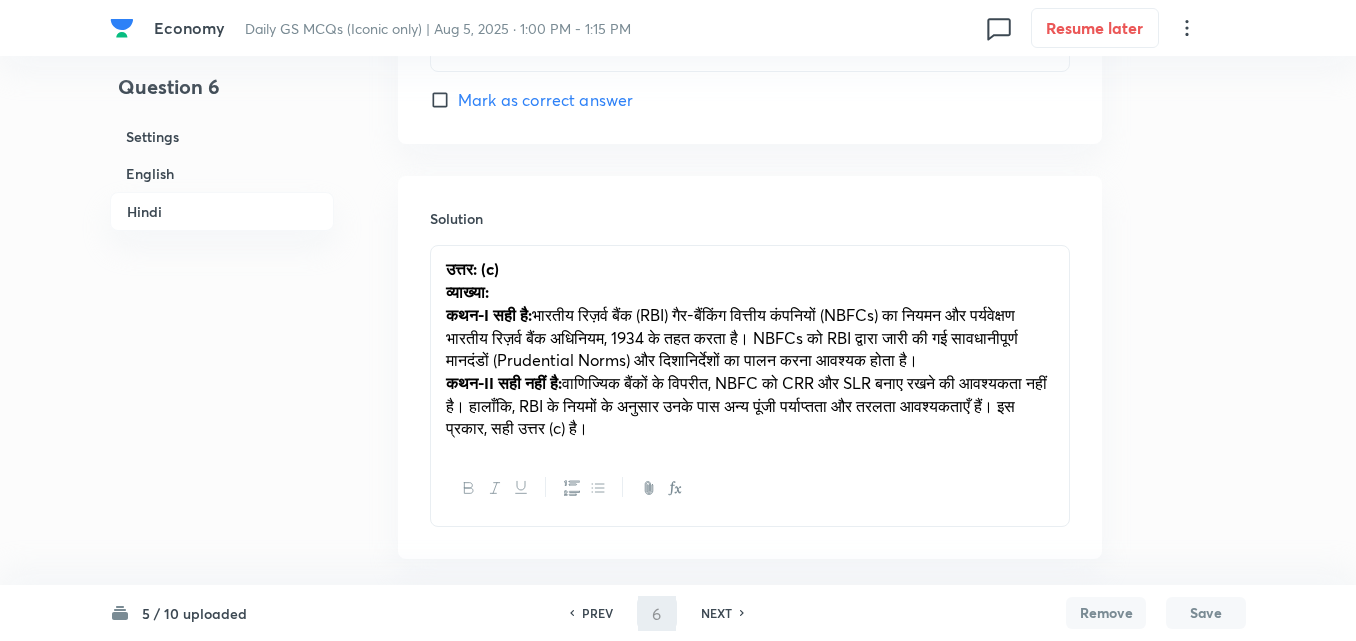 type on "7" 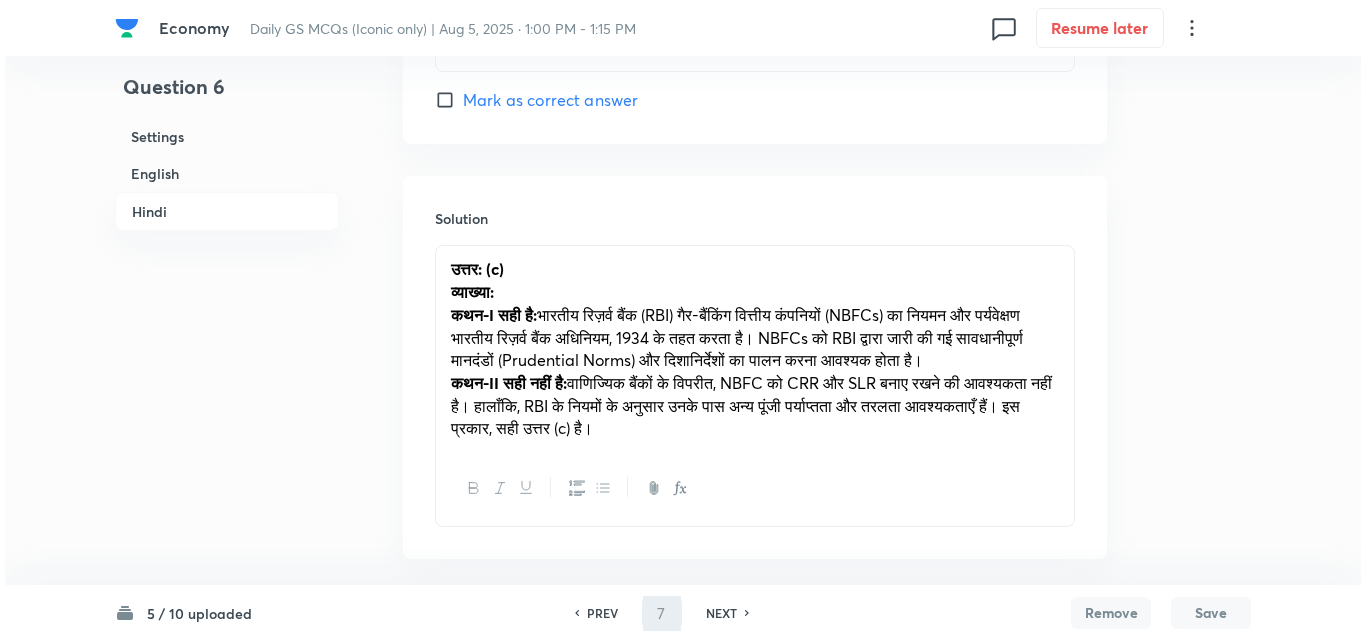scroll, scrollTop: 0, scrollLeft: 0, axis: both 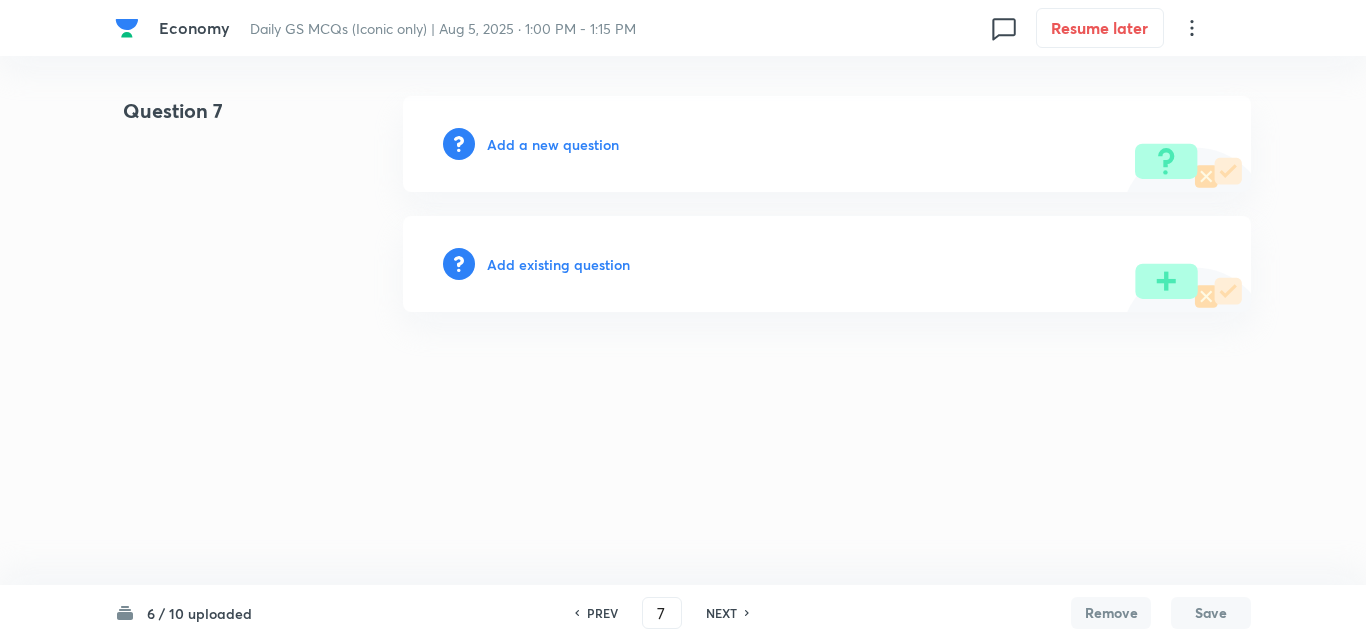 click on "Add a new question" at bounding box center (553, 144) 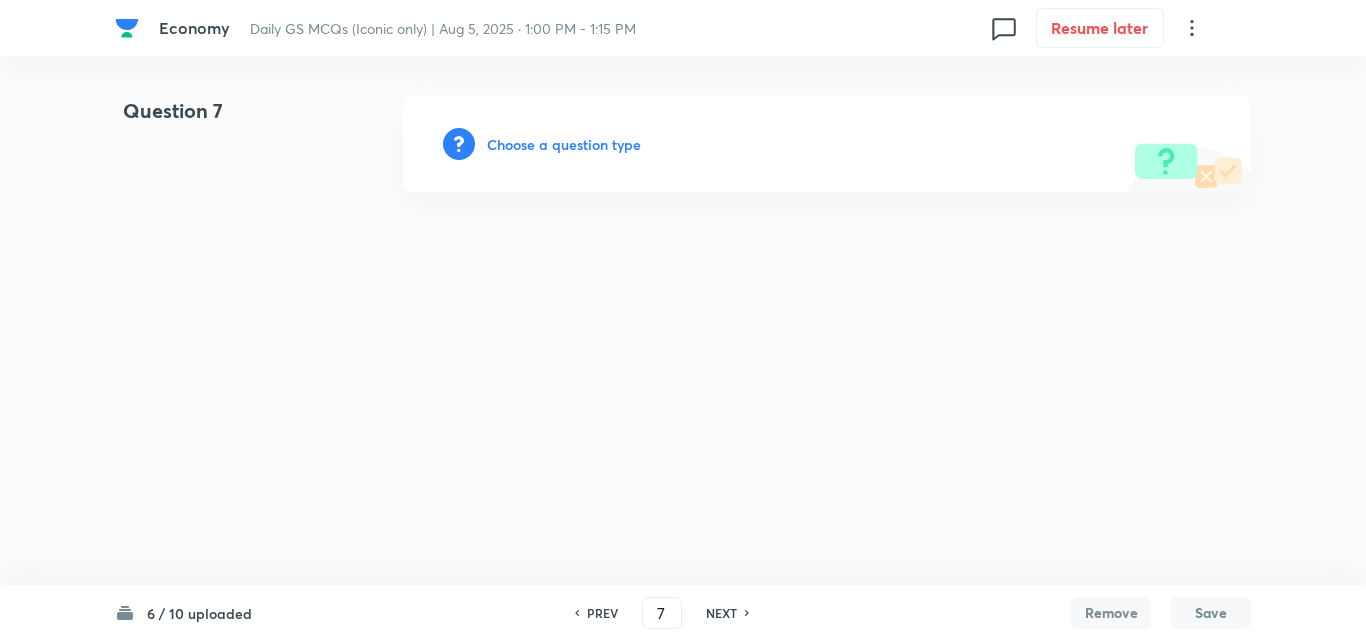click on "Choose a question type" at bounding box center [564, 144] 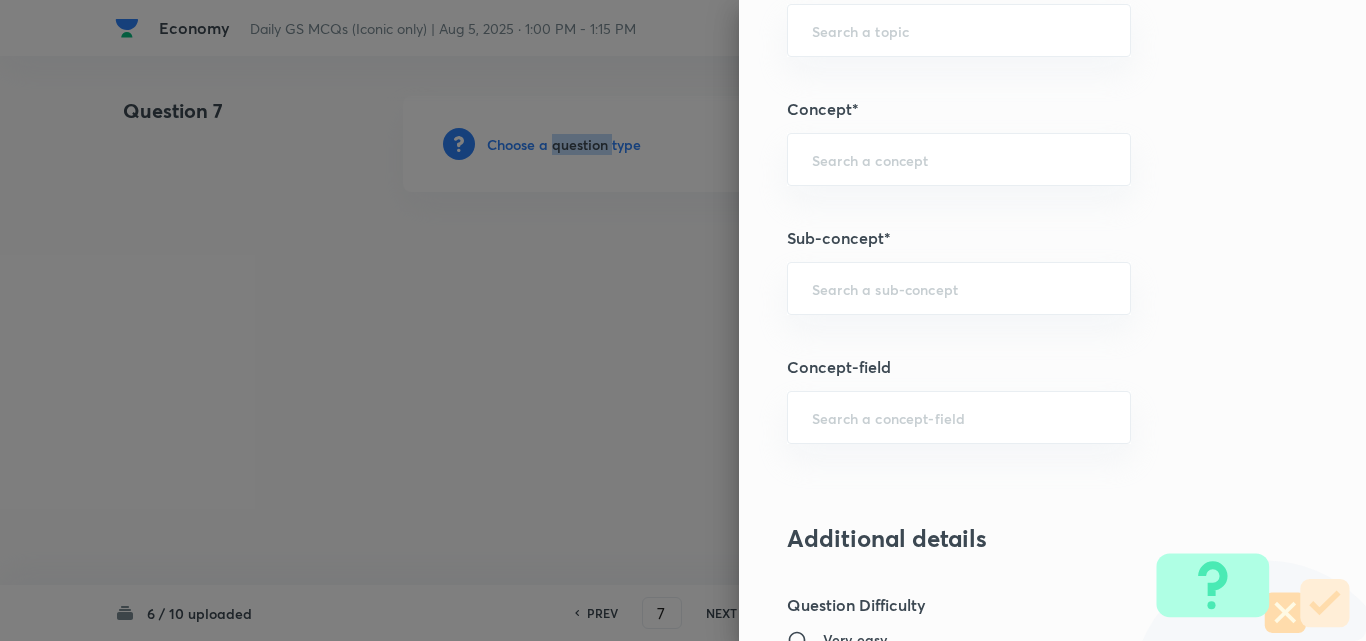 scroll, scrollTop: 1100, scrollLeft: 0, axis: vertical 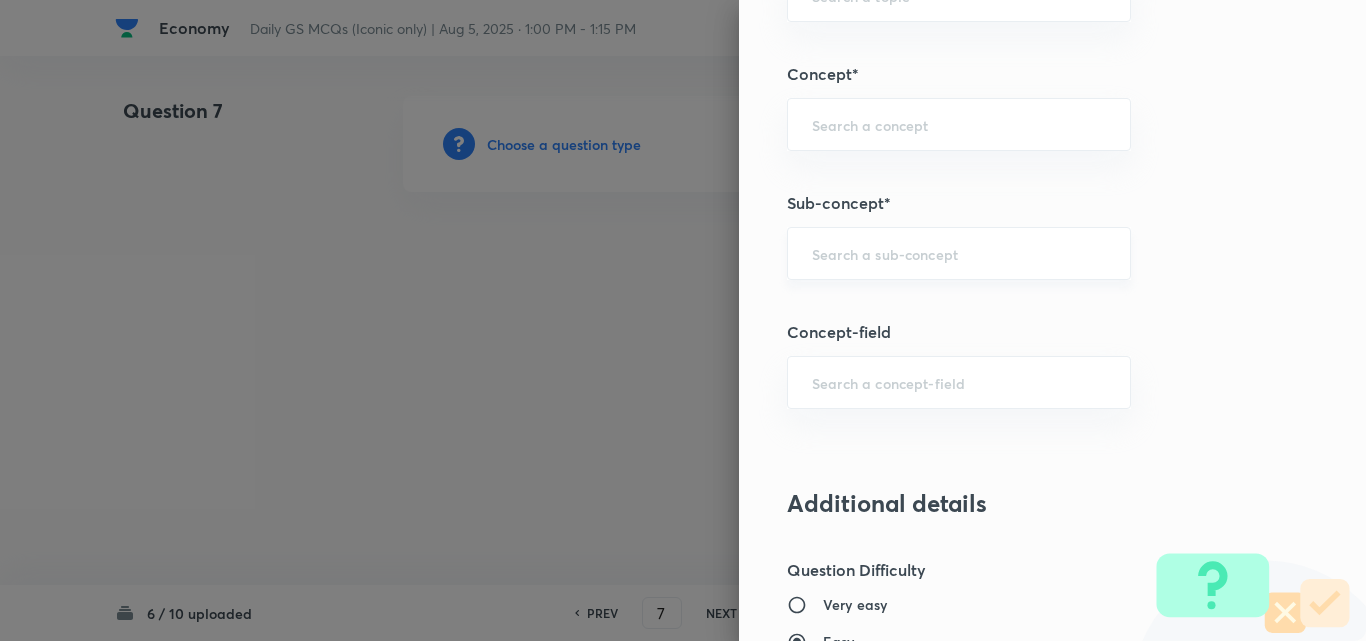 click at bounding box center [959, 253] 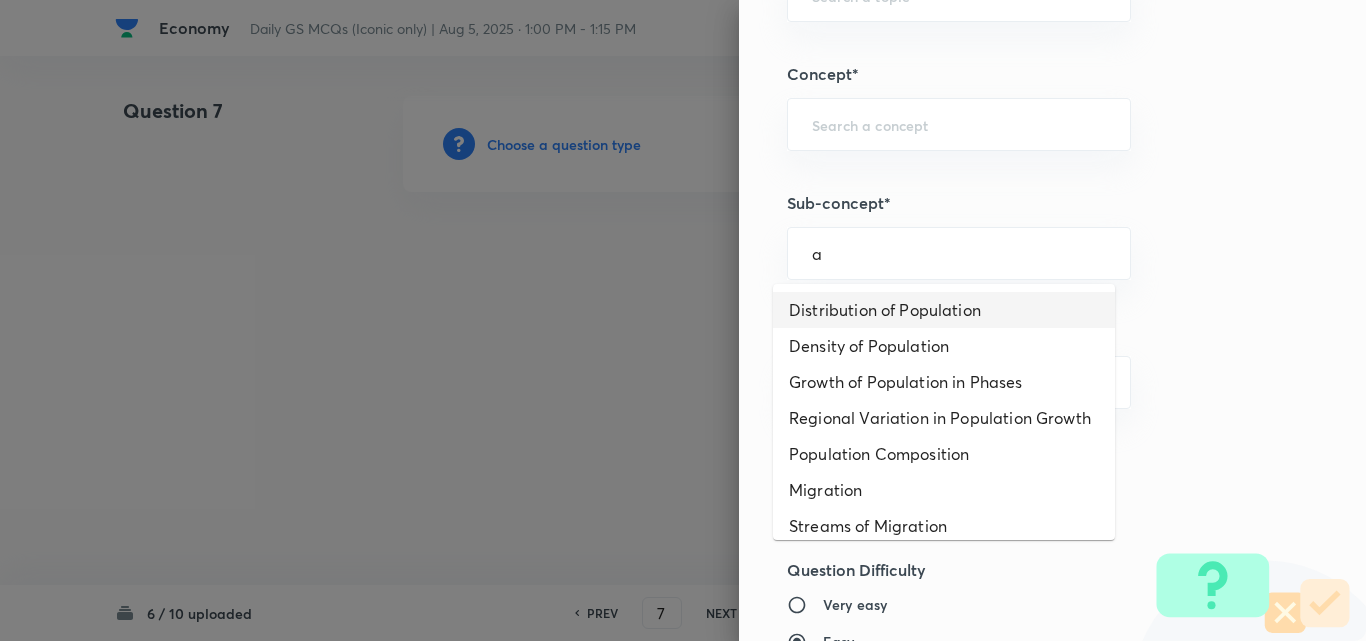 click on "Distribution of Population" at bounding box center [944, 310] 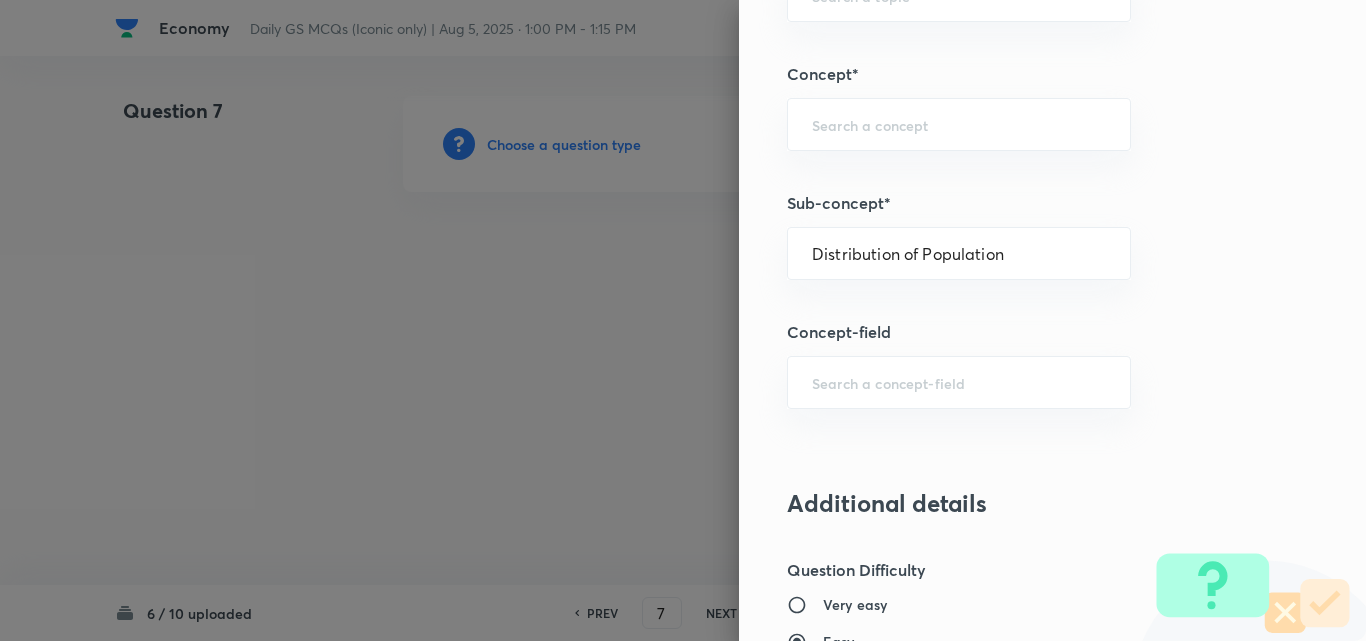 type on "Geography" 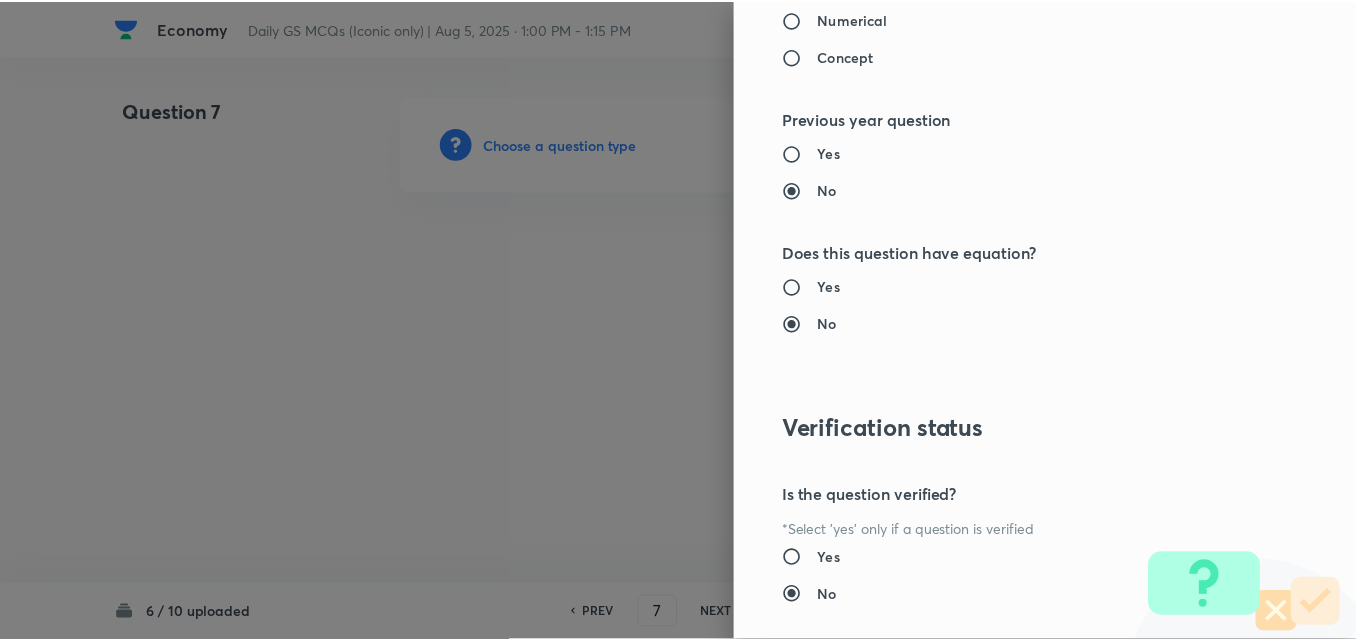 scroll, scrollTop: 2085, scrollLeft: 0, axis: vertical 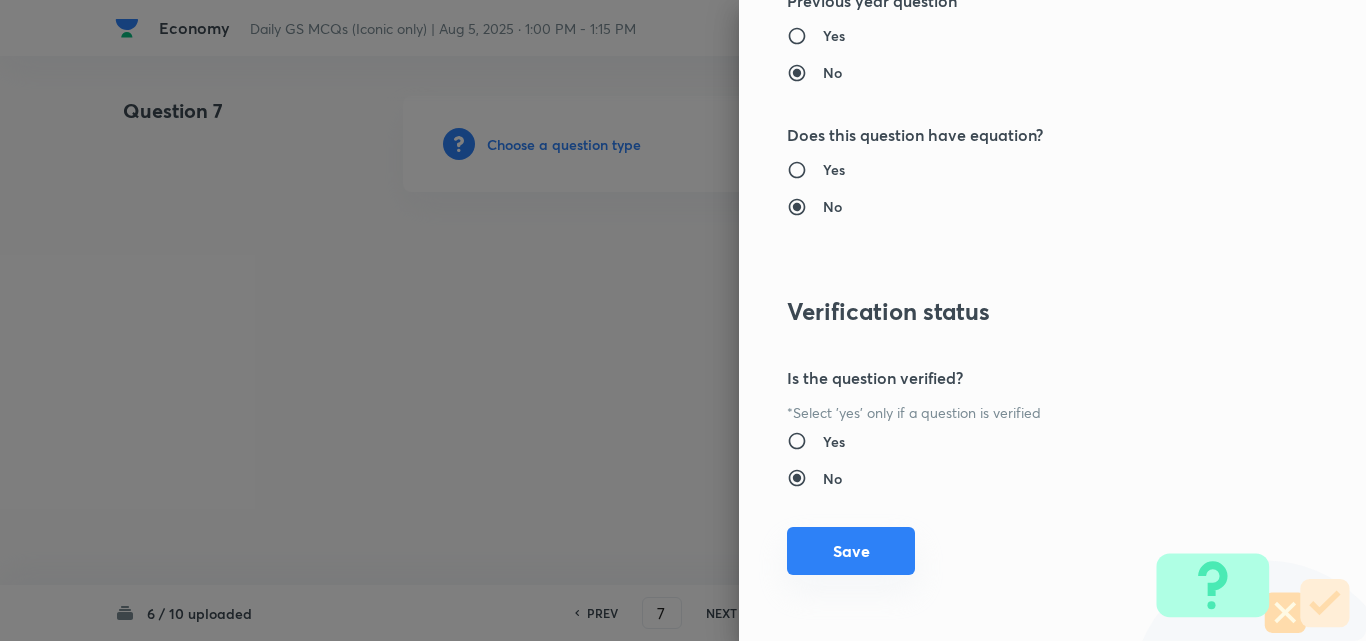 click on "Save" at bounding box center (851, 551) 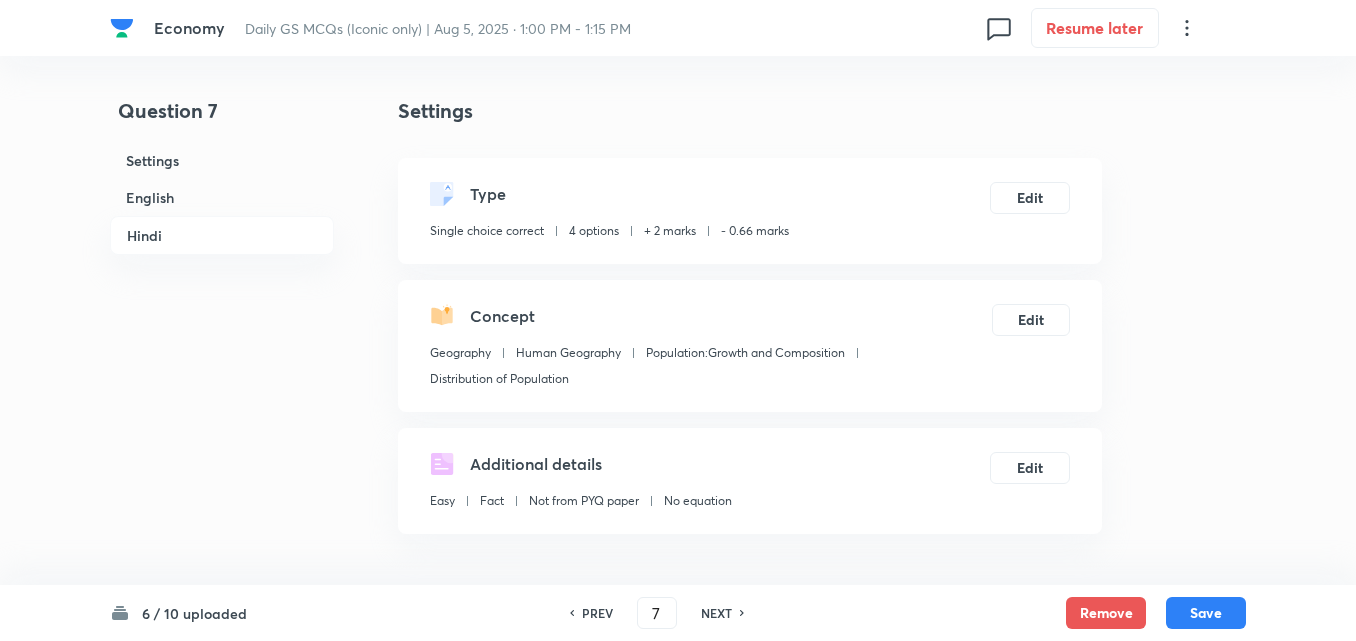click on "English" at bounding box center [222, 197] 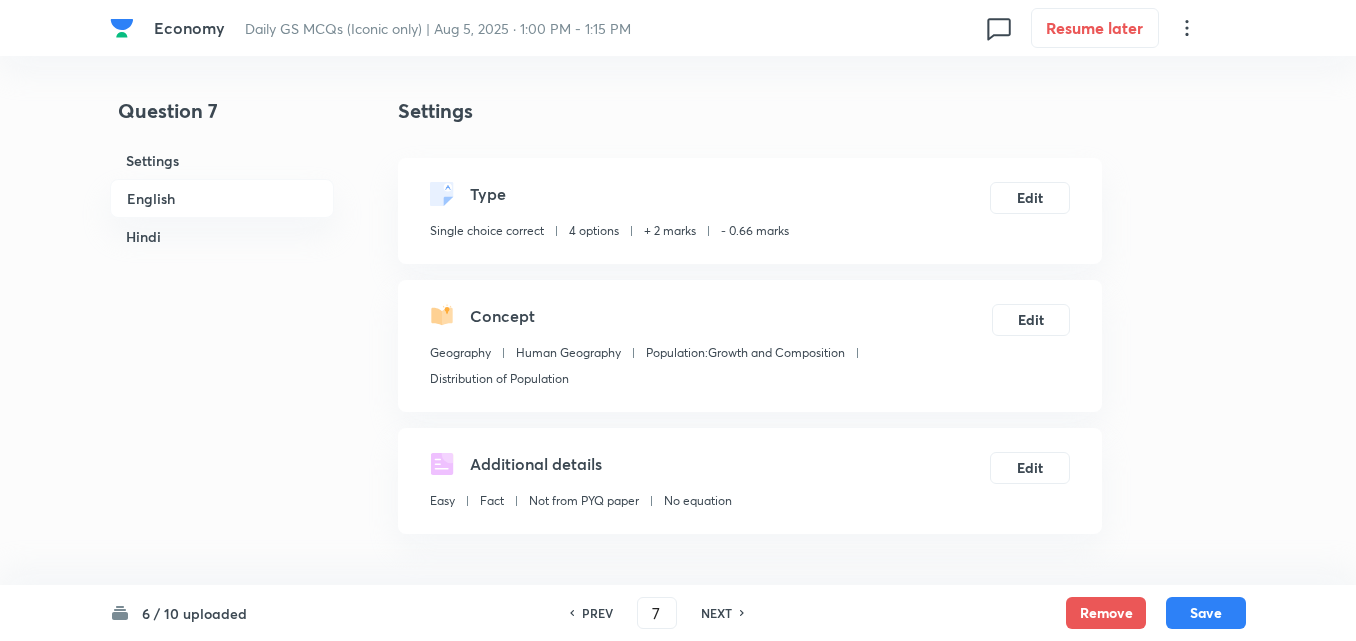 scroll, scrollTop: 542, scrollLeft: 0, axis: vertical 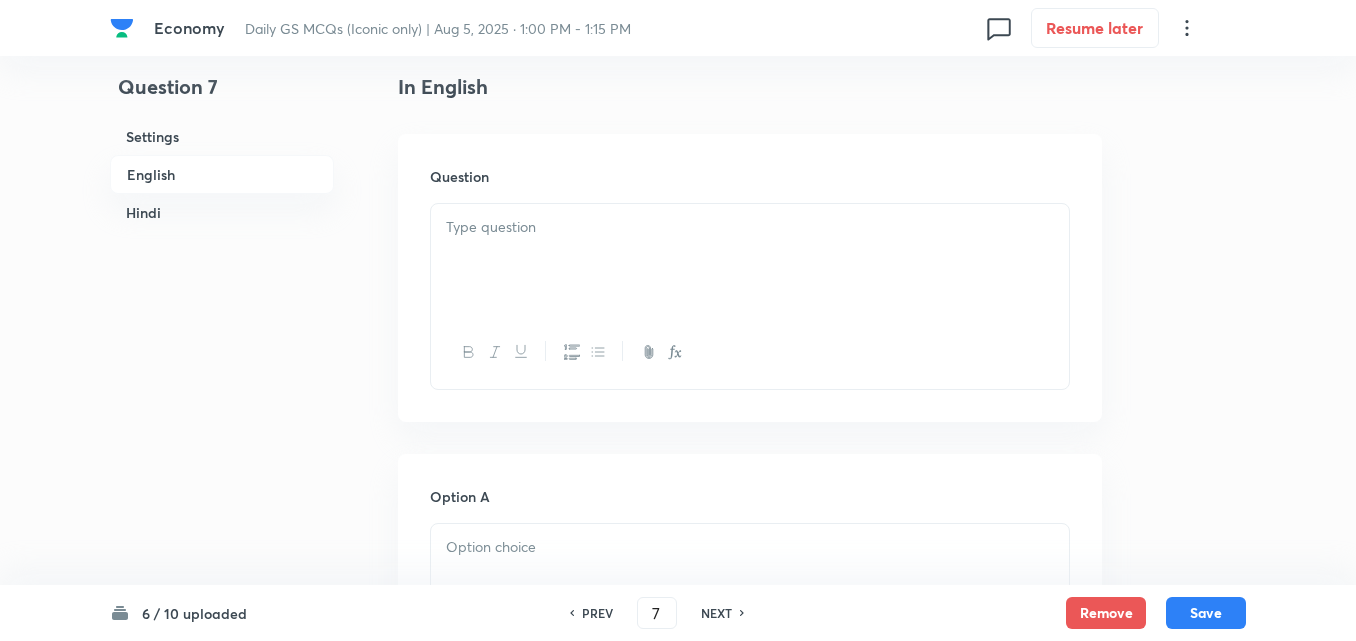 click at bounding box center [750, 260] 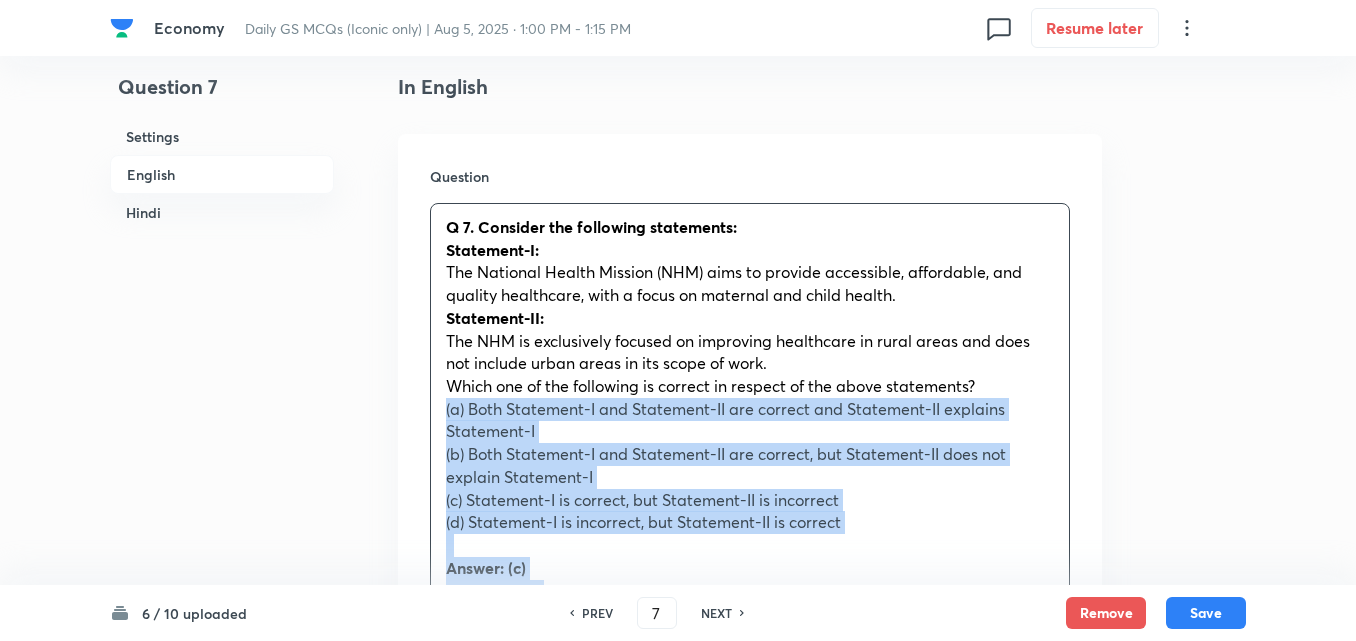 click on "Question Q 7. Consider the following statements: Statement-I: The National Health Mission (NHM) aims to provide accessible, affordable, and quality healthcare, with a focus on maternal and child health. Statement-II: The NHM is exclusively focused on improving healthcare in rural areas and does not include urban areas in its scope of work. Which one of the following is correct in respect of the above statements? (a) Both Statement-I and Statement-II are correct and Statement-II explains Statement-I (b) Both Statement-I and Statement-II are correct, but Statement-II does not explain Statement-I (c) Statement-I is correct, but Statement-II is incorrect (d) Statement-I is incorrect, but Statement-II is correct   Answer: (c) Explanation: Statement-I is correct  as the National Health Mission (NHM) aims to improve healthcare accessibility, affordability, and quality across both rural and urban areas, with a particular focus on maternal and child health. Statement-II is incorrect कथन-I: कथन-II:" at bounding box center [750, 711] 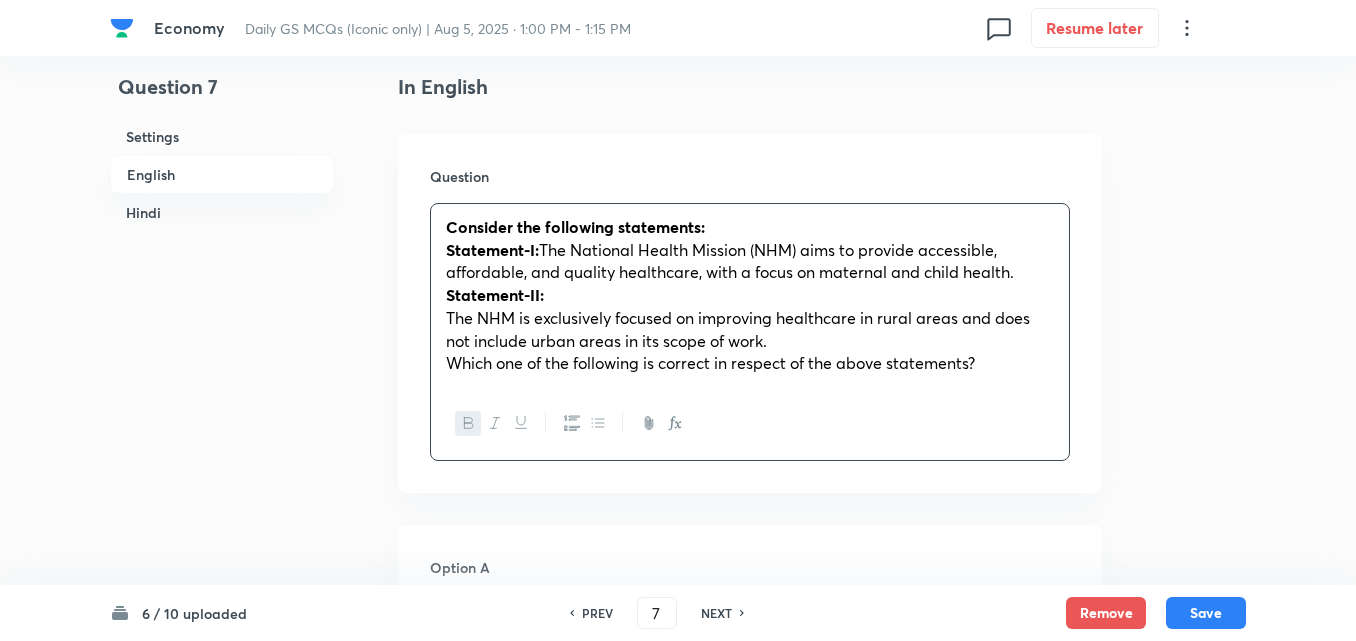 type 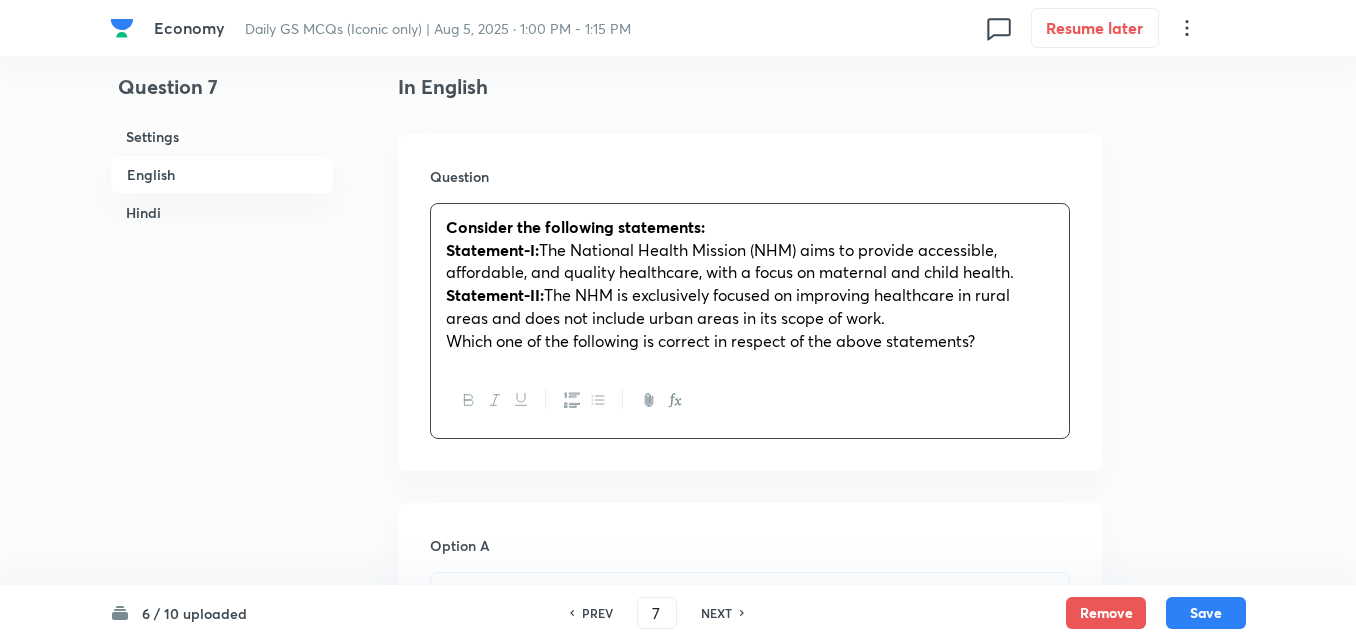 click at bounding box center [750, 400] 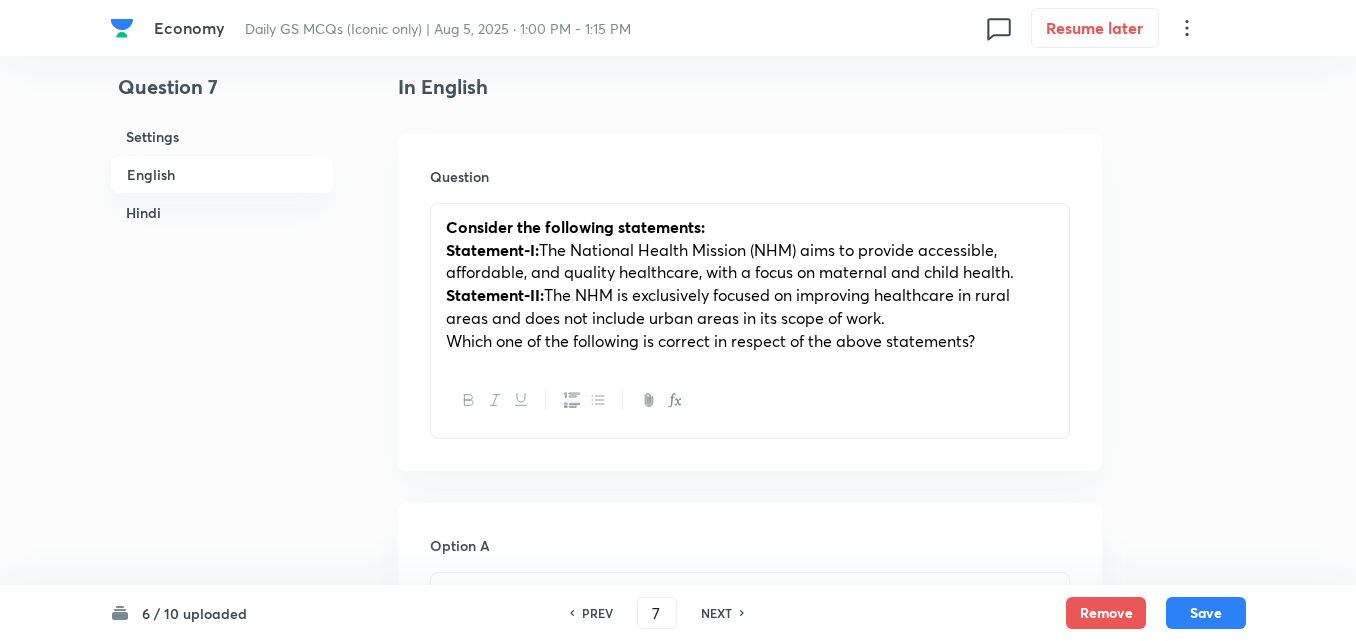 click 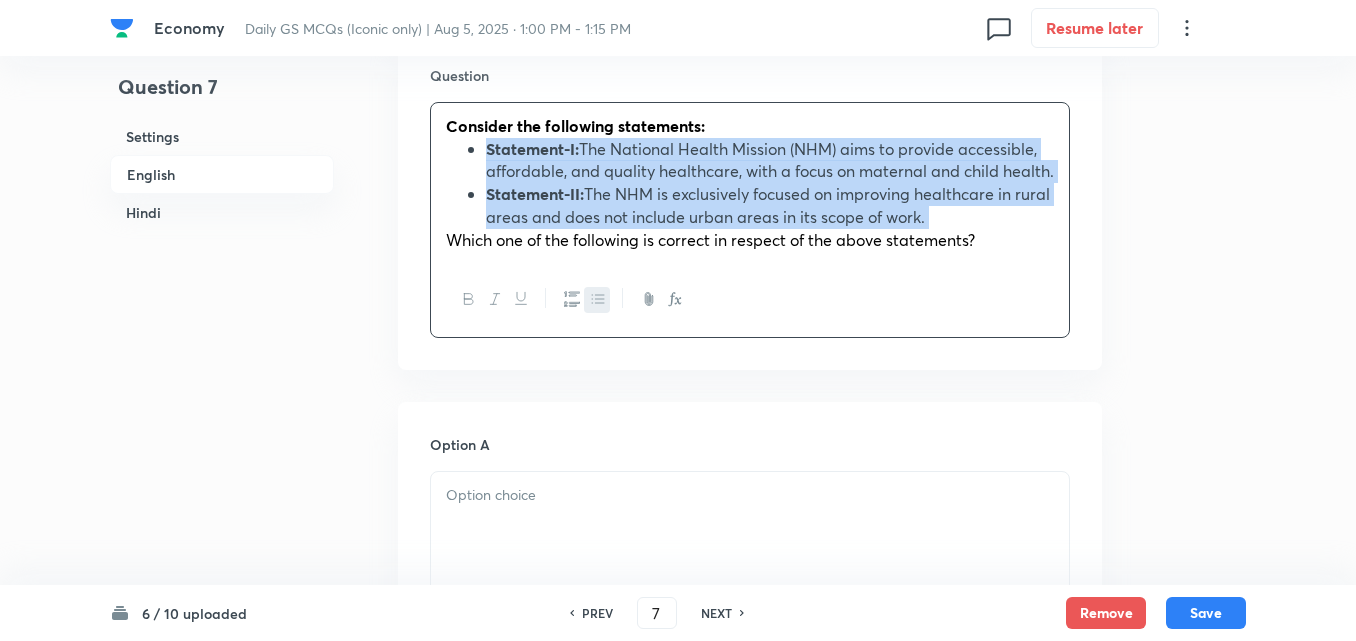 scroll, scrollTop: 942, scrollLeft: 0, axis: vertical 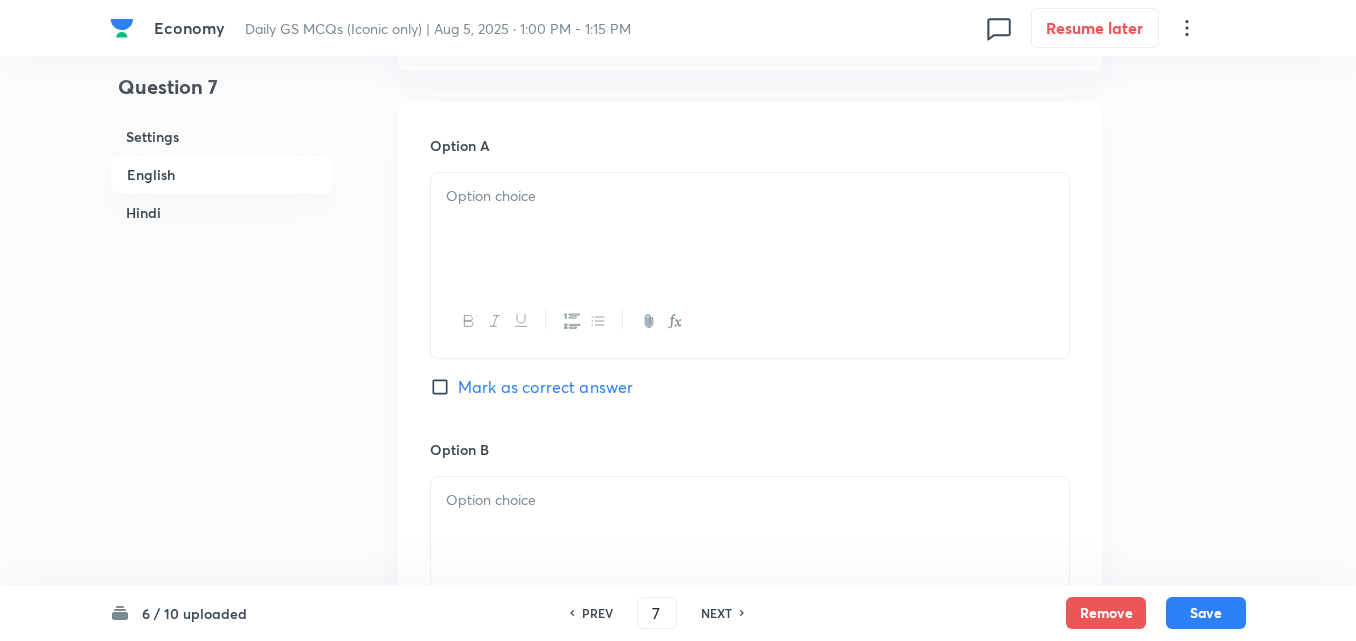 click at bounding box center (750, 229) 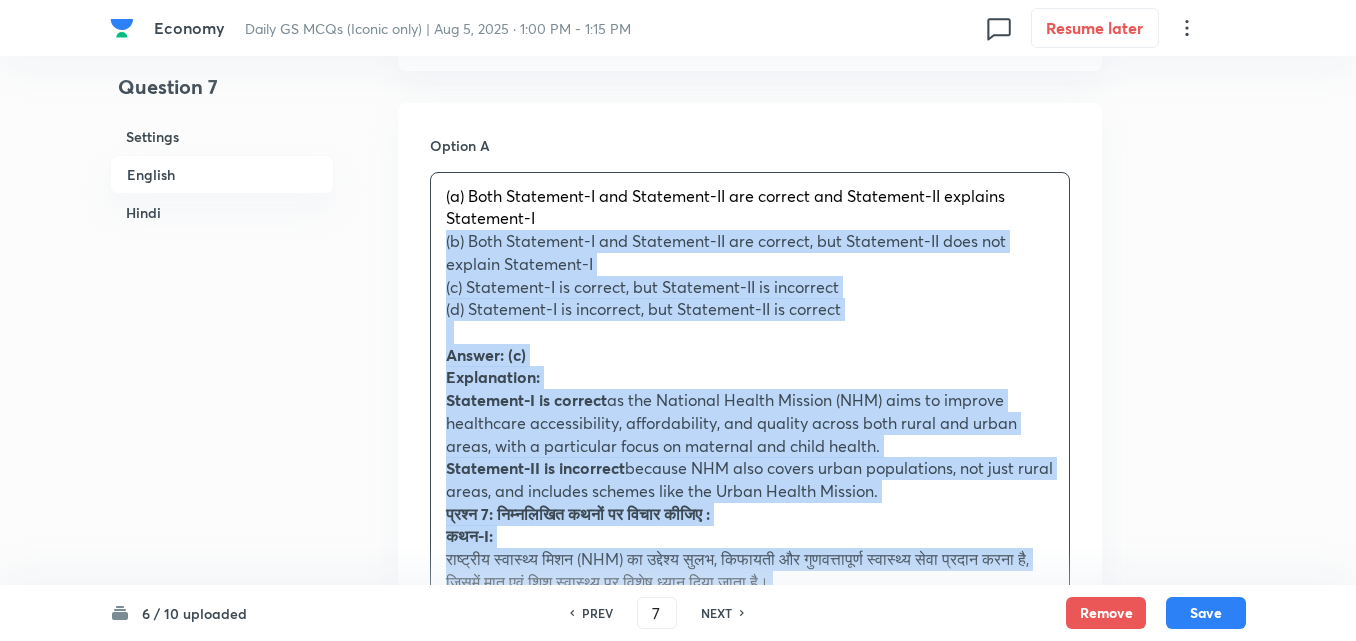 click on "(a) Both Statement-I and Statement-II are correct and Statement-II explains Statement-I (b) Both Statement-I and Statement-II are correct, but Statement-II does not explain Statement-I (c) Statement-I is correct, but Statement-II is incorrect (d) Statement-I is incorrect, but Statement-II is correct   Answer: (c) Explanation: Statement-I is correct  as the National Health Mission (NHM) aims to improve healthcare accessibility, affordability, and quality across both rural and urban areas, with a particular focus on maternal and child health. Statement-II is incorrect  because NHM also covers urban populations, not just rural areas, and includes schemes like the Urban Health Mission. प्रश्न 7: निम्नलिखित कथनों पर विचार कीजिए : कथन-I: कथन-II: उपर्युक्त कथनों के संबंध में निम्नलिखित में से कौन सा सही है?   उत्तर: (c)" at bounding box center [750, 571] 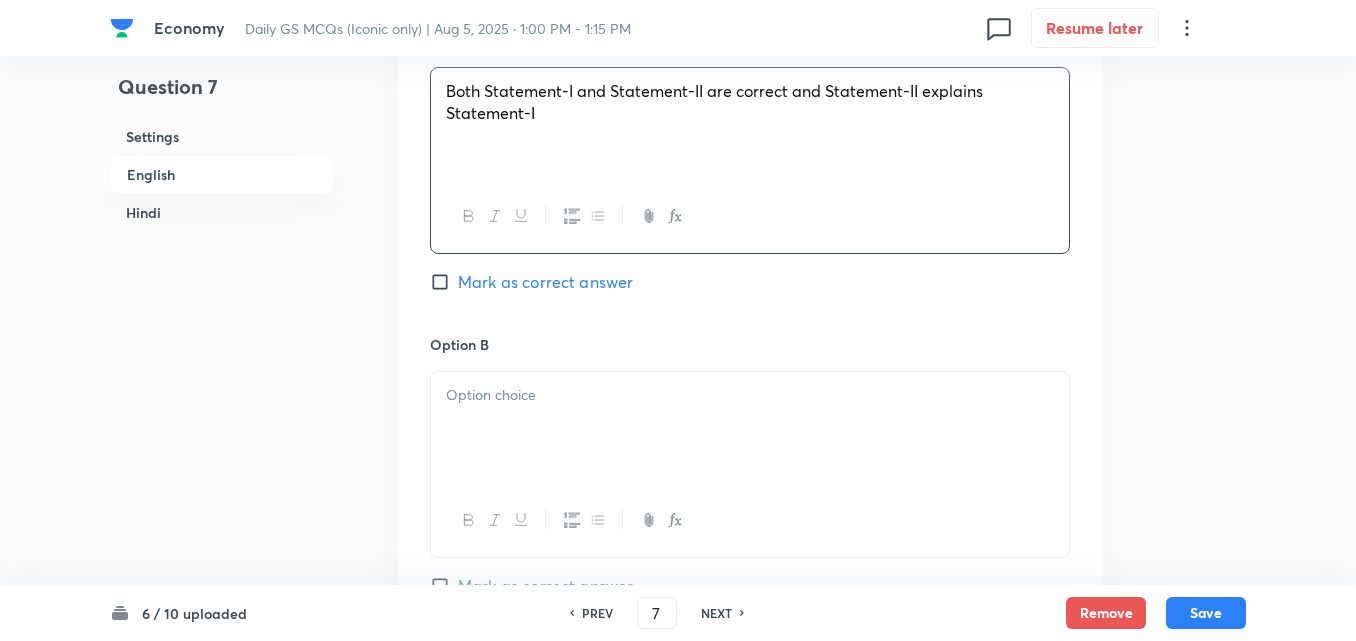 scroll, scrollTop: 1242, scrollLeft: 0, axis: vertical 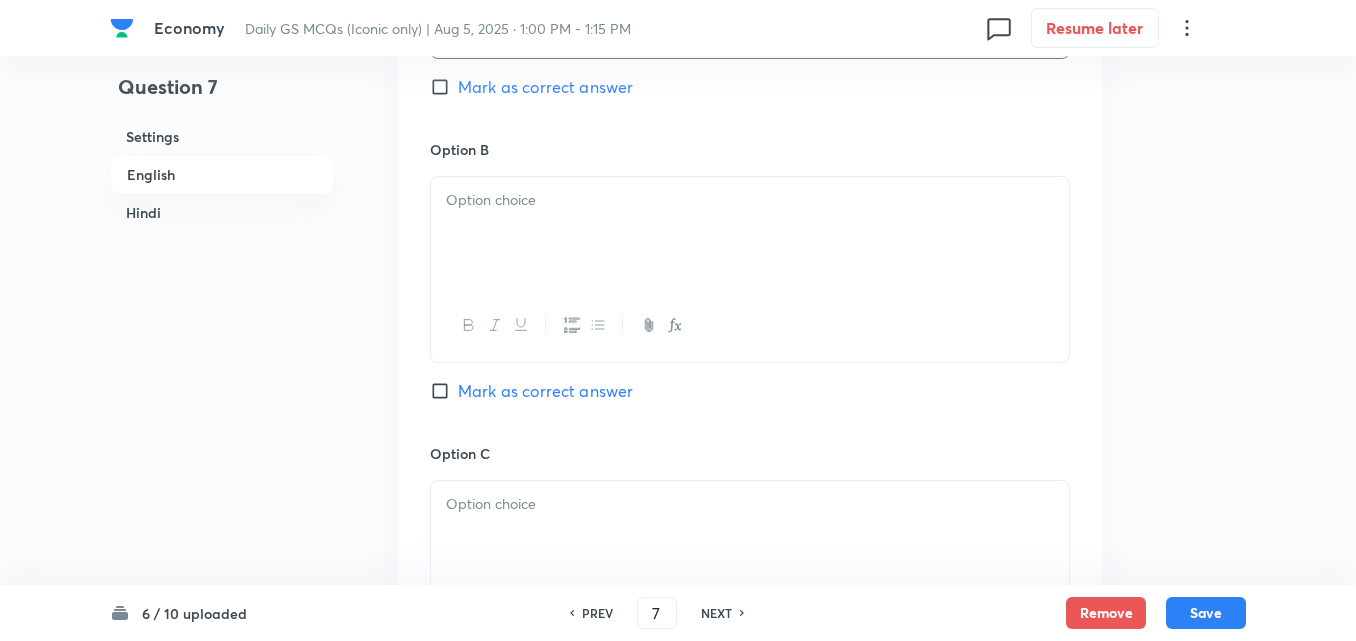 click at bounding box center [750, 233] 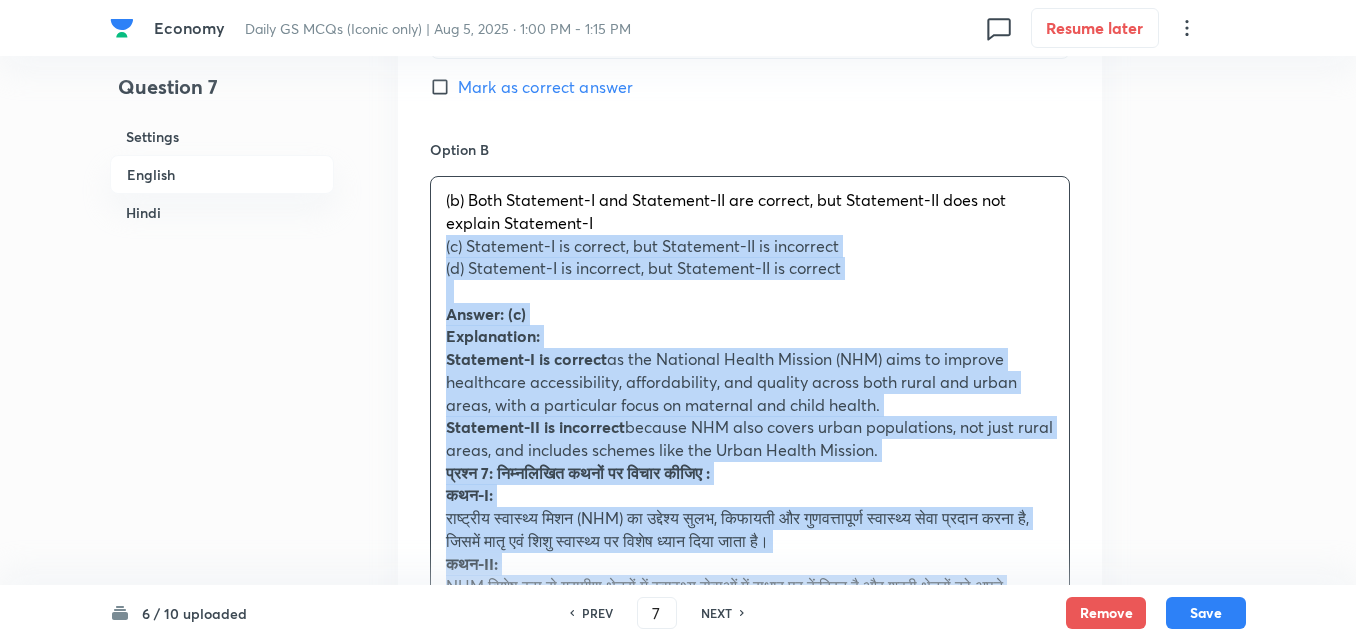 click on "Option A Both Statement-I and Statement-II are correct and Statement-II explains Statement-I Mark as correct answer Option B (b) Both Statement-I and Statement-II are correct, but Statement-II does not explain Statement-I (c) Statement-I is correct, but Statement-II is incorrect (d) Statement-I is incorrect, but Statement-II is correct   Answer: (c) Explanation: Statement-I is correct  as the National Health Mission (NHM) aims to improve healthcare accessibility, affordability, and quality across both rural and urban areas, with a particular focus on maternal and child health. Statement-II is incorrect  because NHM also covers urban populations, not just rural areas, and includes schemes like the Urban Health Mission. प्रश्न 7: निम्नलिखित कथनों पर विचार कीजिए : कथन-I: कथन-II: (c) कथन-I सही है, लेकिन कथन-II गलत है   उत्तर: (c) व्याख्या: Mark as correct answer" at bounding box center [750, 743] 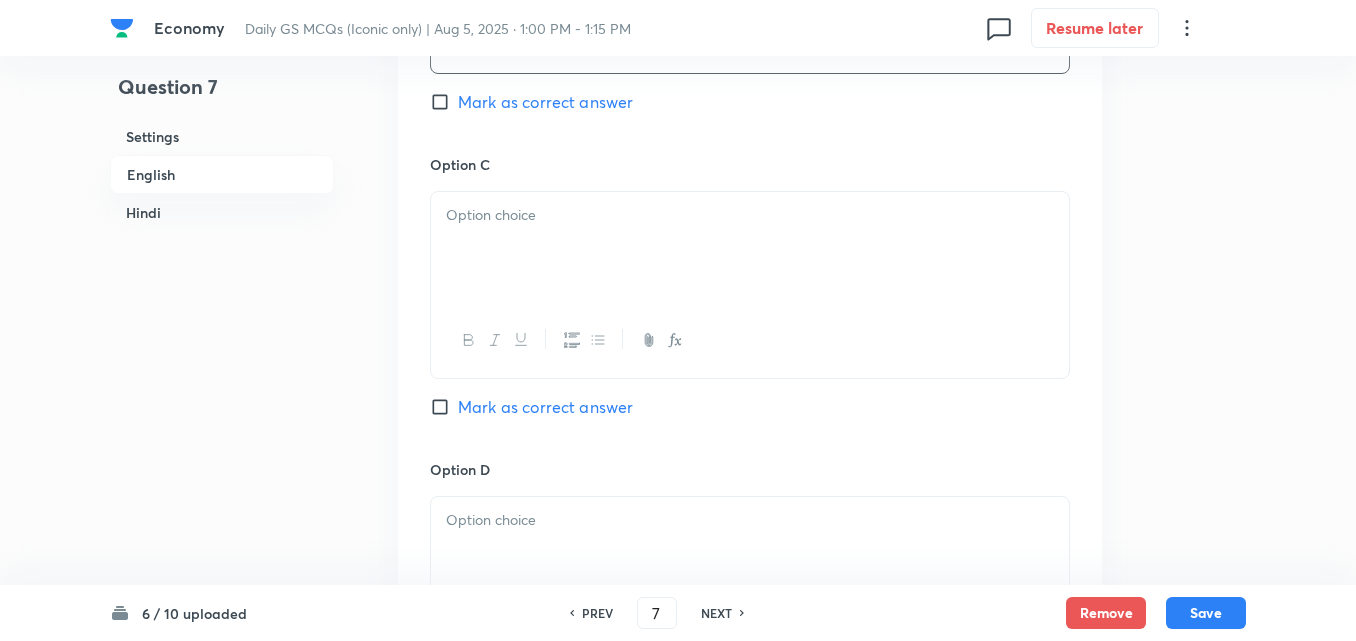 scroll, scrollTop: 1542, scrollLeft: 0, axis: vertical 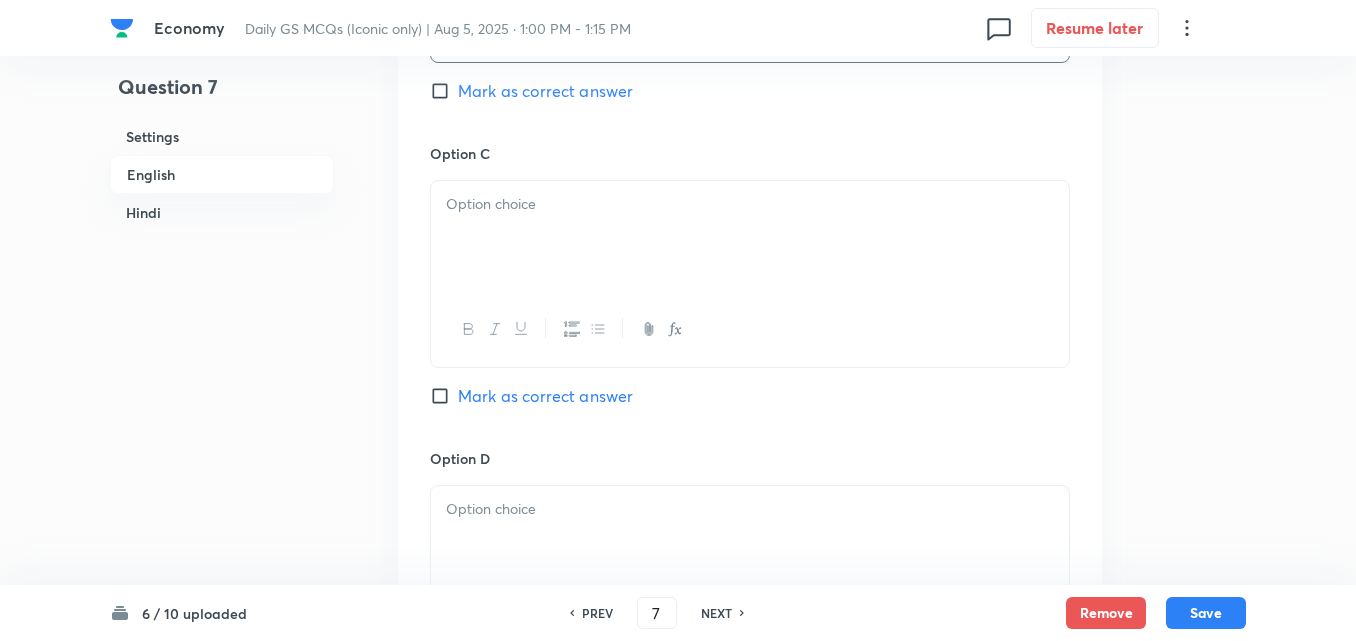 click at bounding box center (750, 237) 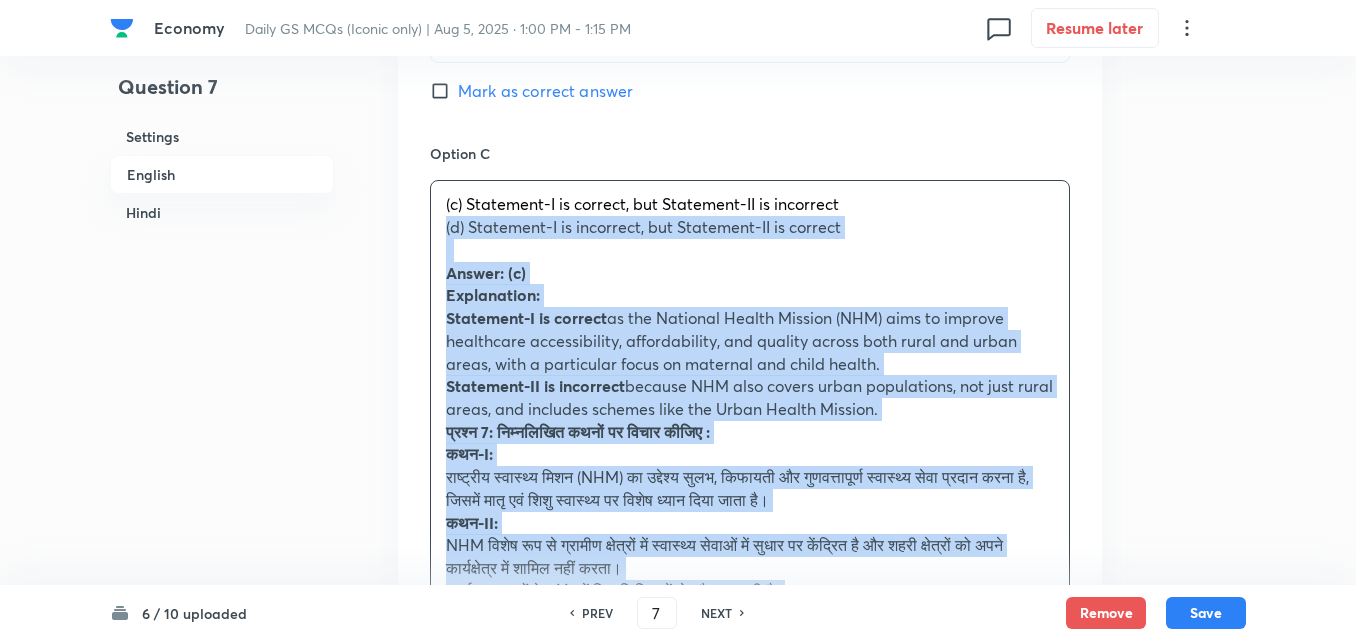 click on "Option A Both Statement-I and Statement-II are correct and Statement-II explains Statement-I Mark as correct answer Option B Both Statement-I and Statement-II are correct, but Statement-II does not explain Statement-I Mark as correct answer Option C (c) Statement-I is correct, but Statement-II is incorrect (d) Statement-I is incorrect, but Statement-II is correct   Answer: (c) Explanation: Statement-I is correct  as the National Health Mission (NHM) aims to improve healthcare accessibility, affordability, and quality across both rural and urban areas, with a particular focus on maternal and child health. Statement-II is incorrect  because NHM also covers urban populations, not just rural areas, and includes schemes like the Urban Health Mission. प्रश्न 7: निम्नलिखित कथनों पर विचार कीजिए : कथन-I: कथन-II: (c) कथन-I सही है, लेकिन कथन-II गलत है   उत्तर: (c) व्याख्या:" at bounding box center (750, 420) 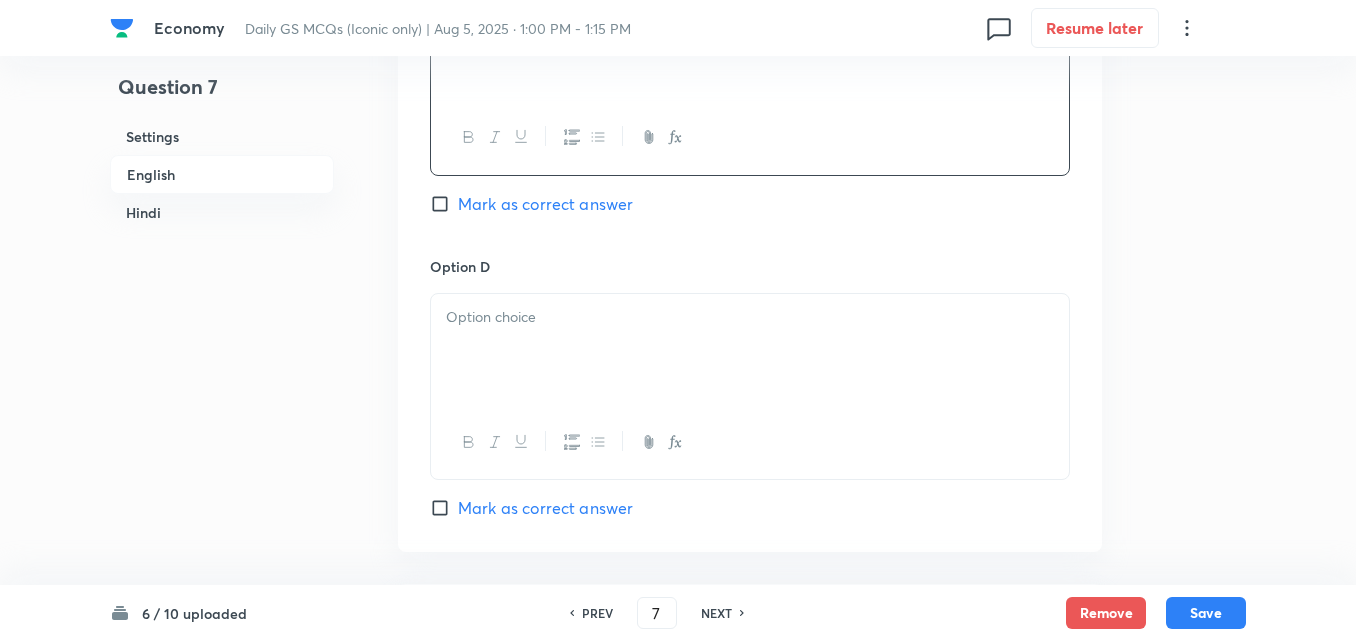 scroll, scrollTop: 1742, scrollLeft: 0, axis: vertical 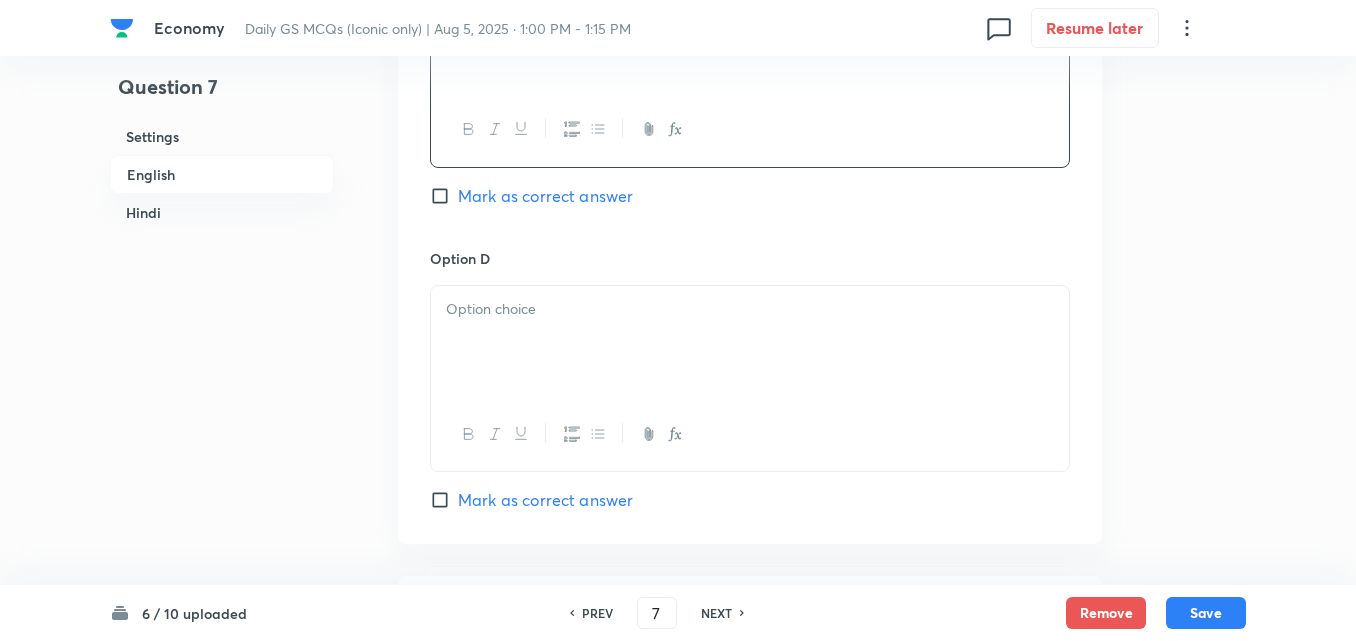 click on "Mark as correct answer" at bounding box center [545, 196] 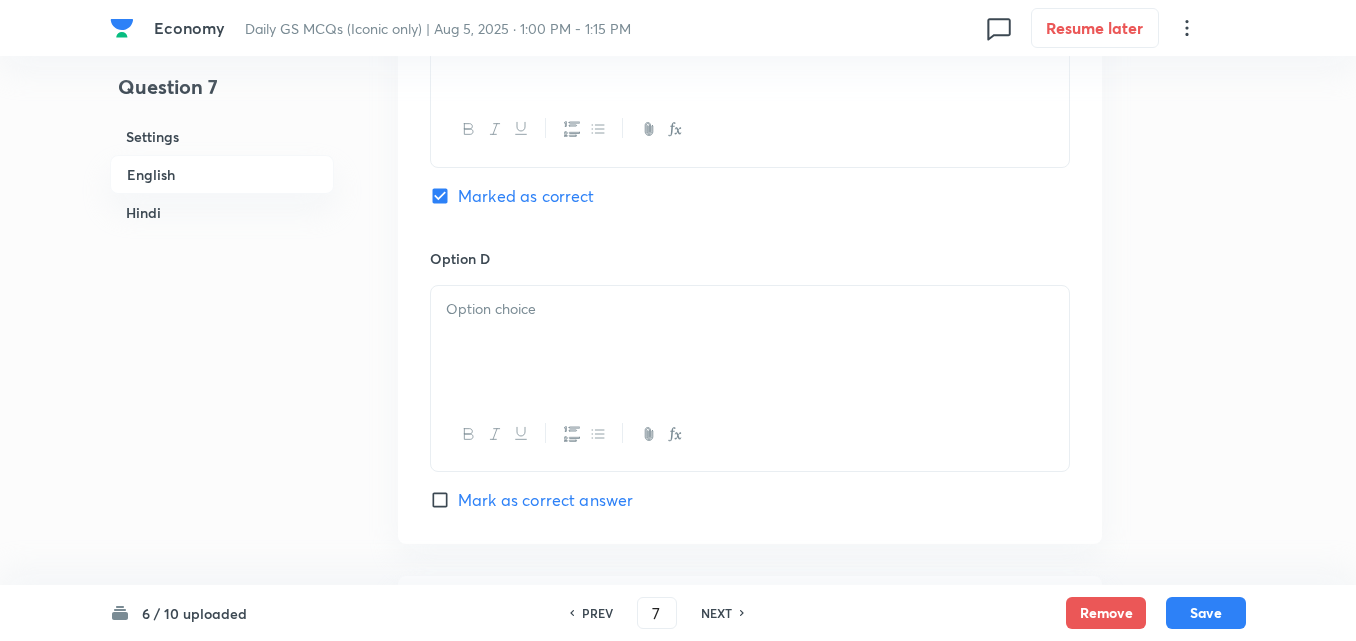 checkbox on "true" 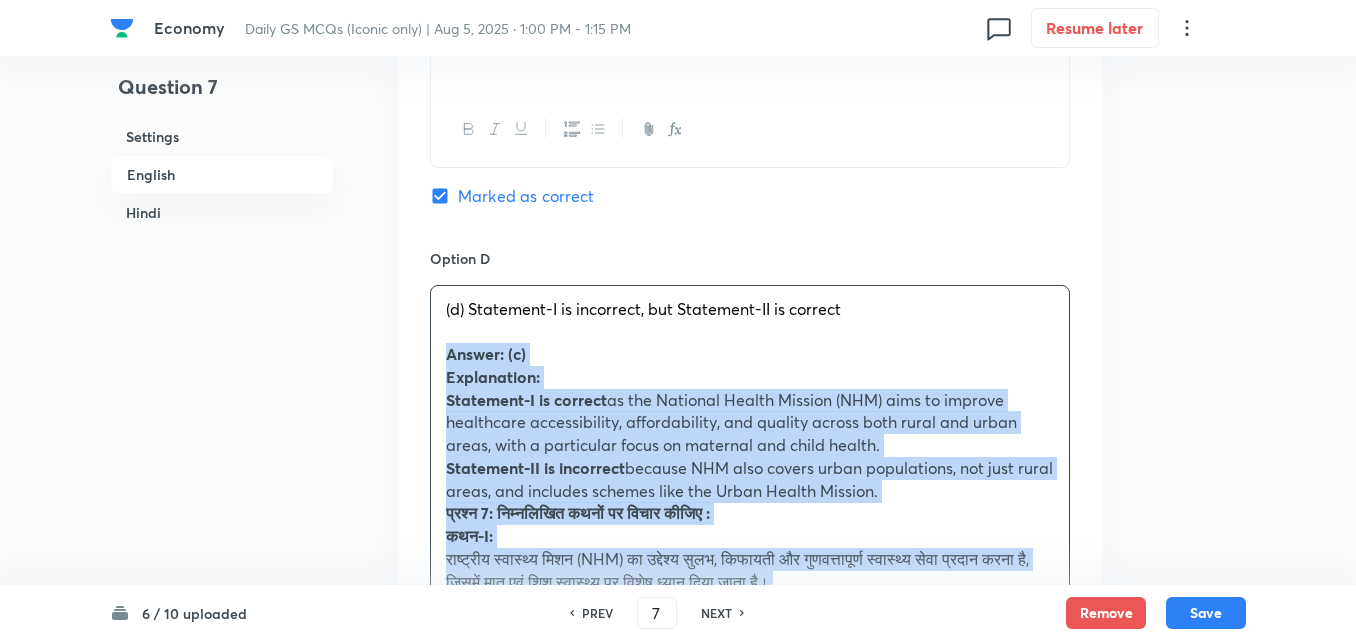 click on "(d) Statement-I is incorrect, but Statement-II is correct   Answer: (c) Explanation: Statement-I is correct  as the National Health Mission (NHM) aims to improve healthcare accessibility, affordability, and quality across both rural and urban areas, with a particular focus on maternal and child health. Statement-II is incorrect  because NHM also covers urban populations, not just rural areas, and includes schemes like the Urban Health Mission. प्रश्न 7: निम्नलिखित कथनों पर विचार कीजिए : कथन-I: राष्ट्रीय स्वास्थ्य मिशन (NHM) का उद्देश्य सुलभ, किफायती और गुणवत्तापूर्ण स्वास्थ्य सेवा प्रदान करना है, जिसमें मातृ एवं शिशु स्वास्थ्य पर विशेष ध्यान दिया जाता है। कथन-II:" at bounding box center (750, 627) 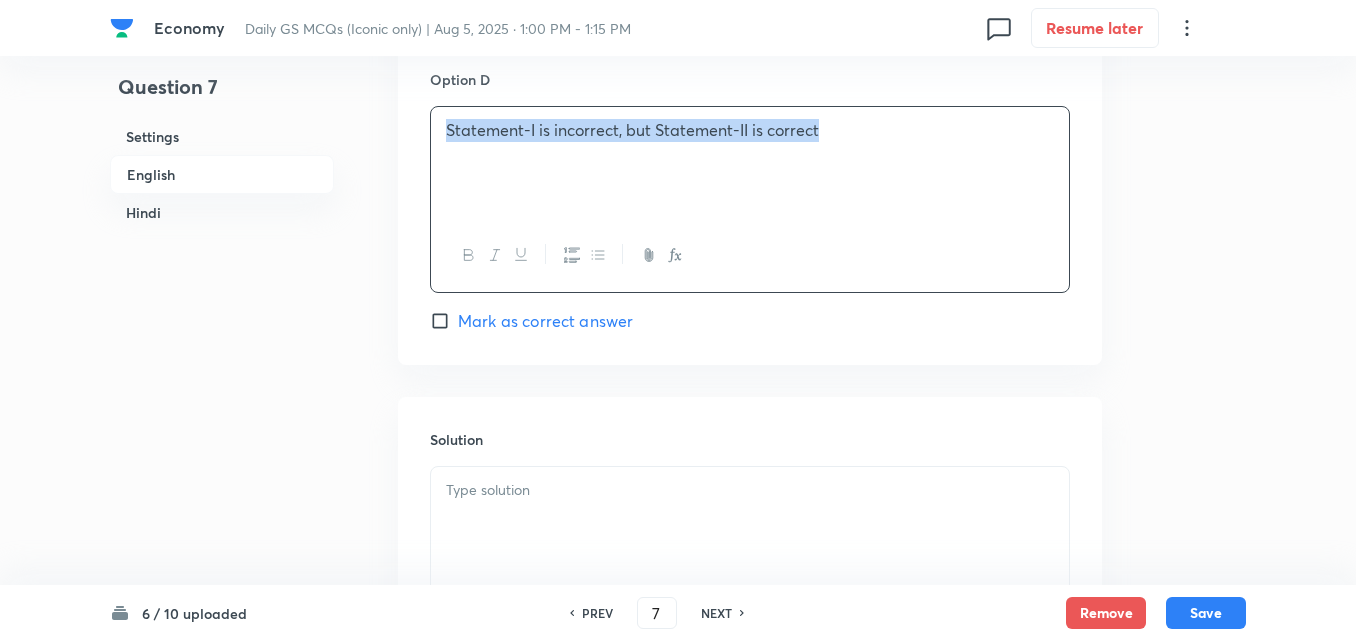 scroll, scrollTop: 2242, scrollLeft: 0, axis: vertical 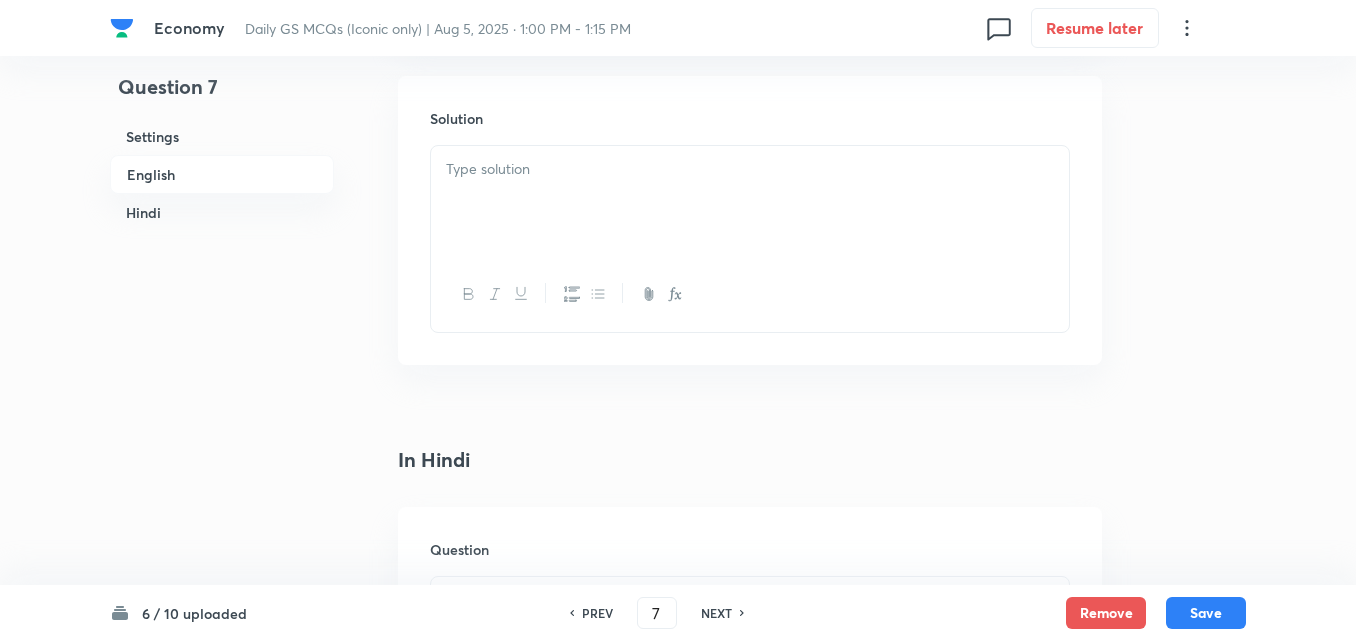 click at bounding box center (750, 202) 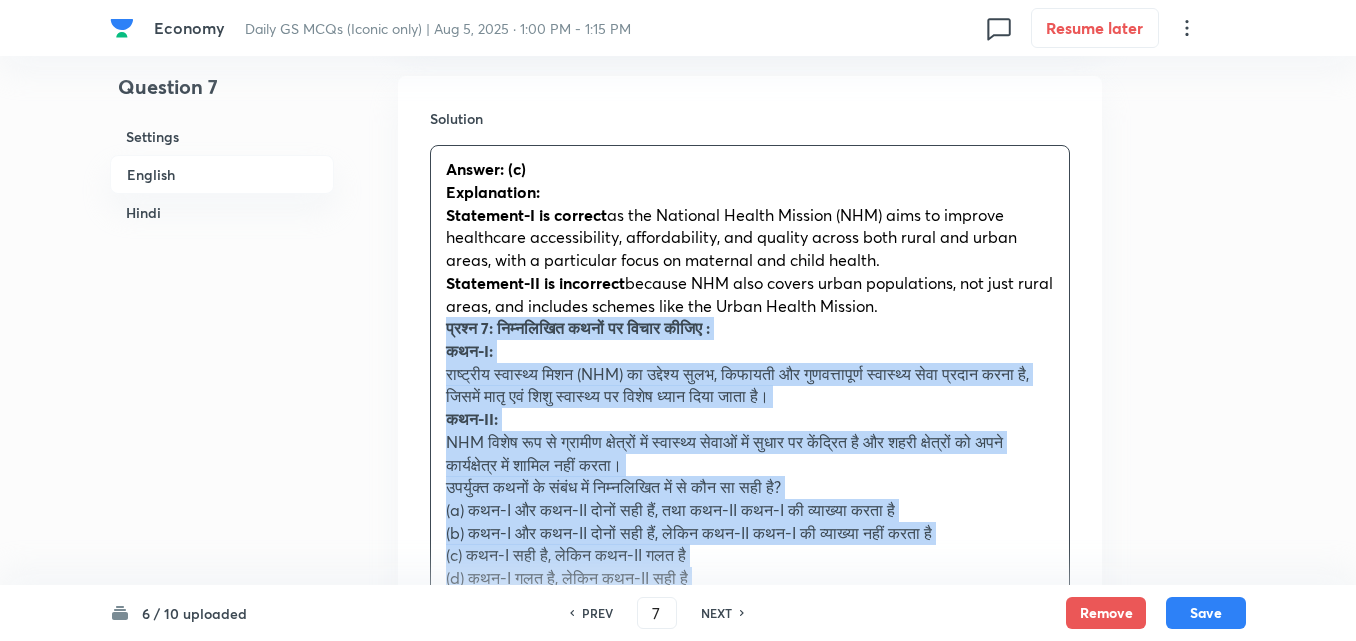 drag, startPoint x: 444, startPoint y: 356, endPoint x: 427, endPoint y: 352, distance: 17.464249 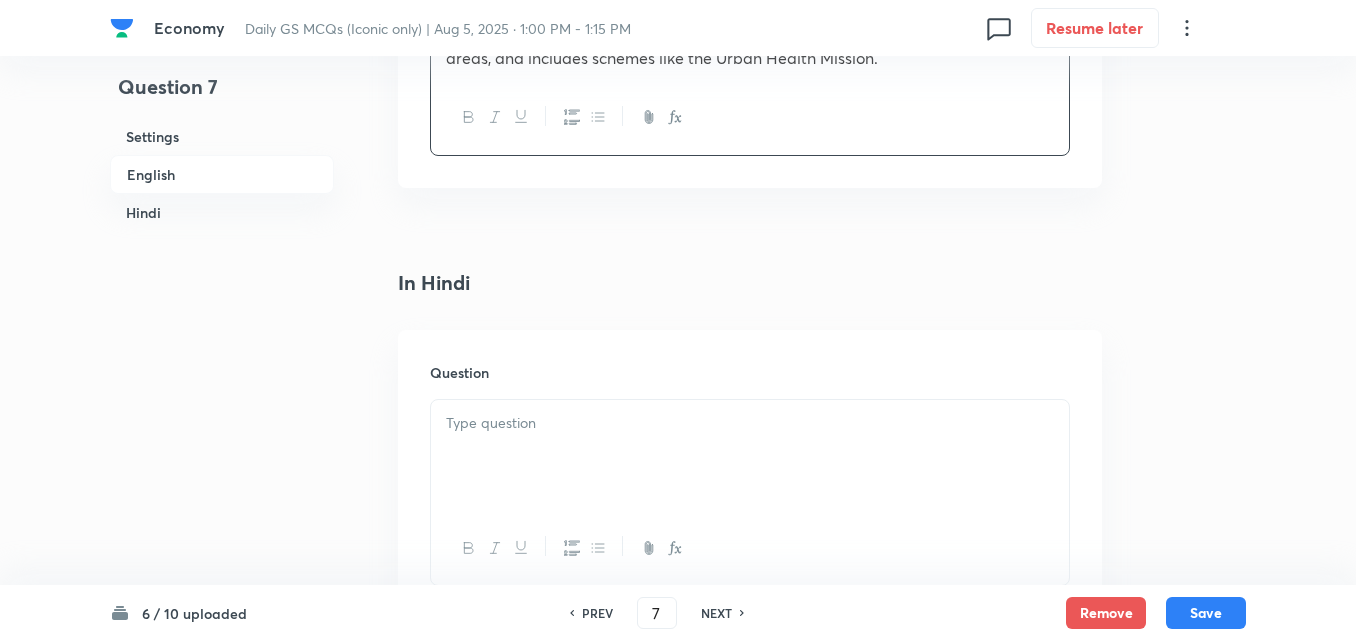 scroll, scrollTop: 2642, scrollLeft: 0, axis: vertical 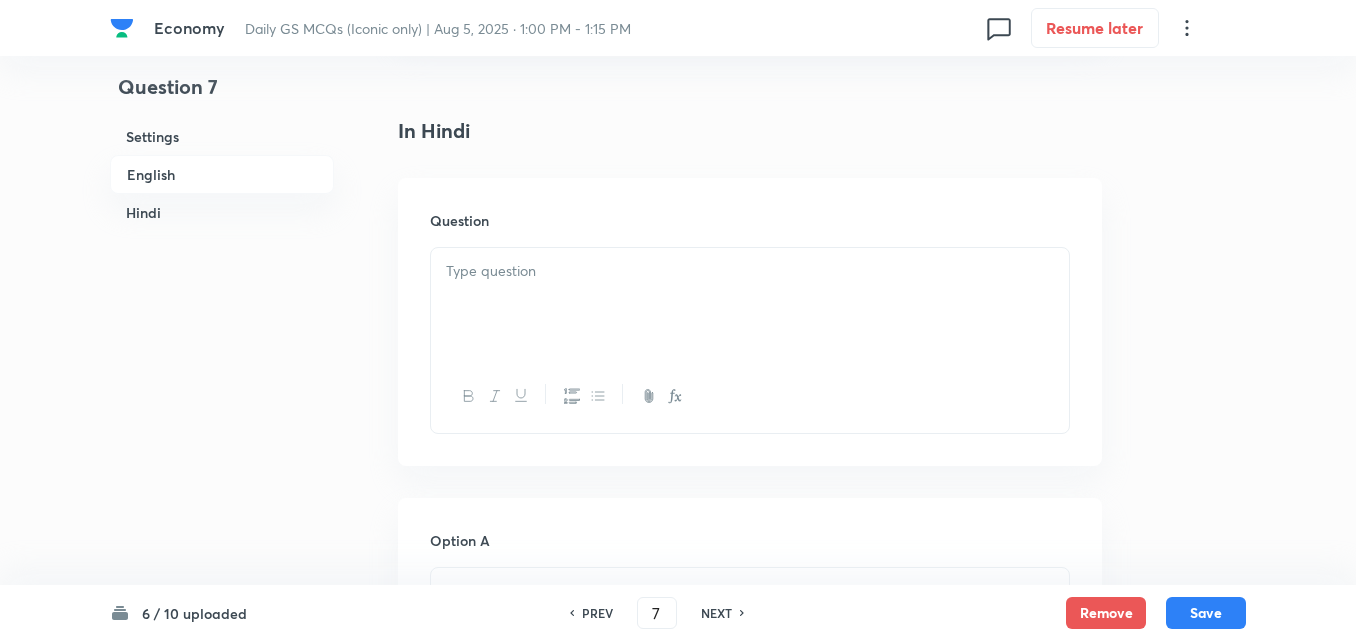 click at bounding box center (750, 304) 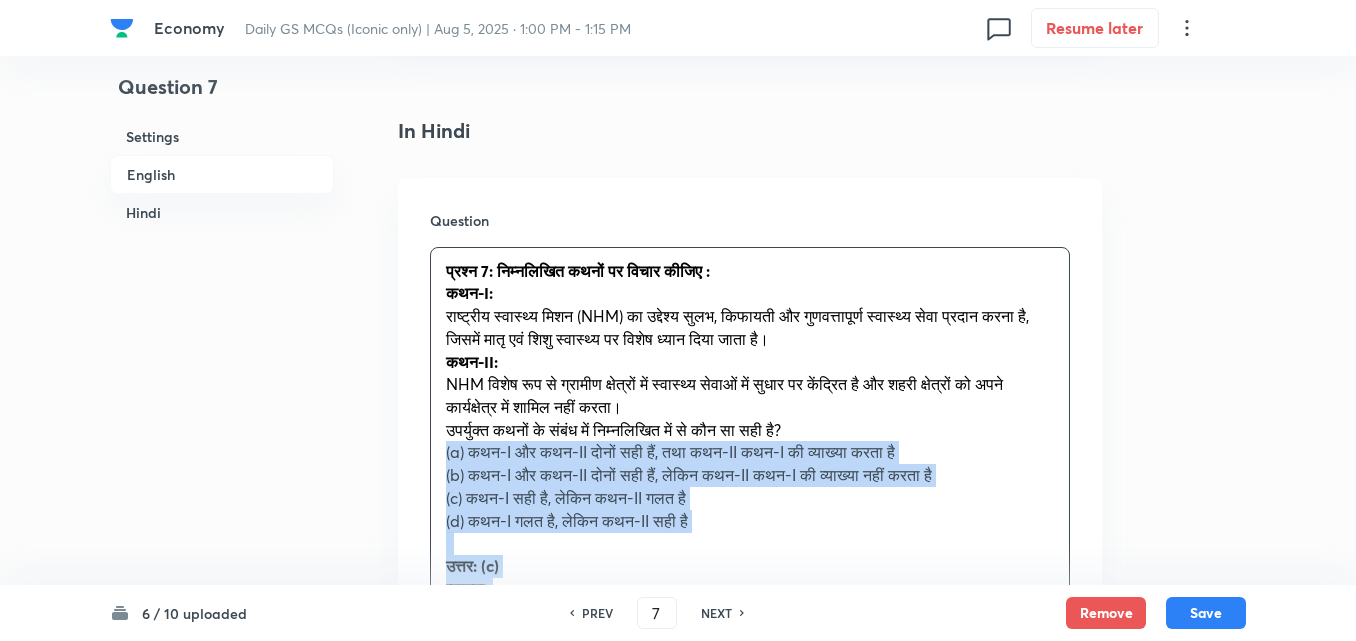 click on "प्रश्न 7: निम्नलिखित कथनों पर विचार कीजिए : कथन-I: राष्ट्रीय स्वास्थ्य मिशन (NHM) का उद्देश्य सुलभ, किफायती और गुणवत्तापूर्ण स्वास्थ्य सेवा प्रदान करना है, जिसमें मातृ एवं शिशु स्वास्थ्य पर विशेष ध्यान दिया जाता है। कथन-II: NHM विशेष रूप से ग्रामीण क्षेत्रों में स्वास्थ्य सेवाओं में सुधार पर केंद्रित है और शहरी क्षेत्रों को अपने कार्यक्षेत्र में शामिल नहीं करता। (c) कथन-I सही है, लेकिन कथन-II गलत है" at bounding box center [750, 487] 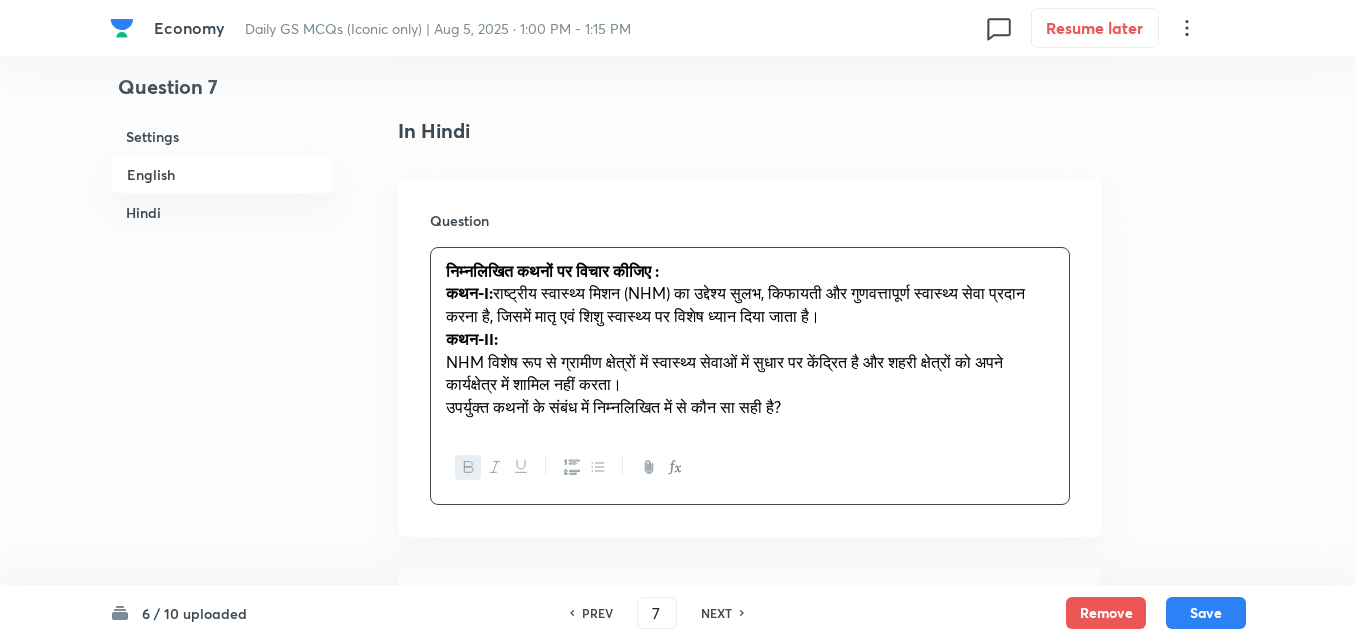 type 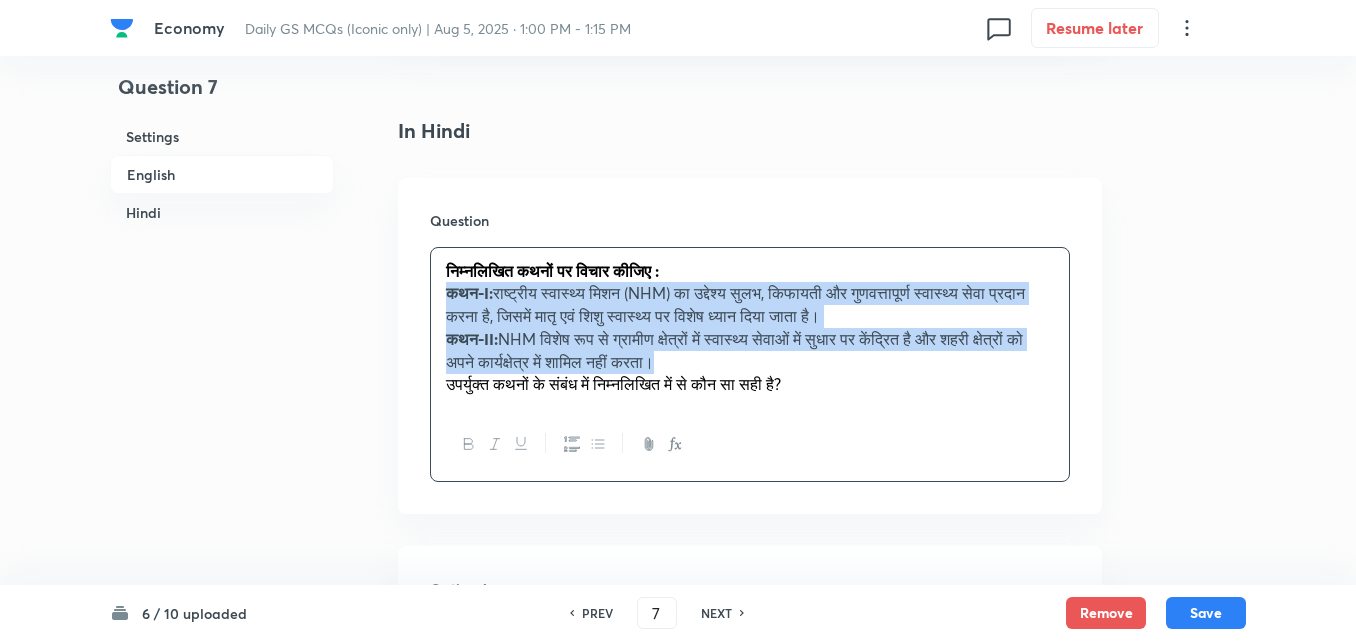 click 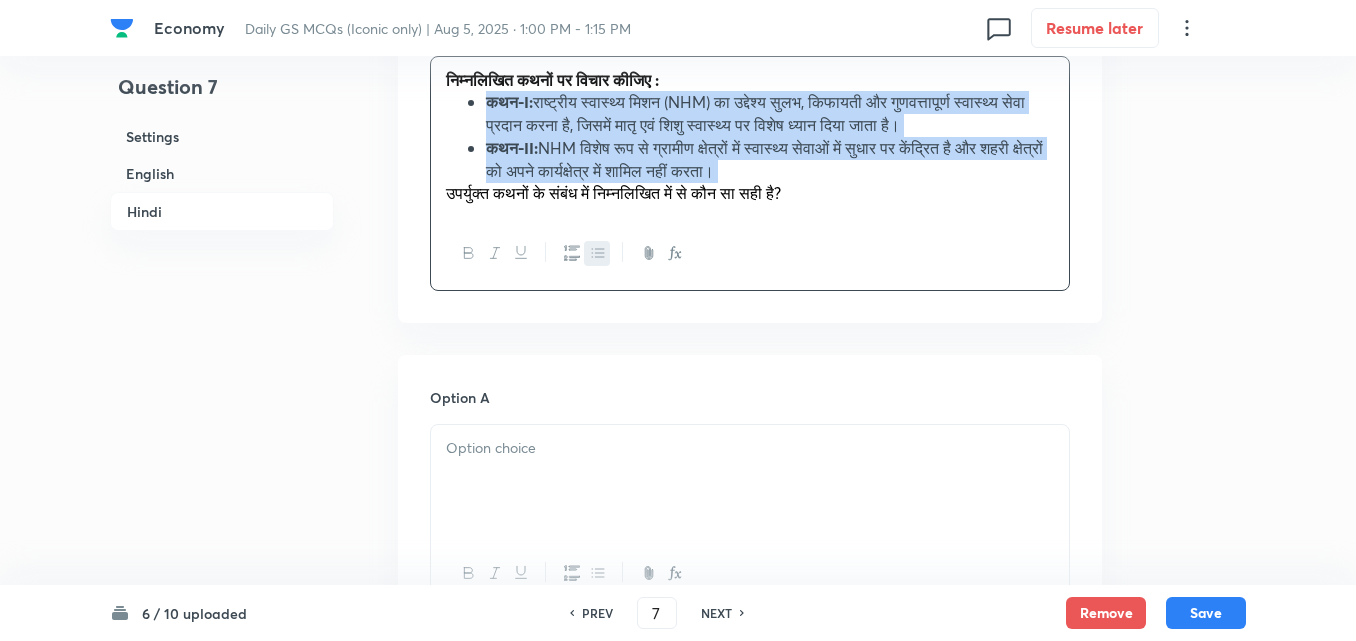 scroll, scrollTop: 3042, scrollLeft: 0, axis: vertical 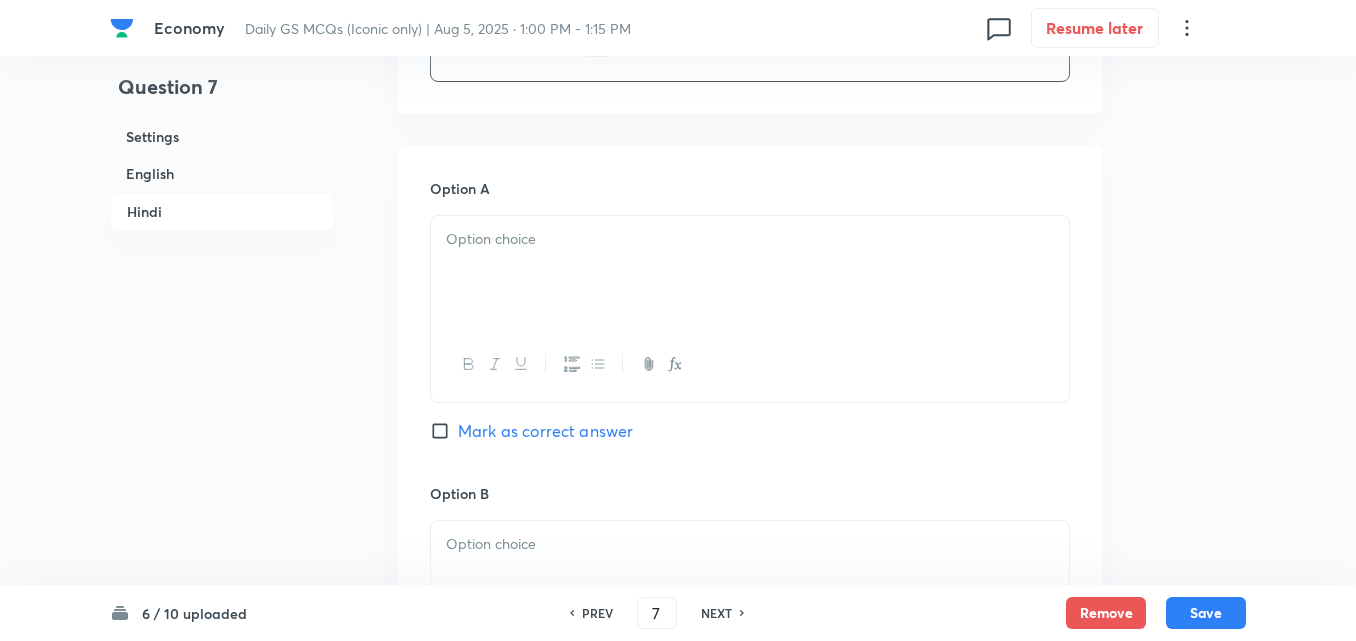click at bounding box center (750, 272) 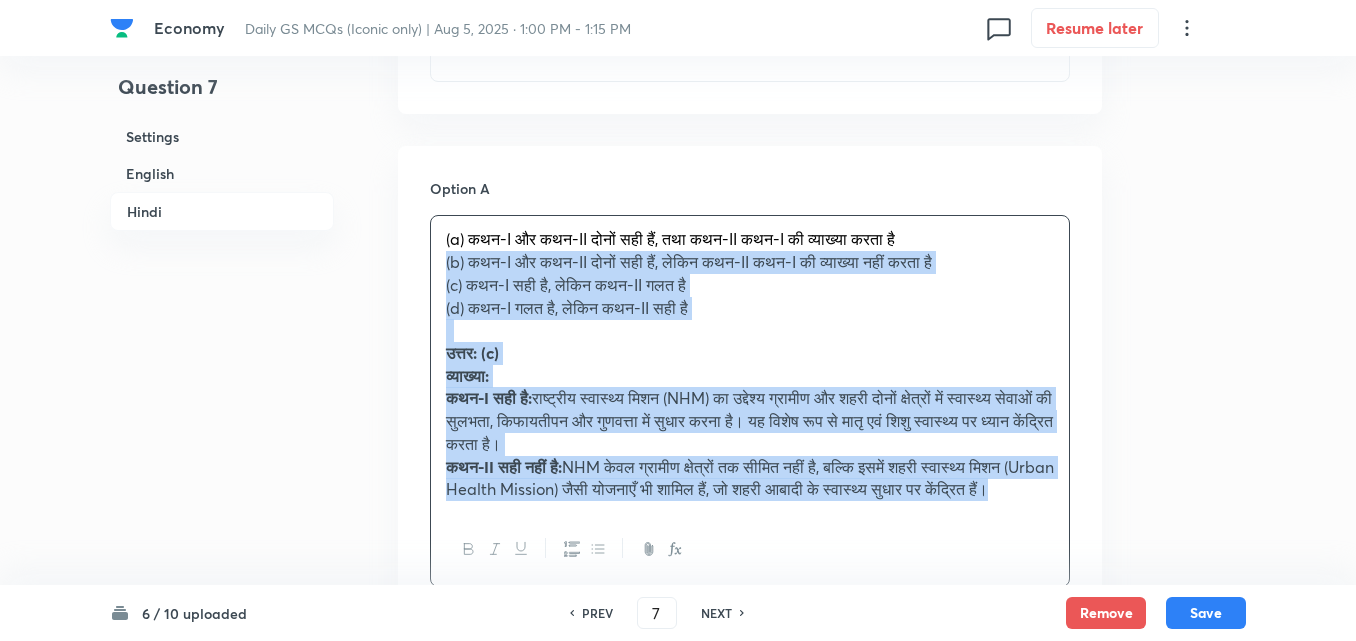 click on "(a) कथन-I और कथन-II दोनों सही हैं, तथा कथन-II कथन-I की व्याख्या करता है (b) कथन-I और कथन-II दोनों सही हैं, लेकिन कथन-II कथन-I की व्याख्या नहीं करता है  (c) कथन-I सही है, लेकिन कथन-II गलत है (d) कथन-I गलत है, लेकिन कथन-II सही है   उत्तर: (c) व्याख्या: कथन-I सही है: कथन-II सही नहीं है:" at bounding box center (750, 364) 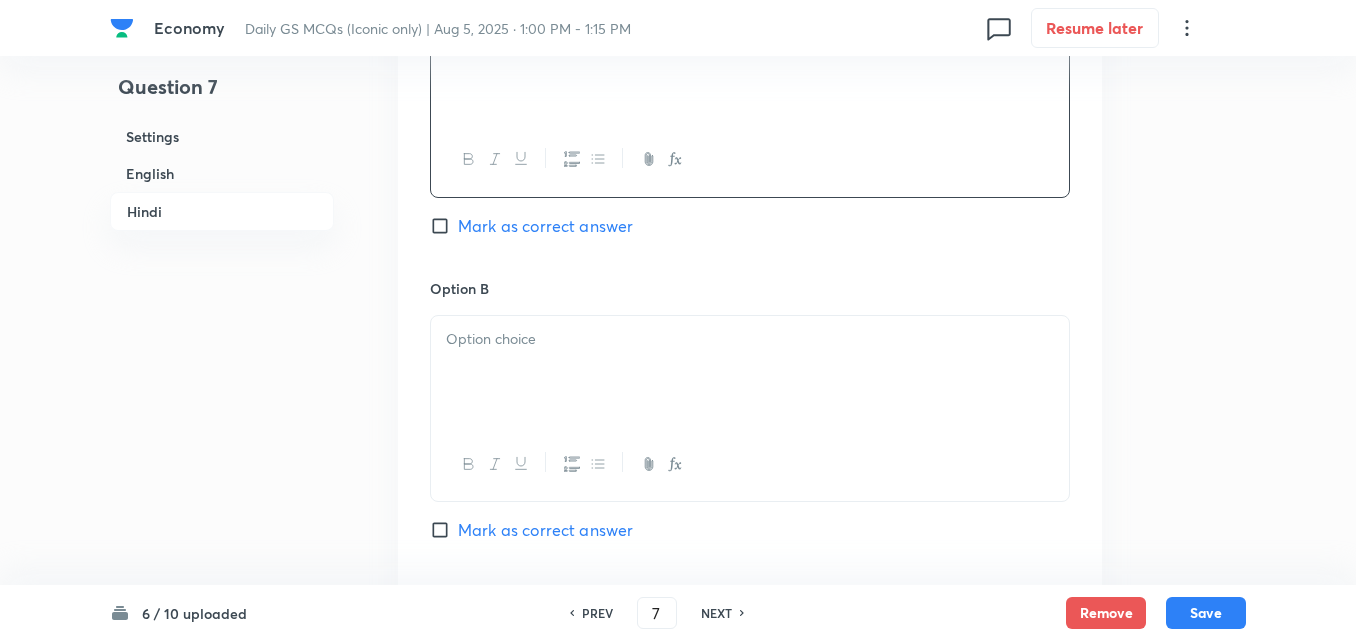 scroll, scrollTop: 3342, scrollLeft: 0, axis: vertical 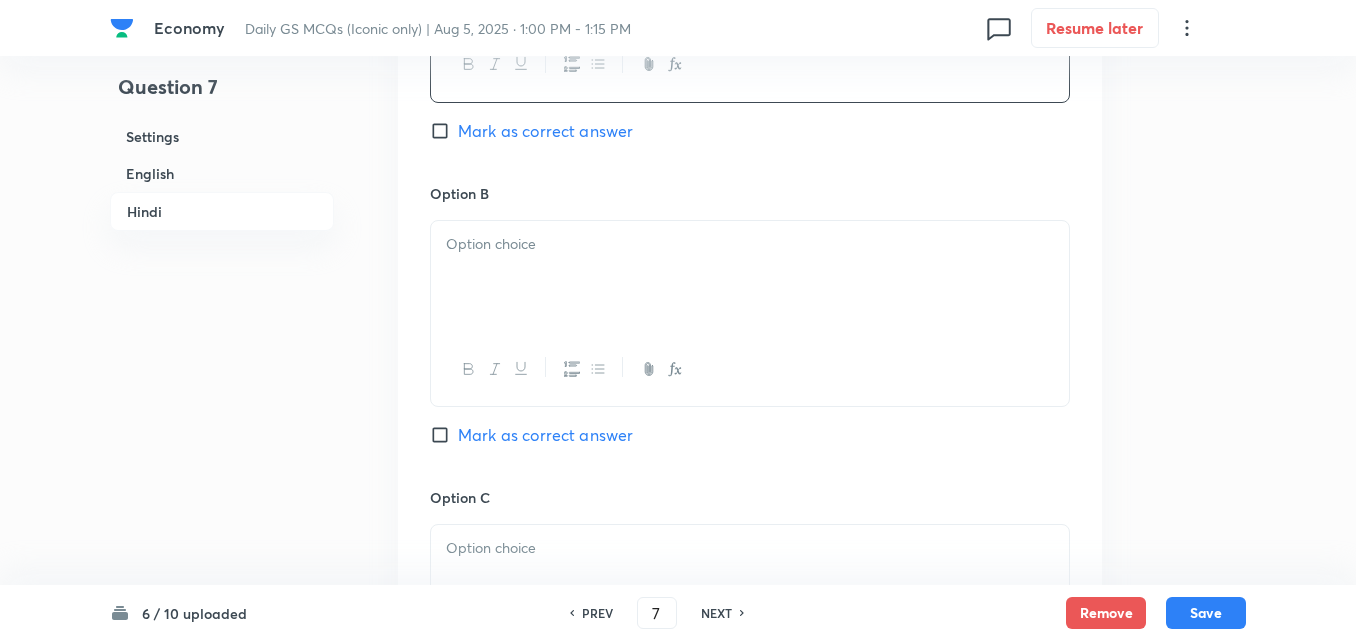 click at bounding box center (750, 244) 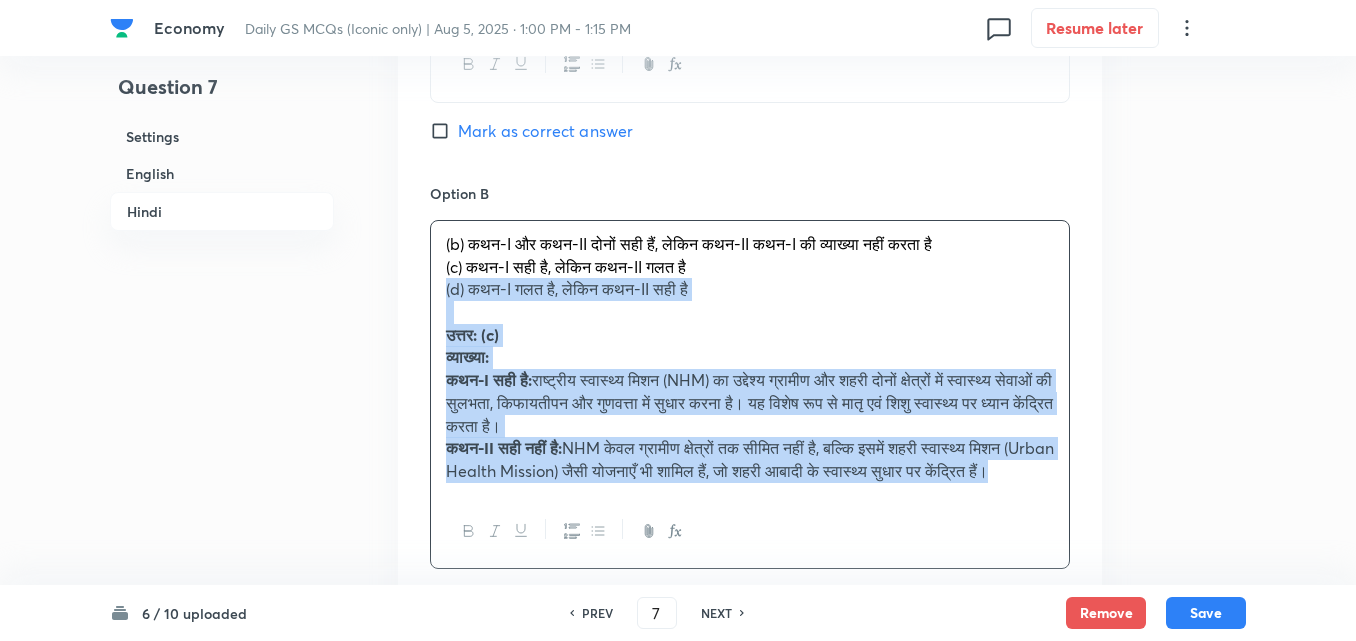 click on "(b) कथन-I और कथन-II दोनों सही हैं, लेकिन कथन-II कथन-I की व्याख्या नहीं करता है  (c) कथन-I सही है, लेकिन कथन-II गलत है (d) कथन-I गलत है, लेकिन कथन-II सही है   उत्तर: (c) व्याख्या: कथन-I सही है: राष्ट्रीय स्वास्थ्य मिशन (NHM) का उद्देश्य ग्रामीण और शहरी दोनों क्षेत्रों में स्वास्थ्य सेवाओं की सुलभता, किफायतीपन और गुणवत्ता में सुधार करना है। यह विशेष रूप से मातृ एवं शिशु स्वास्थ्य पर ध्यान केंद्रित करता है।" at bounding box center [750, 358] 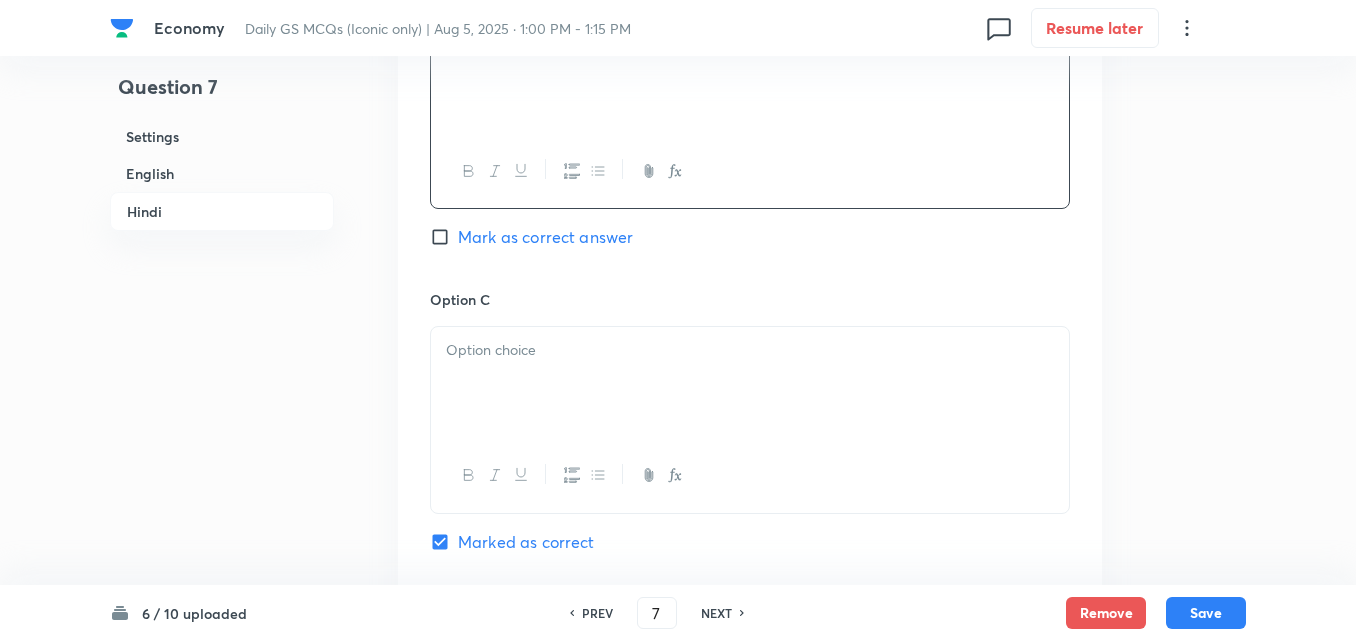 scroll, scrollTop: 3542, scrollLeft: 0, axis: vertical 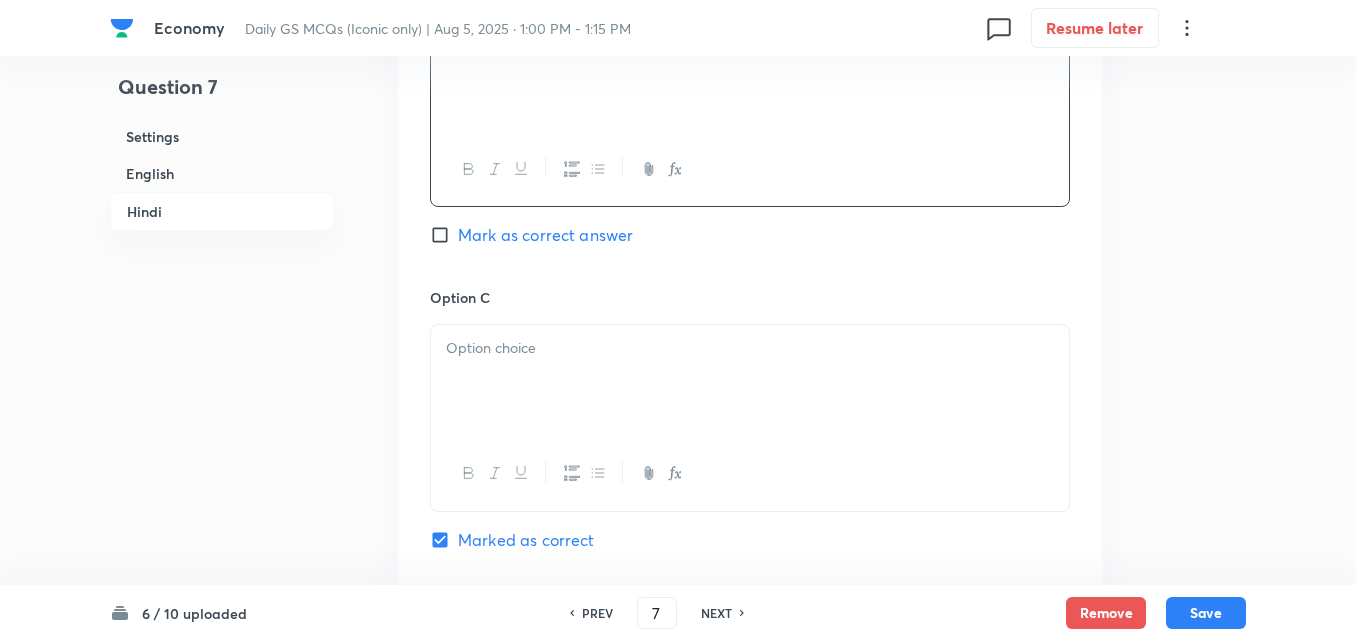 click at bounding box center (750, 381) 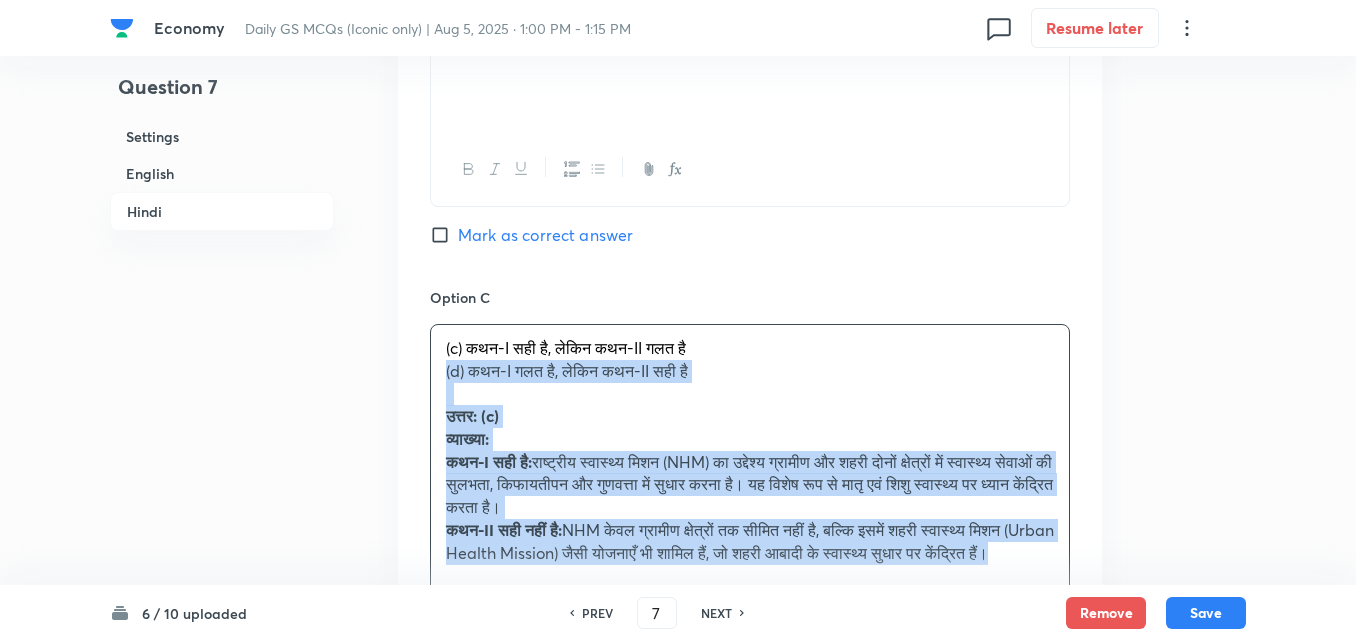drag, startPoint x: 438, startPoint y: 396, endPoint x: 420, endPoint y: 393, distance: 18.248287 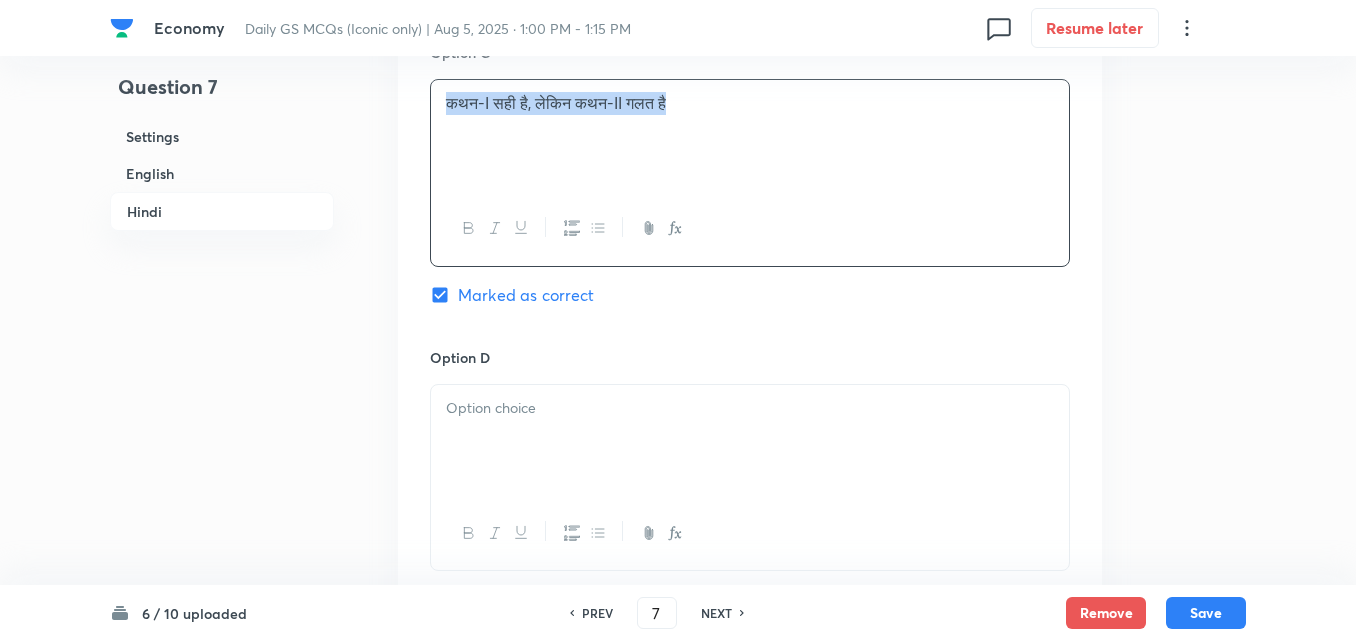 scroll, scrollTop: 4042, scrollLeft: 0, axis: vertical 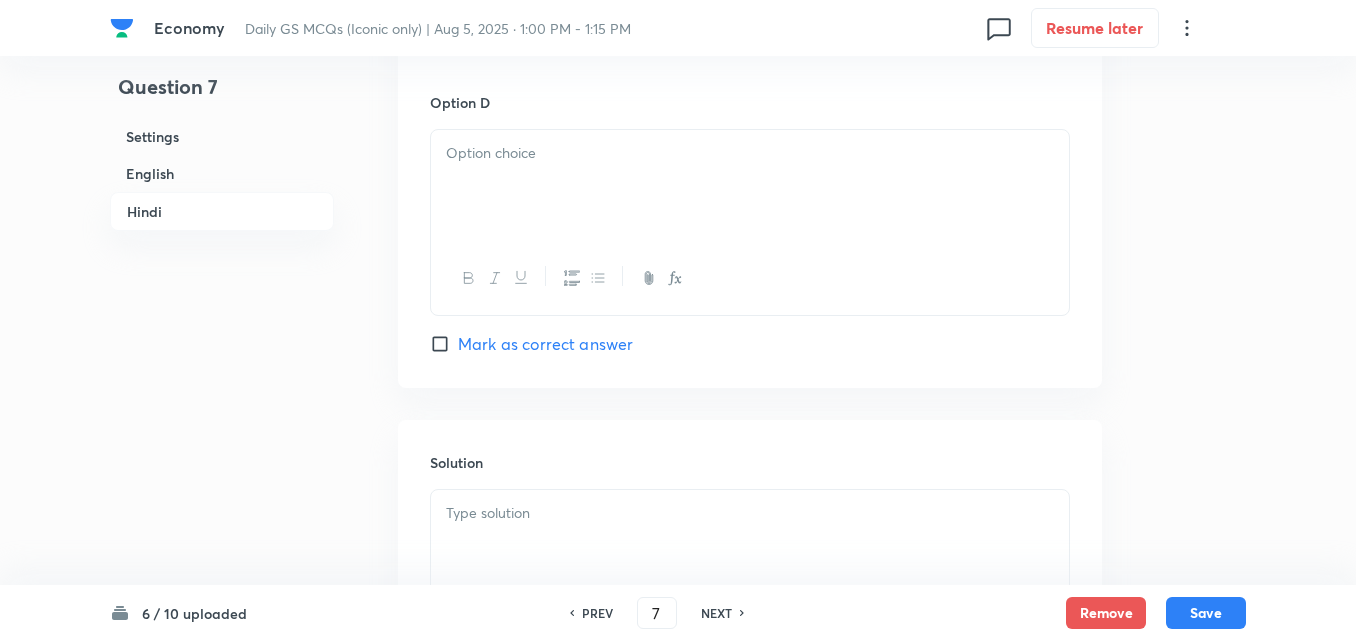 click at bounding box center [750, 186] 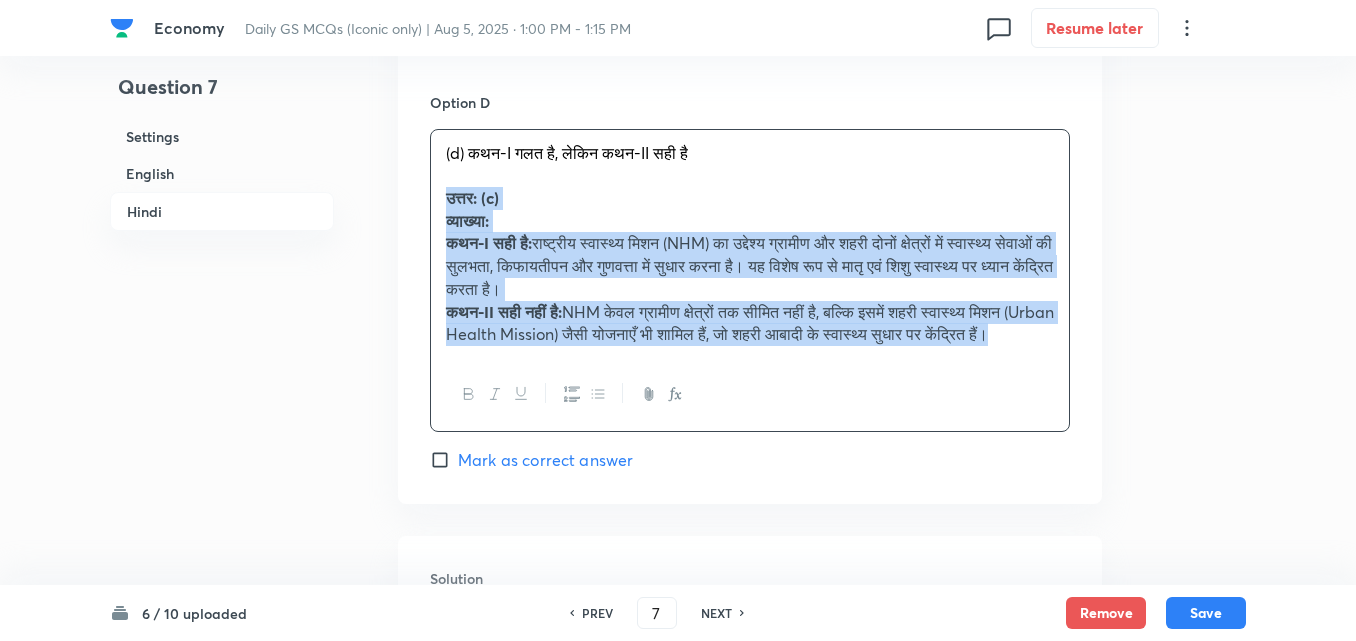 click on "(d) कथन-I गलत है, लेकिन कथन-II सही है   उत्तर: (c) व्याख्या: कथन-I सही है: राष्ट्रीय स्वास्थ्य मिशन (NHM) का उद्देश्य ग्रामीण और शहरी दोनों क्षेत्रों में स्वास्थ्य सेवाओं की सुलभता, किफायतीपन और गुणवत्ता में सुधार करना है। यह विशेष रूप से मातृ एवं शिशु स्वास्थ्य पर ध्यान केंद्रित करता है। कथन-II सही नहीं है:" at bounding box center [750, 244] 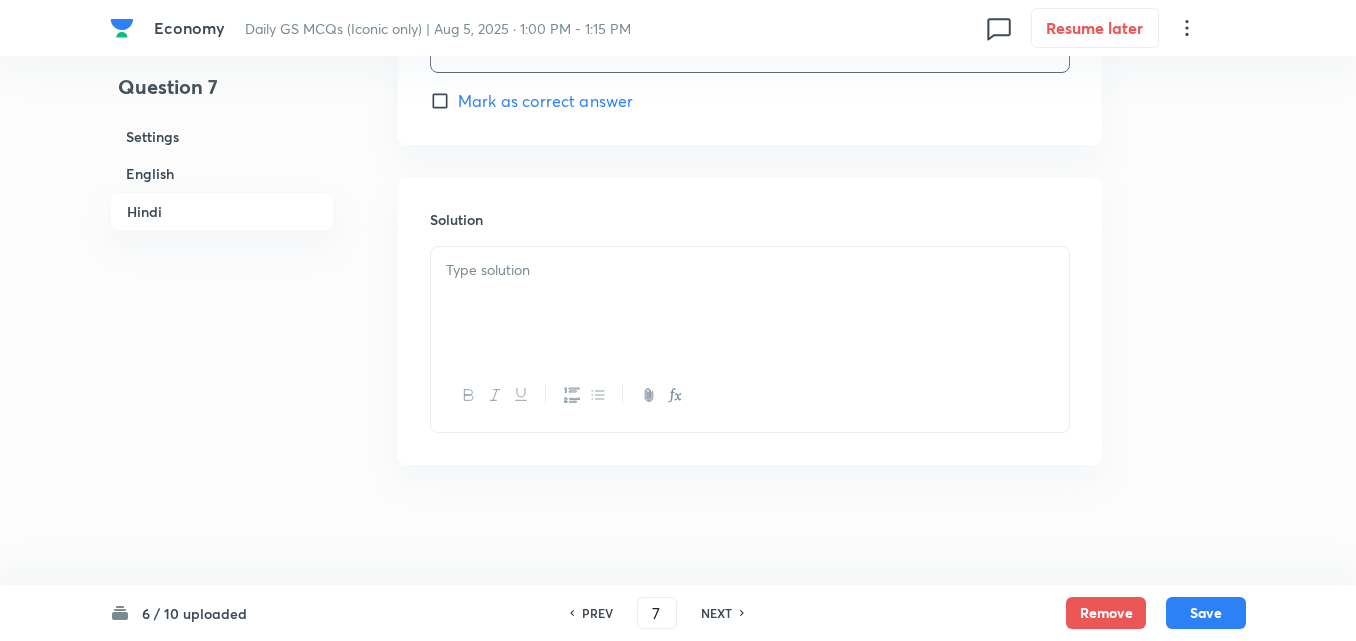 click at bounding box center [750, 303] 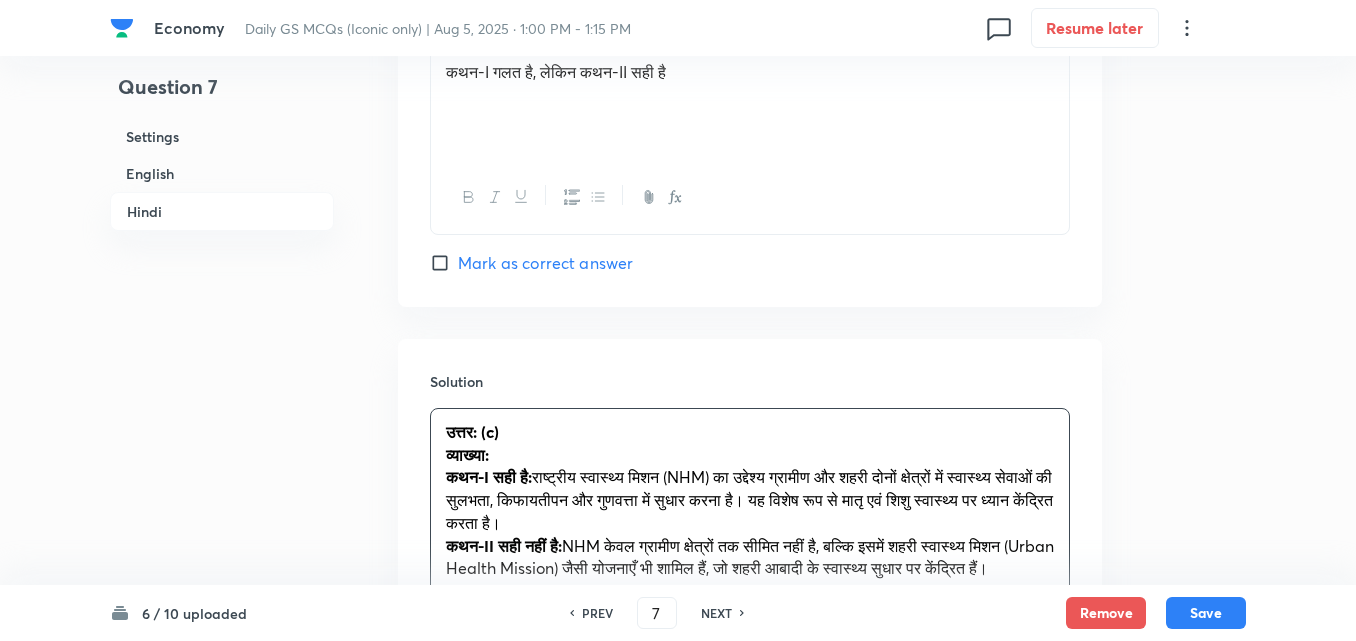 scroll, scrollTop: 4308, scrollLeft: 0, axis: vertical 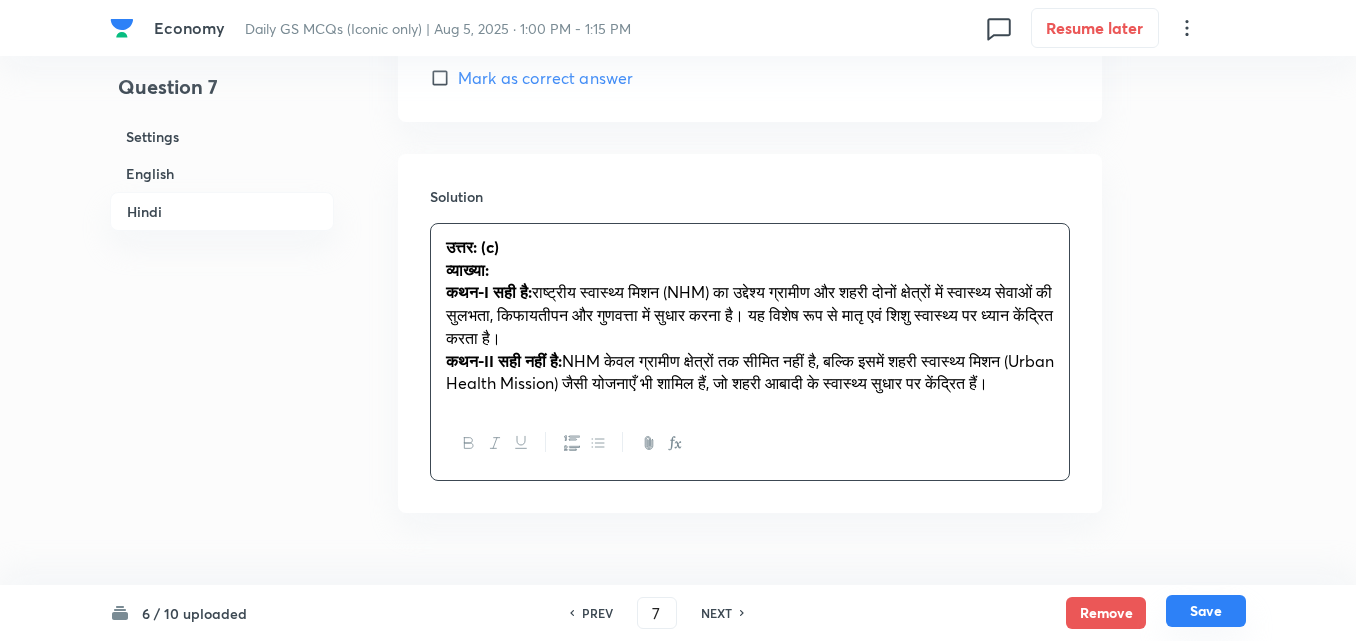 click on "Save" at bounding box center [1206, 611] 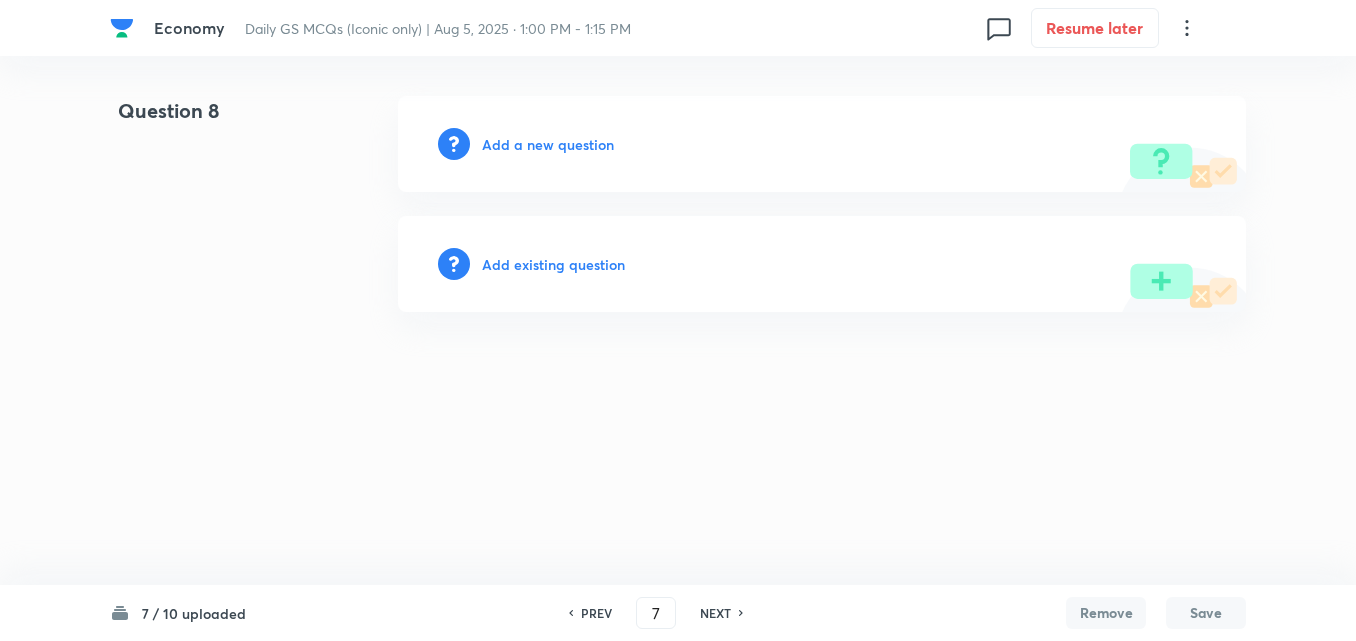 type on "8" 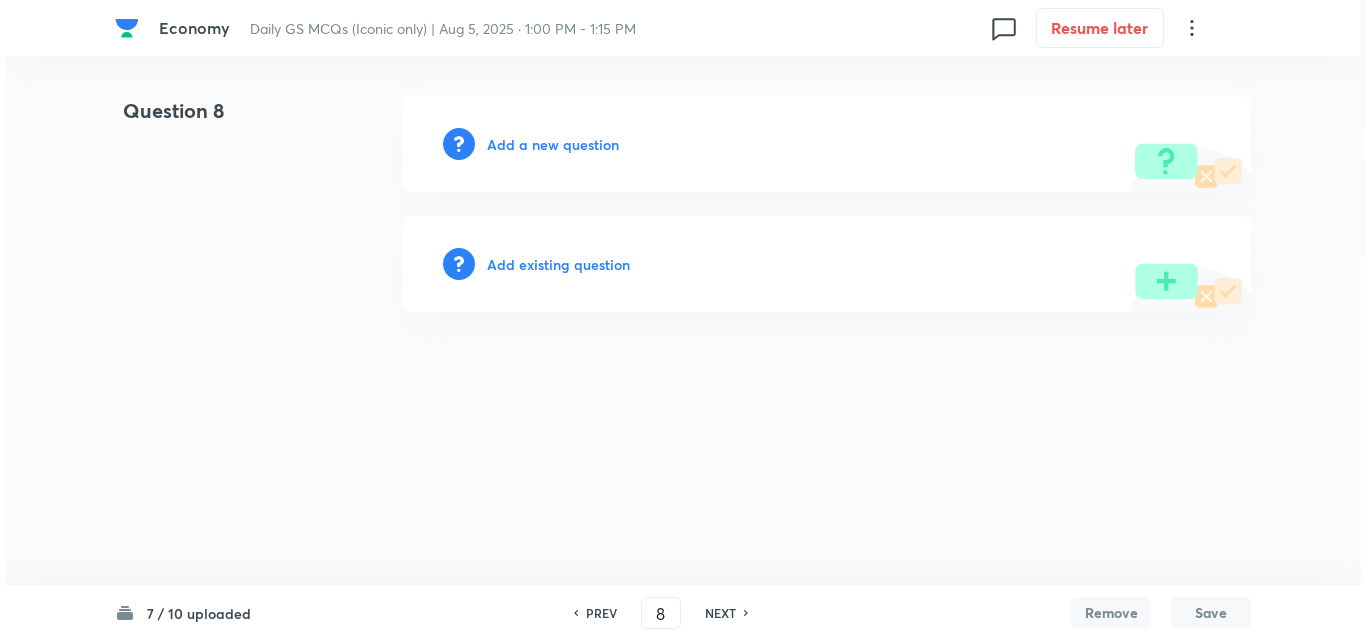 scroll, scrollTop: 0, scrollLeft: 0, axis: both 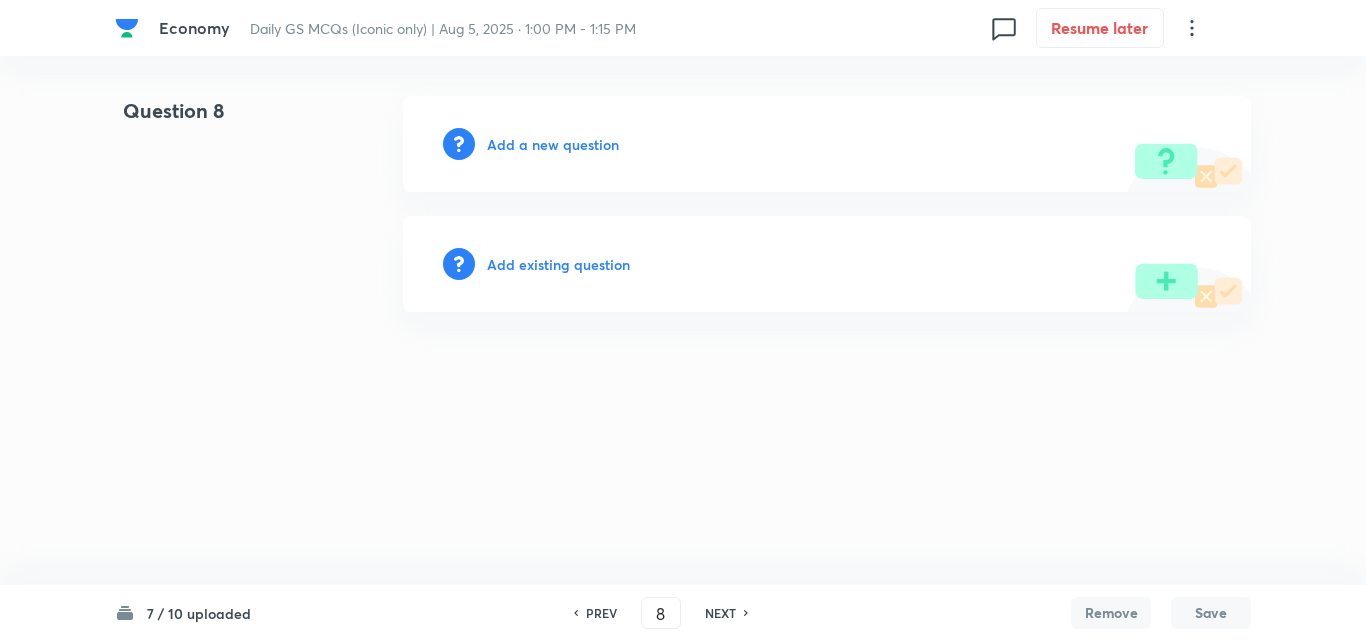 click on "Add a new question" at bounding box center [553, 144] 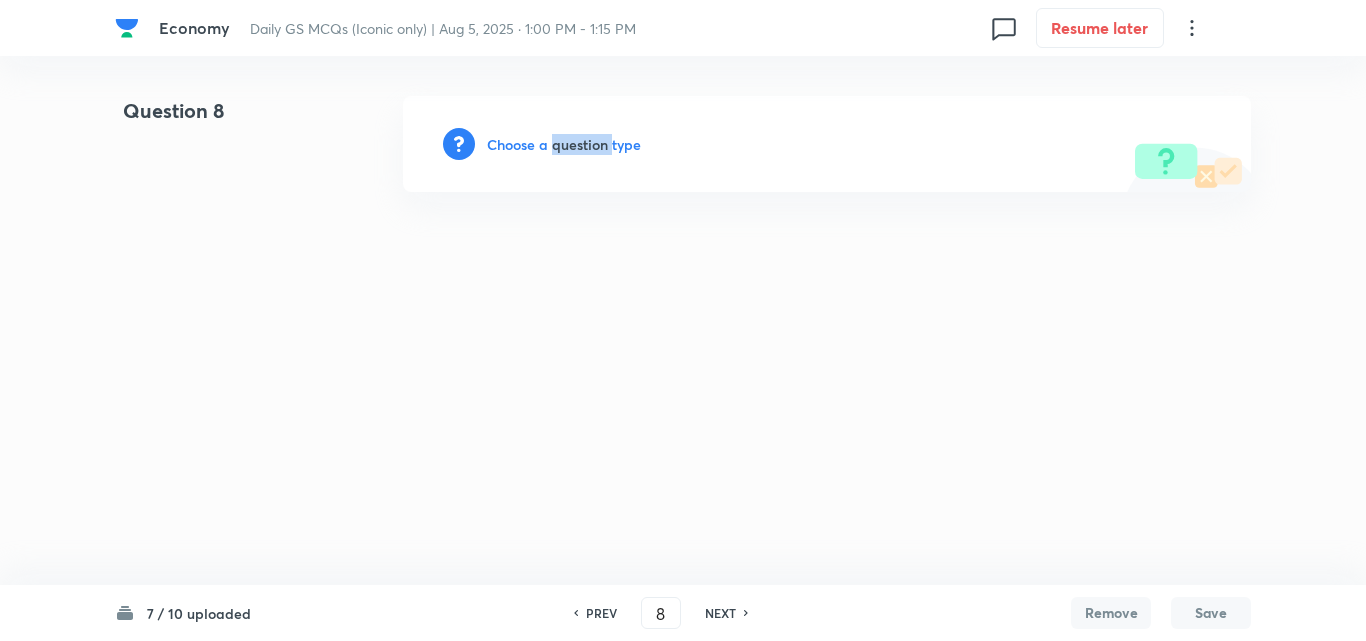 click on "Choose a question type" at bounding box center (564, 144) 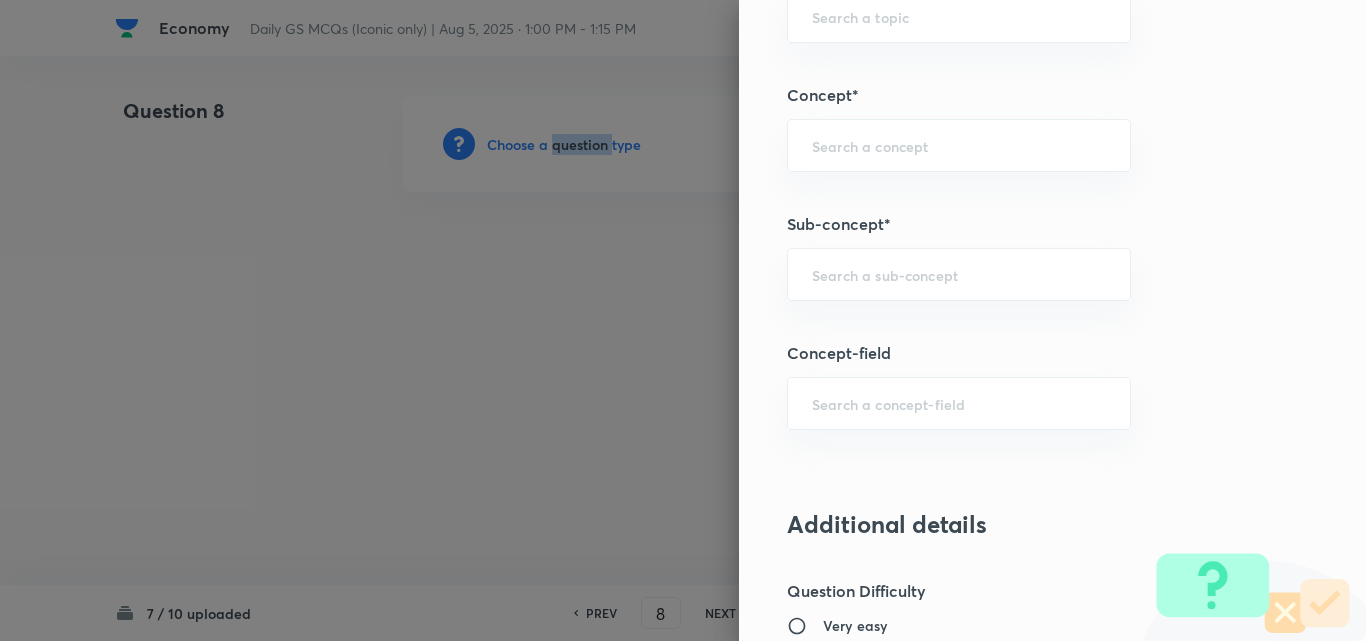 scroll, scrollTop: 1100, scrollLeft: 0, axis: vertical 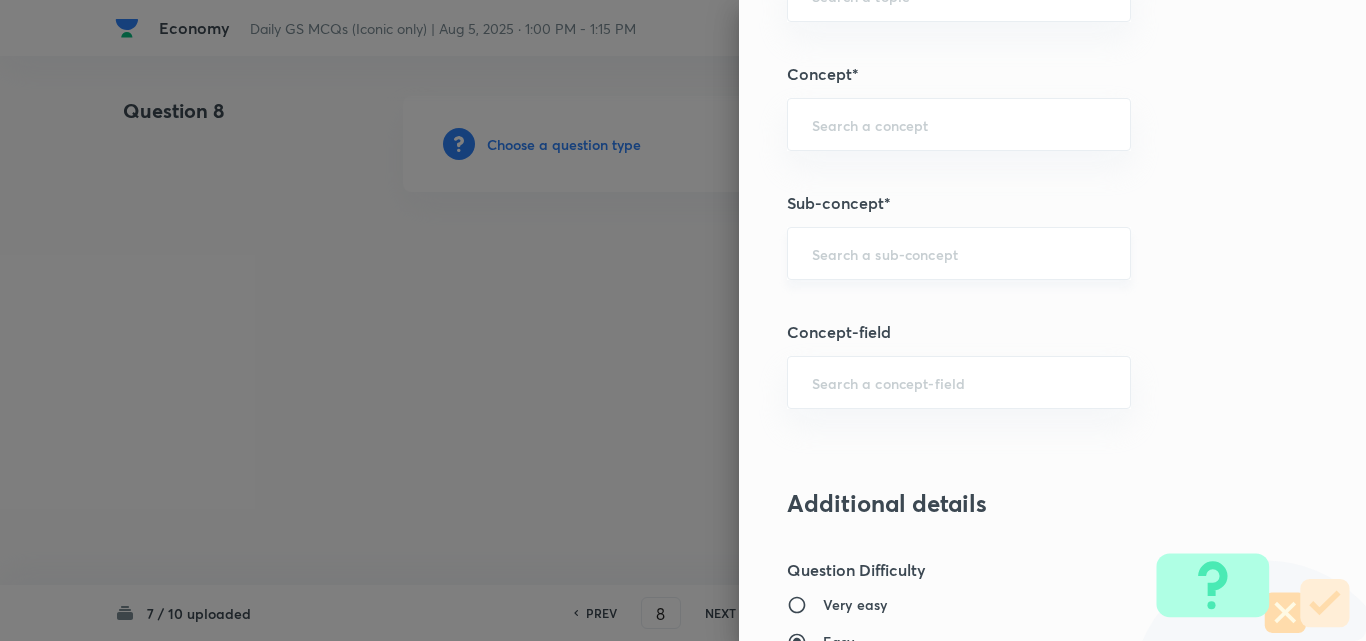 click at bounding box center [959, 253] 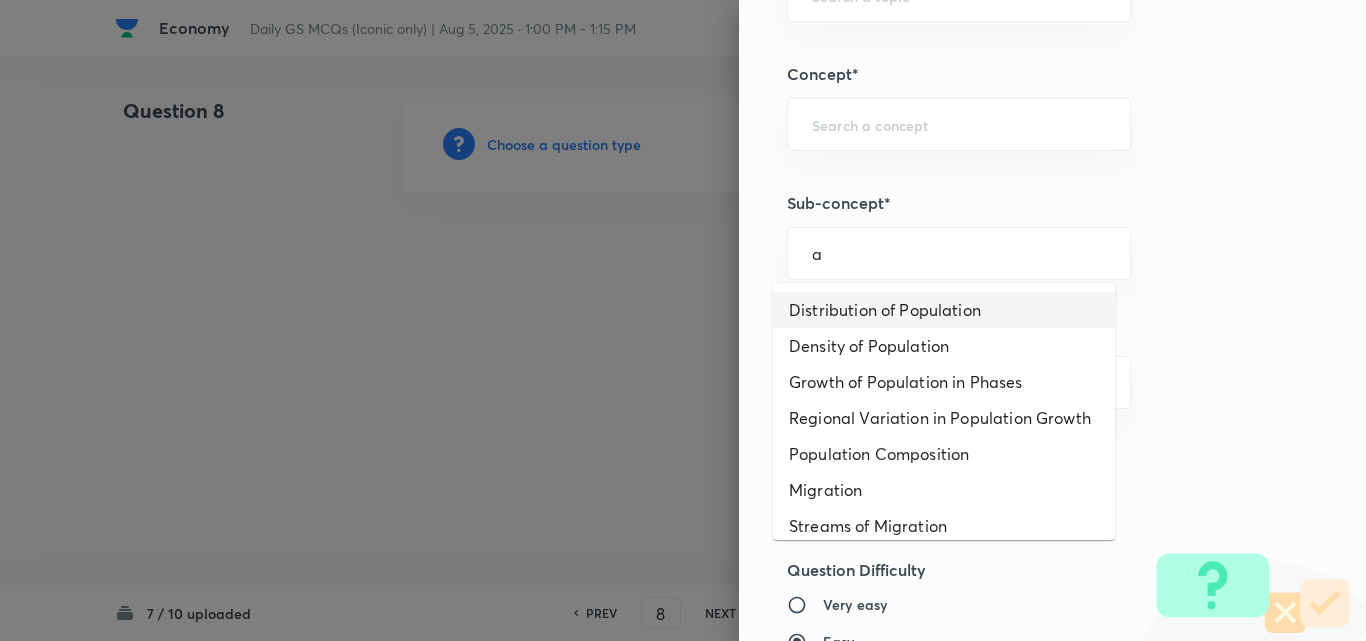 click on "Distribution of Population" at bounding box center [944, 310] 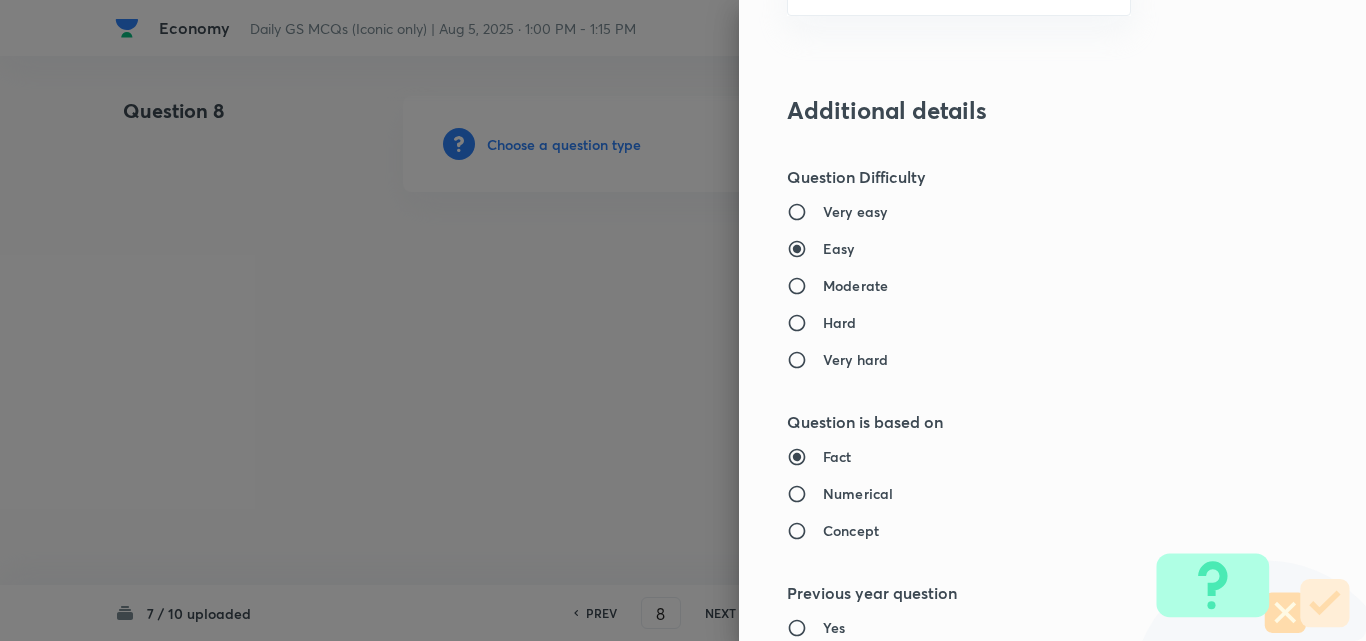 type on "Geography" 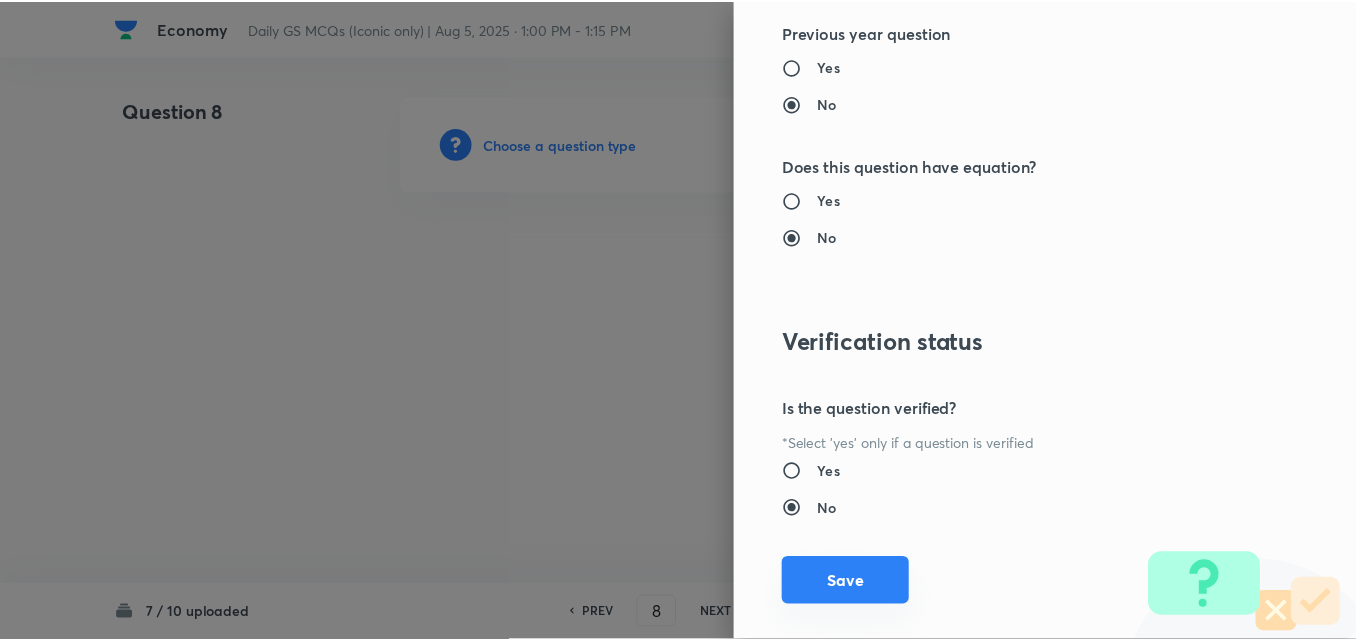 scroll, scrollTop: 2085, scrollLeft: 0, axis: vertical 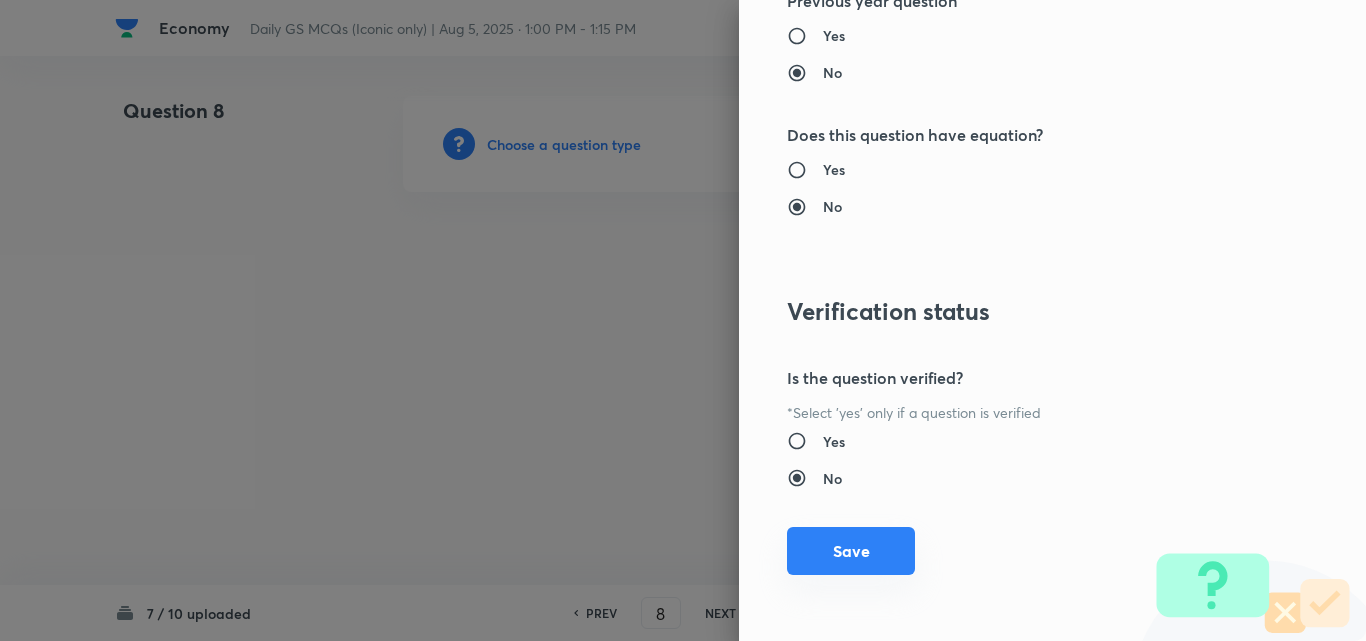 click on "Save" at bounding box center [851, 551] 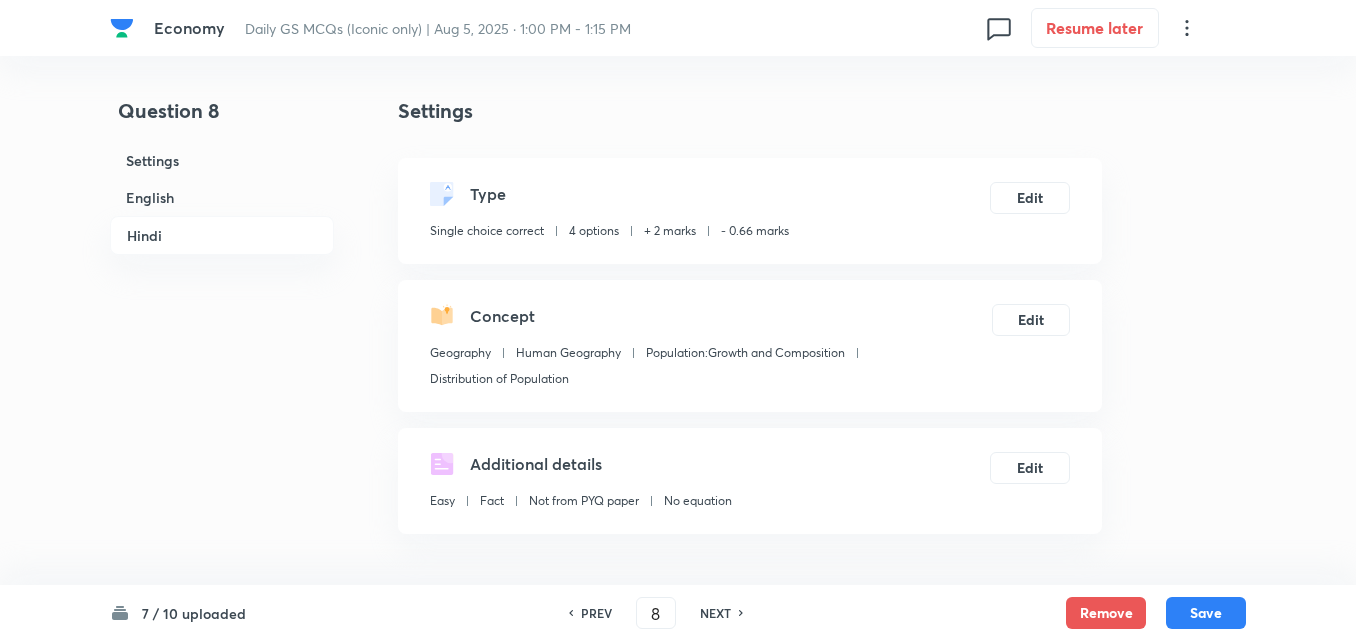 click on "English" at bounding box center (222, 197) 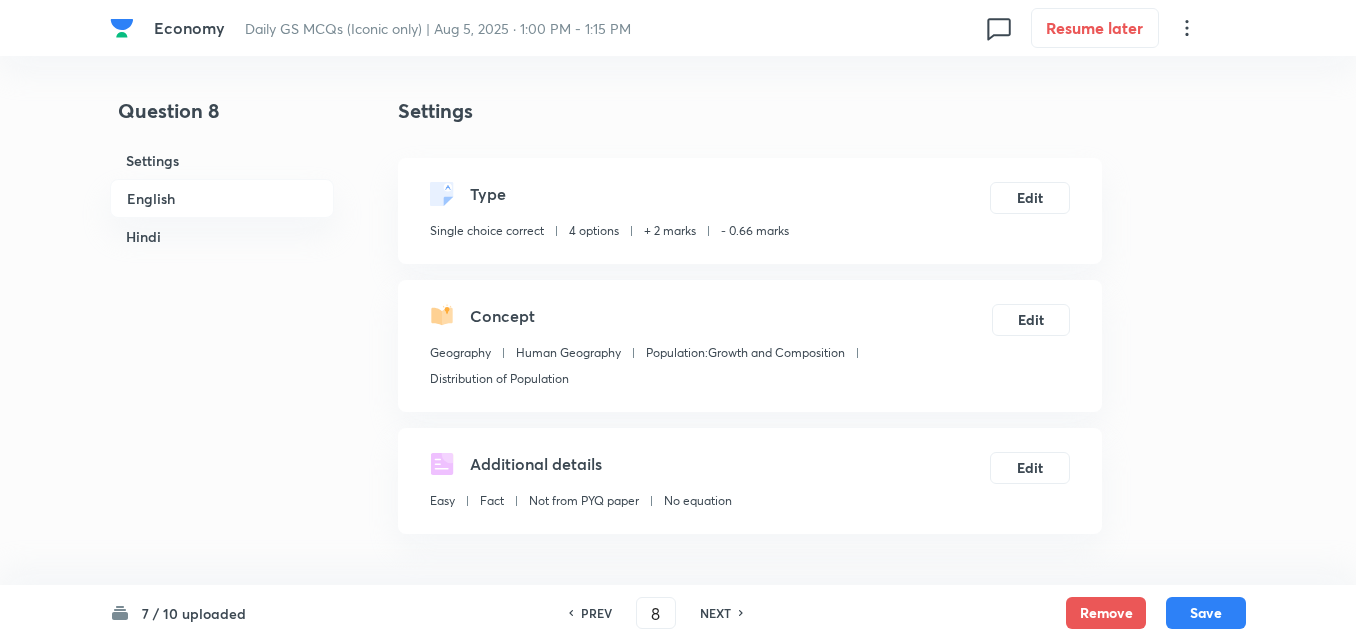 scroll, scrollTop: 542, scrollLeft: 0, axis: vertical 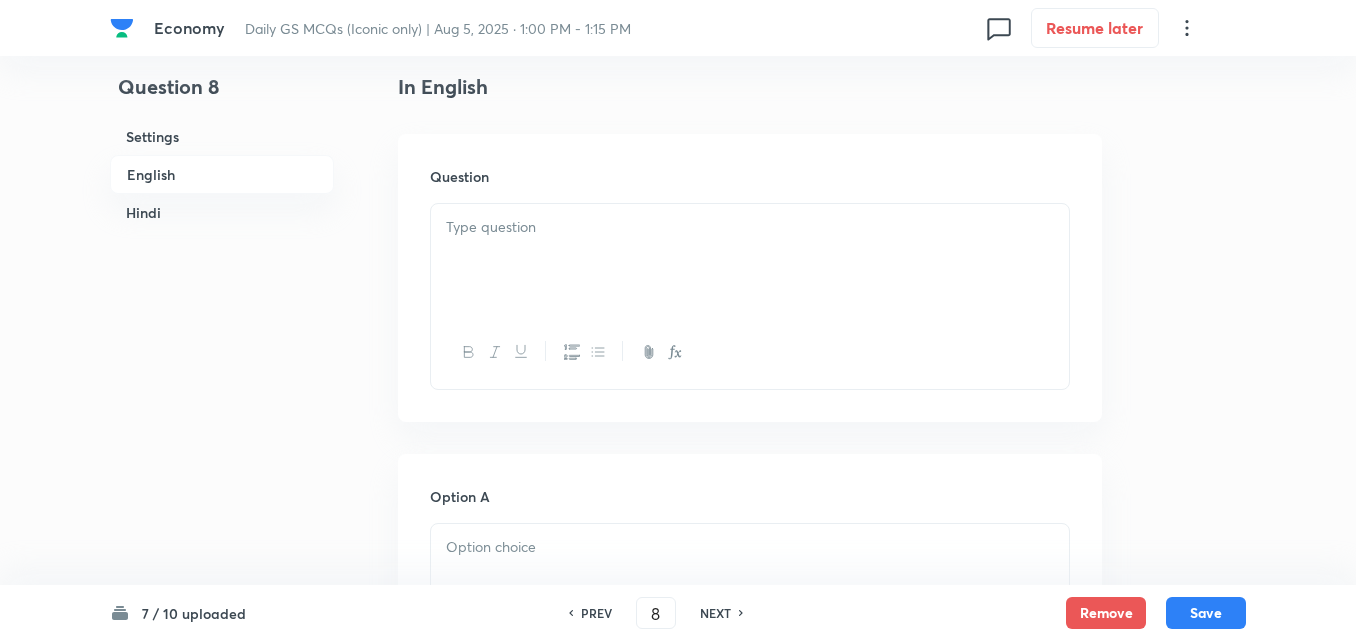 click at bounding box center [750, 260] 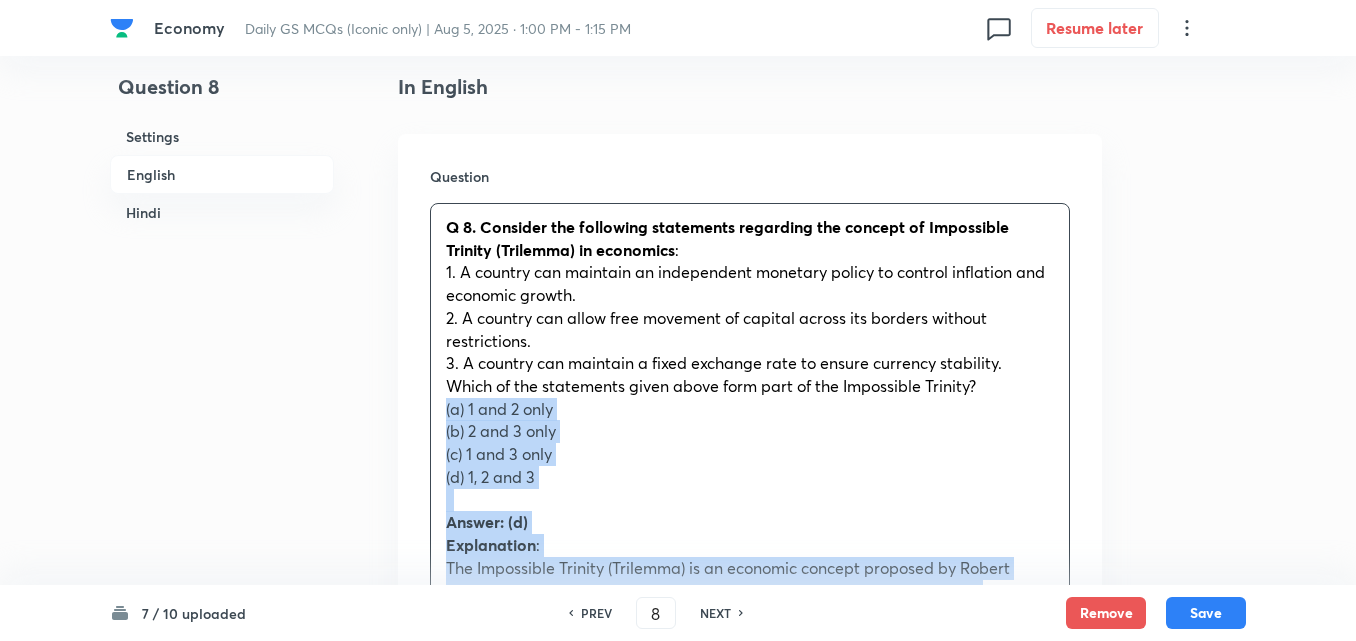 drag, startPoint x: 437, startPoint y: 409, endPoint x: 423, endPoint y: 413, distance: 14.56022 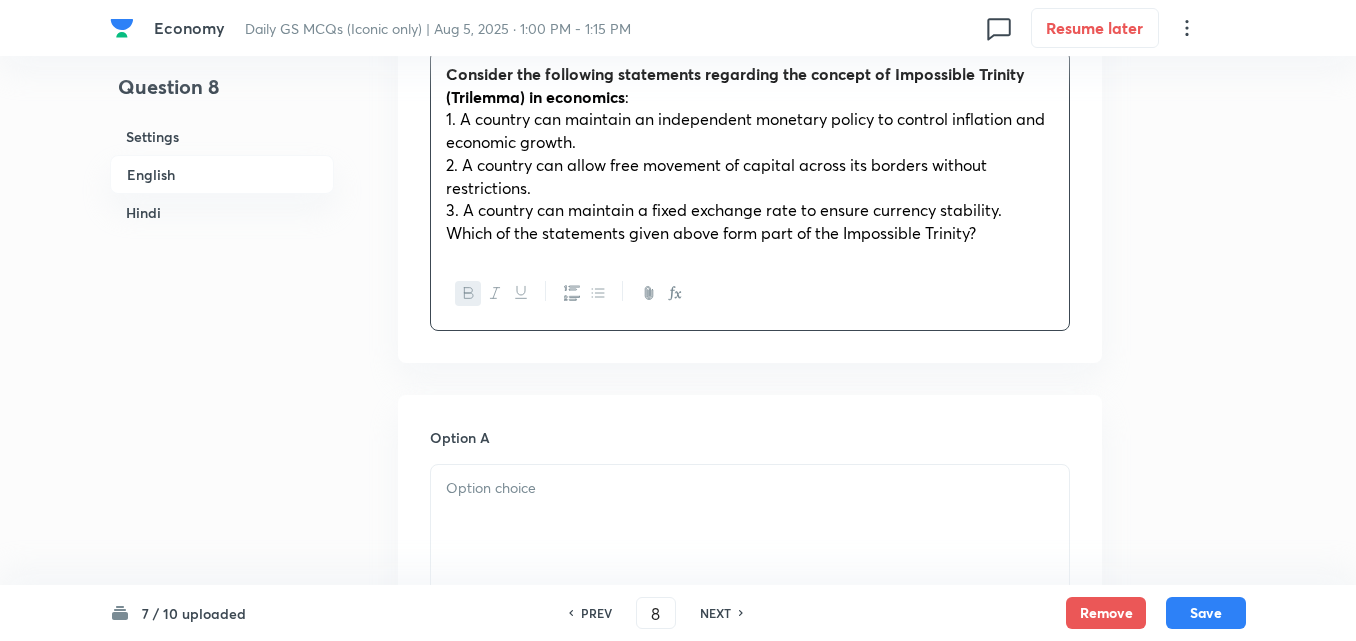 scroll, scrollTop: 942, scrollLeft: 0, axis: vertical 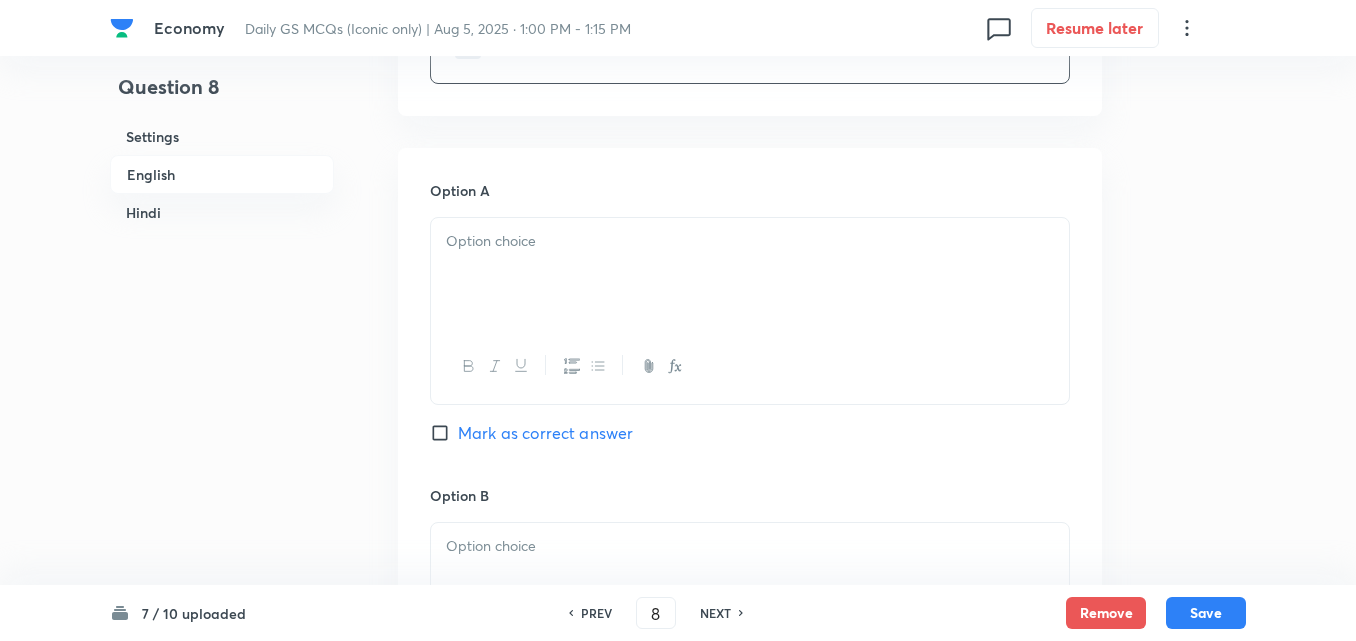 click at bounding box center (750, 274) 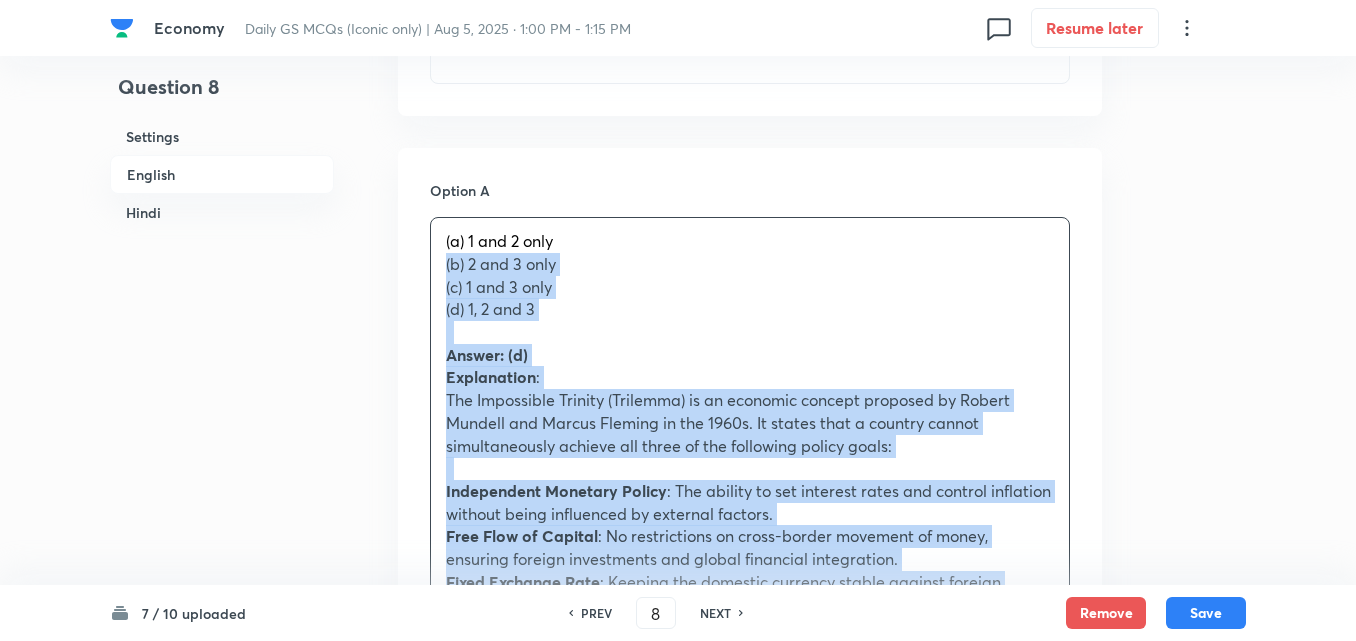 click on "Option A (a) 1 and 2 only (b) 2 and 3 only (c) 1 and 3 only (d) 1, 2 and 3   Answer: (d) Explanation : The Impossible Trinity (Trilemma) is an economic concept proposed by Robert Mundell and Marcus Fleming in the 1960s. It states that a country cannot simultaneously achieve all three of the following policy goals:   Independent Monetary Policy : The ability to set interest rates and control inflation without being influenced by external factors. Free Flow of Capital : No restrictions on cross-border movement of money, ensuring foreign investments and global financial integration. Fixed Exchange Rate : Keeping the domestic currency stable against foreign currencies, reducing exchange rate volatility. A  country can only achieve two of these at a time , but not all three.   कोई देश मुद्रा स्थिरता सुनिश्चित करने के लिए एक निश्चित विनिमय दर बनाए रख सकता है।  (d) 1, 2 और 3" at bounding box center [750, 1202] 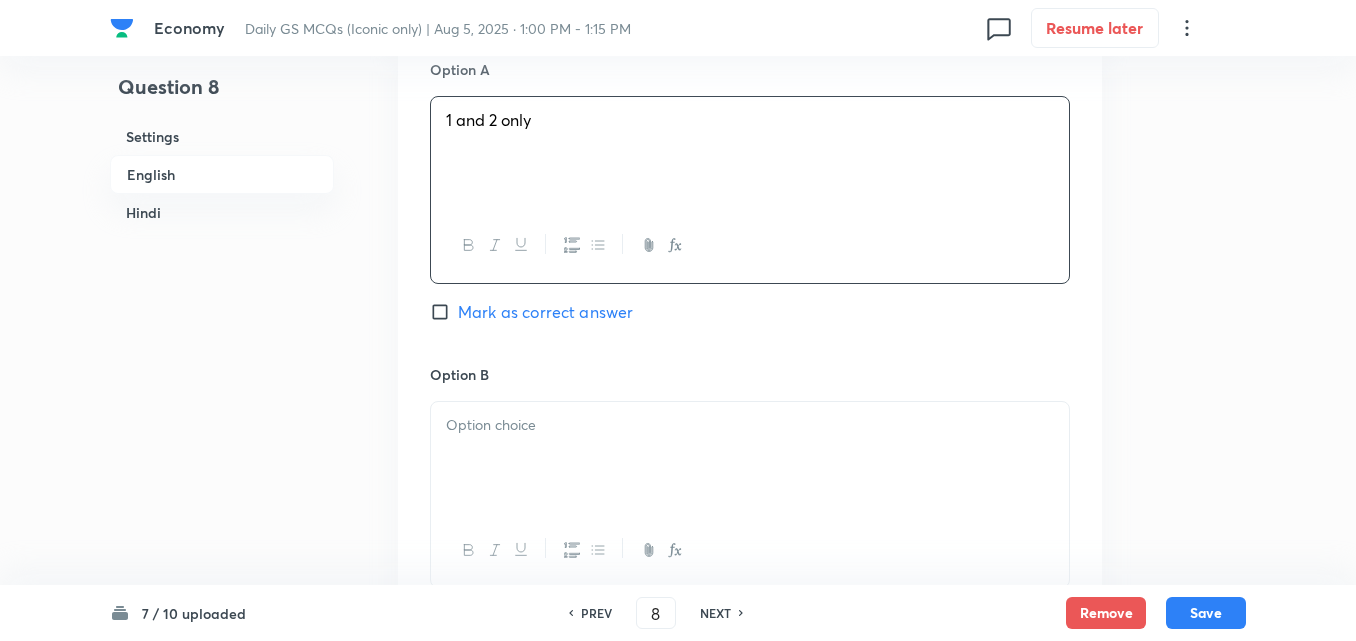 scroll, scrollTop: 1242, scrollLeft: 0, axis: vertical 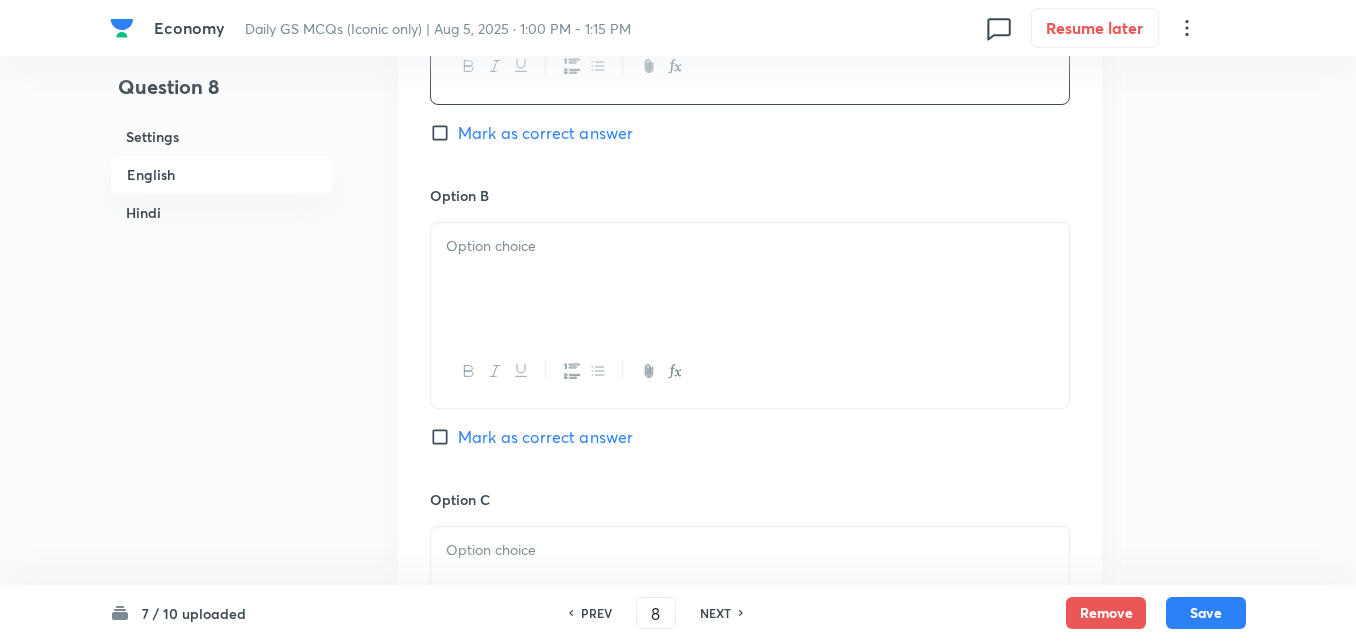 click at bounding box center [750, 279] 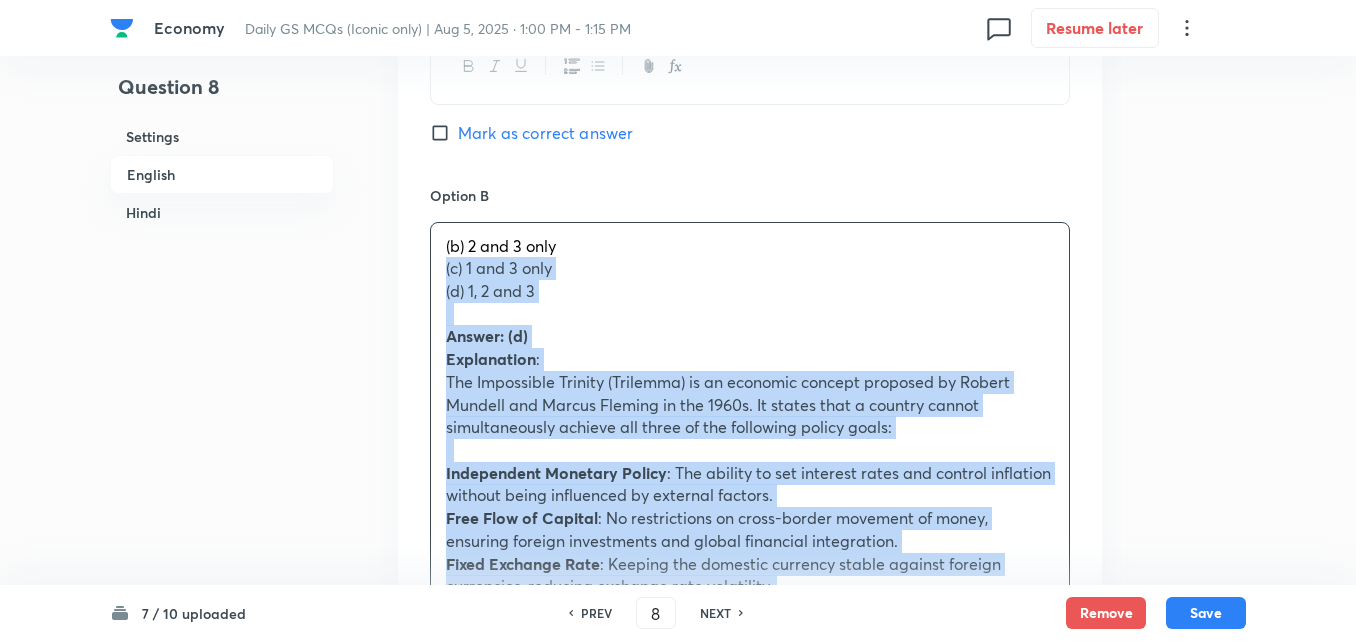 click on "Option A 1 and 2 only Mark as correct answer Option B (b) 2 and 3 only (c) 1 and 3 only (d) 1, 2 and 3   Answer: (d) Explanation : The Impossible Trinity (Trilemma) is an economic concept proposed by Robert Mundell and Marcus Fleming in the 1960s. It states that a country cannot simultaneously achieve all three of the following policy goals:   Independent Monetary Policy : The ability to set interest rates and control inflation without being influenced by external factors. Free Flow of Capital : No restrictions on cross-border movement of money, ensuring foreign investments and global financial integration. Fixed Exchange Rate : Keeping the domestic currency stable against foreign currencies, reducing exchange rate volatility. A  country can only achieve two of these at a time , but not all three.   उपर्युक्त में से कौन से कथन असंभव त्रयी (Impossible Trinity) का हिस्सा हैं? (a) केवल 1 और 2  (d) 1, 2 और 3" at bounding box center [750, 890] 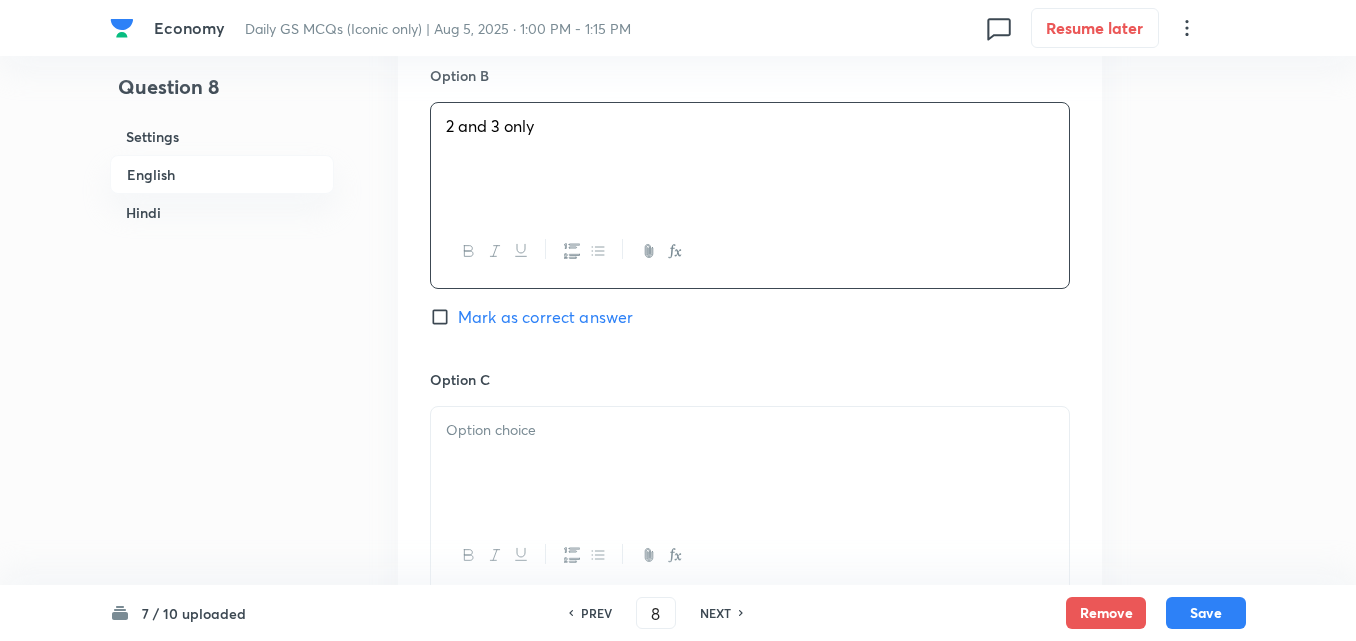 scroll, scrollTop: 1542, scrollLeft: 0, axis: vertical 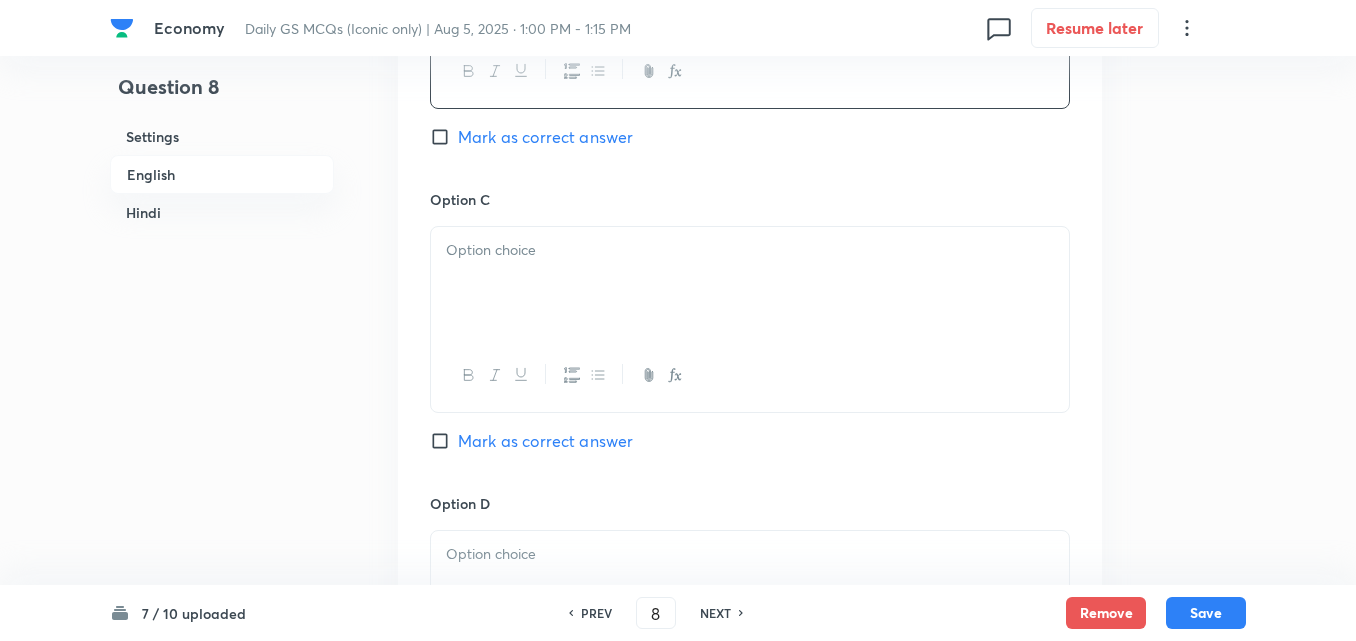 click at bounding box center [750, 283] 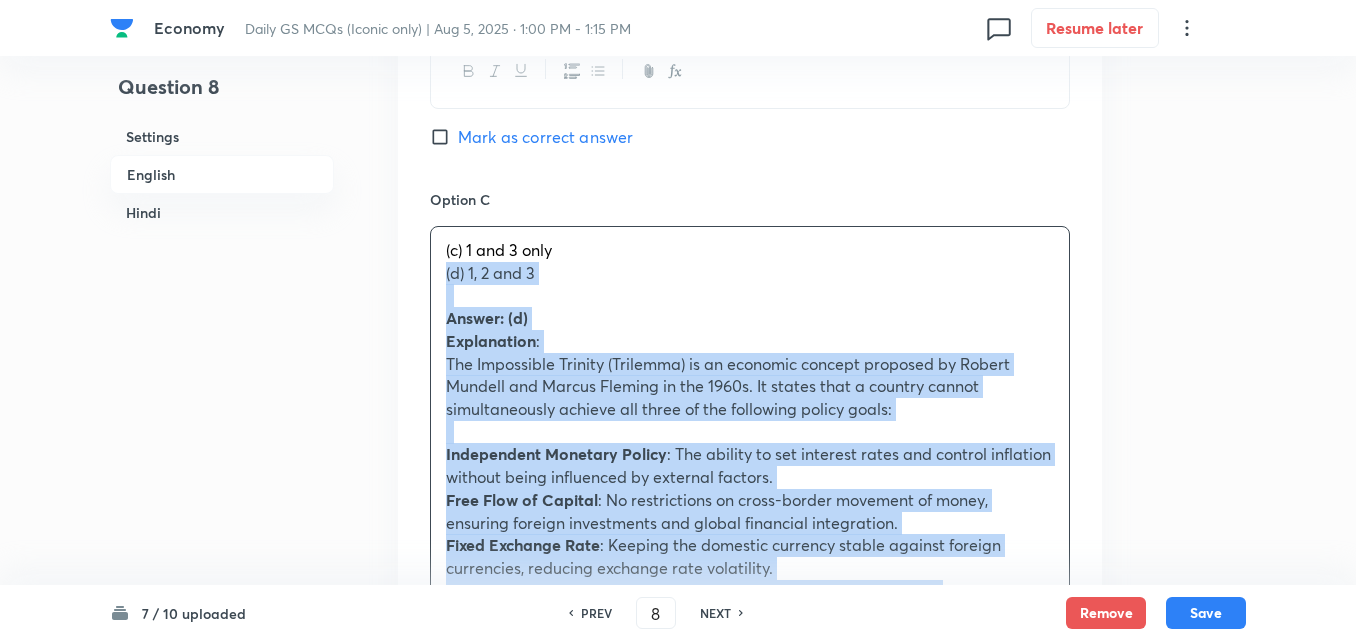 drag, startPoint x: 440, startPoint y: 278, endPoint x: 425, endPoint y: 278, distance: 15 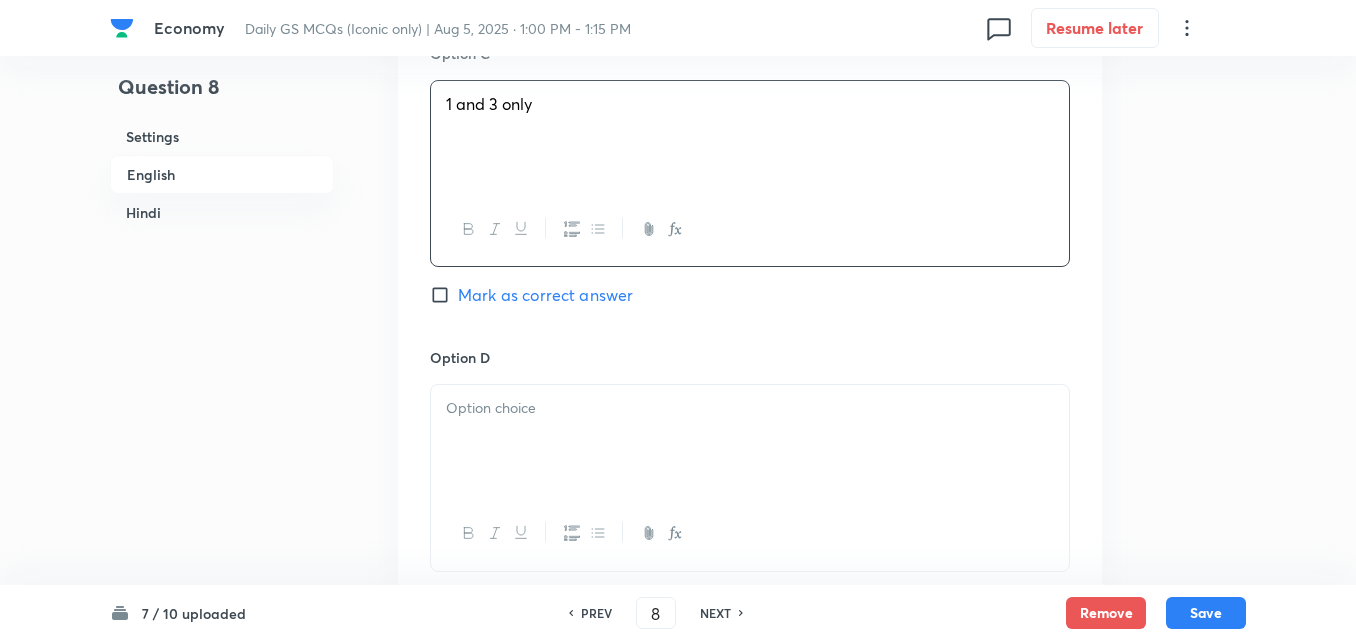 scroll, scrollTop: 1842, scrollLeft: 0, axis: vertical 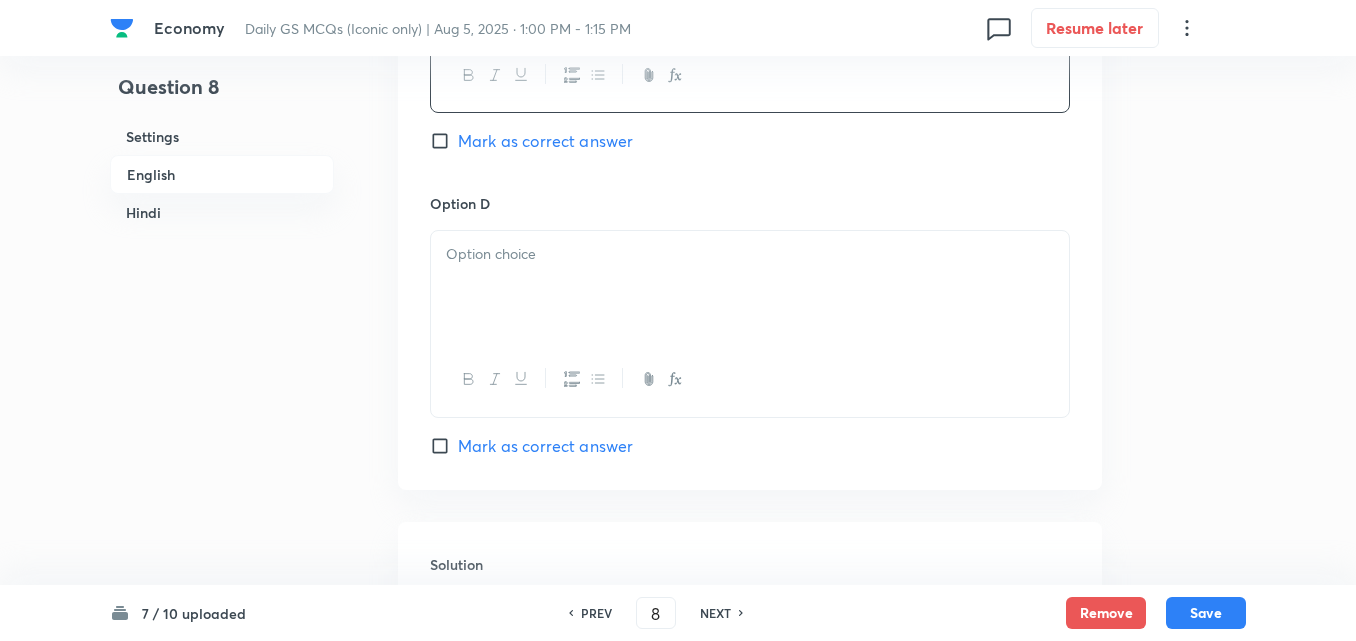 click at bounding box center [750, 287] 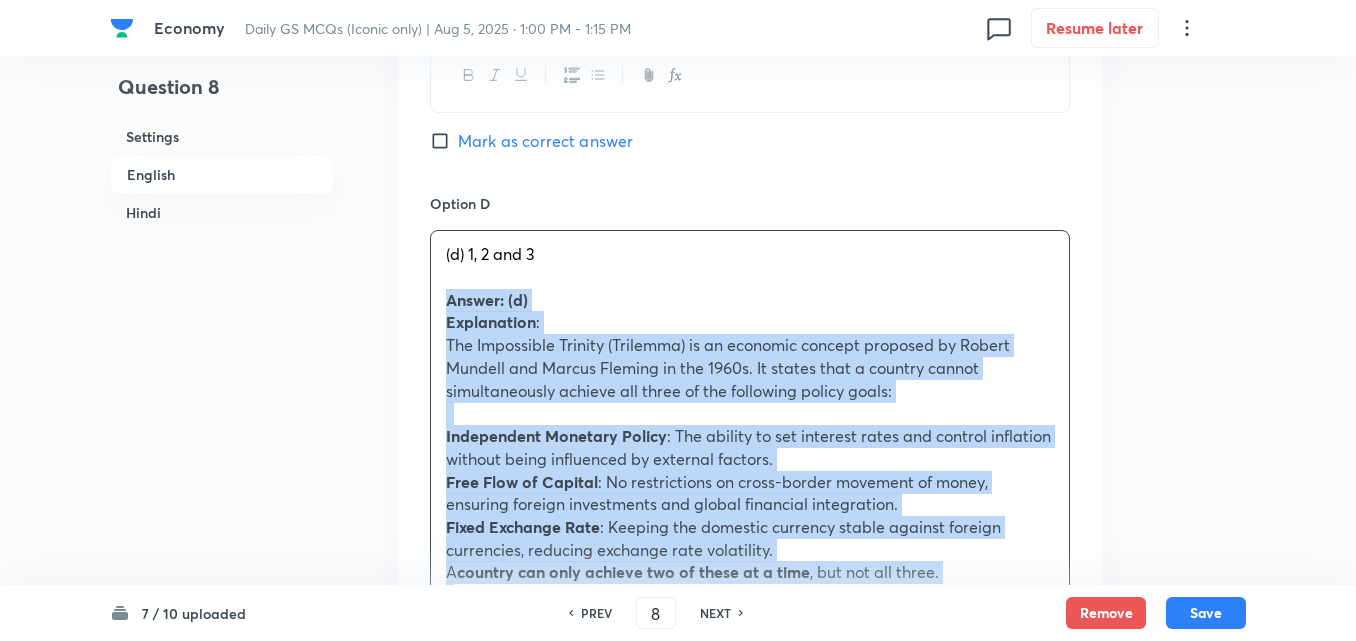 click on "(d) 1, 2 and 3   Answer: (d) Explanation : The Impossible Trinity (Trilemma) is an economic concept proposed by Robert Mundell and Marcus Fleming in the 1960s. It states that a country cannot simultaneously achieve all three of the following policy goals:   Independent Monetary Policy : The ability to set interest rates and control inflation without being influenced by external factors. Free Flow of Capital : No restrictions on cross-border movement of money, ensuring foreign investments and global financial integration. Fixed Exchange Rate : Keeping the domestic currency stable against foreign currencies, reducing exchange rate volatility. A  country can only achieve two of these at a time , but not all three.   प्रश्न 8: अर्थशास्त्र में असंभव त्रयी (Impossible Trinity) की अवधारणा के संबंध में निम्नलिखित कथनों पर विचार कीजिए : (a) केवल 1 और 2" at bounding box center [750, 686] 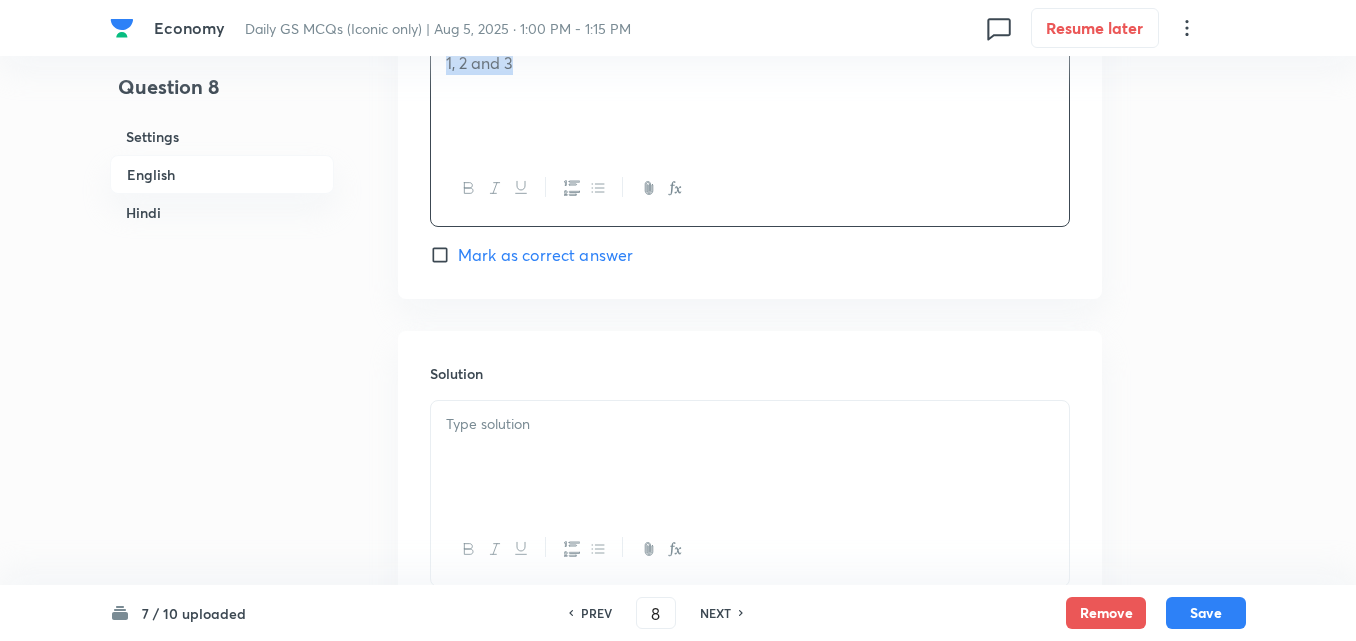 scroll, scrollTop: 2042, scrollLeft: 0, axis: vertical 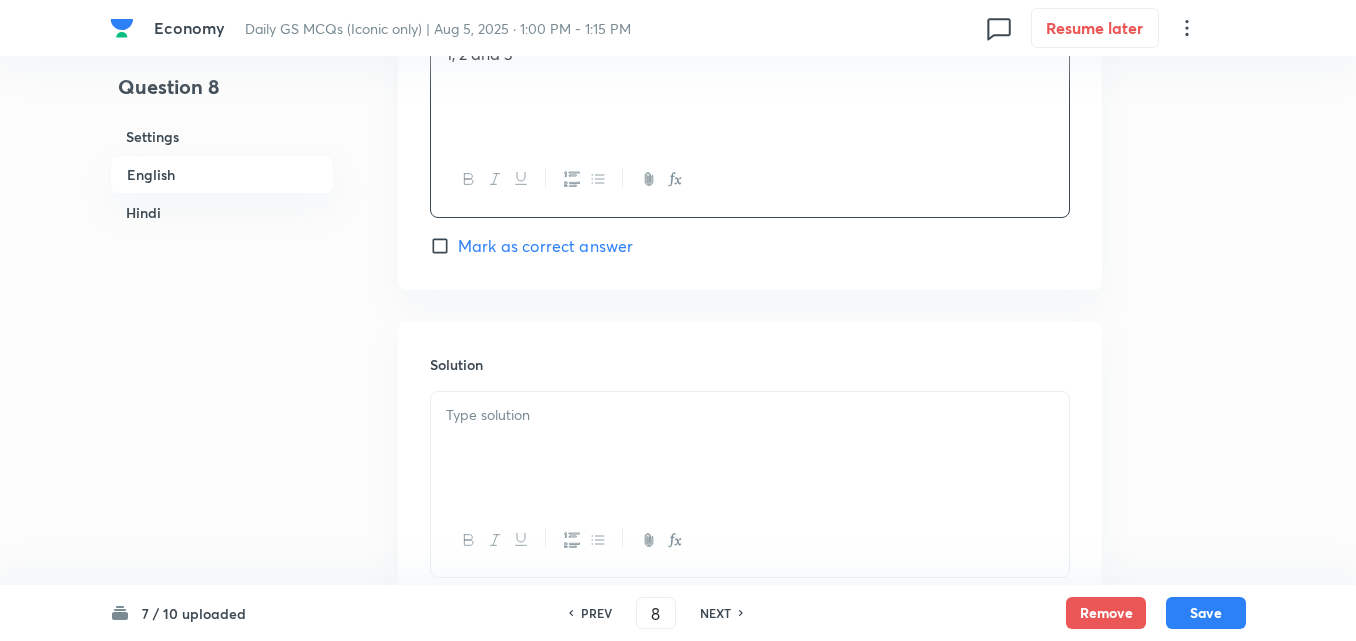 click on "Mark as correct answer" at bounding box center [545, 246] 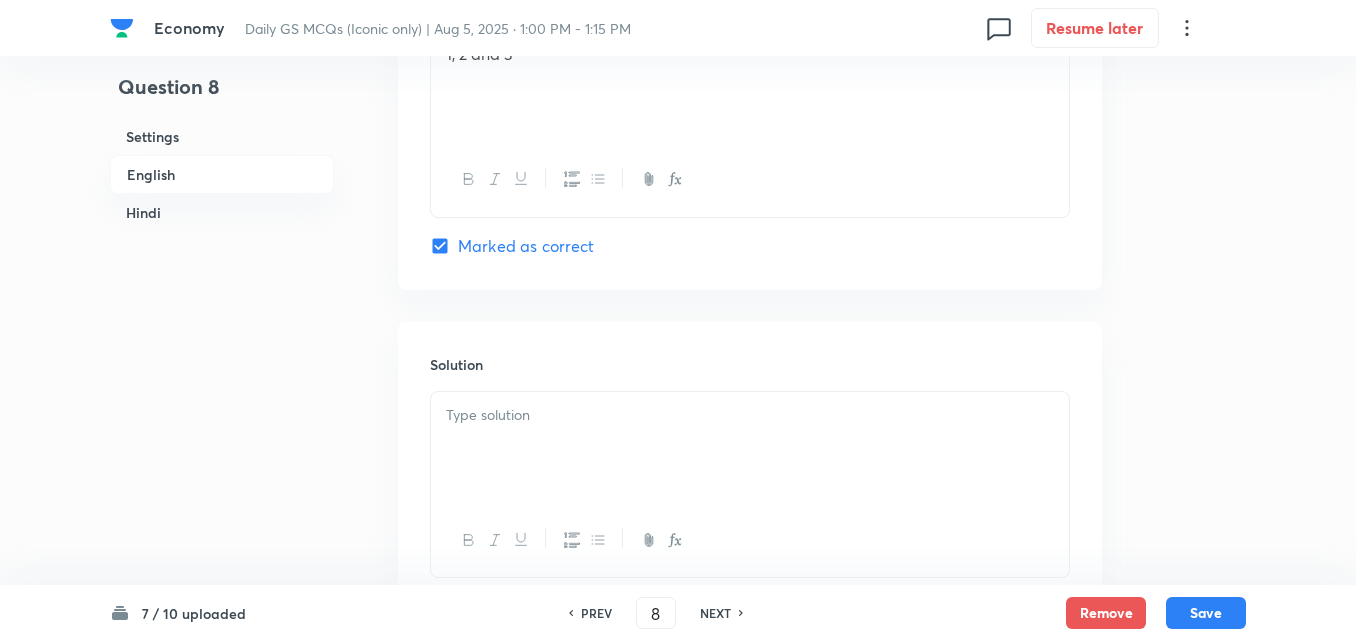 checkbox on "true" 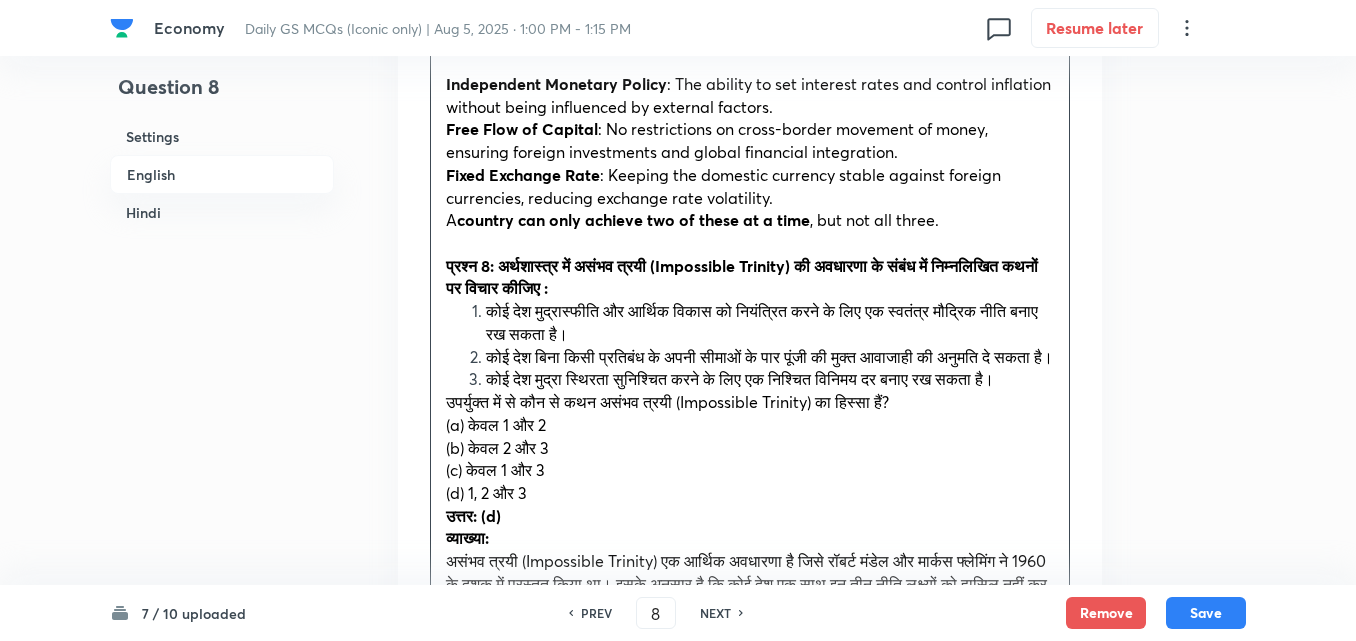 scroll, scrollTop: 2542, scrollLeft: 0, axis: vertical 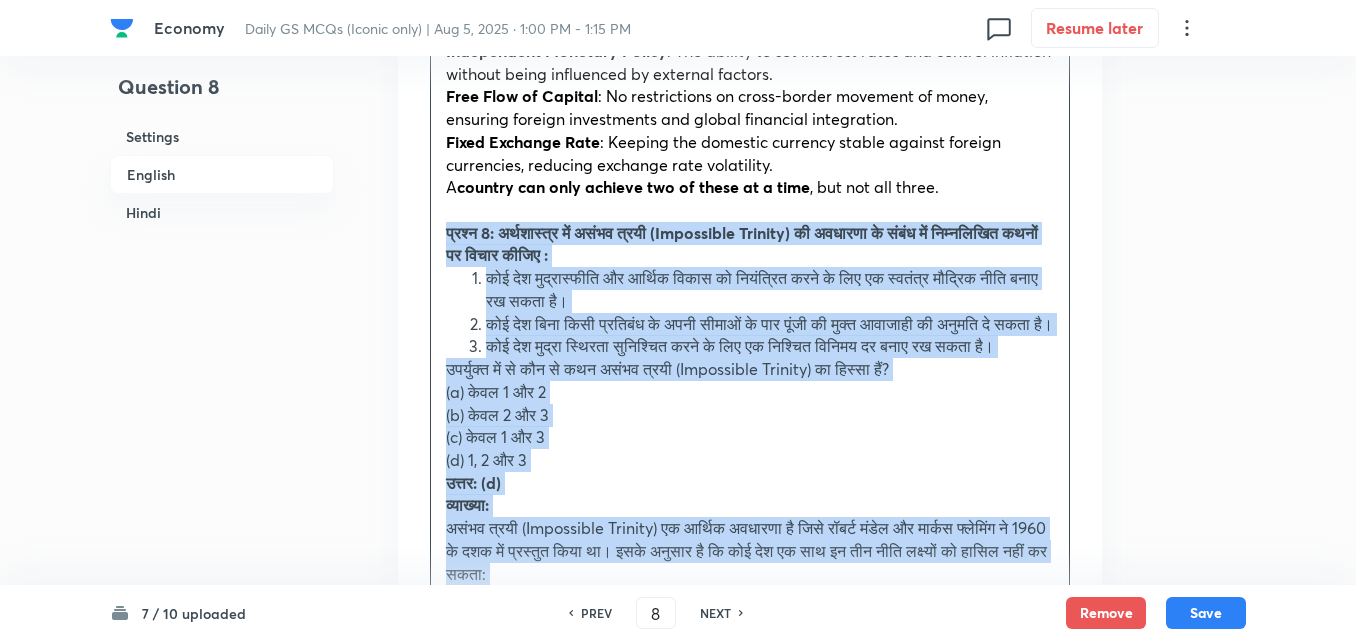 drag, startPoint x: 450, startPoint y: 247, endPoint x: 427, endPoint y: 241, distance: 23.769728 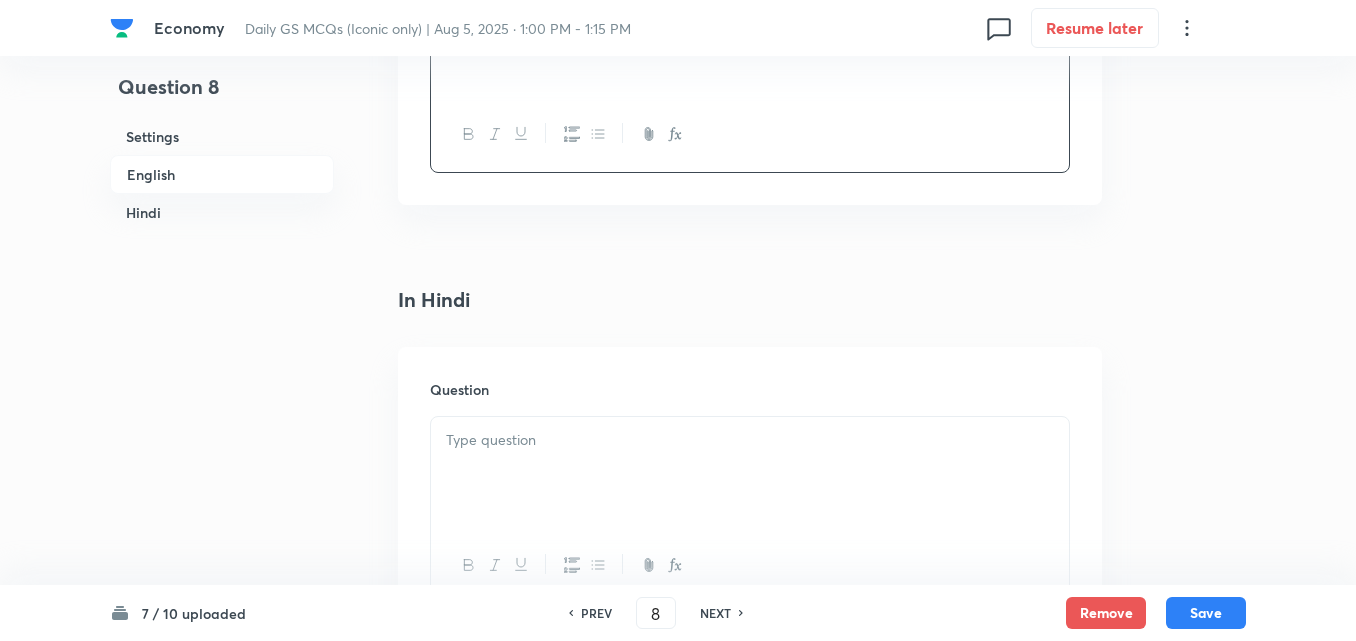 scroll, scrollTop: 2942, scrollLeft: 0, axis: vertical 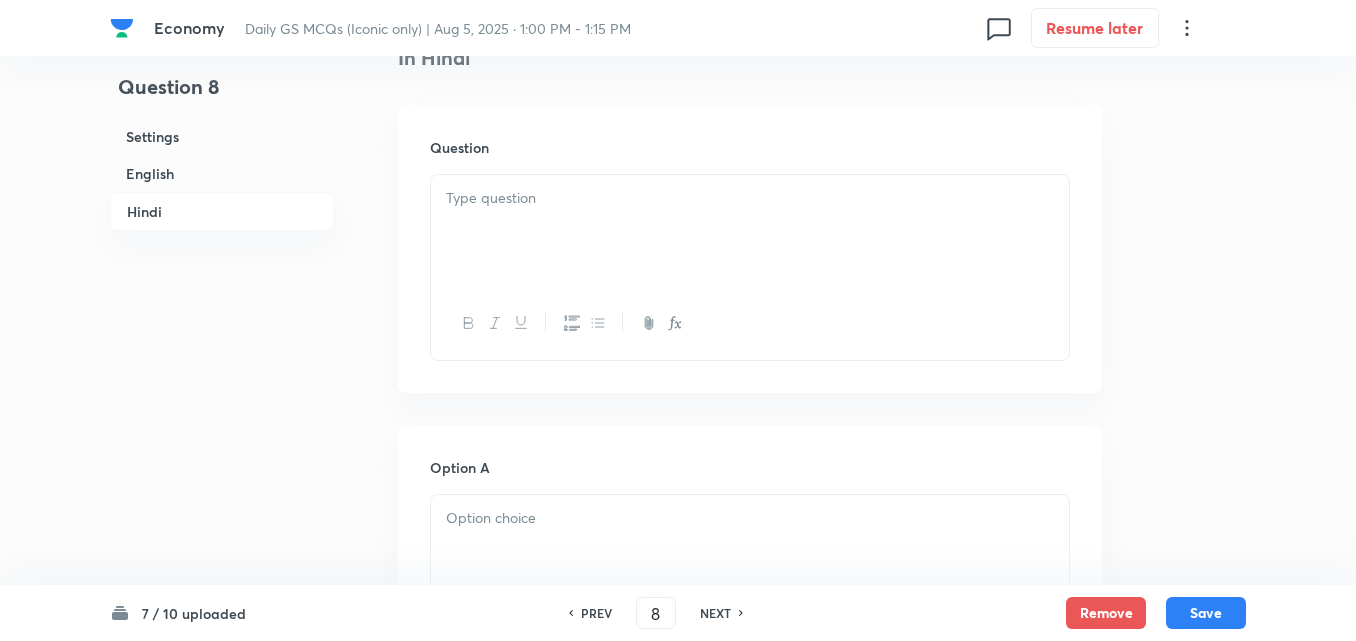 click at bounding box center (750, 231) 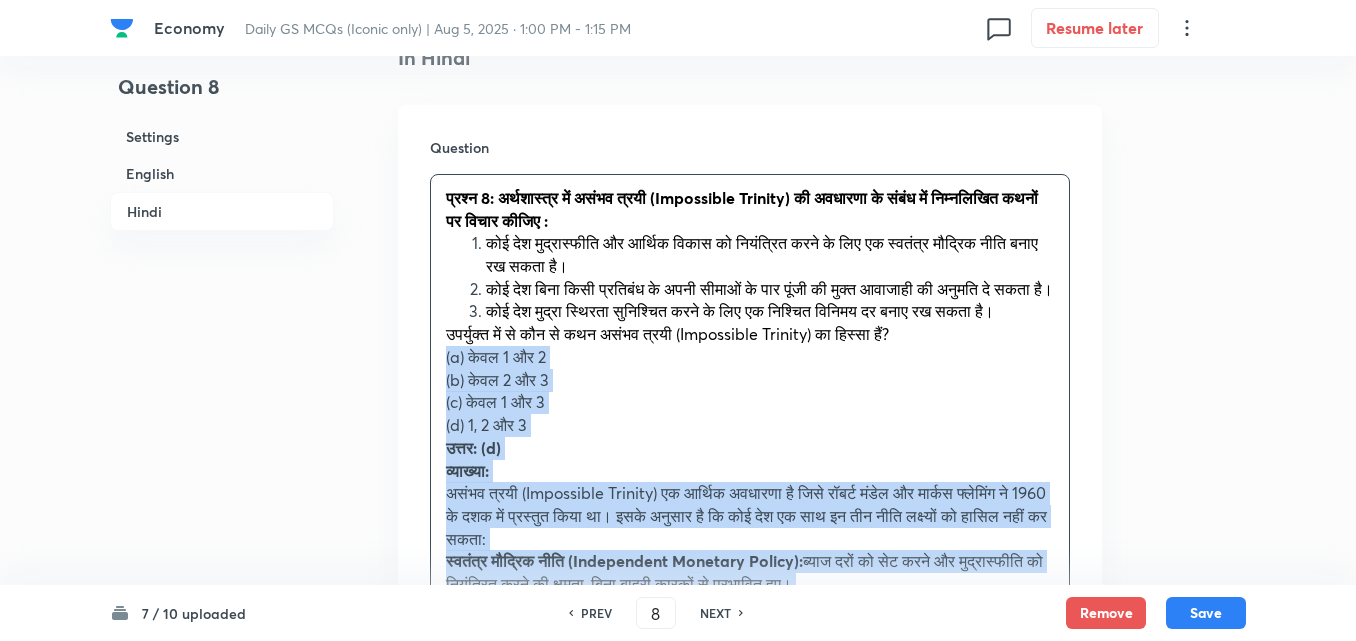 drag, startPoint x: 416, startPoint y: 382, endPoint x: 402, endPoint y: 382, distance: 14 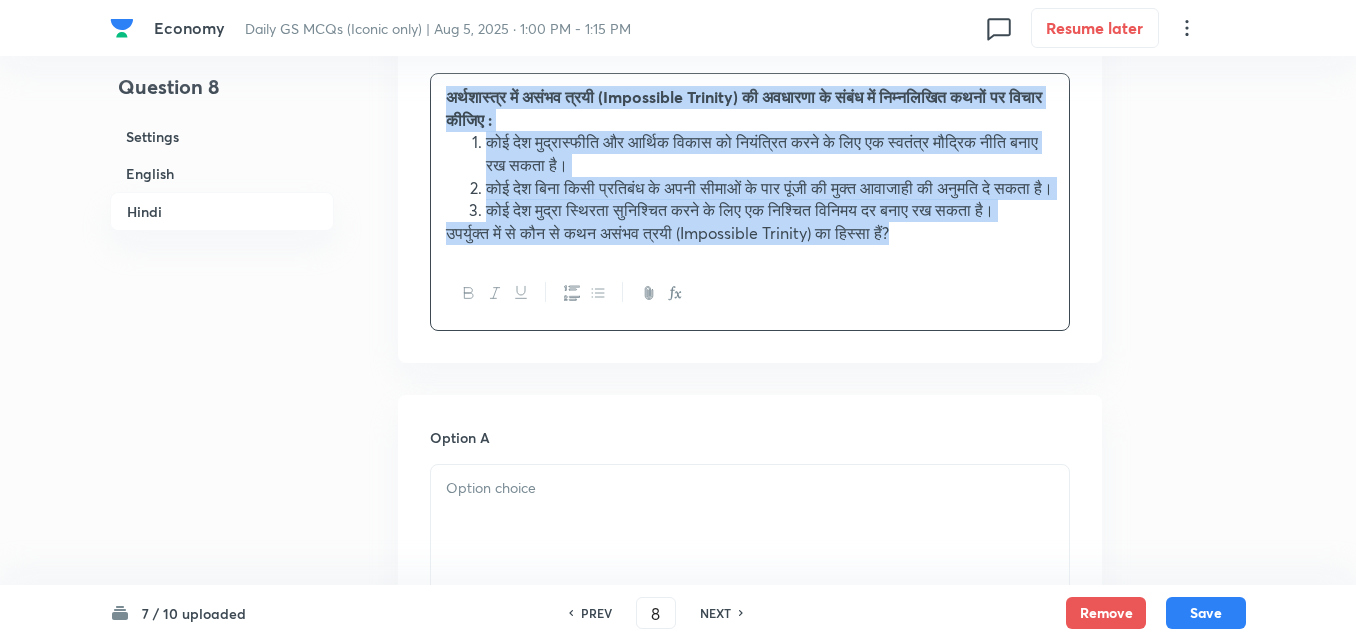 scroll, scrollTop: 3242, scrollLeft: 0, axis: vertical 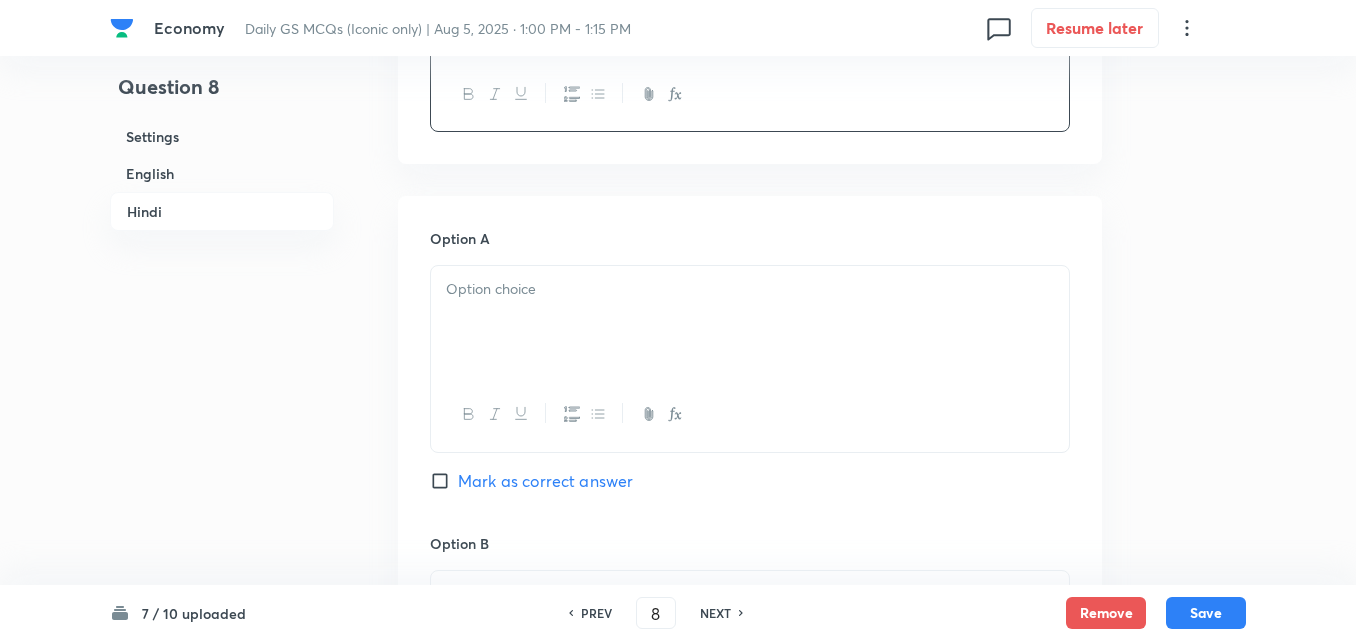 click at bounding box center [750, 322] 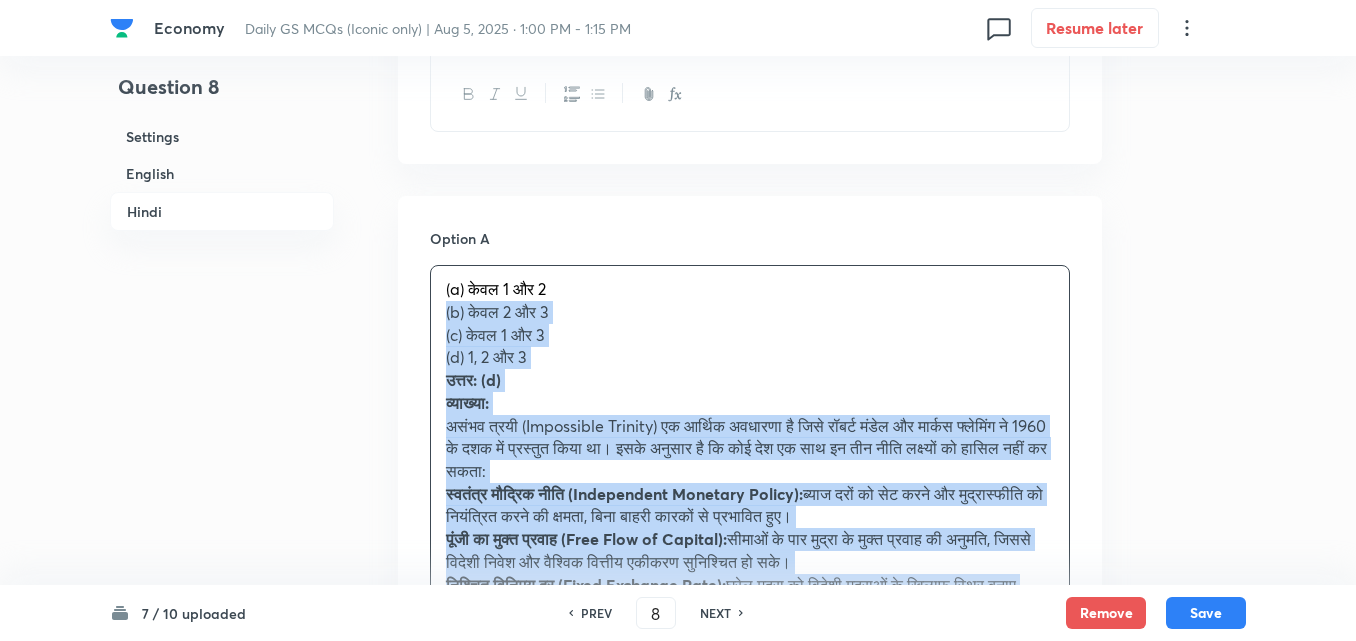 click on "(a) केवल 1 और 2  (b) केवल 2 और 3  (c) केवल 1 और 3  (d) 1, 2 और 3 उत्तर: (d) व्याख्या: असंभव त्रयी (Impossible Trinity) एक आर्थिक अवधारणा है जिसे रॉबर्ट मंडेल और मार्कस फ्लेमिंग ने 1960 के दशक में प्रस्तुत किया था। इसके अनुसार है कि कोई देश एक साथ इन तीन नीति लक्ष्यों को हासिल नहीं कर सकता: स्वतंत्र मौद्रिक नीति (Independent Monetary Policy): ब्याज दरों को सेट करने और मुद्रास्फीति को नियंत्रित करने की क्षमता, बिना बाहरी कारकों से प्रभावित हुए।" at bounding box center (750, 460) 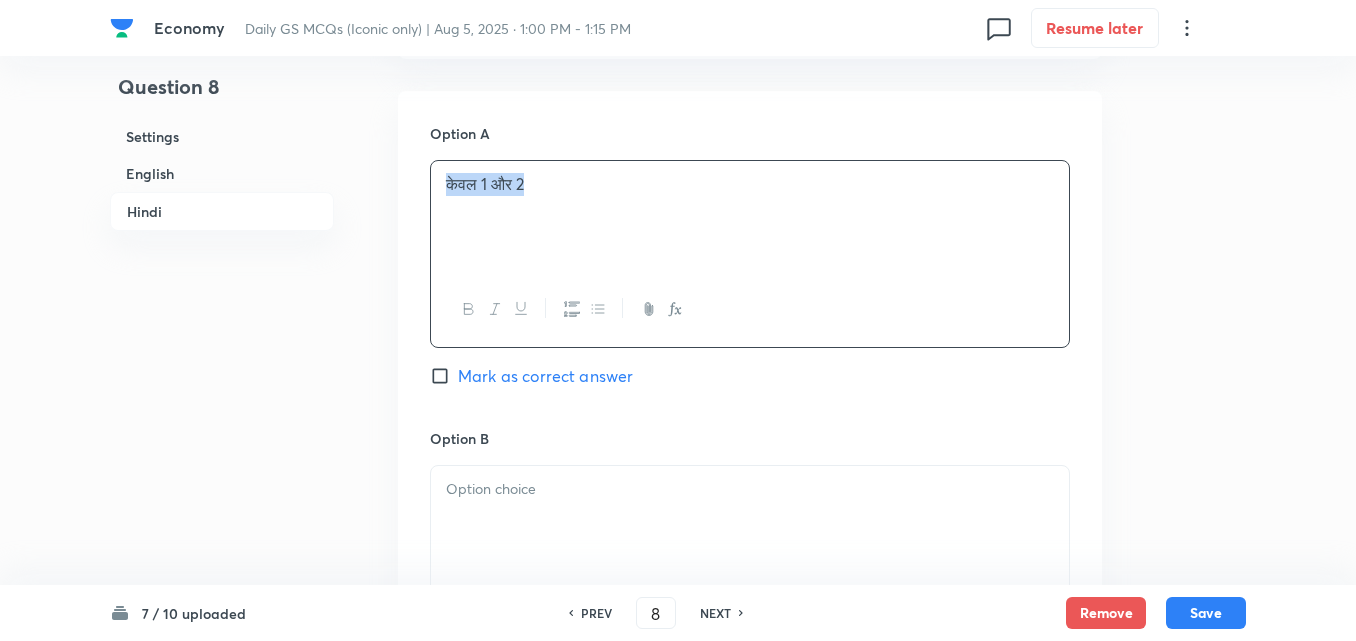 scroll, scrollTop: 3642, scrollLeft: 0, axis: vertical 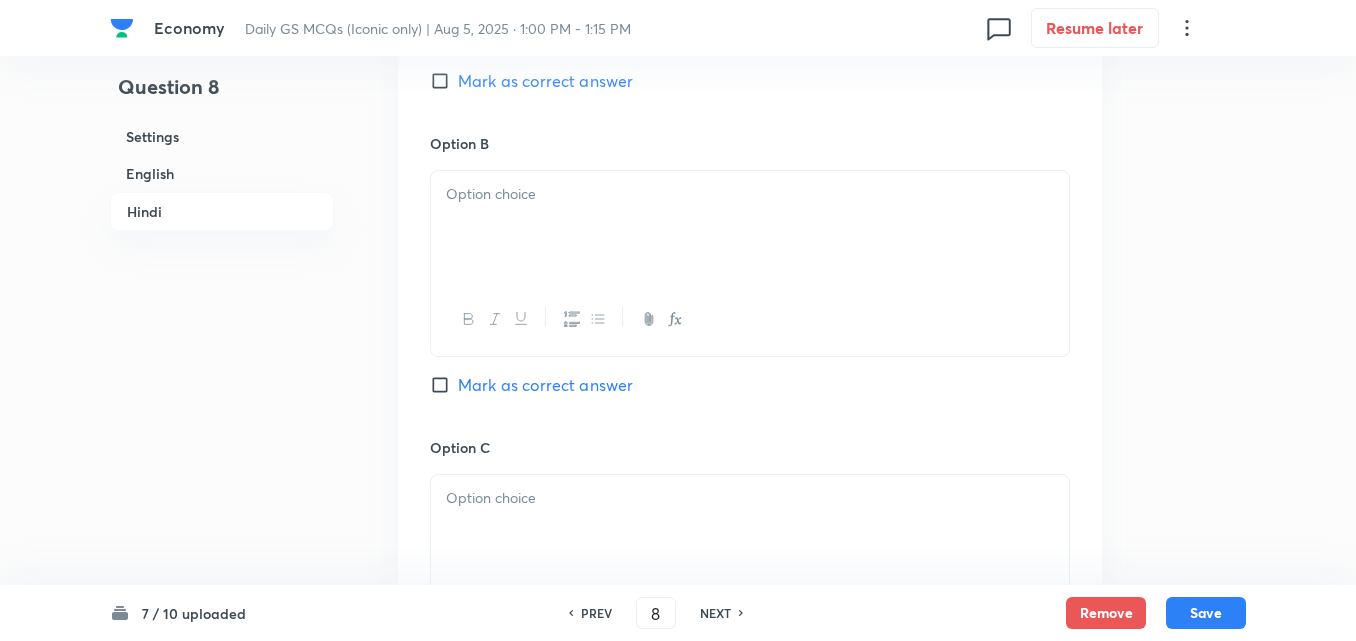 click at bounding box center [750, 227] 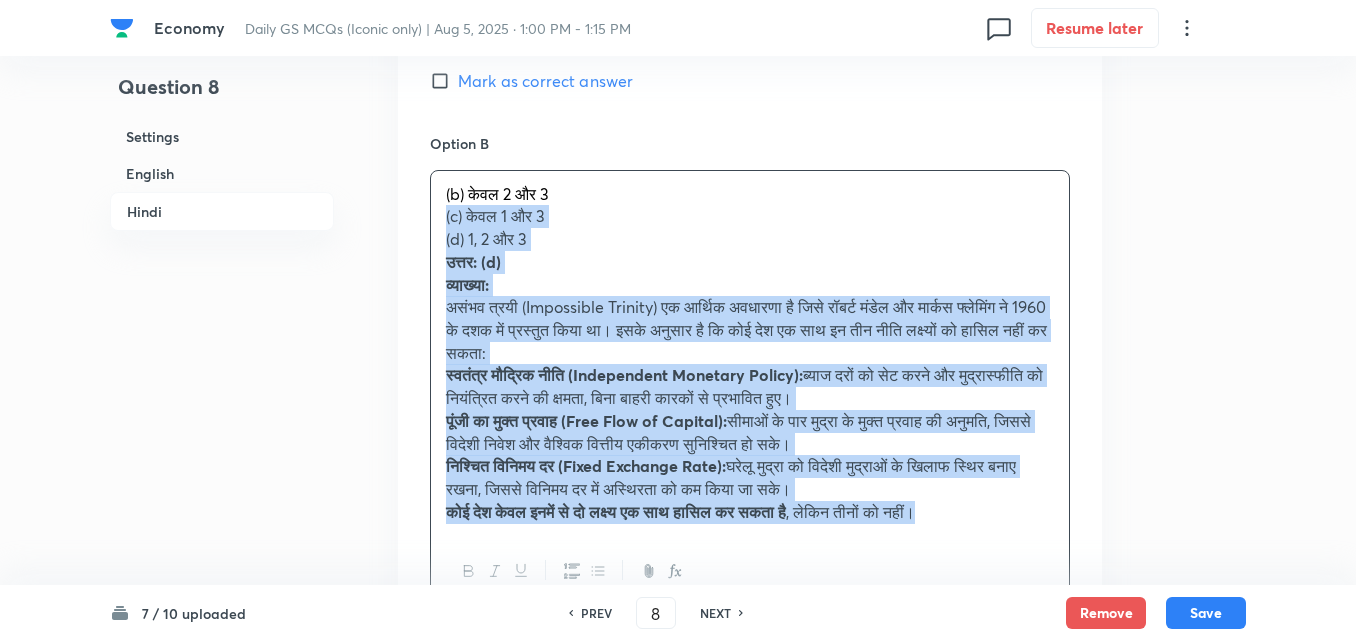 drag, startPoint x: 444, startPoint y: 247, endPoint x: 404, endPoint y: 249, distance: 40.04997 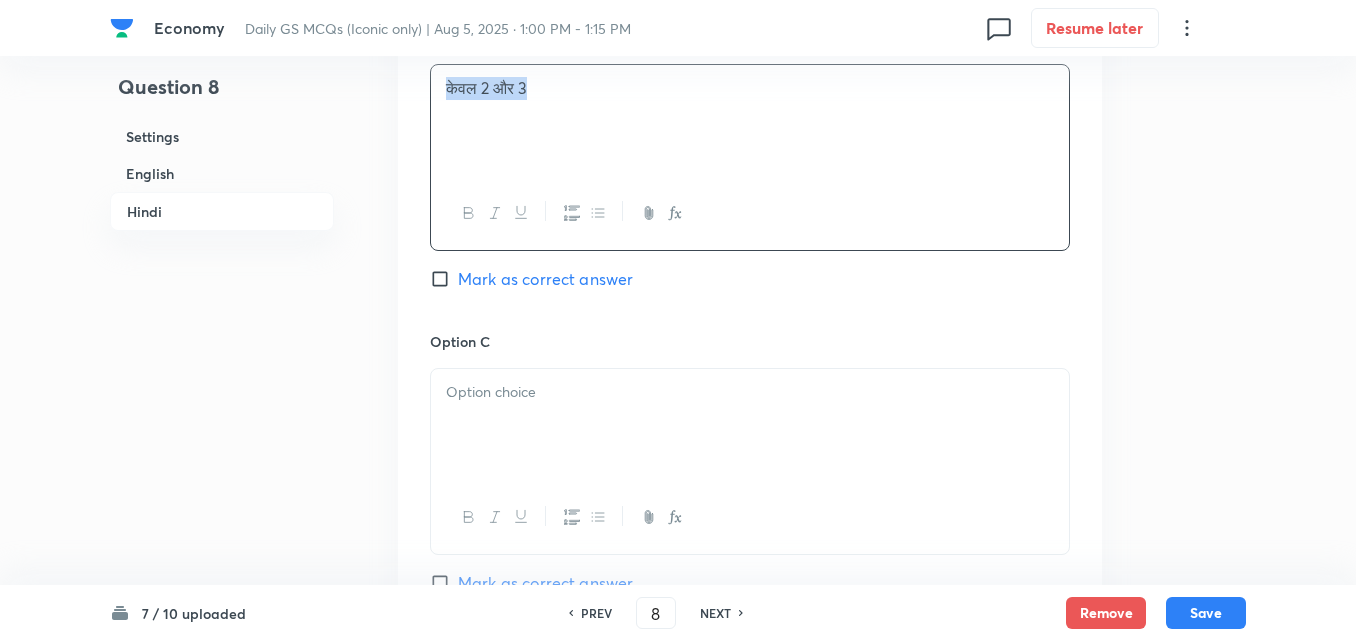 scroll, scrollTop: 3842, scrollLeft: 0, axis: vertical 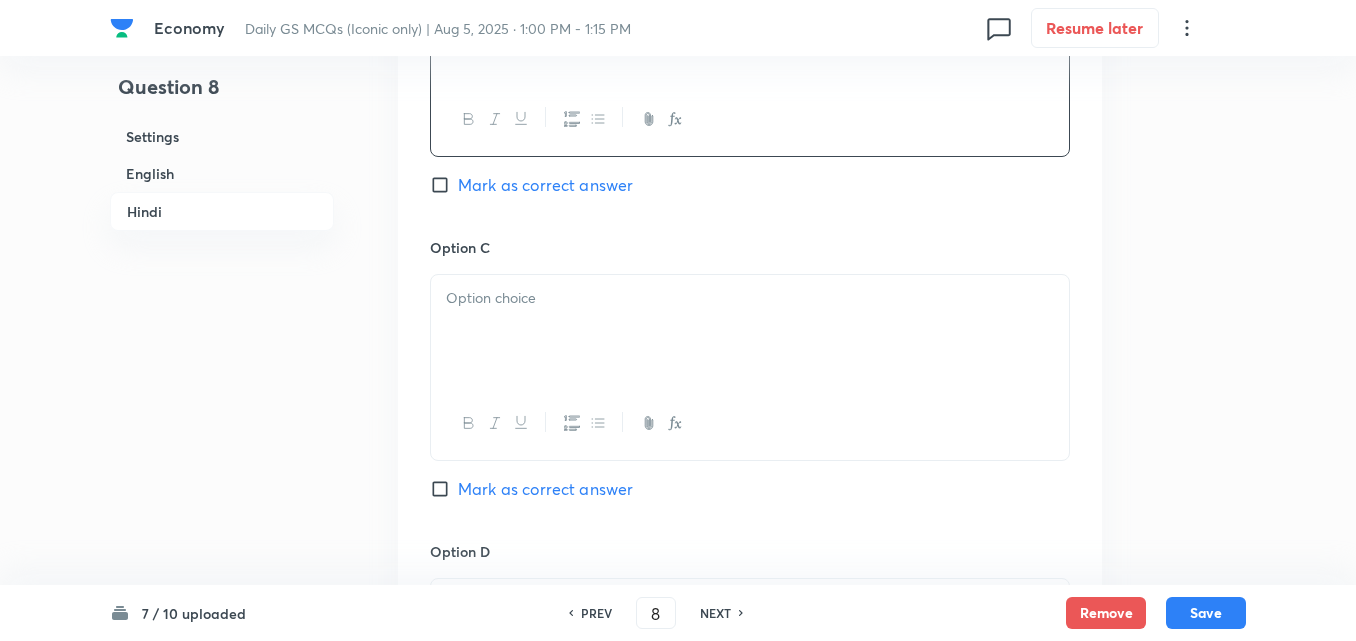 click at bounding box center (750, 331) 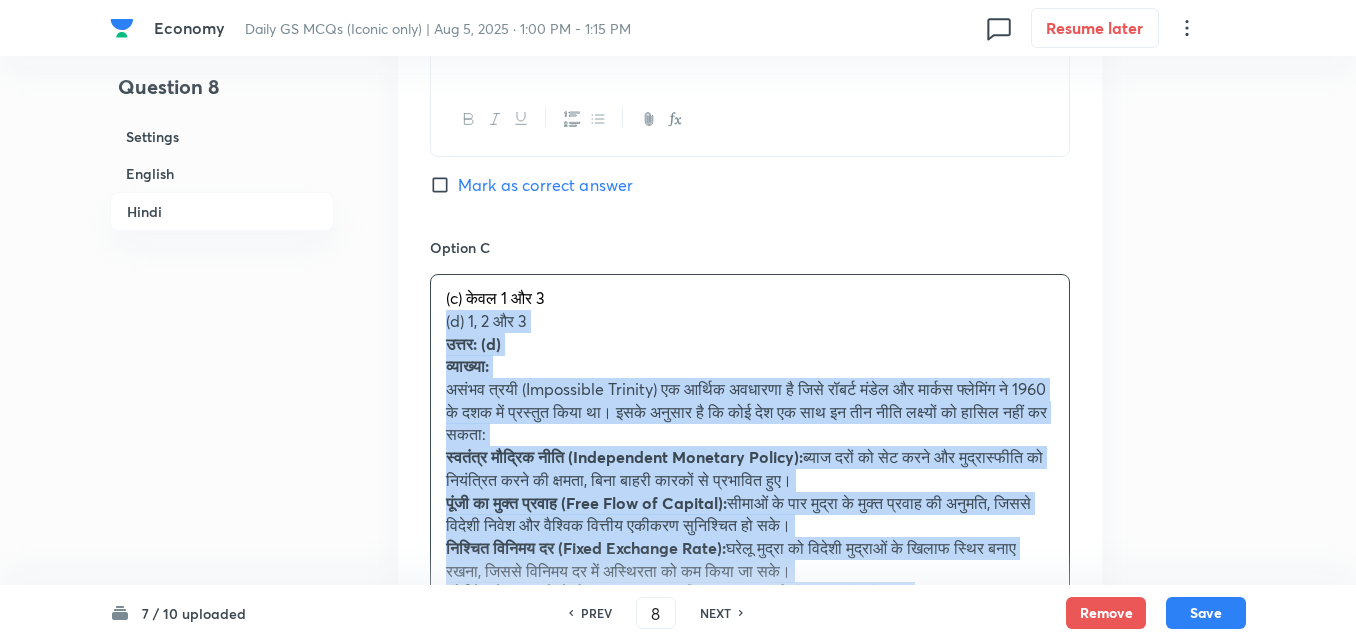 click on "Option A केवल 1 और 2 Mark as correct answer Option B केवल 2 और 3 Mark as correct answer Option C  (c) केवल 1 और 3  (d) 1, 2 और 3 उत्तर: (d) व्याख्या: असंभव त्रयी (Impossible Trinity) एक आर्थिक अवधारणा है जिसे रॉबर्ट मंडेल और मार्कस फ्लेमिंग ने 1960 के दशक में प्रस्तुत किया था। इसके अनुसार है कि कोई देश एक साथ इन तीन नीति लक्ष्यों को हासिल नहीं कर सकता: स्वतंत्र मौद्रिक नीति (Independent Monetary Policy): पूंजी का मुक्त प्रवाह (Free Flow of Capital): निश्चित विनिमय दर (Fixed Exchange Rate): , लेकिन तीनों को नहीं। Option D" at bounding box center [750, 332] 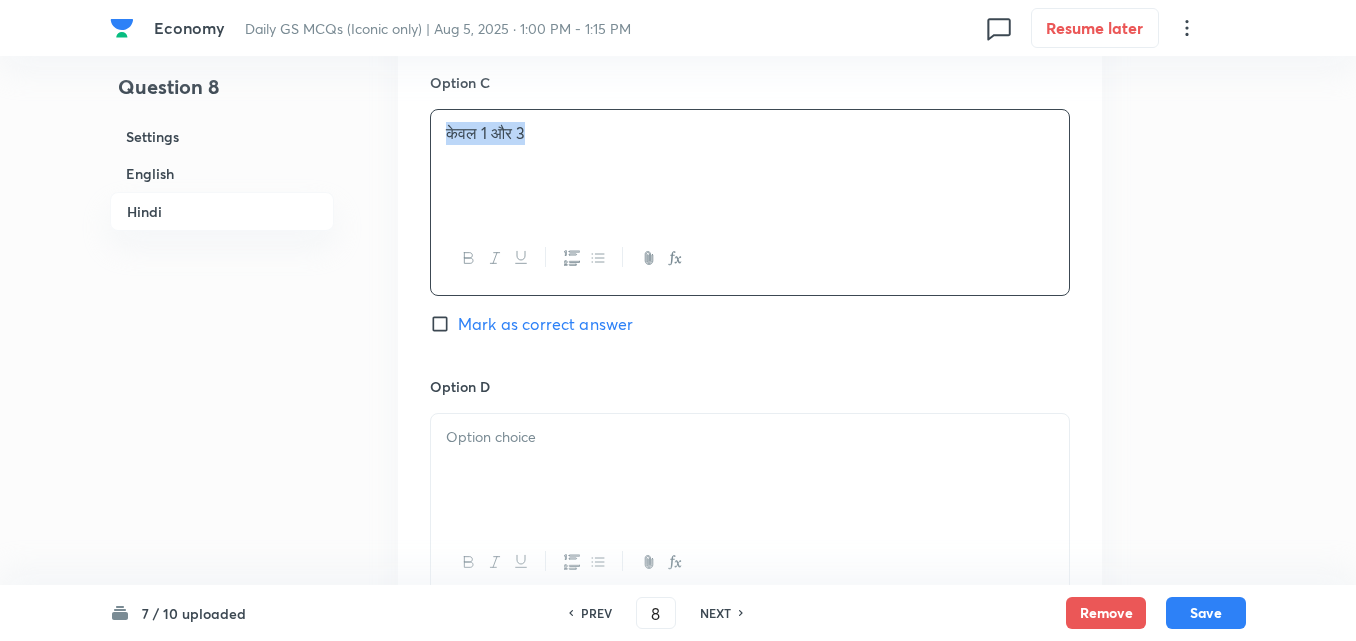 scroll, scrollTop: 4142, scrollLeft: 0, axis: vertical 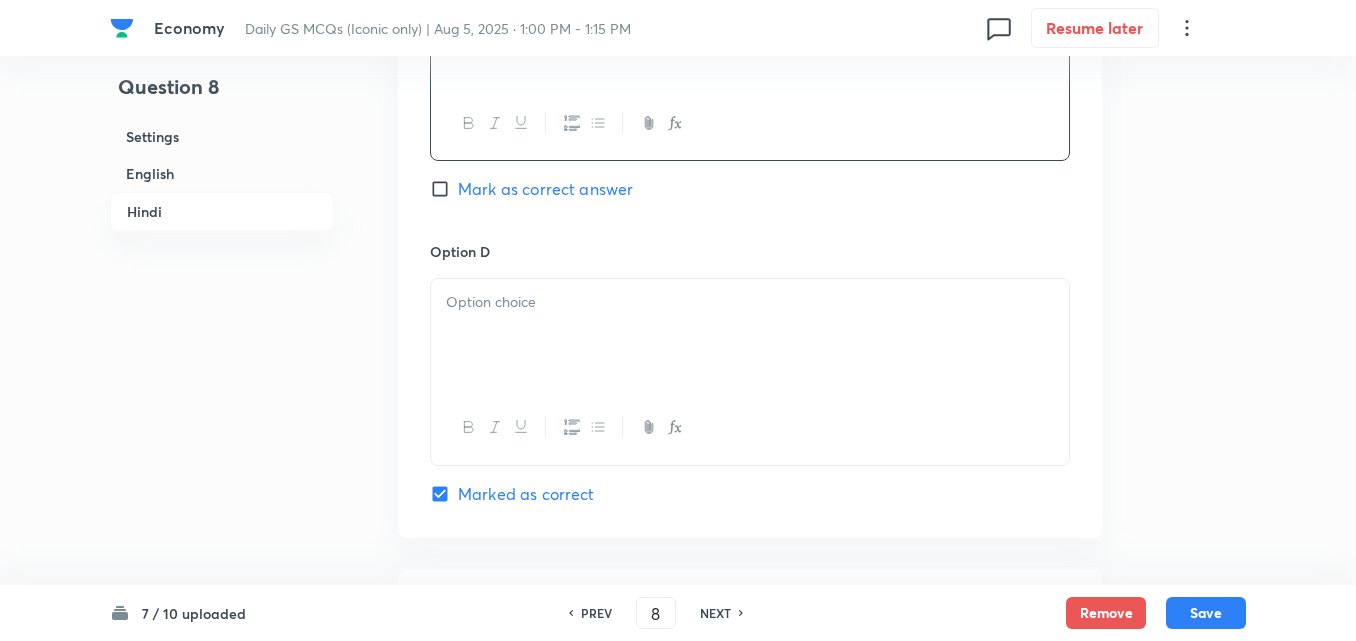 click at bounding box center (750, 335) 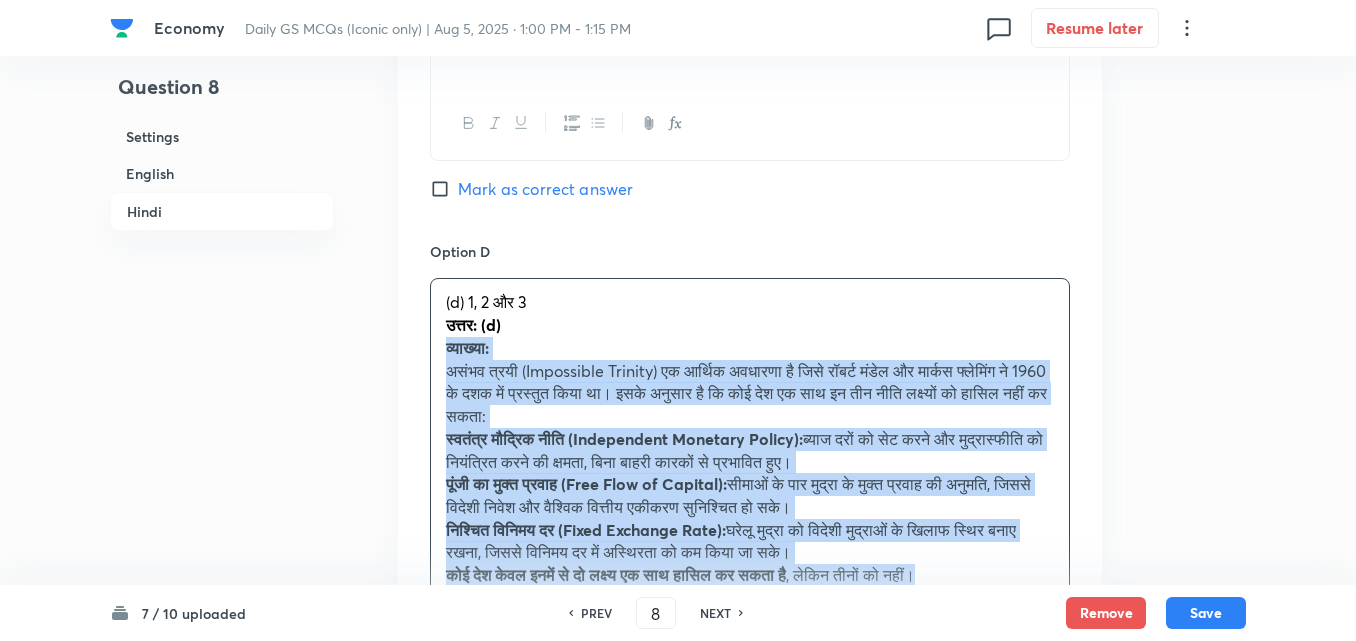 click on "(d) 1, 2 और 3 उत्तर: (d) व्याख्या: असंभव त्रयी (Impossible Trinity) एक आर्थिक अवधारणा है जिसे रॉबर्ट मंडेल और मार्कस फ्लेमिंग ने 1960 के दशक में प्रस्तुत किया था। इसके अनुसार है कि कोई देश एक साथ इन तीन नीति लक्ष्यों को हासिल नहीं कर सकता: स्वतंत्र मौद्रिक नीति (Independent Monetary Policy): ब्याज दरों को सेट करने और मुद्रास्फीति को नियंत्रित करने की क्षमता, बिना बाहरी कारकों से प्रभावित हुए। पूंजी का मुक्त प्रवाह (Free Flow of Capital):" at bounding box center (750, 438) 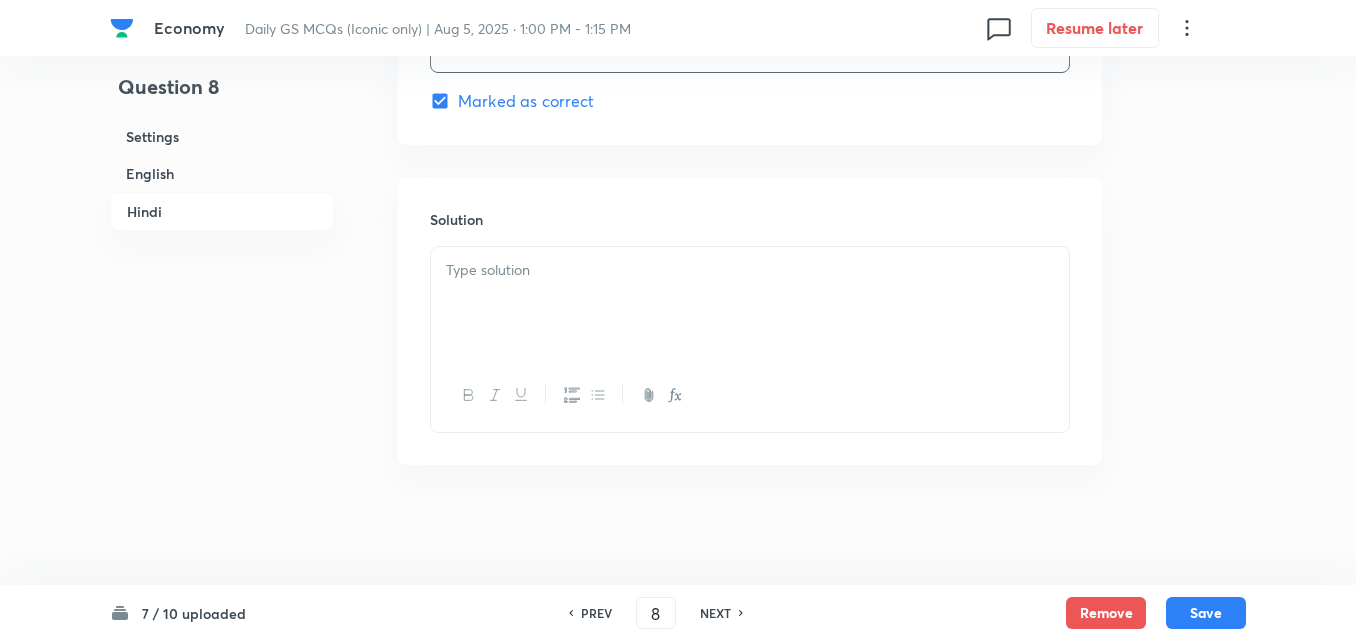 click at bounding box center (750, 303) 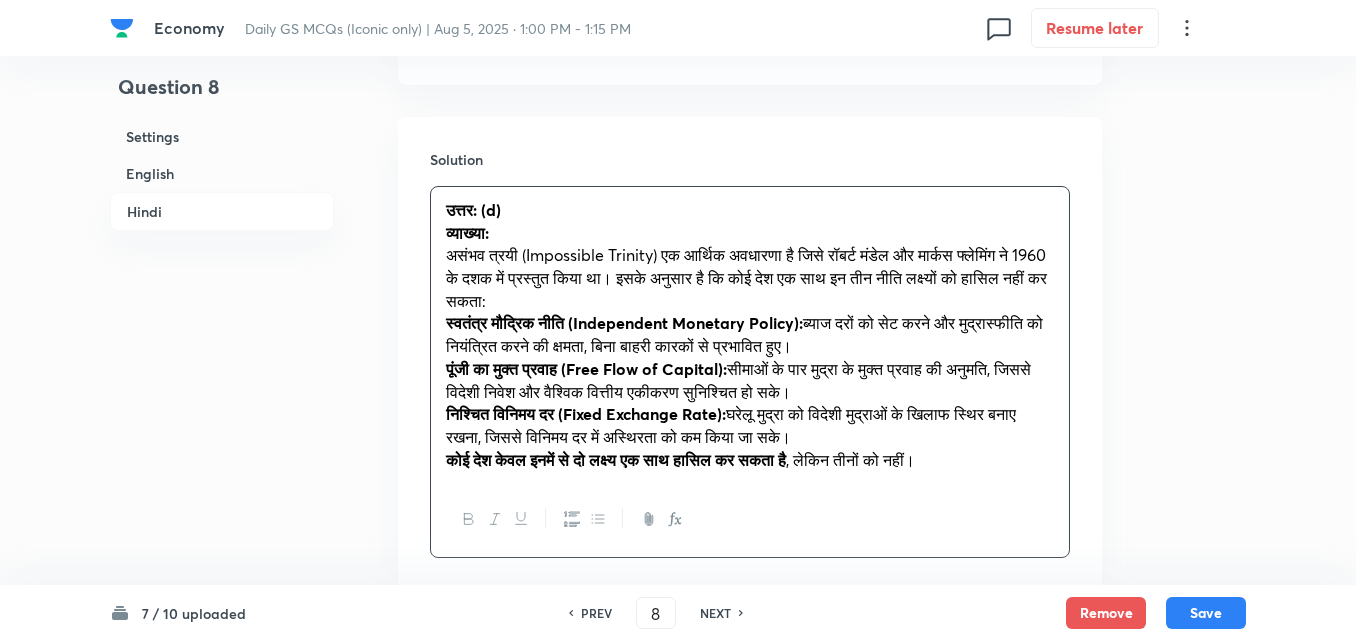 scroll, scrollTop: 4642, scrollLeft: 0, axis: vertical 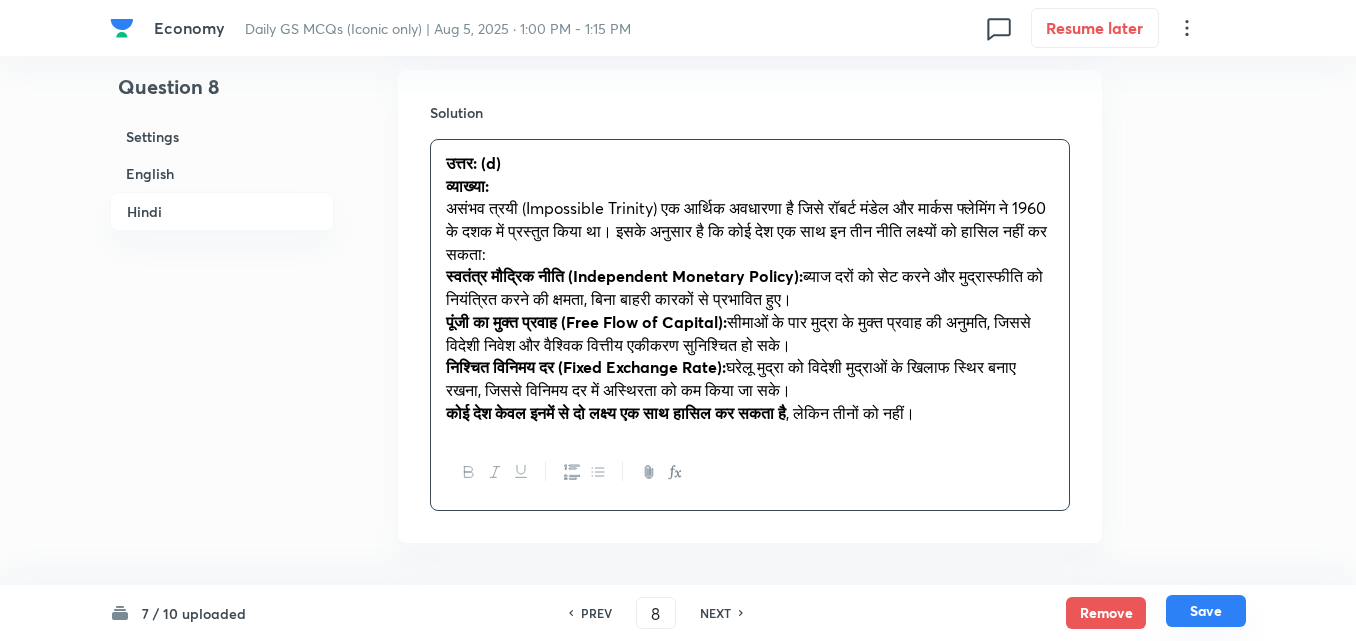 click on "Save" at bounding box center (1206, 611) 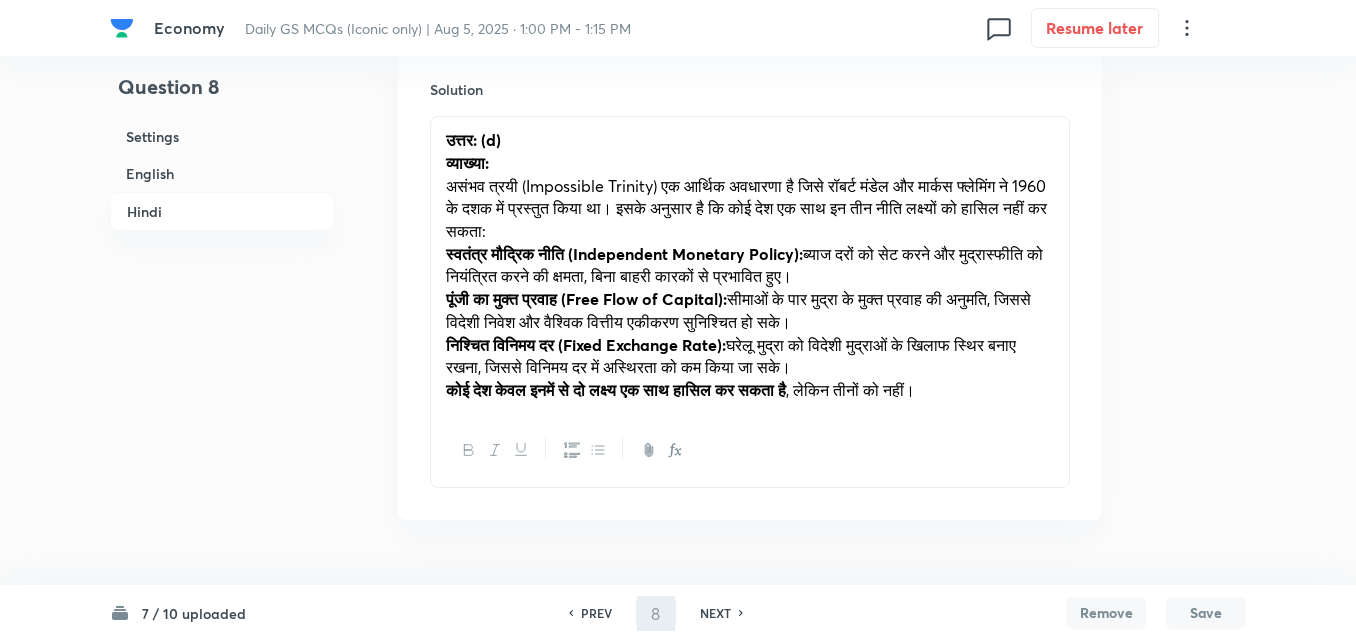 type on "9" 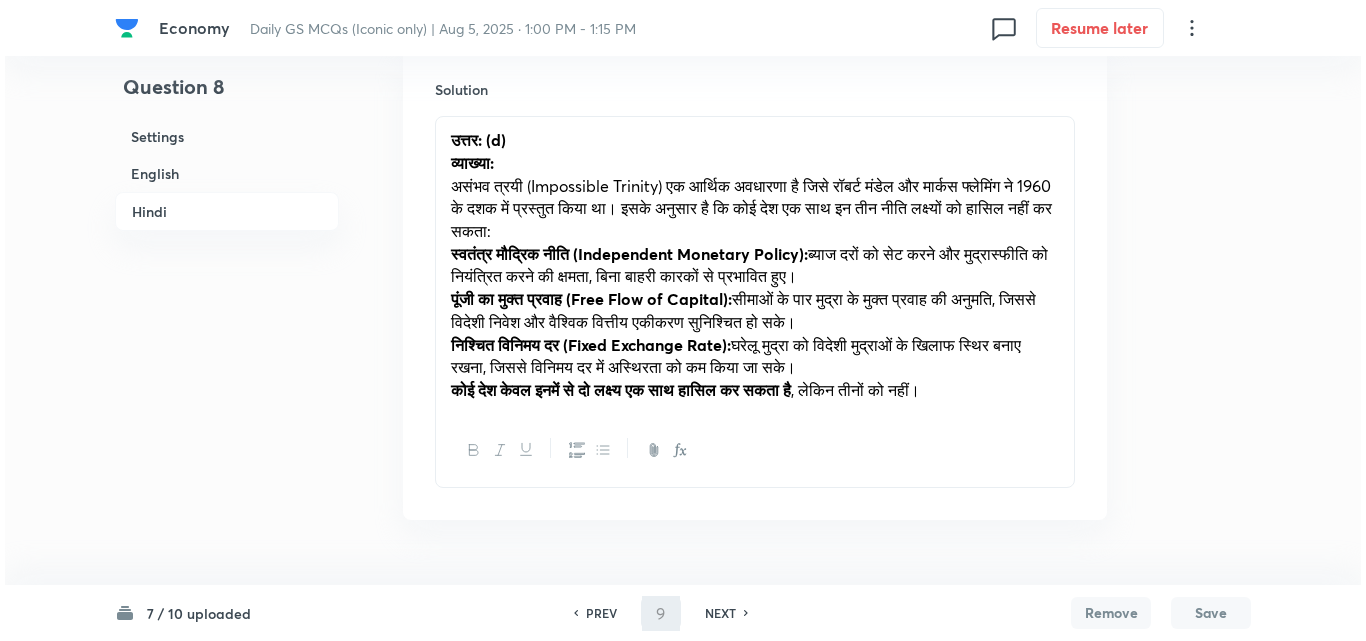 scroll, scrollTop: 0, scrollLeft: 0, axis: both 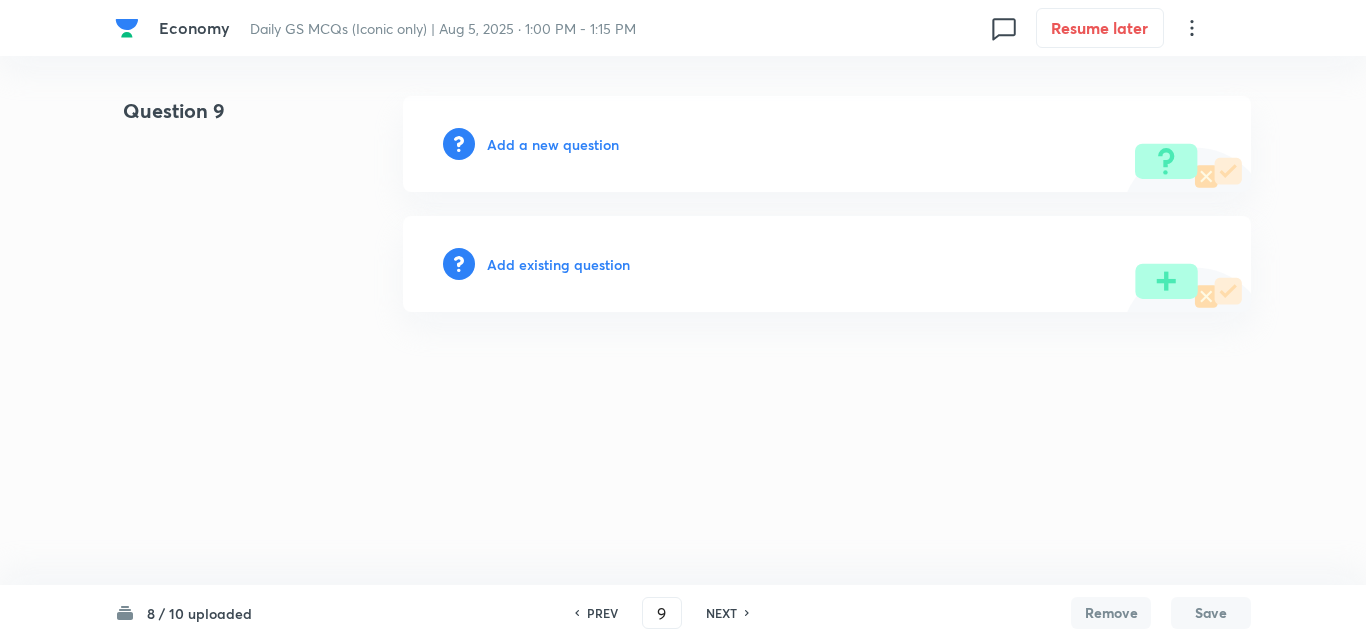 click on "Add a new question" at bounding box center (827, 144) 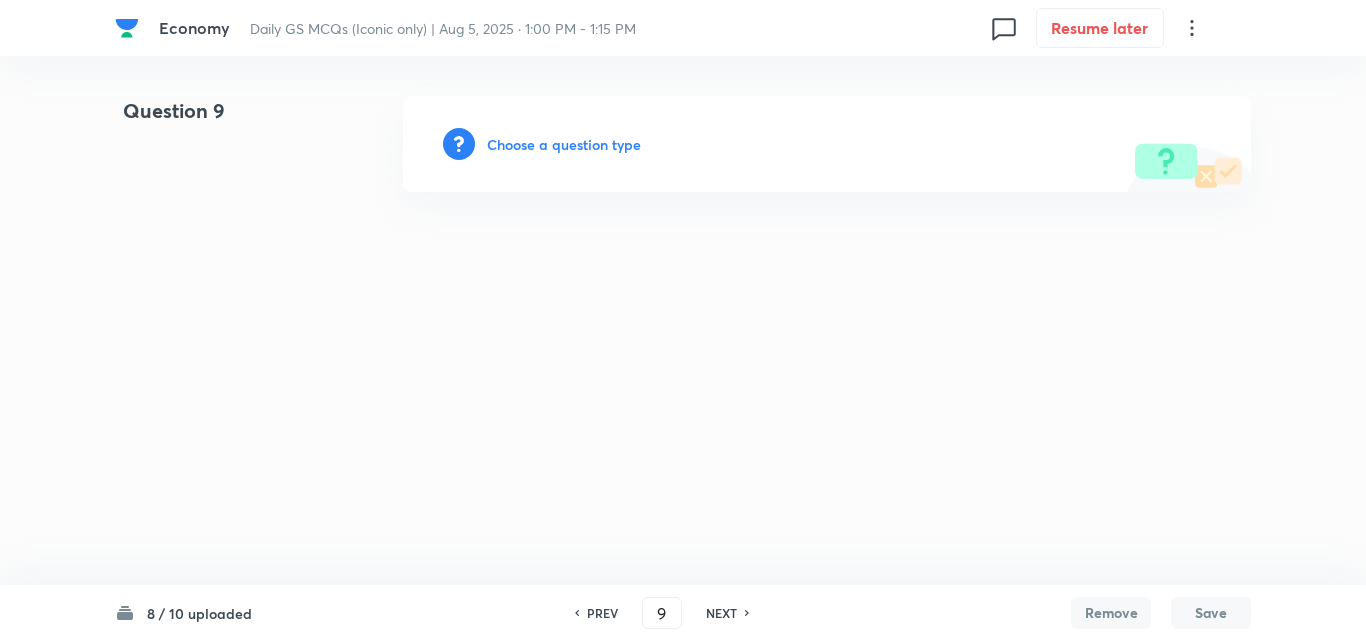 click on "Choose a question type" at bounding box center (564, 144) 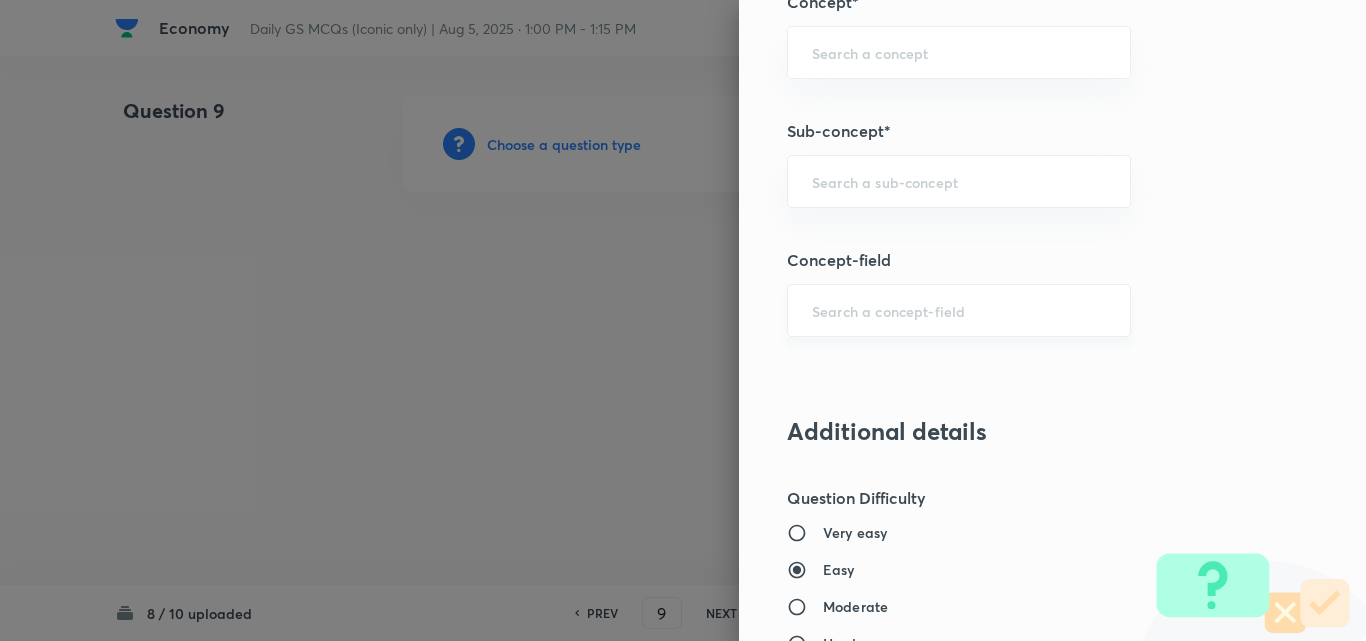 scroll, scrollTop: 1200, scrollLeft: 0, axis: vertical 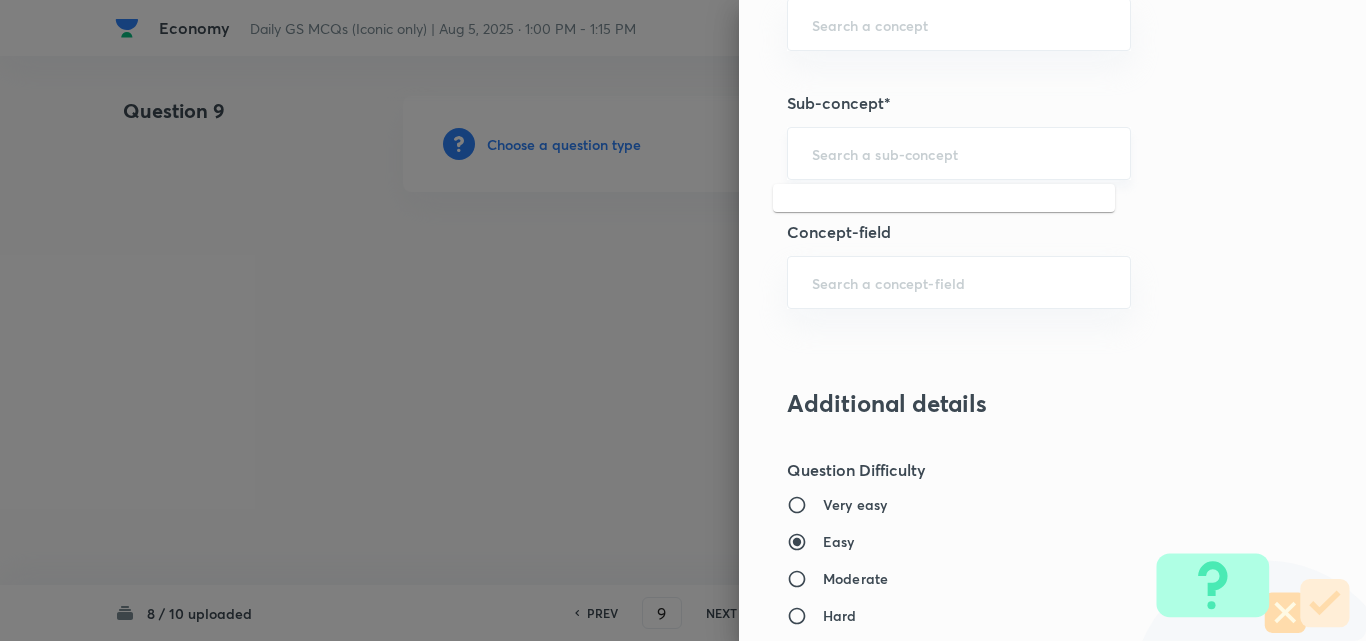 click at bounding box center [959, 153] 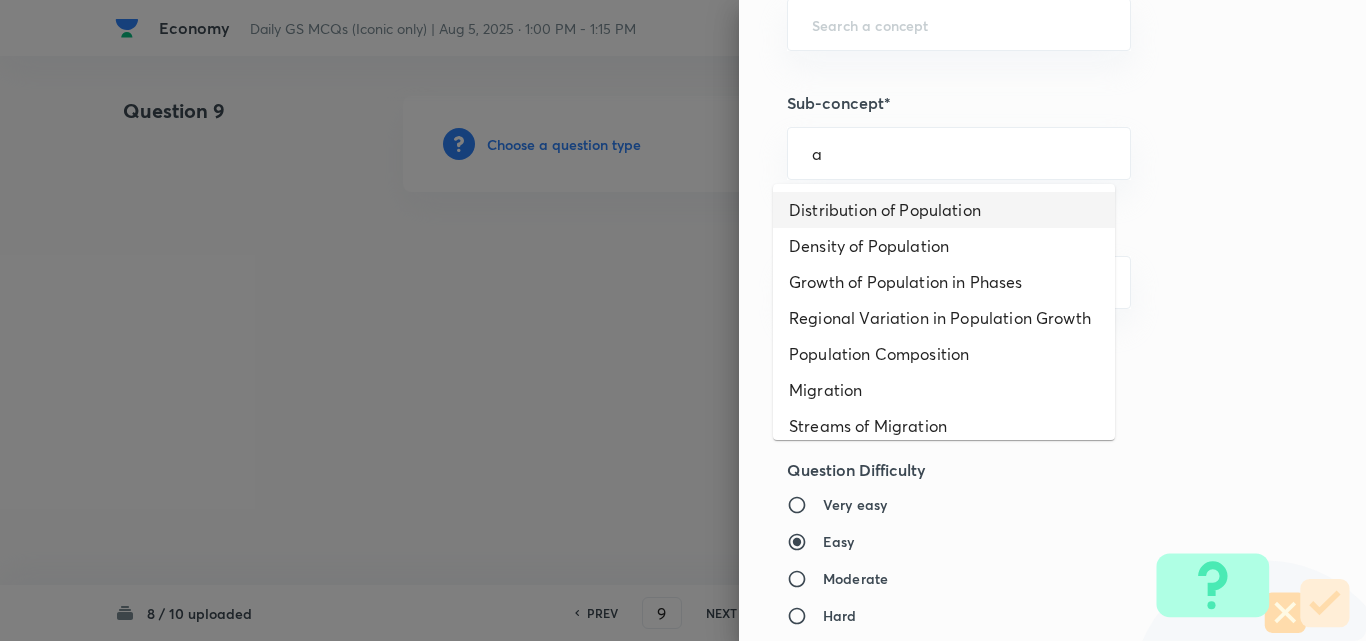click on "Distribution of Population" at bounding box center [944, 210] 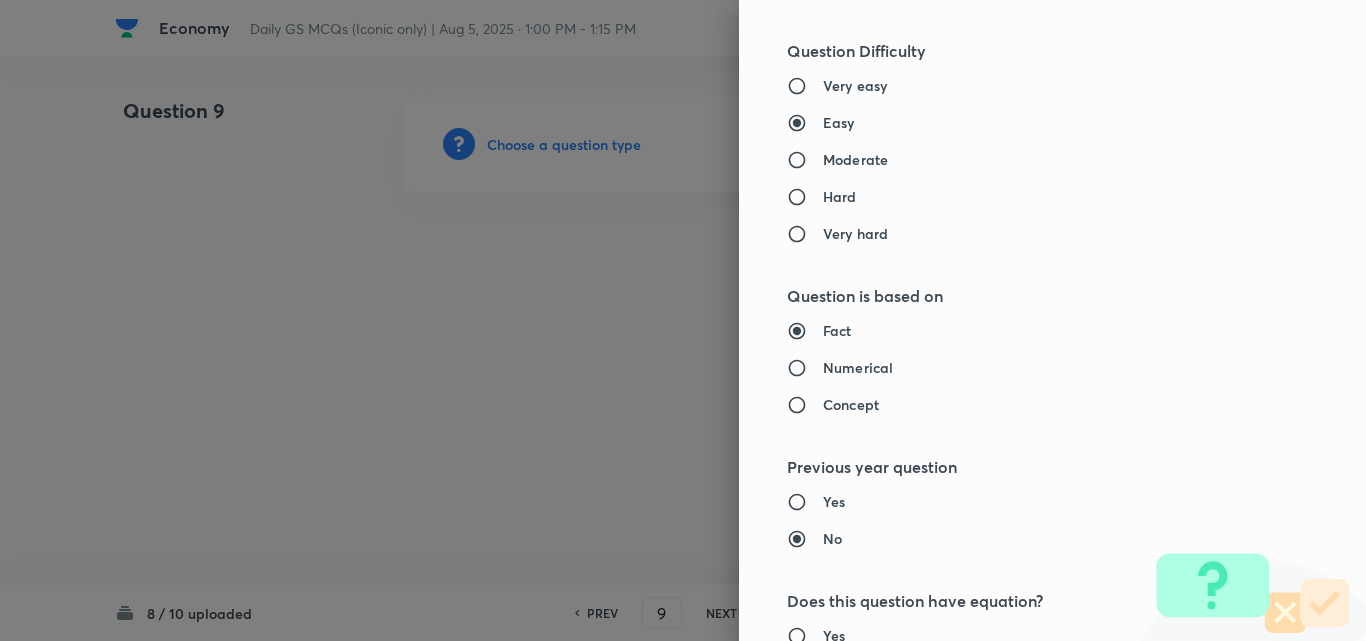 type on "Geography" 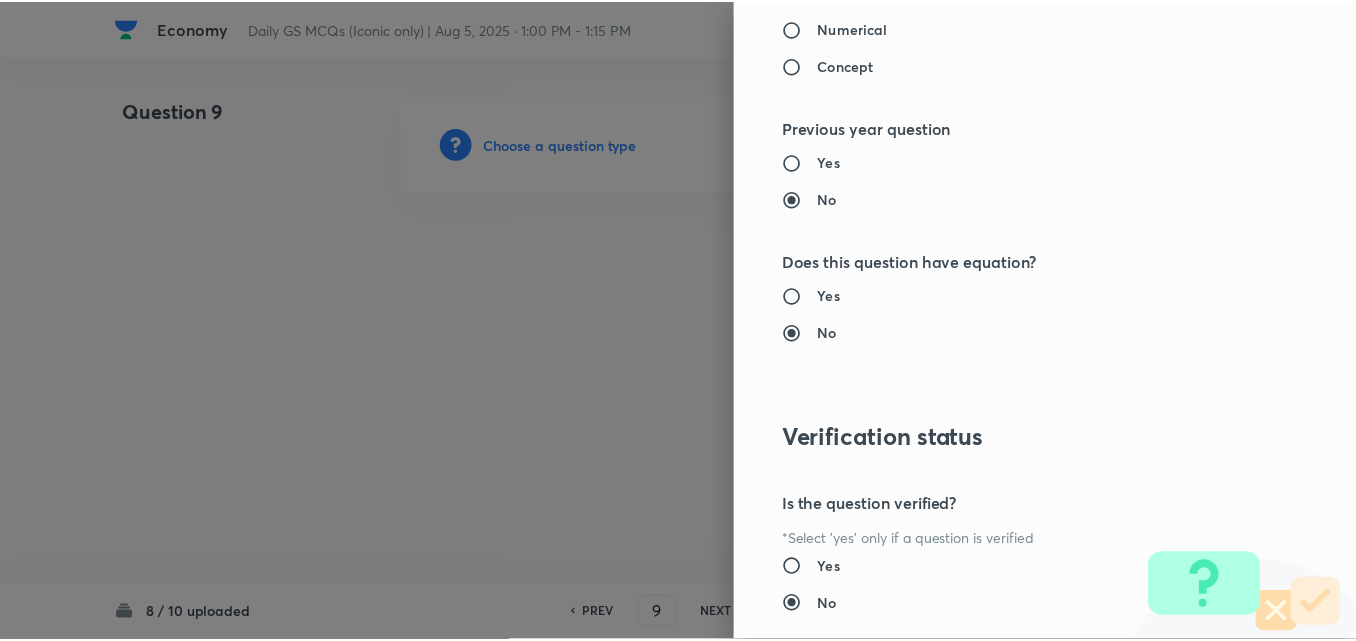 scroll, scrollTop: 2085, scrollLeft: 0, axis: vertical 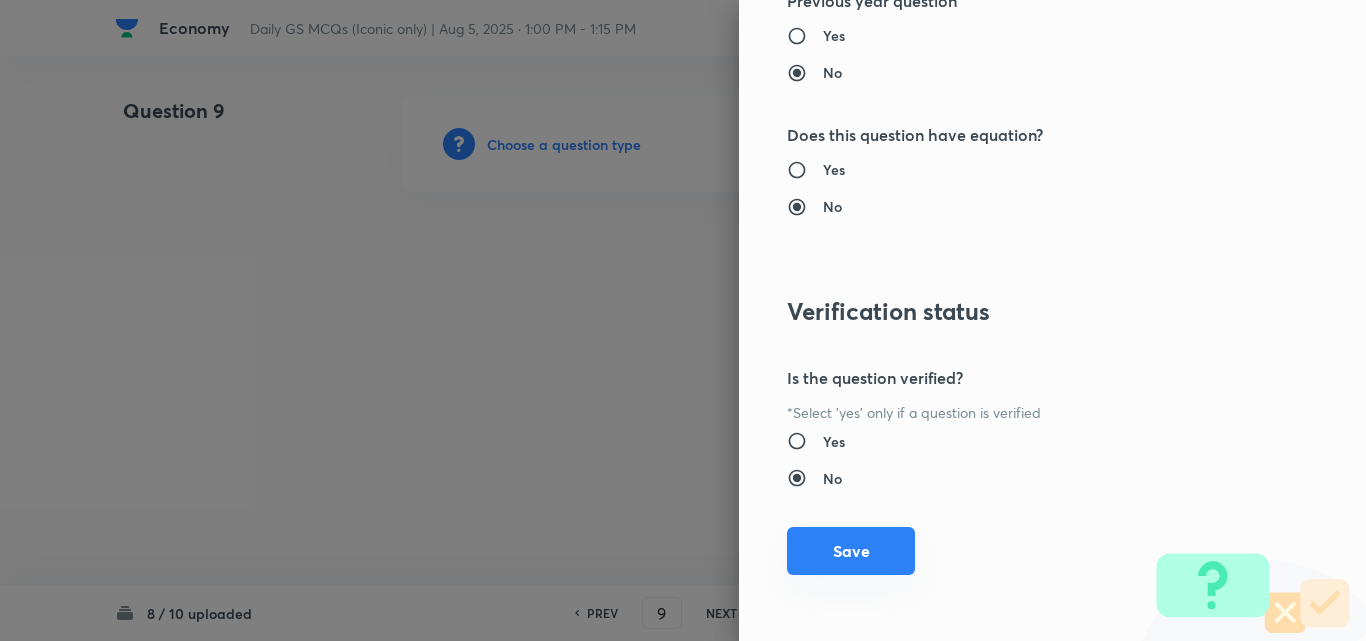 click on "Save" at bounding box center [851, 551] 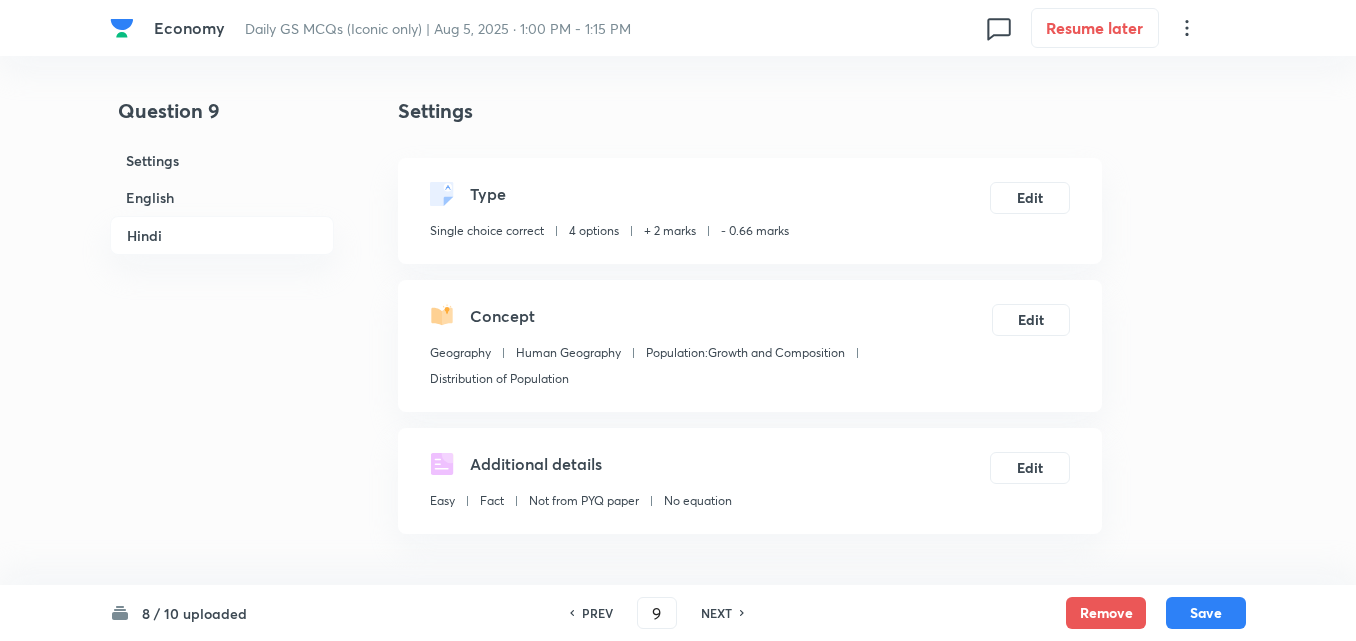 click on "English" at bounding box center (222, 197) 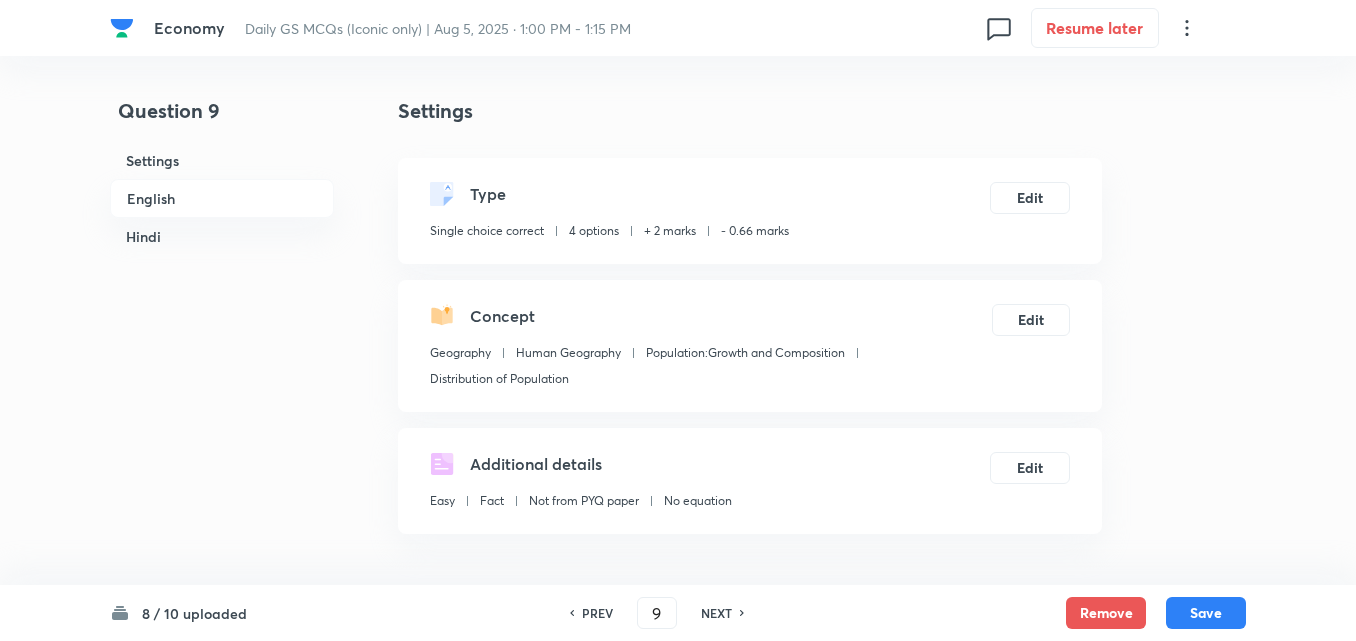 scroll, scrollTop: 542, scrollLeft: 0, axis: vertical 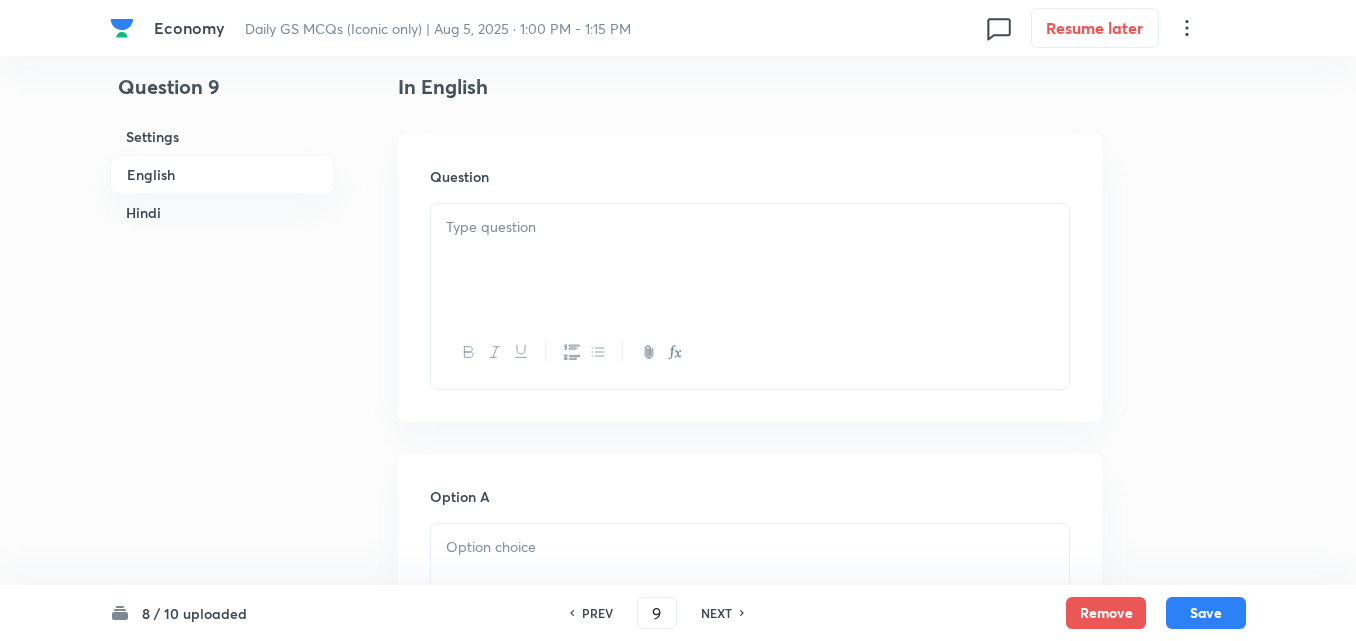 click at bounding box center [750, 260] 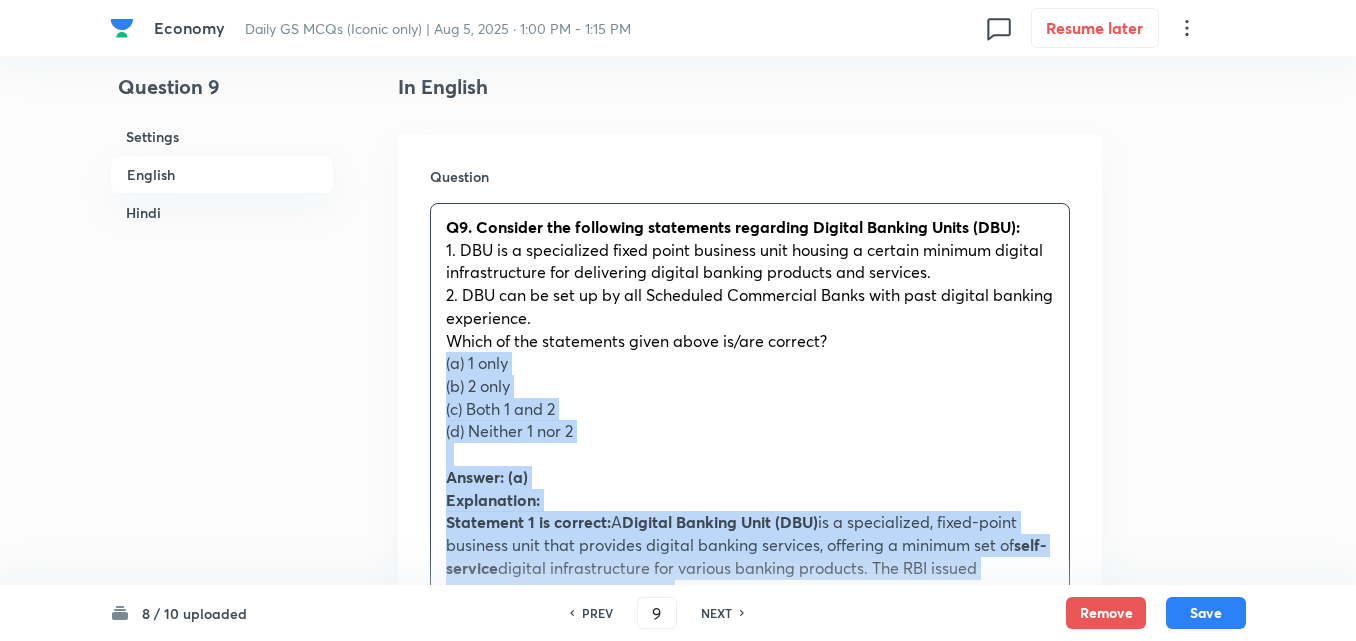 click on "Question Q9. Consider the following statements regarding Digital Banking Units (DBU): 1. DBU is a specialized fixed point business unit housing a certain minimum digital infrastructure for delivering digital banking products and services. 2. DBU can be set up by all Scheduled Commercial Banks with past digital banking experience. Which of the statements given above is/are correct? (a) 1 only (b) 2 only (c) Both 1 and 2 (d) Neither 1 nor 2   Answer: (a) Explanation: Statement 1 is correct:  A  Digital Banking Unit (DBU)  is a specialized, fixed-point business unit that provides digital banking services, offering a minimum set of  self-service  digital infrastructure for various banking products. The RBI issued guidelines for setting up DBUs. Statement 2 is not correct: Not all Scheduled Commercial Banks  can set up DBUs. Only  Scheduled Commercial Banks (SCBs) with past digital banking experience  and  adequate financial health  are permitted. However,   to establish DBUs. (a) केवल 1" at bounding box center (750, 700) 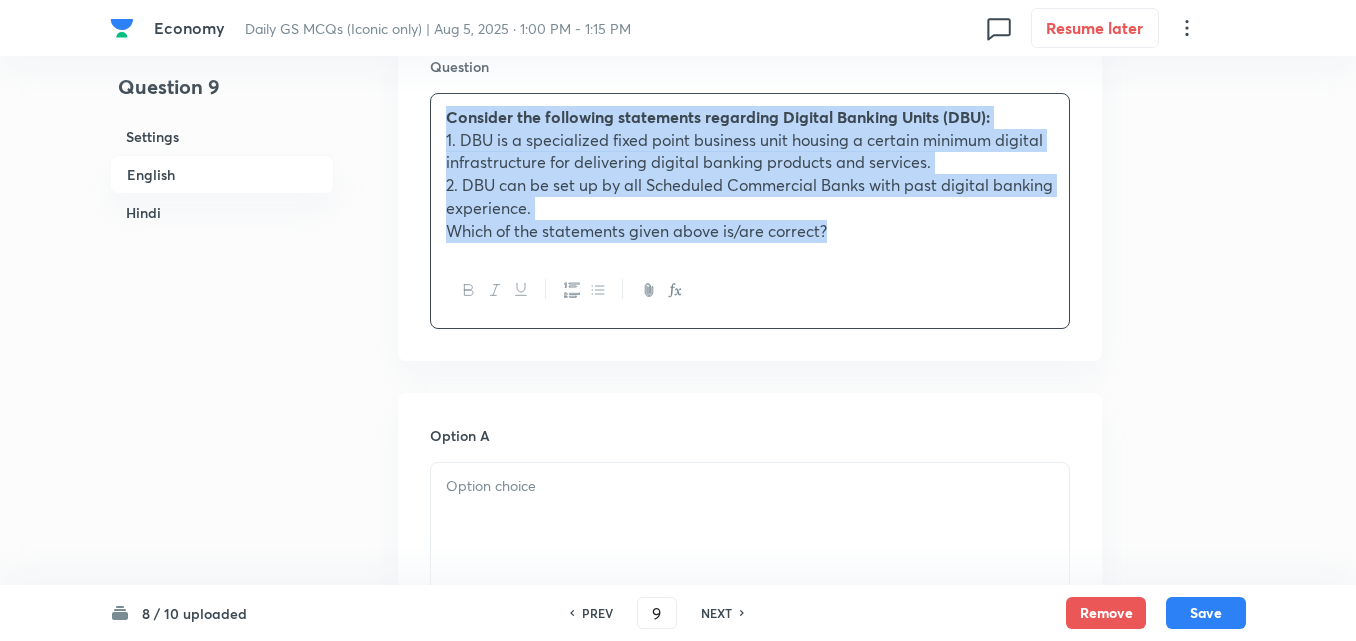 scroll, scrollTop: 742, scrollLeft: 0, axis: vertical 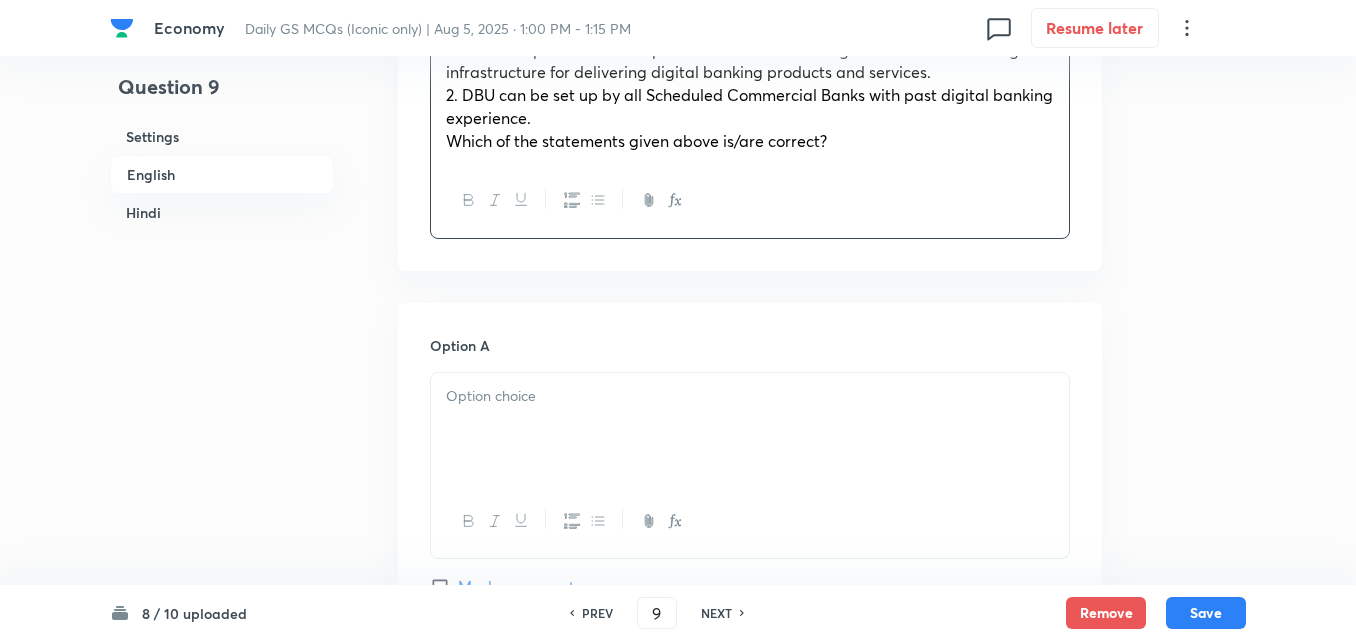 click at bounding box center [750, 429] 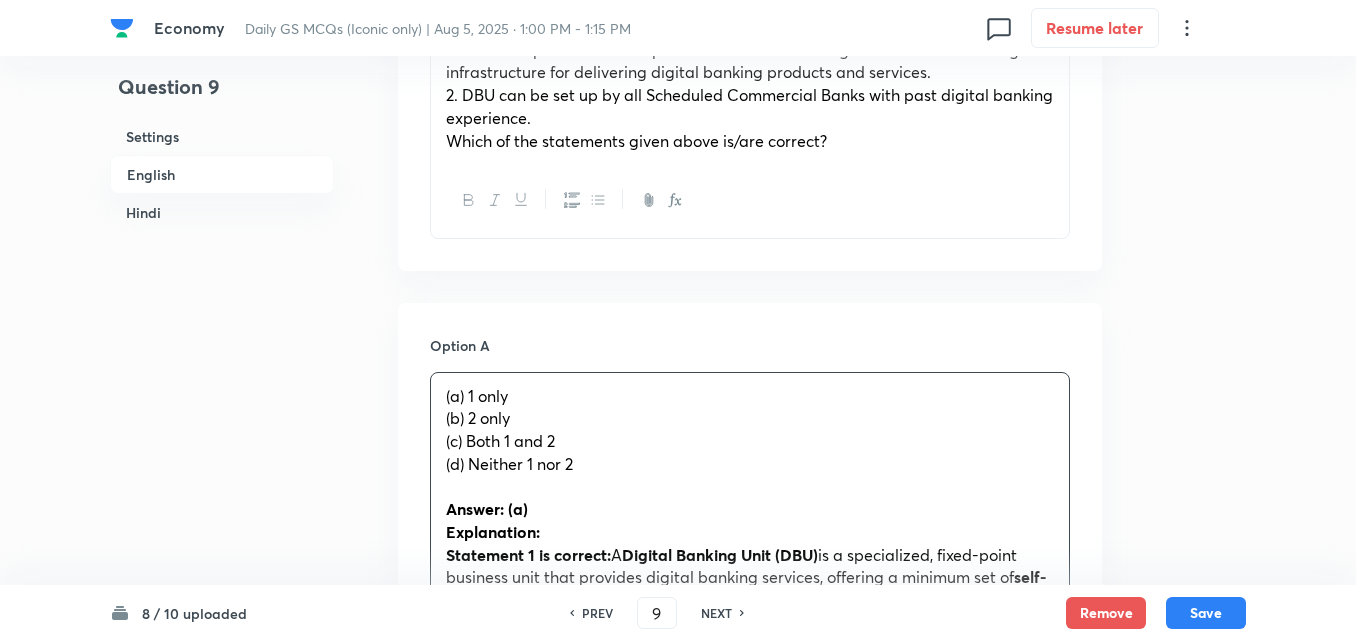 click on "(a) 1 only (b) 2 only (c) Both 1 and 2 (d) Neither 1 nor 2   Answer: (a) Explanation: Statement 1 is correct:  A  Digital Banking Unit (DBU)  is a specialized, fixed-point business unit that provides digital banking services, offering a minimum set of  self-service  digital infrastructure for various banking products. The RBI issued guidelines for setting up DBUs. Statement 2 is not correct: Not all Scheduled Commercial Banks  can set up DBUs. Only  Scheduled Commercial Banks (SCBs) with past digital banking experience  and  adequate financial health  are permitted. However,  Regional Rural Banks (RRBs), Payment Banks, and Local Area Banks are not eligible  to establish DBUs. प्रश्न 9: डिजिटल बैंकिंग यूनिट (DBU) के संदर्भ में निम्नलिखित कथनों पर विचार कीजिए : उपर्युक्त में से कौन-सा/से कथन सही है/हैं? (a) केवल 1" at bounding box center [750, 782] 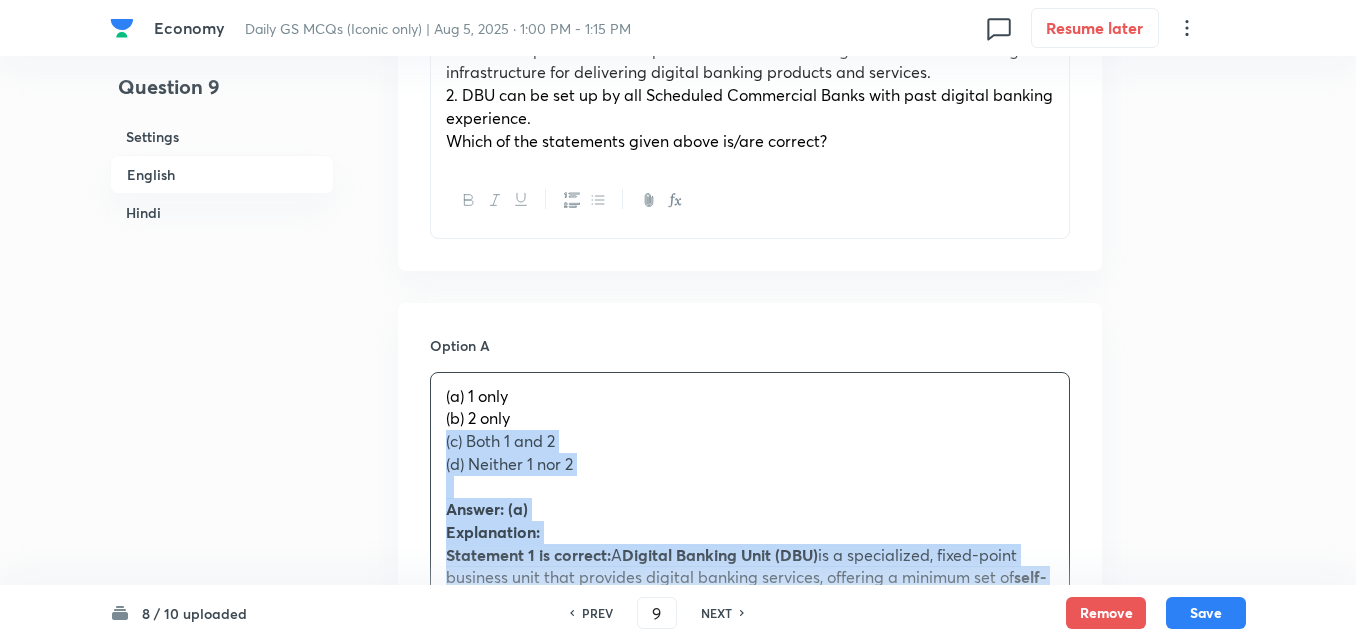 click on "Option A (a) 1 only (b) 2 only (c) Both 1 and 2 (d) Neither 1 nor 2   Answer: (a) Explanation: Statement 1 is correct:  A  Digital Banking Unit (DBU)  is a specialized, fixed-point business unit that provides digital banking services, offering a minimum set of  self-service  digital infrastructure for various banking products. The RBI issued guidelines for setting up DBUs. Statement 2 is not correct: Not all Scheduled Commercial Banks  can set up DBUs. Only  Scheduled Commercial Banks (SCBs) with past digital banking experience  and  adequate financial health  are permitted. However,  Regional Rural Banks (RRBs), Payment Banks, and Local Area Banks are not eligible  to establish DBUs. प्रश्न 9: डिजिटल बैंकिंग यूनिट (DBU) के संदर्भ में निम्नलिखित कथनों पर विचार कीजिए : उपर्युक्त में से कौन-सा/से कथन सही है/हैं? Option B" at bounding box center (750, 1277) 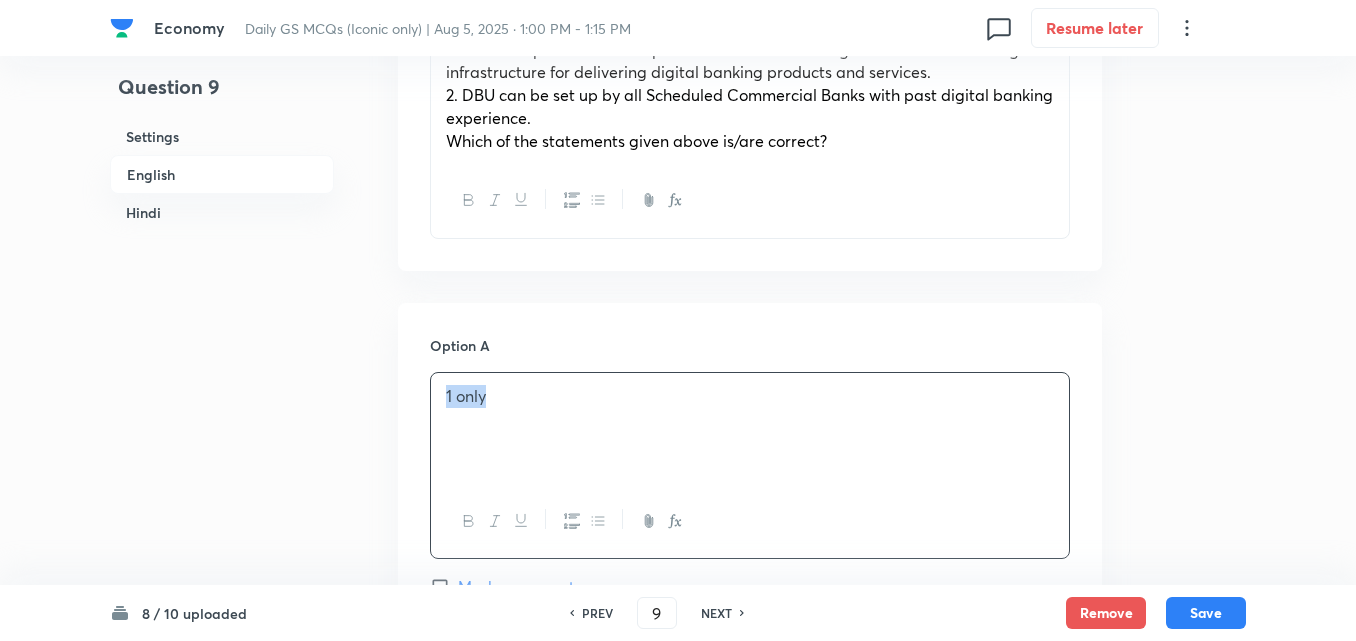 scroll, scrollTop: 1142, scrollLeft: 0, axis: vertical 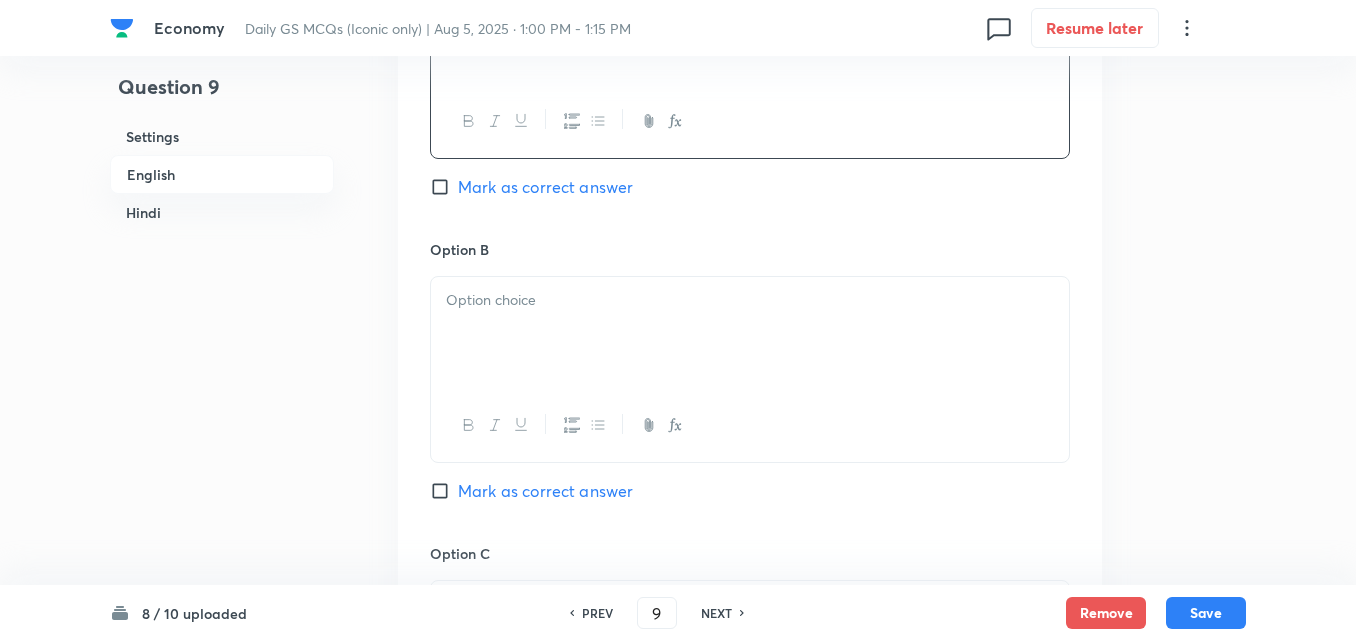 click at bounding box center [750, 333] 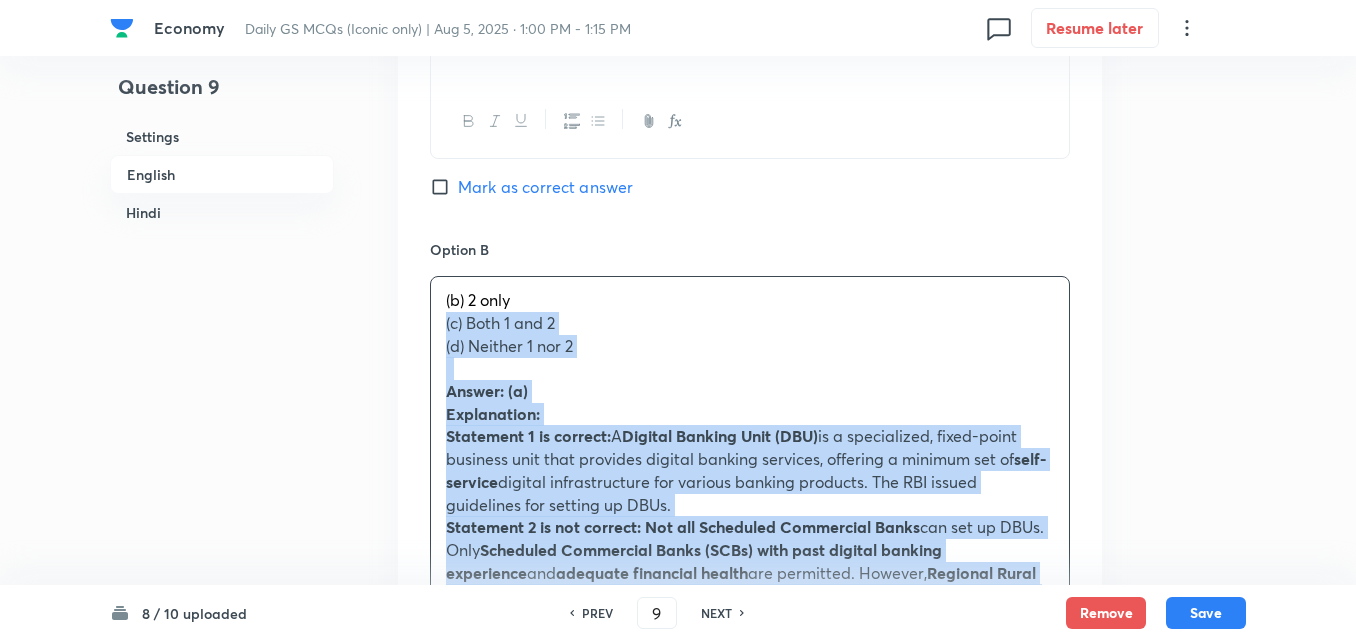 drag, startPoint x: 440, startPoint y: 325, endPoint x: 420, endPoint y: 327, distance: 20.09975 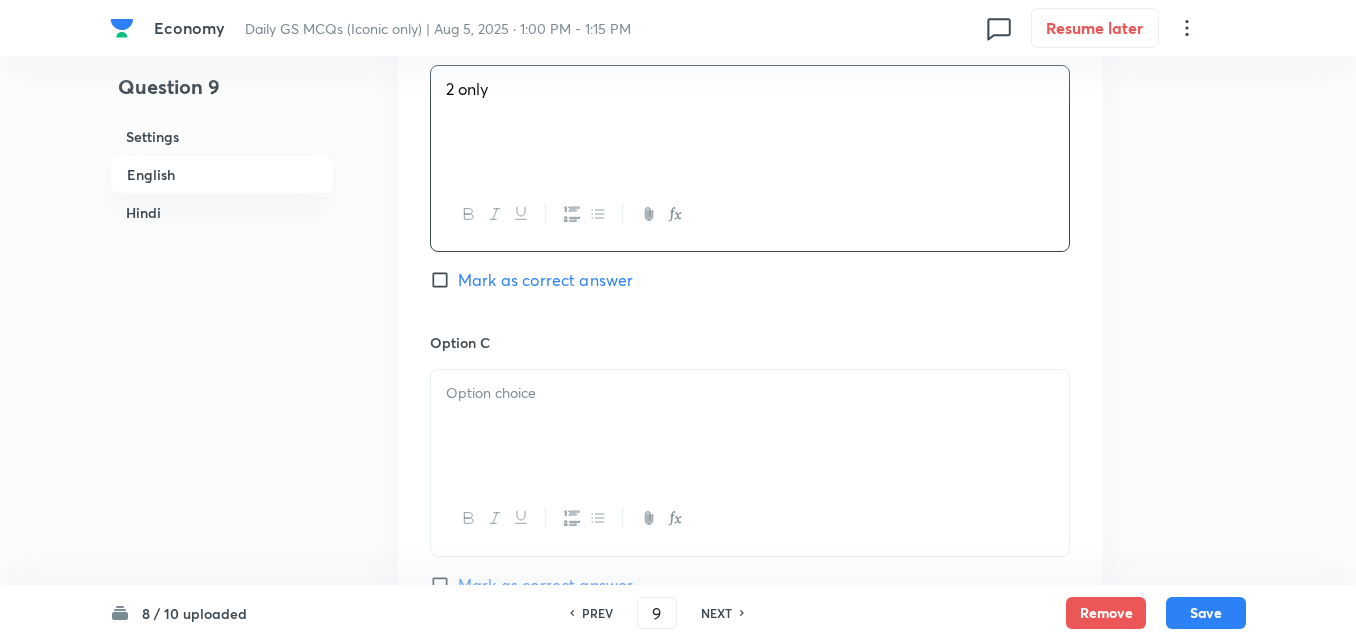 scroll, scrollTop: 1542, scrollLeft: 0, axis: vertical 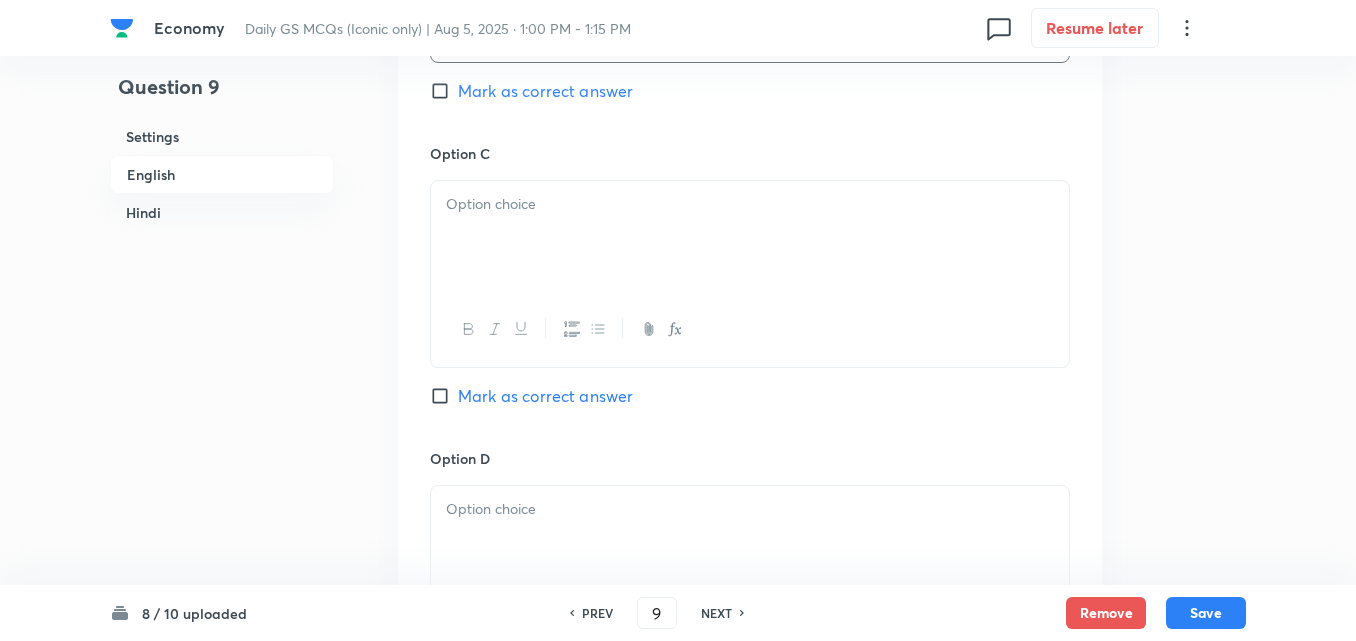 click at bounding box center [750, 237] 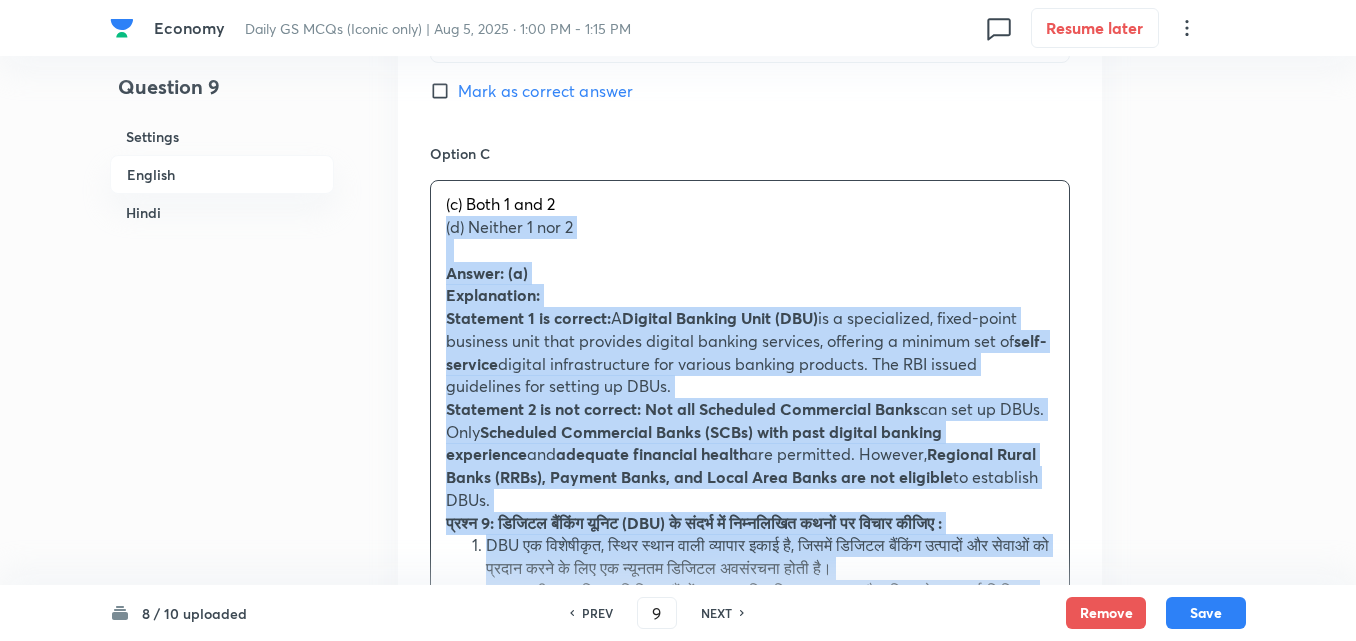 drag, startPoint x: 438, startPoint y: 224, endPoint x: 422, endPoint y: 225, distance: 16.03122 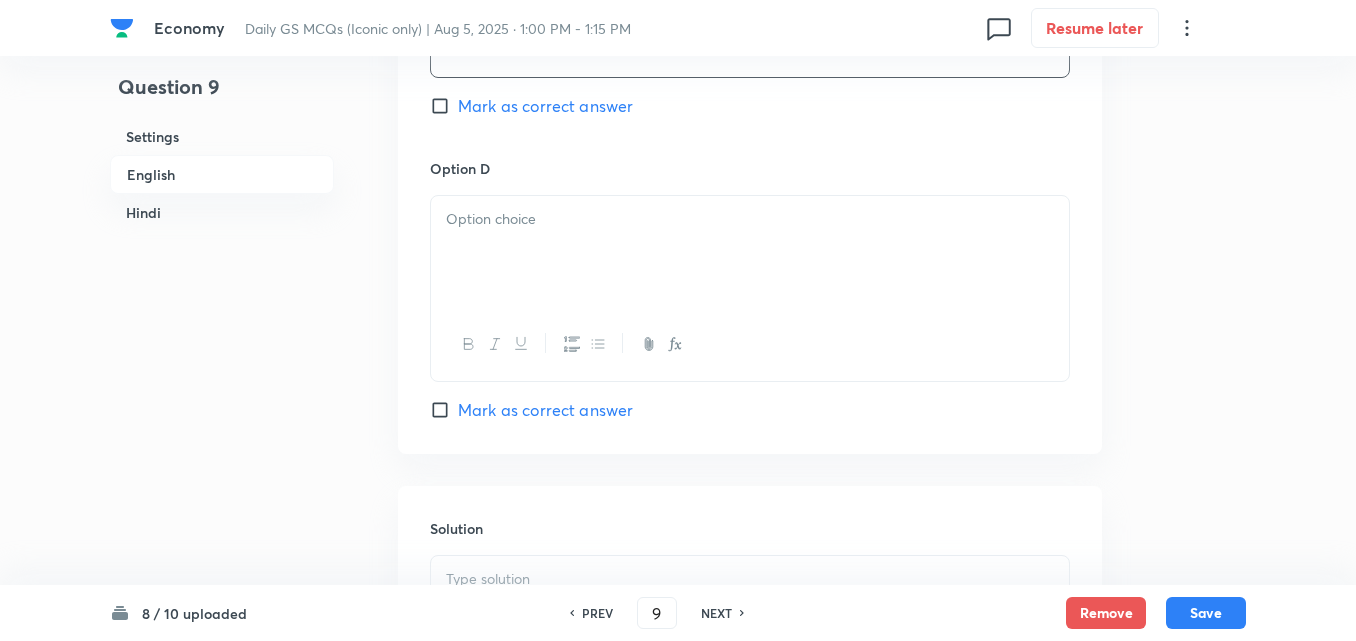 scroll, scrollTop: 1842, scrollLeft: 0, axis: vertical 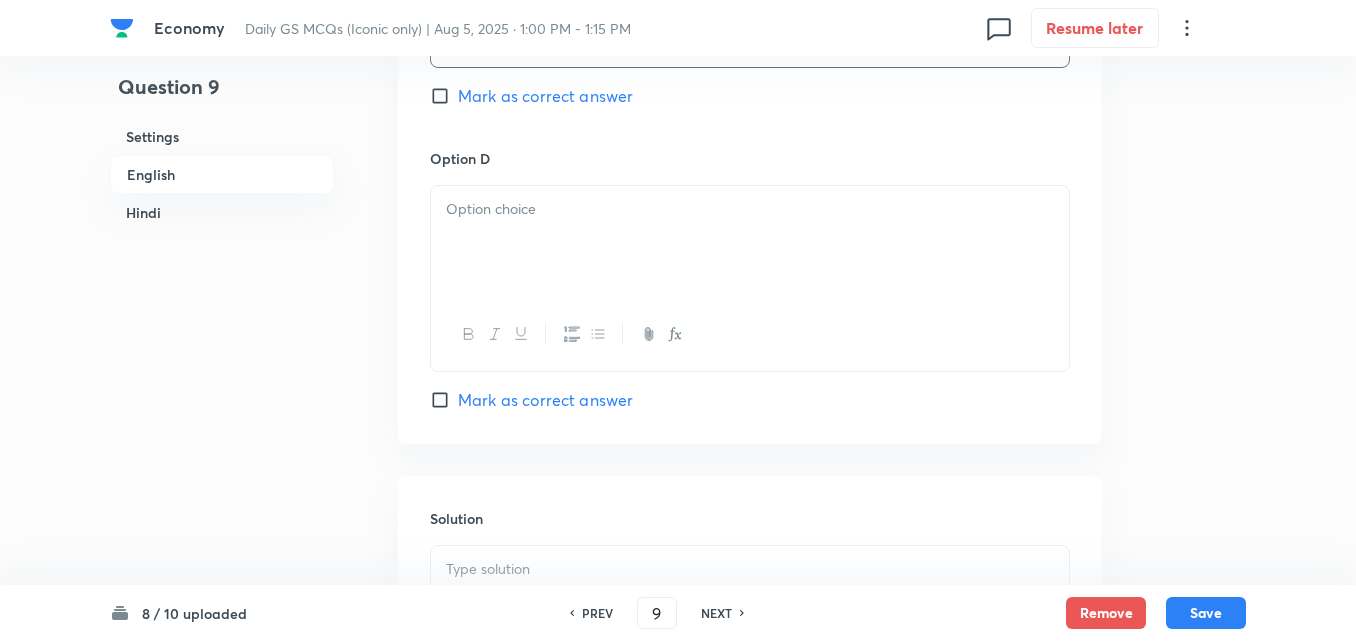 click at bounding box center (750, 242) 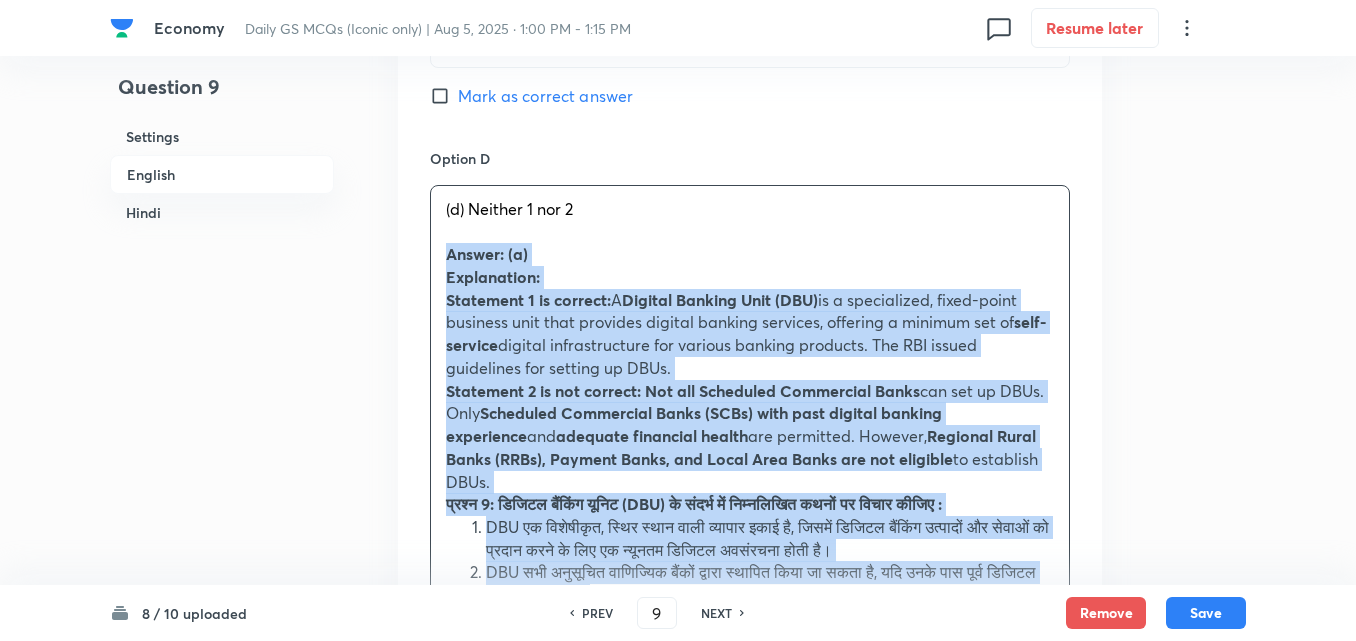 click on "Option A 1 only Mark as correct answer Option B 2 only Mark as correct answer Option C Both 1 and 2 Mark as correct answer Option D (d) Neither 1 nor 2   Answer: (a) Explanation: Statement 1 is correct:  A  Digital Banking Unit (DBU)  is a specialized, fixed-point business unit that provides digital banking services, offering a minimum set of  self-service  digital infrastructure for various banking products. The RBI issued guidelines for setting up DBUs. Statement 2 is not correct: Not all Scheduled Commercial Banks  can set up DBUs. Only  Scheduled Commercial Banks (SCBs) with past digital banking experience  and  adequate financial health  are permitted. However,  Regional Rural Banks (RRBs), Payment Banks, and Local Area Banks are not eligible  to establish DBUs. प्रश्न 9: डिजिटल बैंकिंग यूनिट (DBU) के संदर्भ में निम्नलिखित कथनों पर विचार कीजिए : (a) केवल 1" at bounding box center [750, 143] 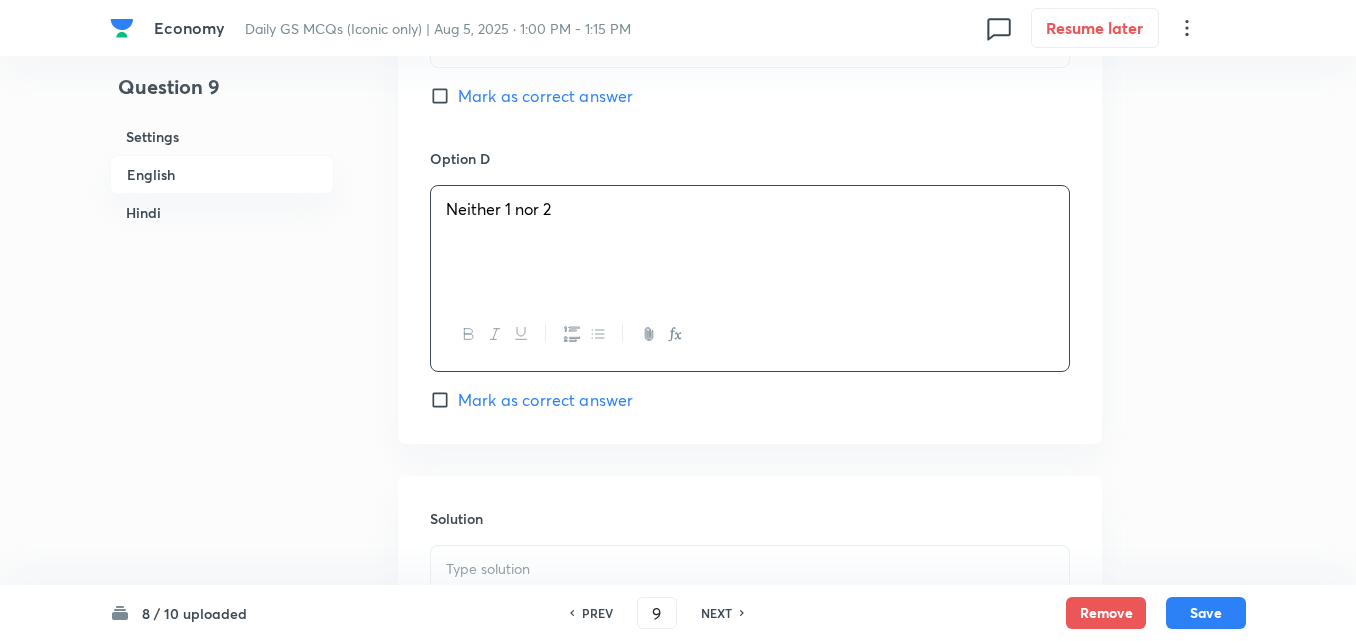 scroll, scrollTop: 2242, scrollLeft: 0, axis: vertical 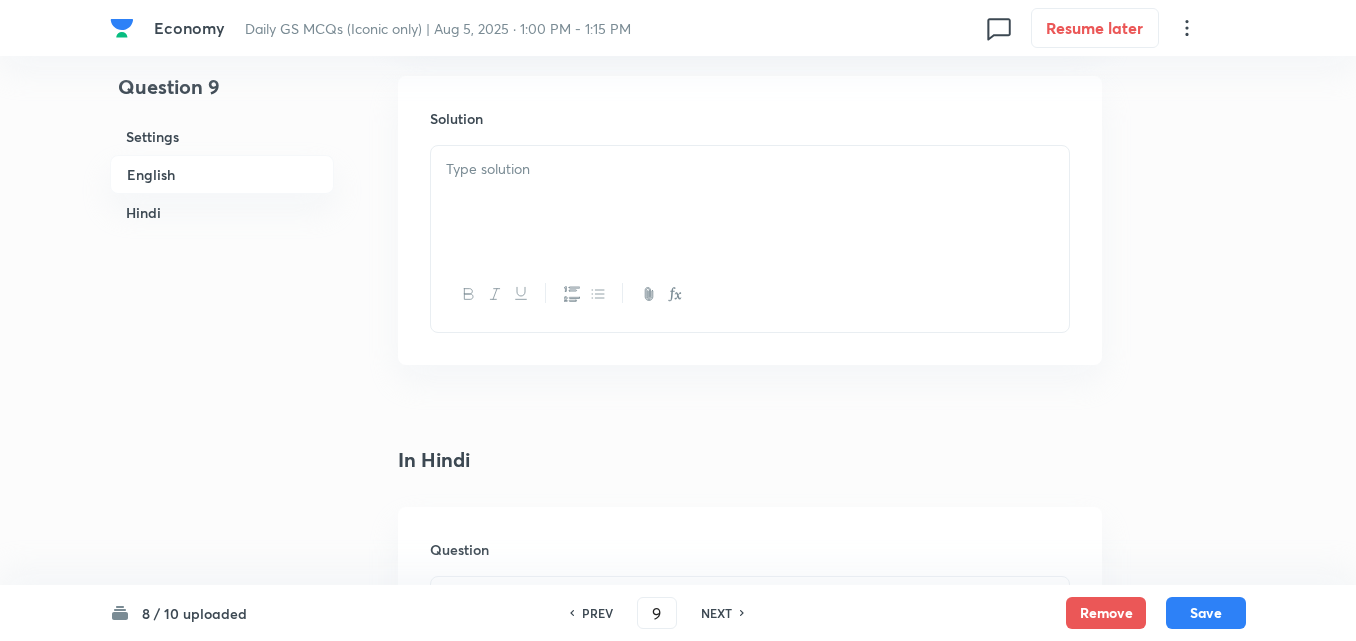 click at bounding box center [750, 202] 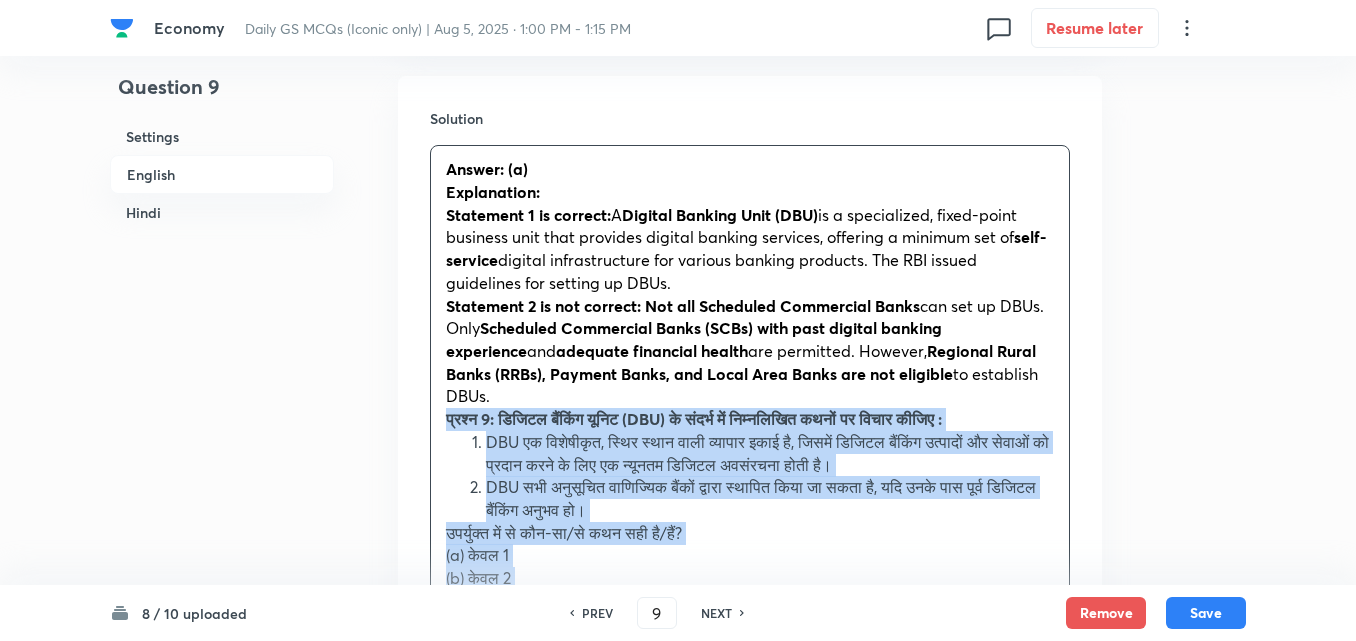 drag, startPoint x: 450, startPoint y: 405, endPoint x: 351, endPoint y: 386, distance: 100.80675 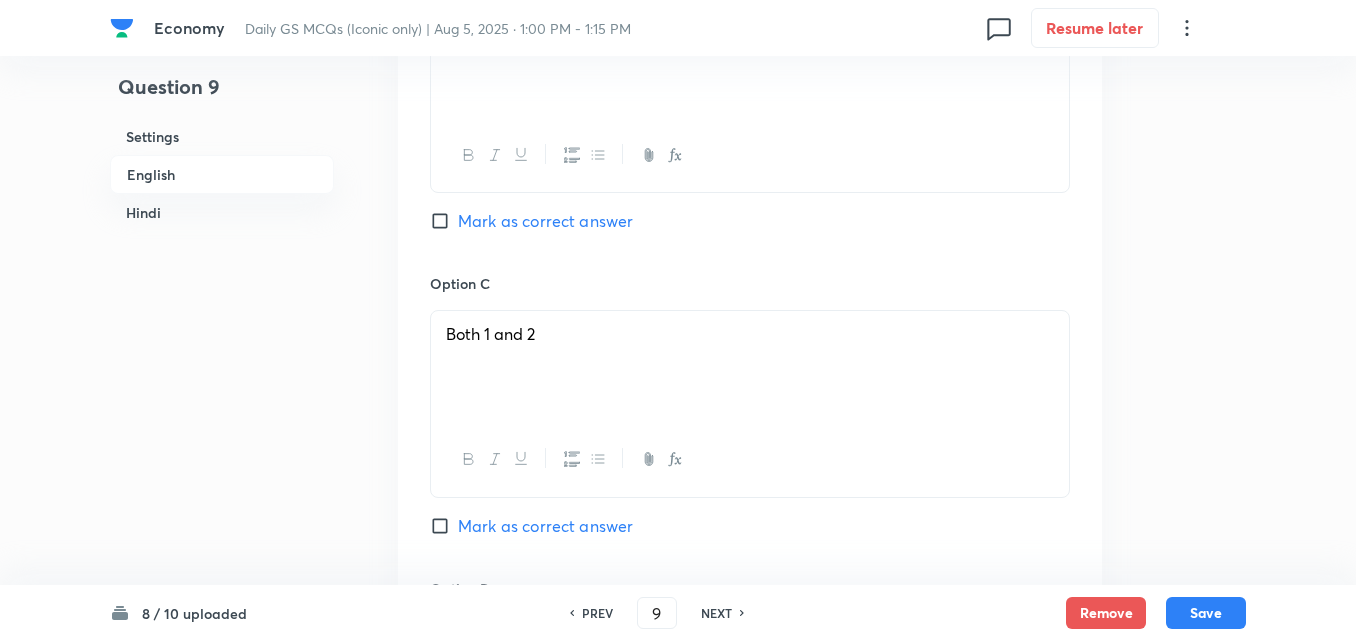 scroll, scrollTop: 1142, scrollLeft: 0, axis: vertical 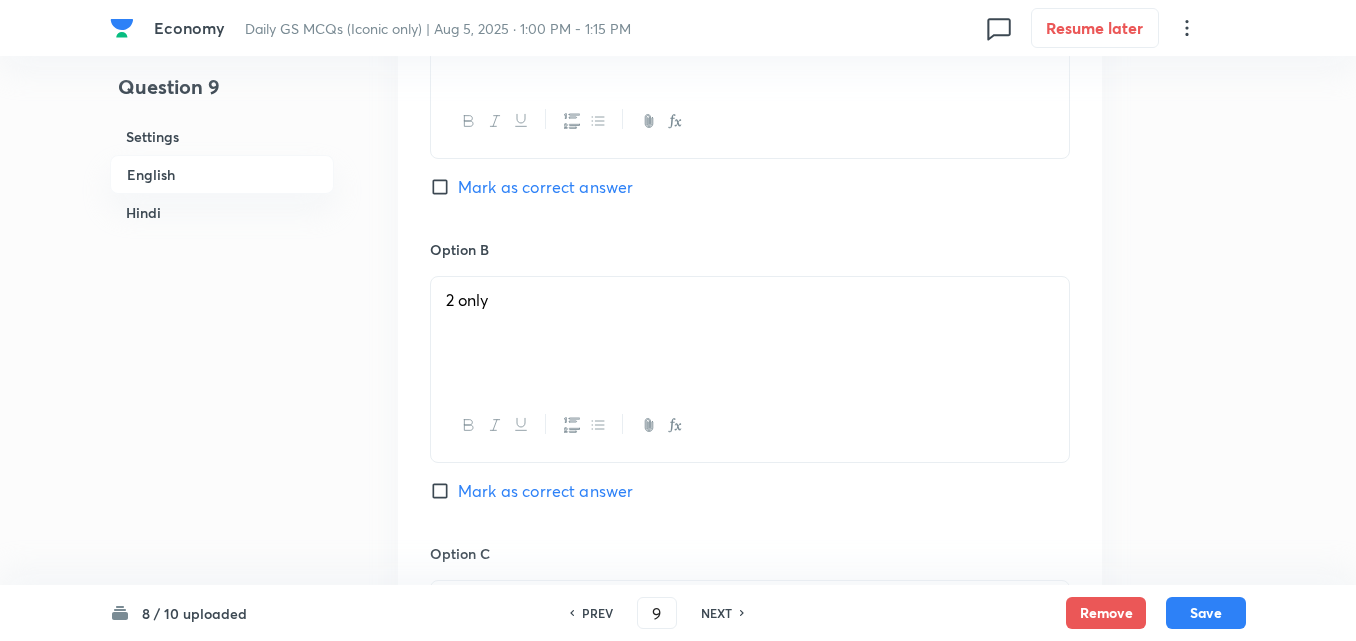 click on "Mark as correct answer" at bounding box center (545, 187) 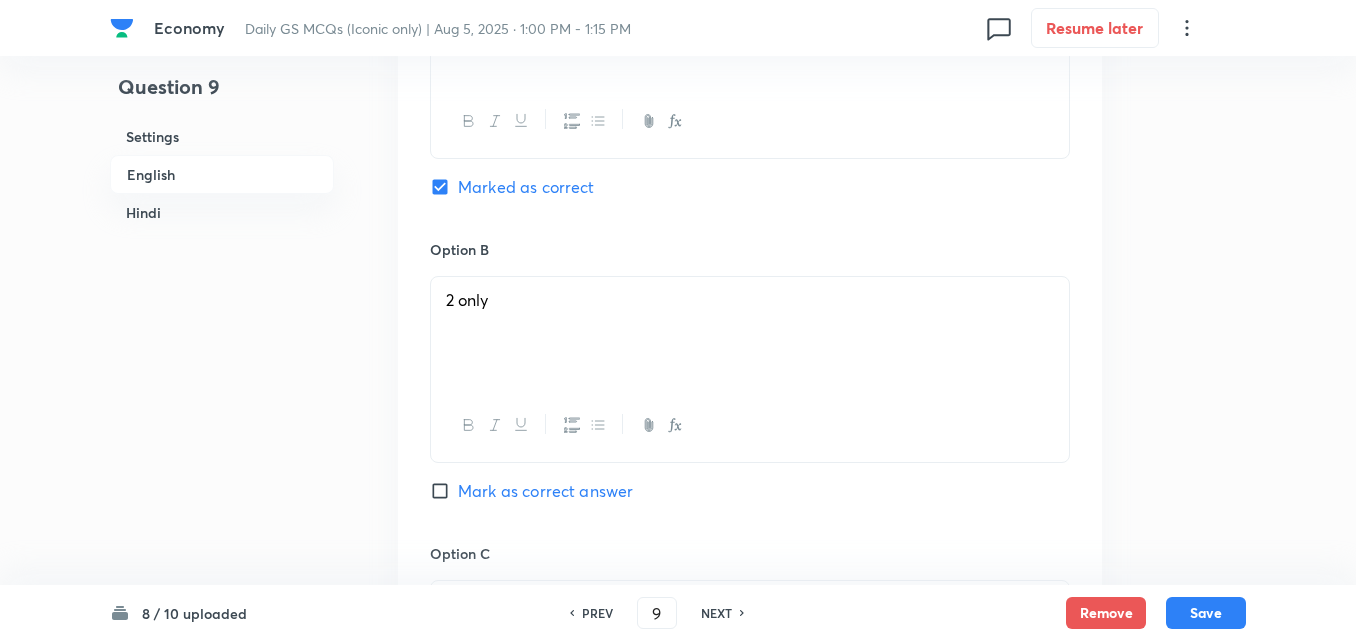 checkbox on "true" 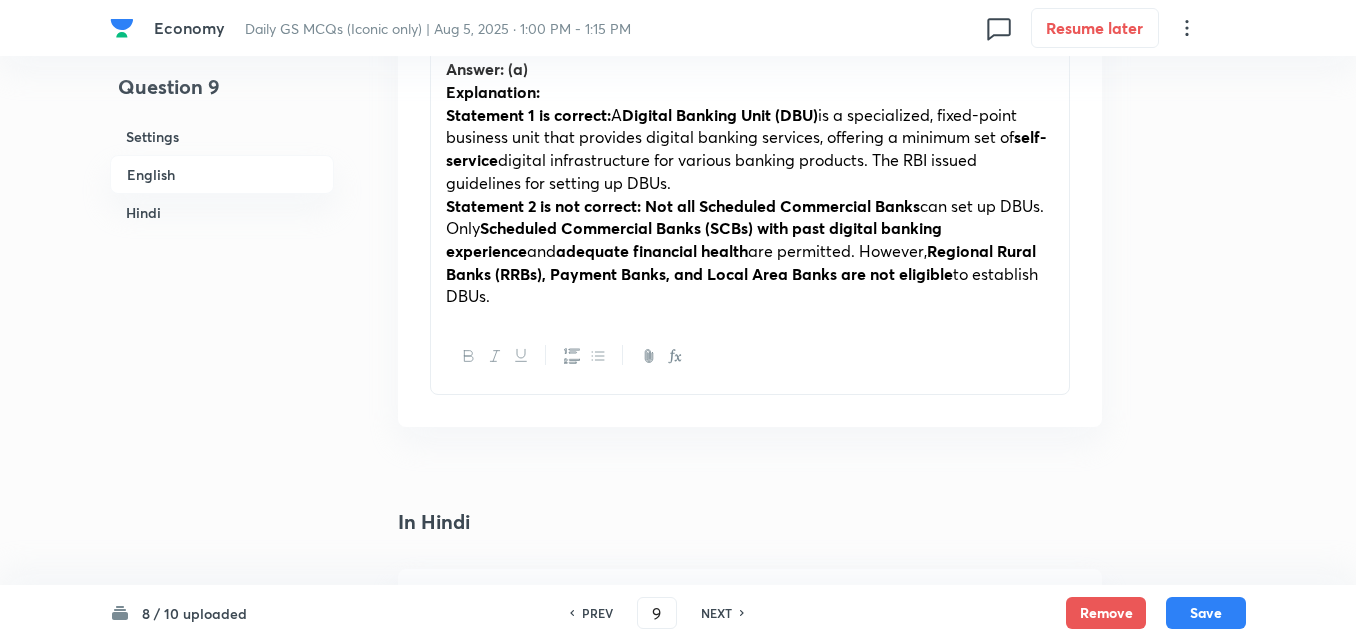 scroll, scrollTop: 2742, scrollLeft: 0, axis: vertical 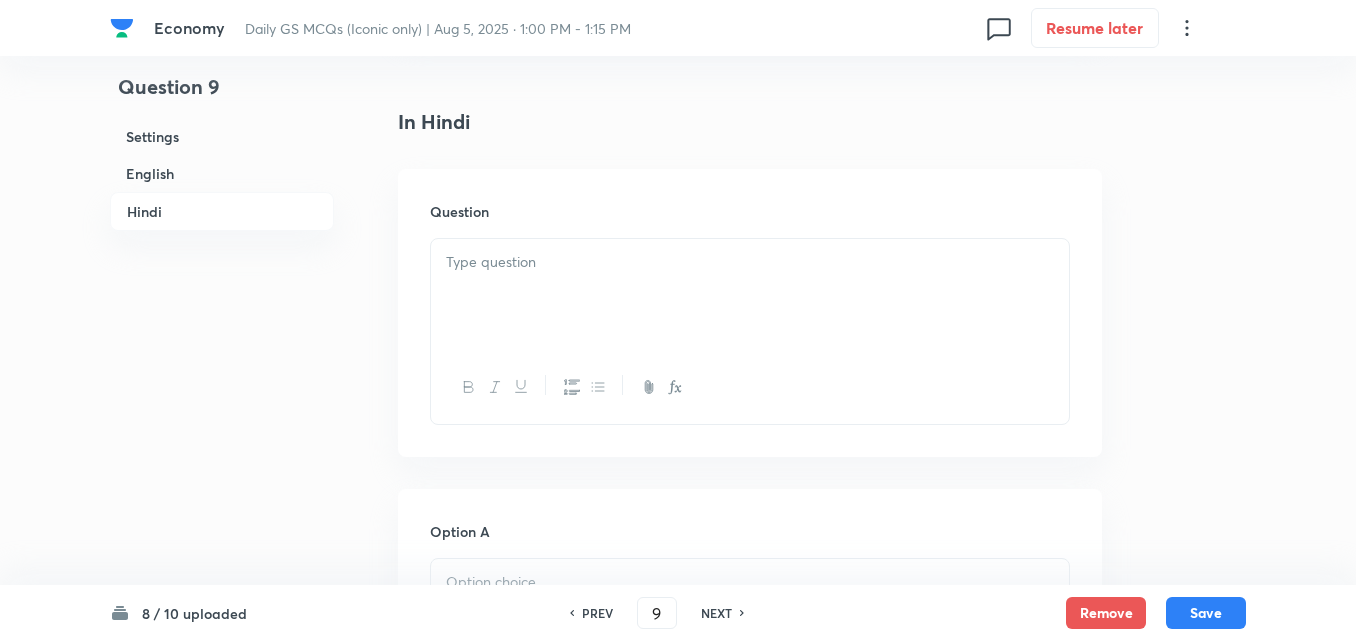 click at bounding box center (750, 295) 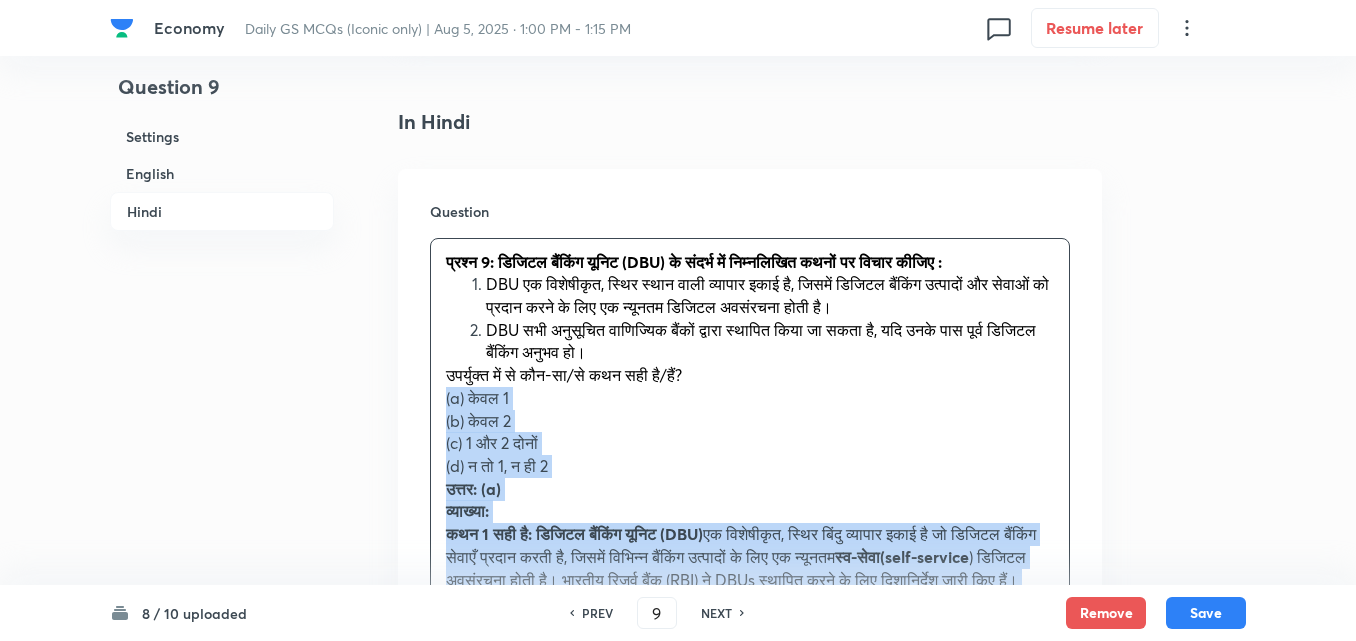 click on "Question 9 Settings English Hindi Settings Type Single choice correct 4 options + 2 marks - 0.66 marks Edit Concept Geography Human Geography Population:Growth and Composition  Distribution of Population Edit Additional details Easy Fact Not from PYQ paper No equation Edit In English Question Consider the following statements regarding Digital Banking Units (DBU): 1. DBU is a specialized fixed point business unit housing a certain minimum digital infrastructure for delivering digital banking products and services. 2. DBU can be set up by all Scheduled Commercial Banks with past digital banking experience. Which of the statements given above is/are correct? Option A 1 only Marked as correct Option B 2 only Mark as correct answer Option C Both 1 and 2 Mark as correct answer Option D Neither 1 nor 2 Mark as correct answer Solution Answer: (a) Explanation: Statement 1 is correct:  A  Digital Banking Unit (DBU) self-service Statement 2 is not correct: Not all Scheduled Commercial Banks  can set up DBUs. Only" at bounding box center [678, -86] 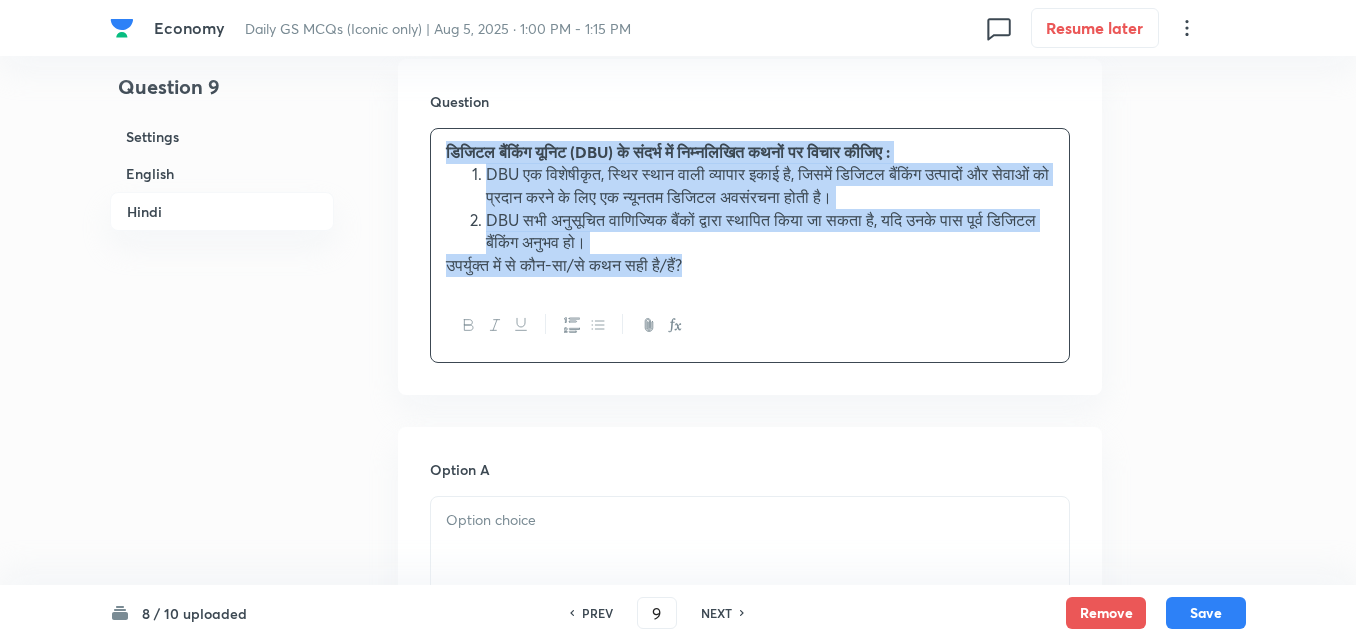 scroll, scrollTop: 2942, scrollLeft: 0, axis: vertical 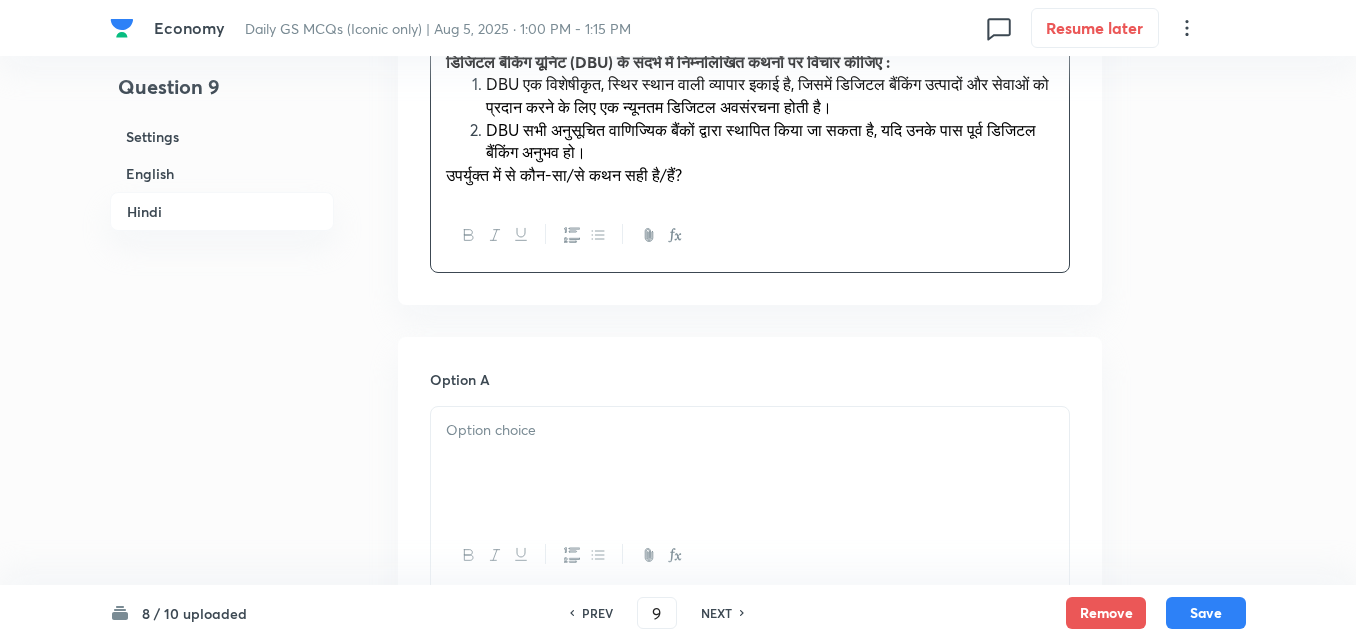click at bounding box center [750, 463] 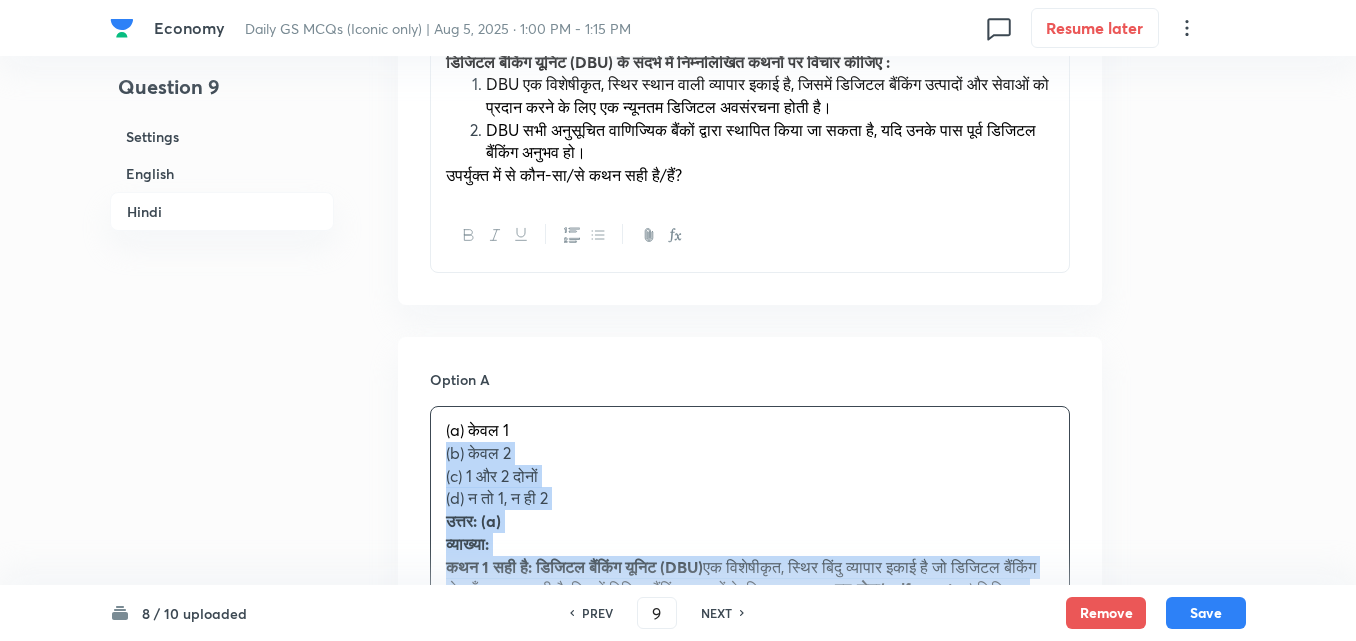 drag, startPoint x: 451, startPoint y: 440, endPoint x: 422, endPoint y: 433, distance: 29.832869 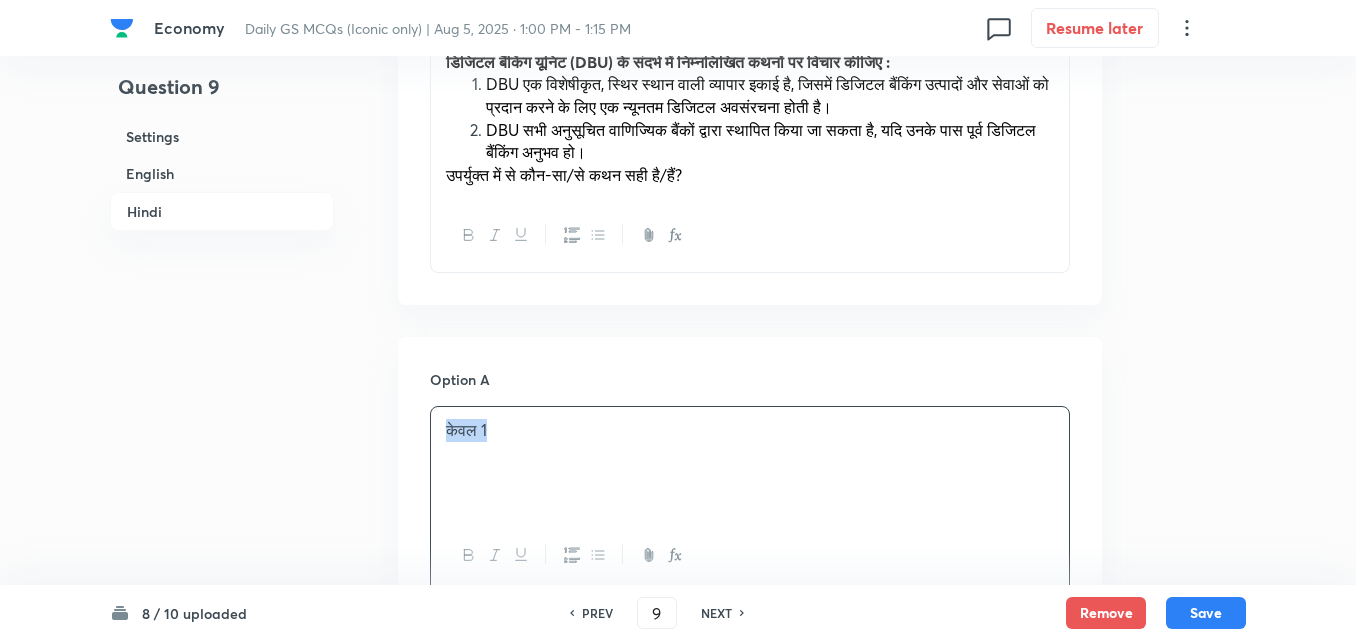 scroll, scrollTop: 3342, scrollLeft: 0, axis: vertical 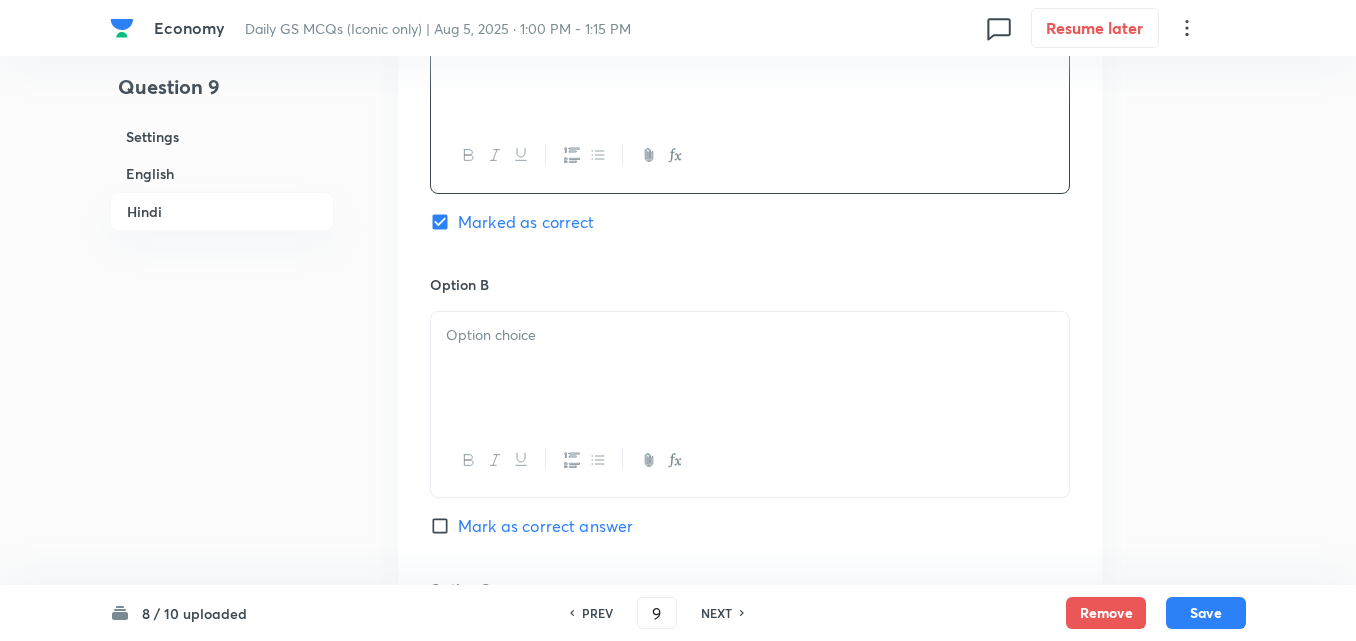 click at bounding box center [750, 368] 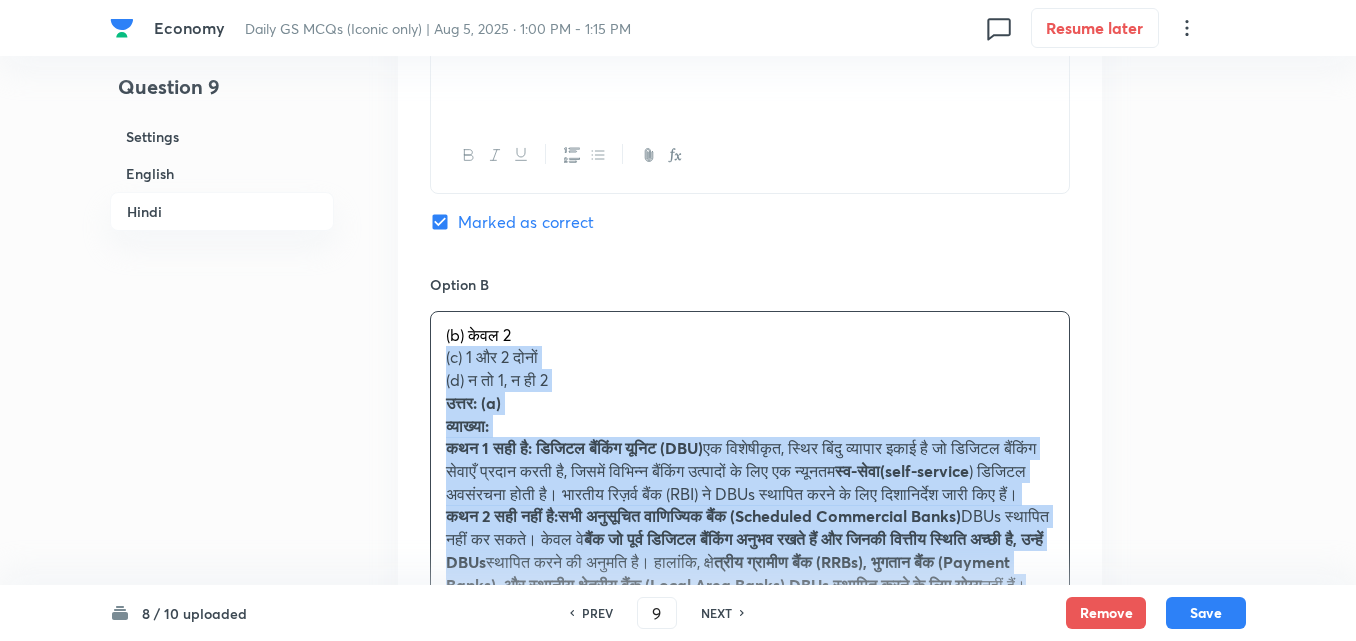 click on "(b) केवल 2  (c) 1 और 2 दोनों  (d) न तो 1, न ही 2 उत्तर: (a) व्याख्या: कथन 1 सही है: डिजिटल बैंकिंग यूनिट (DBU) एक विशेषीकृत, स्थिर बिंदु व्यापार इकाई है जो डिजिटल बैंकिंग सेवाएँ प्रदान करती है, जिसमें विभिन्न बैंकिंग उत्पादों के लिए एक न्यूनतम  स्व-सेवा(self-service ) डिजिटल अवसंरचना होती है। भारतीय रिज़र्व बैंक (RBI) ने DBUs स्थापित करने के लिए दिशानिर्देश जारी किए हैं। DBUs स्थापित नहीं कर सकते। केवल वे  नहीं हैं।" at bounding box center (750, 460) 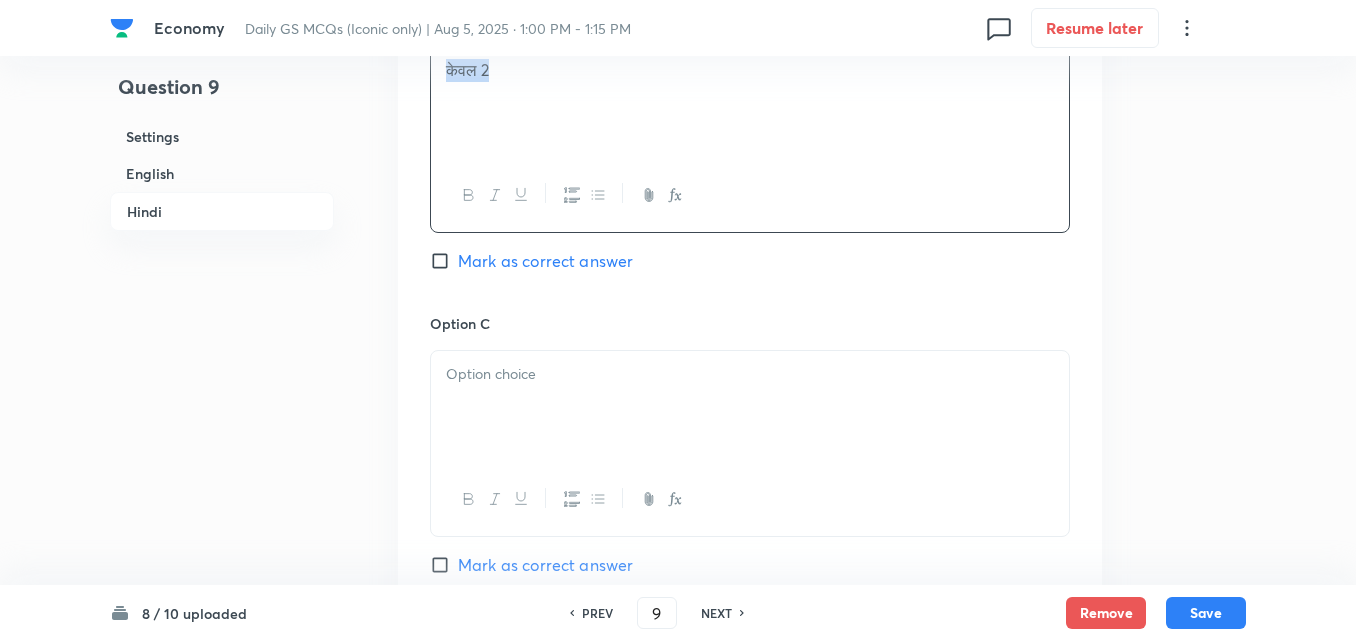 scroll, scrollTop: 3642, scrollLeft: 0, axis: vertical 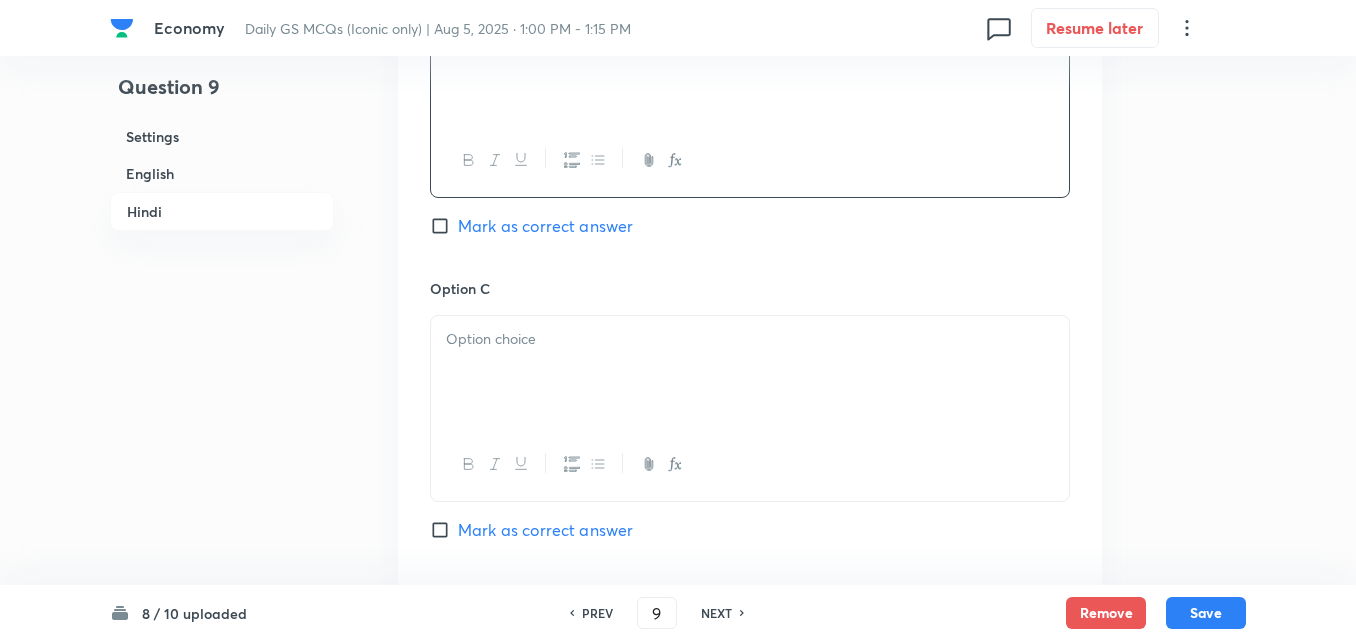 click at bounding box center [750, 372] 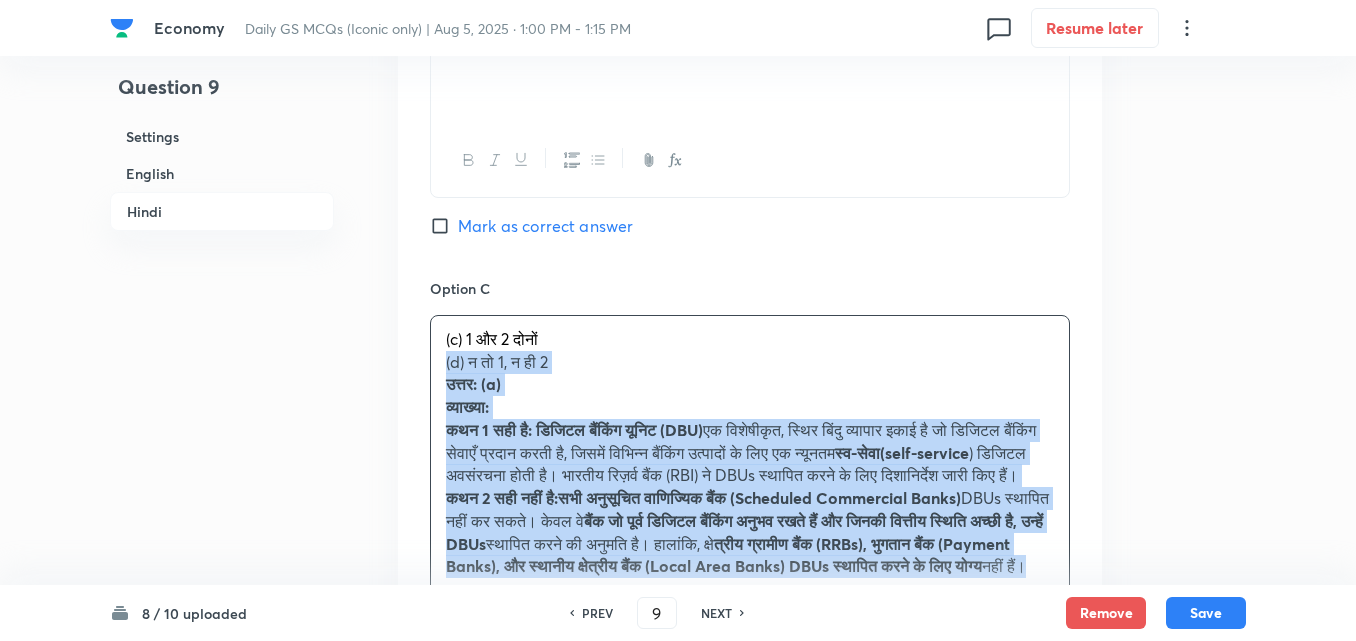 drag, startPoint x: 416, startPoint y: 340, endPoint x: 399, endPoint y: 335, distance: 17.720045 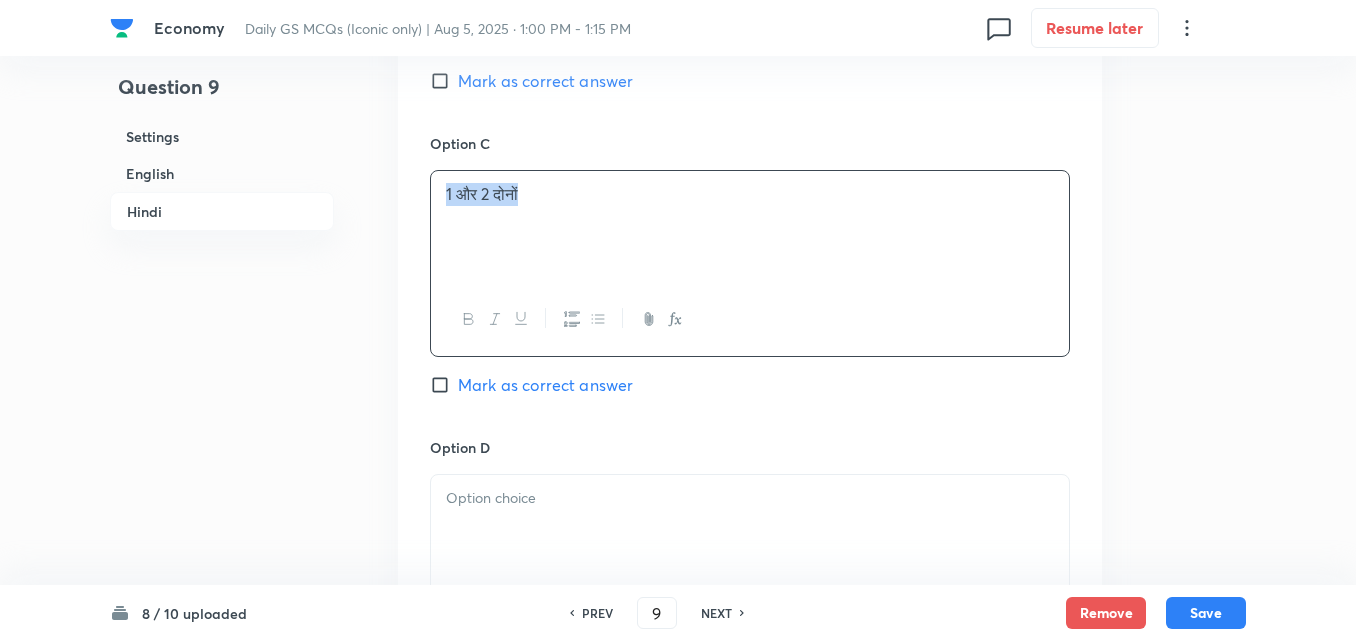 scroll, scrollTop: 3942, scrollLeft: 0, axis: vertical 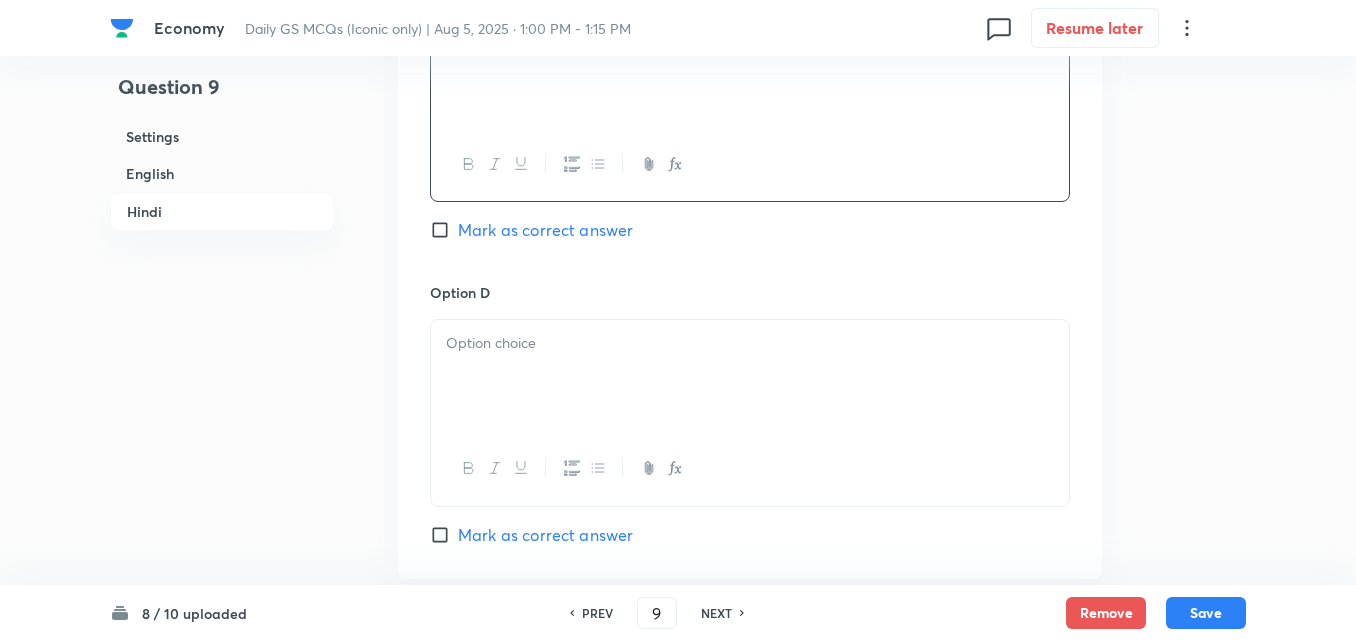 click at bounding box center (750, 376) 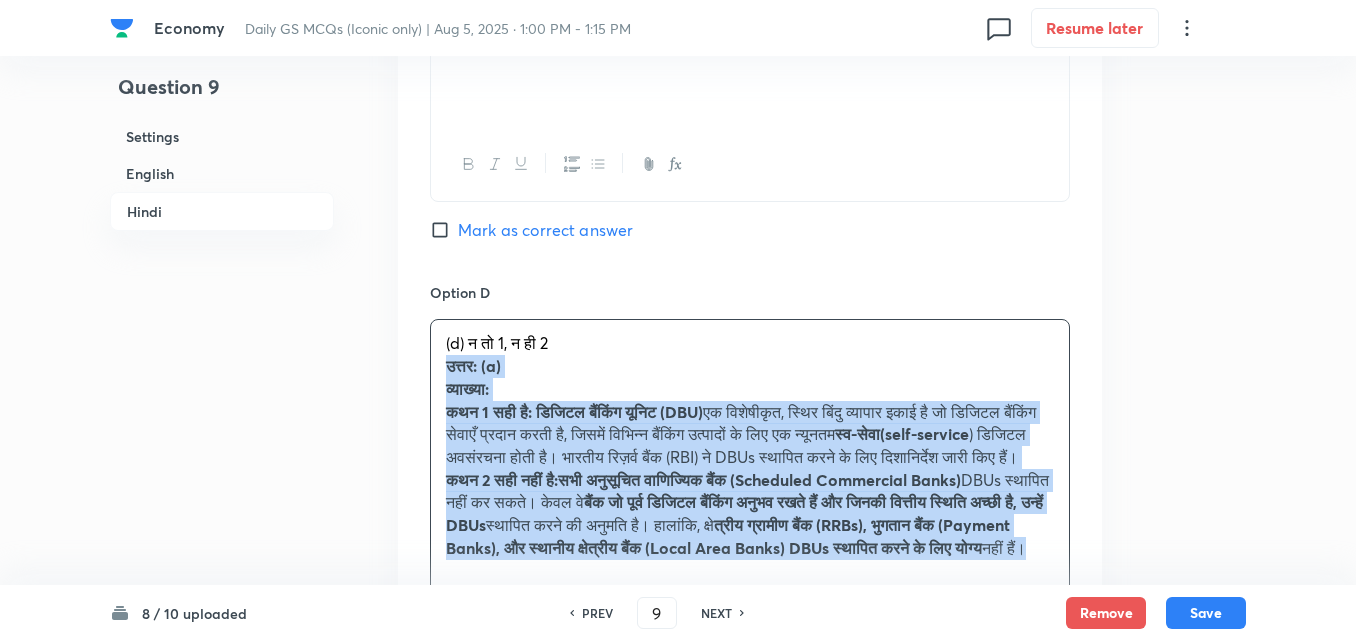 drag, startPoint x: 449, startPoint y: 349, endPoint x: 354, endPoint y: 353, distance: 95.084175 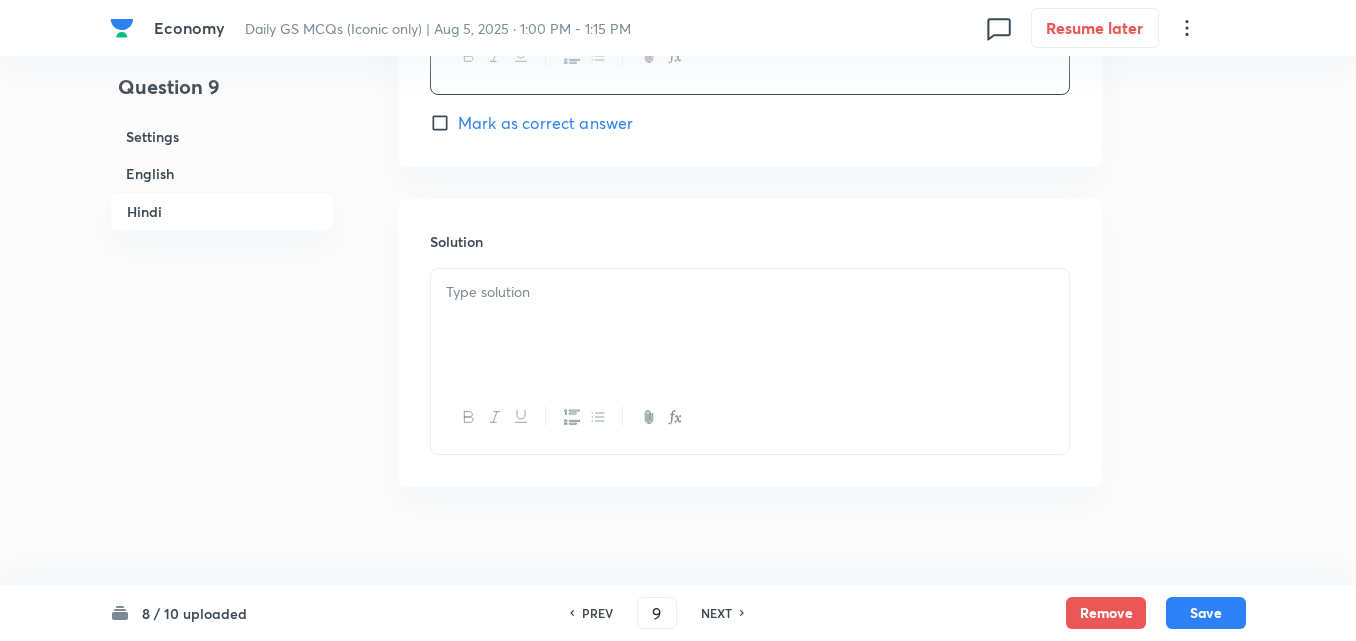 click at bounding box center [750, 325] 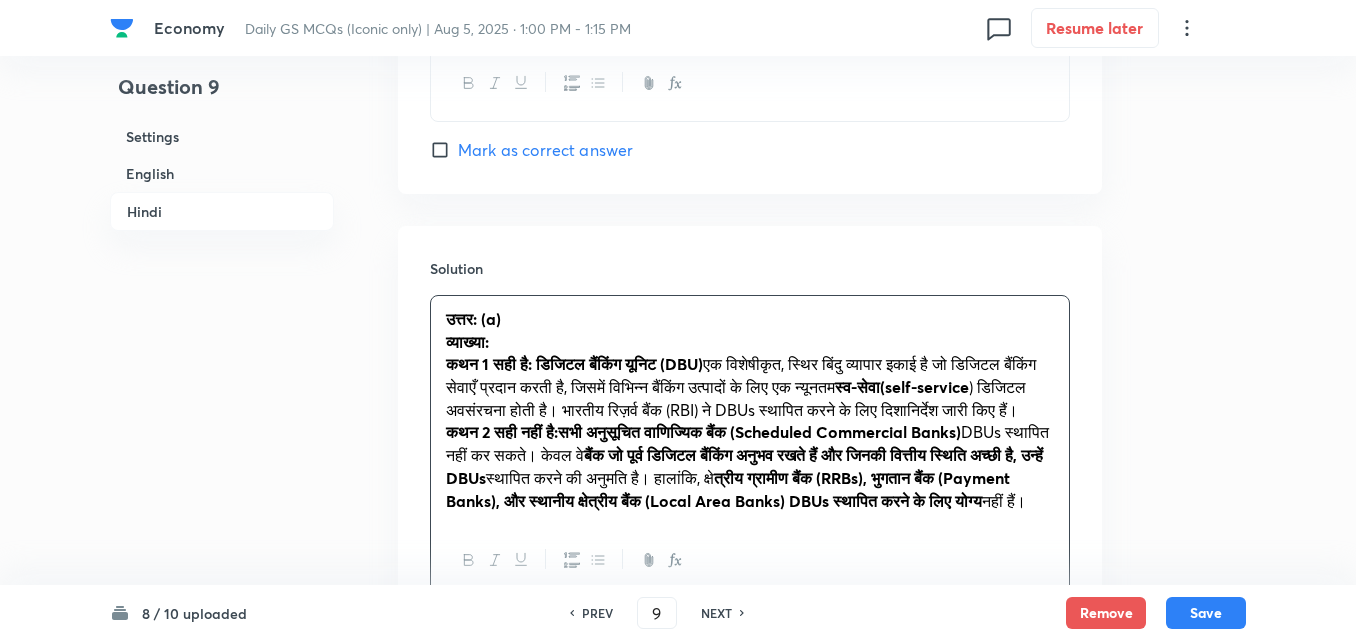 scroll, scrollTop: 4515, scrollLeft: 0, axis: vertical 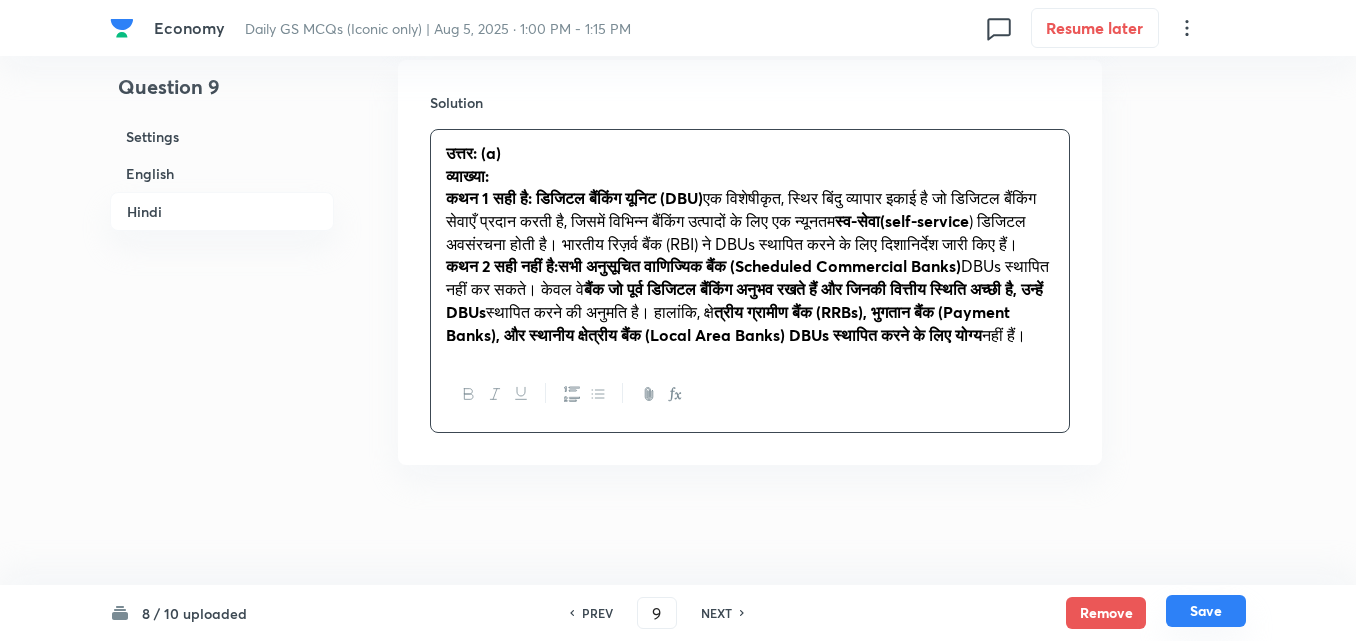 click on "Save" at bounding box center (1206, 611) 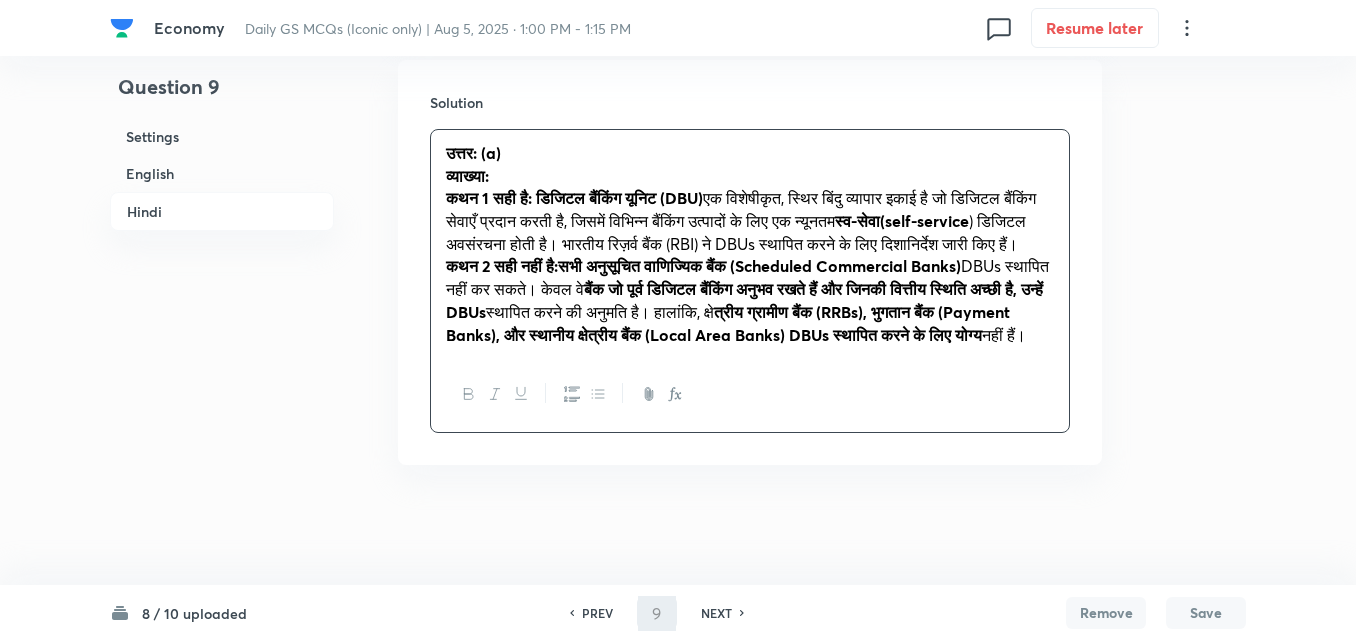 type on "10" 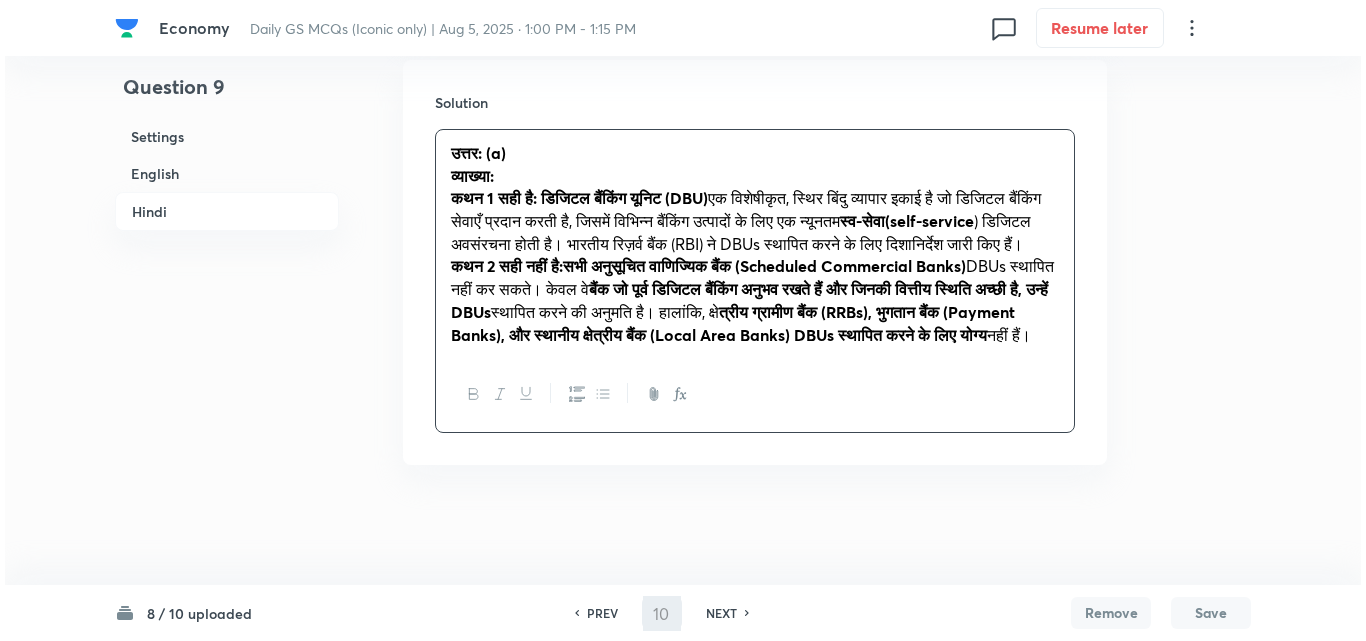scroll, scrollTop: 0, scrollLeft: 0, axis: both 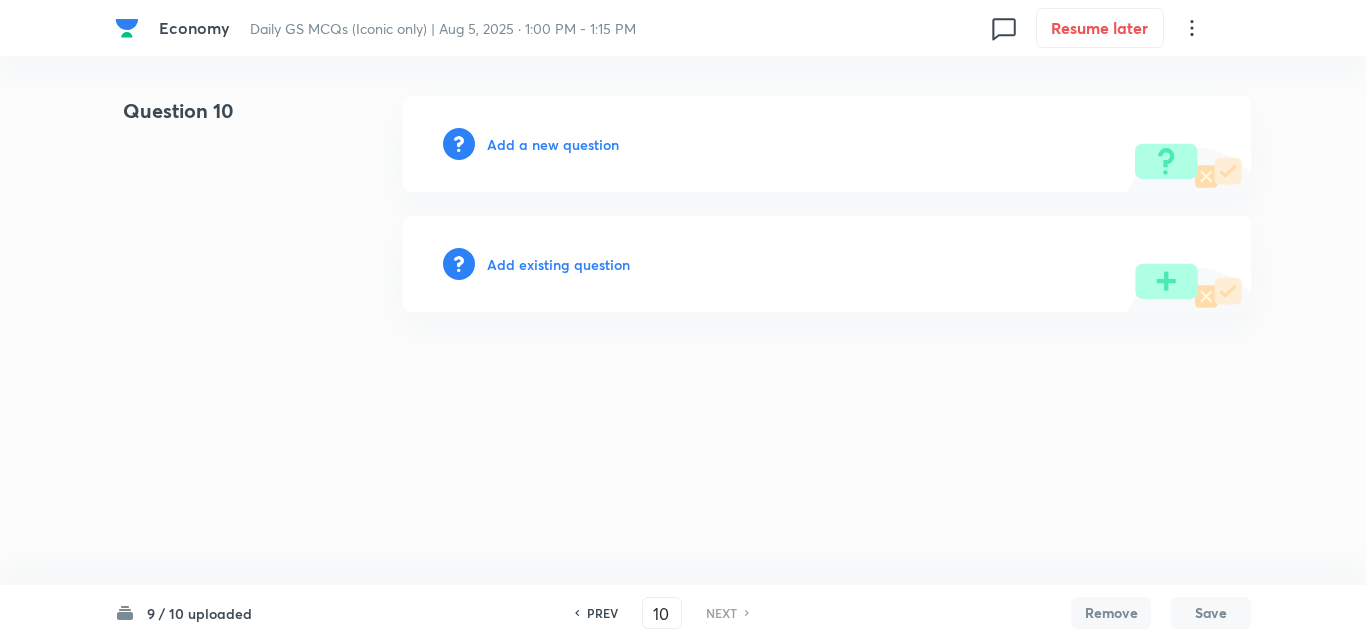 click on "Add a new question" at bounding box center [553, 144] 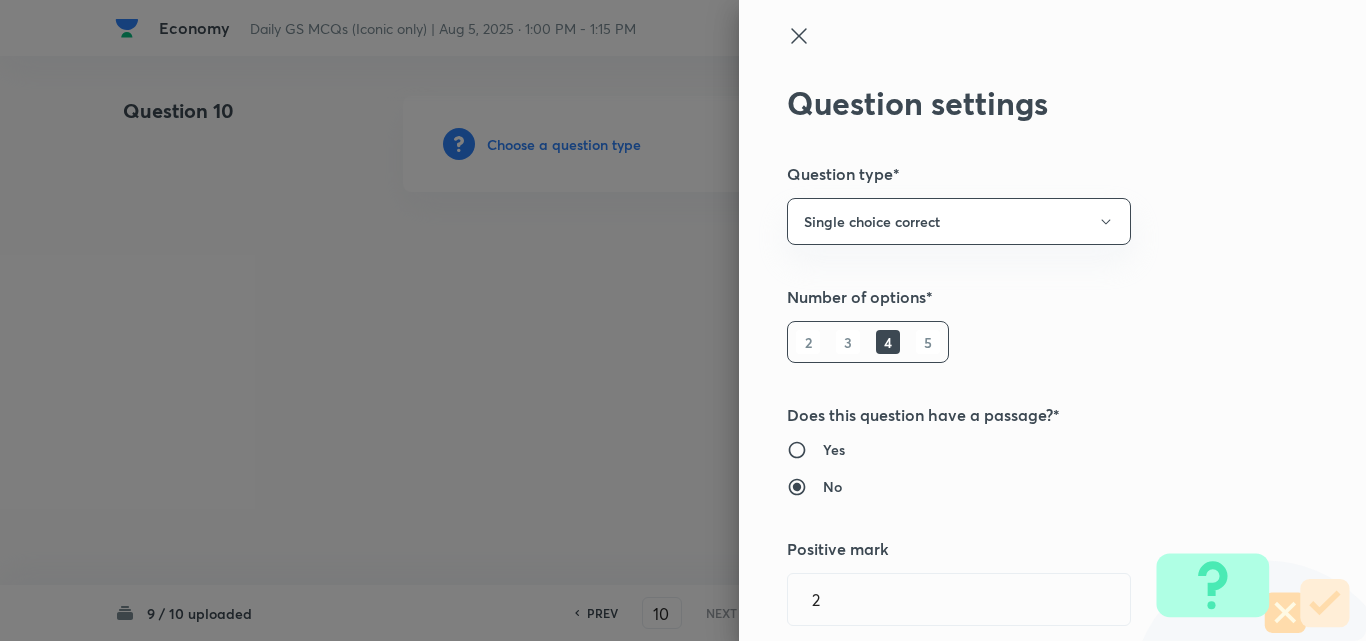 type 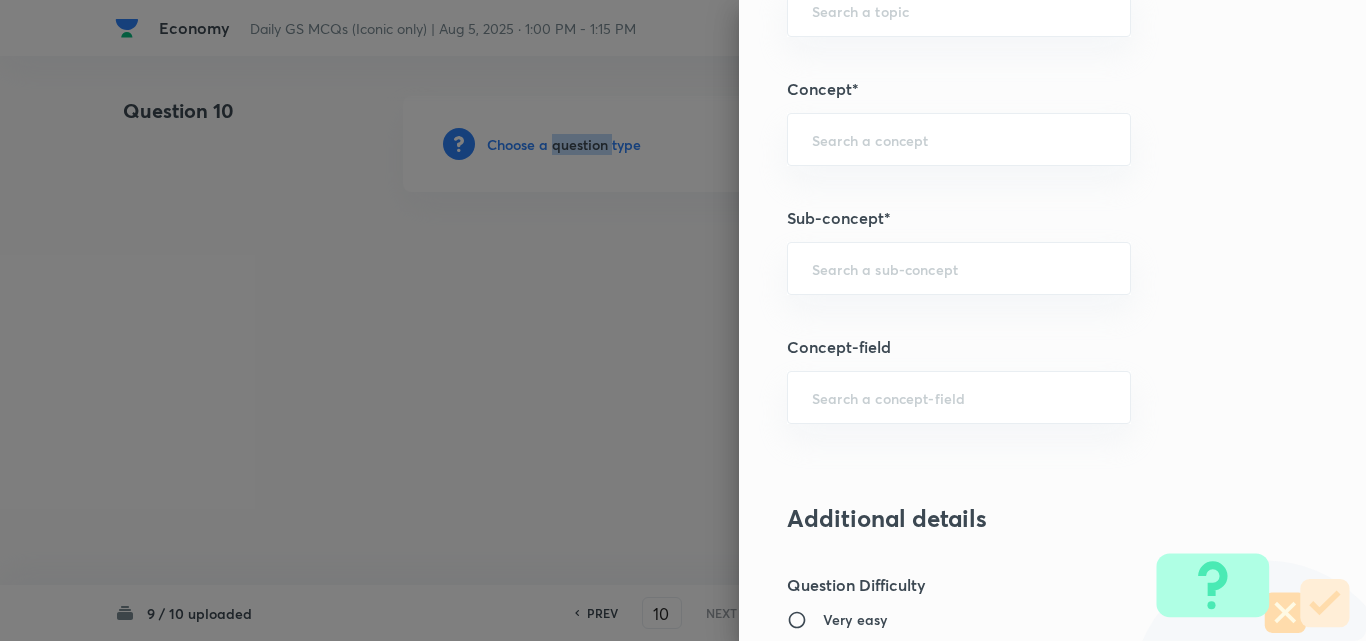 scroll, scrollTop: 1200, scrollLeft: 0, axis: vertical 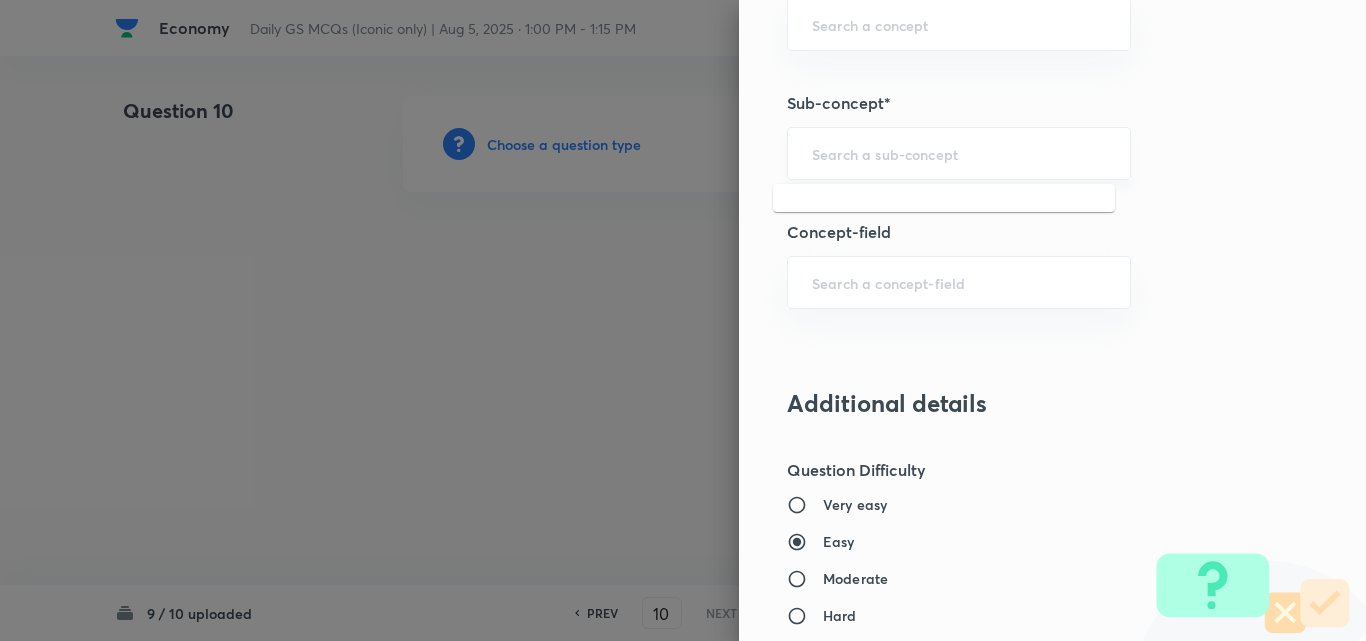 click at bounding box center [959, 153] 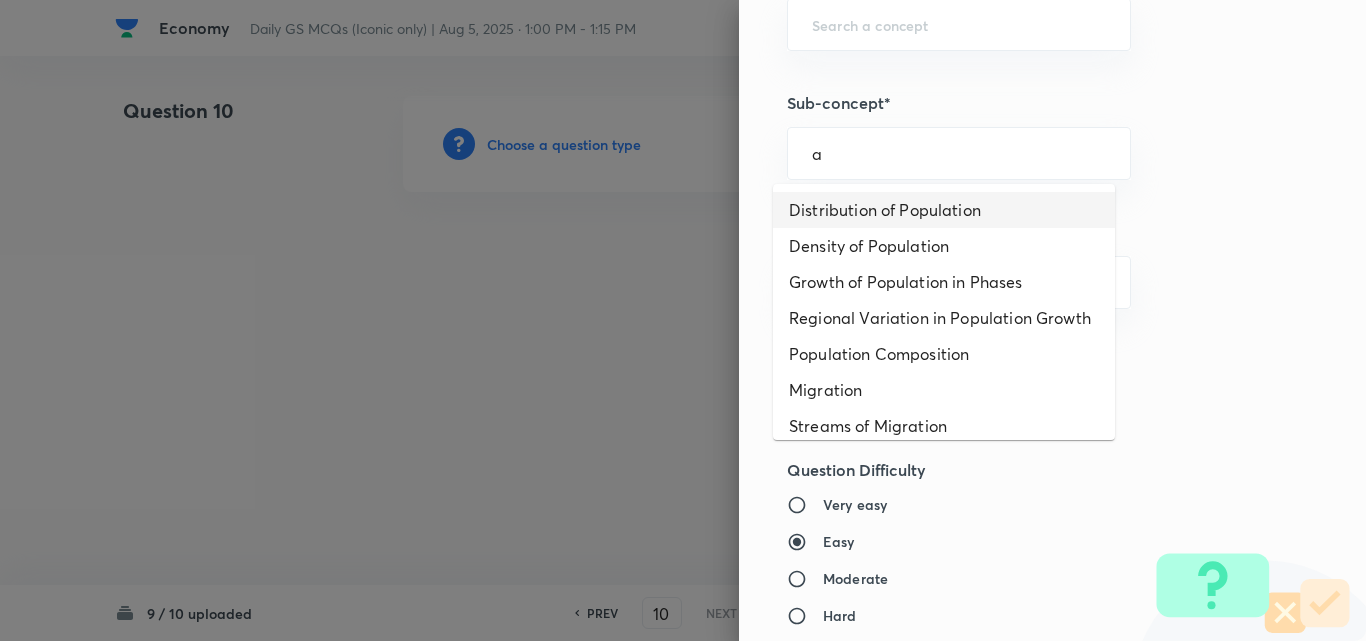 click on "Distribution of Population" at bounding box center (944, 210) 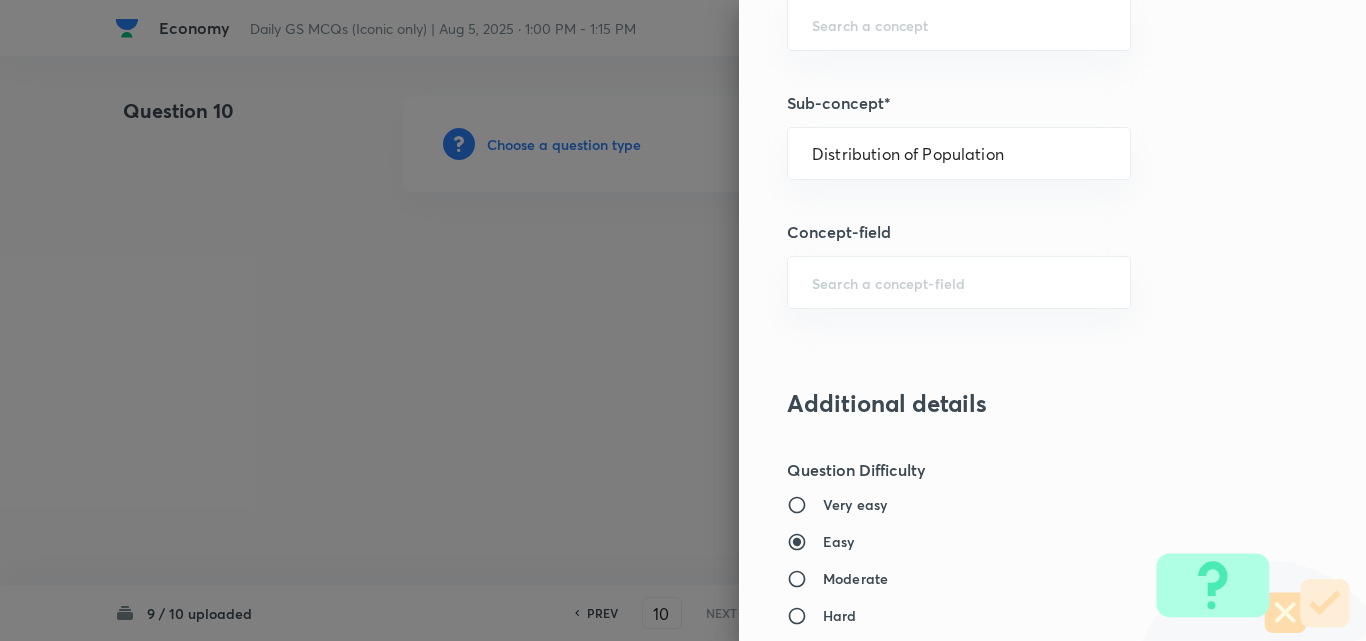 type on "Geography" 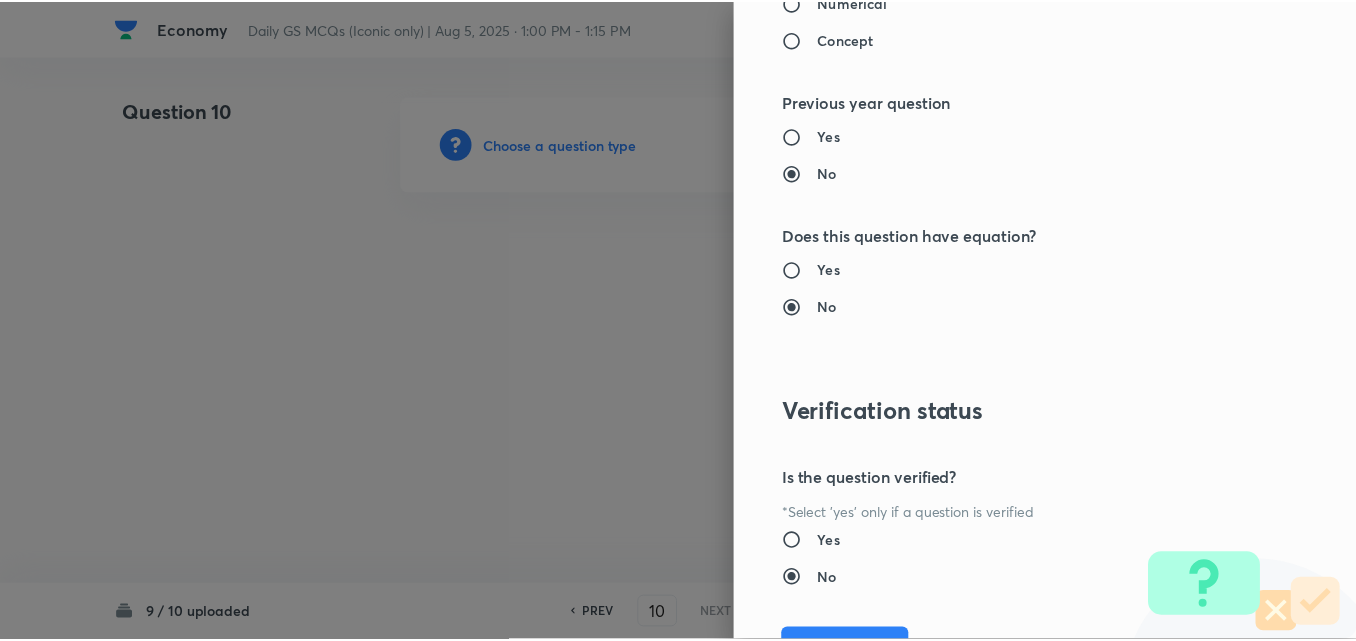 scroll, scrollTop: 2085, scrollLeft: 0, axis: vertical 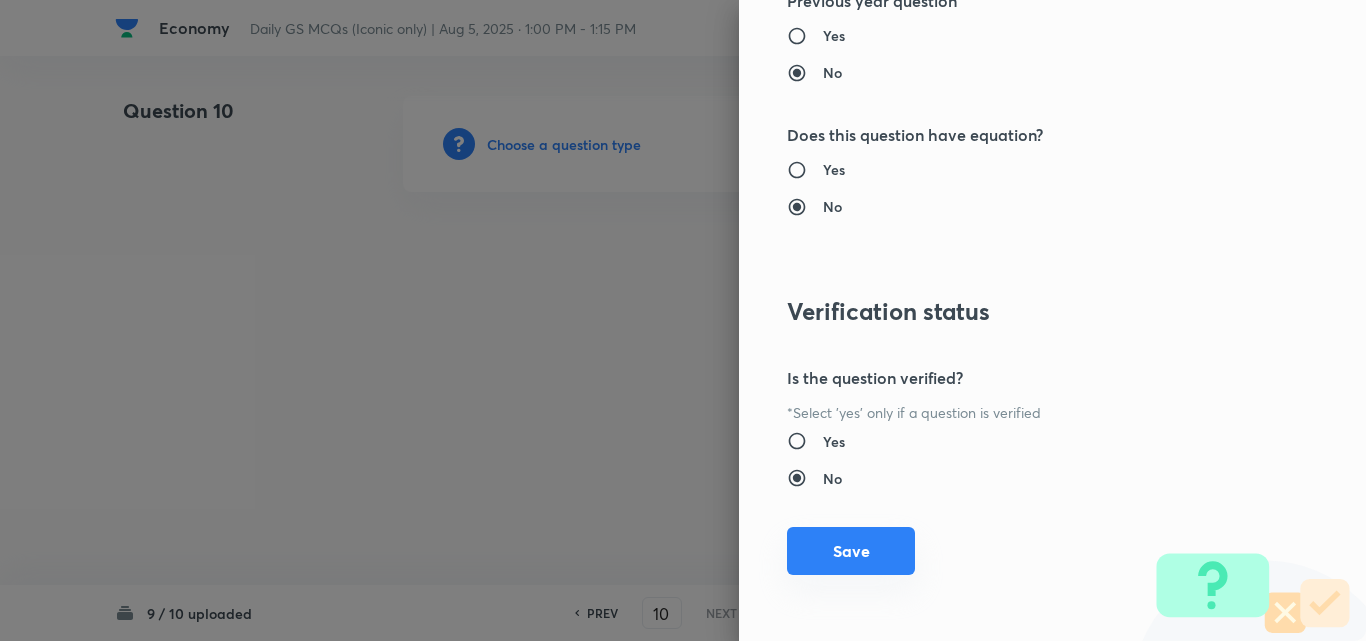 click on "Save" at bounding box center [851, 551] 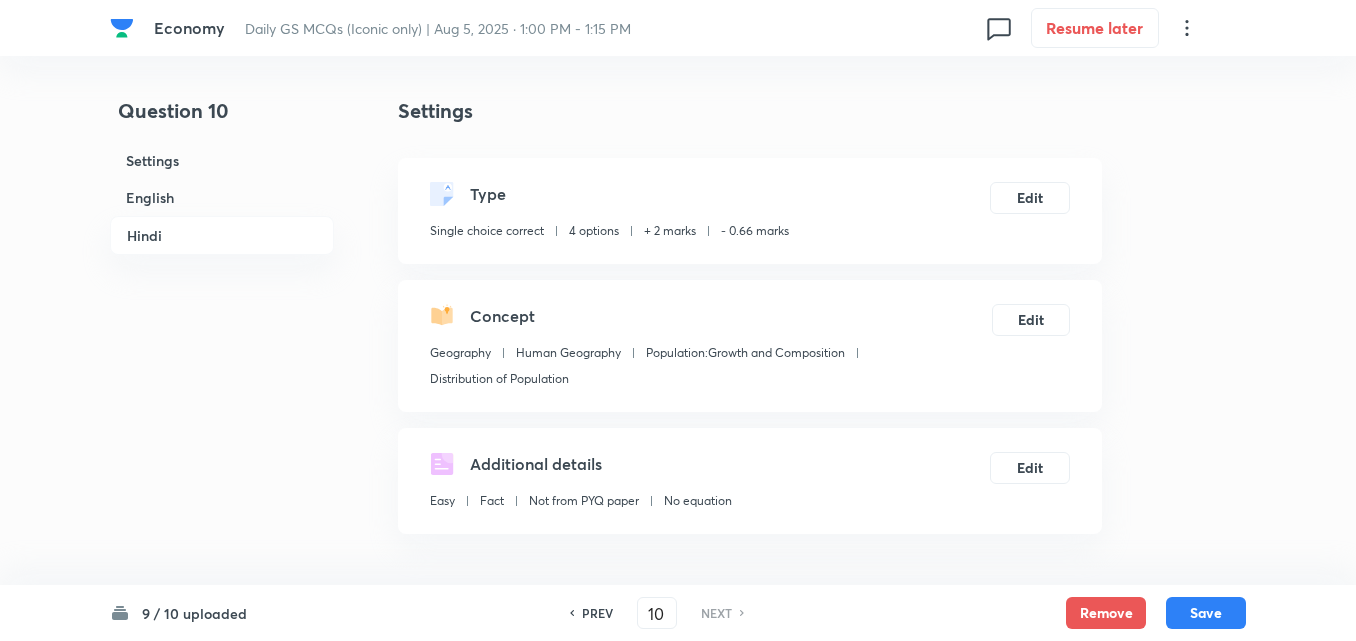 click on "English" at bounding box center [222, 197] 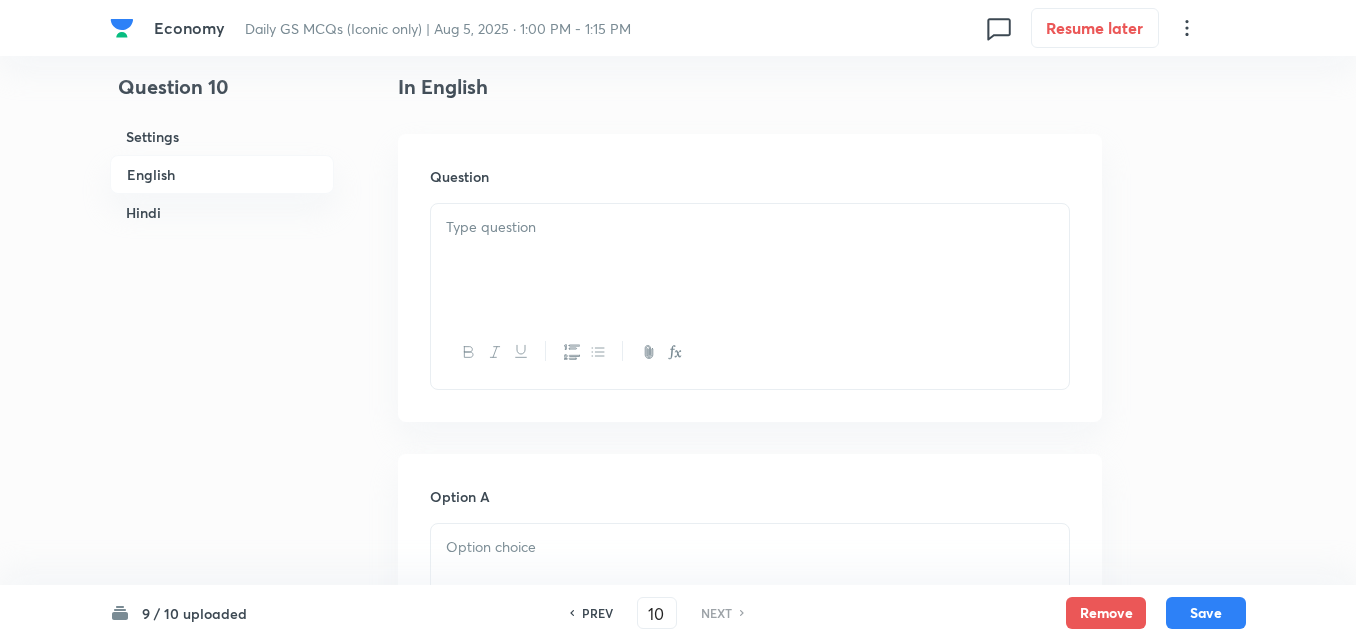 click at bounding box center [750, 260] 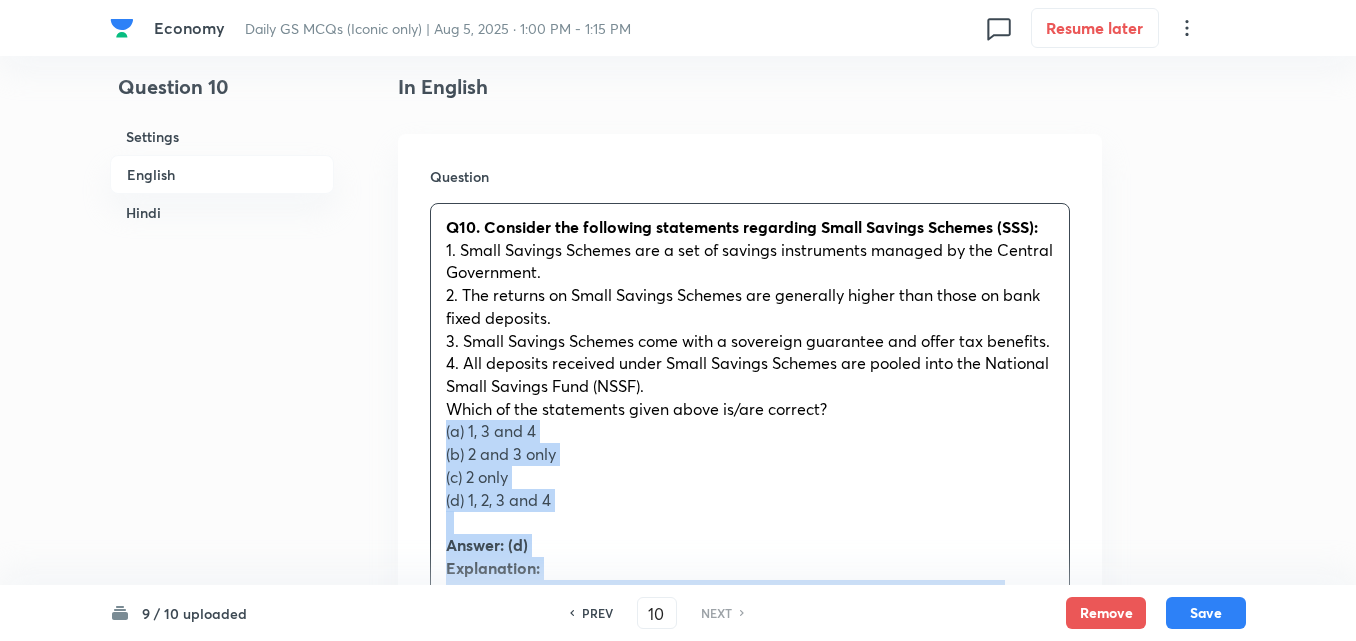 click on "Q10. Consider the following statements regarding Small Savings Schemes (SSS): 1. Small Savings Schemes are a set of savings instruments managed by the Central Government. 2. The returns on Small Savings Schemes are generally higher than those on bank fixed deposits. 3. Small Savings Schemes come with a sovereign guarantee and offer tax benefits. 4. All deposits received under Small Savings Schemes are pooled into the National Small Savings Fund (NSSF). Which of the statements given above is/are correct? (a) 1, 3 and 4 (b) 2 and 3 only (c) 2 only (d) 1, 2, 3 and 4   Answer: (d) Explanation: Statement 1 is correct : Small Savings Schemes are managed by the Central Government through institutions such as post offices and public sector banks. Statement 2 is correct : The returns on Small Savings Schemes are typically higher than those on bank fixed deposits because these schemes are government-backed and offer more attractive interest rates, revised quarterly. Statement 3 is correct Statement 4 is correct" at bounding box center (750, 806) 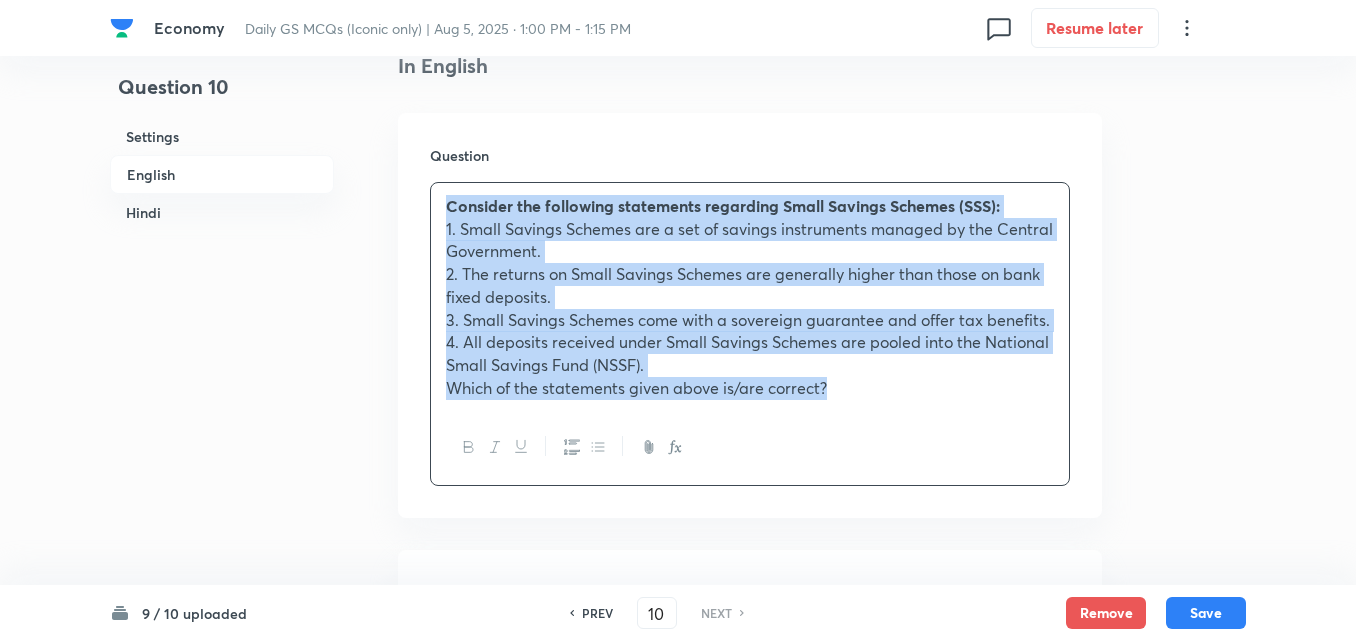 scroll, scrollTop: 942, scrollLeft: 0, axis: vertical 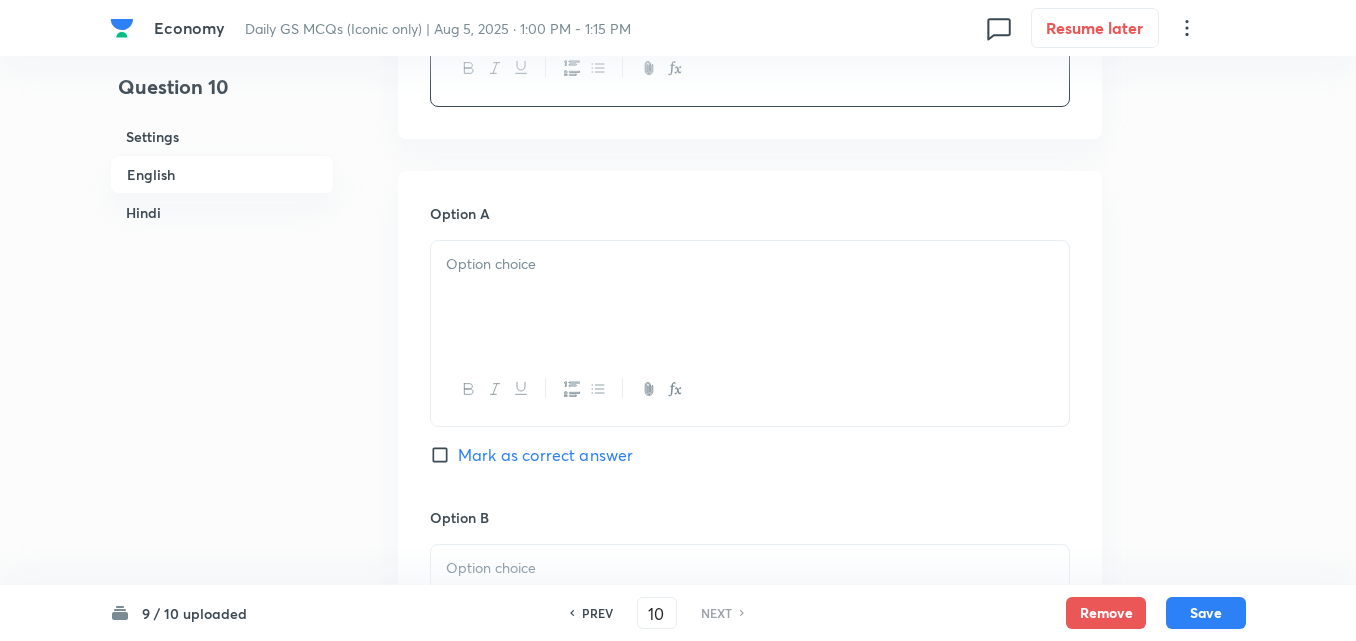 click at bounding box center [750, 297] 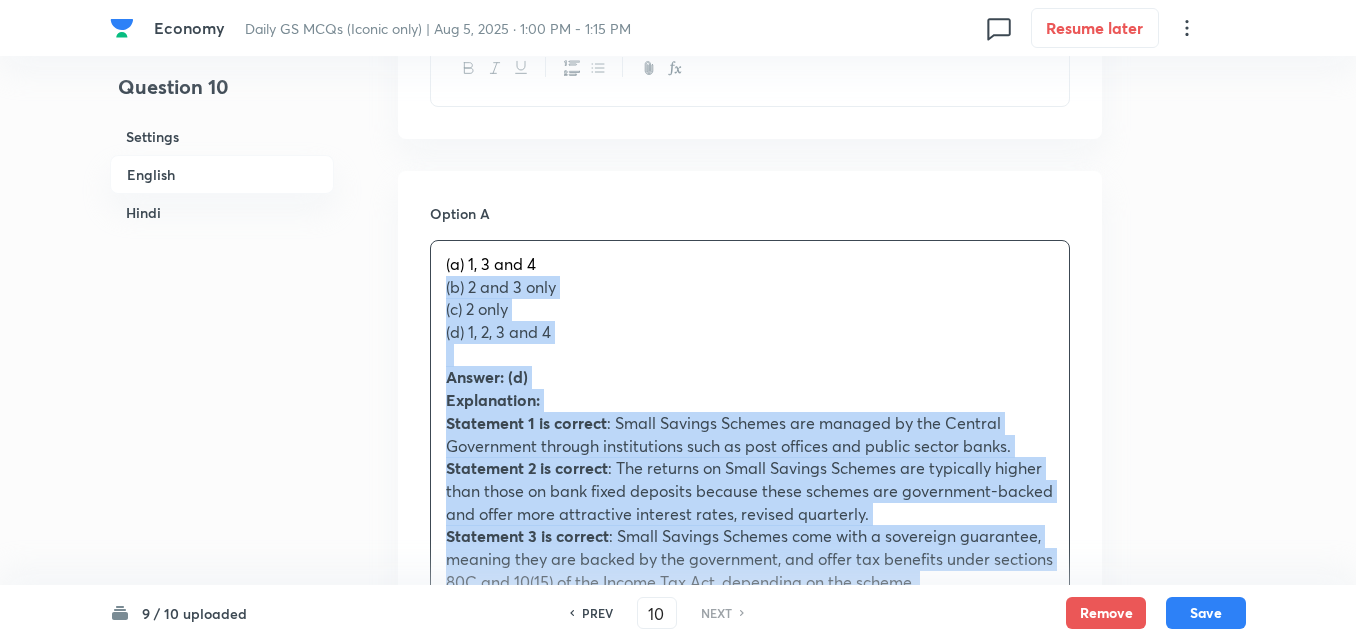 click on "Option A (a) 1, 3 and 4 (b) 2 and 3 only (c) 2 only (d) 1, 2, 3 and 4   Answer: (d) Explanation: Statement 1 is correct : Small Savings Schemes are managed by the Central Government through institutions such as post offices and public sector banks. Statement 2 is correct : The returns on Small Savings Schemes are typically higher than those on bank fixed deposits because these schemes are government-backed and offer more attractive interest rates, revised quarterly. Statement 3 is correct : Small Savings Schemes come with a sovereign guarantee, meaning they are backed by the government, and offer tax benefits under sections 80C and 10(15) of the Income Tax Act, depending on the scheme. Statement 4 is correct : All deposits received under Small Savings Schemes are pooled into the National Small Savings Fund (NSSF), which is used to finance government obligations like state borrowings.   उपर्युक्त में से कौन सा/से कथन सही है/हैं? Option B" at bounding box center (750, 1236) 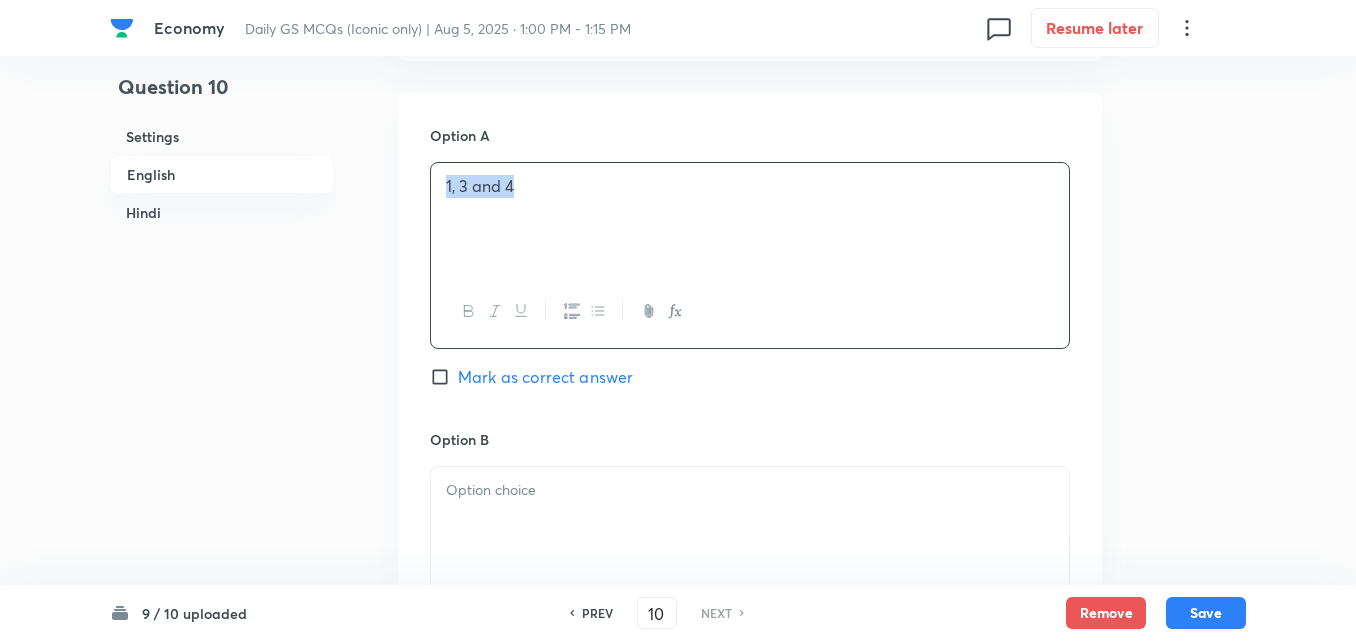 scroll, scrollTop: 1242, scrollLeft: 0, axis: vertical 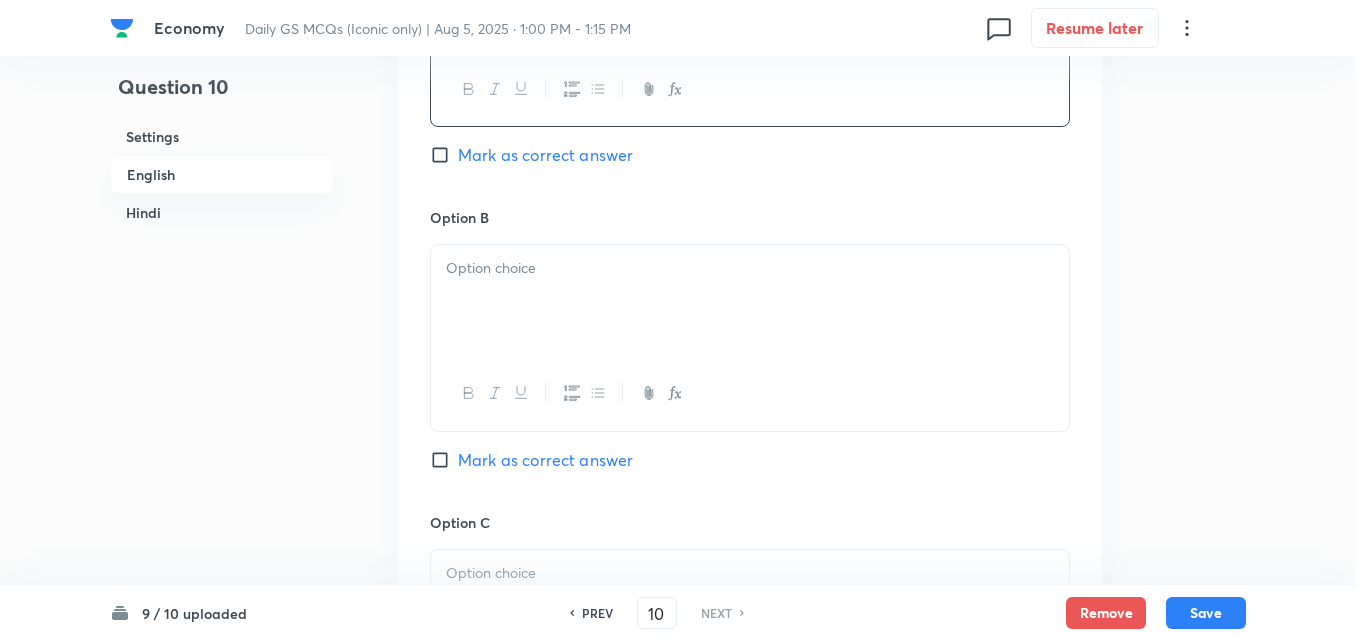 click at bounding box center (750, 301) 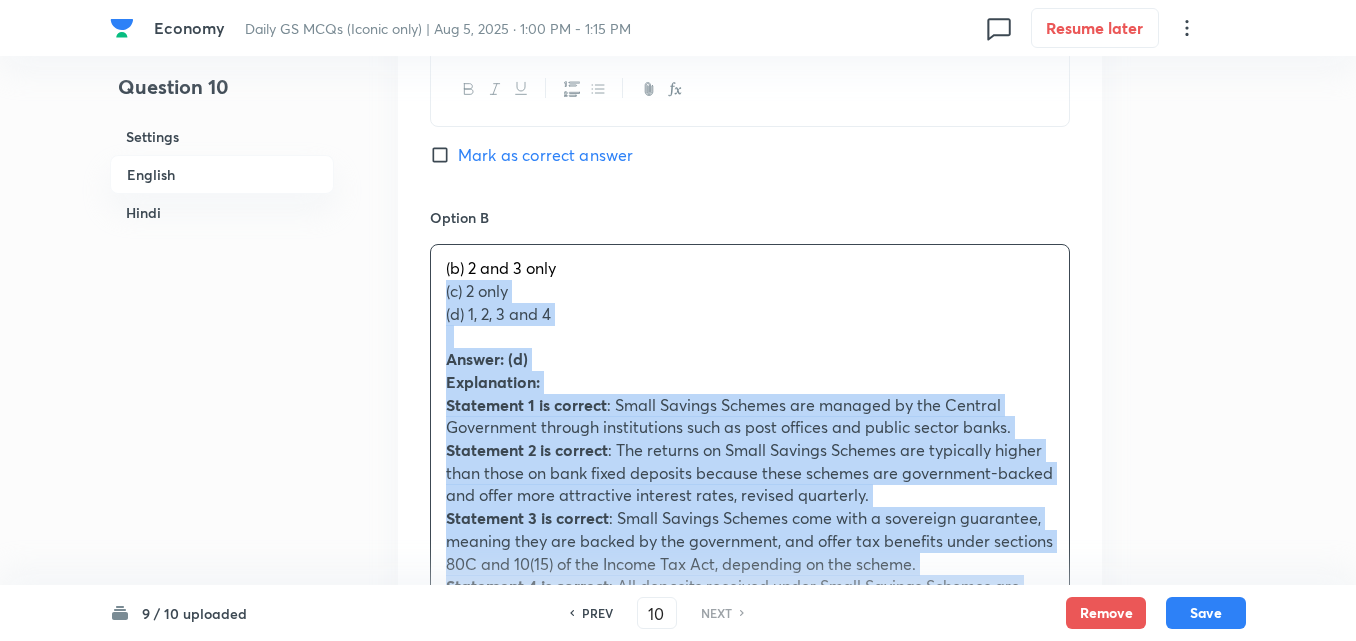 click on "Option A 1, 3 and 4 Mark as correct answer Option B (b) 2 and 3 only (c) 2 only (d) 1, 2, 3 and 4   Answer: (d) Explanation: Statement 1 is correct : Small Savings Schemes are managed by the Central Government through institutions such as post offices and public sector banks. Statement 2 is correct : The returns on Small Savings Schemes are typically higher than those on bank fixed deposits because these schemes are government-backed and offer more attractive interest rates, revised quarterly. Statement 3 is correct : Small Savings Schemes come with a sovereign guarantee, meaning they are backed by the government, and offer tax benefits under sections 80C and 10(15) of the Income Tax Act, depending on the scheme. Statement 4 is correct : All deposits received under Small Savings Schemes are pooled into the National Small Savings Fund (NSSF), which is used to finance government obligations like state borrowings.   (a) 1, 3 और 4  (b) केवल 2 और 3  (c) केवल 2  (d) 1, 2, 3 और 4" at bounding box center (750, 925) 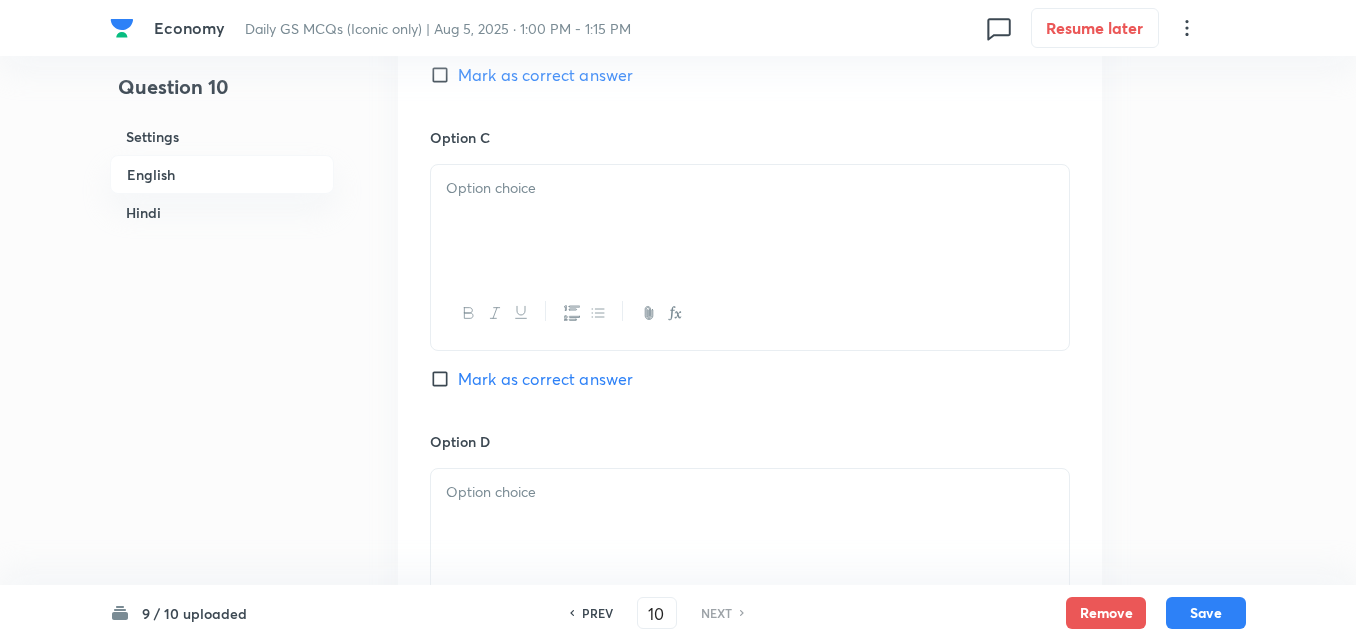 scroll, scrollTop: 1642, scrollLeft: 0, axis: vertical 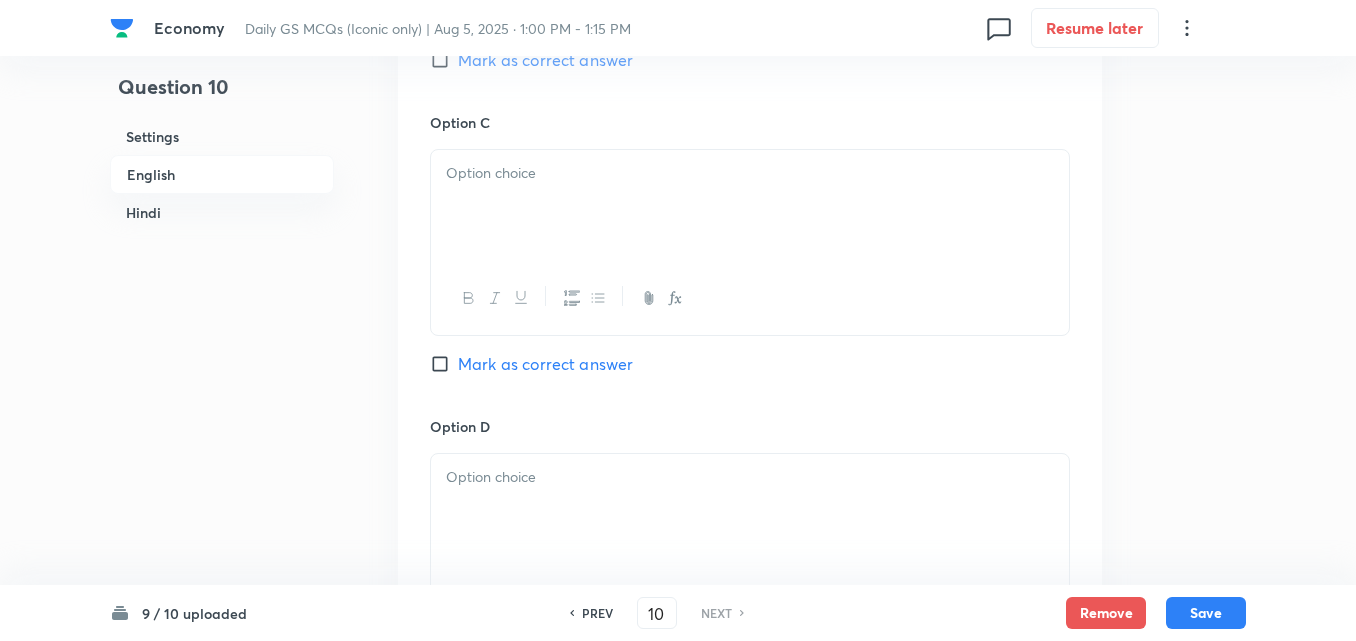 click at bounding box center [750, 206] 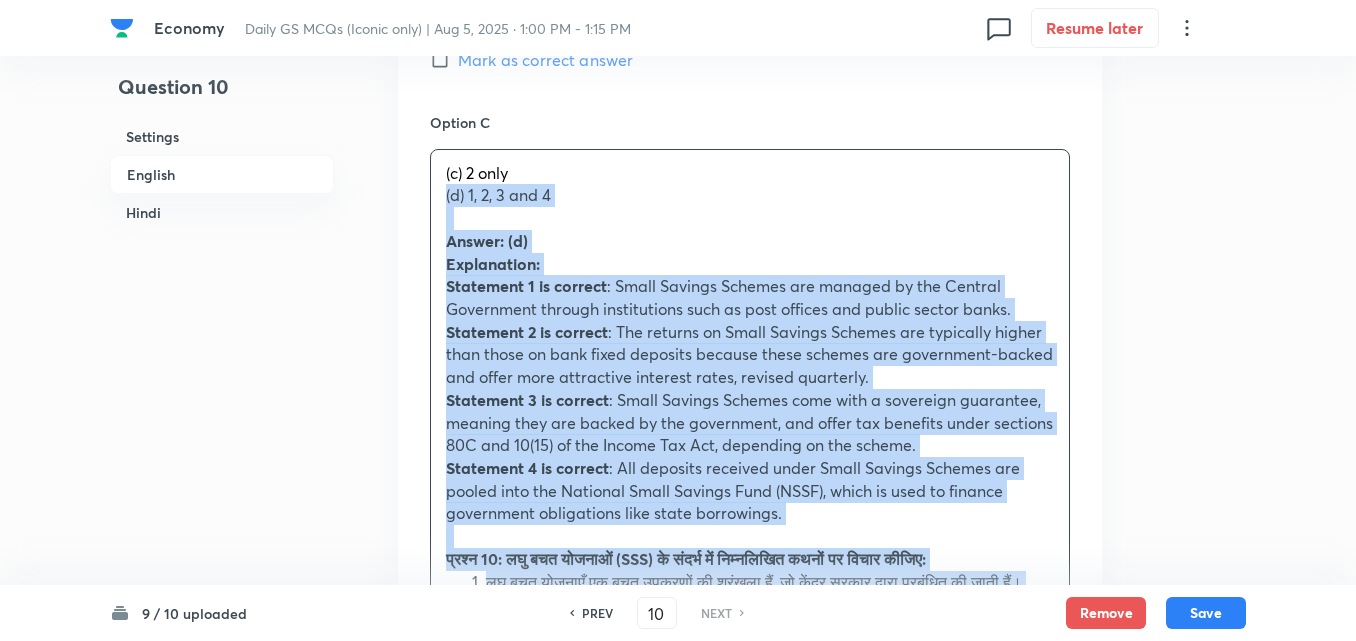 click on "Option A 1, 3 and 4 Mark as correct answer Option B 2 and 3 only Mark as correct answer Option C (c) 2 only (d) 1, 2, 3 and 4   Answer: (d) Explanation: Statement 1 is correct : Small Savings Schemes are managed by the Central Government through institutions such as post offices and public sector banks. Statement 2 is correct : The returns on Small Savings Schemes are typically higher than those on bank fixed deposits because these schemes are government-backed and offer more attractive interest rates, revised quarterly. Statement 3 is correct : Small Savings Schemes come with a sovereign guarantee, meaning they are backed by the government, and offer tax benefits under sections 80C and 10(15) of the Income Tax Act, depending on the scheme. Statement 4 is correct : All deposits received under Small Savings Schemes are pooled into the National Small Savings Fund (NSSF), which is used to finance government obligations like state borrowings.   (a) 1, 3 और 4  (b) केवल 2 और 3  (c) केवल 2" at bounding box center (750, 513) 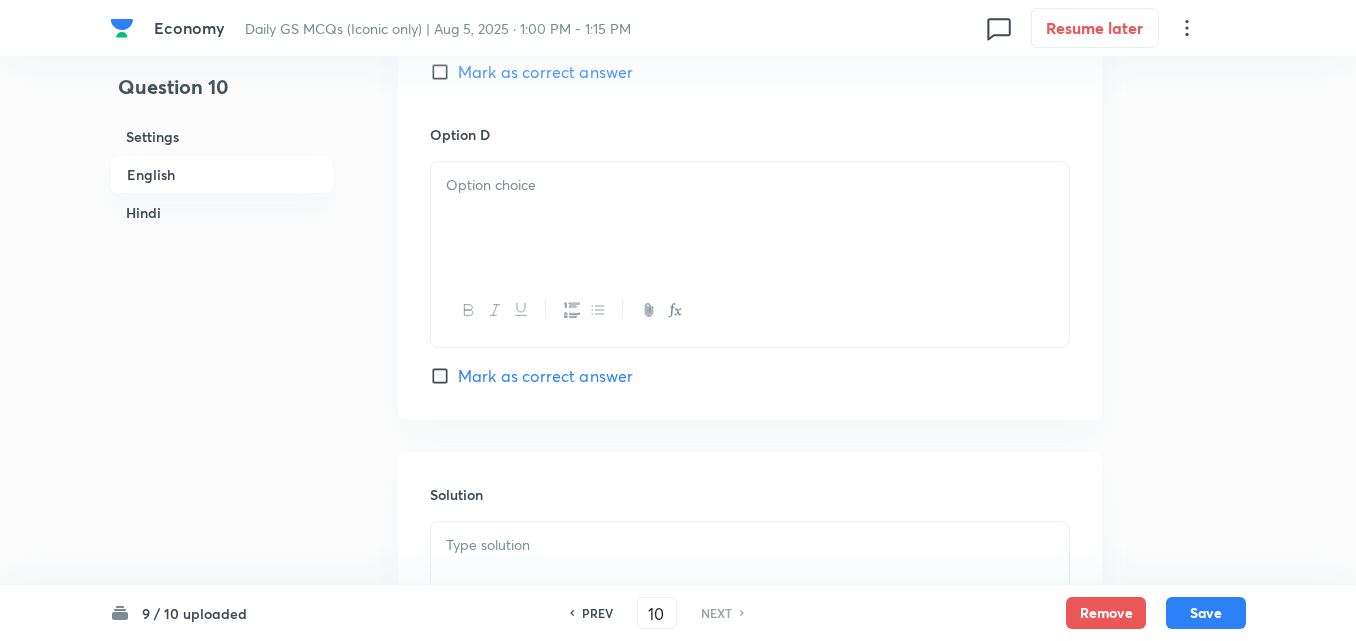 scroll, scrollTop: 1942, scrollLeft: 0, axis: vertical 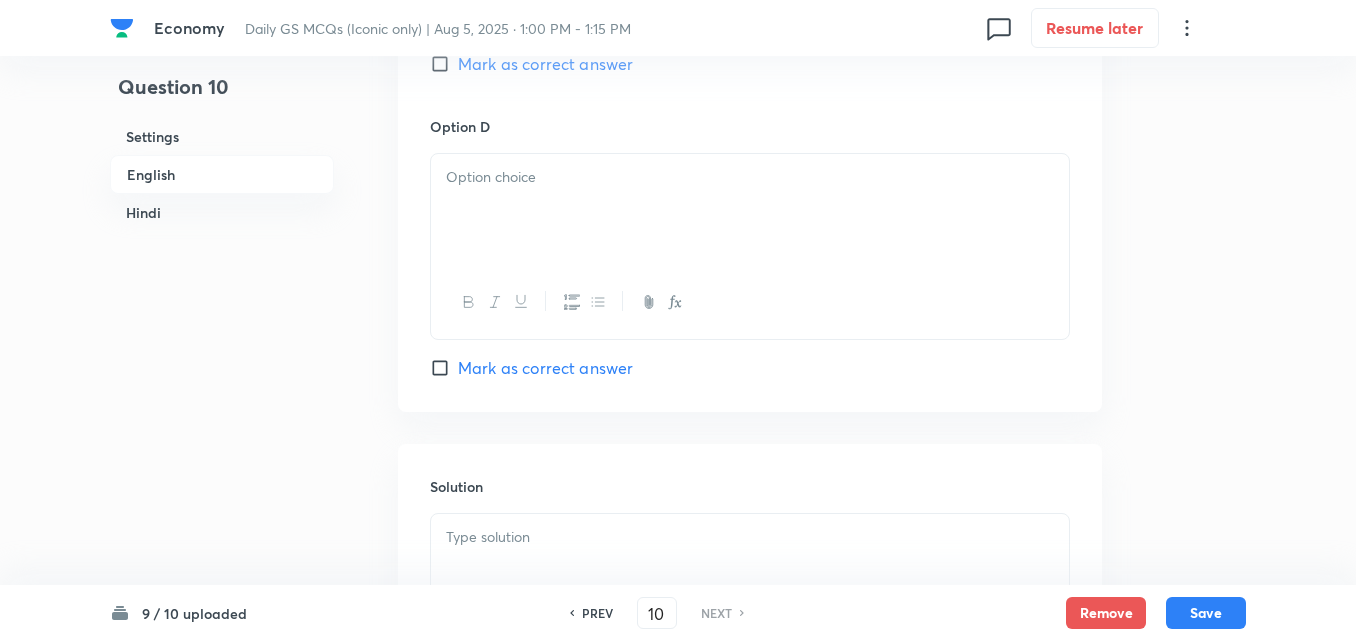 click at bounding box center [750, 210] 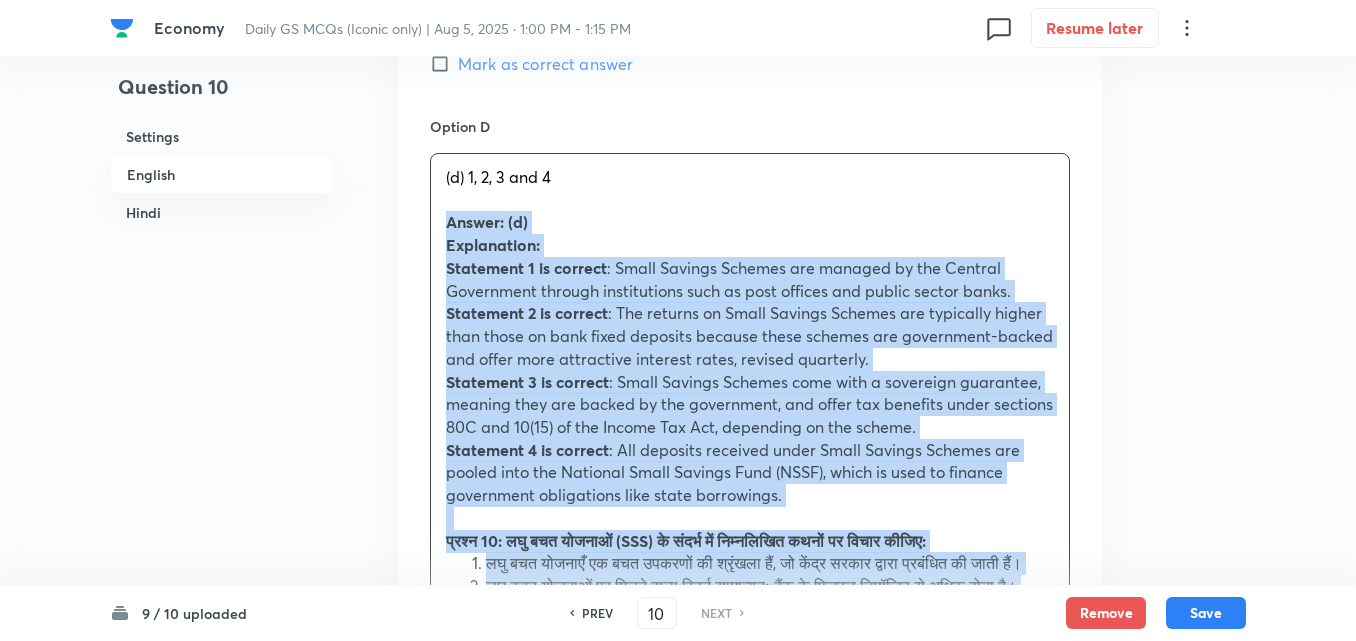 click on "Option A 1, 3 and 4 Mark as correct answer Option B 2 and 3 only Mark as correct answer Option C 2 only Mark as correct answer Option D (d) 1, 2, 3 and 4   Answer: (d) Explanation: Statement 1 is correct : Small Savings Schemes are managed by the Central Government through institutions such as post offices and public sector banks. Statement 2 is correct : The returns on Small Savings Schemes are typically higher than those on bank fixed deposits because these schemes are government-backed and offer more attractive interest rates, revised quarterly. Statement 3 is correct : Small Savings Schemes come with a sovereign guarantee, meaning they are backed by the government, and offer tax benefits under sections 80C and 10(15) of the Income Tax Act, depending on the scheme. Statement 4 is correct : All deposits received under Small Savings Schemes are pooled into the National Small Savings Fund (NSSF), which is used to finance government obligations like state borrowings.   (a) 1, 3 और 4  (c) केवल 2" at bounding box center (750, 202) 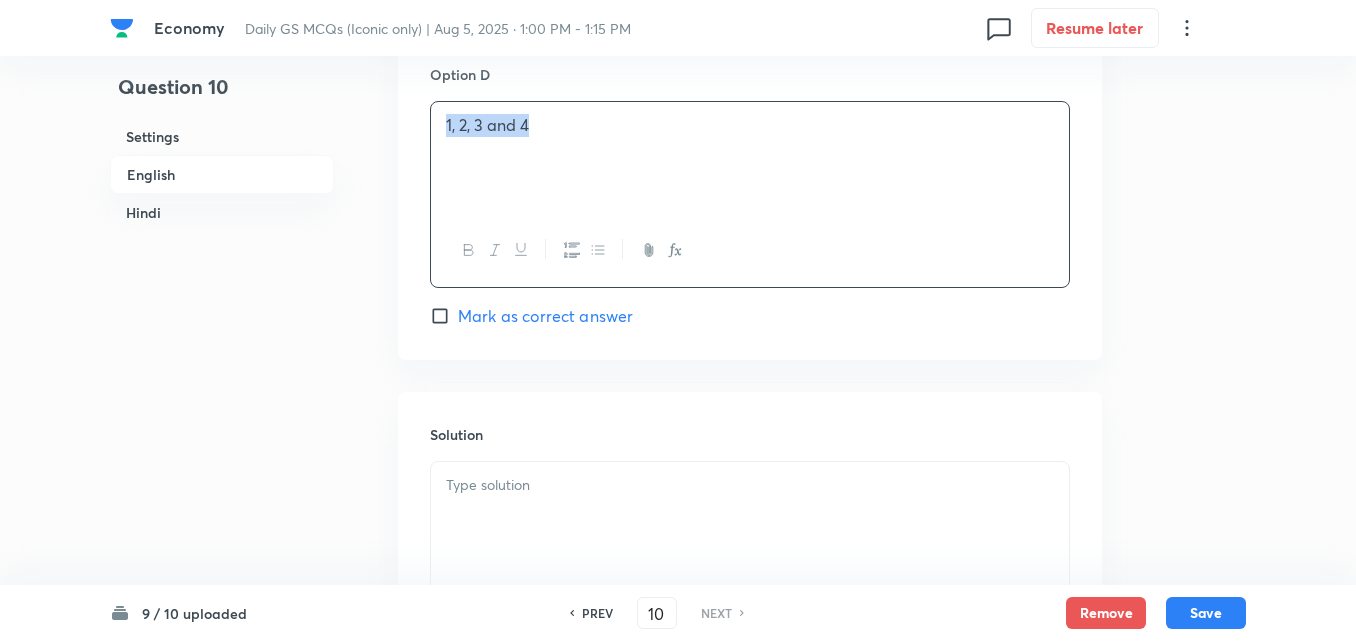 scroll, scrollTop: 2042, scrollLeft: 0, axis: vertical 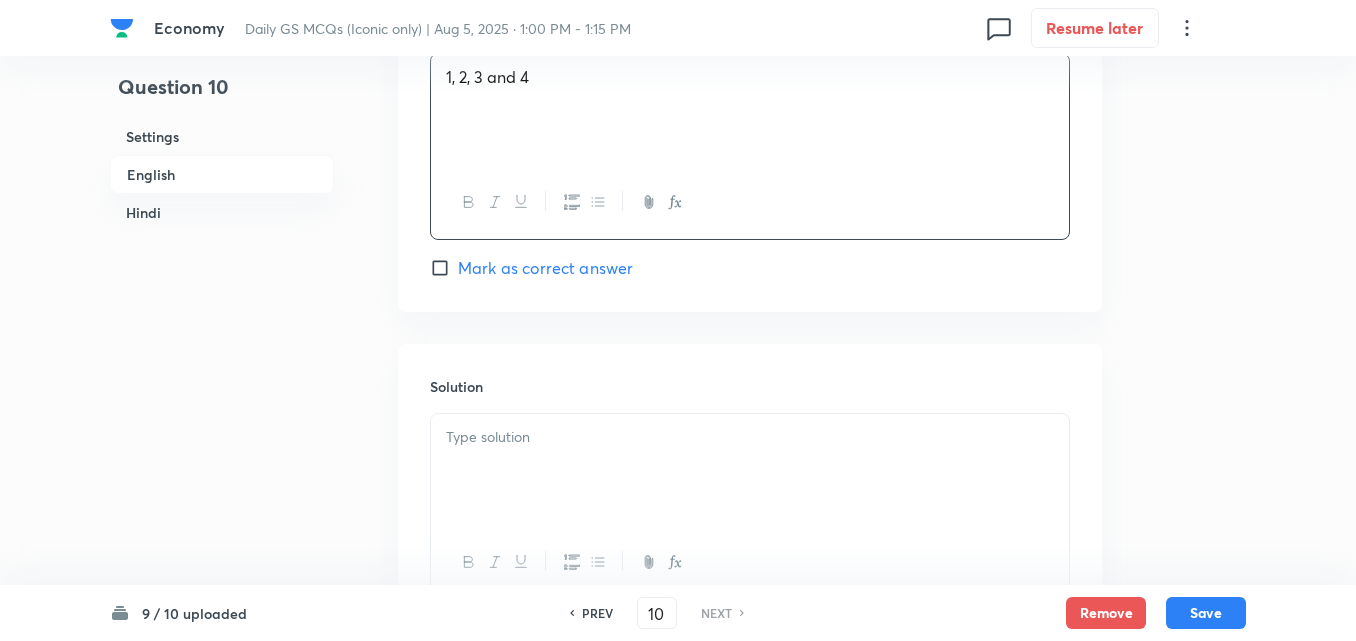click on "Option A 1, 3 and 4 Mark as correct answer Option B 2 and 3 only Mark as correct answer Option C 2 only Mark as correct answer Option D 1, 2, 3 and 4 Mark as correct answer" at bounding box center (750, -308) 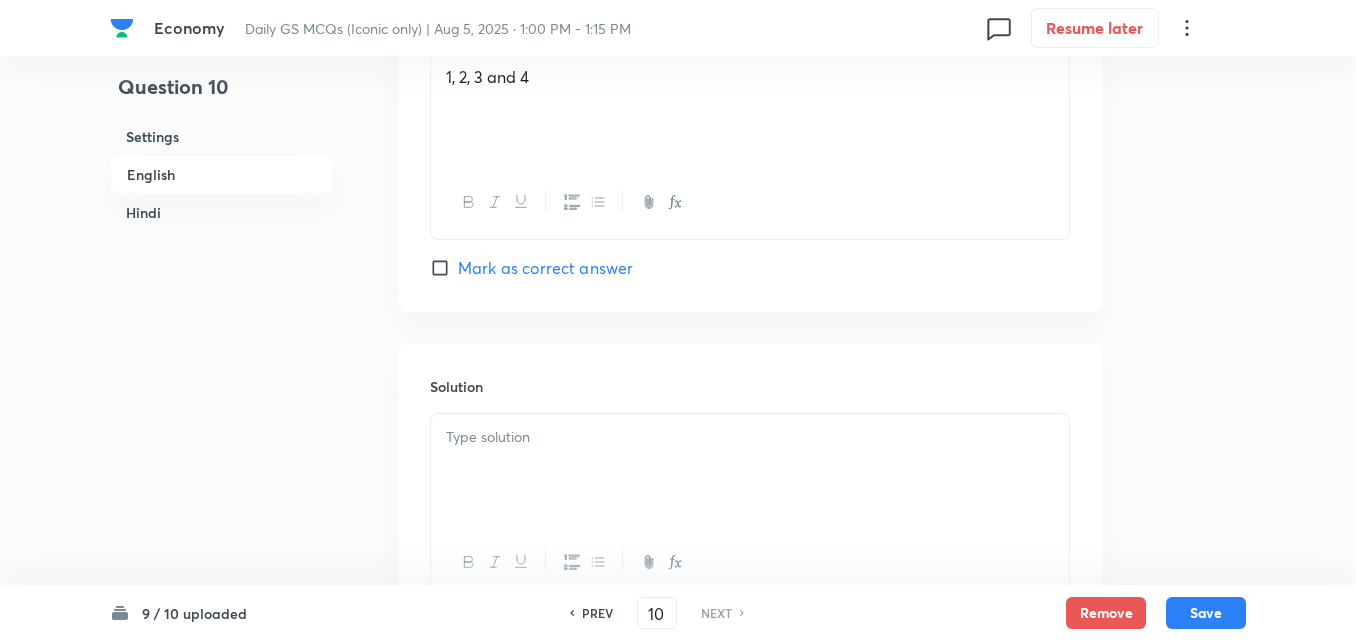click on "Mark as correct answer" at bounding box center (545, 268) 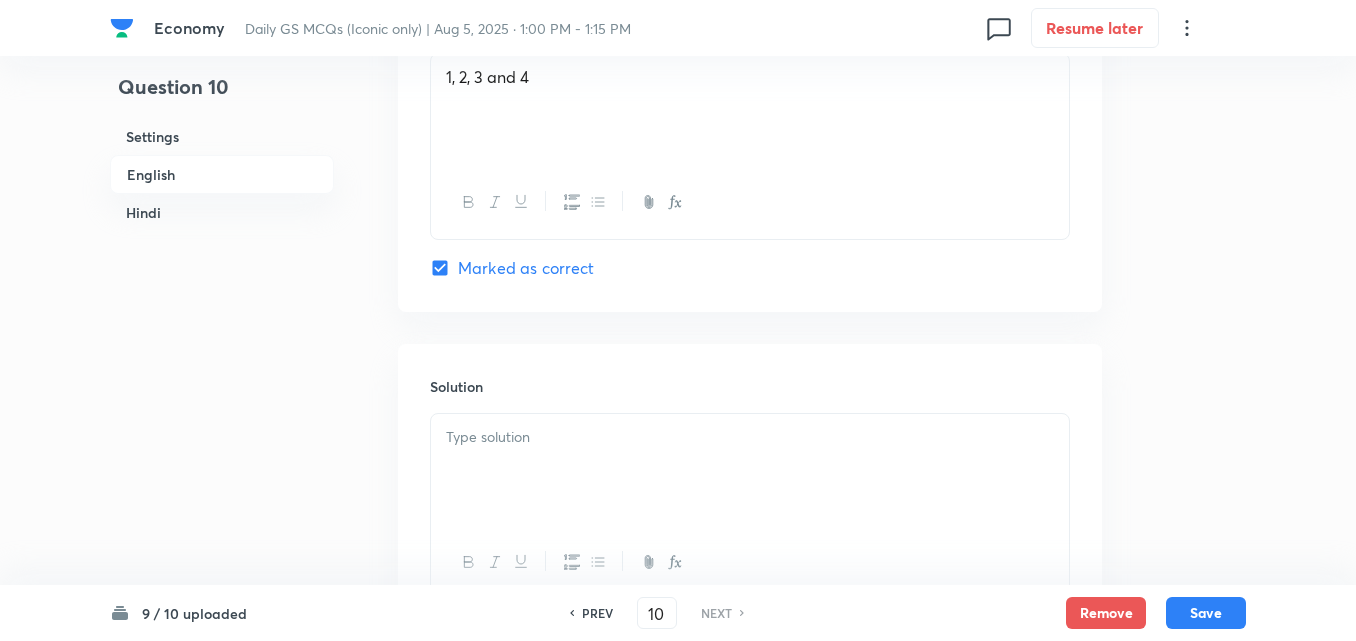 checkbox on "true" 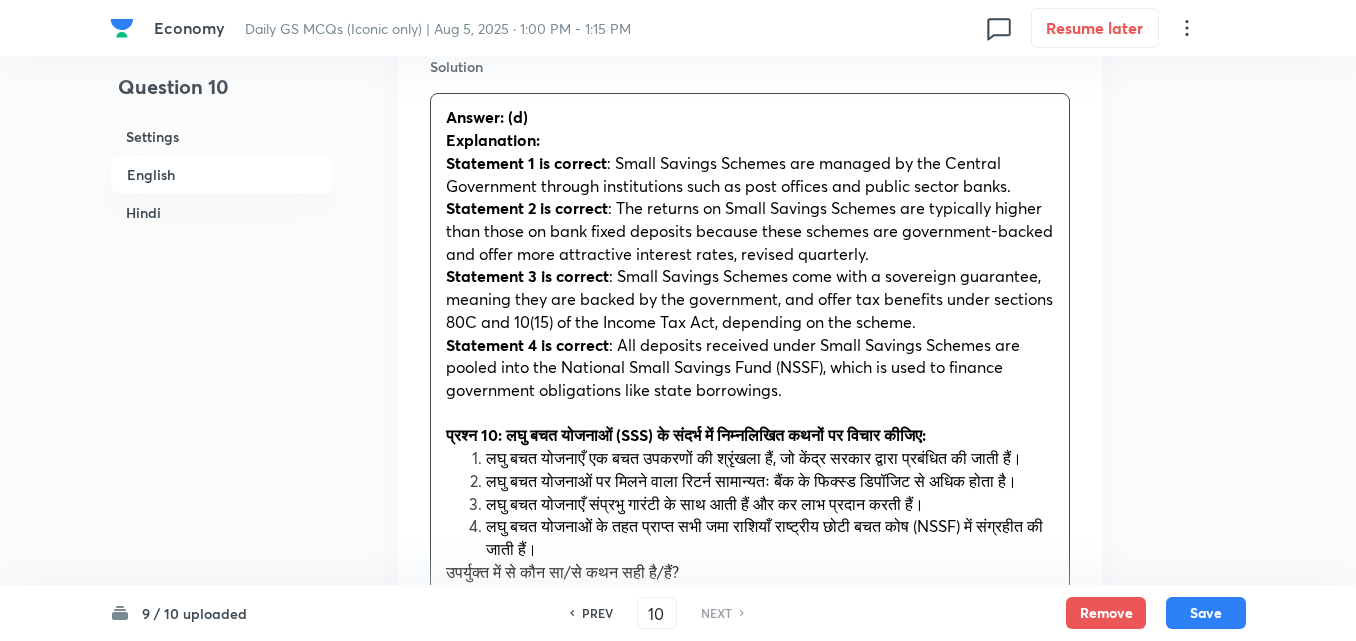 scroll, scrollTop: 2442, scrollLeft: 0, axis: vertical 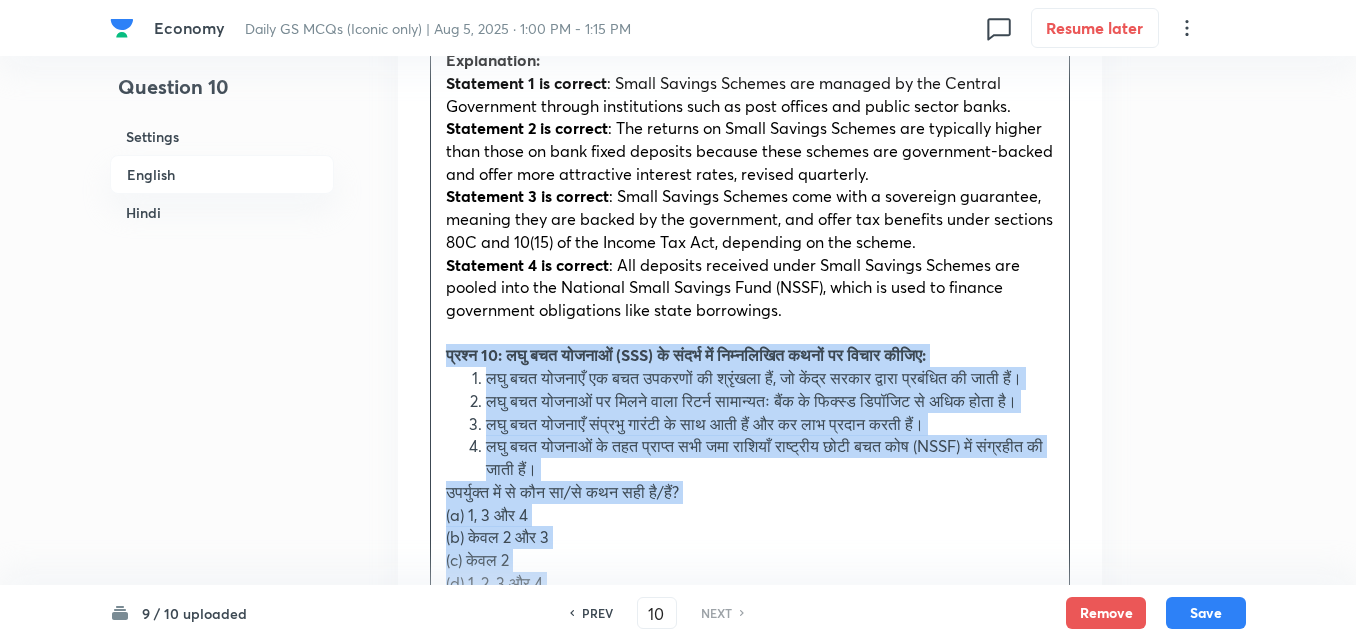 click on "Solution Answer: (d) Explanation: Statement 1 is correct : Small Savings Schemes are managed by the Central Government through institutions such as post offices and public sector banks. Statement 2 is correct : The returns on Small Savings Schemes are typically higher than those on bank fixed deposits because these schemes are government-backed and offer more attractive interest rates, revised quarterly. Statement 3 is correct : Small Savings Schemes come with a sovereign guarantee, meaning they are backed by the government, and offer tax benefits under sections 80C and 10(15) of the Income Tax Act, depending on the scheme. Statement 4 is correct : All deposits received under Small Savings Schemes are pooled into the National Small Savings Fund (NSSF), which is used to finance government obligations like state borrowings.   उपर्युक्त में से कौन सा/से कथन सही है/हैं? (a) 1, 3 और 4  (b) केवल 2 और 3  (c) केवल 2" at bounding box center [750, 476] 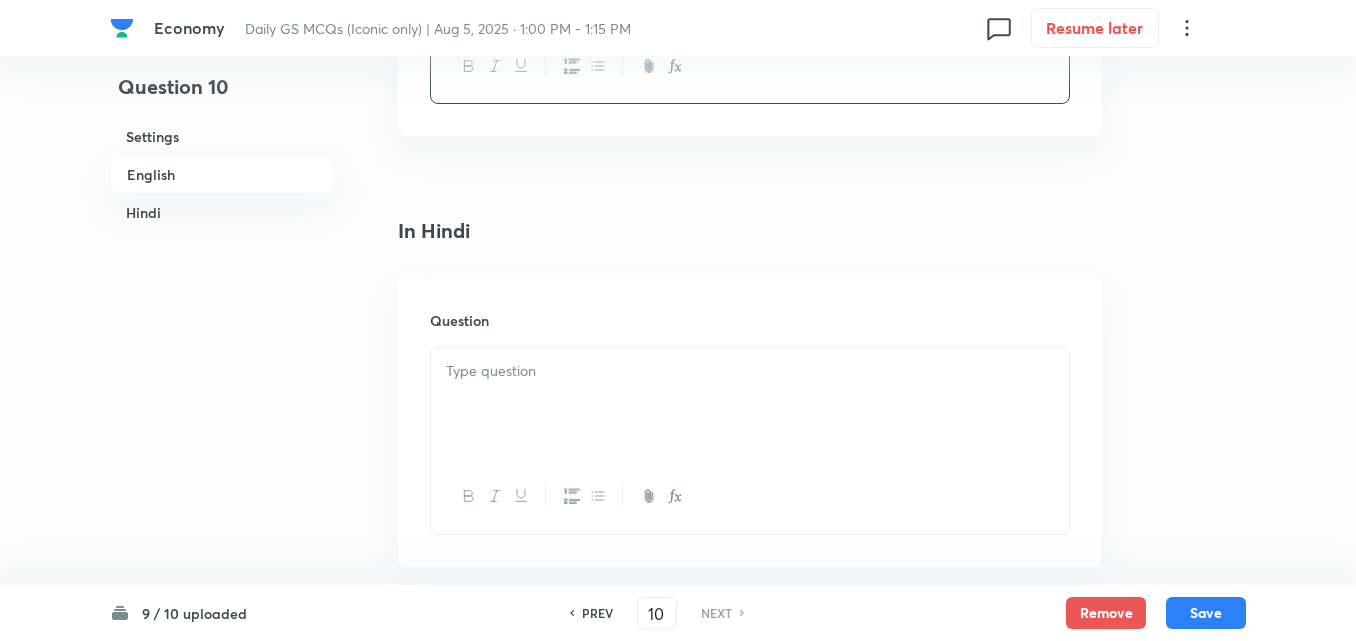 scroll, scrollTop: 2942, scrollLeft: 0, axis: vertical 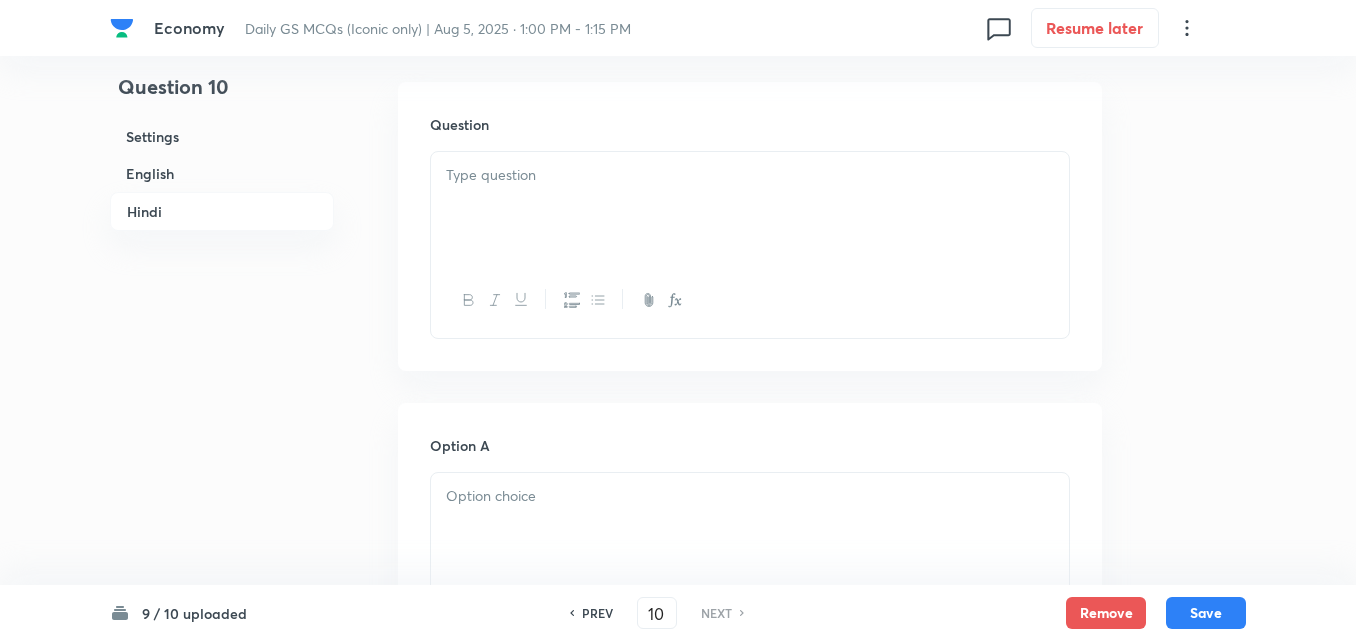 click at bounding box center (750, 244) 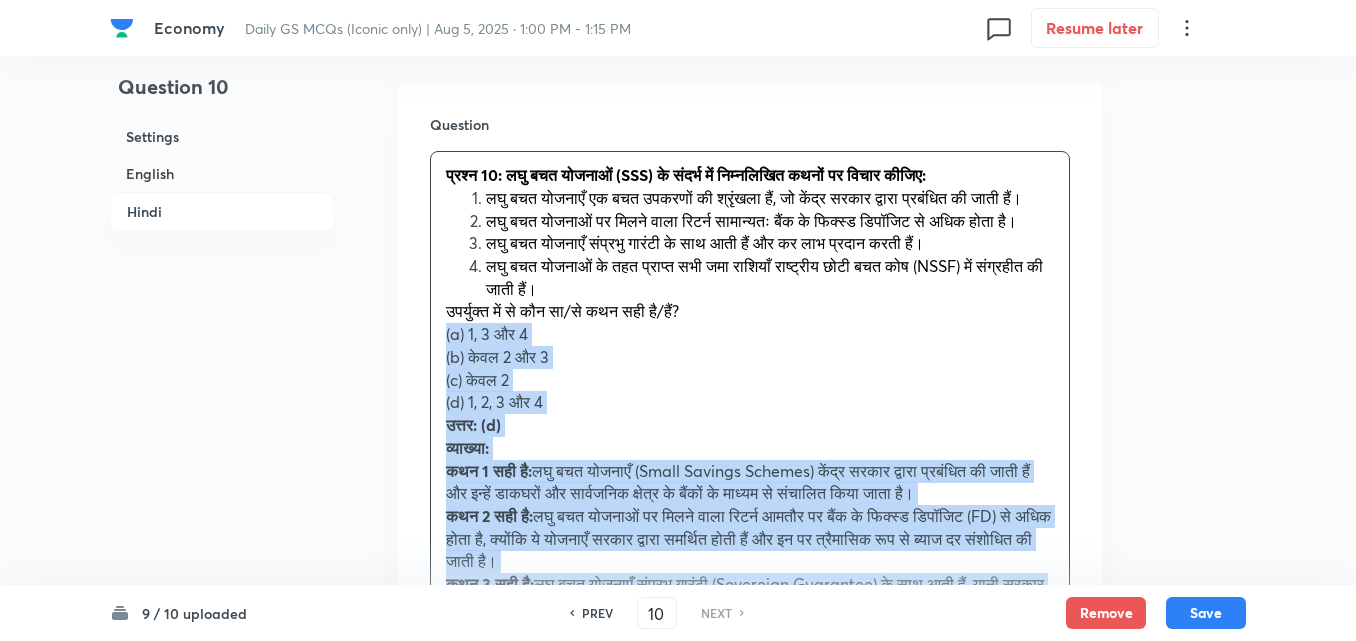 drag, startPoint x: 432, startPoint y: 389, endPoint x: 414, endPoint y: 390, distance: 18.027756 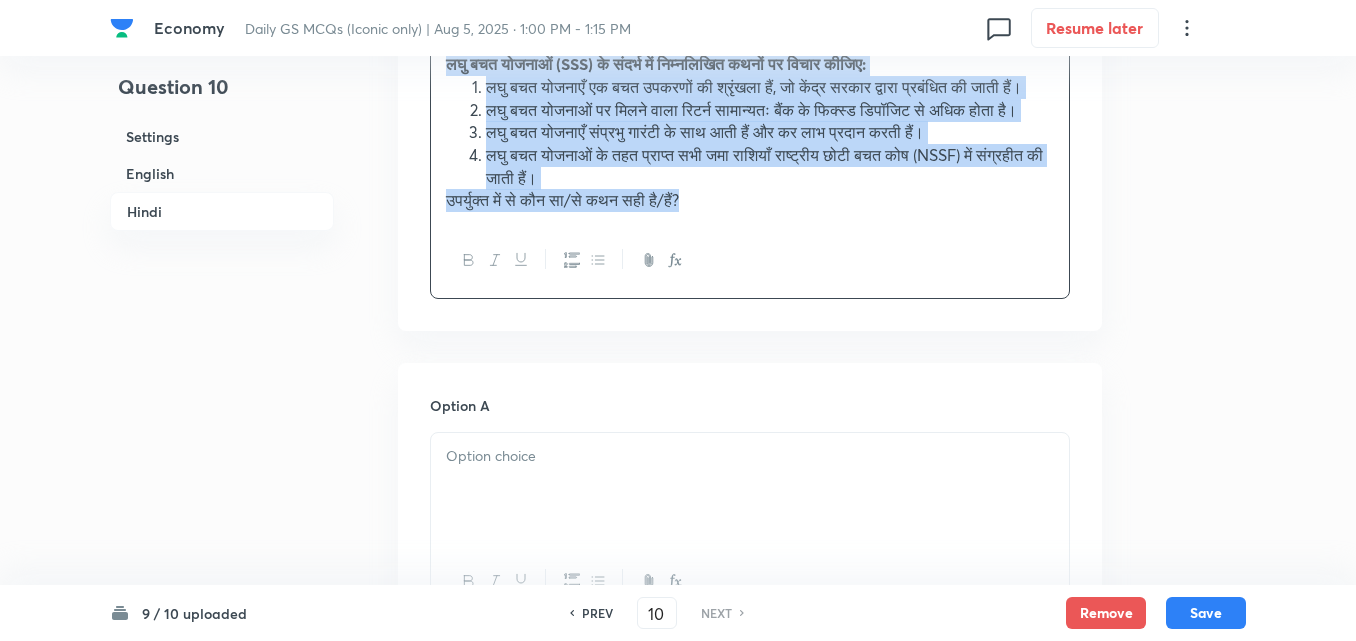 scroll, scrollTop: 3242, scrollLeft: 0, axis: vertical 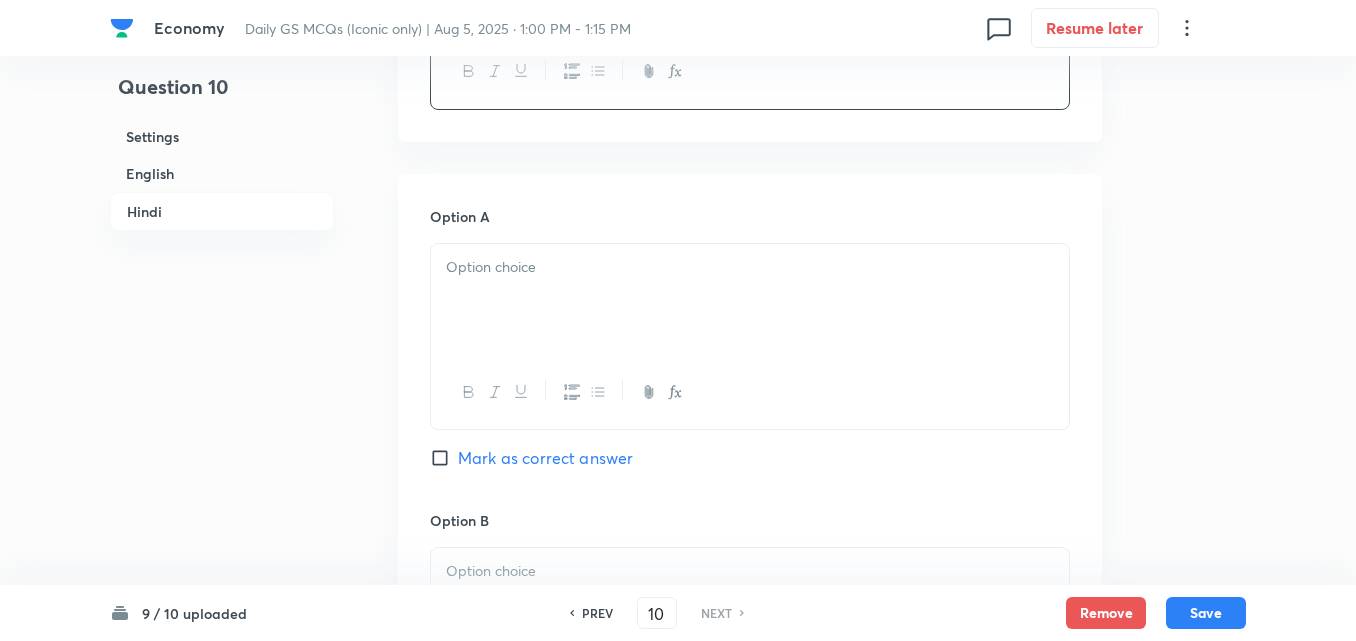 click at bounding box center (750, 267) 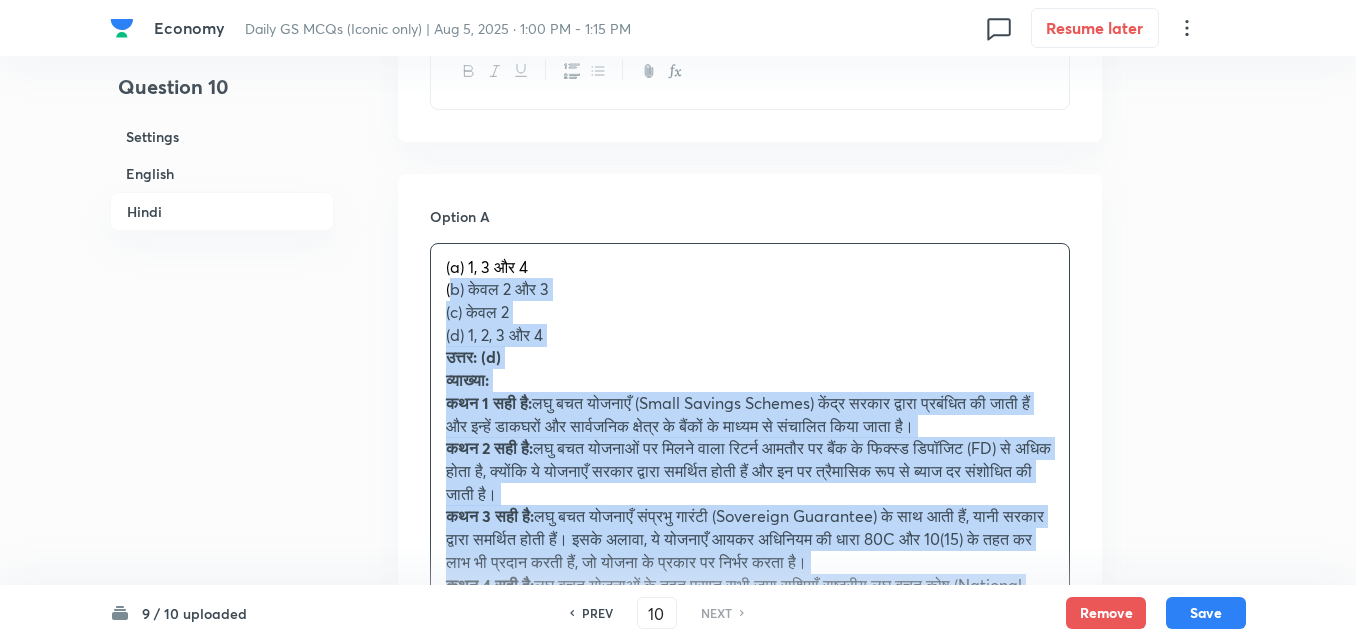 click on "Option A (a) 1, 3 और 4  (b) केवल 2 और 3  (c) केवल 2  (d) 1, 2, 3 और 4 उत्तर: (d) व्याख्या: कथन 1 सही है: लघु बचत योजनाएँ (Small Savings Schemes) केंद्र सरकार द्वारा प्रबंधित की जाती हैं और इन्हें डाकघरों और सार्वजनिक क्षेत्र के बैंकों के माध्यम से संचालित किया जाता है। कथन 2 सही है: कथन 3 सही है: कथन 4 सही है: Mark as correct answer Option B Mark as correct answer Option C Mark as correct answer Option D Marked as correct" at bounding box center [750, 944] 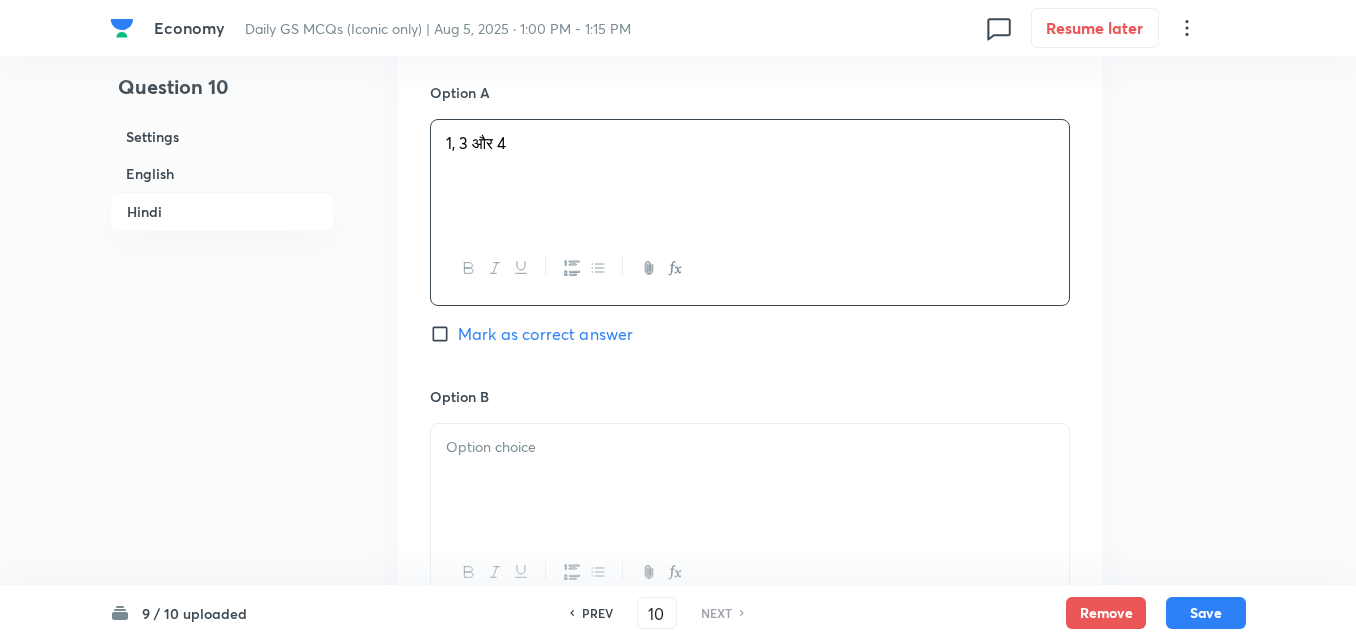 scroll, scrollTop: 3642, scrollLeft: 0, axis: vertical 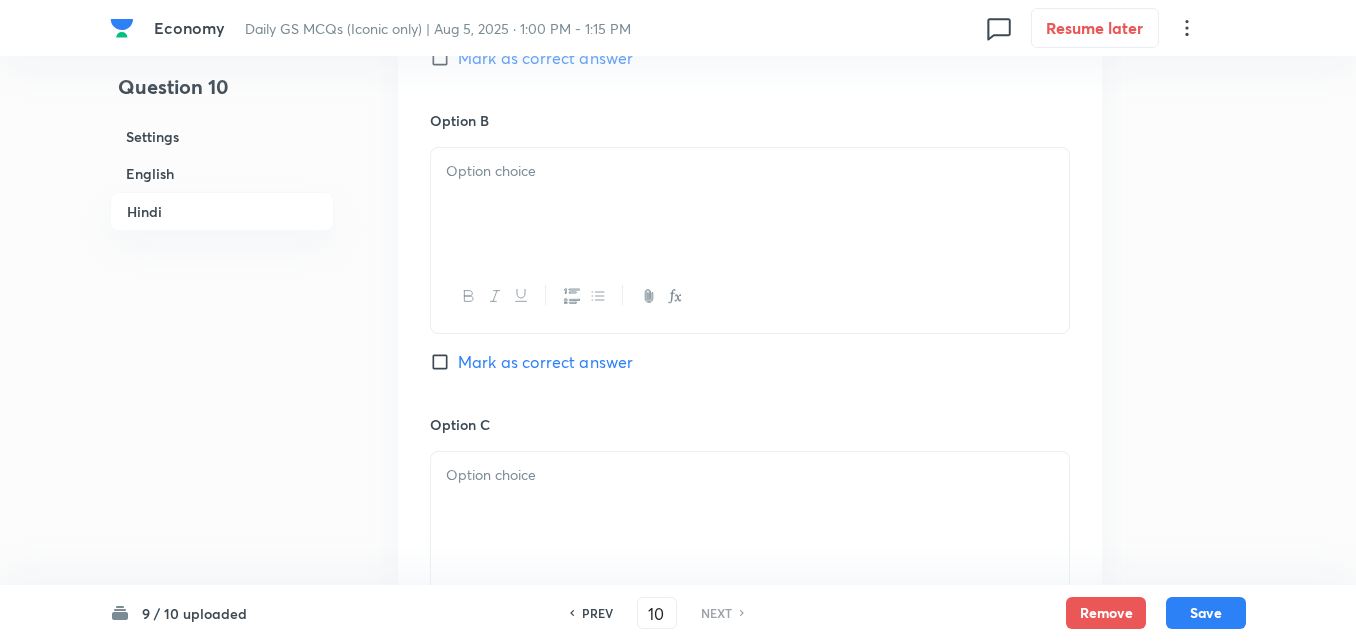 click at bounding box center (750, 204) 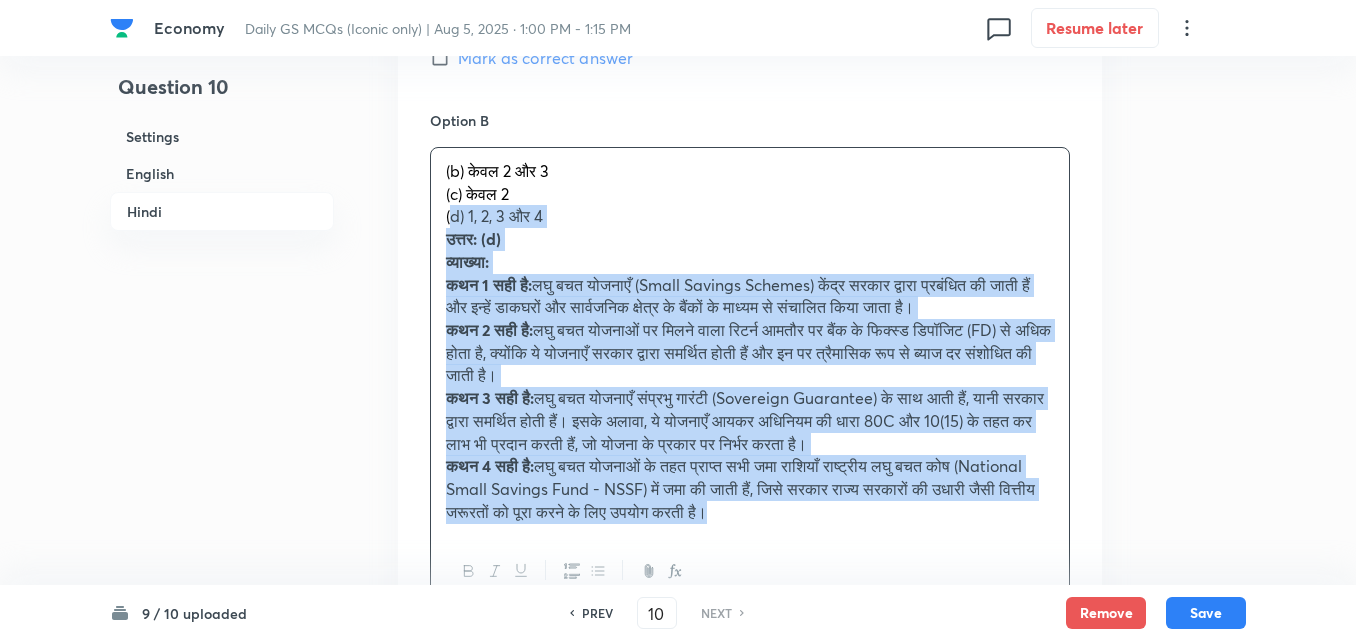 click on "Option A 1, 3 और 4 Mark as correct answer Option B (b) केवल 2 और 3  (c) केवल 2  (d) 1, 2, 3 और 4 उत्तर: (d) व्याख्या: कथन 1 सही है: लघु बचत योजनाएँ (Small Savings Schemes) केंद्र सरकार द्वारा प्रबंधित की जाती हैं और इन्हें डाकघरों और सार्वजनिक क्षेत्र के बैंकों के माध्यम से संचालित किया जाता है। कथन 2 सही है: कथन 3 सही है: कथन 4 सही है: Mark as correct answer Option C Mark as correct answer Option D Marked as correct" at bounding box center (750, 532) 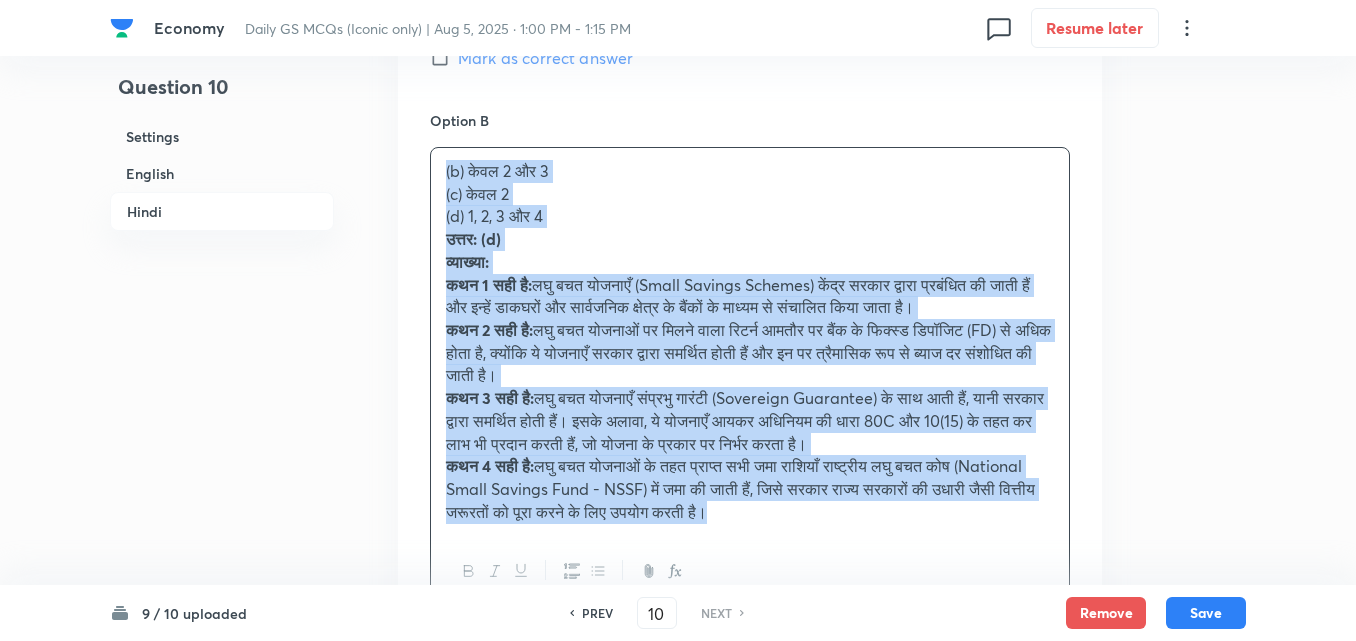 click on "Option A 1, 3 और 4 Mark as correct answer Option B (b) केवल 2 और 3  (c) केवल 2 (d) 1, 2, 3 और 4 उत्तर: (d) व्याख्या: कथन 1 सही है: लघु बचत योजनाएँ (Small Savings Schemes) केंद्र सरकार द्वारा प्रबंधित की जाती हैं और इन्हें डाकघरों और सार्वजनिक क्षेत्र के बैंकों के माध्यम से संचालित किया जाता है। कथन 2 सही है: कथन 3 सही है: कथन 4 सही है:   Mark as correct answer Option C Mark as correct answer Option D Marked as correct" at bounding box center (750, 532) 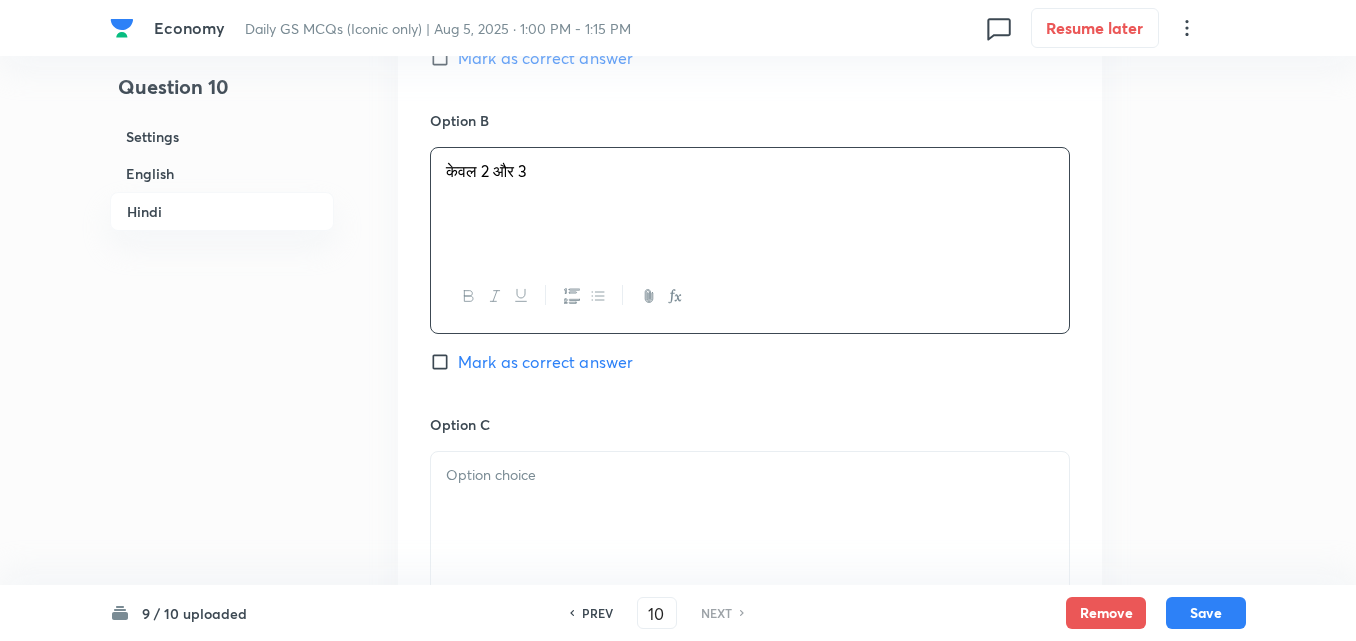 scroll, scrollTop: 3942, scrollLeft: 0, axis: vertical 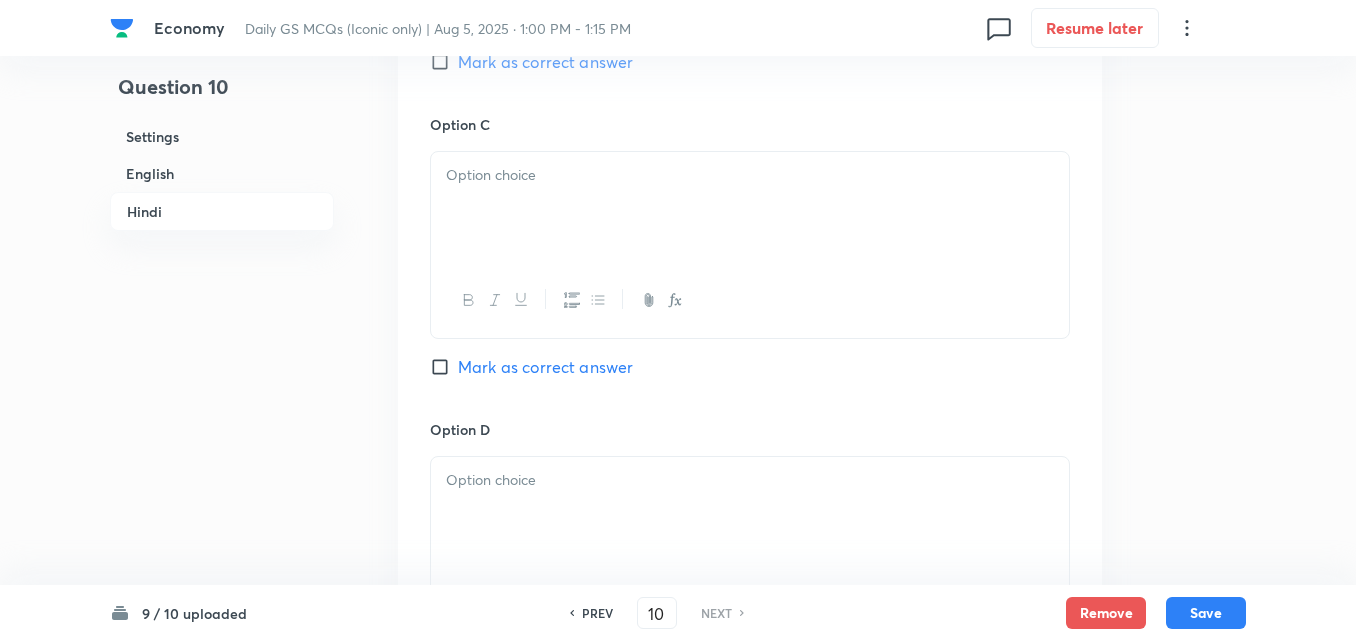 click at bounding box center (750, 175) 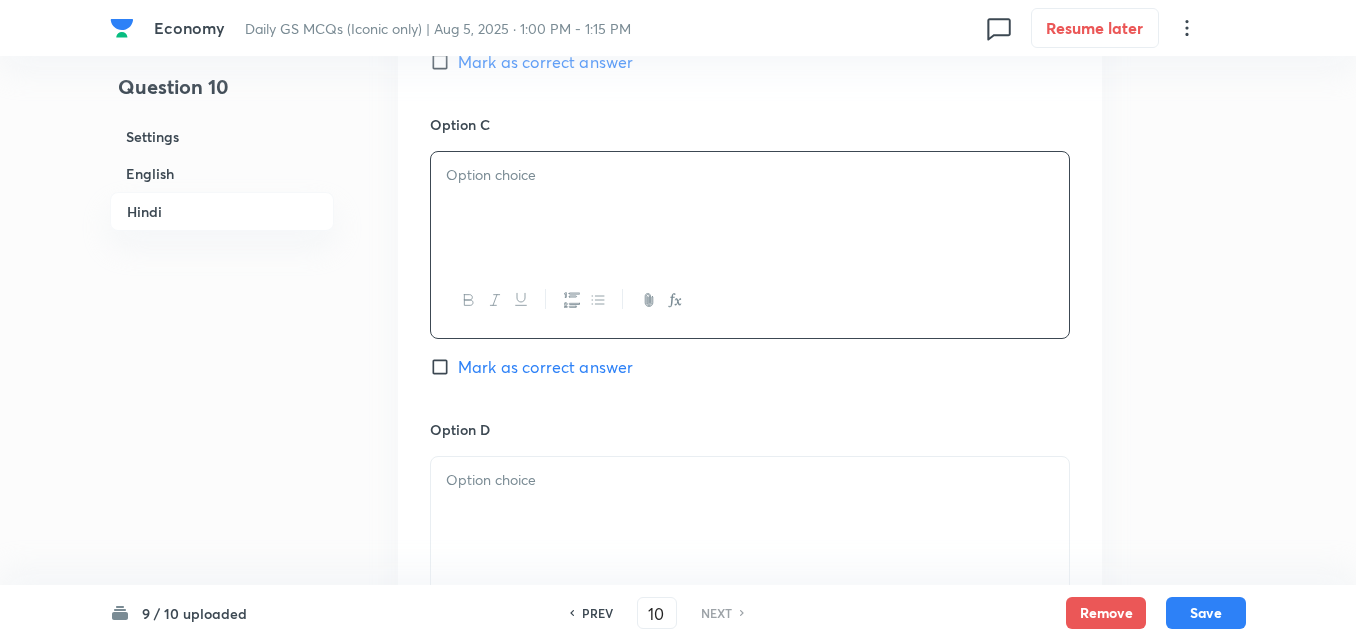 type 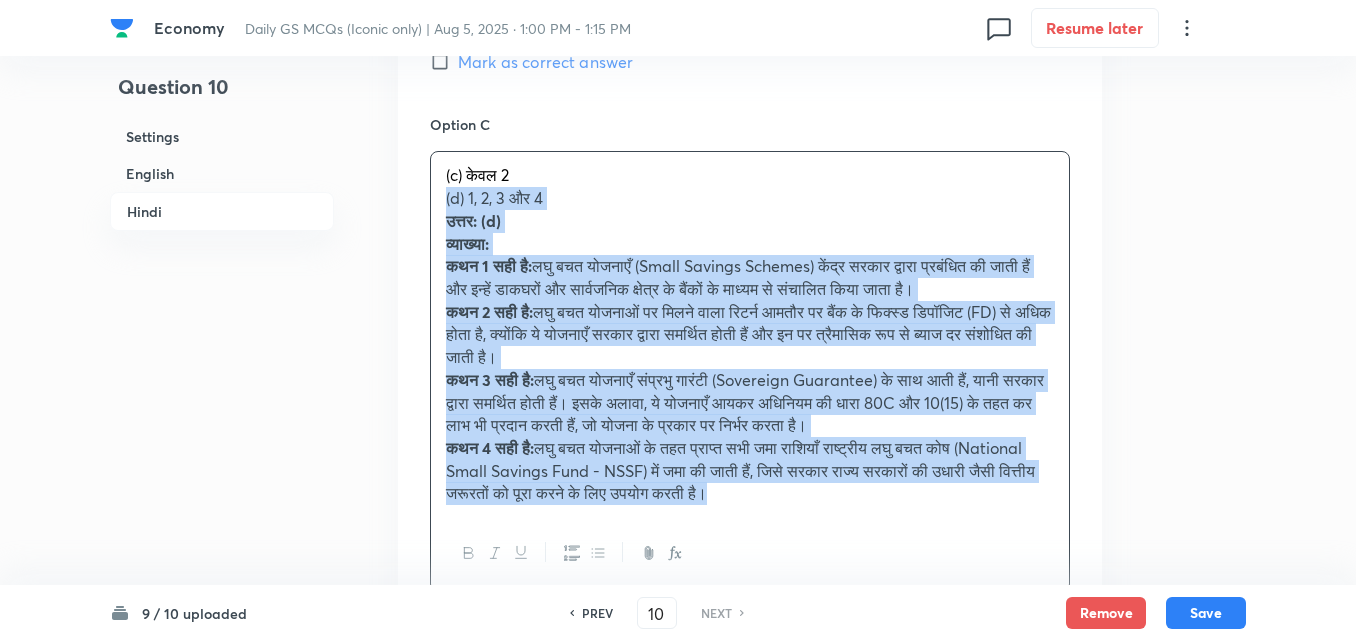 click on "Option A 1, 3 और 4 Mark as correct answer Option B केवल 2 और 3   Mark as correct answer Option C (c) केवल 2 (d) 1, 2, 3 और 4 उत्तर: (d) व्याख्या: कथन 1 सही है: लघु बचत योजनाएँ (Small Savings Schemes) केंद्र सरकार द्वारा प्रबंधित की जाती हैं और इन्हें डाकघरों और सार्वजनिक क्षेत्र के बैंकों के माध्यम से संचालित किया जाता है। कथन 2 सही है: कथन 3 सही है: कथन 4 सही है: Mark as correct answer Option D Marked as correct" at bounding box center (750, 221) 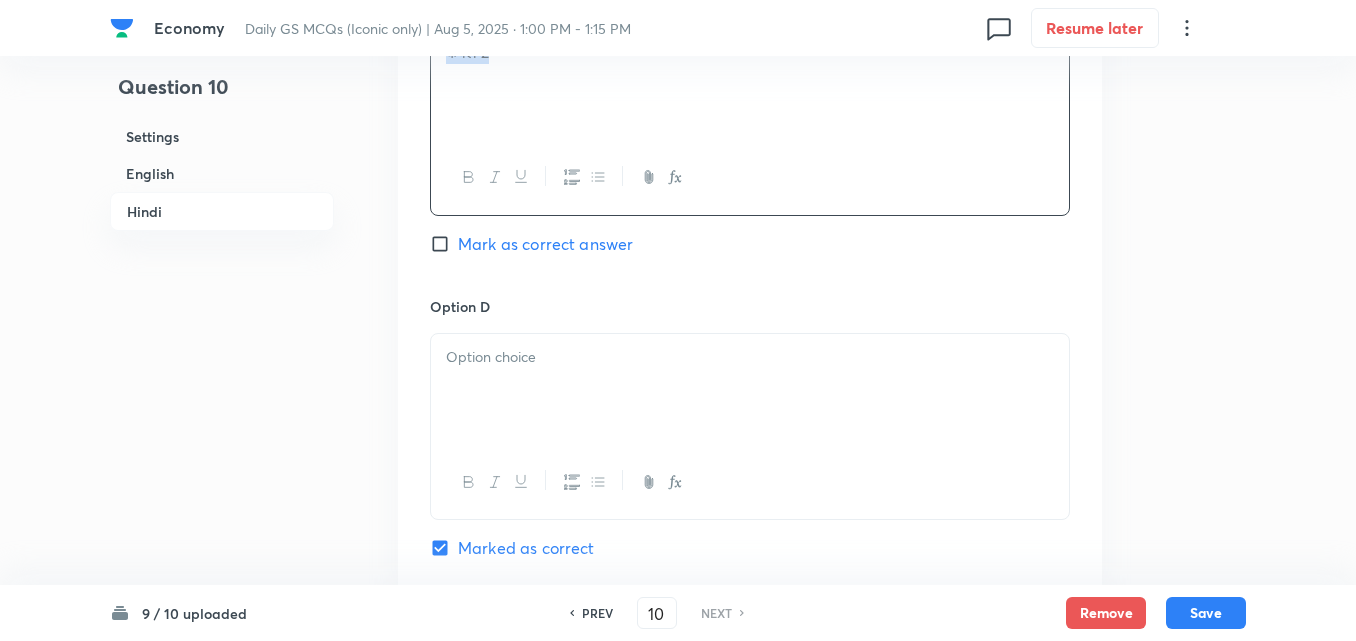 scroll, scrollTop: 4242, scrollLeft: 0, axis: vertical 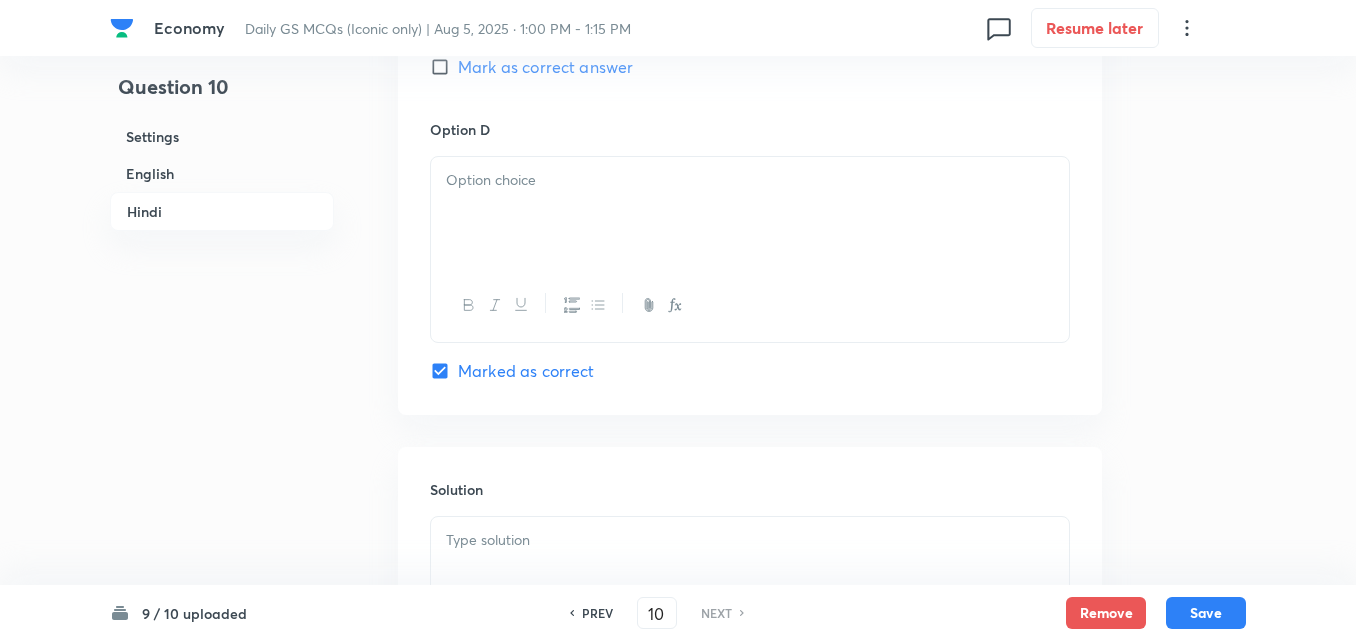 click at bounding box center [750, 213] 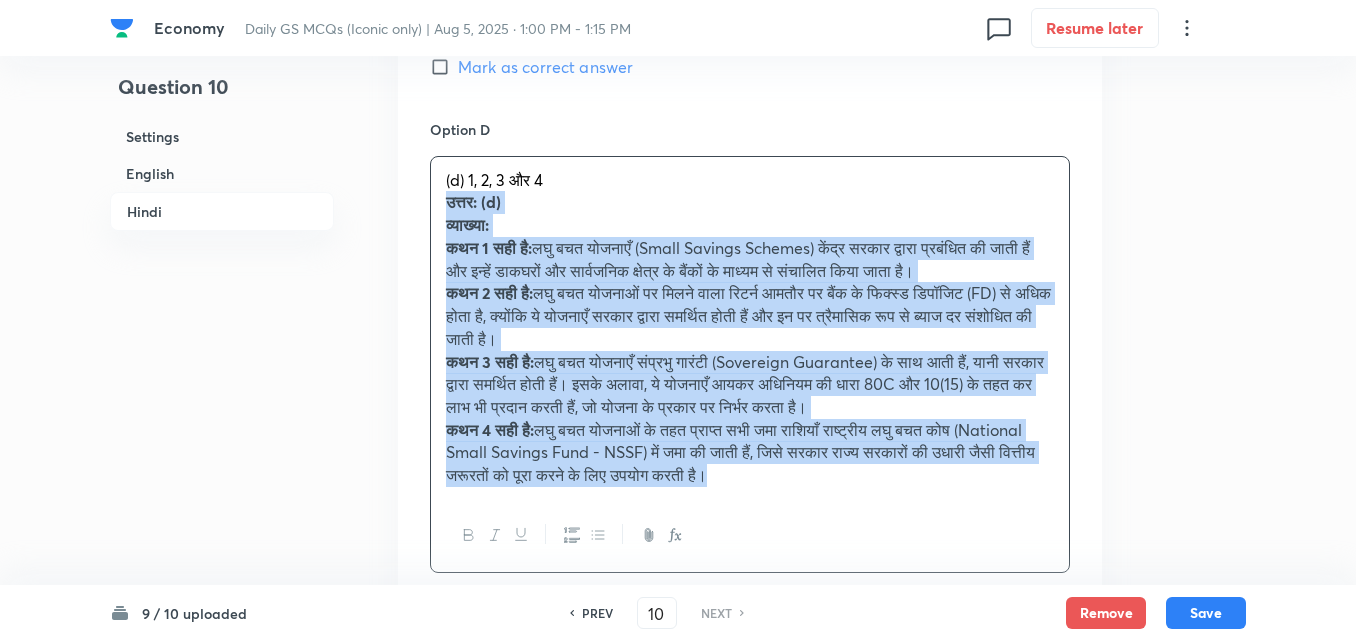 drag, startPoint x: 433, startPoint y: 254, endPoint x: 412, endPoint y: 254, distance: 21 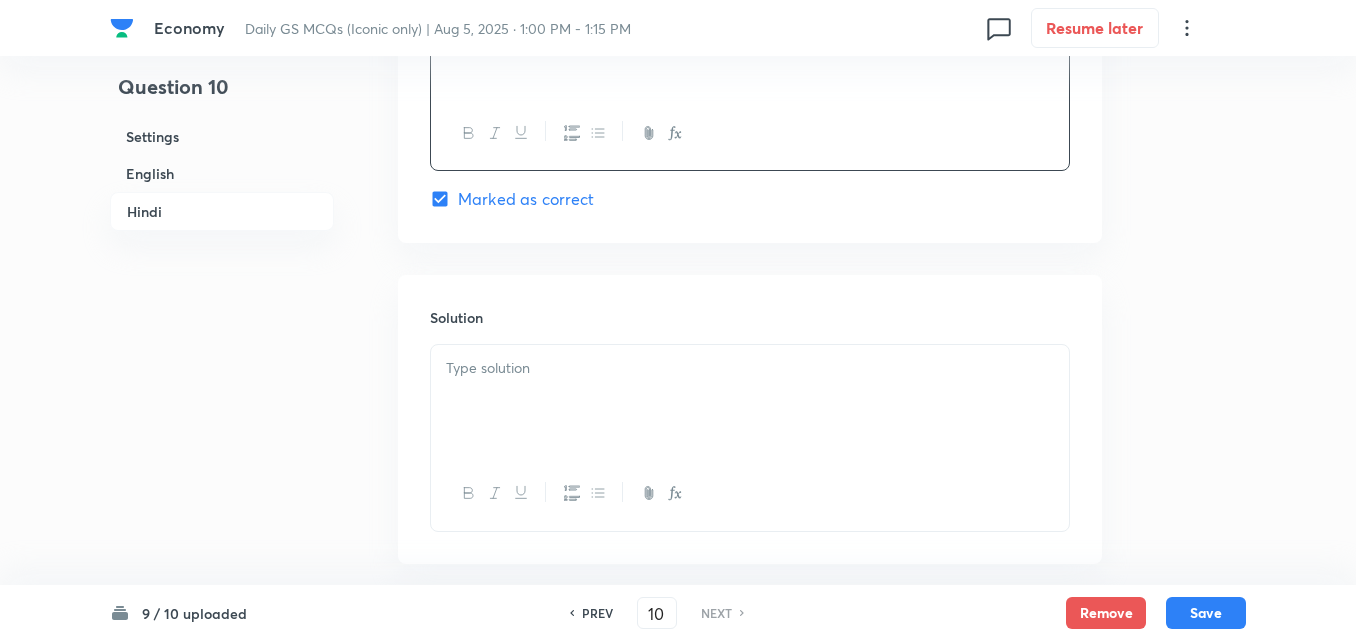 scroll, scrollTop: 4558, scrollLeft: 0, axis: vertical 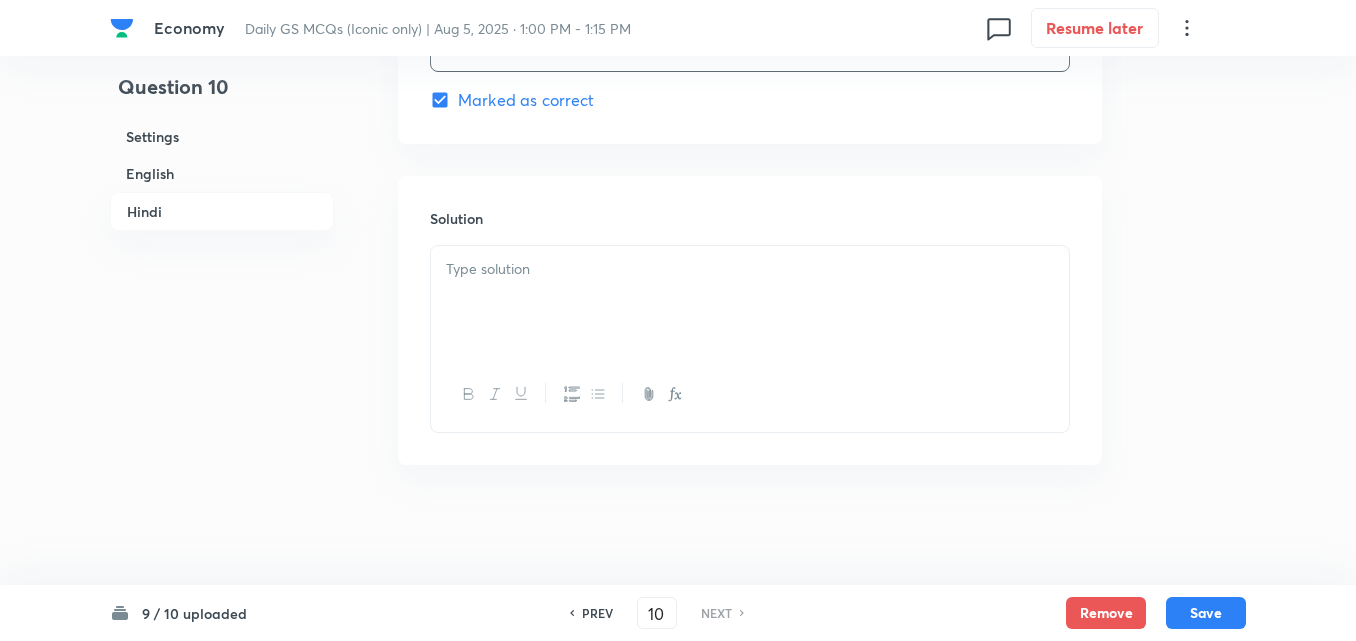 click at bounding box center [750, 302] 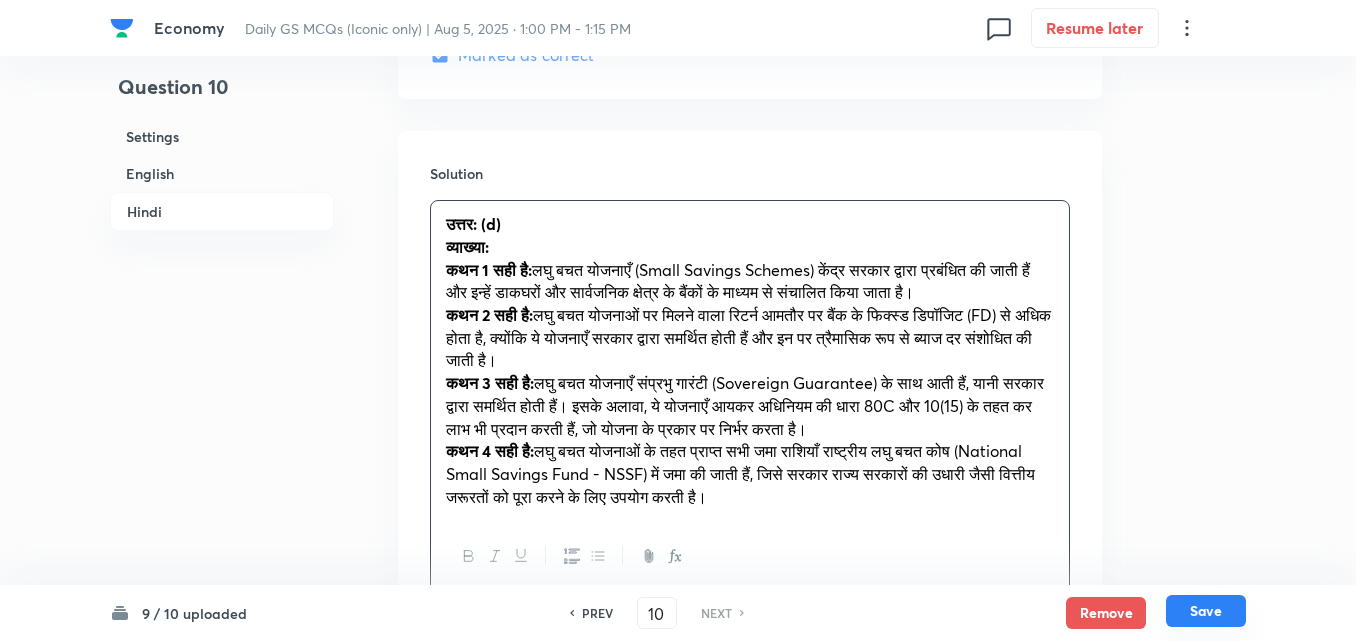 click on "Save" at bounding box center [1206, 611] 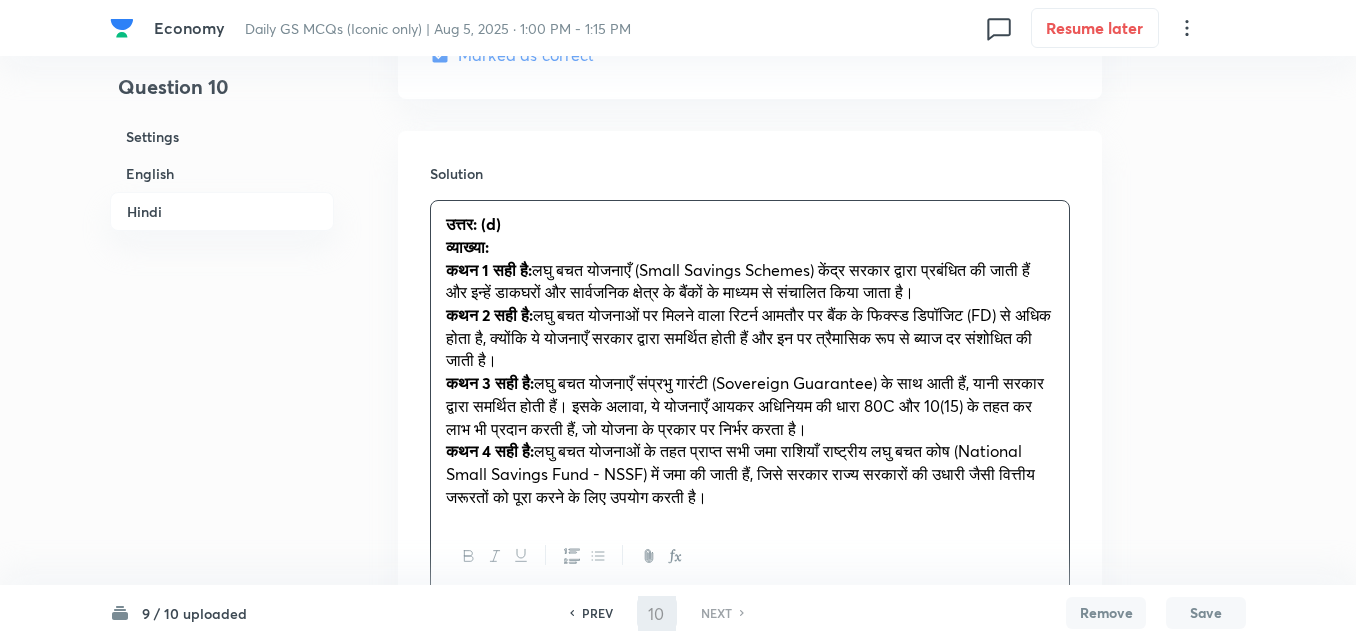 checkbox on "false" 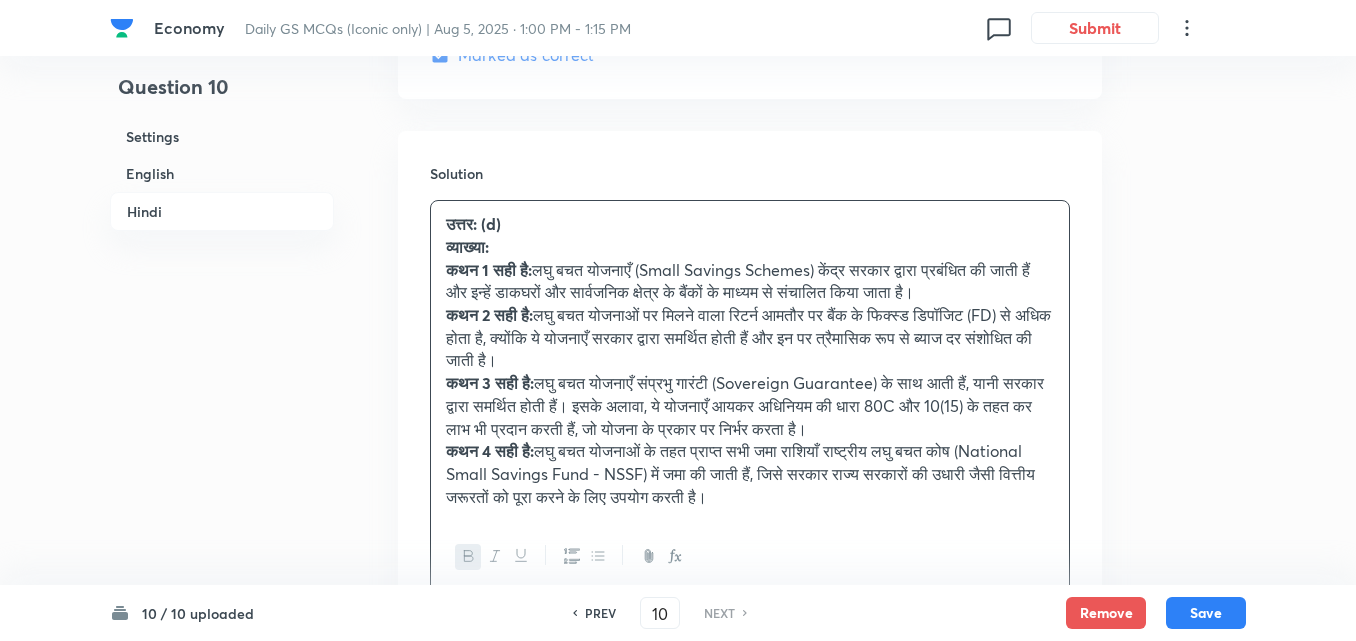 scroll, scrollTop: 4559, scrollLeft: 0, axis: vertical 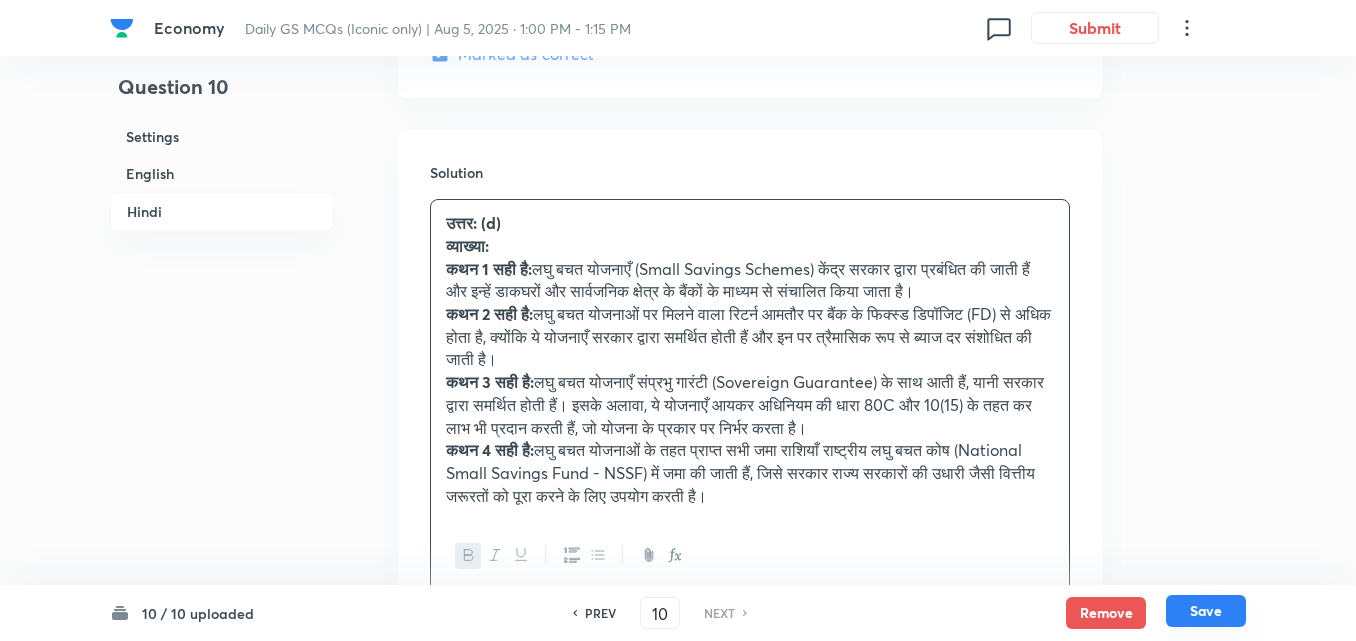 click on "10 / 10 uploaded
PREV 10 ​ NEXT Remove Save" at bounding box center [678, 613] 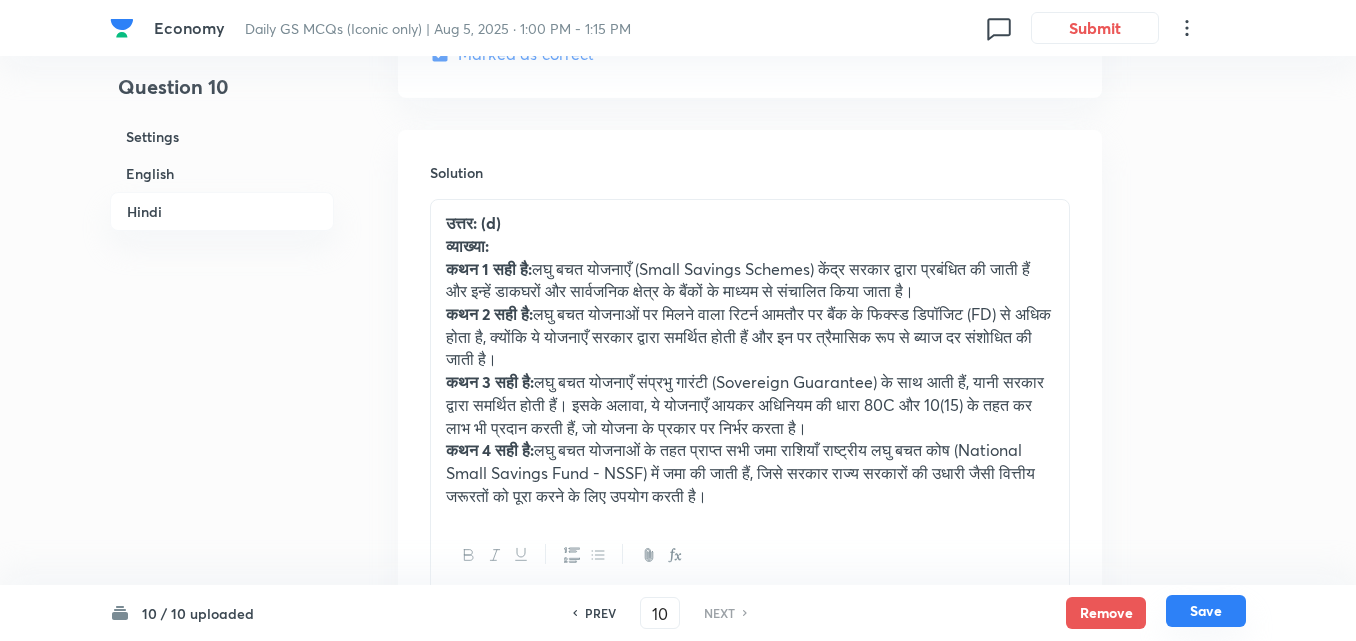 click on "Save" at bounding box center (1206, 611) 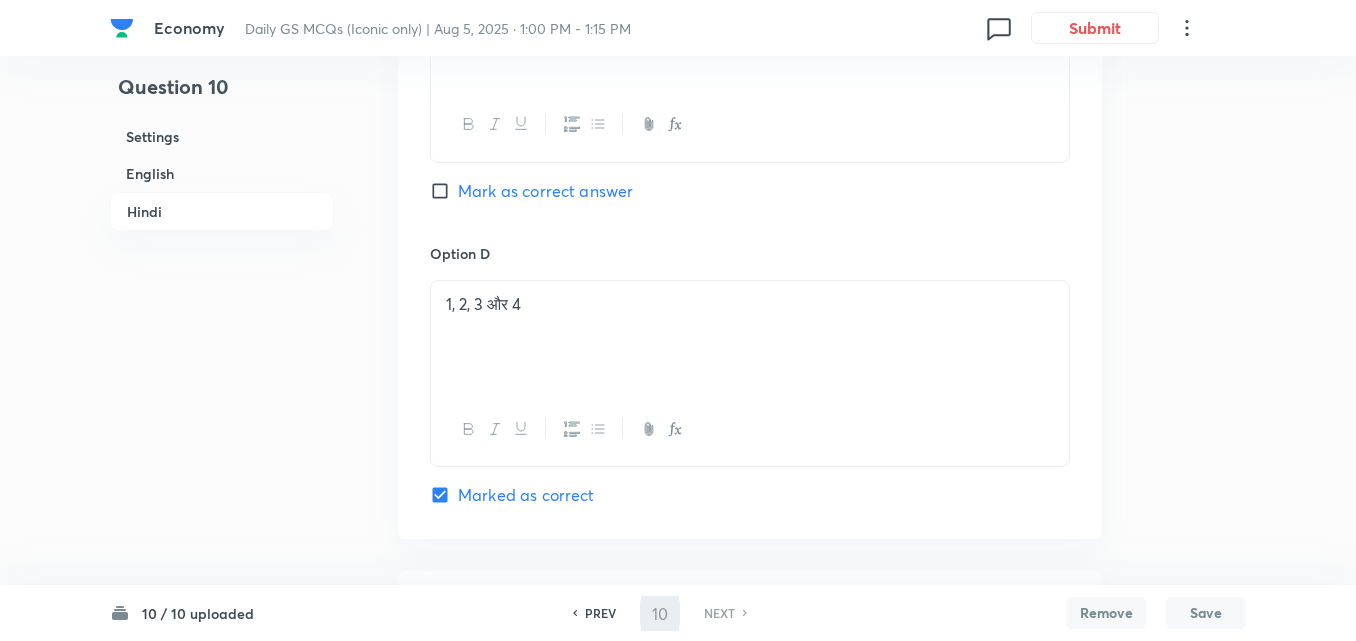 checkbox on "false" 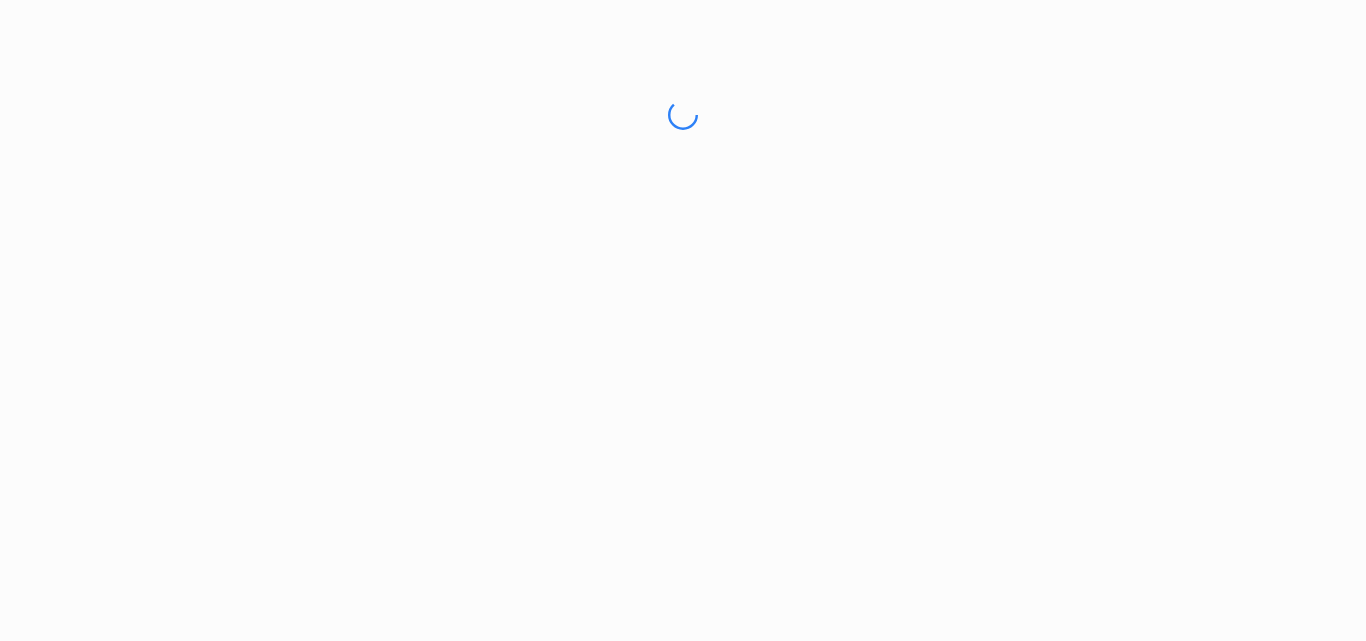 scroll, scrollTop: 0, scrollLeft: 0, axis: both 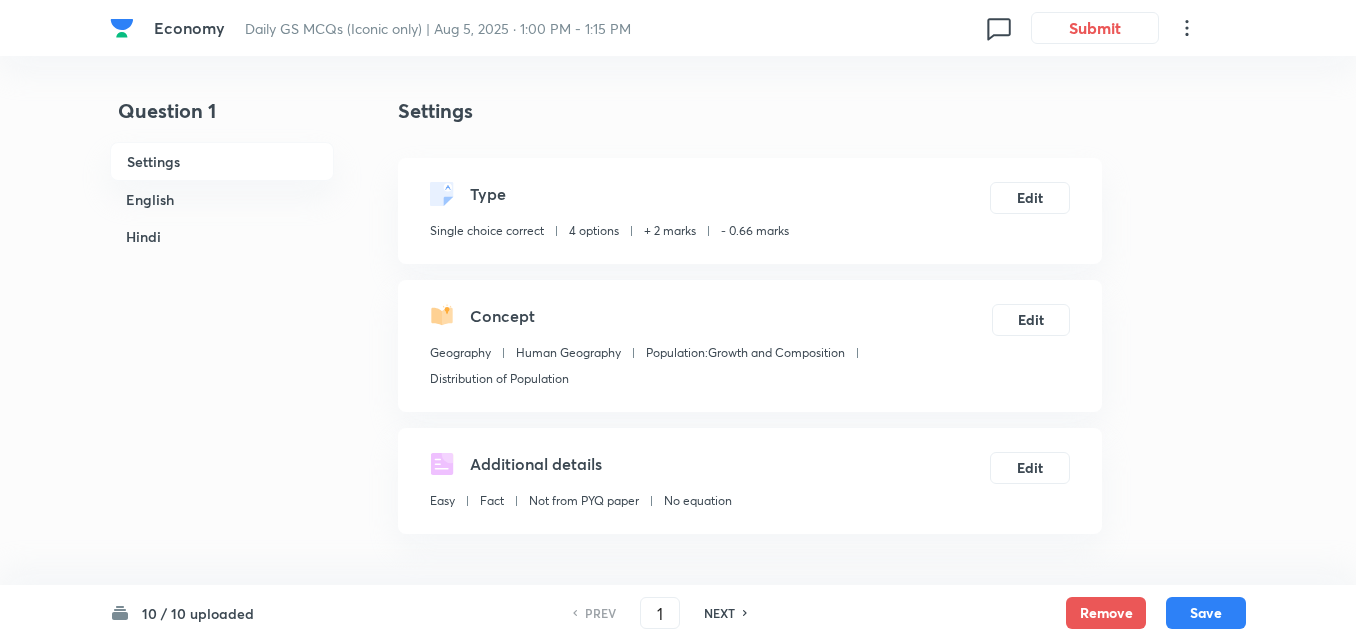 click on "English" at bounding box center [222, 199] 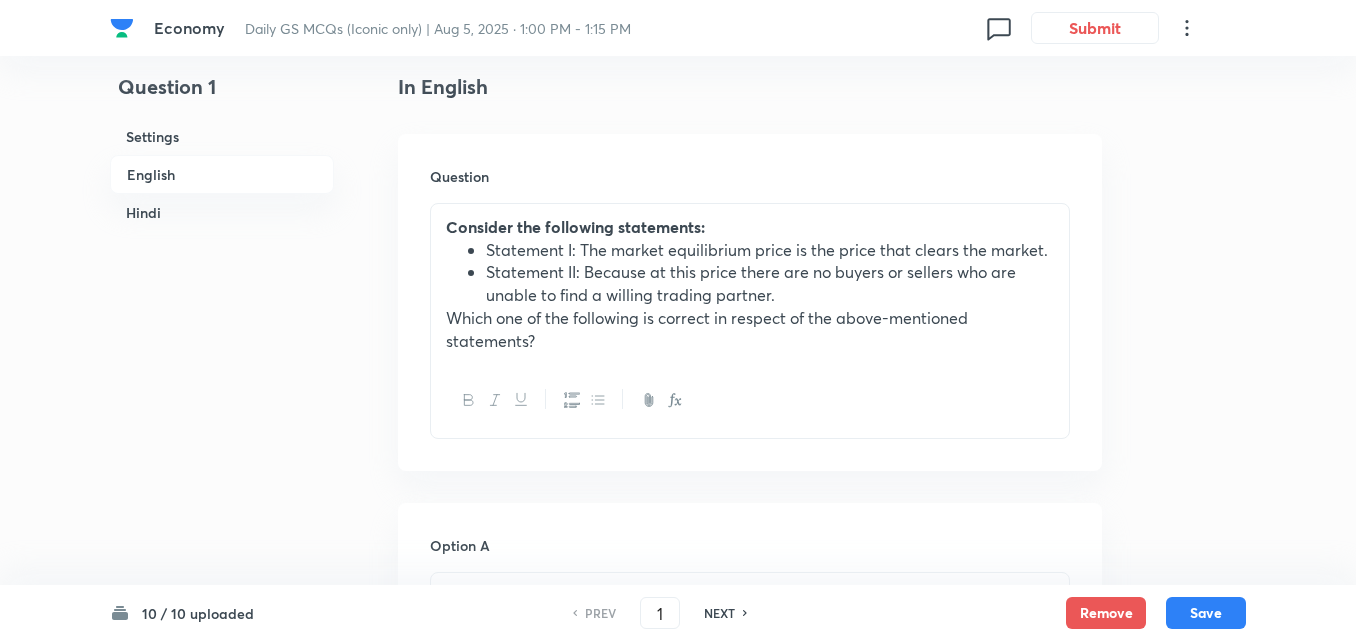click on "Hindi" at bounding box center [222, 212] 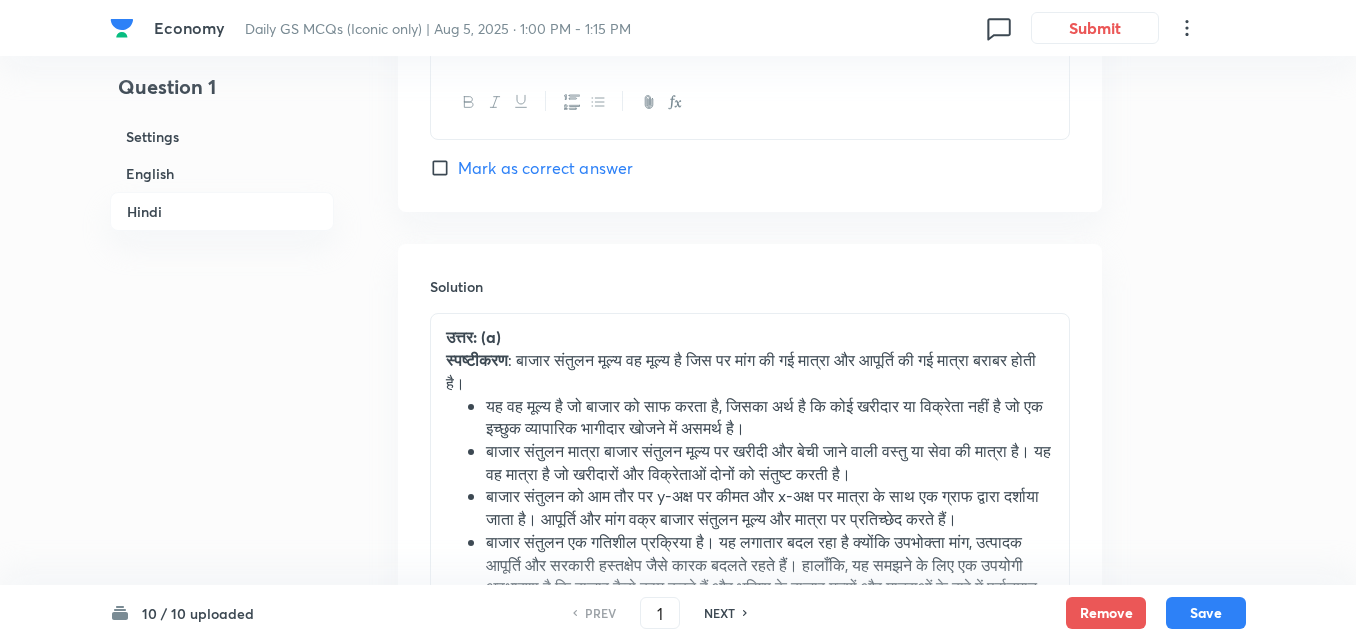 scroll, scrollTop: 4513, scrollLeft: 0, axis: vertical 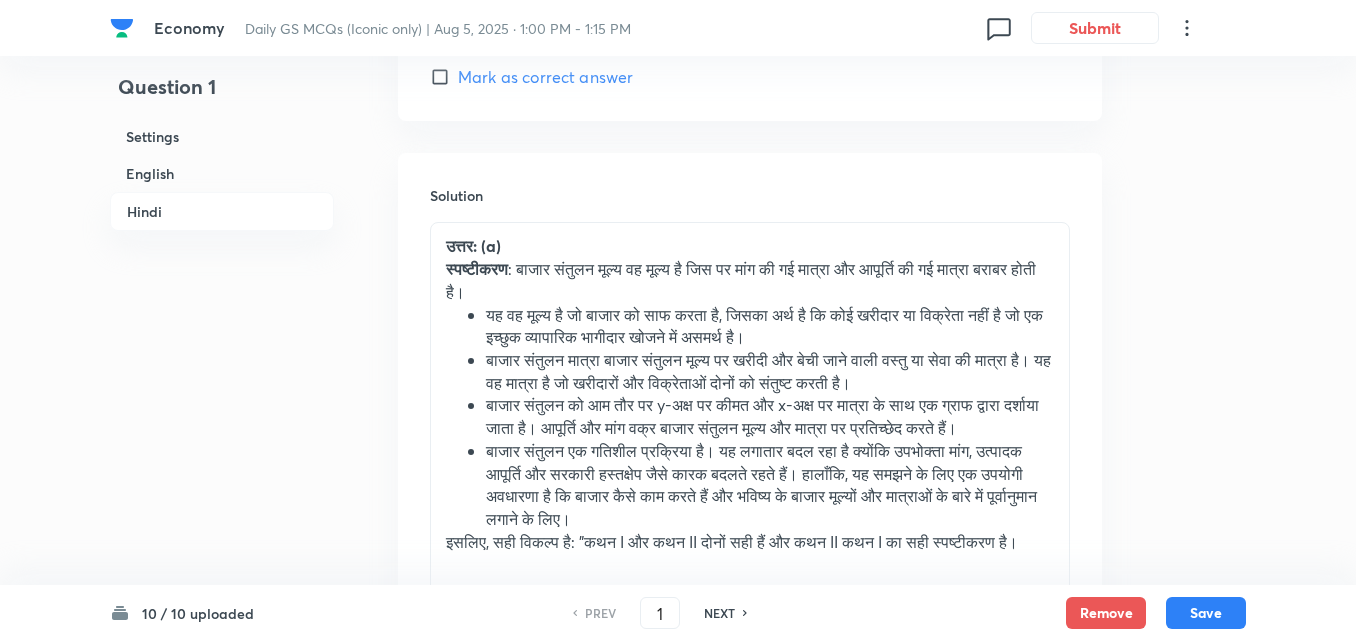 click on "NEXT" at bounding box center [719, 613] 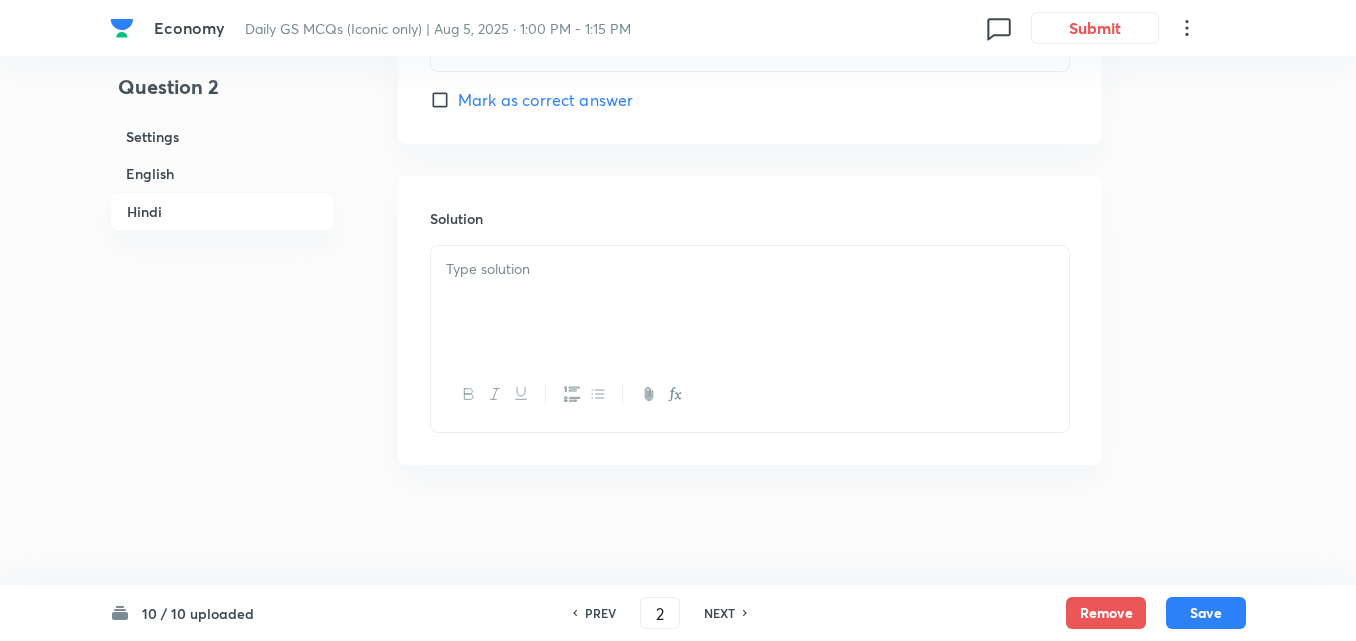 checkbox on "false" 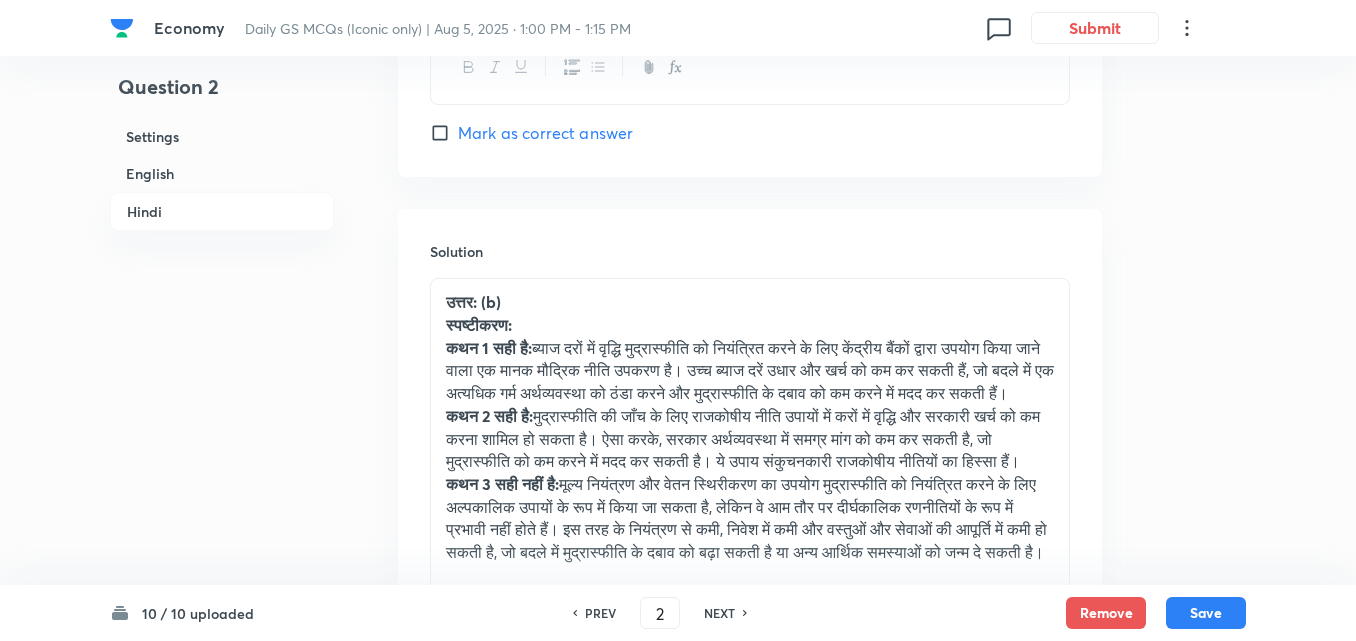 scroll, scrollTop: 4713, scrollLeft: 0, axis: vertical 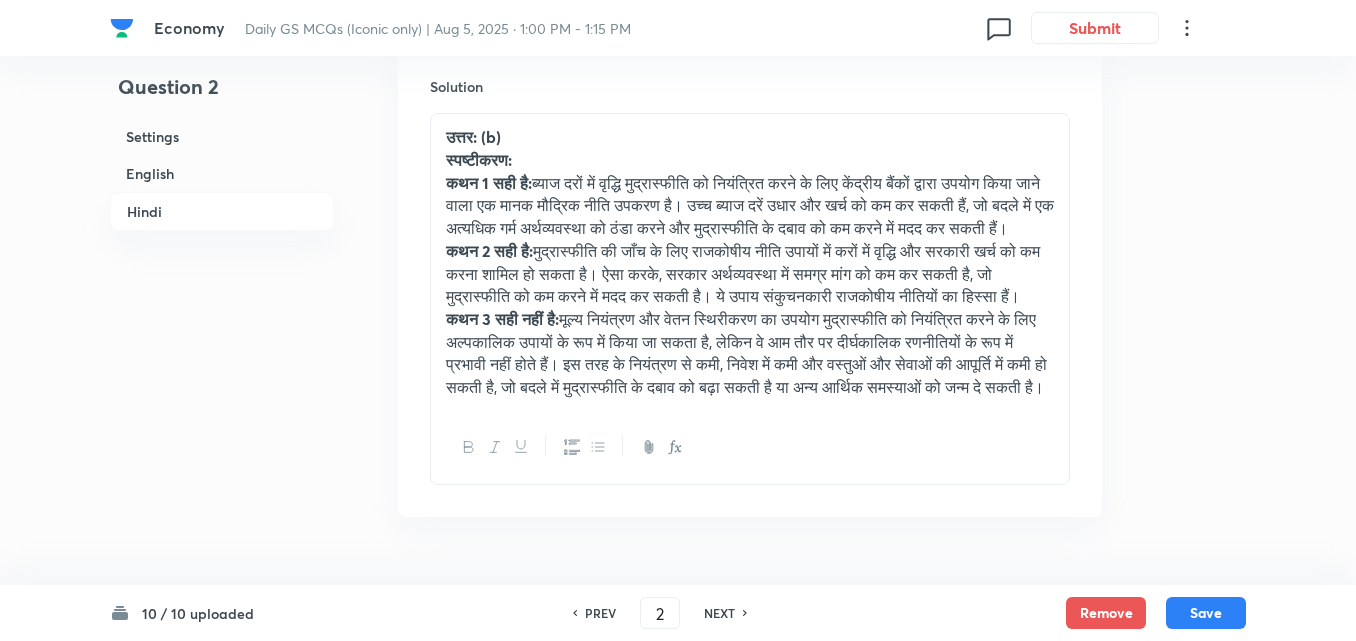 click on "NEXT" at bounding box center [719, 613] 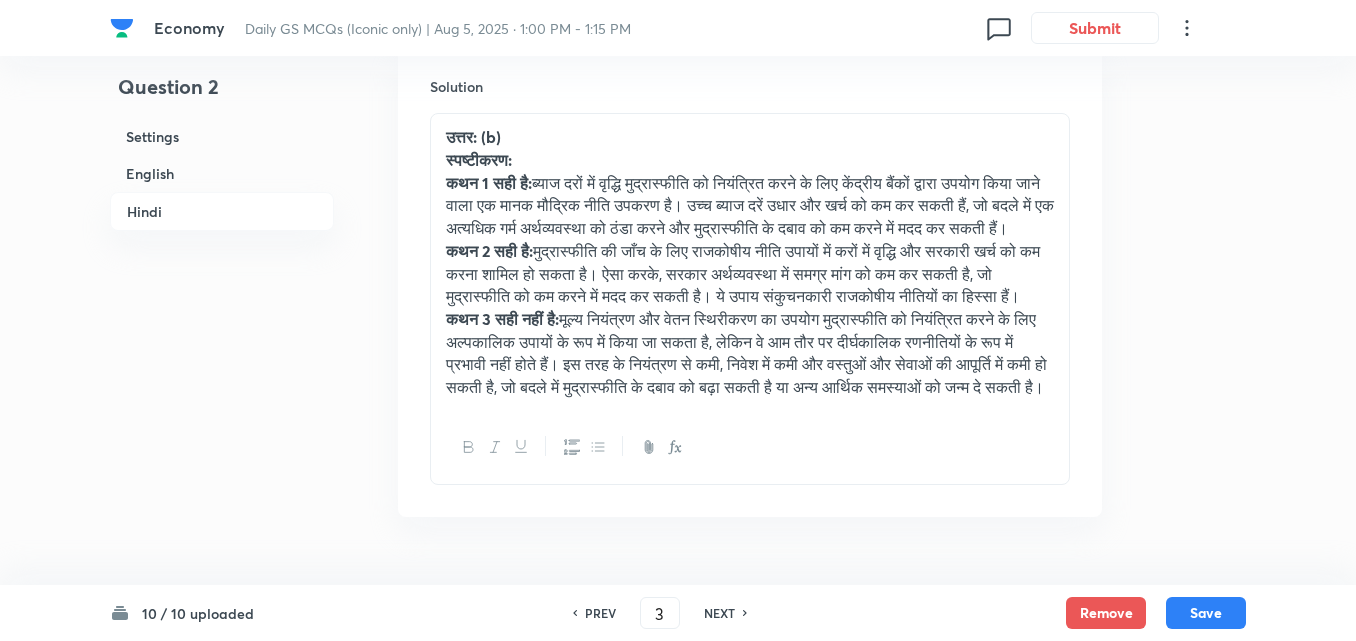 checkbox on "false" 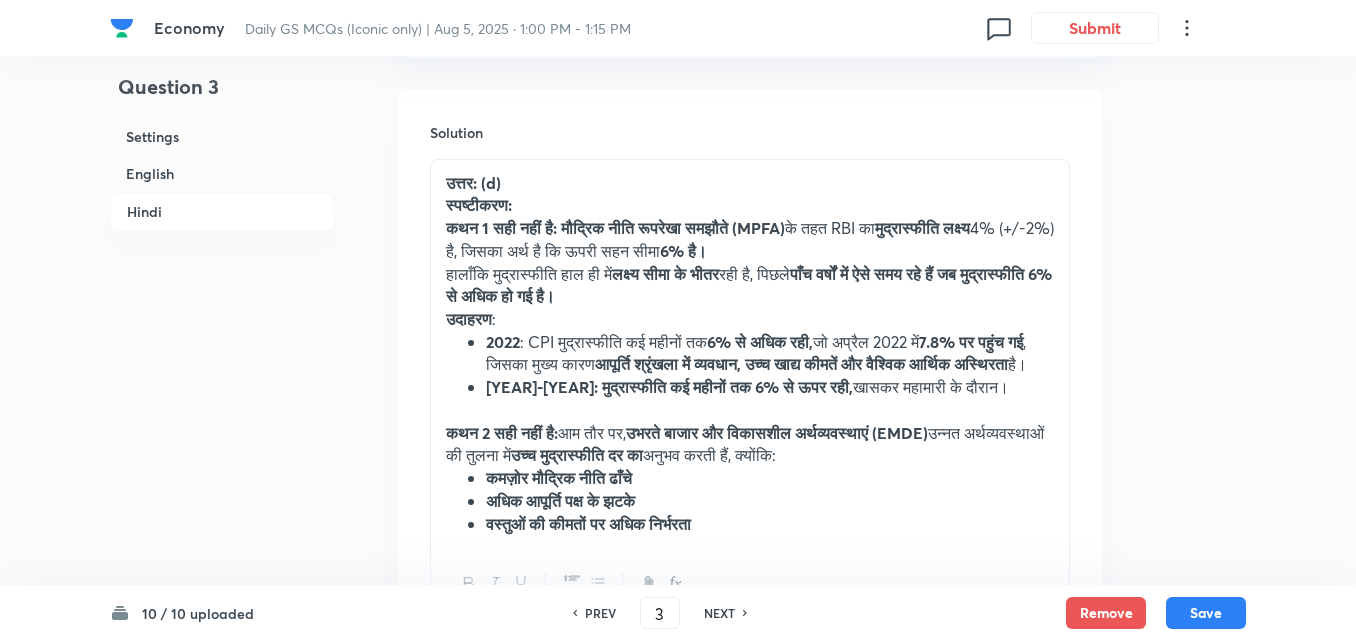 checkbox on "true" 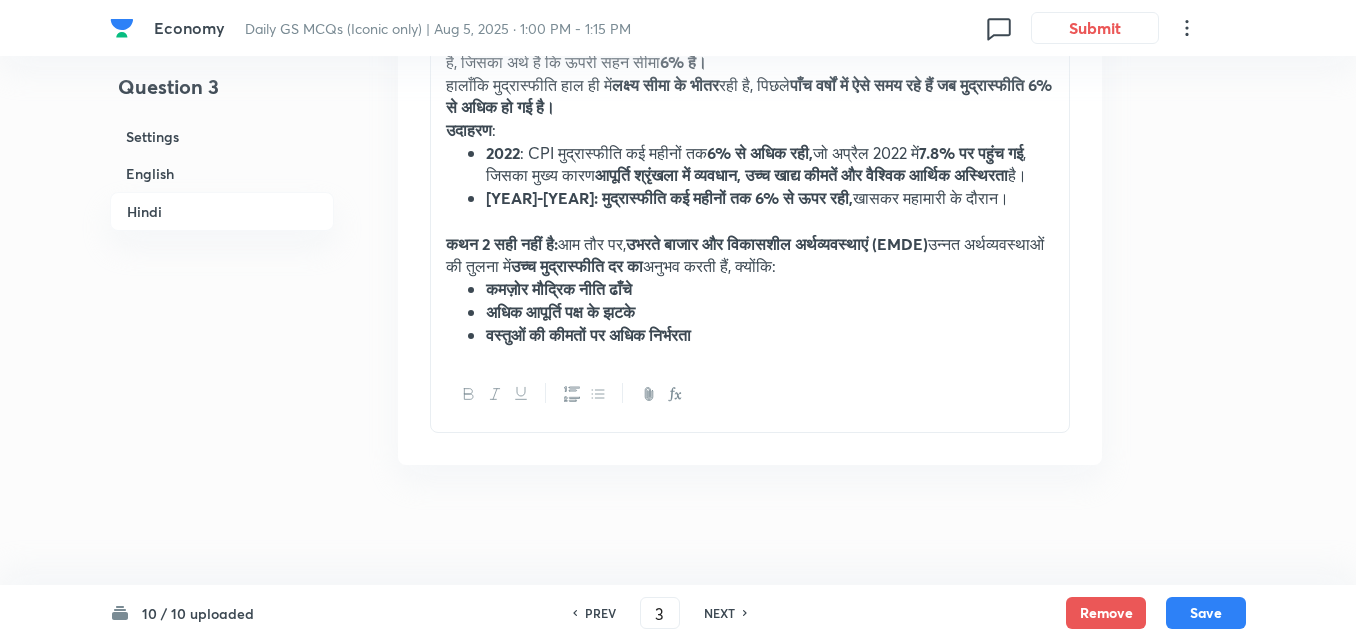 click on "NEXT" at bounding box center (719, 613) 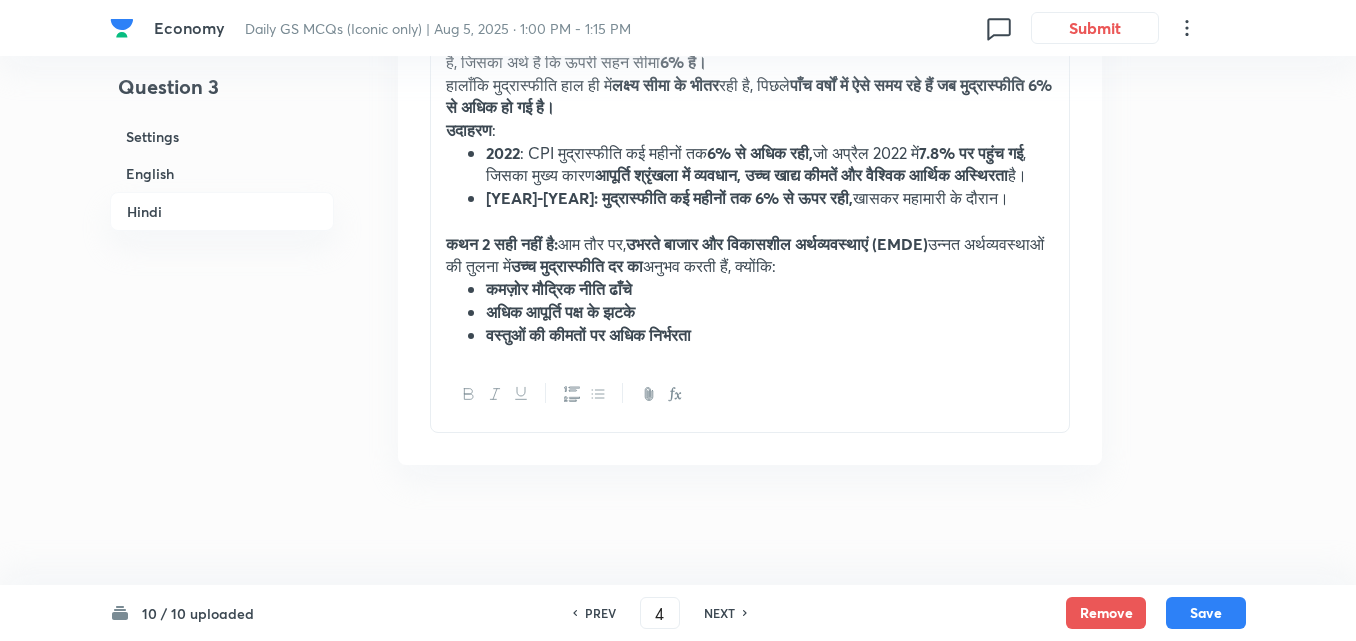 checkbox on "false" 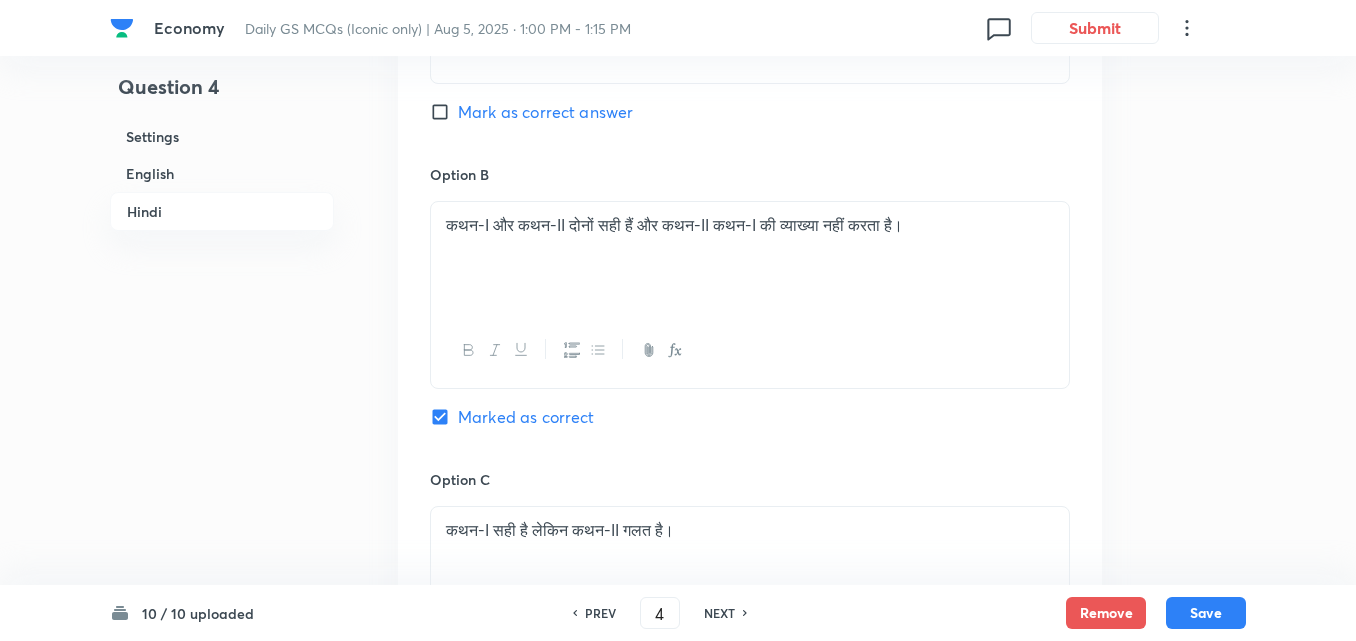 scroll, scrollTop: 4333, scrollLeft: 0, axis: vertical 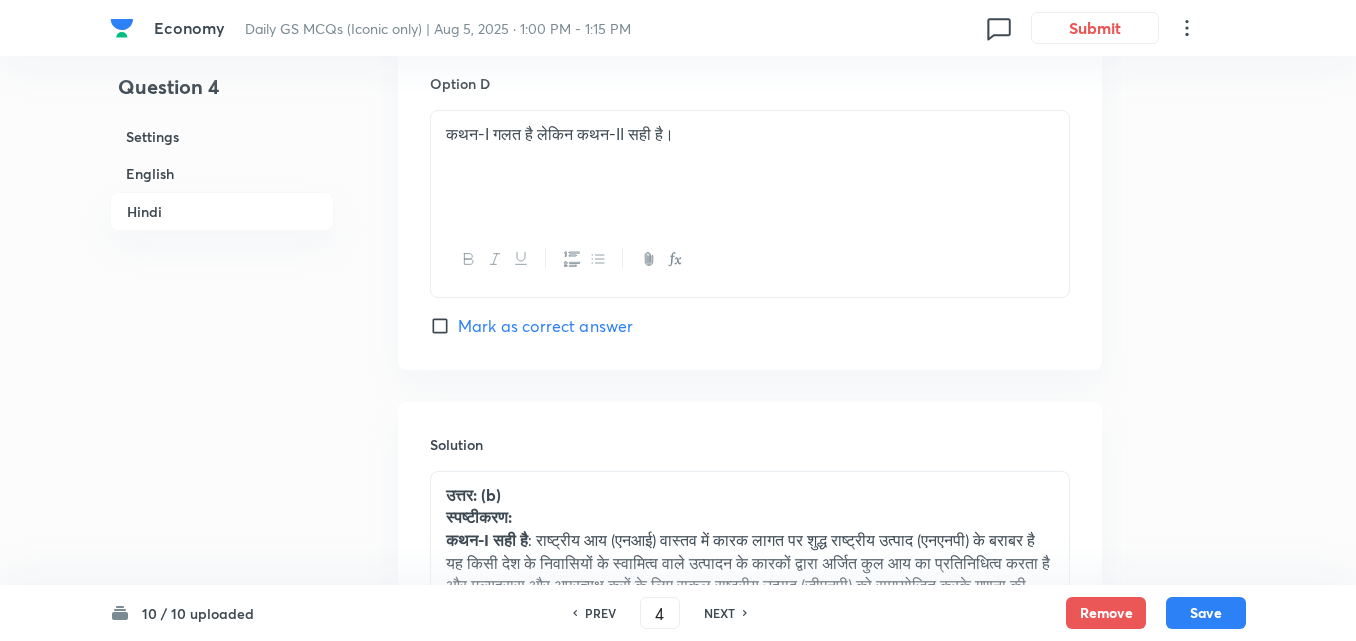 click on "NEXT" at bounding box center (719, 613) 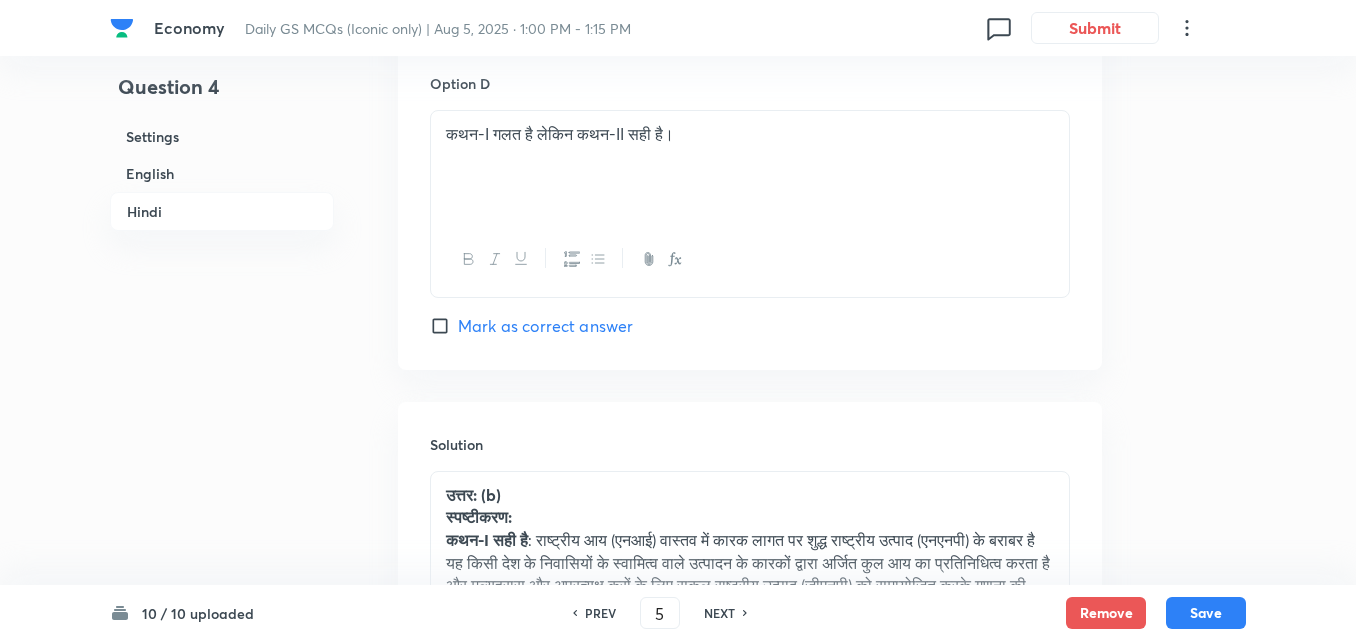 checkbox on "false" 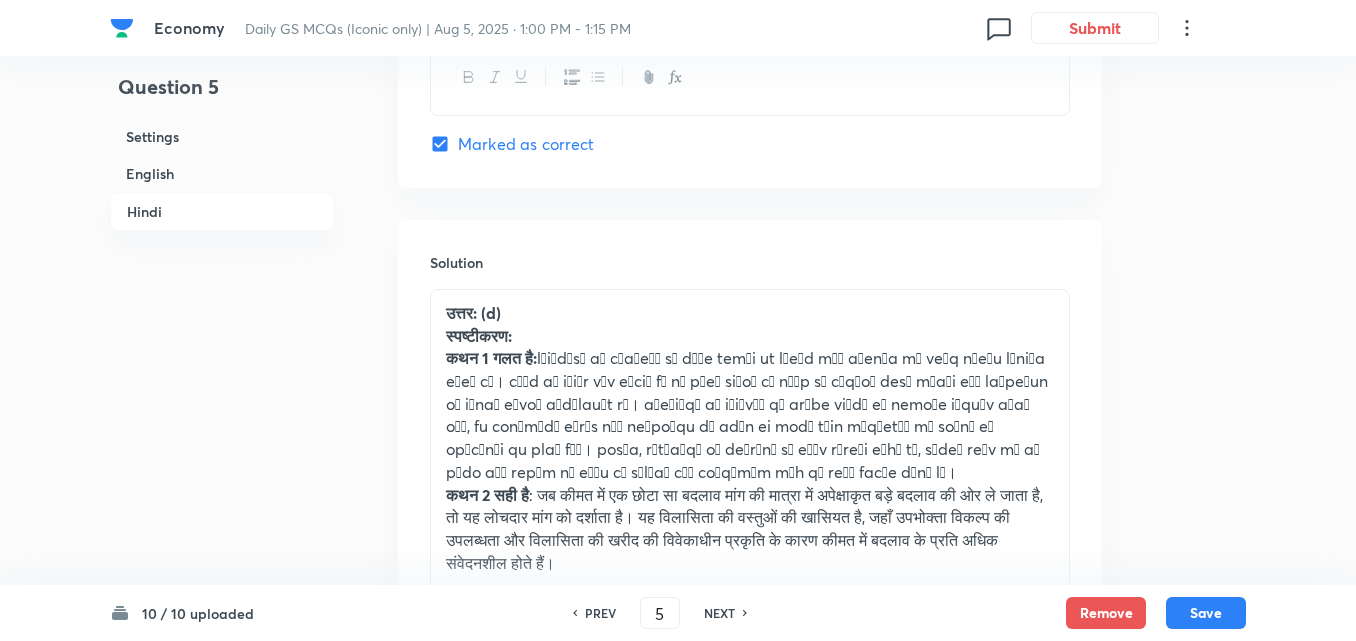 click on "NEXT" at bounding box center [719, 613] 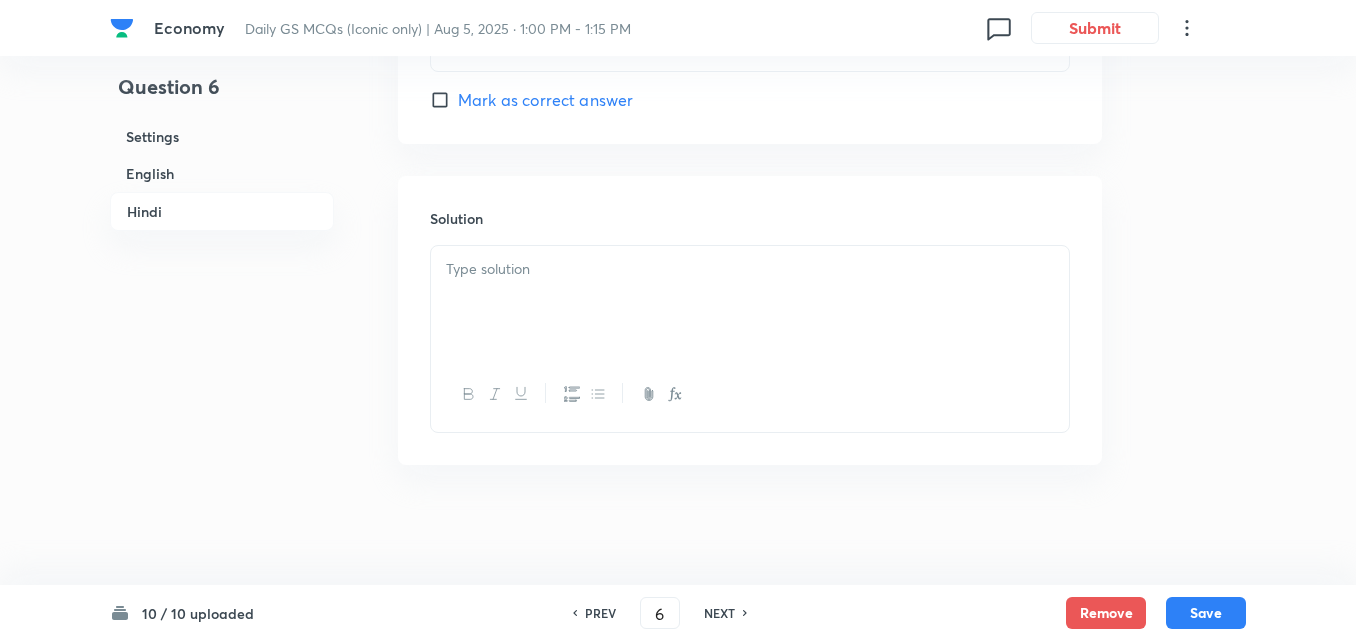 checkbox on "false" 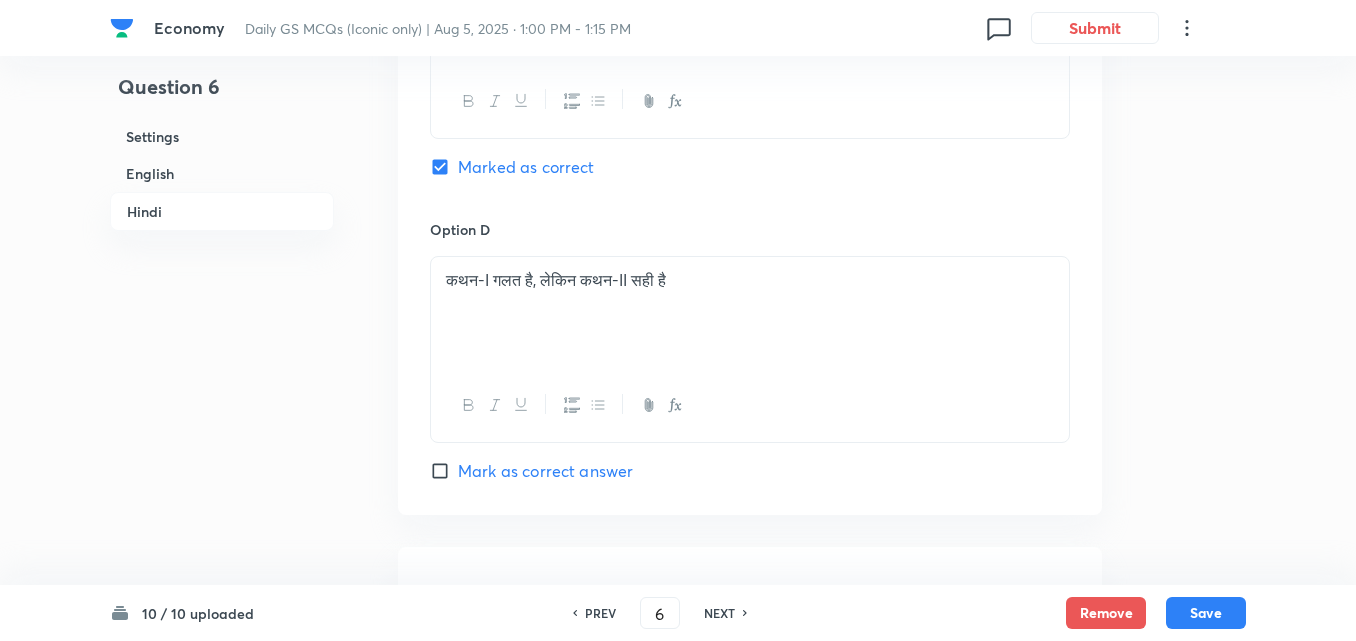 scroll, scrollTop: 4333, scrollLeft: 0, axis: vertical 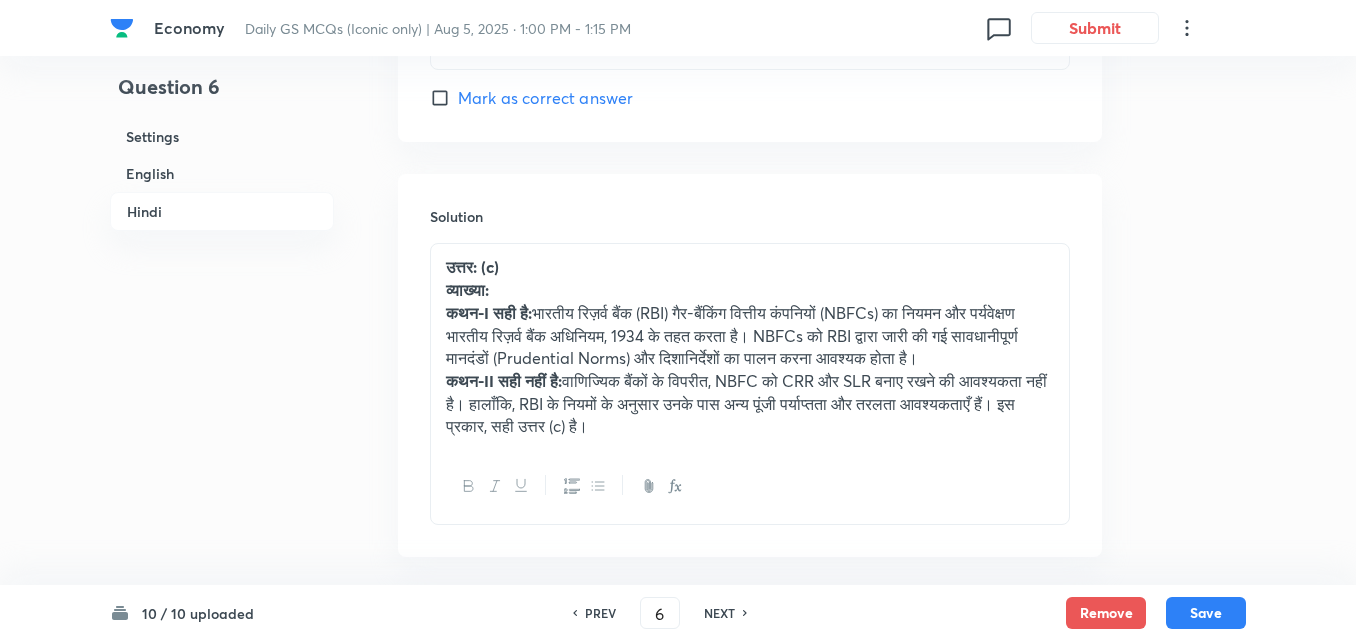 click on "NEXT" at bounding box center [719, 613] 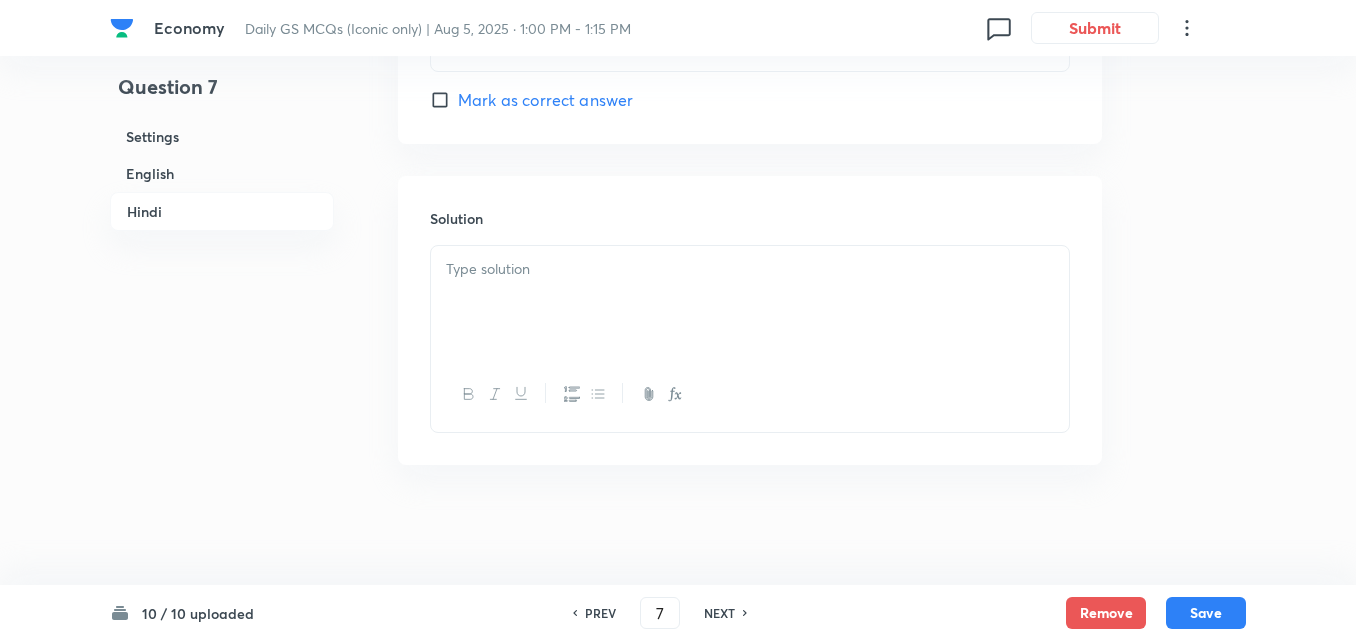 checkbox on "false" 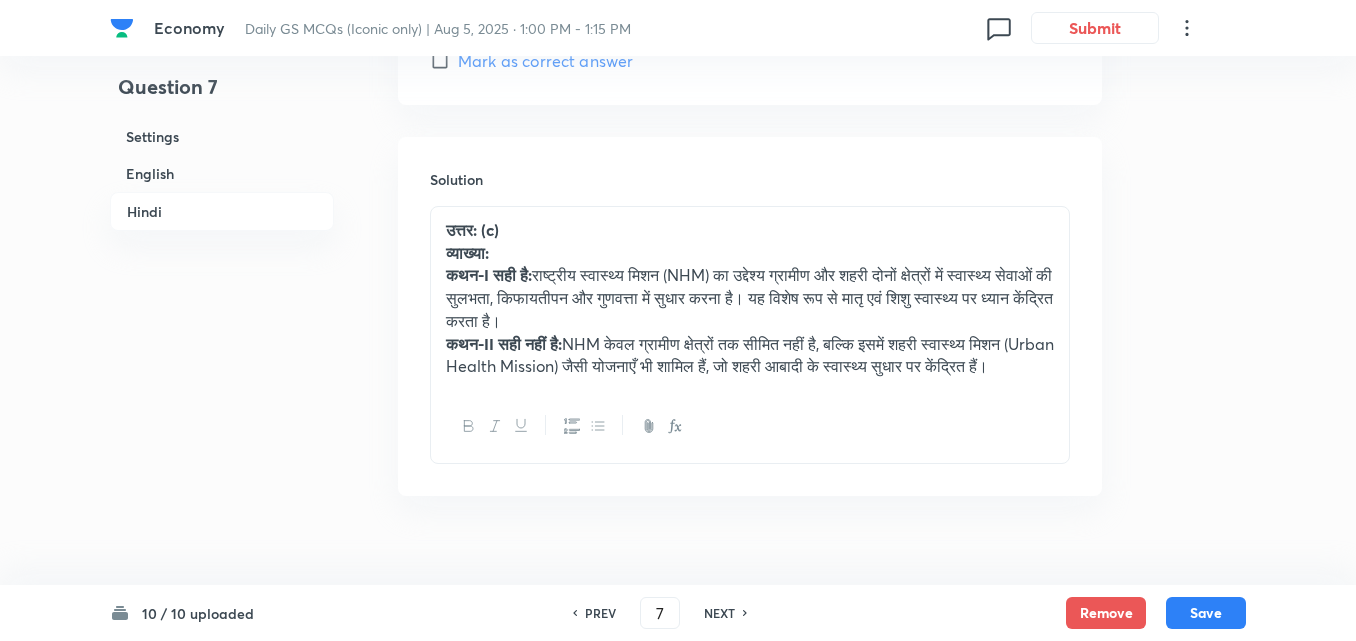 scroll, scrollTop: 4333, scrollLeft: 0, axis: vertical 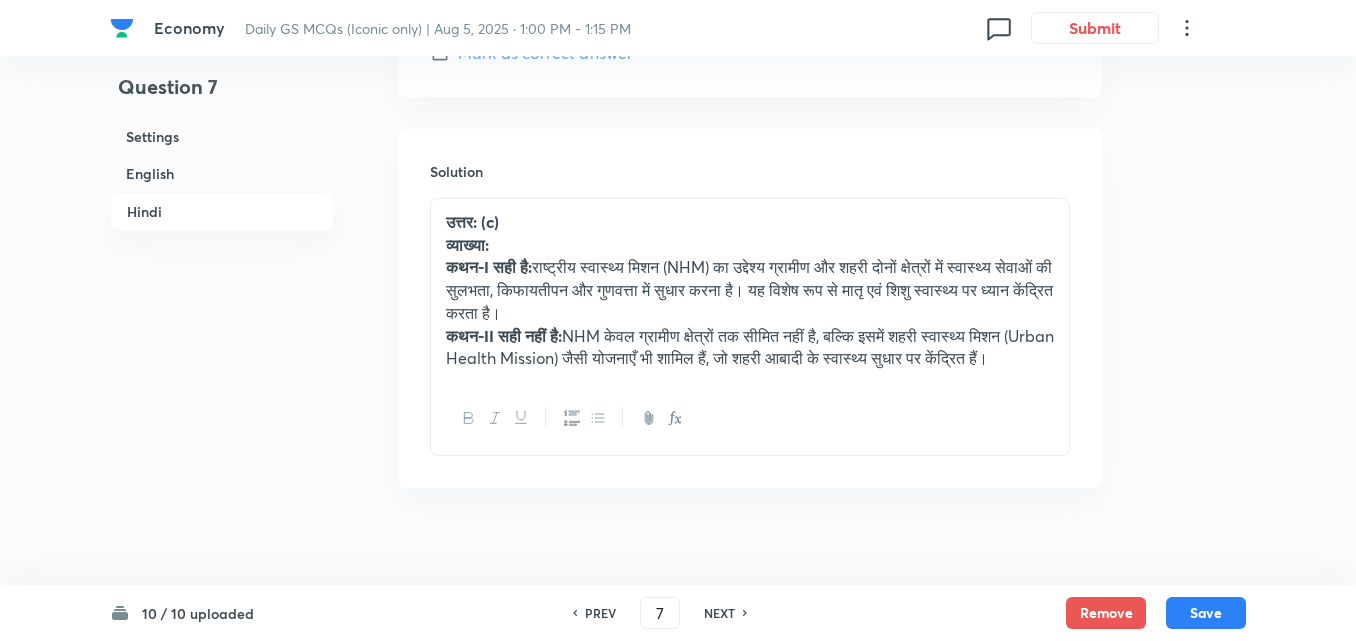 click on "NEXT" at bounding box center [719, 613] 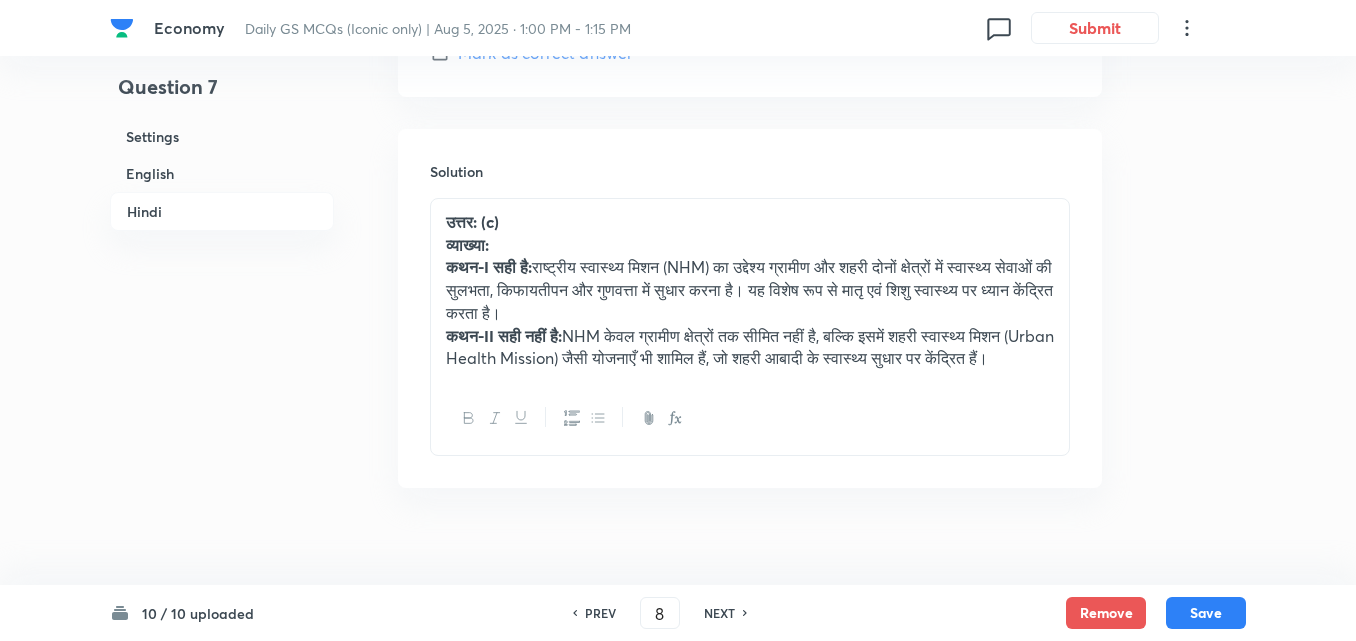 checkbox on "false" 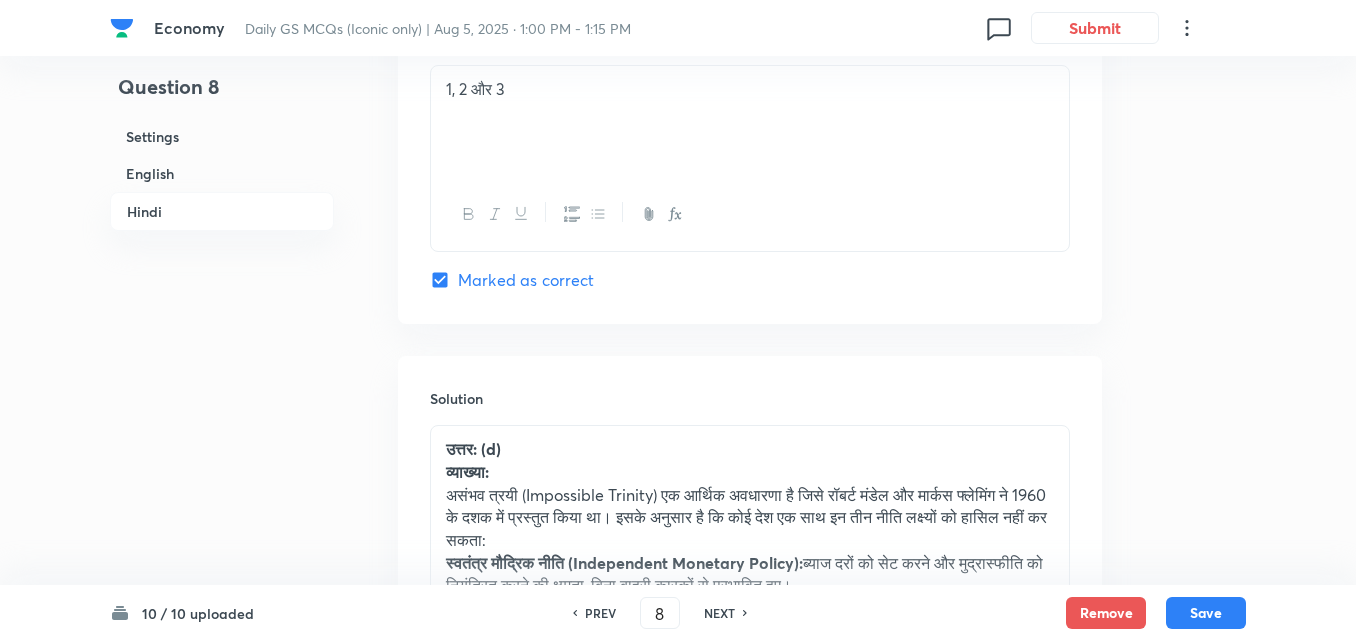 click on "NEXT" at bounding box center (719, 613) 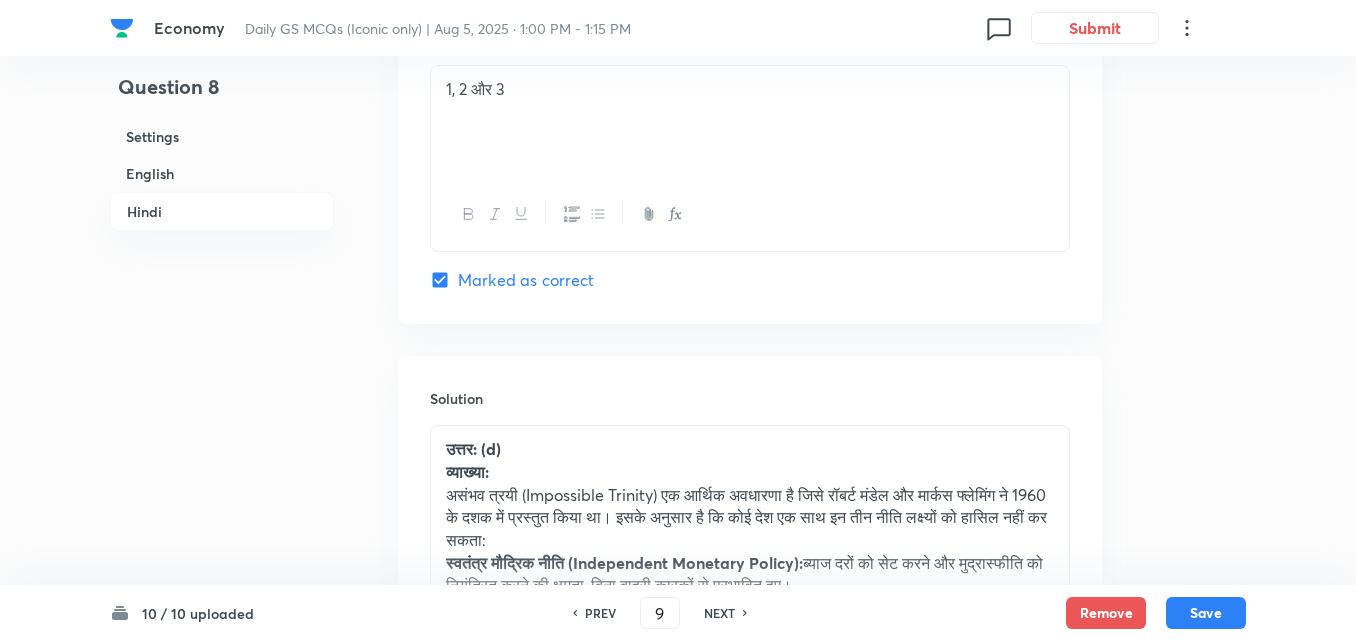 checkbox on "false" 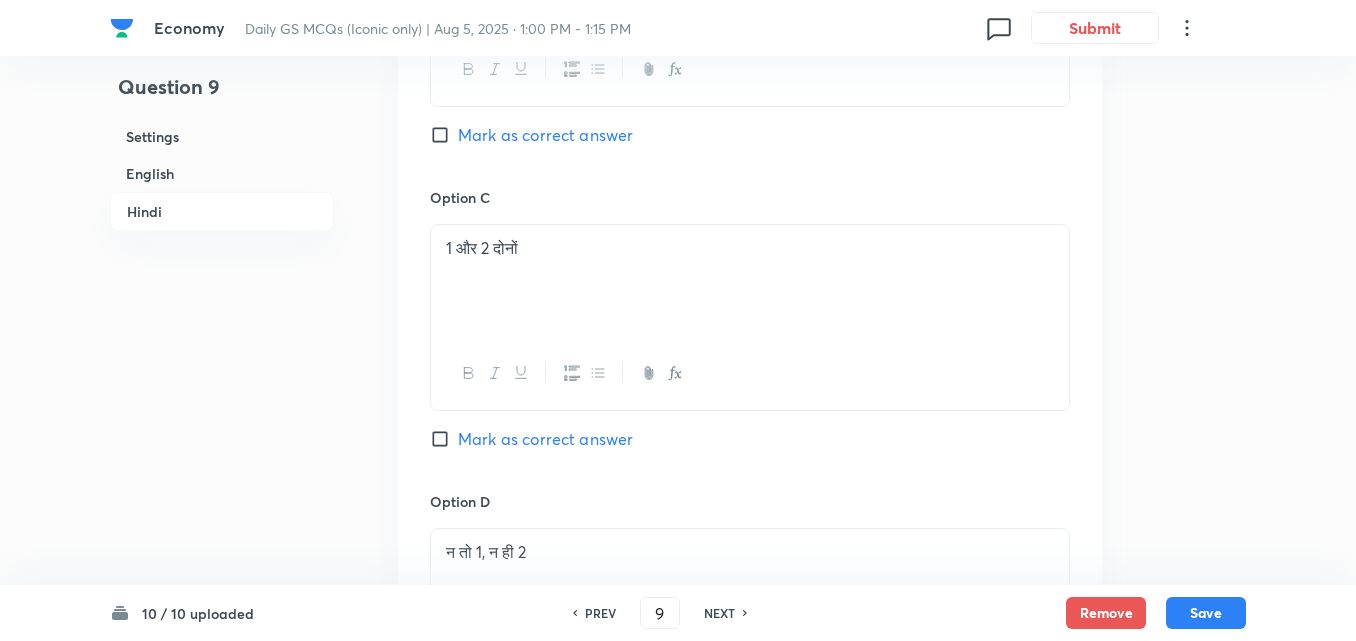 scroll, scrollTop: 4333, scrollLeft: 0, axis: vertical 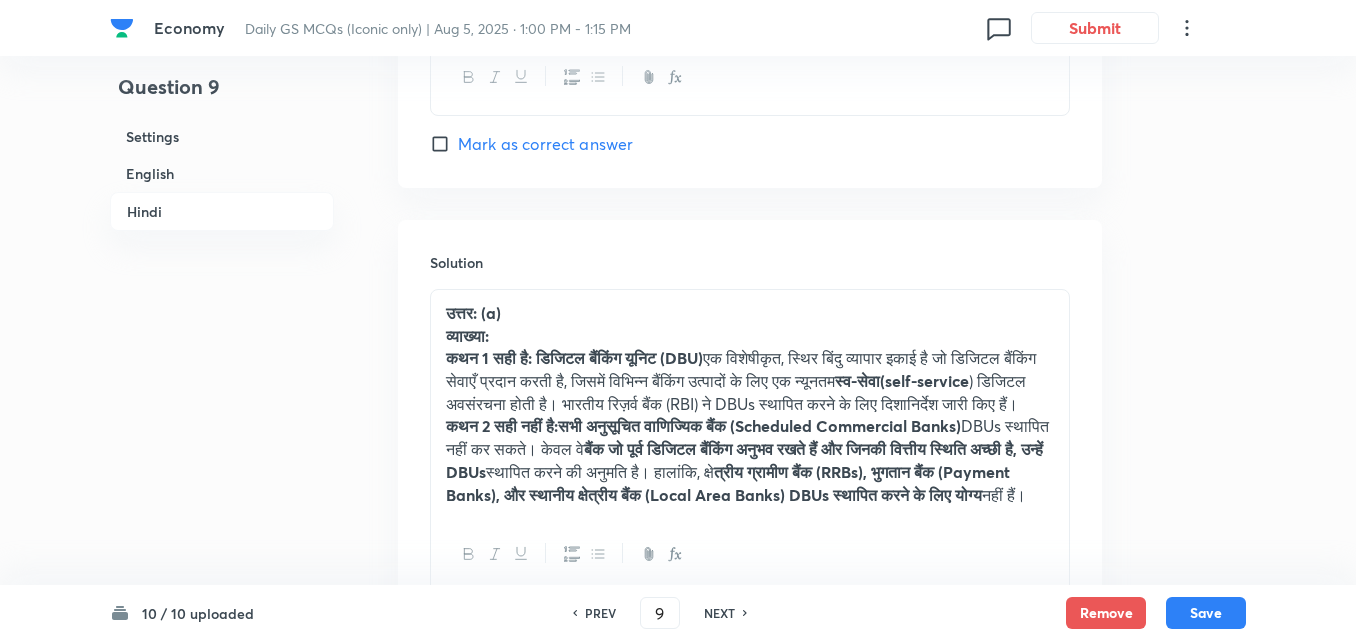 click on "NEXT" at bounding box center [719, 613] 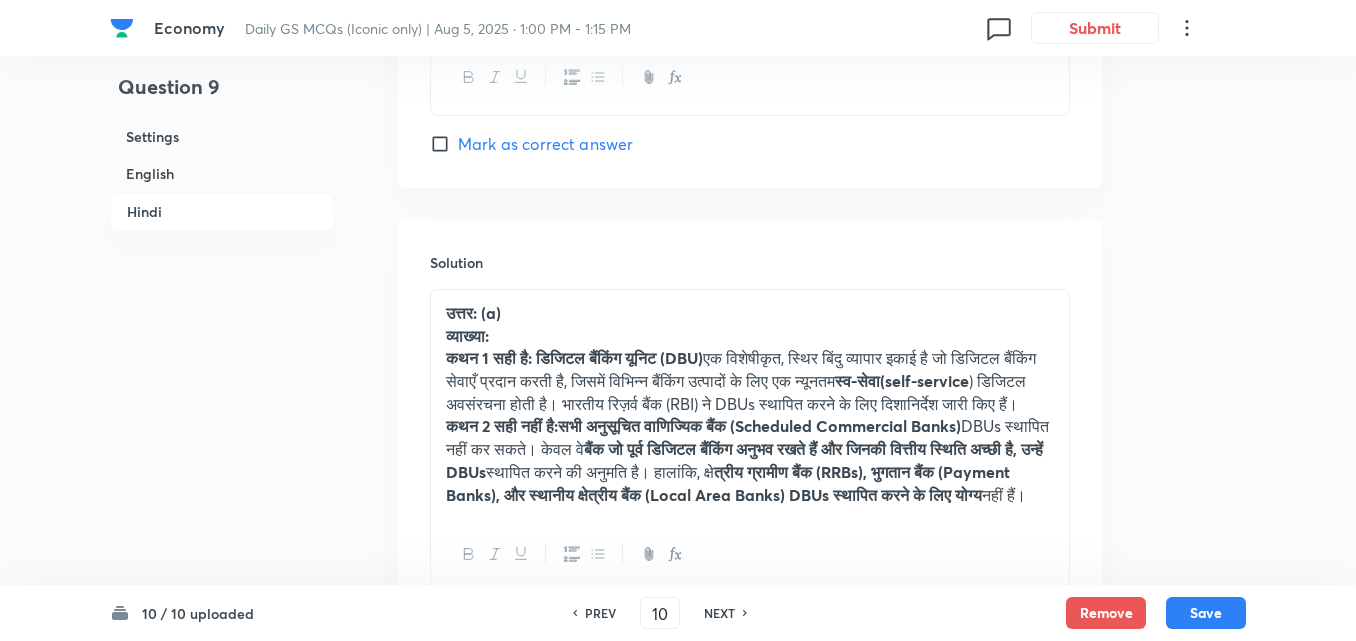 checkbox on "false" 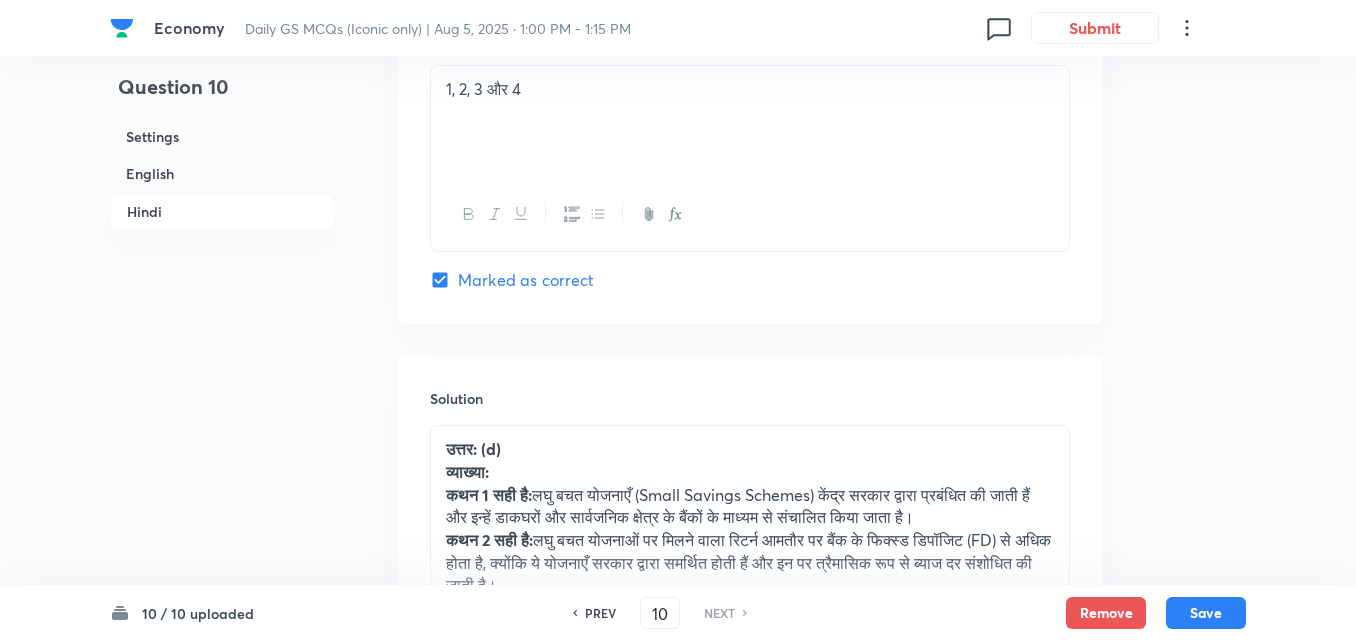 checkbox on "true" 